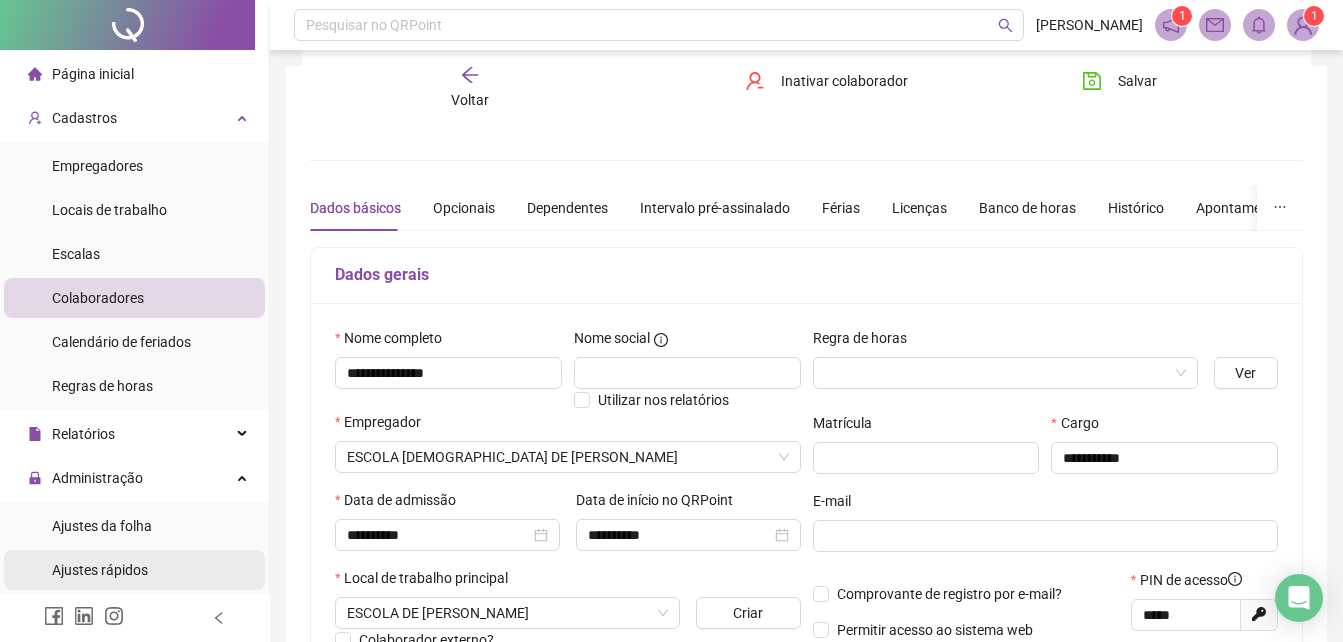 scroll, scrollTop: 100, scrollLeft: 0, axis: vertical 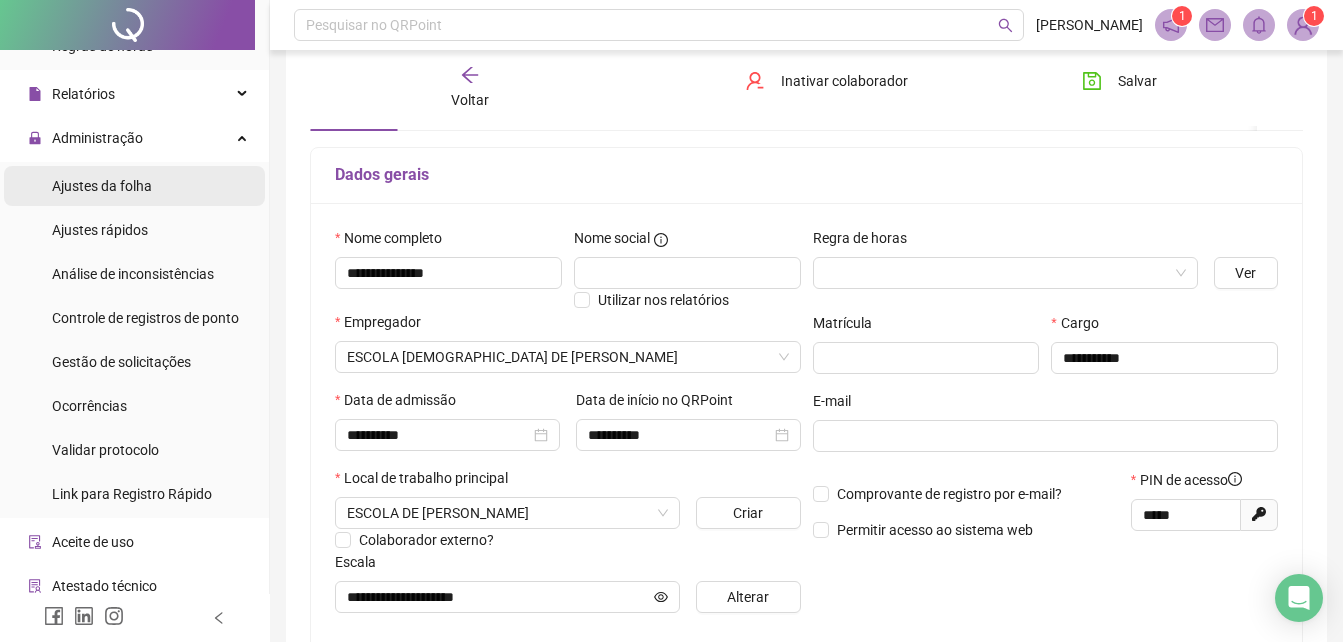 click on "Ajustes da folha" at bounding box center (102, 186) 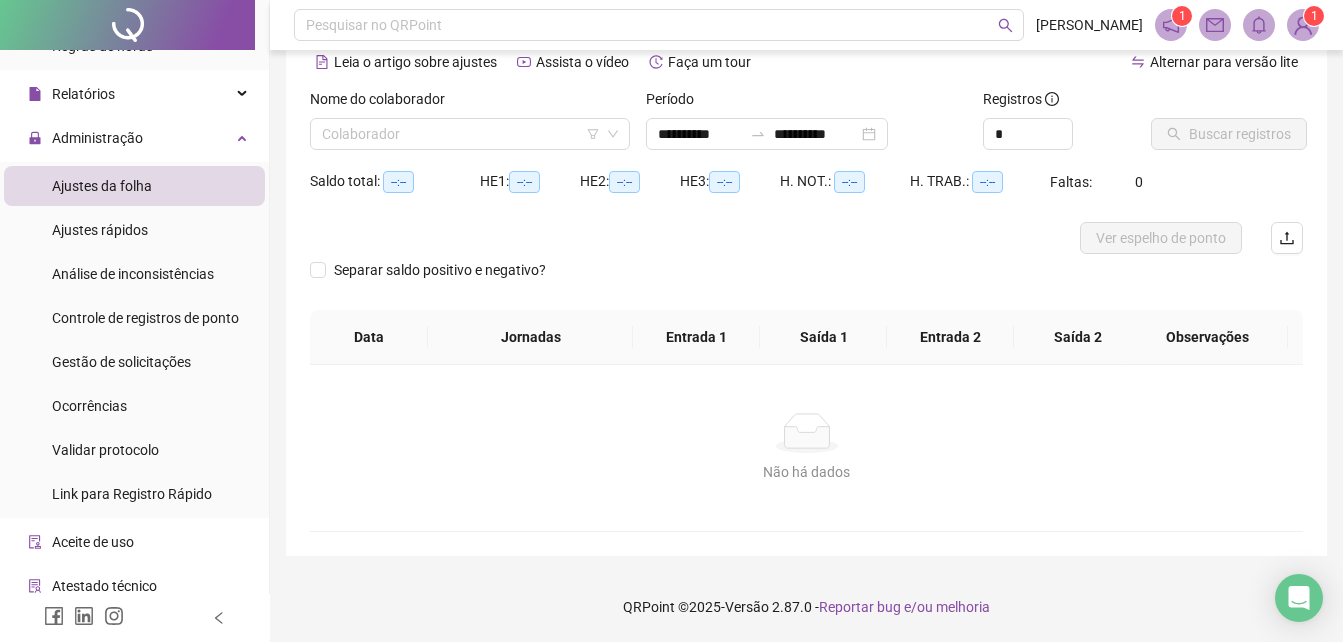 scroll, scrollTop: 96, scrollLeft: 0, axis: vertical 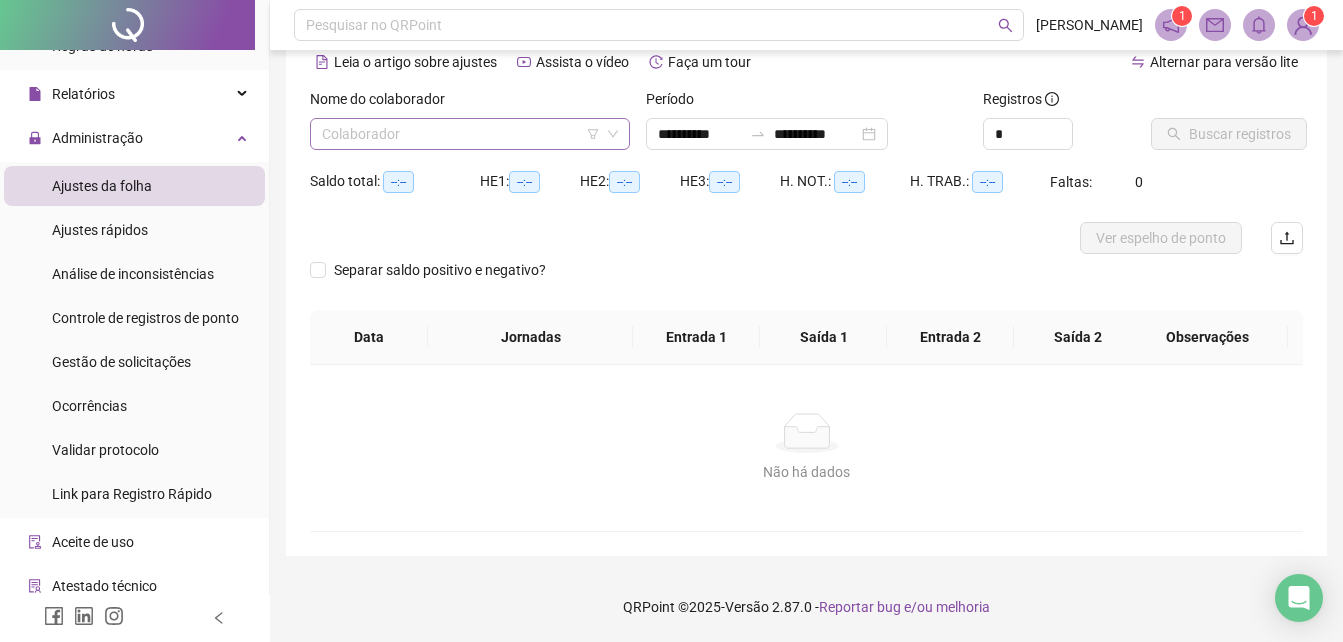 type on "**********" 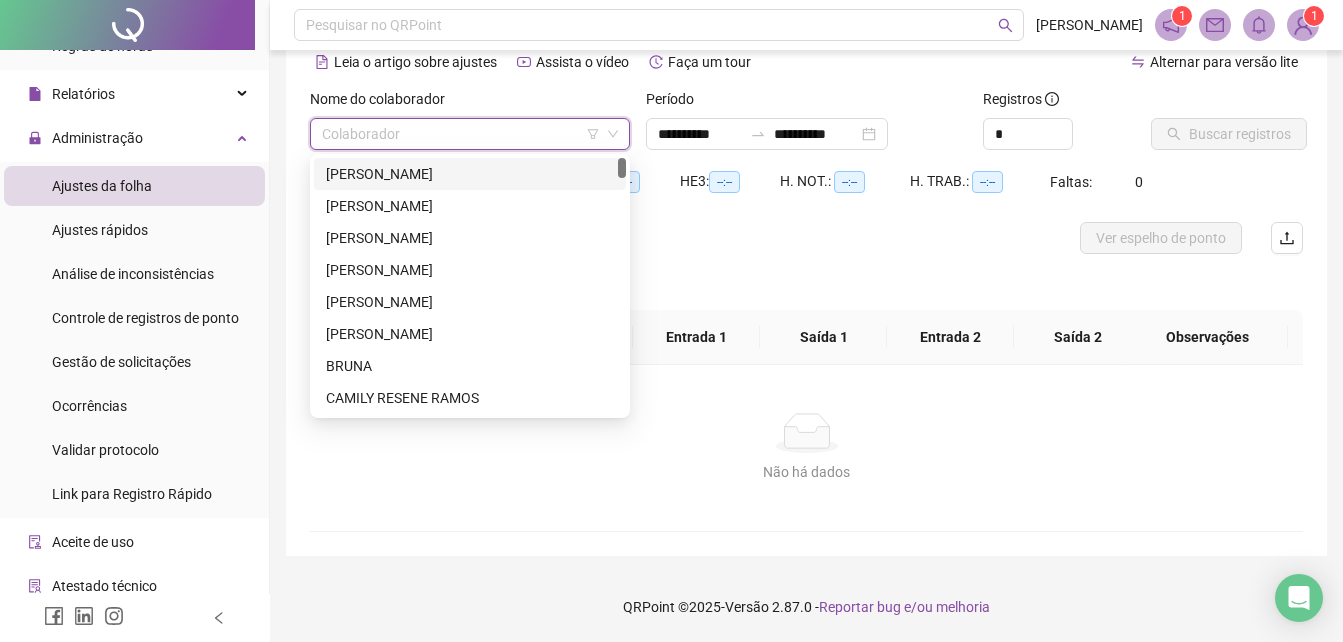 click on "[PERSON_NAME]" at bounding box center (470, 174) 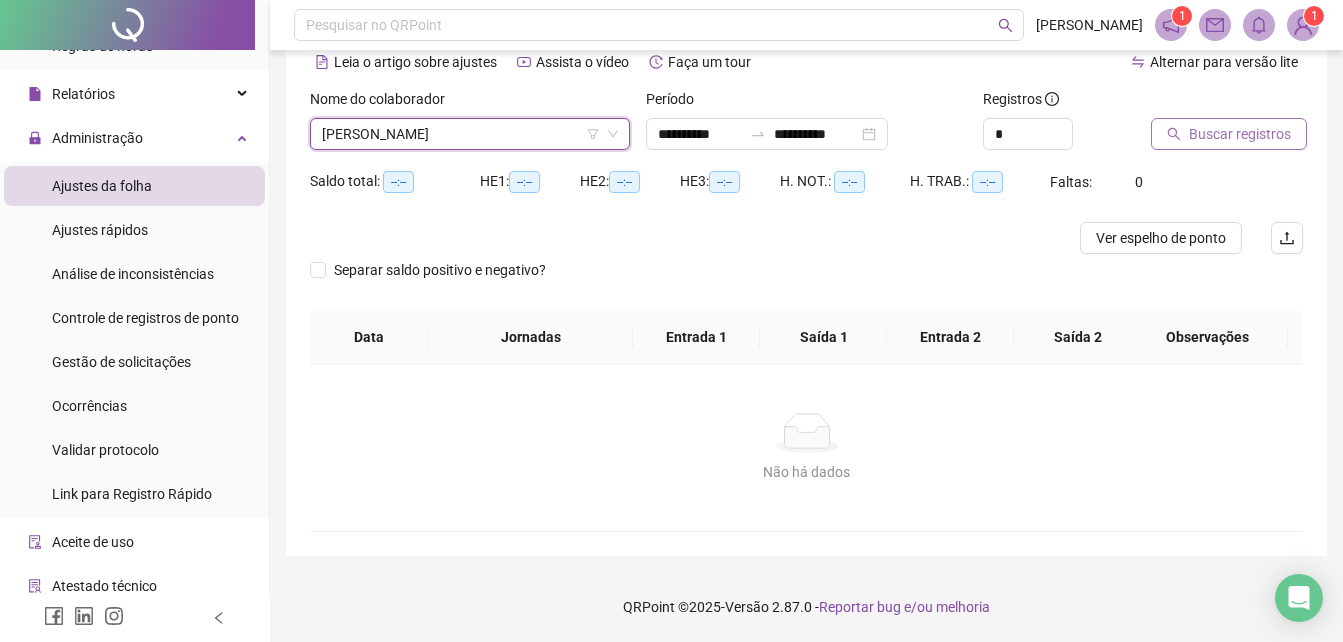 click on "Buscar registros" at bounding box center (1229, 134) 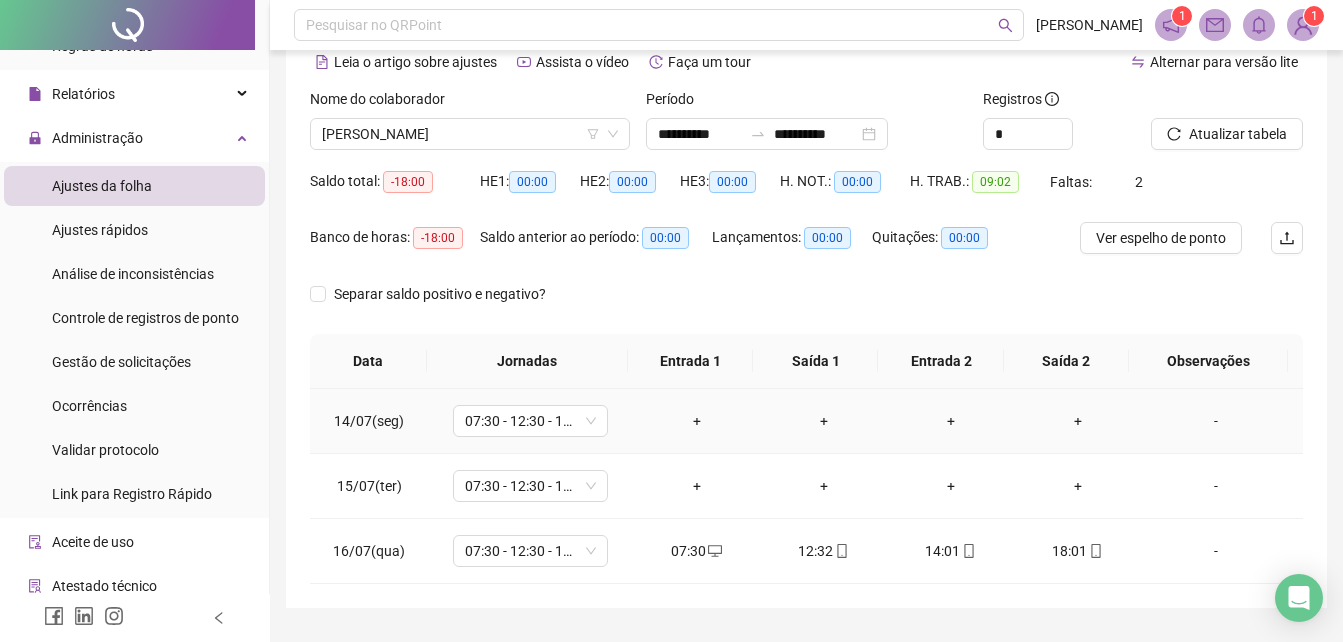 scroll, scrollTop: 148, scrollLeft: 0, axis: vertical 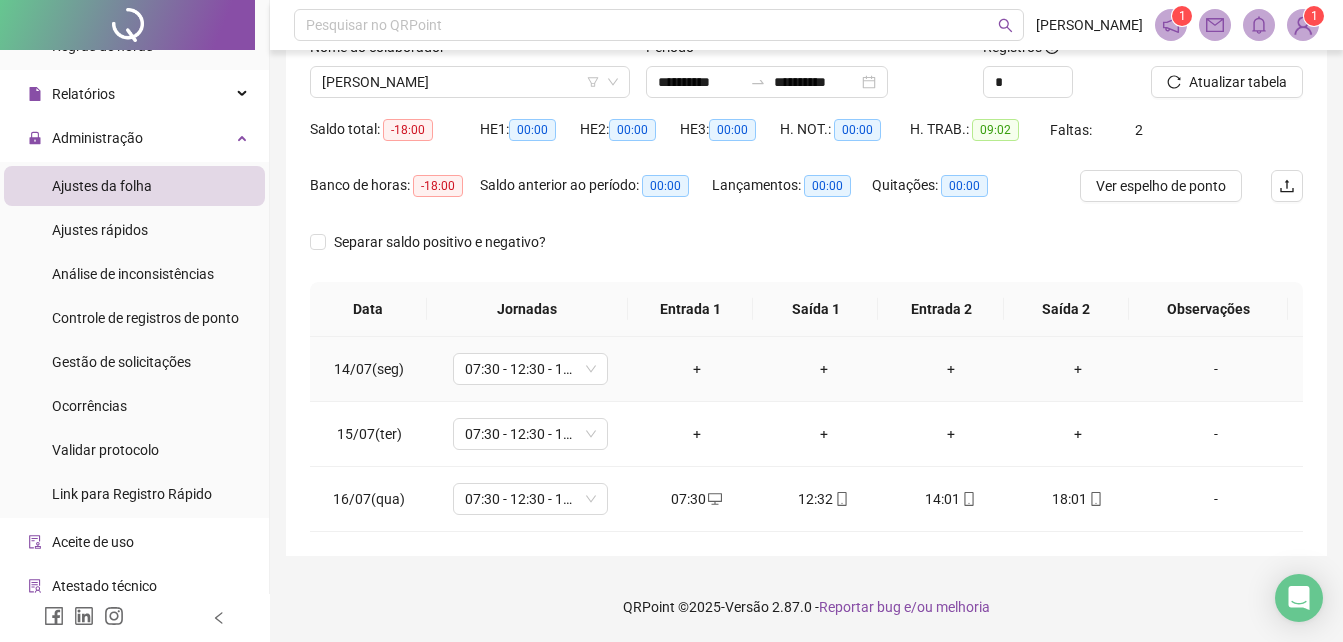 click on "+" at bounding box center (696, 369) 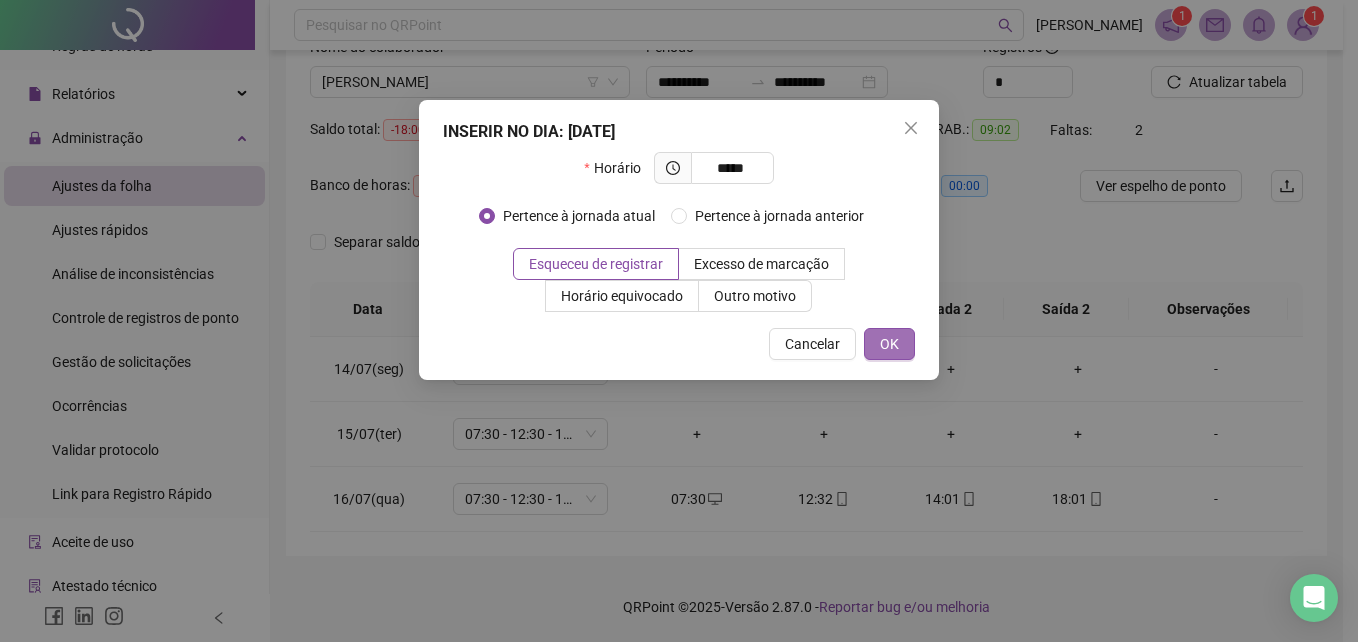 type on "*****" 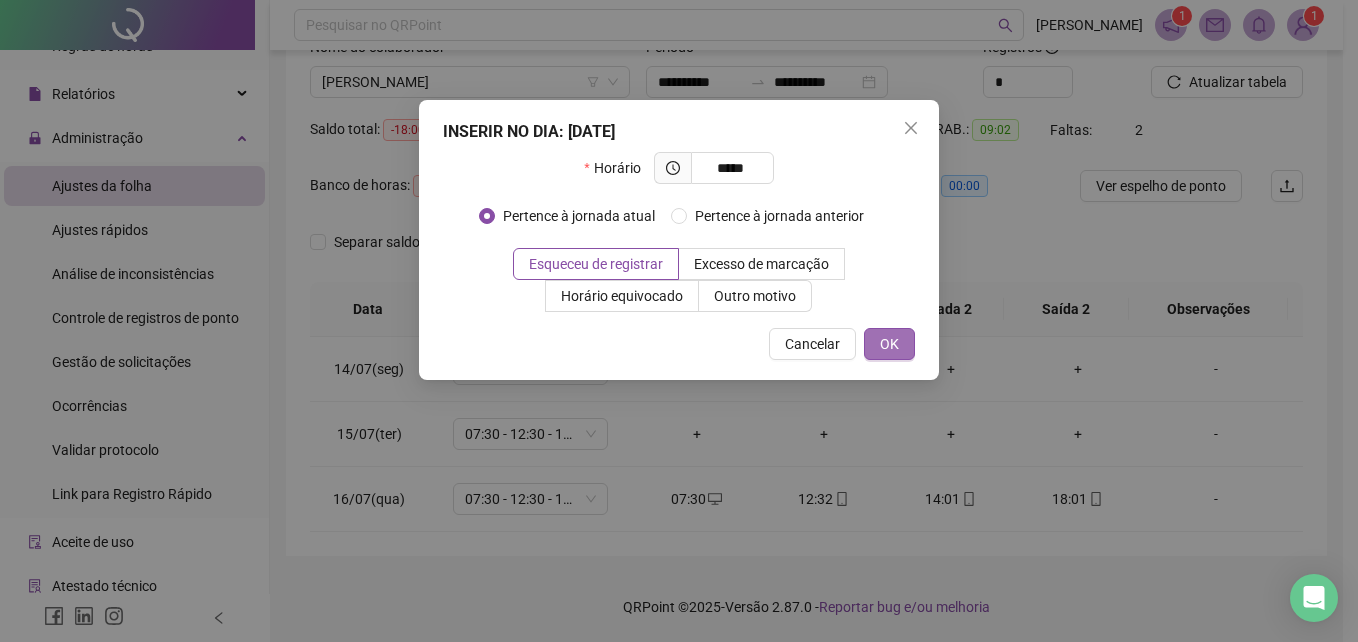 click on "OK" at bounding box center [889, 344] 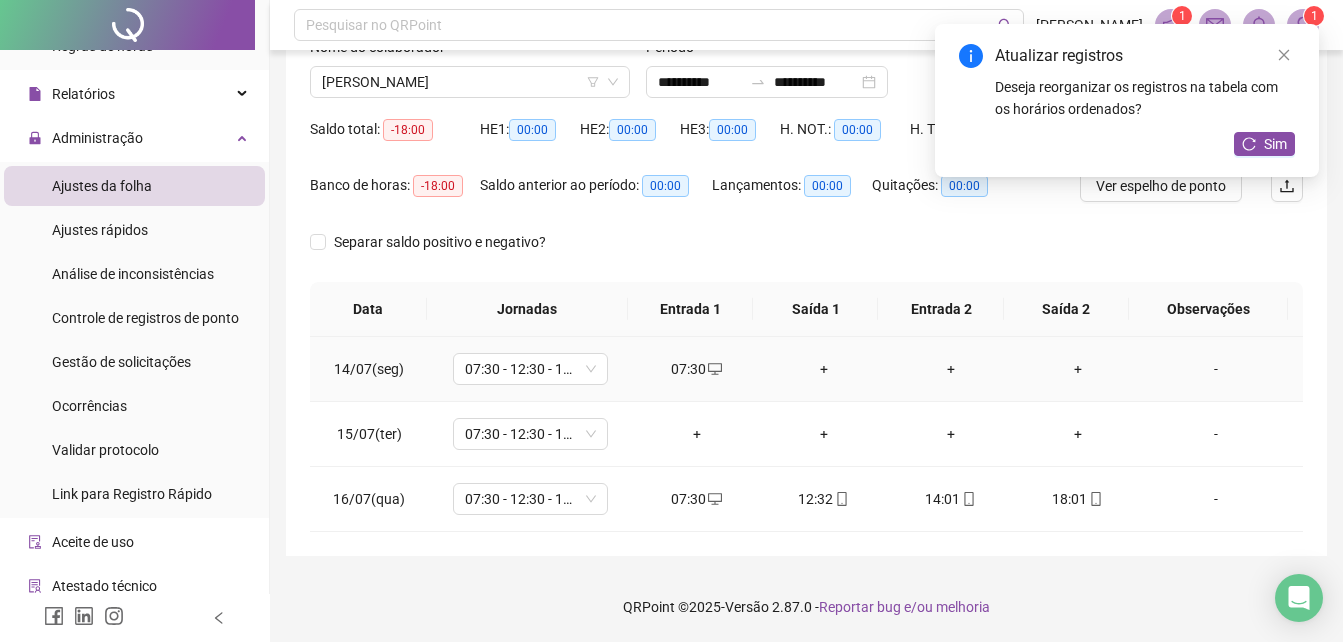 click on "+" at bounding box center (823, 369) 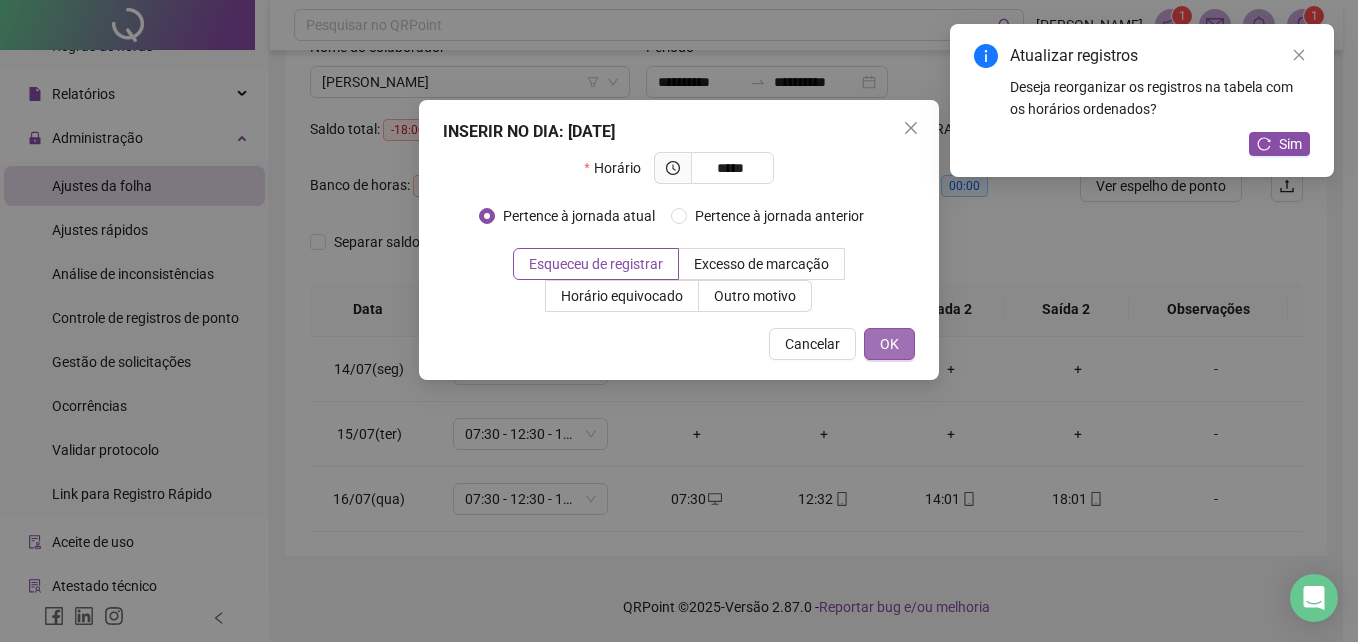 type on "*****" 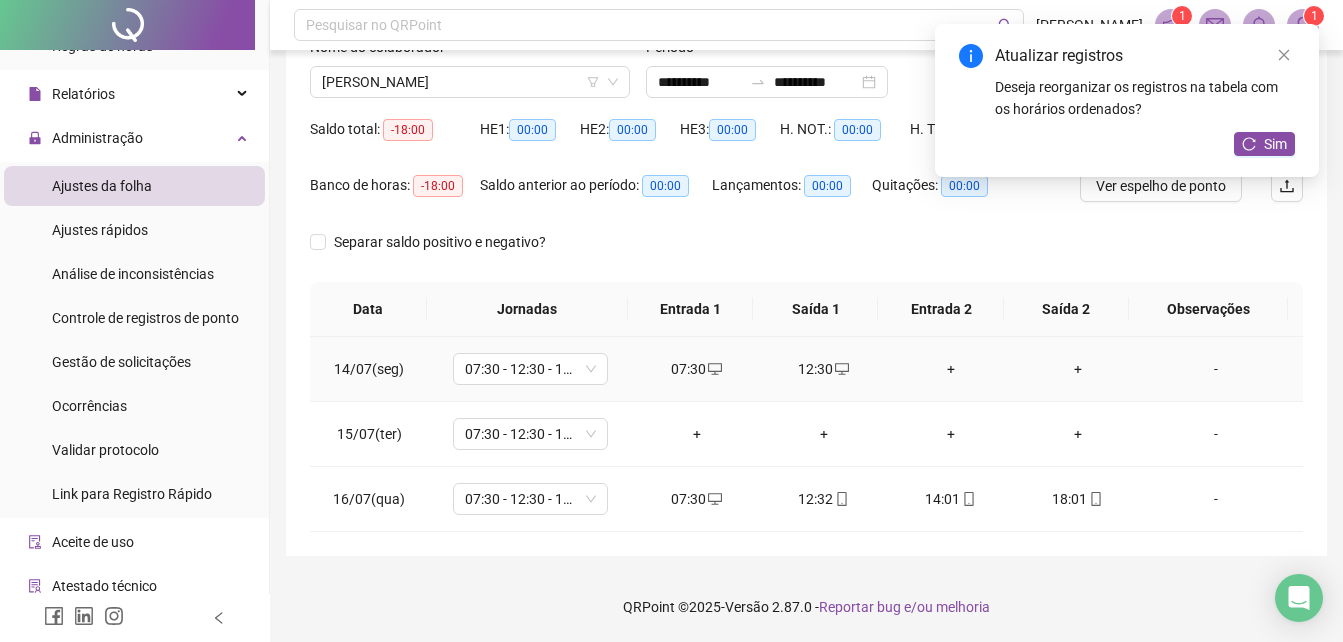 click on "+" at bounding box center [950, 369] 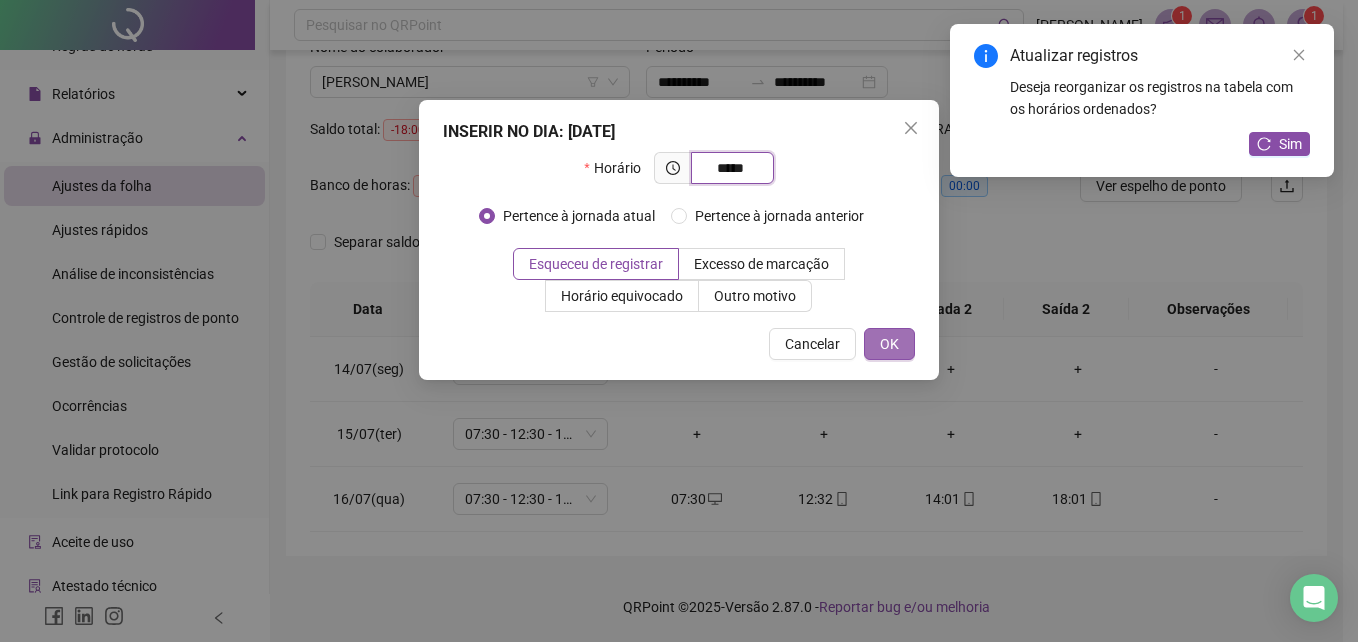 type on "*****" 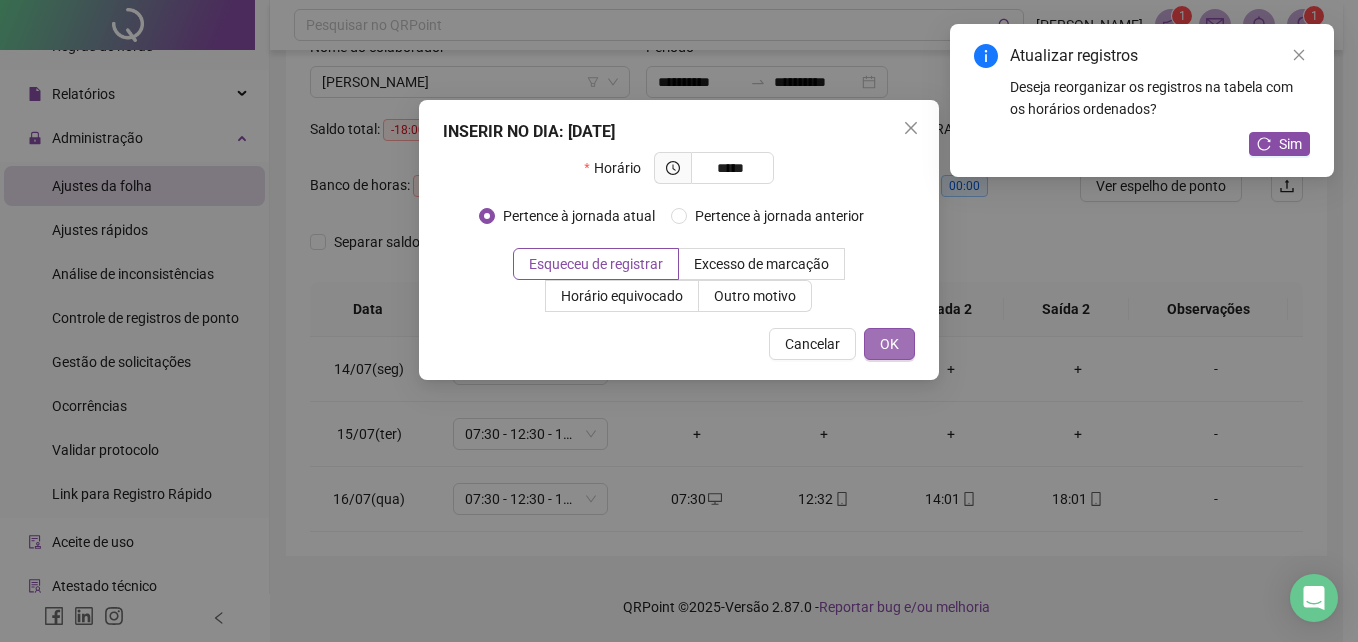 click on "OK" at bounding box center (889, 344) 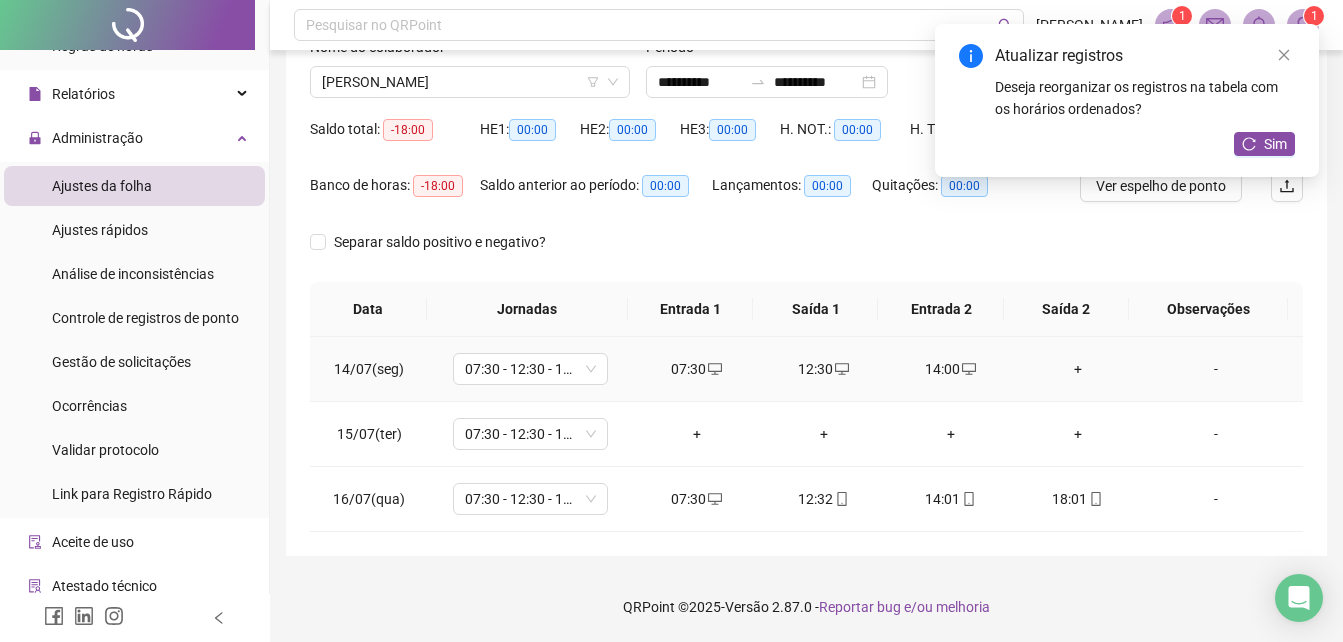 click on "+" at bounding box center [1077, 369] 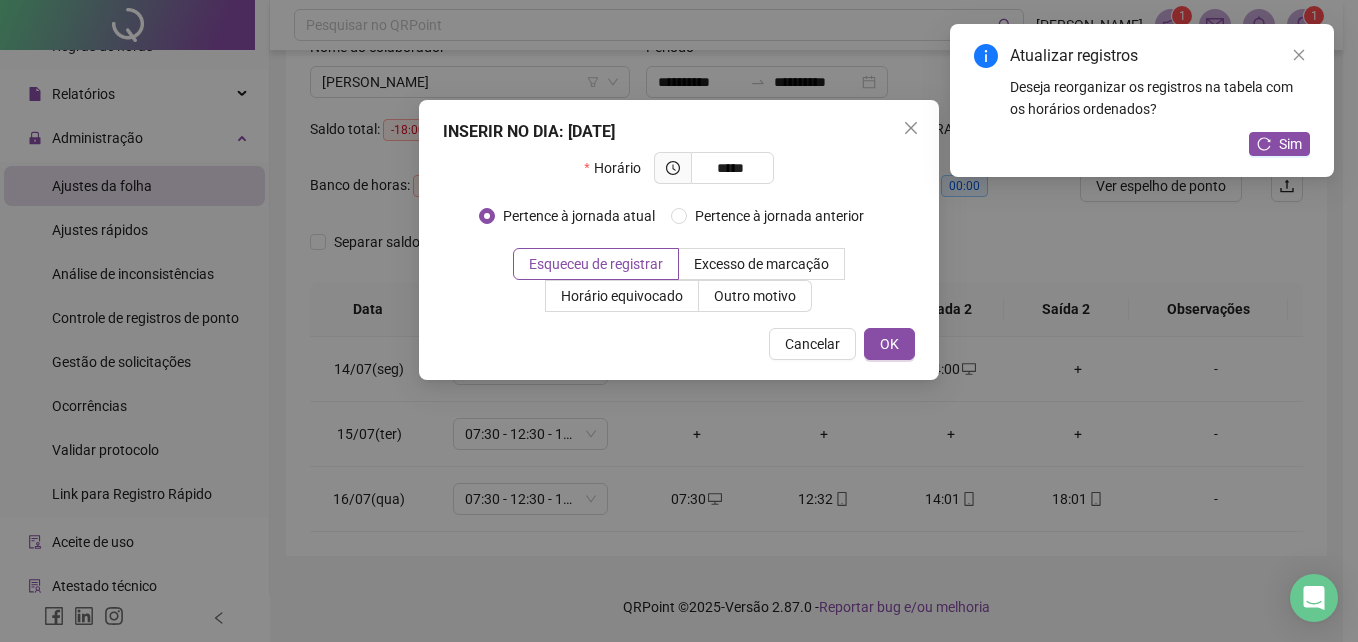 type on "*****" 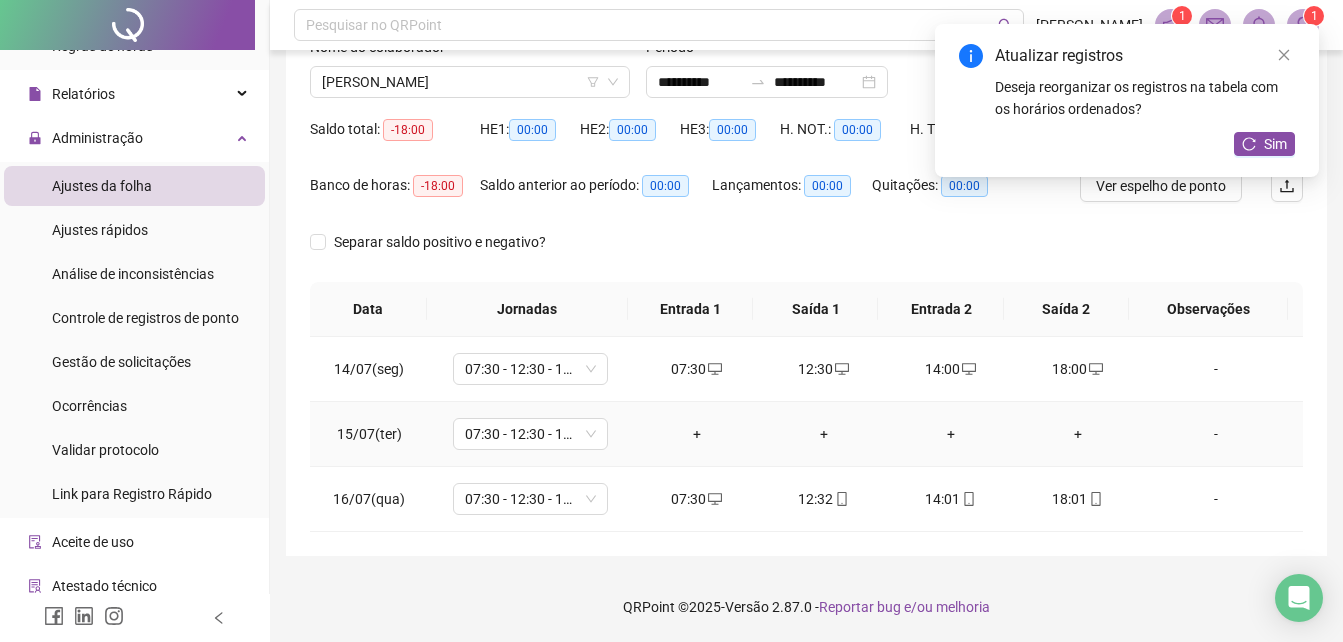click on "+" at bounding box center (696, 434) 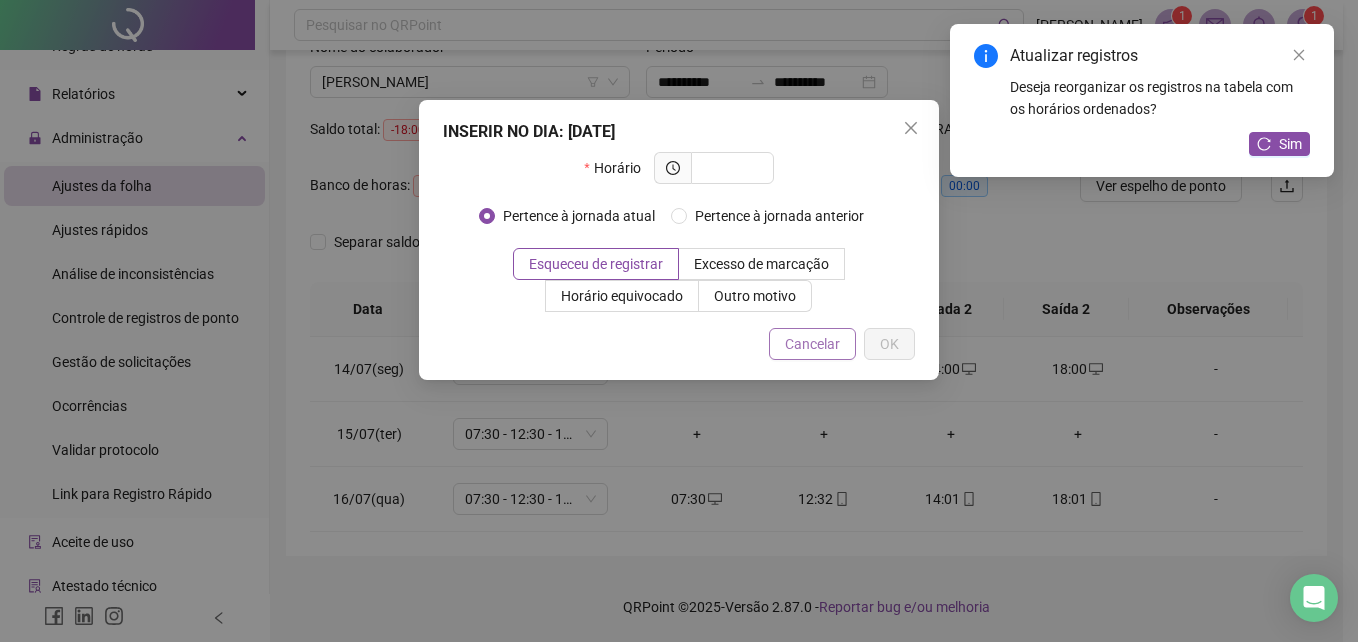 click on "Cancelar" at bounding box center (812, 344) 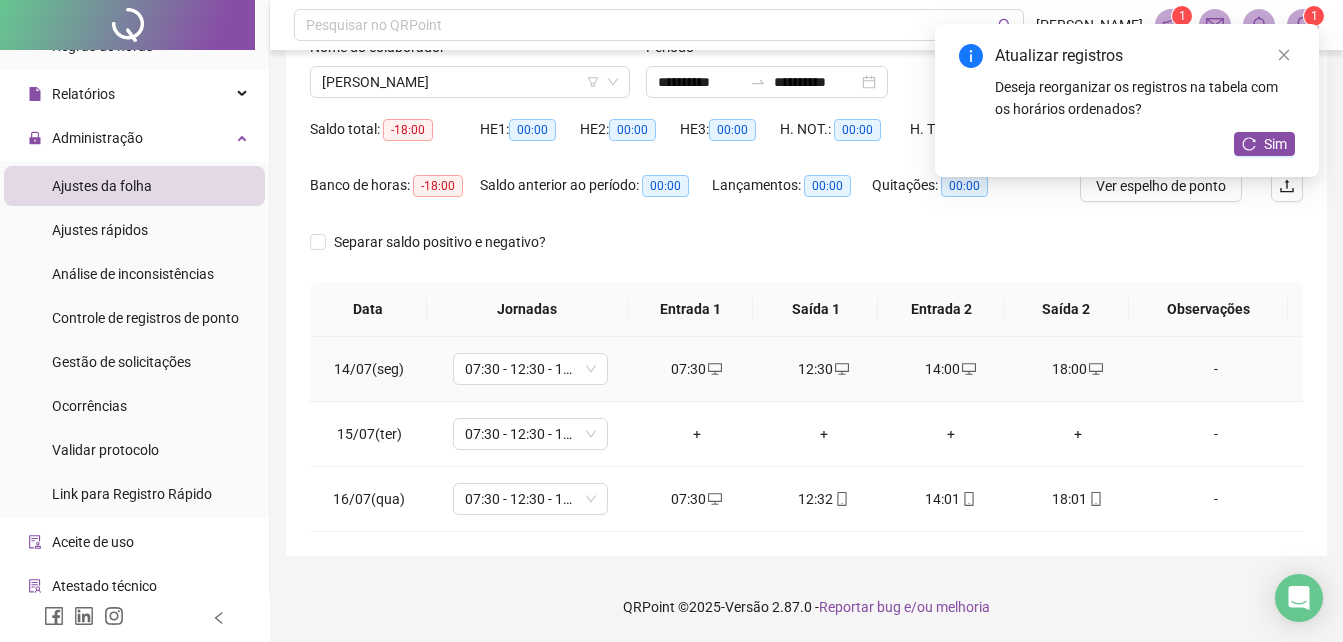 click on "07:30" at bounding box center (696, 369) 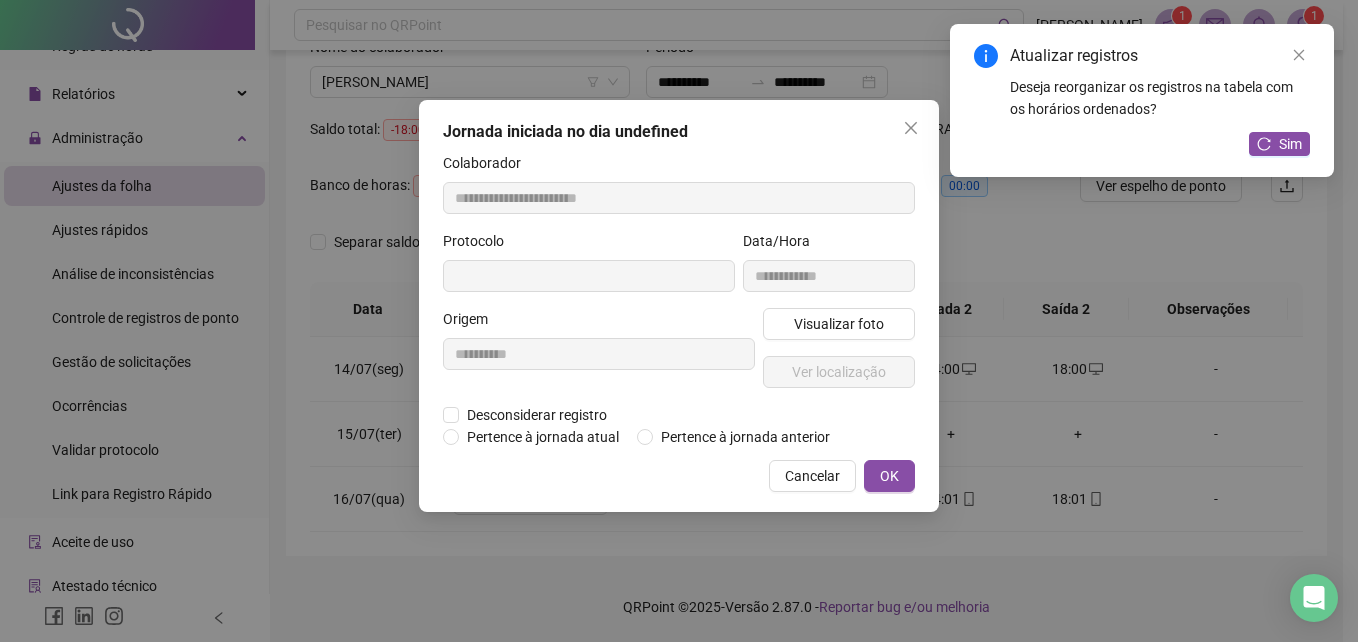 type on "**********" 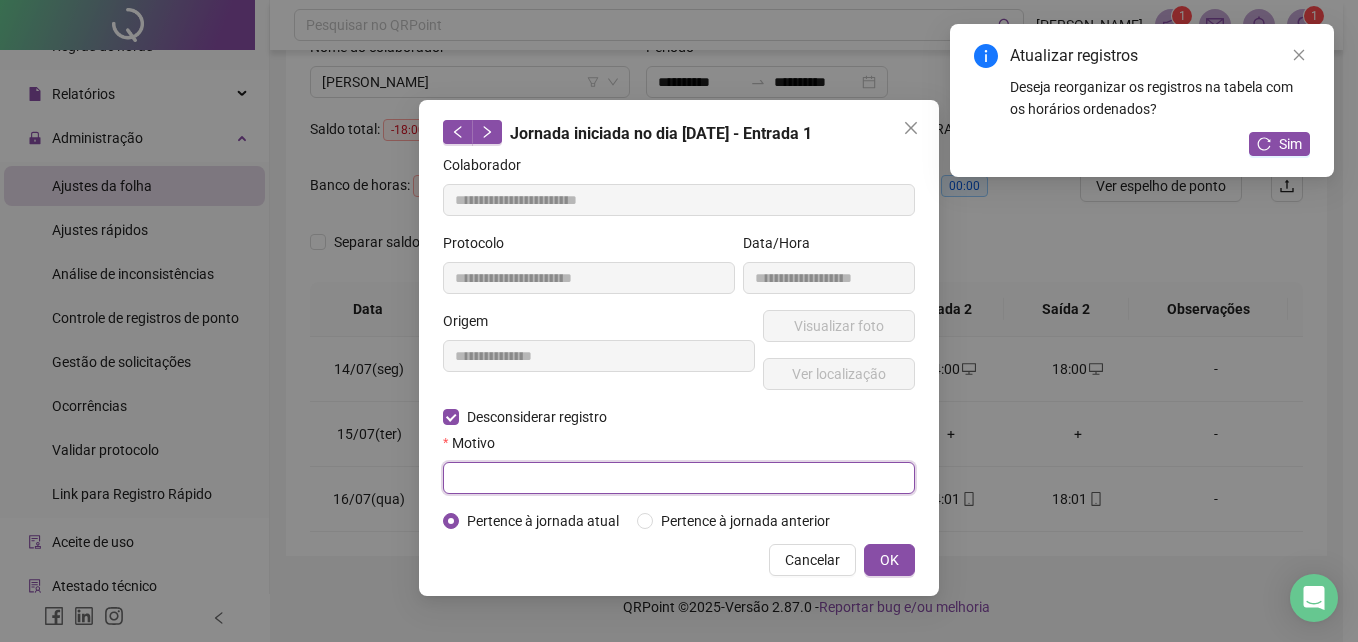 click at bounding box center (679, 478) 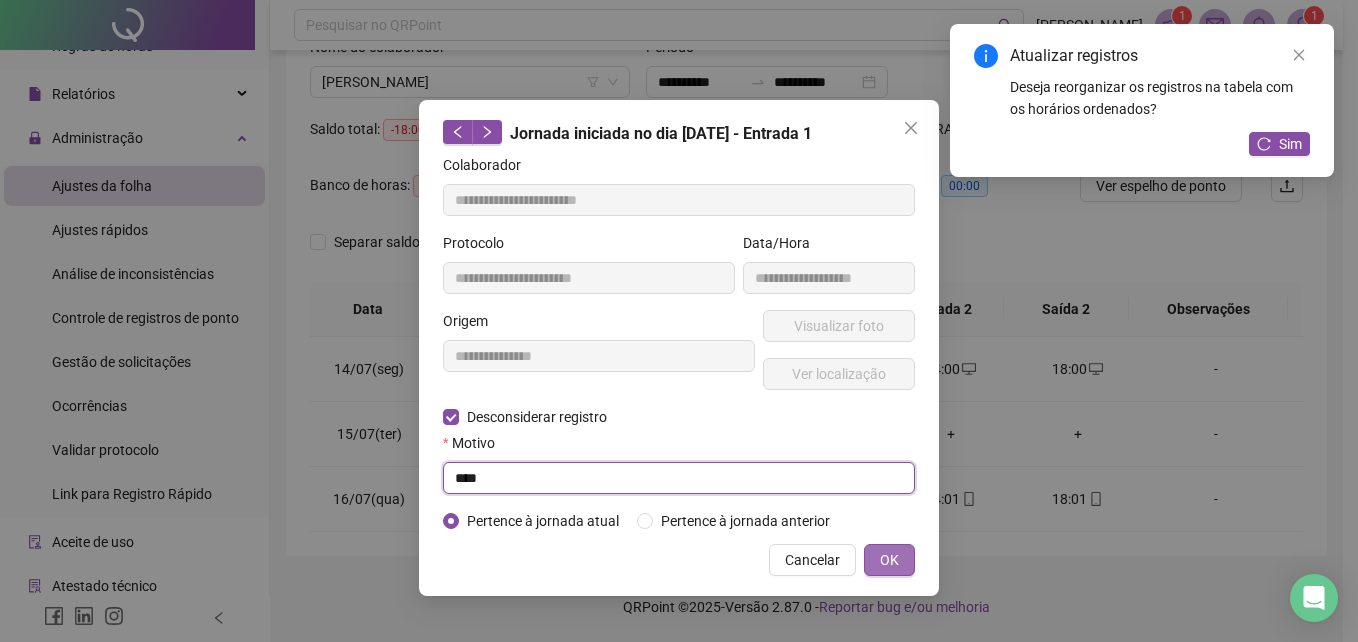 type on "****" 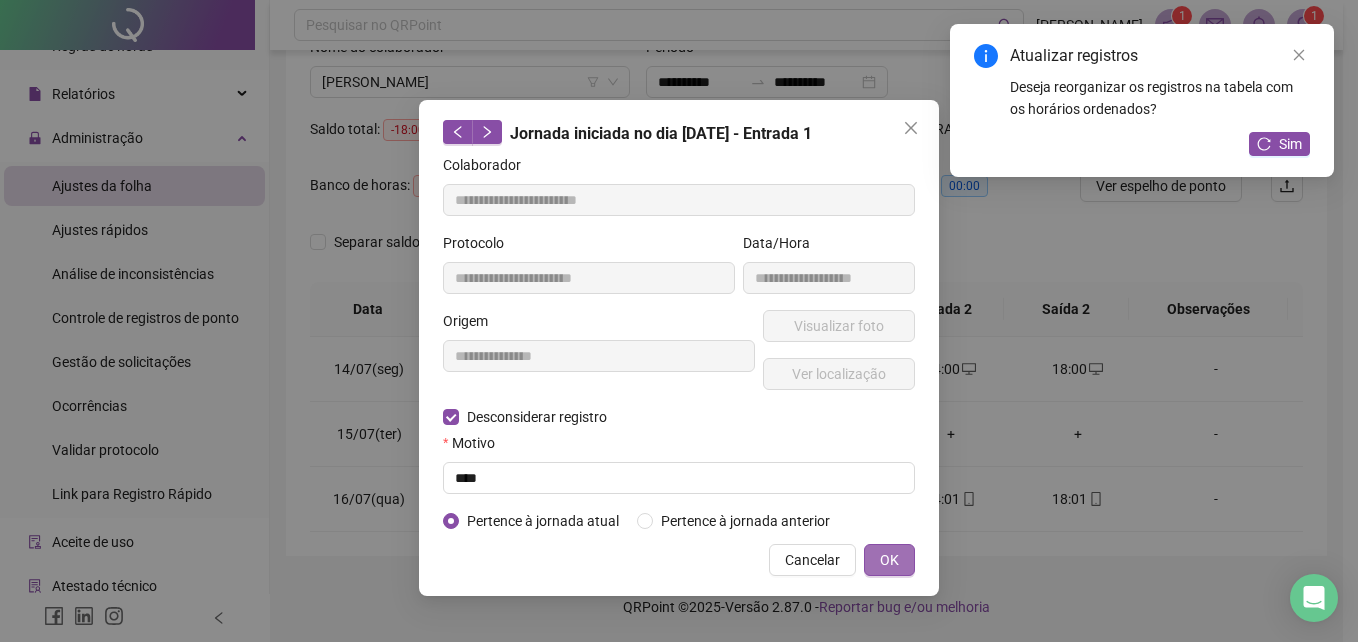 click on "OK" at bounding box center [889, 560] 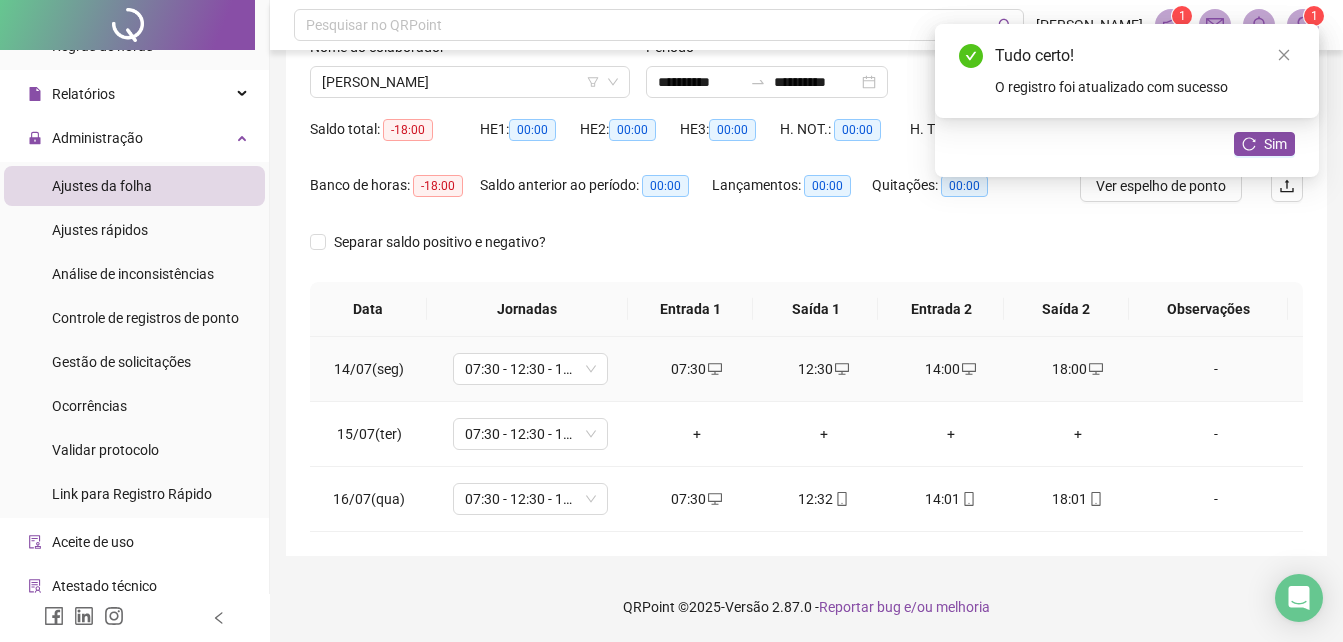 click on "07:30" at bounding box center [696, 369] 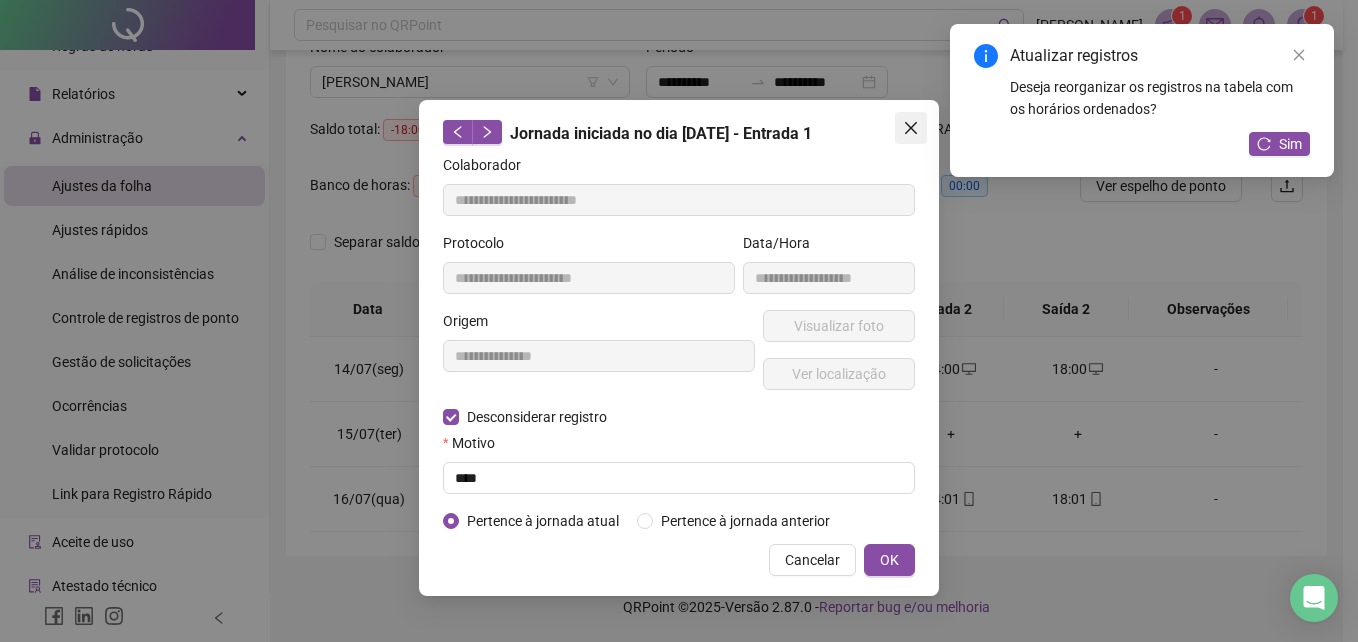 click 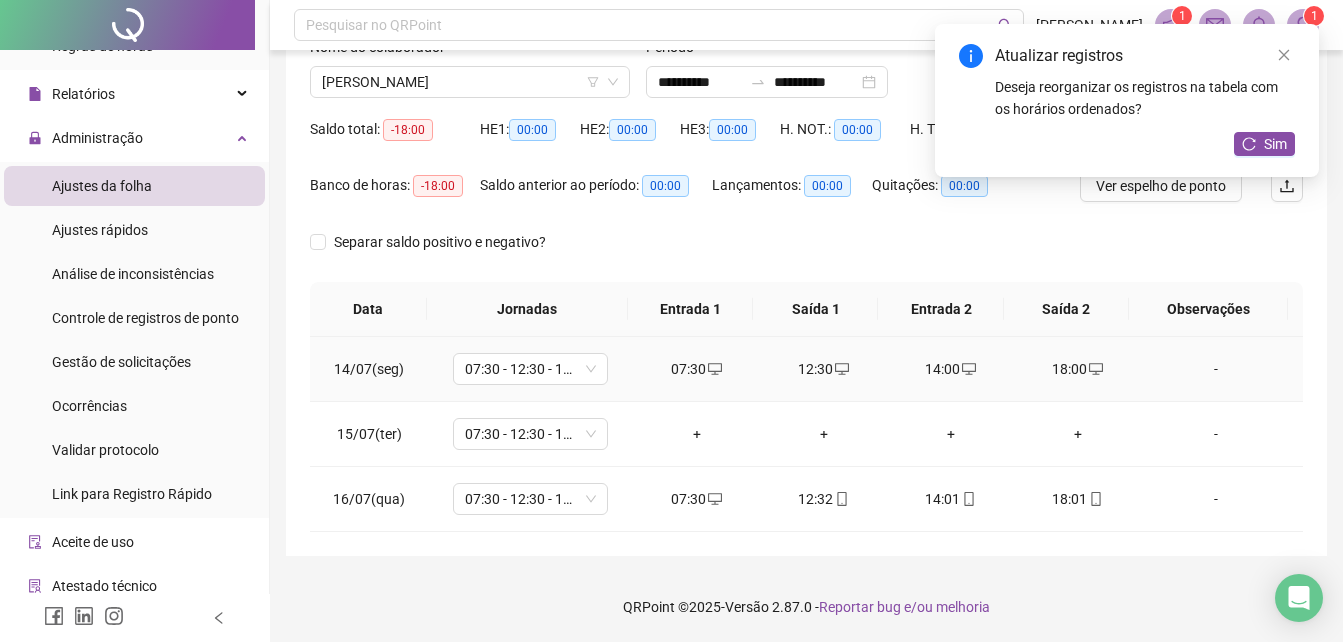 click on "07:30" at bounding box center [696, 369] 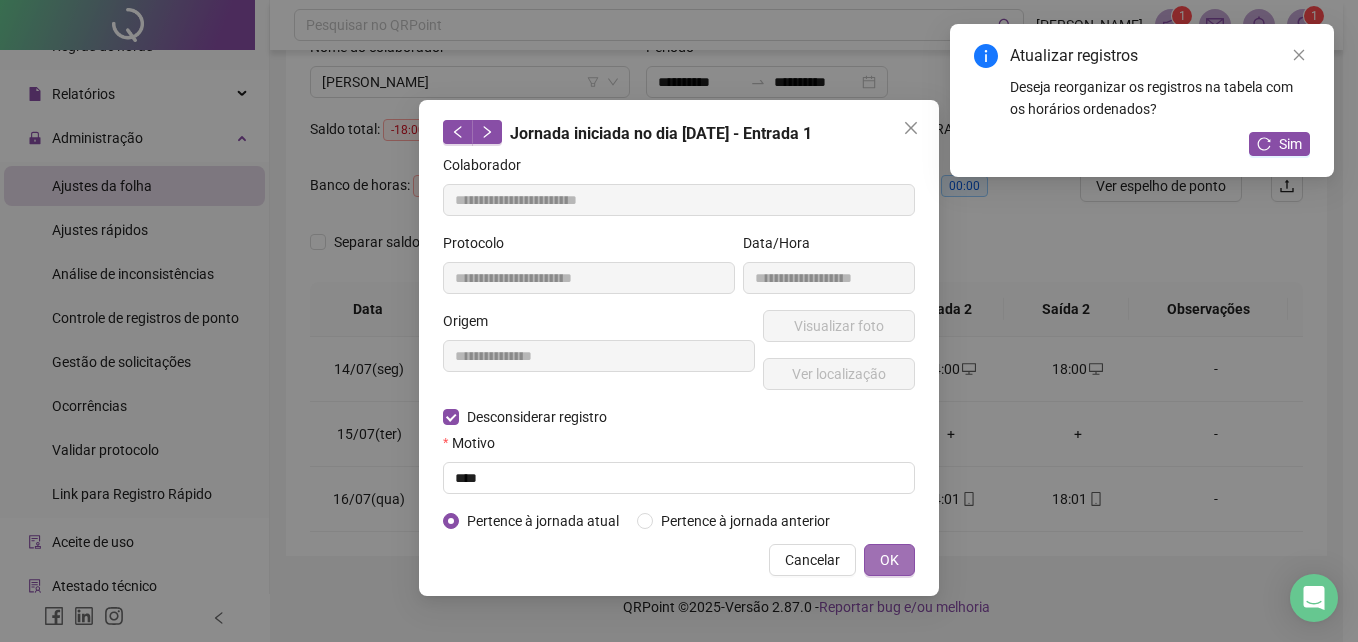 click on "OK" at bounding box center [889, 560] 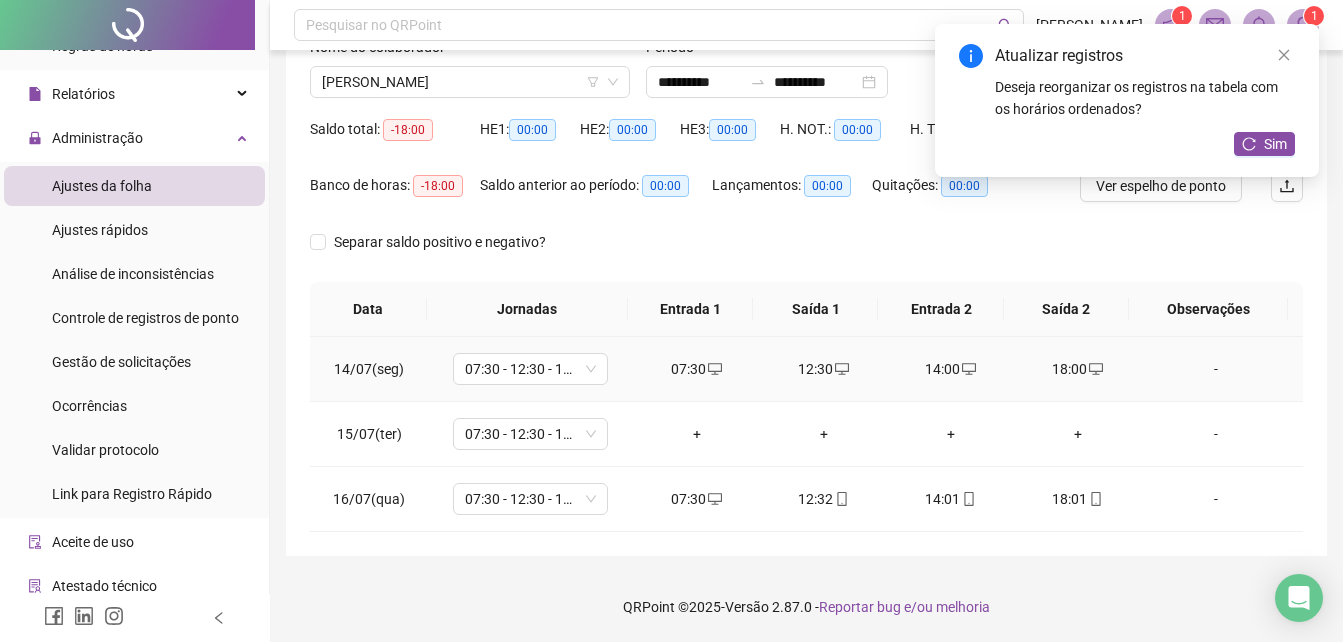 click 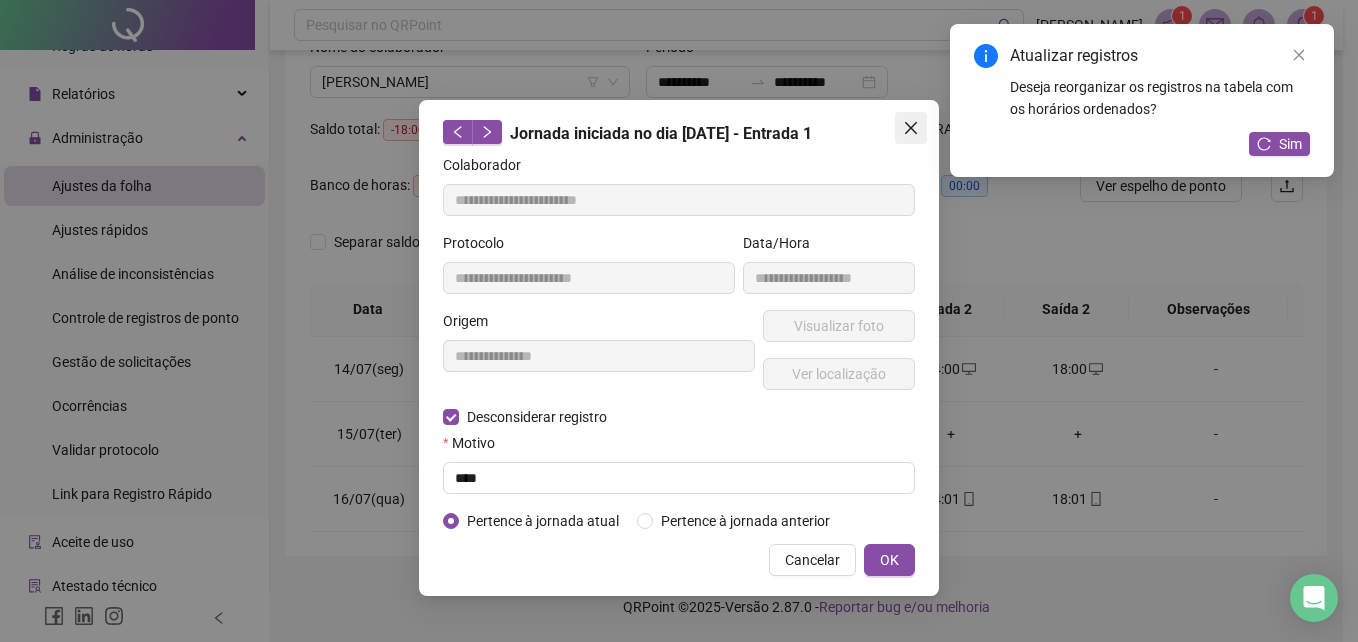 click 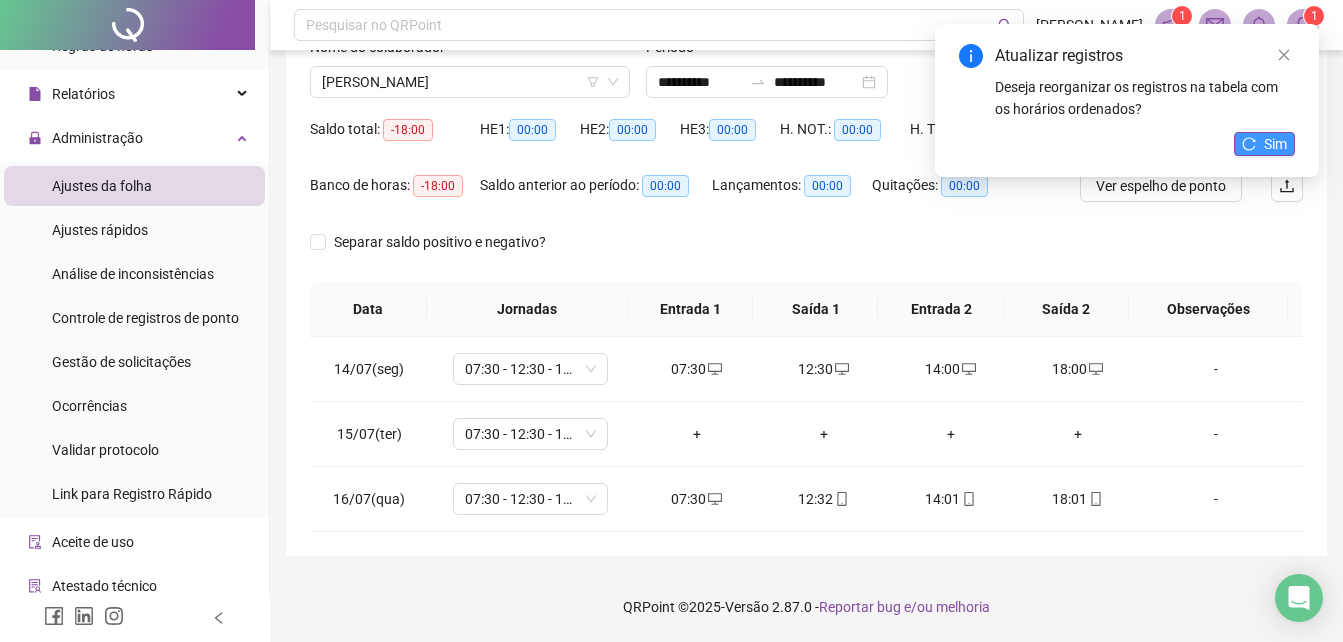 click 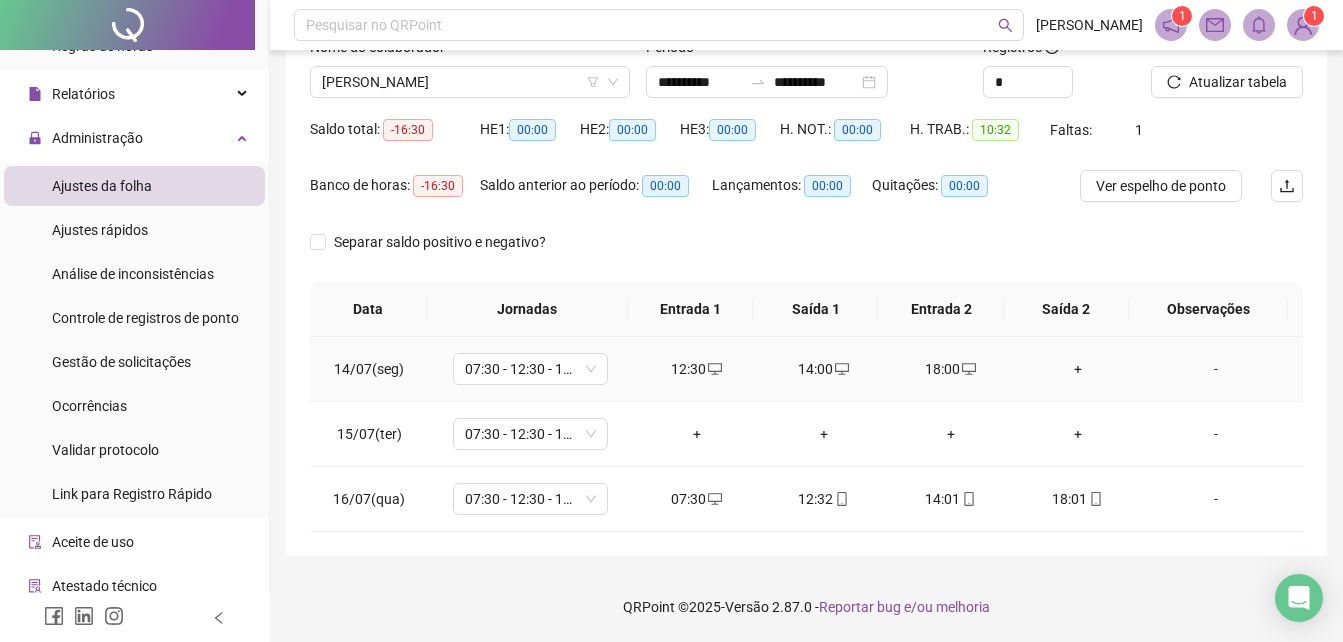 click on "+" at bounding box center [1077, 369] 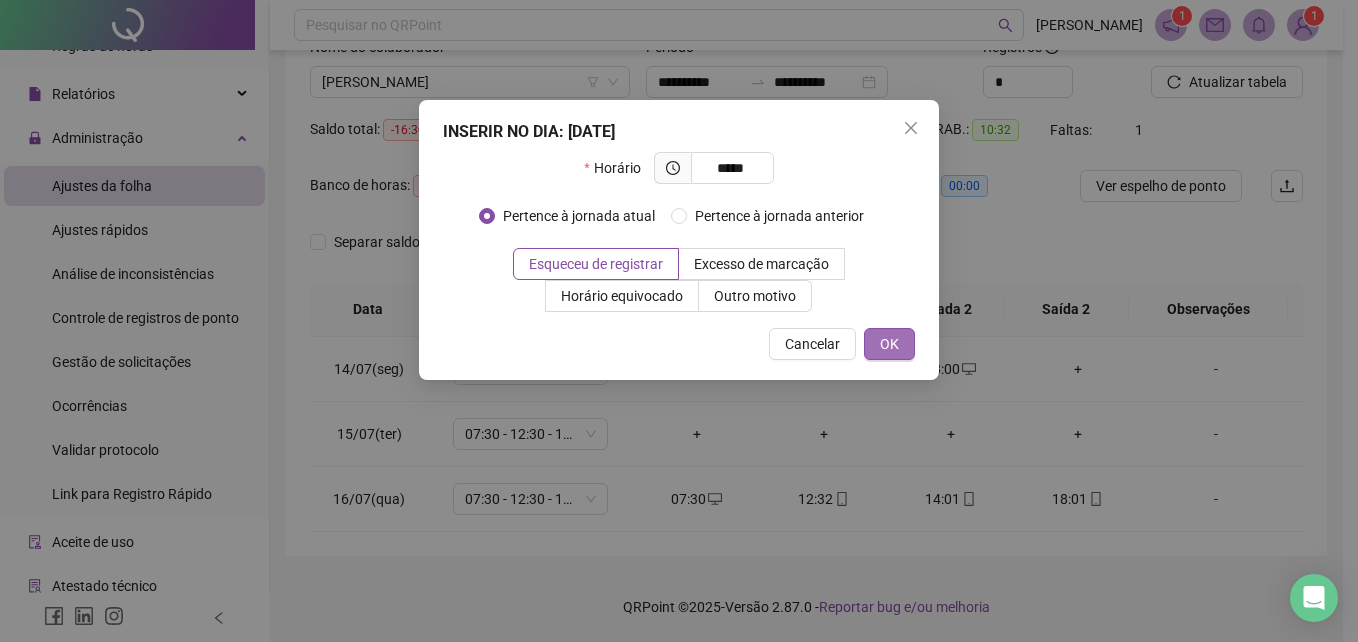 type on "*****" 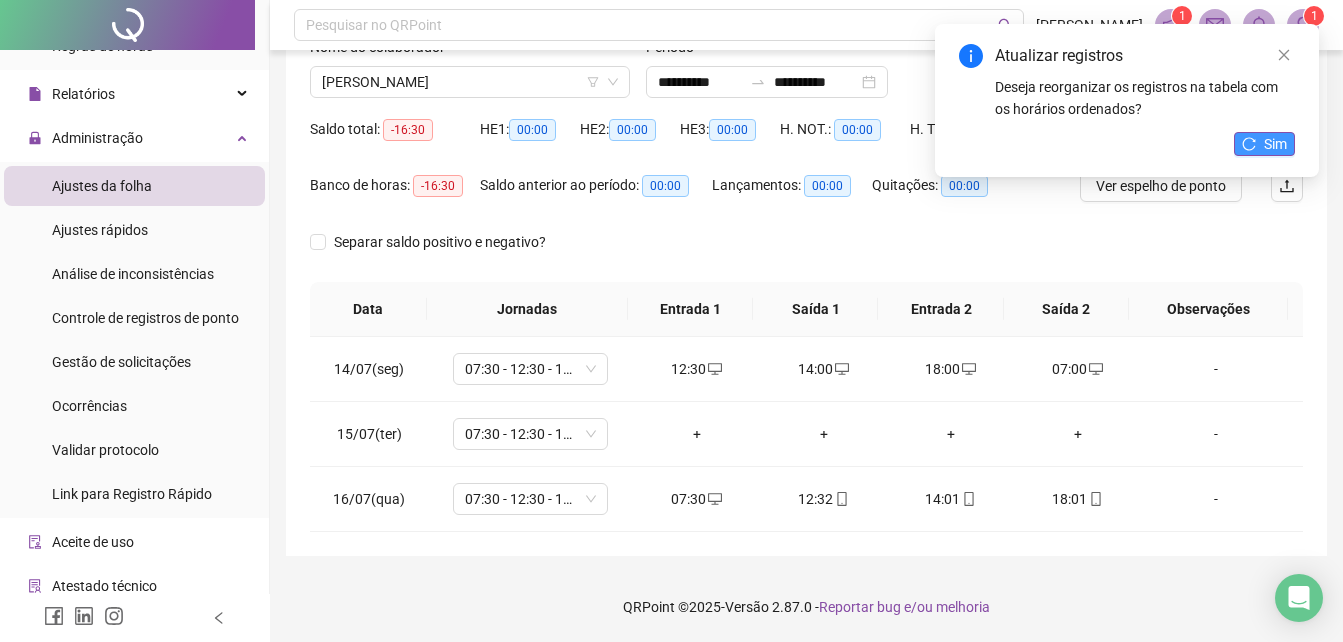 click 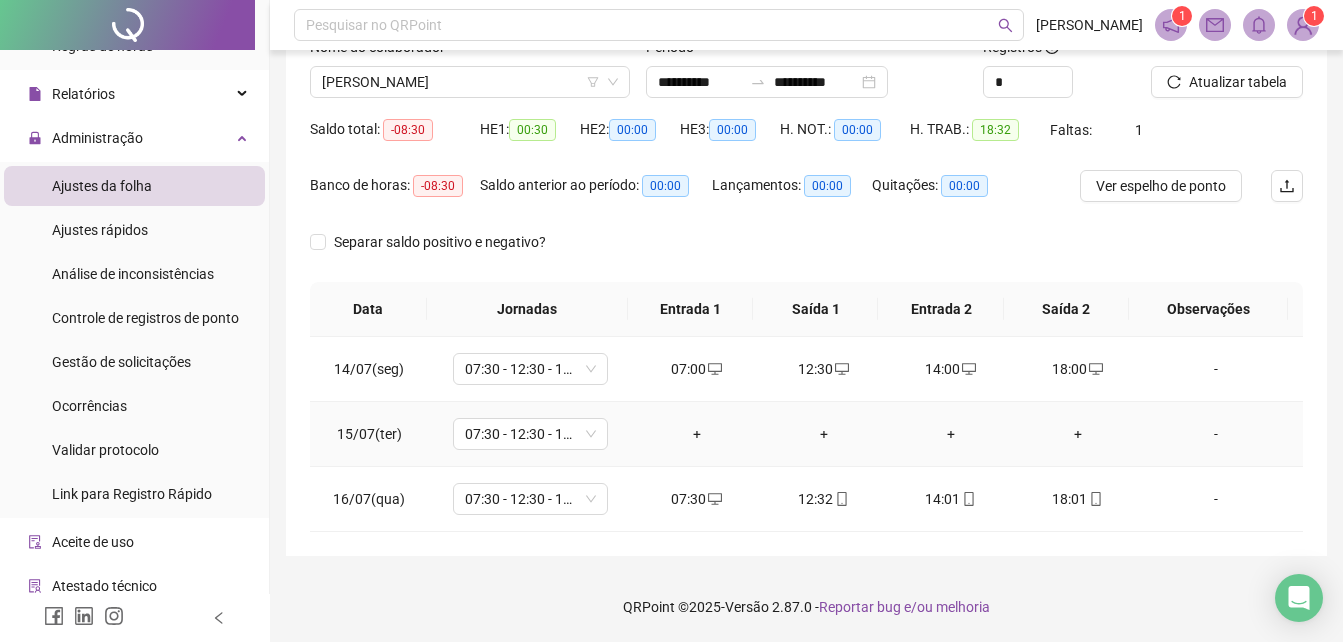click on "+" at bounding box center [696, 434] 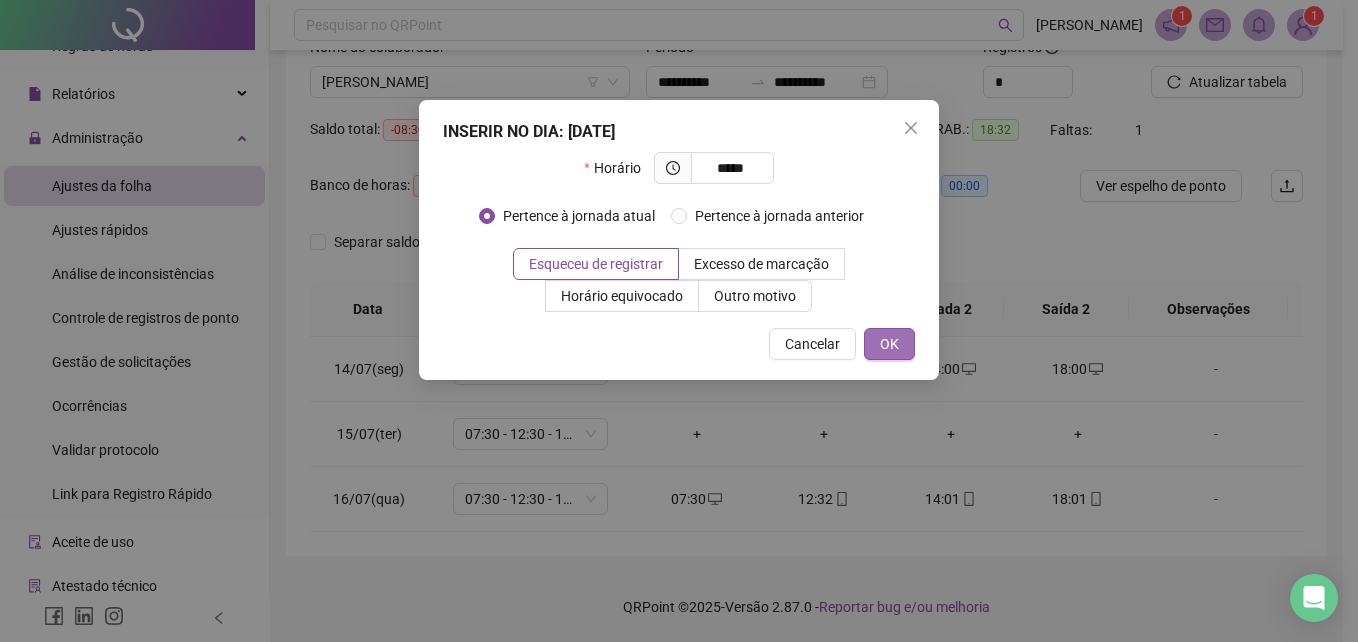 type on "*****" 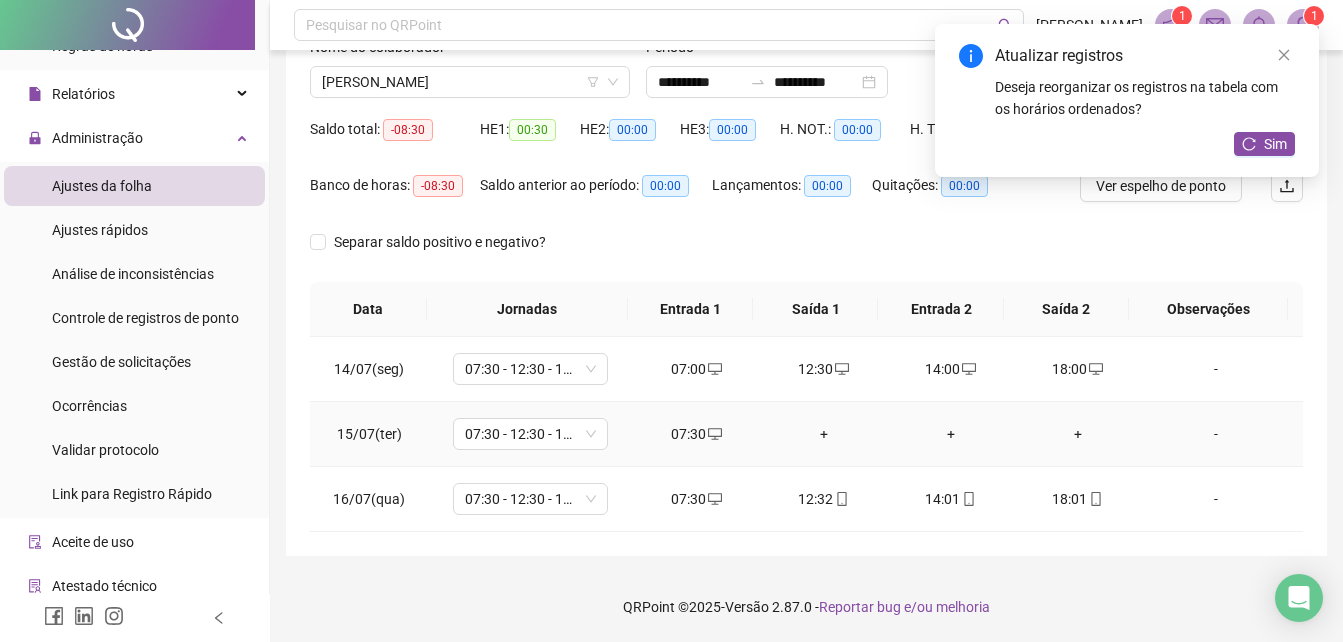 click on "+" at bounding box center (1077, 434) 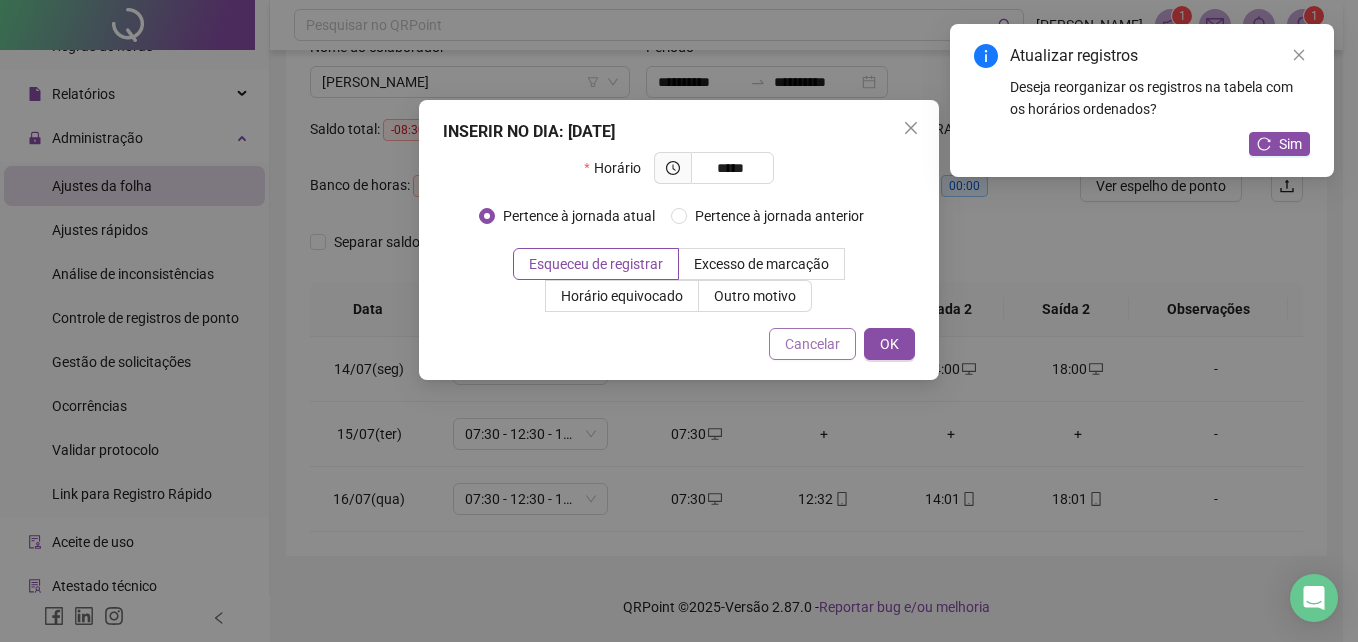 type on "*****" 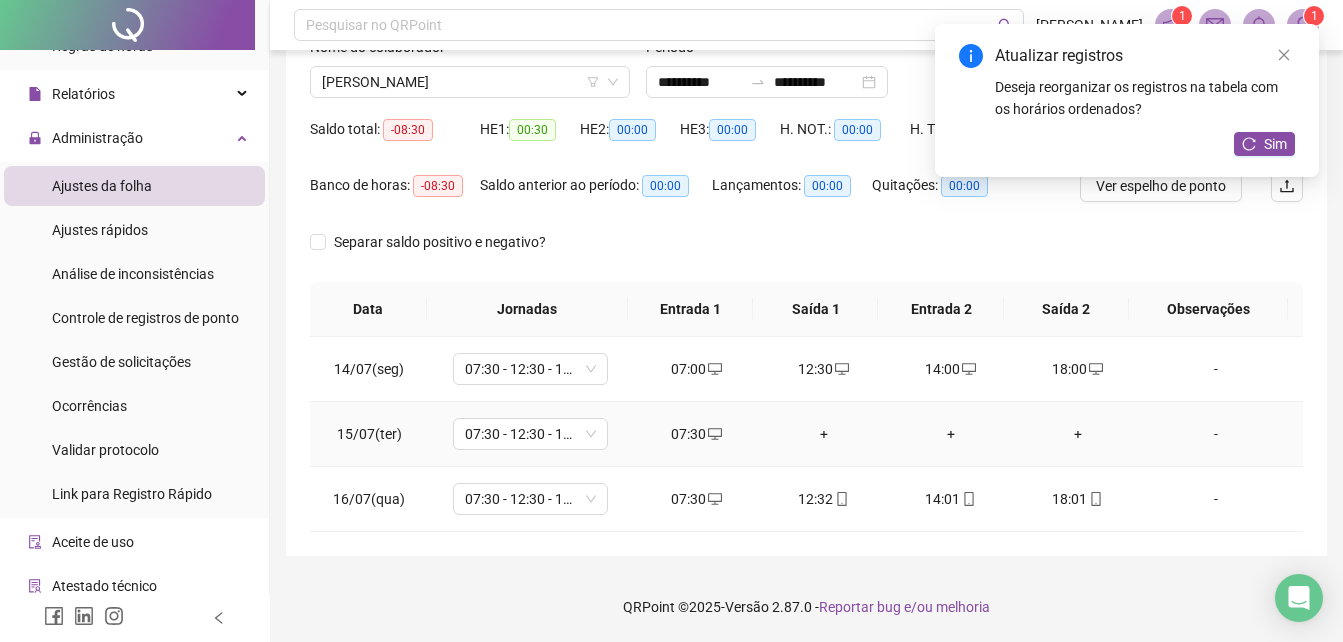 click on "+" at bounding box center (823, 434) 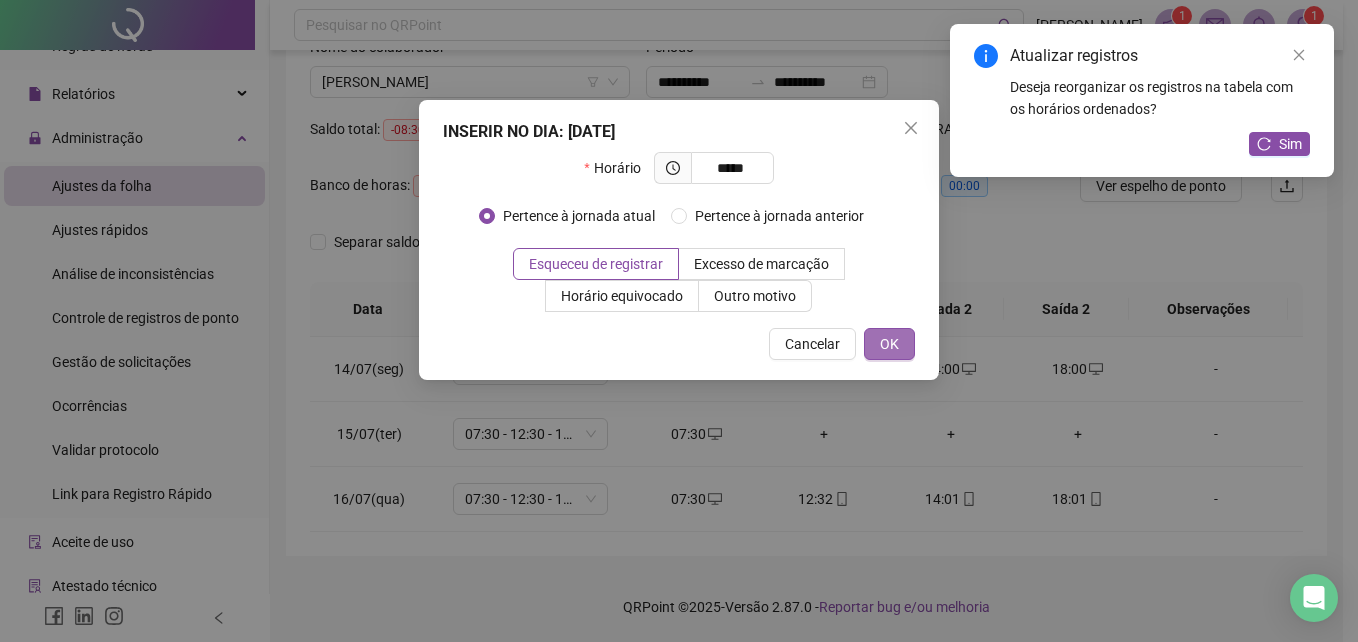 type on "*****" 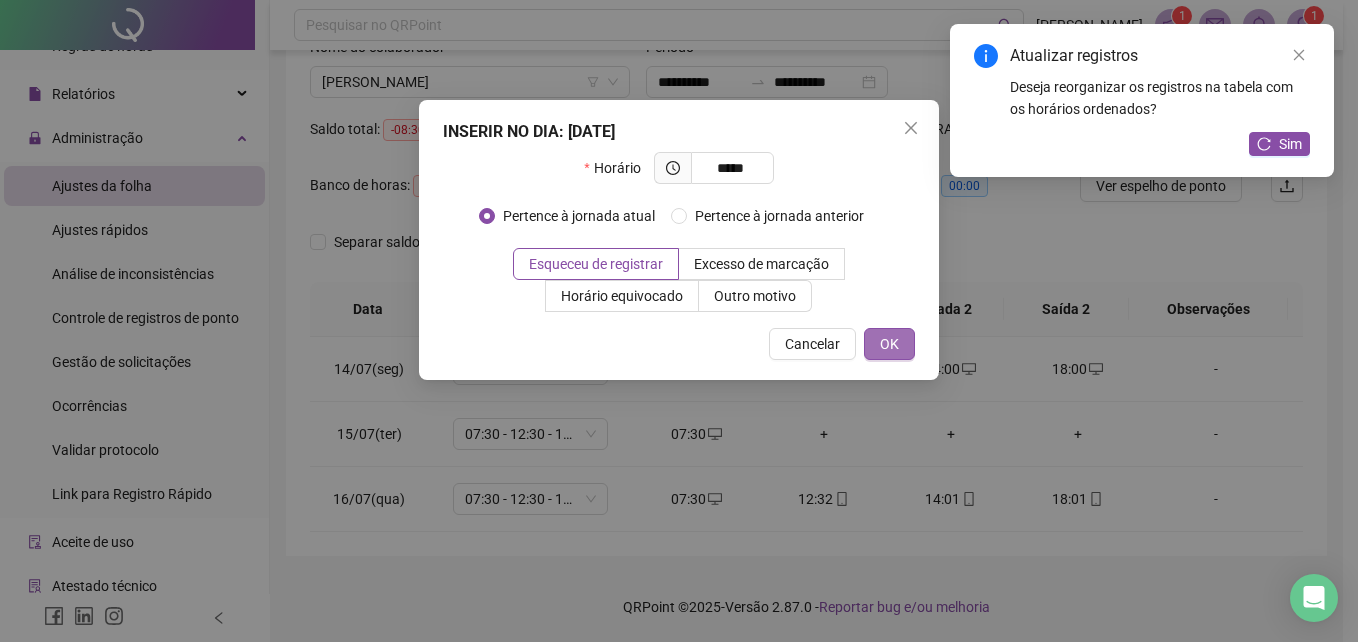 click on "OK" at bounding box center [889, 344] 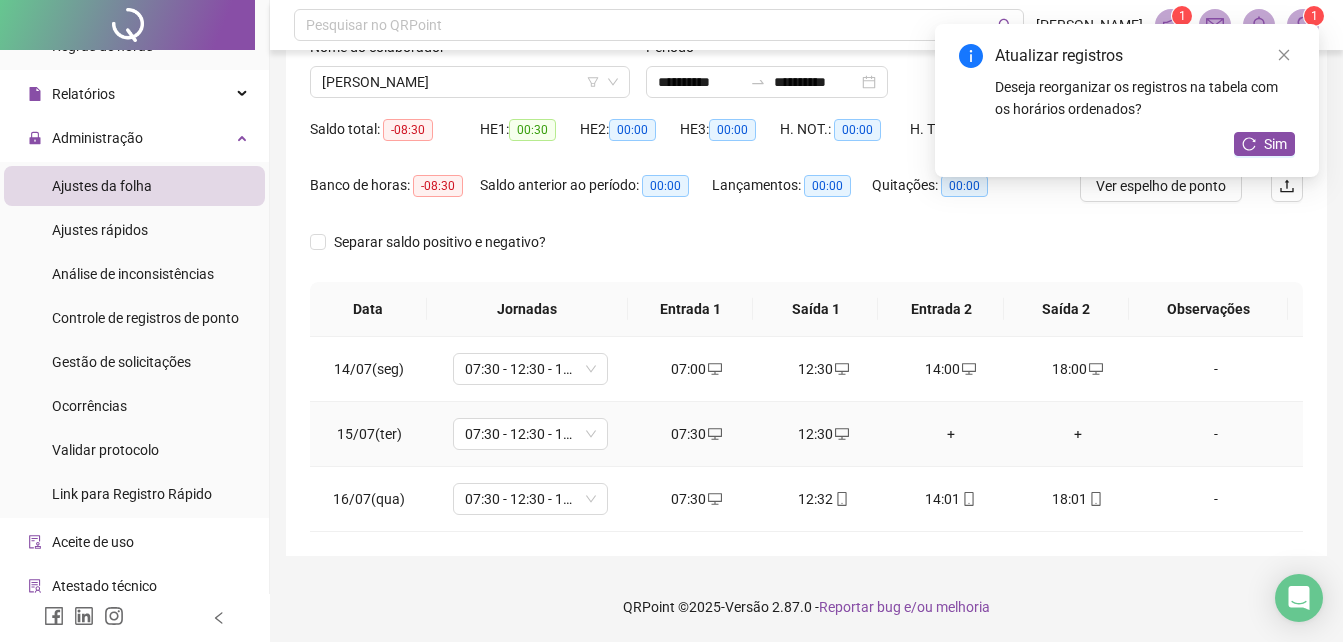 click on "+" at bounding box center [950, 434] 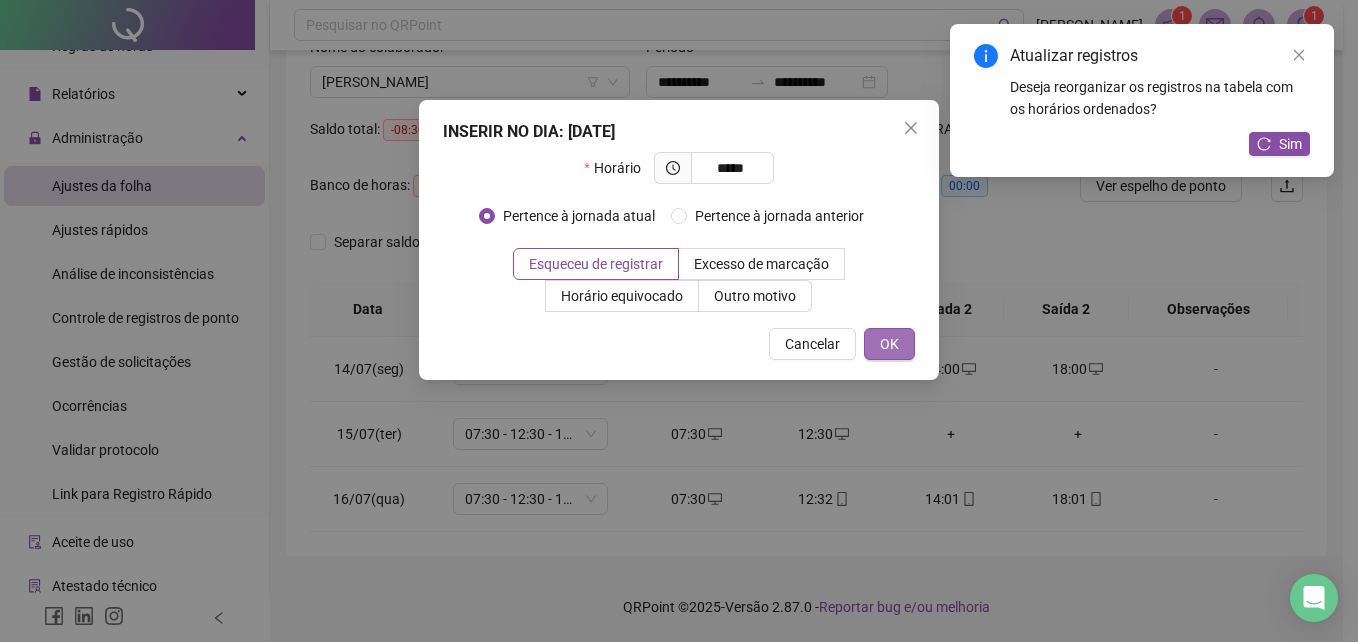 type on "*****" 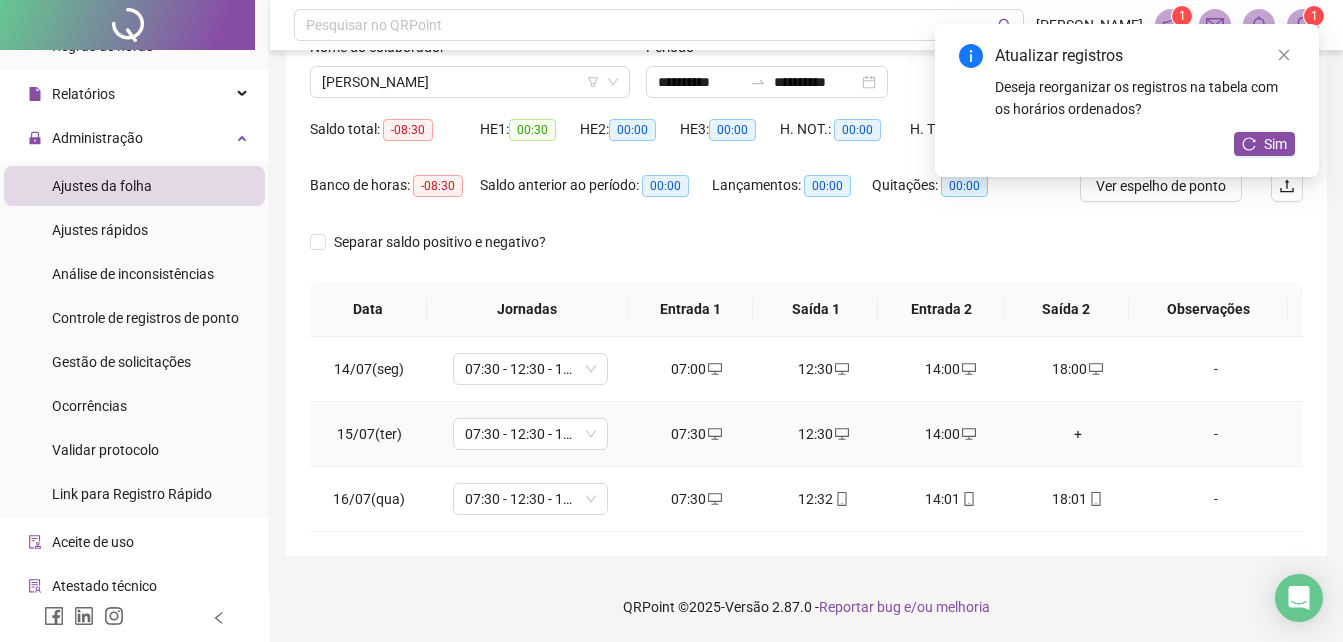 click on "+" at bounding box center [1077, 434] 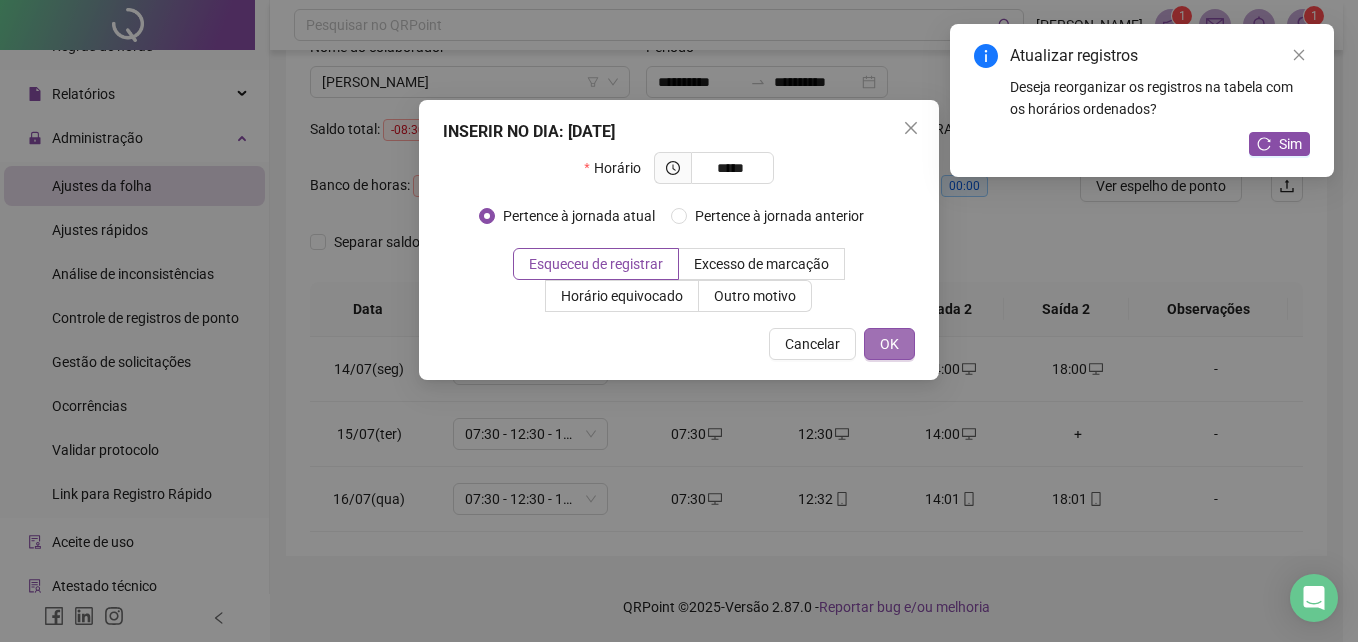 type on "*****" 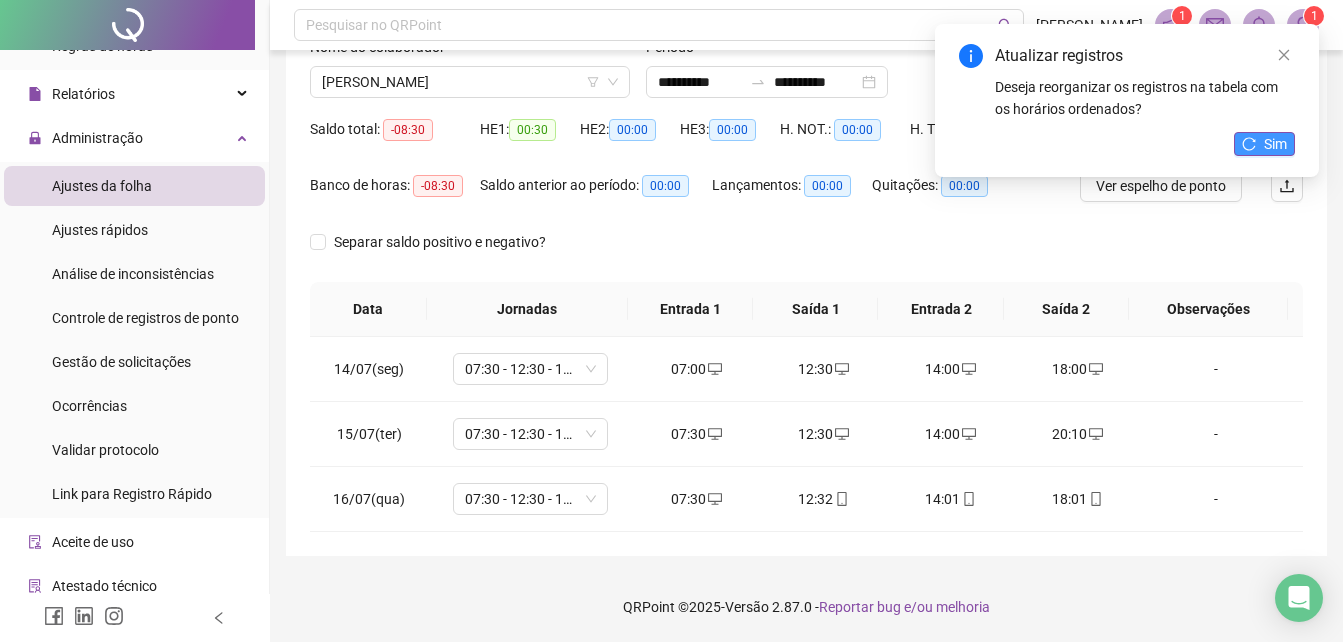 click on "Sim" at bounding box center [1275, 144] 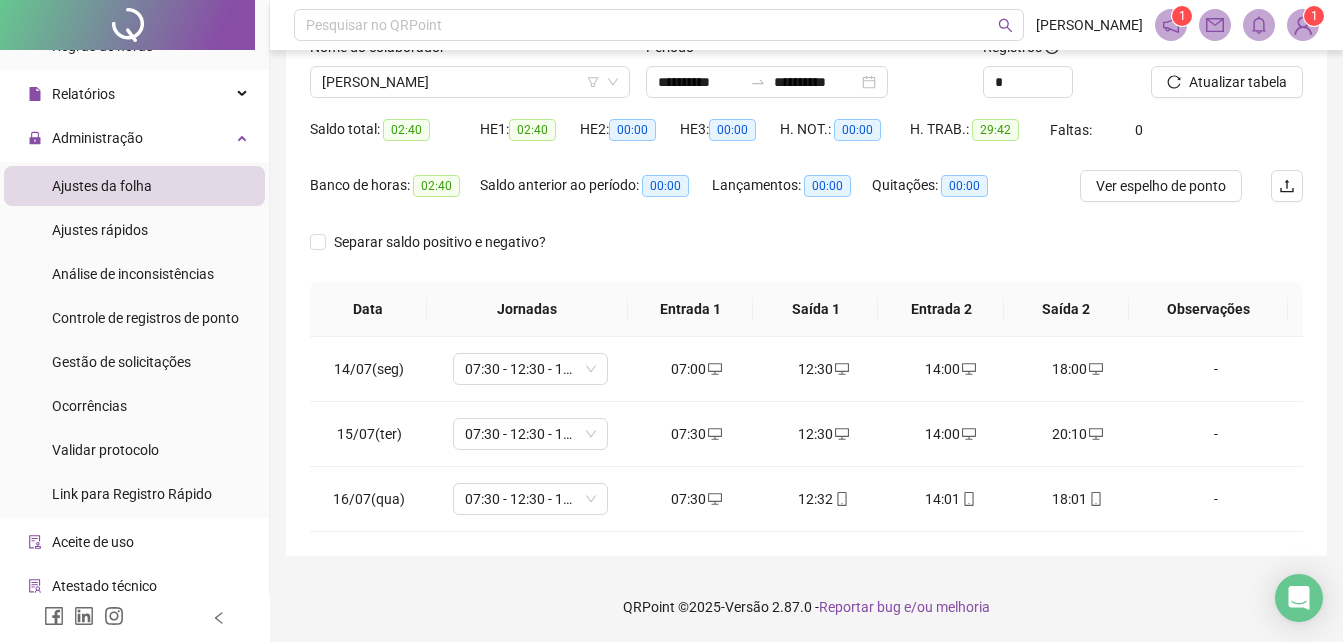scroll, scrollTop: 48, scrollLeft: 0, axis: vertical 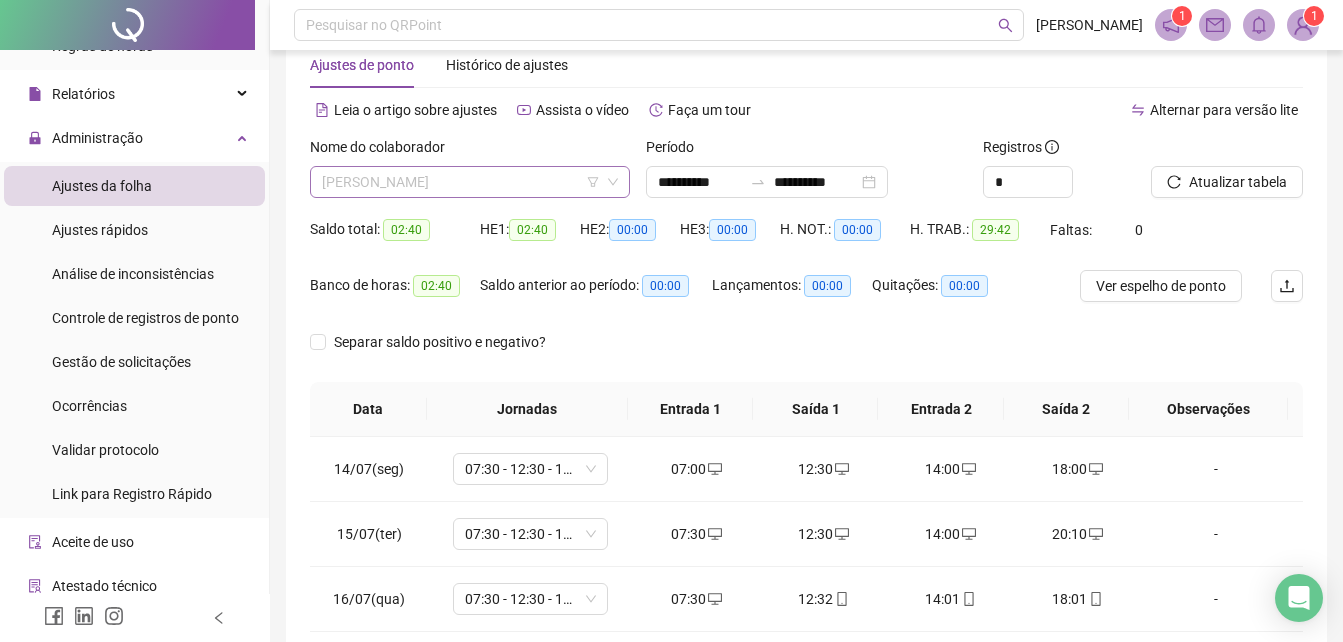 click on "[PERSON_NAME]" at bounding box center [470, 182] 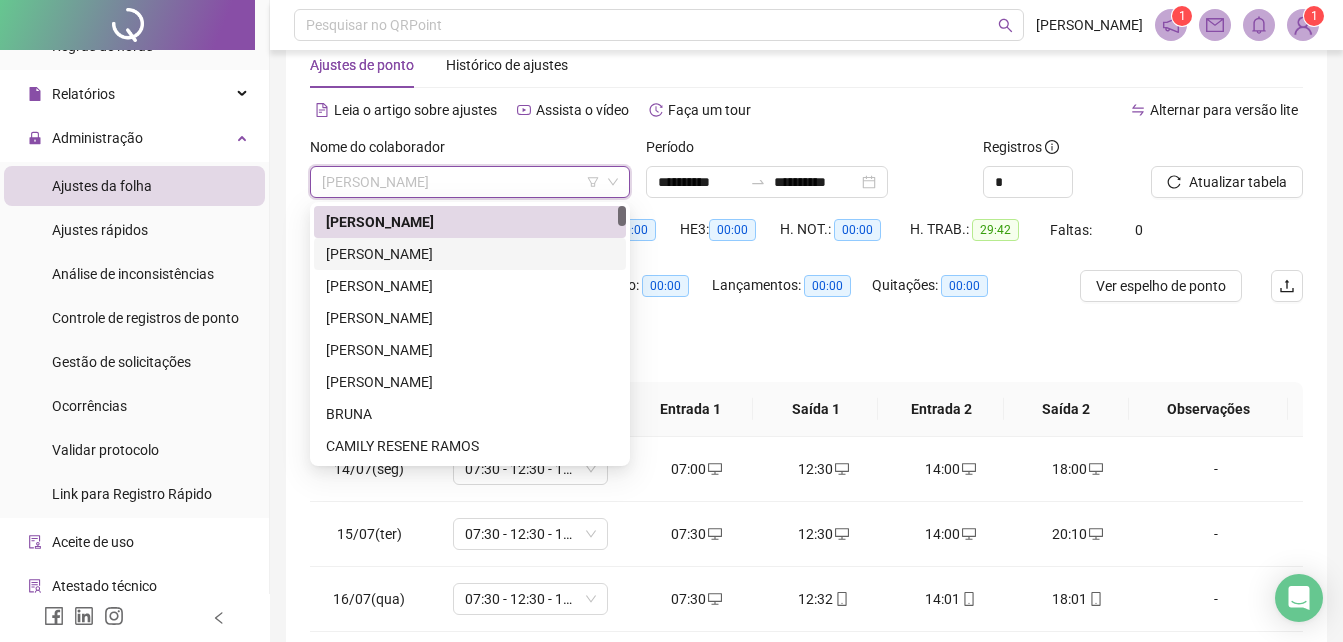 click on "[PERSON_NAME]" at bounding box center (470, 254) 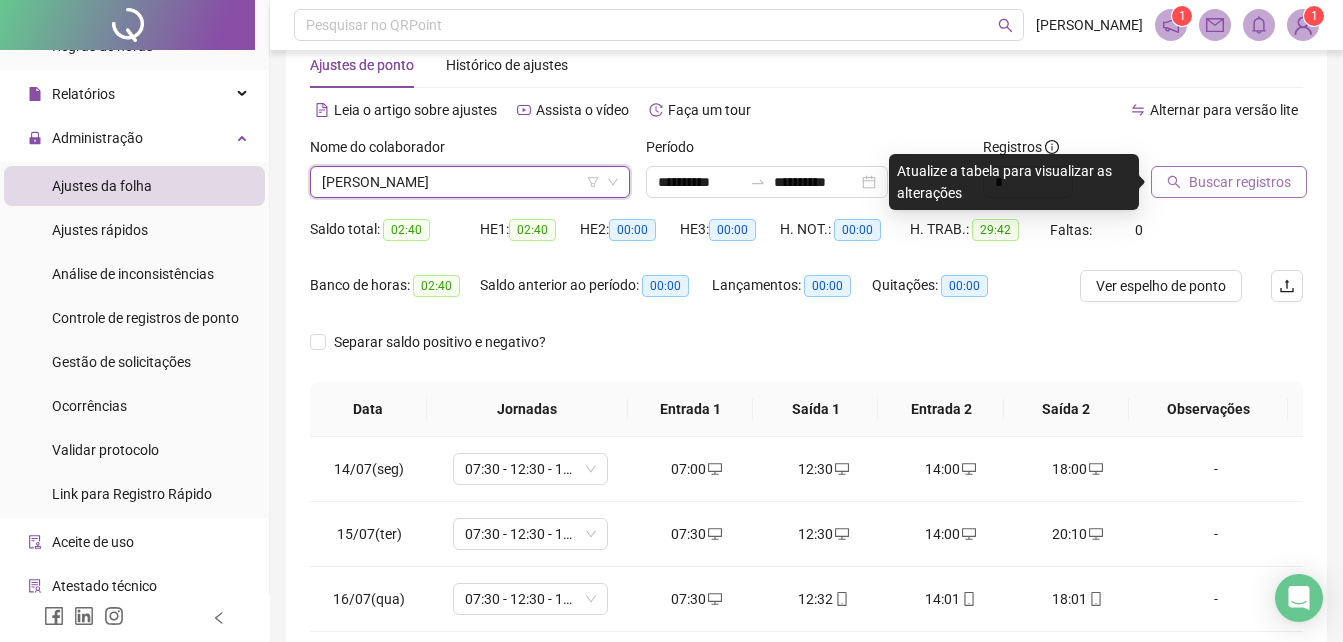 click 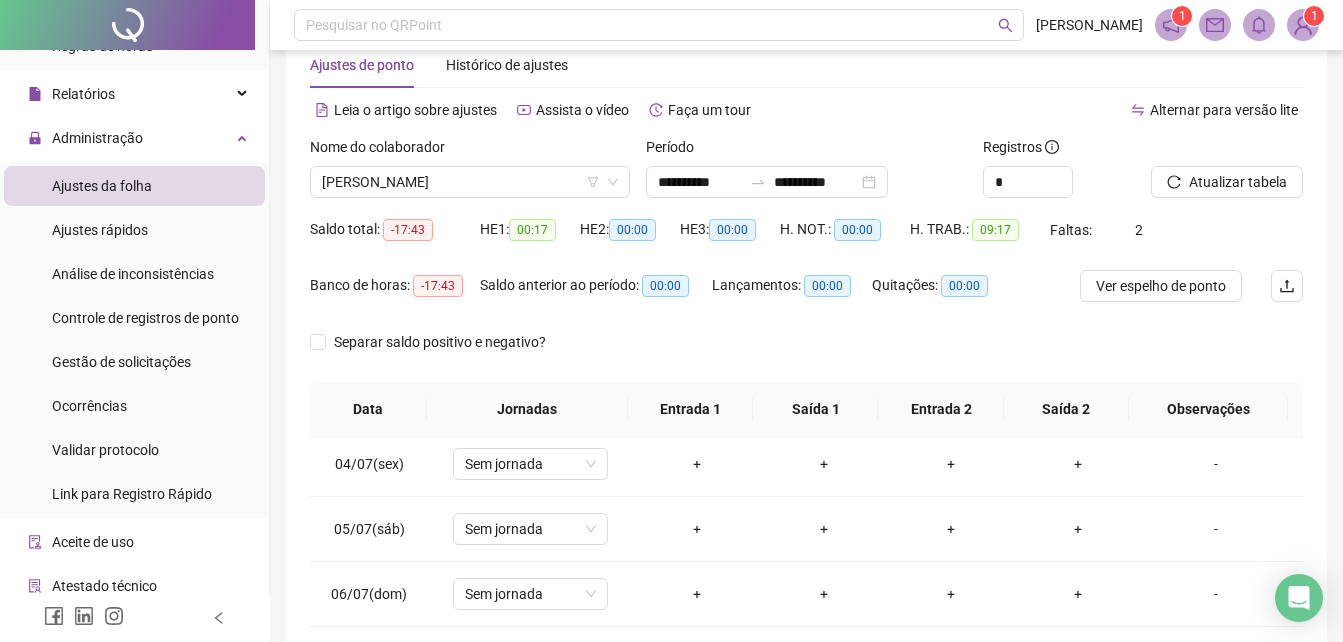 scroll, scrollTop: 300, scrollLeft: 0, axis: vertical 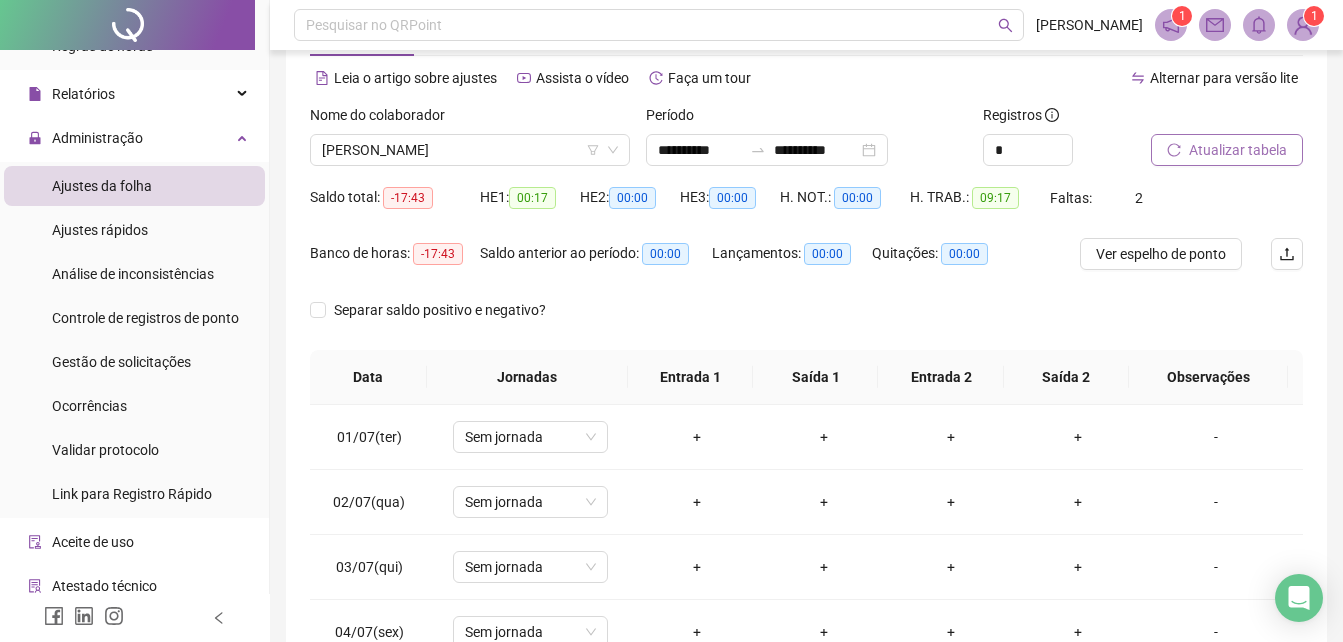 click on "Atualizar tabela" at bounding box center (1238, 150) 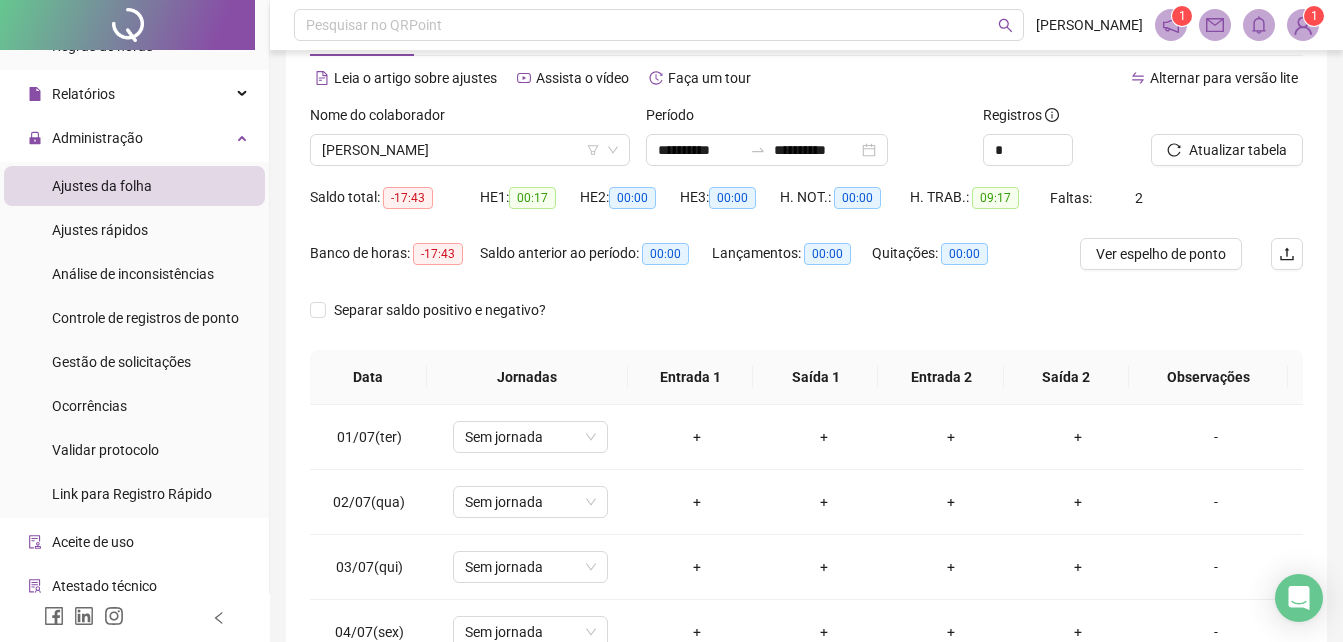 scroll, scrollTop: 40, scrollLeft: 0, axis: vertical 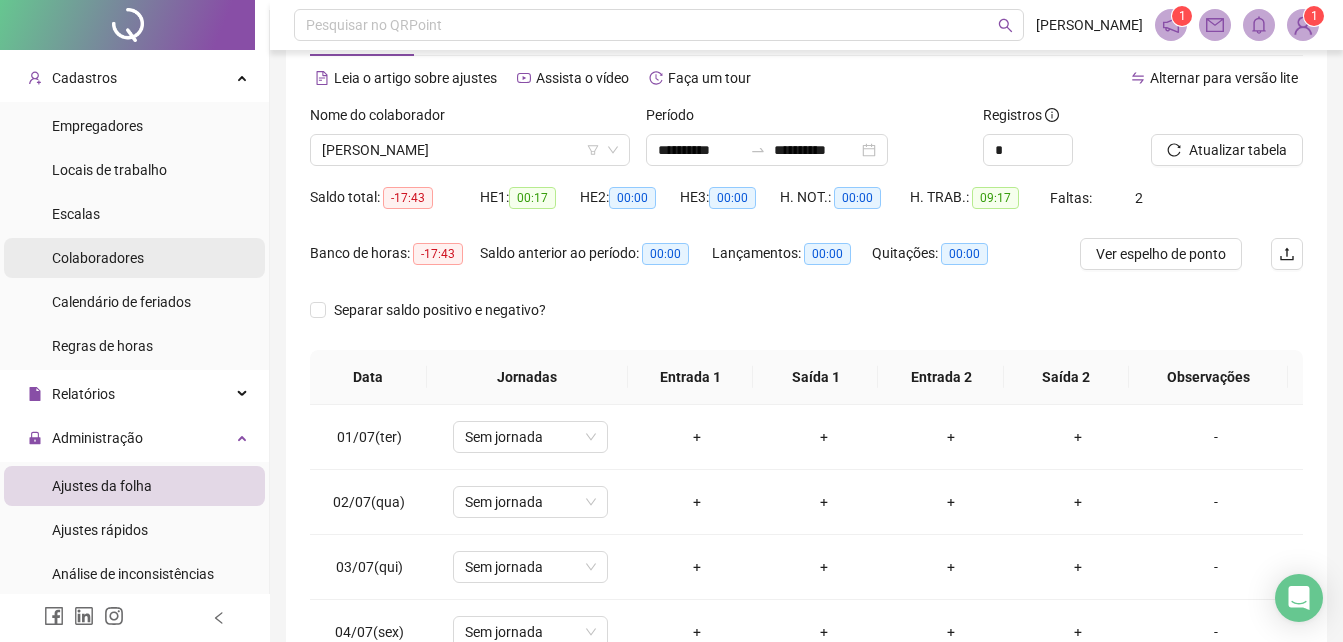 click on "Colaboradores" at bounding box center [98, 258] 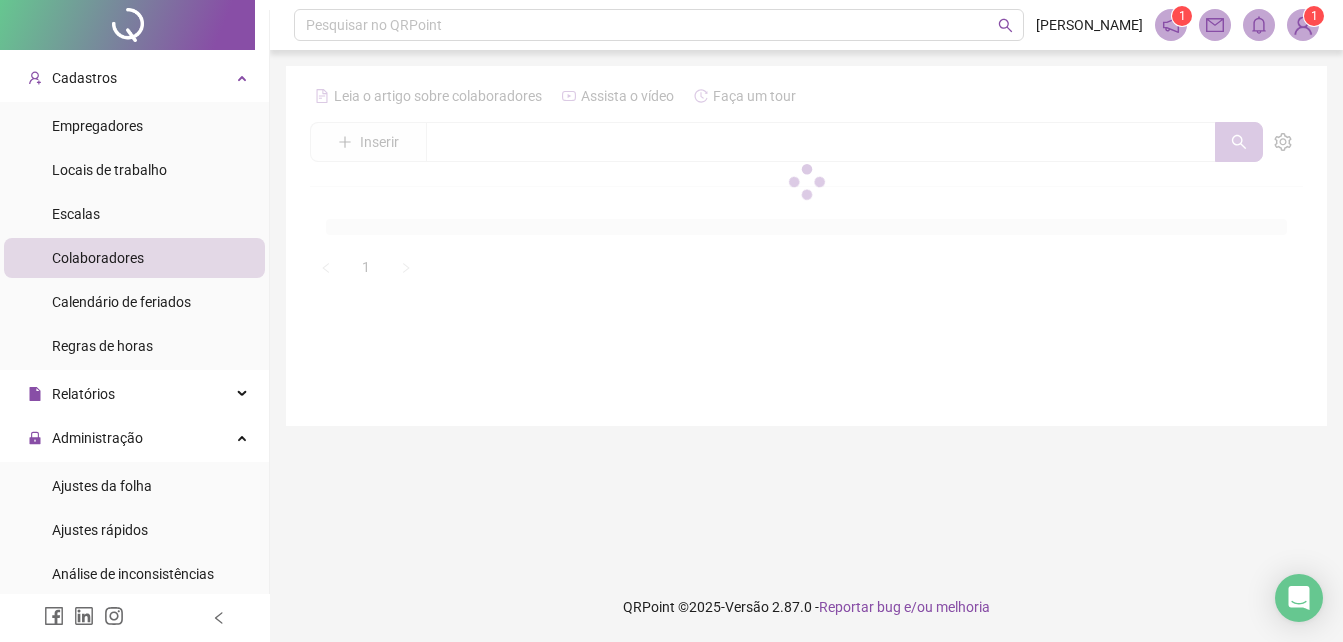 scroll, scrollTop: 0, scrollLeft: 0, axis: both 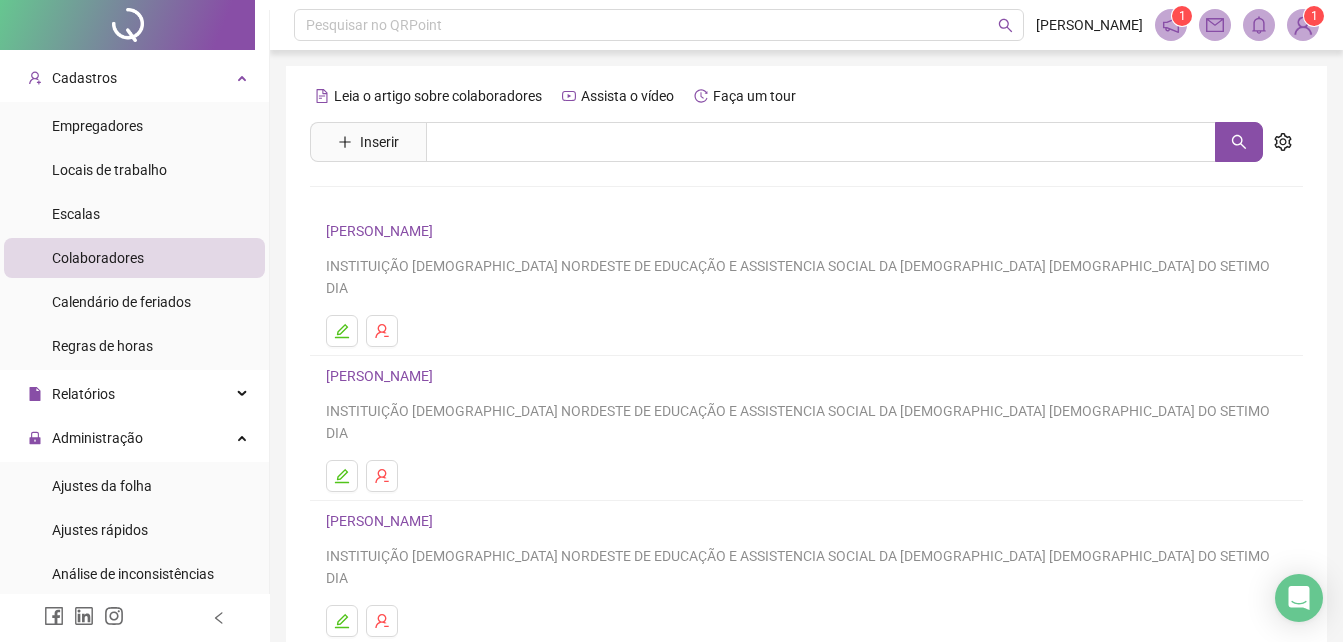 click on "[PERSON_NAME]" at bounding box center (382, 376) 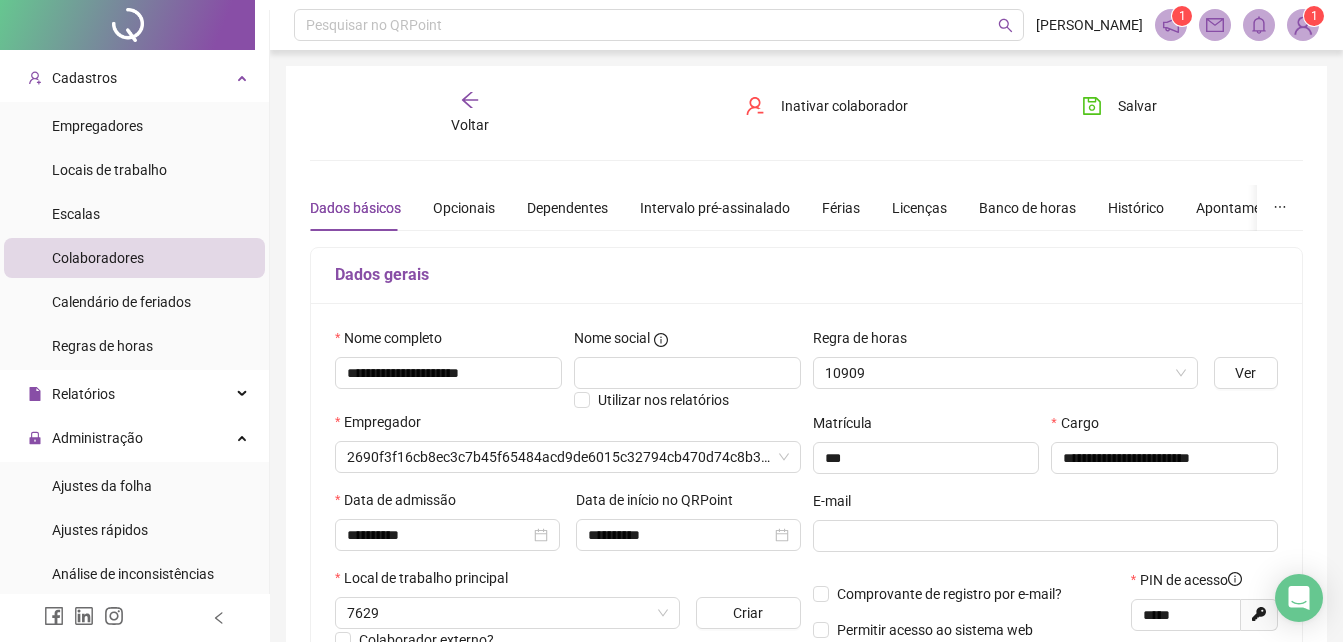 type on "**********" 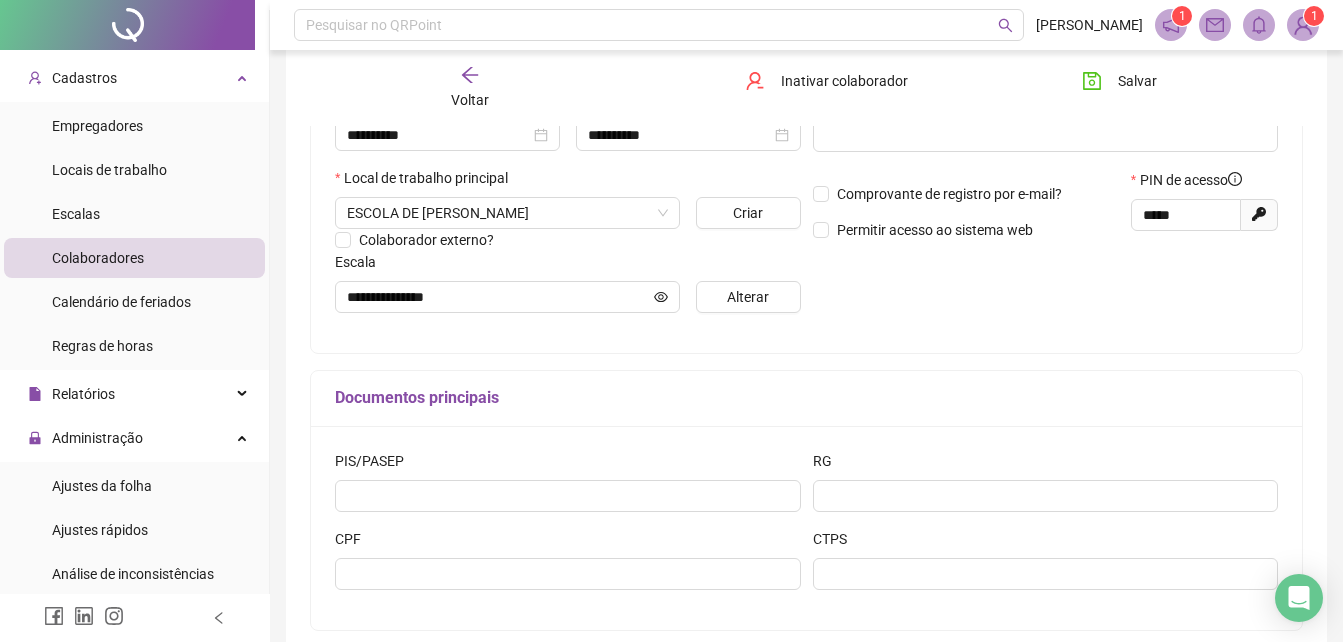 scroll, scrollTop: 100, scrollLeft: 0, axis: vertical 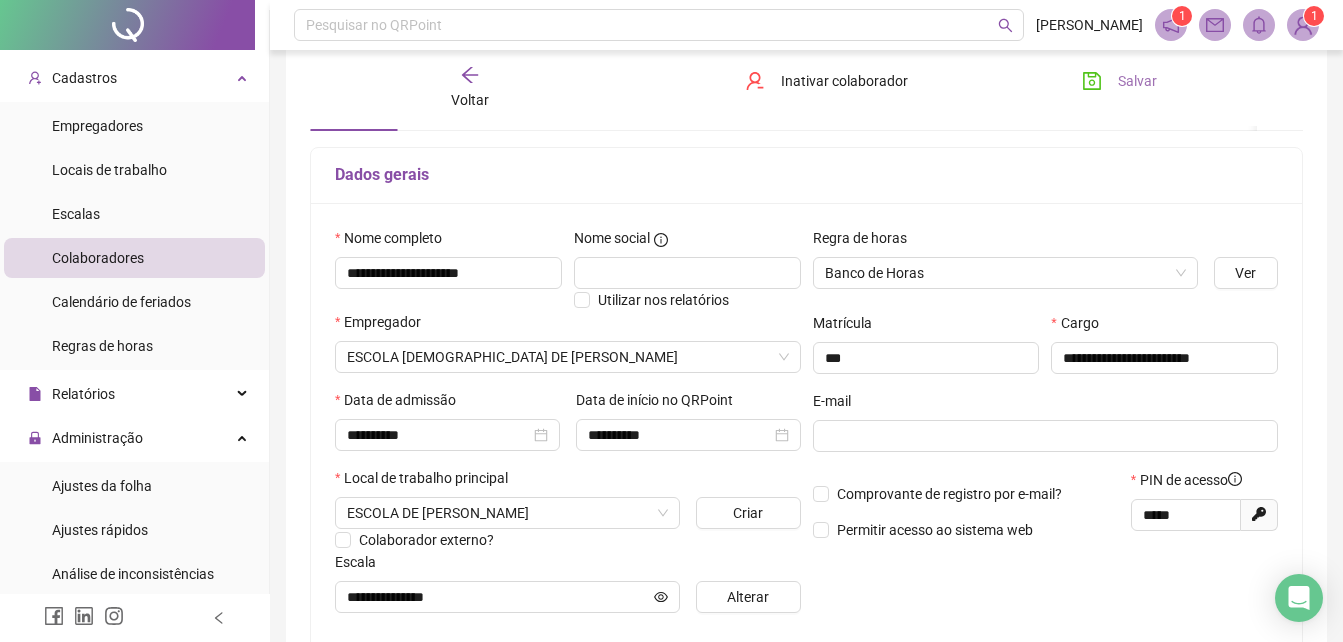 click on "Salvar" at bounding box center (1137, 81) 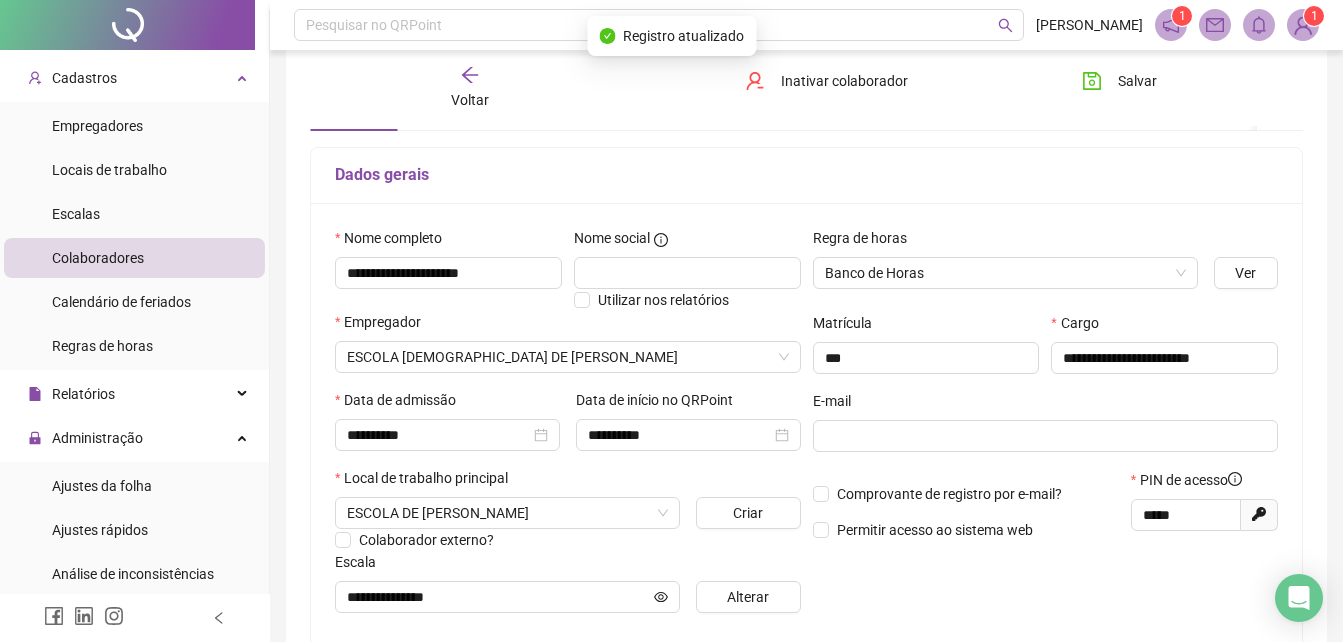 click 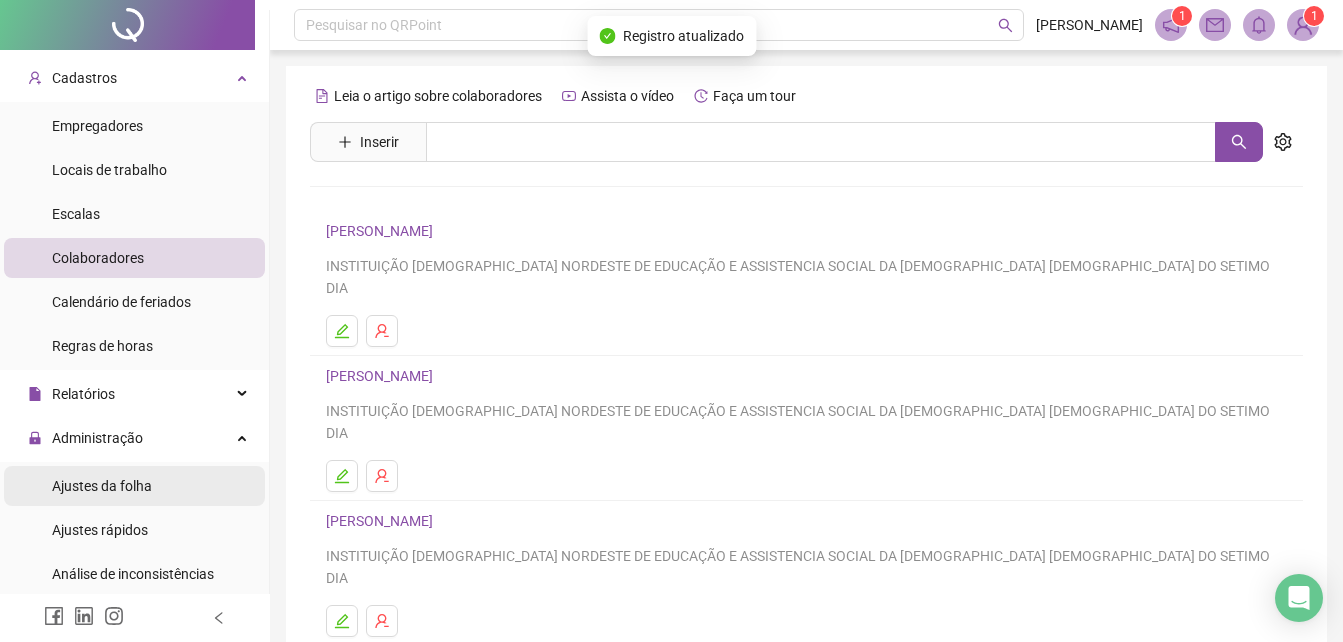 click on "Ajustes da folha" at bounding box center [134, 486] 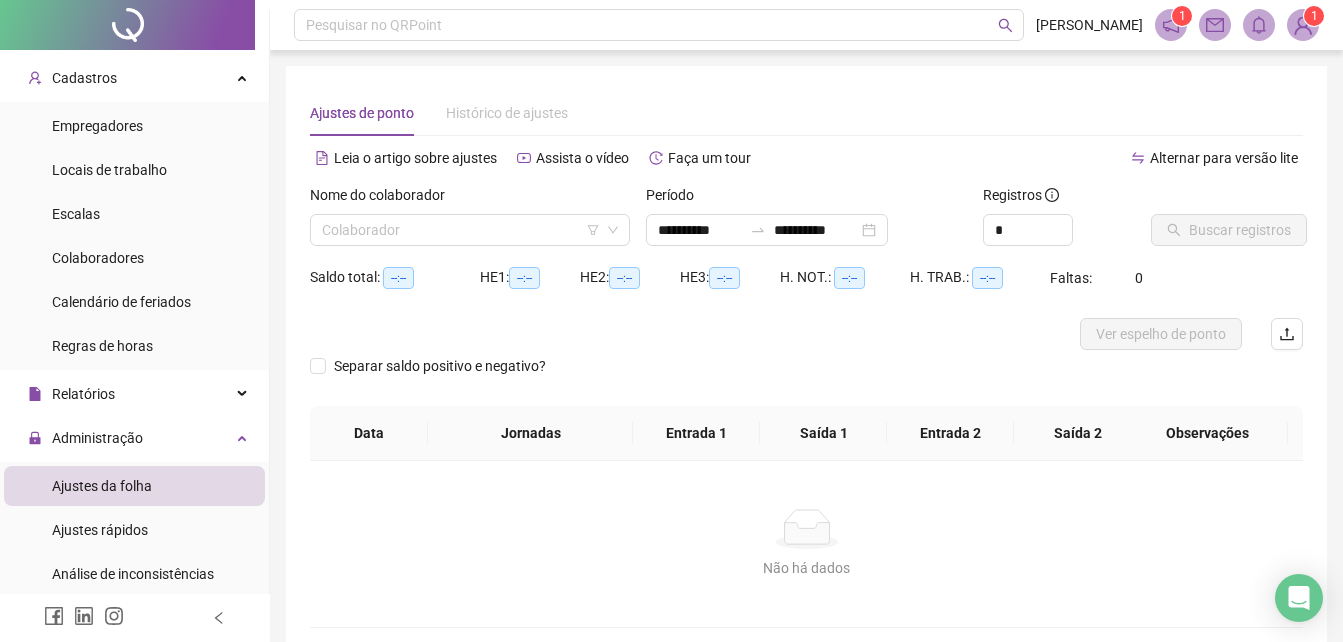 type on "**********" 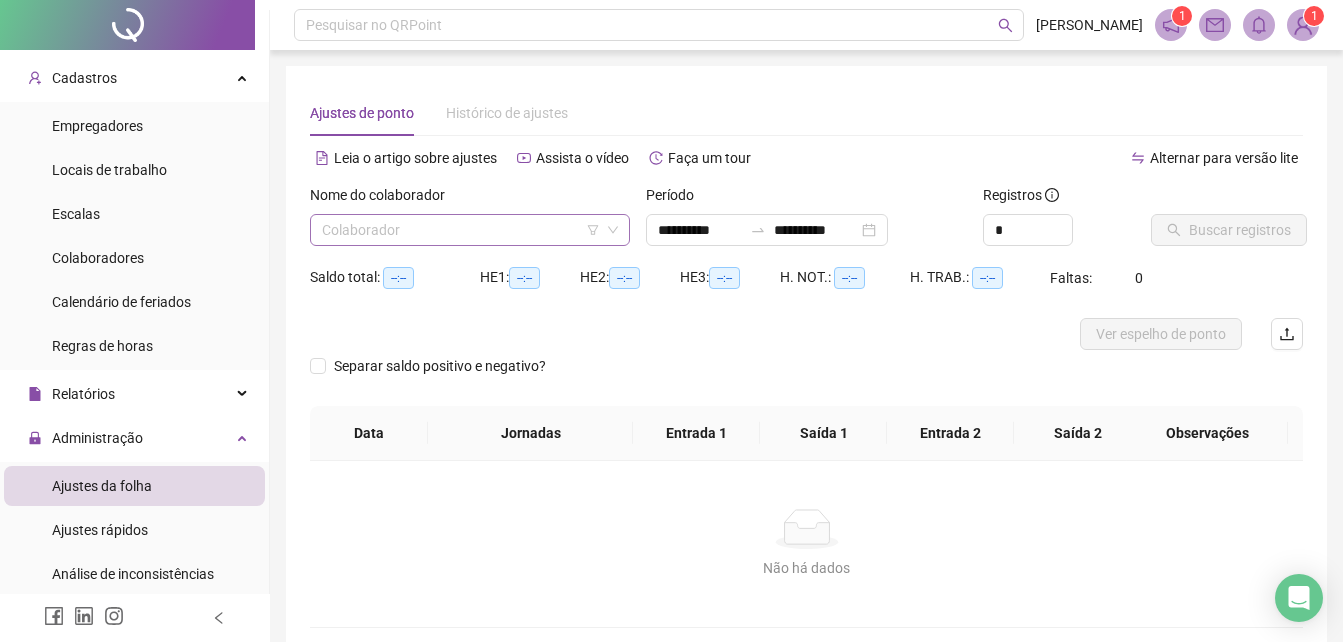 click at bounding box center (464, 230) 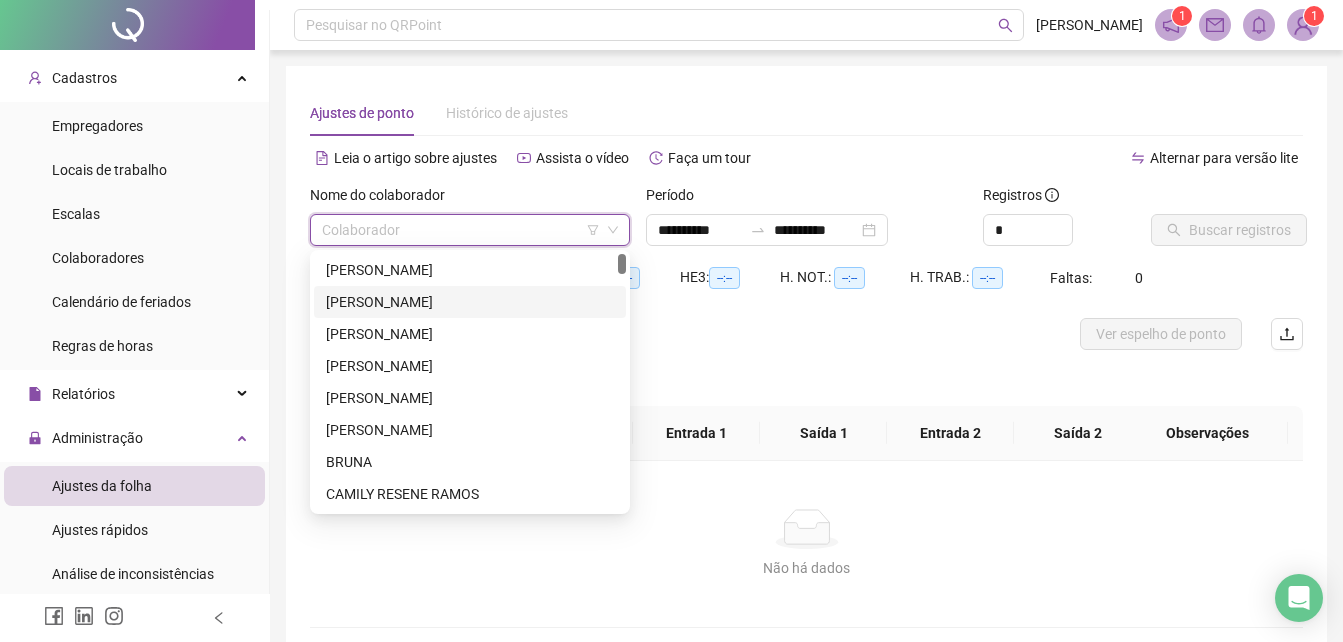 click on "[PERSON_NAME]" at bounding box center [470, 302] 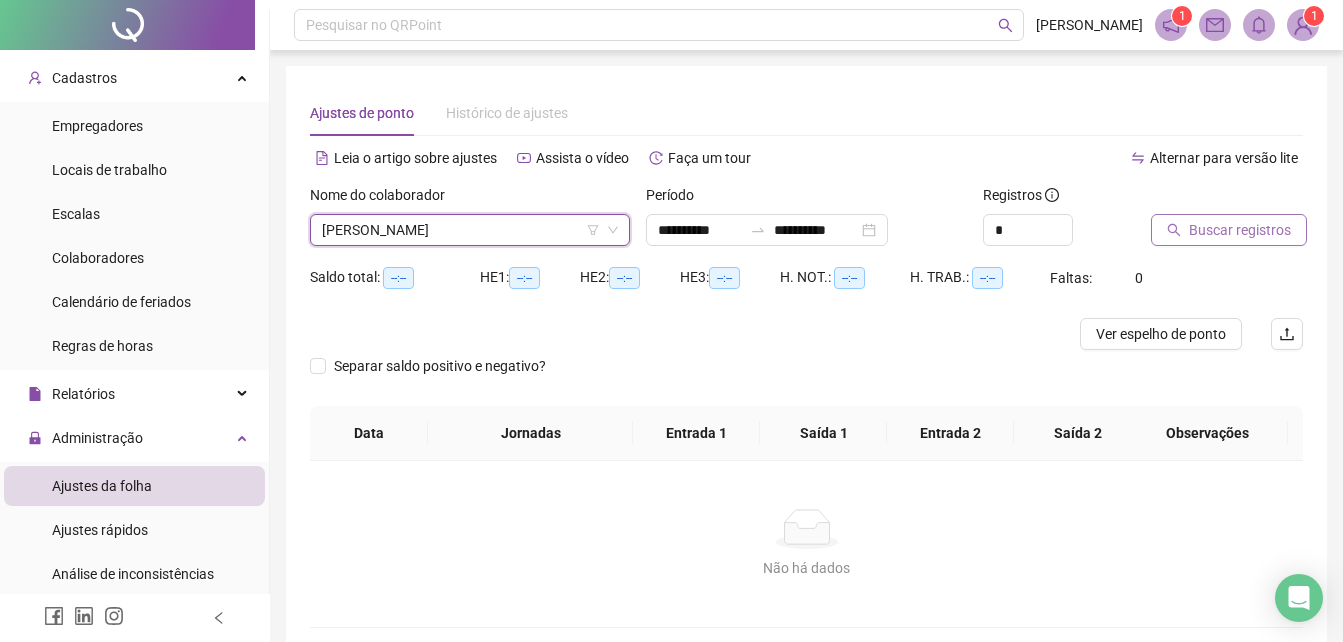 click on "Buscar registros" at bounding box center (1229, 230) 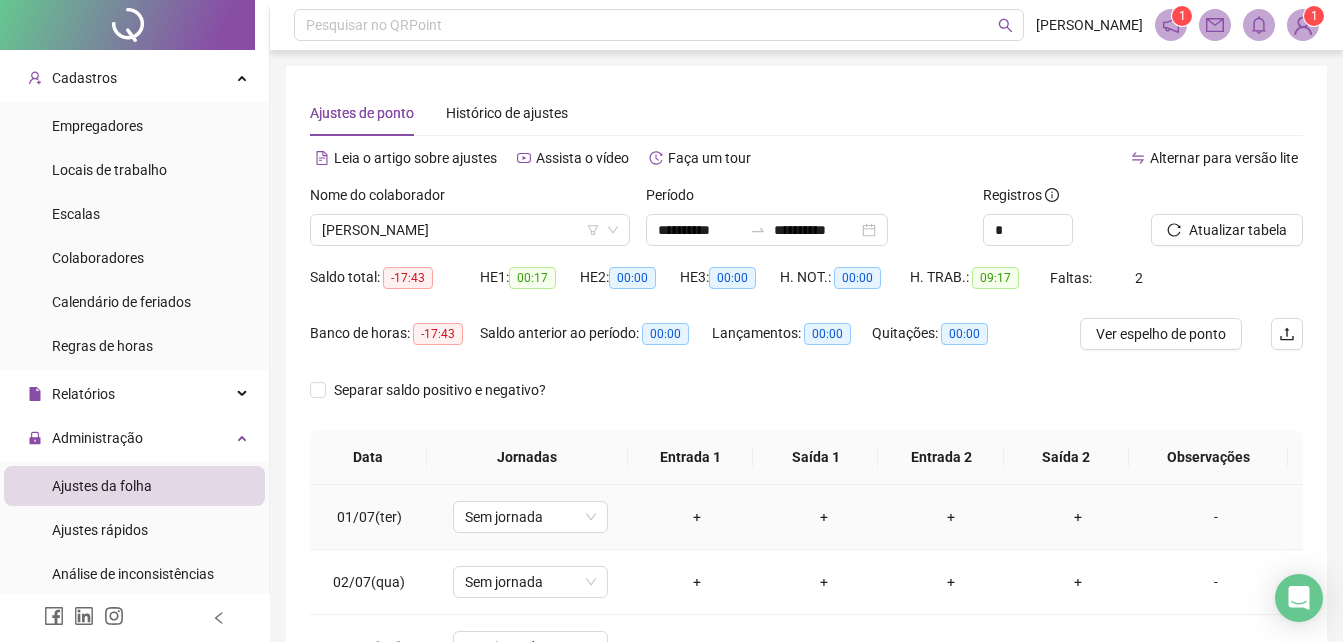 scroll, scrollTop: 300, scrollLeft: 0, axis: vertical 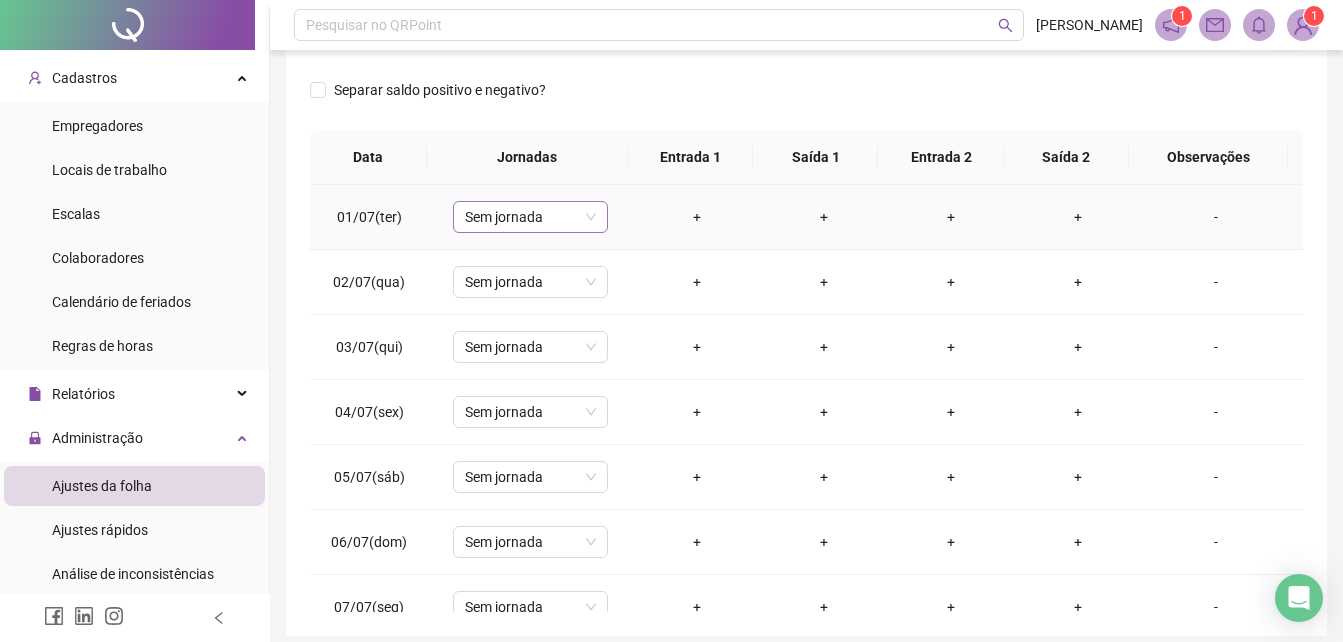 click on "Sem jornada" at bounding box center [530, 217] 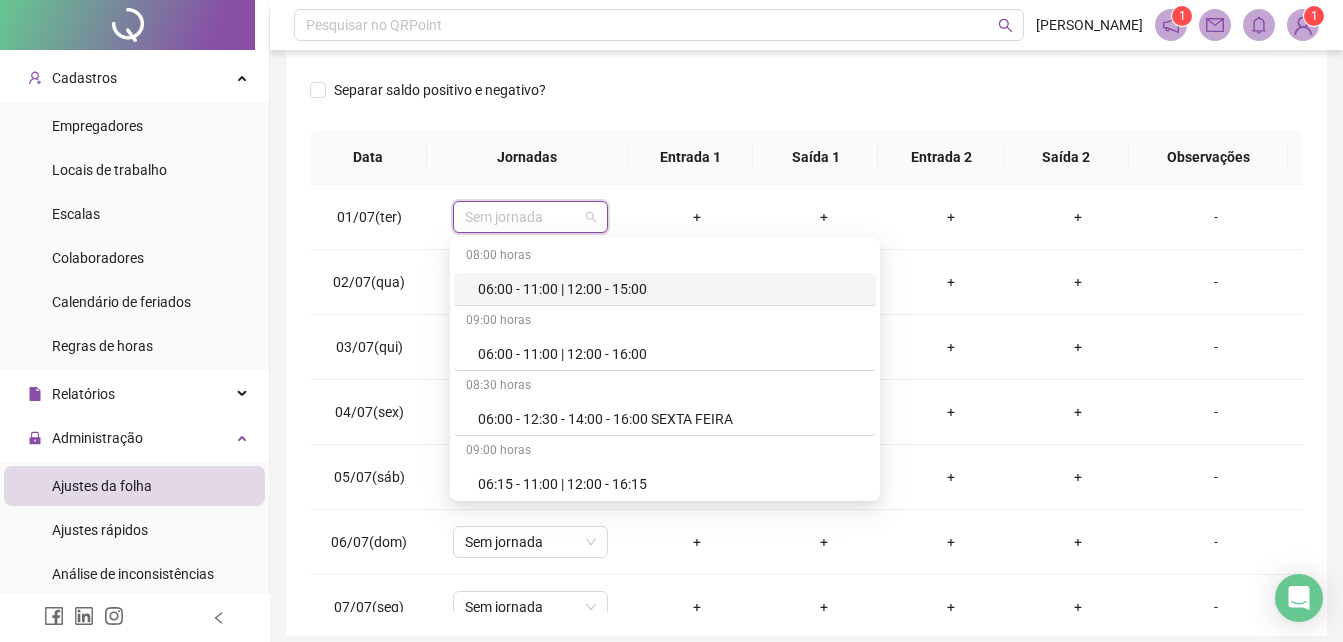 click on "Separar saldo positivo e negativo?" at bounding box center (806, 102) 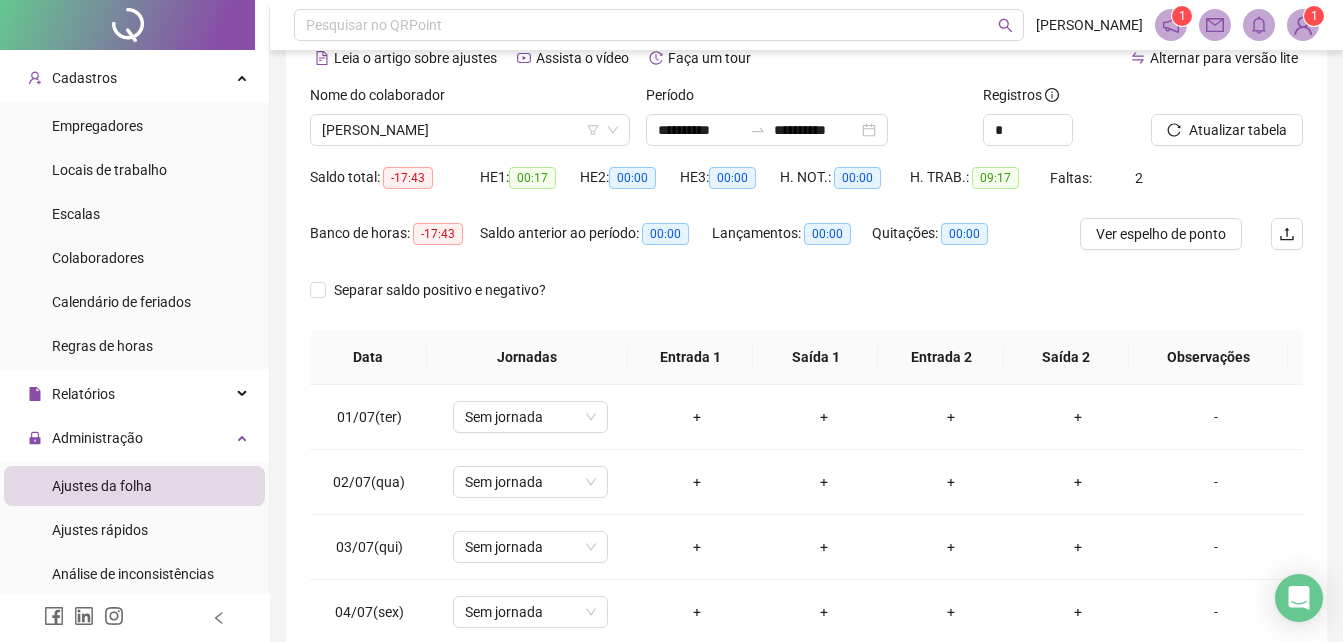 scroll, scrollTop: 0, scrollLeft: 0, axis: both 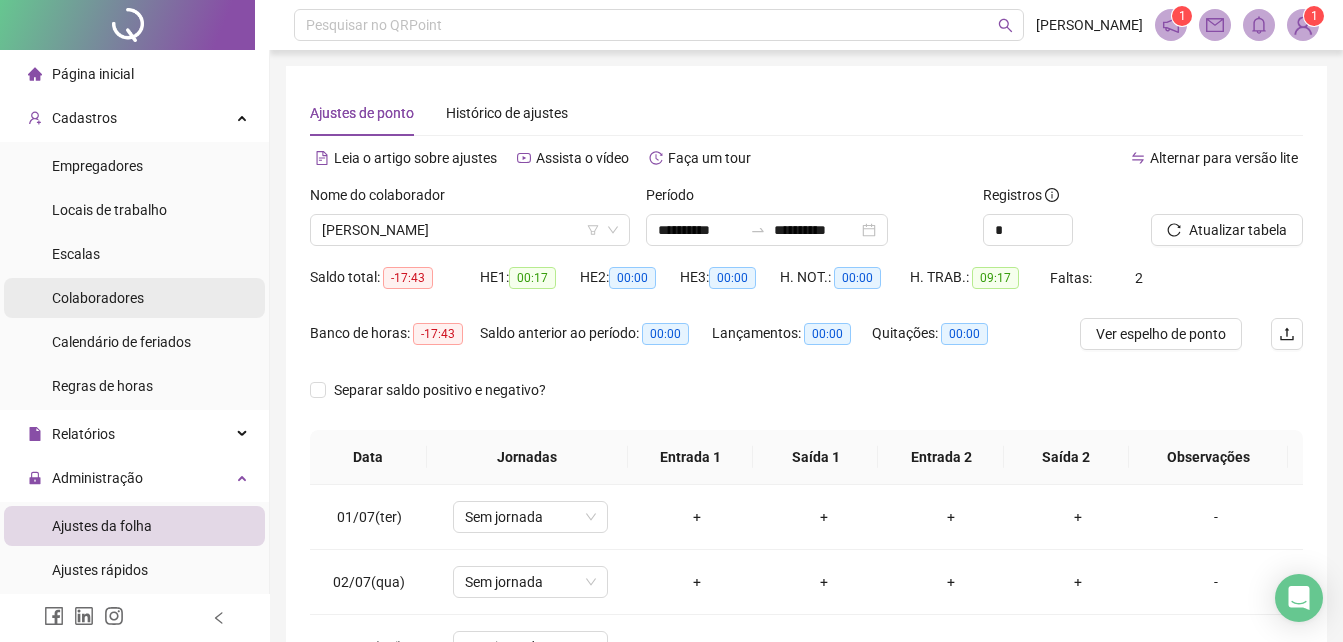 click on "Colaboradores" at bounding box center [98, 298] 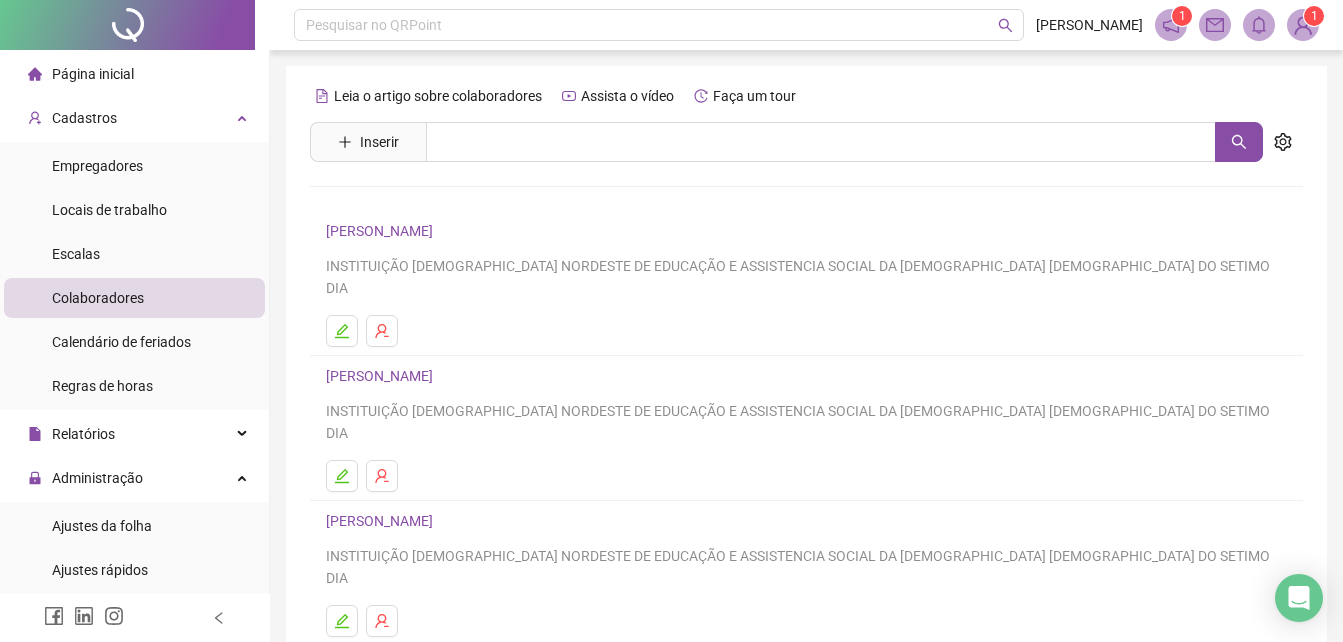 click on "[PERSON_NAME]" at bounding box center (382, 376) 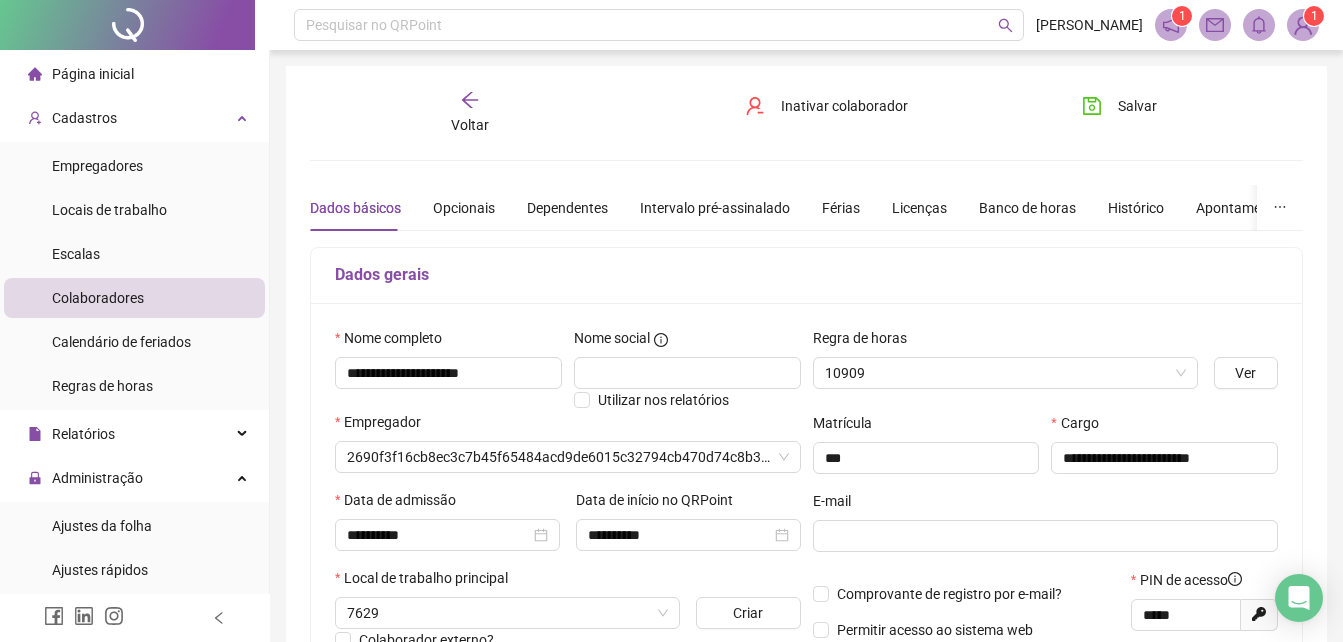 type on "**********" 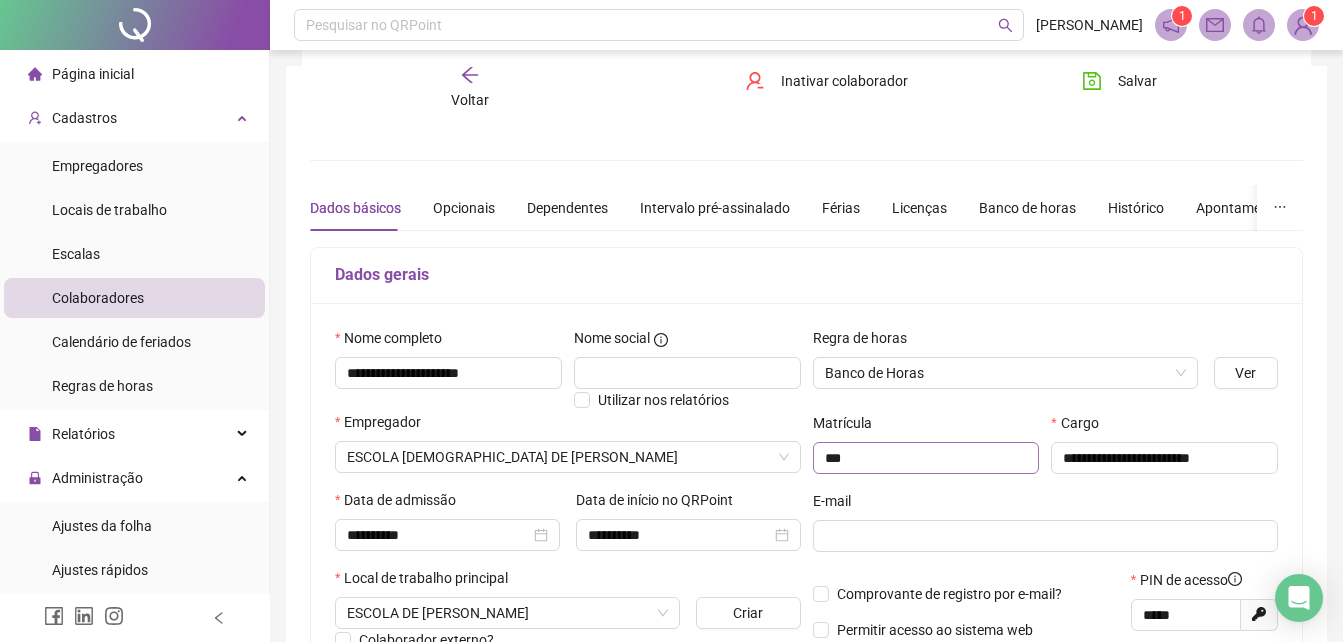 scroll, scrollTop: 200, scrollLeft: 0, axis: vertical 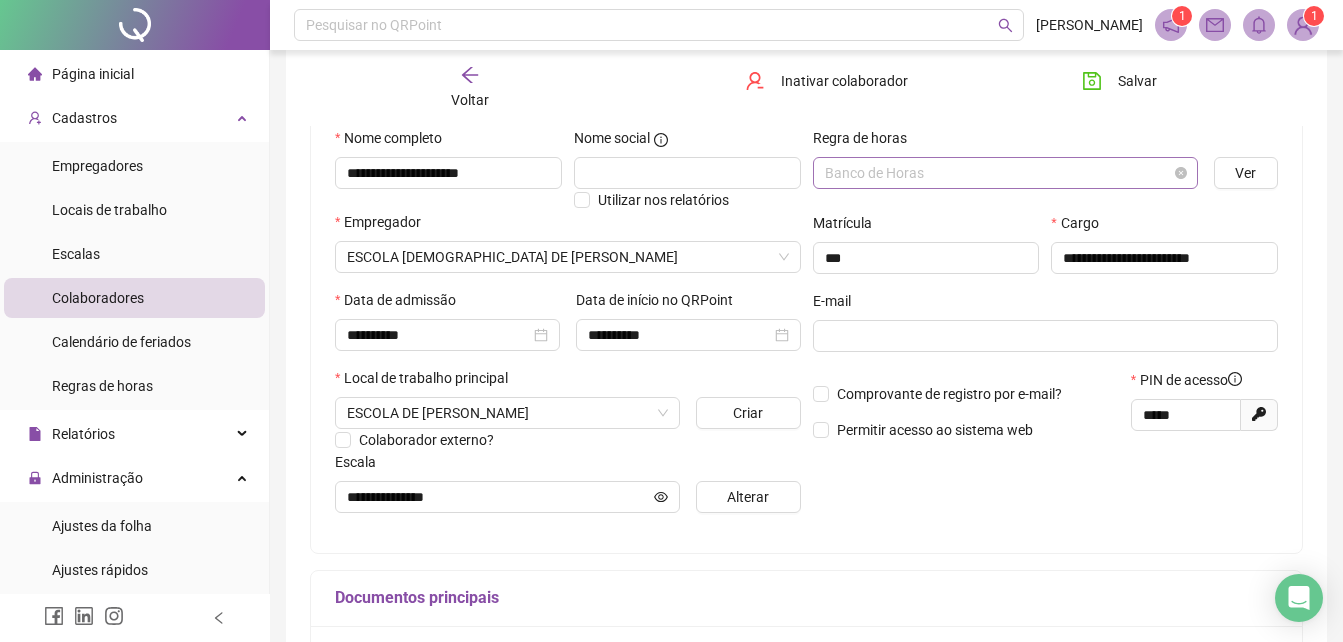 click on "Banco de Horas" at bounding box center (1005, 173) 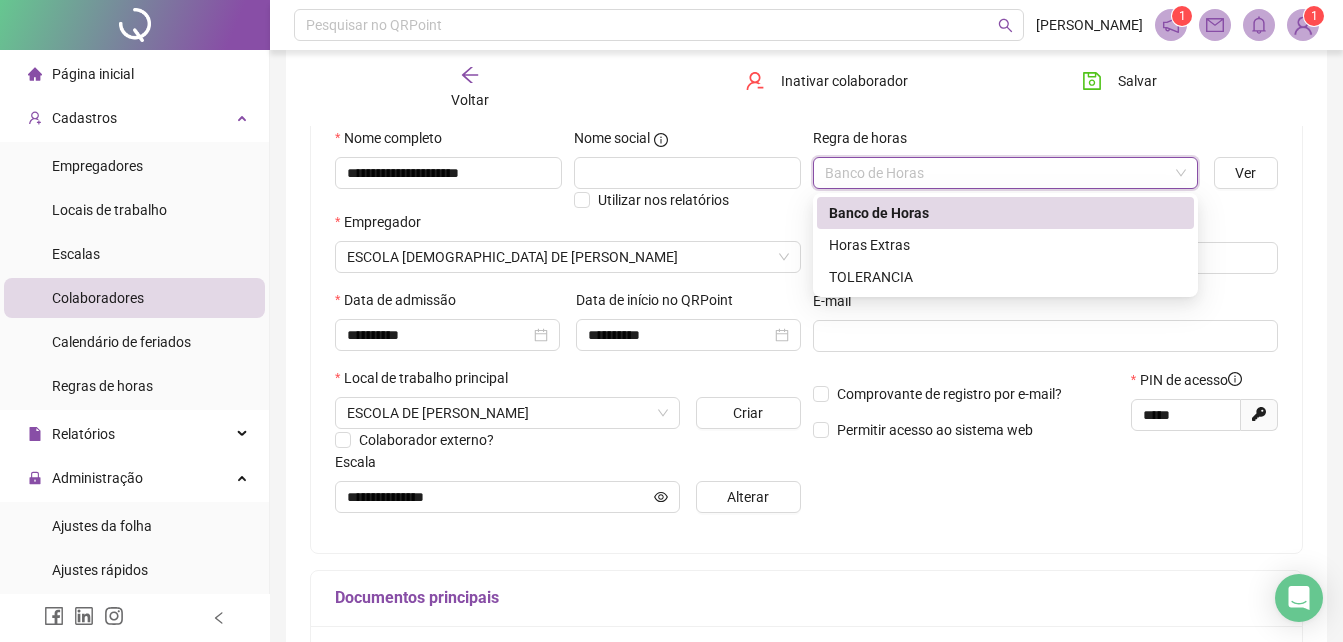 click on "Voltar Inativar colaborador [PERSON_NAME]" at bounding box center (806, 88) 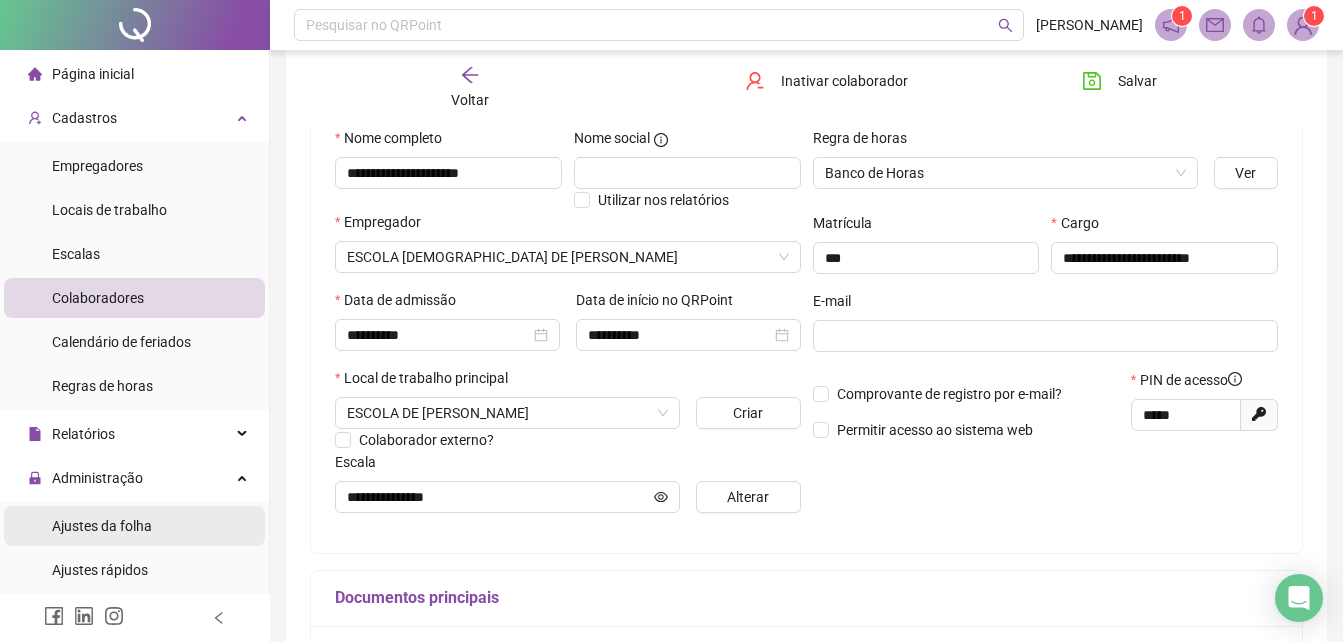scroll, scrollTop: 200, scrollLeft: 0, axis: vertical 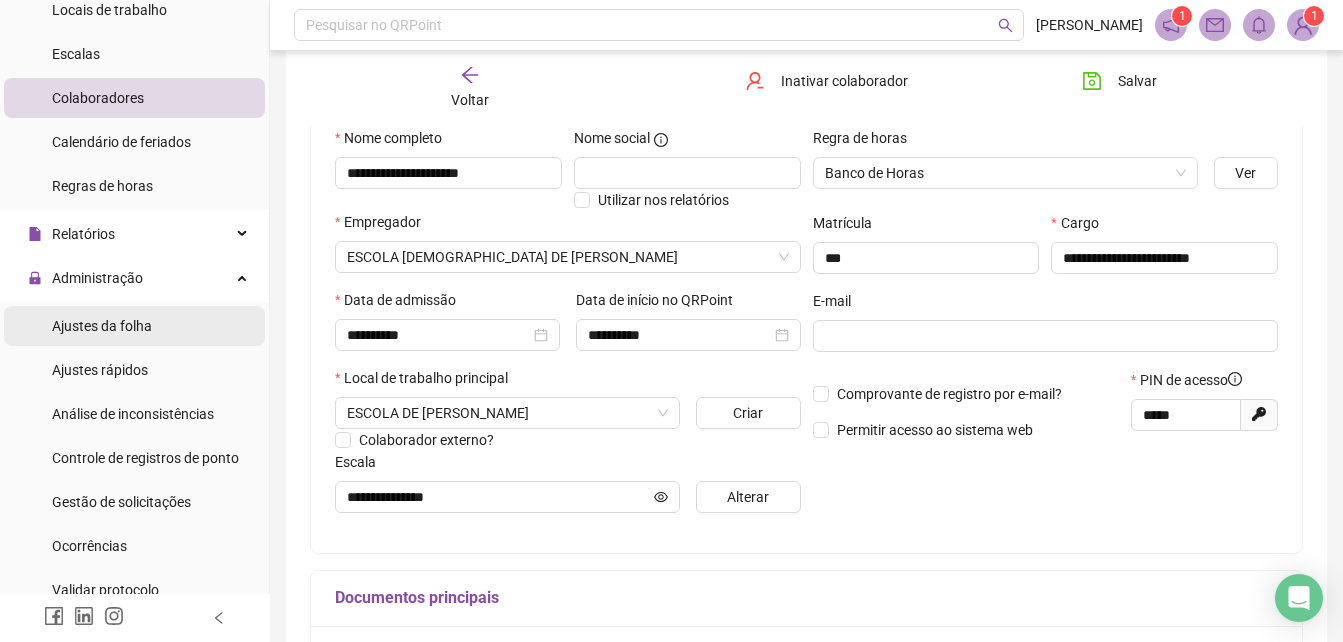 click on "Ajustes da folha" at bounding box center [134, 326] 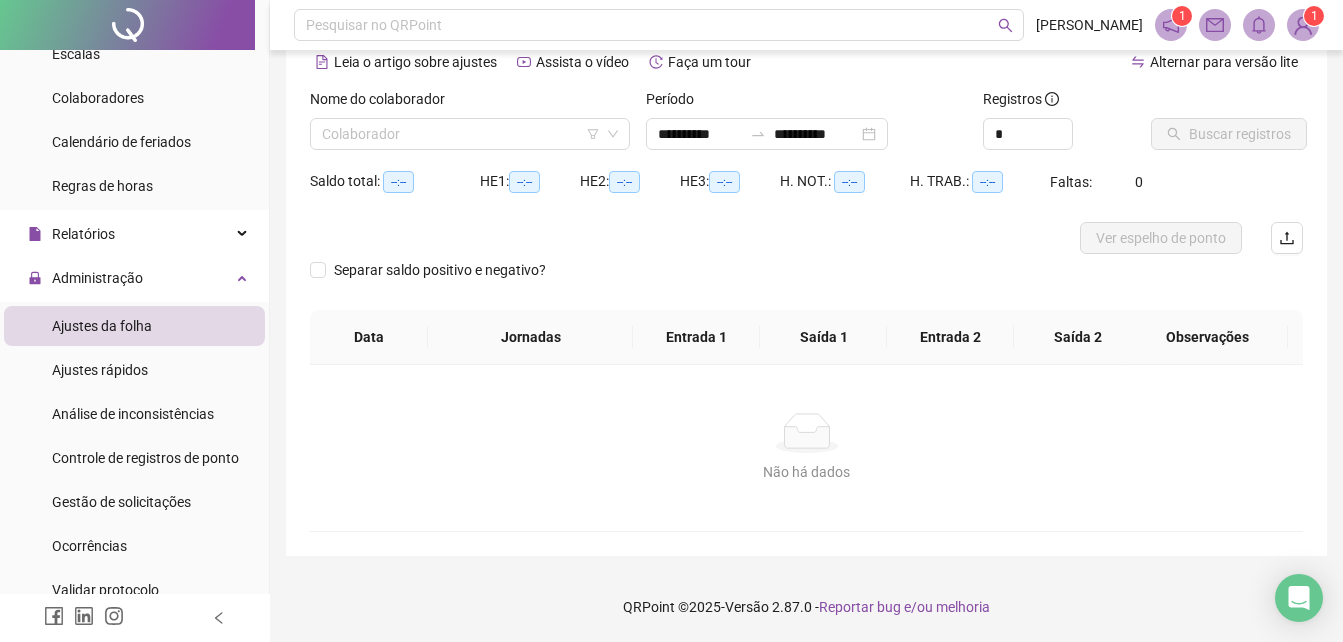 type on "**********" 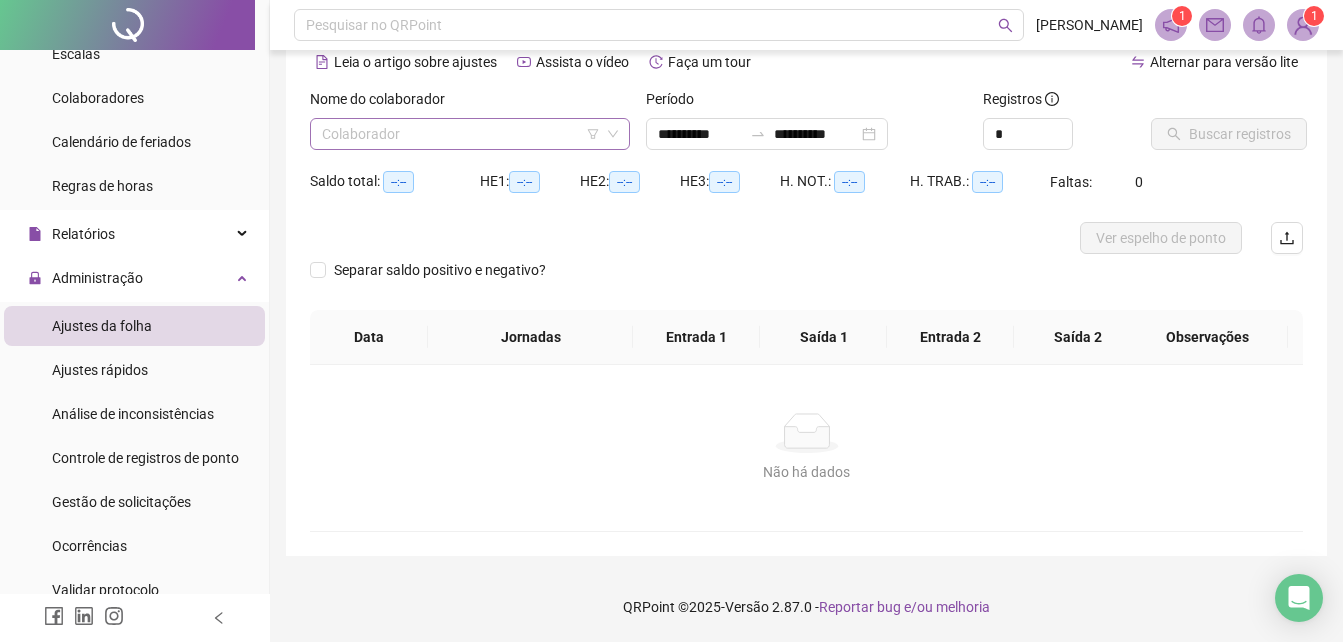 click at bounding box center [464, 134] 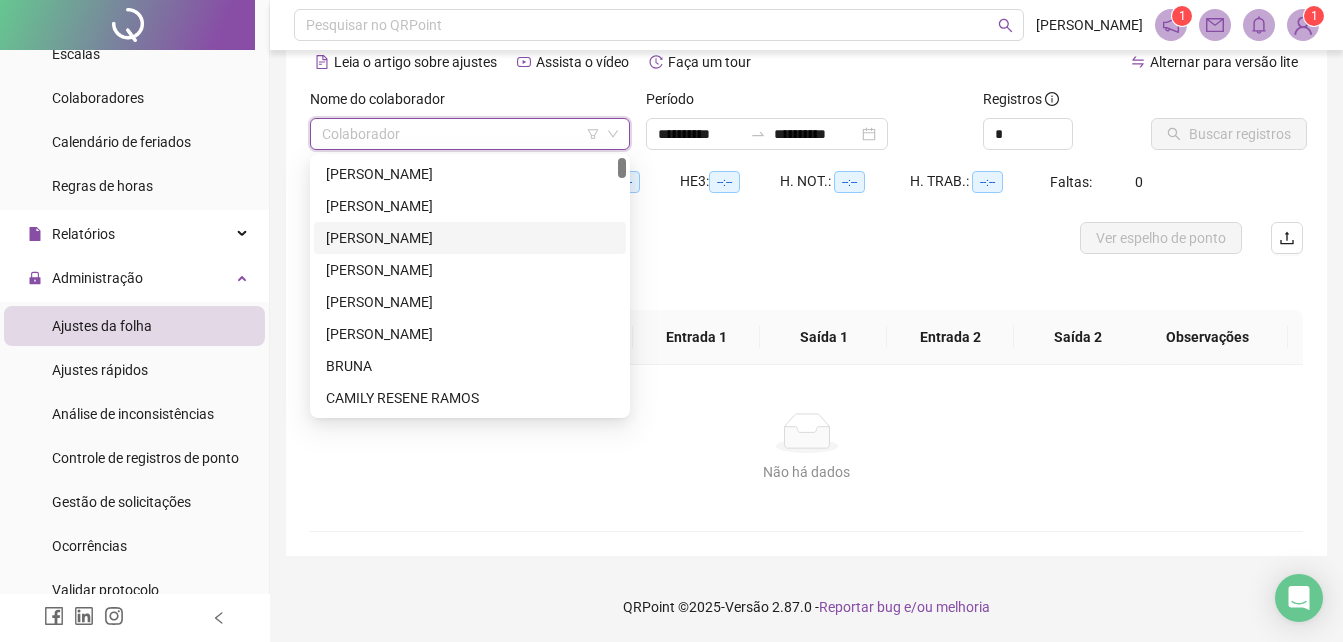click on "[PERSON_NAME]" at bounding box center (470, 206) 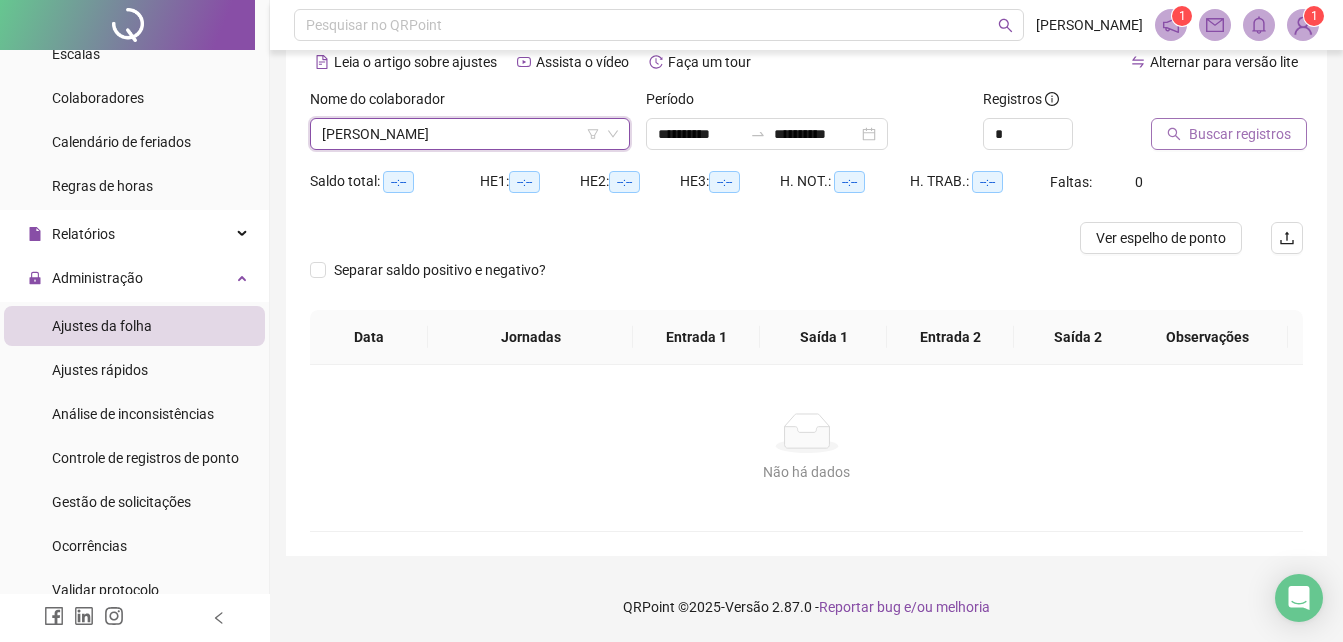 click on "Buscar registros" at bounding box center (1240, 134) 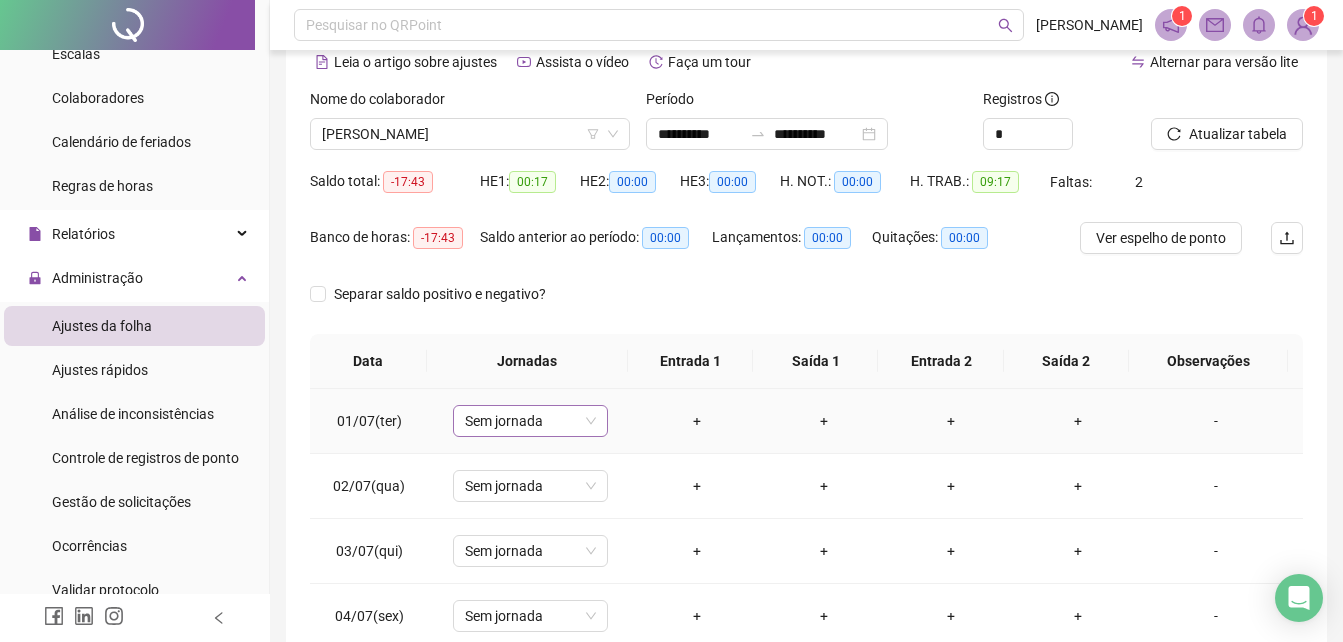 click on "Sem jornada" at bounding box center (530, 421) 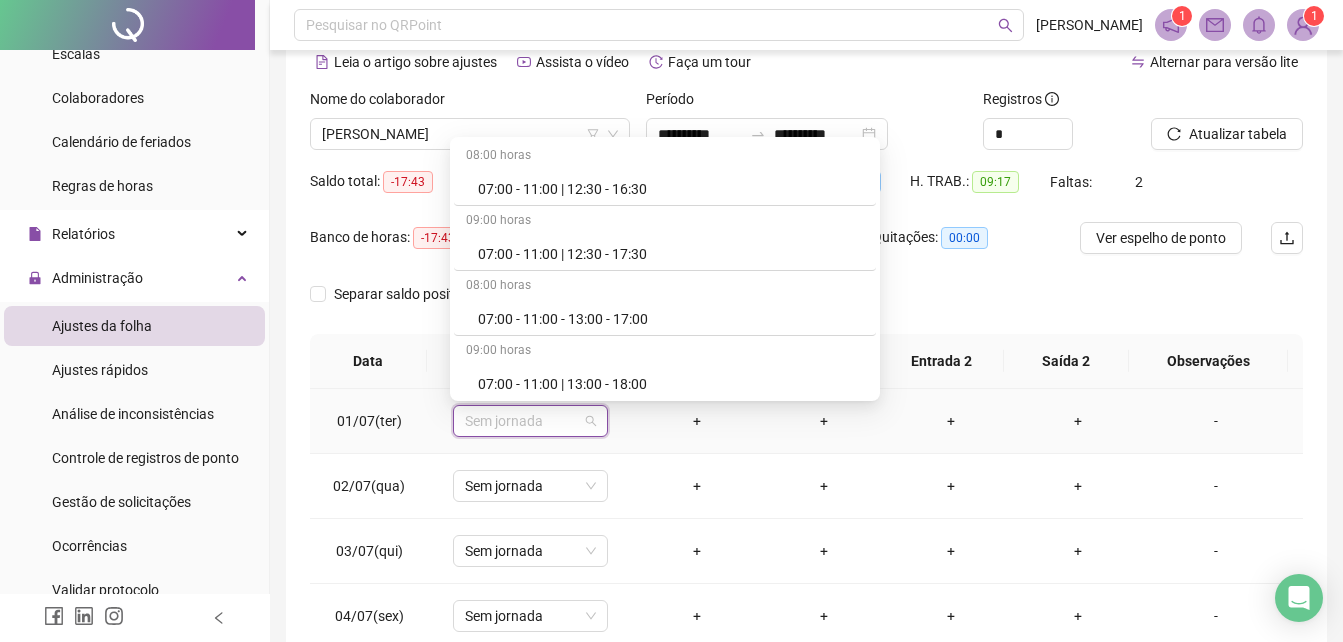 scroll, scrollTop: 11600, scrollLeft: 0, axis: vertical 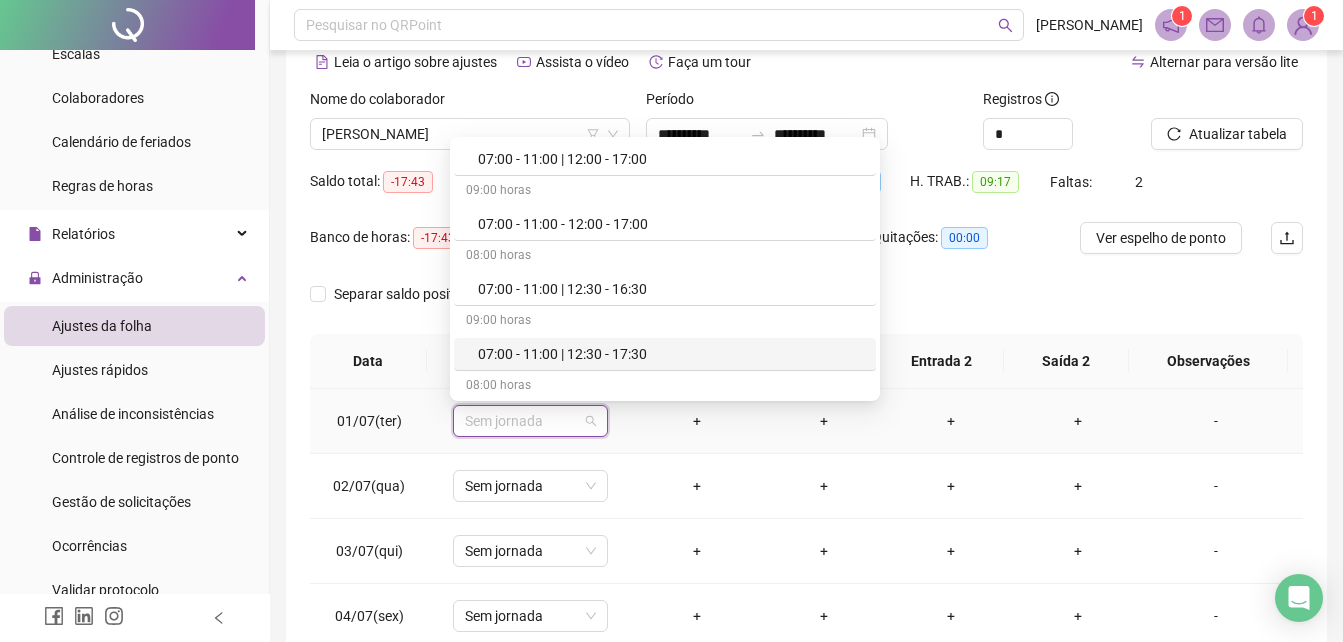 click on "07:00 - 11:00 | 12:30 - 17:30" at bounding box center (671, 354) 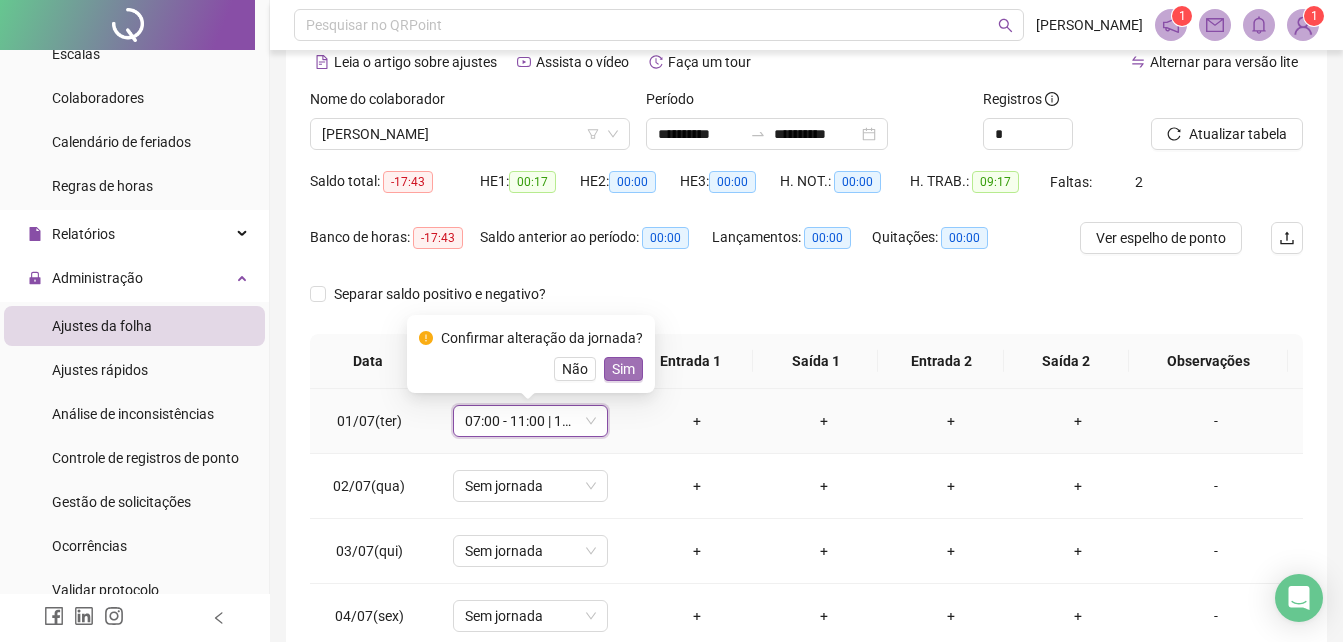 click on "Sim" at bounding box center [623, 369] 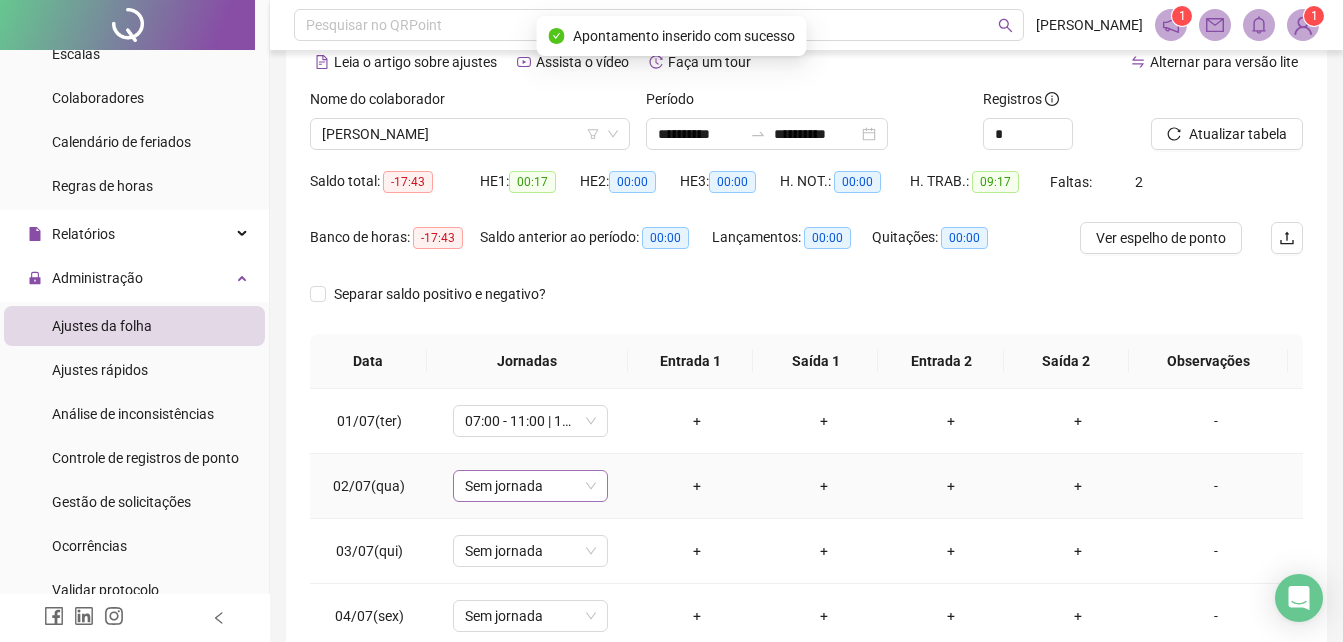 click on "Sem jornada" at bounding box center (530, 486) 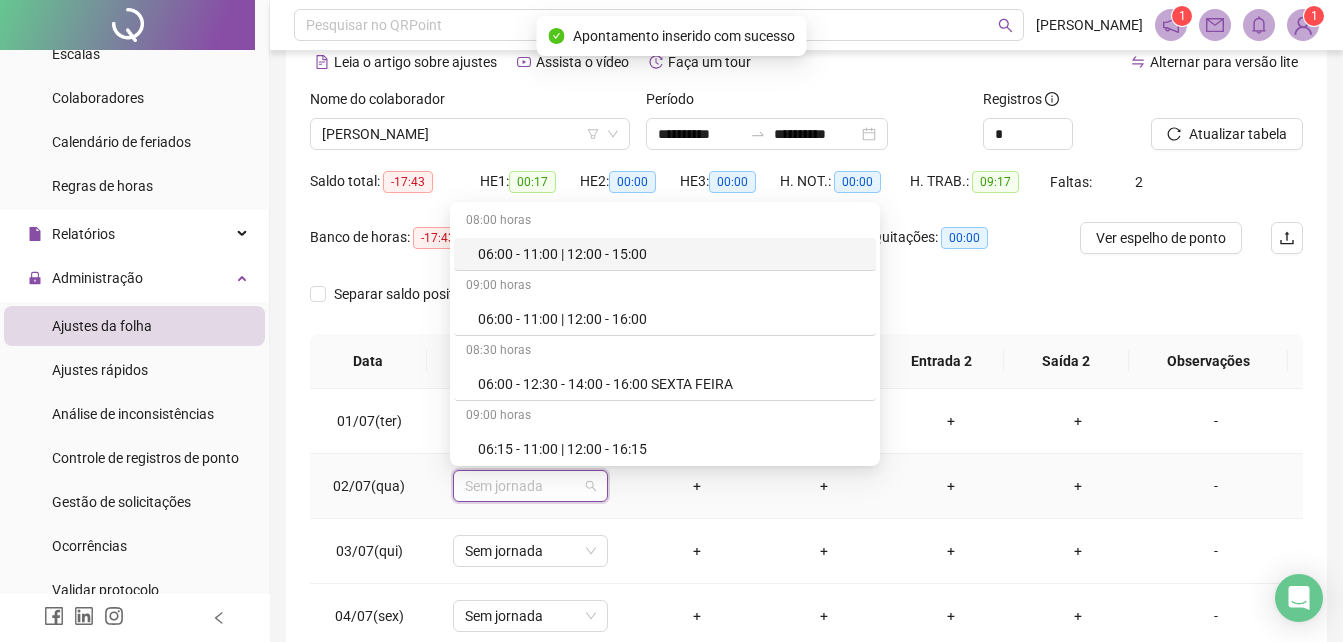 click on "Sem jornada" at bounding box center [530, 486] 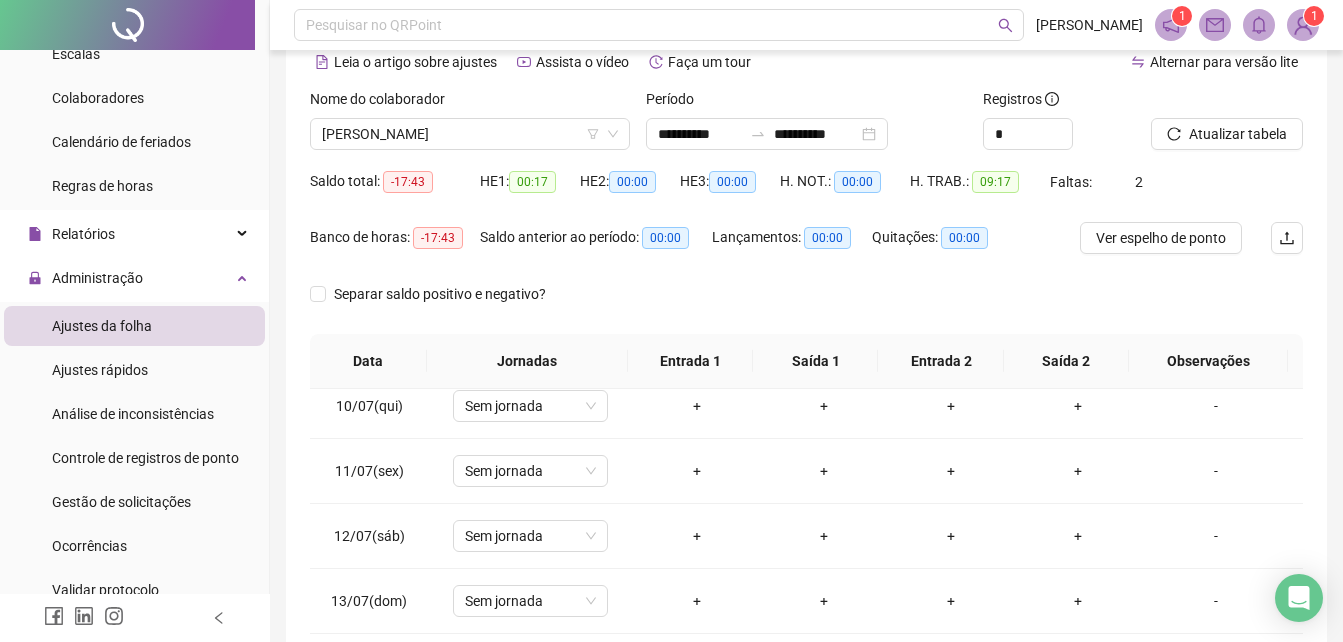 scroll, scrollTop: 613, scrollLeft: 0, axis: vertical 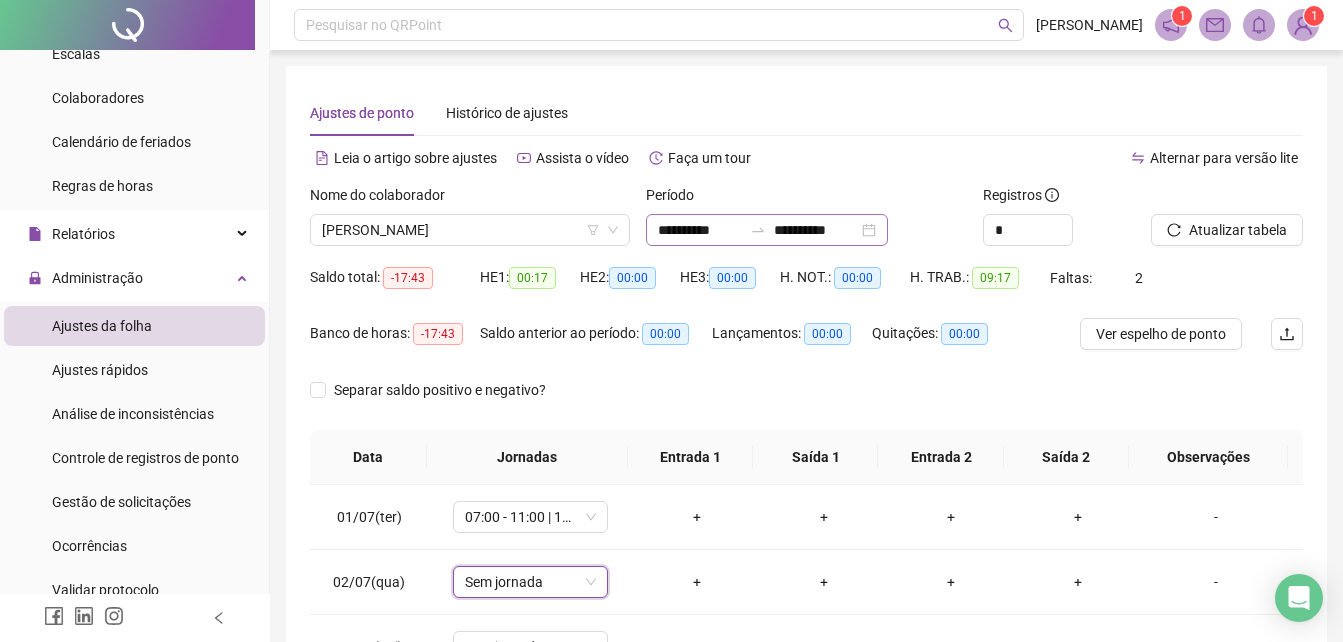 click at bounding box center (758, 230) 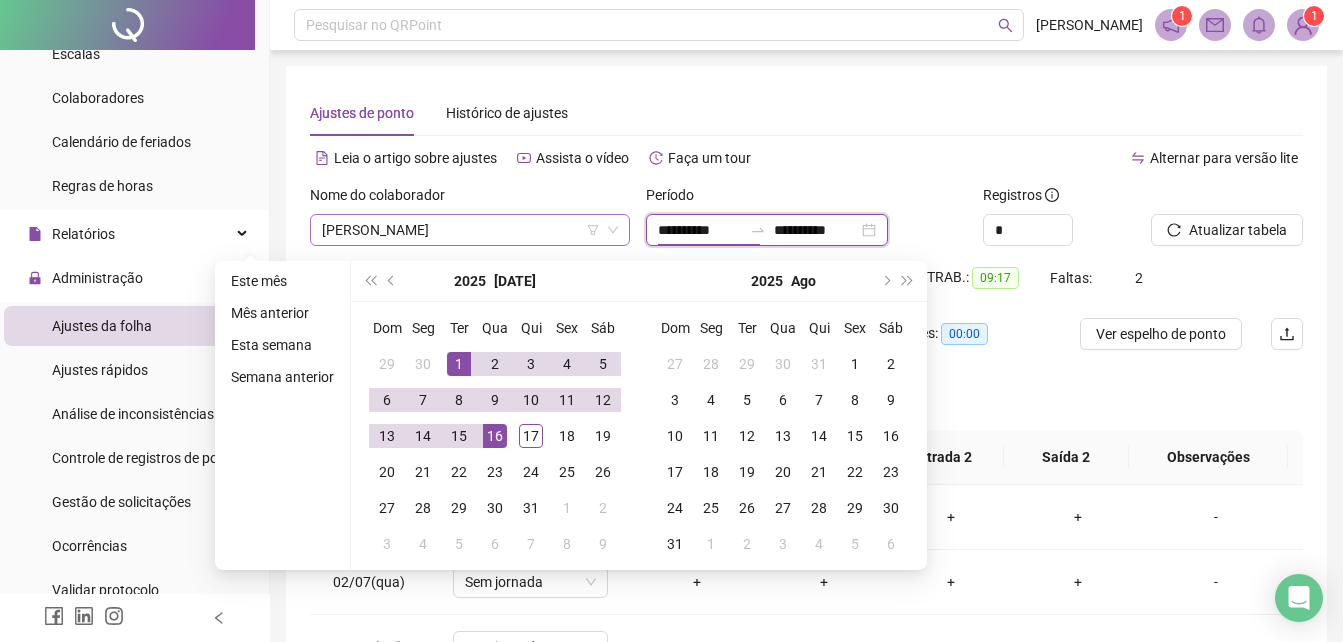 click on "[PERSON_NAME]" at bounding box center [470, 230] 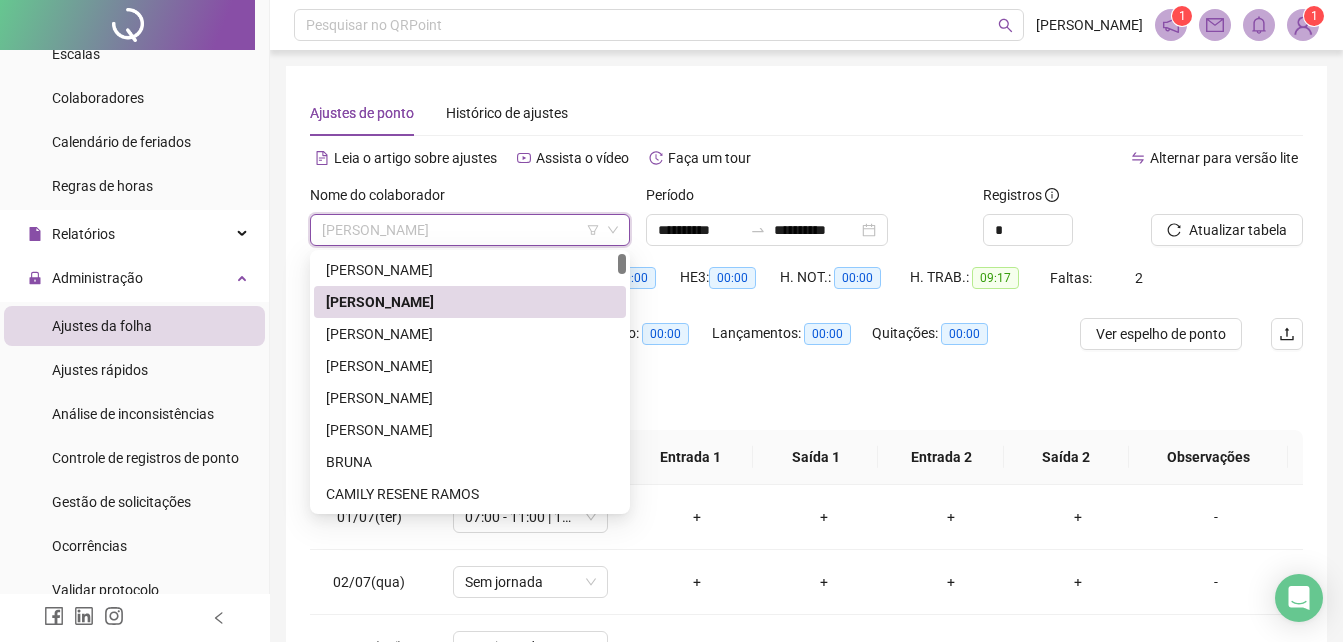 click on "[PERSON_NAME]" at bounding box center [470, 230] 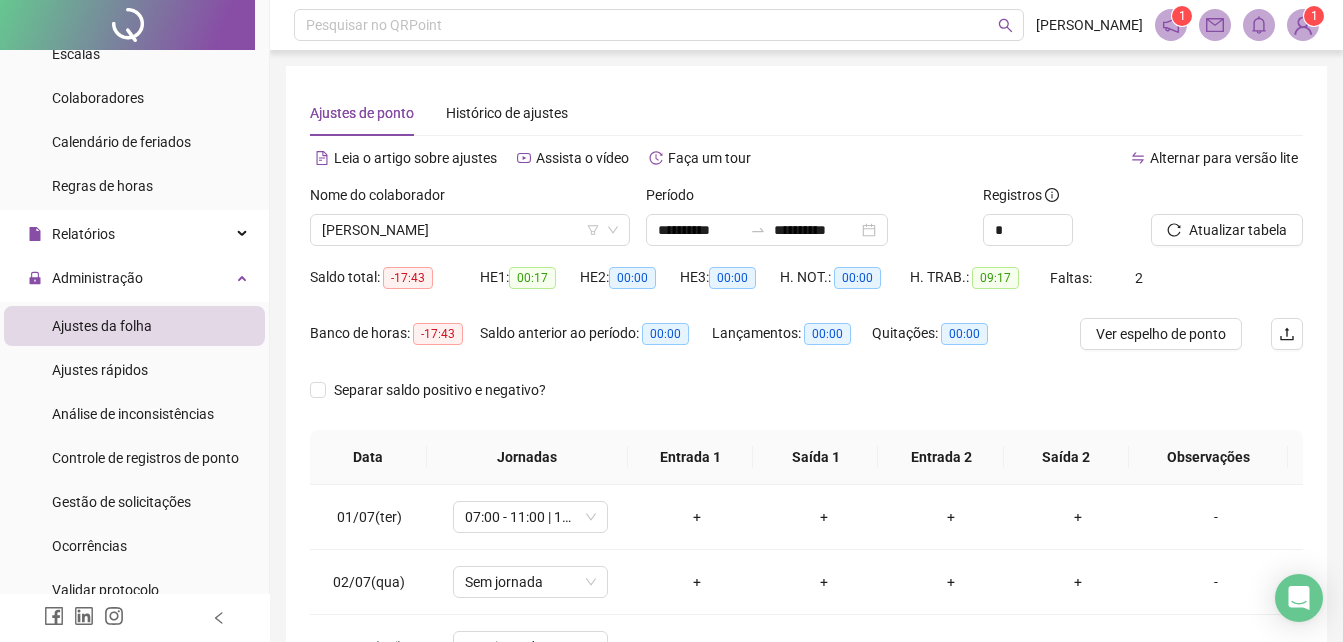 click on "Nome do colaborador" at bounding box center (470, 199) 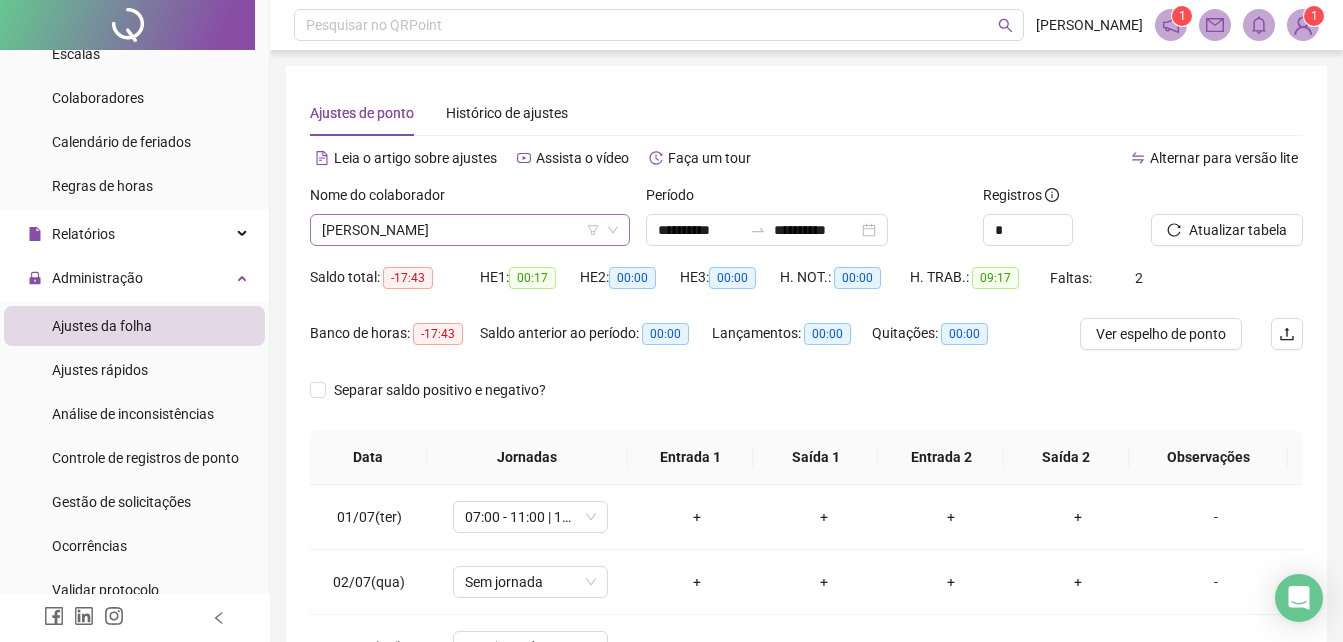 click on "[PERSON_NAME]" at bounding box center [470, 230] 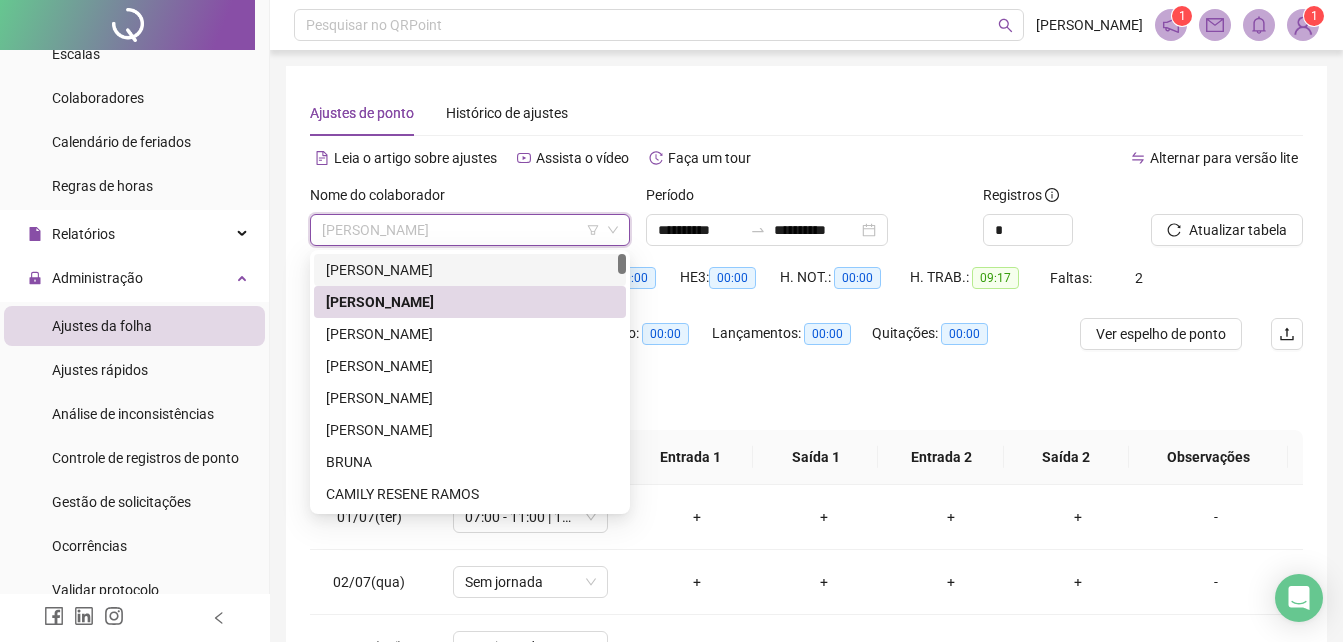 click on "[PERSON_NAME]" at bounding box center (470, 270) 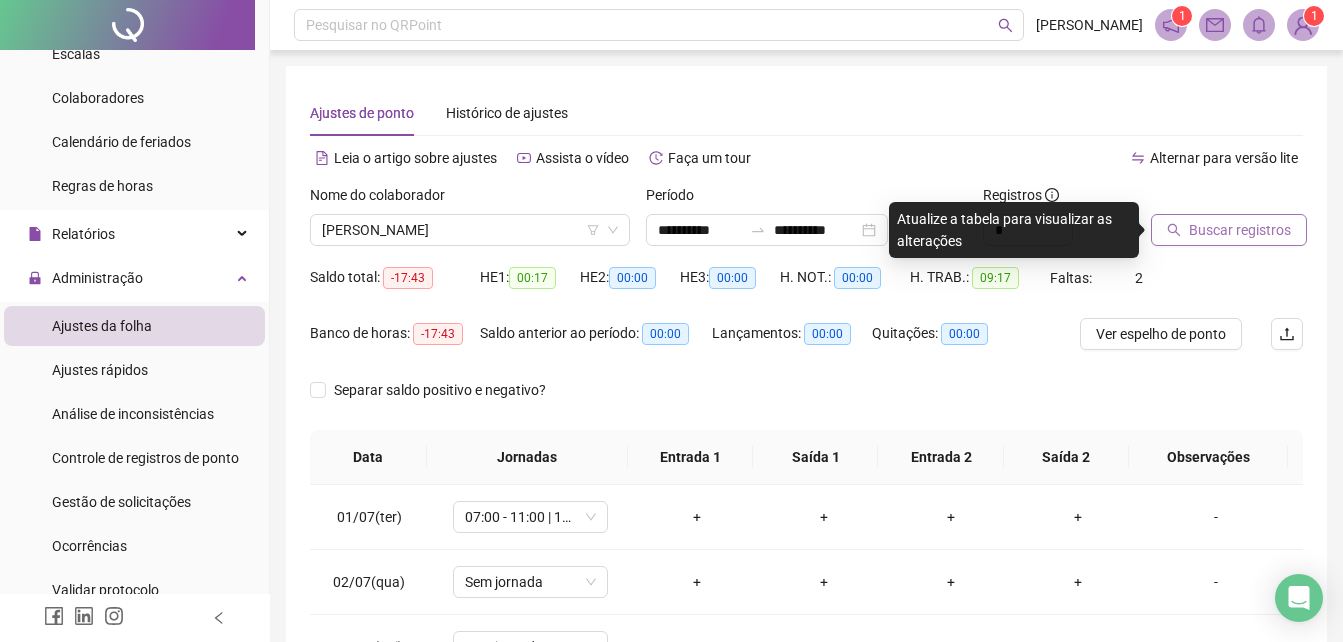 click on "Buscar registros" at bounding box center [1229, 230] 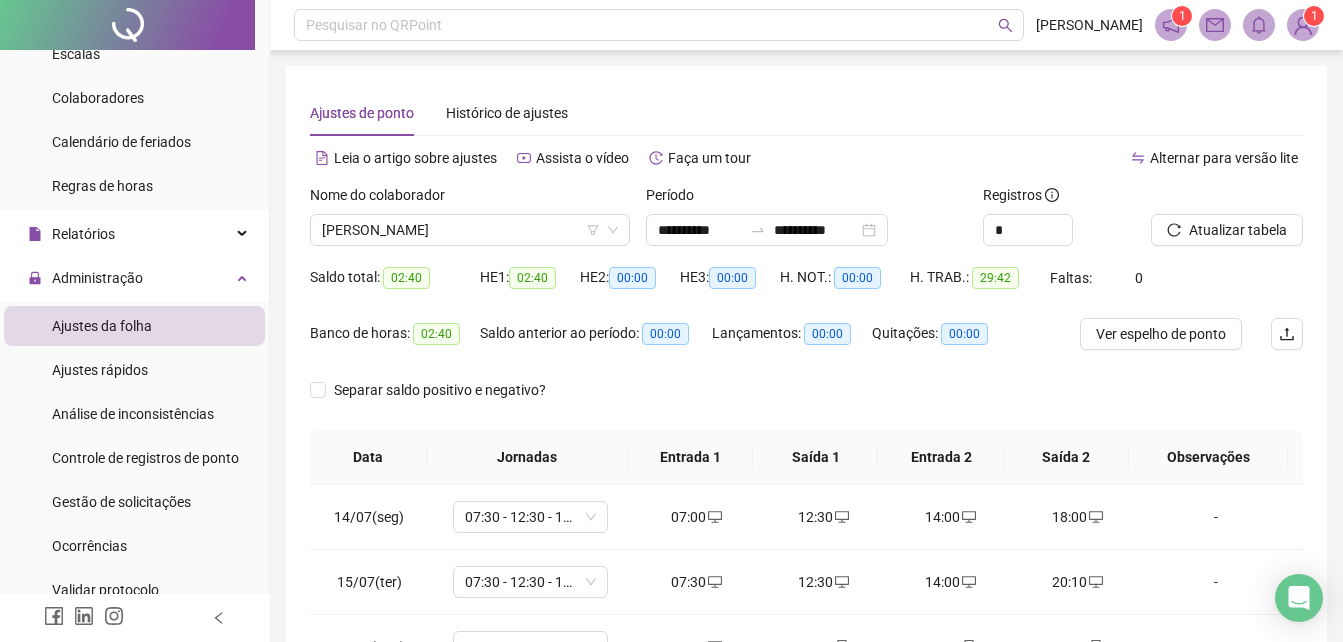 scroll, scrollTop: 148, scrollLeft: 0, axis: vertical 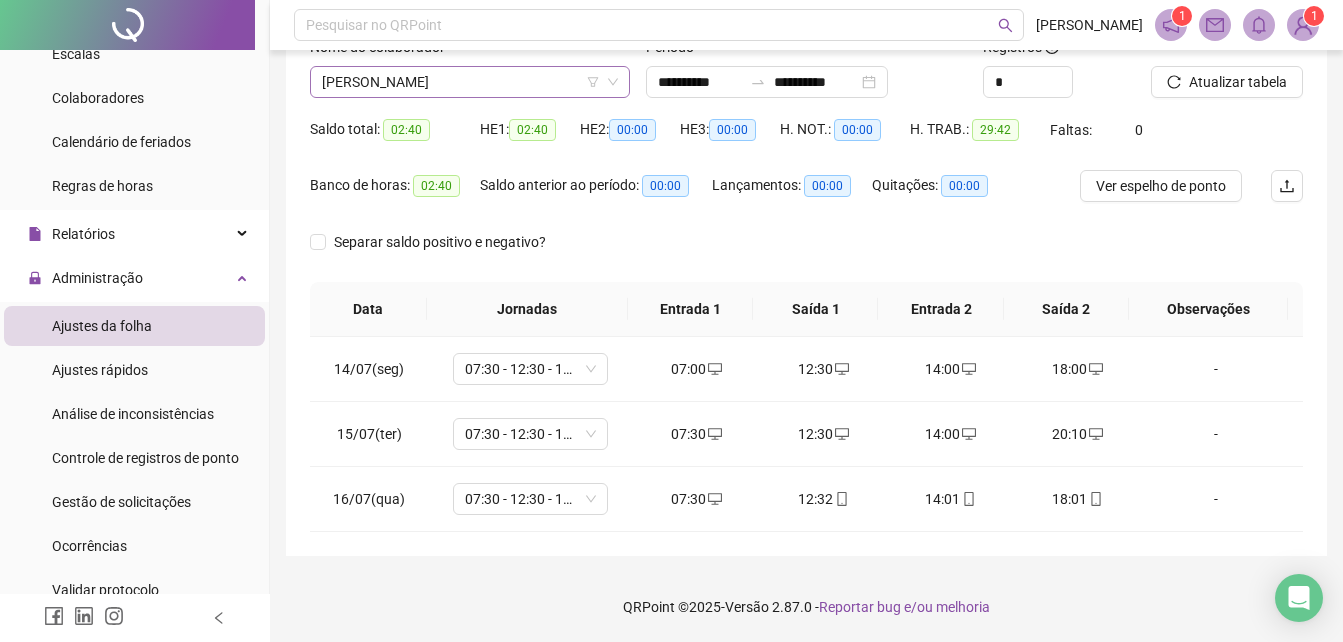 click on "[PERSON_NAME]" at bounding box center (470, 82) 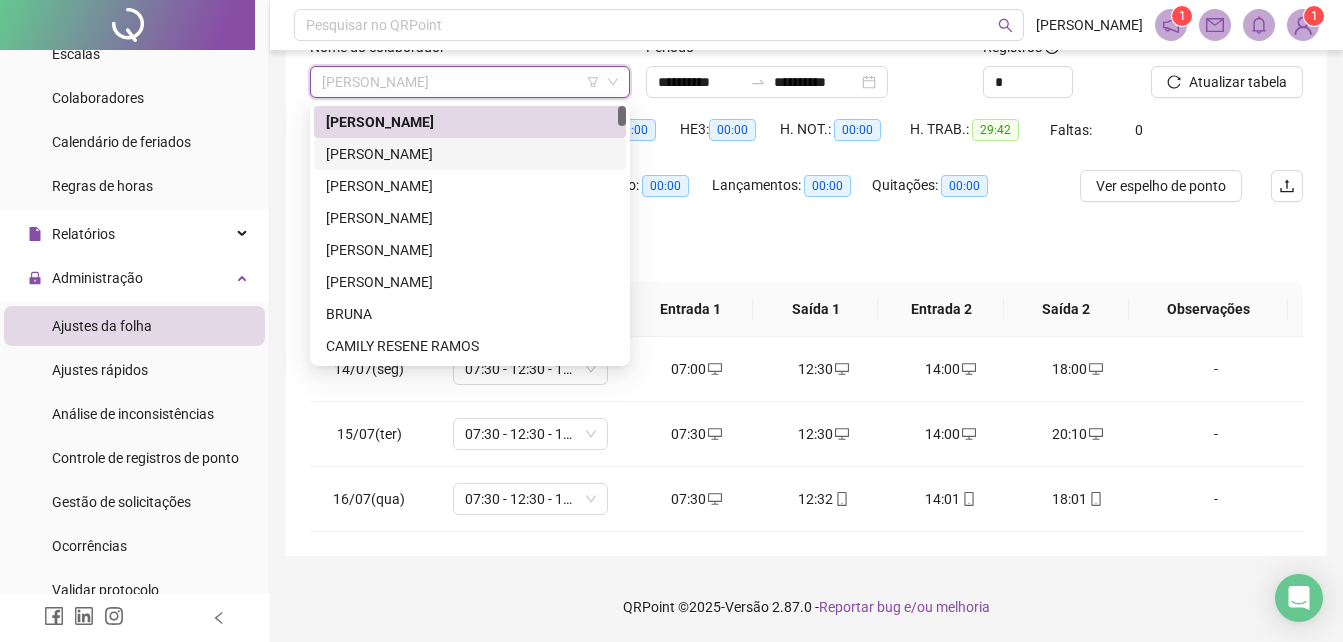 click on "[PERSON_NAME]" at bounding box center [470, 154] 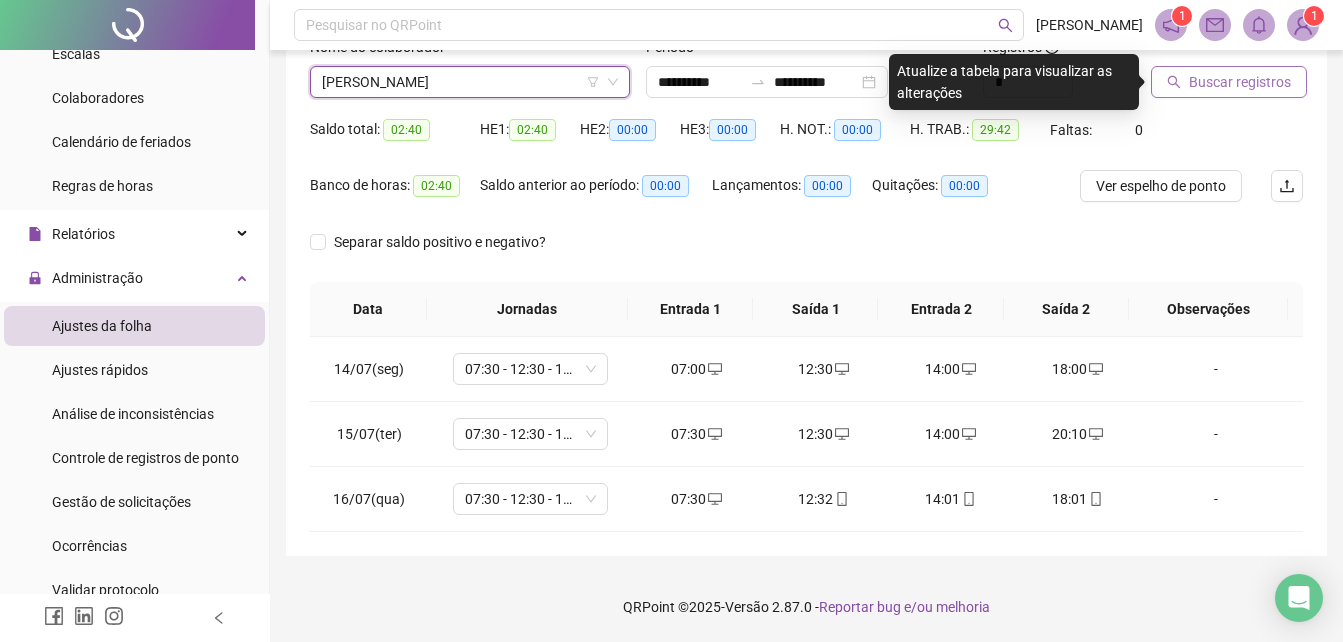 click on "Buscar registros" at bounding box center (1240, 82) 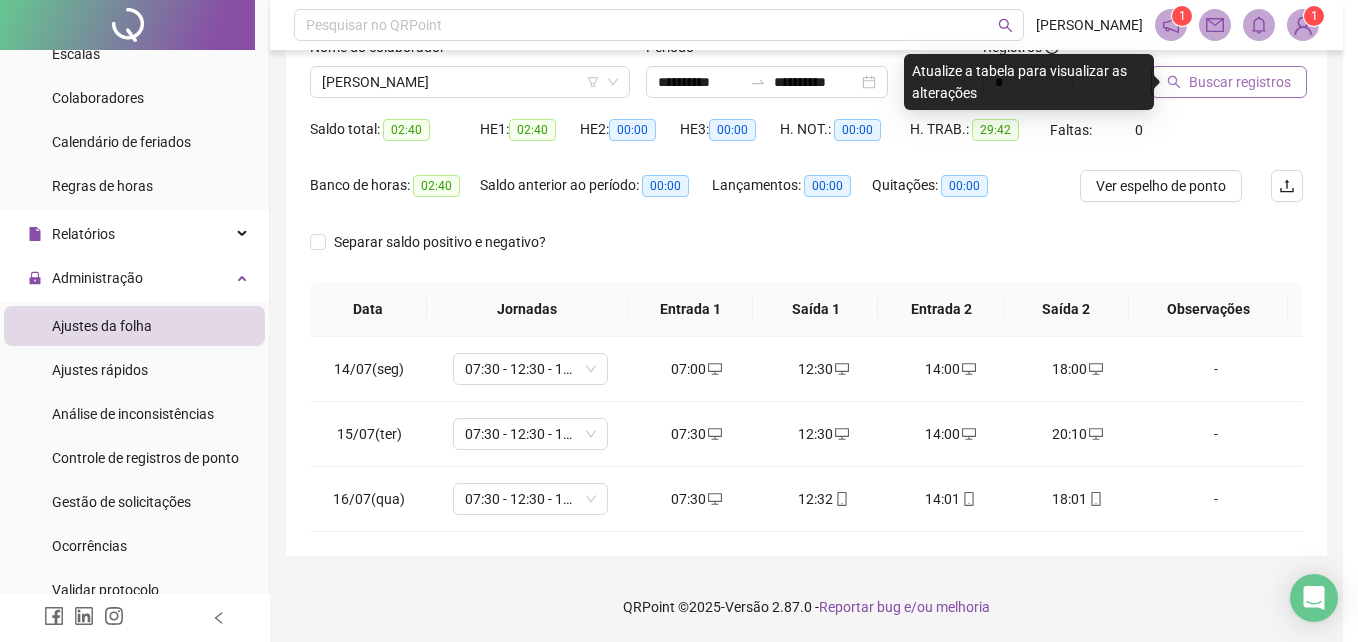click on "Buscando registros Os registros de ponto estão sendo buscados... OK" at bounding box center [679, 321] 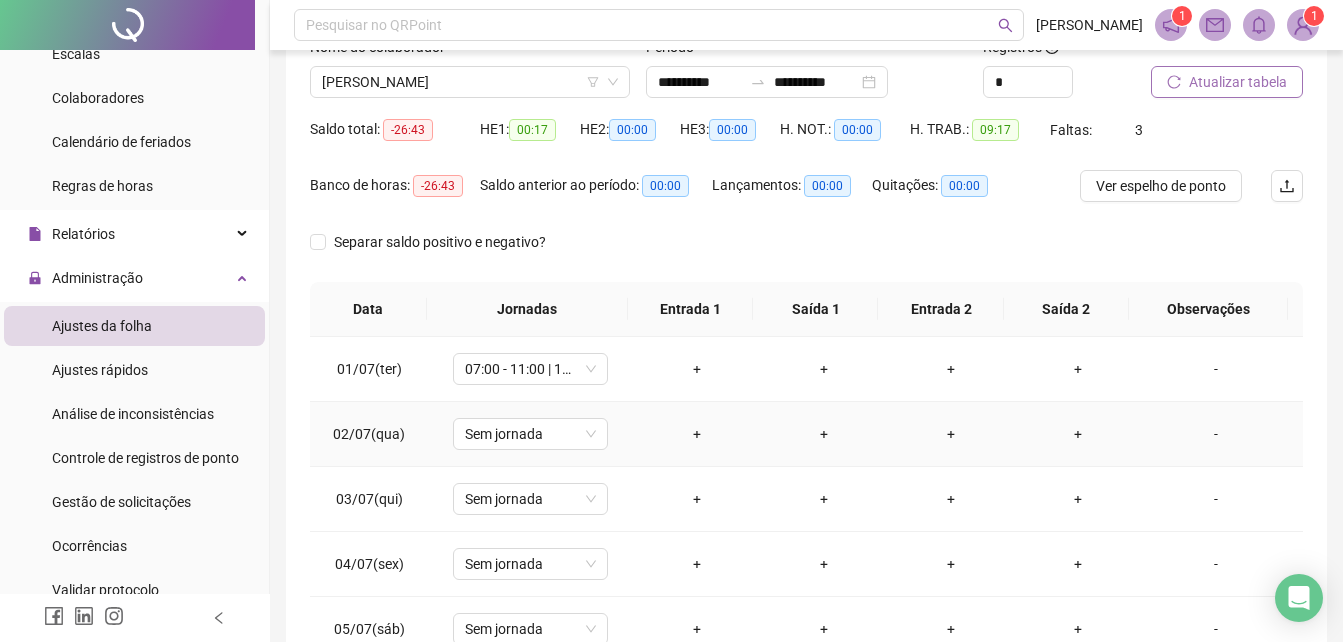 scroll, scrollTop: 380, scrollLeft: 0, axis: vertical 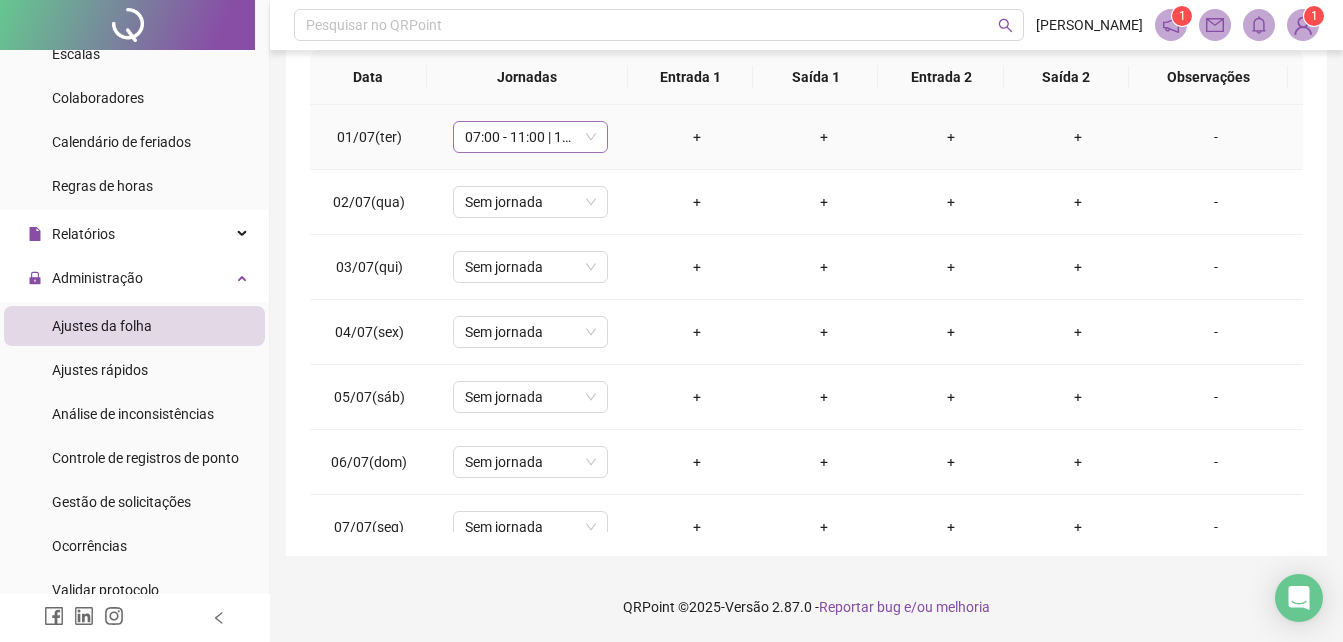 click on "07:00 - 11:00 | 12:30 - 17:30" at bounding box center [530, 137] 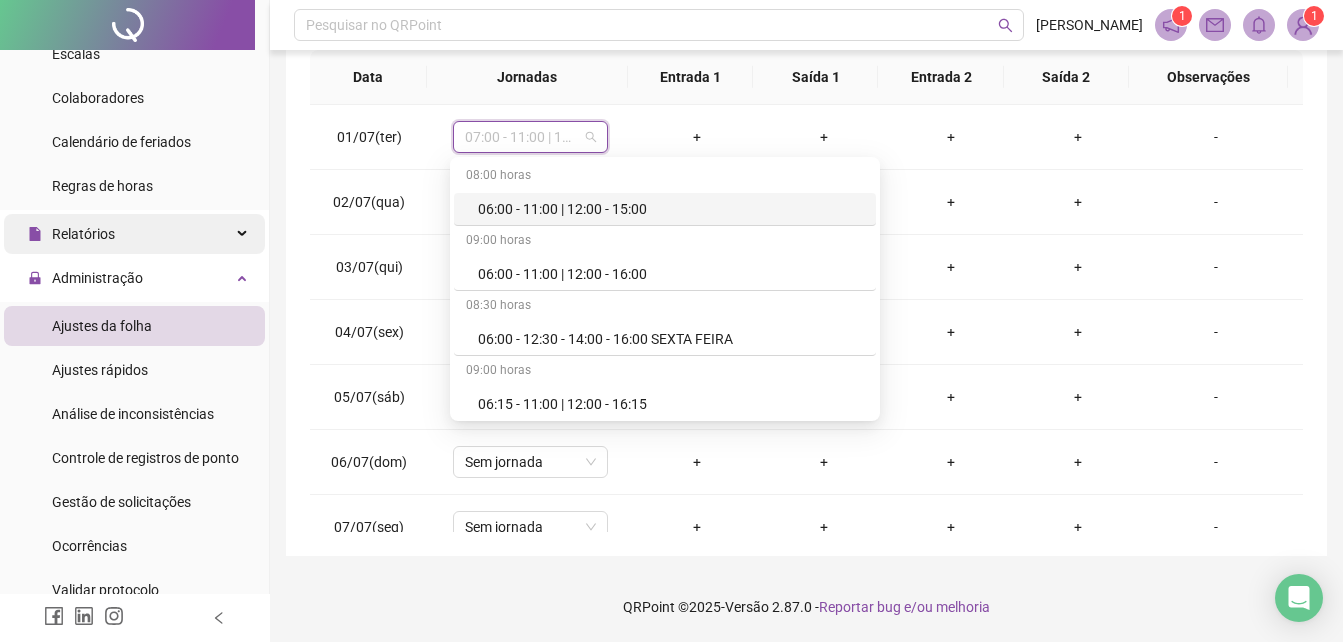 scroll, scrollTop: 0, scrollLeft: 0, axis: both 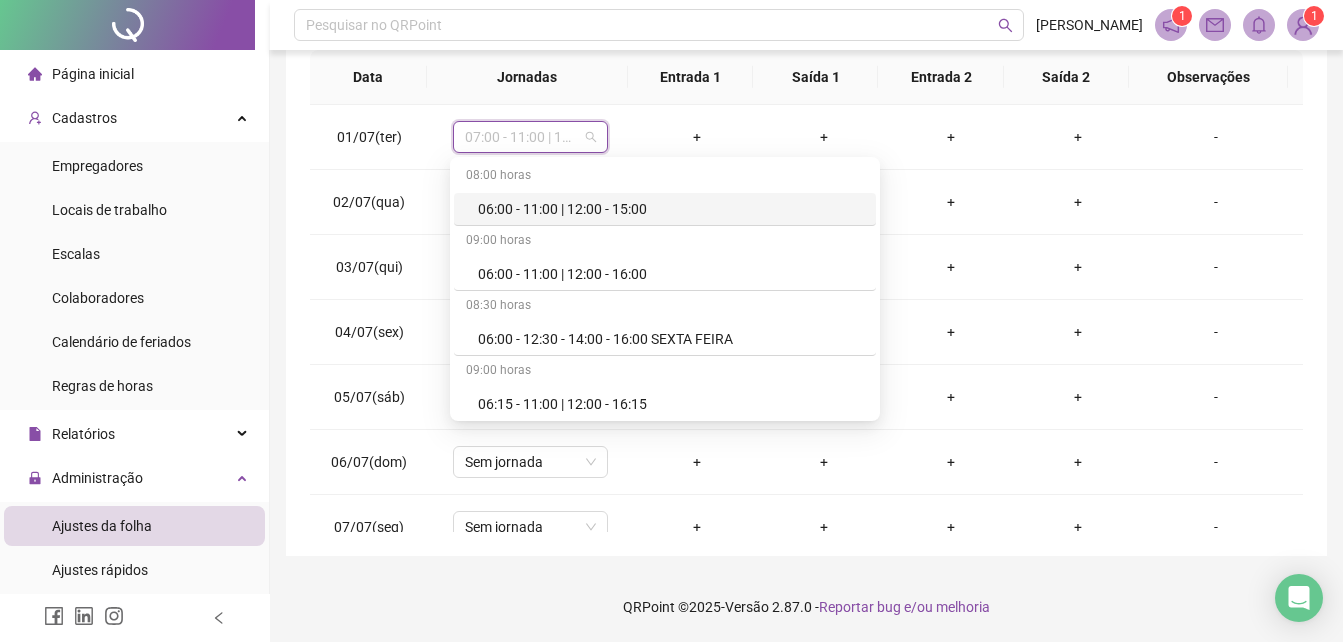 click on "Pesquisar no QRPoint MATHEUS SILVA 1 1" at bounding box center (806, 25) 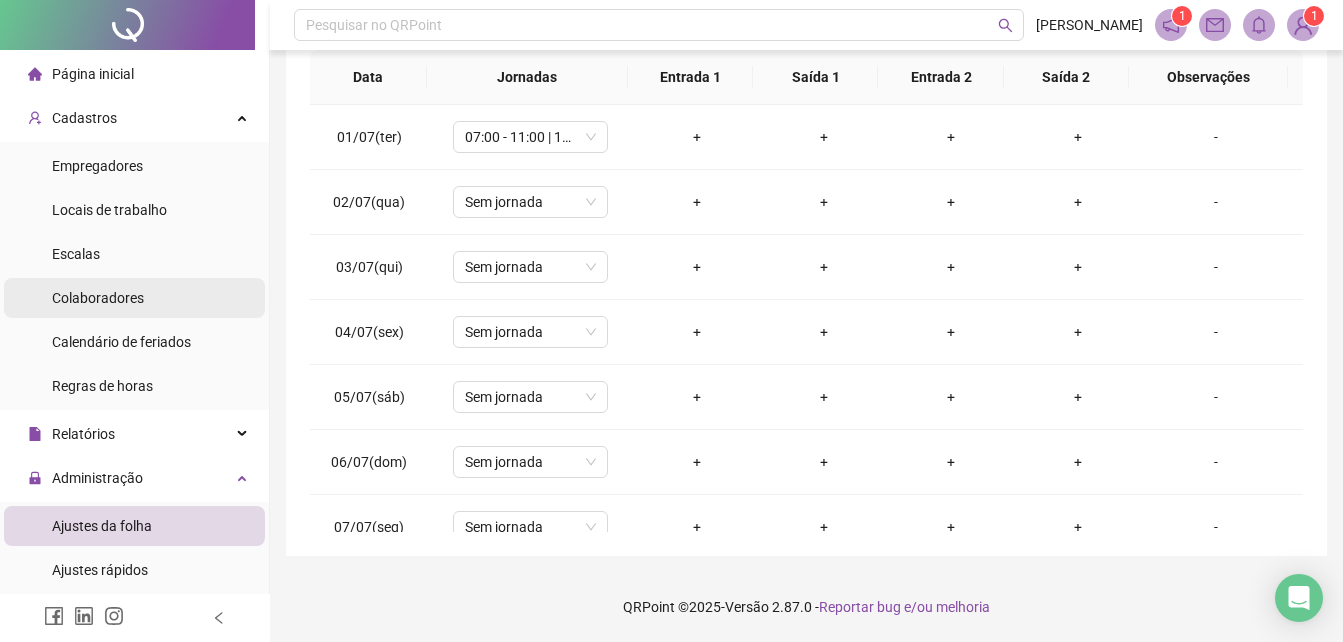 click on "Colaboradores" at bounding box center [98, 298] 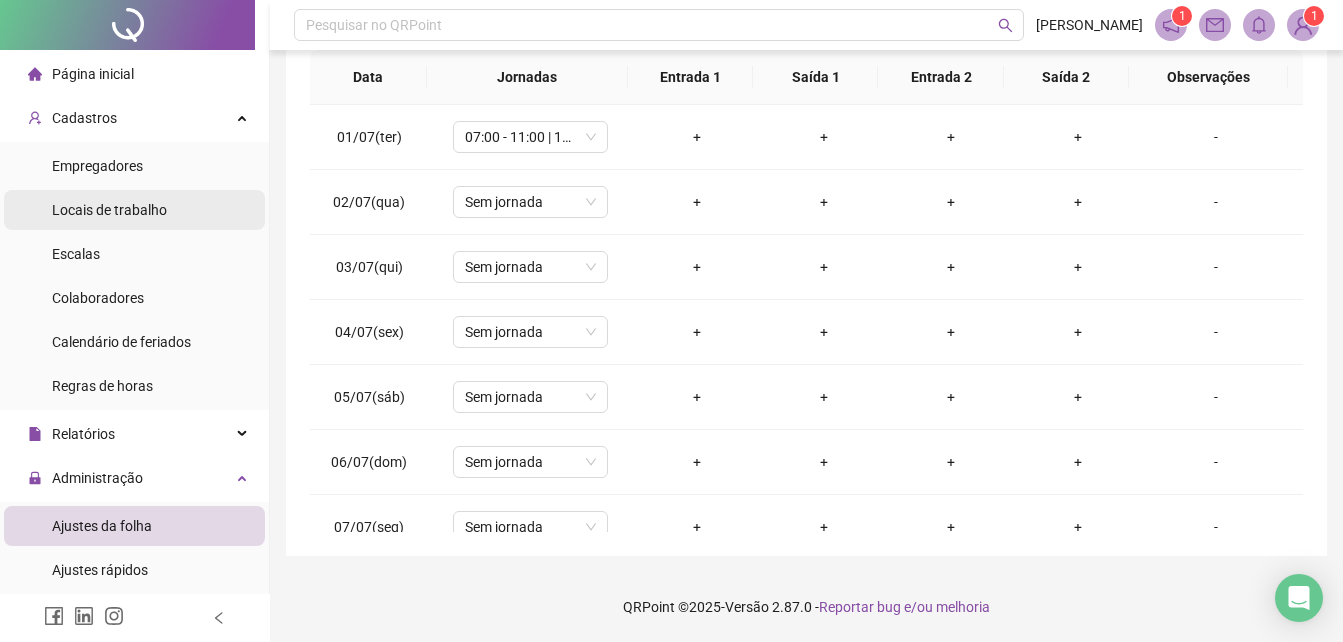 scroll, scrollTop: 0, scrollLeft: 0, axis: both 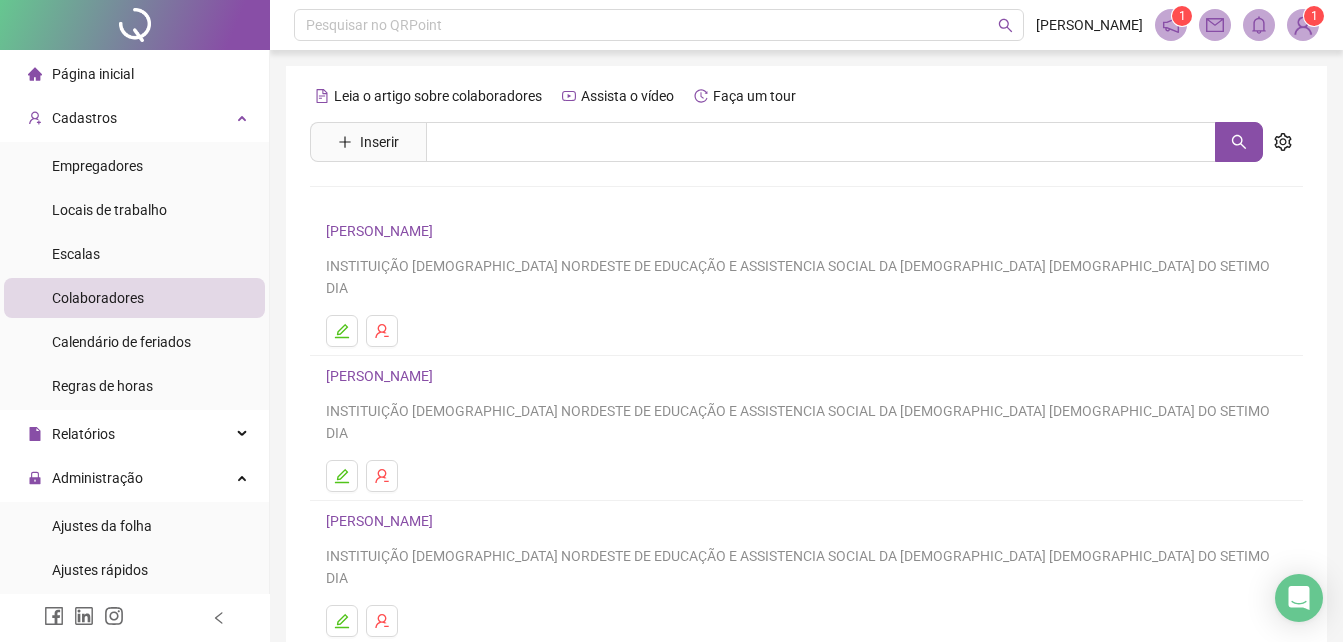 click on "[PERSON_NAME]" at bounding box center (382, 376) 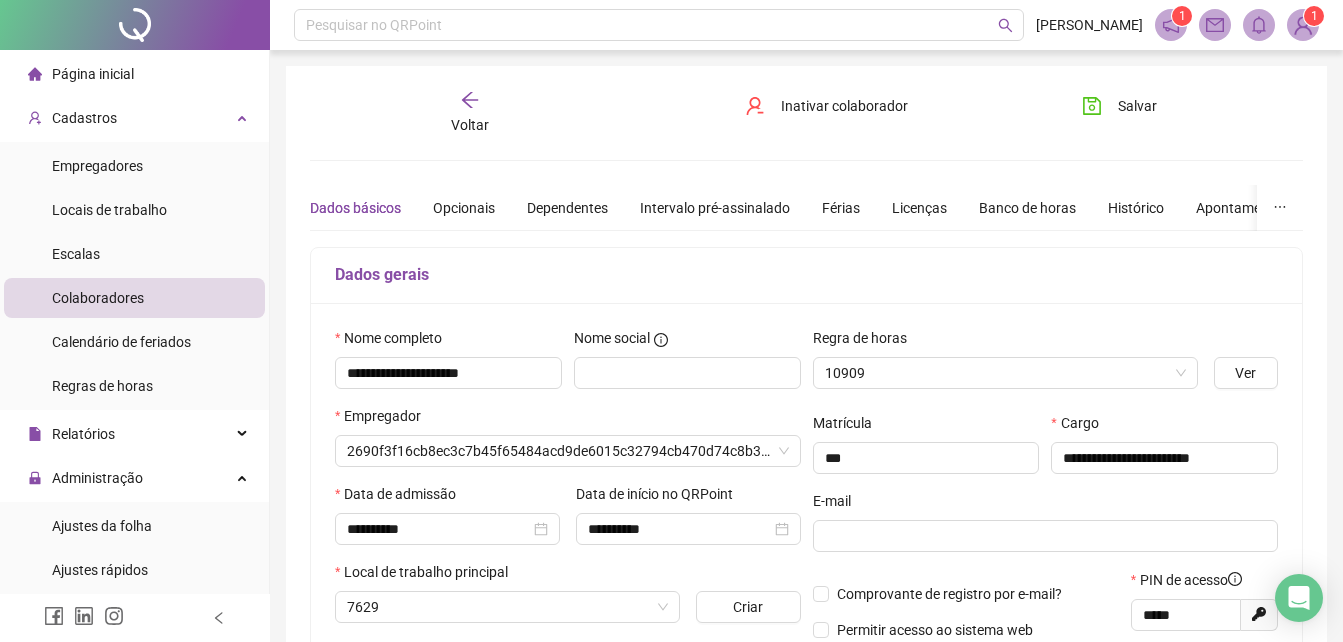 type on "**********" 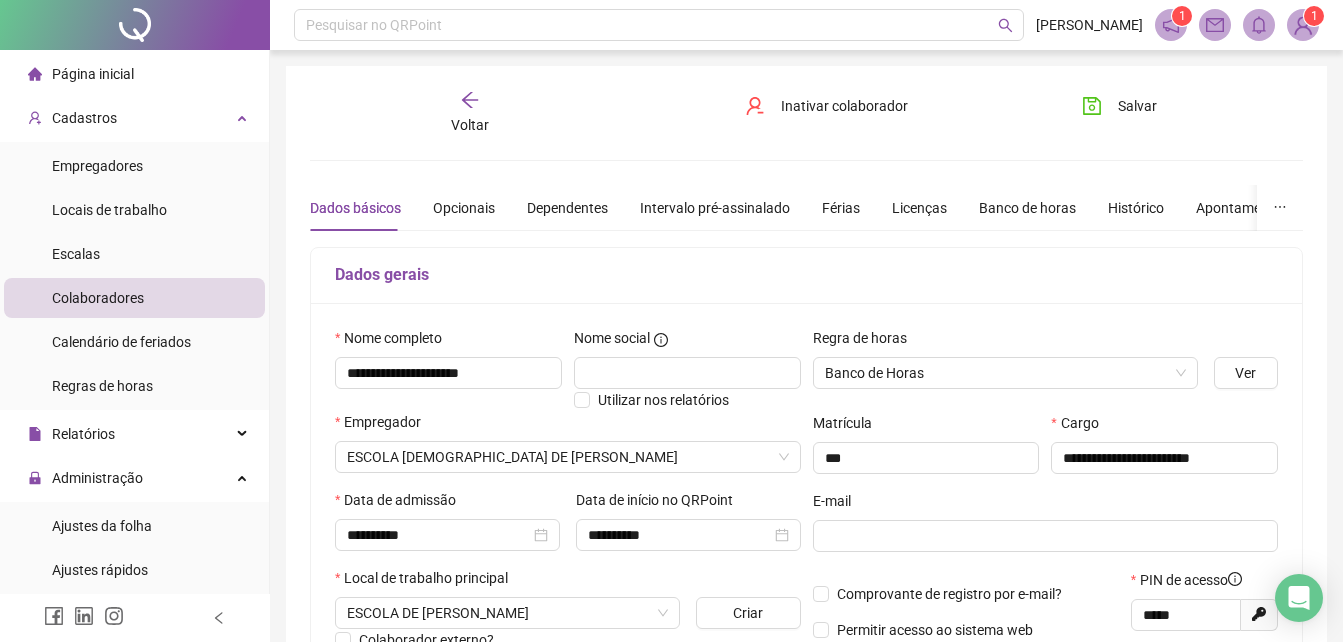 click on "Regra de horas Banco de Horas" at bounding box center (1005, 366) 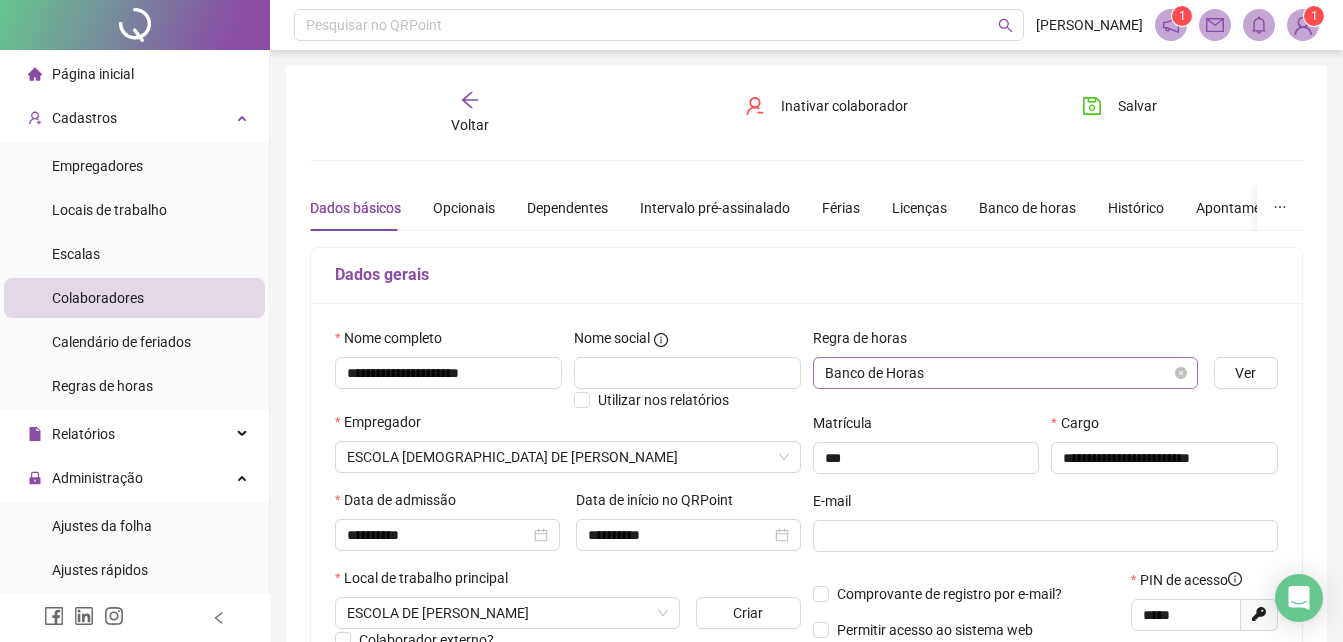 click on "Banco de Horas" at bounding box center [1005, 373] 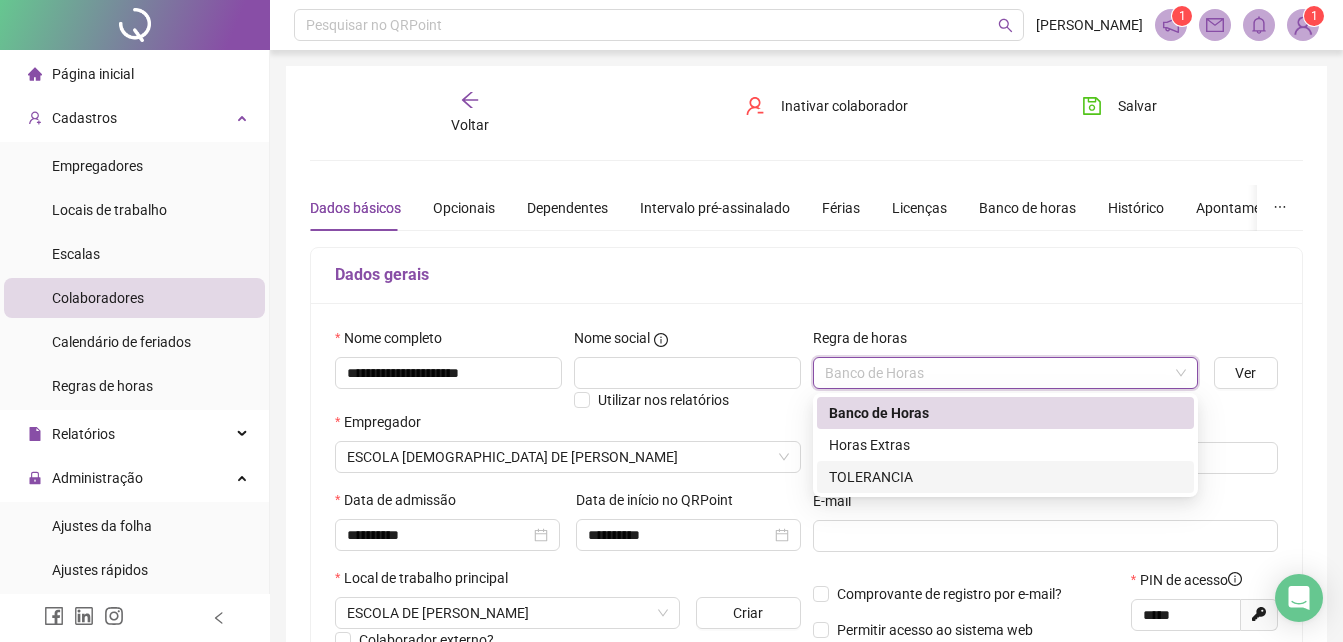 click on "TOLERANCIA" at bounding box center [1005, 477] 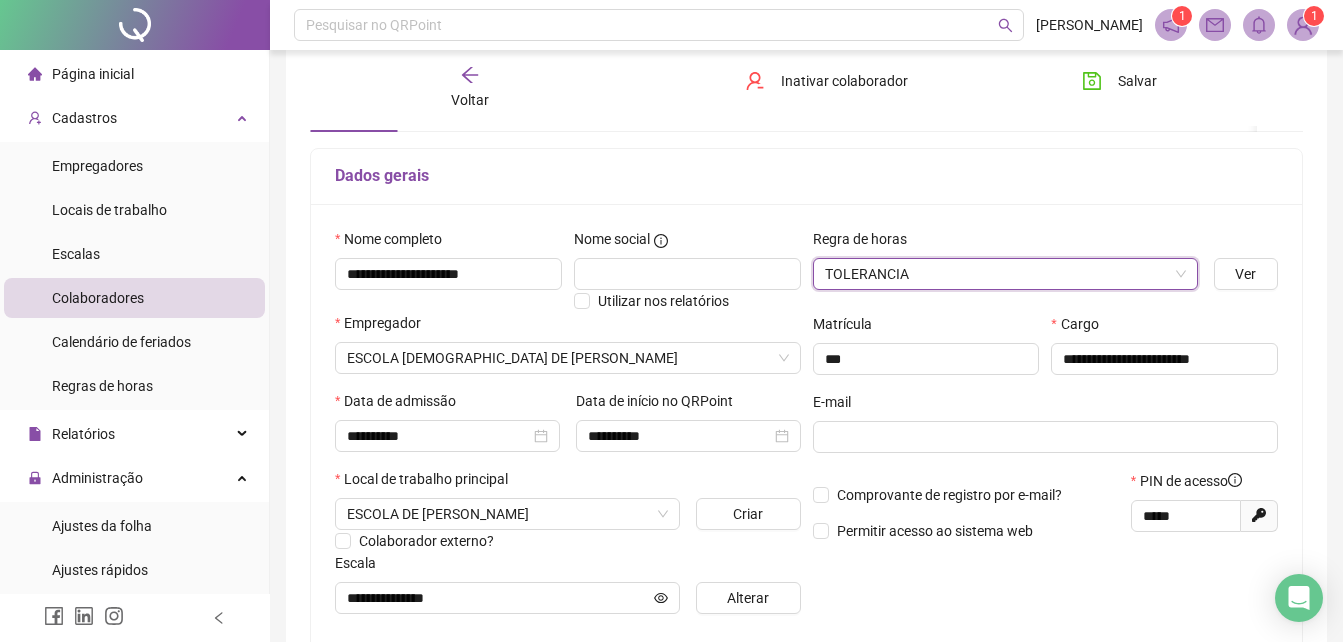 scroll, scrollTop: 0, scrollLeft: 0, axis: both 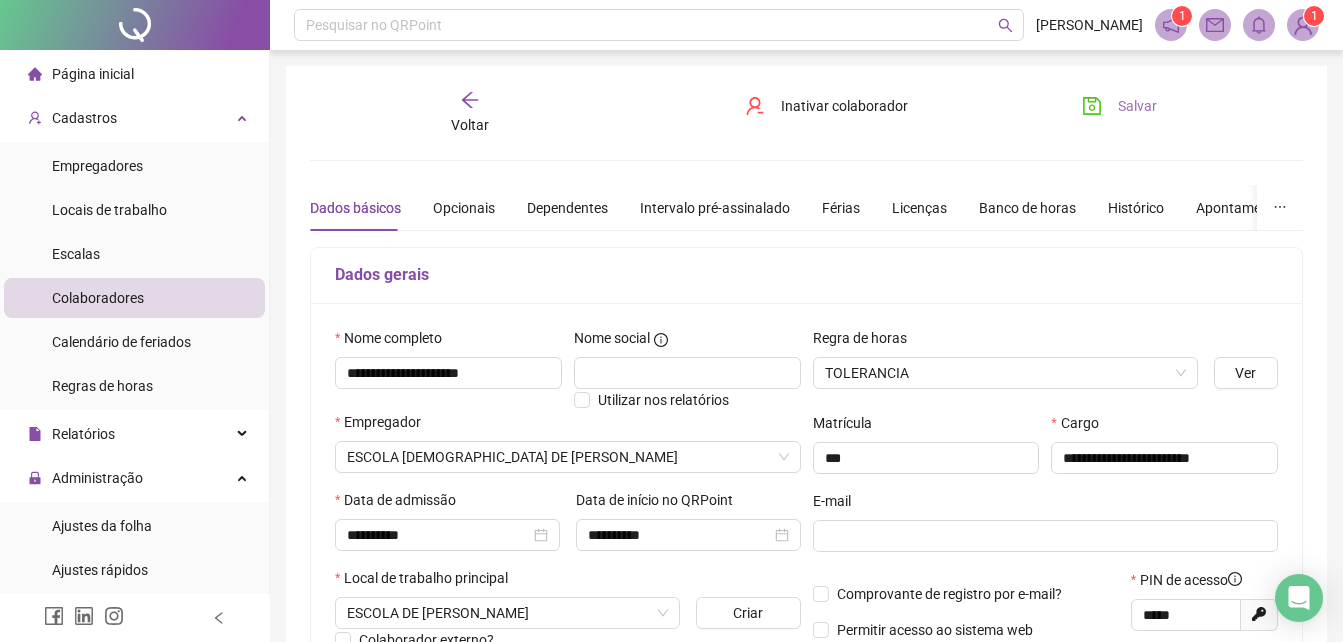 click 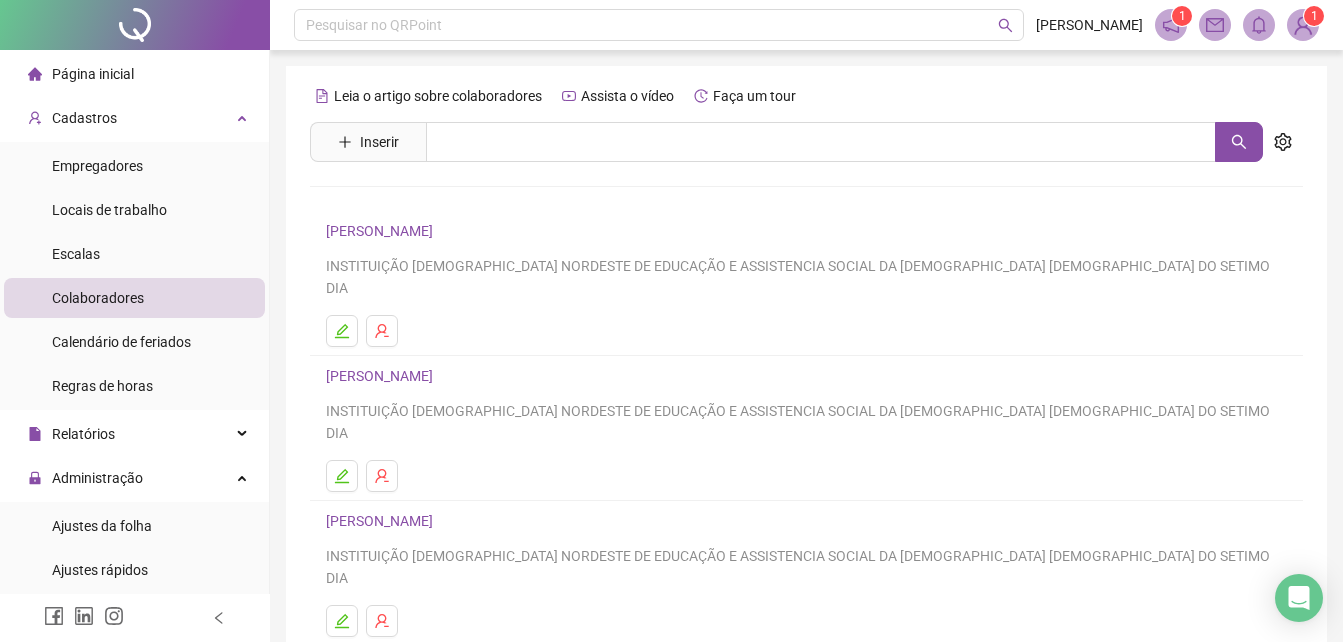 click on "[PERSON_NAME]" at bounding box center (382, 231) 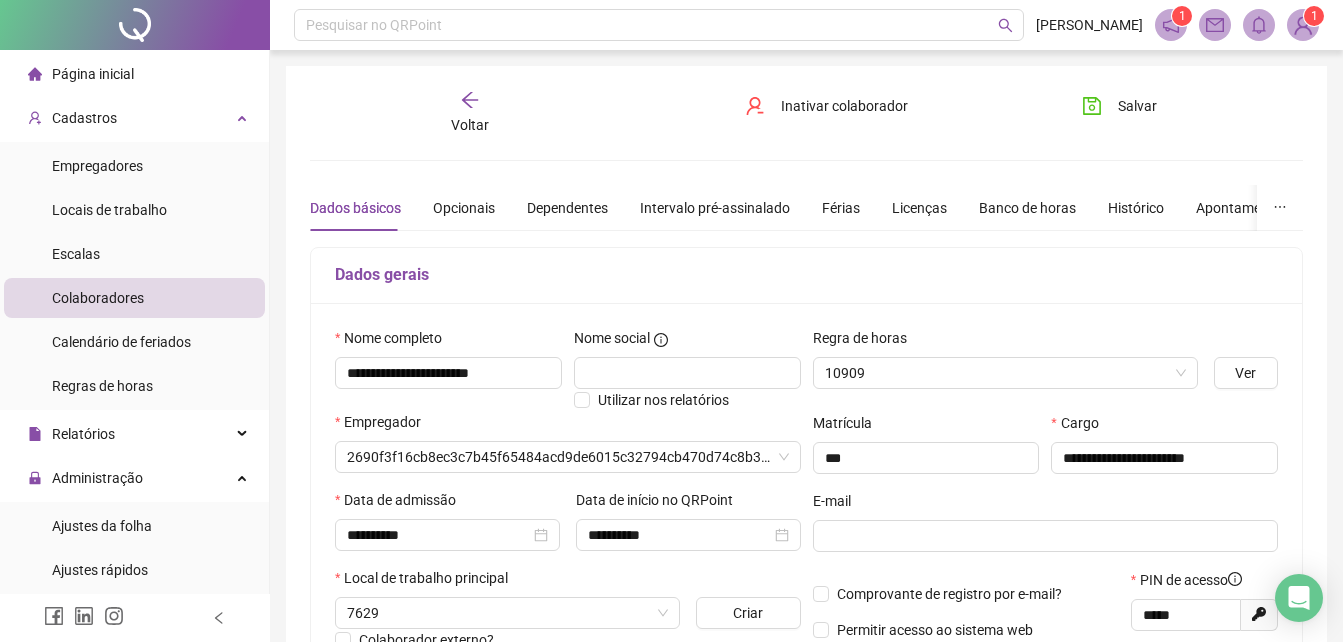 type on "**********" 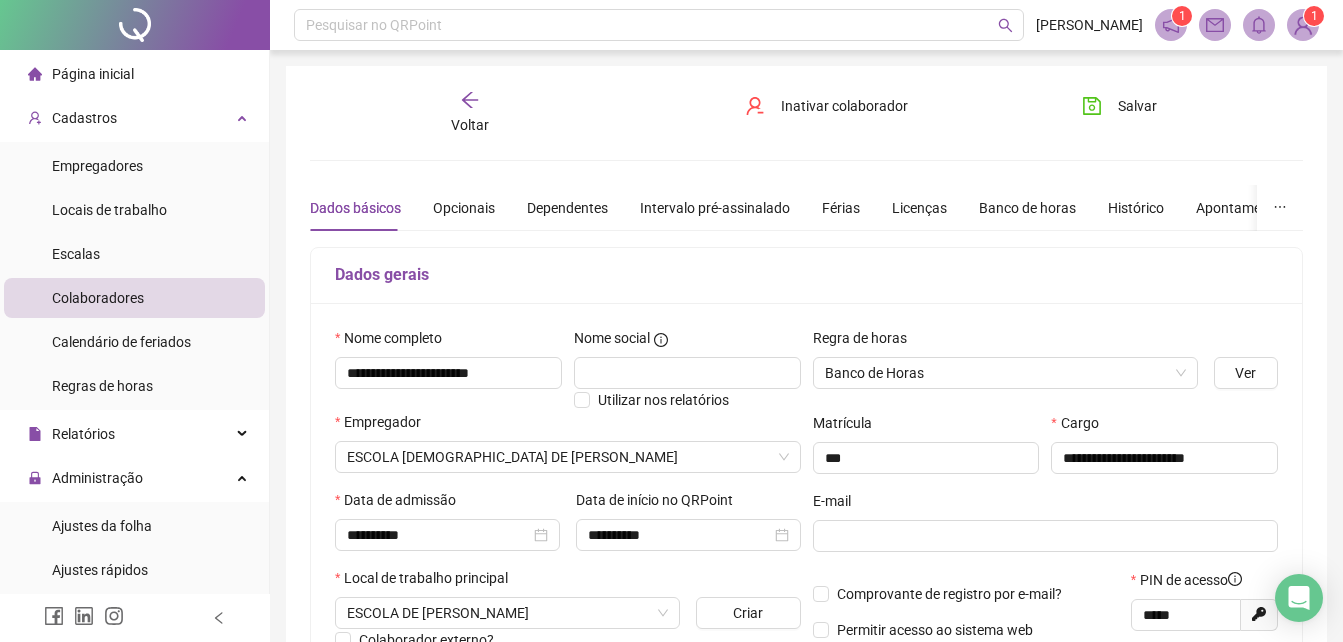 click 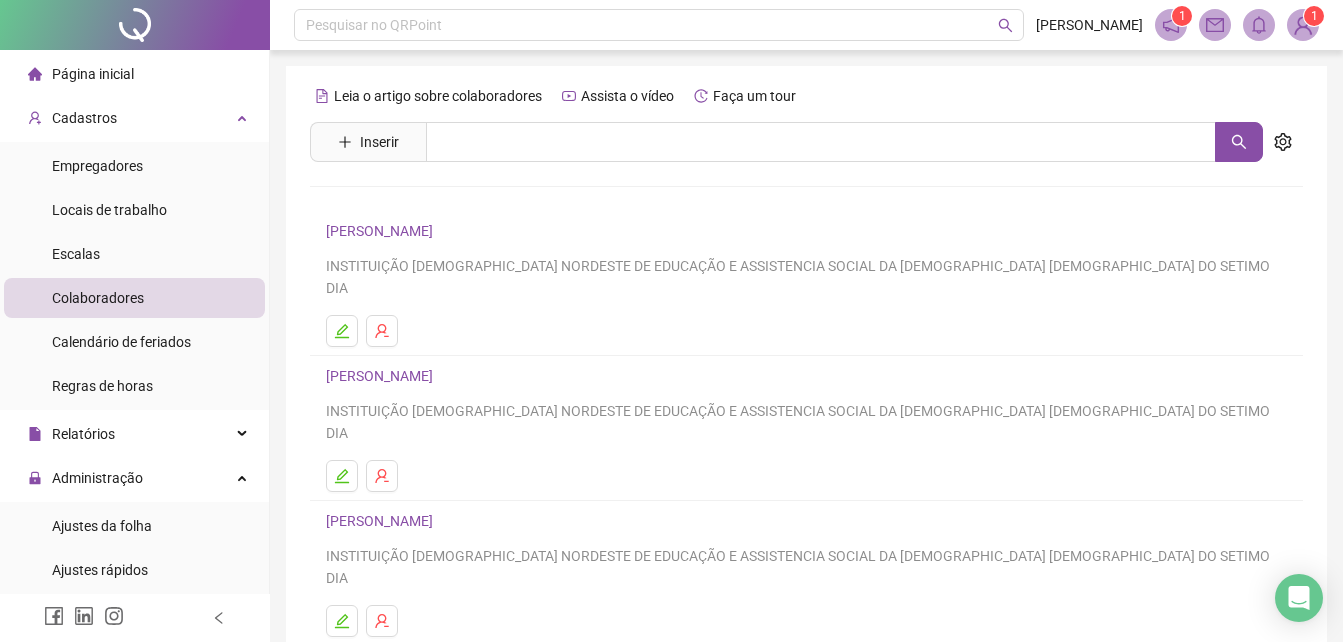 click on "[PERSON_NAME]" at bounding box center (382, 376) 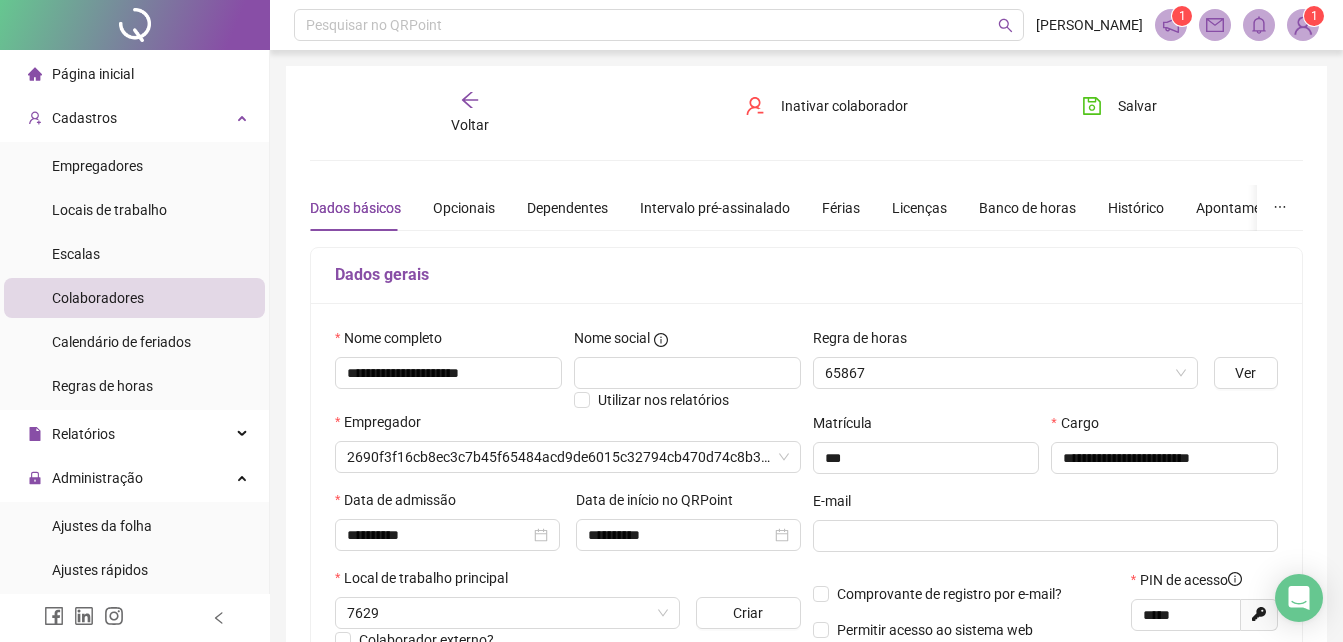 type on "**********" 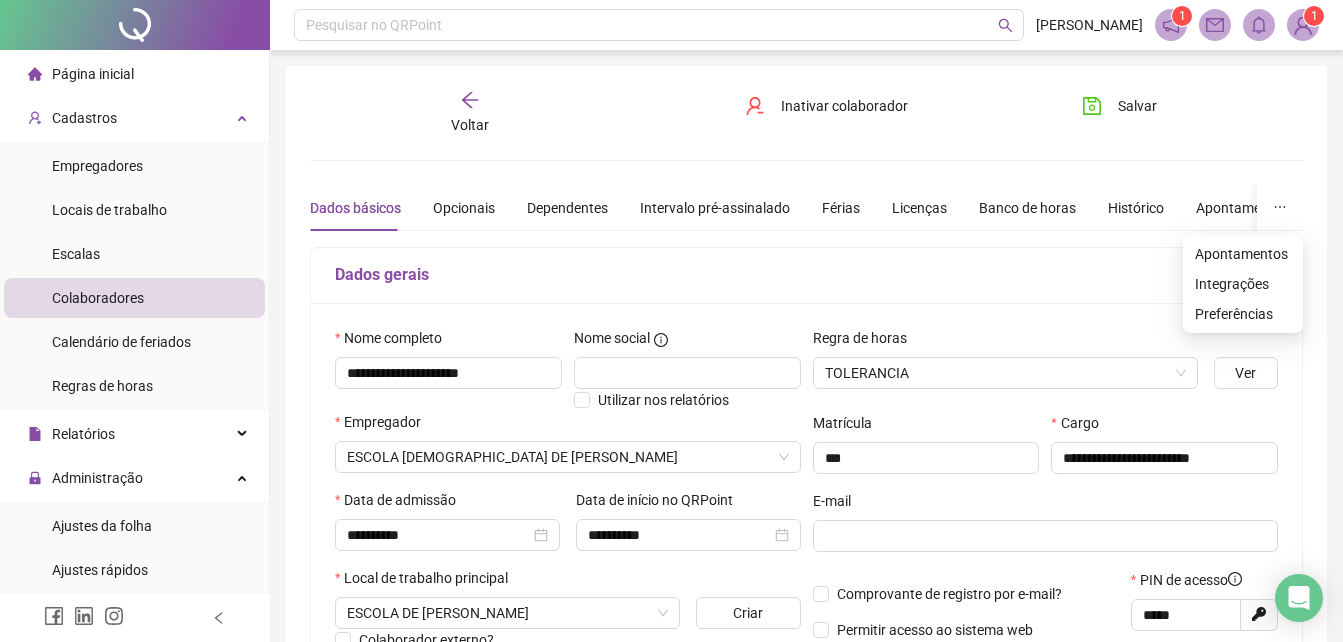 click at bounding box center (1280, 208) 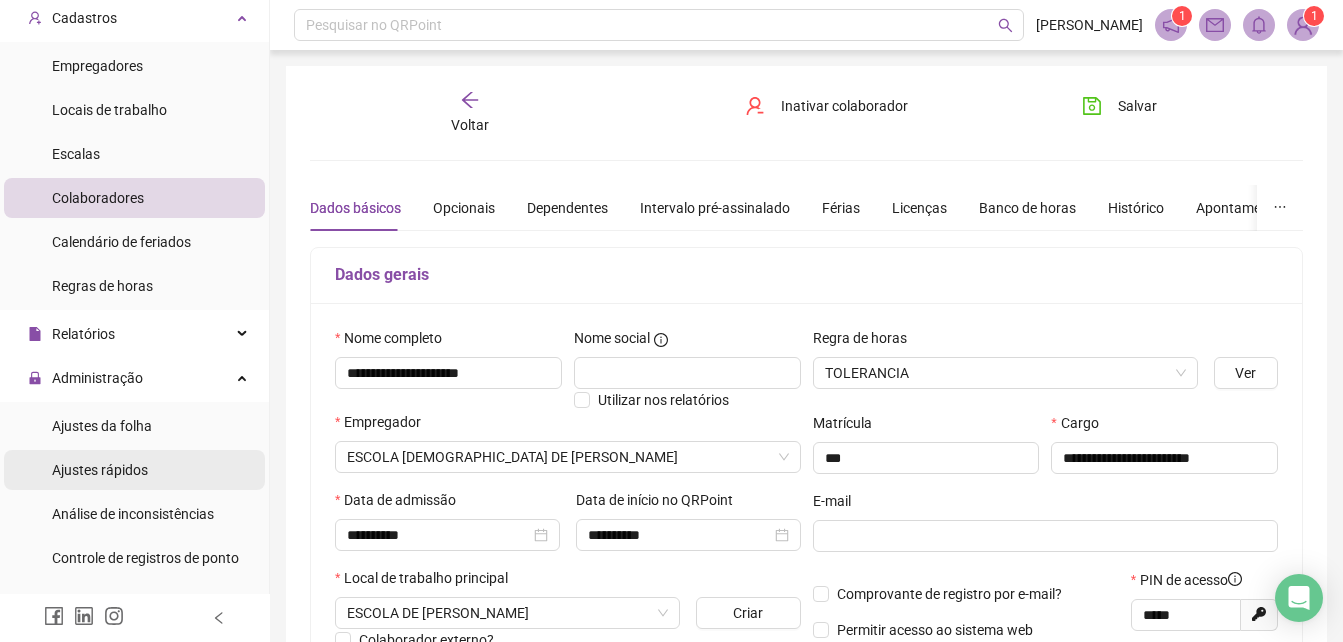 scroll, scrollTop: 100, scrollLeft: 0, axis: vertical 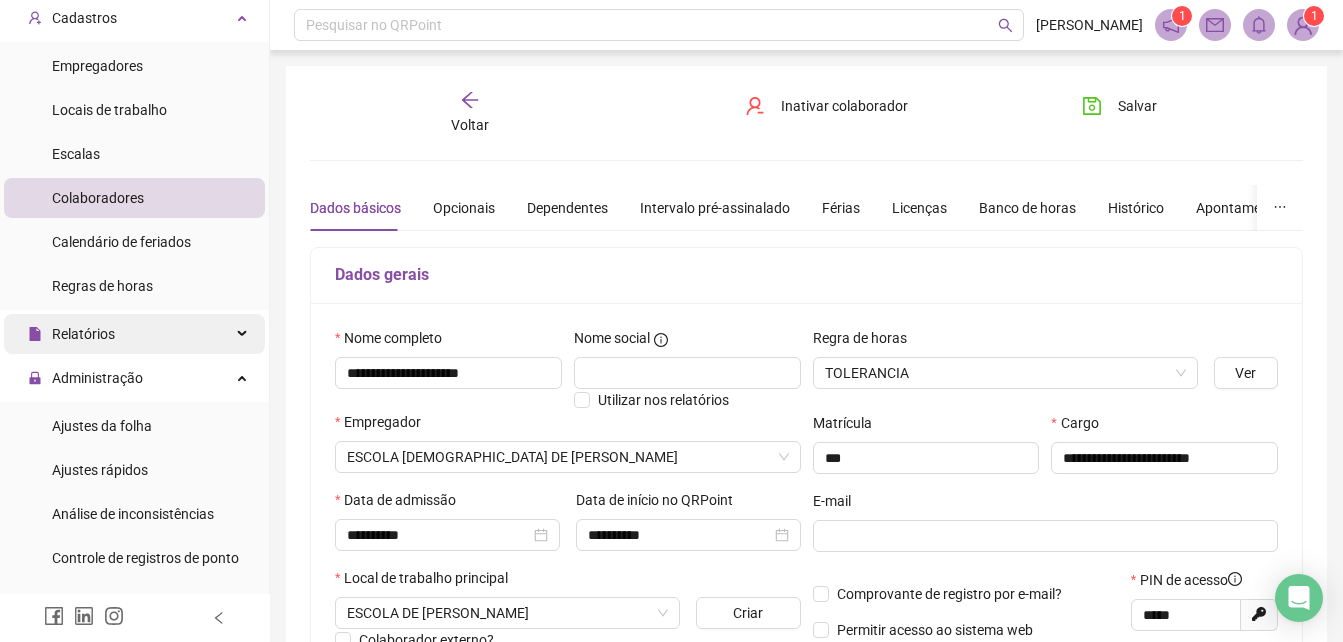 click on "Página inicial Cadastros Empregadores Locais de trabalho Escalas Colaboradores Calendário de feriados Regras de horas Relatórios Administração Ajustes da folha Ajustes rápidos Análise de inconsistências Controle de registros de ponto Gestão de solicitações Ocorrências Validar protocolo Link para Registro Rápido Aceite de uso Atestado técnico Gerar QRCode Central de ajuda Clube QR - Beneficios" at bounding box center [135, 466] 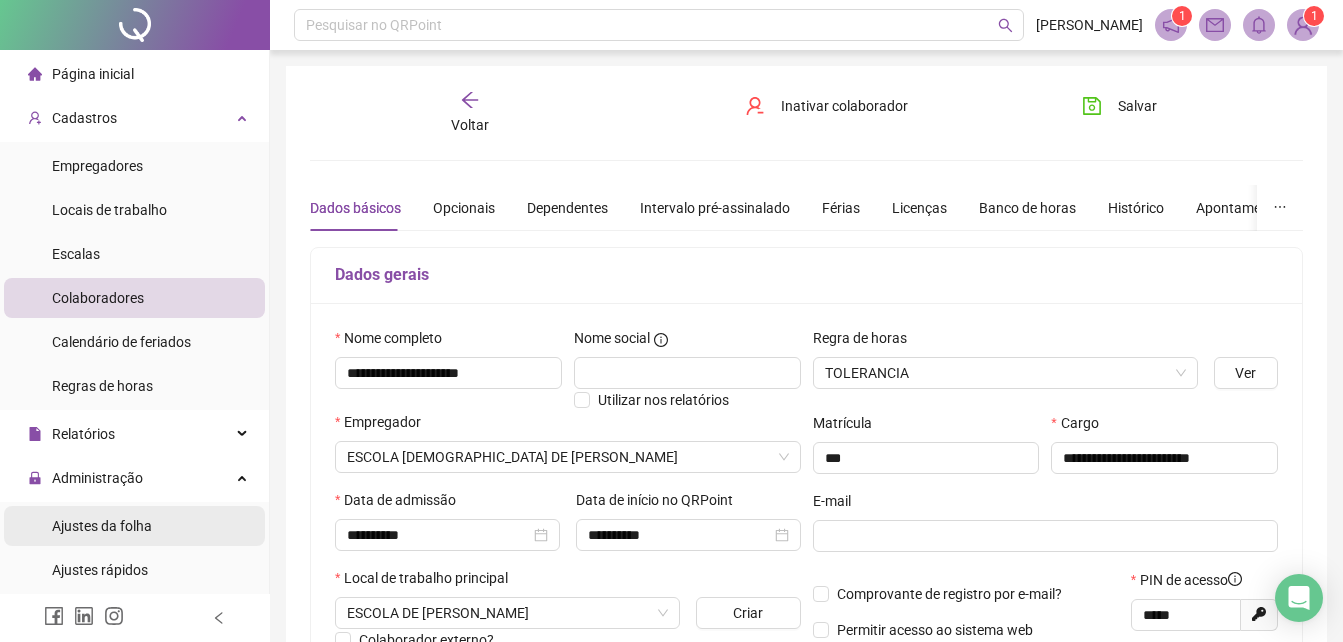 click on "Ajustes da folha" at bounding box center [102, 526] 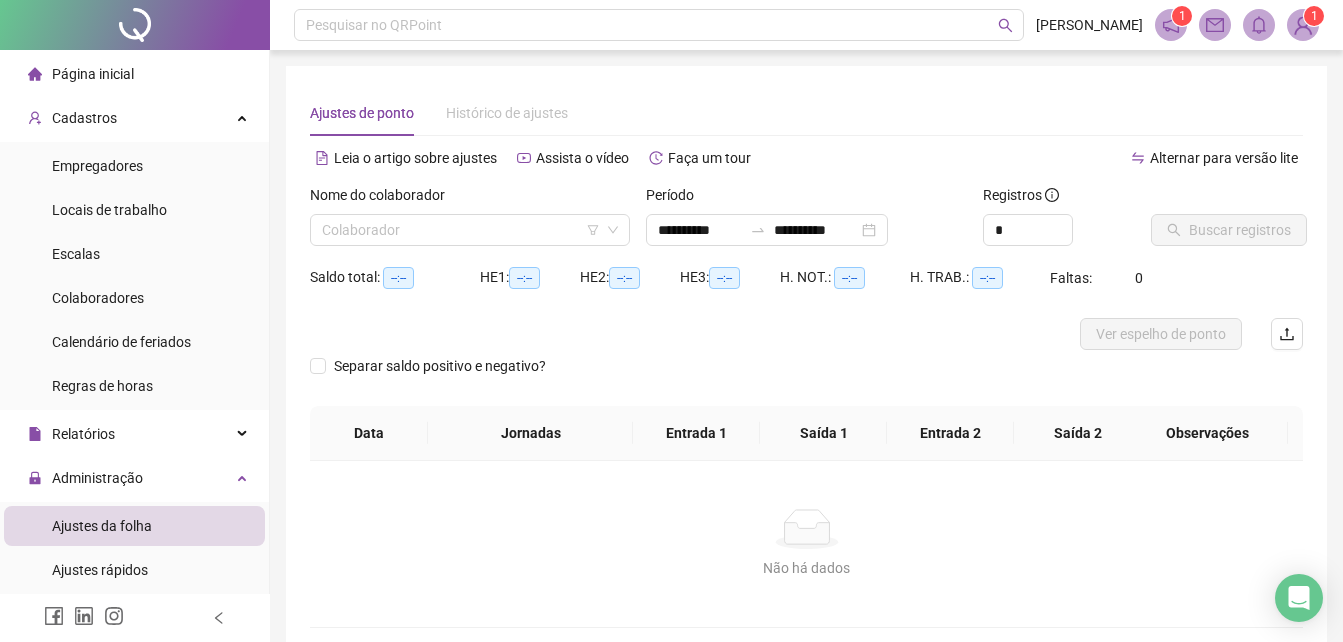 type on "**********" 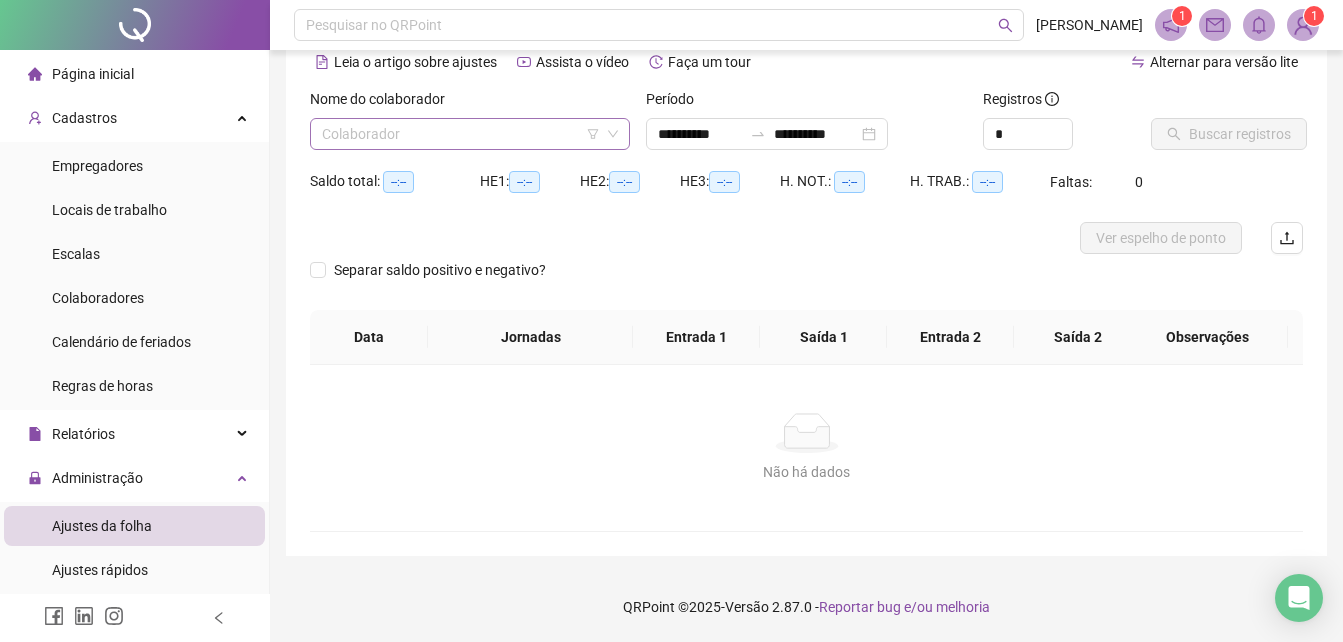 scroll, scrollTop: 0, scrollLeft: 0, axis: both 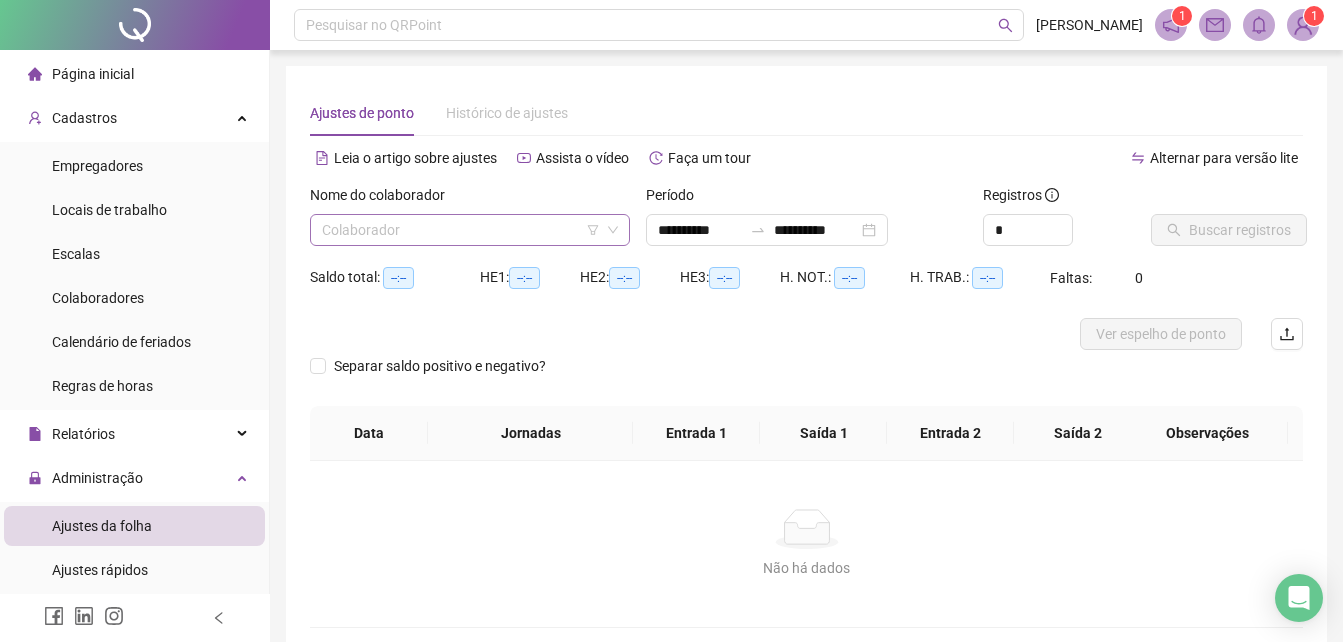click at bounding box center (464, 230) 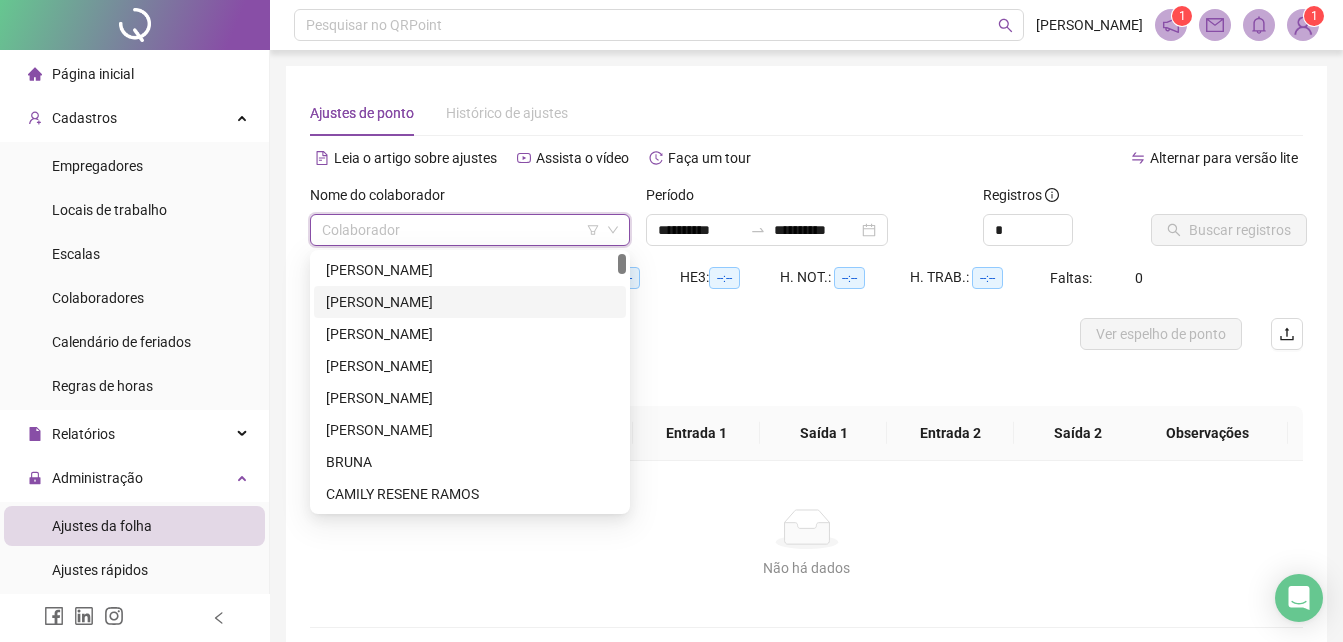 click on "[PERSON_NAME]" at bounding box center (470, 302) 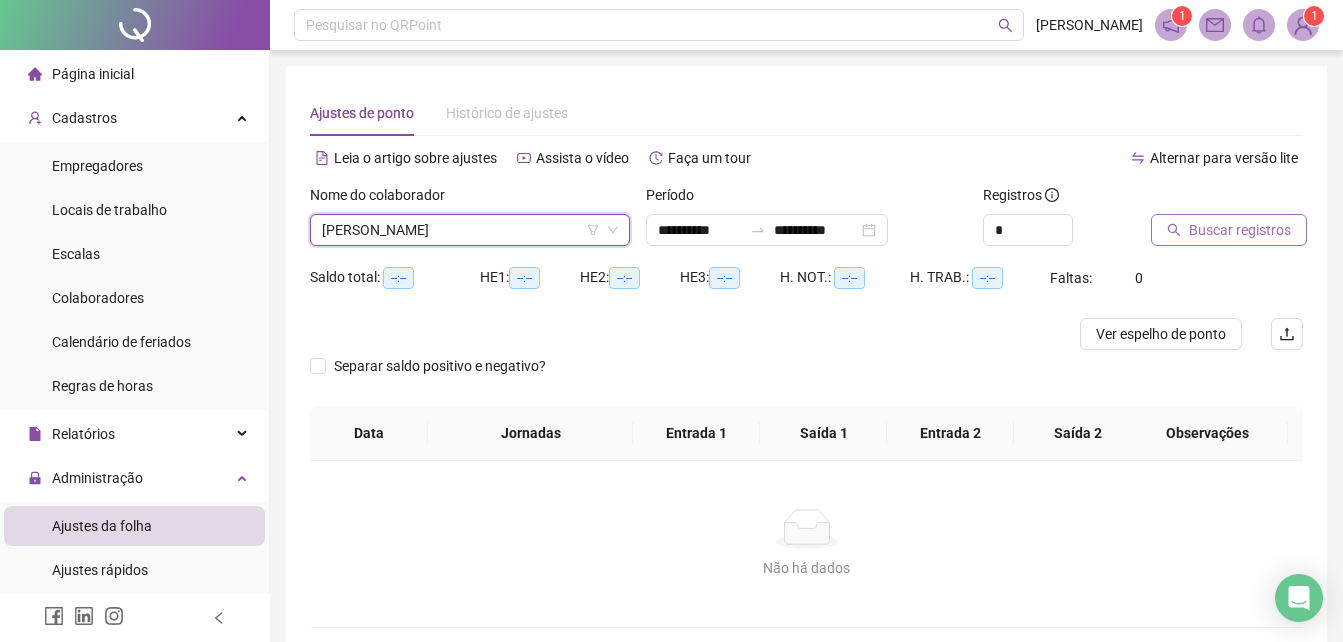 click 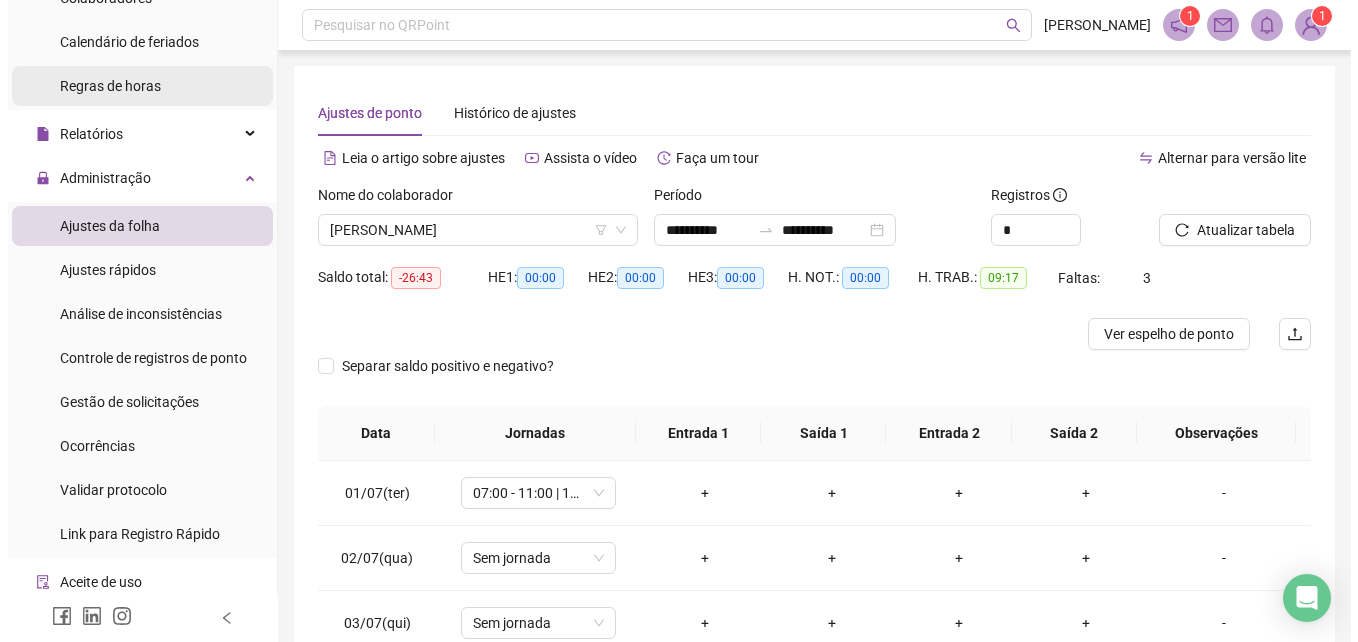 scroll, scrollTop: 0, scrollLeft: 0, axis: both 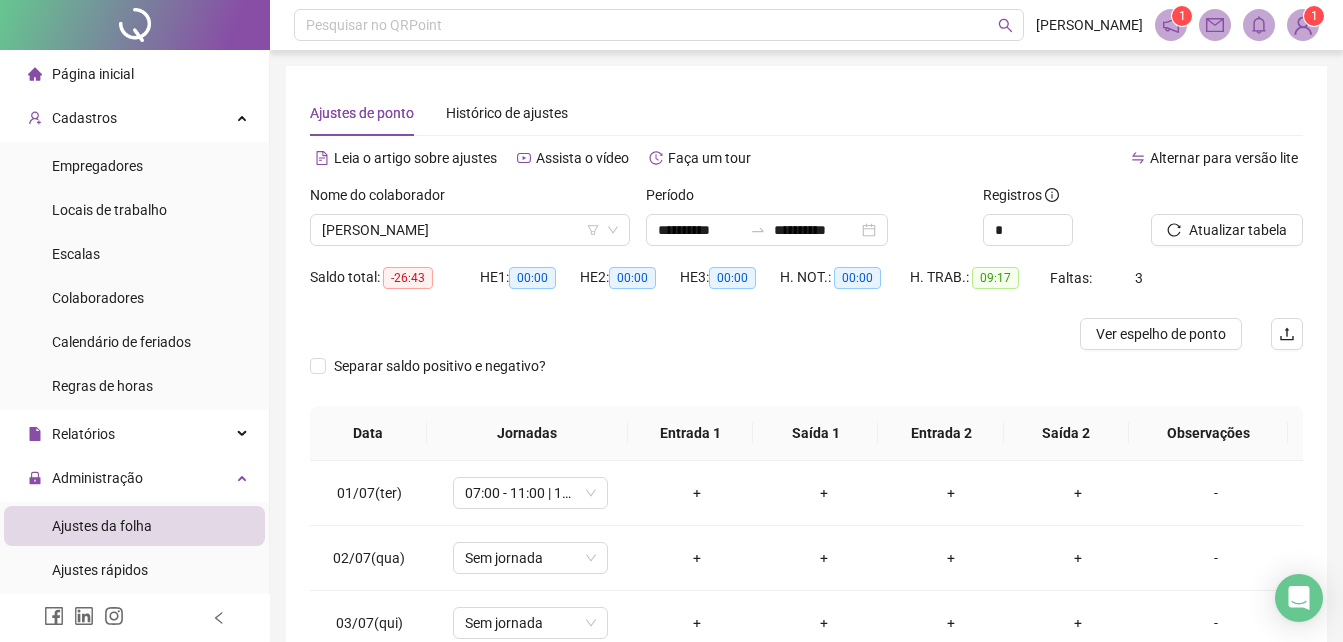 click on "Página inicial" at bounding box center (134, 74) 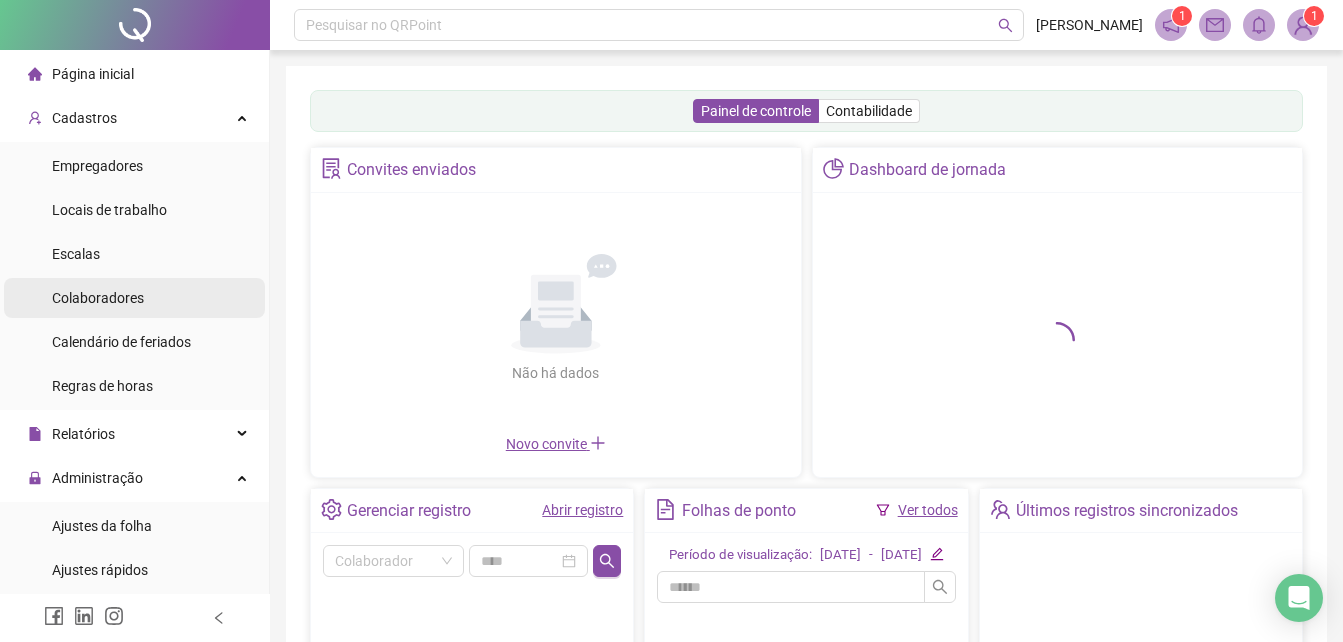 click on "Colaboradores" at bounding box center [134, 298] 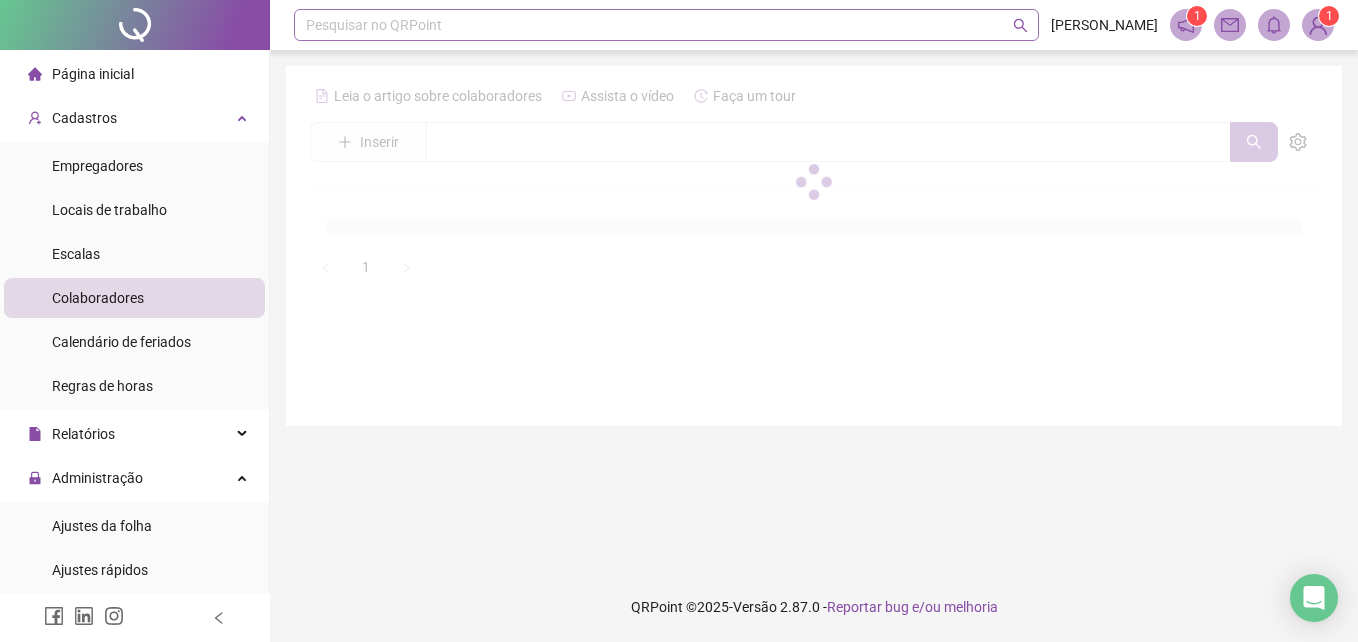 click at bounding box center [656, 25] 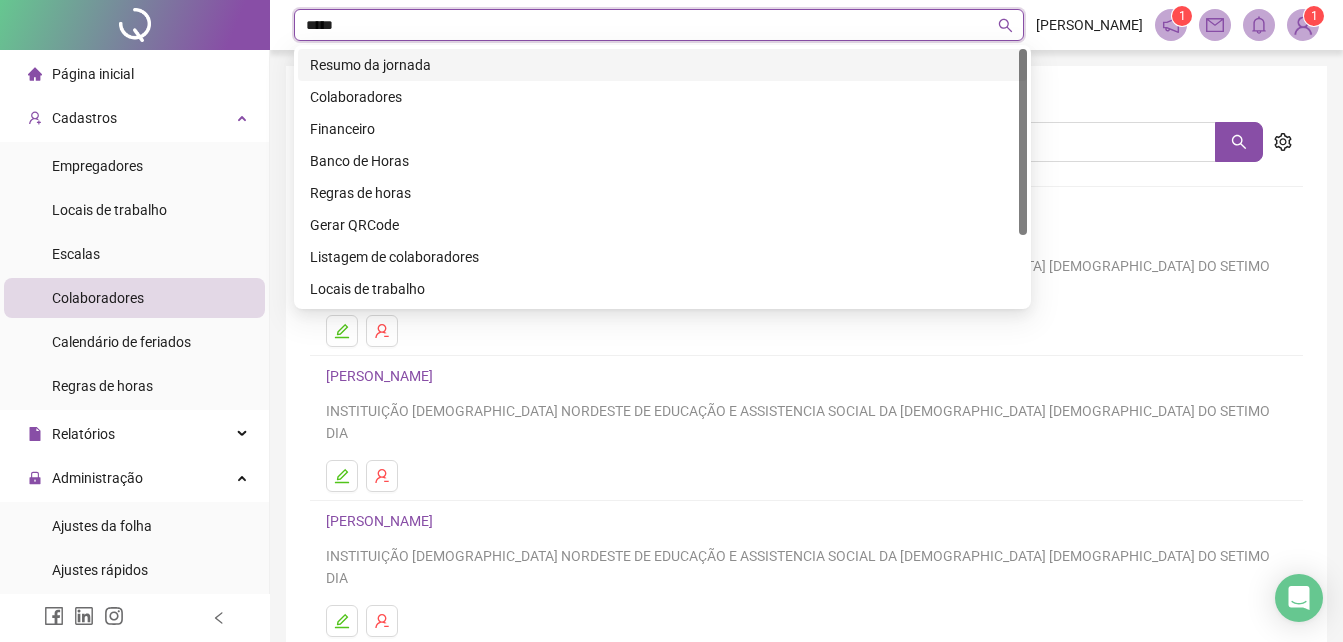 type on "****" 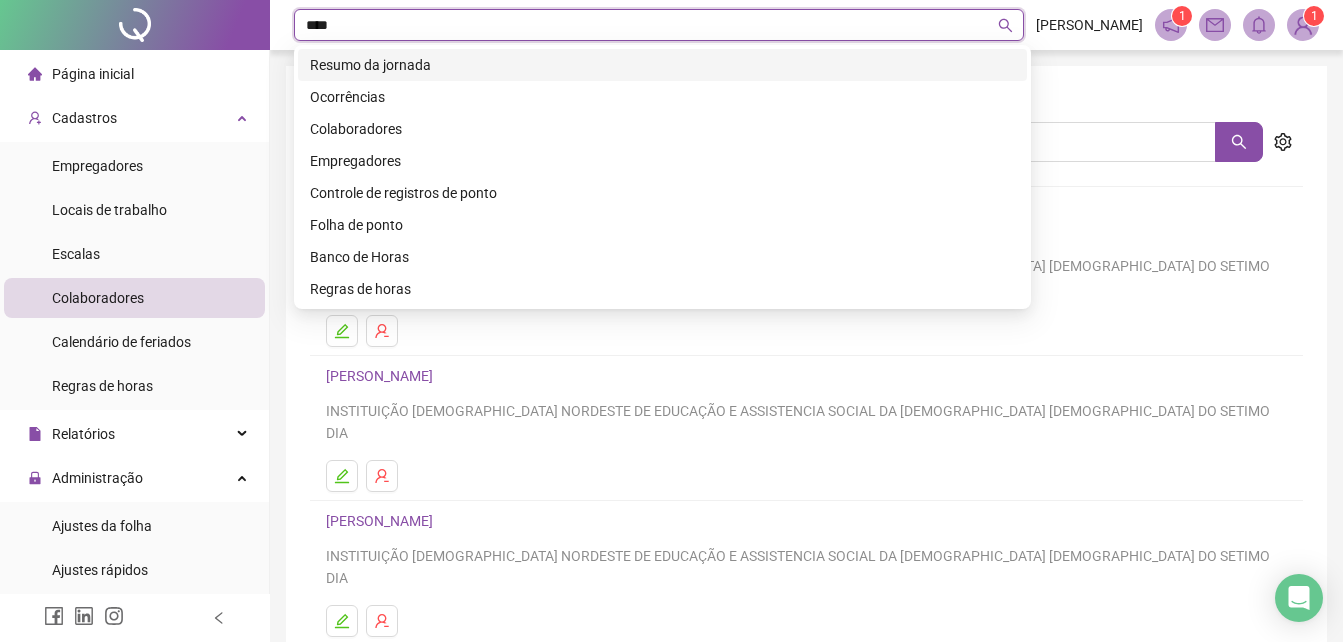 click on "Resumo da jornada" at bounding box center [662, 65] 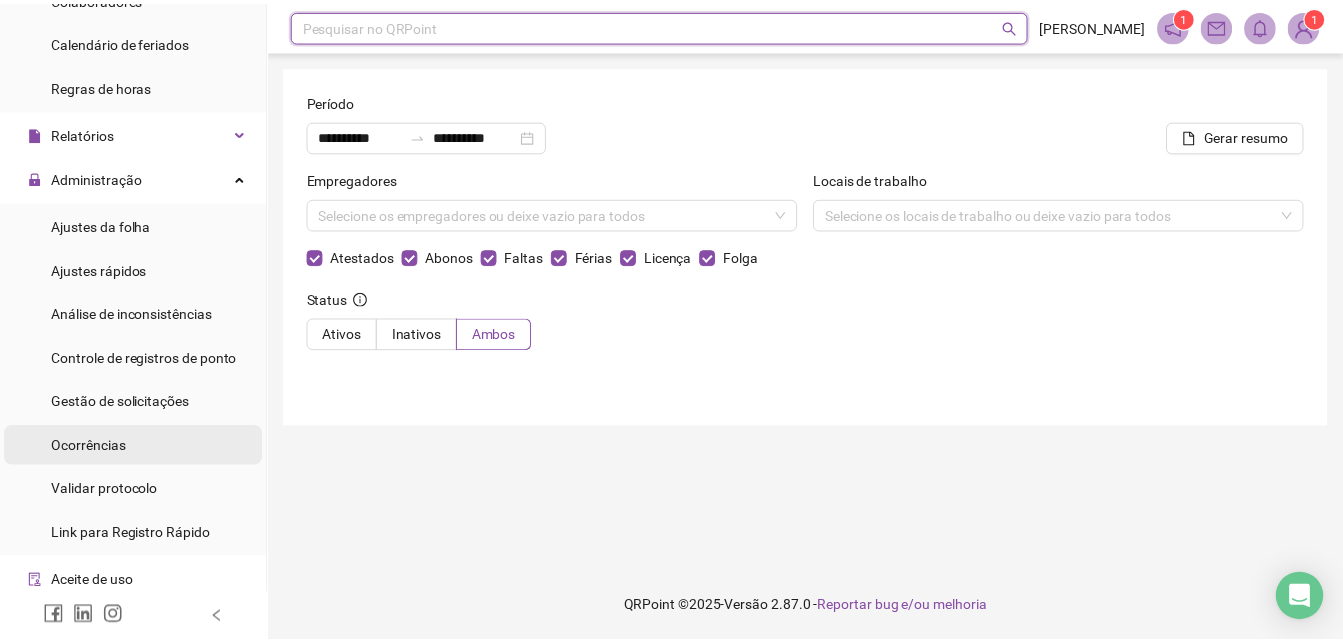 scroll, scrollTop: 440, scrollLeft: 0, axis: vertical 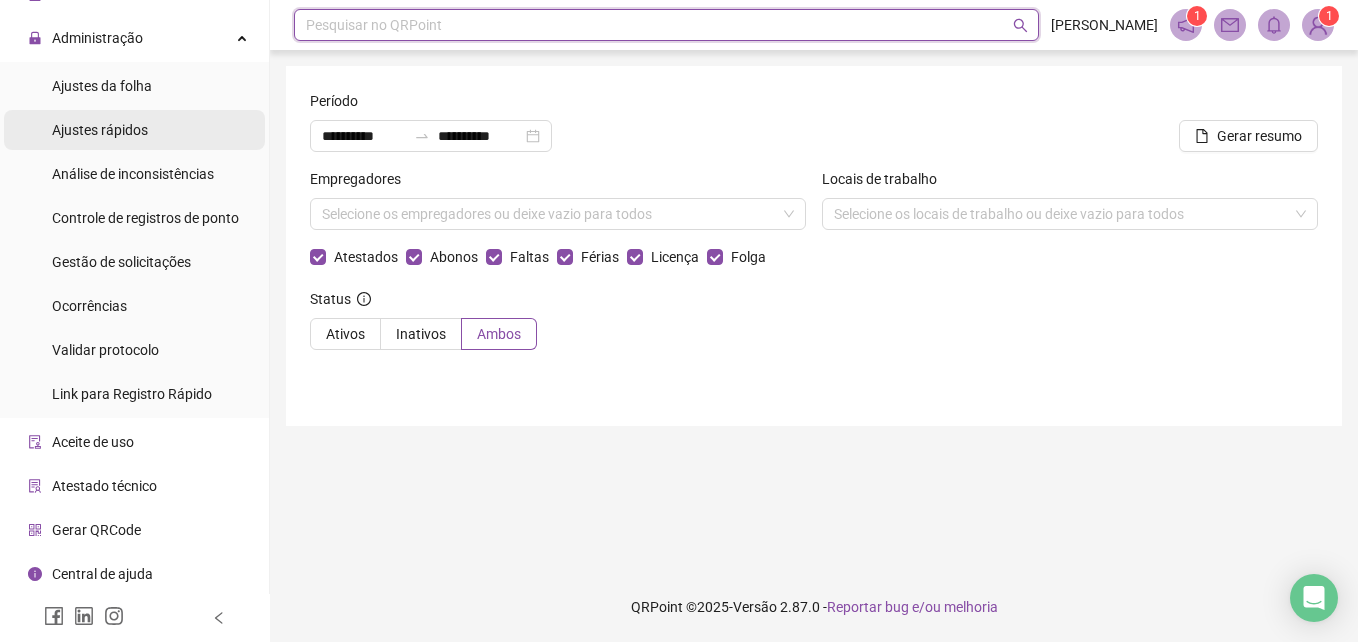 click on "Ajustes rápidos" at bounding box center [100, 130] 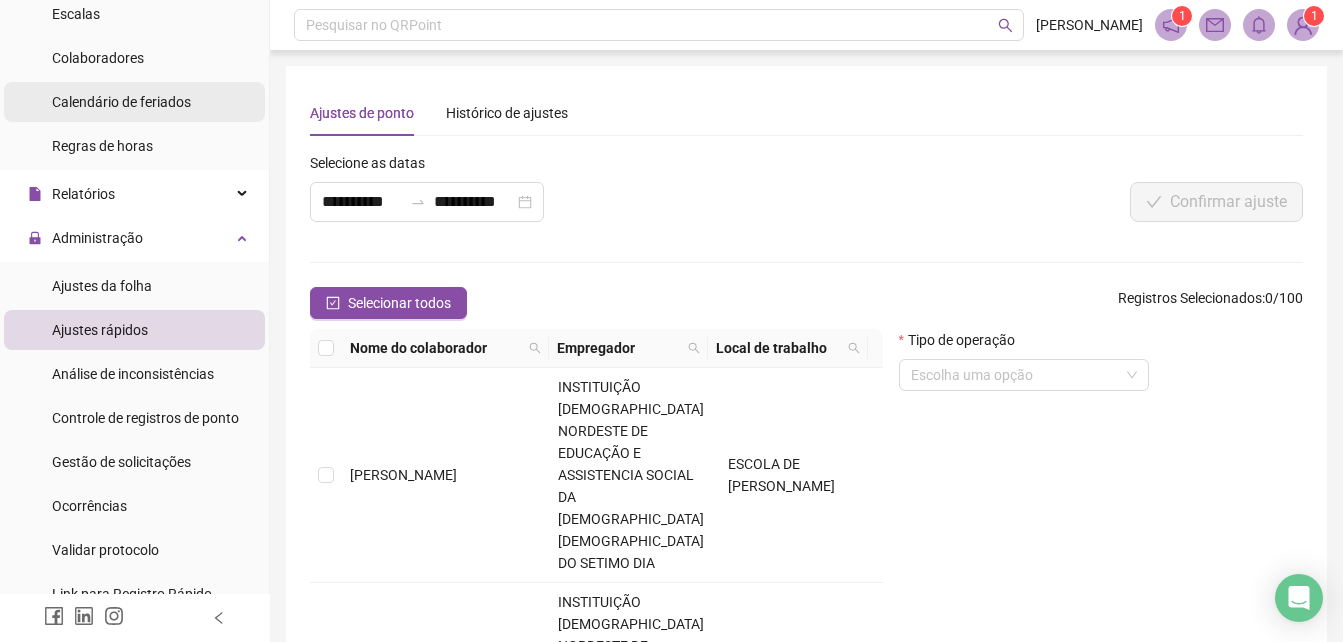 scroll, scrollTop: 40, scrollLeft: 0, axis: vertical 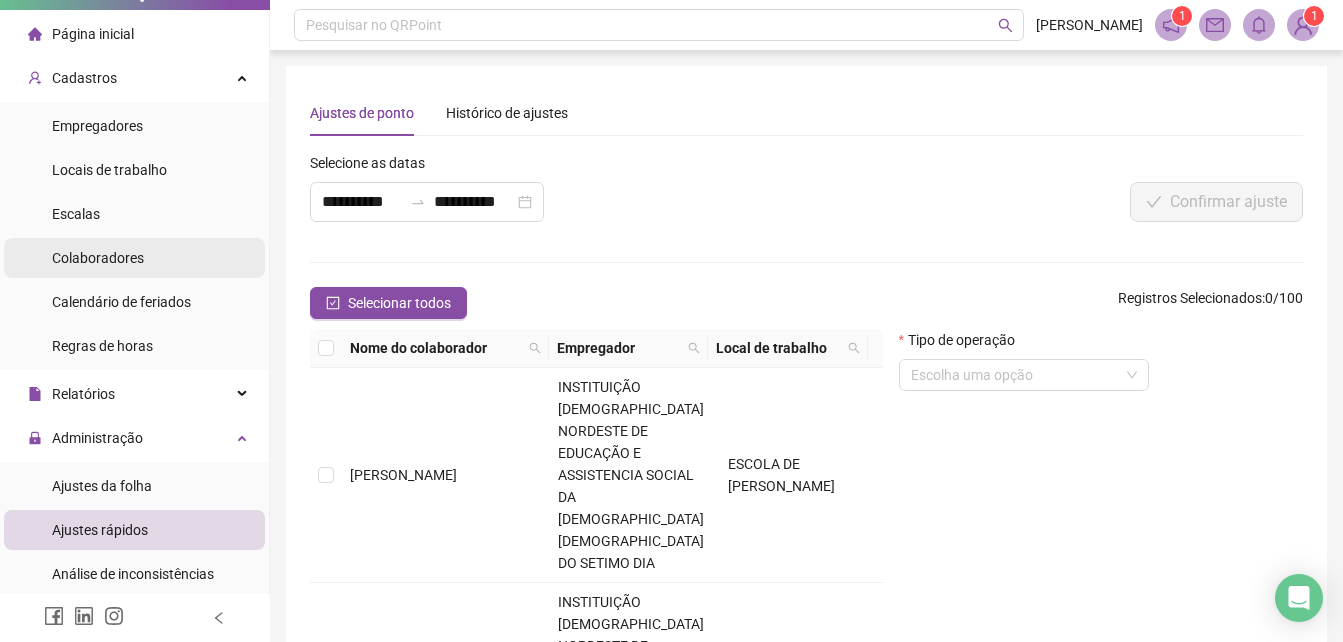 click on "Colaboradores" at bounding box center (98, 258) 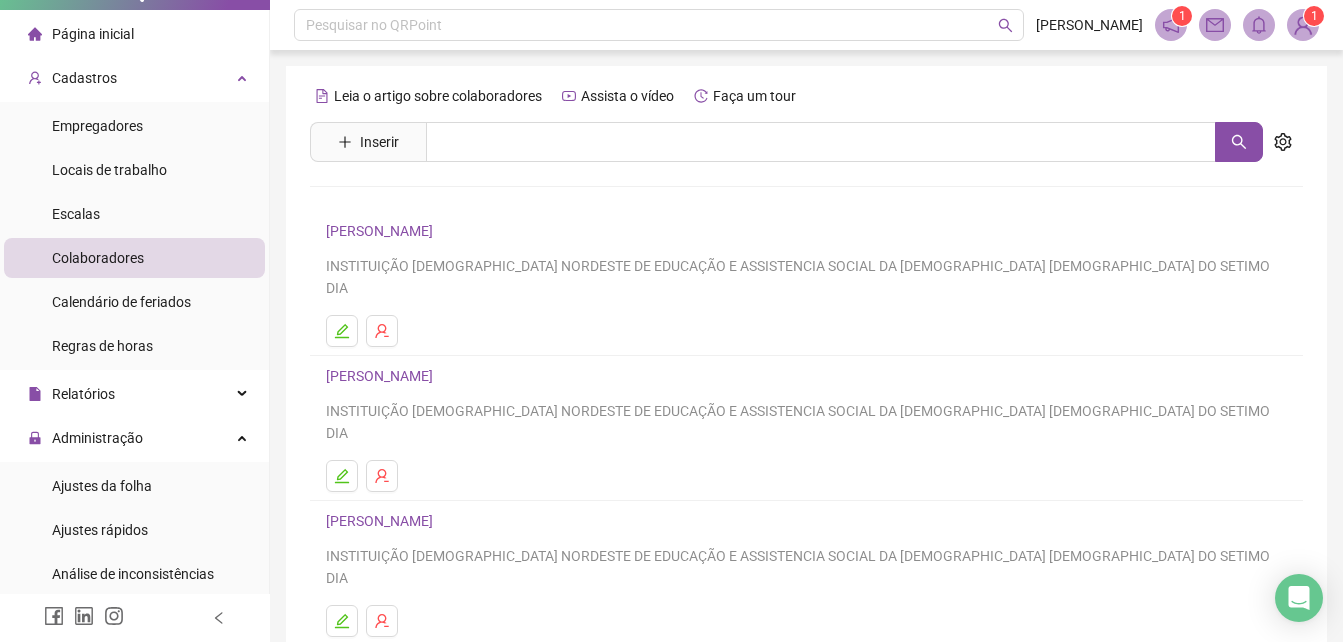 click on "[PERSON_NAME]" at bounding box center [382, 376] 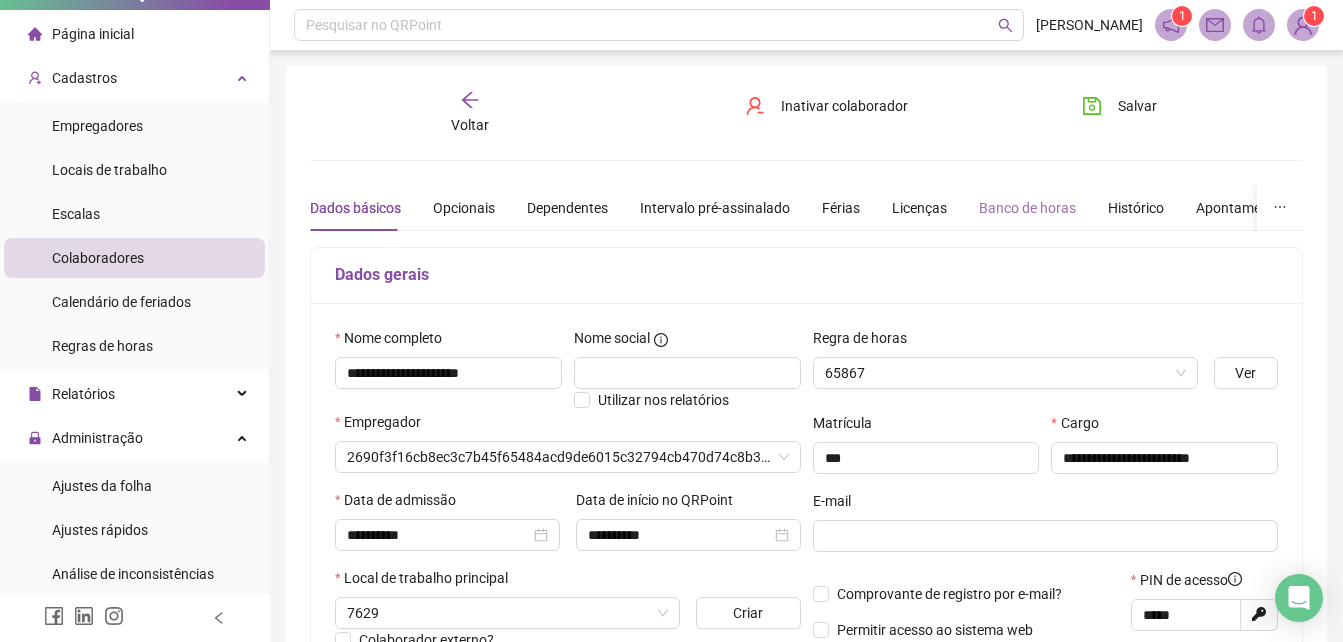 type on "**********" 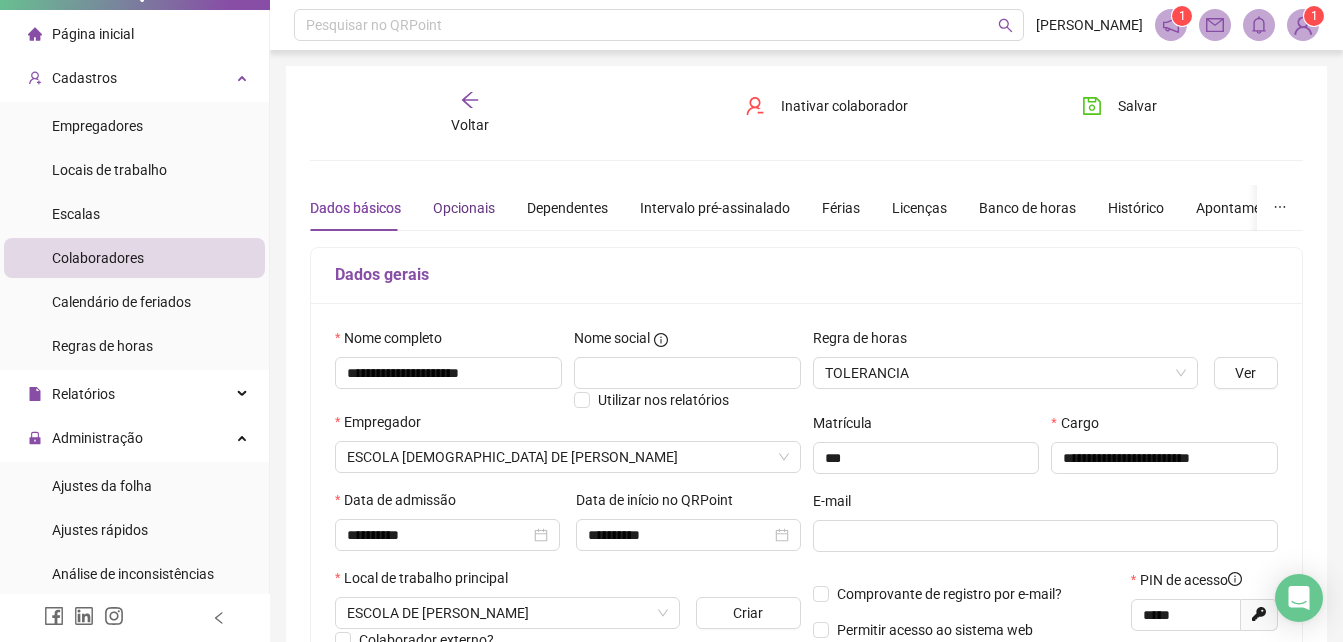 click on "Opcionais" at bounding box center (464, 208) 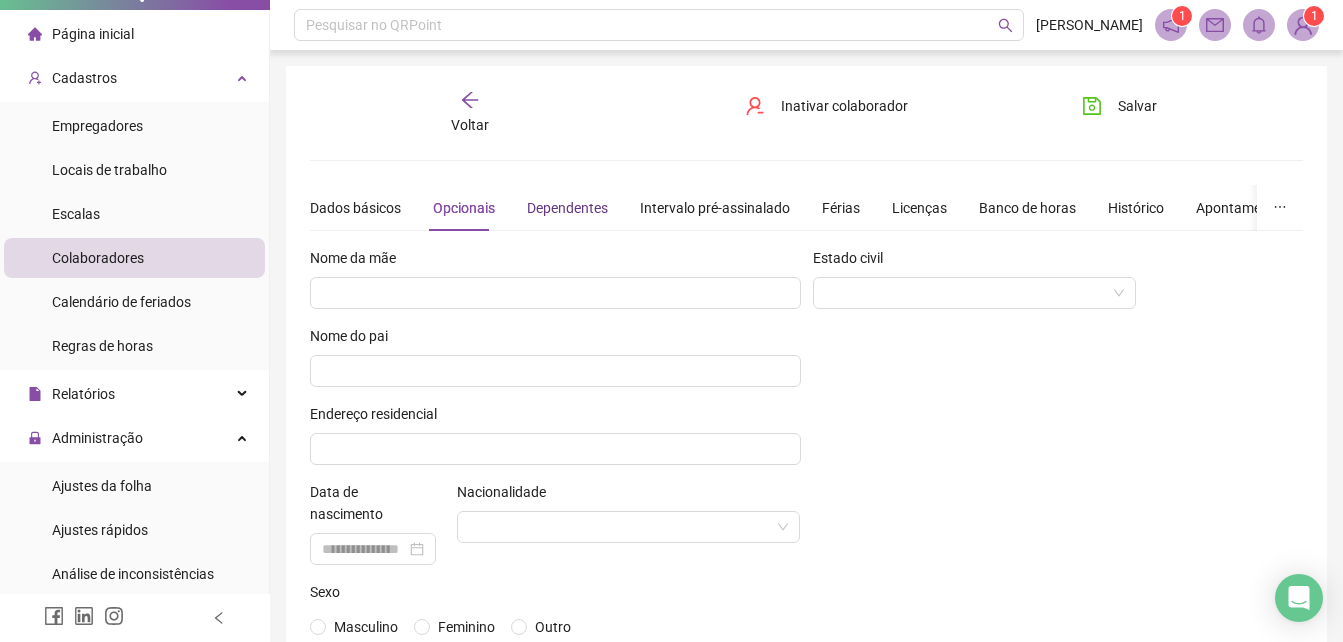 click on "Dependentes" at bounding box center (567, 208) 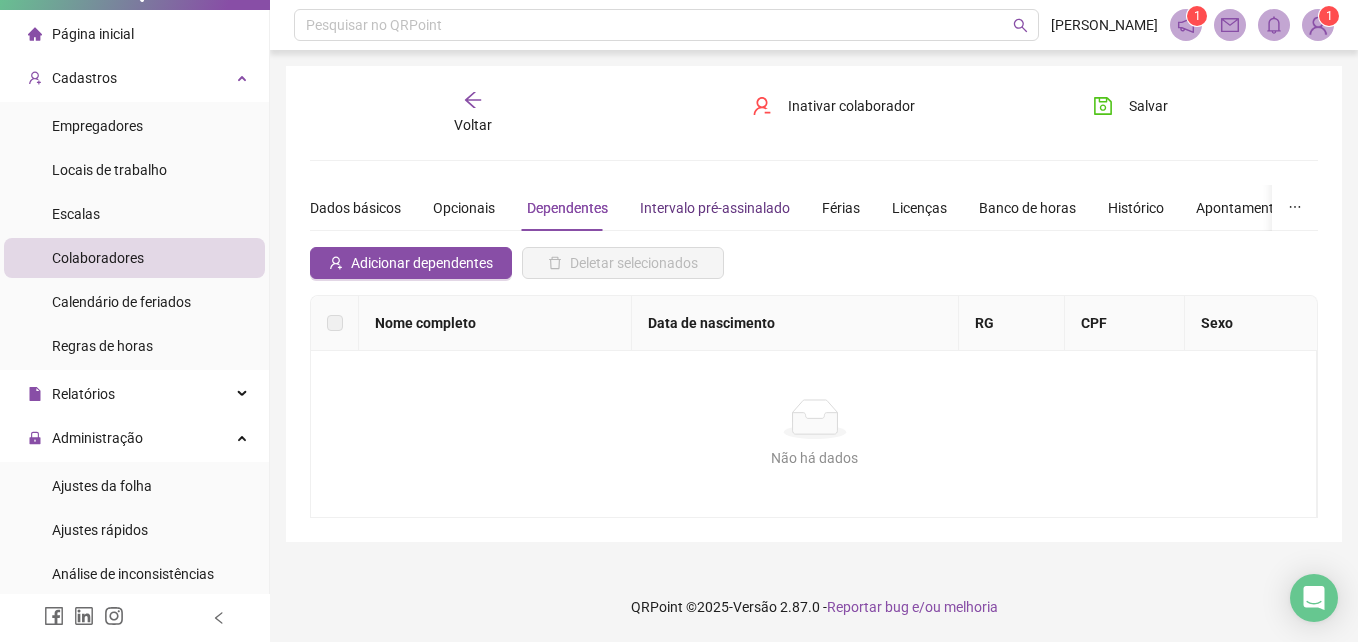 click on "Intervalo pré-assinalado" at bounding box center (715, 208) 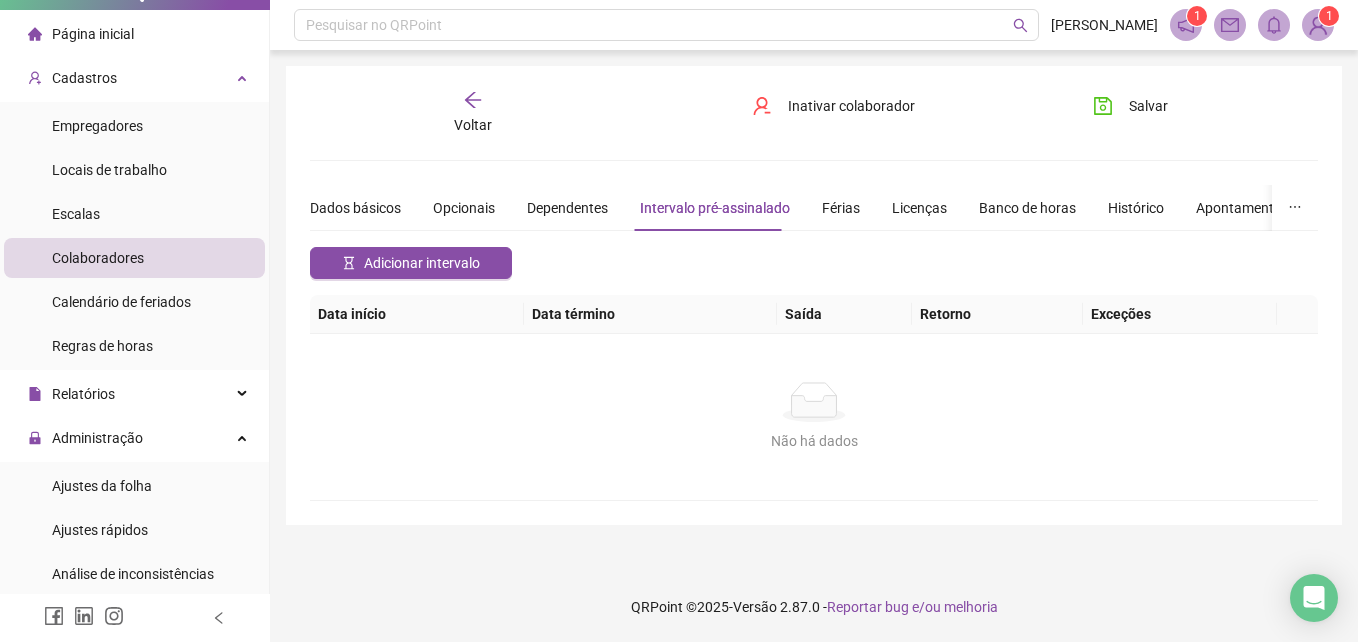 click on "Dados básicos Opcionais Dependentes Intervalo pré-assinalado Férias Licenças Banco de horas Histórico Apontamentos Integrações Preferências" at bounding box center [907, 208] 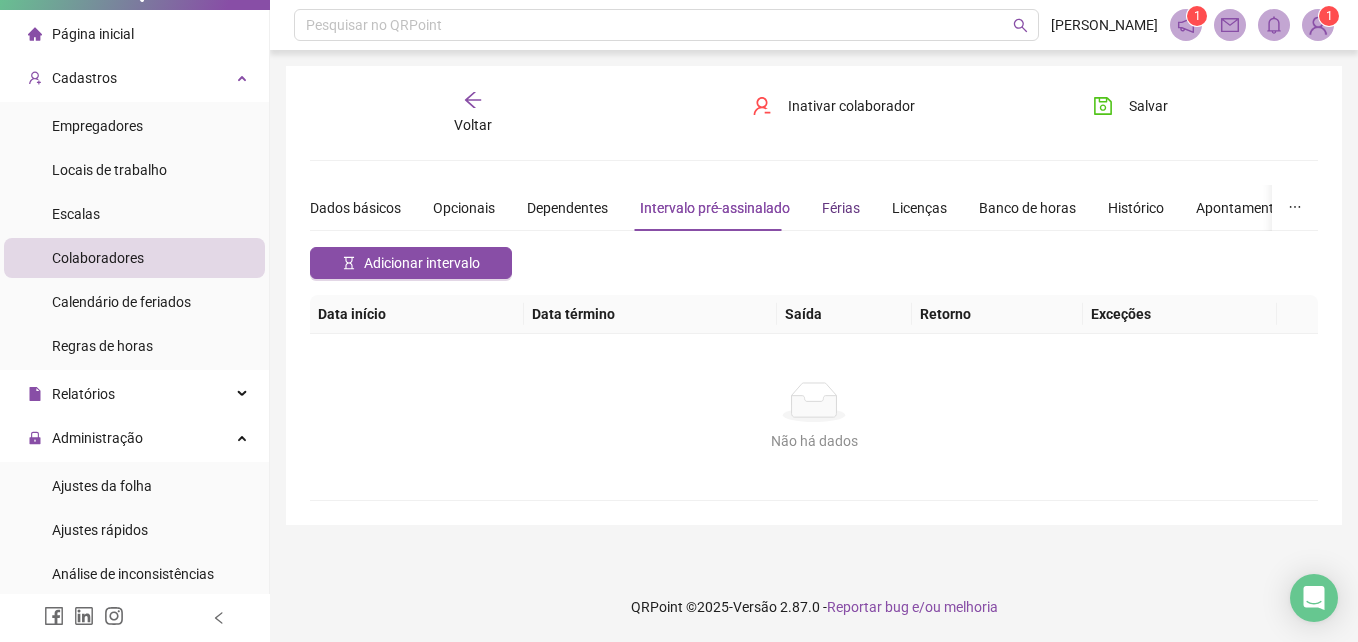 click on "Férias" at bounding box center [841, 208] 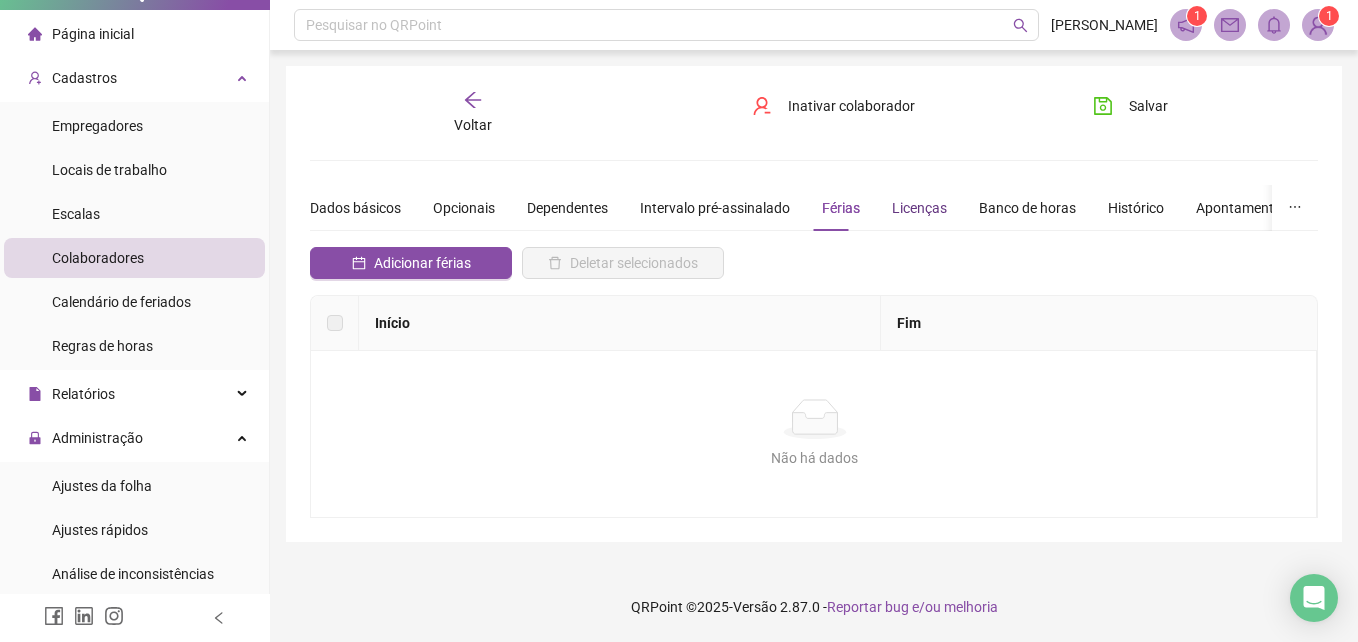 click on "Licenças" at bounding box center [919, 208] 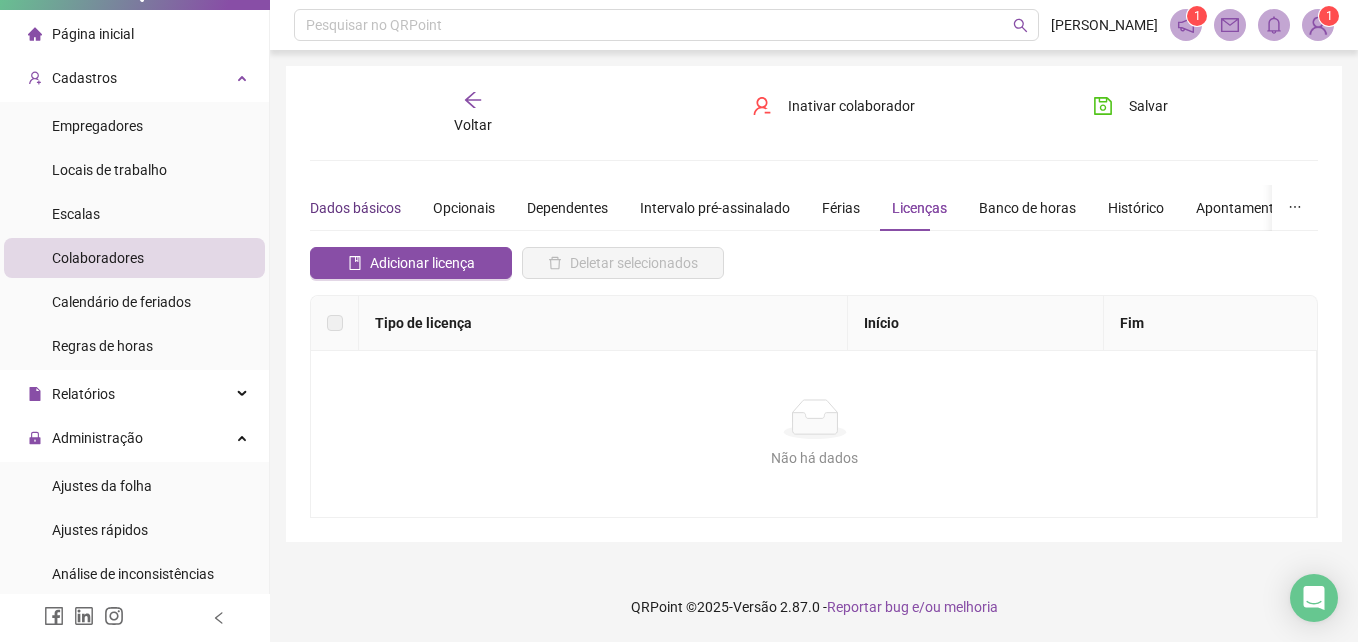 click on "Dados básicos" at bounding box center [355, 208] 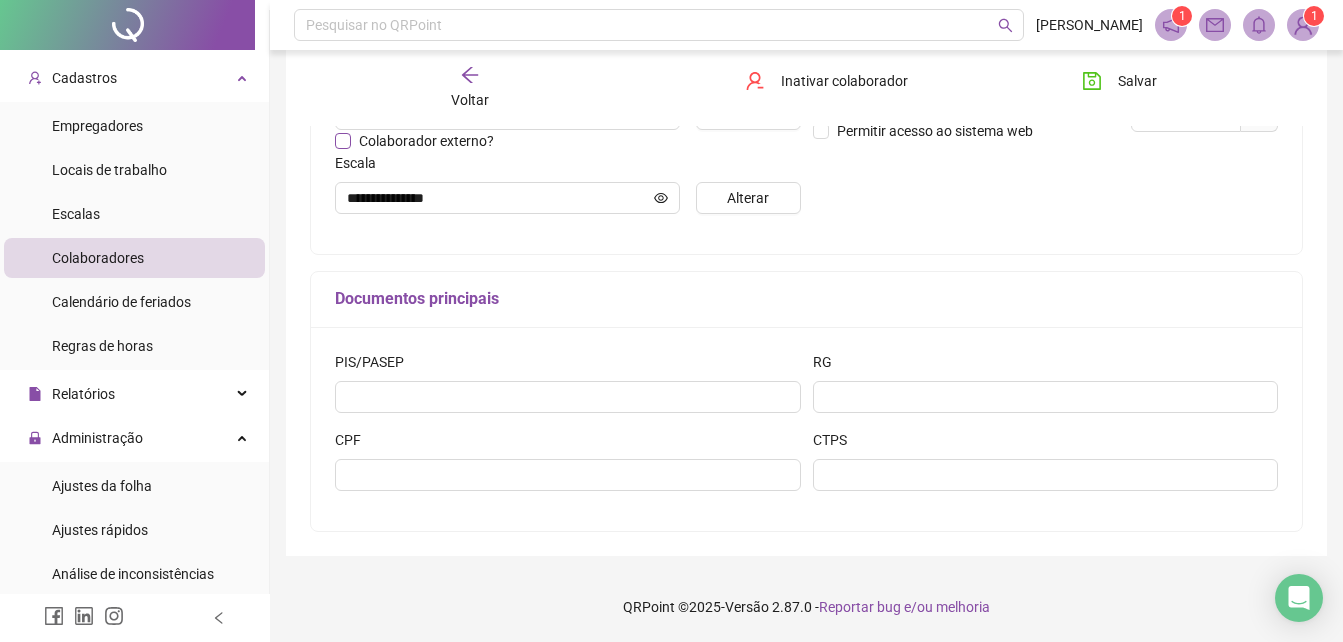 scroll, scrollTop: 99, scrollLeft: 0, axis: vertical 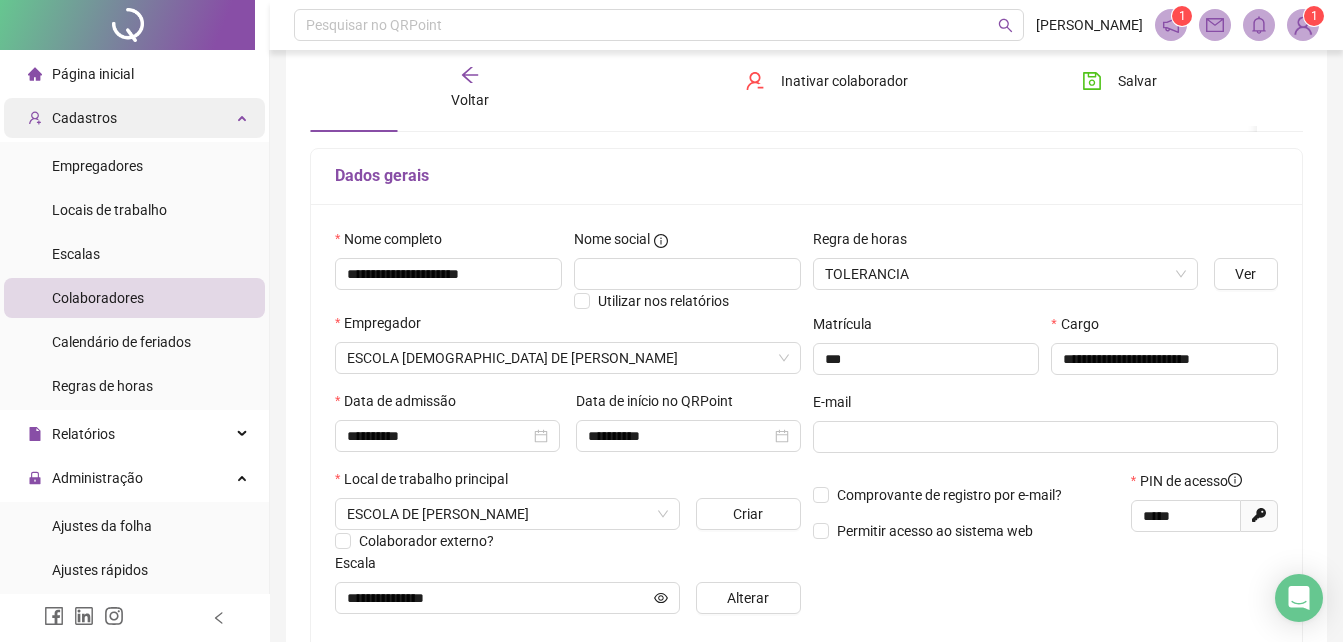 click on "Cadastros" at bounding box center (134, 118) 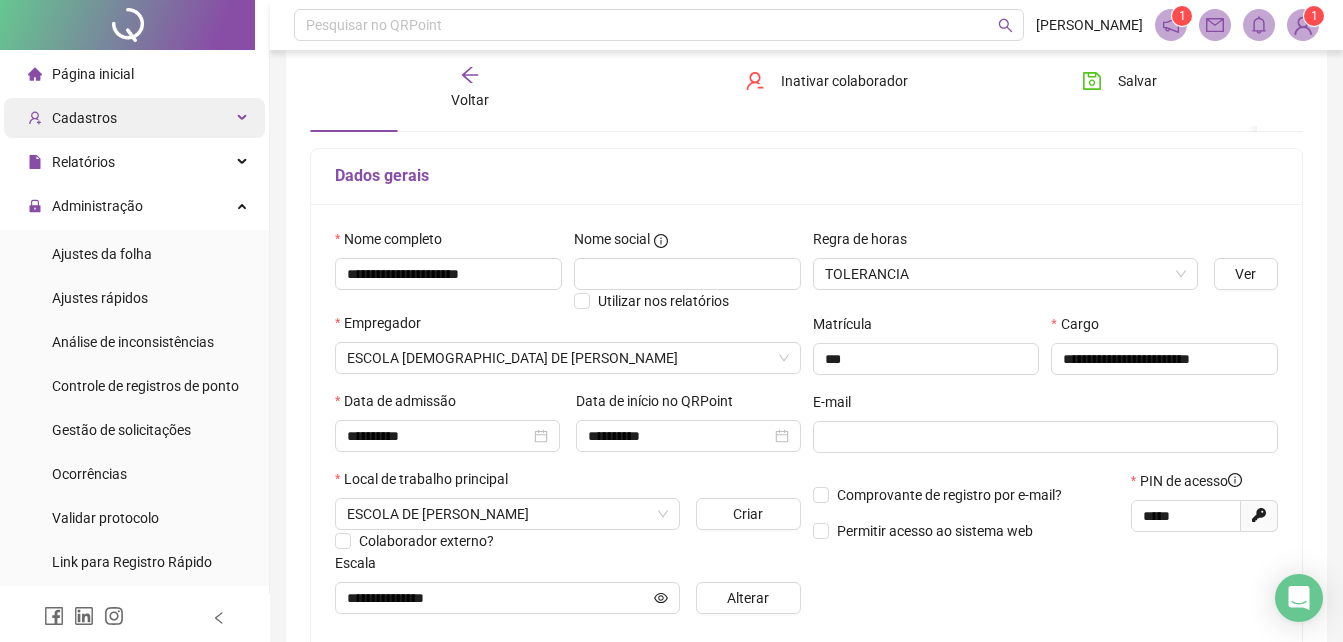 click on "Cadastros" at bounding box center (134, 118) 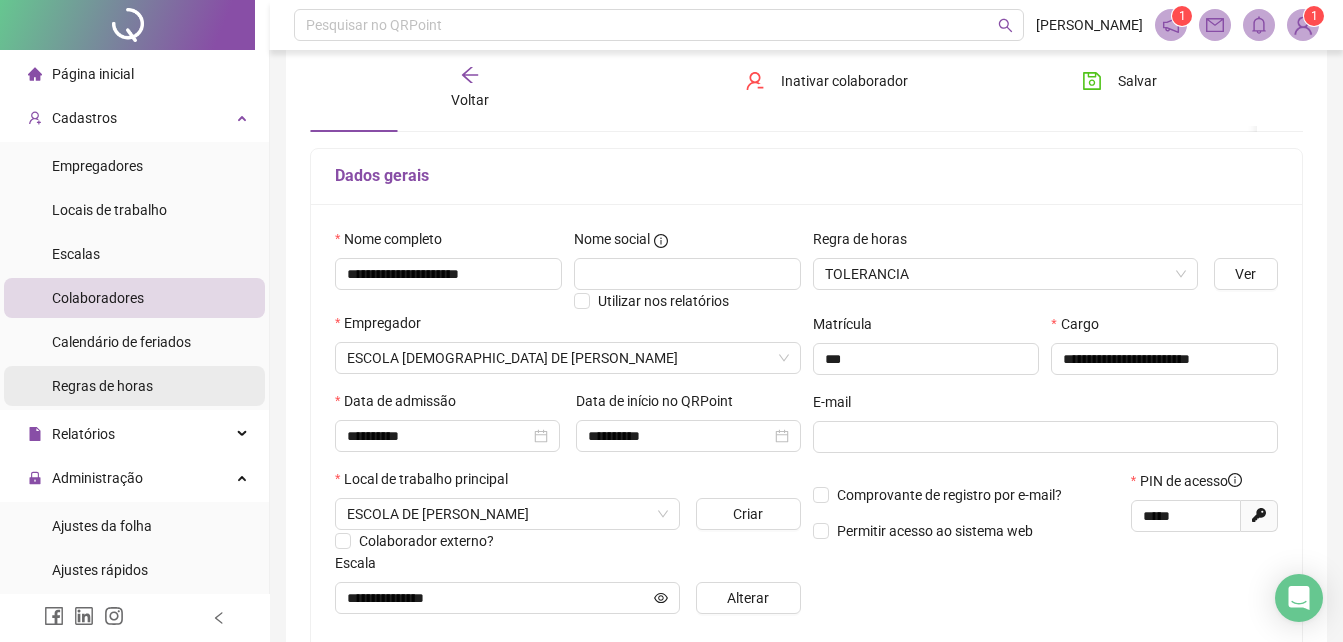 click on "Regras de horas" at bounding box center [134, 386] 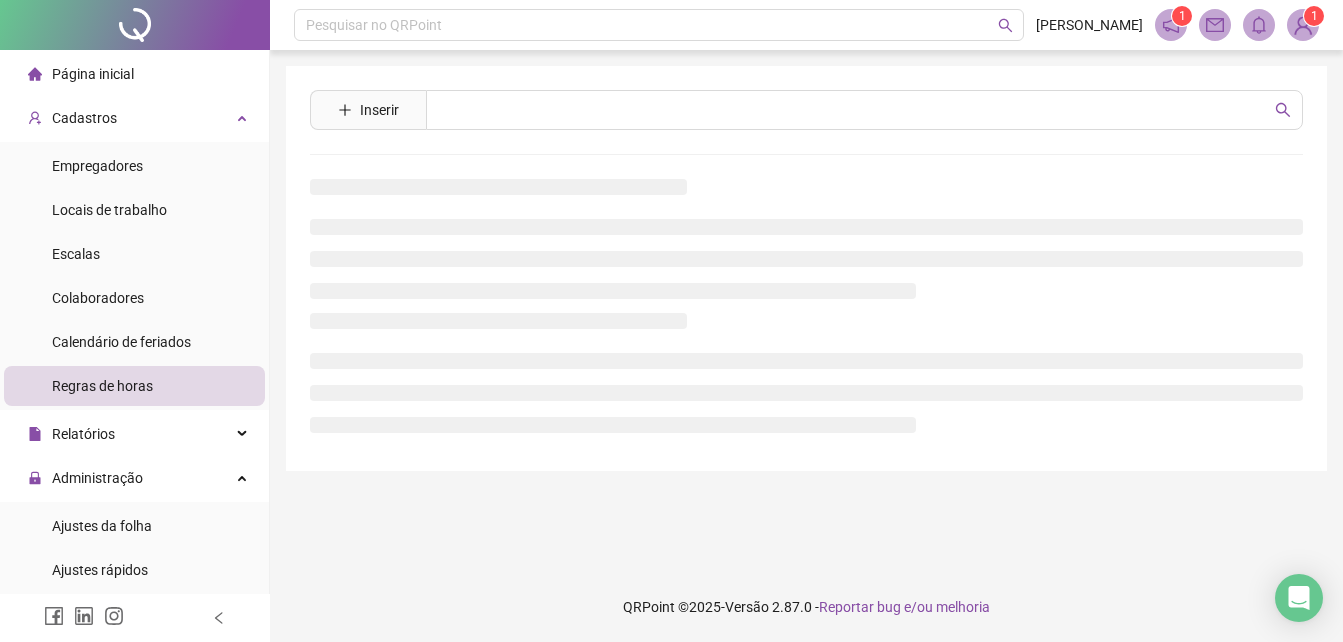 scroll, scrollTop: 0, scrollLeft: 0, axis: both 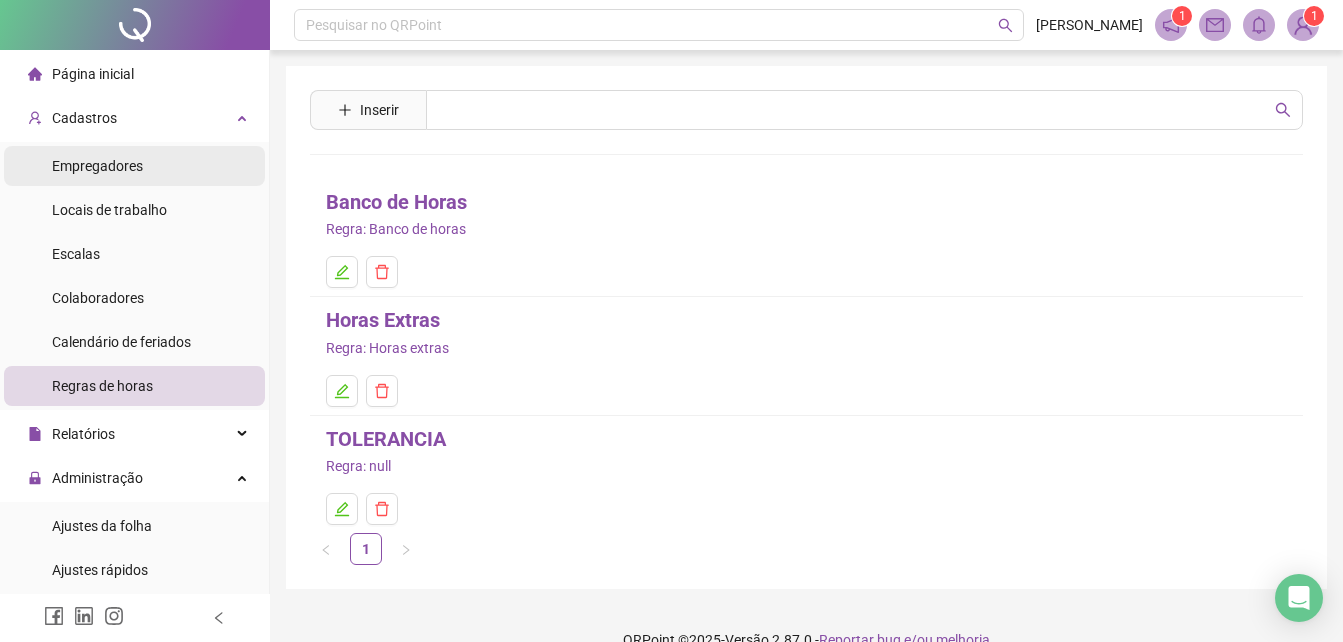 click on "Empregadores" at bounding box center [134, 166] 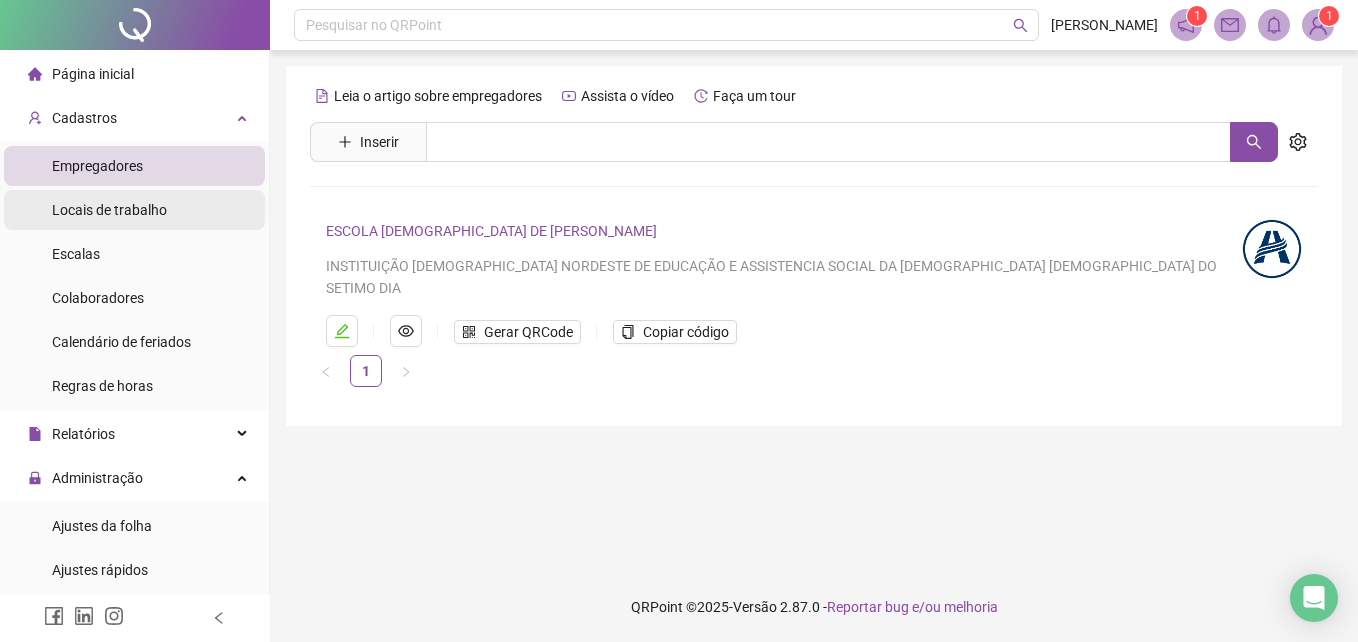 click on "Locais de trabalho" at bounding box center (134, 210) 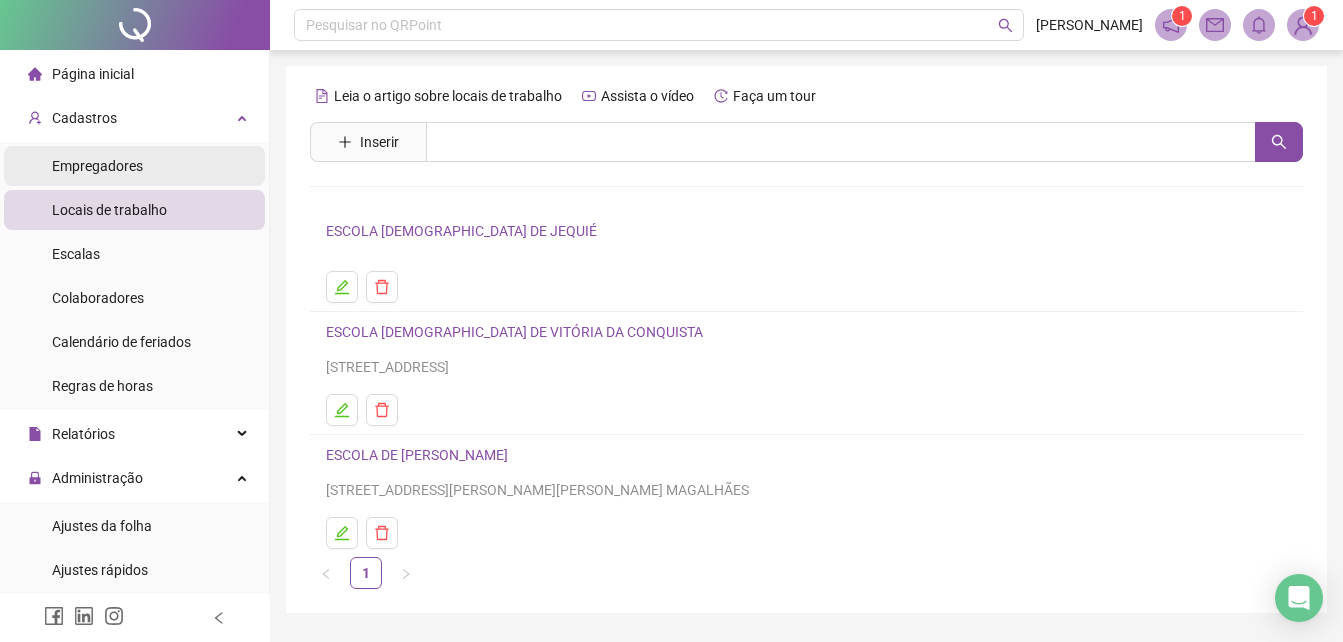 click on "Empregadores" at bounding box center (134, 166) 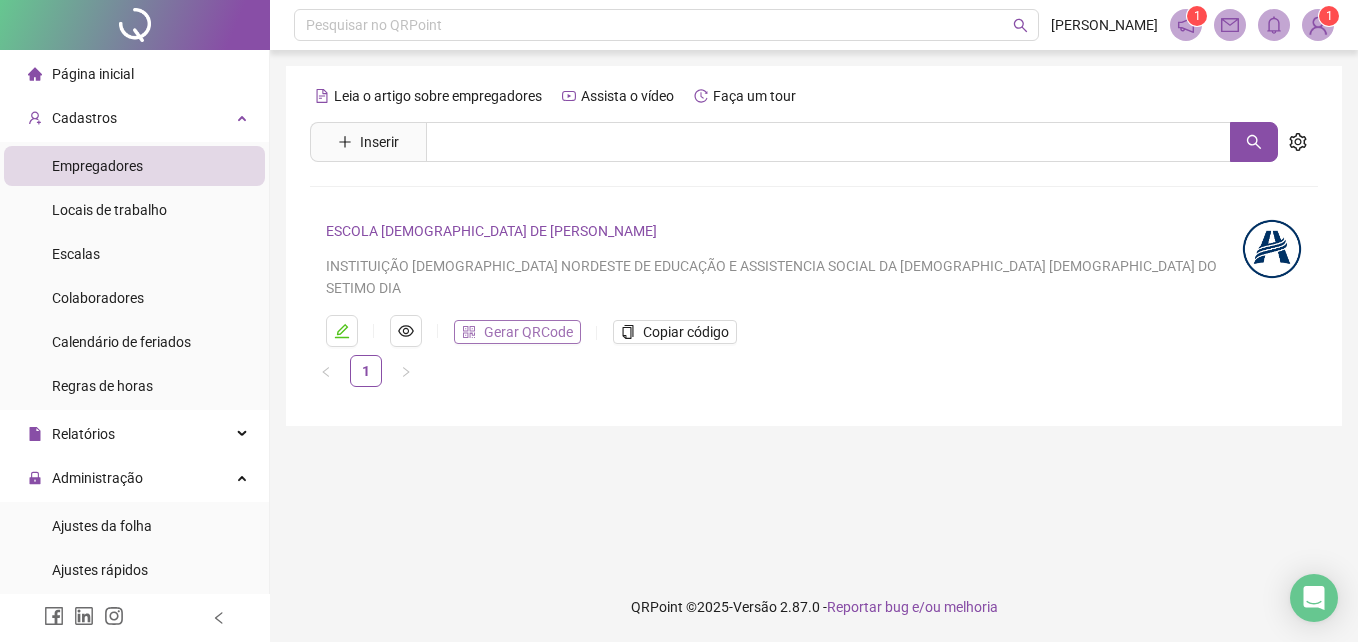 click on "Gerar QRCode" at bounding box center (517, 332) 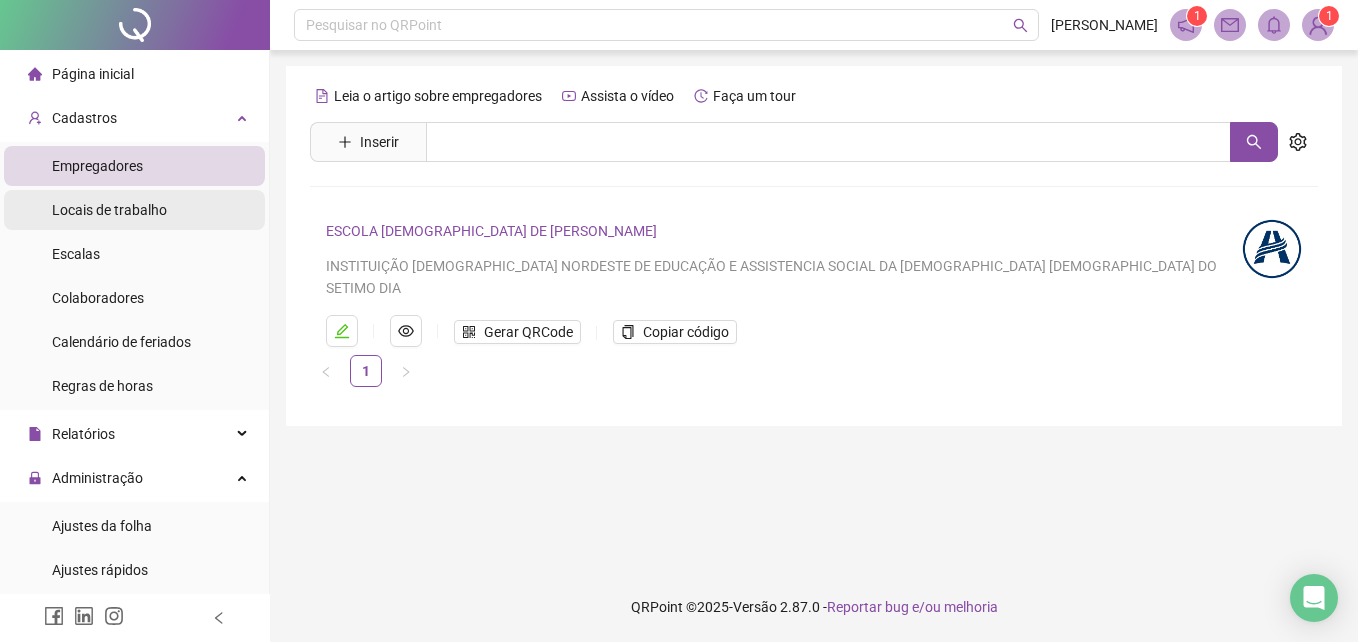 click on "Locais de trabalho" at bounding box center (109, 210) 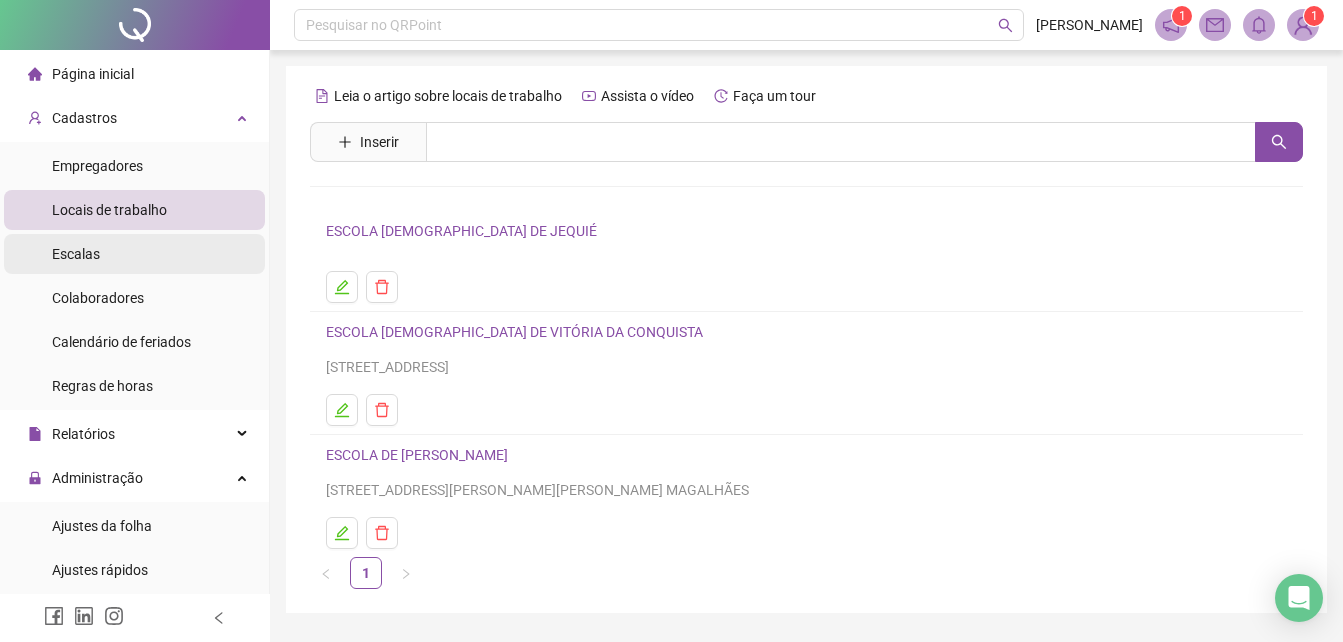click on "Escalas" at bounding box center [134, 254] 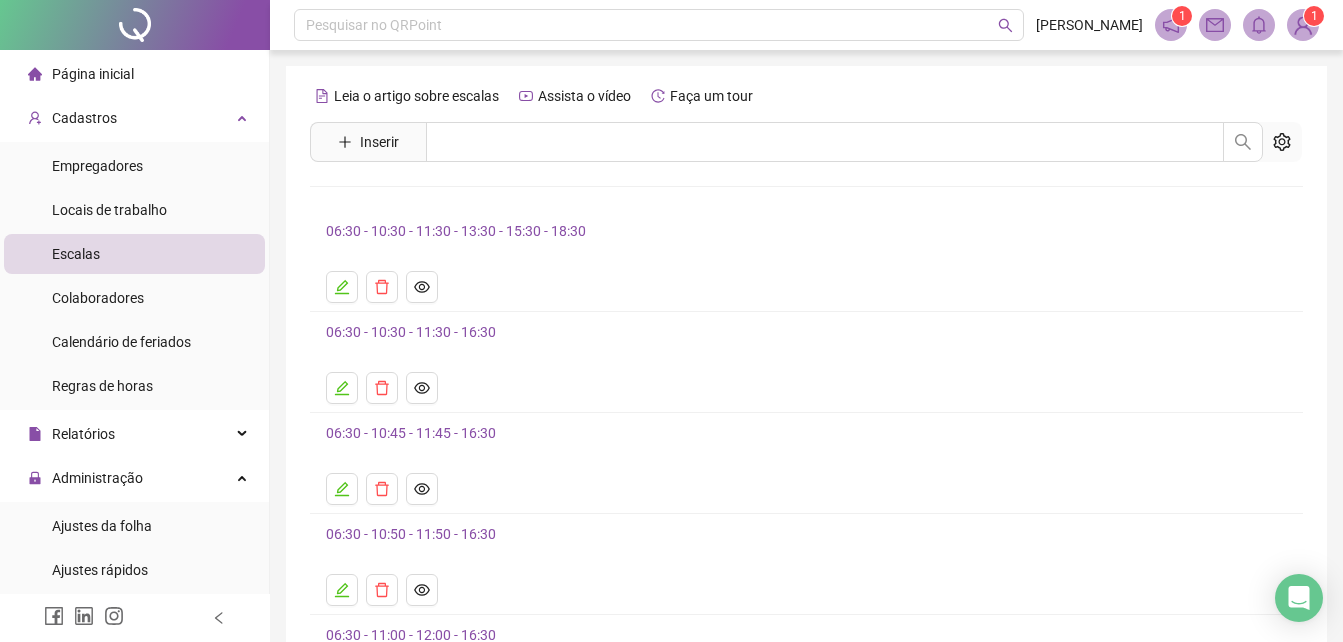 scroll, scrollTop: 215, scrollLeft: 0, axis: vertical 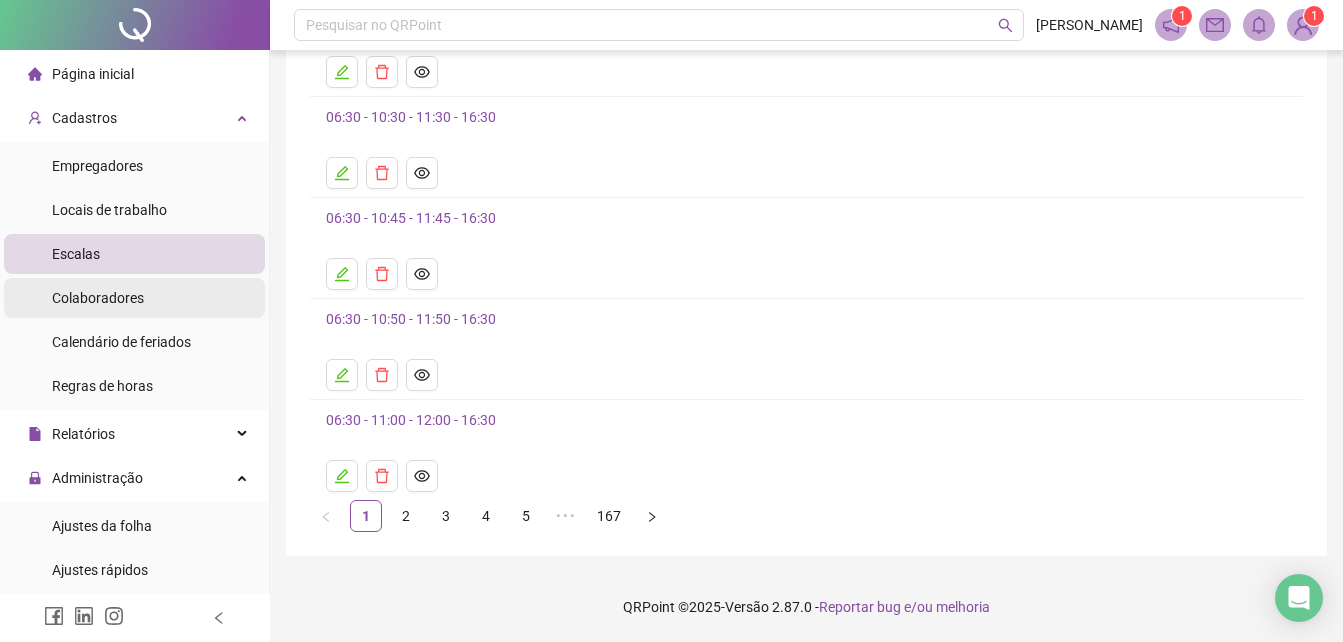 click on "Colaboradores" at bounding box center (134, 298) 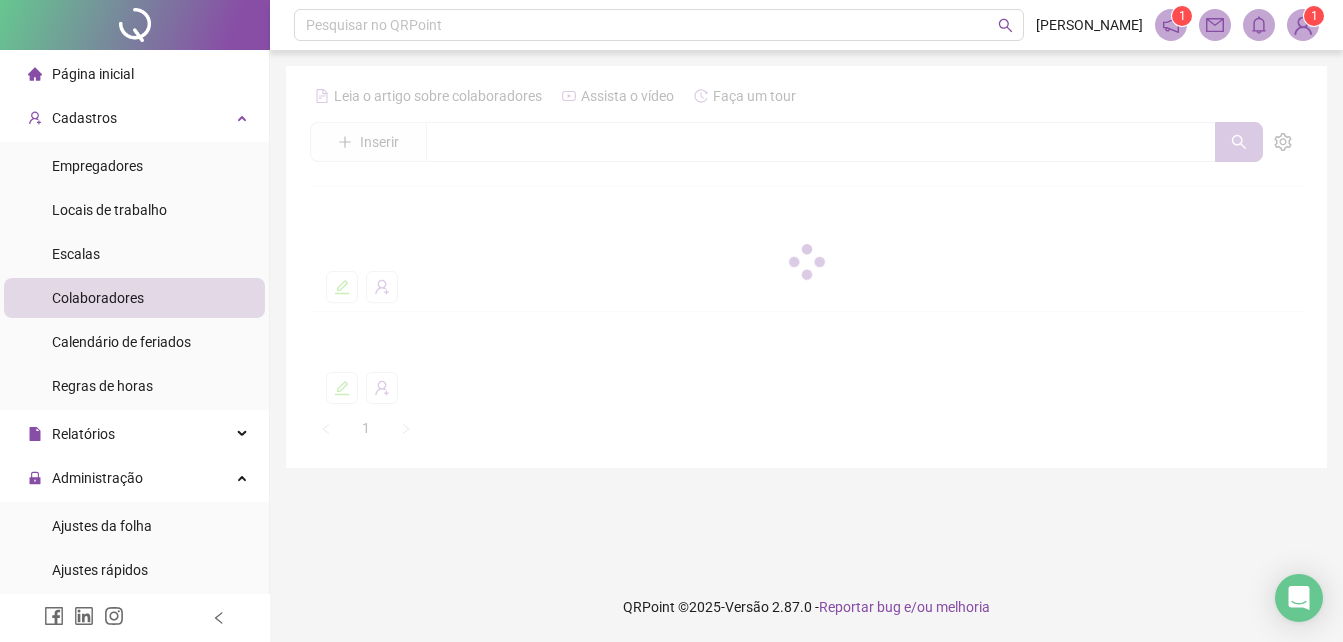 scroll, scrollTop: 0, scrollLeft: 0, axis: both 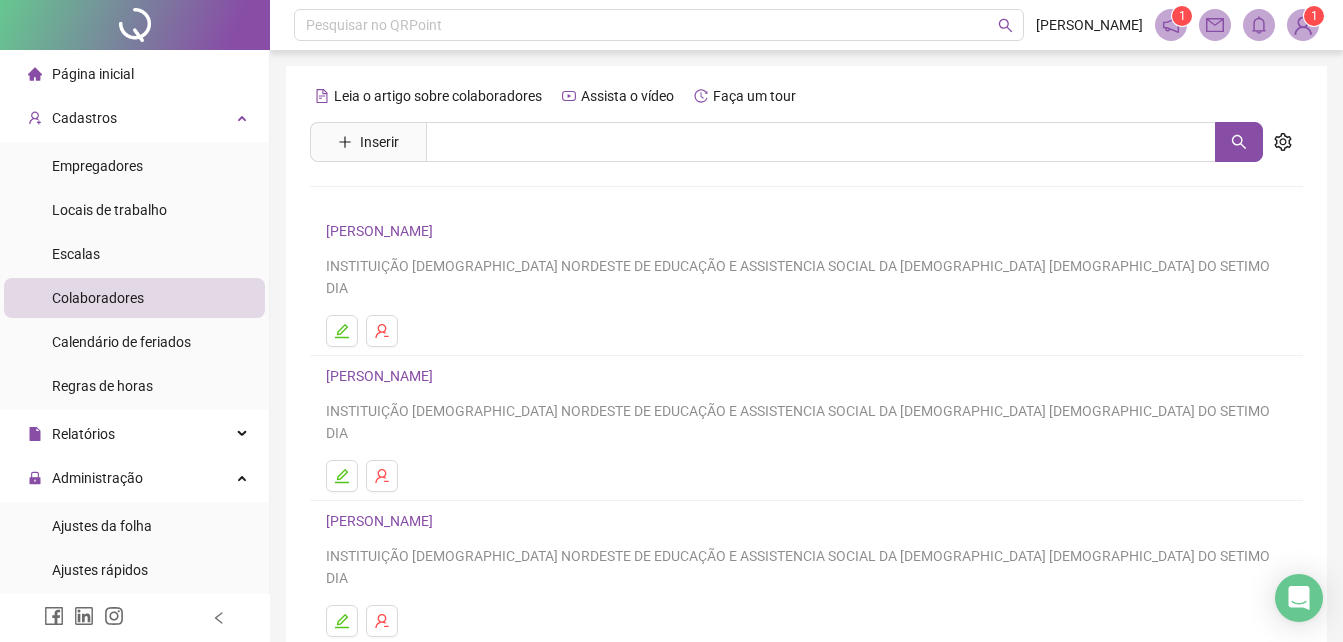 click on "[PERSON_NAME]" at bounding box center (382, 376) 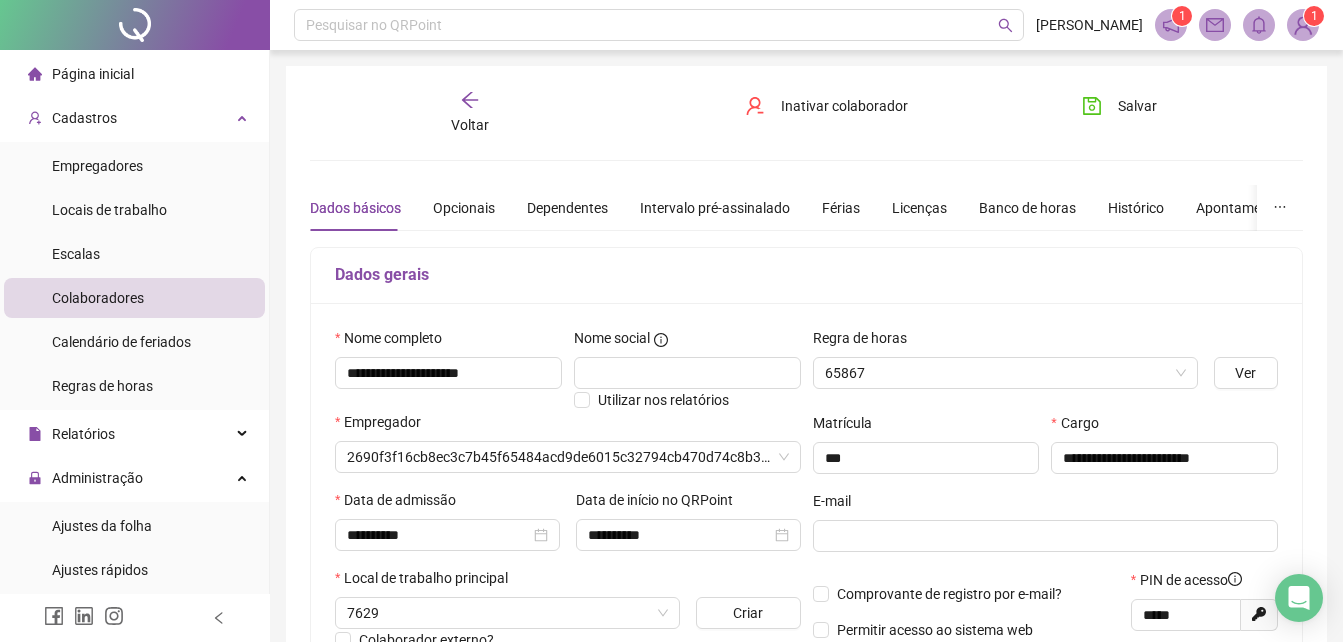 type on "**********" 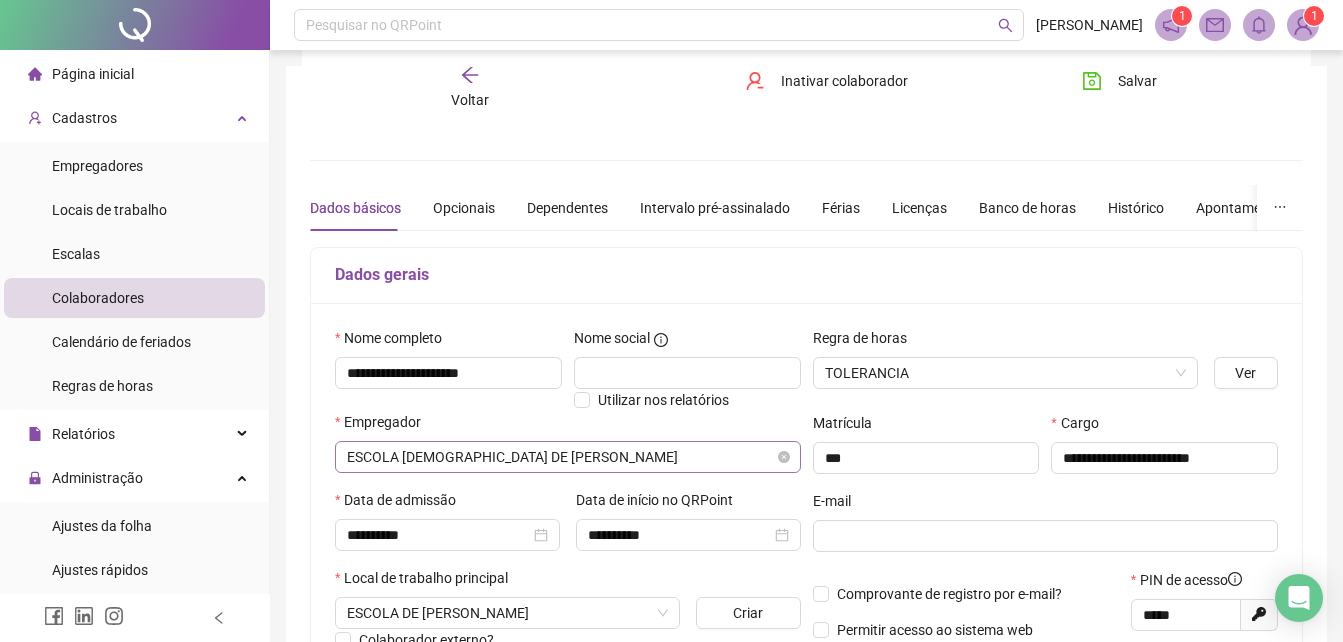 scroll, scrollTop: 200, scrollLeft: 0, axis: vertical 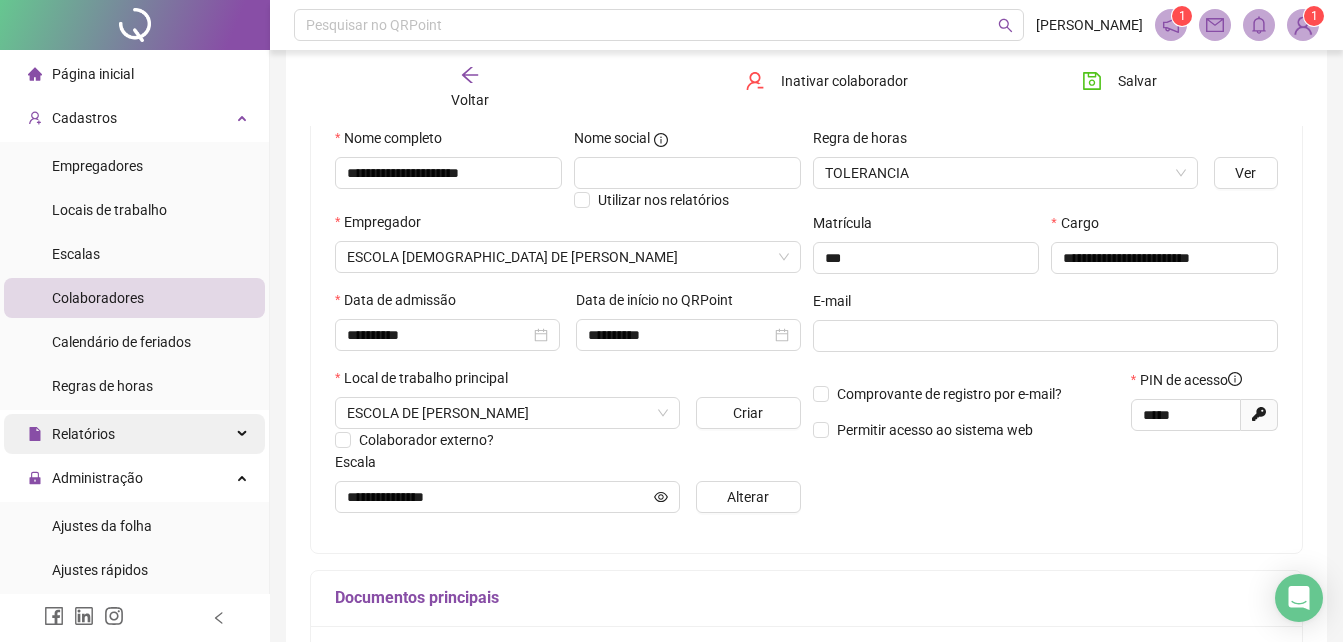 click on "Relatórios" at bounding box center (134, 434) 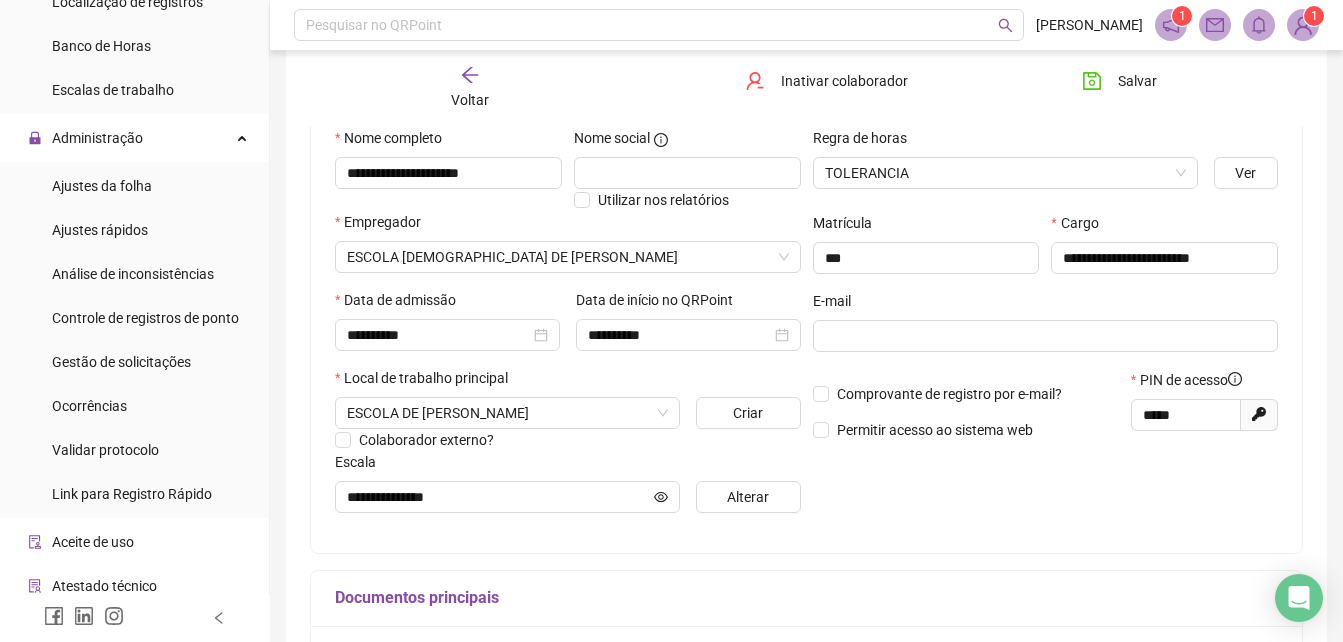 scroll, scrollTop: 800, scrollLeft: 0, axis: vertical 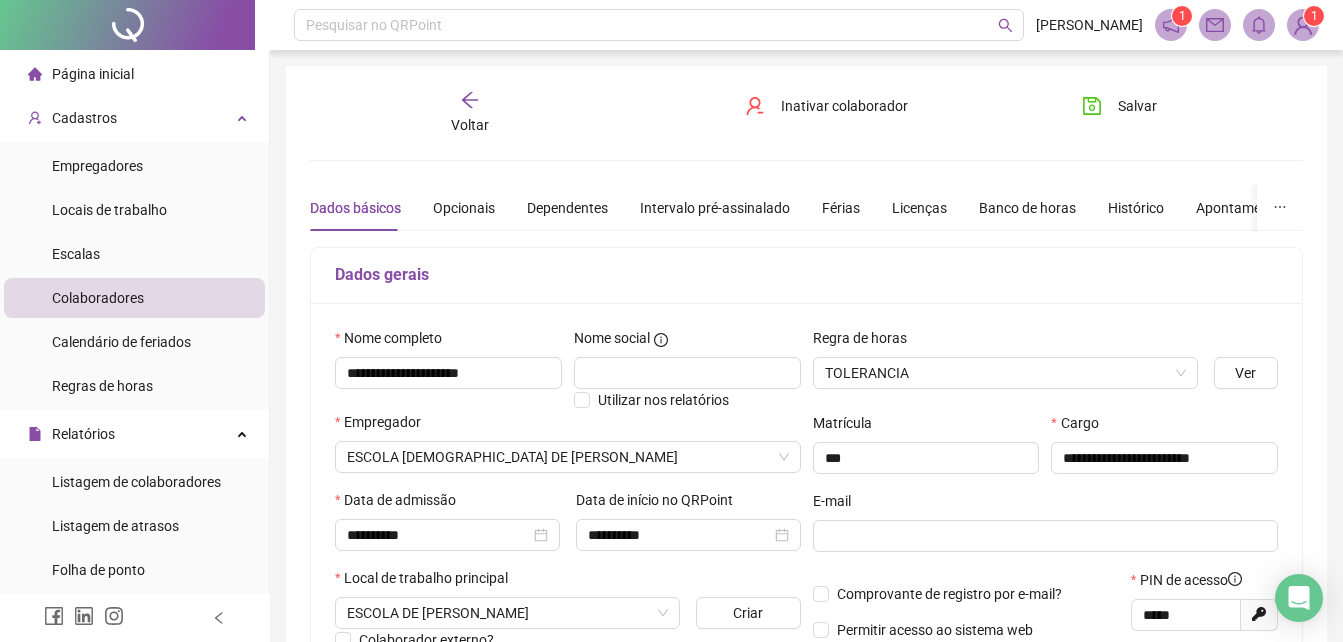 click on "Página inicial" at bounding box center (134, 74) 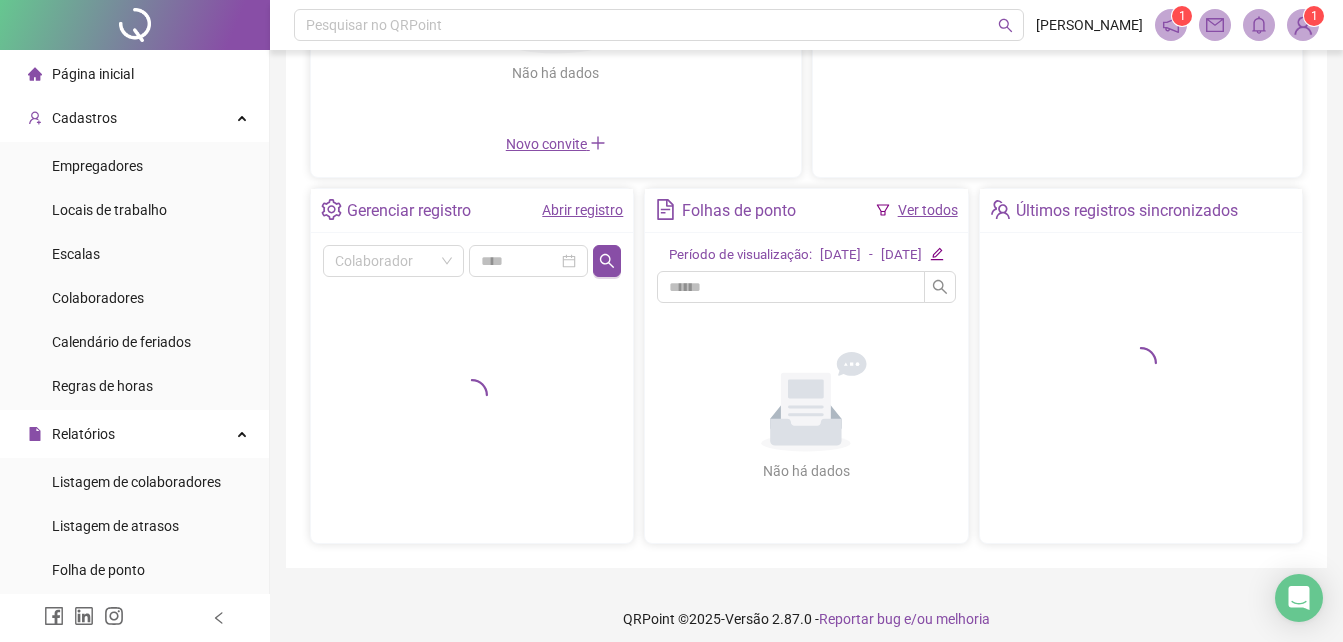 scroll, scrollTop: 595, scrollLeft: 0, axis: vertical 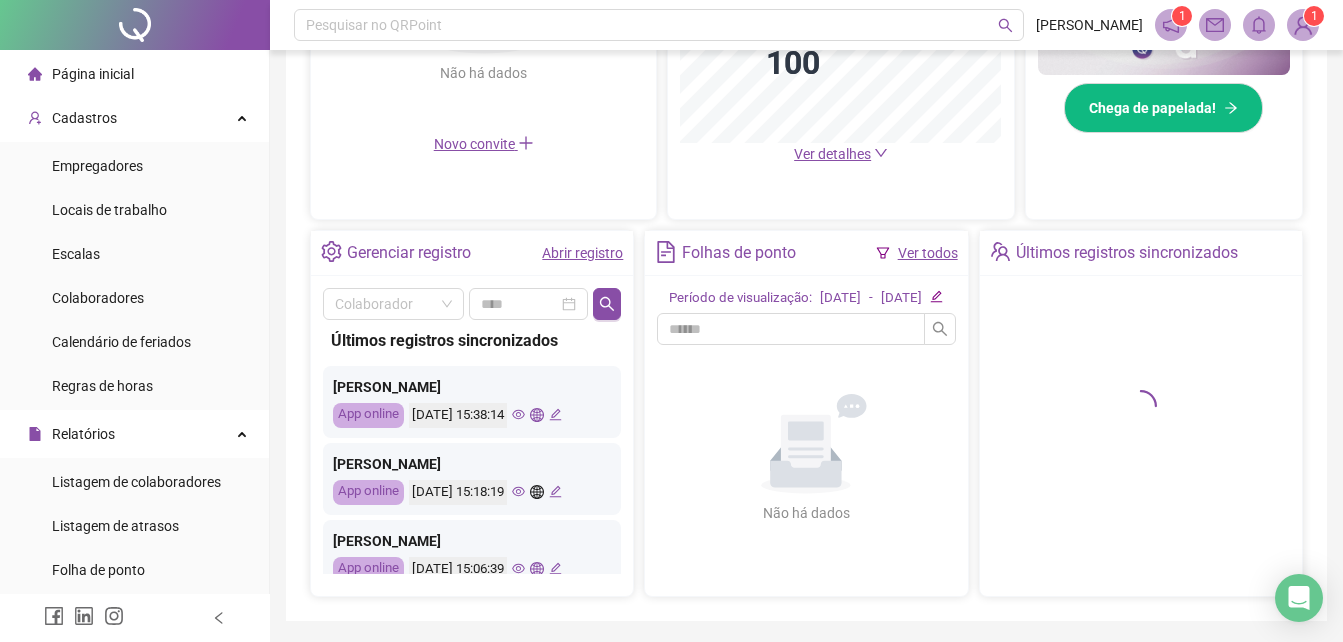 click 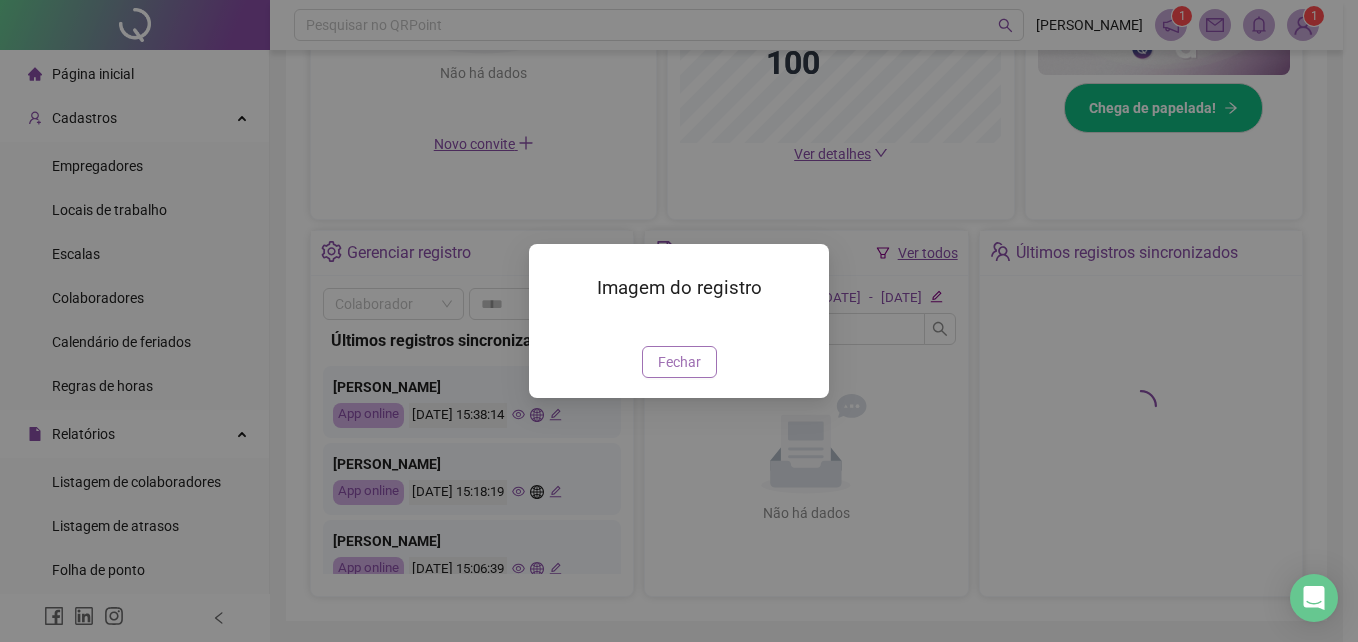 click on "Fechar" at bounding box center (679, 362) 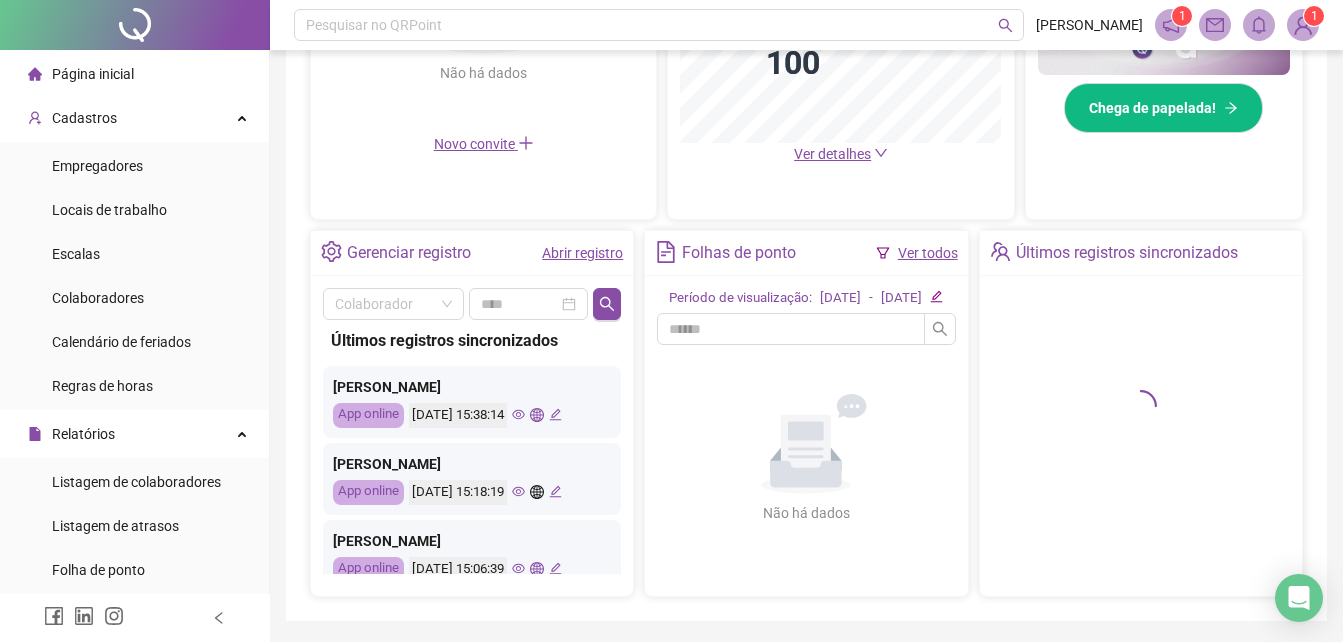 click 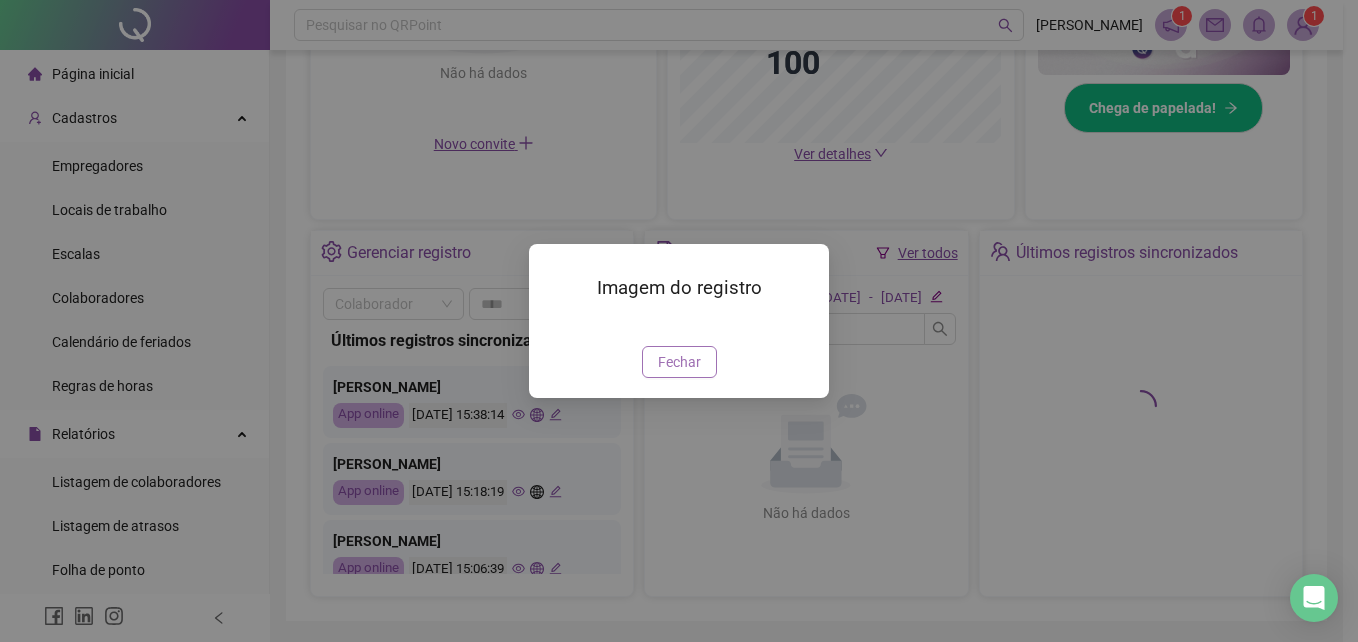 click on "Fechar" at bounding box center [679, 362] 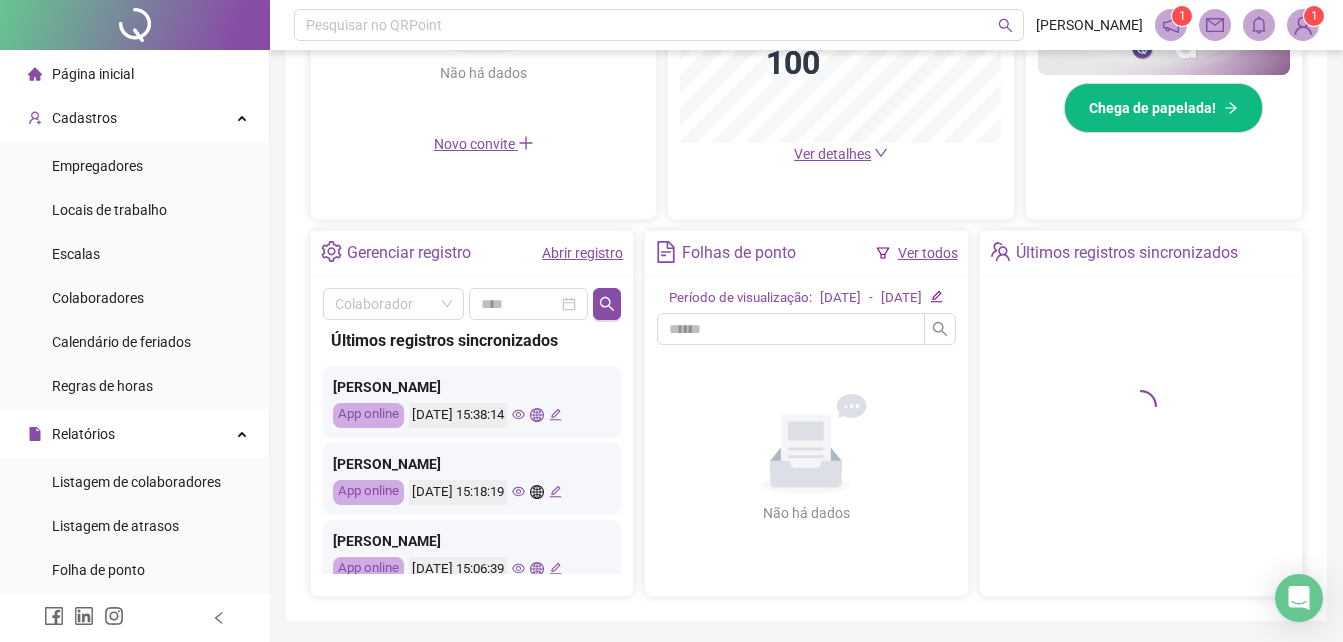 scroll, scrollTop: 200, scrollLeft: 0, axis: vertical 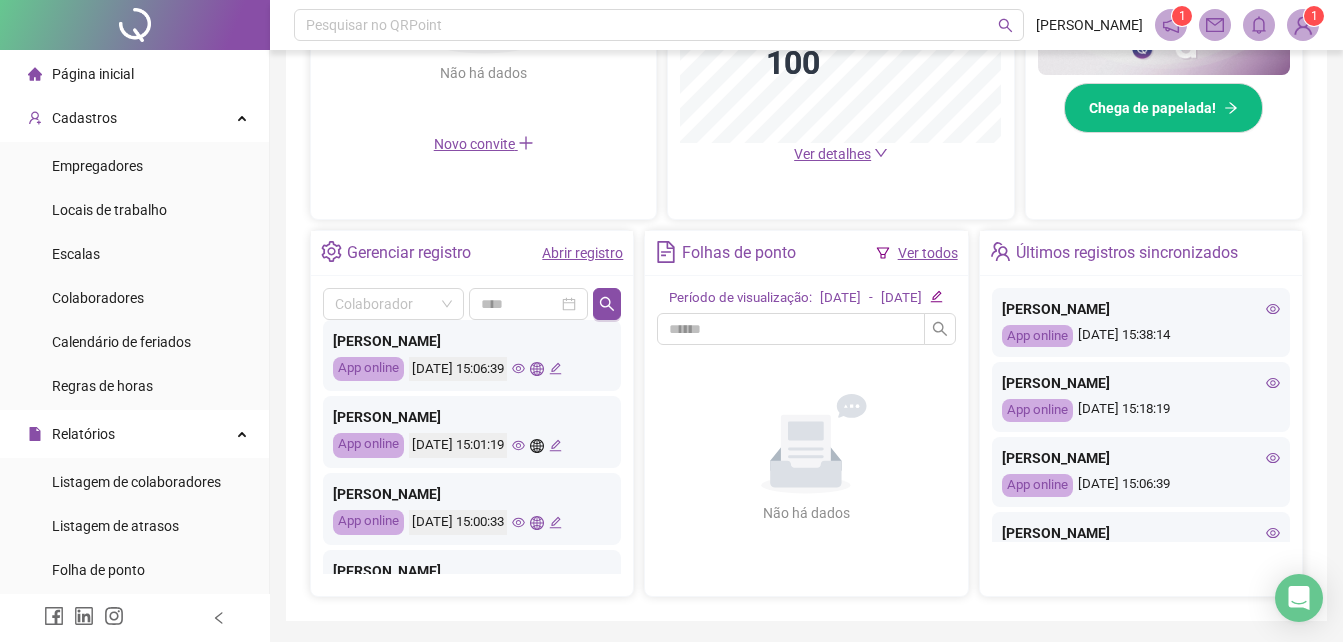 click 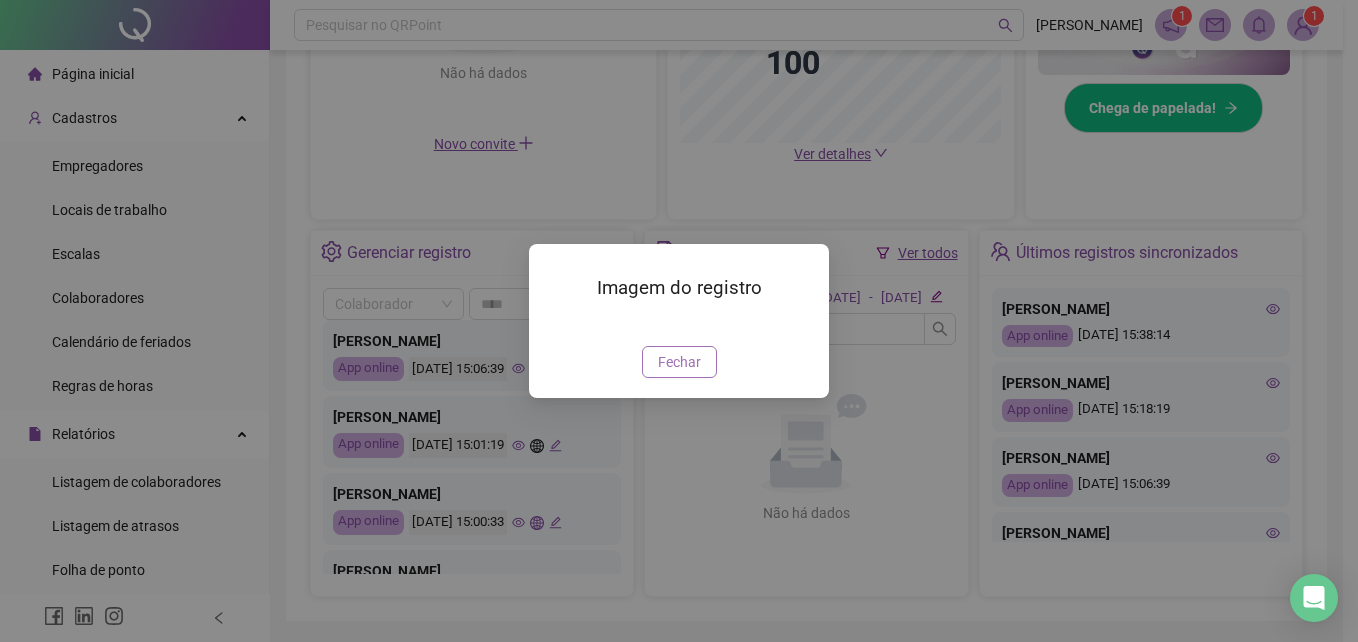 click on "Fechar" at bounding box center (679, 362) 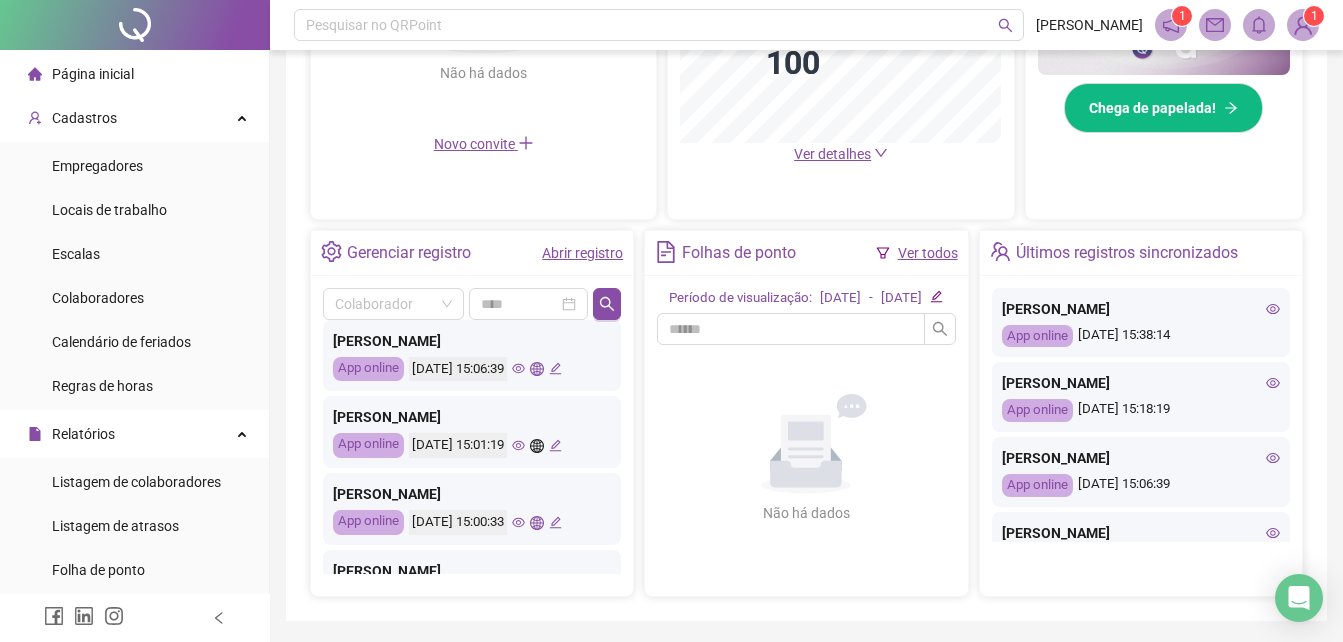 click 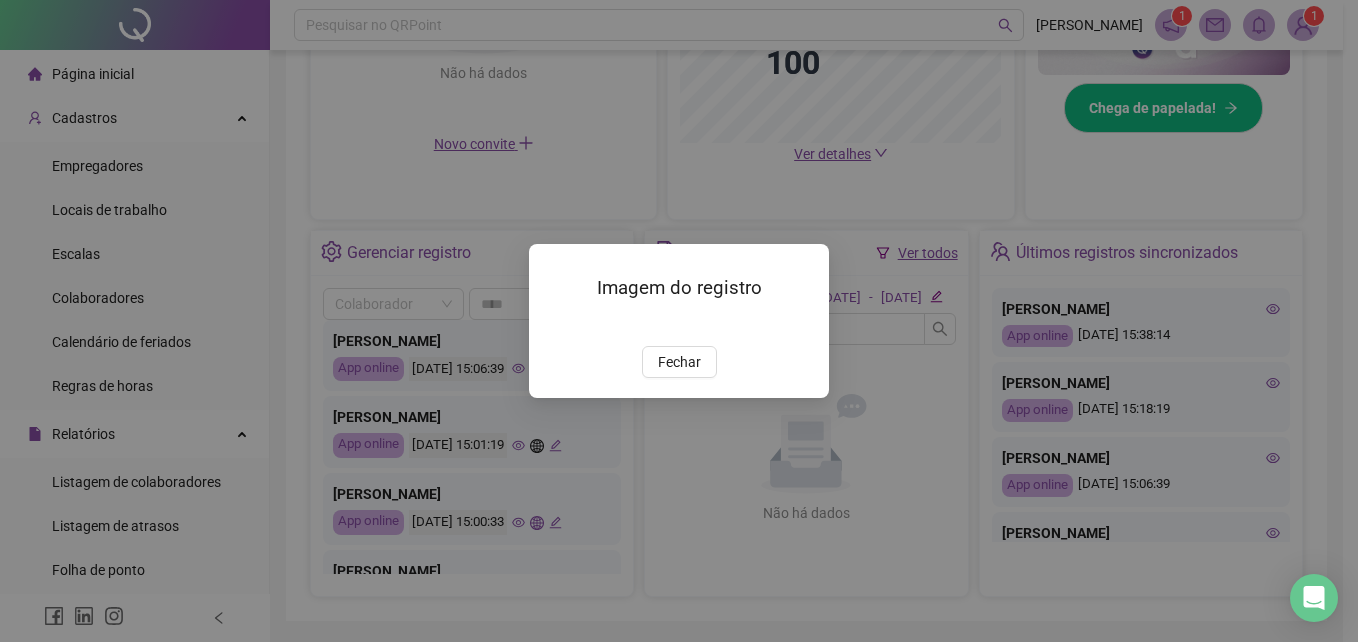 click at bounding box center [553, 324] 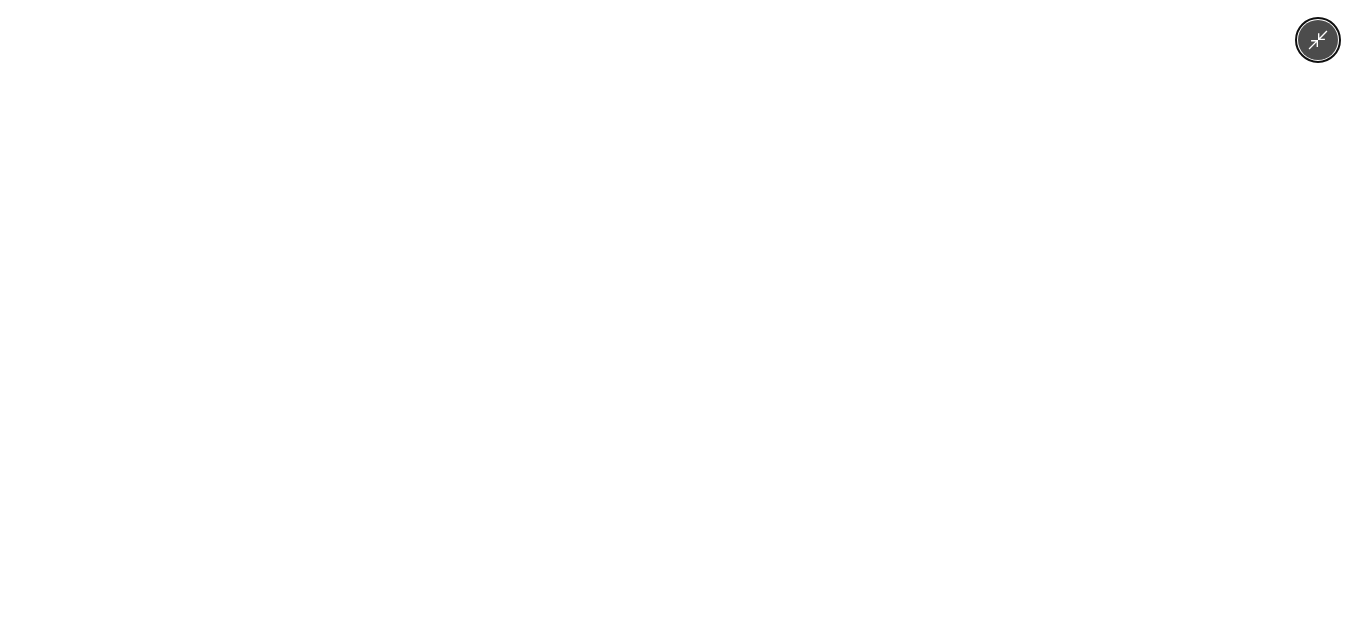 click at bounding box center [679, 321] 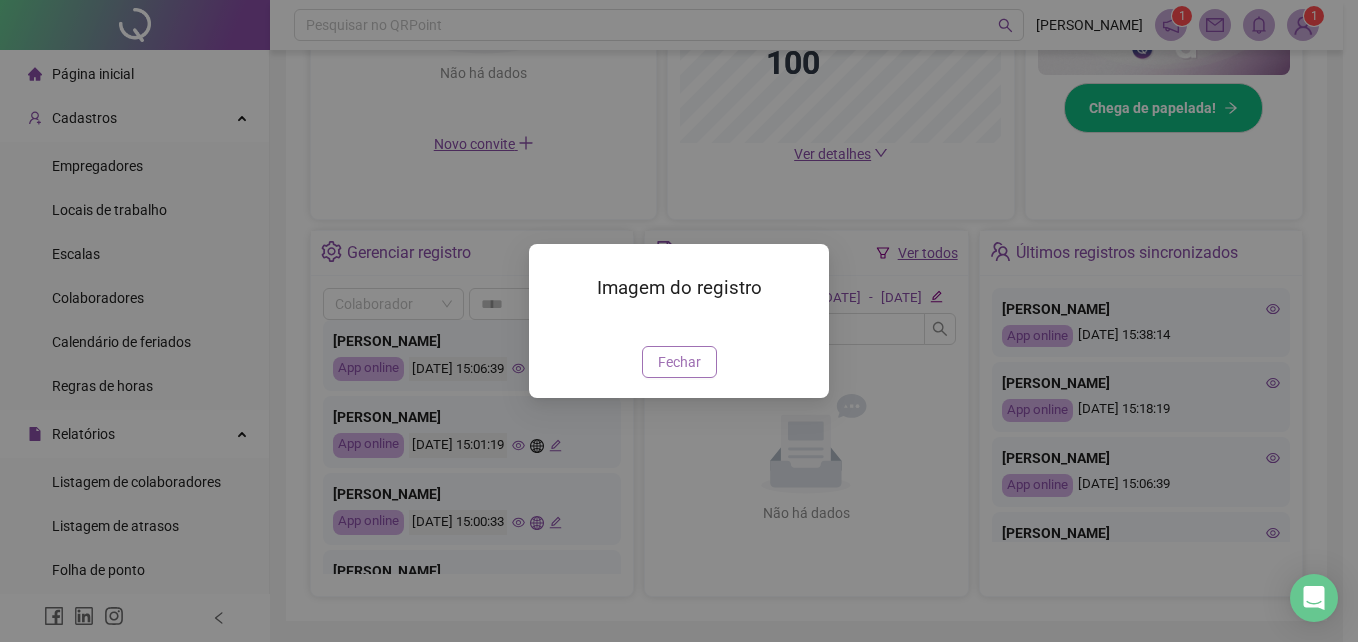 click on "Fechar" at bounding box center (679, 362) 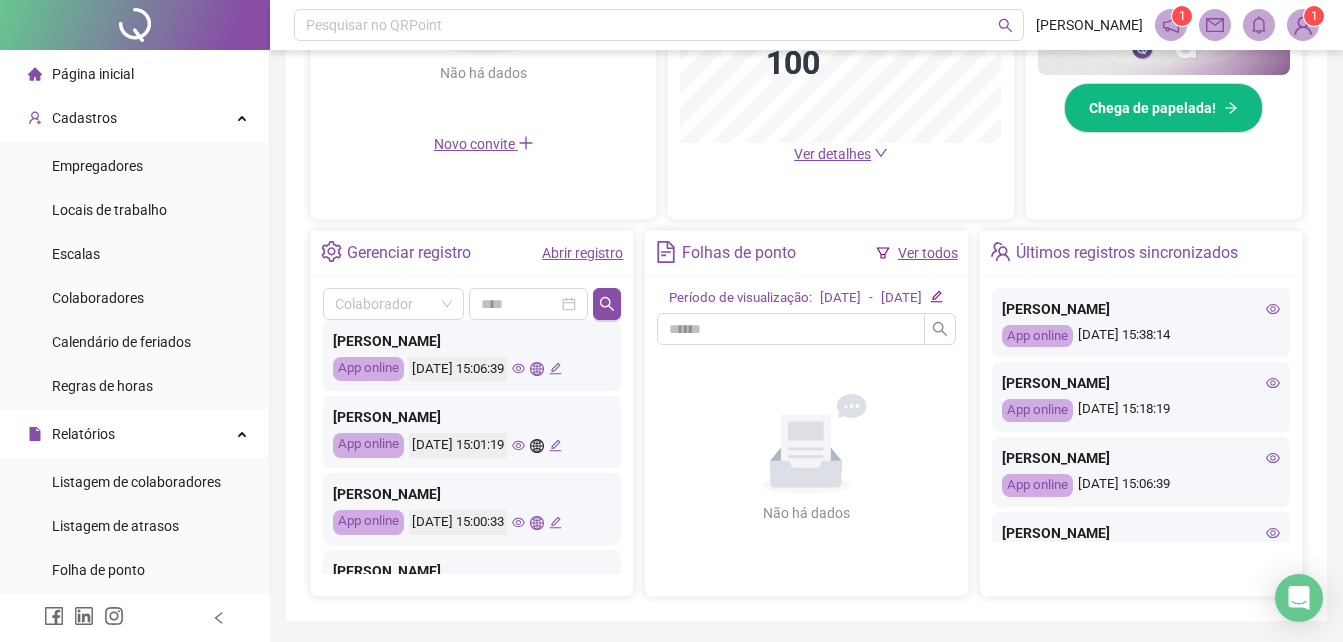 click 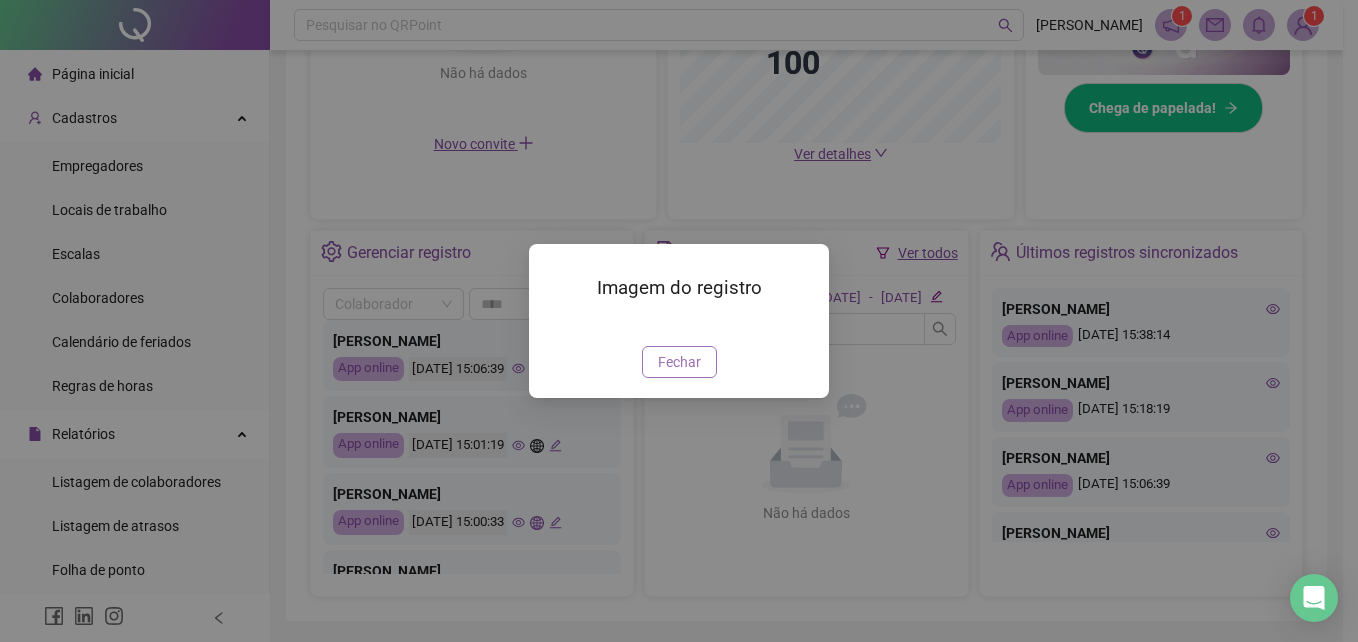 click on "Fechar" at bounding box center [679, 362] 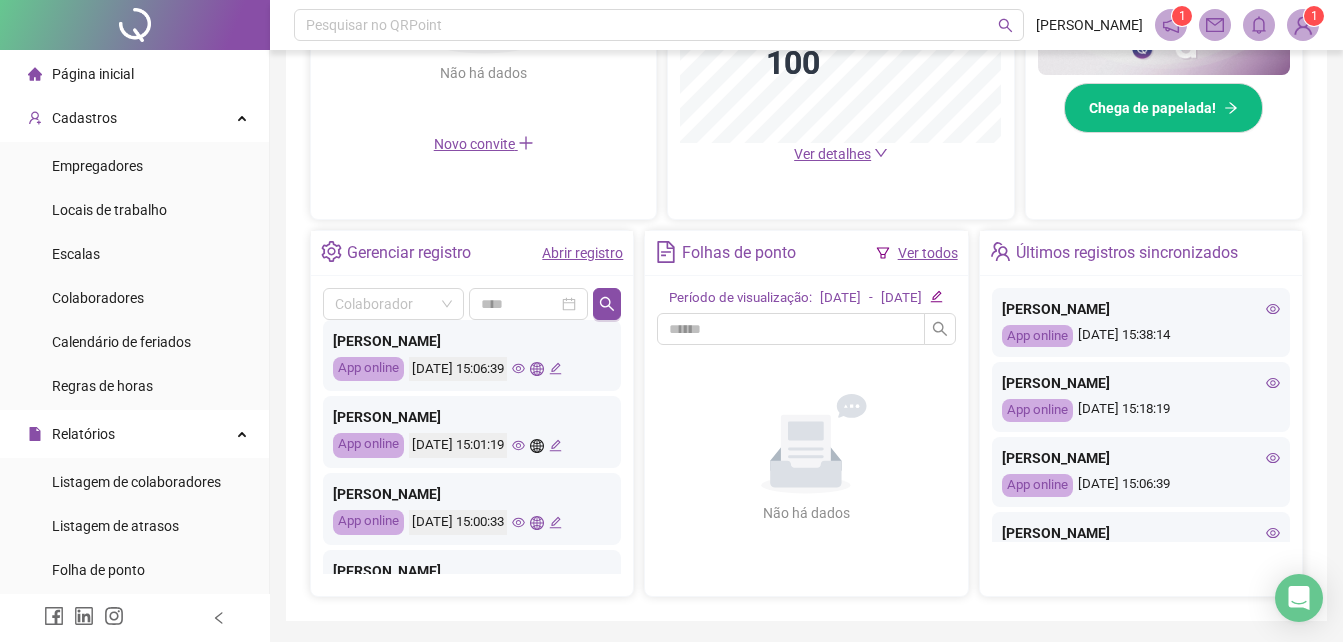 scroll, scrollTop: 300, scrollLeft: 0, axis: vertical 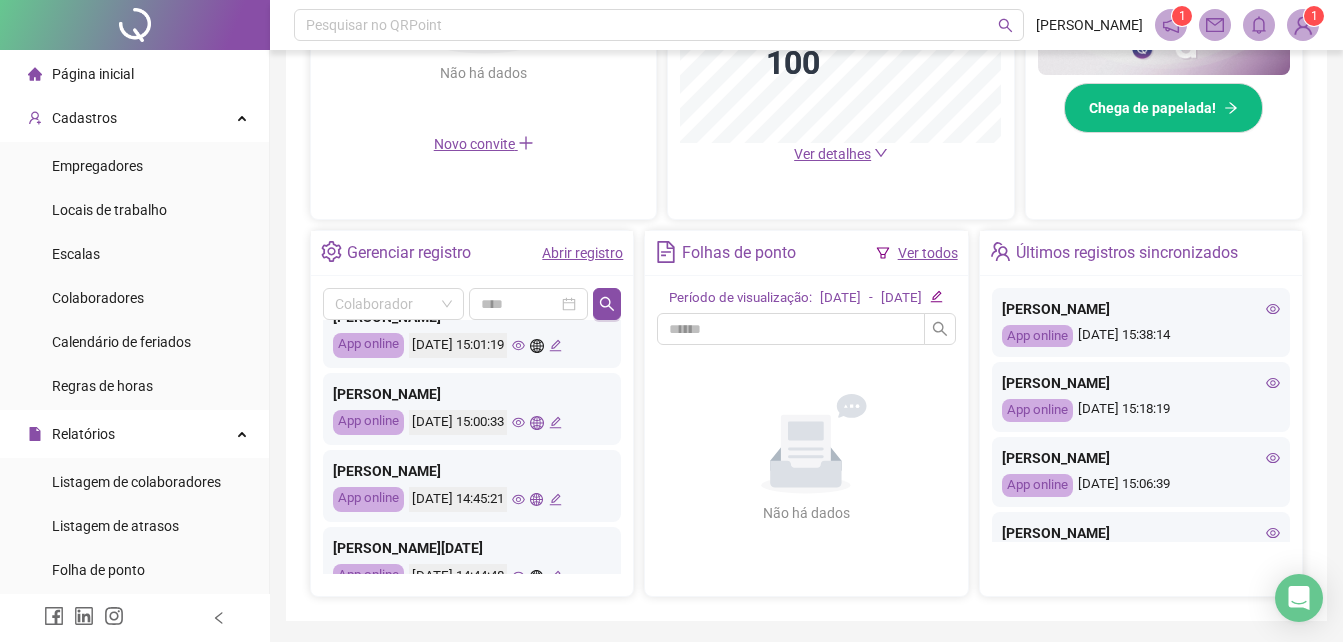 click on "17/07/2025 14:45:21" at bounding box center [485, 499] 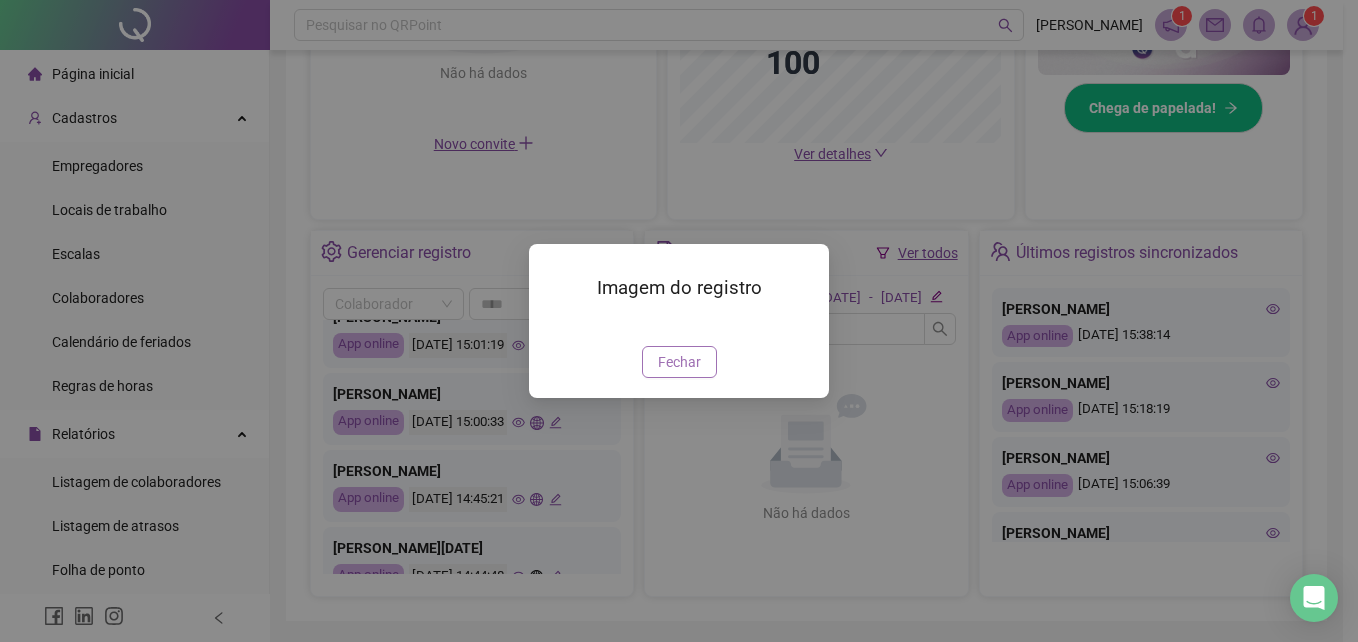 click on "Fechar" at bounding box center (679, 362) 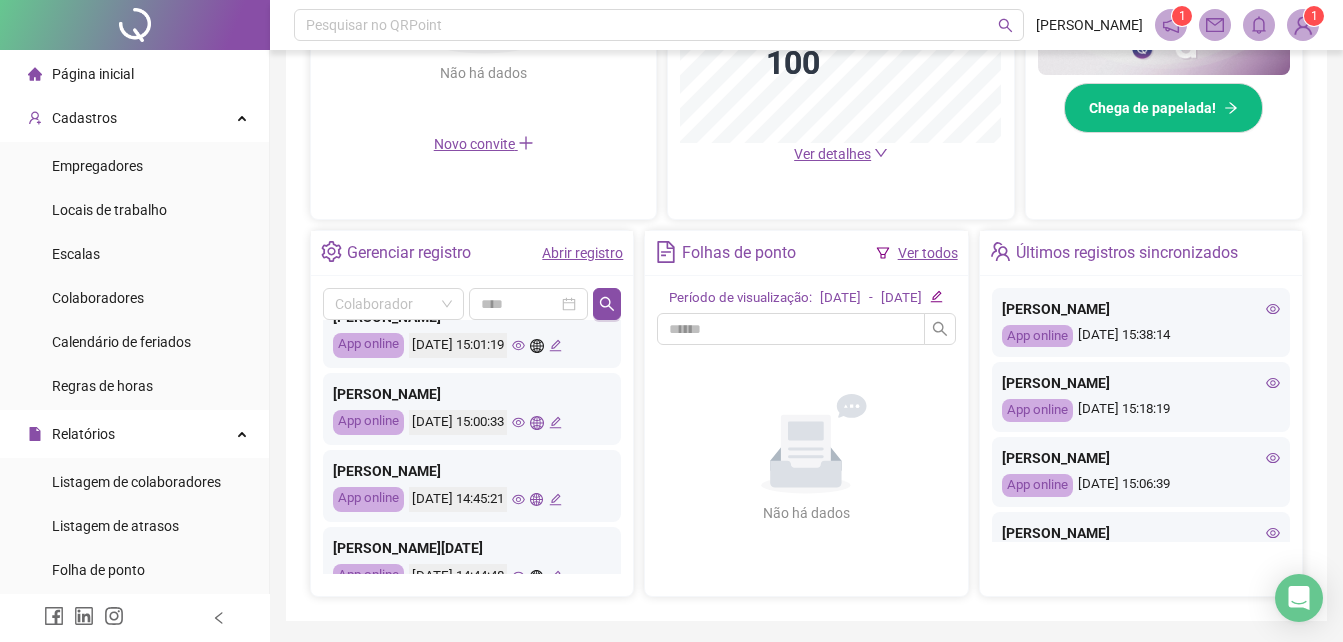 scroll, scrollTop: 500, scrollLeft: 0, axis: vertical 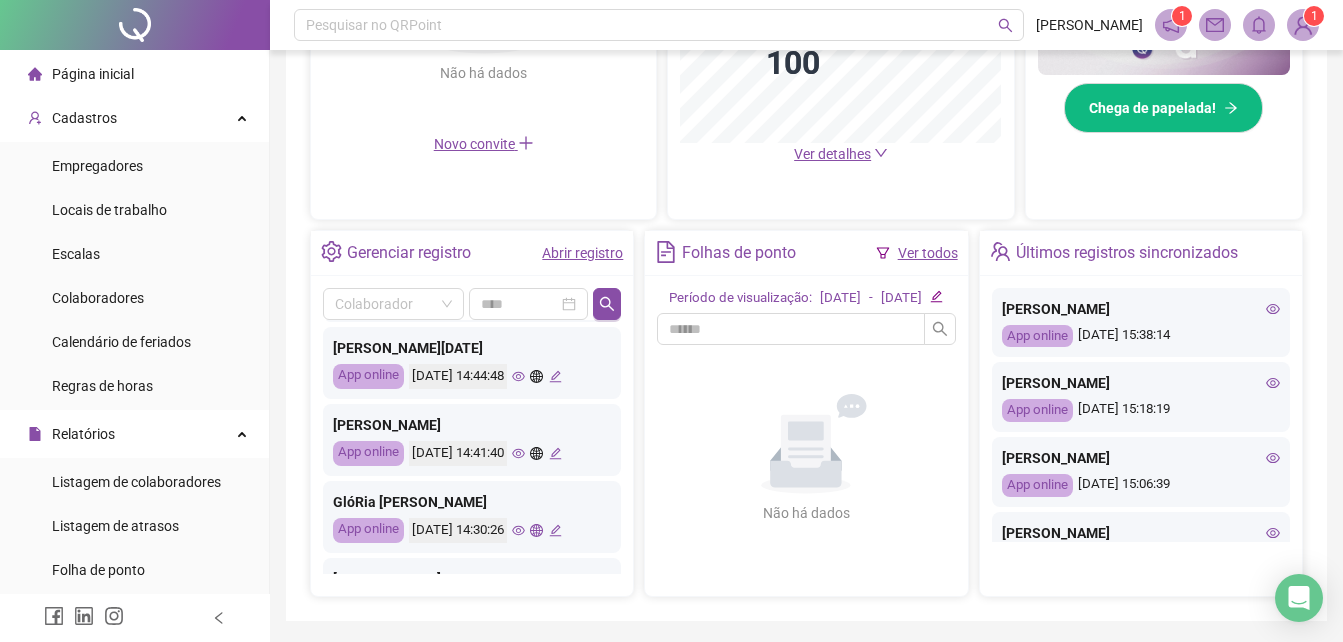 click 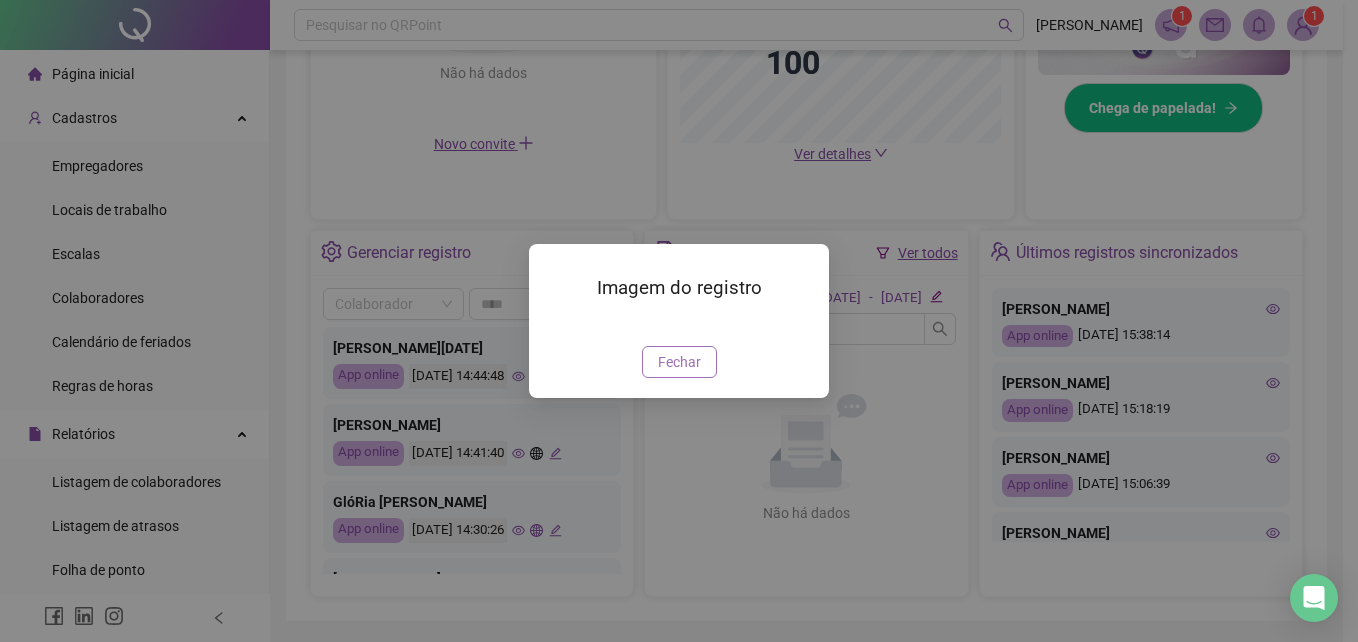 click on "Fechar" at bounding box center (679, 362) 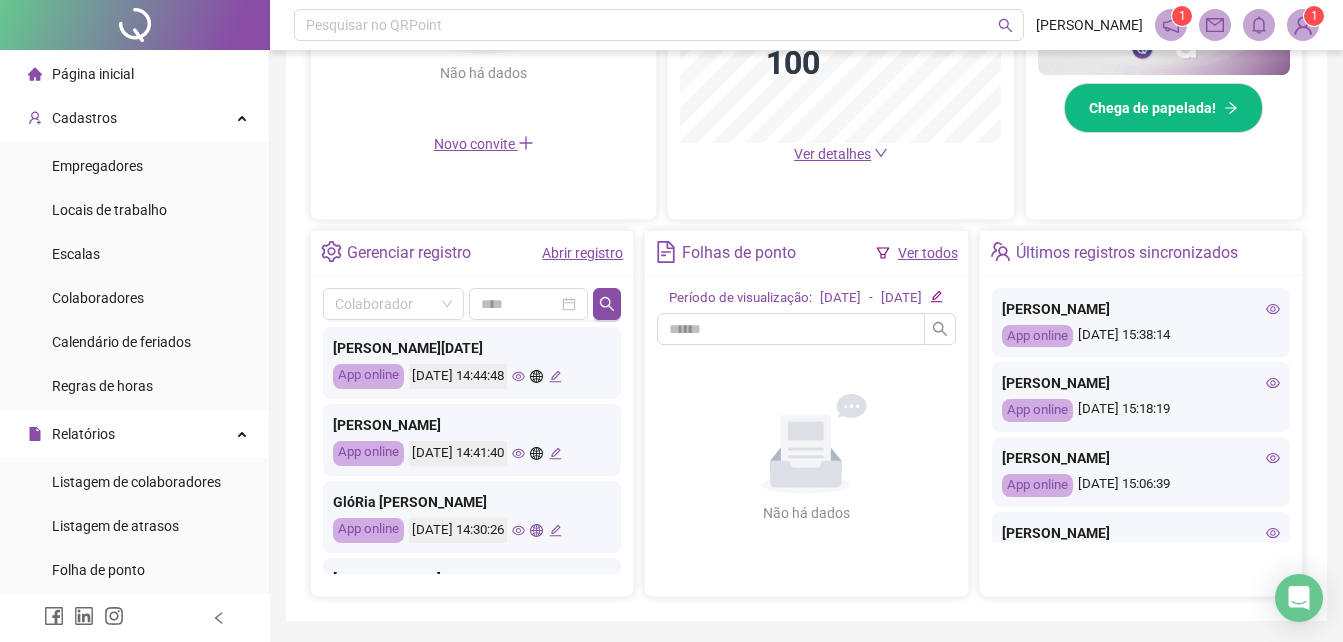 scroll, scrollTop: 700, scrollLeft: 0, axis: vertical 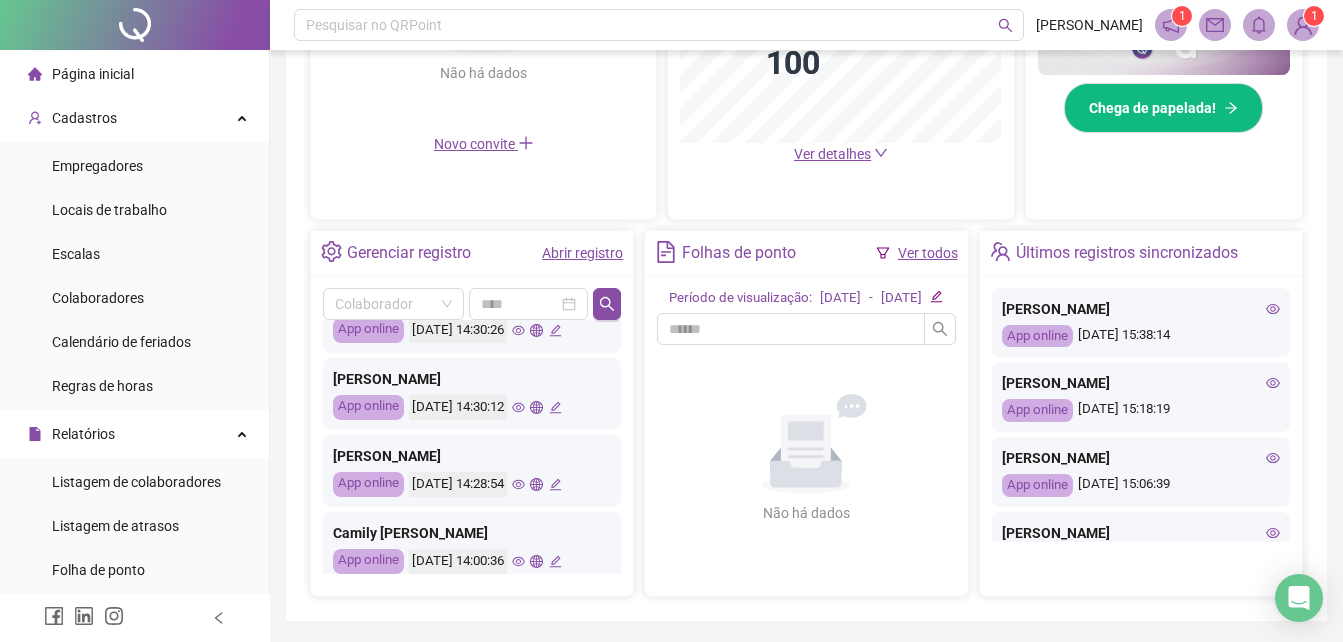 click 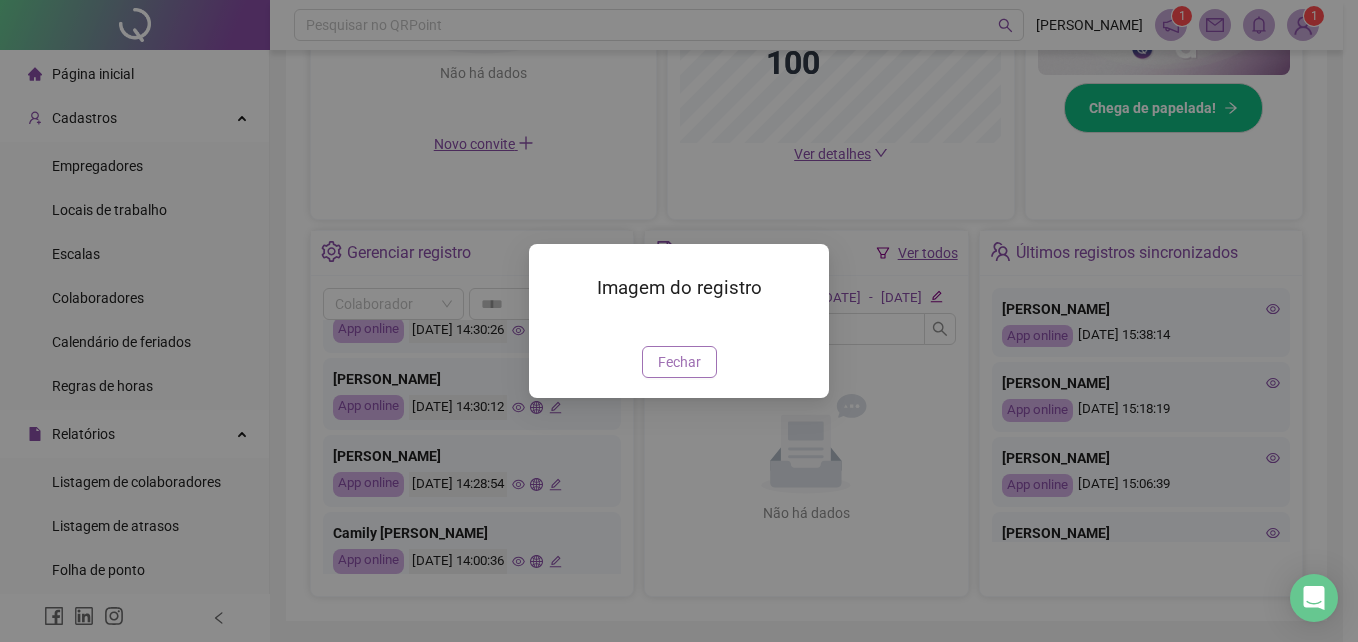 click on "Fechar" at bounding box center (679, 362) 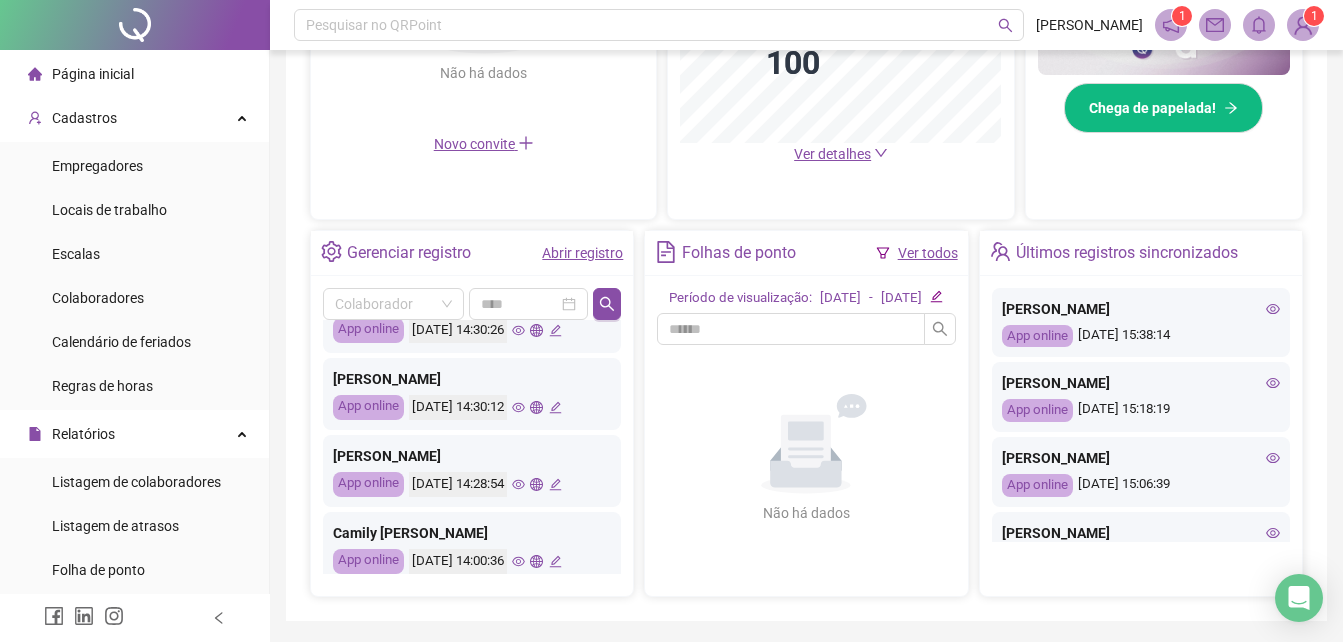 scroll, scrollTop: 900, scrollLeft: 0, axis: vertical 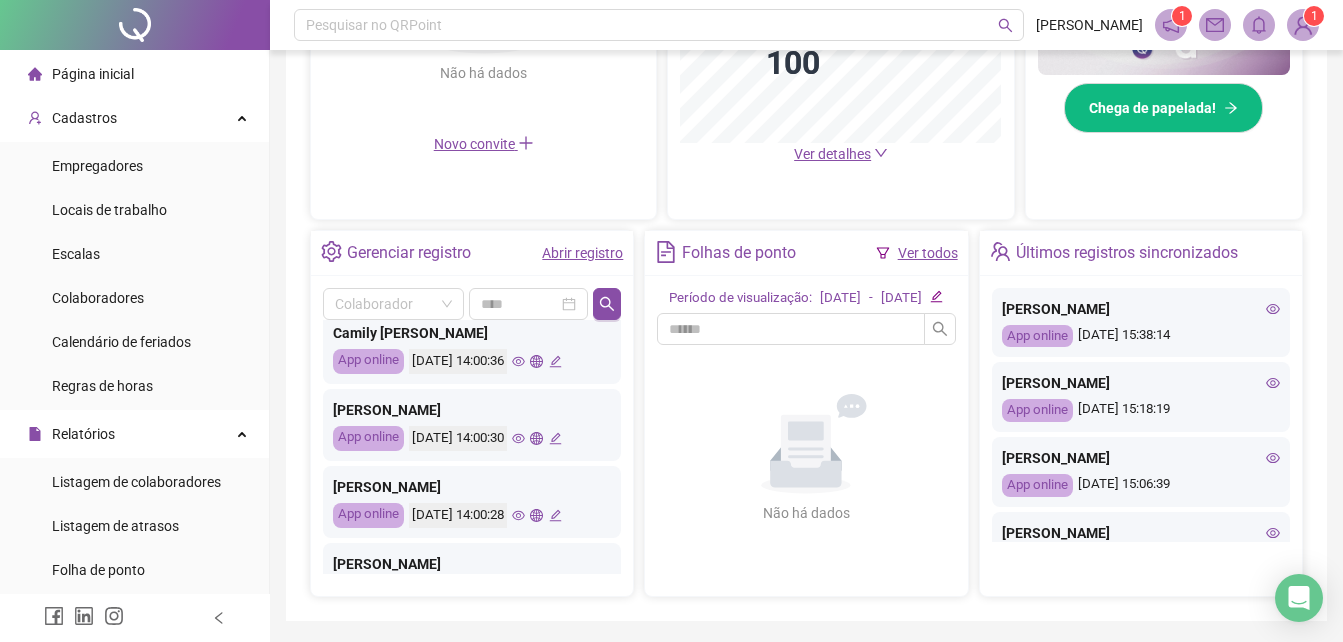 click 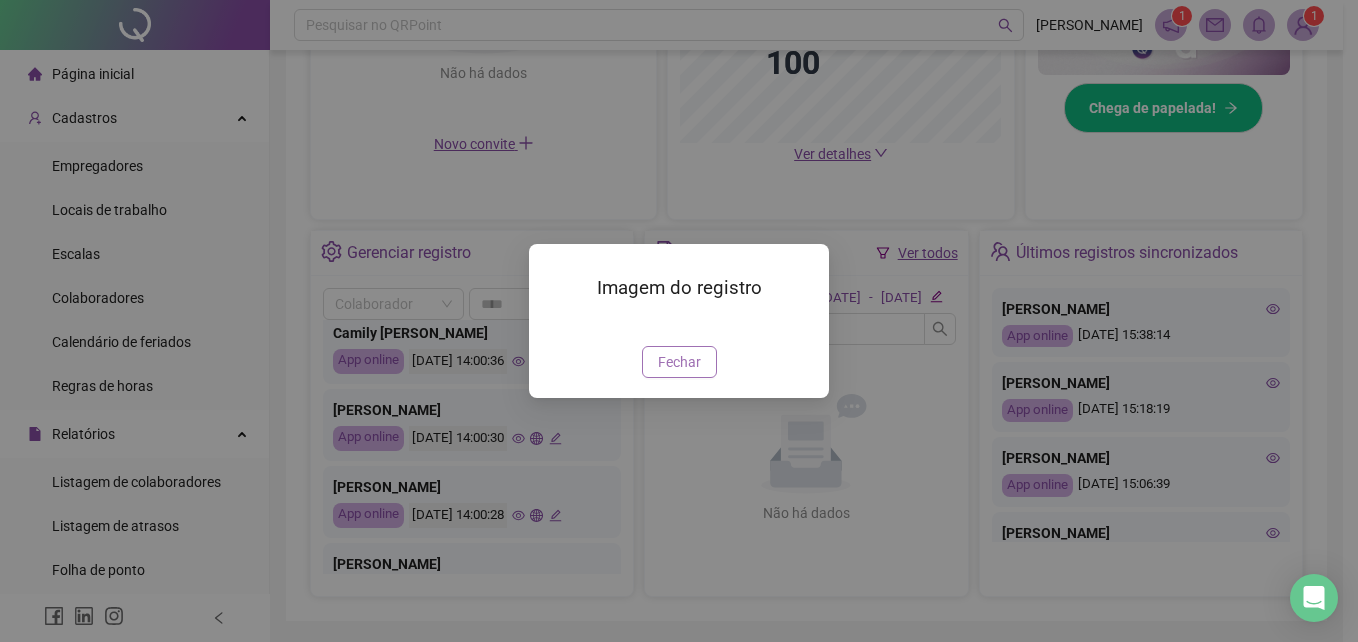 click on "Fechar" at bounding box center (679, 362) 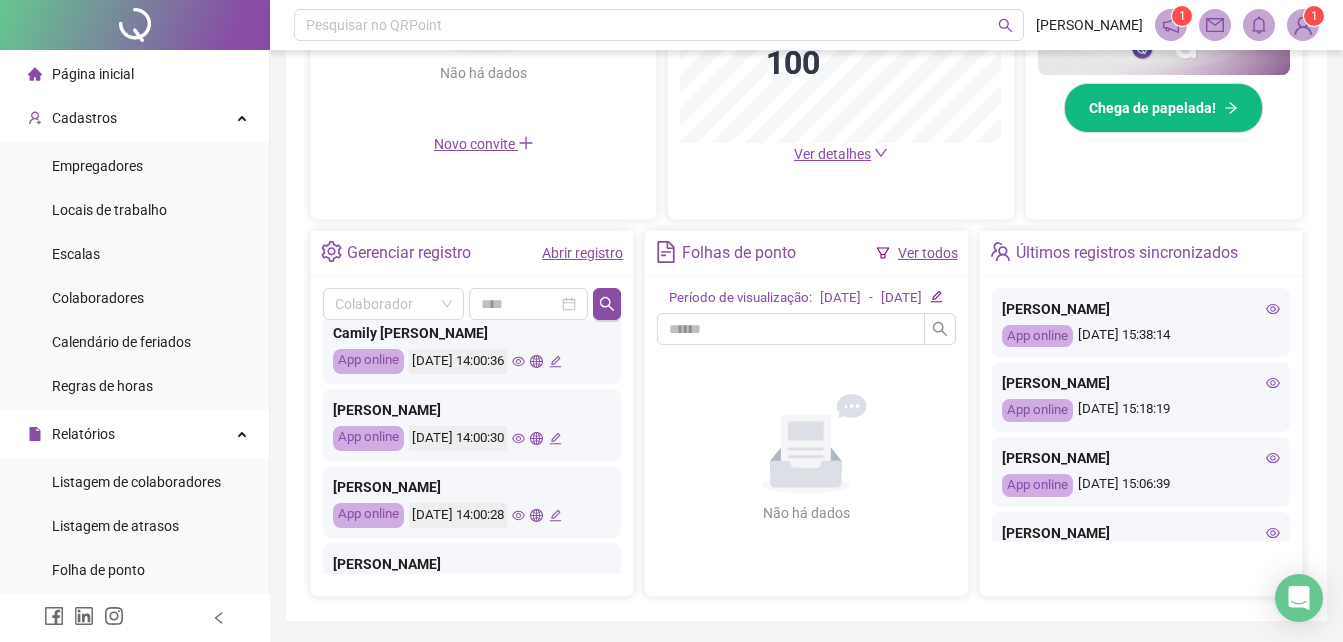 click 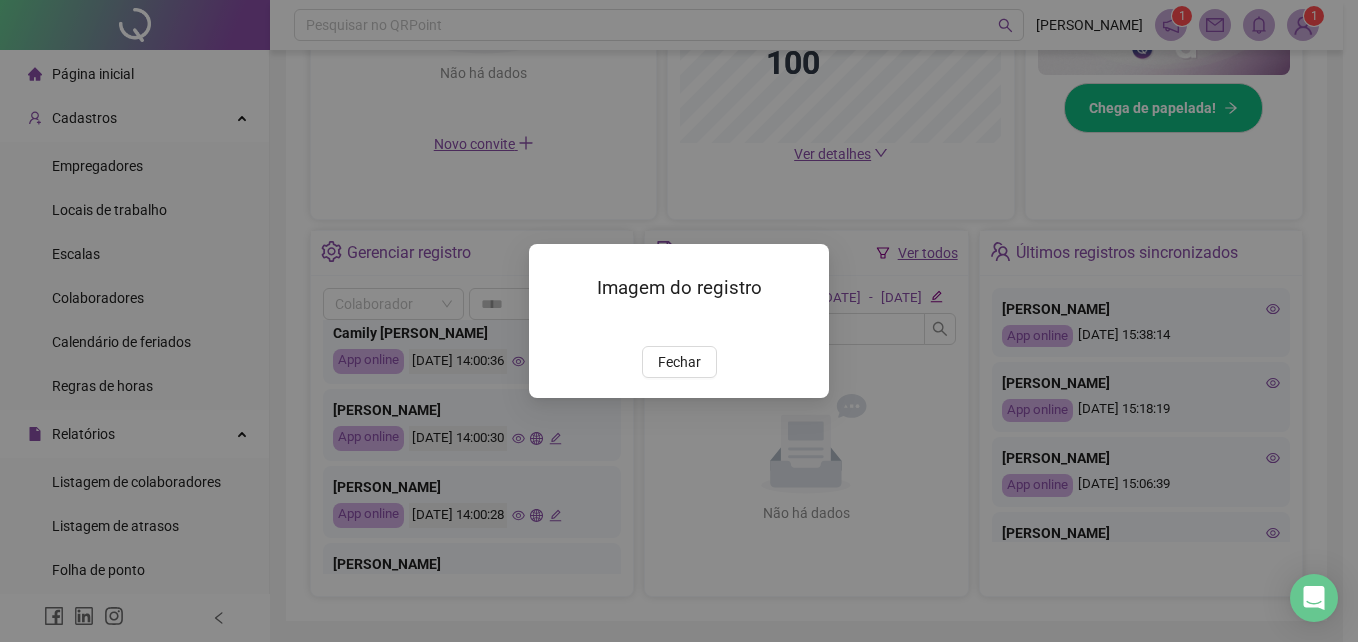 drag, startPoint x: 651, startPoint y: 461, endPoint x: 640, endPoint y: 459, distance: 11.18034 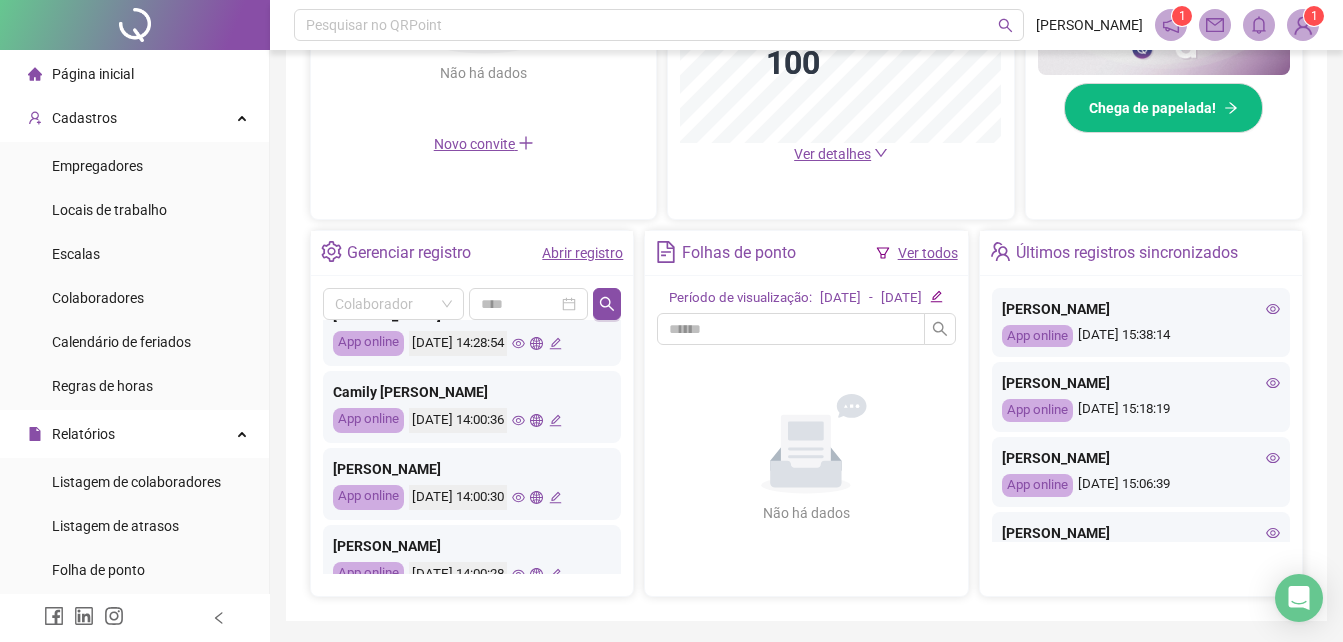 scroll, scrollTop: 941, scrollLeft: 0, axis: vertical 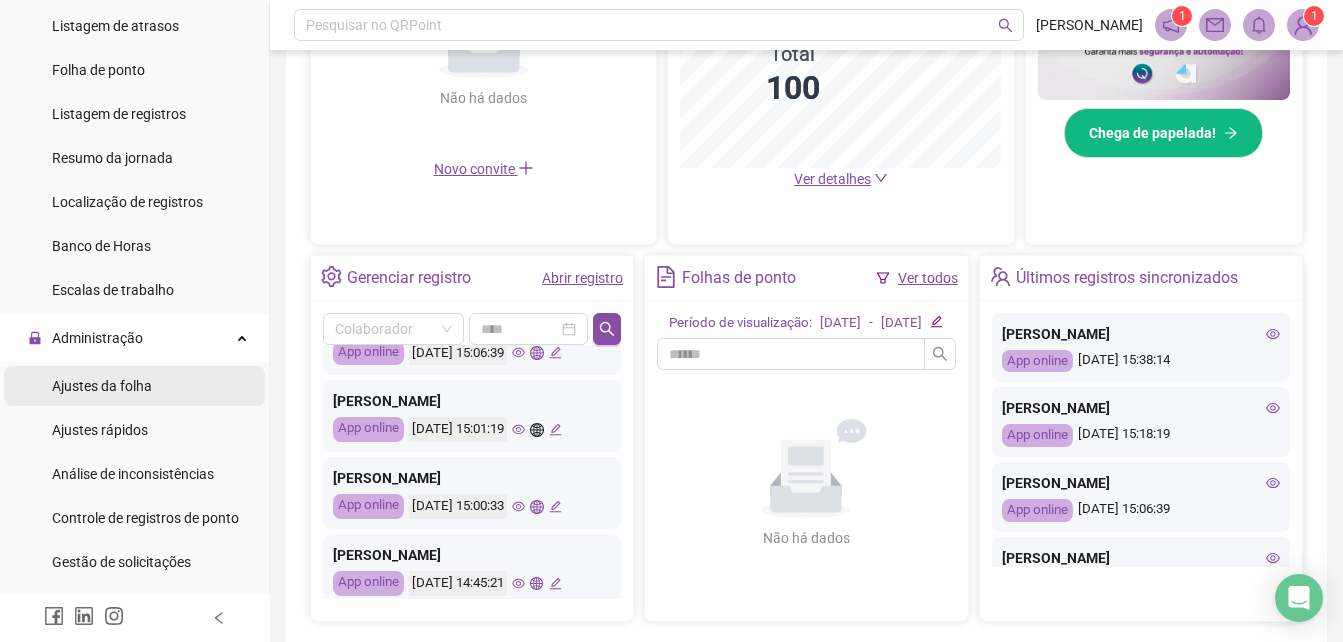 click on "Ajustes da folha" at bounding box center [102, 386] 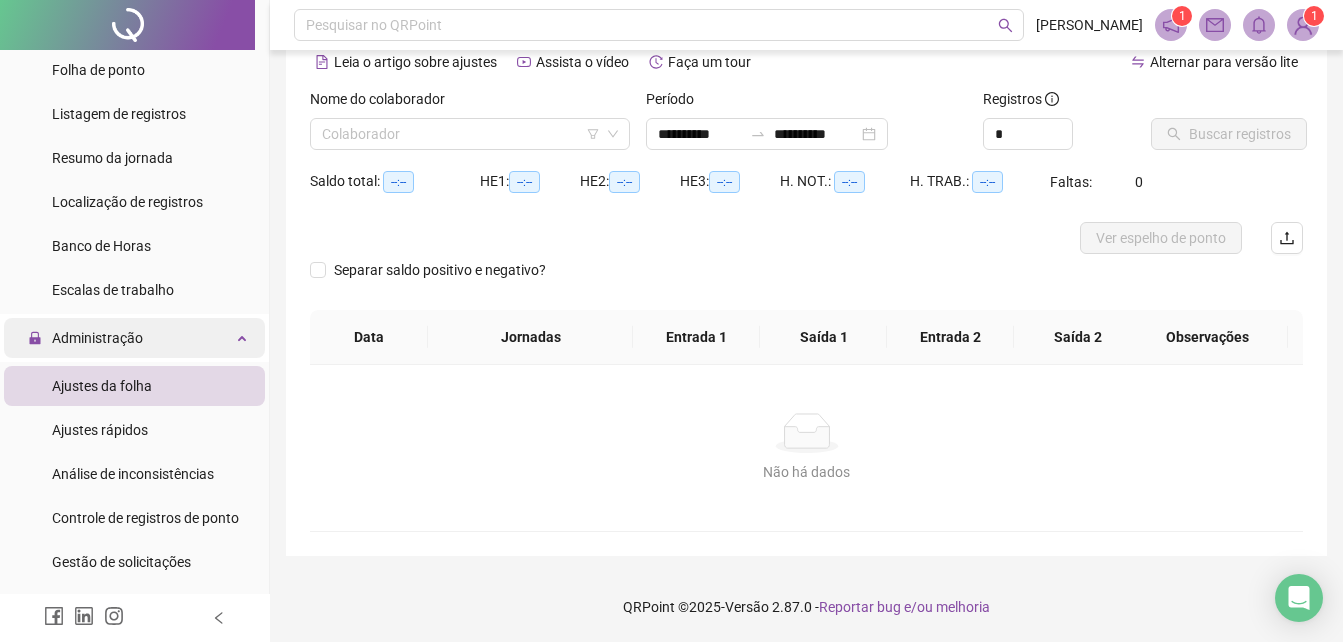 scroll, scrollTop: 96, scrollLeft: 0, axis: vertical 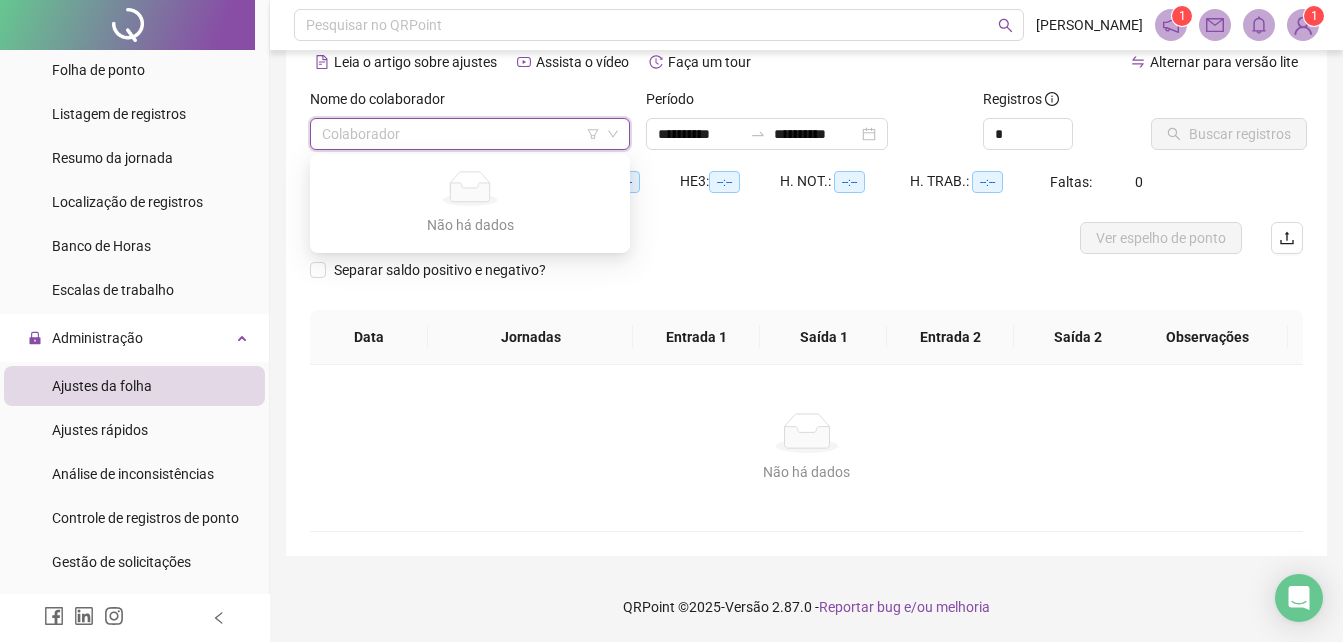 click at bounding box center [464, 134] 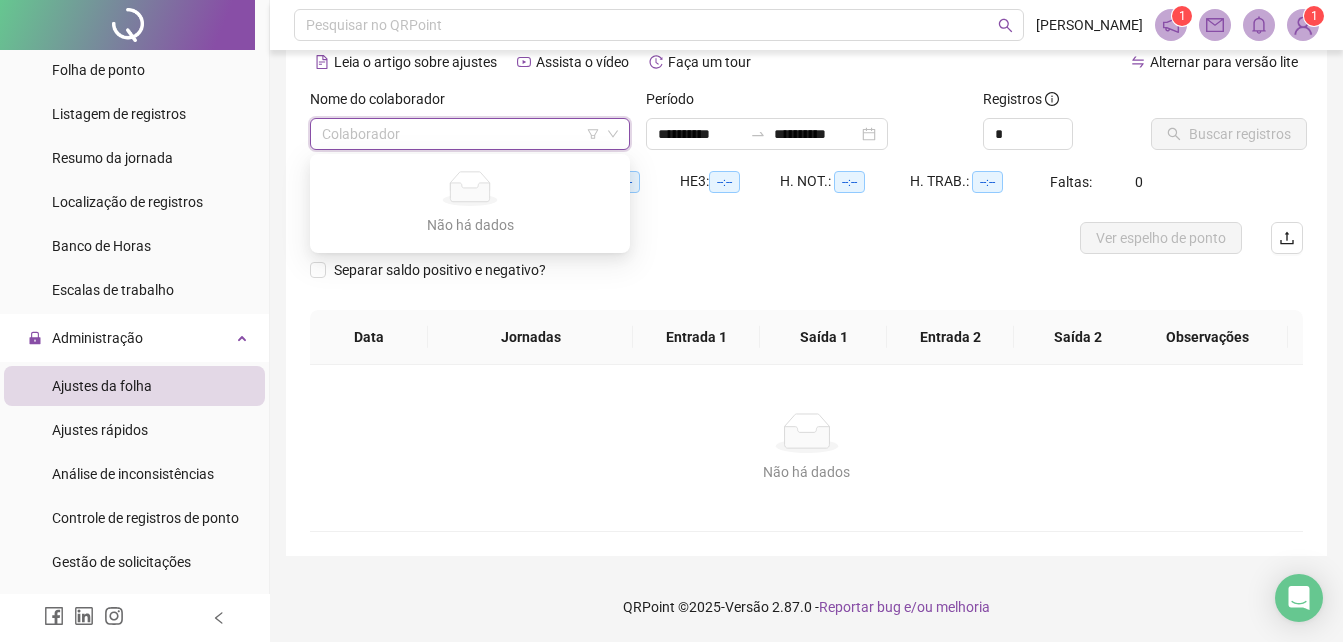 click at bounding box center (464, 134) 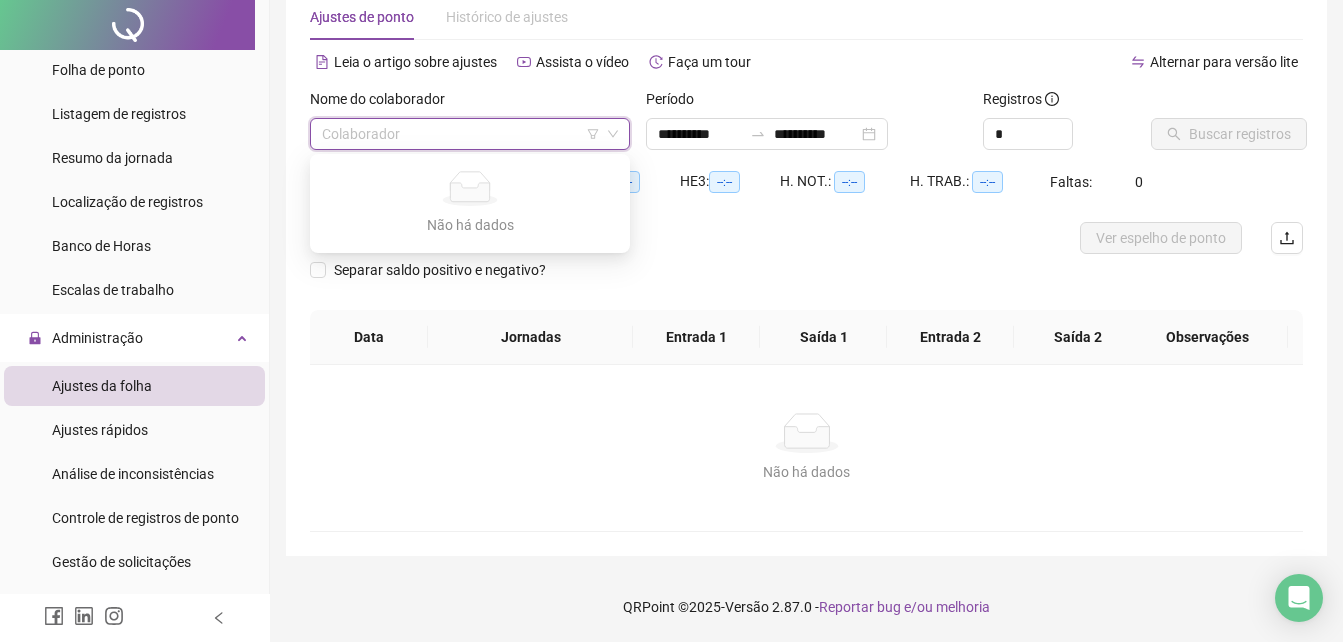 scroll, scrollTop: 0, scrollLeft: 0, axis: both 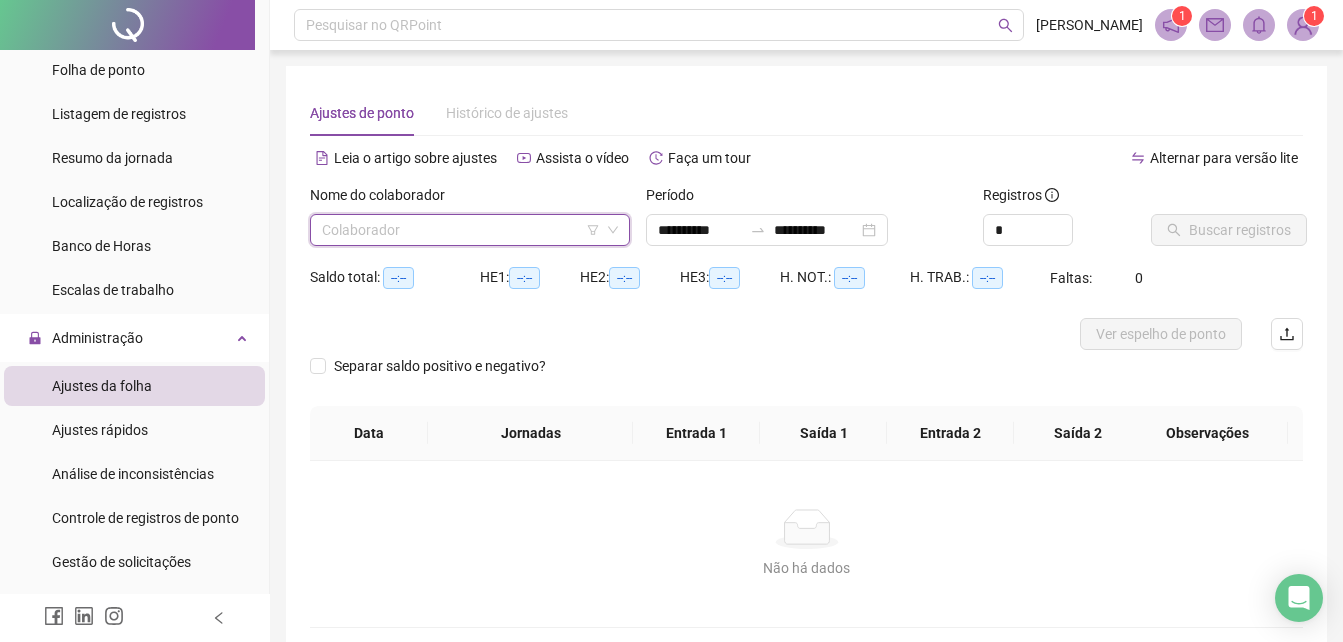 click at bounding box center [464, 230] 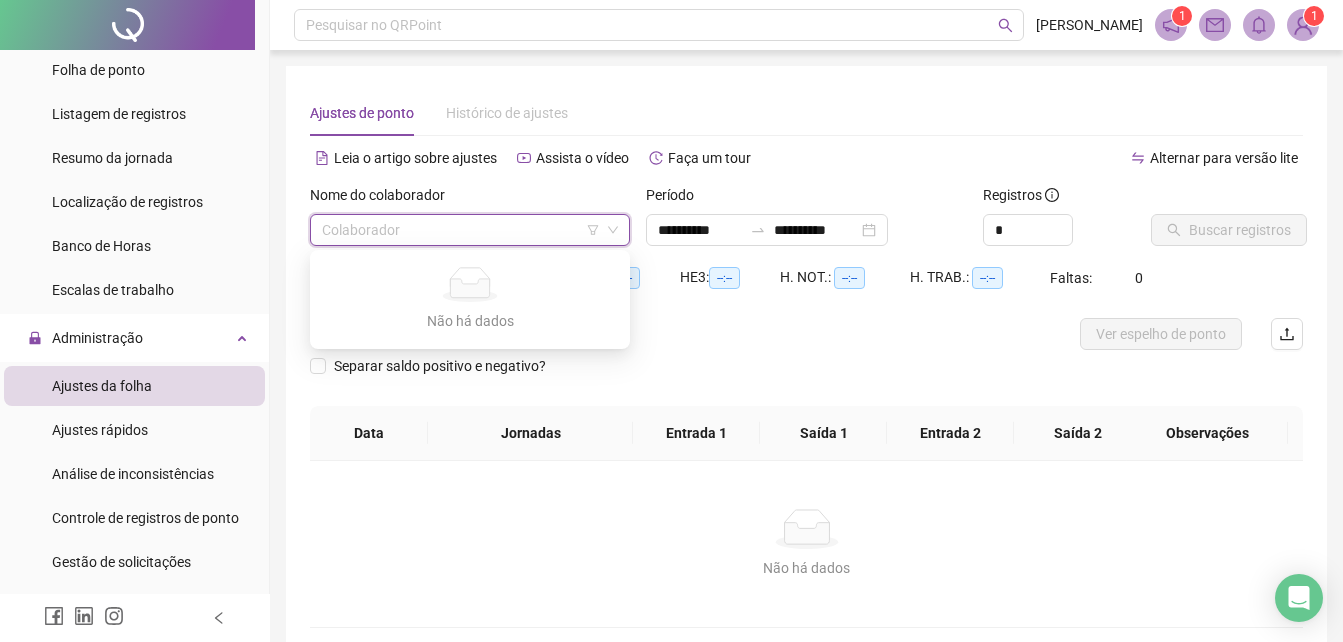 click on "Não há dados" at bounding box center [470, 284] 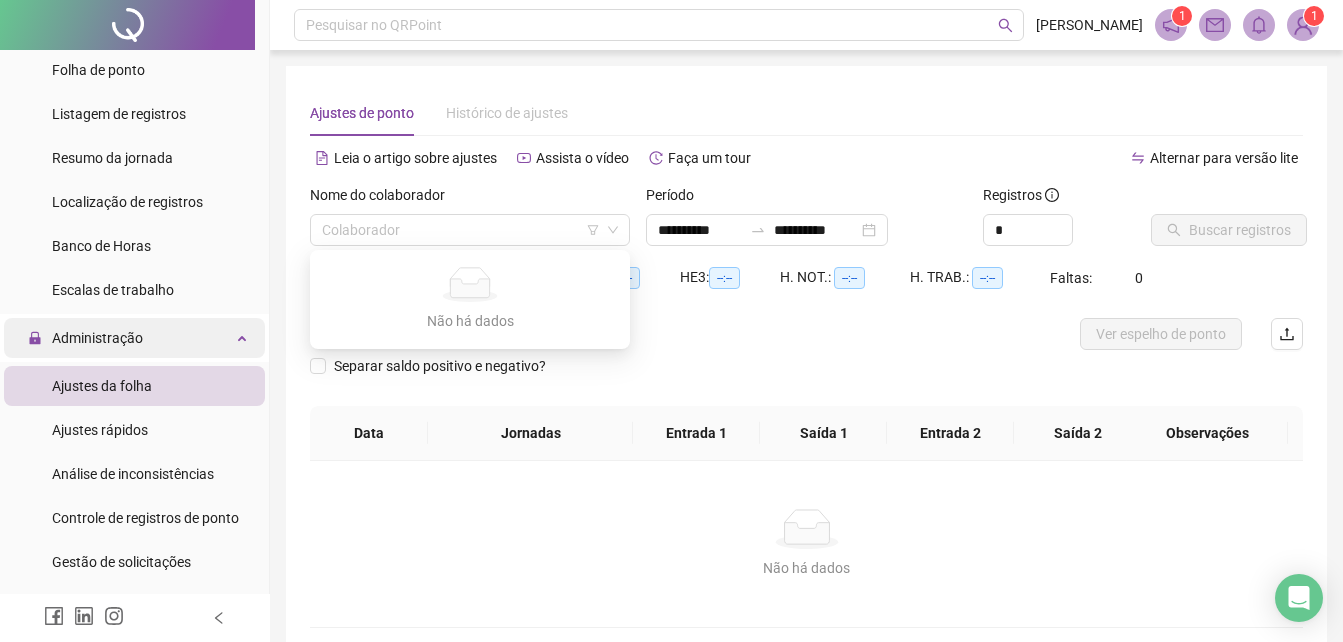 click on "Administração" at bounding box center (134, 338) 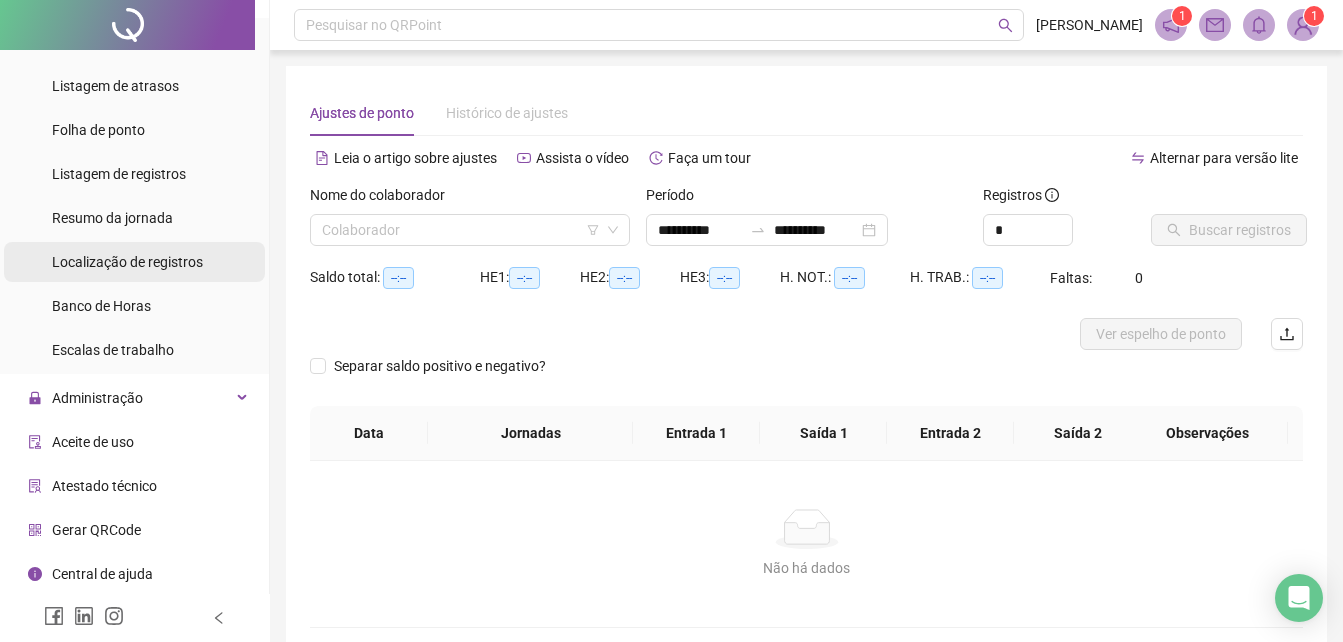 scroll, scrollTop: 440, scrollLeft: 0, axis: vertical 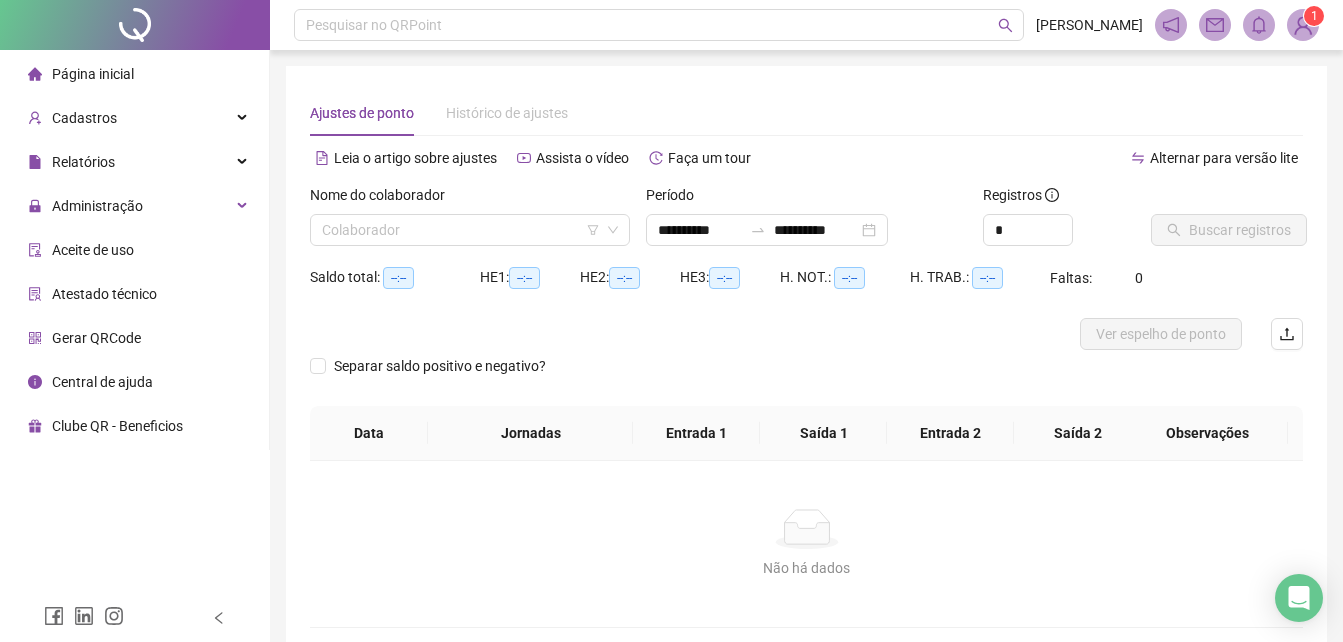 type on "**********" 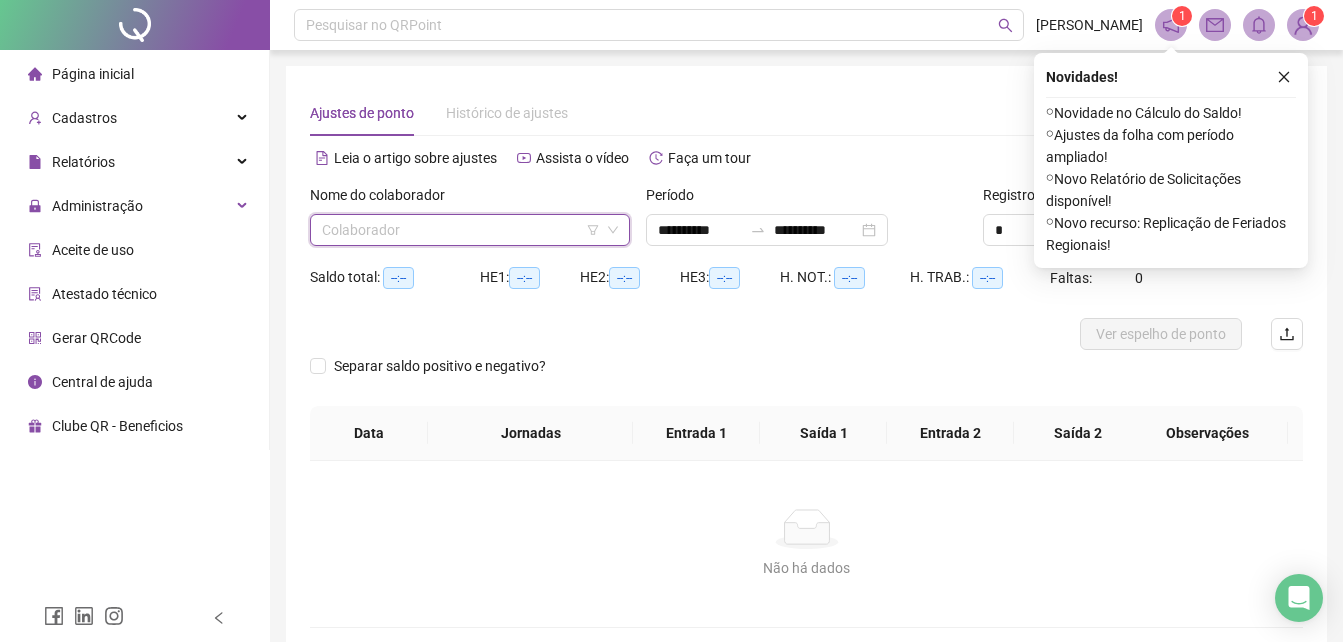 click at bounding box center (464, 230) 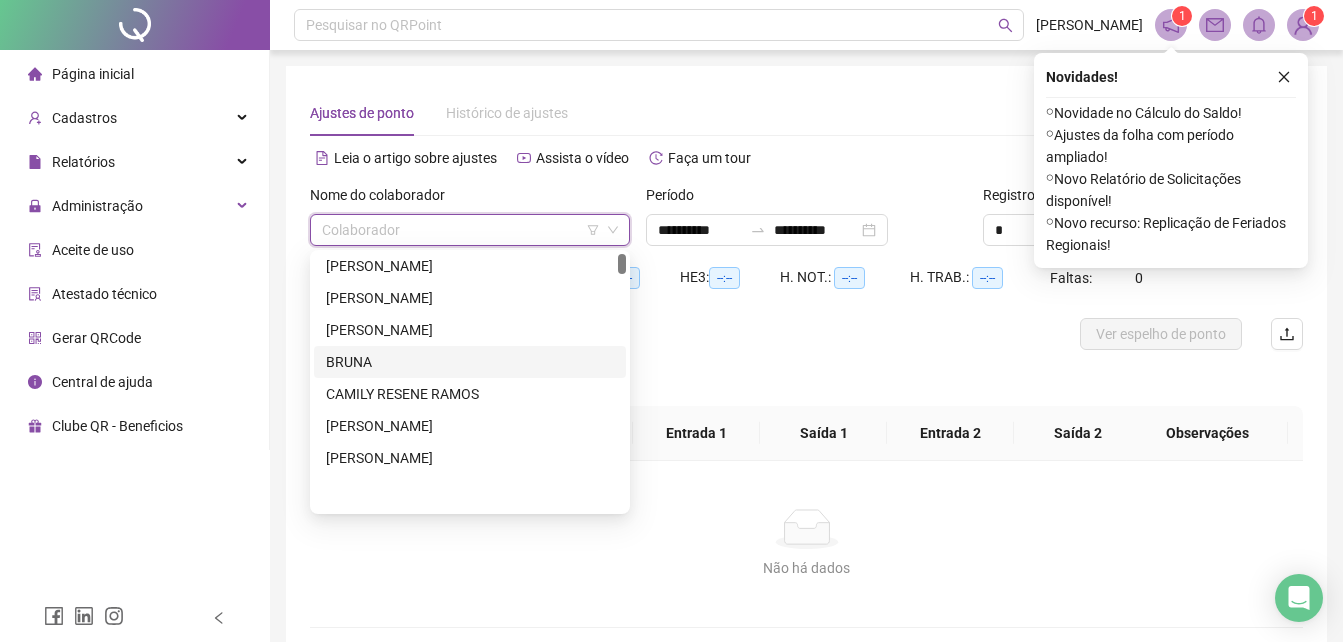 scroll, scrollTop: 0, scrollLeft: 0, axis: both 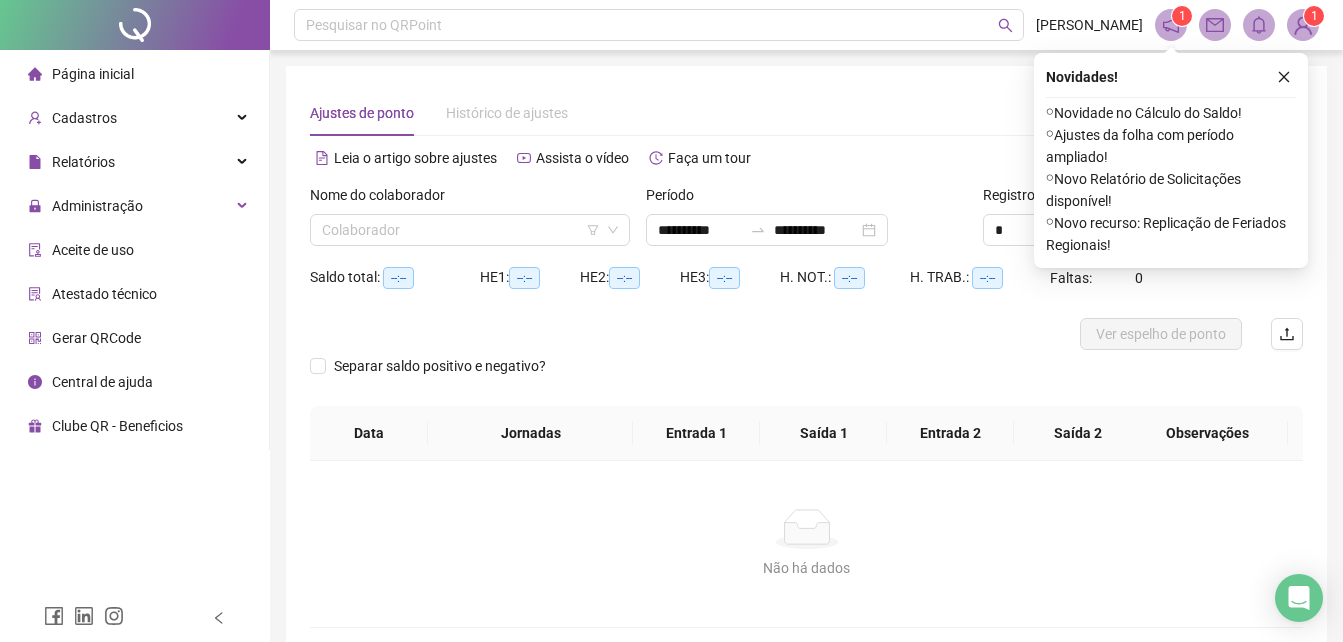 click on "Não há dados Não há dados" at bounding box center (806, 544) 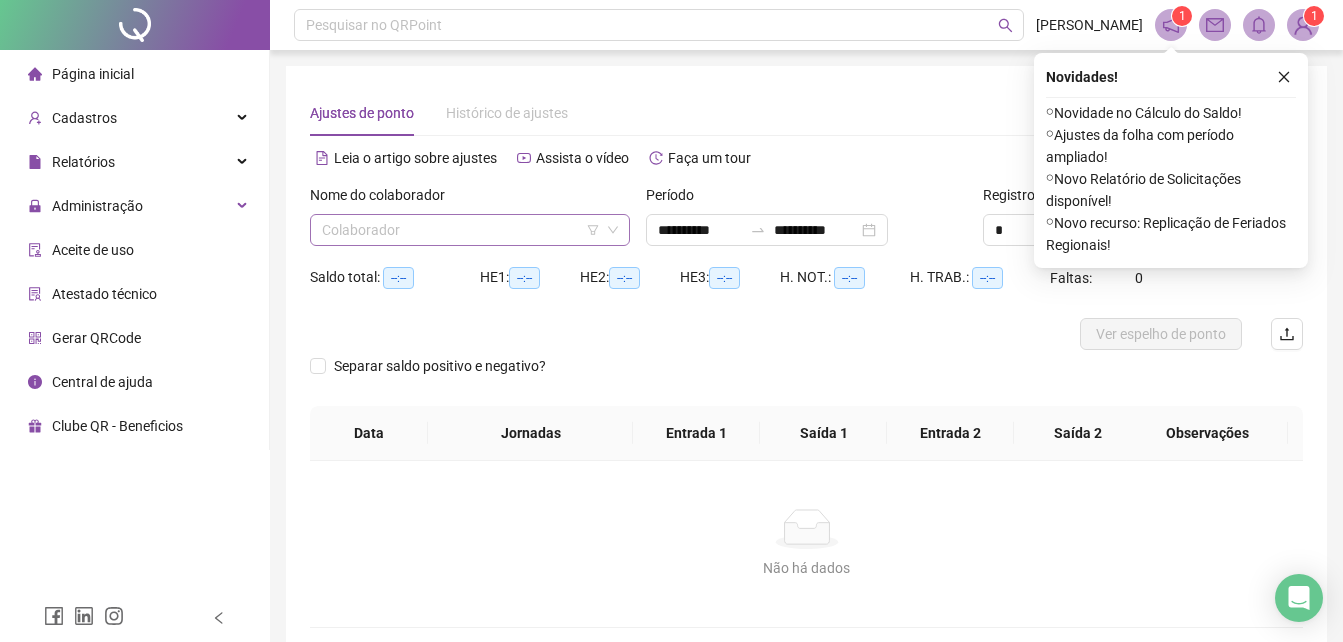 click at bounding box center [464, 230] 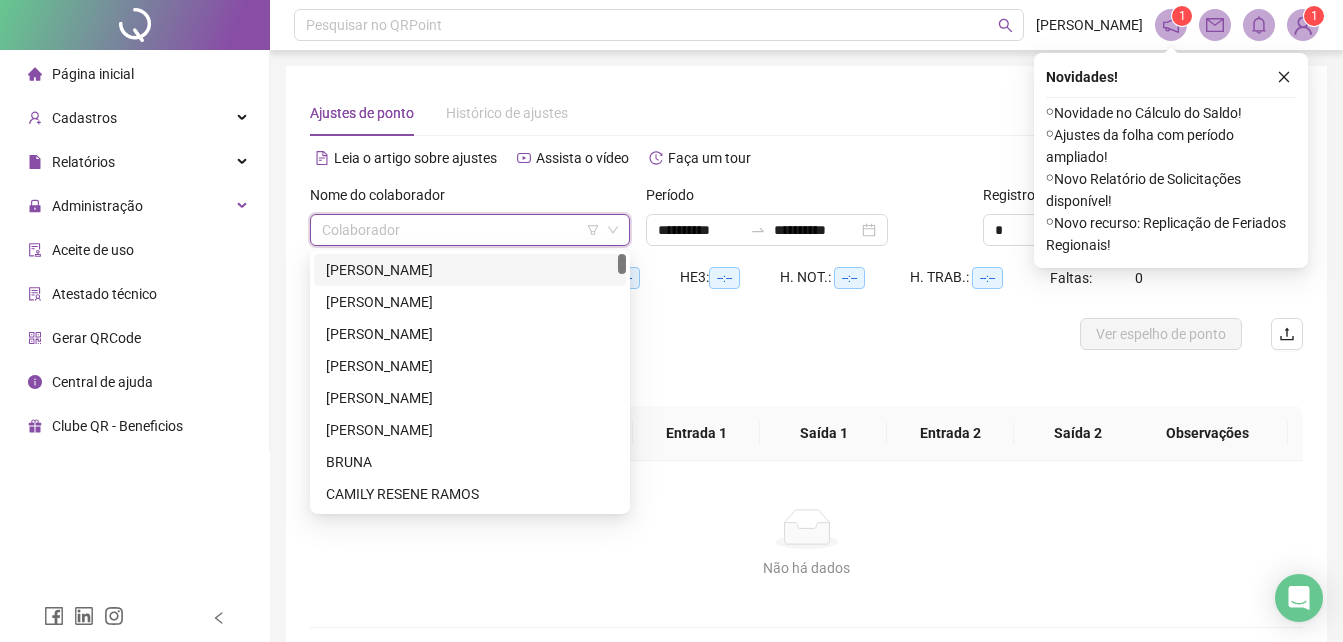 click on "[PERSON_NAME]" at bounding box center (470, 270) 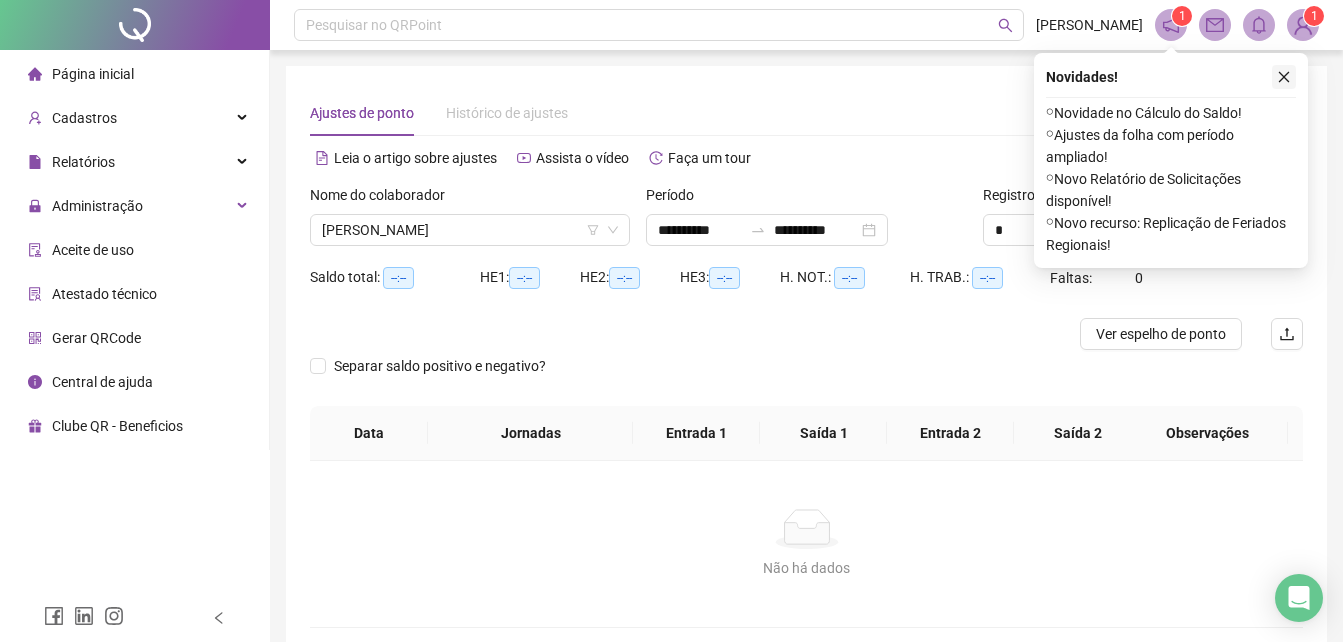 click 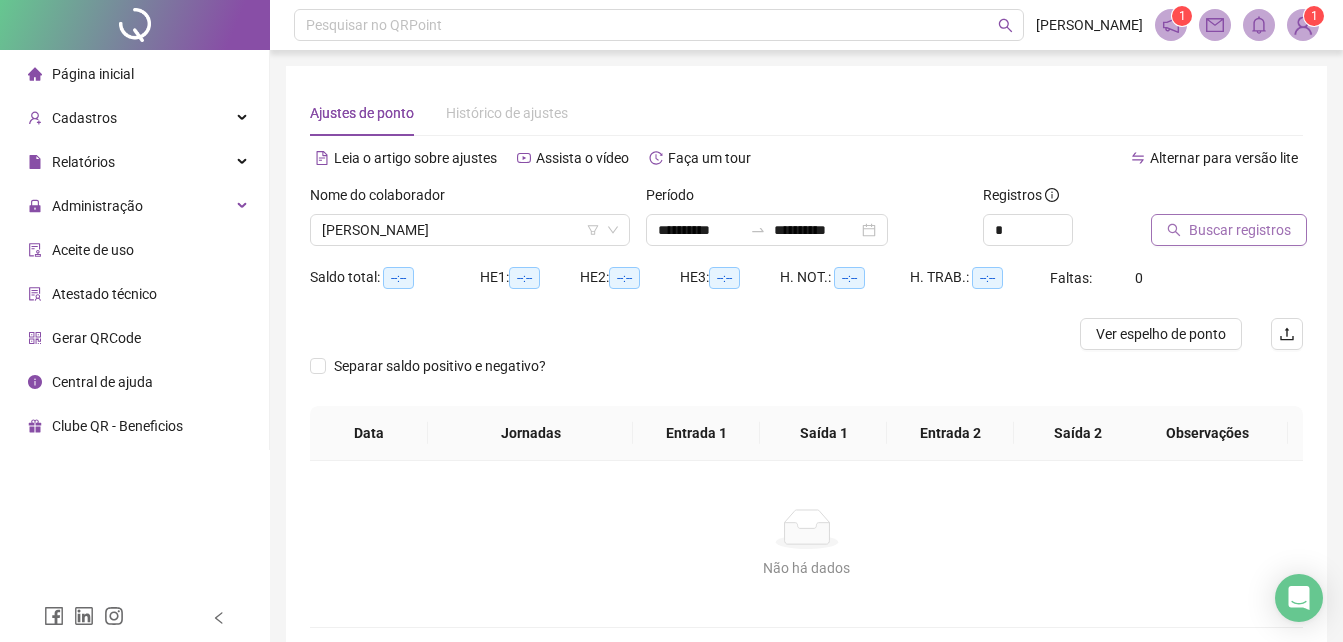 click 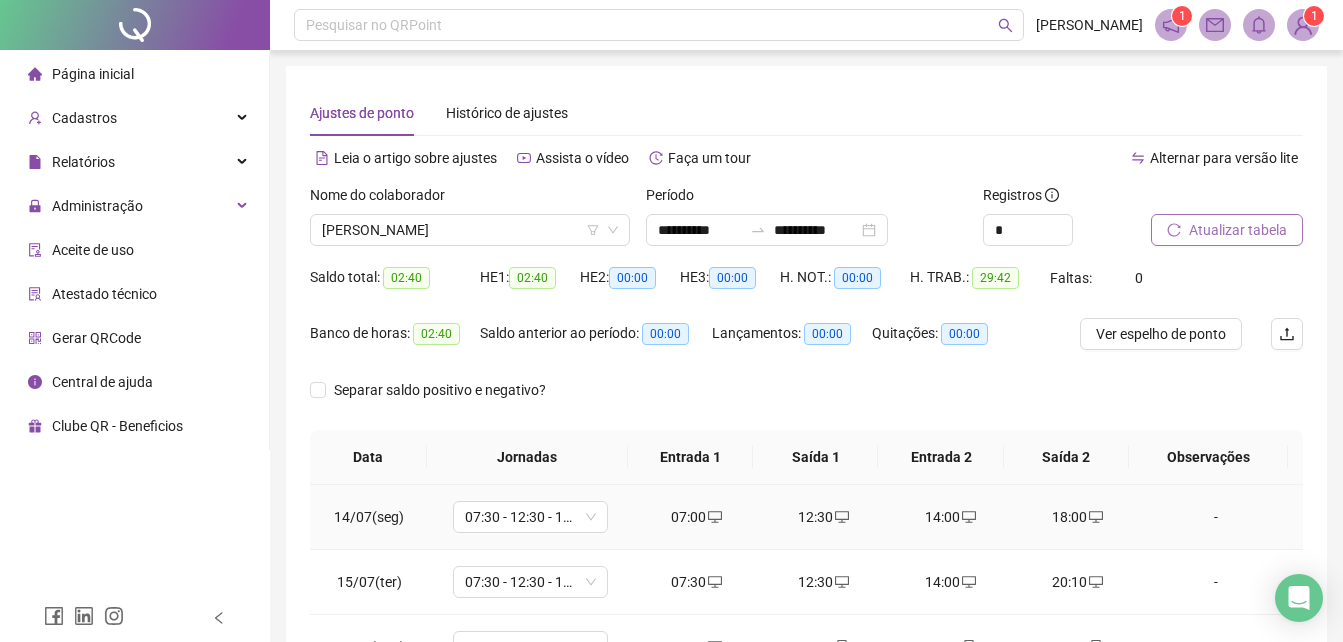 scroll, scrollTop: 148, scrollLeft: 0, axis: vertical 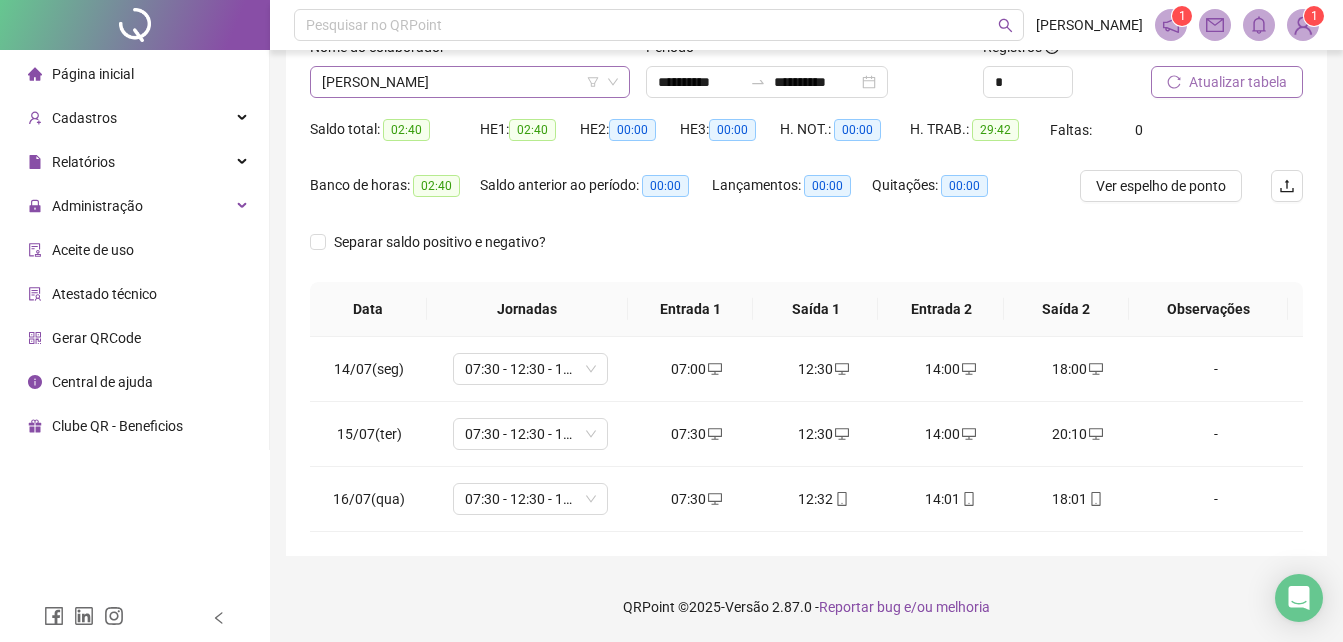 click on "[PERSON_NAME]" at bounding box center [470, 82] 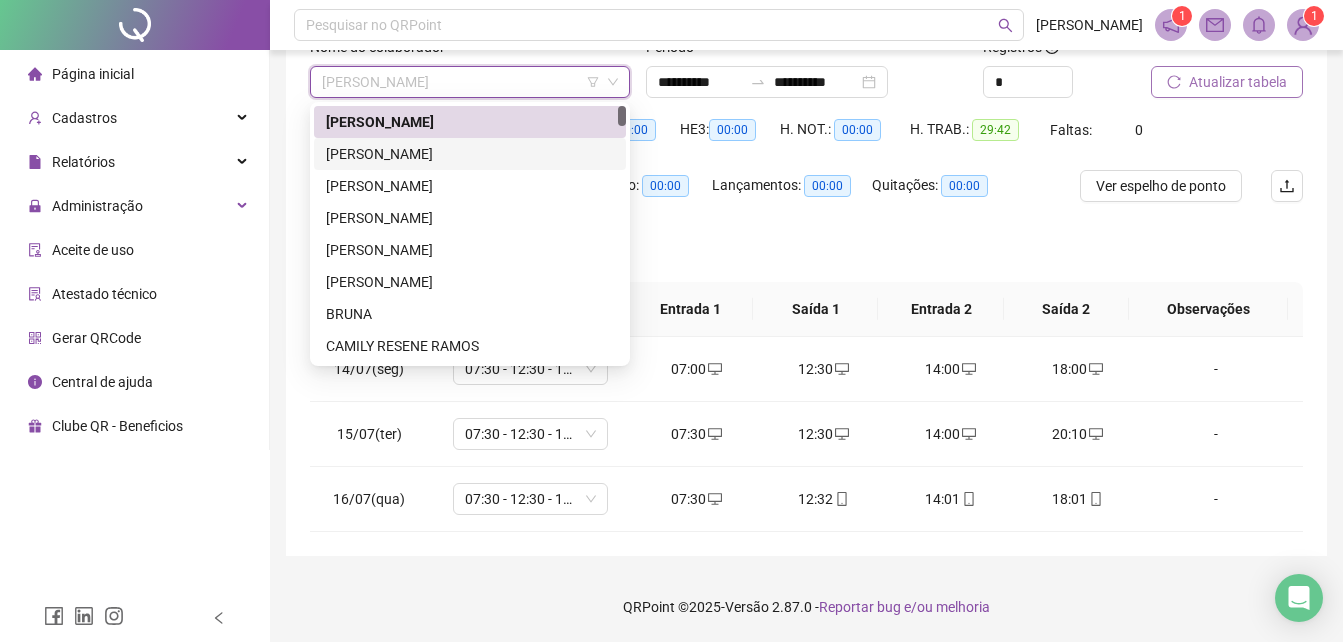 click on "[PERSON_NAME]" at bounding box center [470, 154] 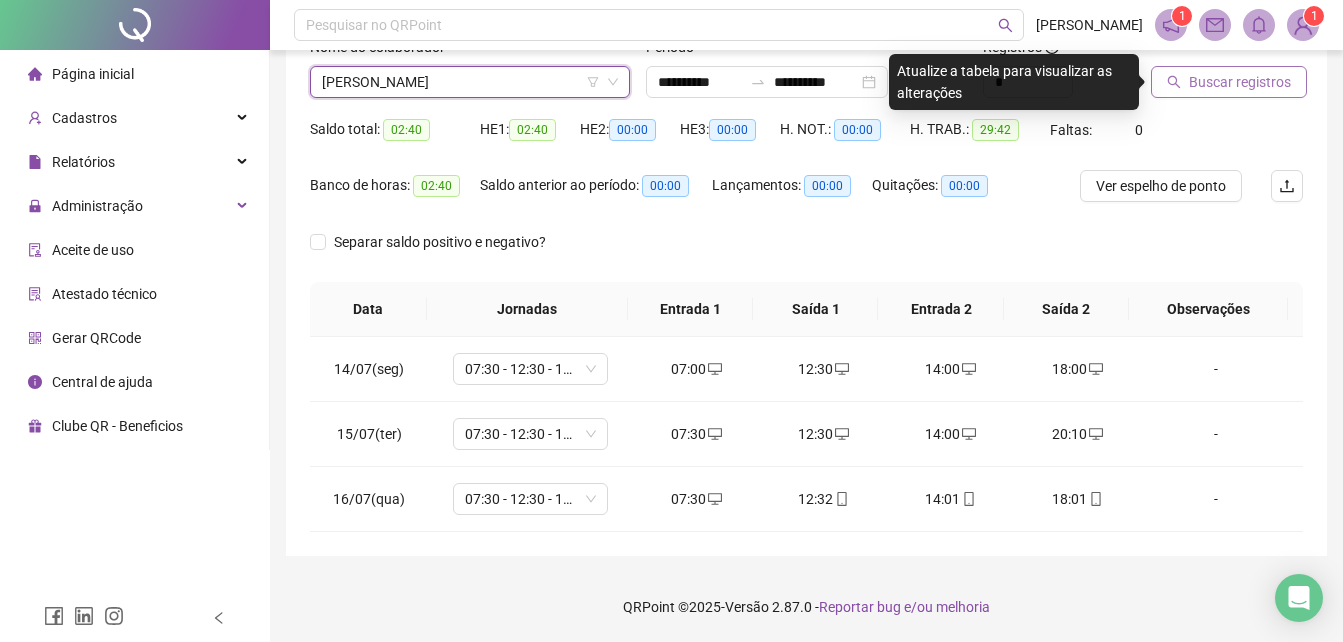 click on "Buscar registros" at bounding box center (1240, 82) 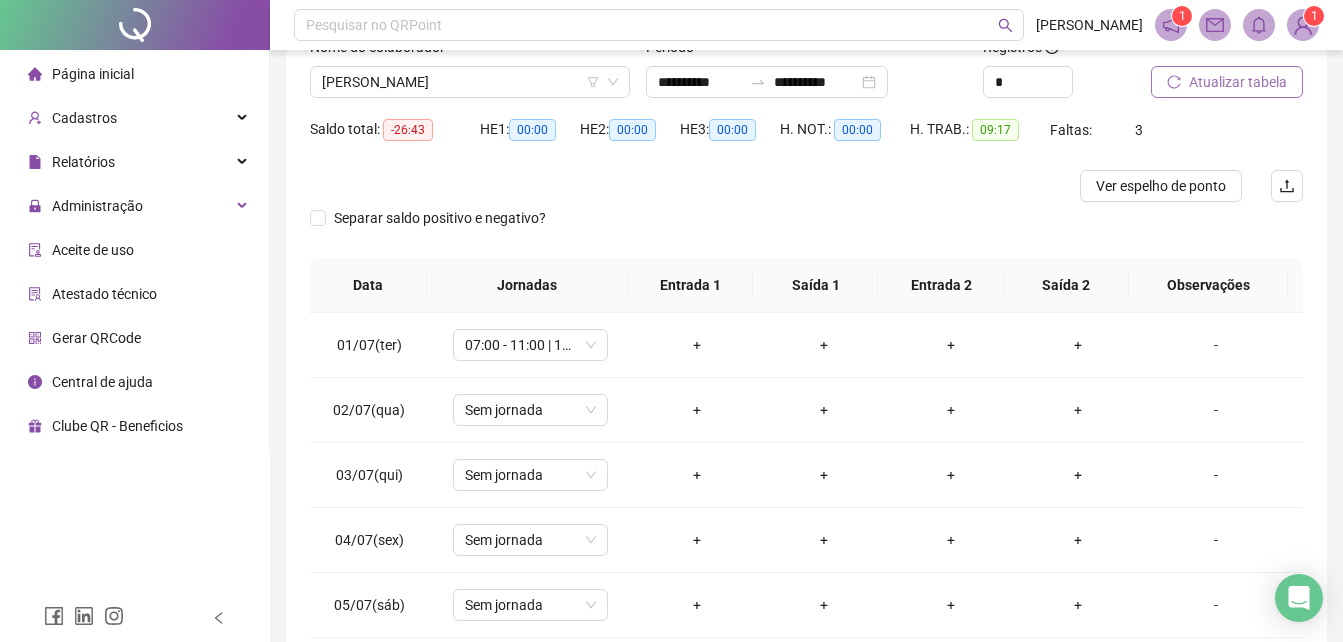 scroll, scrollTop: 48, scrollLeft: 0, axis: vertical 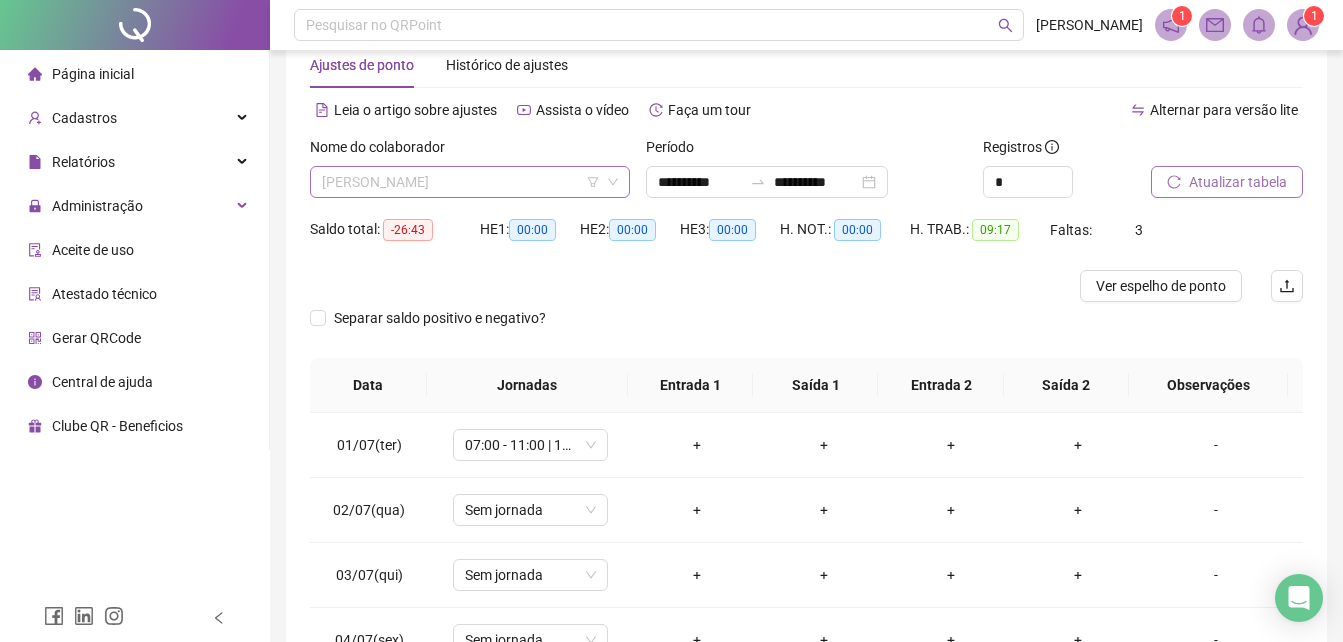 click on "[PERSON_NAME]" at bounding box center (470, 182) 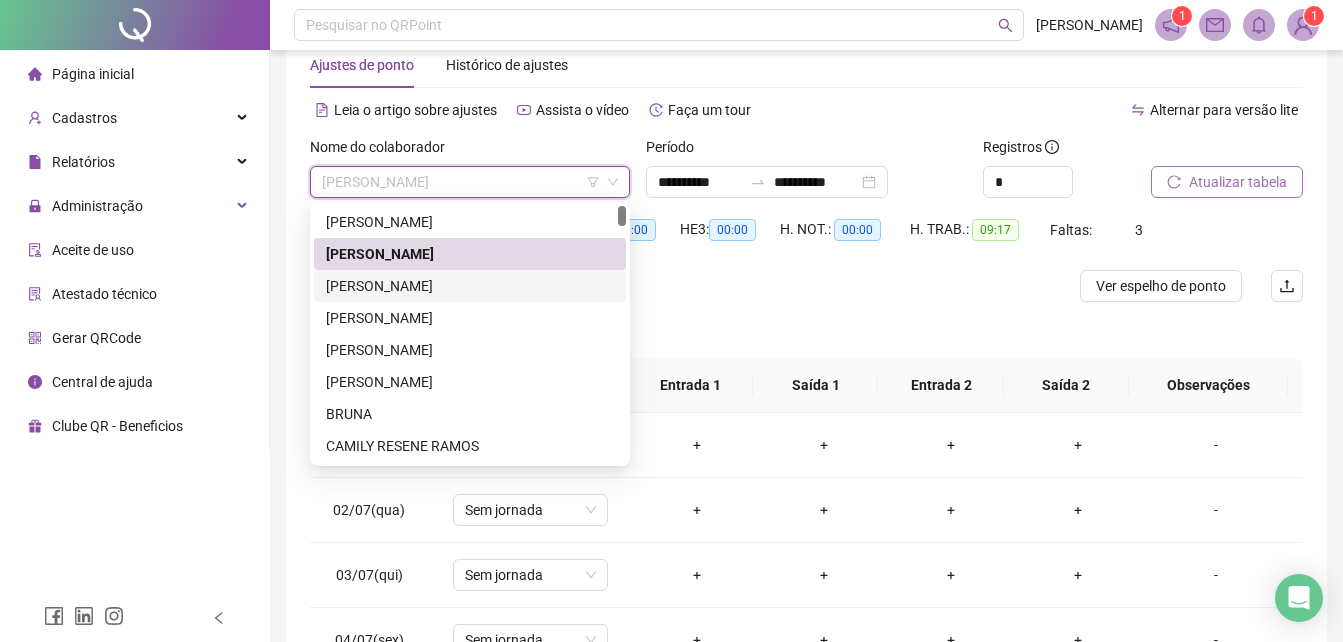 click on "[PERSON_NAME]" at bounding box center [470, 286] 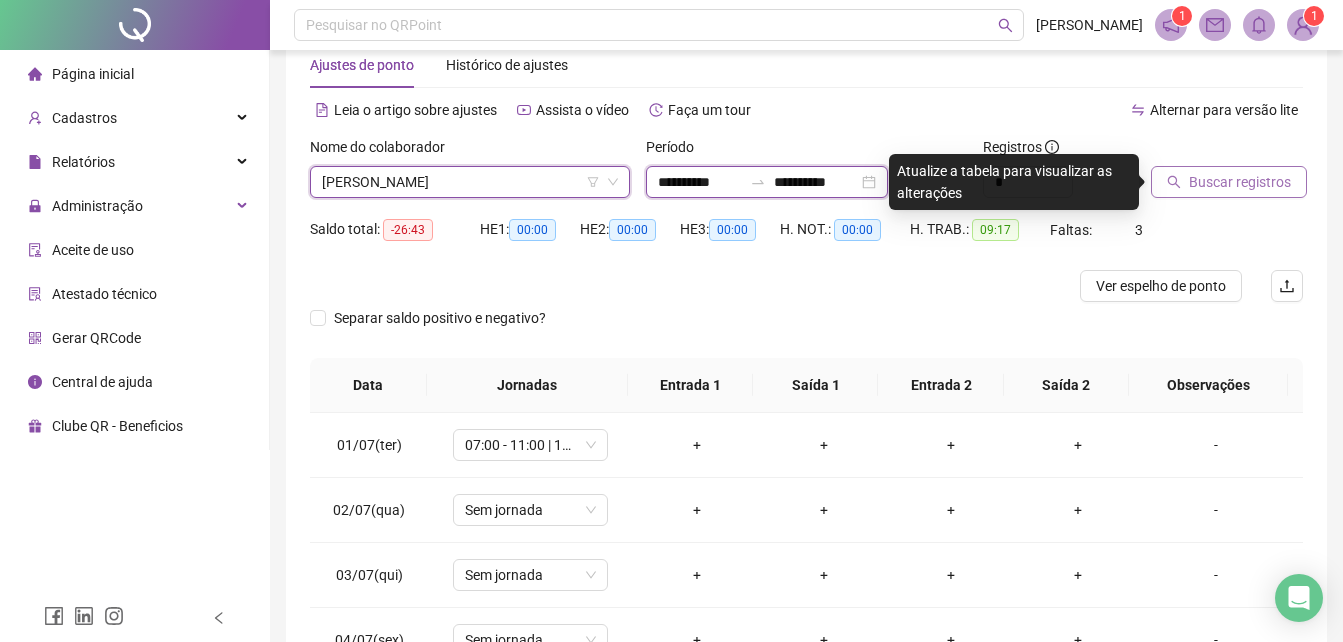 click on "**********" at bounding box center (700, 182) 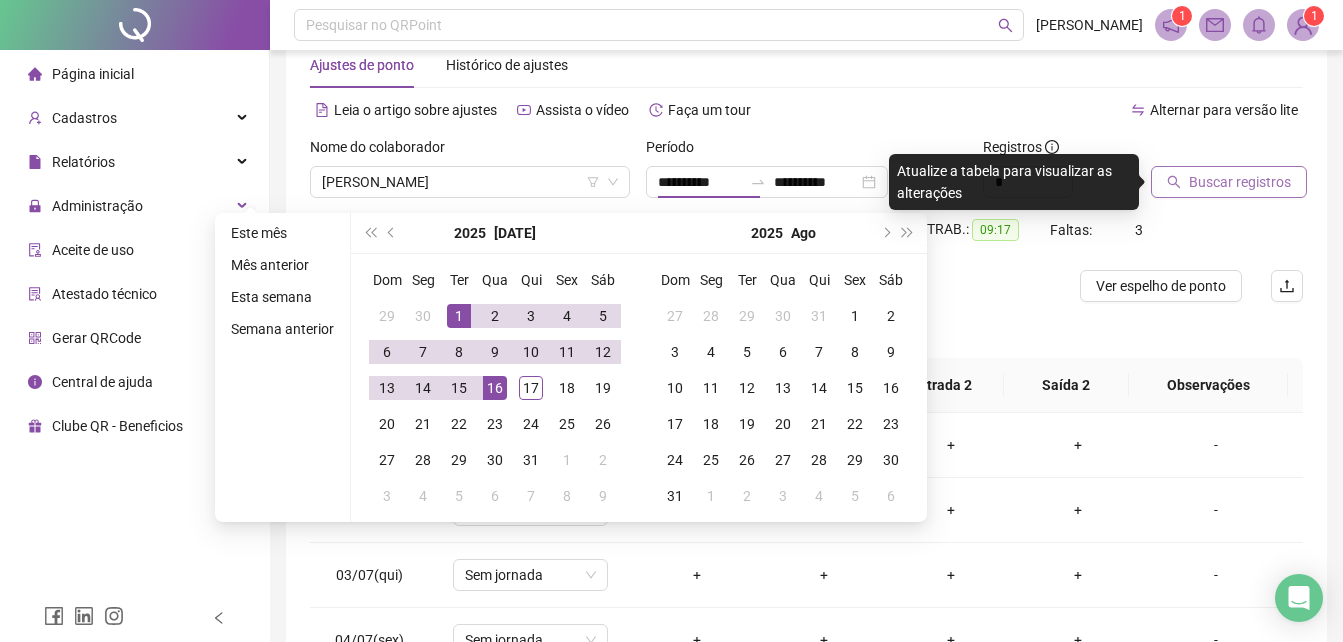 click on "Buscar registros" at bounding box center (1227, 175) 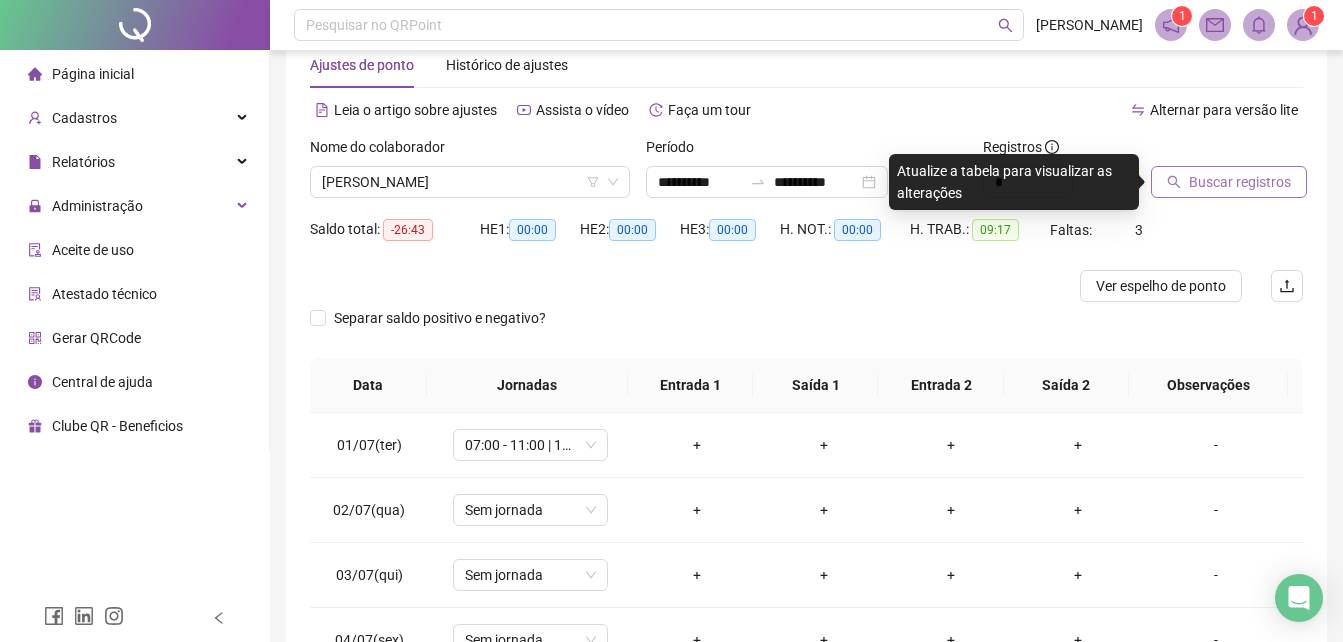 click 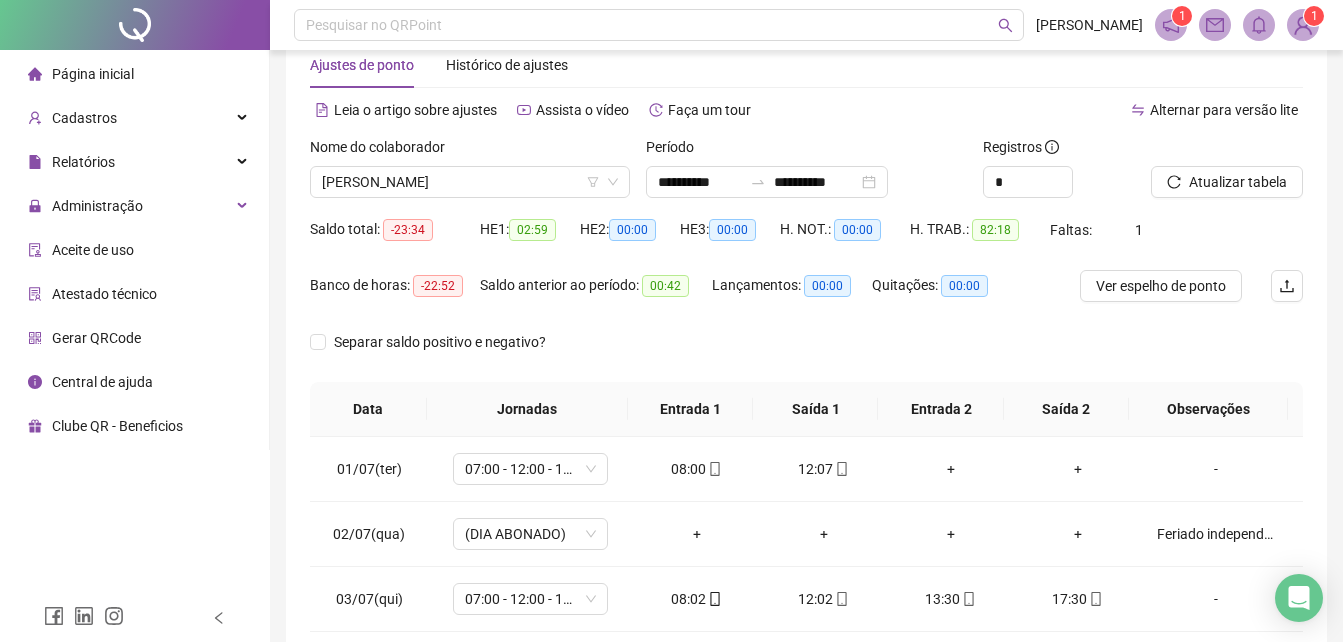 scroll, scrollTop: 148, scrollLeft: 0, axis: vertical 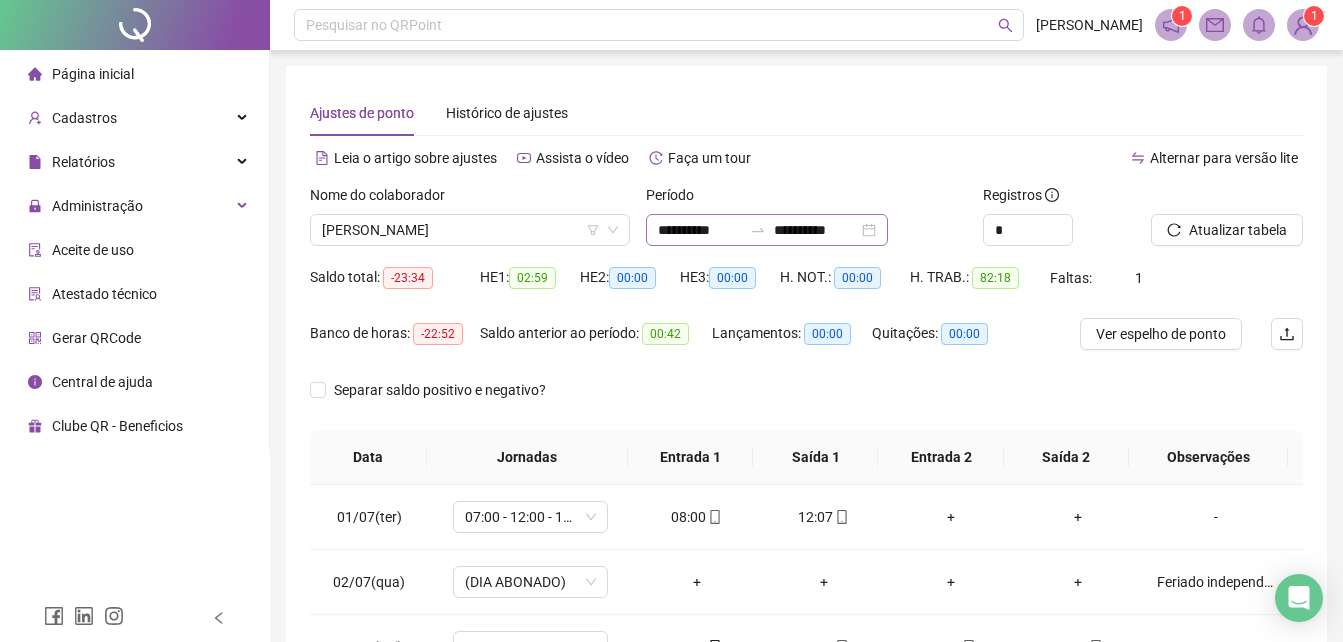 click on "**********" at bounding box center (767, 230) 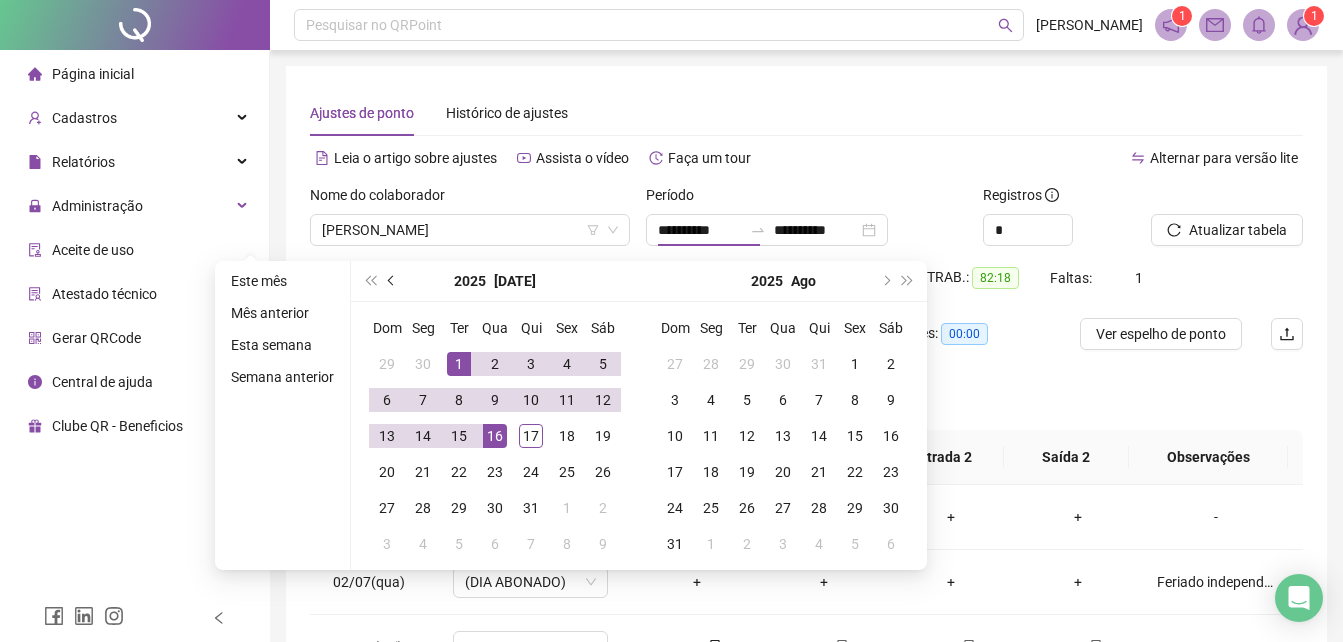 click at bounding box center (392, 281) 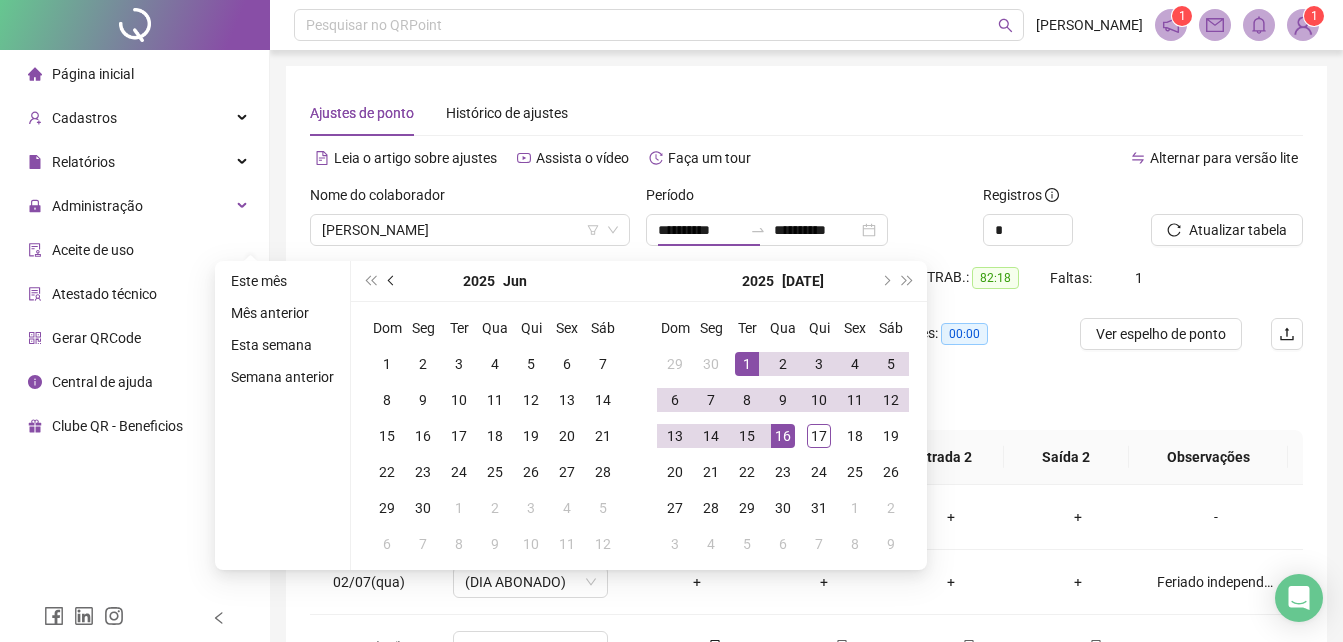 click at bounding box center [393, 281] 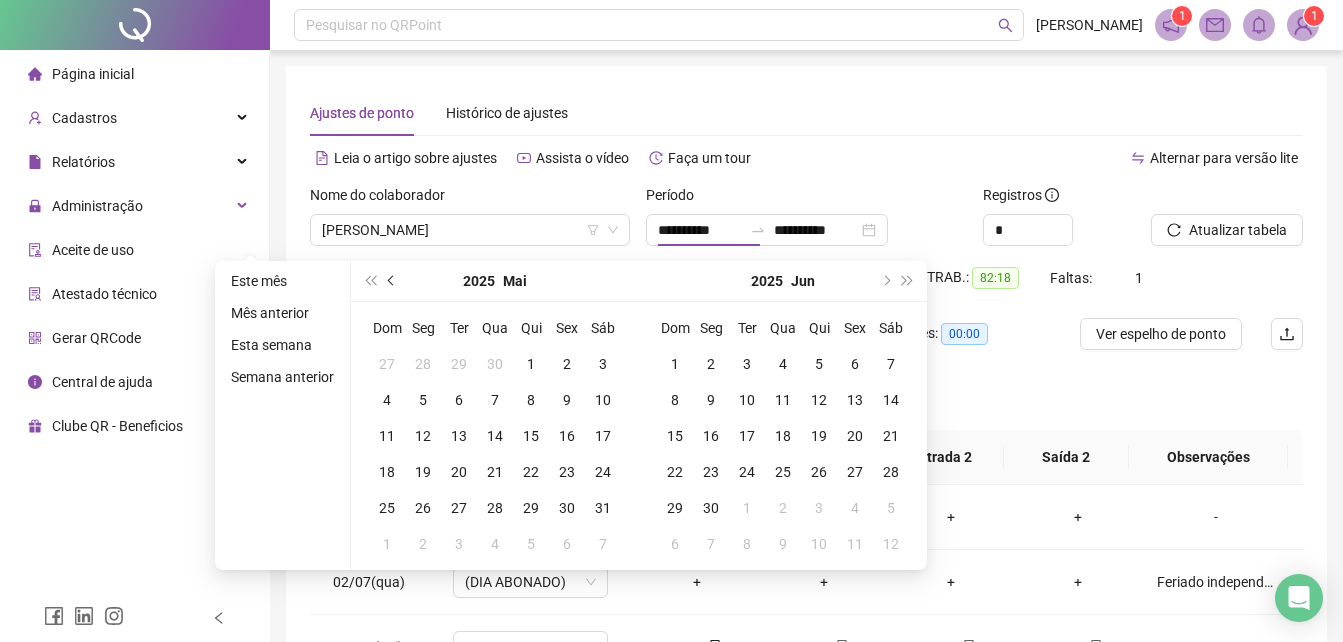 click at bounding box center [393, 281] 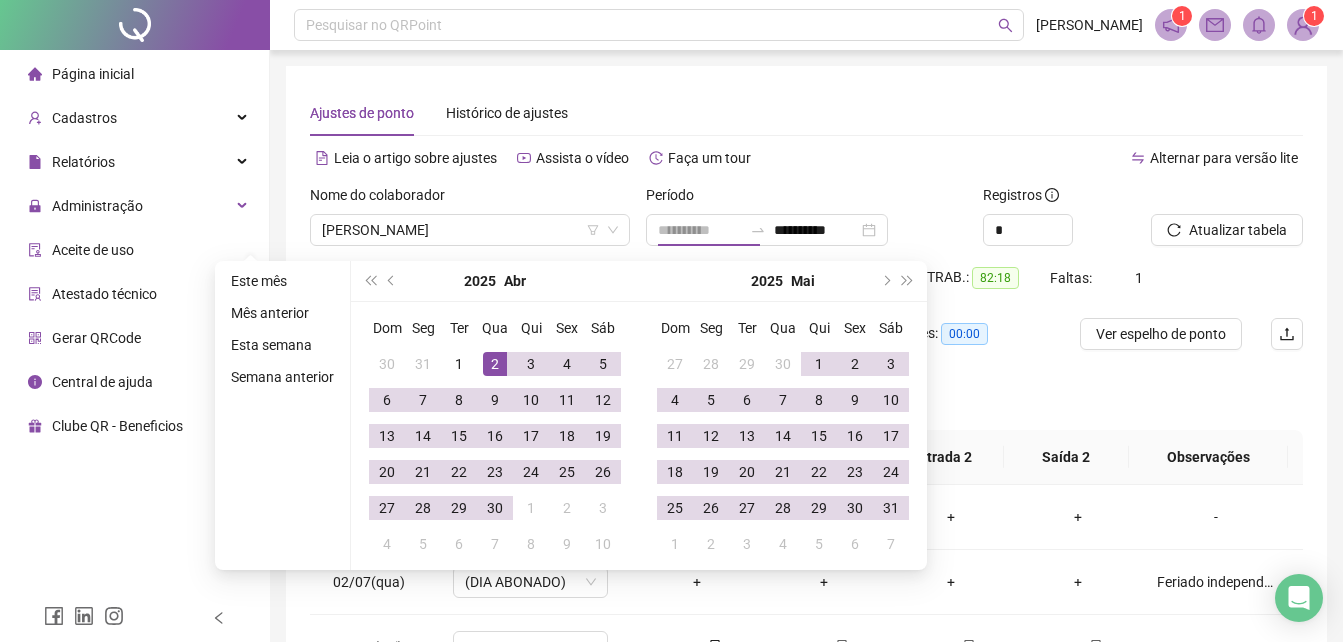 type on "**********" 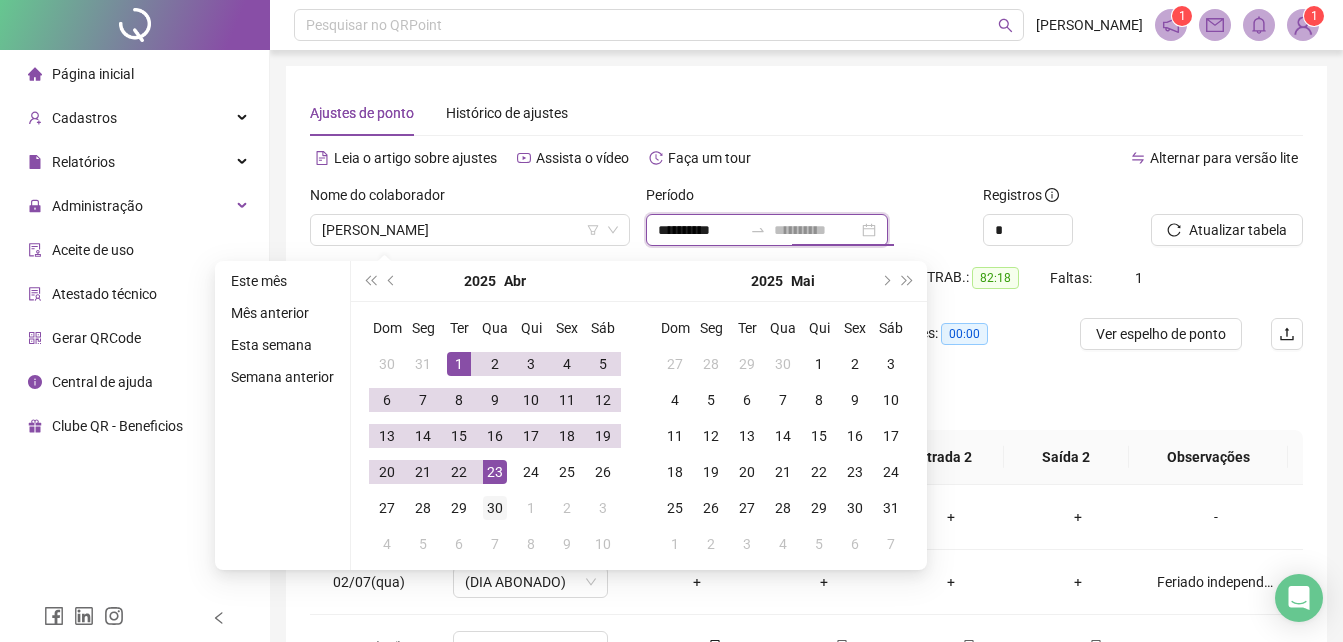 type on "**********" 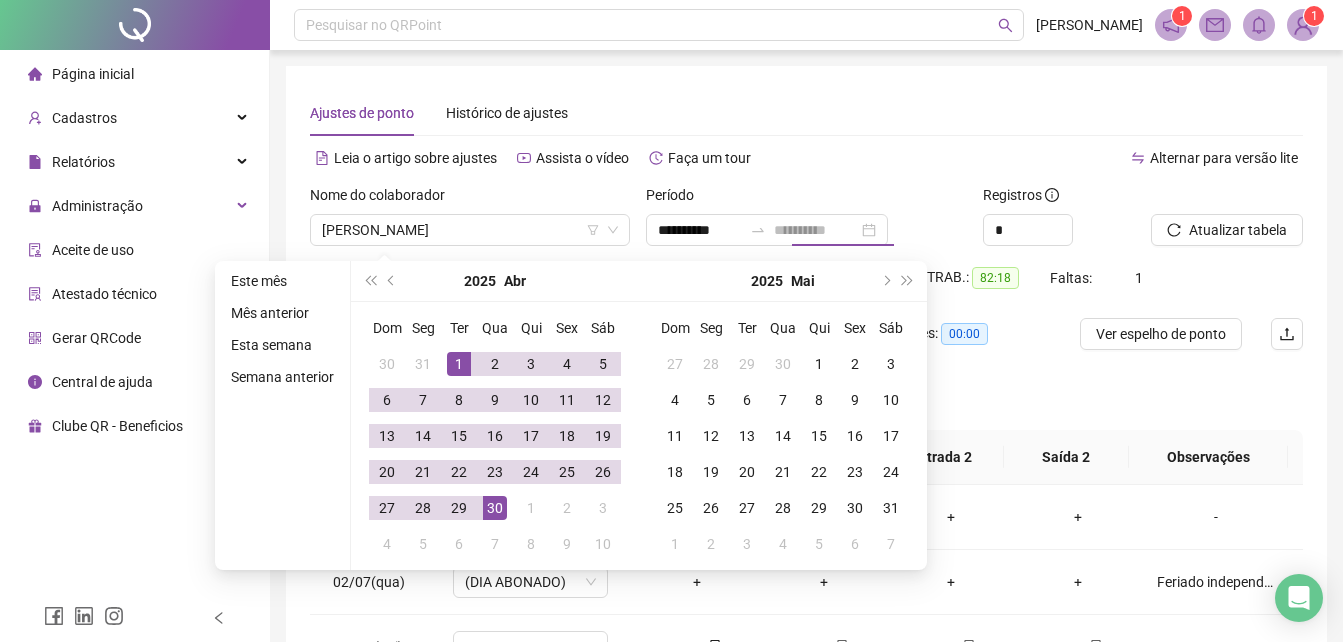 drag, startPoint x: 503, startPoint y: 498, endPoint x: 644, endPoint y: 352, distance: 202.97044 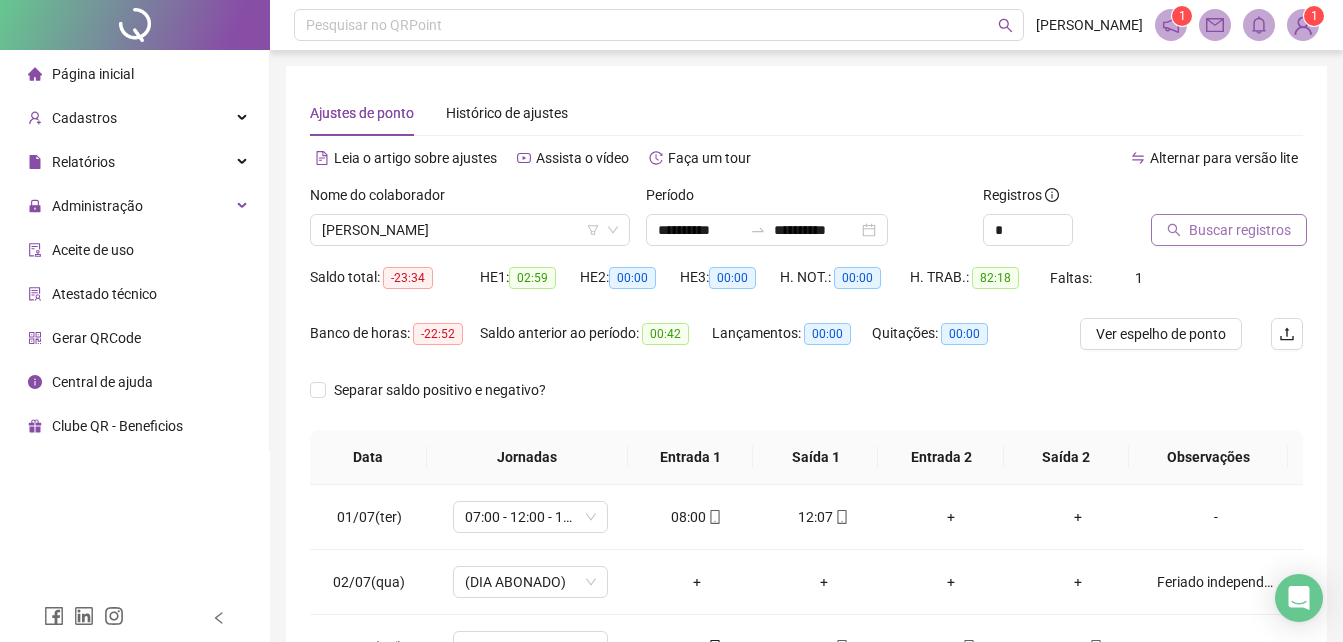 click 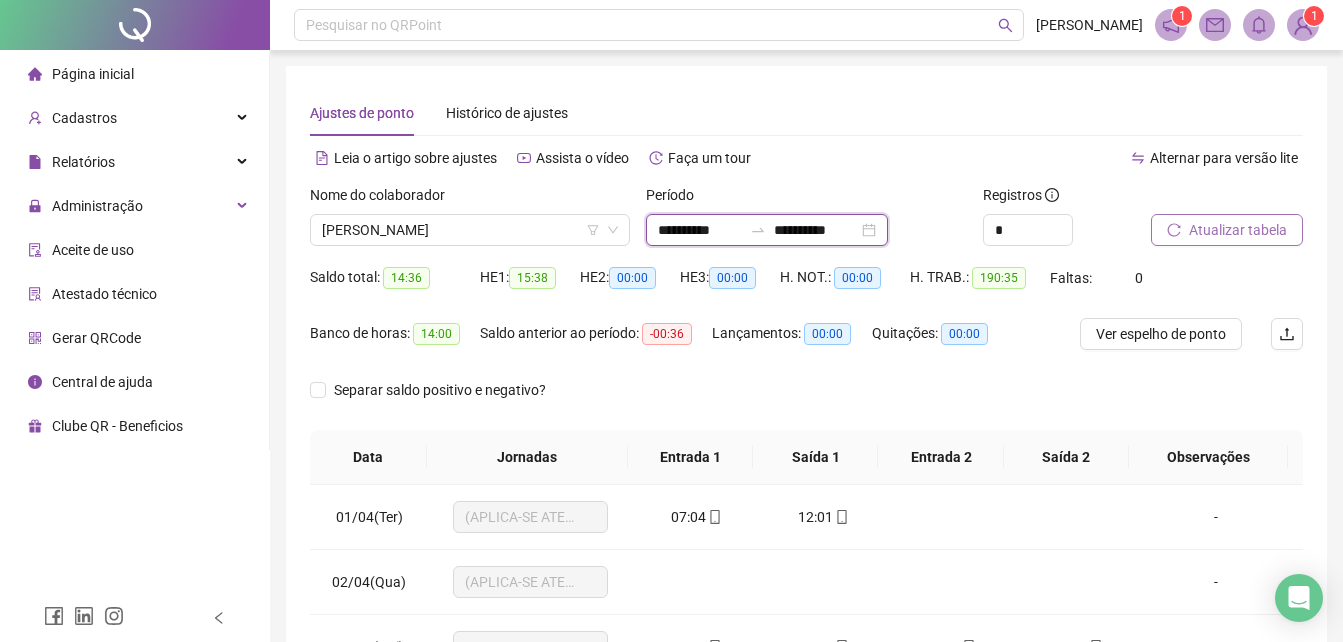click on "**********" at bounding box center (700, 230) 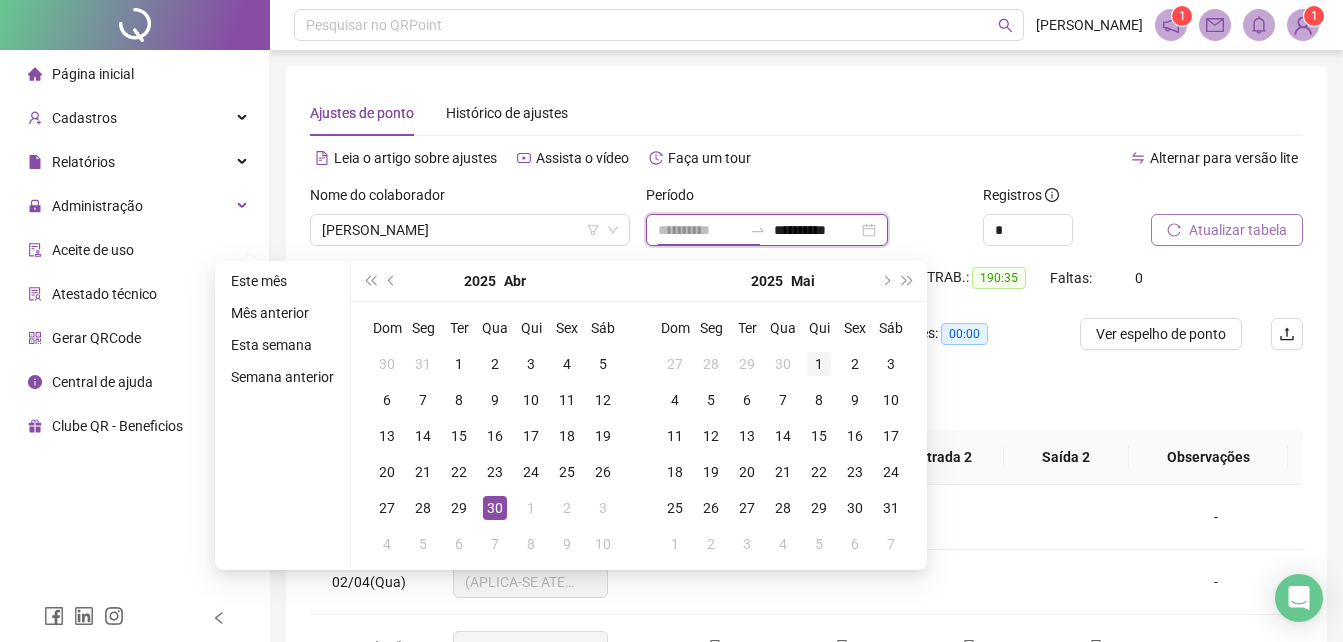type on "**********" 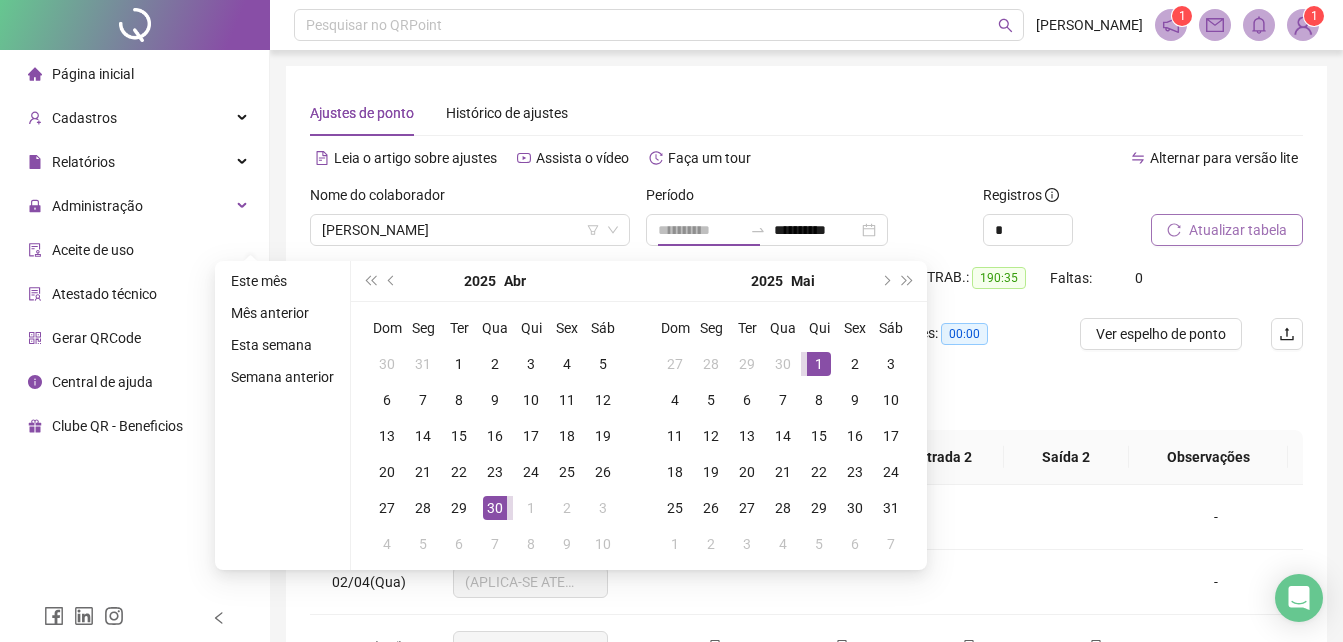 click on "1" at bounding box center (819, 364) 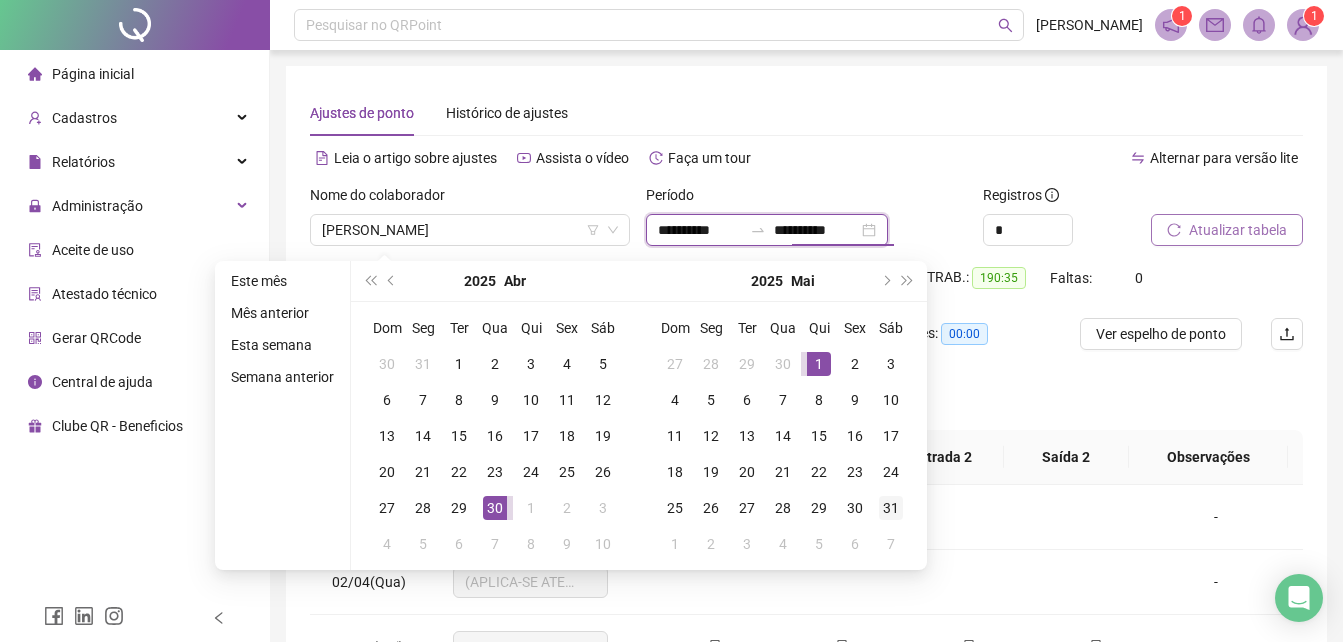 type on "**********" 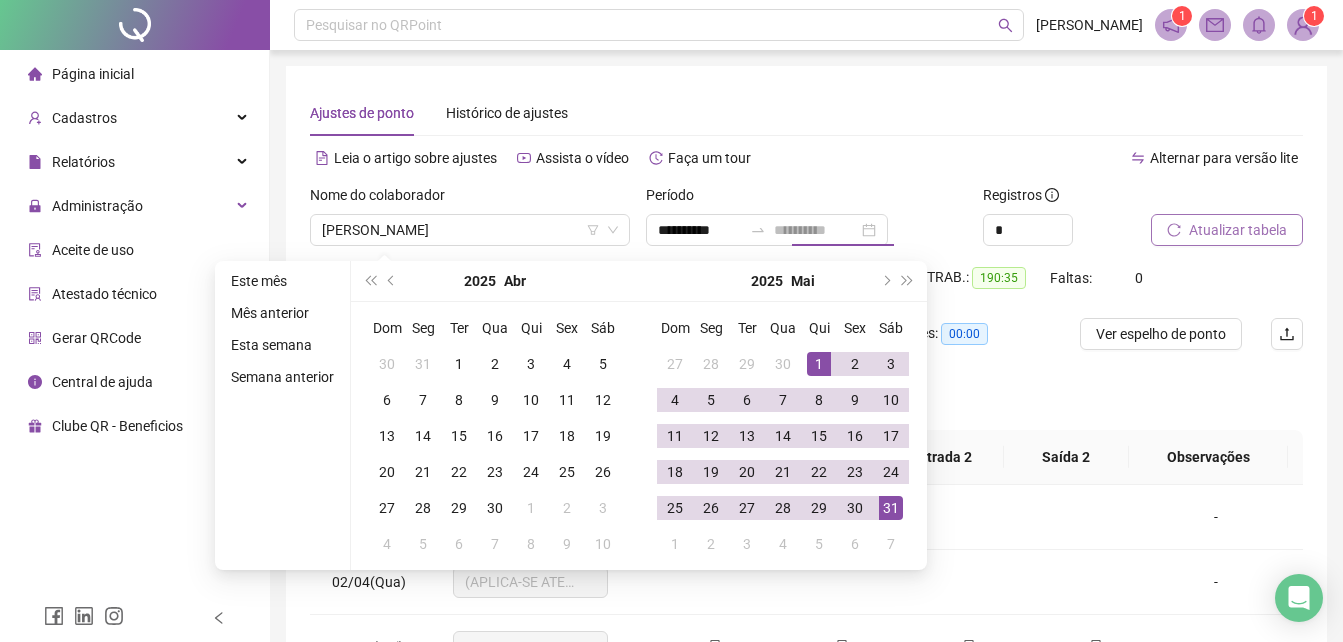 click on "31" at bounding box center [891, 508] 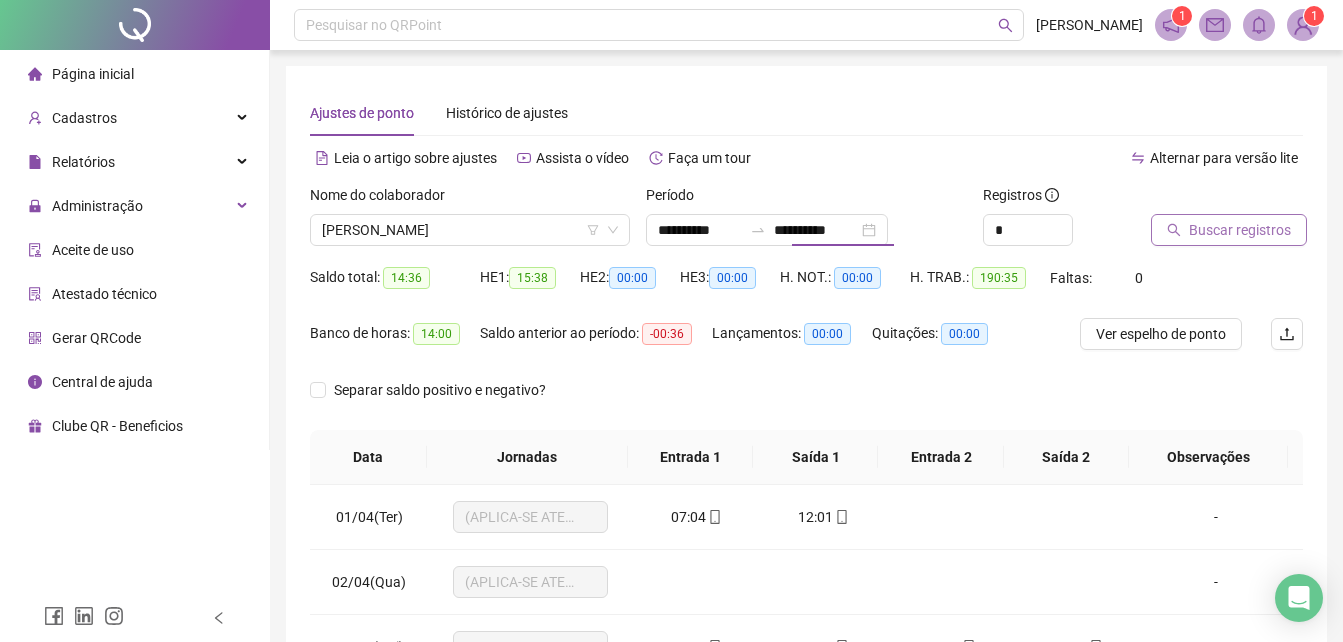 click on "Buscar registros" at bounding box center (1229, 230) 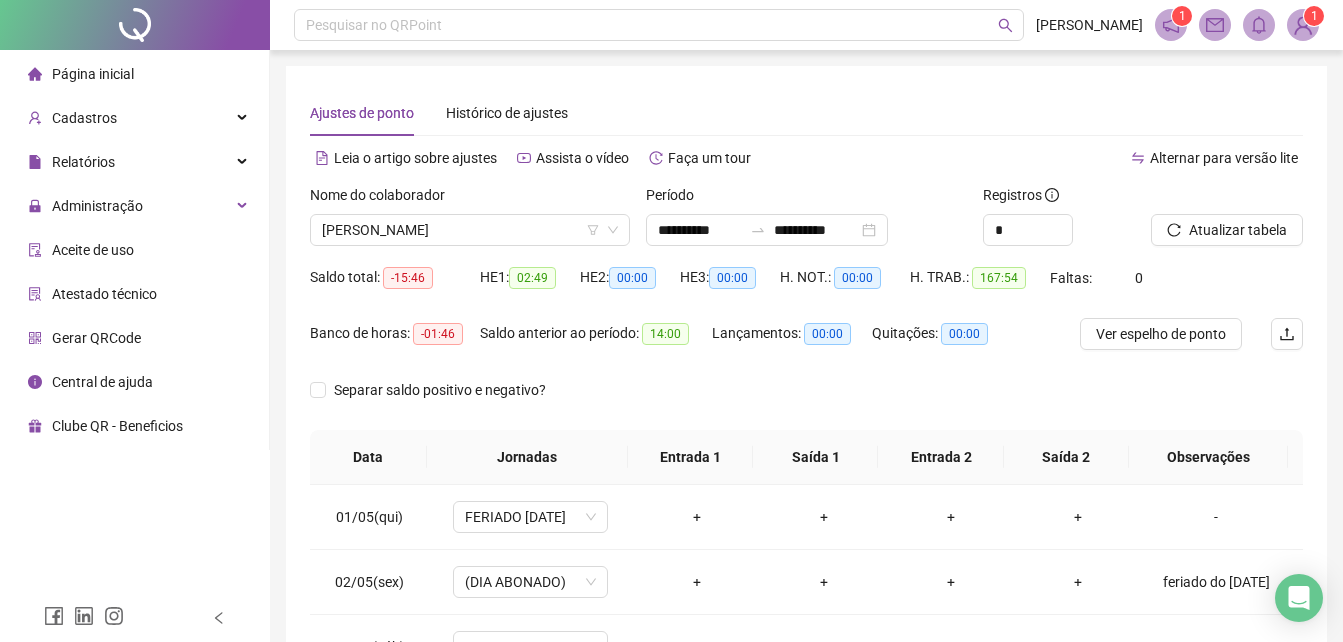 scroll, scrollTop: 200, scrollLeft: 0, axis: vertical 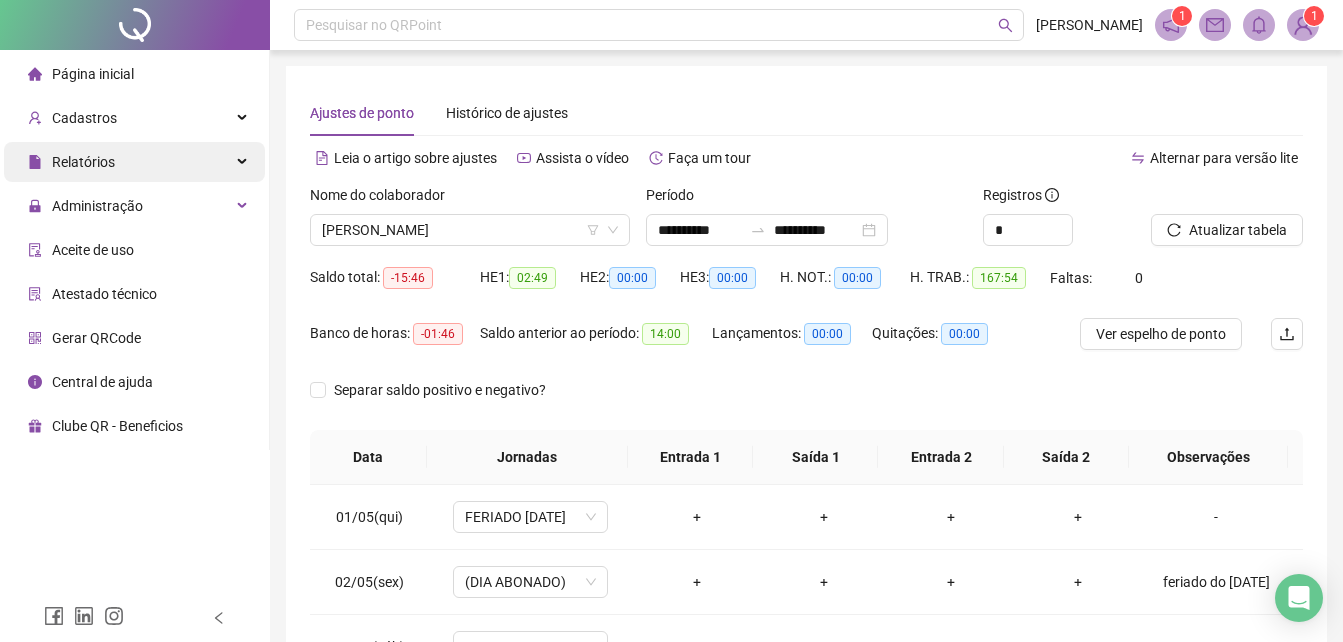 click on "Relatórios" at bounding box center (134, 162) 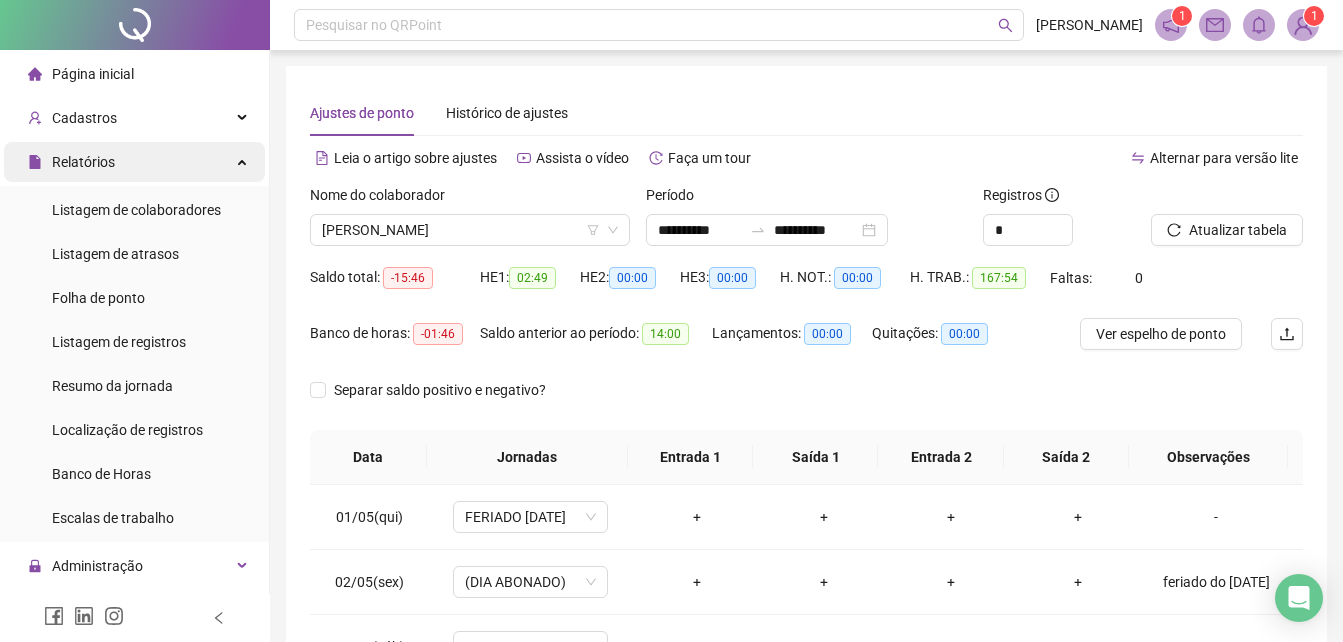 click on "Relatórios" at bounding box center (134, 162) 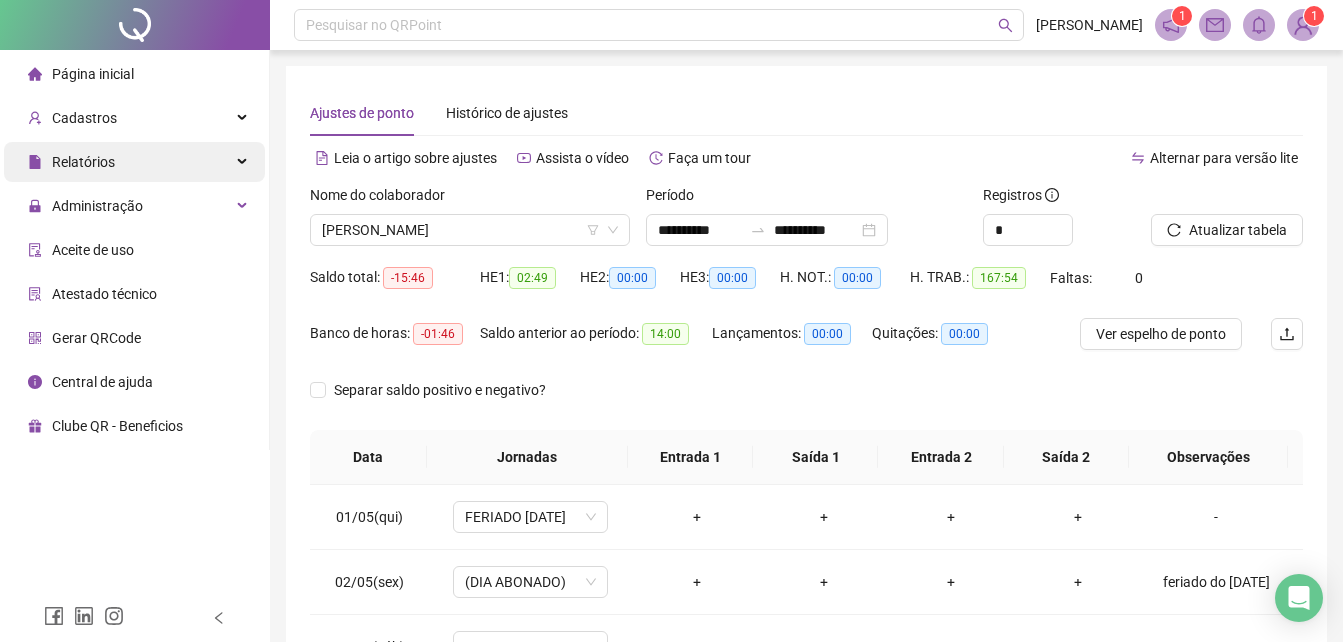 drag, startPoint x: 222, startPoint y: 174, endPoint x: 255, endPoint y: 143, distance: 45.276924 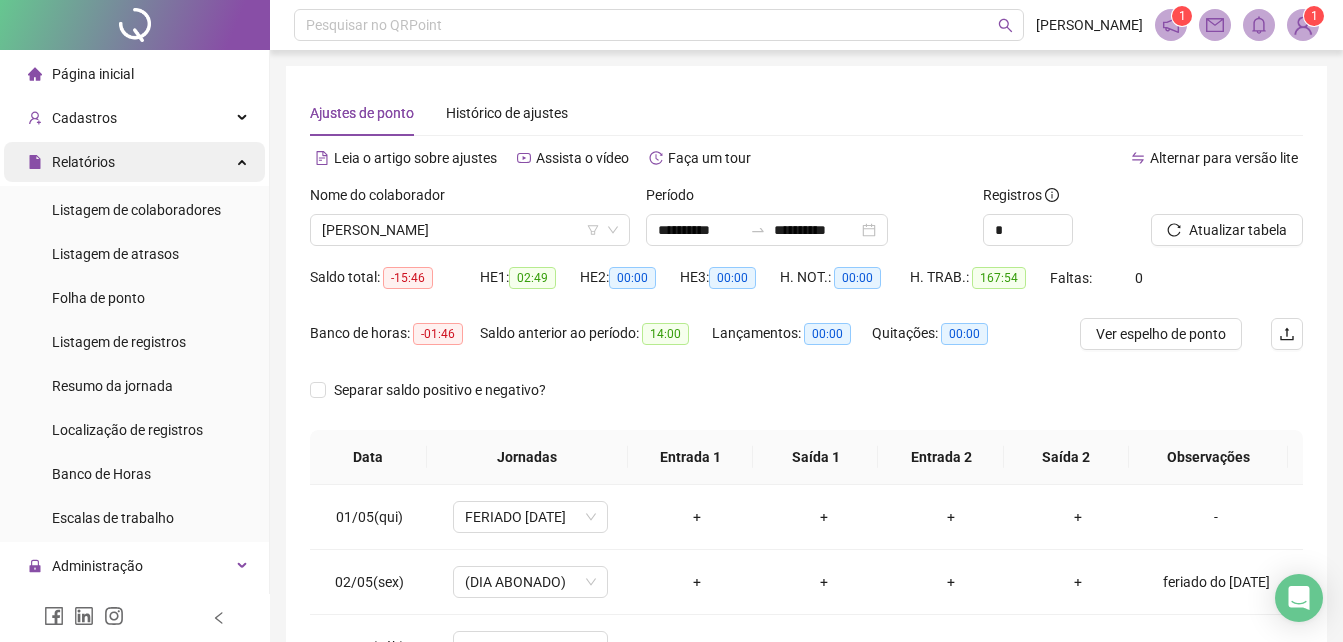 click on "Página inicial Cadastros Relatórios Listagem de colaboradores Listagem de atrasos Folha de ponto Listagem de registros Resumo da jornada Localização de registros Banco de Horas Escalas de trabalho Administração Aceite de uso Atestado técnico Gerar QRCode Central de ajuda Clube QR - Beneficios" at bounding box center [135, 321] 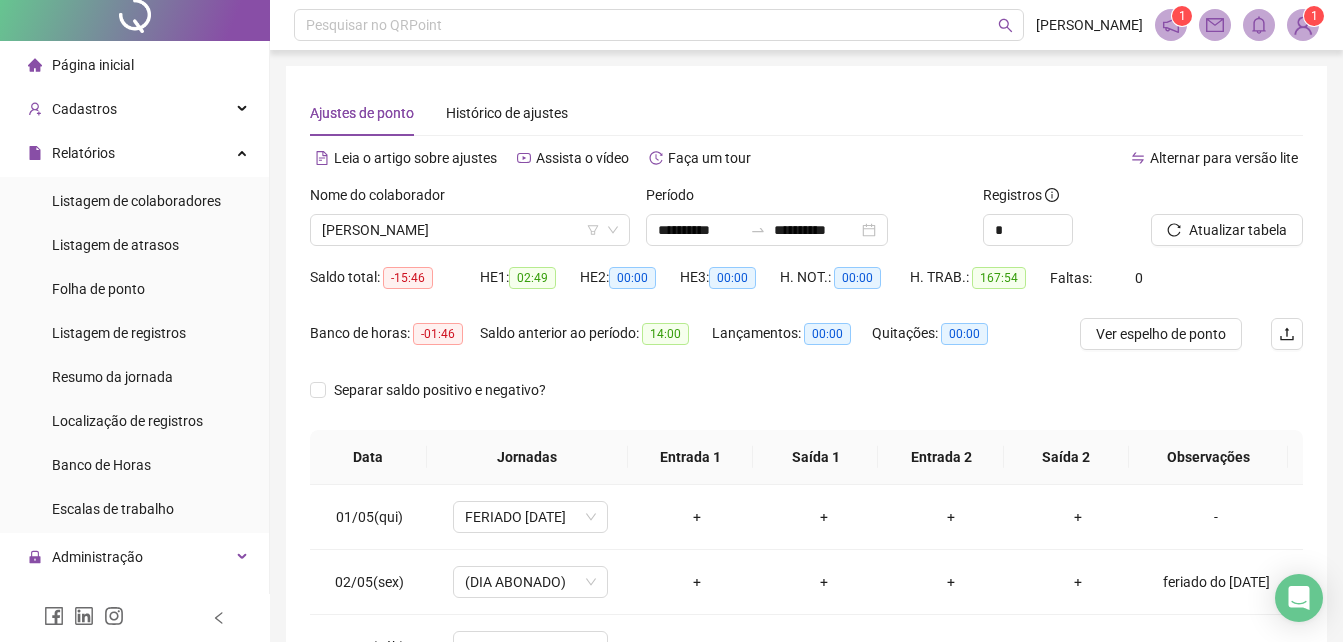 drag, startPoint x: 65, startPoint y: 140, endPoint x: 192, endPoint y: 176, distance: 132.00378 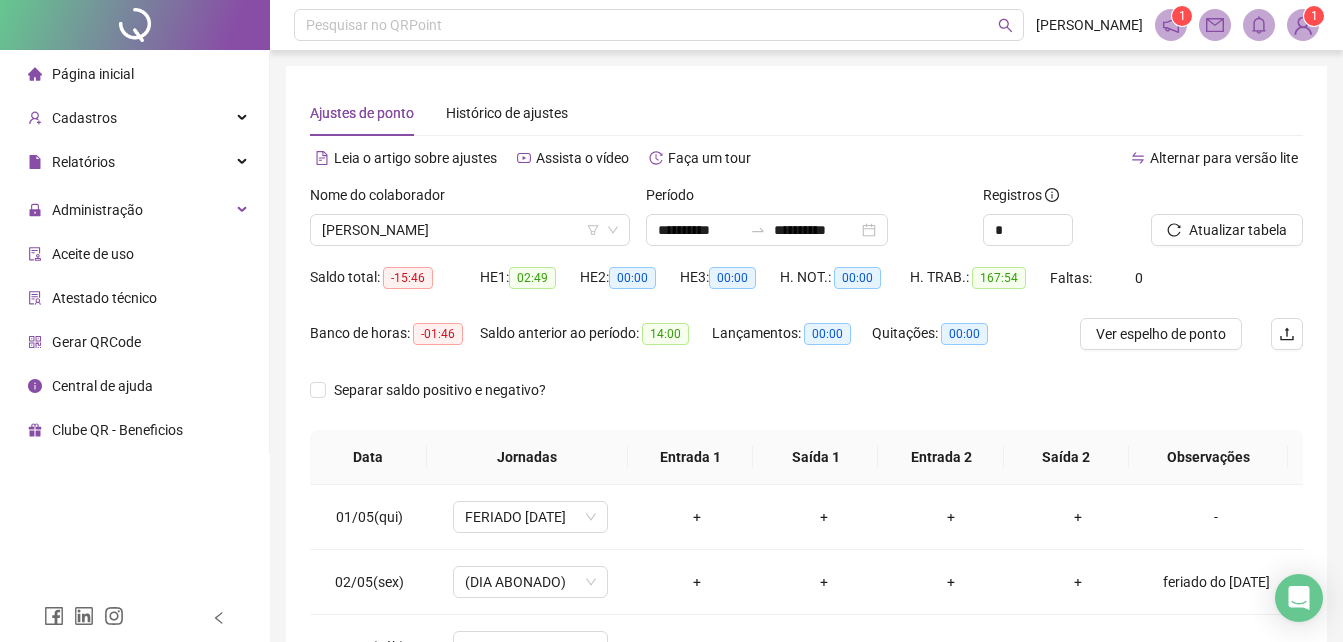 click on "Listagem de colaboradores" at bounding box center (136, 210) 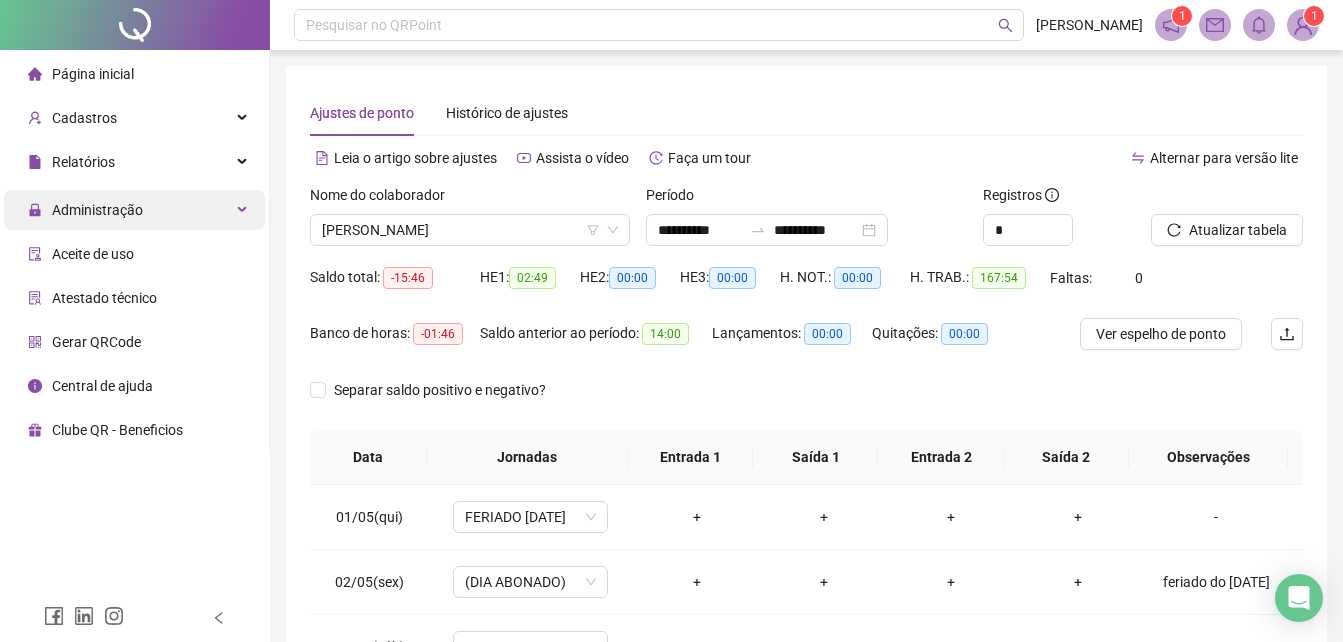 click on "Administração" at bounding box center [134, 210] 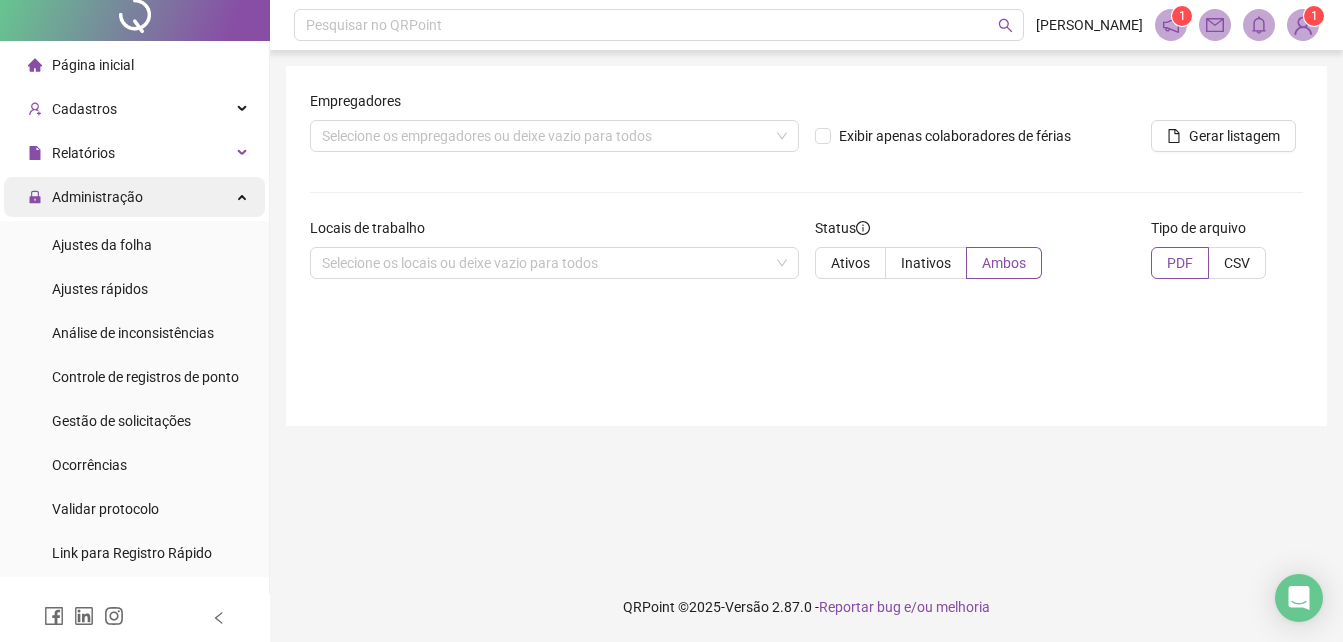 scroll, scrollTop: 0, scrollLeft: 0, axis: both 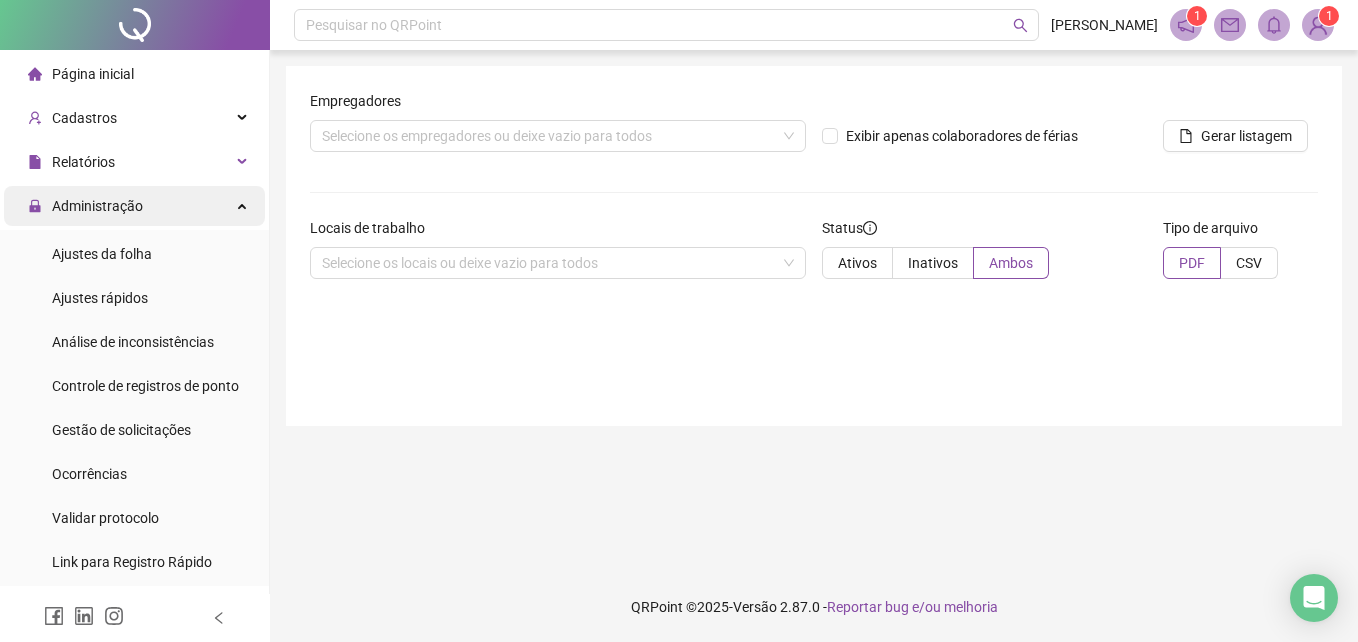 click on "Administração" at bounding box center (134, 206) 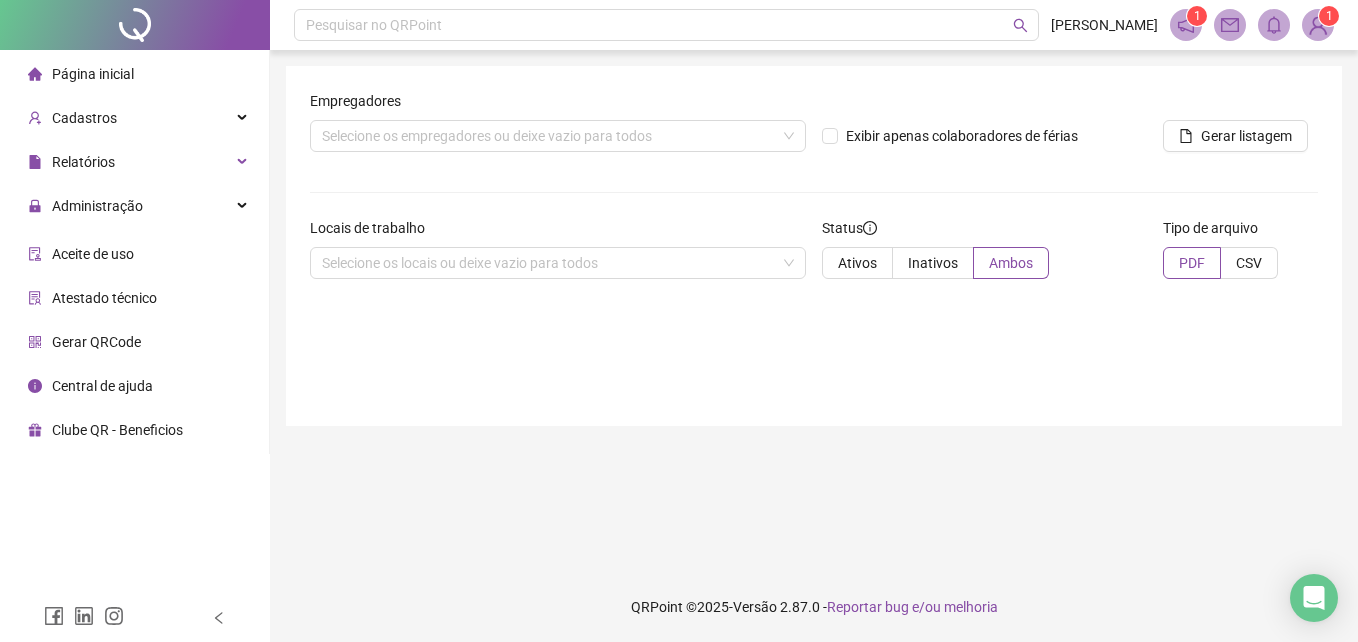 drag, startPoint x: 171, startPoint y: 158, endPoint x: 188, endPoint y: 139, distance: 25.495098 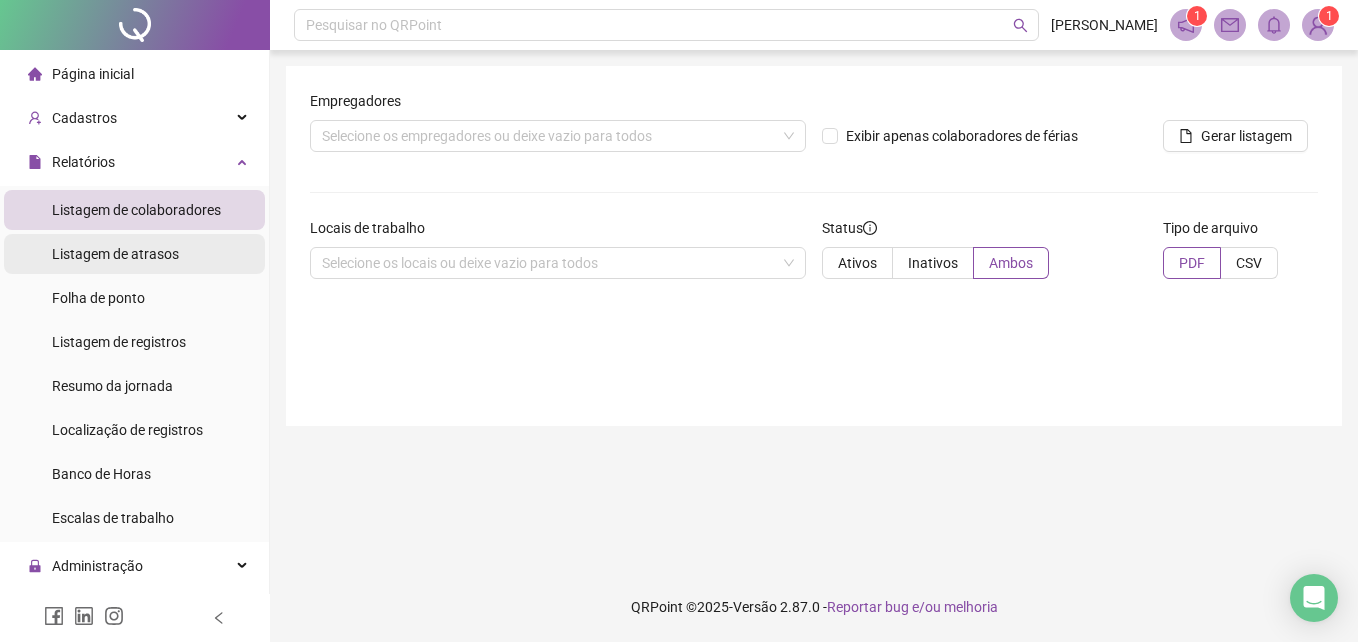 drag, startPoint x: 188, startPoint y: 139, endPoint x: 225, endPoint y: 252, distance: 118.90332 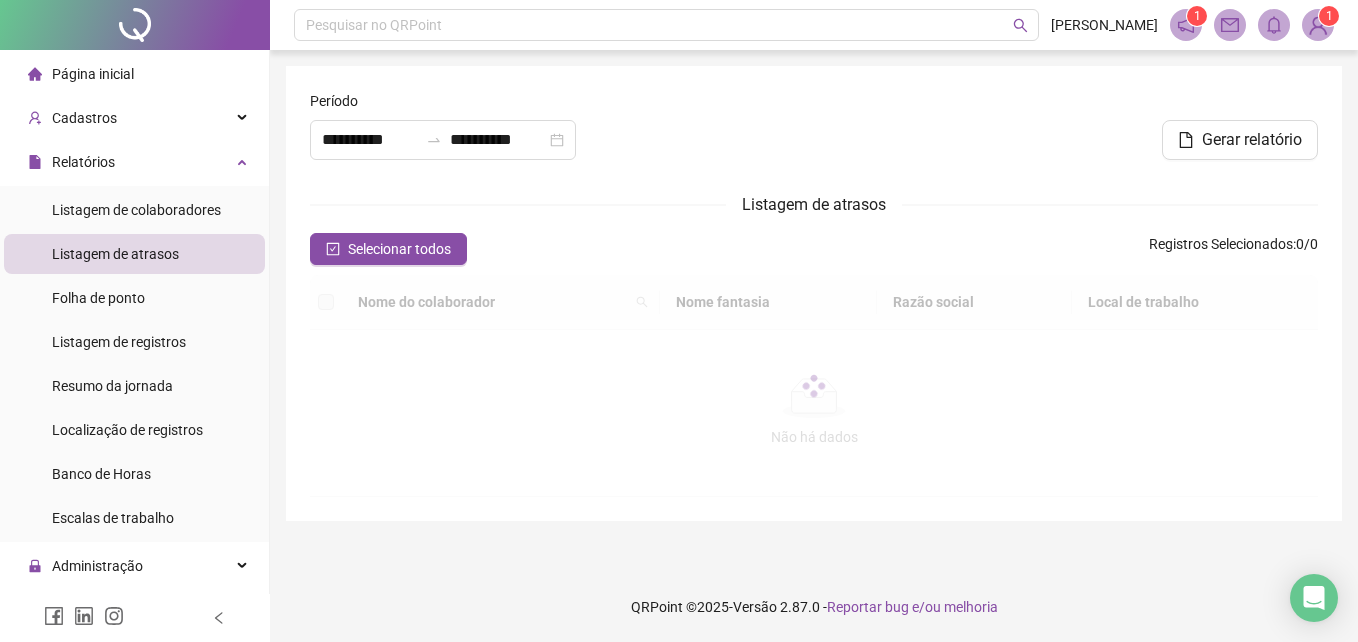 type on "**********" 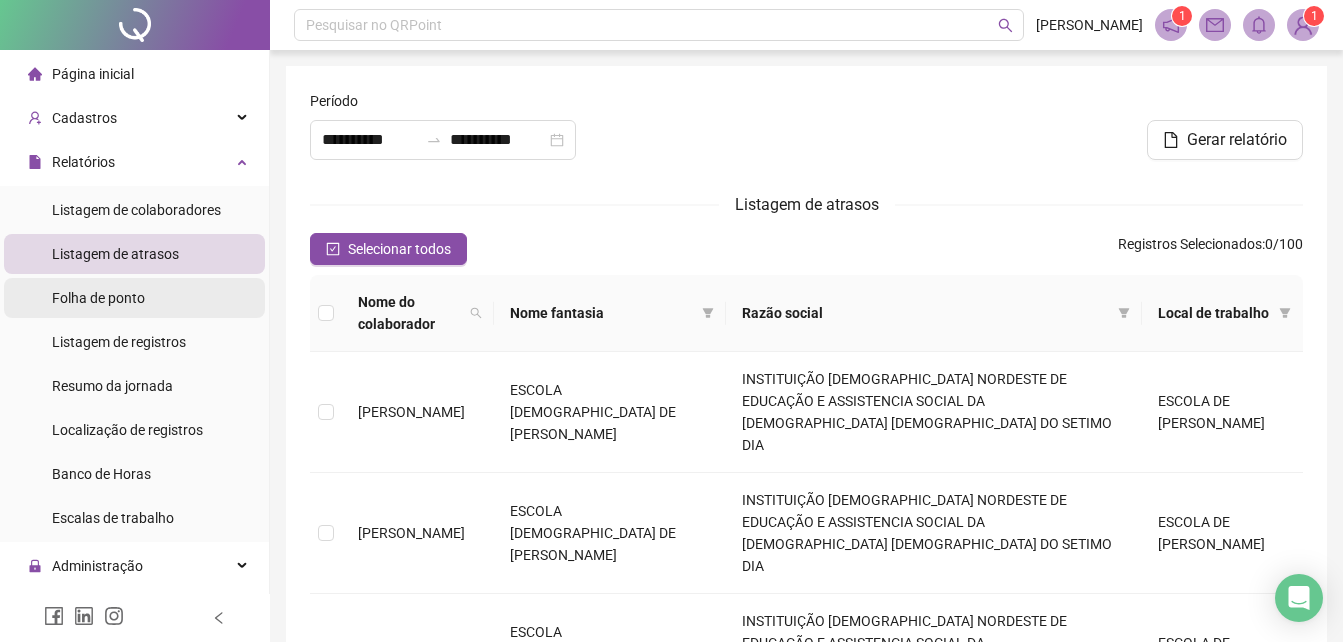 drag, startPoint x: 137, startPoint y: 292, endPoint x: 158, endPoint y: 297, distance: 21.587032 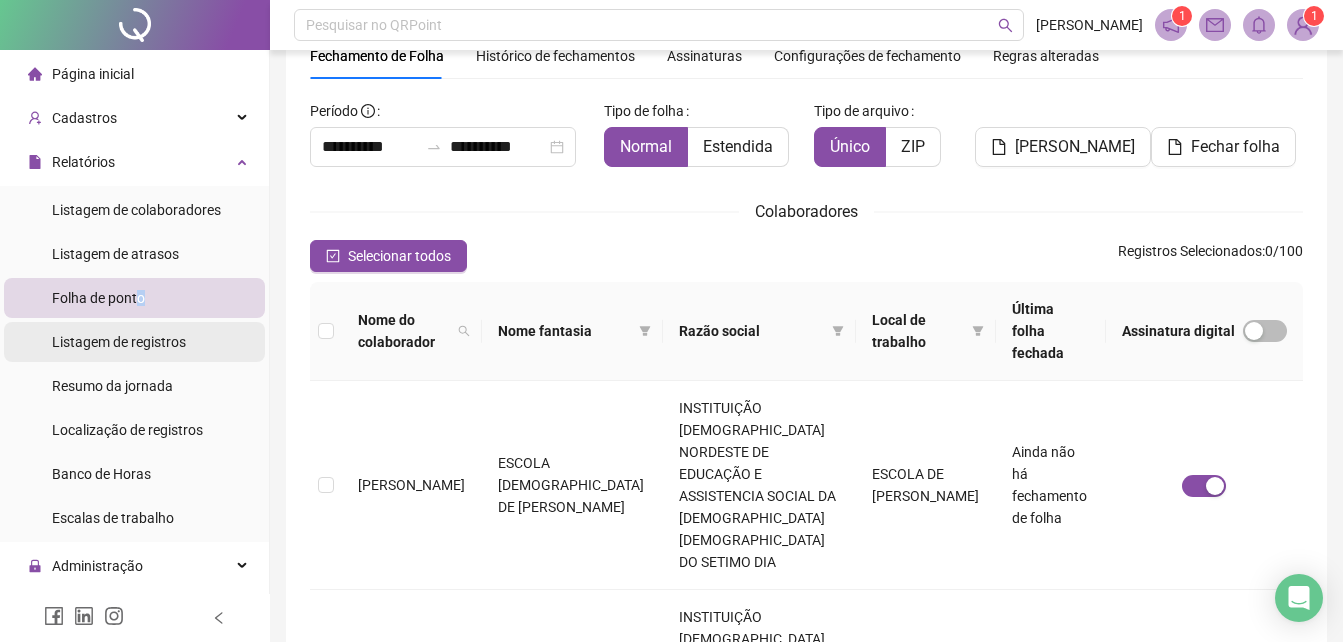 scroll, scrollTop: 0, scrollLeft: 0, axis: both 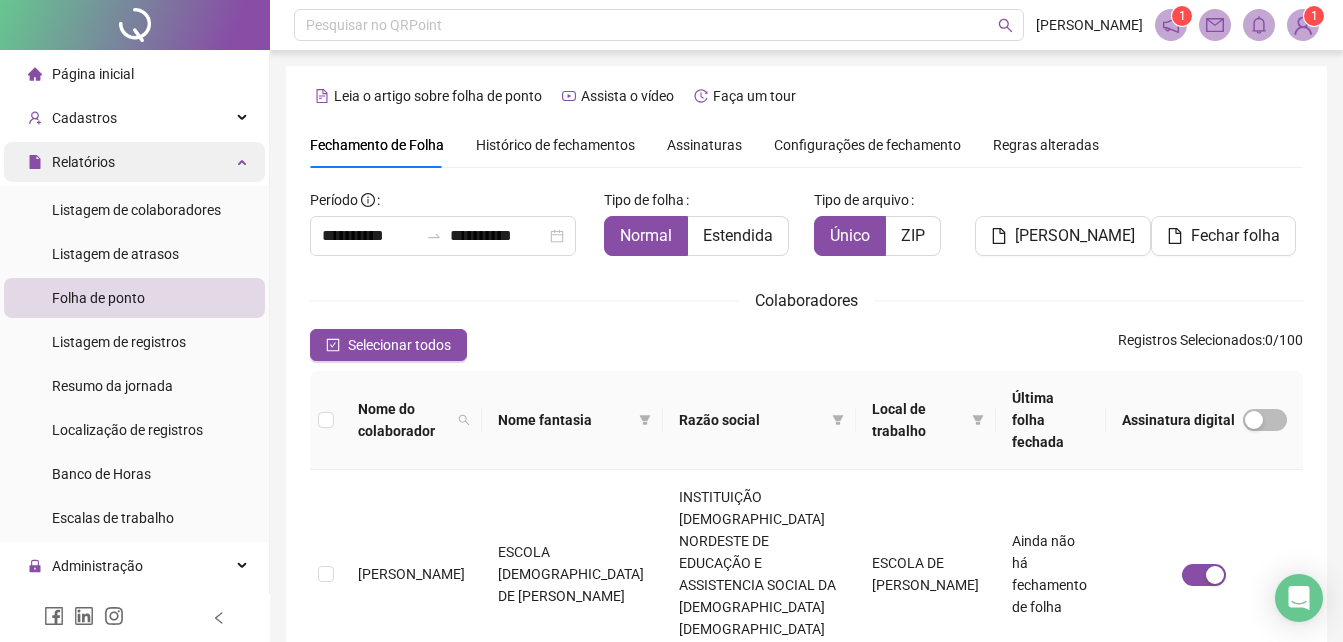 click on "Relatórios" at bounding box center (134, 162) 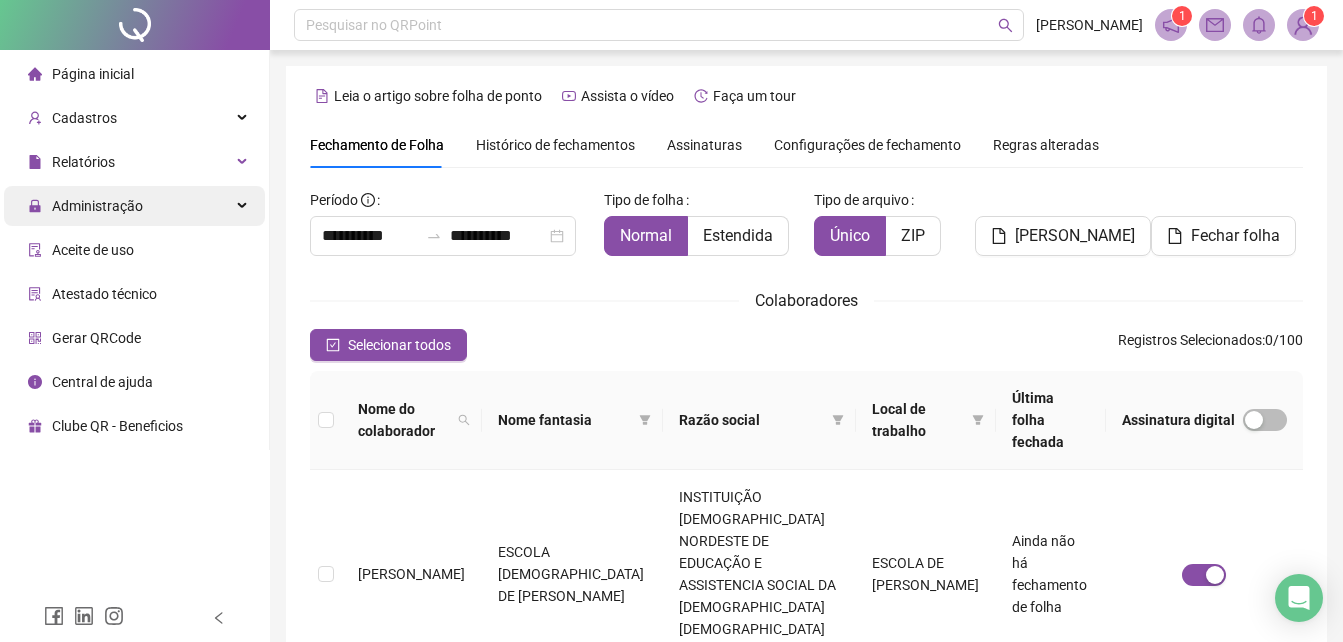 click on "Administração" at bounding box center (134, 206) 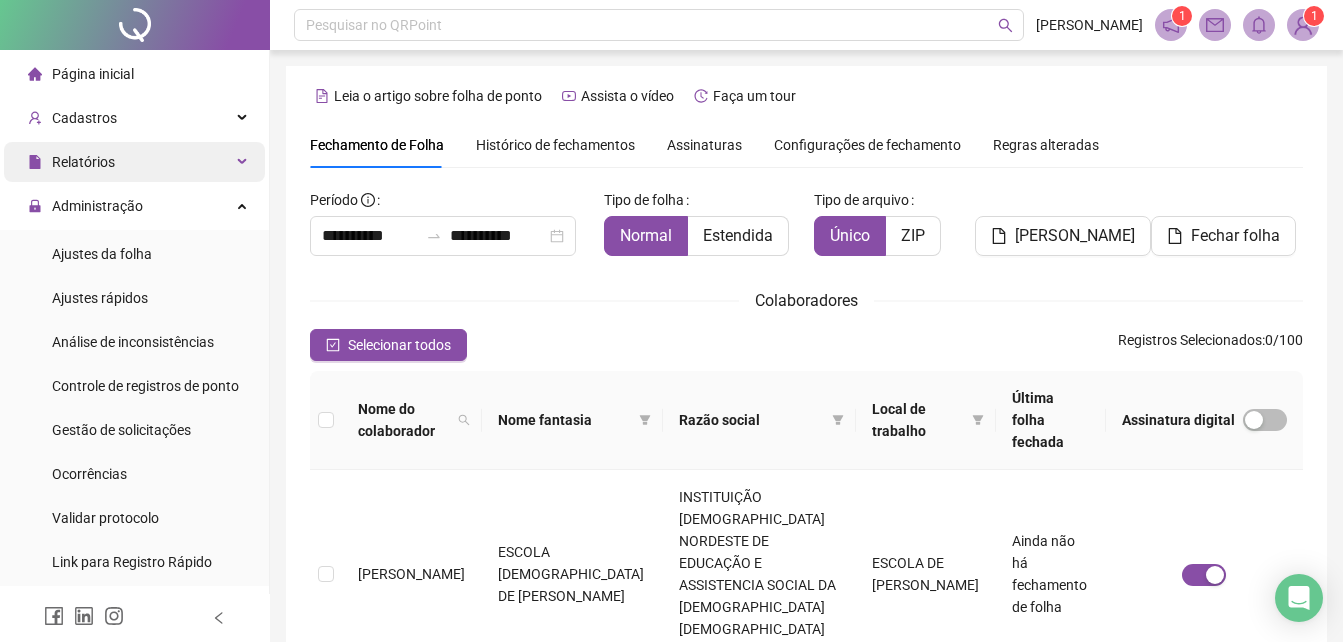 click on "Relatórios" at bounding box center (134, 162) 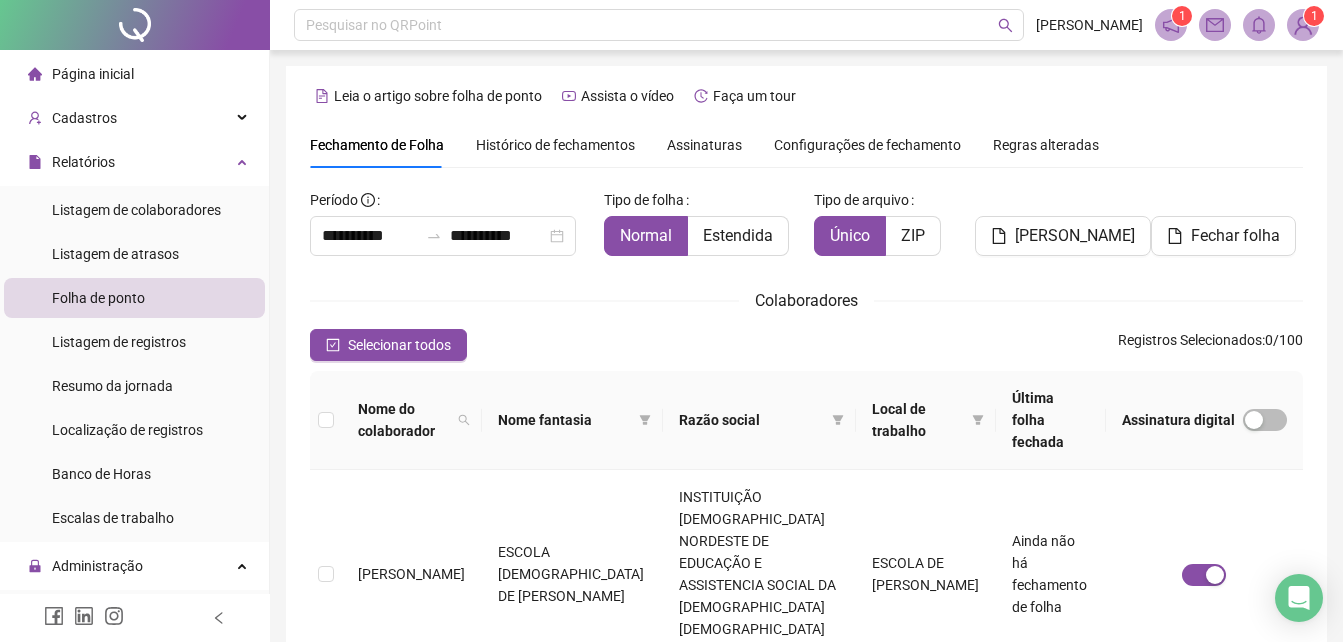click on "Folha de ponto" at bounding box center [134, 298] 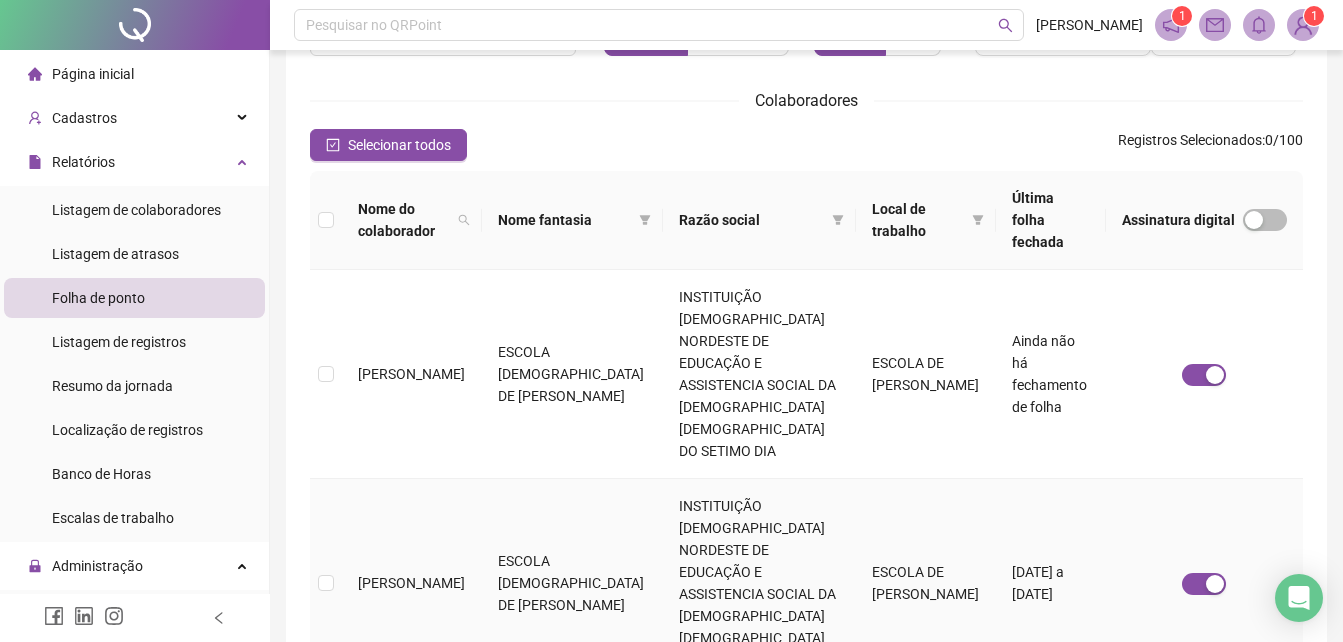 scroll, scrollTop: 300, scrollLeft: 0, axis: vertical 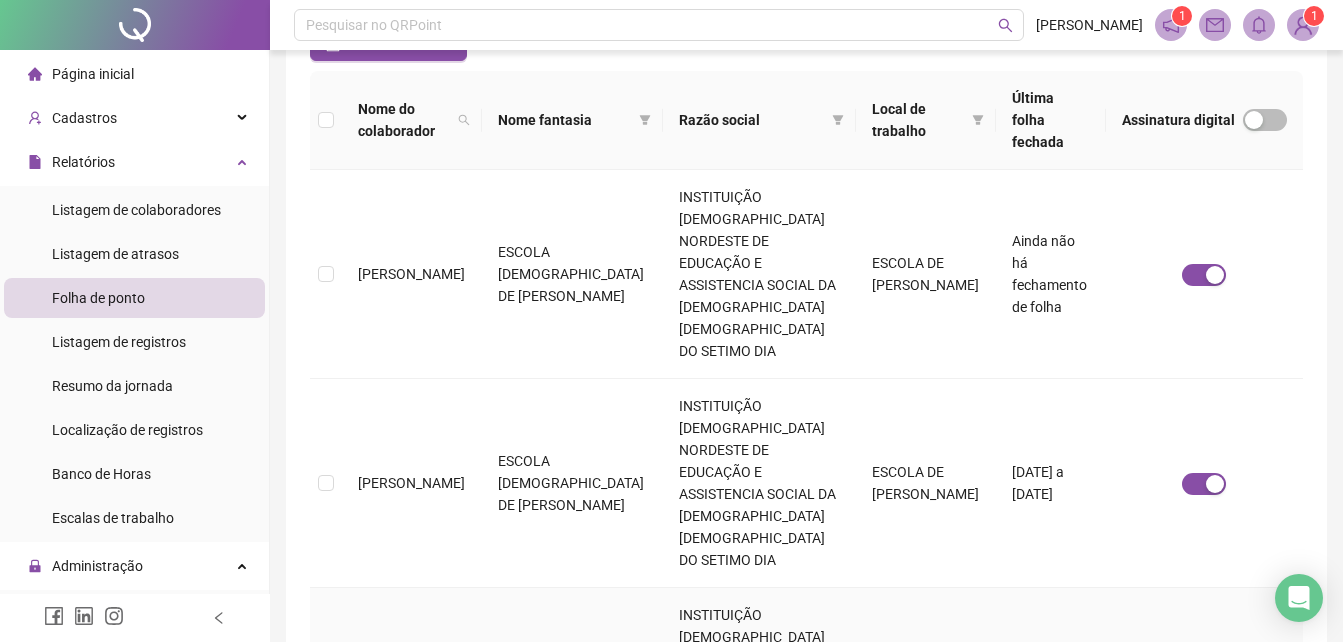 click at bounding box center (326, 692) 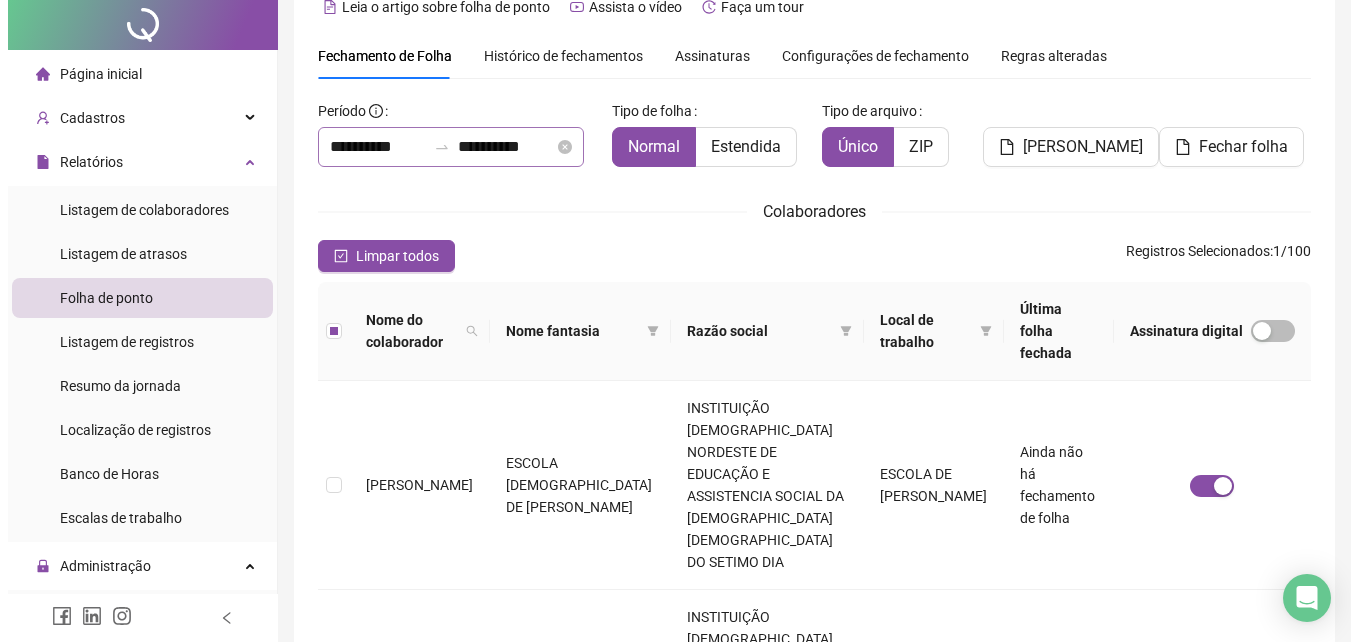scroll, scrollTop: 0, scrollLeft: 0, axis: both 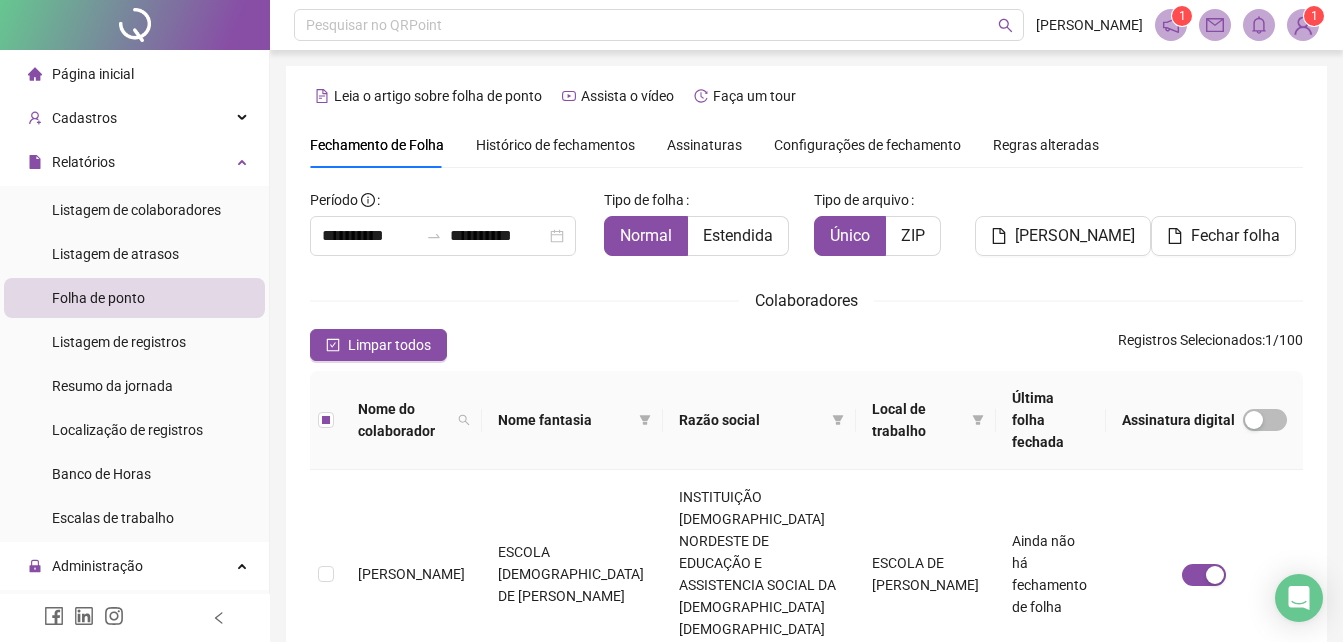 click on "Histórico de fechamentos" at bounding box center [555, 145] 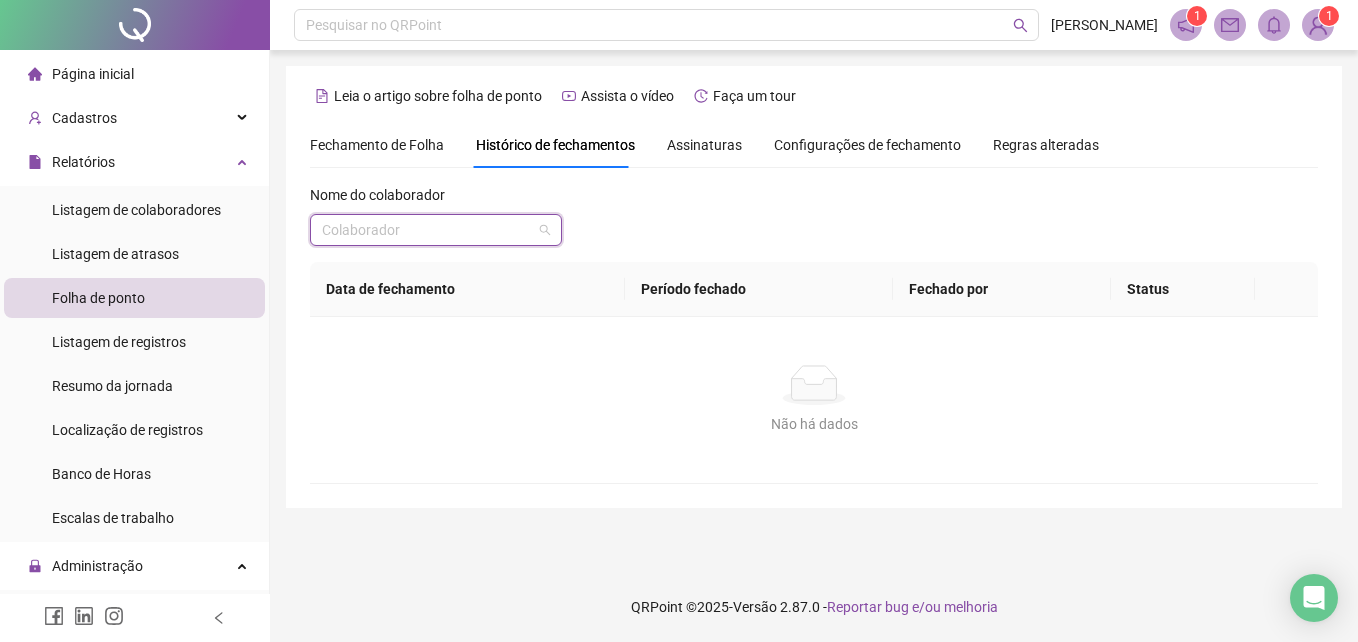 click at bounding box center (430, 230) 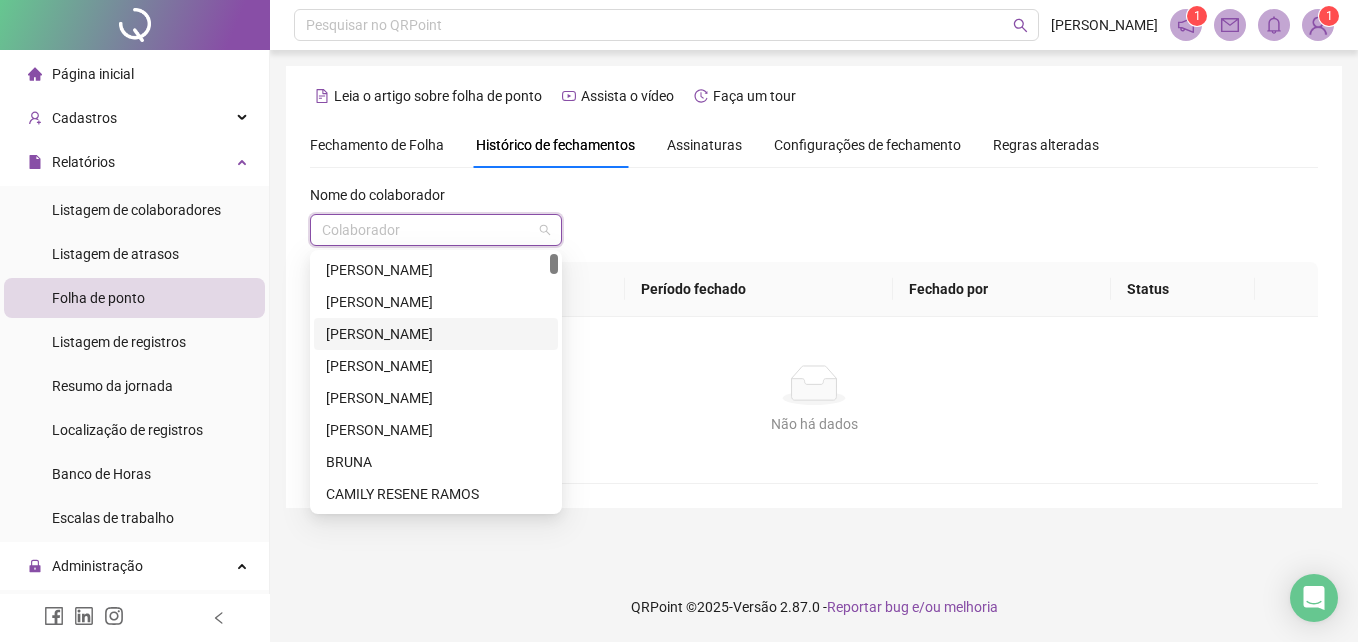 click on "[PERSON_NAME]" at bounding box center (436, 334) 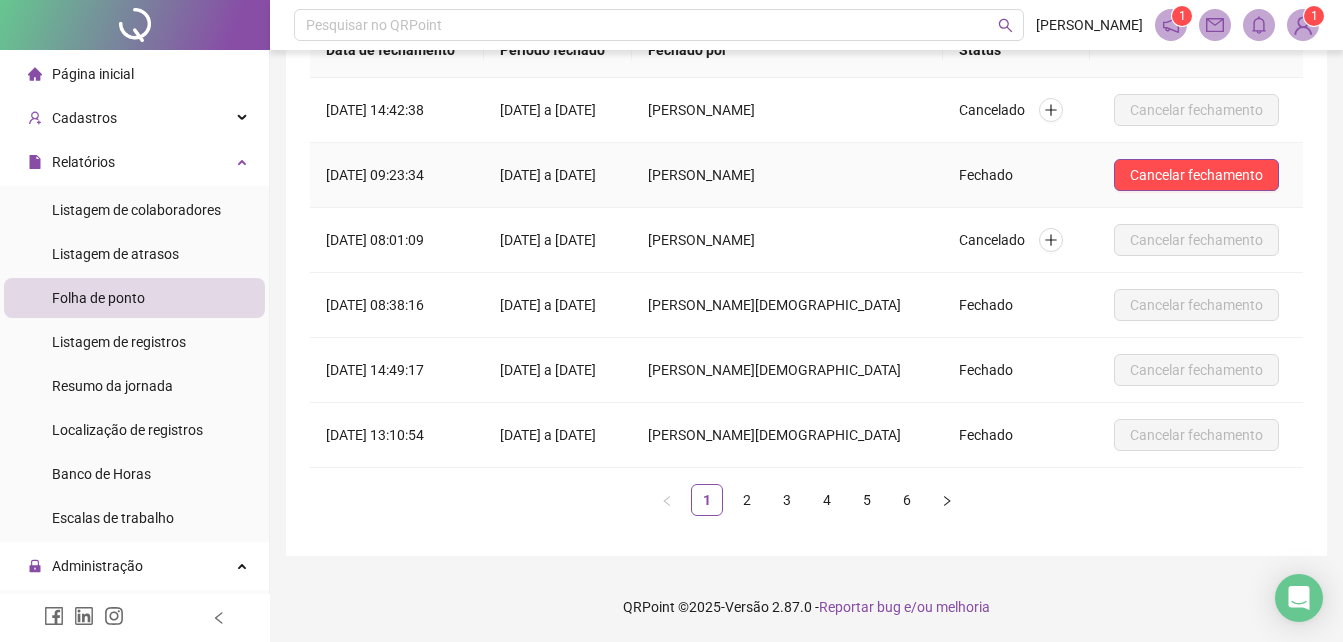 scroll, scrollTop: 0, scrollLeft: 0, axis: both 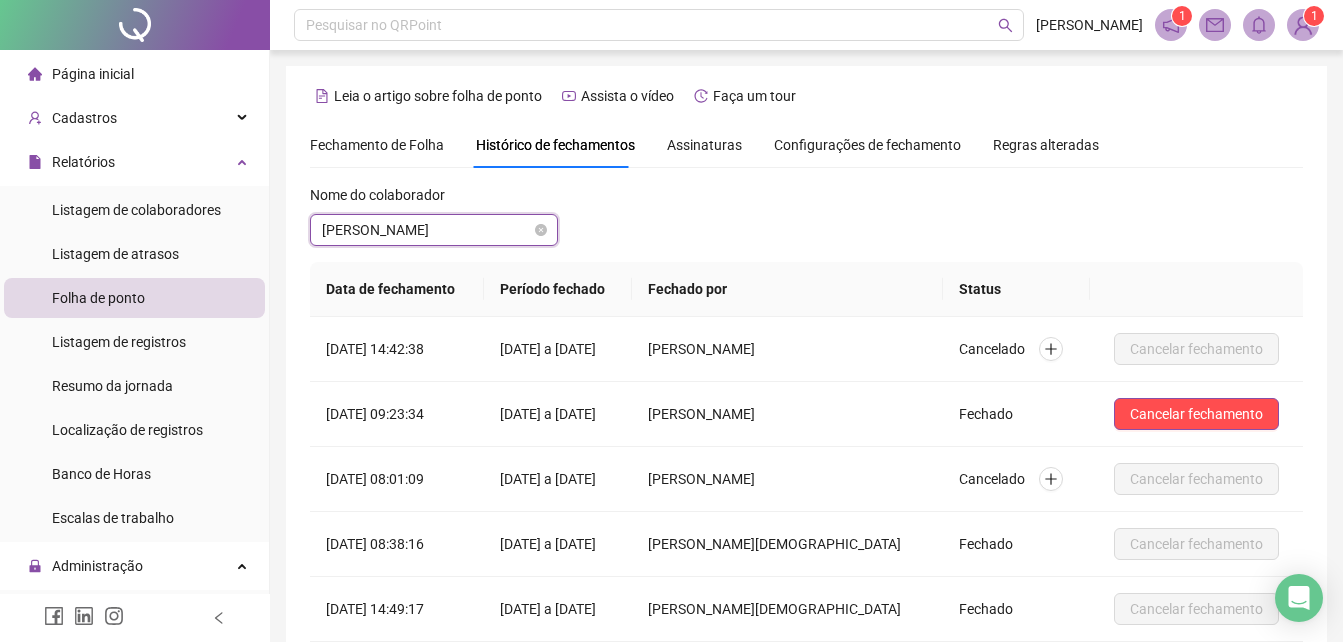 click on "[PERSON_NAME]" at bounding box center [434, 230] 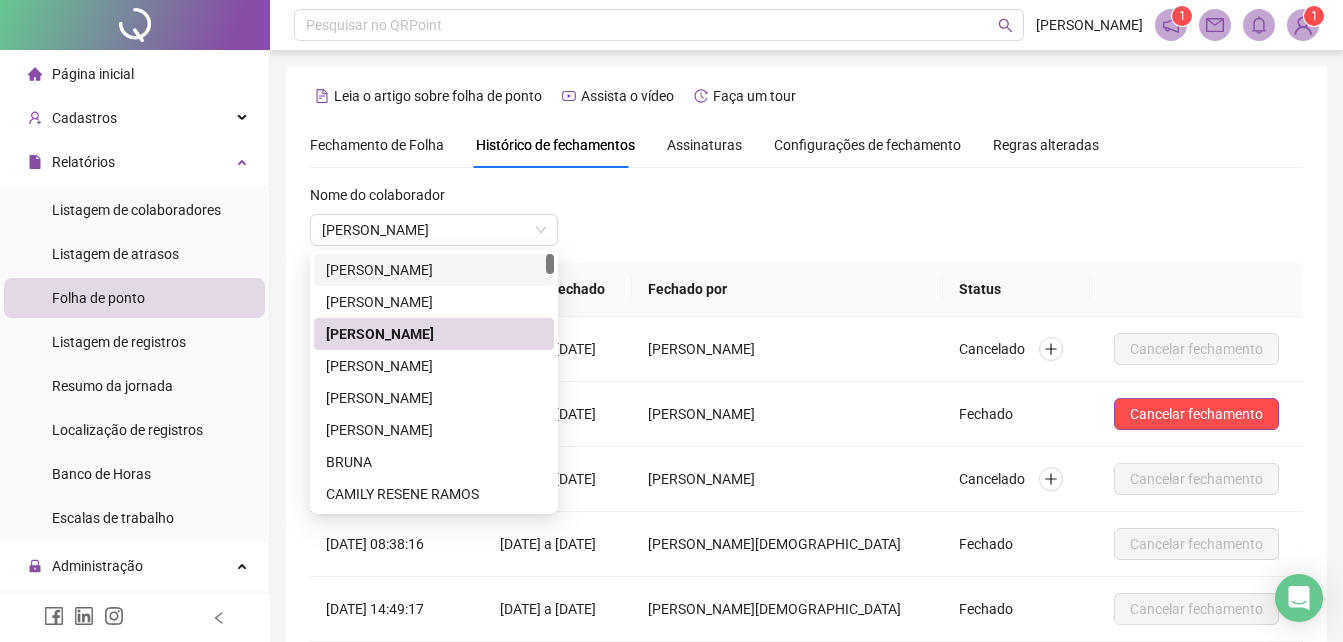click on "Fechamento de Folha" at bounding box center (377, 145) 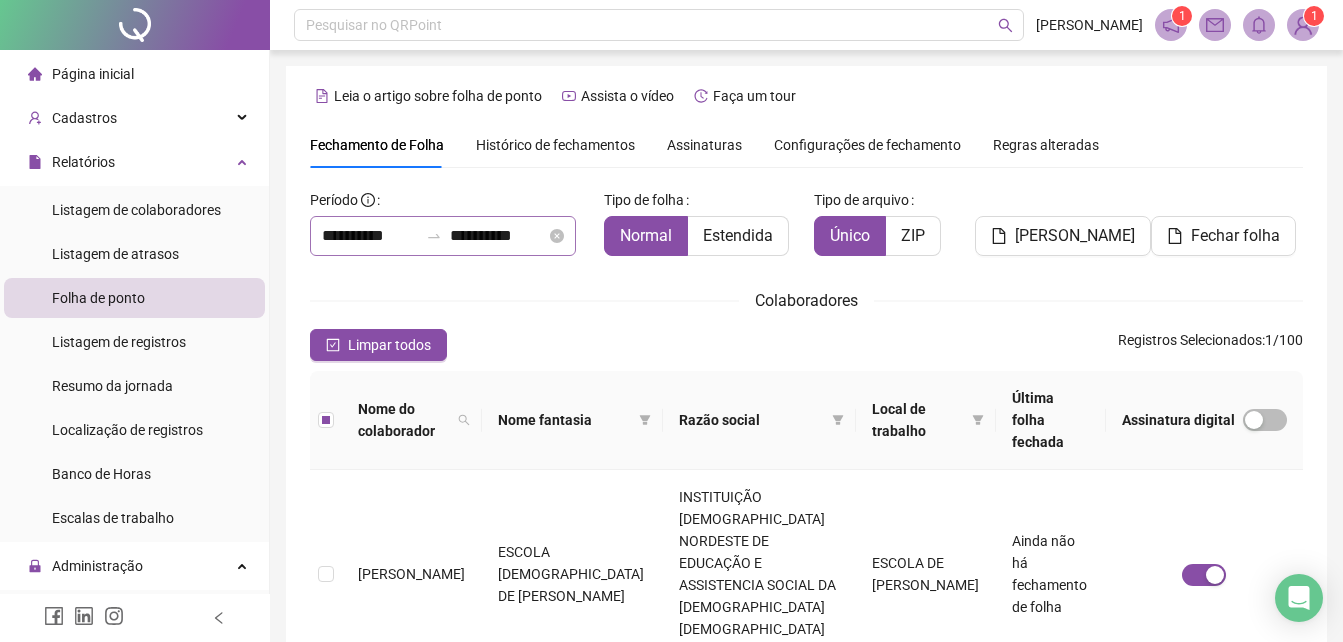 scroll, scrollTop: 89, scrollLeft: 0, axis: vertical 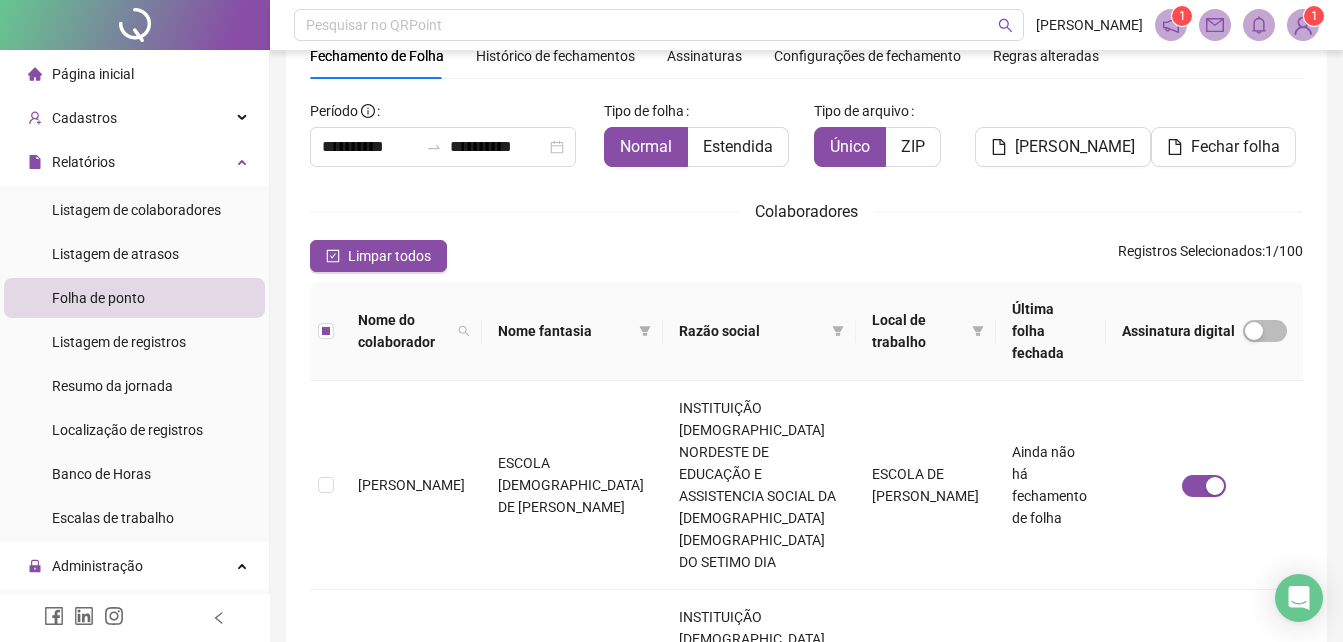 click on "**********" at bounding box center (806, 1315) 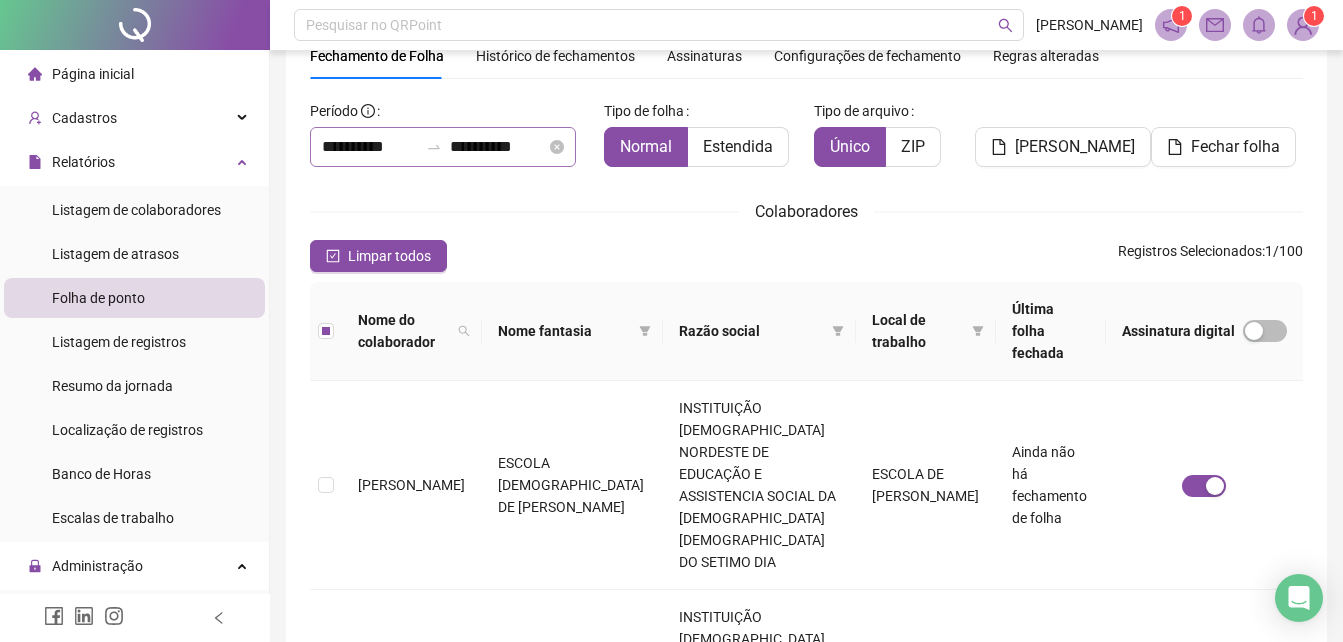click on "**********" at bounding box center [443, 147] 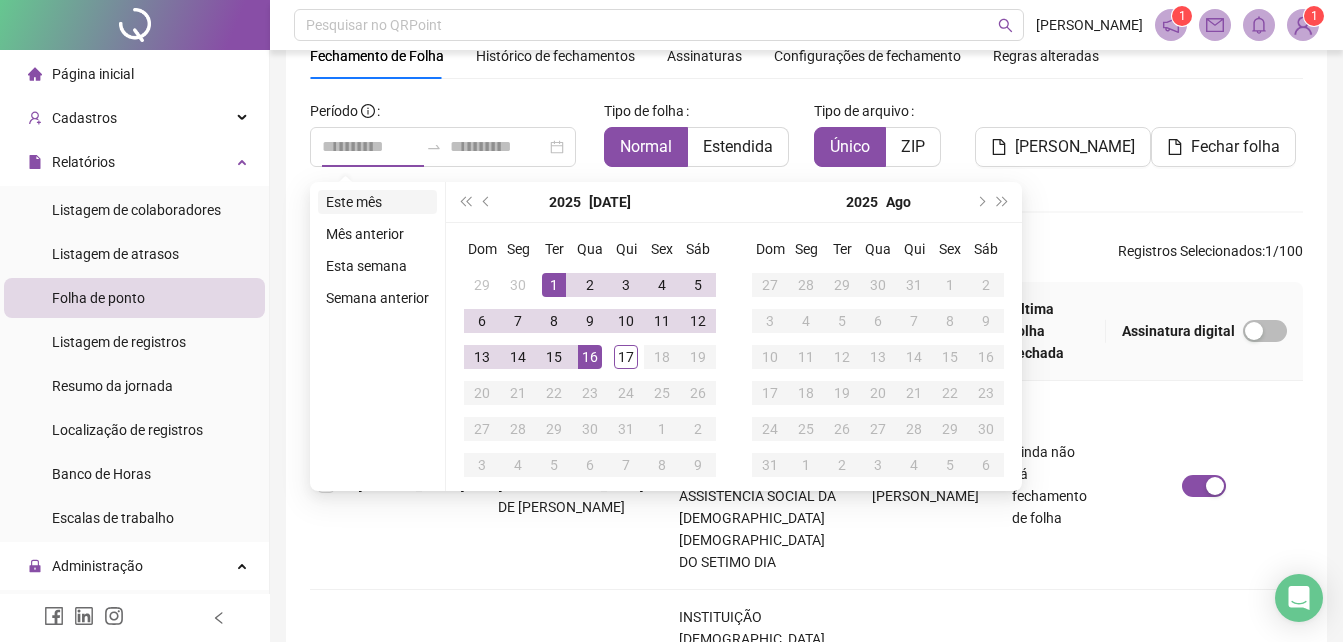 click on "Este mês" at bounding box center [377, 202] 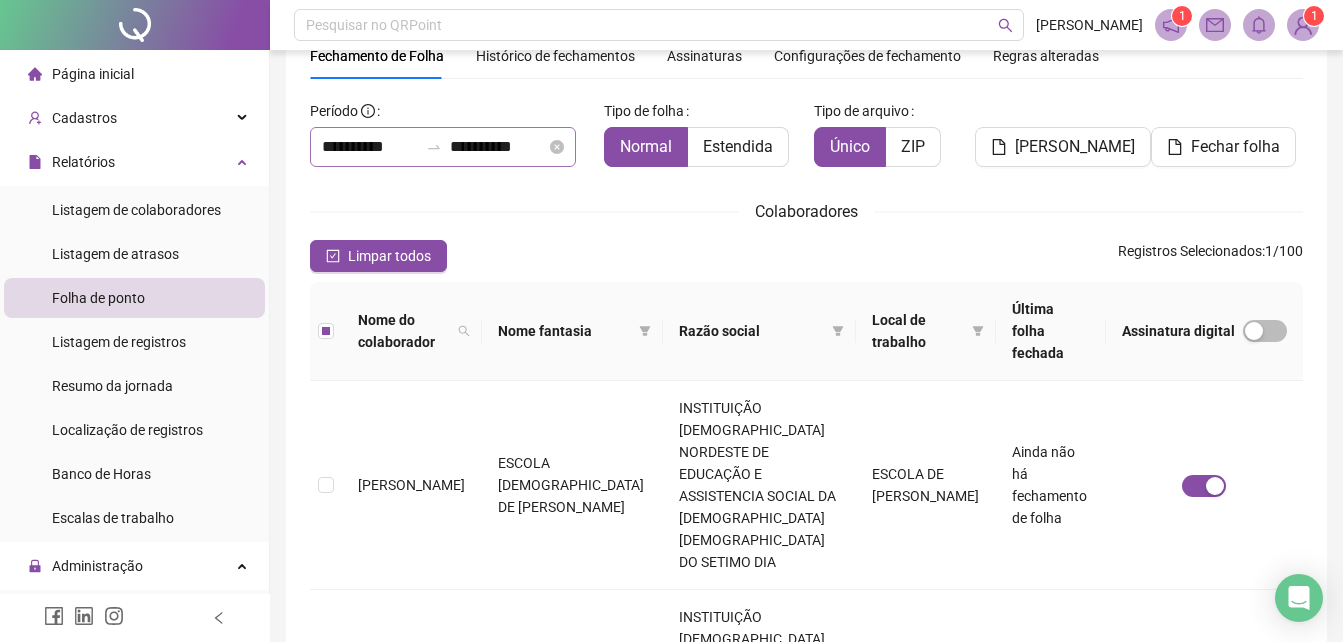 click at bounding box center (434, 147) 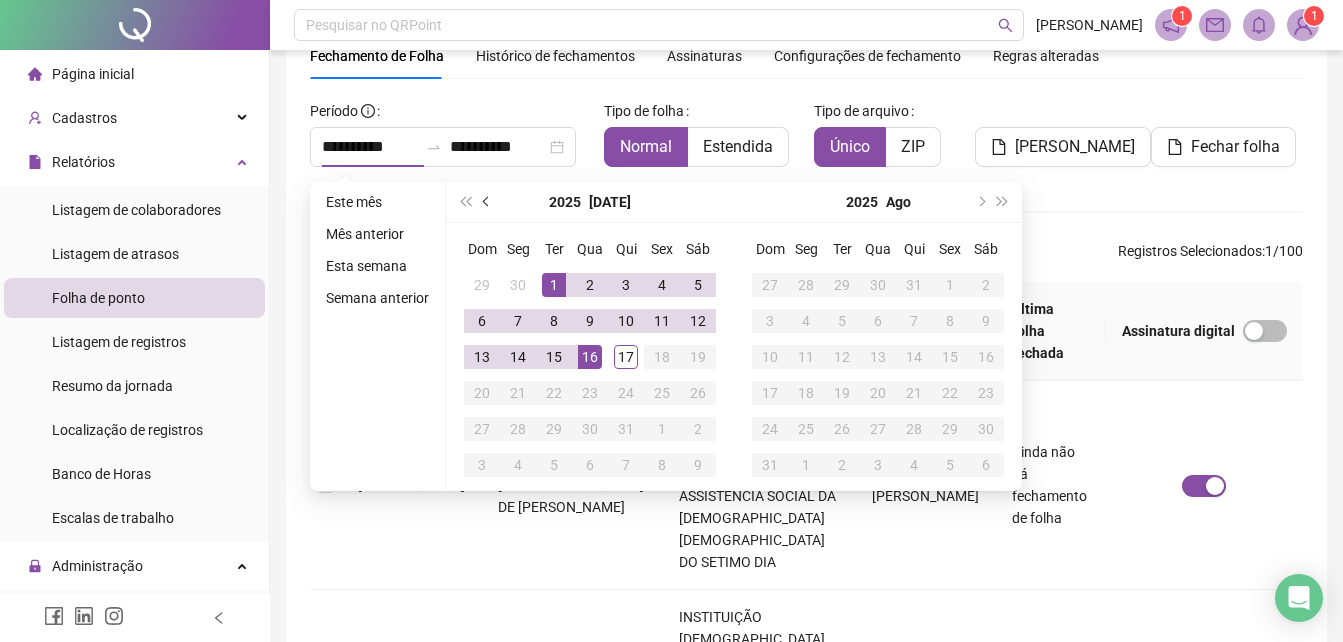 click at bounding box center (488, 202) 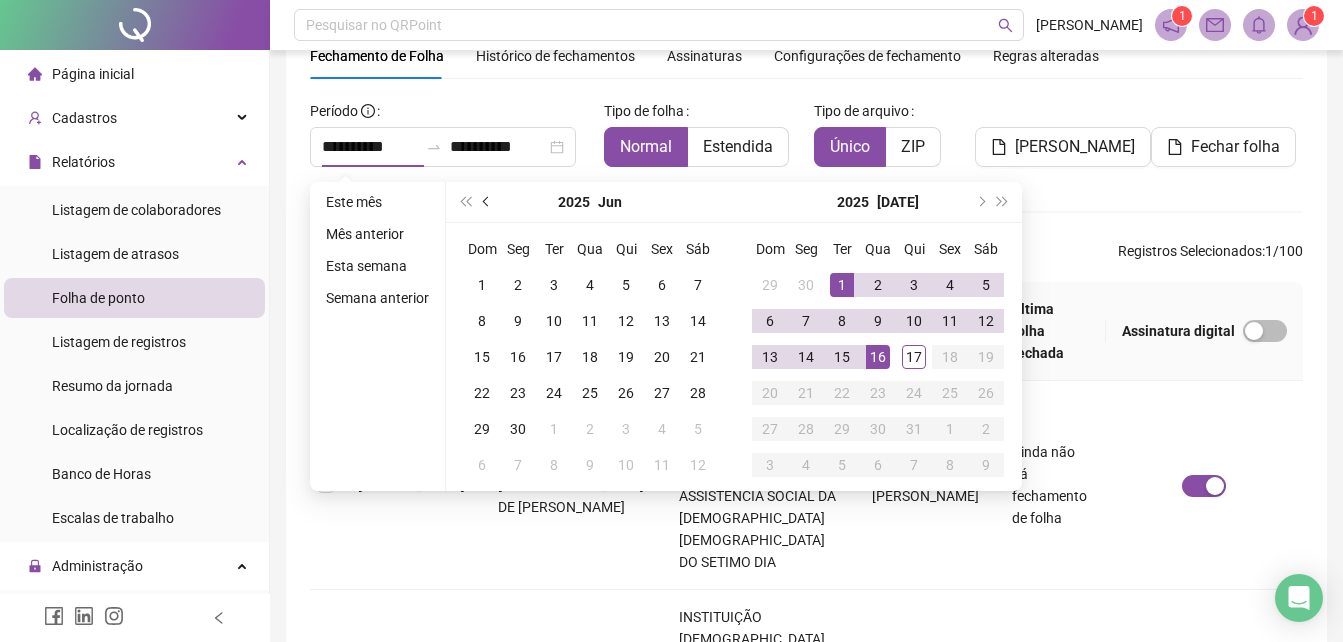 click at bounding box center [488, 202] 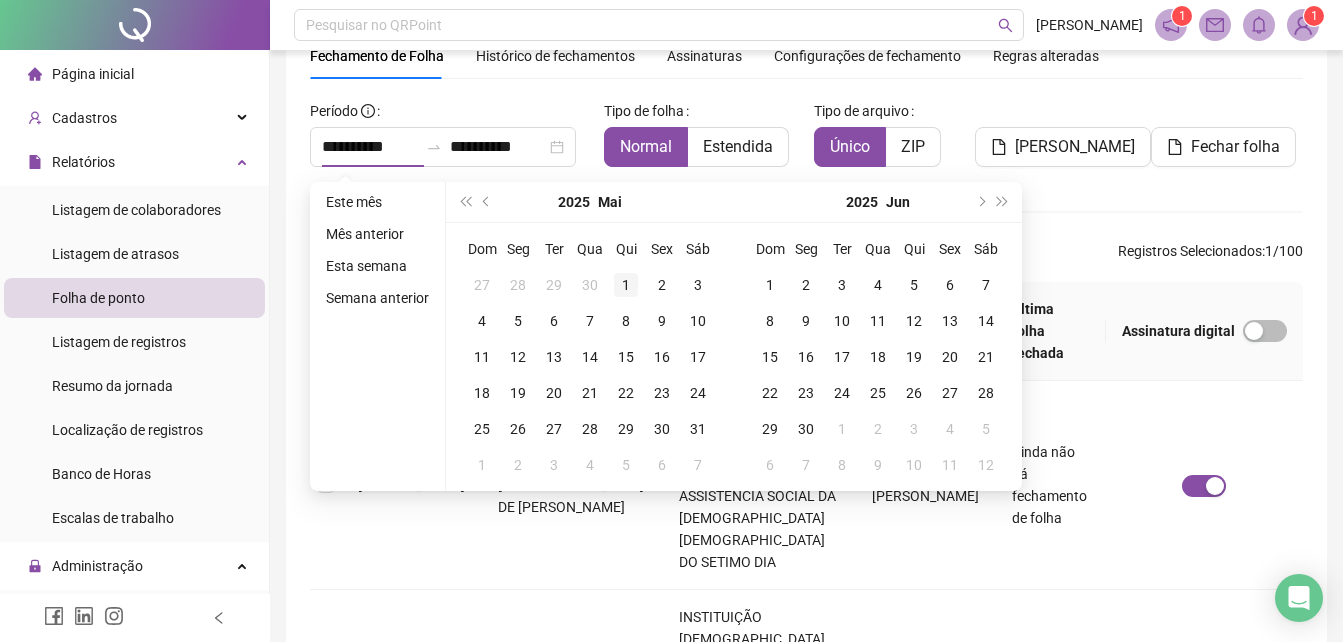 type on "**********" 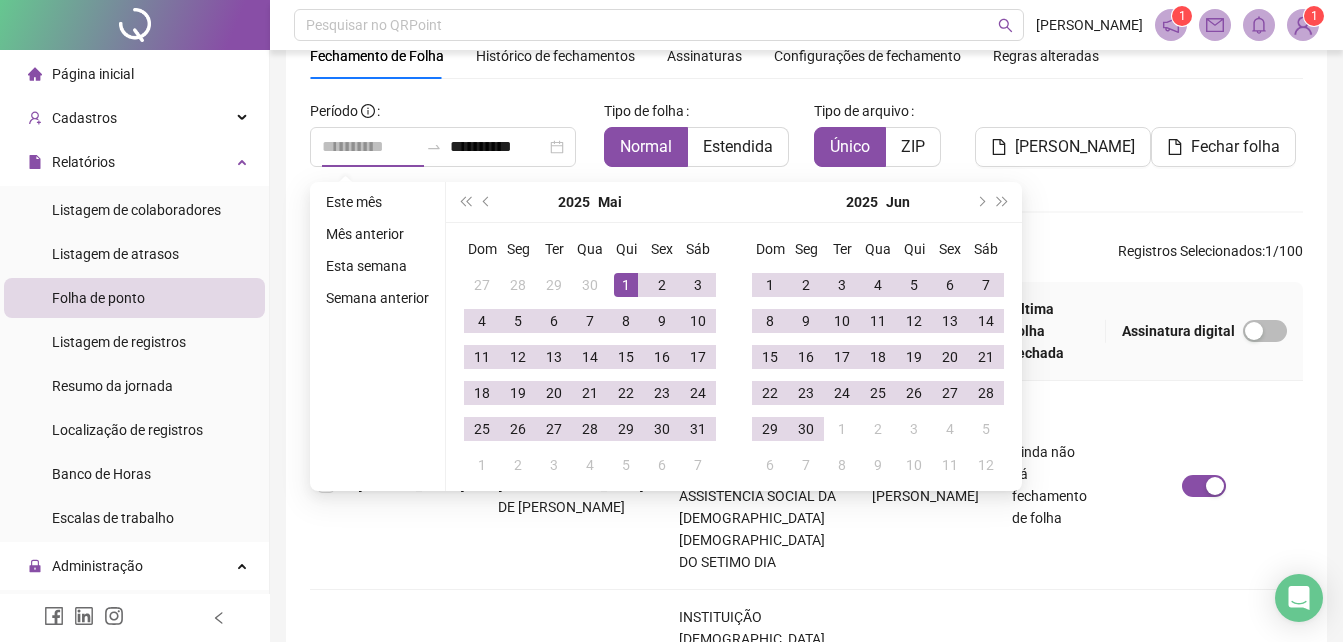 drag, startPoint x: 612, startPoint y: 284, endPoint x: 625, endPoint y: 291, distance: 14.764823 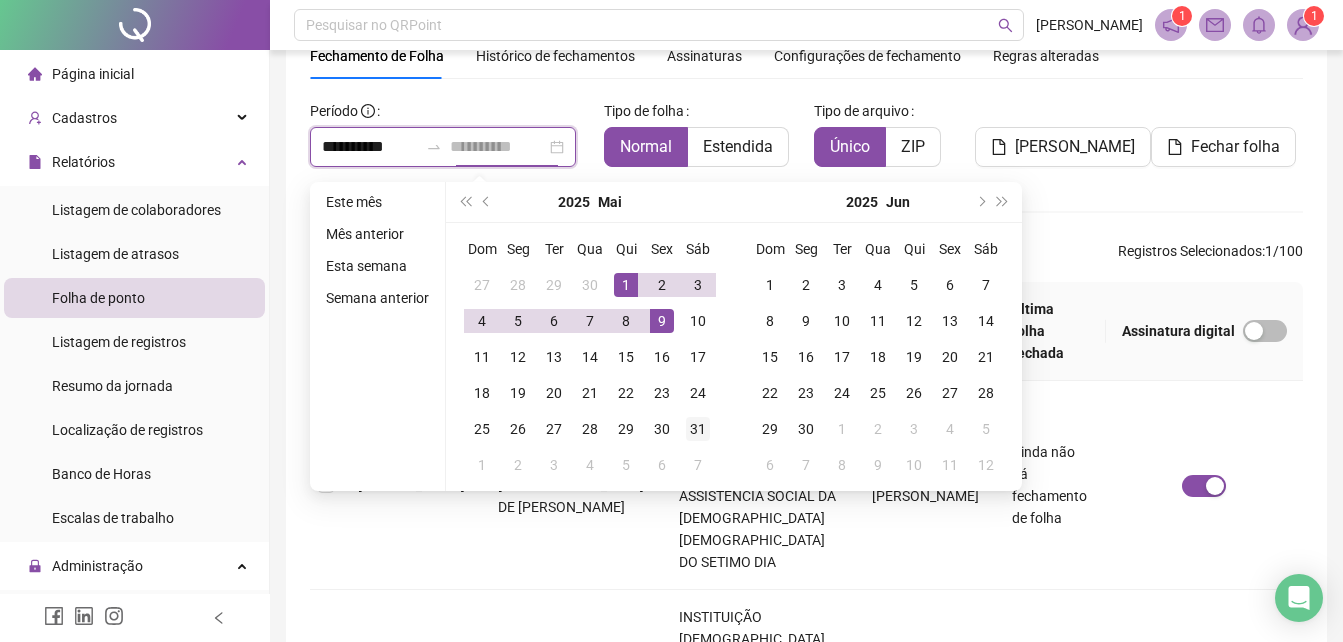 type on "**********" 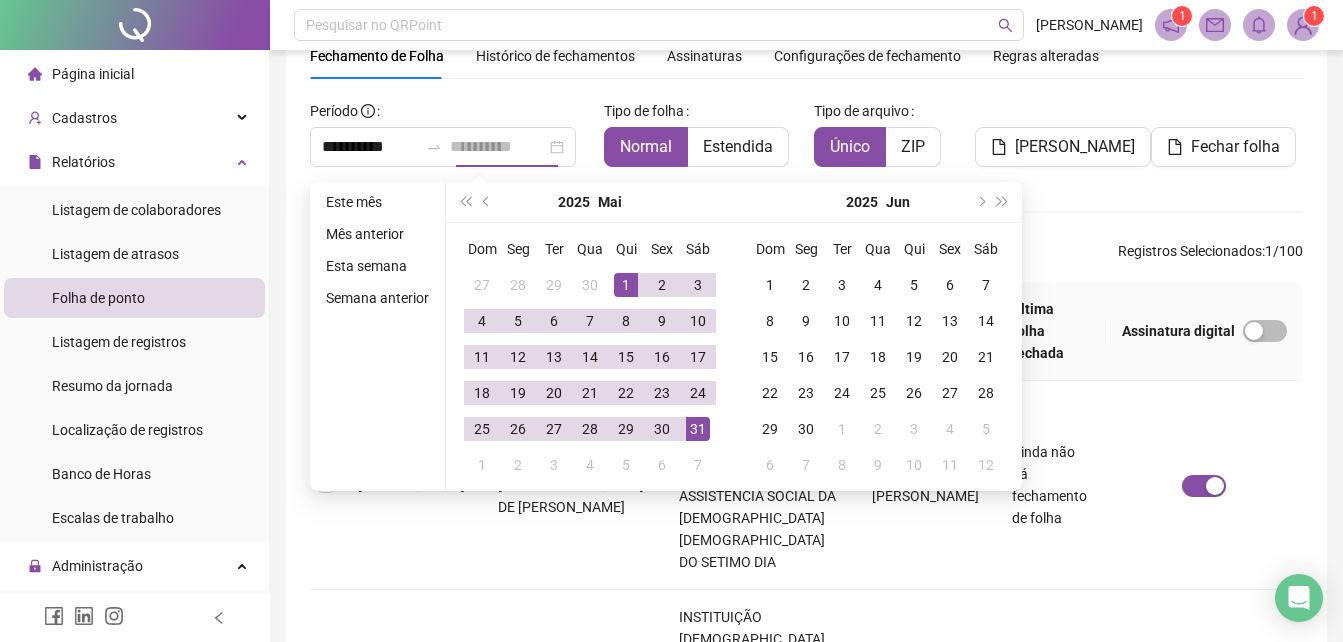 drag, startPoint x: 696, startPoint y: 433, endPoint x: 659, endPoint y: 390, distance: 56.727417 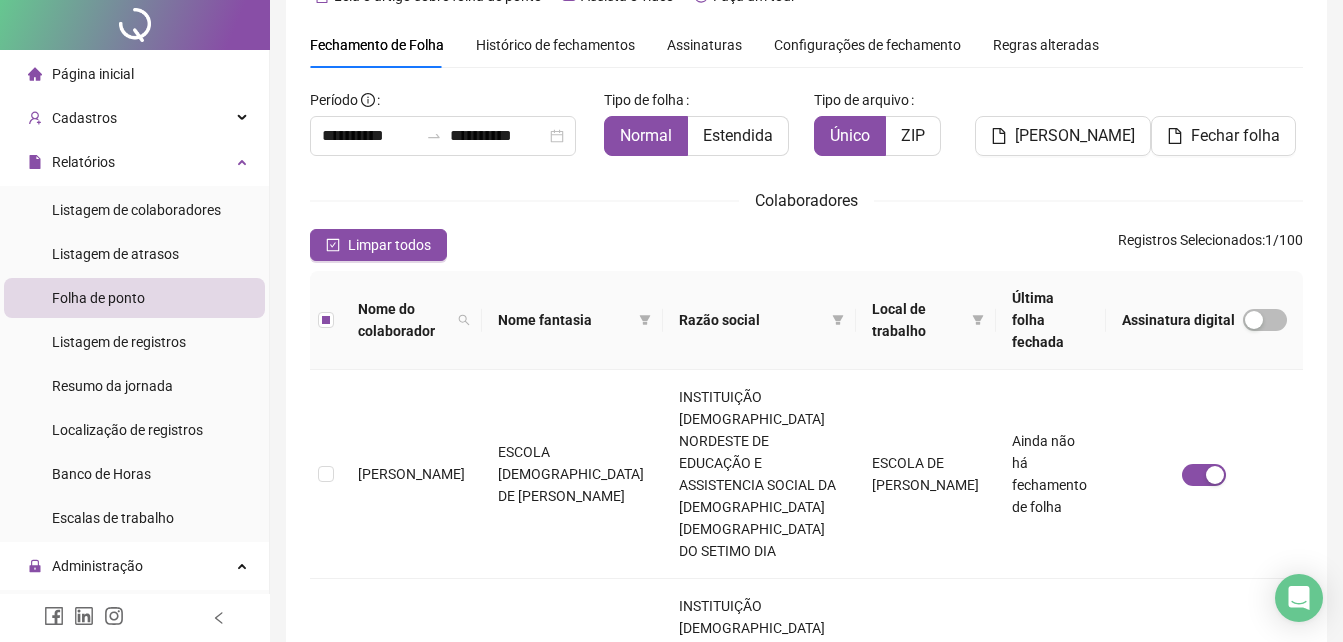 scroll, scrollTop: 0, scrollLeft: 0, axis: both 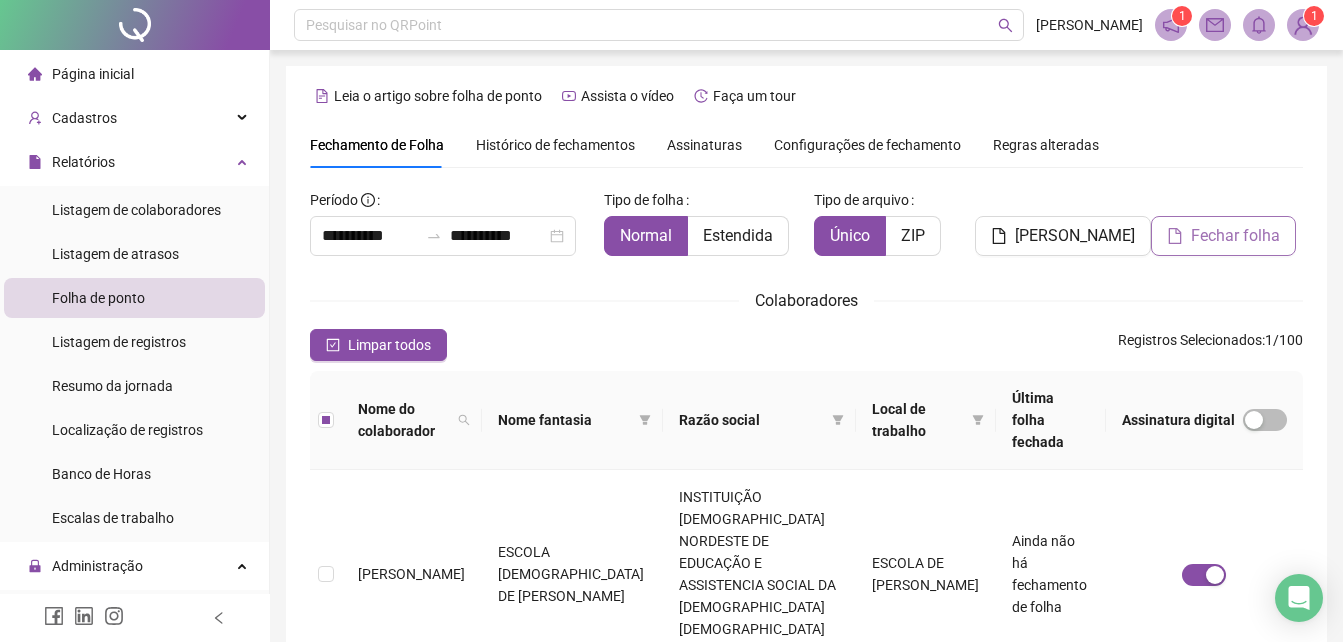 click on "Fechar folha" at bounding box center [1235, 236] 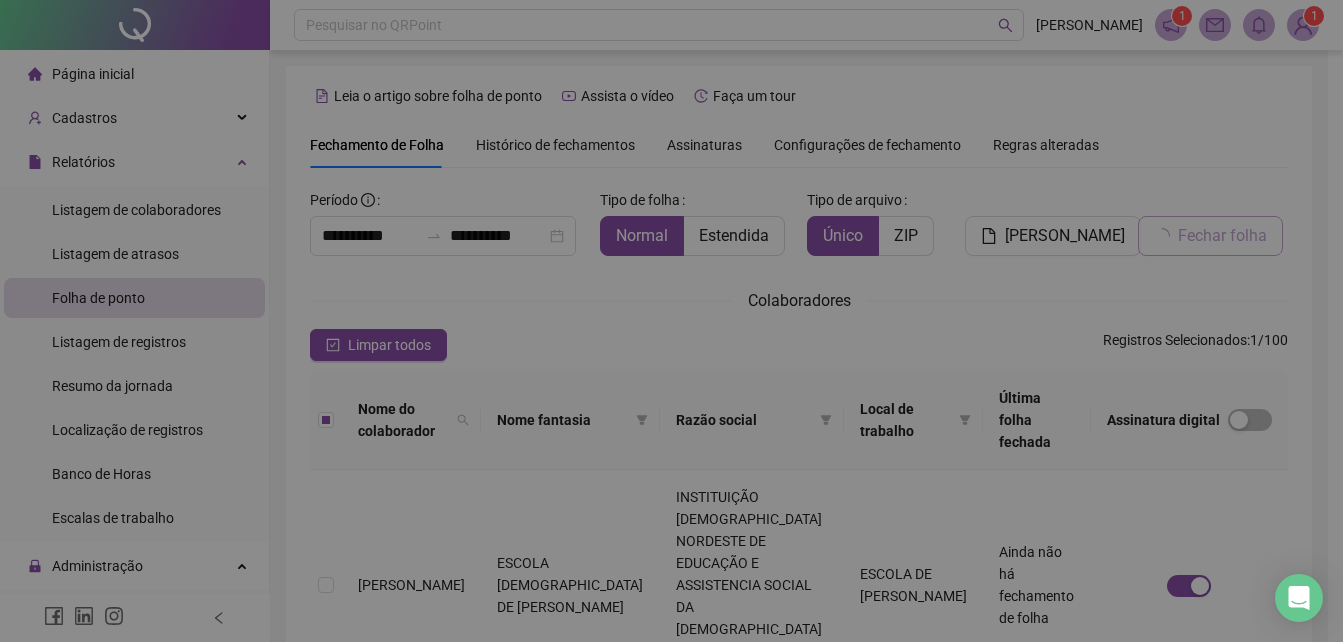 scroll, scrollTop: 89, scrollLeft: 0, axis: vertical 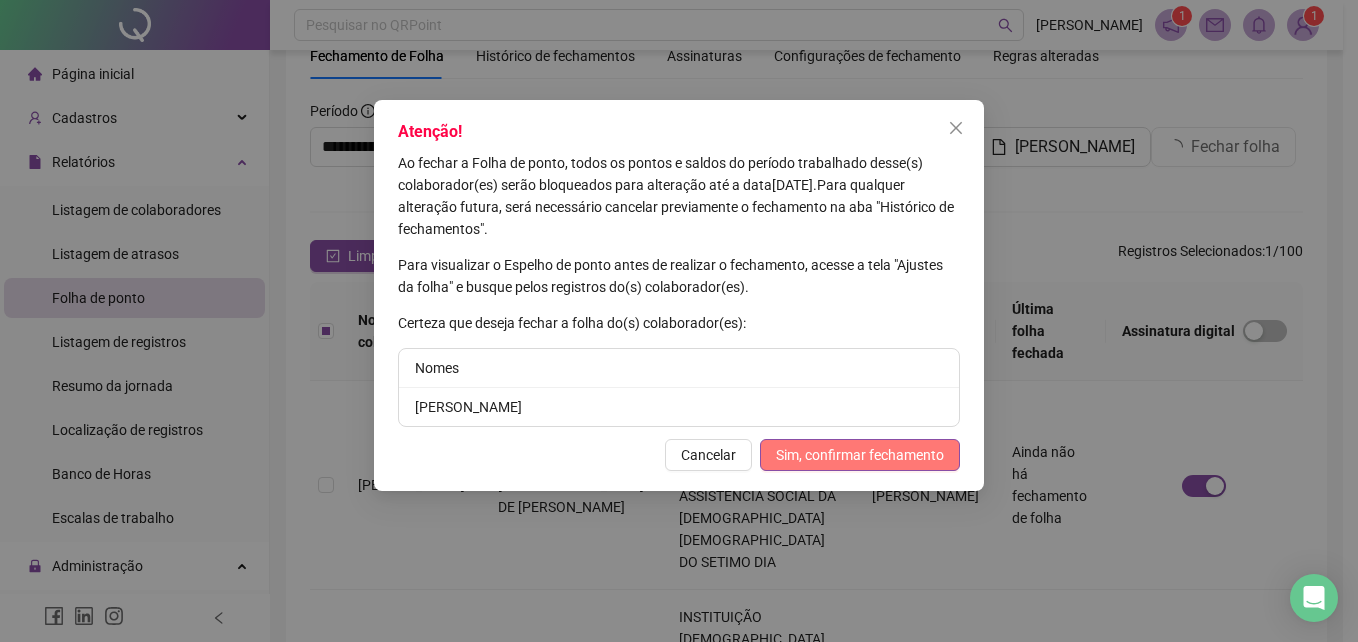 click on "Sim, confirmar fechamento" at bounding box center (860, 455) 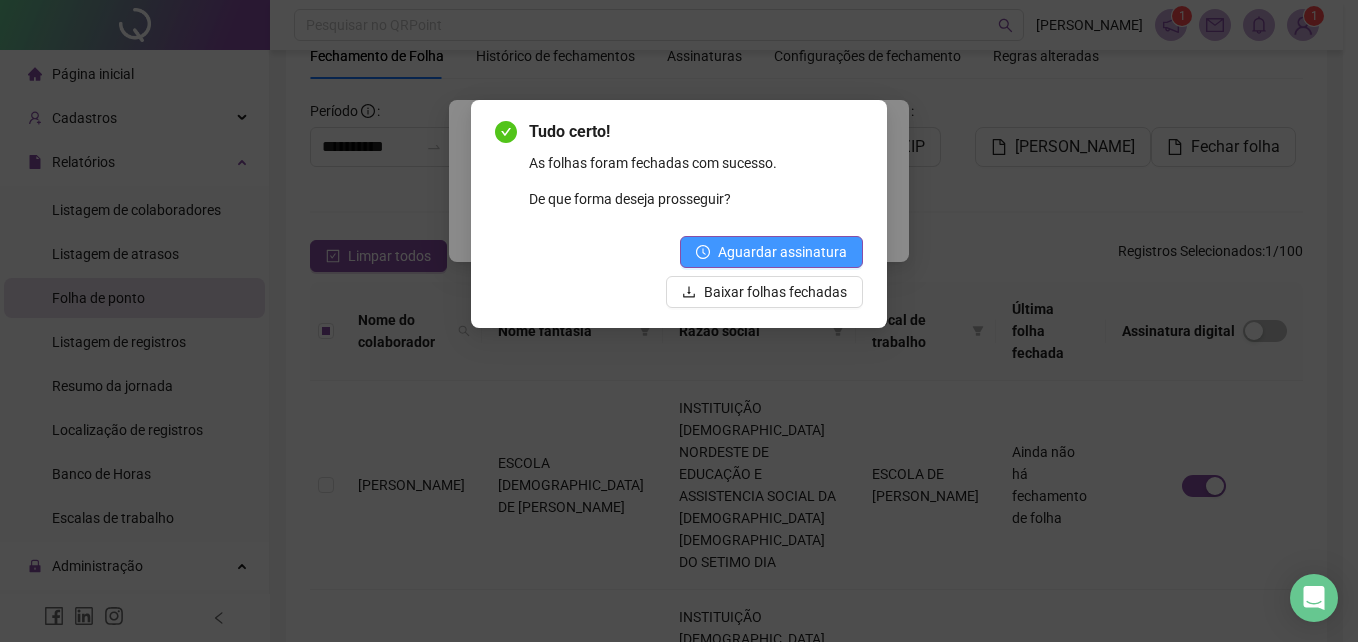click on "Aguardar assinatura" at bounding box center [782, 252] 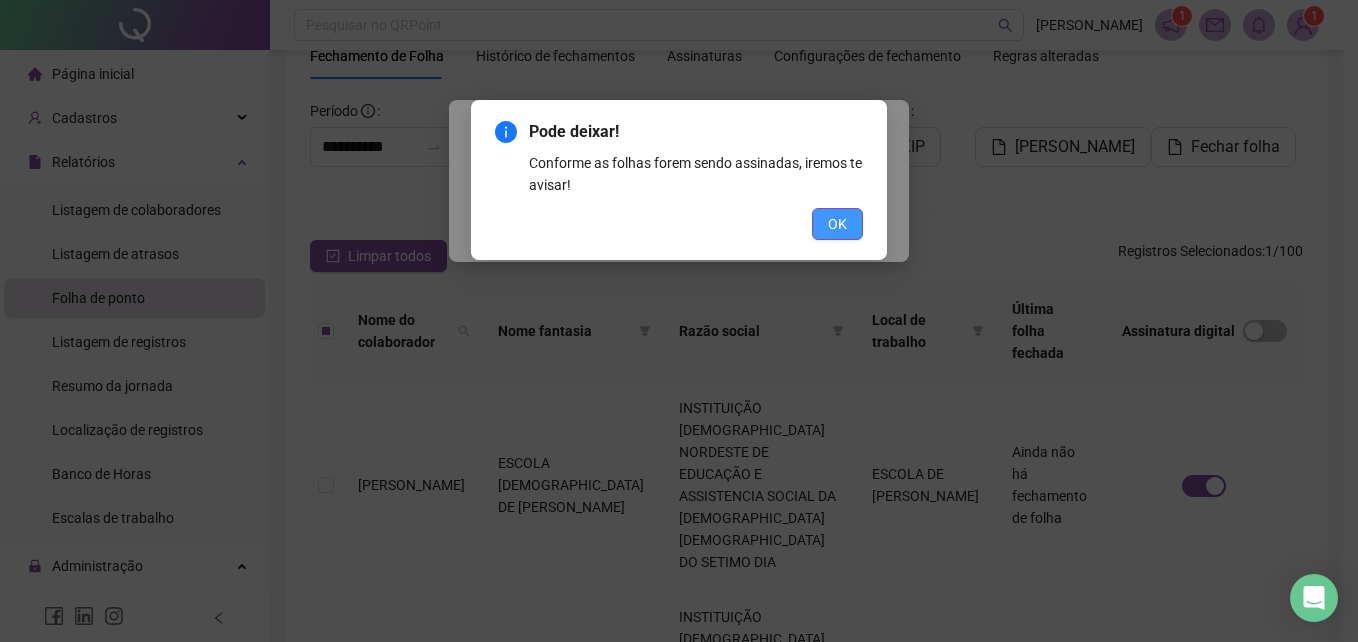 click on "OK" at bounding box center [837, 224] 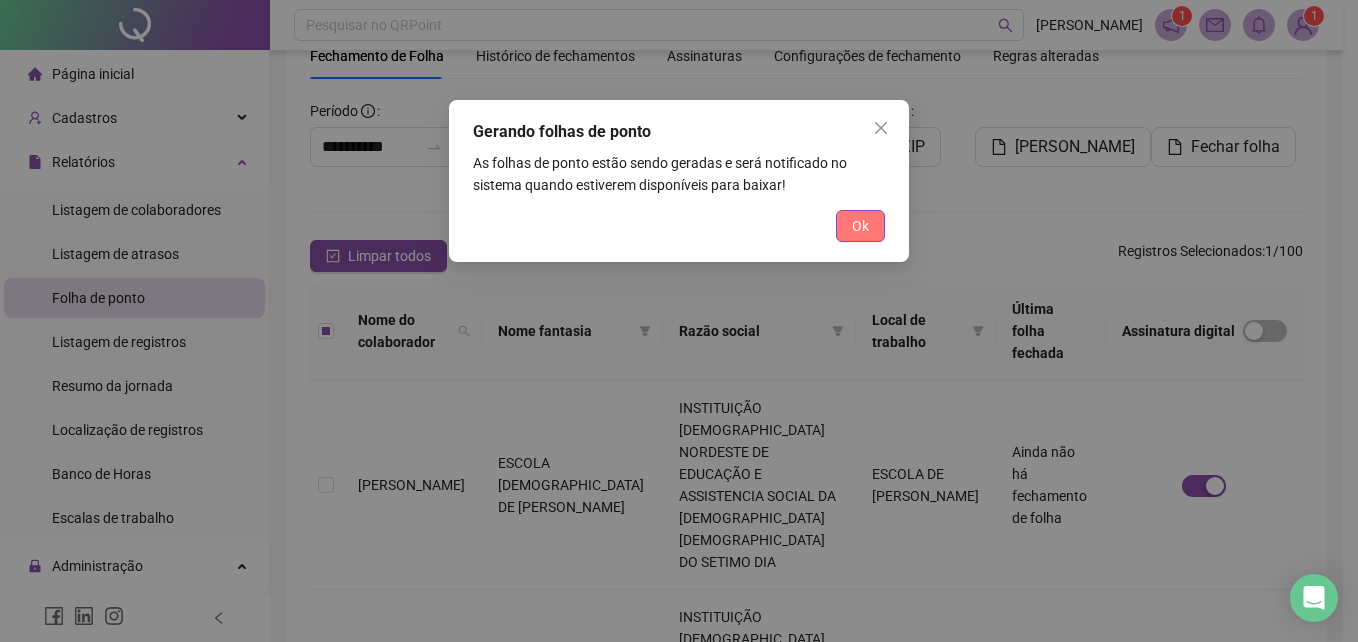 click on "Ok" at bounding box center (860, 226) 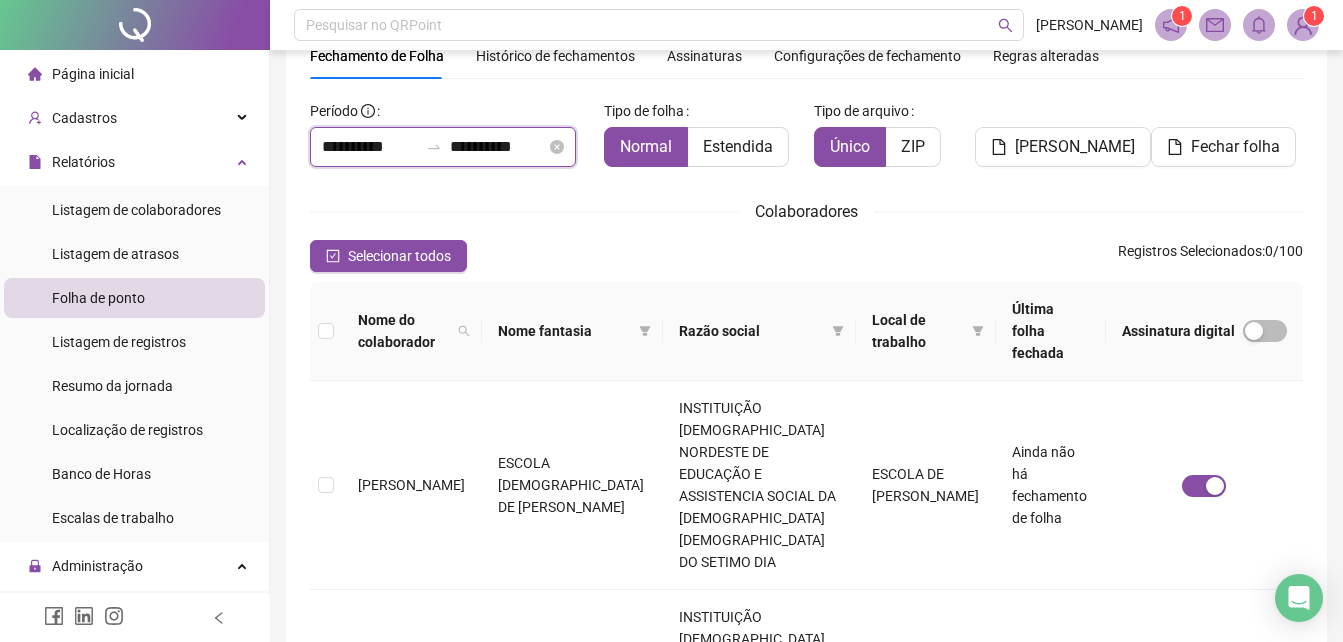 click on "**********" at bounding box center (370, 147) 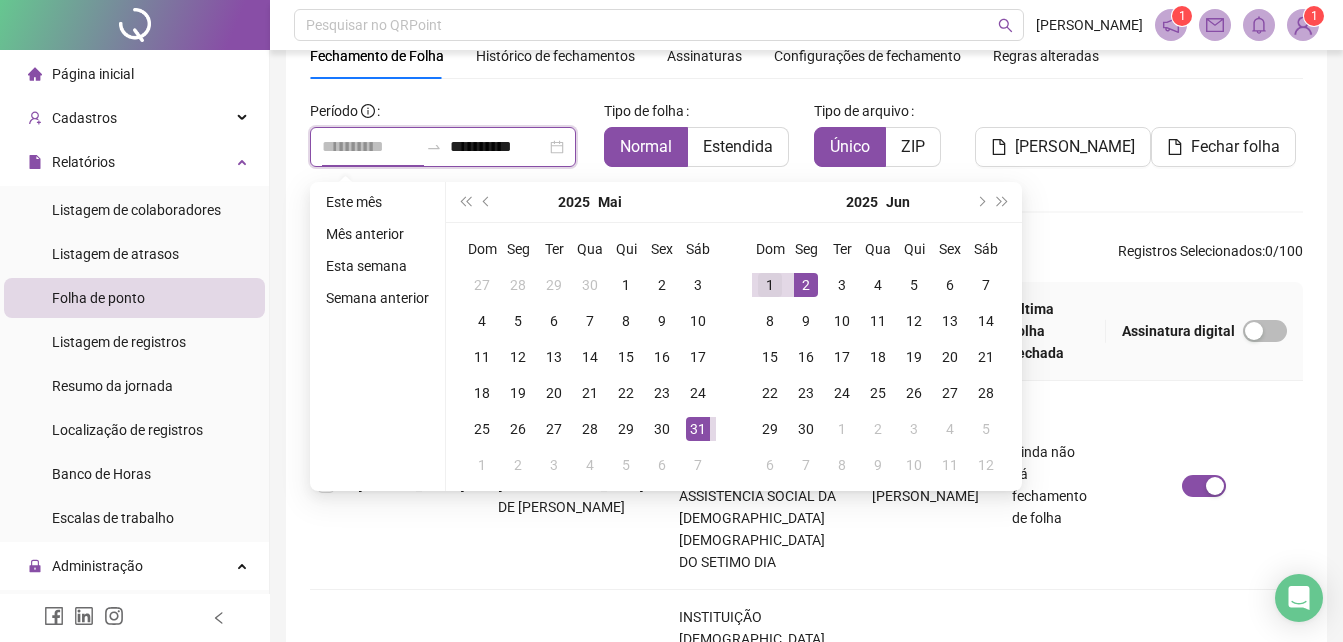 type on "**********" 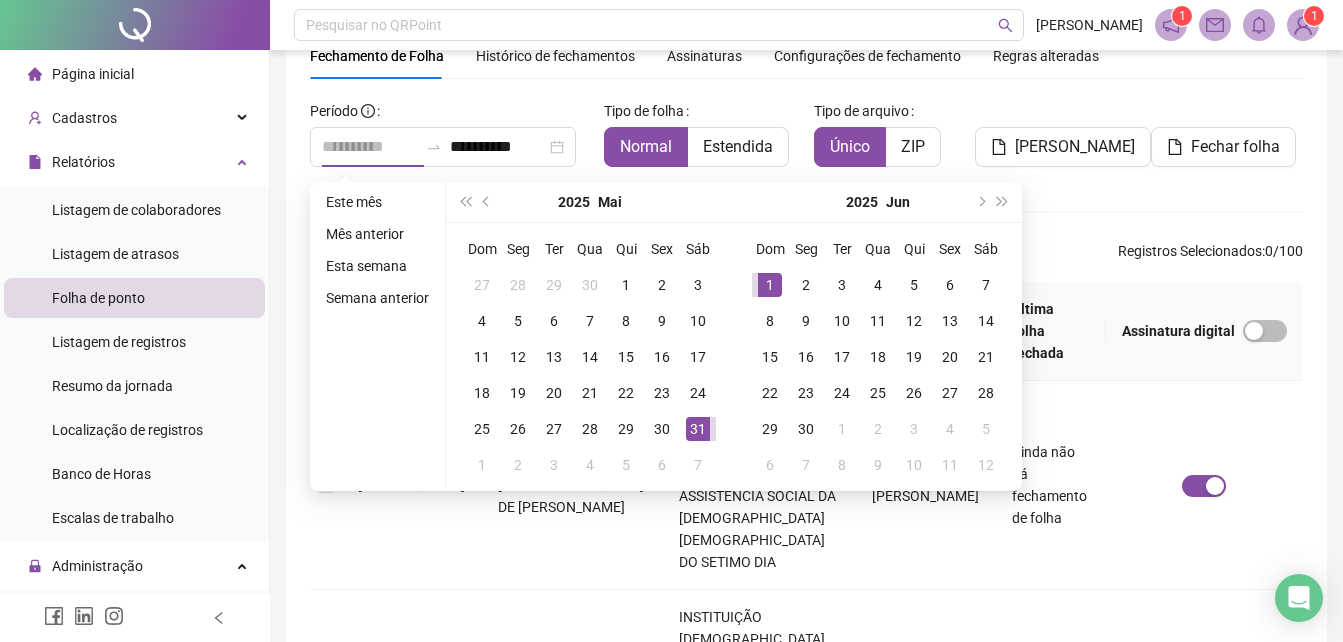 click on "1" at bounding box center [770, 285] 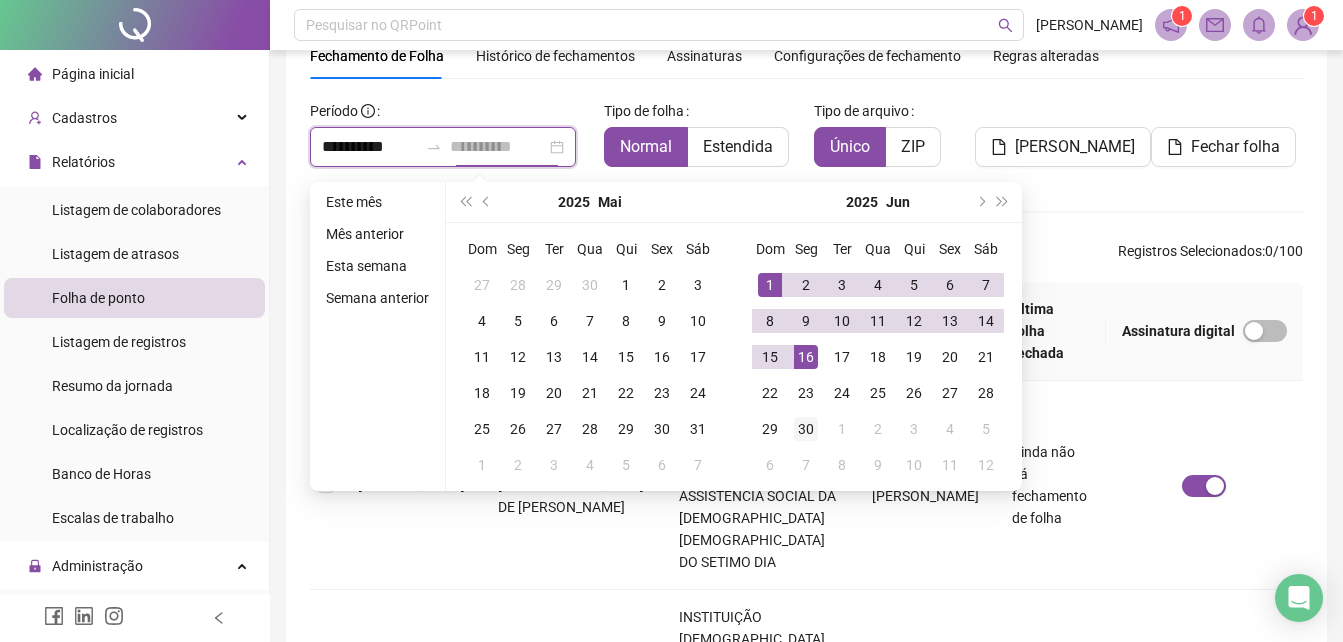 type on "**********" 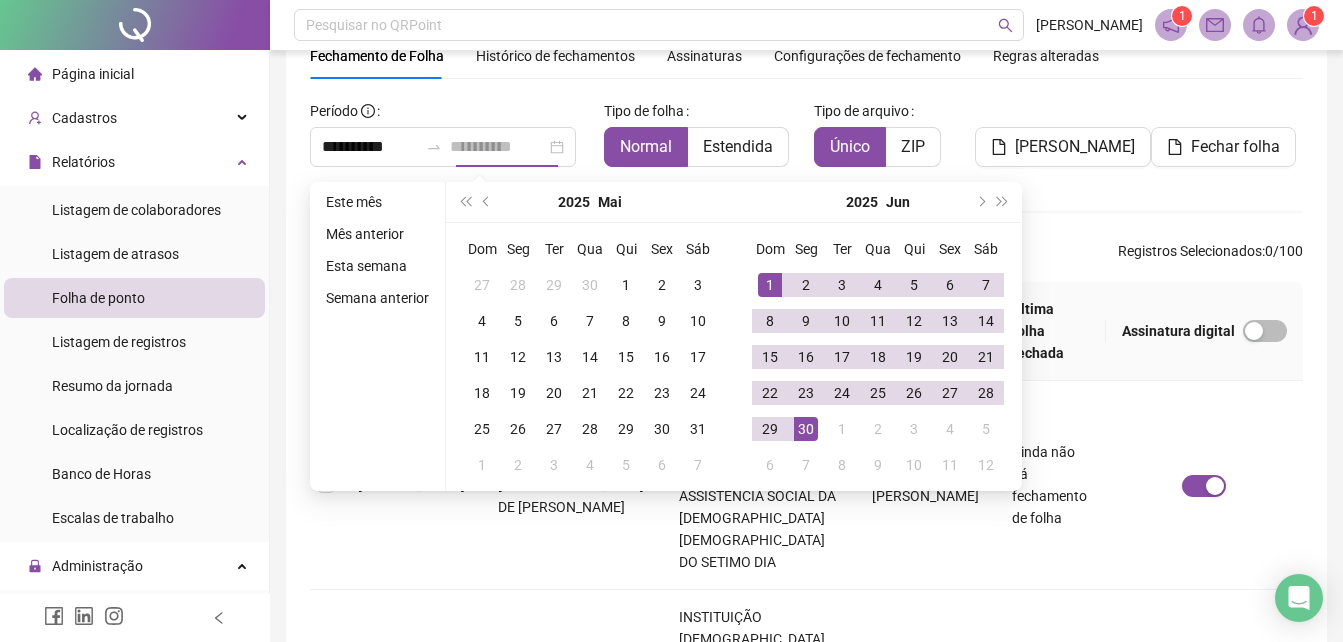 click on "30" at bounding box center (806, 429) 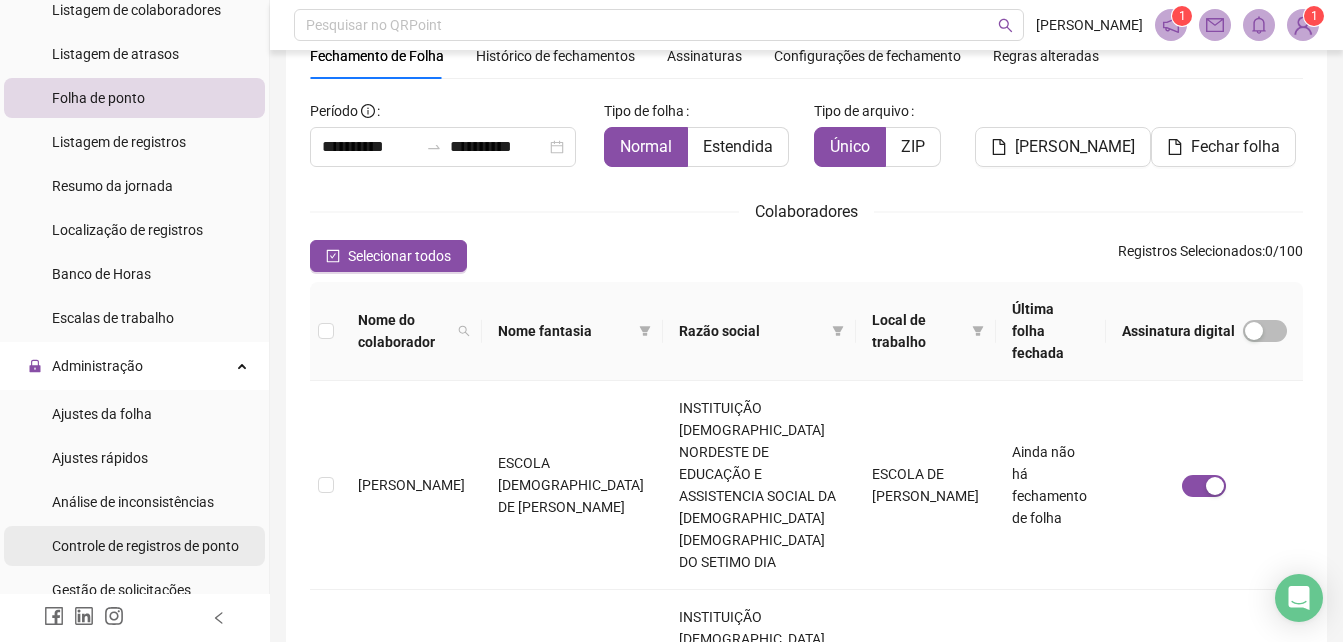 scroll, scrollTop: 300, scrollLeft: 0, axis: vertical 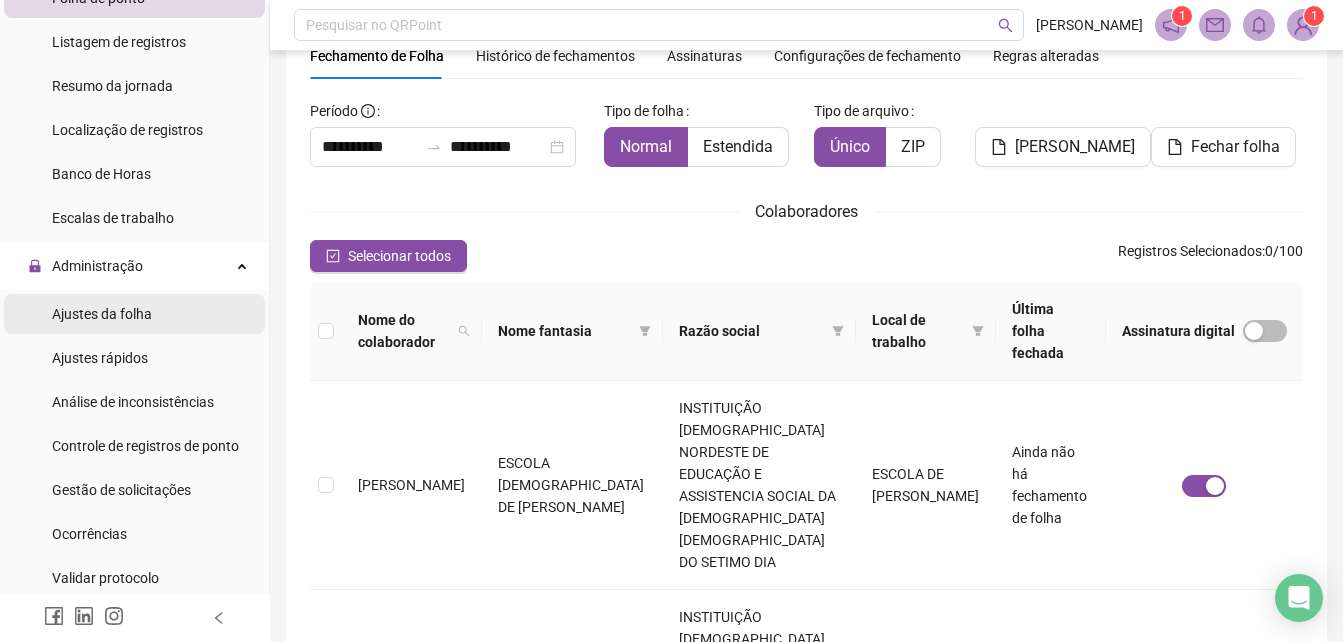 click on "Ajustes da folha" at bounding box center (134, 314) 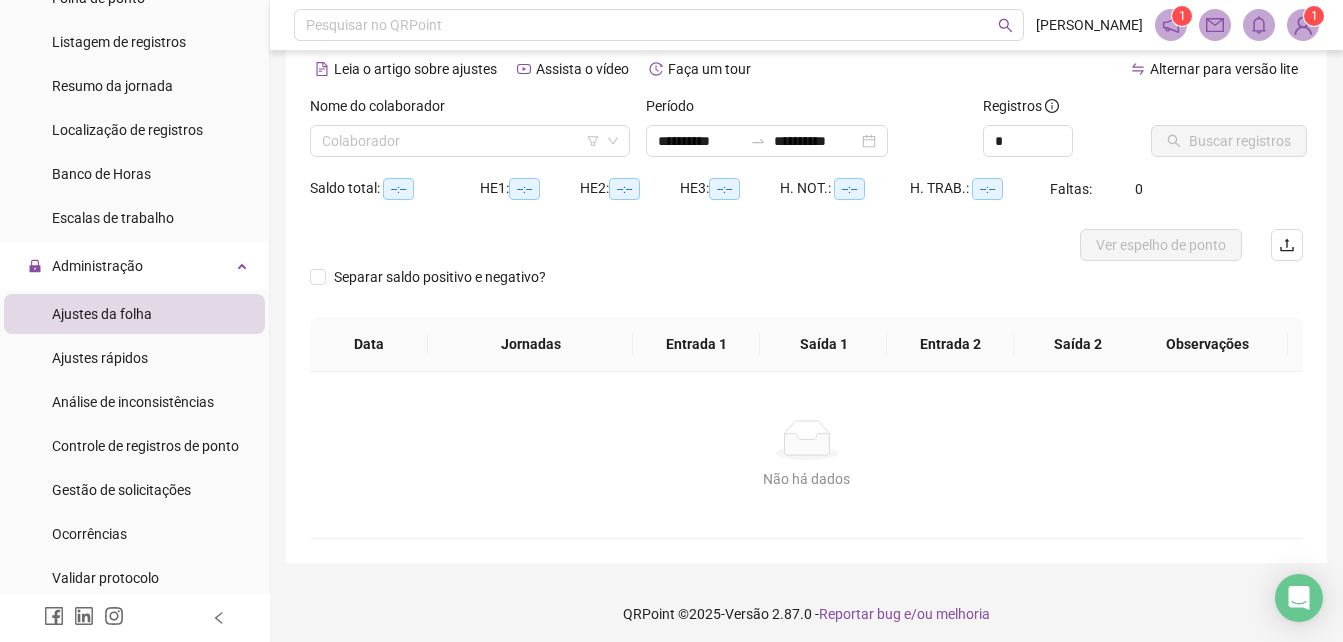 type on "**********" 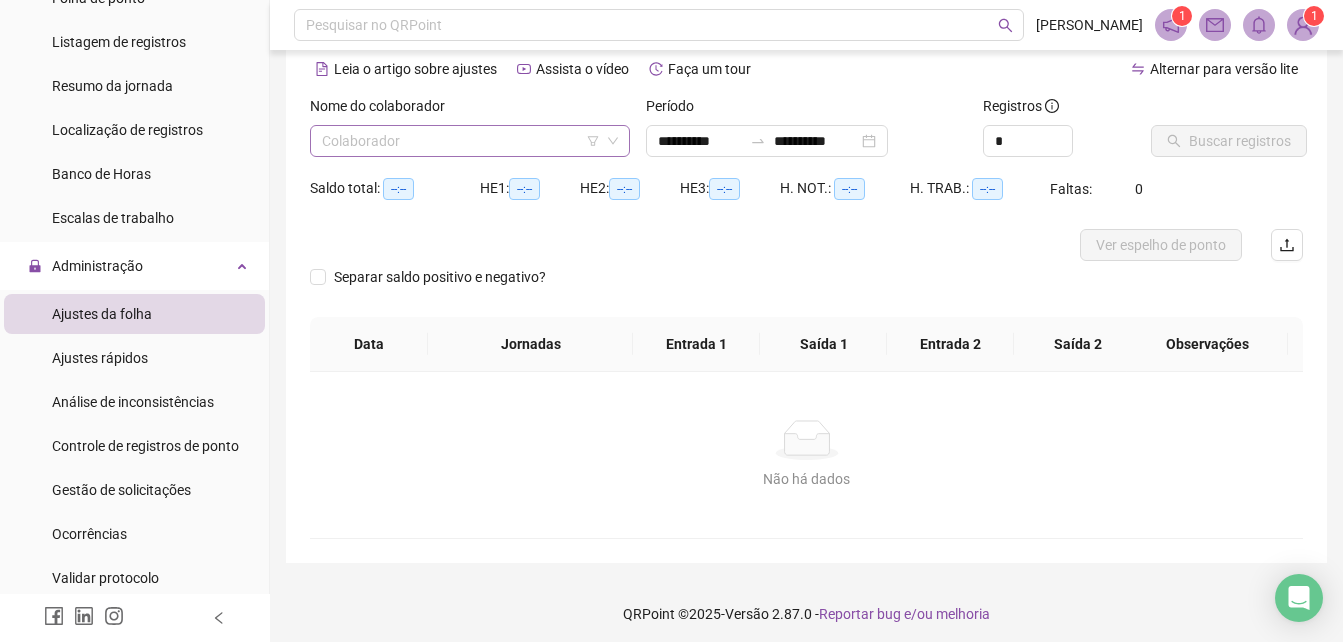 click at bounding box center [464, 141] 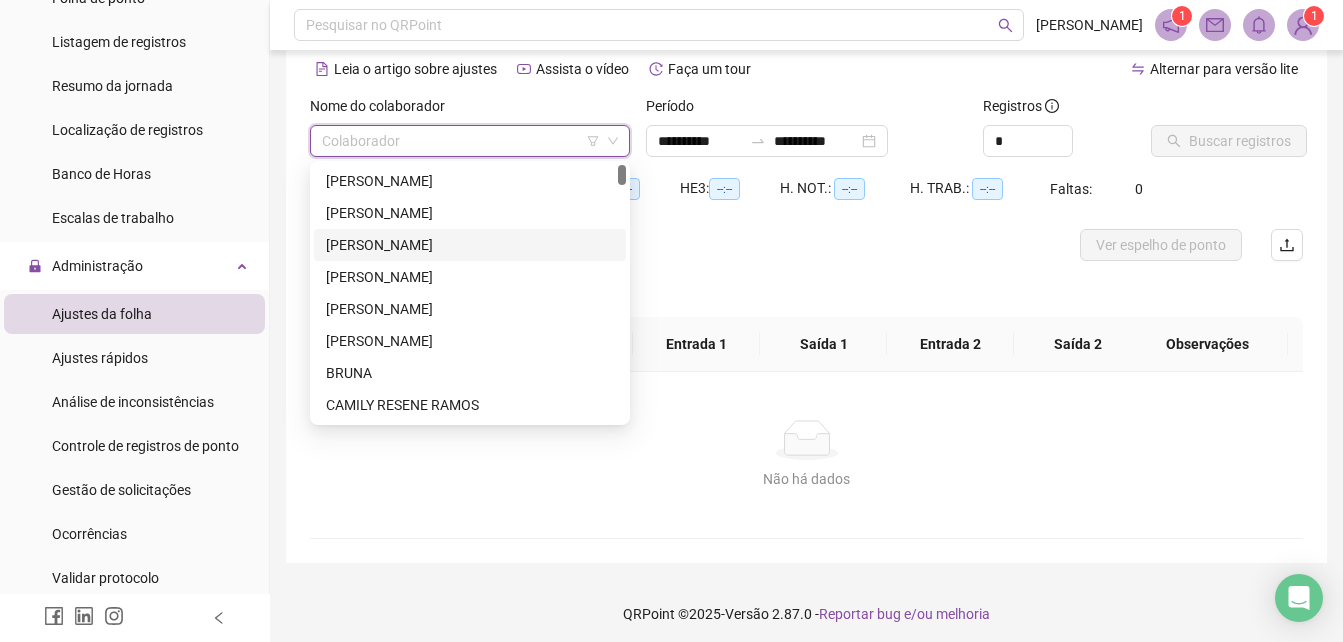 click on "[PERSON_NAME]" at bounding box center [470, 245] 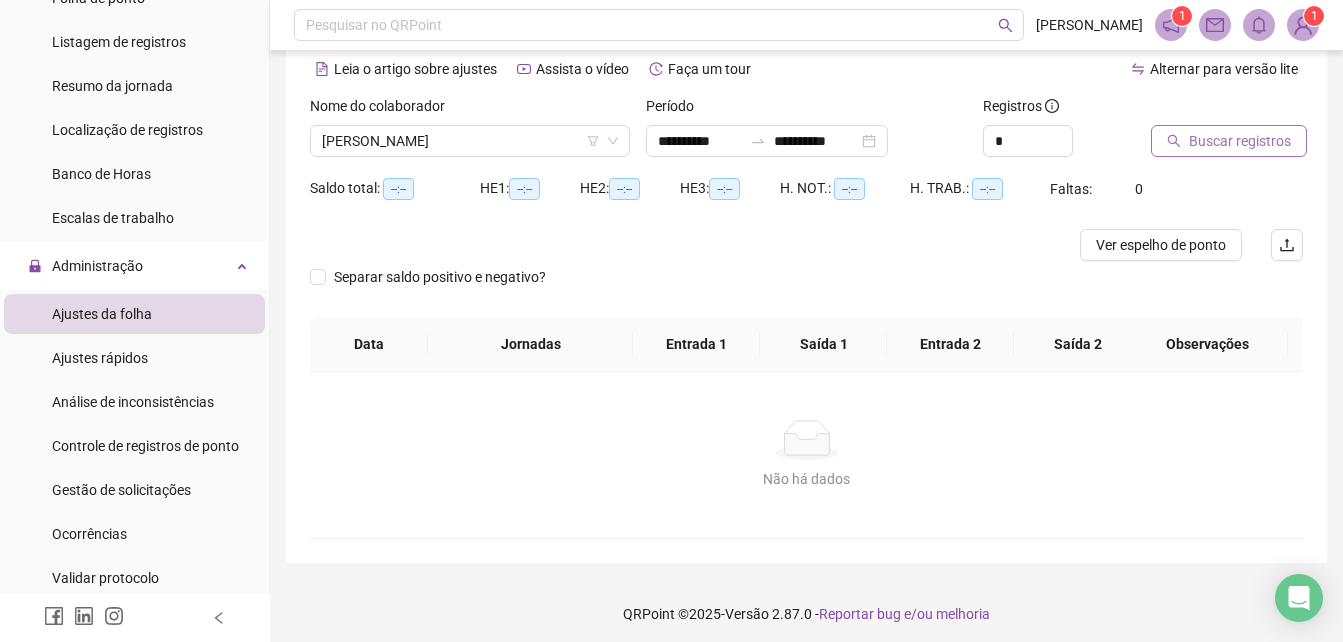 click on "Buscar registros" at bounding box center [1240, 141] 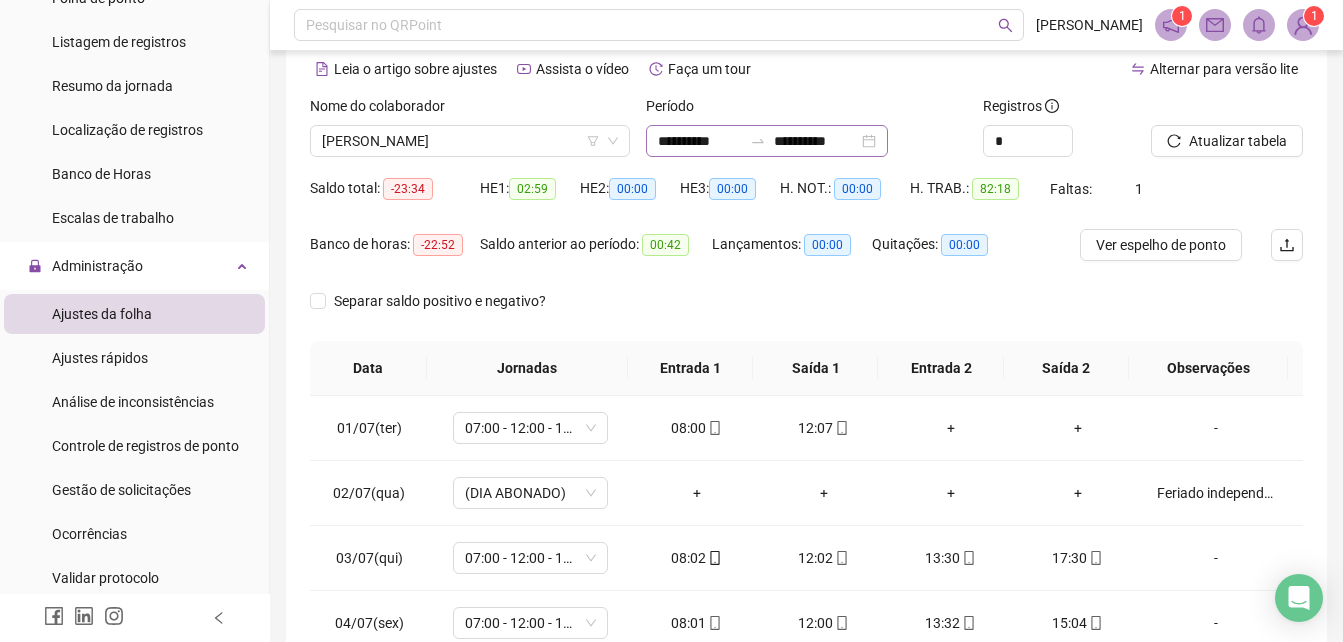 click at bounding box center (758, 141) 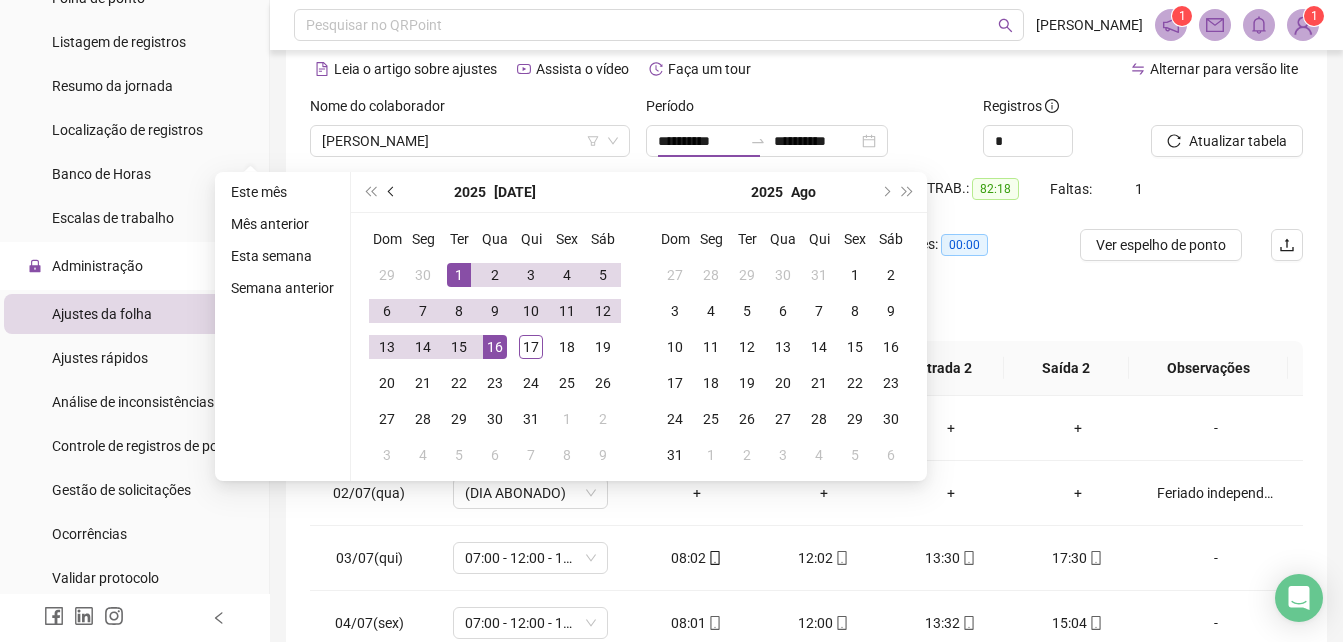 click at bounding box center [392, 192] 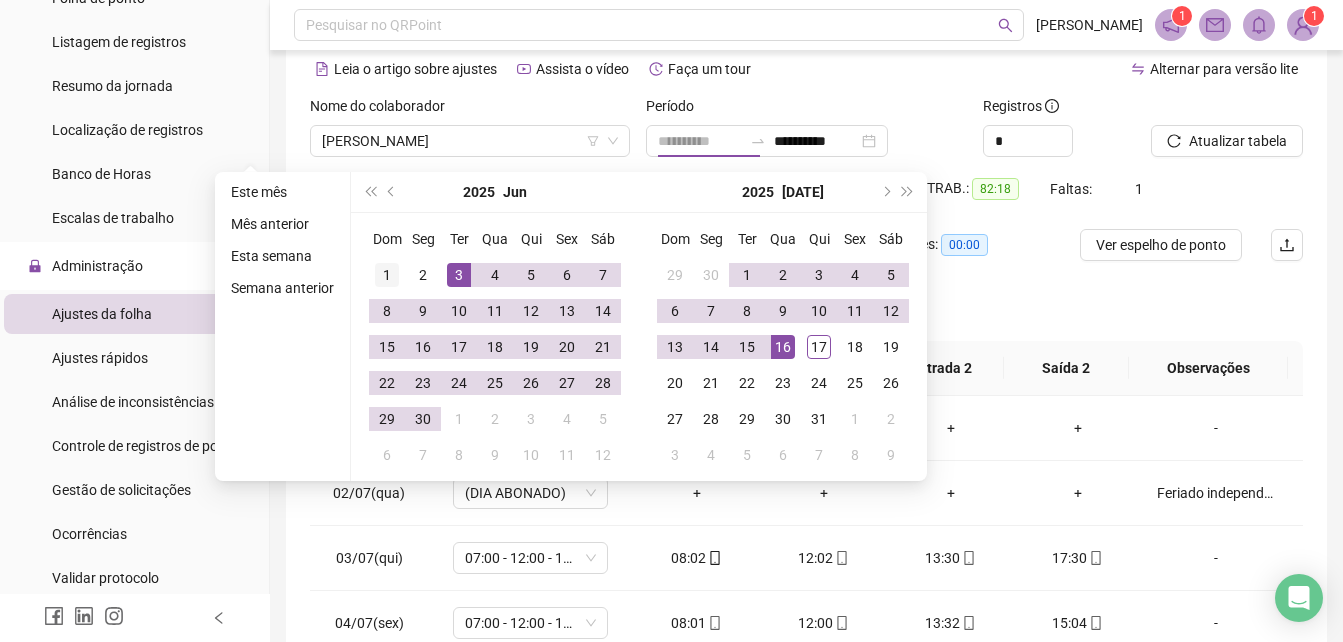 type on "**********" 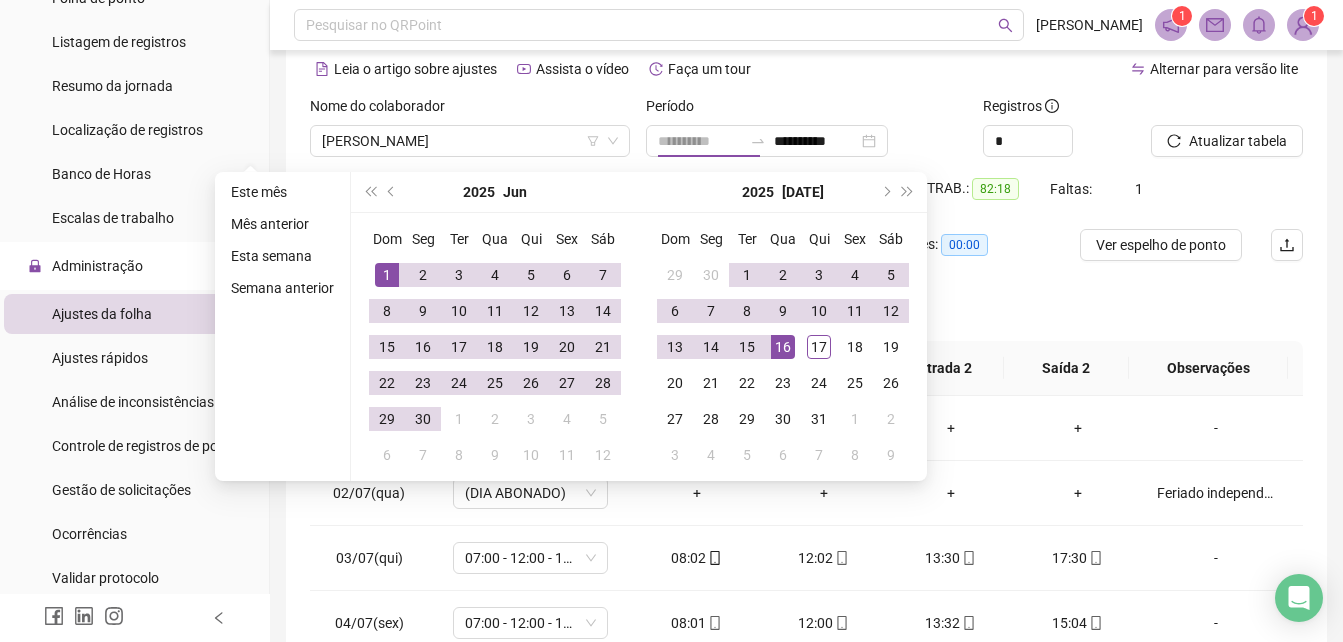 click on "1" at bounding box center (387, 275) 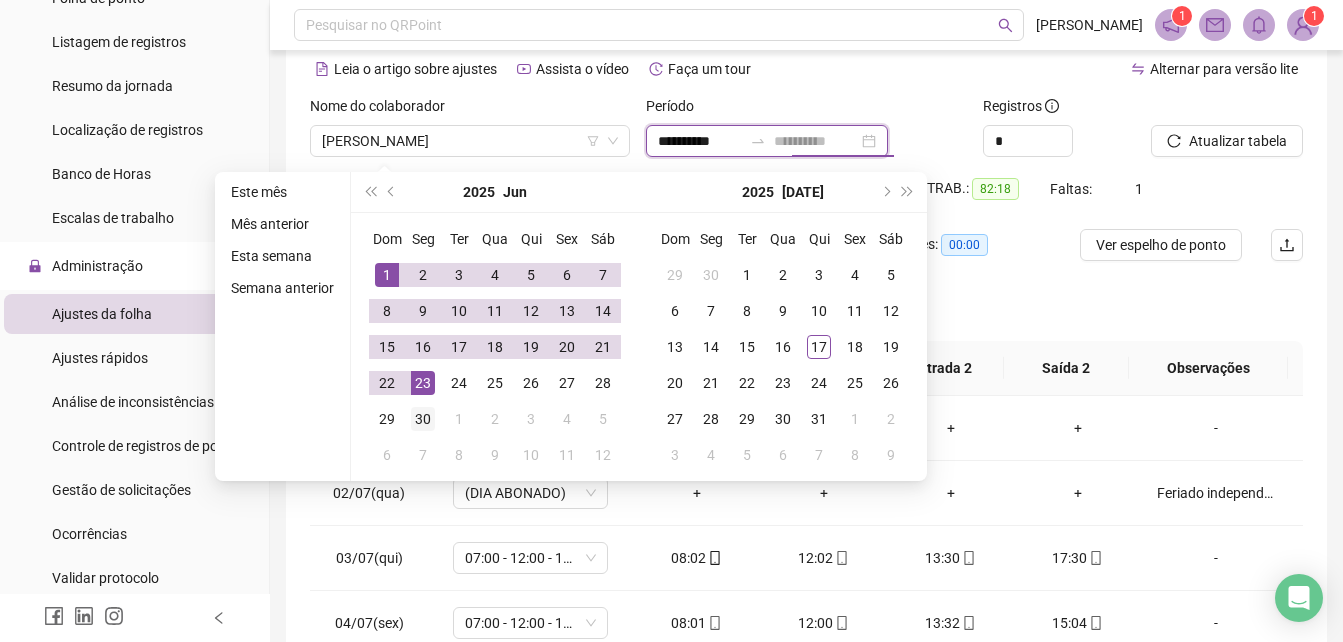 type on "**********" 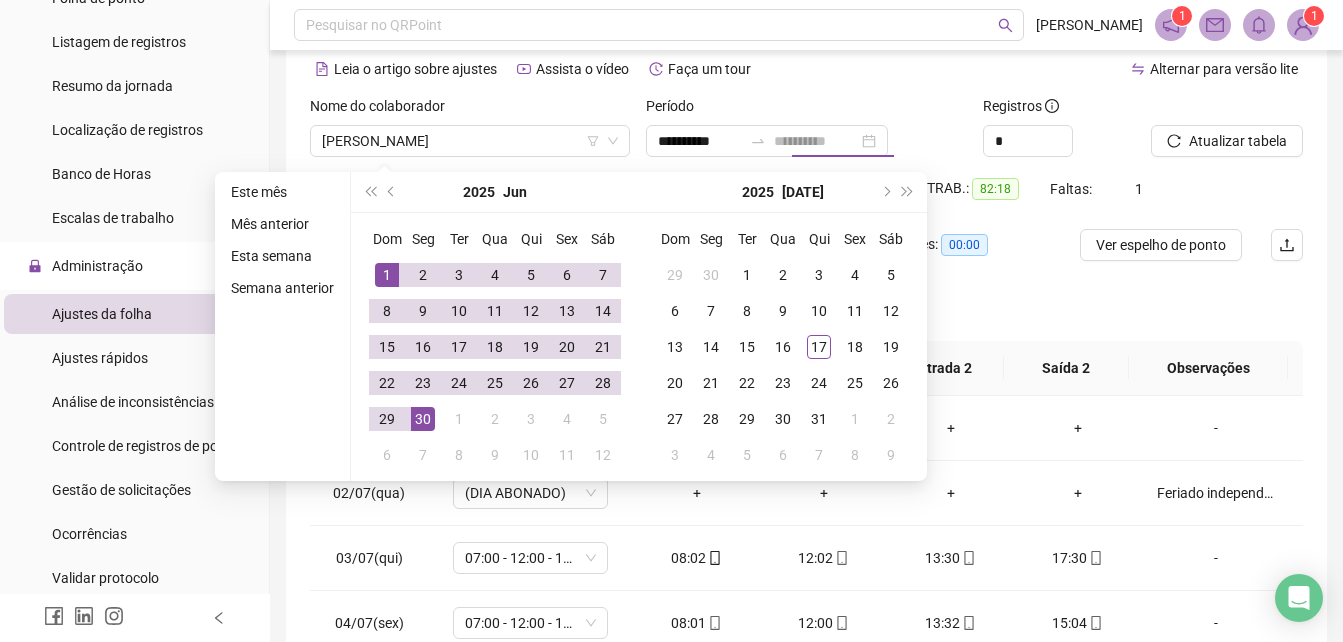 click on "30" at bounding box center [423, 419] 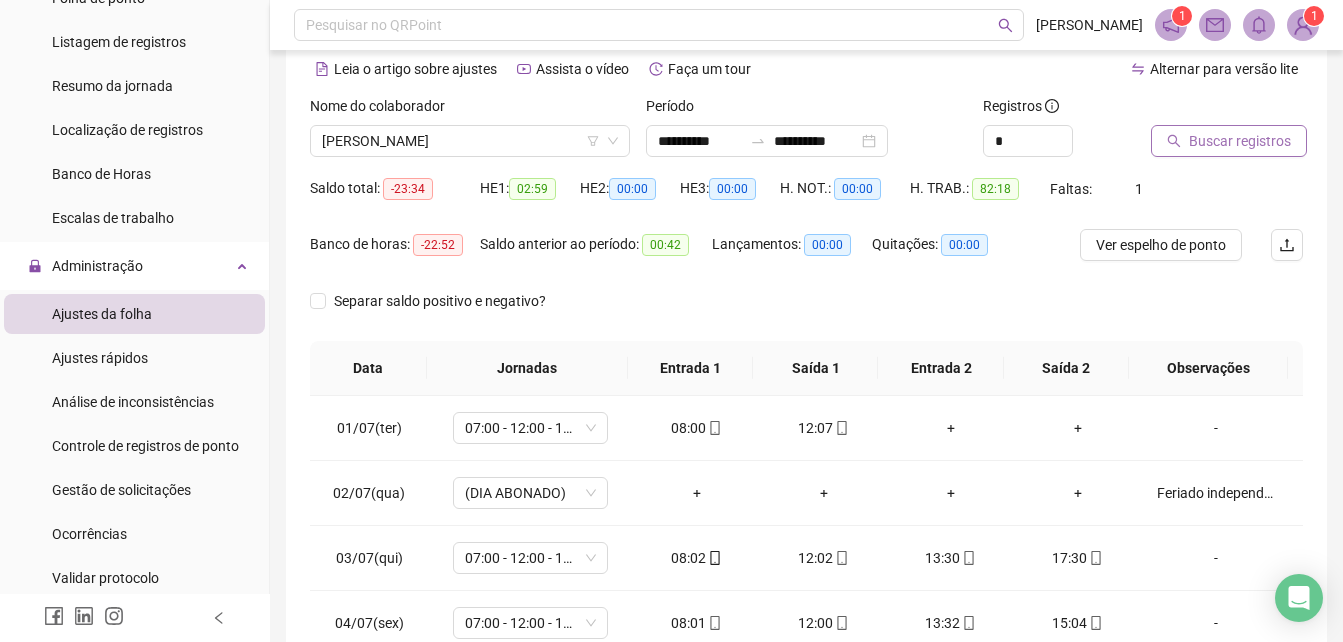 click on "Buscar registros" at bounding box center [1240, 141] 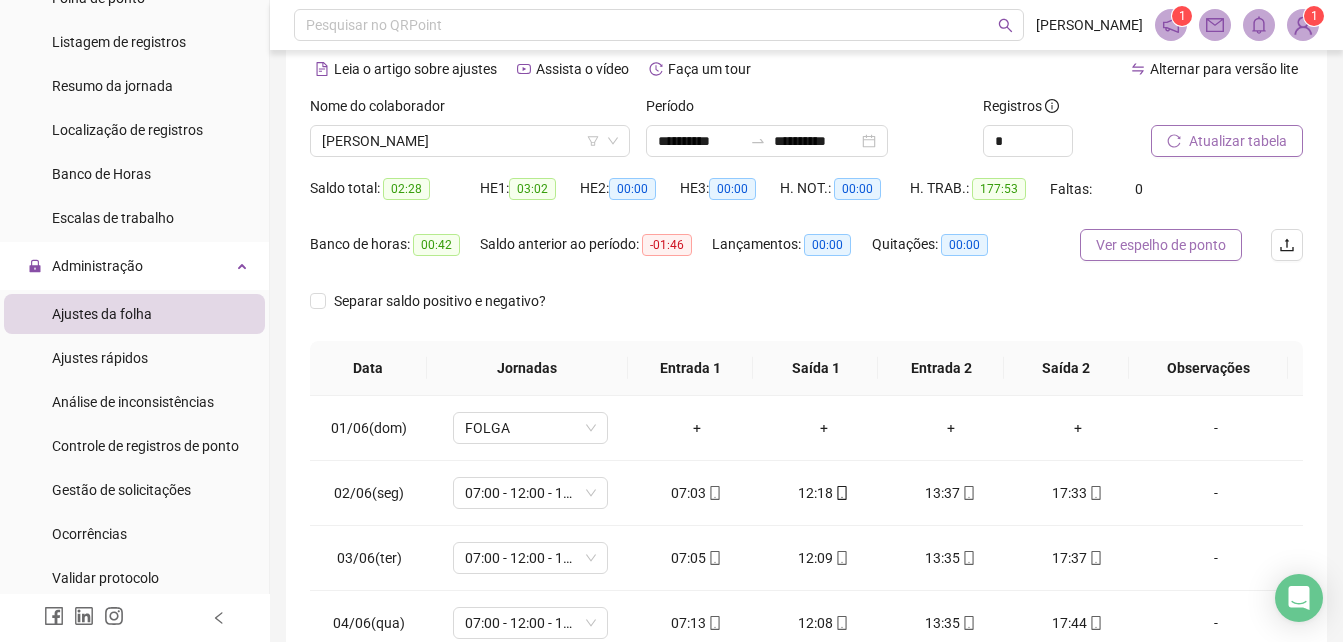 click on "Ver espelho de ponto" at bounding box center (1161, 245) 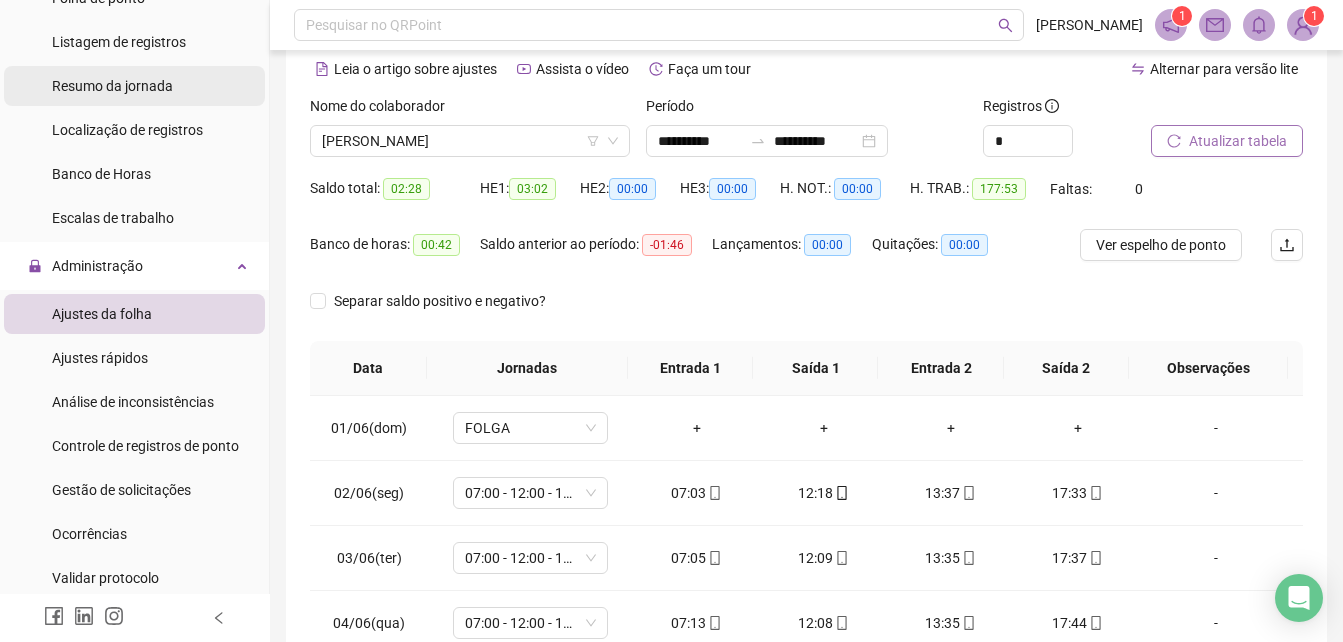 scroll, scrollTop: 200, scrollLeft: 0, axis: vertical 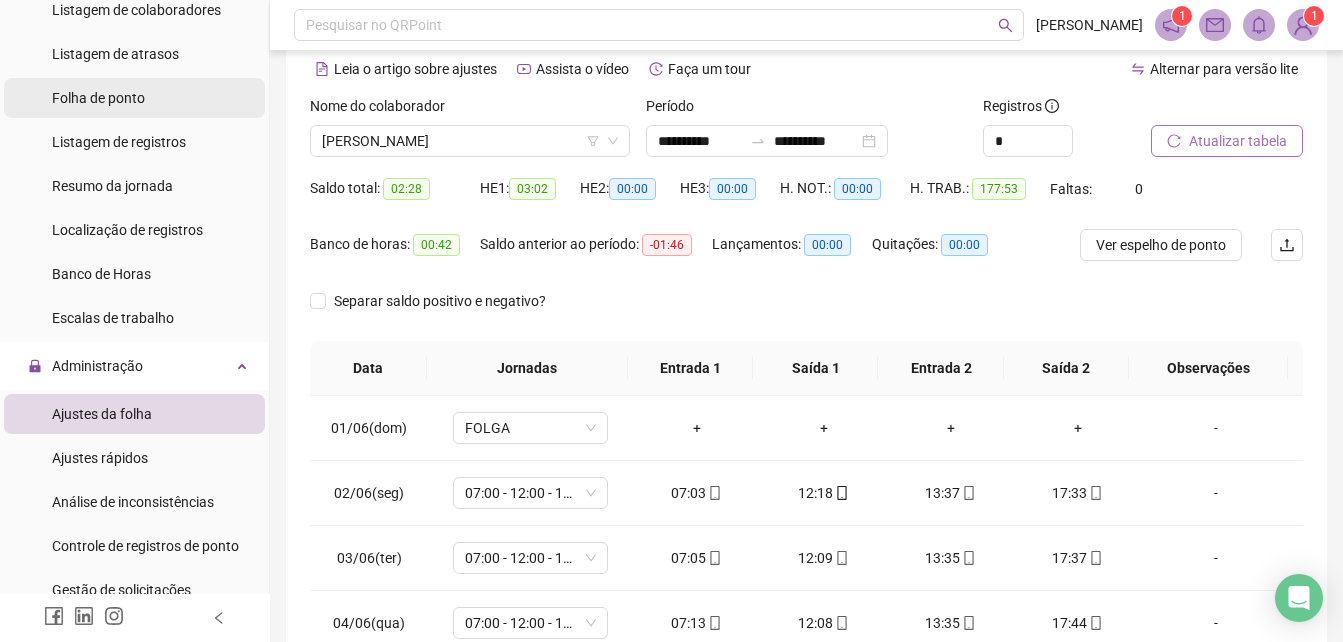 click on "Folha de ponto" at bounding box center [134, 98] 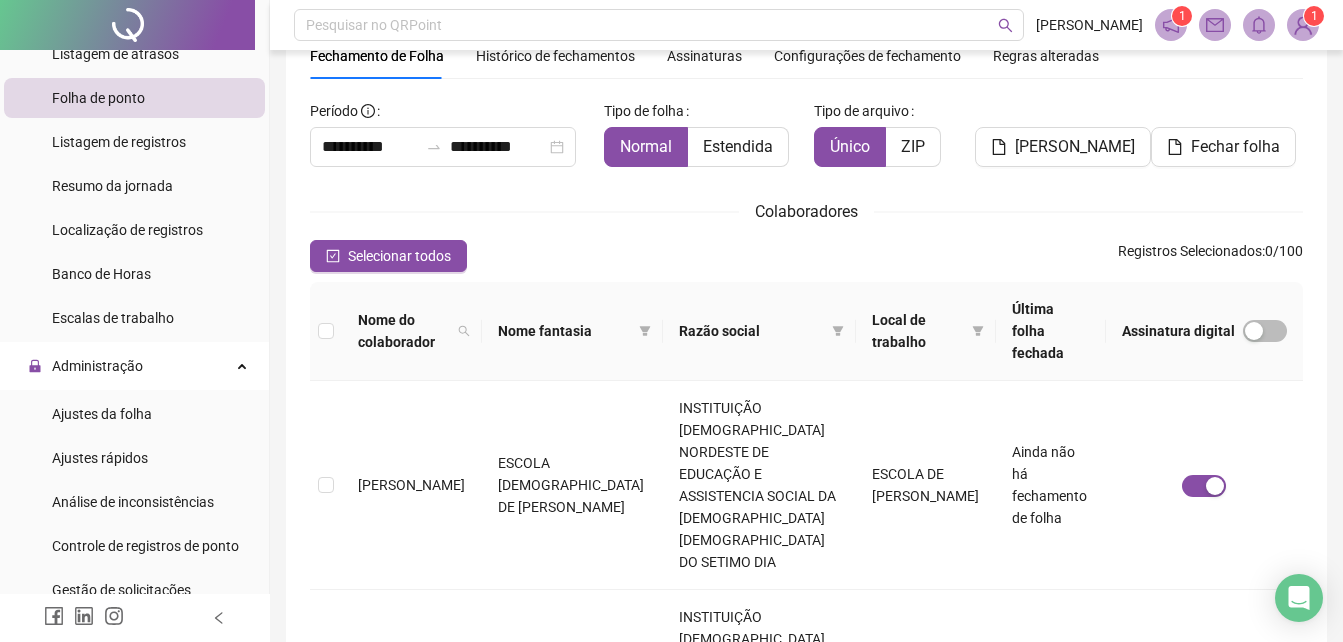 scroll, scrollTop: 0, scrollLeft: 0, axis: both 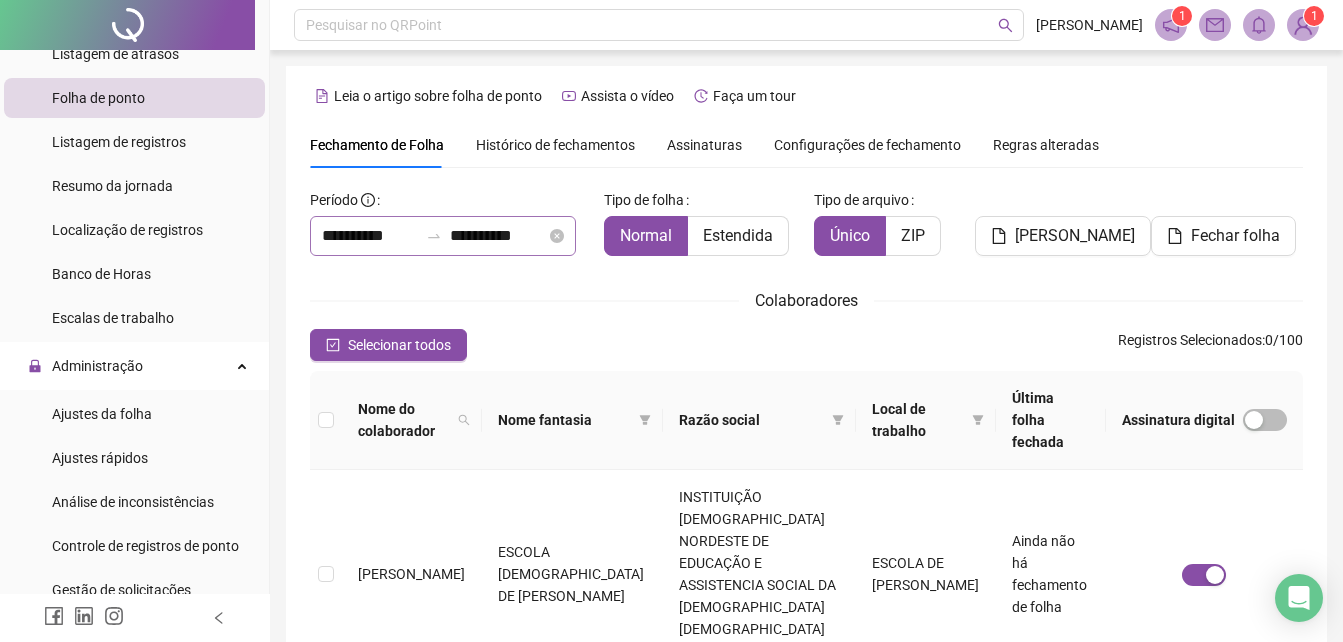 click 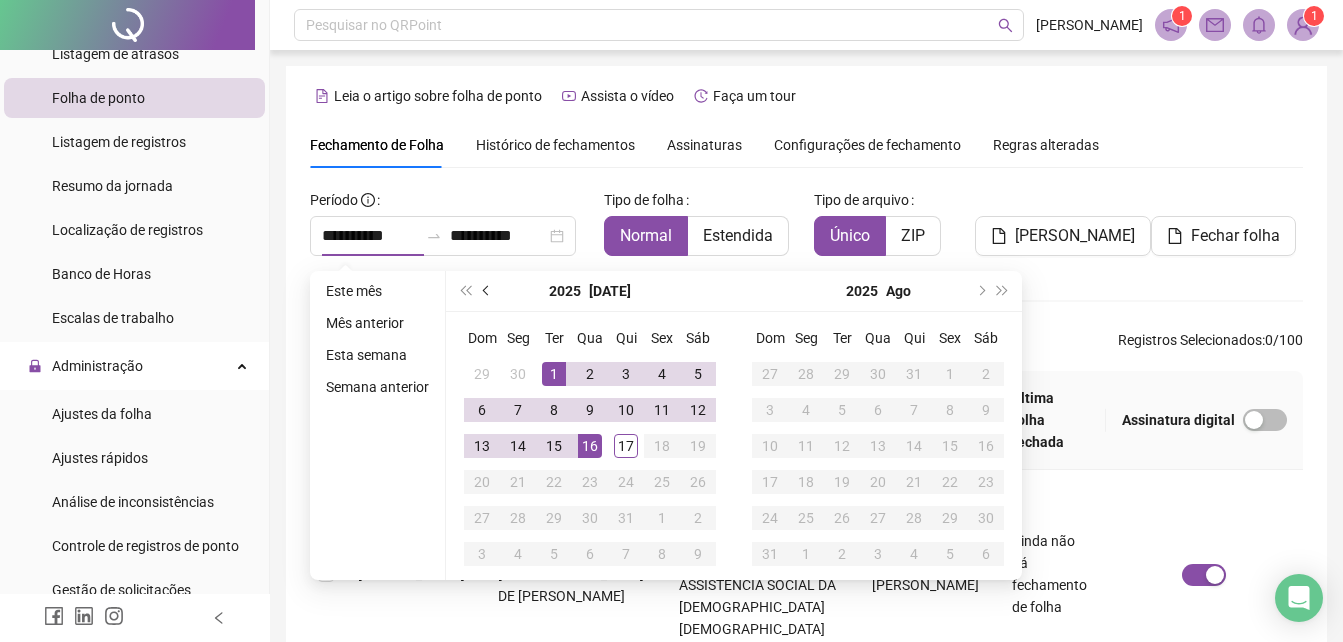 click at bounding box center [488, 291] 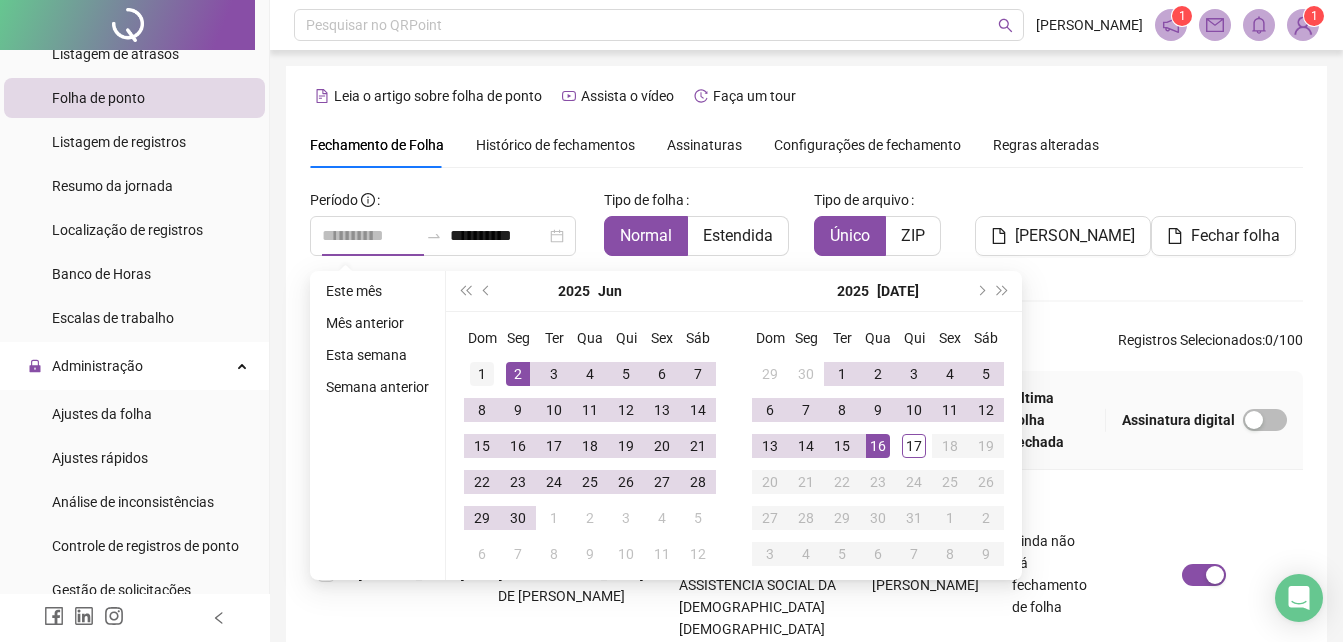 type on "**********" 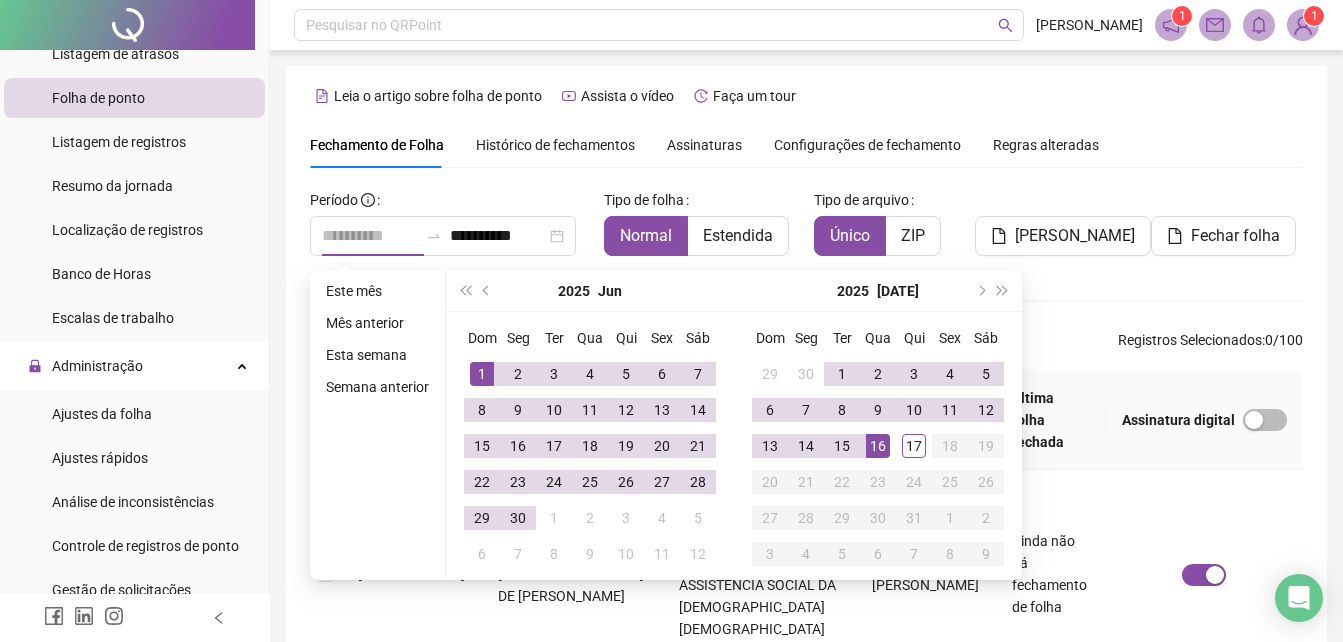 click on "1" at bounding box center [482, 374] 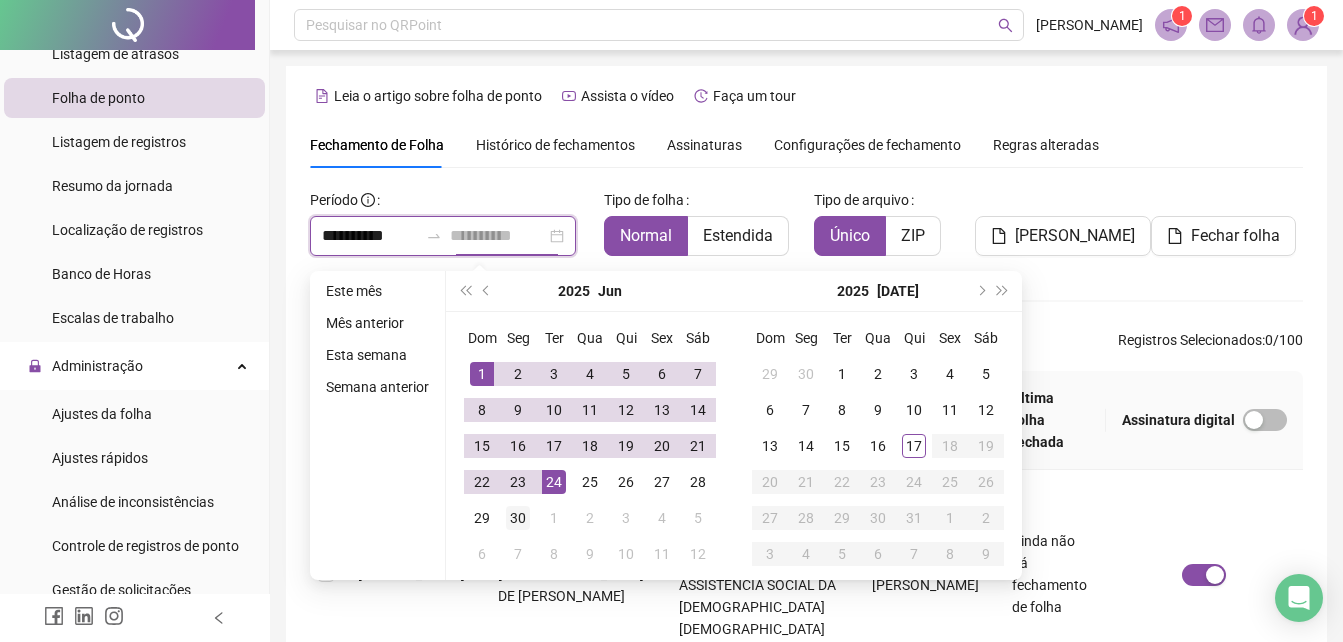 type on "**********" 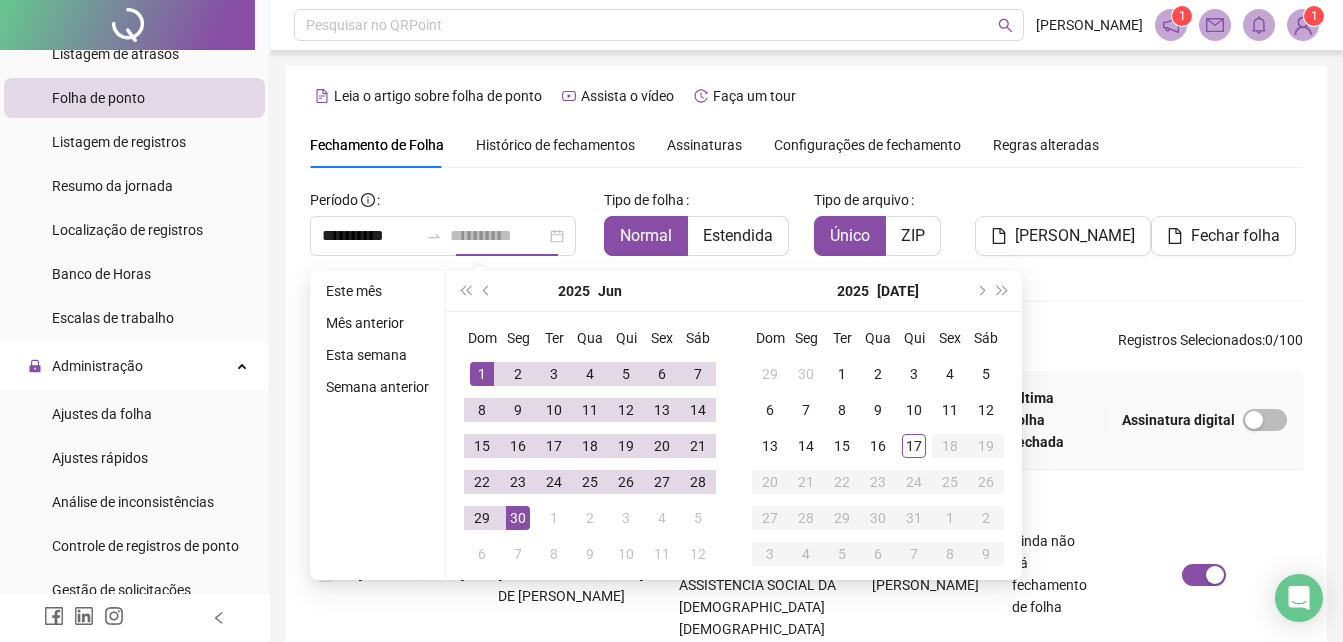click on "30" at bounding box center [518, 518] 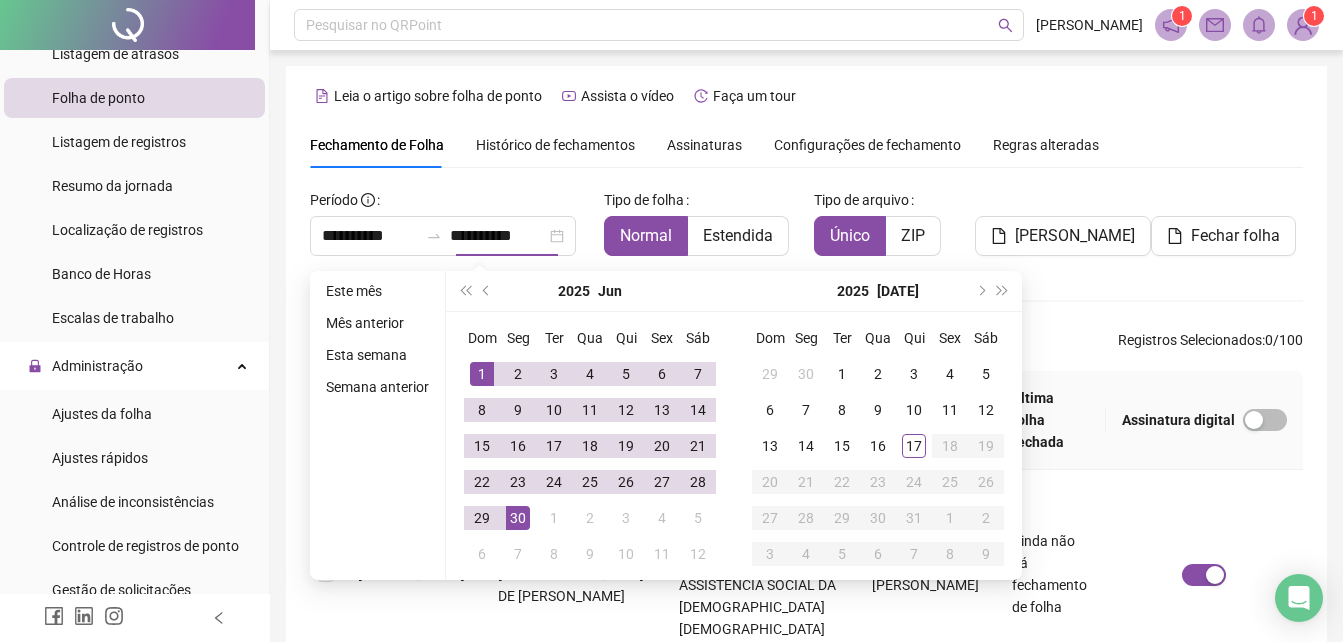 scroll, scrollTop: 89, scrollLeft: 0, axis: vertical 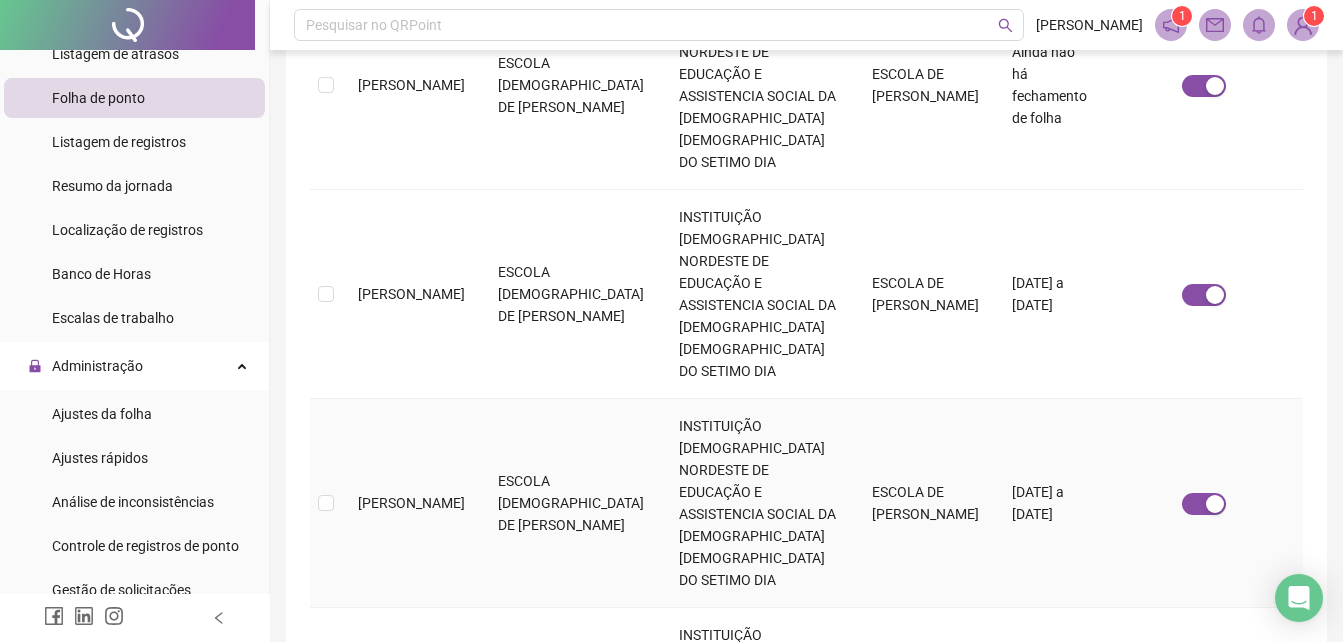 click on "[PERSON_NAME]" at bounding box center (412, 503) 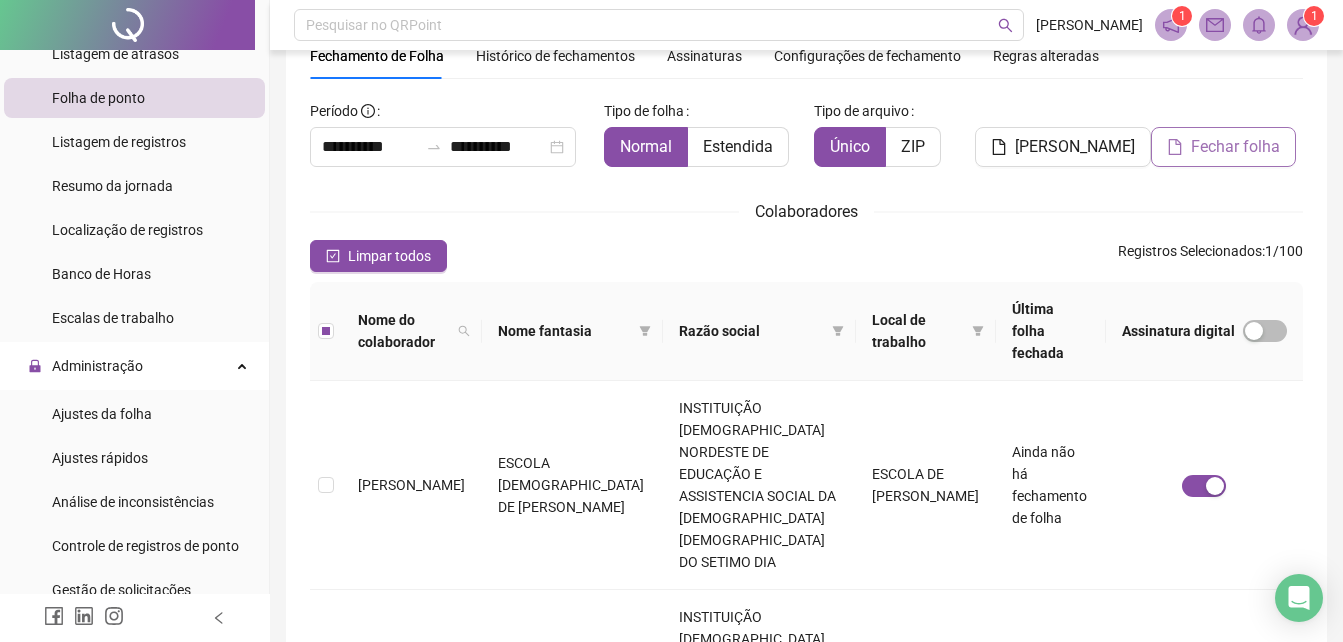 click on "Fechar folha" at bounding box center [1235, 147] 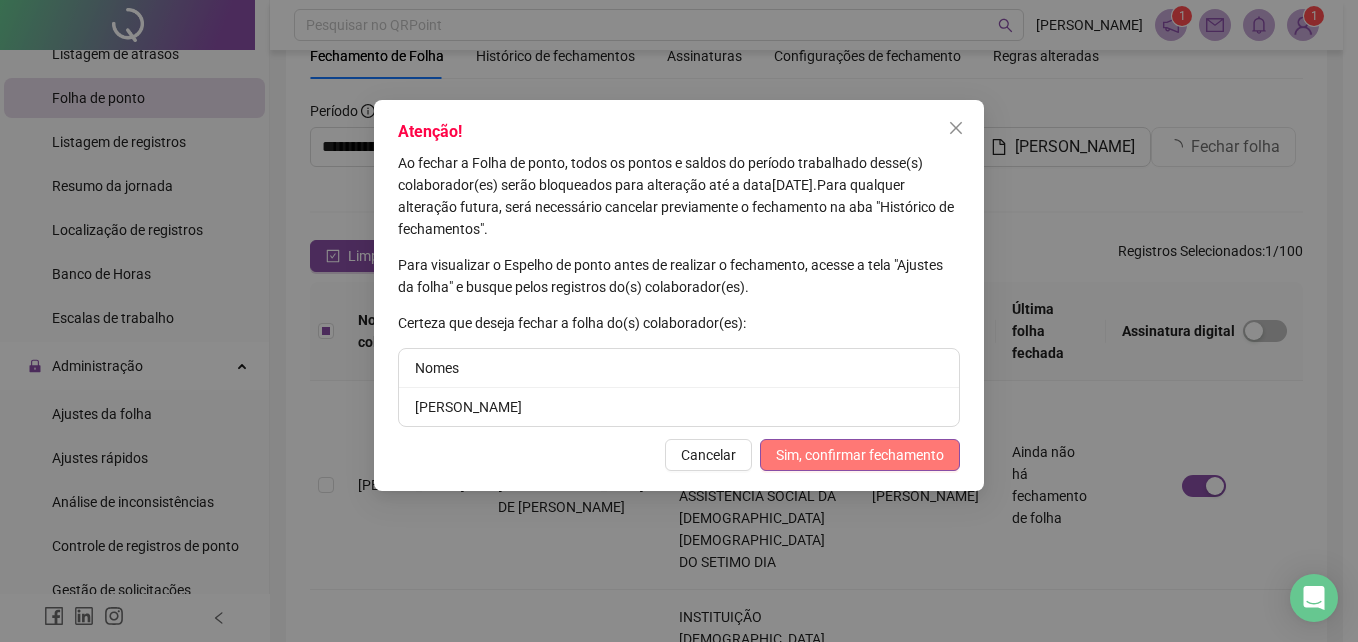 click on "Sim, confirmar fechamento" at bounding box center (860, 455) 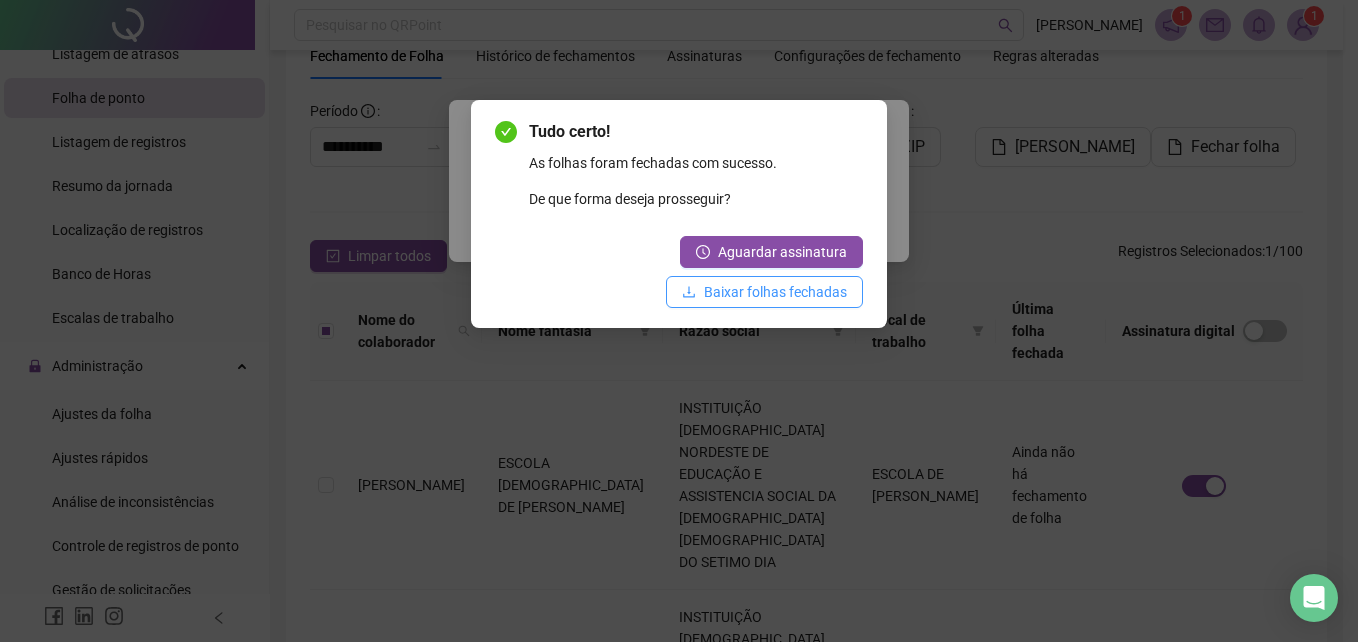 click on "Baixar folhas fechadas" at bounding box center (775, 292) 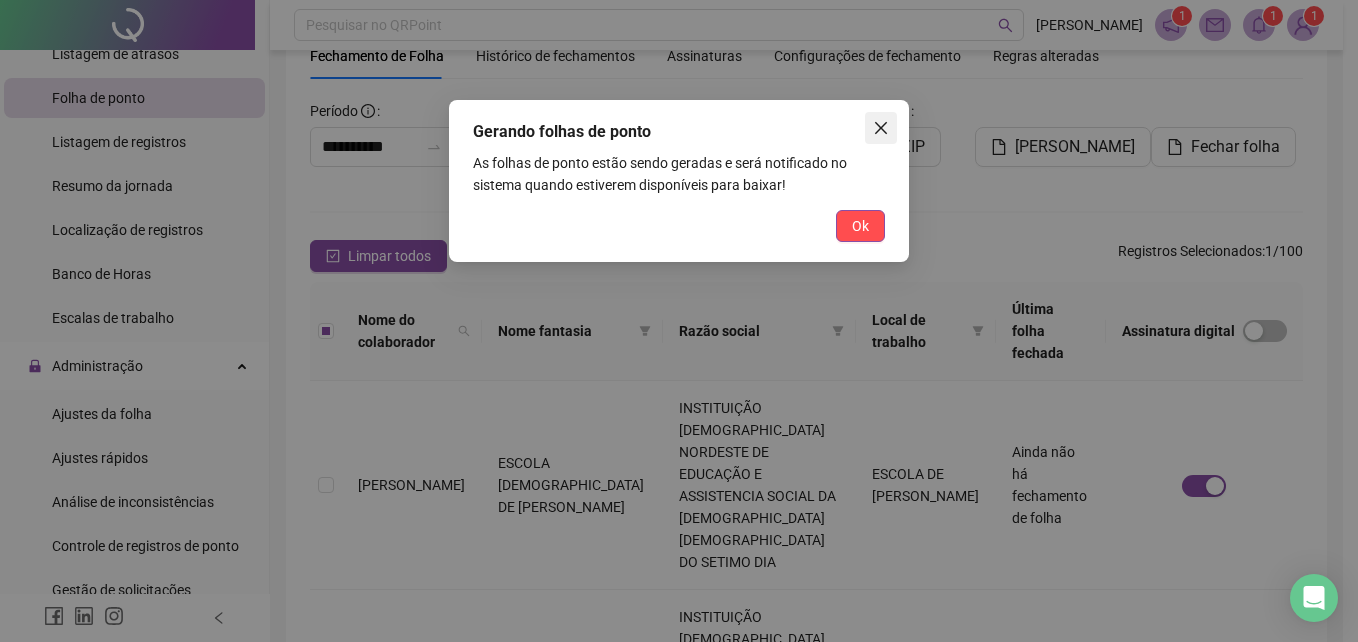 click 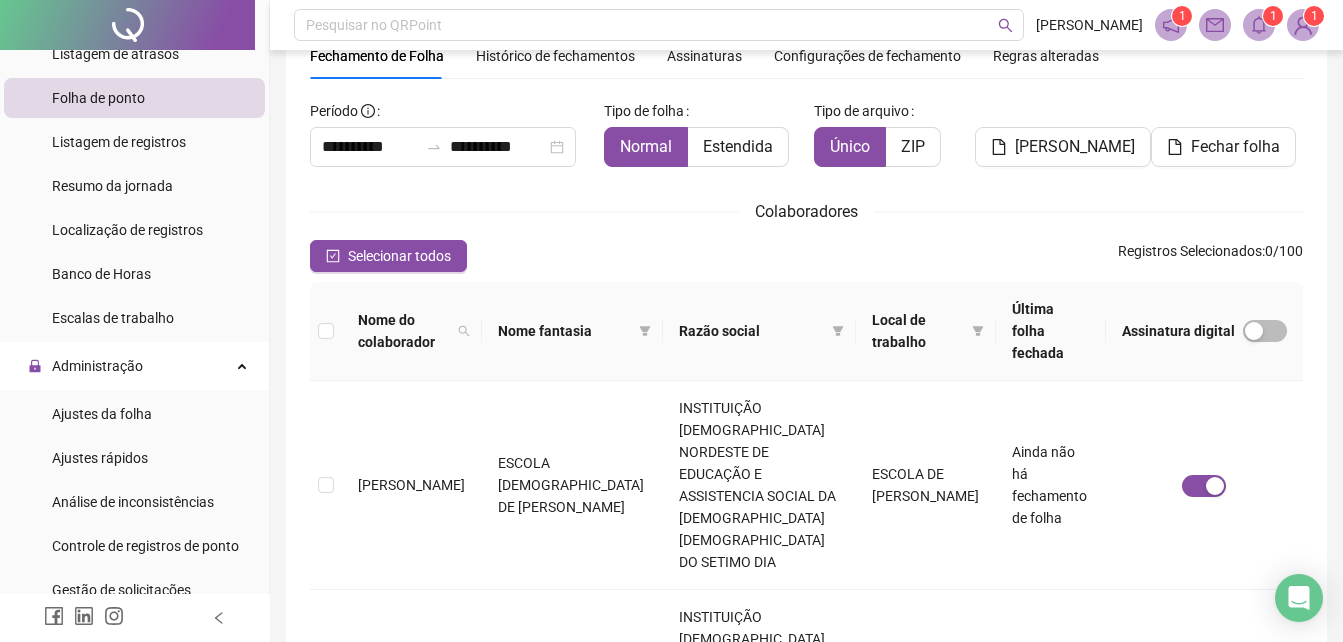 scroll, scrollTop: 0, scrollLeft: 0, axis: both 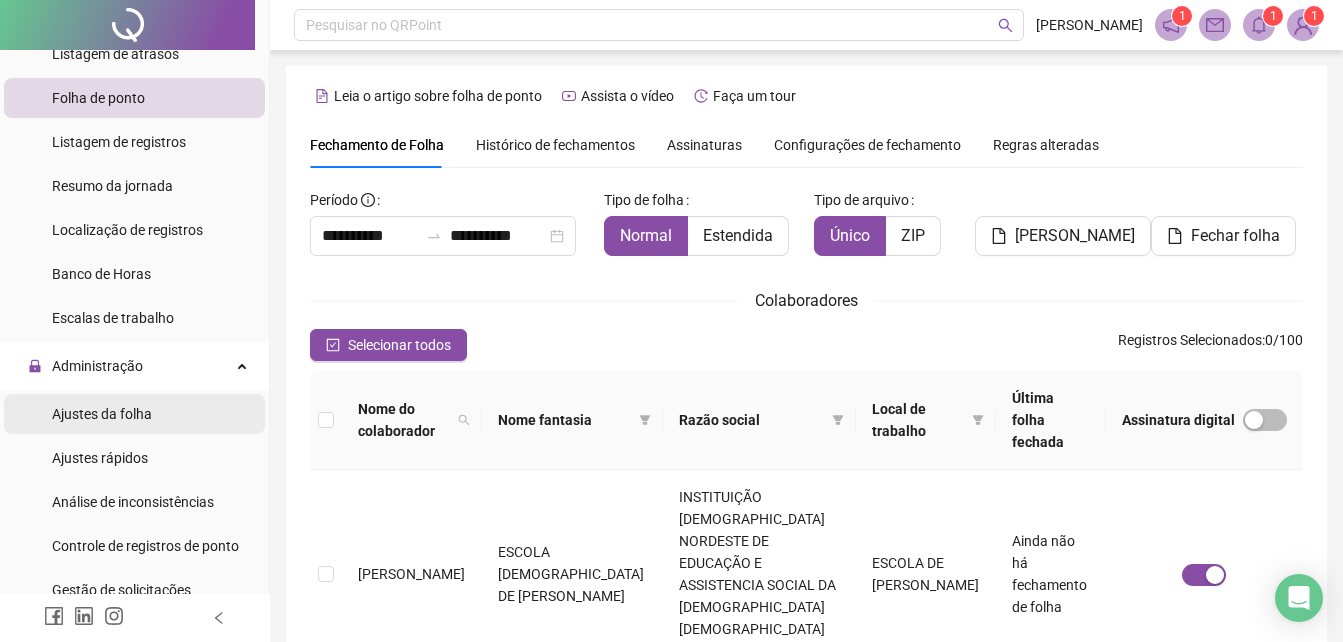 click on "Ajustes da folha" at bounding box center (102, 414) 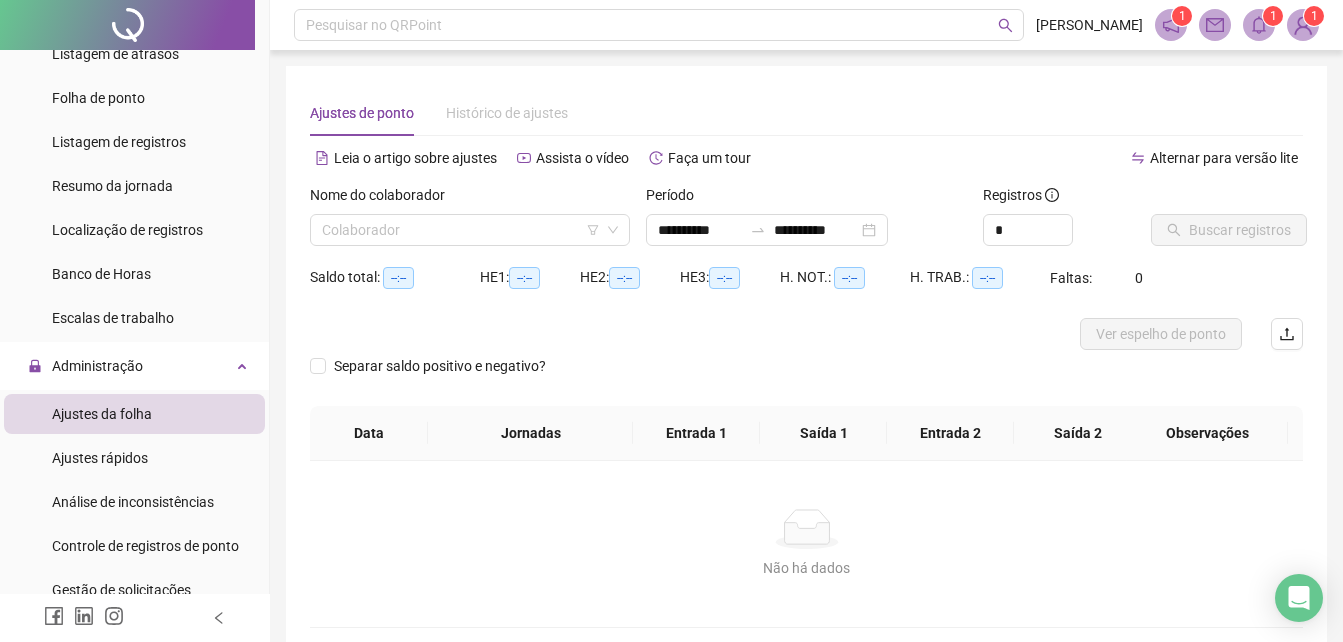 type on "**********" 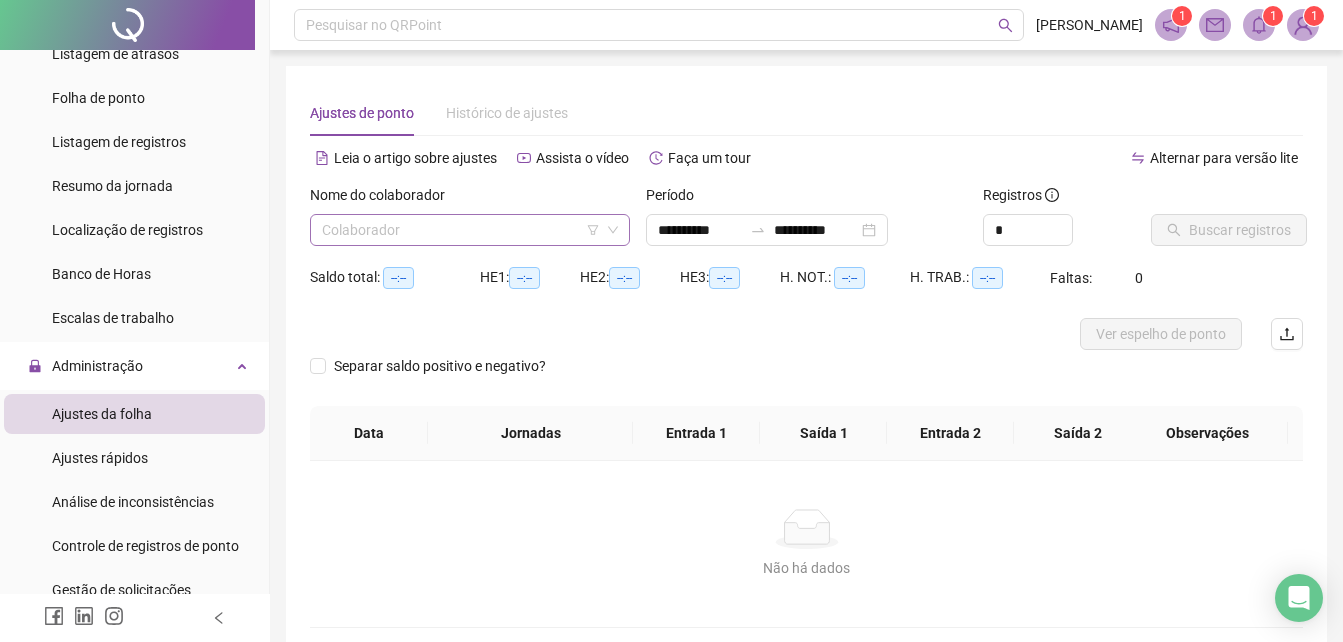click at bounding box center (464, 230) 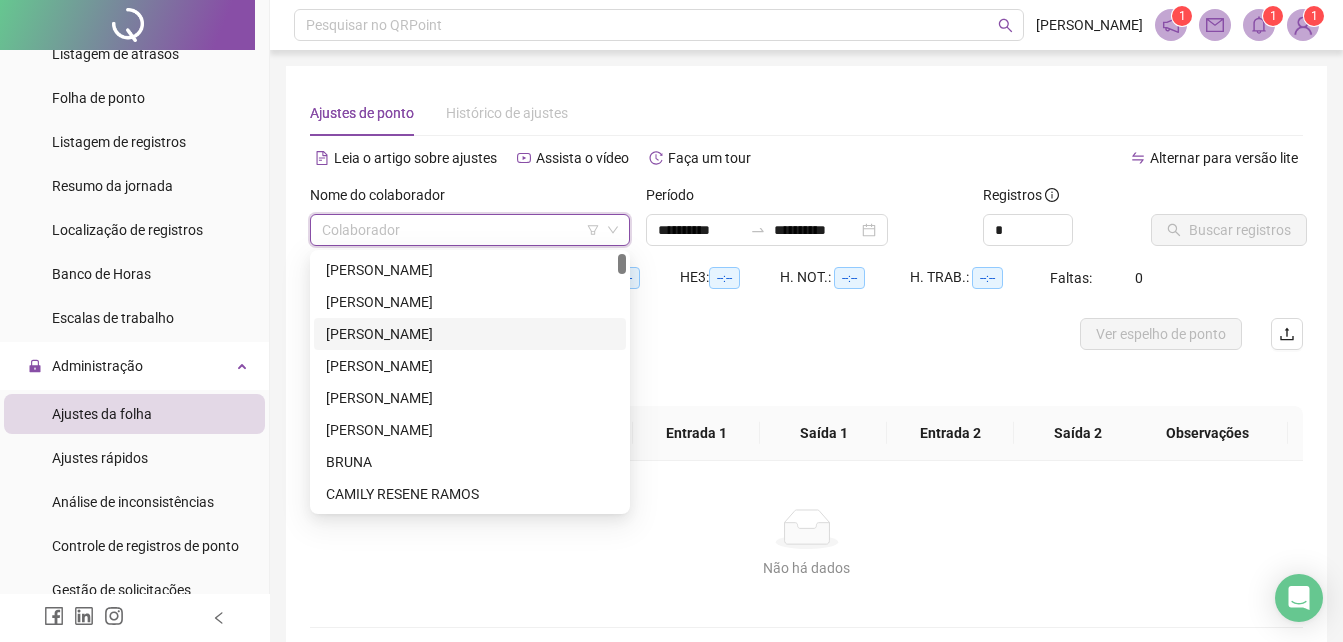 click on "[PERSON_NAME]" at bounding box center [470, 334] 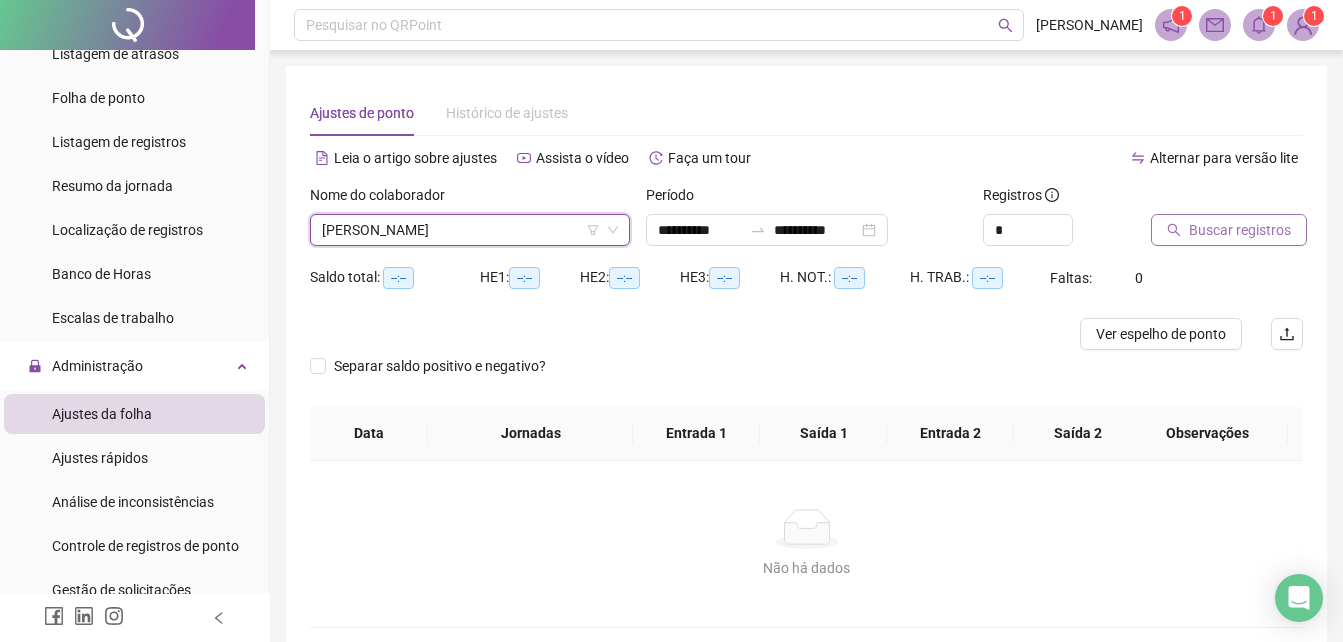 click on "Buscar registros" at bounding box center (1240, 230) 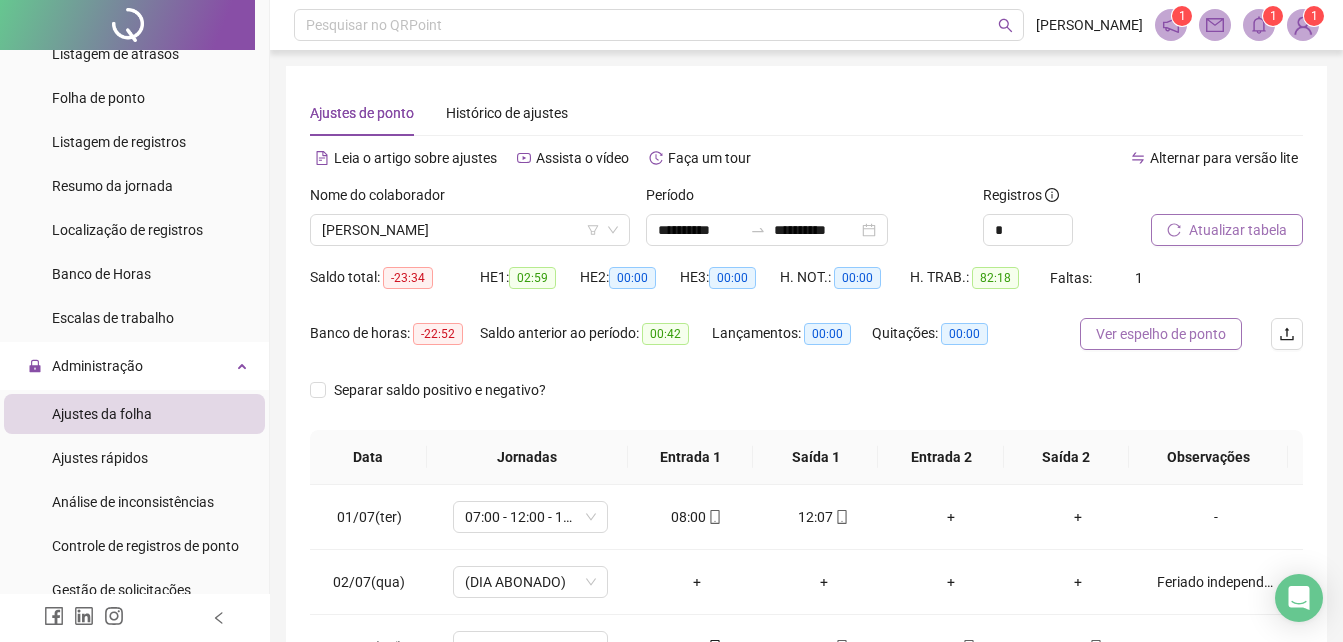 click on "Ver espelho de ponto" at bounding box center (1161, 334) 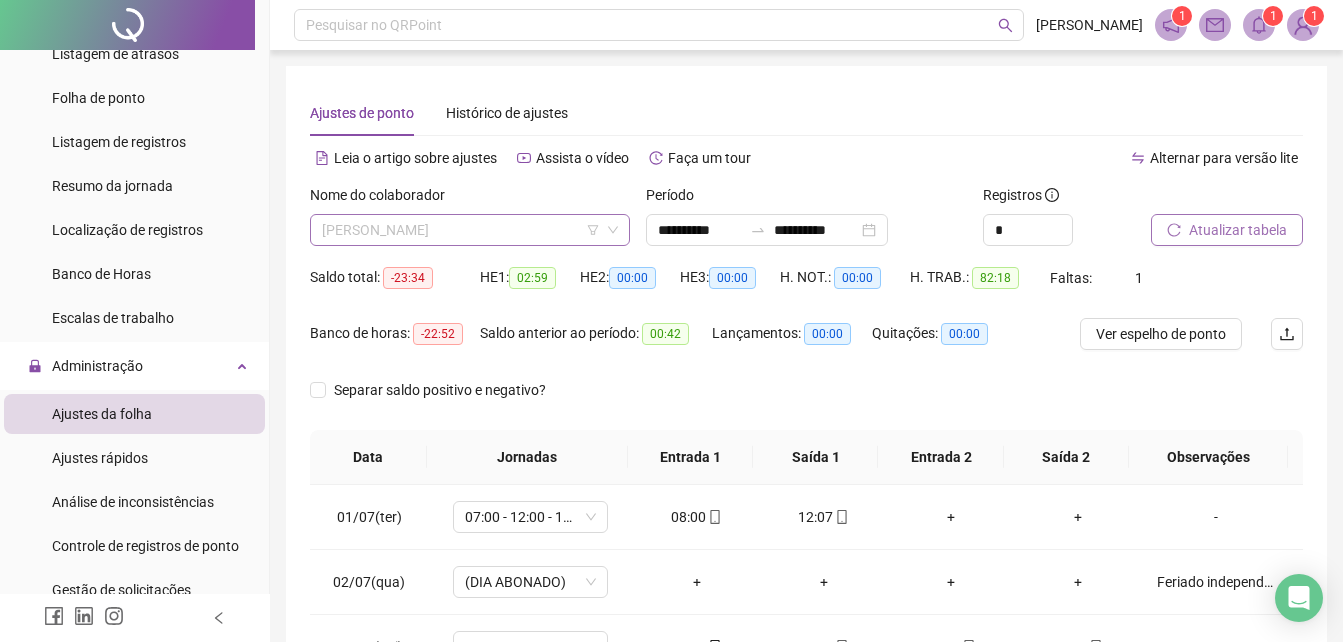 click on "[PERSON_NAME]" at bounding box center (470, 230) 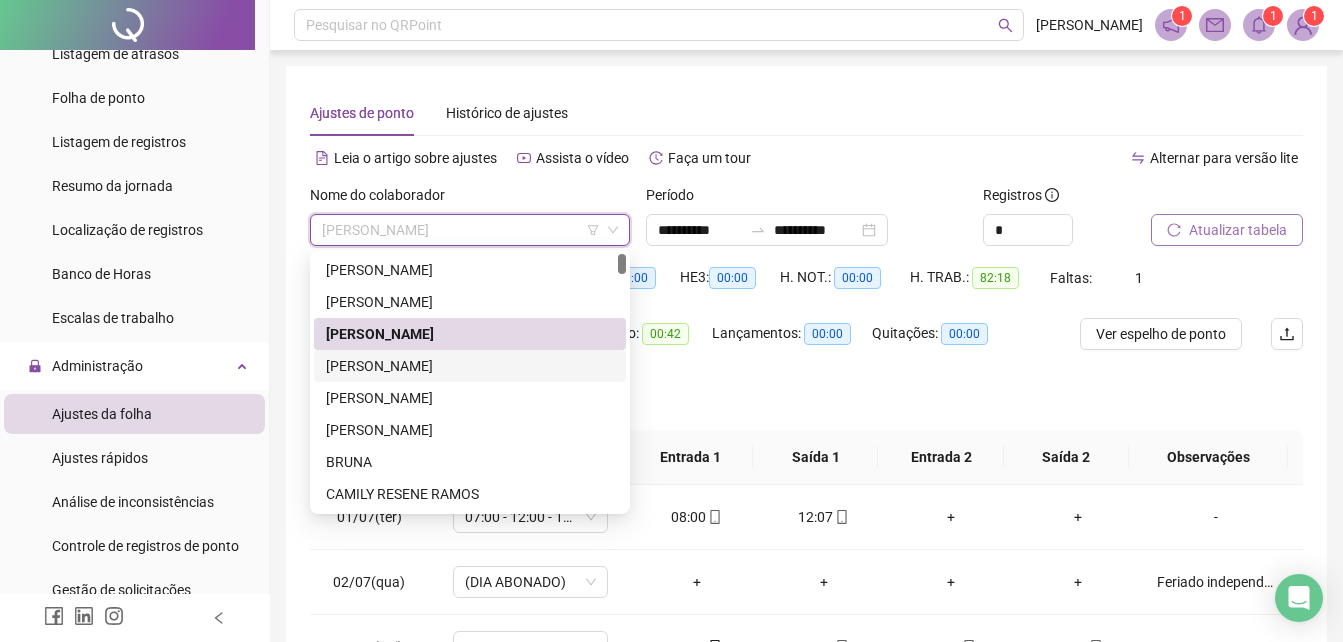 click on "[PERSON_NAME]" at bounding box center [470, 366] 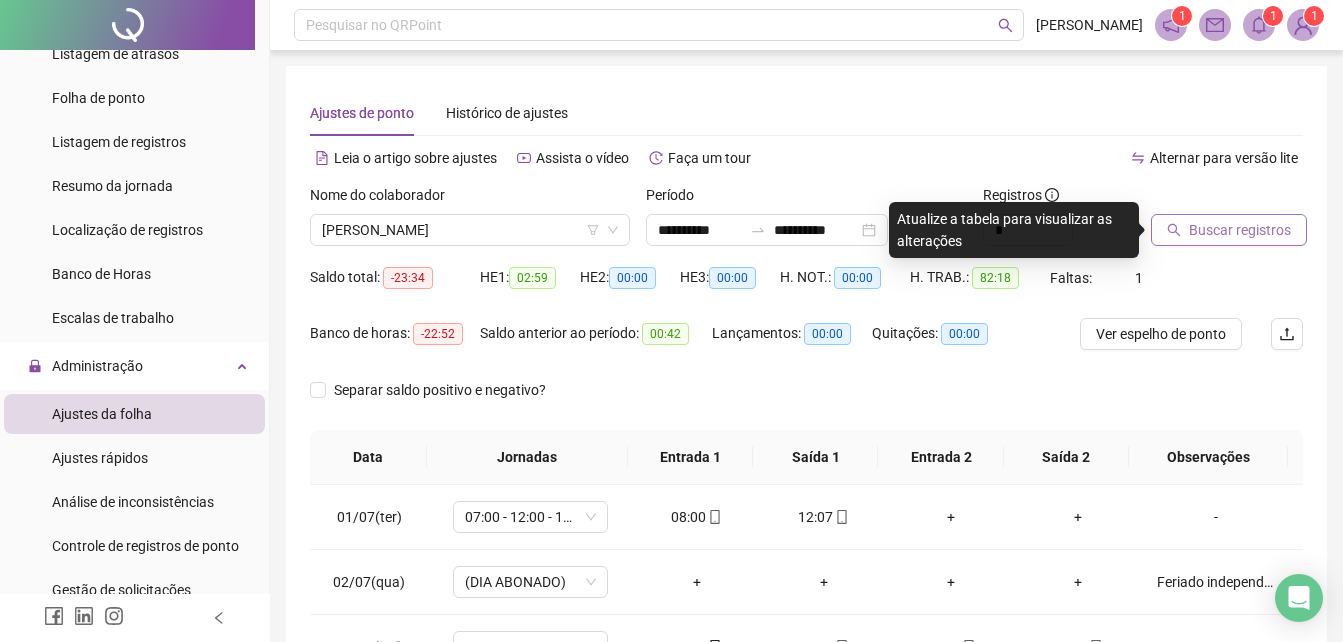 click 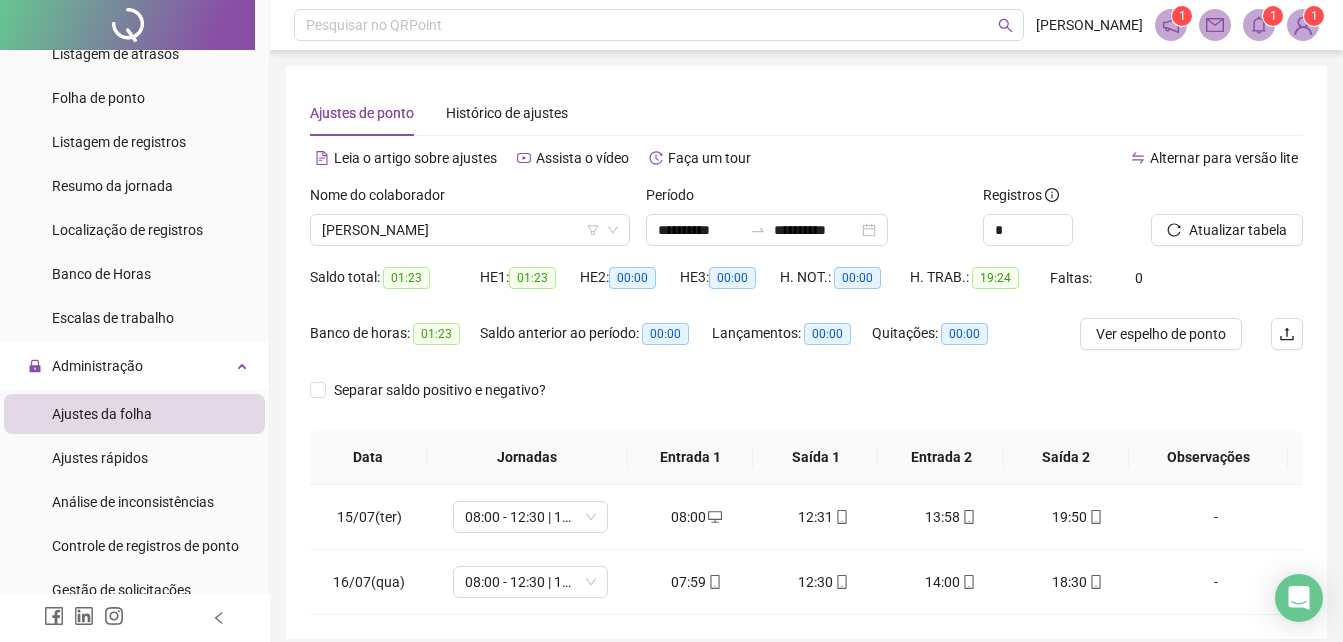 scroll, scrollTop: 83, scrollLeft: 0, axis: vertical 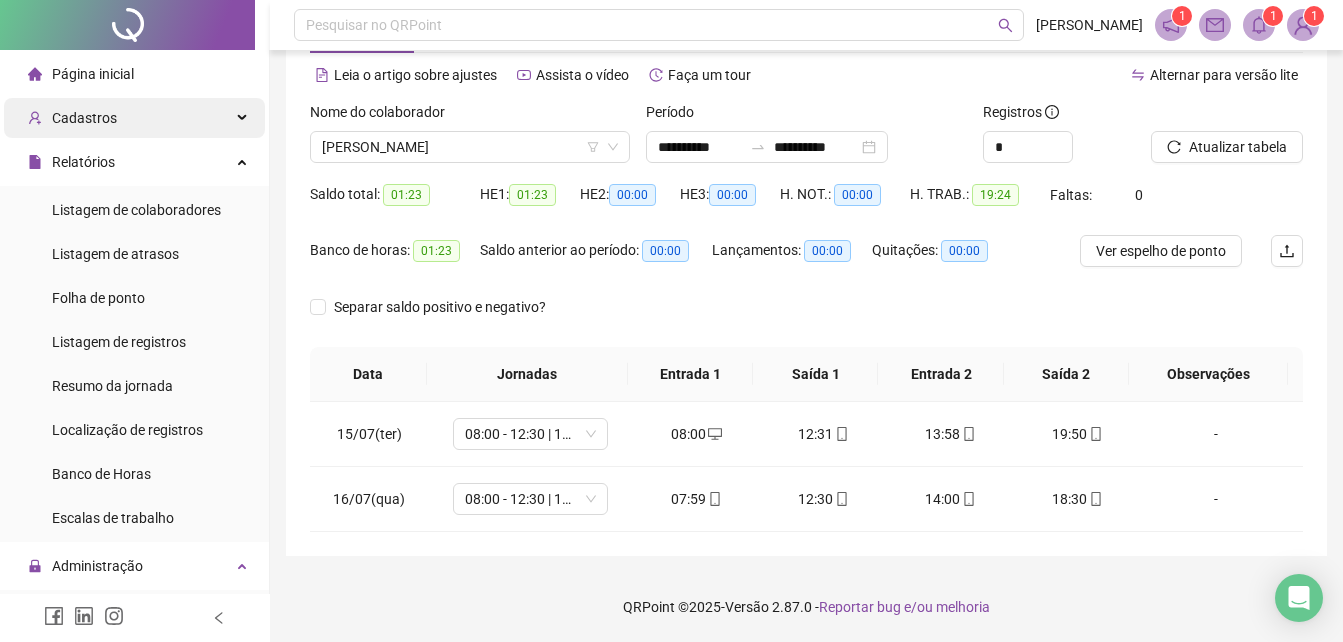 click on "Cadastros" at bounding box center (134, 118) 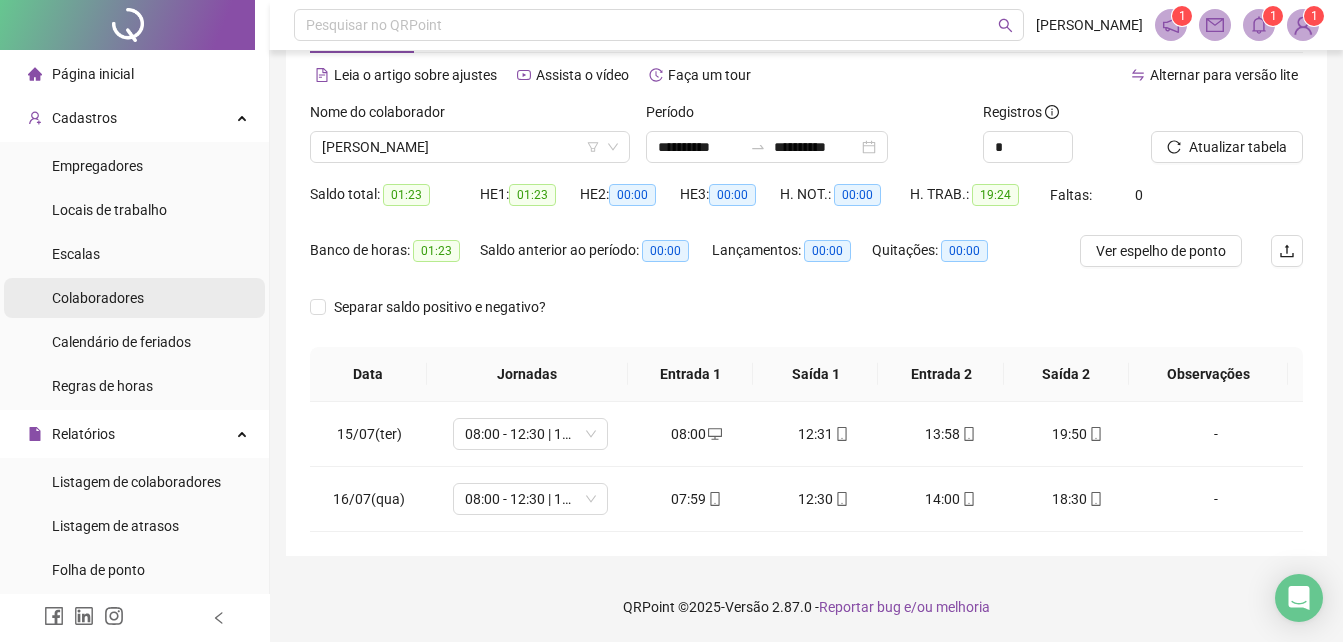 click on "Colaboradores" at bounding box center (134, 298) 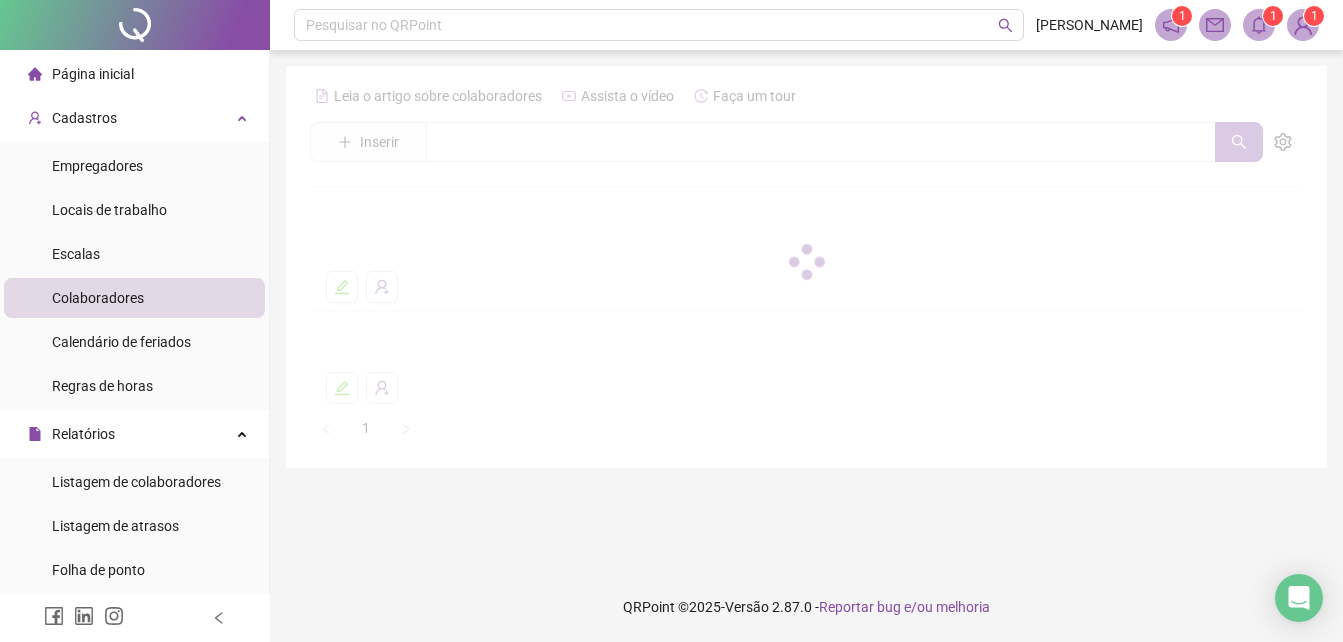 scroll, scrollTop: 0, scrollLeft: 0, axis: both 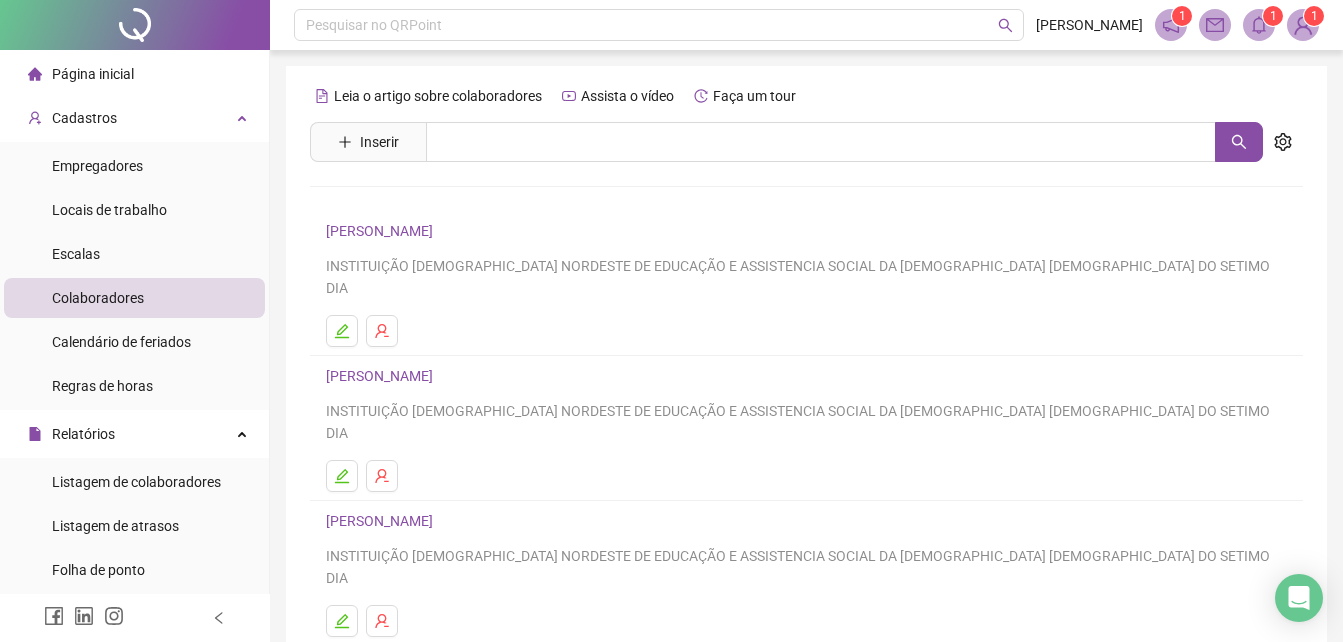 click on "[PERSON_NAME]" at bounding box center [382, 376] 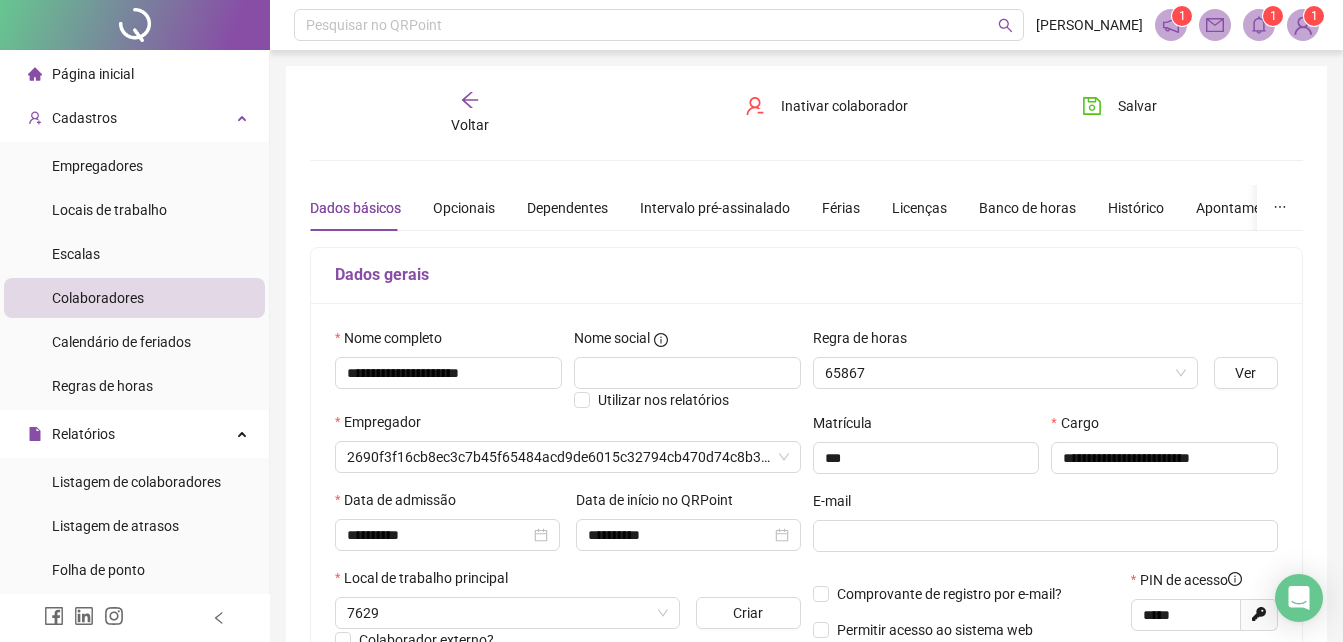 type on "**********" 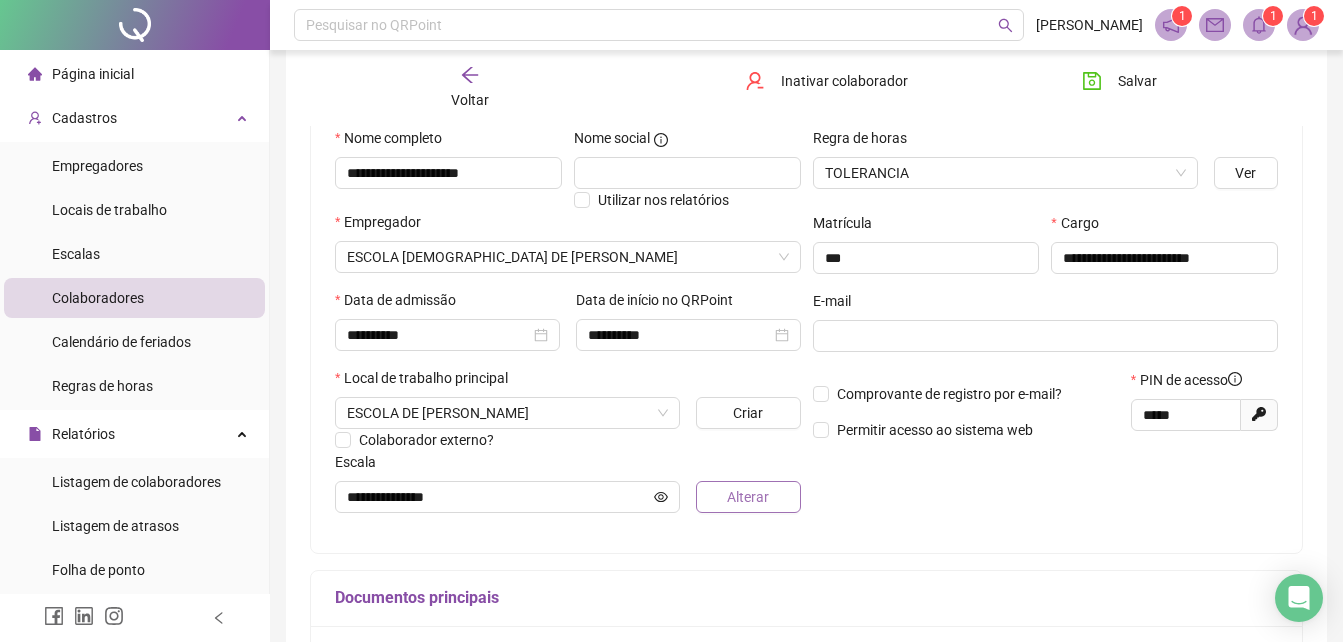 click on "Alterar" at bounding box center [748, 497] 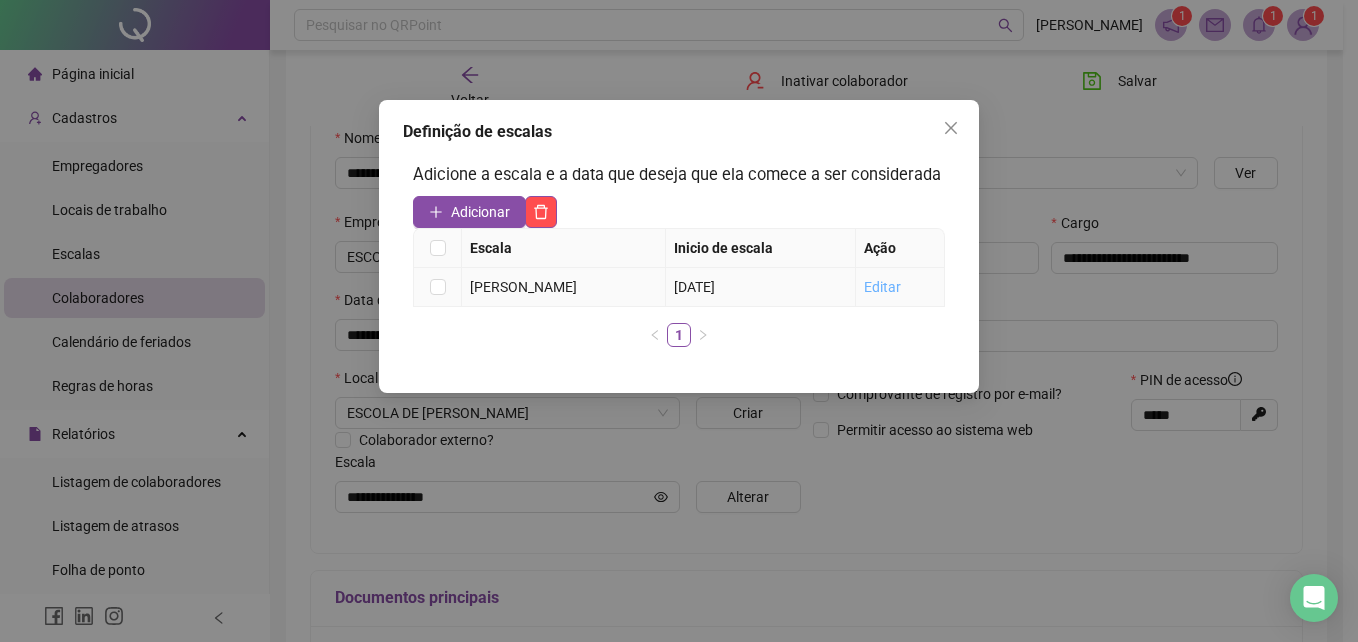 click on "Editar" at bounding box center [882, 287] 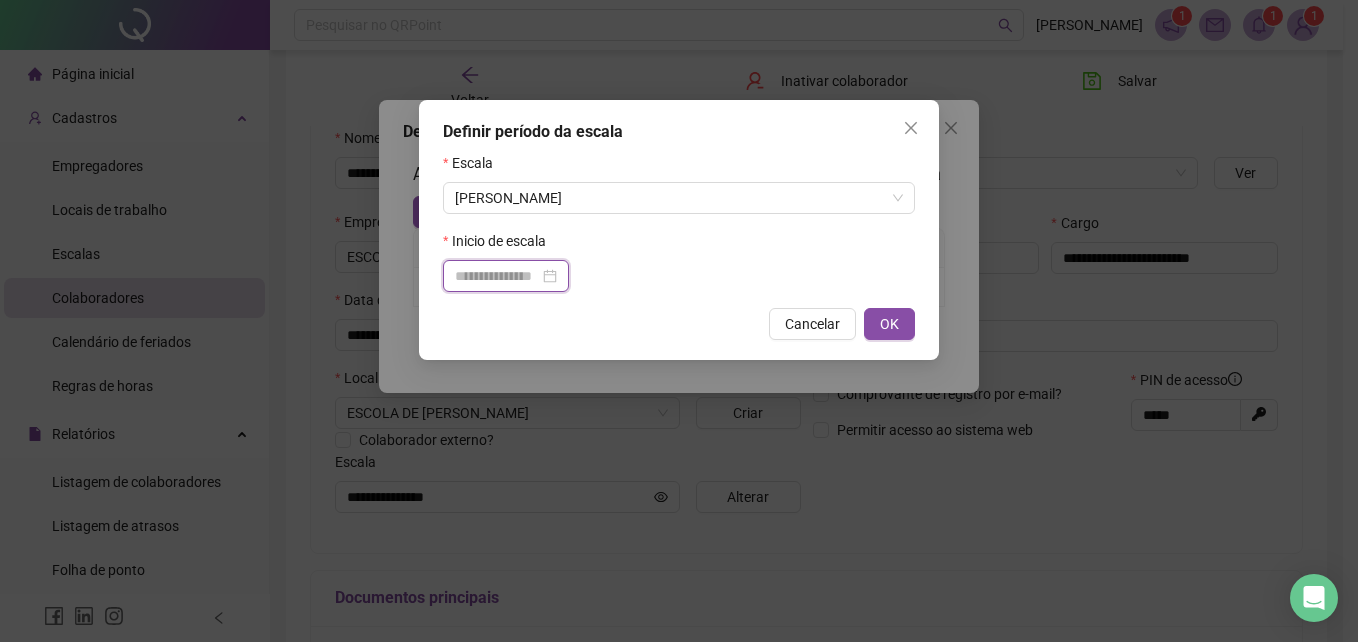 click at bounding box center (497, 276) 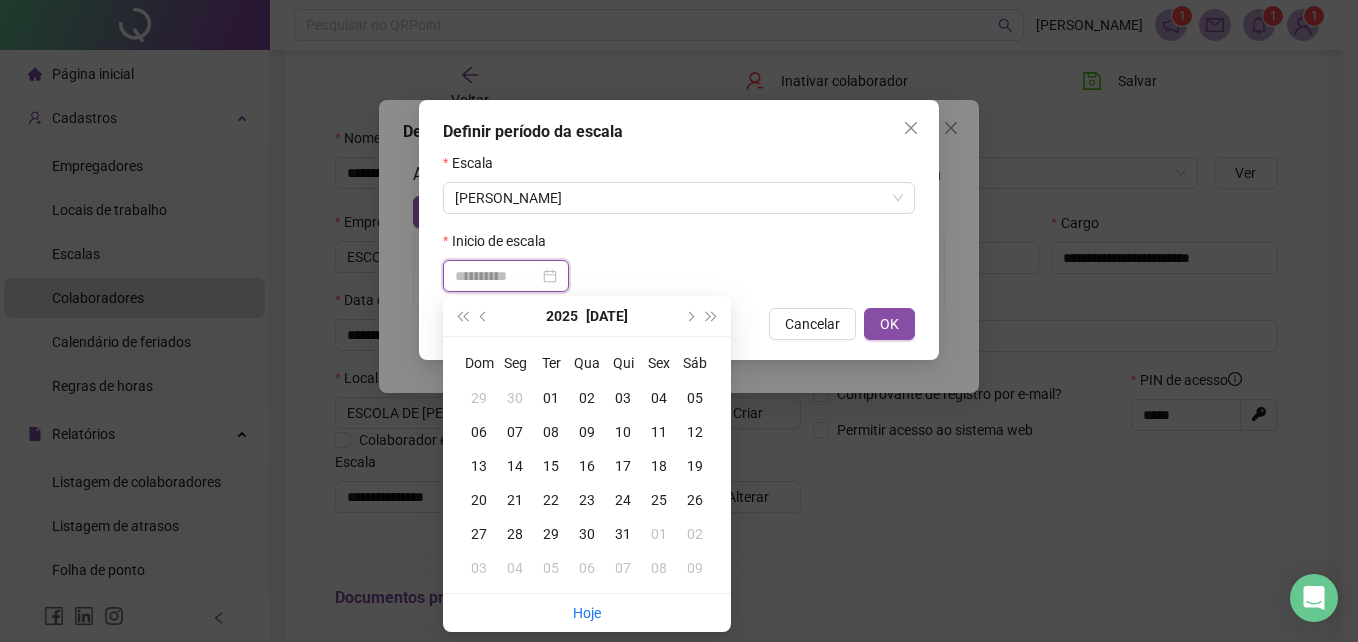 type on "**********" 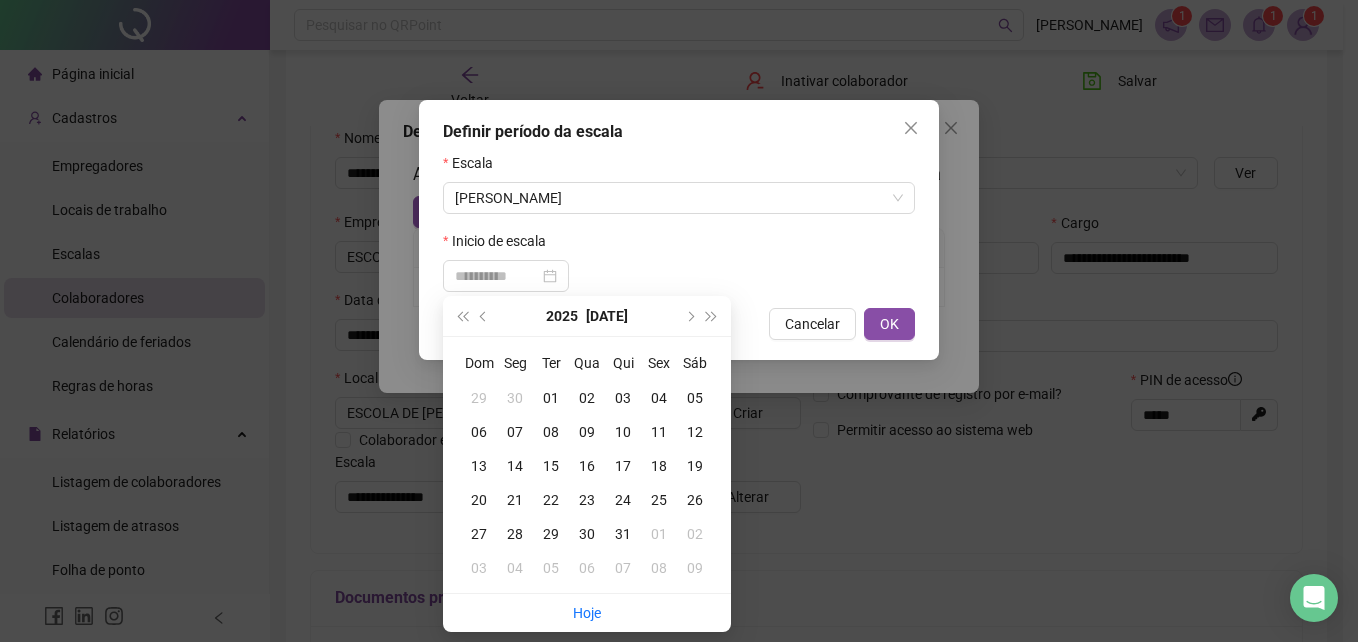 click on "15" at bounding box center (551, 466) 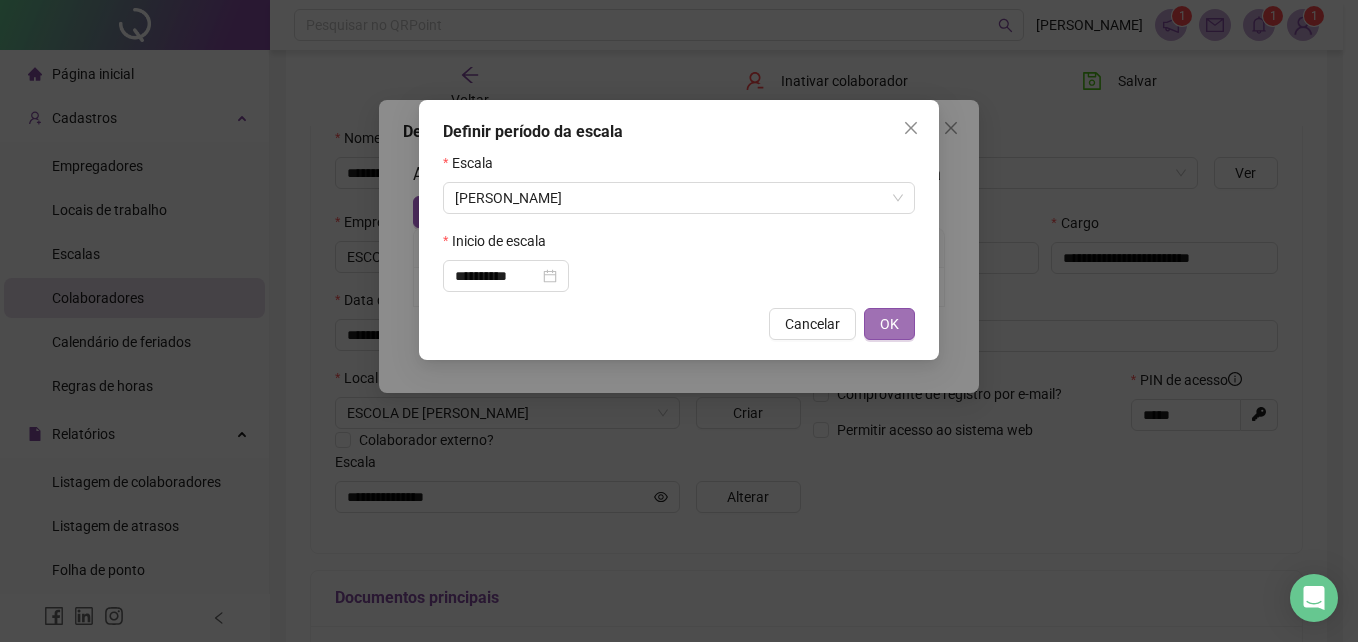 click on "OK" at bounding box center [889, 324] 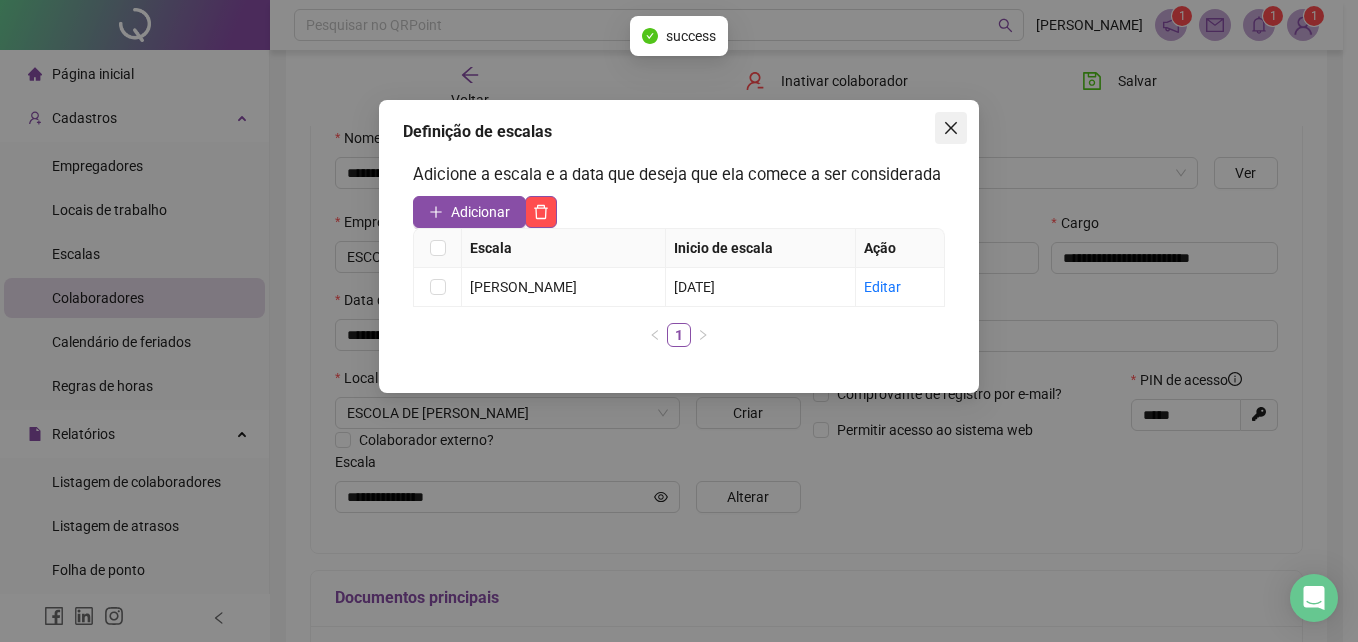 drag, startPoint x: 946, startPoint y: 124, endPoint x: 1019, endPoint y: 119, distance: 73.171036 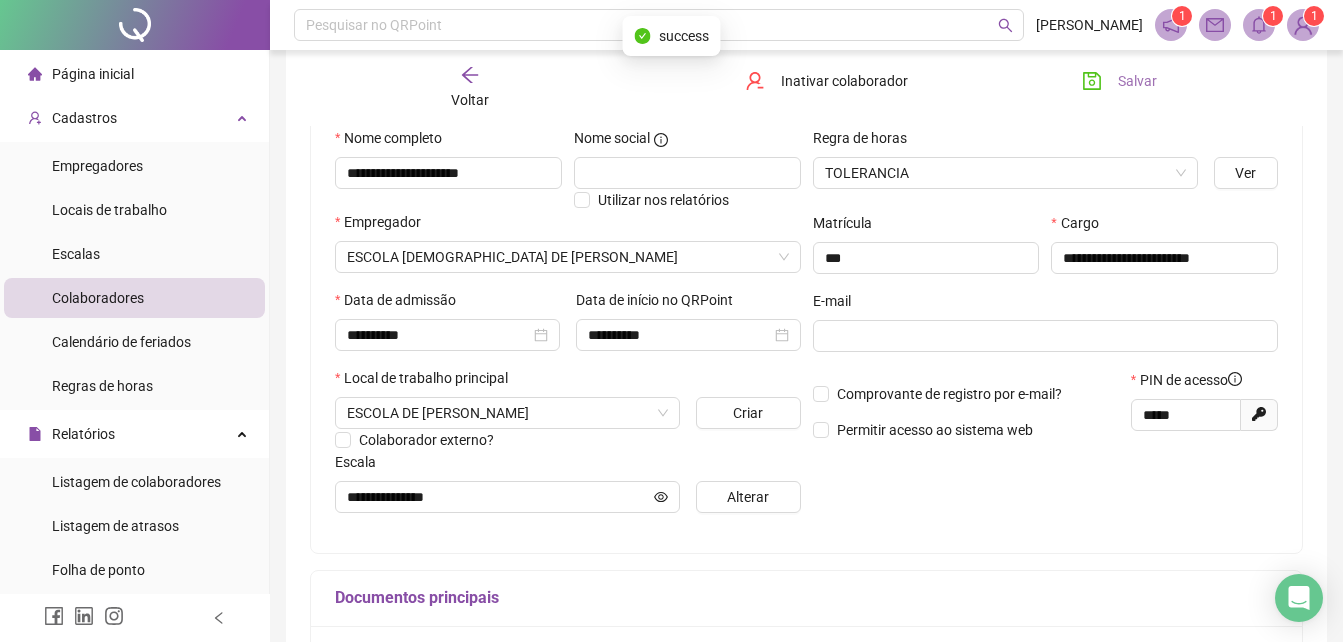 click on "Salvar" at bounding box center (1137, 81) 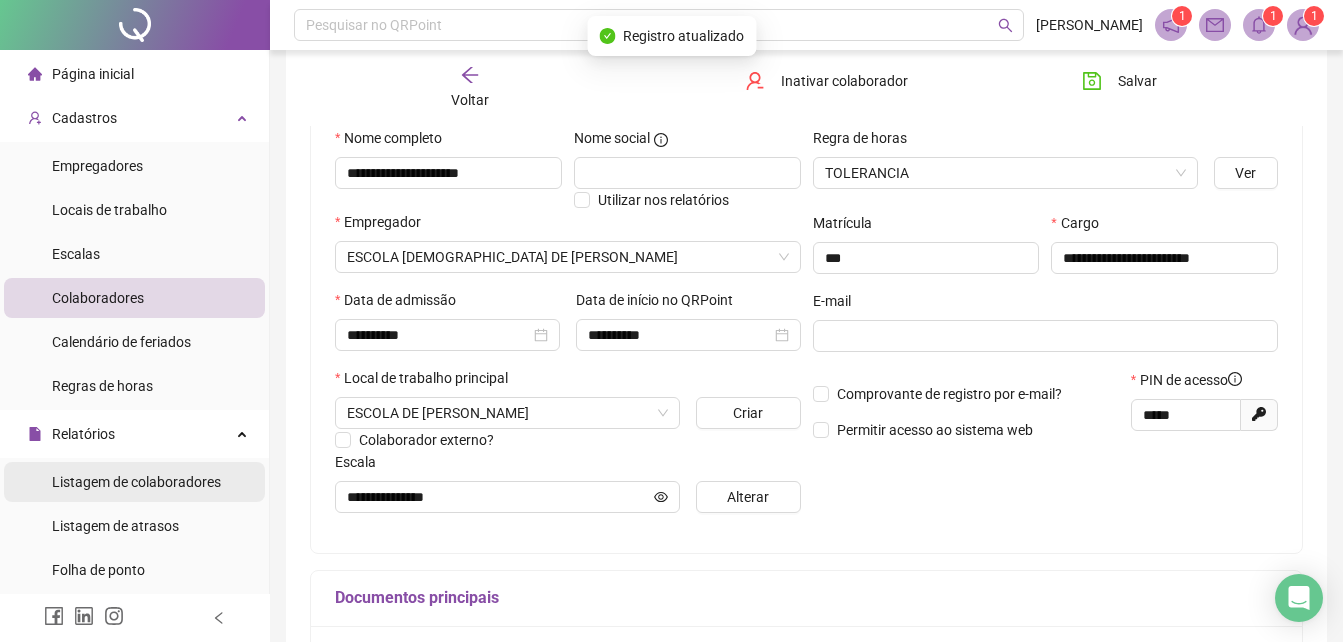scroll, scrollTop: 200, scrollLeft: 0, axis: vertical 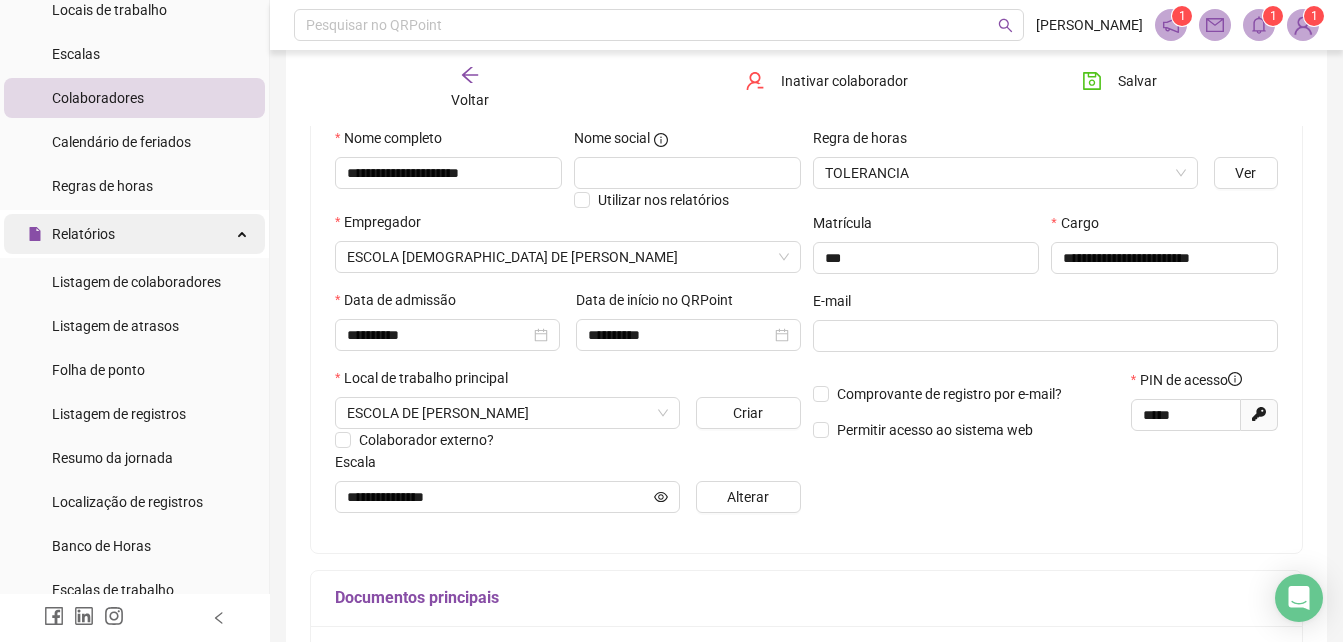 click on "Relatórios" at bounding box center (134, 234) 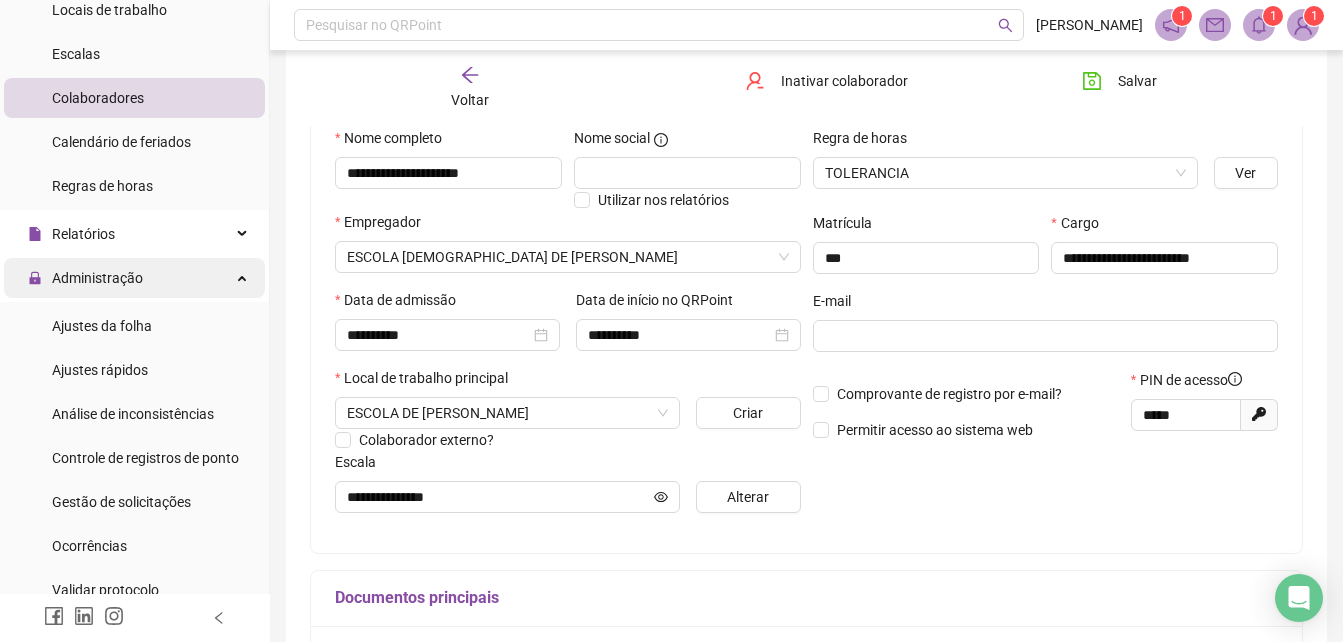 click on "Administração" at bounding box center (134, 278) 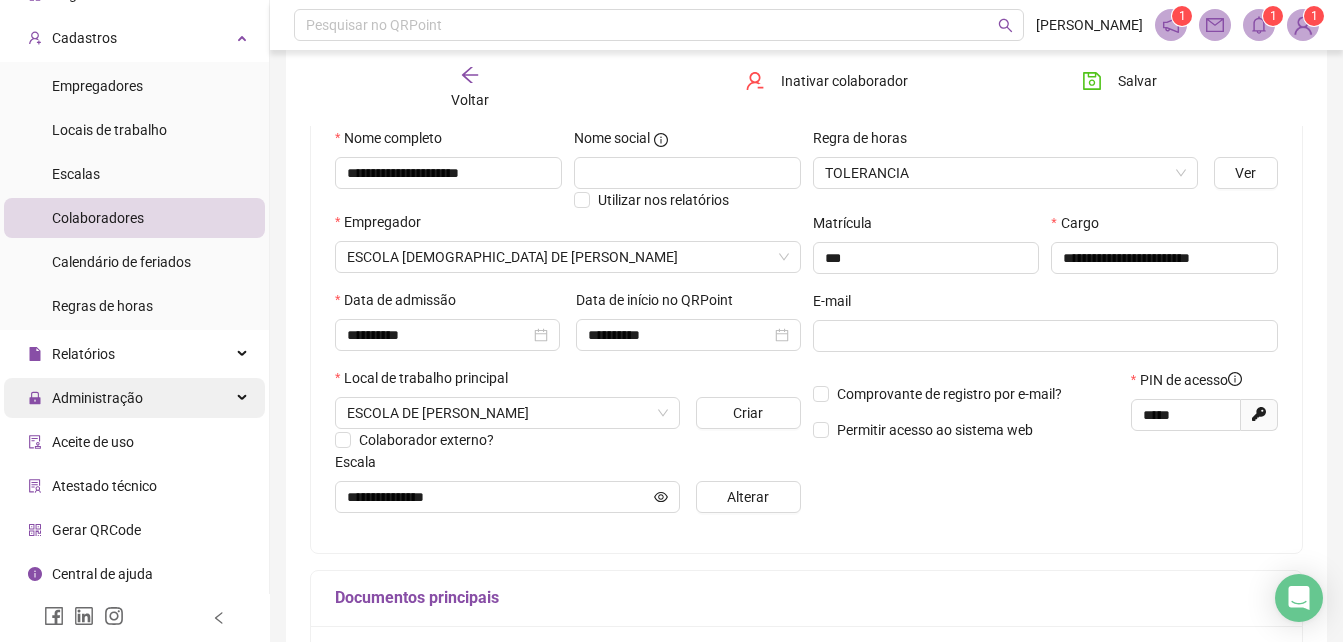 click on "Administração" at bounding box center (134, 398) 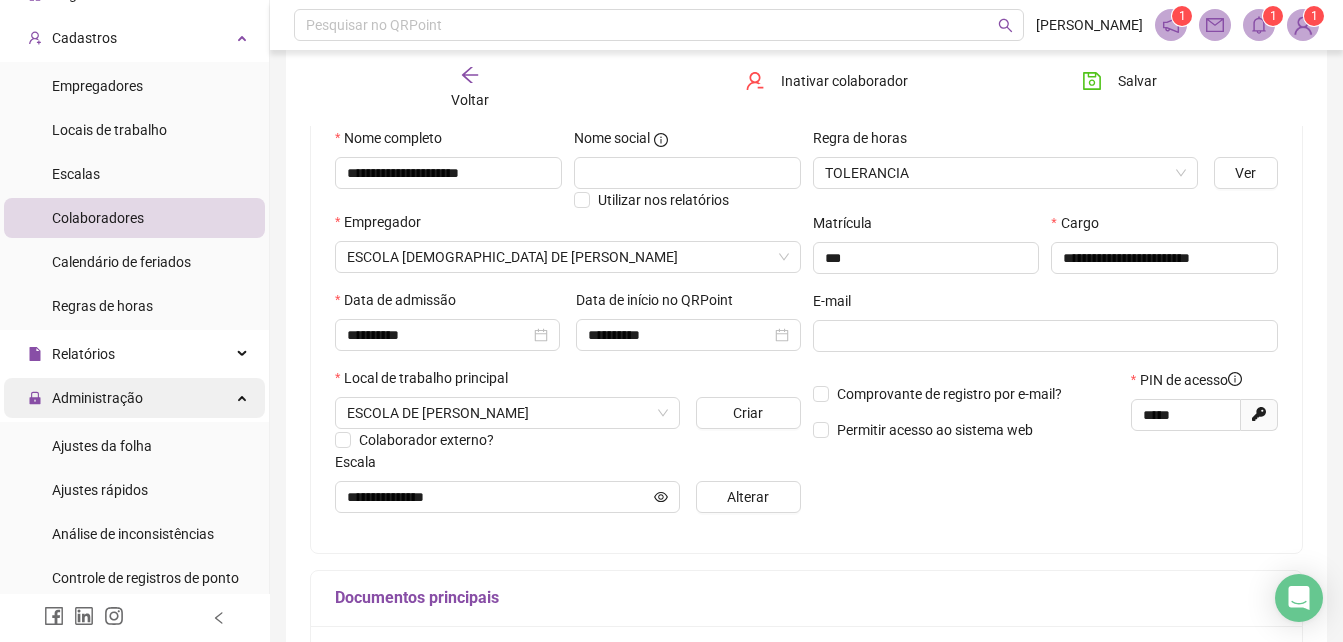 scroll, scrollTop: 200, scrollLeft: 0, axis: vertical 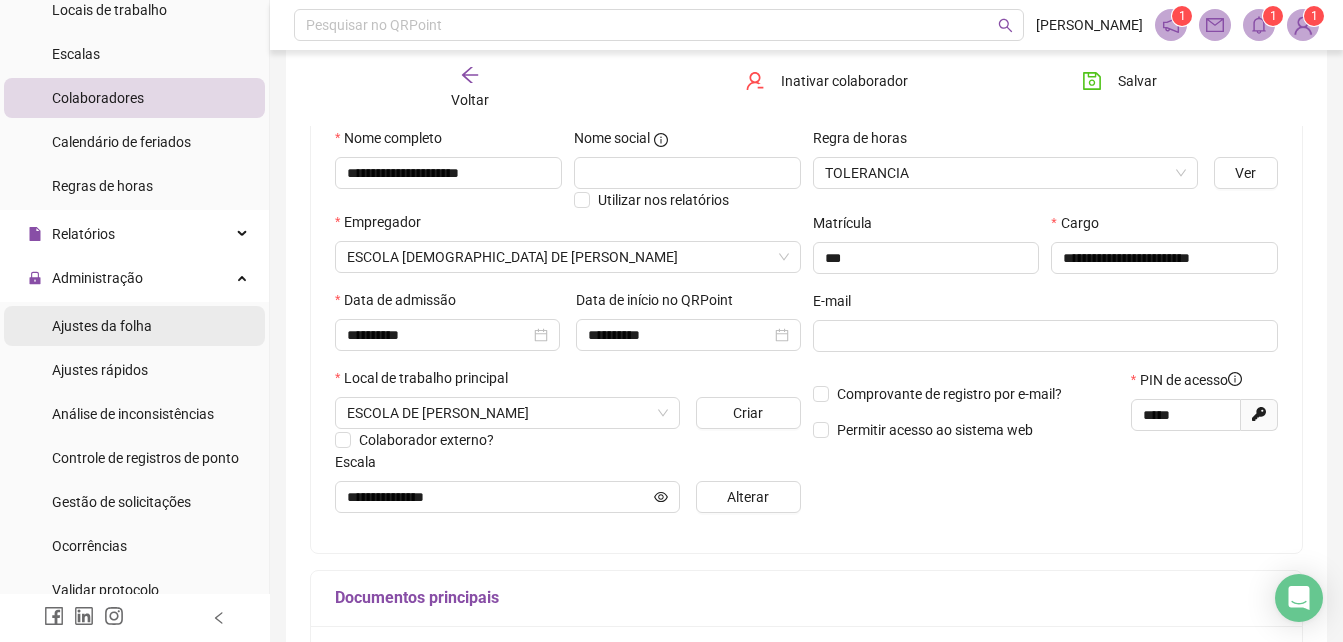 click on "Ajustes da folha" at bounding box center [134, 326] 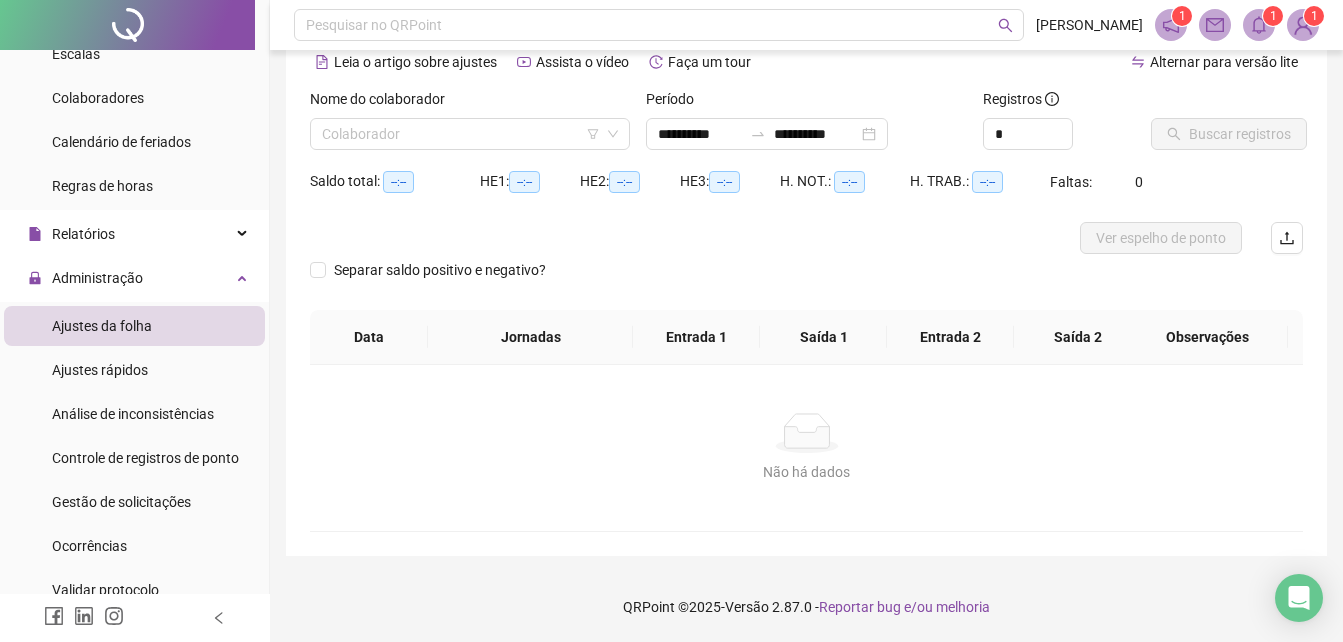 scroll, scrollTop: 96, scrollLeft: 0, axis: vertical 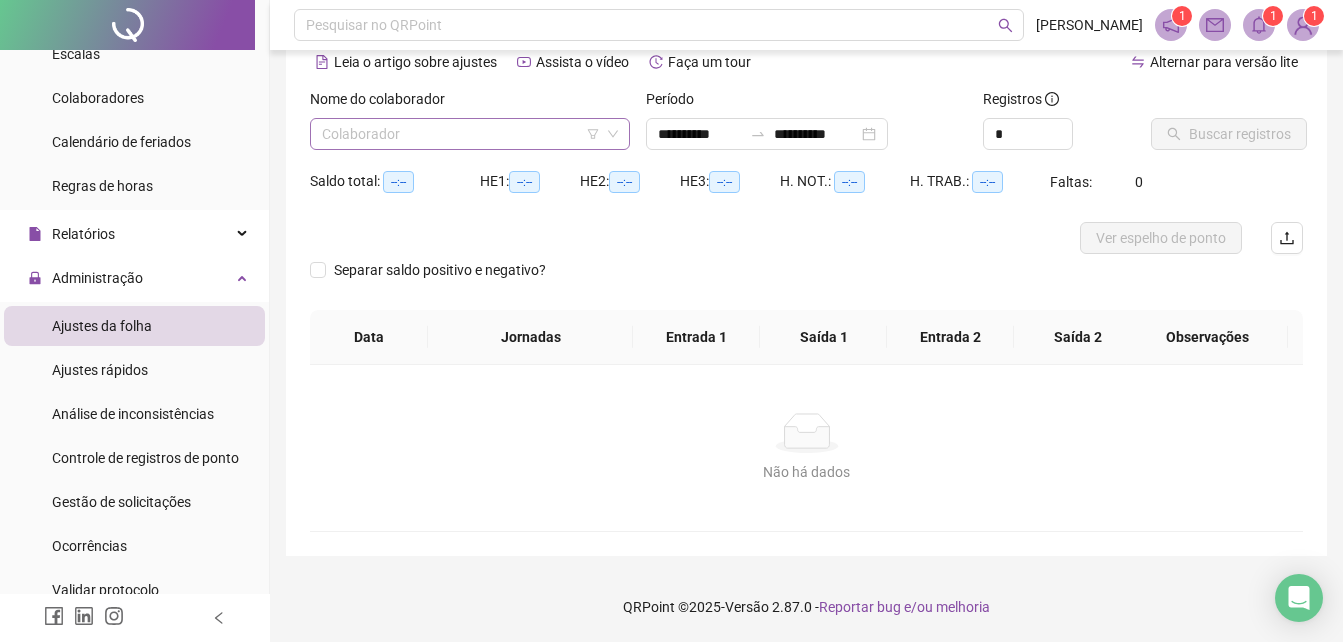 click at bounding box center (464, 134) 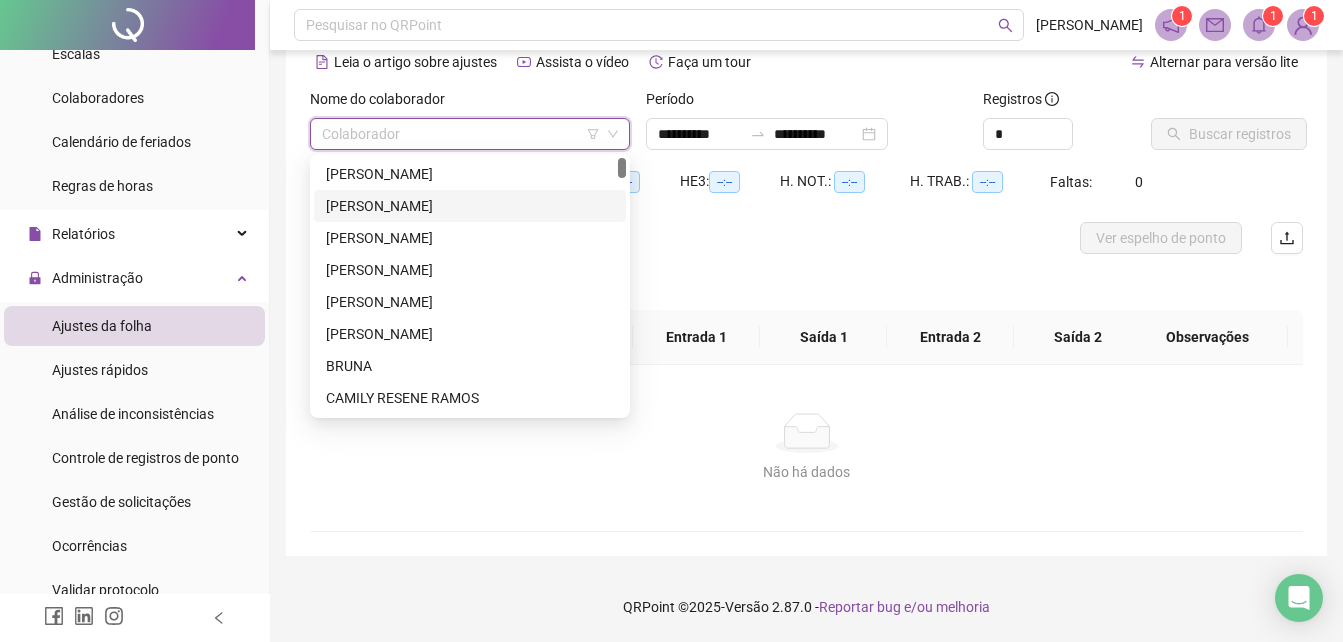 click on "[PERSON_NAME]" at bounding box center [470, 206] 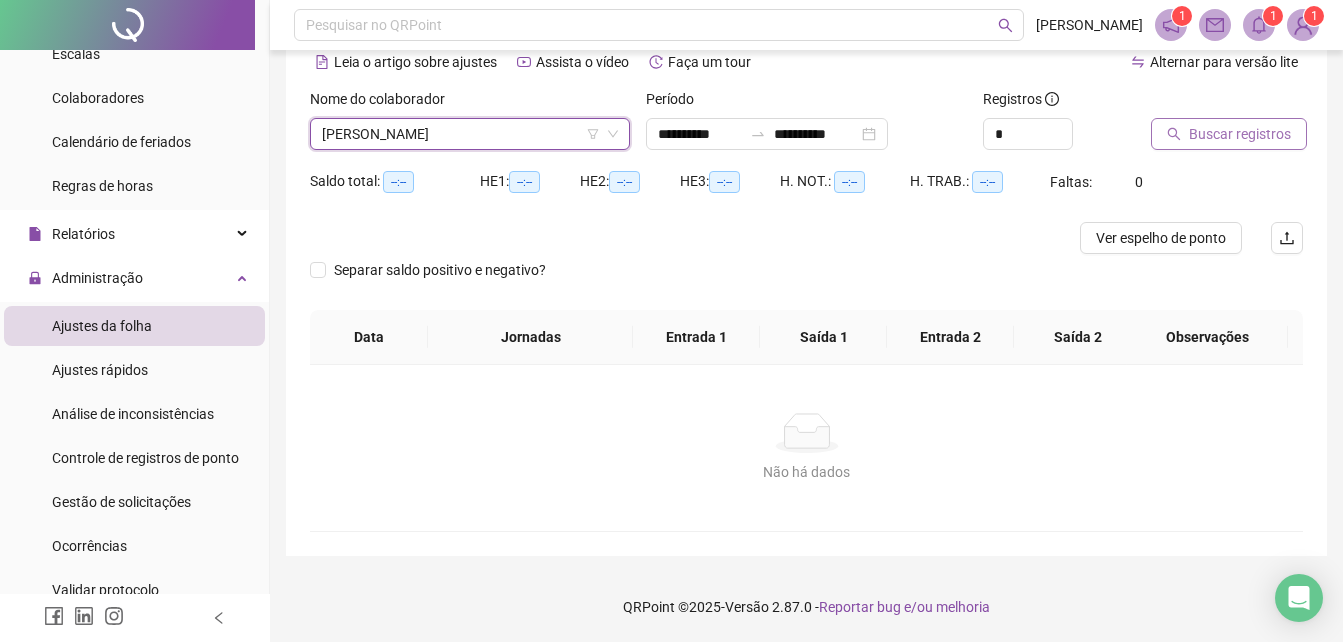 click on "Buscar registros" at bounding box center [1229, 134] 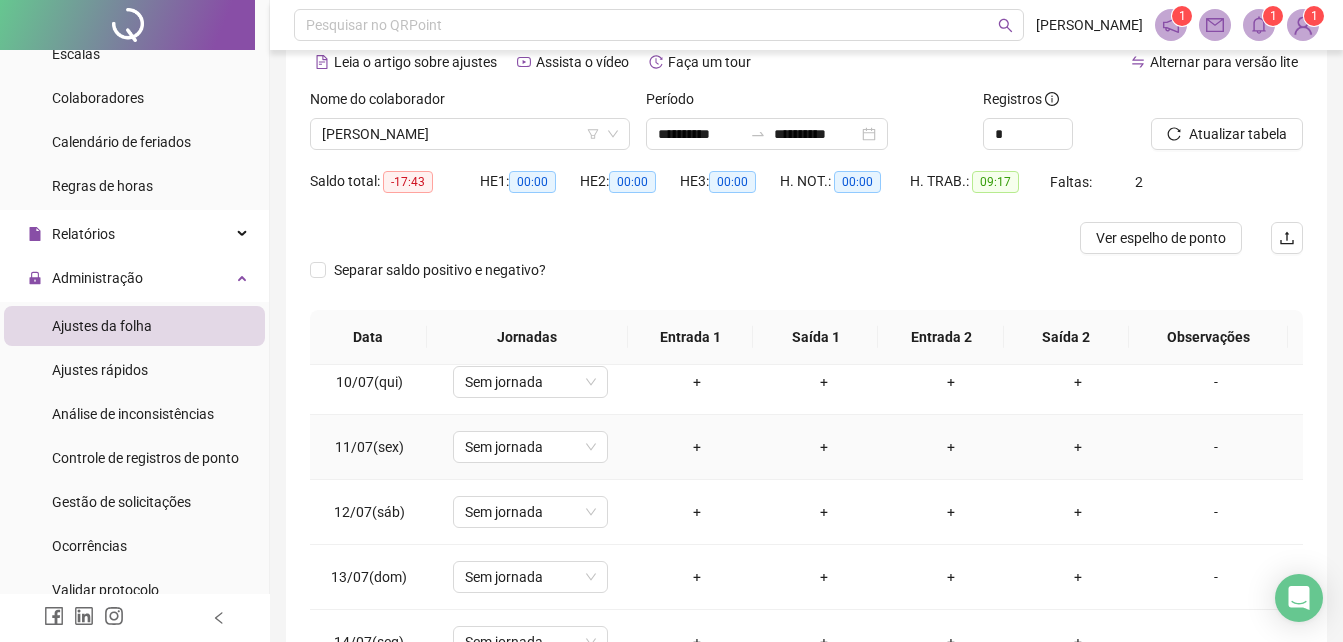 scroll, scrollTop: 613, scrollLeft: 0, axis: vertical 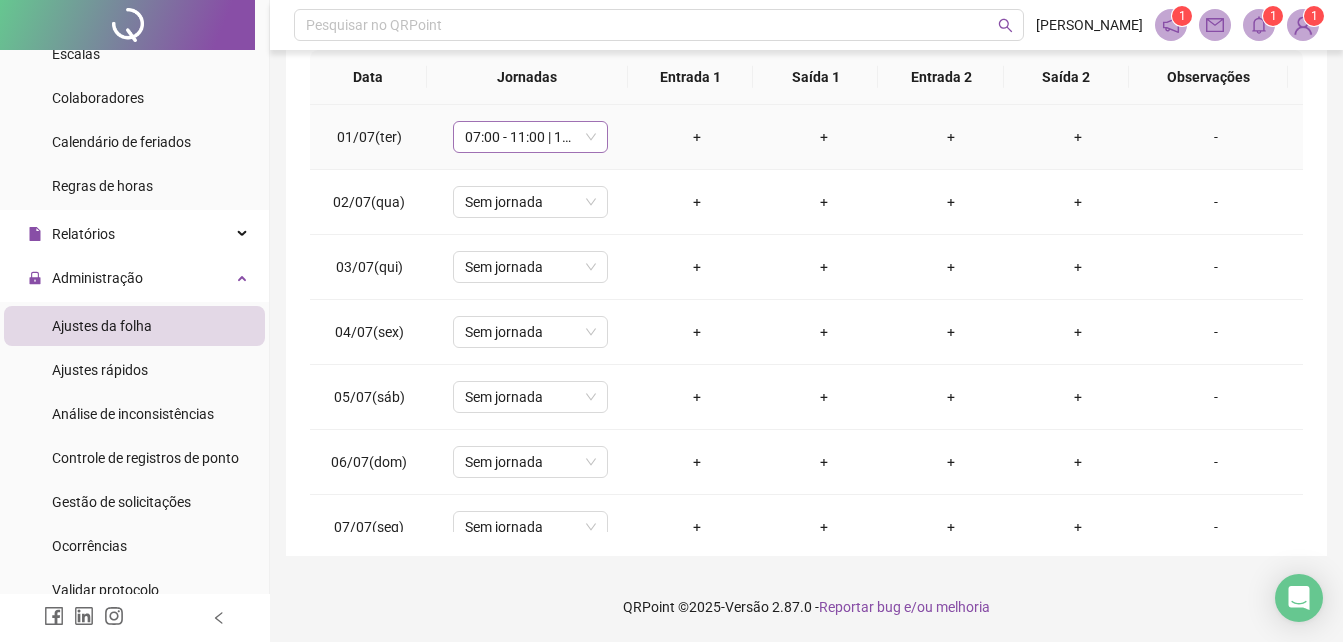 click on "07:00 - 11:00 | 12:30 - 17:30" at bounding box center [530, 137] 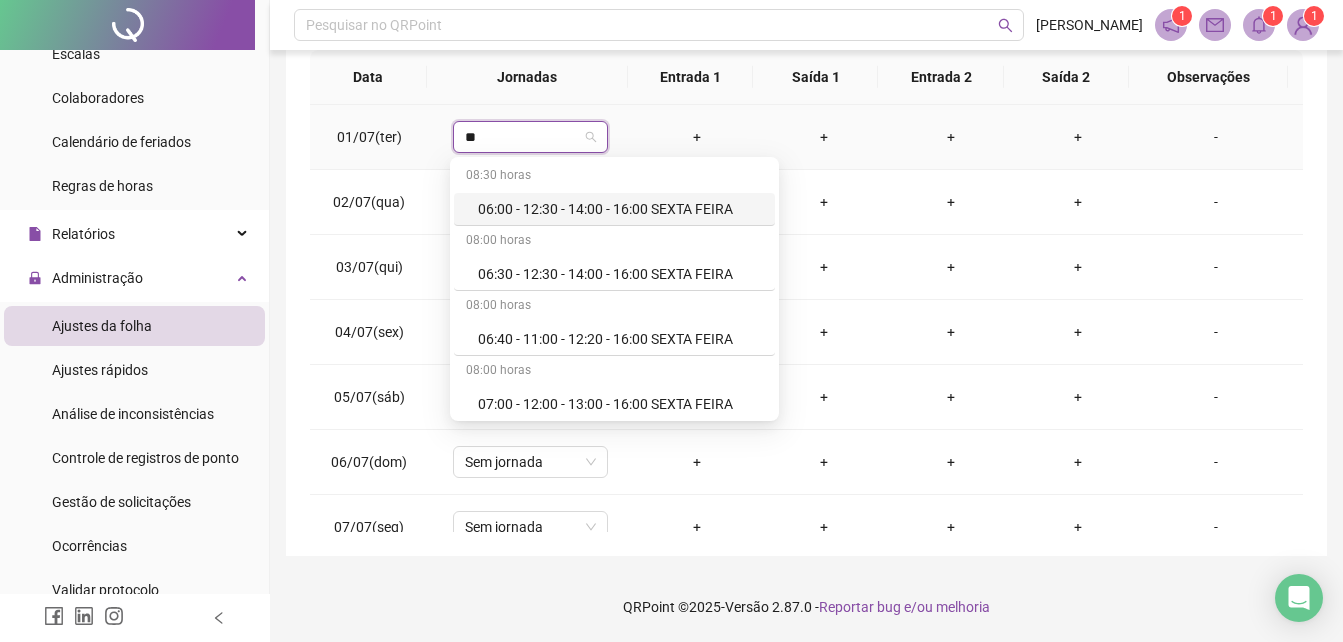 type on "*" 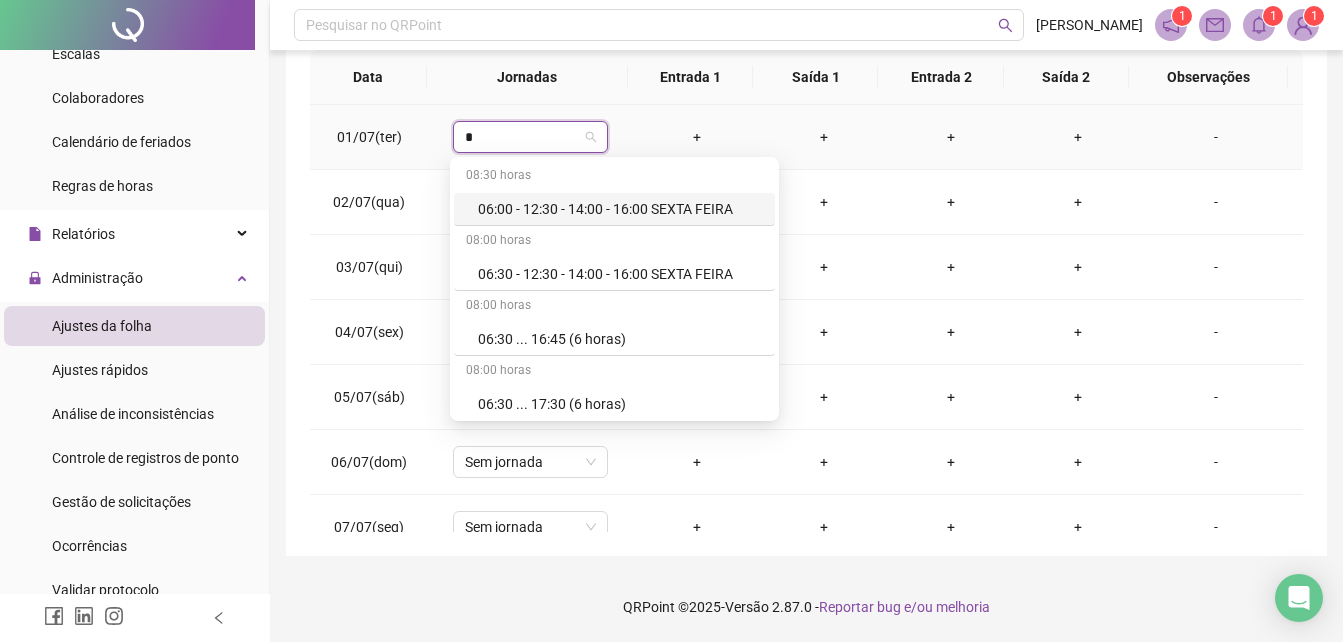 type 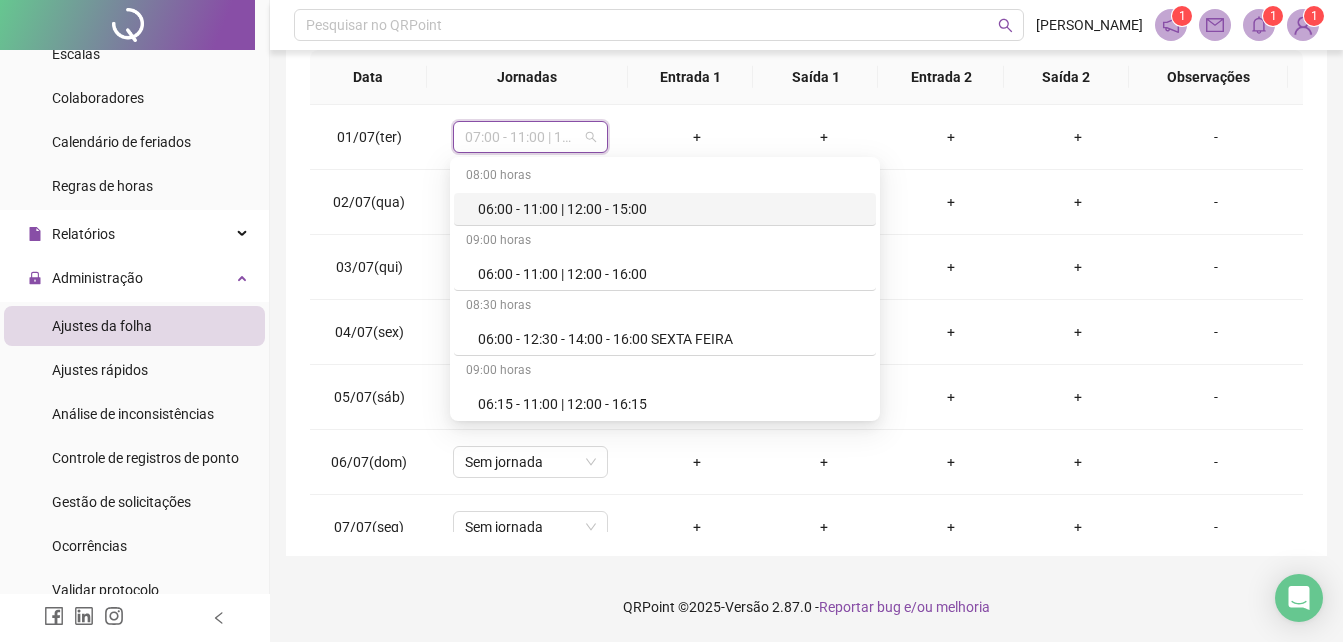 click on "**********" at bounding box center (806, 133) 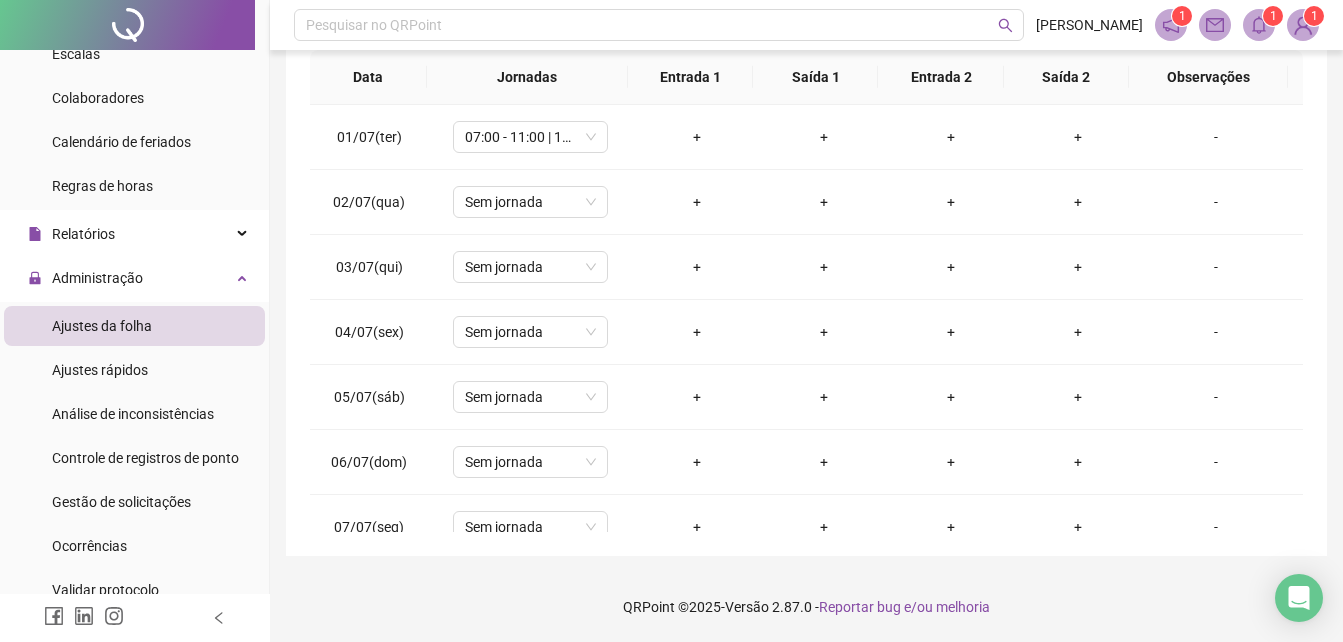 click on "**********" at bounding box center (806, 143) 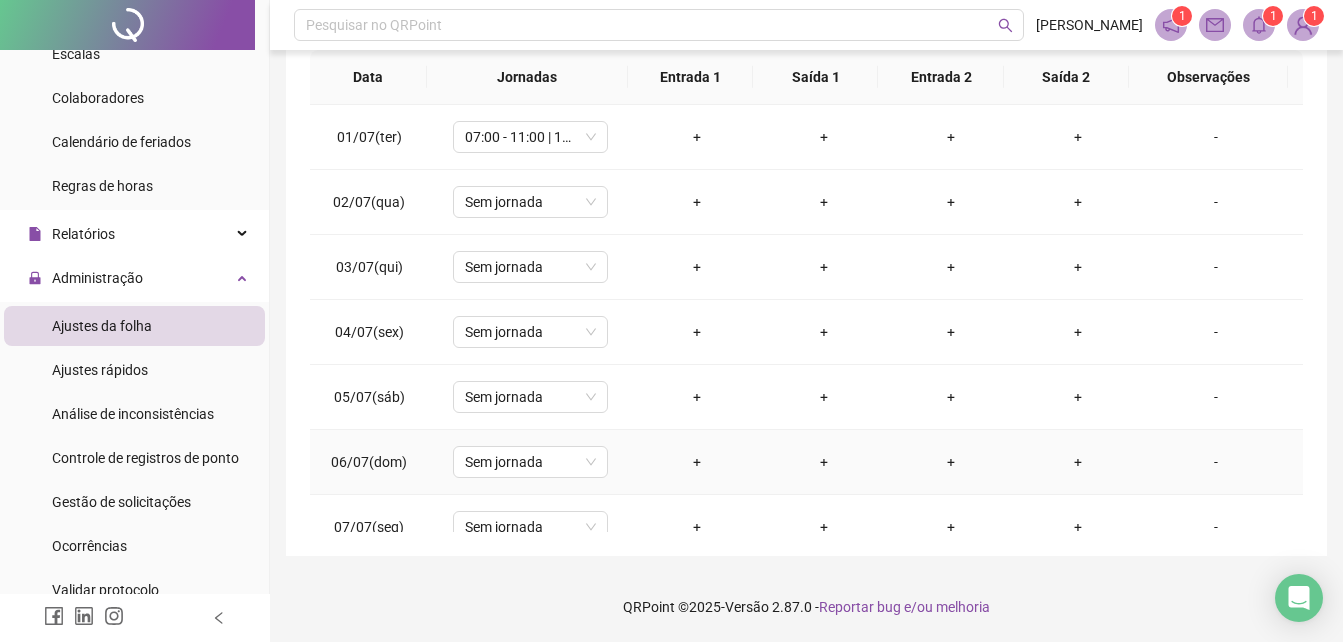 scroll, scrollTop: 0, scrollLeft: 0, axis: both 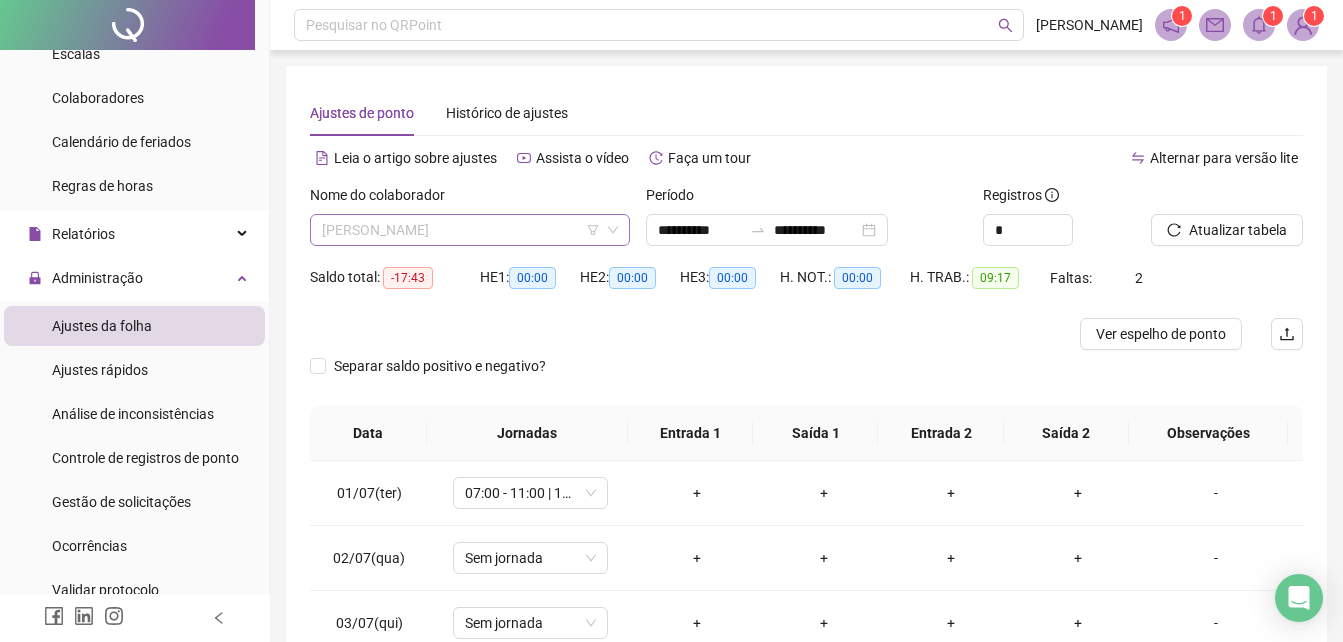 click on "[PERSON_NAME]" at bounding box center [470, 230] 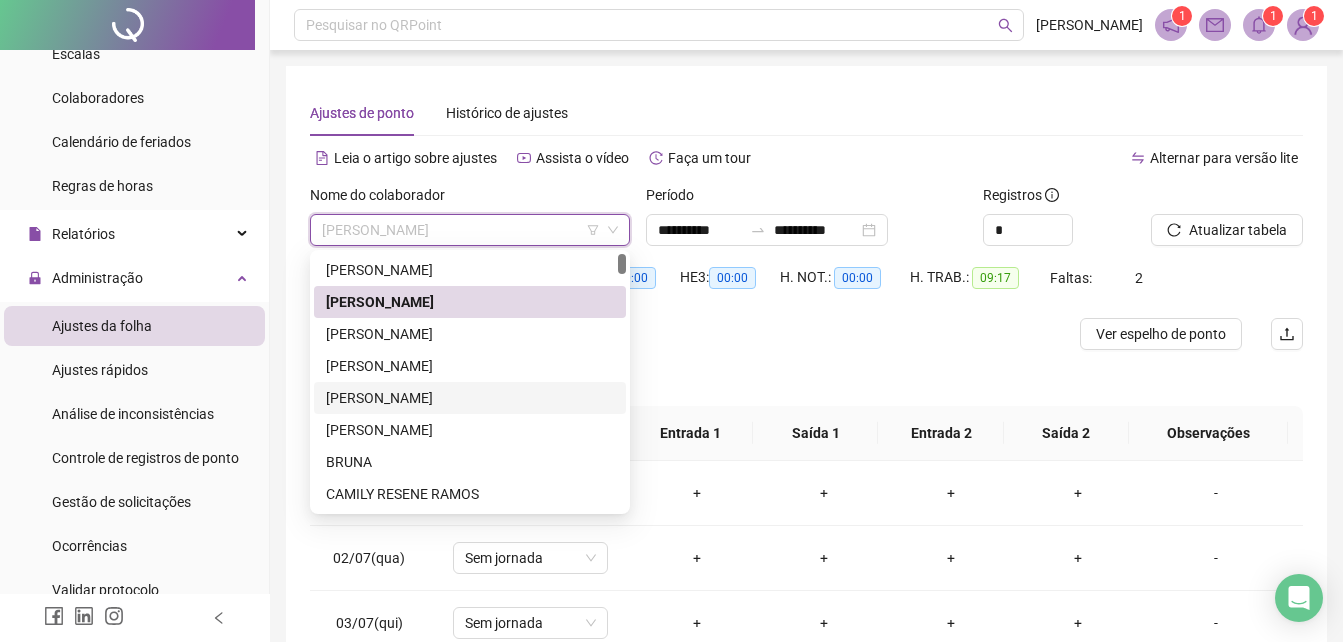 click on "[PERSON_NAME]" at bounding box center [470, 398] 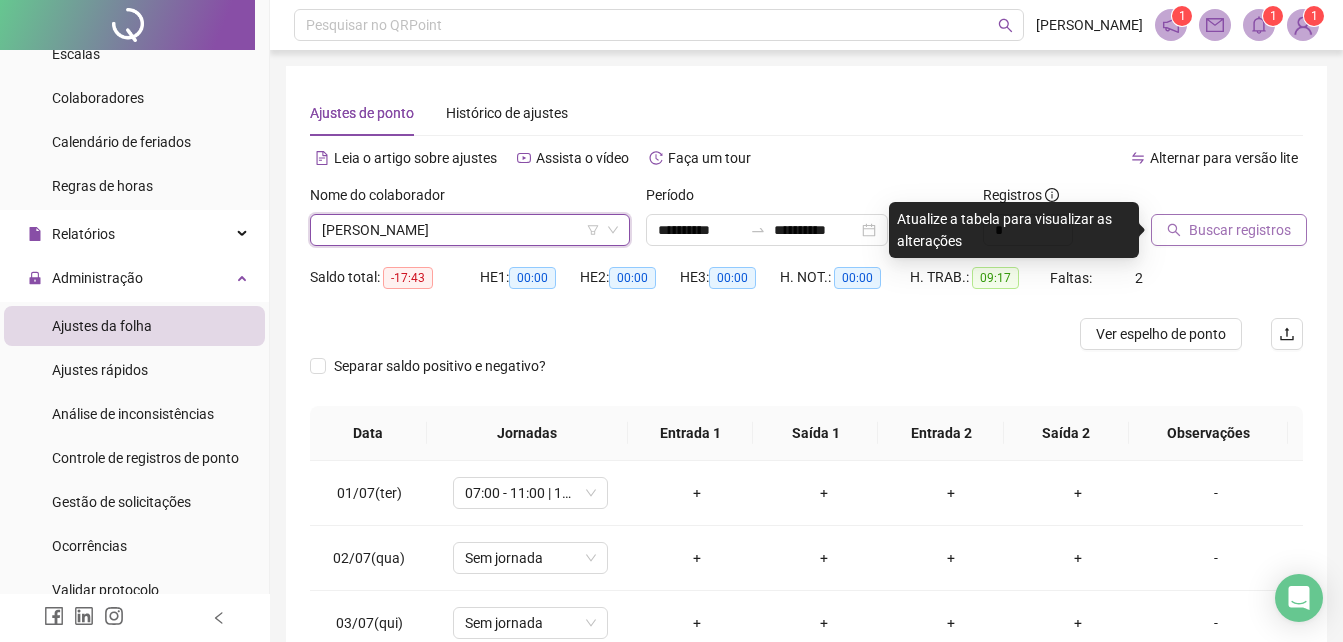 click on "Buscar registros" at bounding box center [1240, 230] 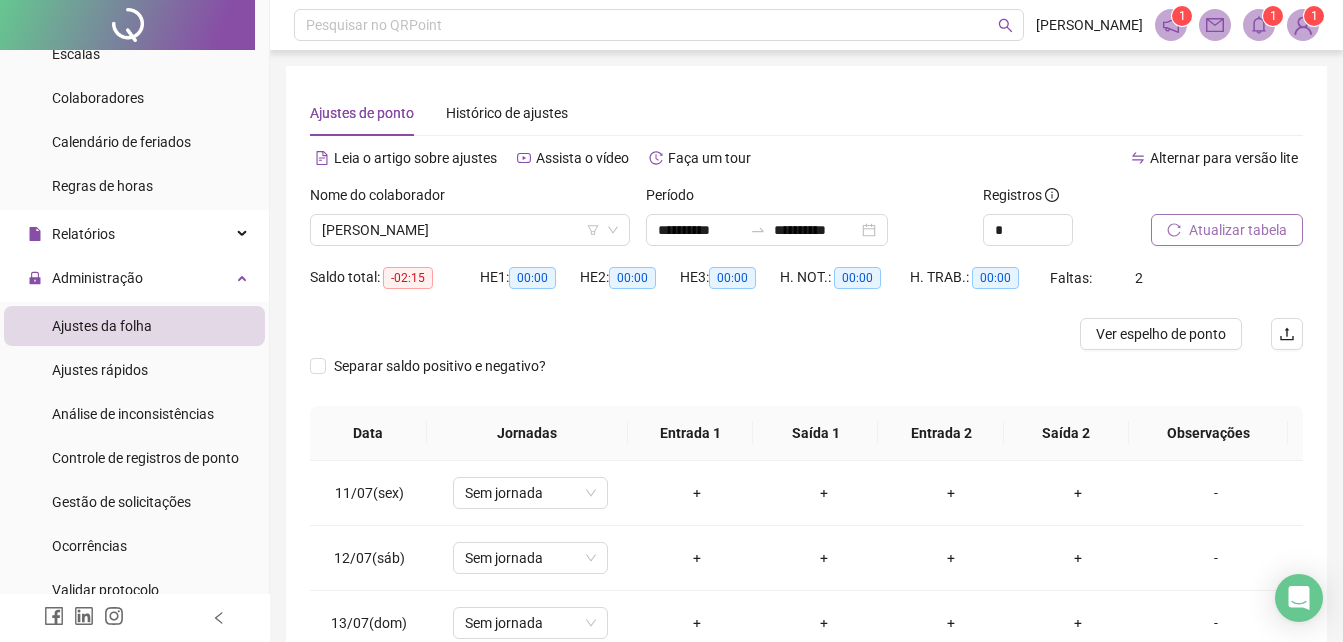 click on "Atualizar tabela" at bounding box center (1238, 230) 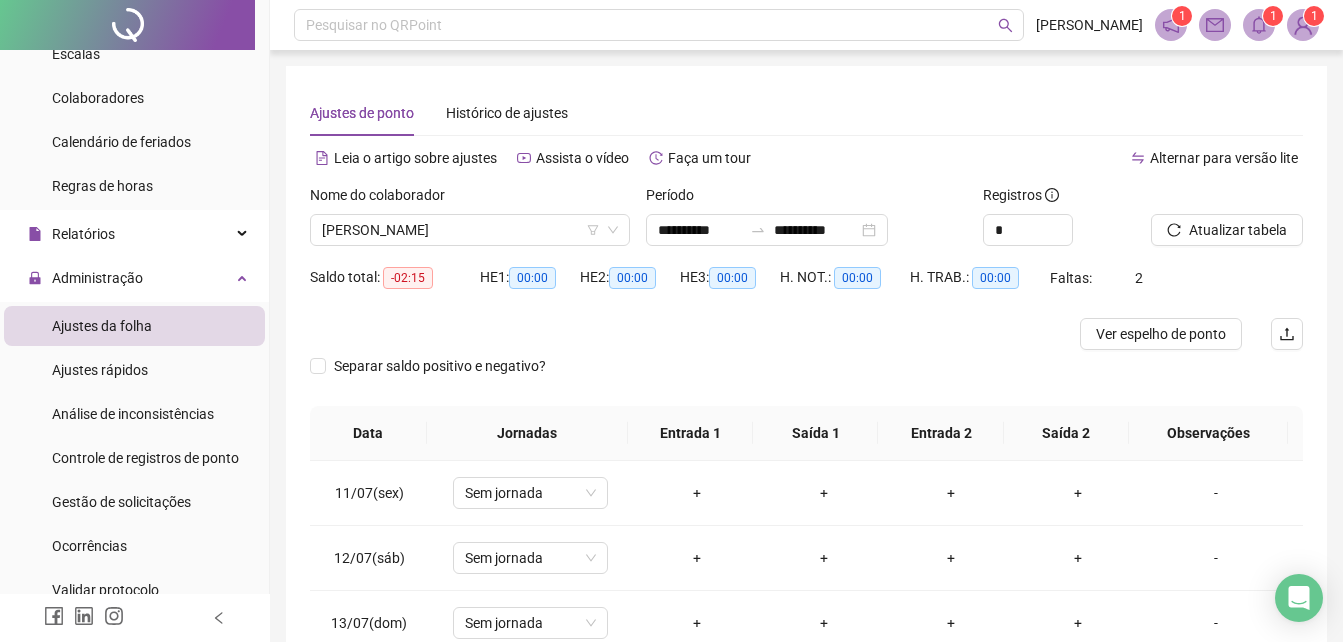 click at bounding box center [682, 334] 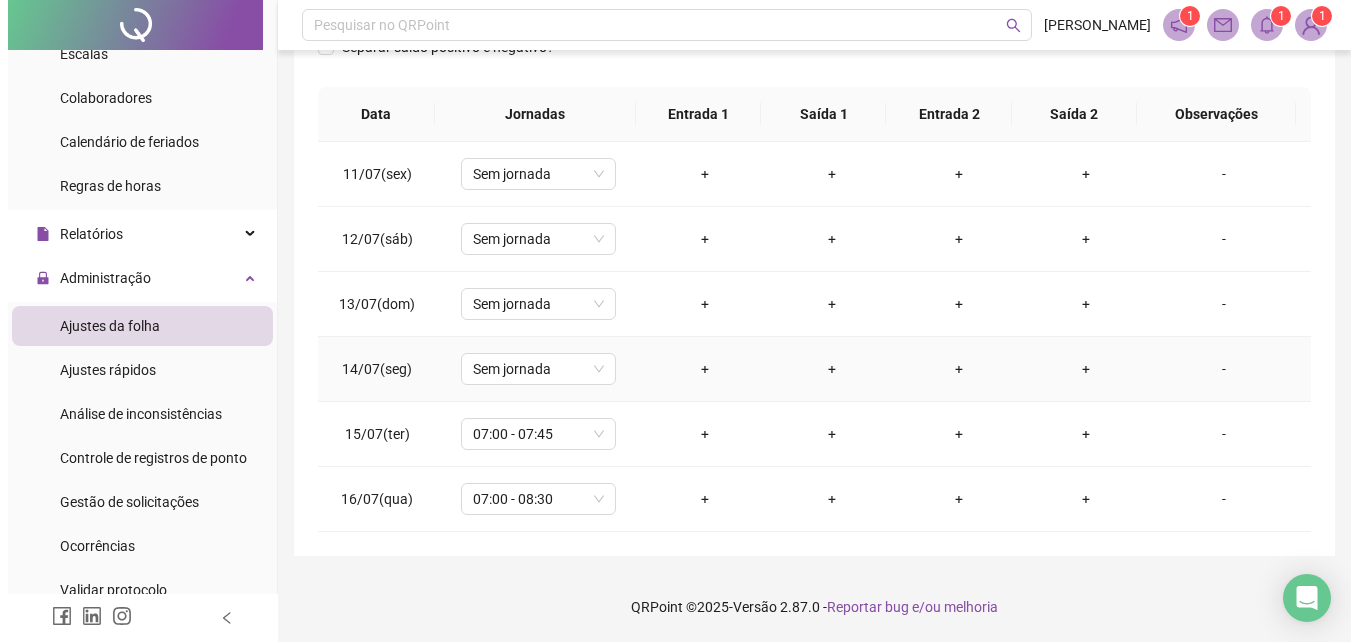 scroll, scrollTop: 0, scrollLeft: 0, axis: both 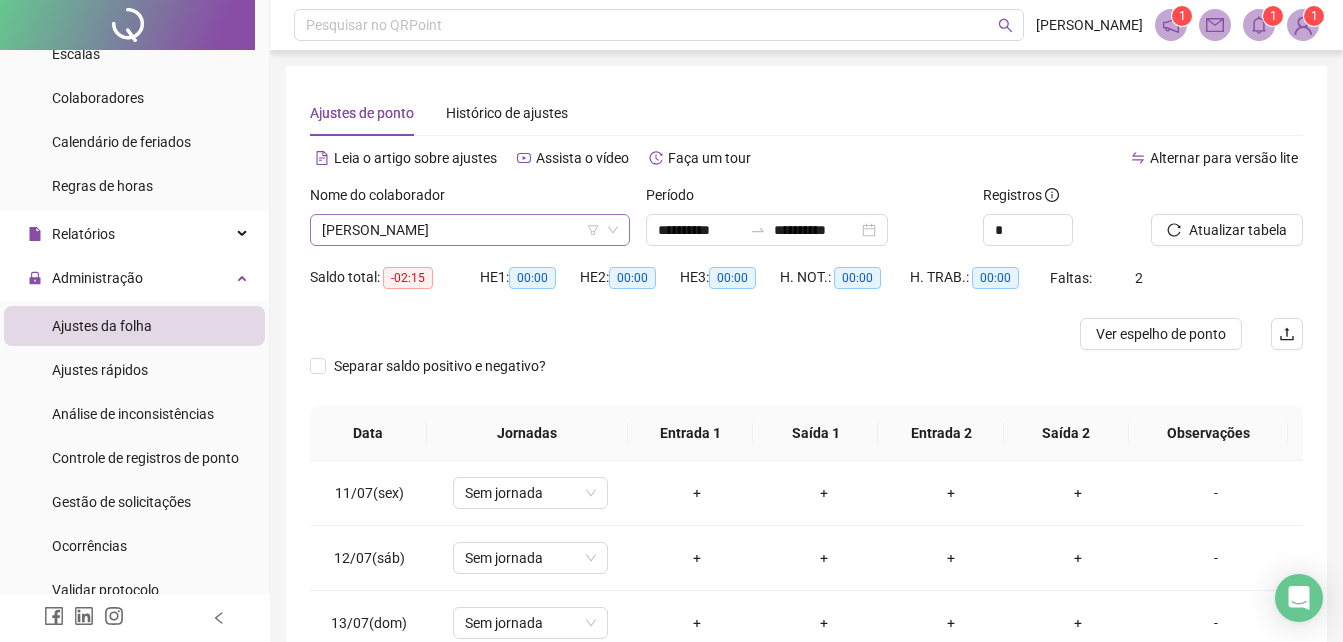 click on "[PERSON_NAME]" at bounding box center (470, 230) 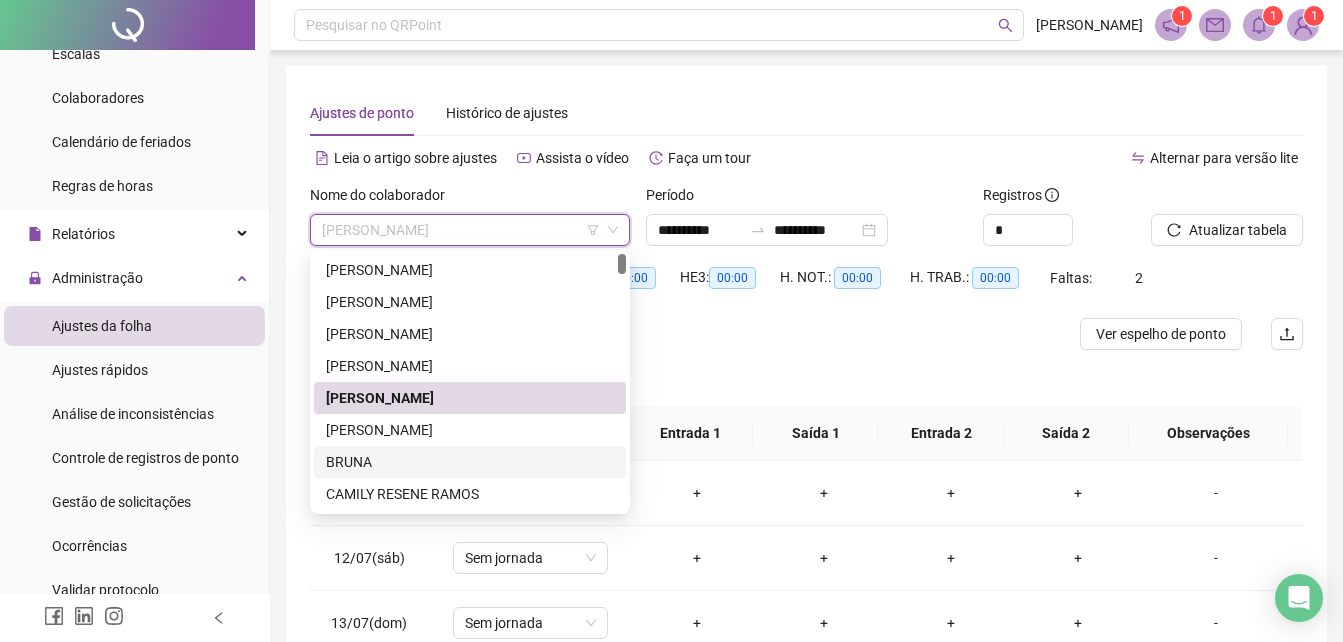 click on "BRUNA" at bounding box center (470, 462) 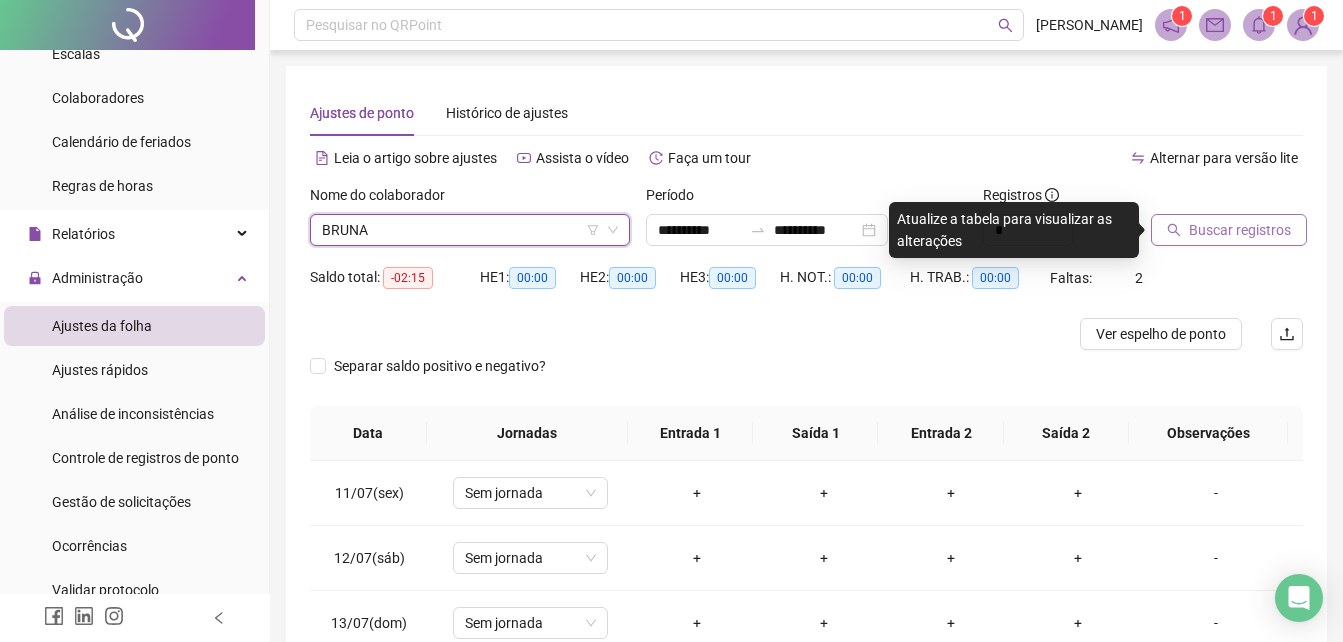 click on "Buscar registros" at bounding box center (1240, 230) 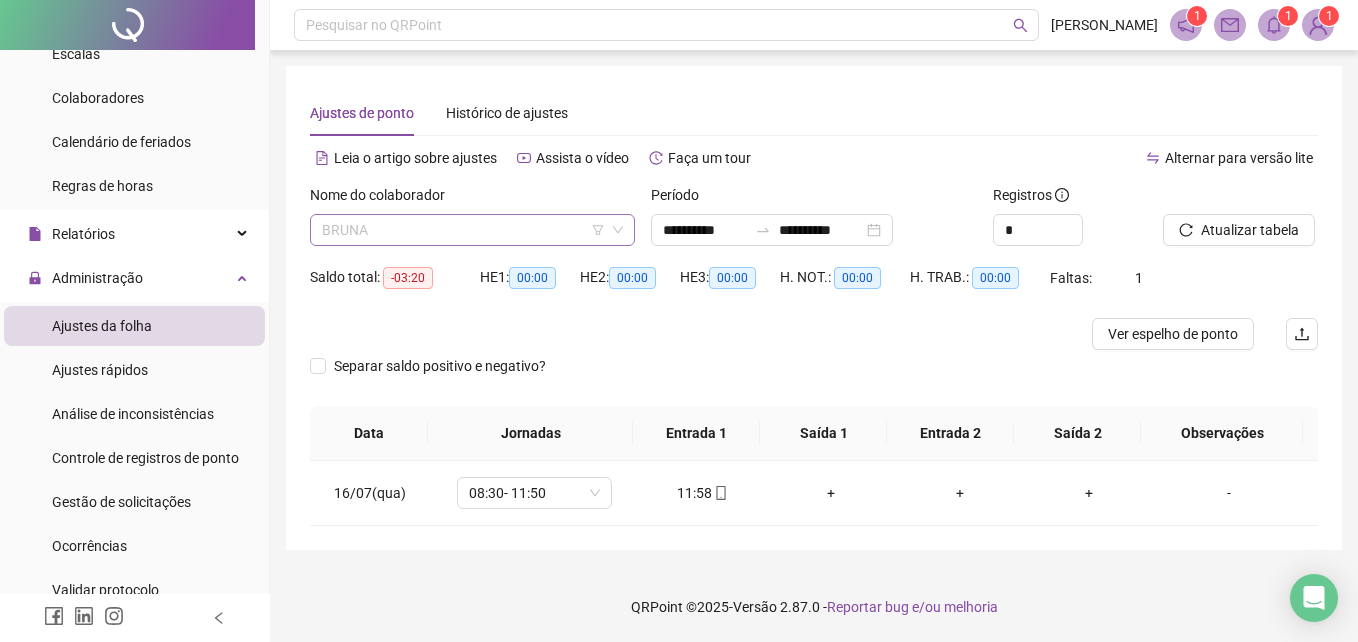 click on "BRUNA" at bounding box center (472, 230) 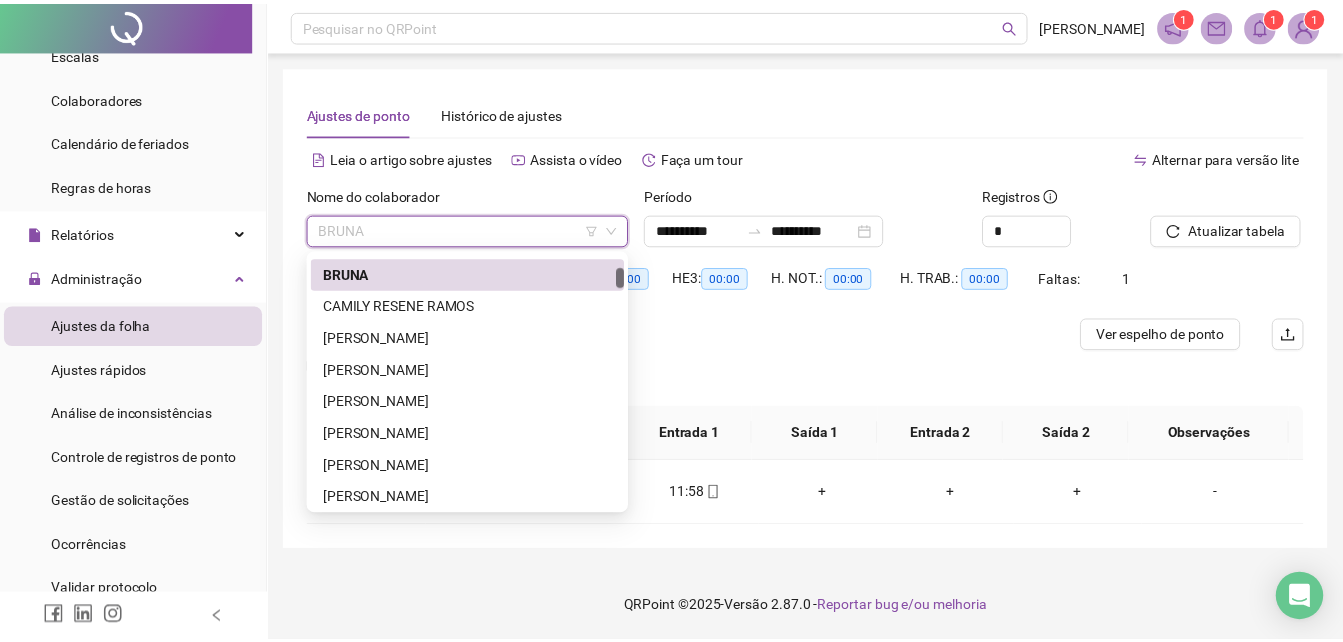 scroll, scrollTop: 188, scrollLeft: 0, axis: vertical 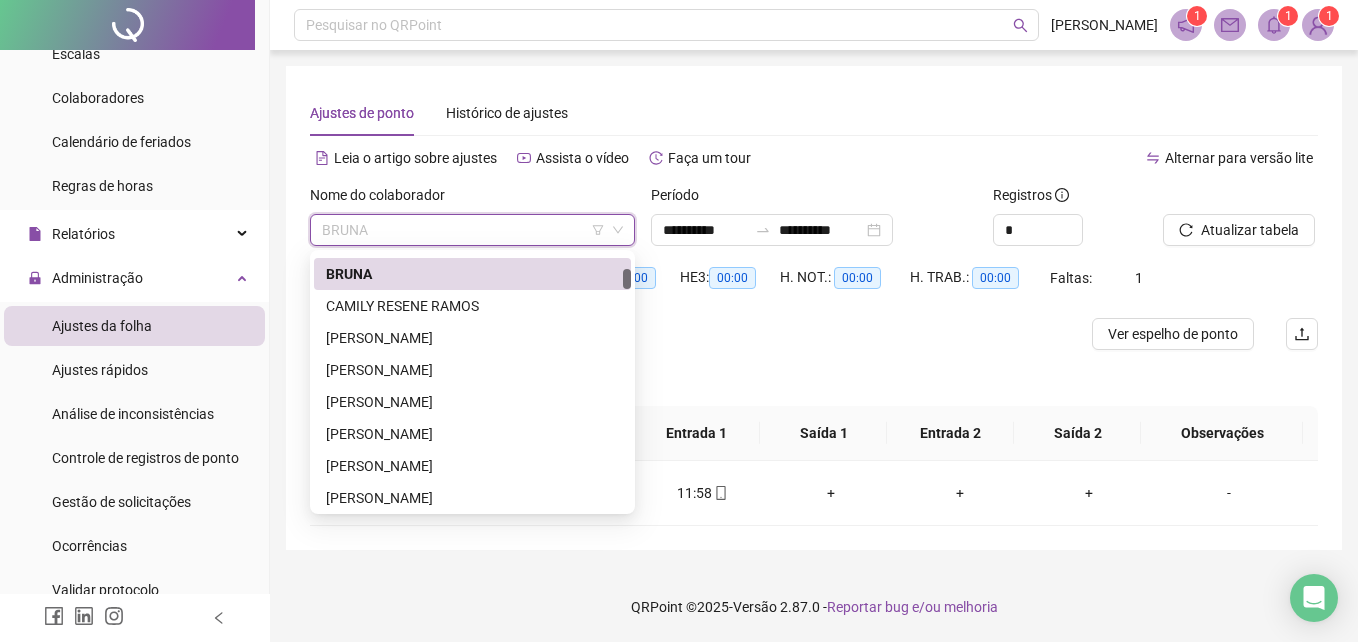 drag, startPoint x: 626, startPoint y: 265, endPoint x: 629, endPoint y: 280, distance: 15.297058 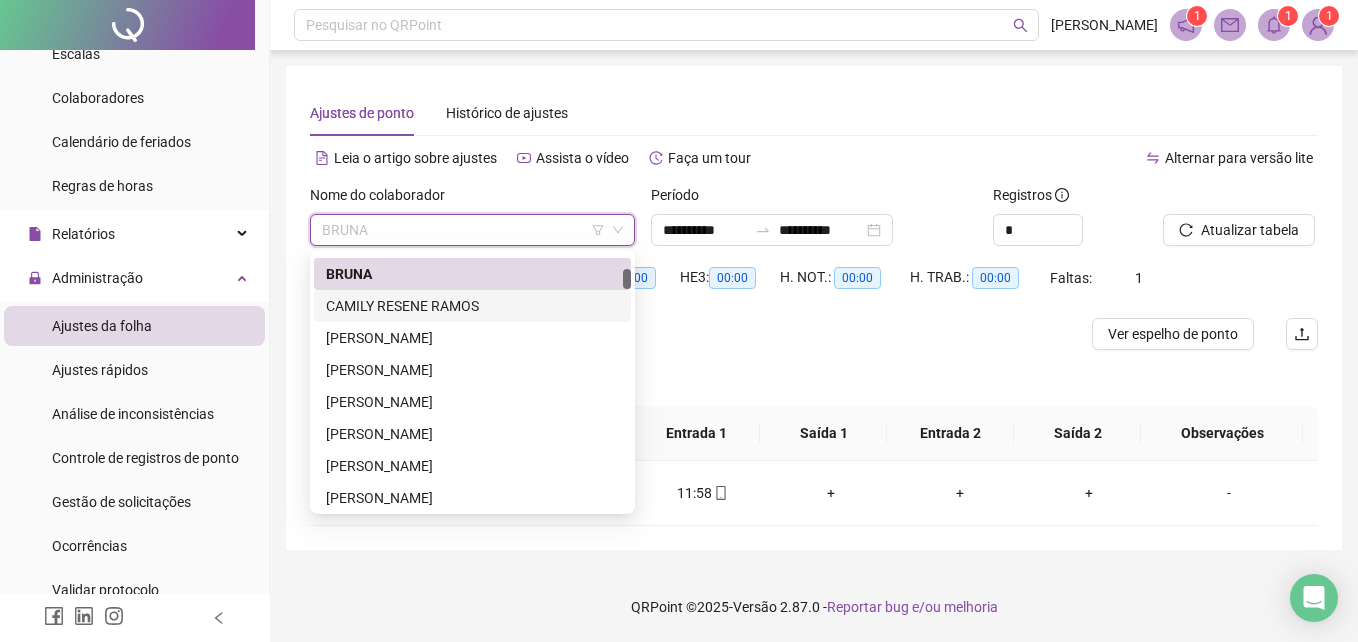 click on "CAMILY RESENE RAMOS" at bounding box center (472, 306) 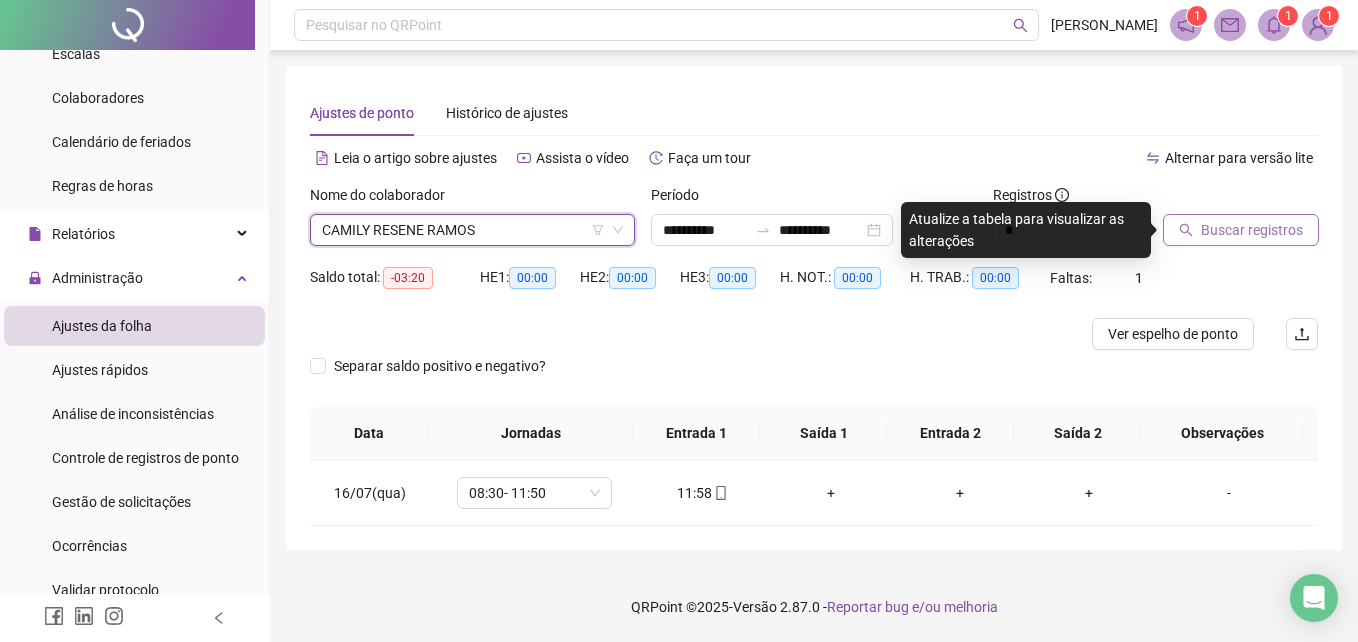 click on "Buscar registros" at bounding box center (1252, 230) 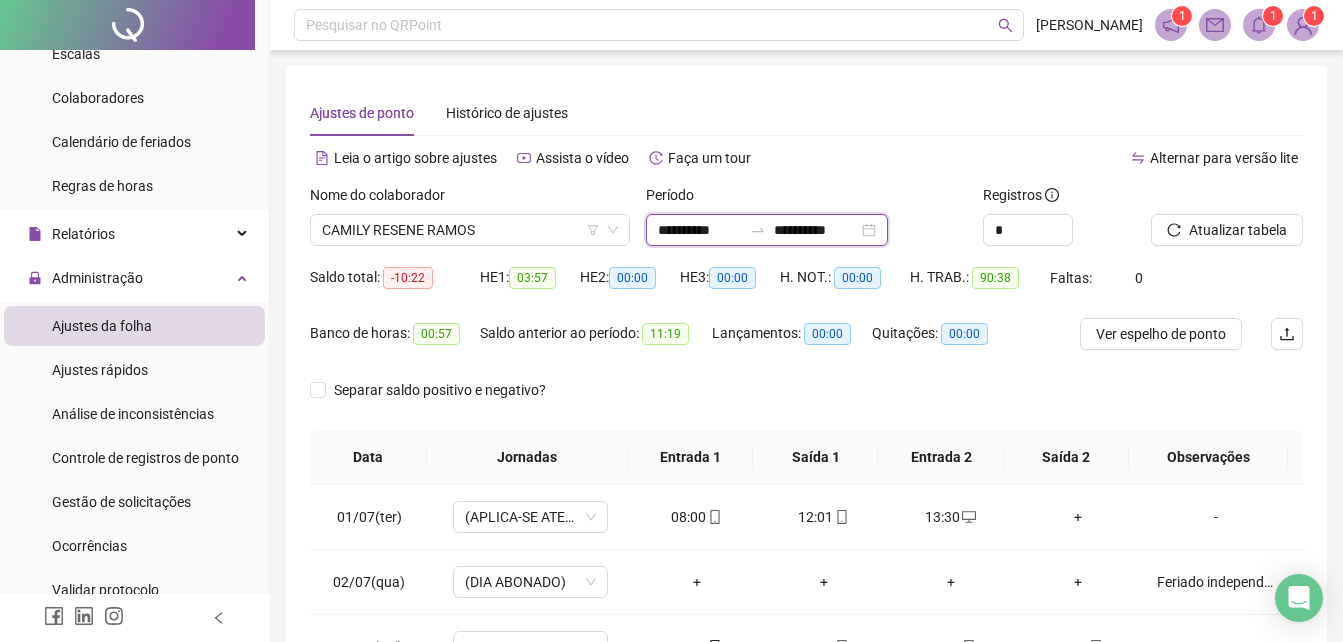click on "**********" at bounding box center (700, 230) 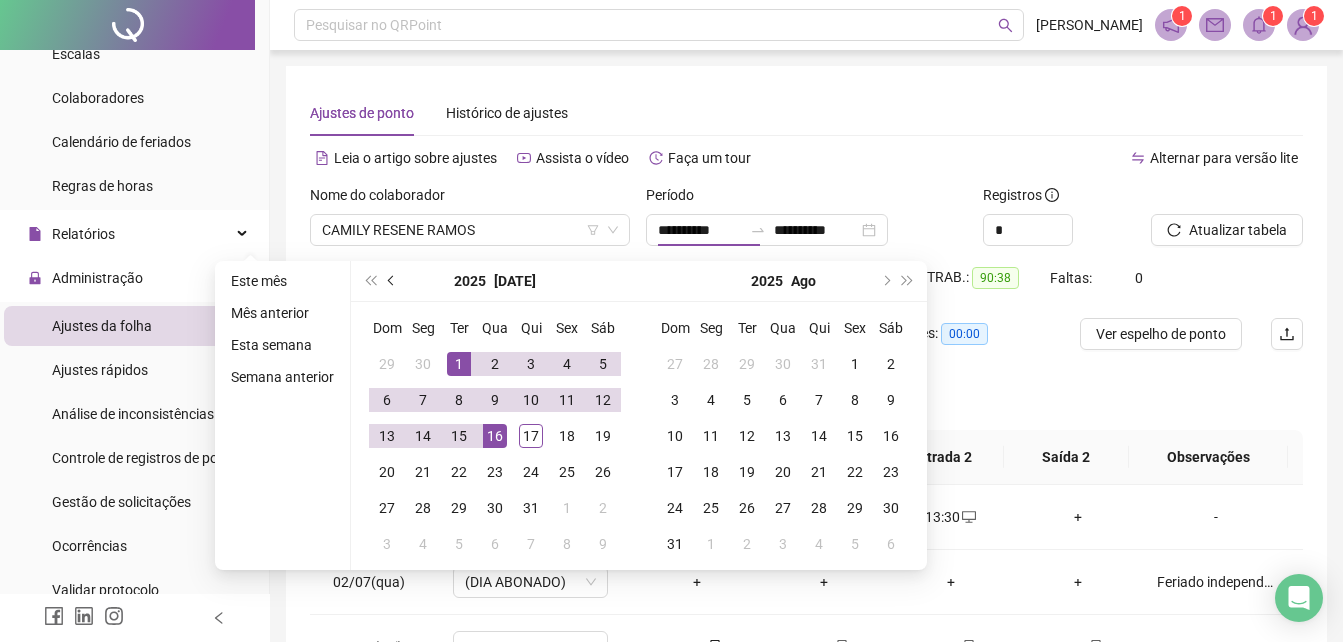 click at bounding box center (392, 281) 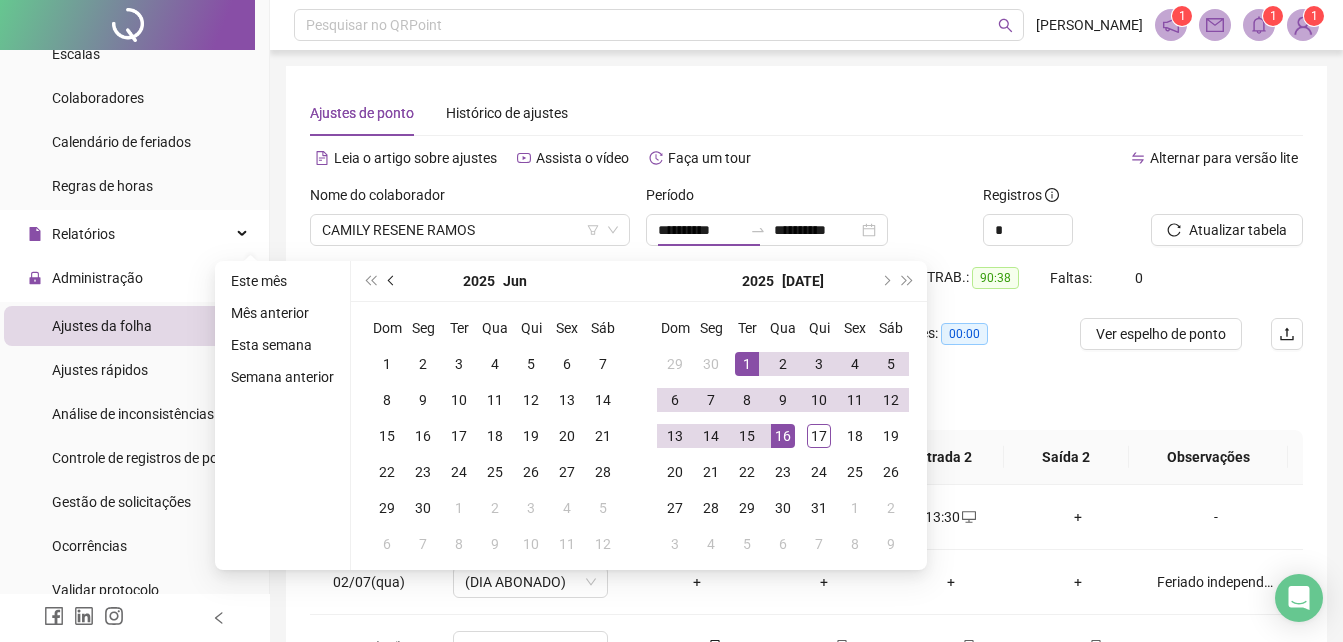 click at bounding box center (392, 281) 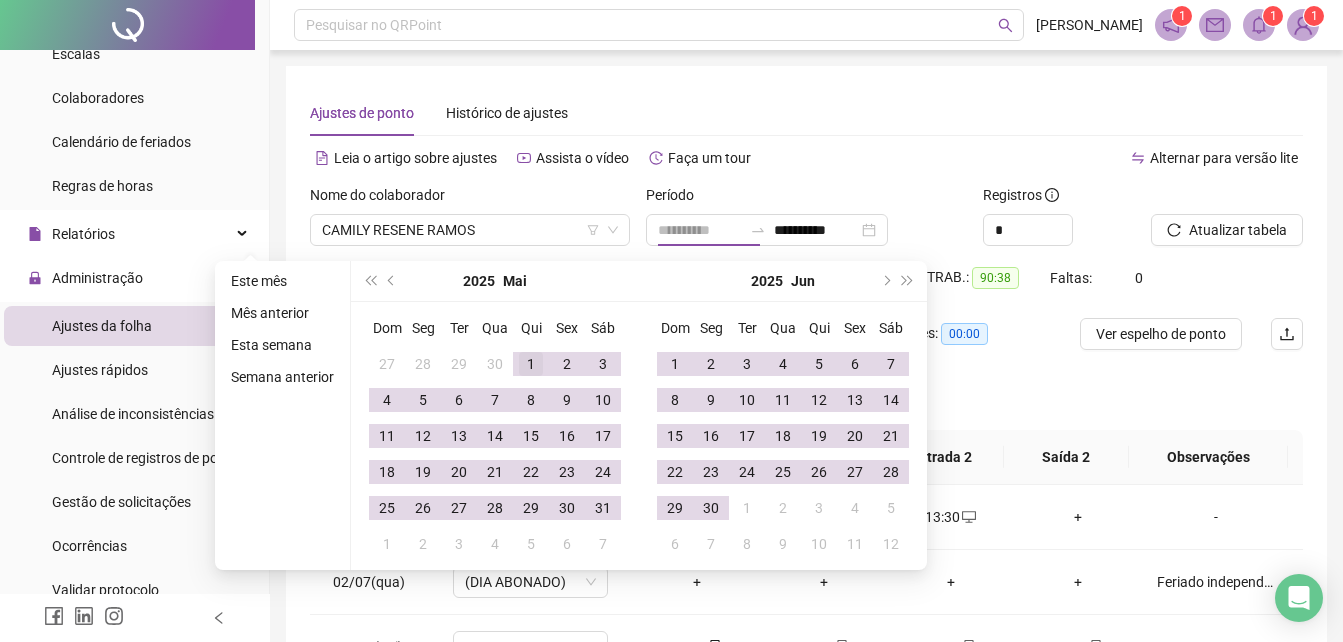 type on "**********" 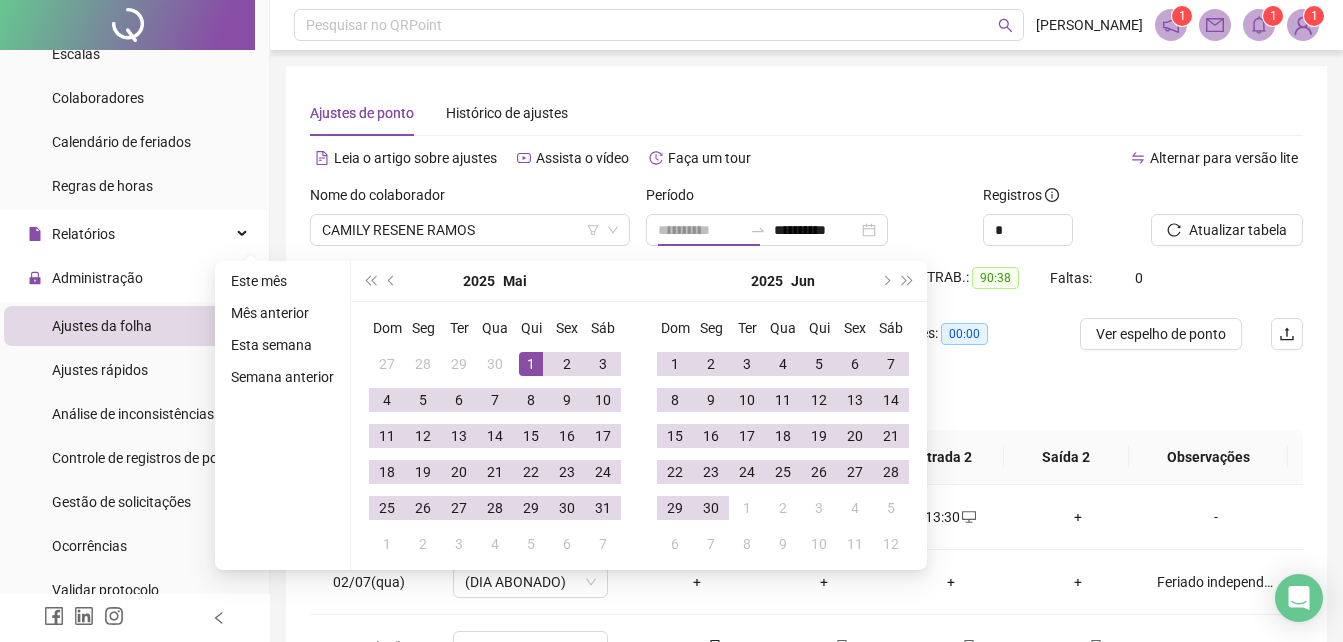 drag, startPoint x: 522, startPoint y: 357, endPoint x: 534, endPoint y: 356, distance: 12.0415945 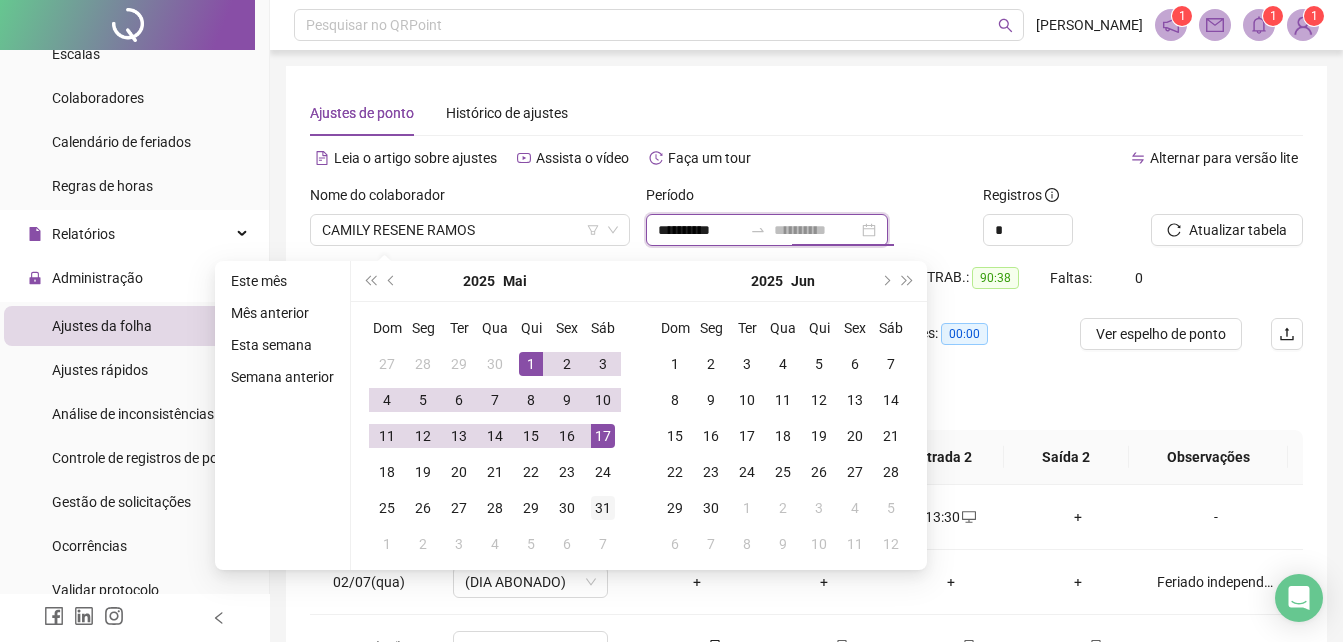 type on "**********" 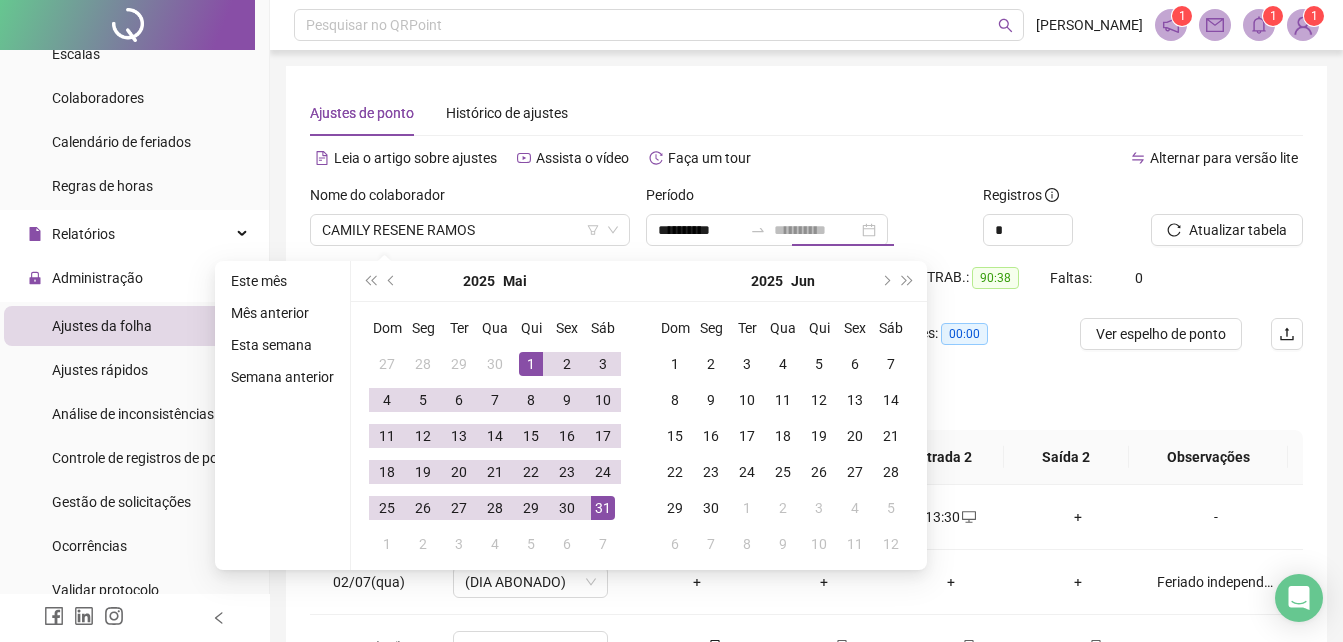 click on "31" at bounding box center (603, 508) 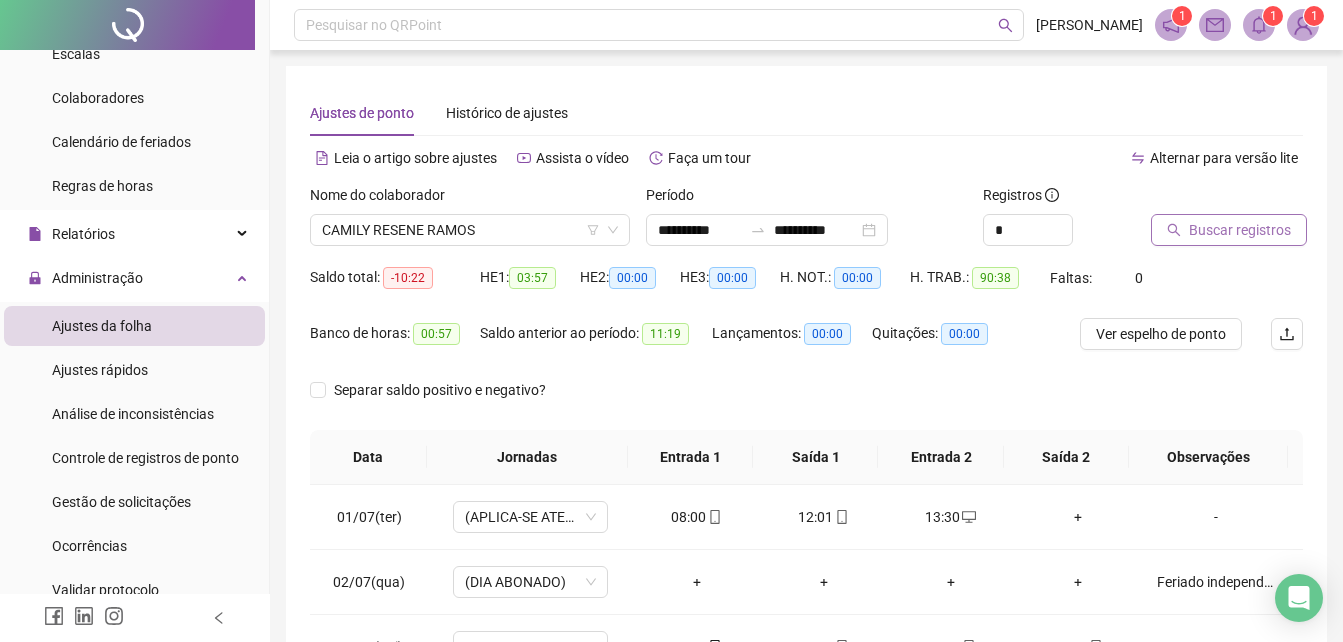 click on "Buscar registros" at bounding box center (1240, 230) 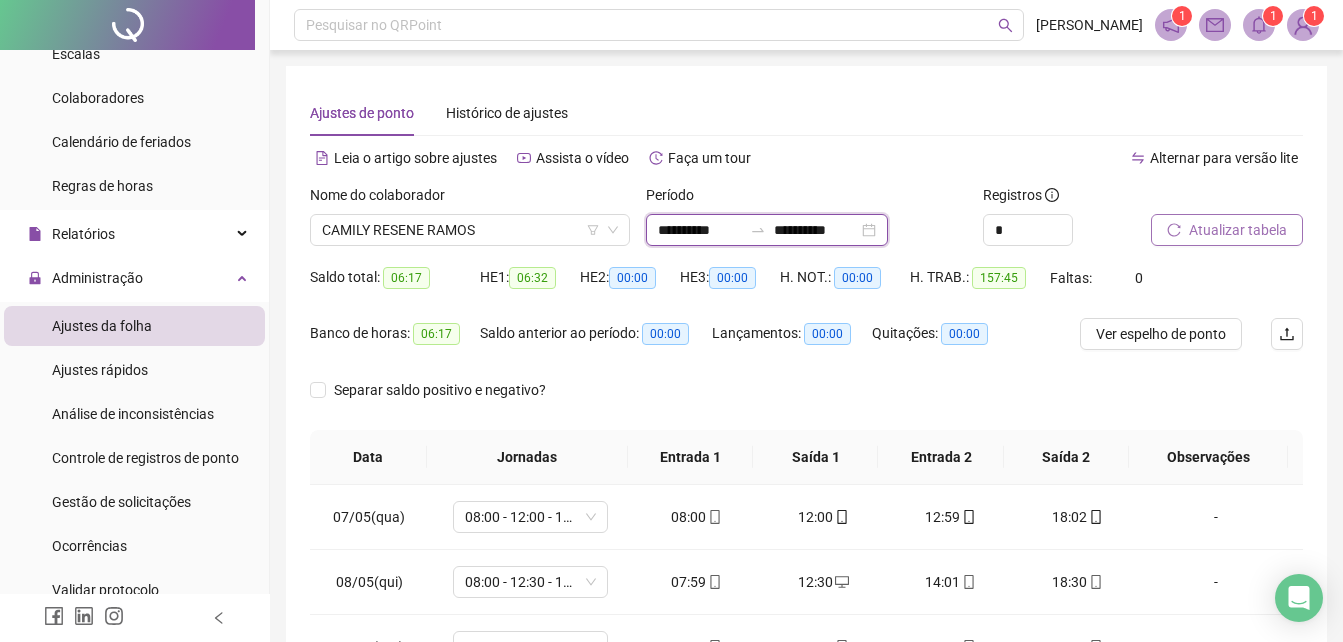 click on "**********" at bounding box center [700, 230] 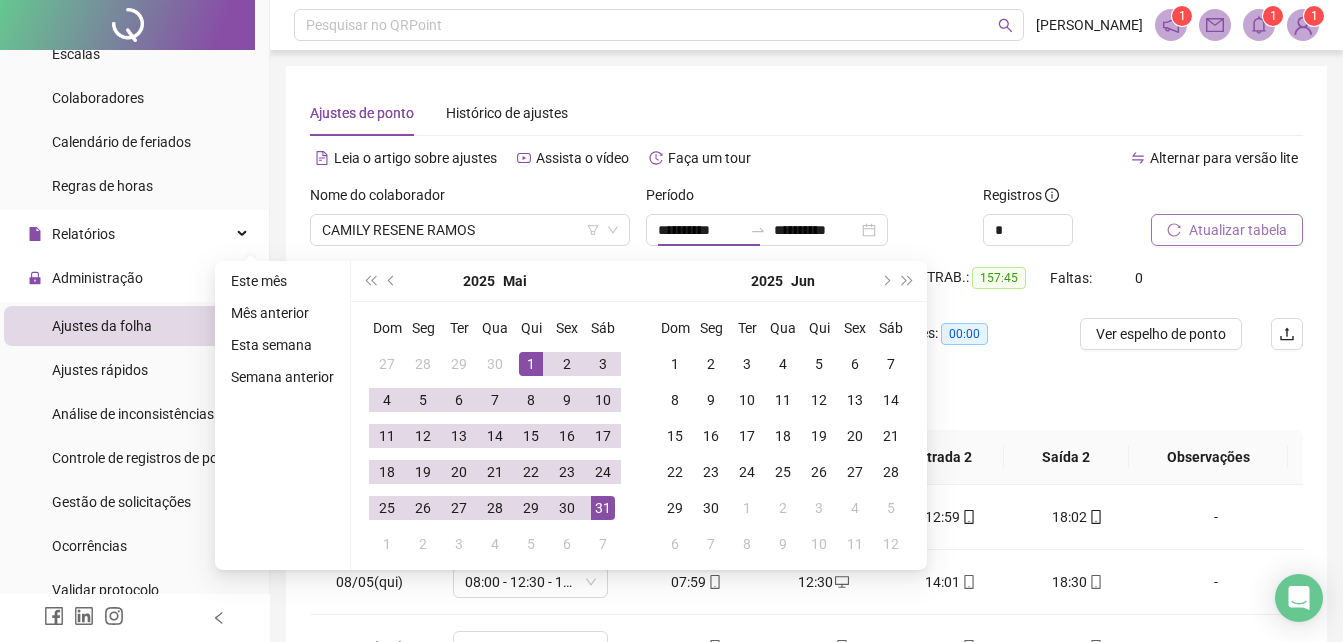 drag, startPoint x: 396, startPoint y: 275, endPoint x: 420, endPoint y: 276, distance: 24.020824 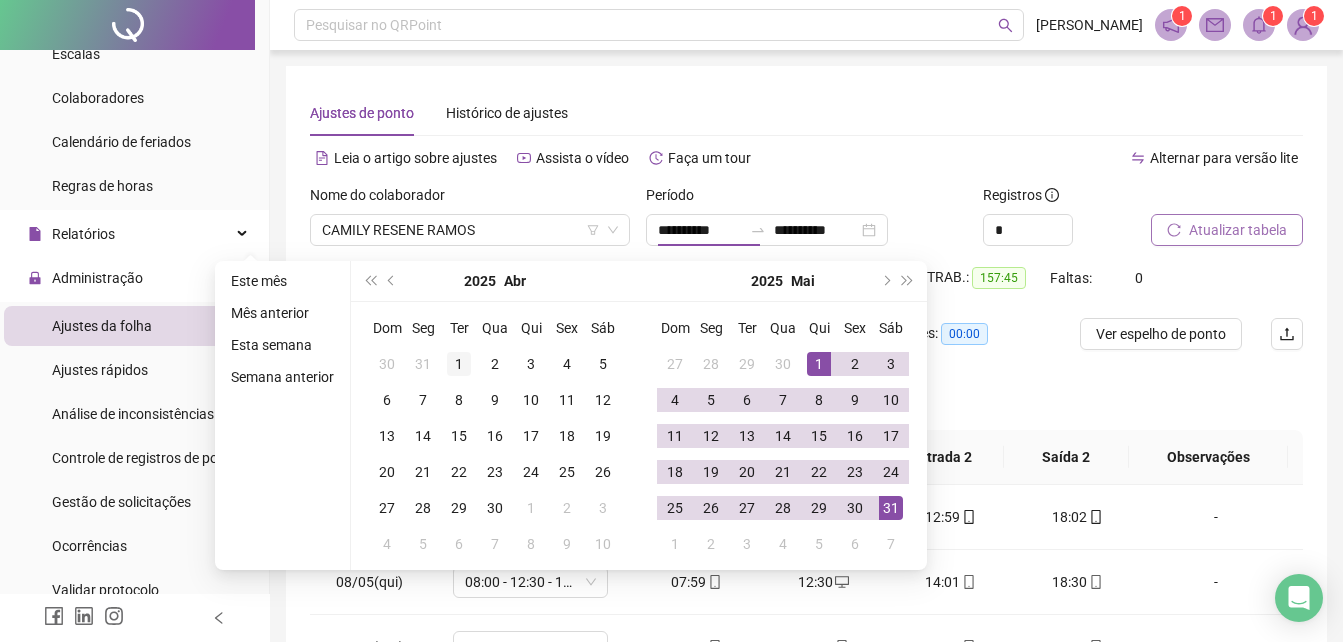type on "**********" 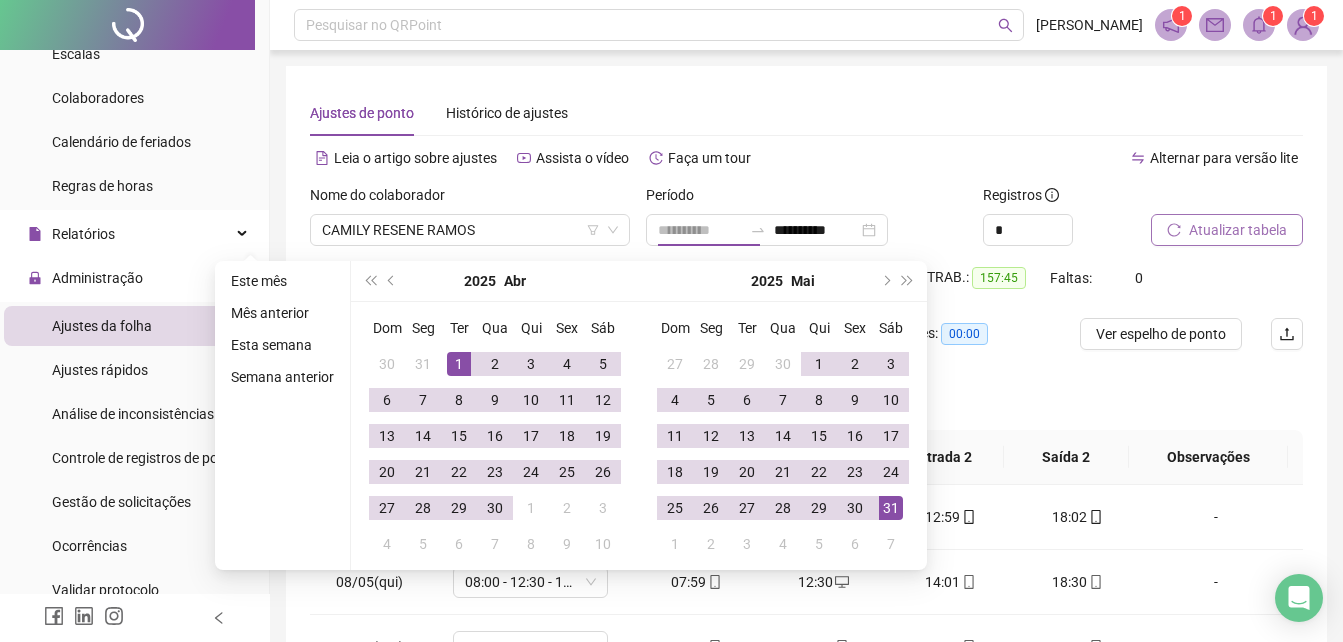 click on "1" at bounding box center [459, 364] 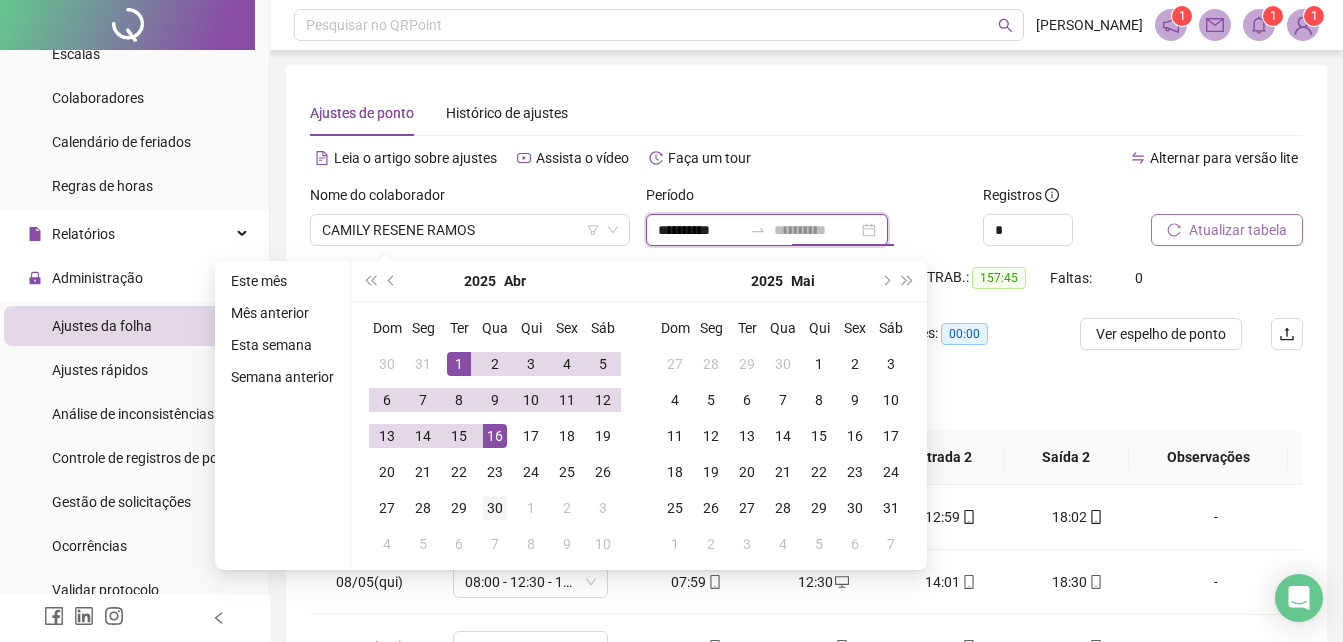 type on "**********" 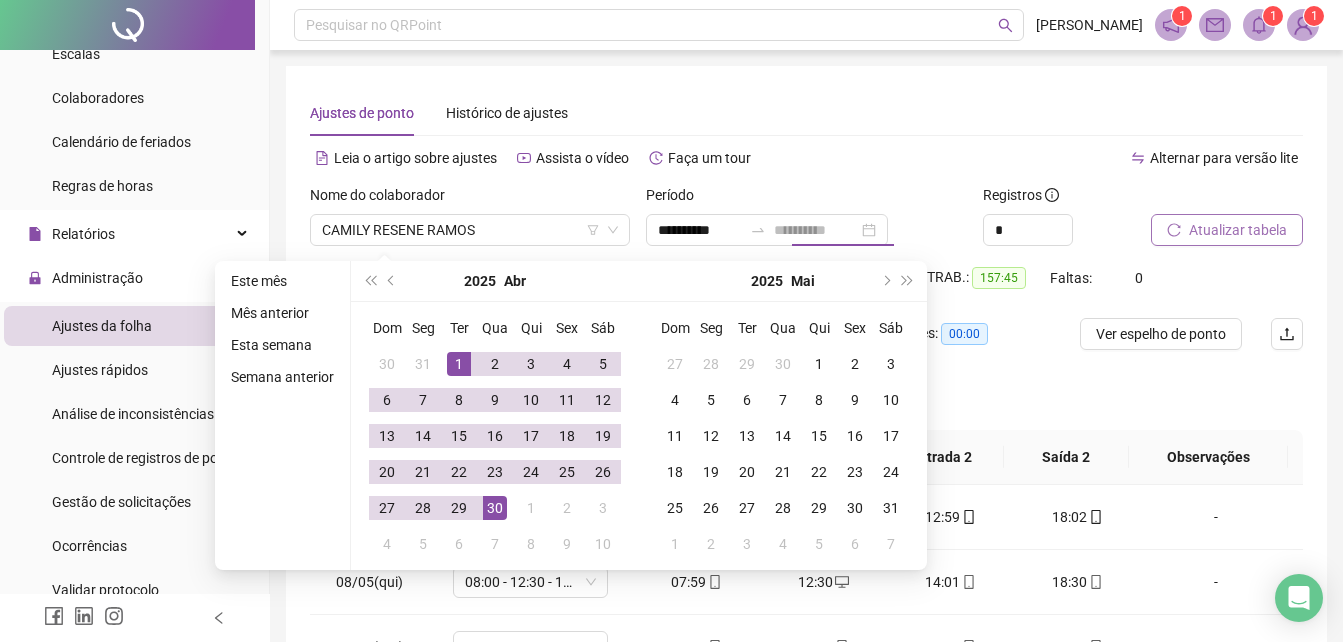 drag, startPoint x: 497, startPoint y: 507, endPoint x: 742, endPoint y: 459, distance: 249.65776 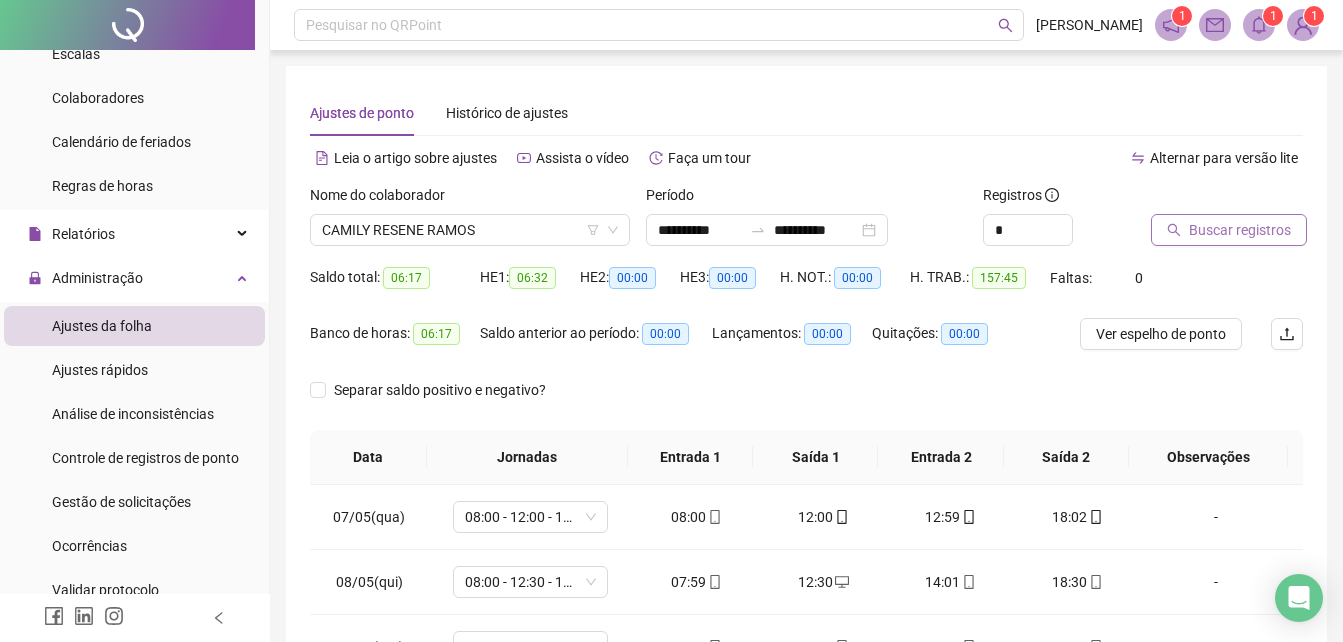 click on "Buscar registros" at bounding box center [1240, 230] 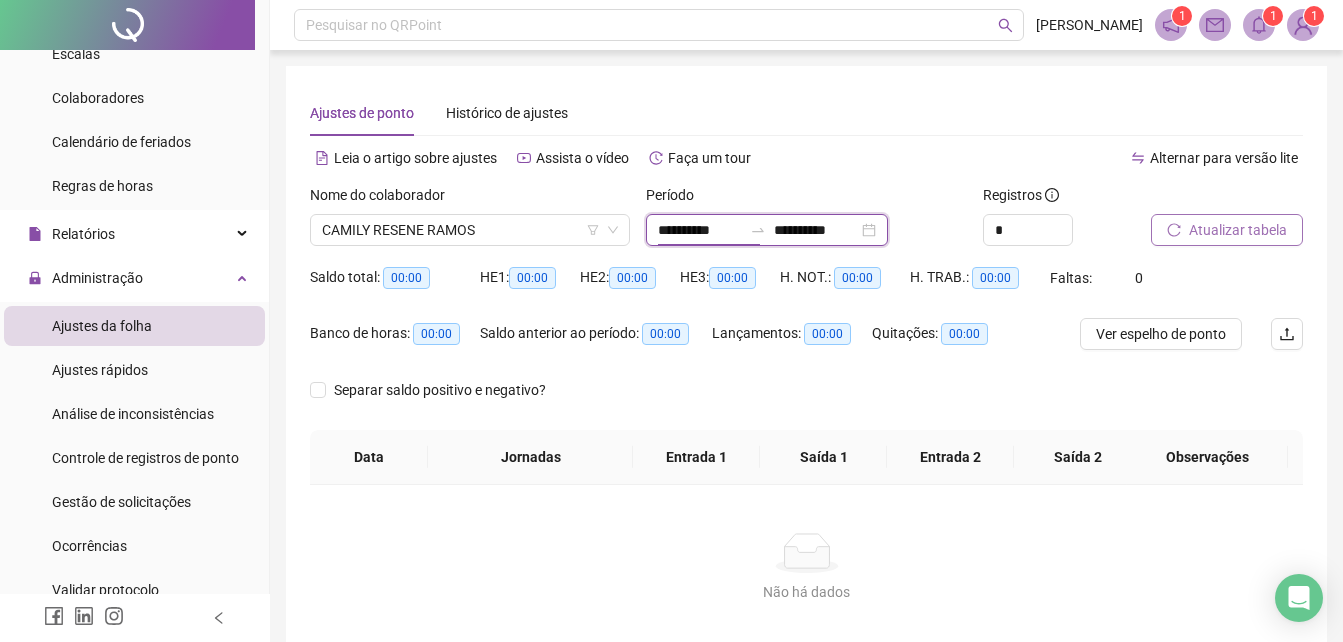 drag, startPoint x: 733, startPoint y: 227, endPoint x: 743, endPoint y: 231, distance: 10.770329 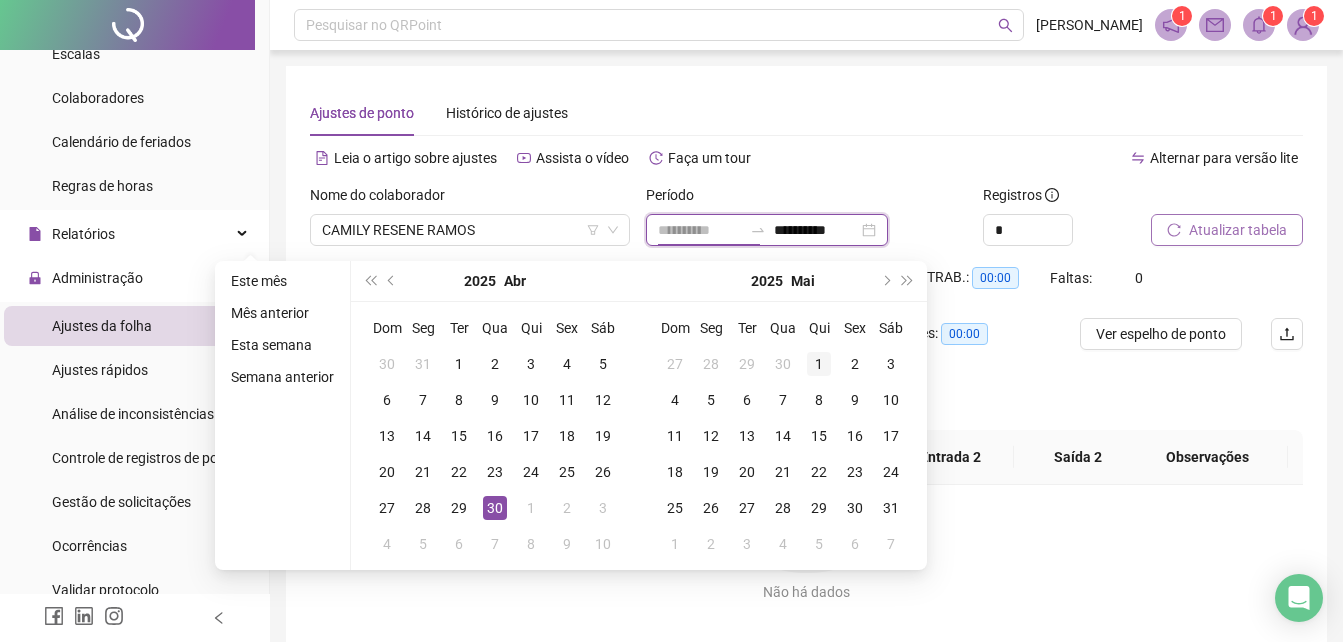 type on "**********" 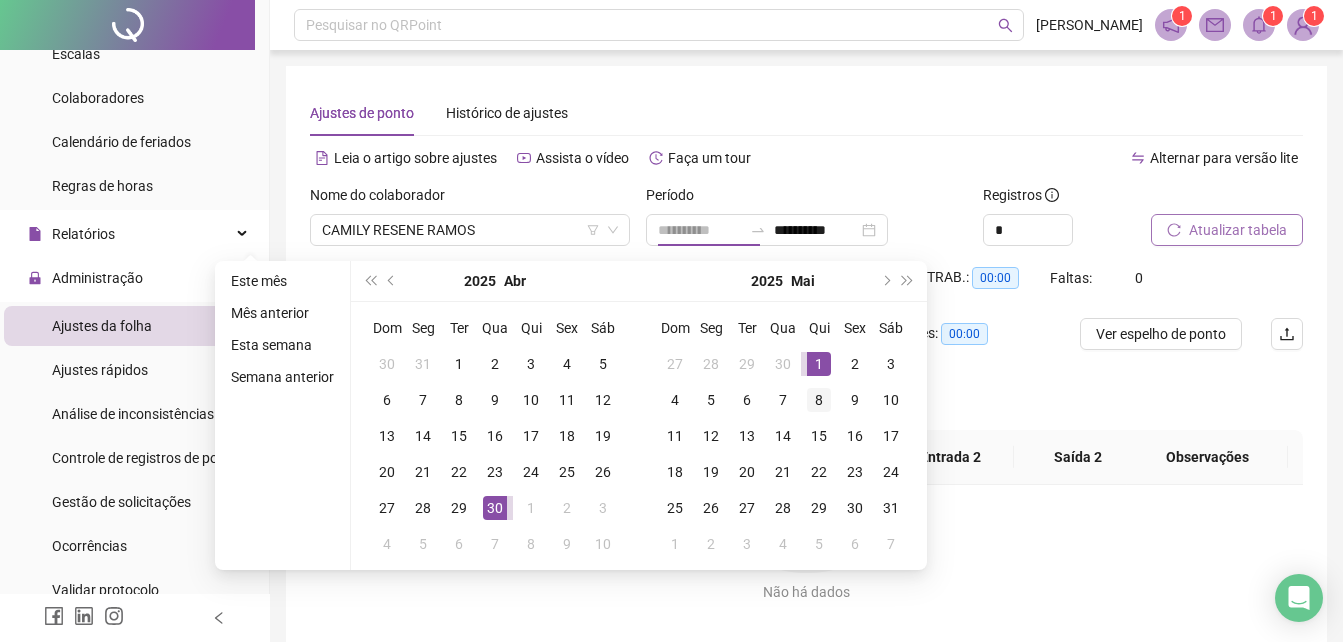 drag, startPoint x: 800, startPoint y: 359, endPoint x: 820, endPoint y: 389, distance: 36.05551 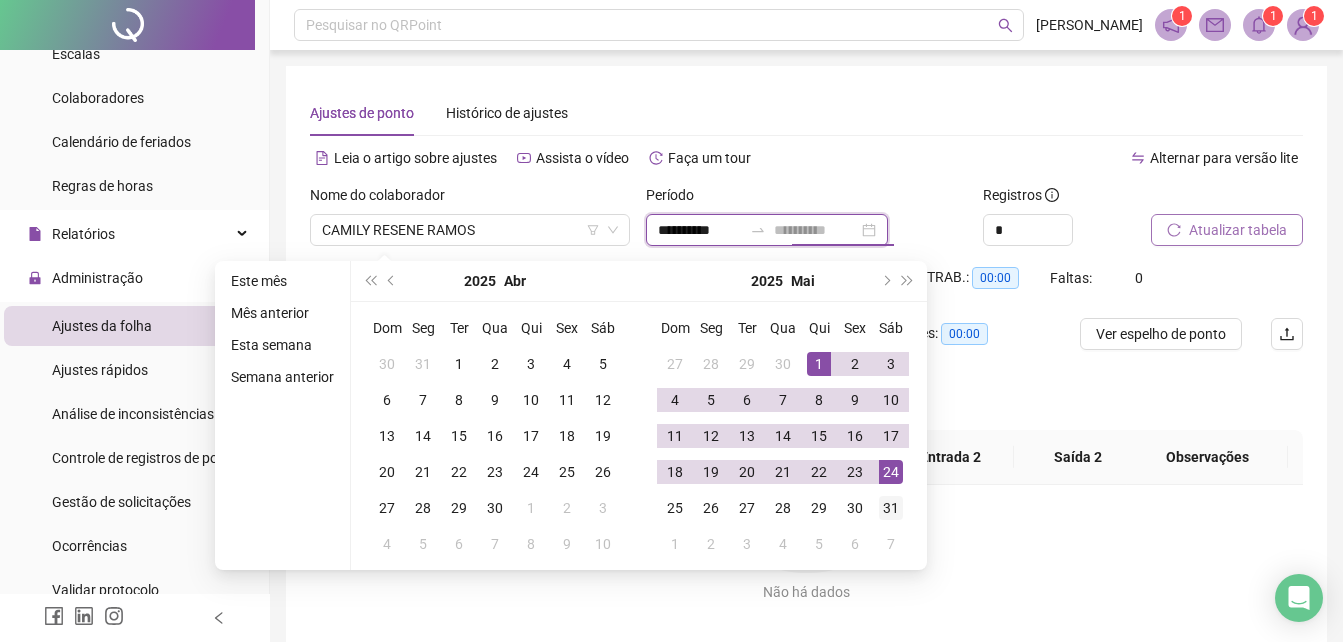 type on "**********" 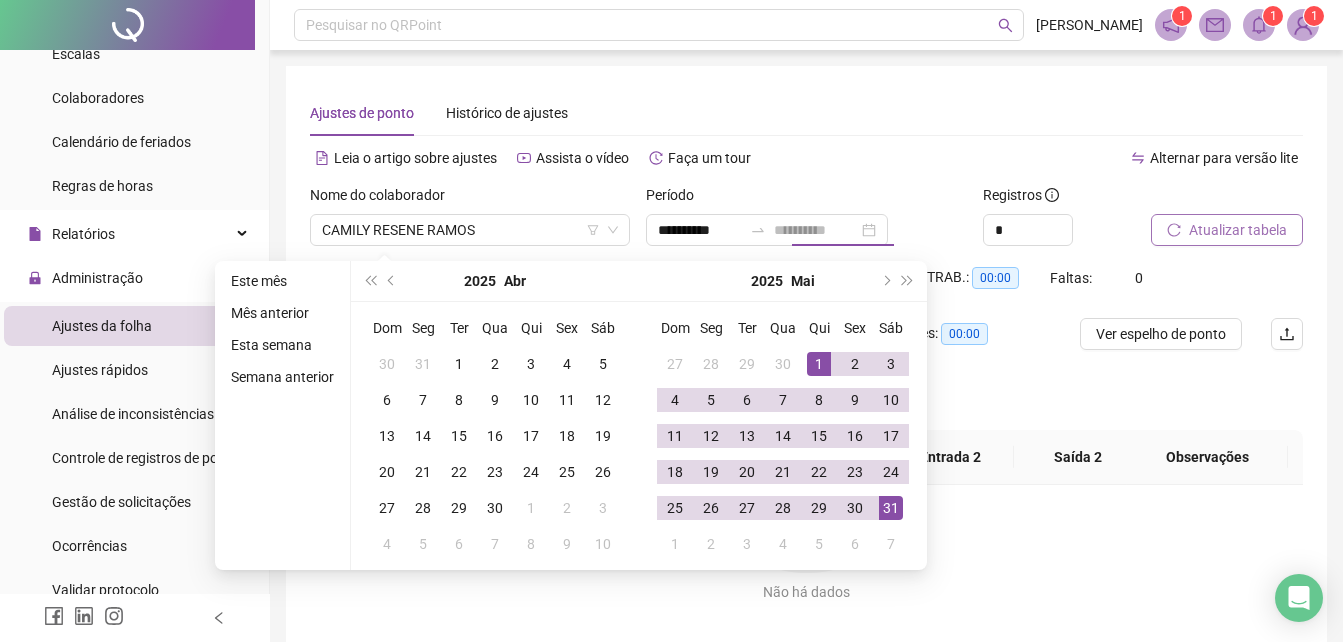 click on "31" at bounding box center [891, 508] 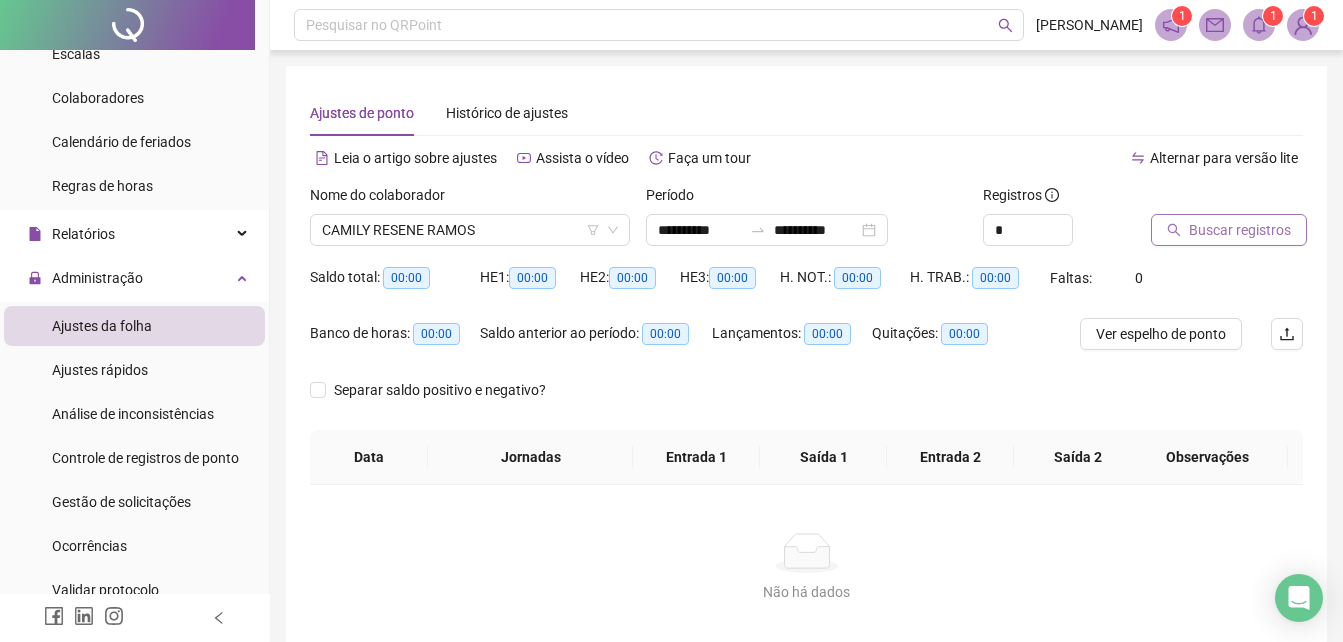 click 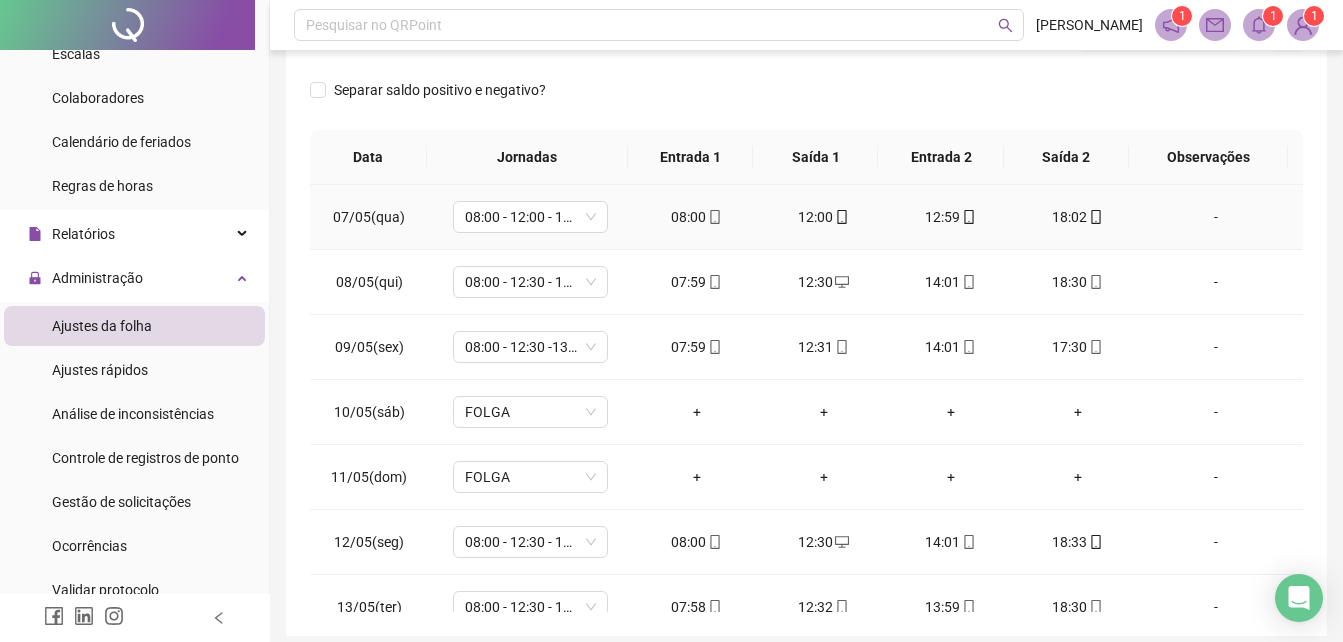 scroll, scrollTop: 380, scrollLeft: 0, axis: vertical 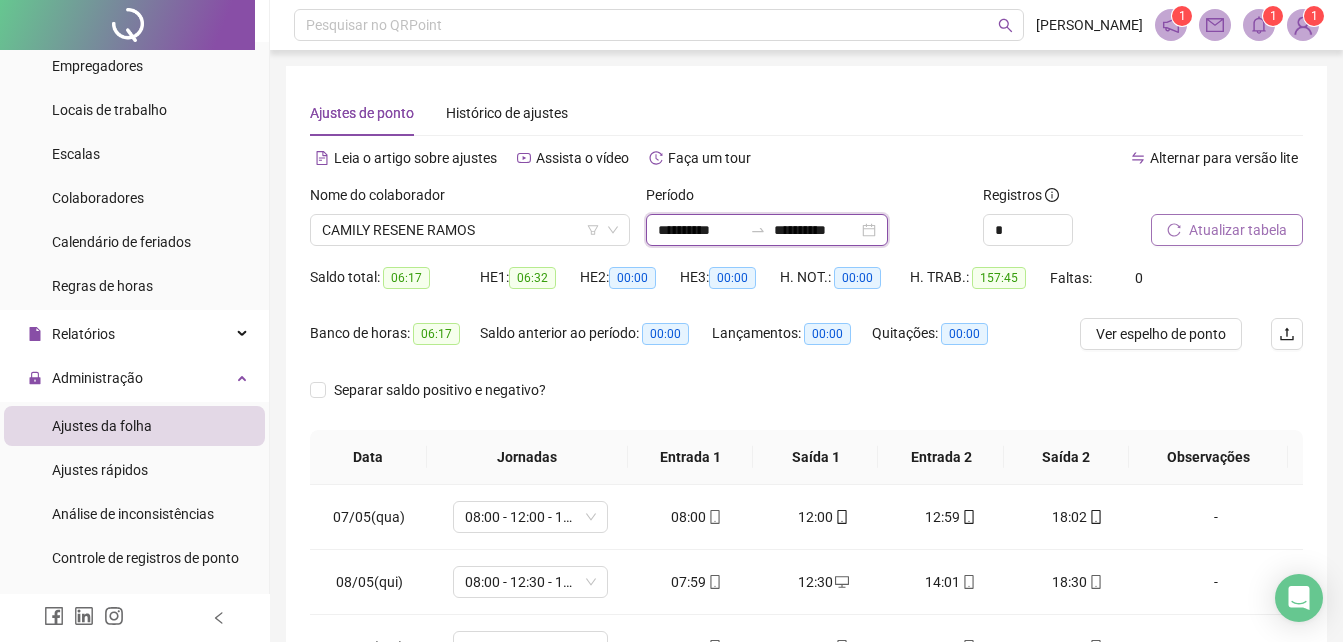 click on "**********" at bounding box center [700, 230] 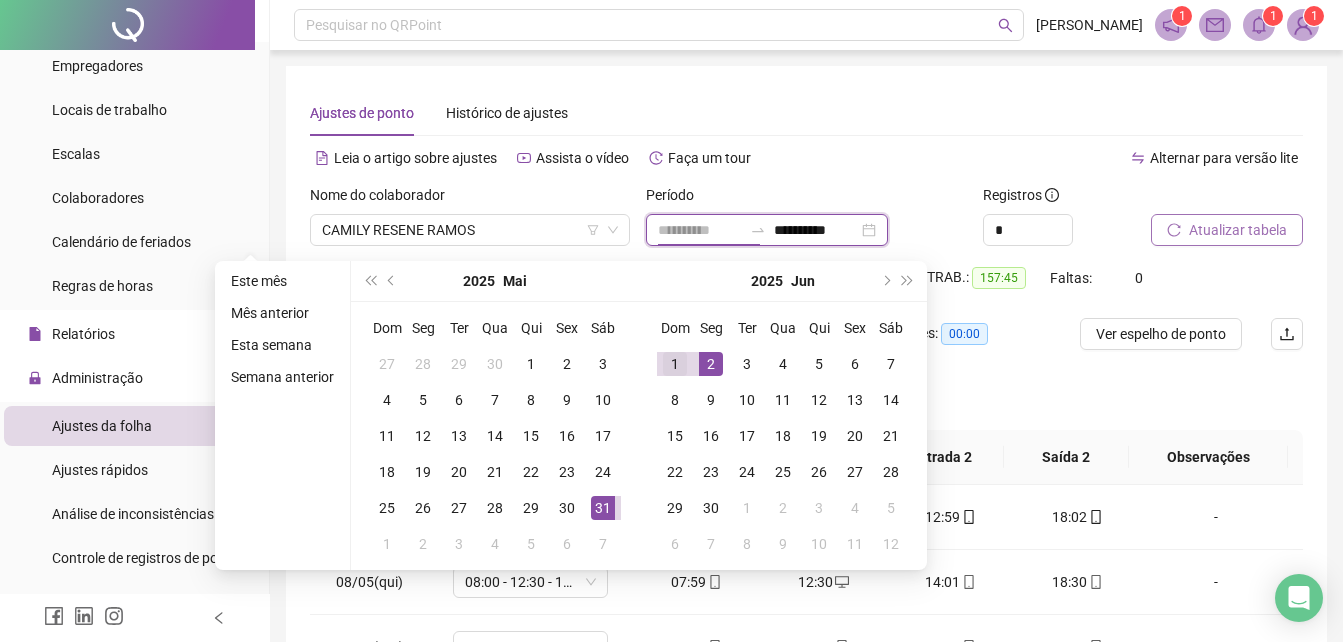 type on "**********" 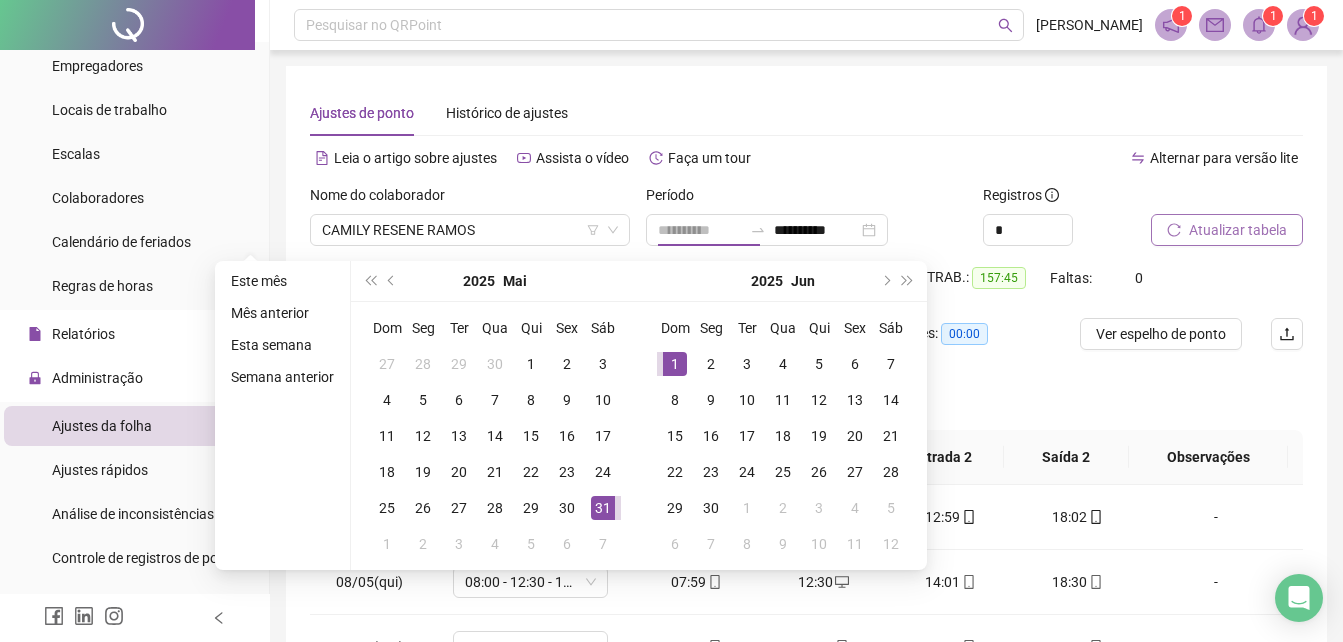 click on "1" at bounding box center (675, 364) 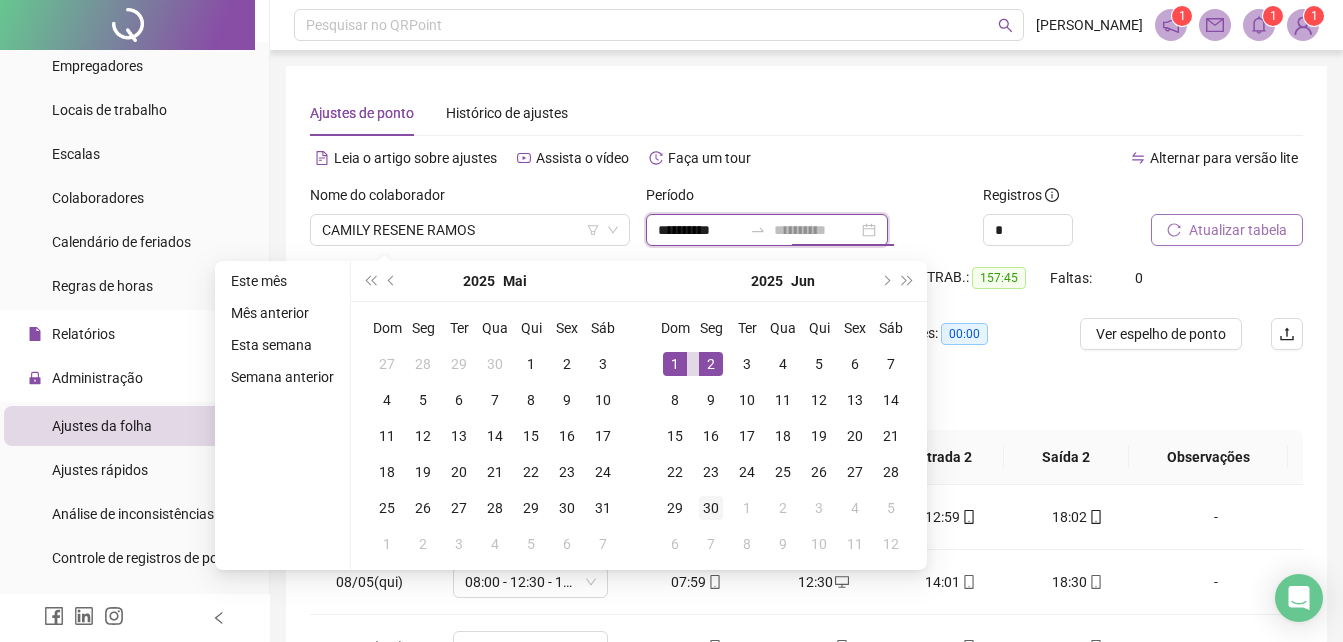 type on "**********" 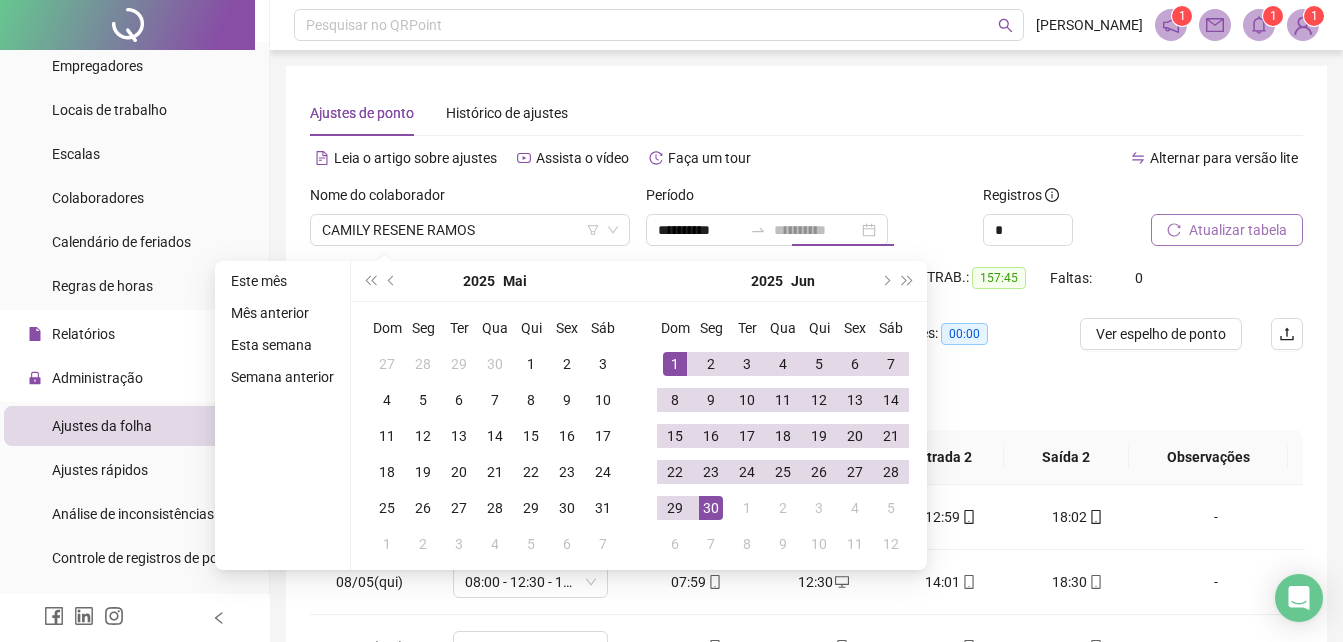 click on "30" at bounding box center (711, 508) 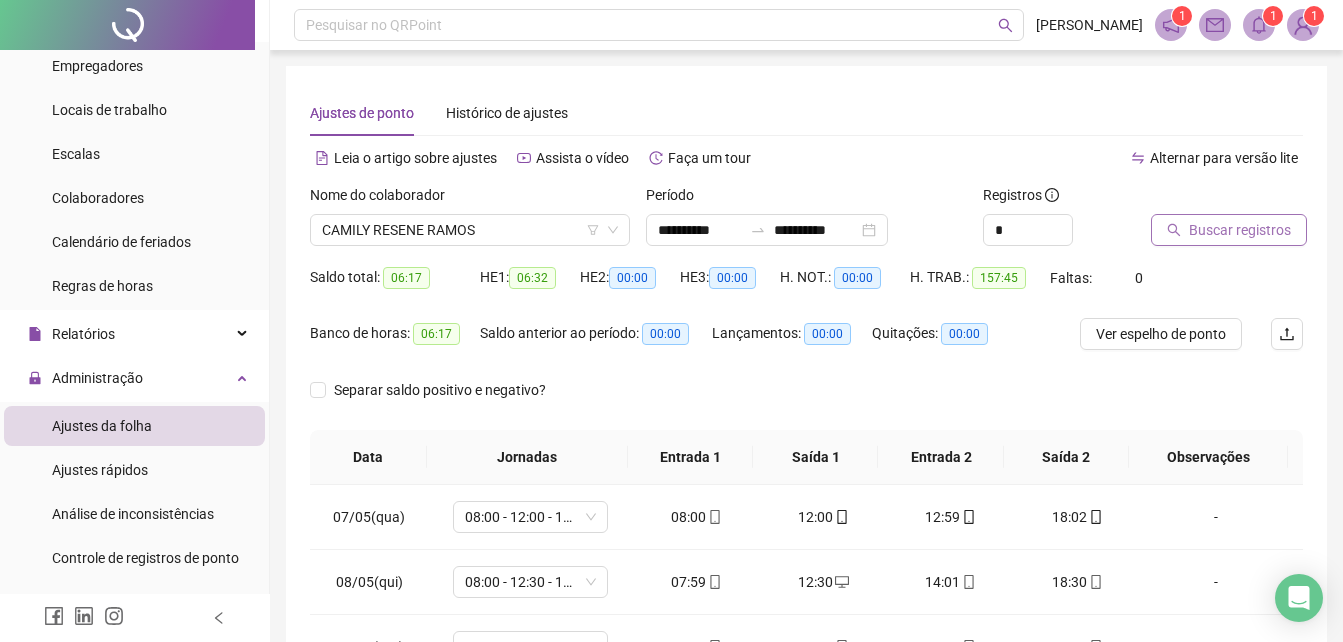 click on "Buscar registros" at bounding box center [1229, 230] 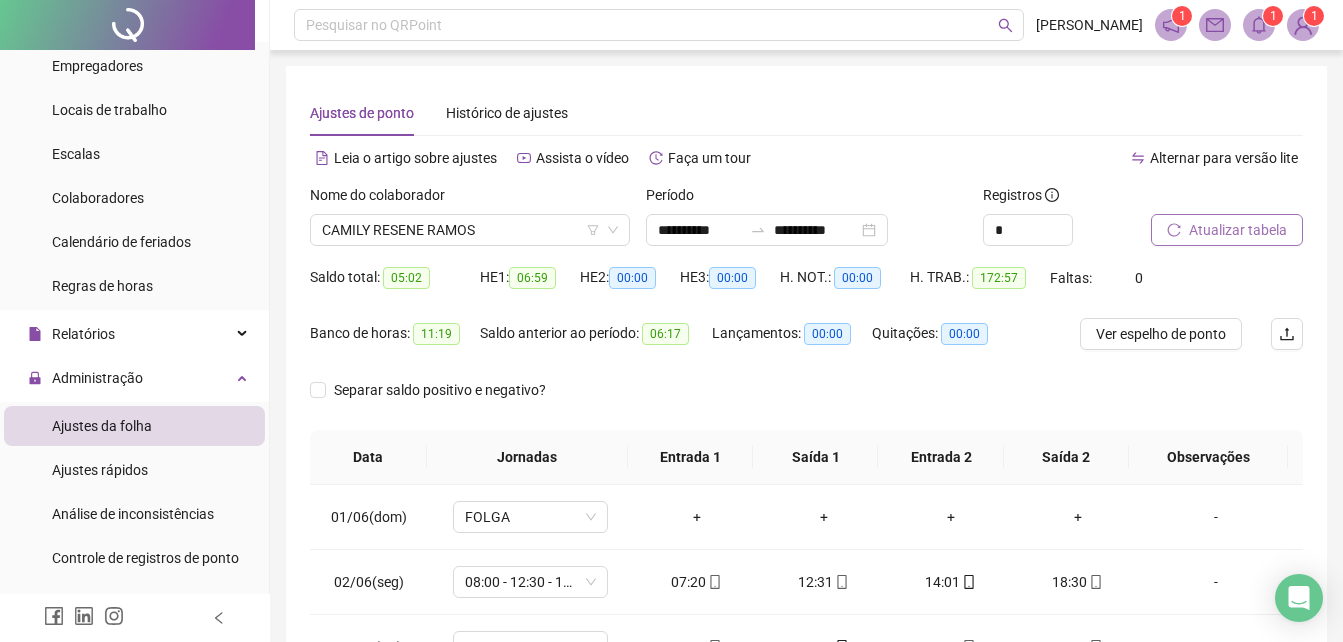 click on "Atualizar tabela" at bounding box center (1238, 230) 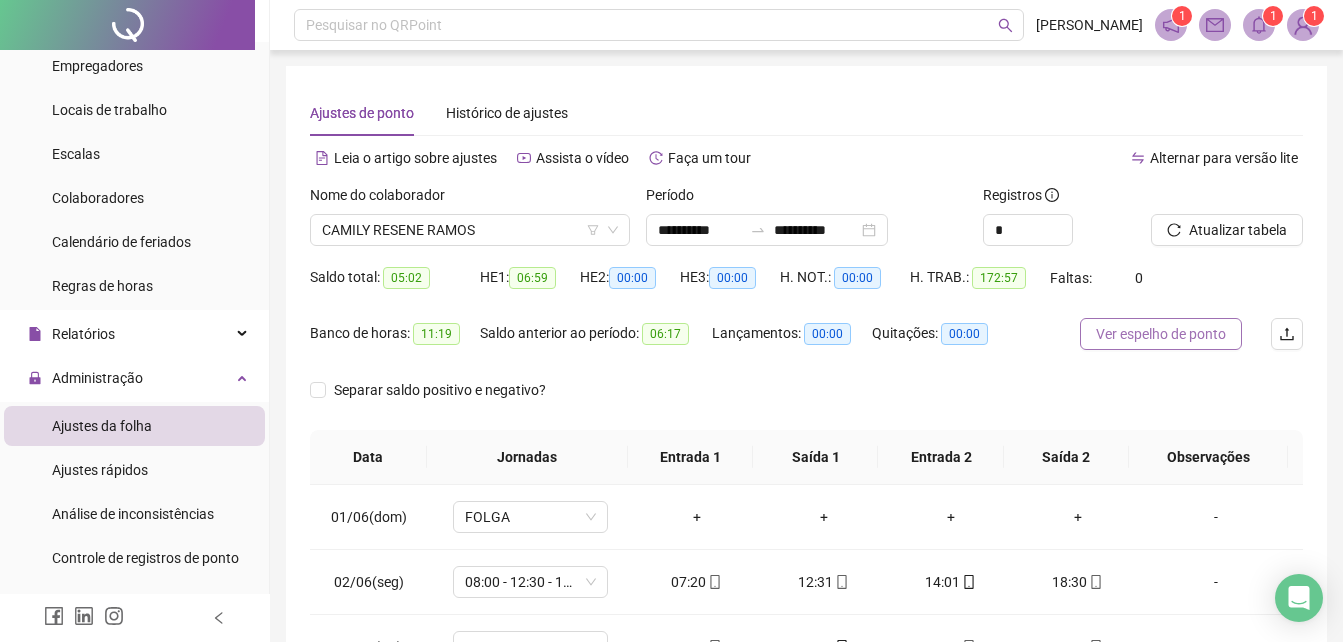 click on "Ver espelho de ponto" at bounding box center [1161, 334] 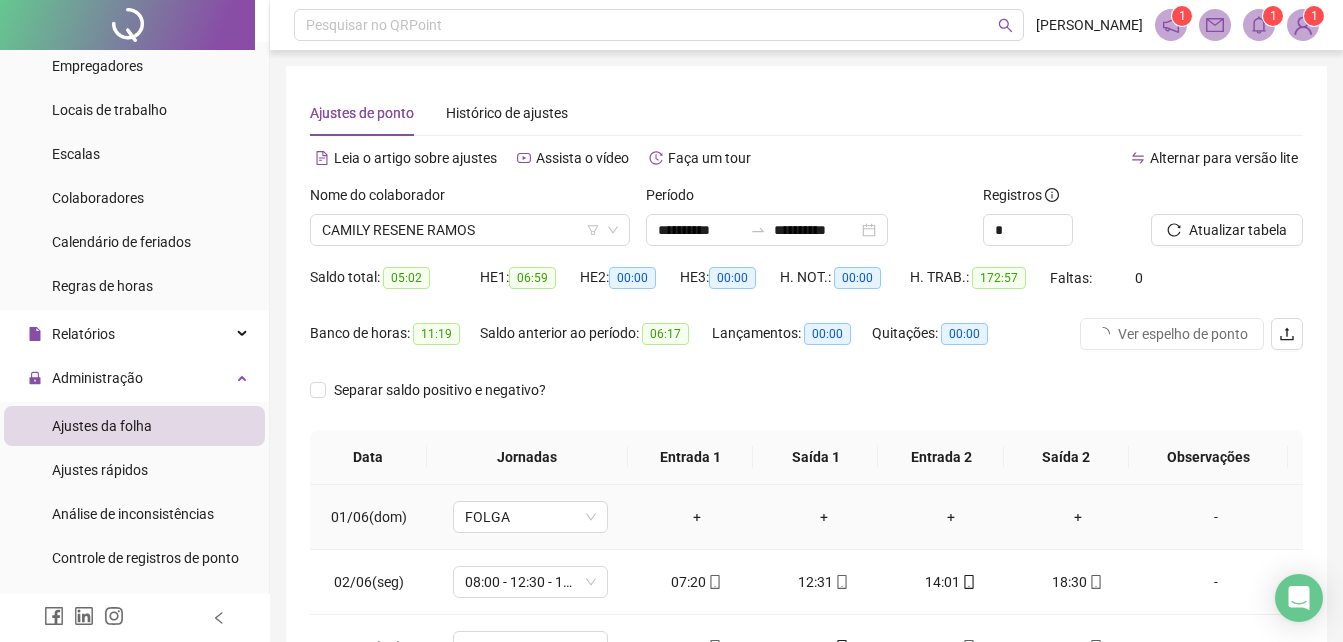 scroll, scrollTop: 100, scrollLeft: 0, axis: vertical 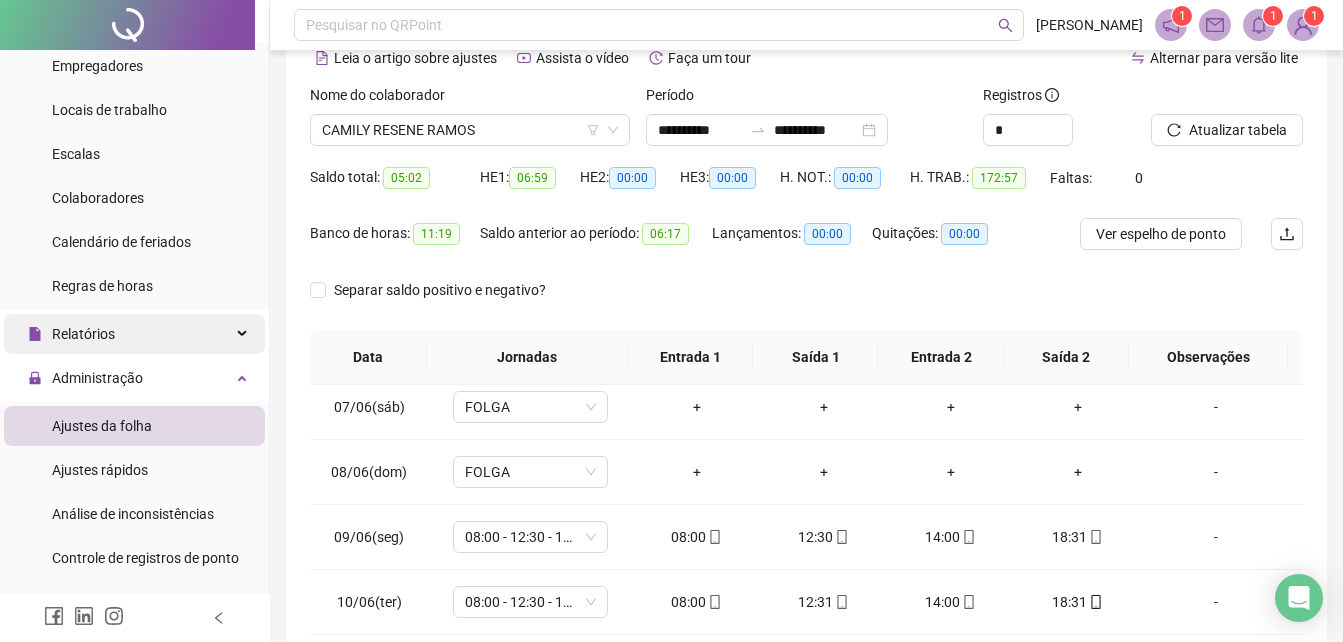 click on "Relatórios" at bounding box center (134, 334) 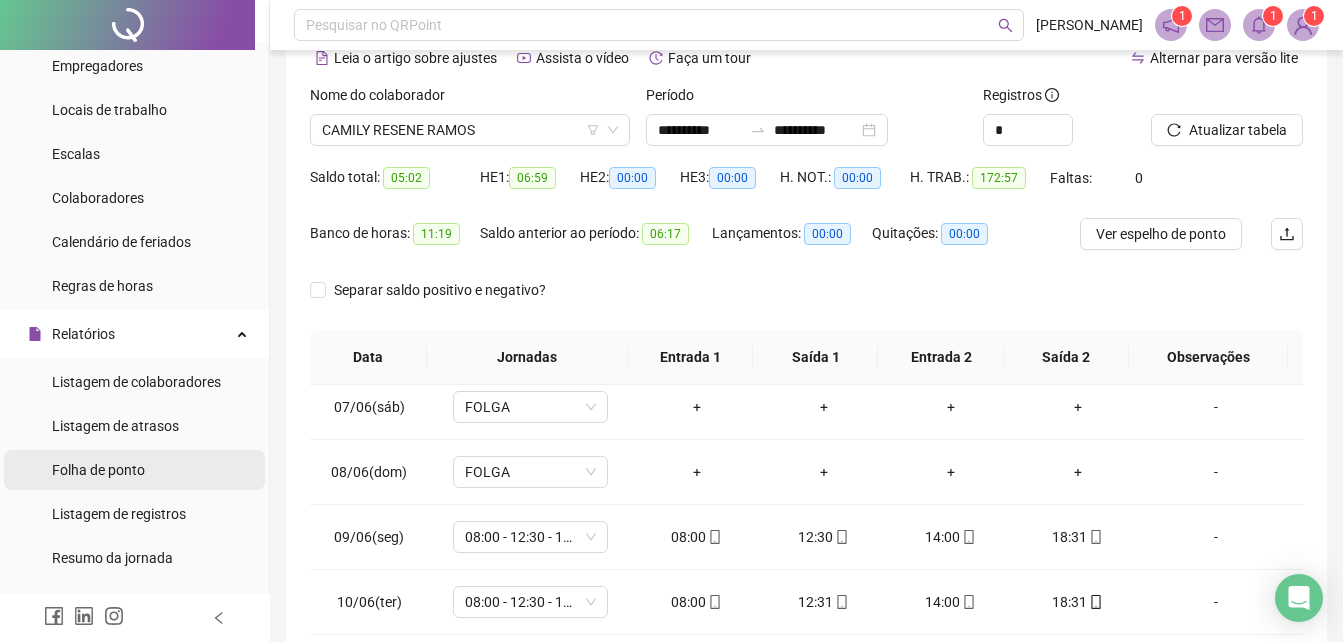 click on "Folha de ponto" at bounding box center (134, 470) 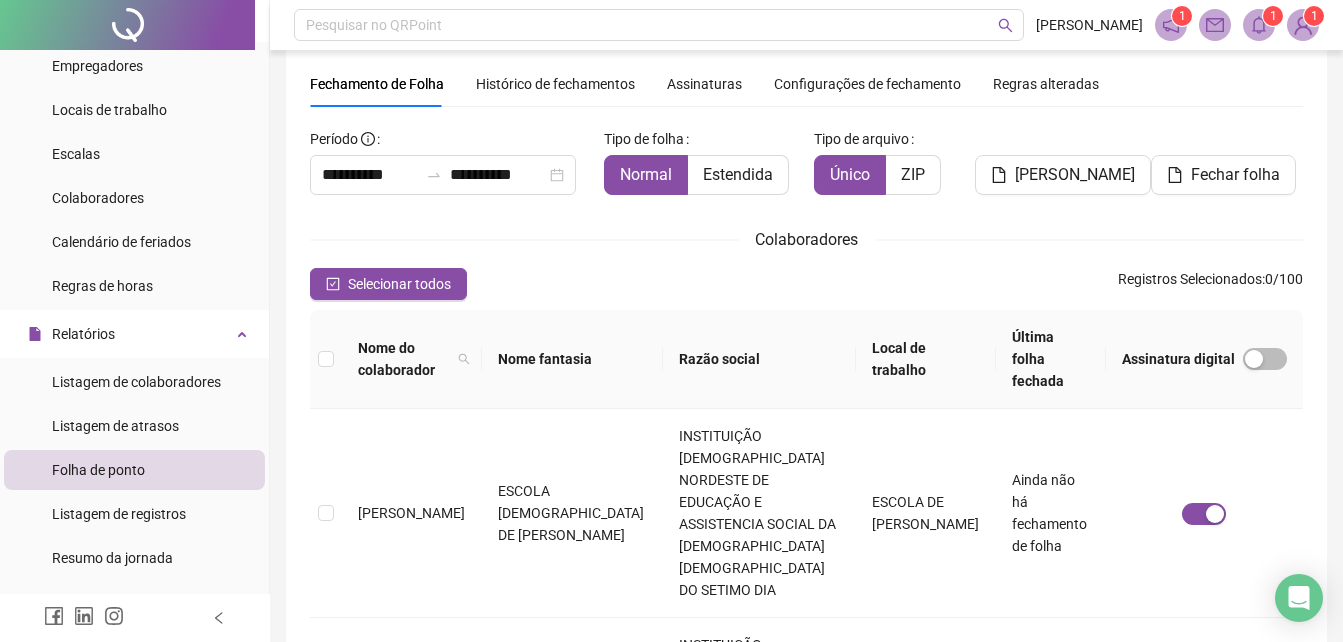 scroll, scrollTop: 89, scrollLeft: 0, axis: vertical 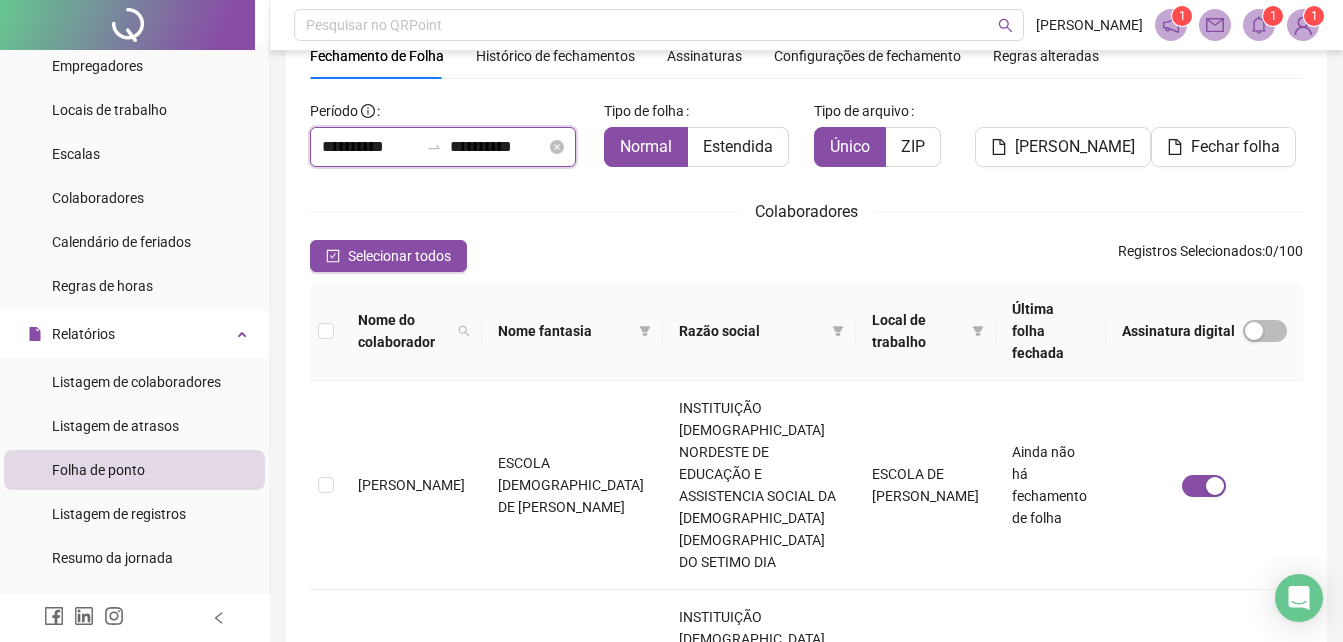 click on "**********" at bounding box center [370, 147] 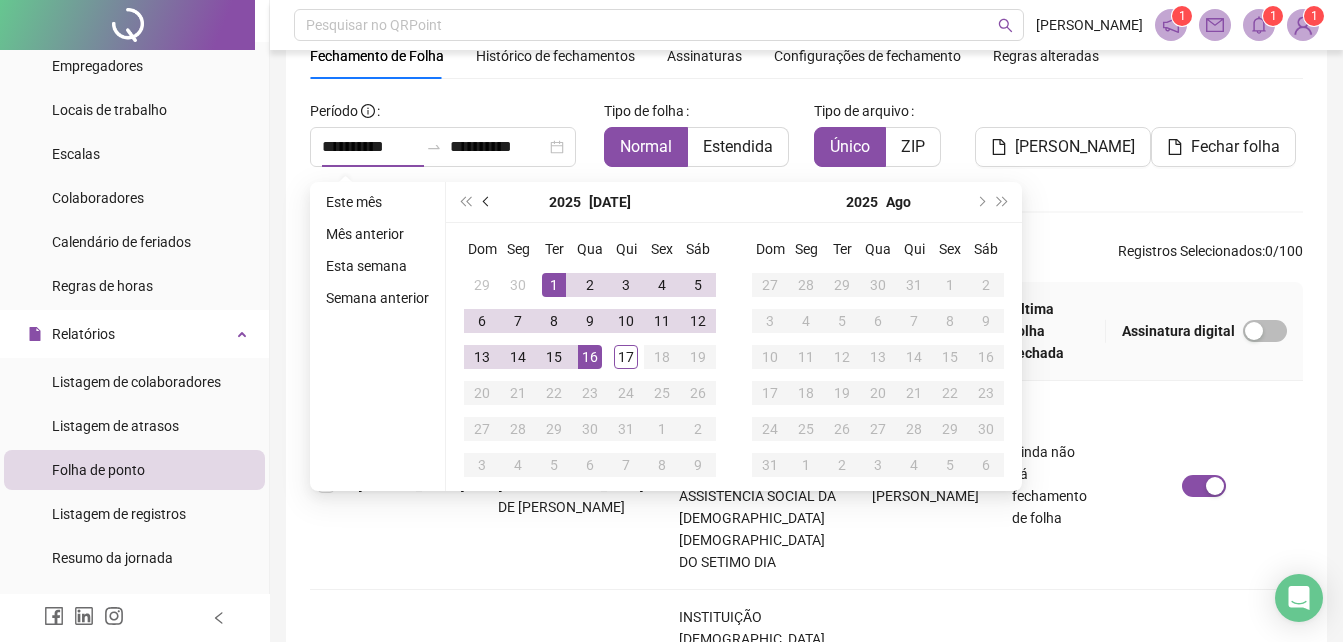 click at bounding box center [487, 202] 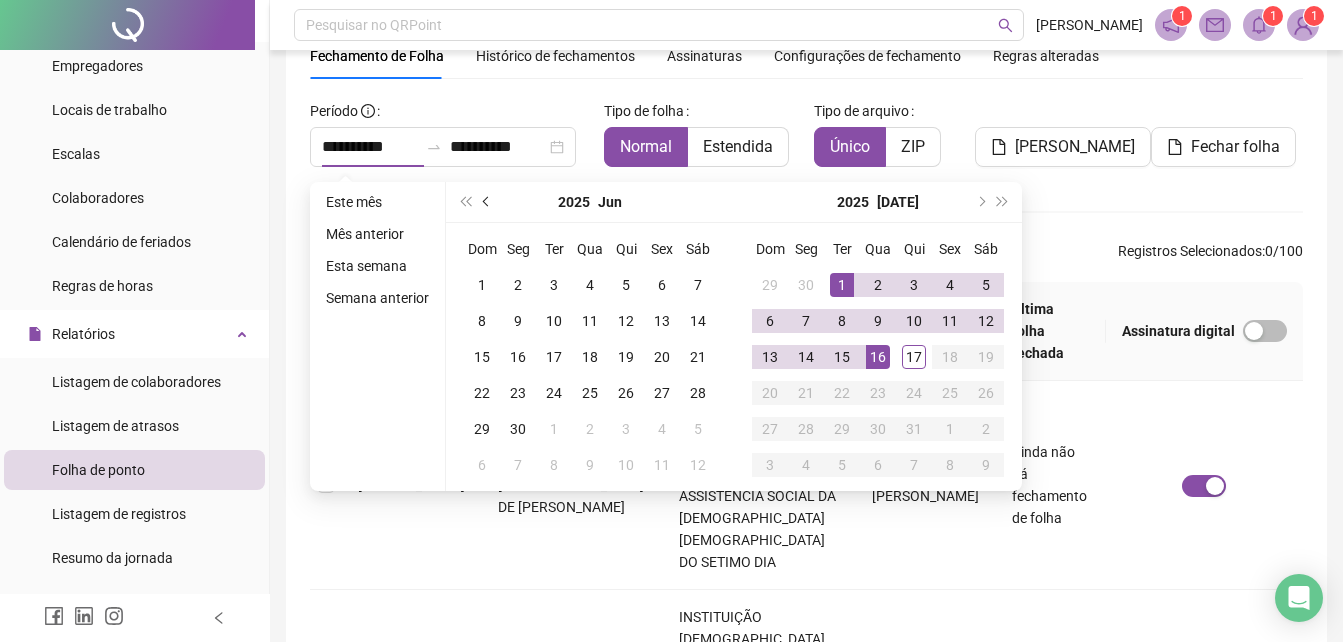 click at bounding box center (487, 202) 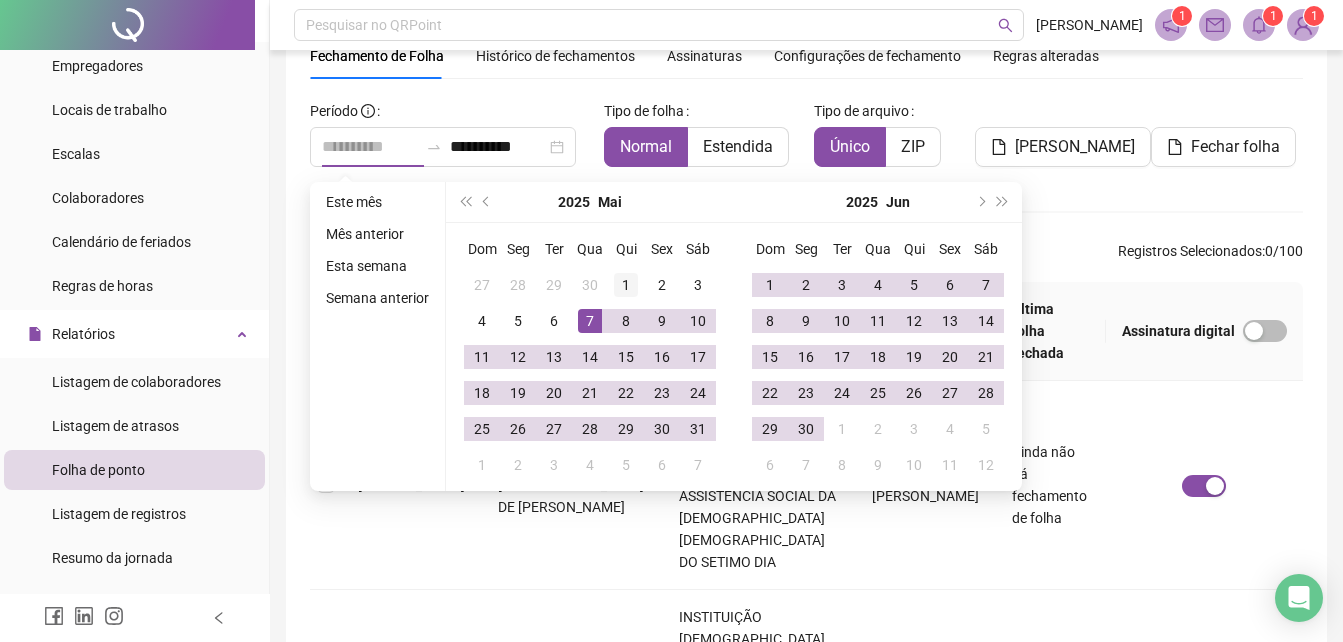 type on "**********" 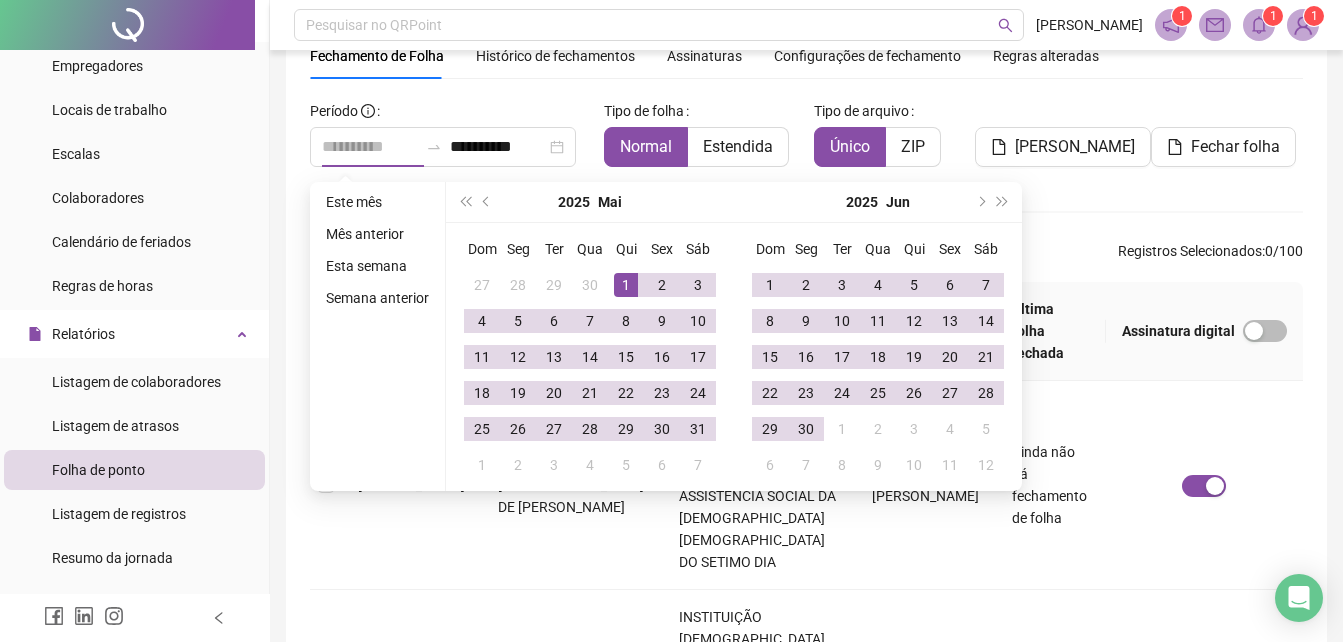 click on "1" at bounding box center (626, 285) 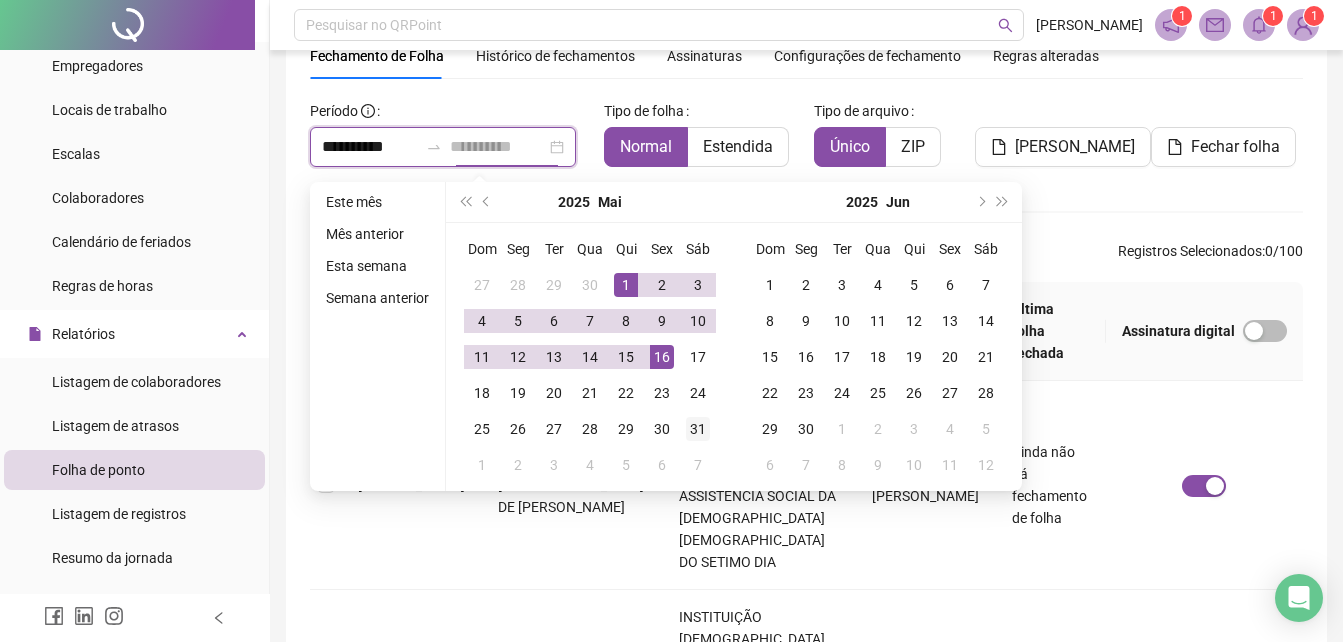 type on "**********" 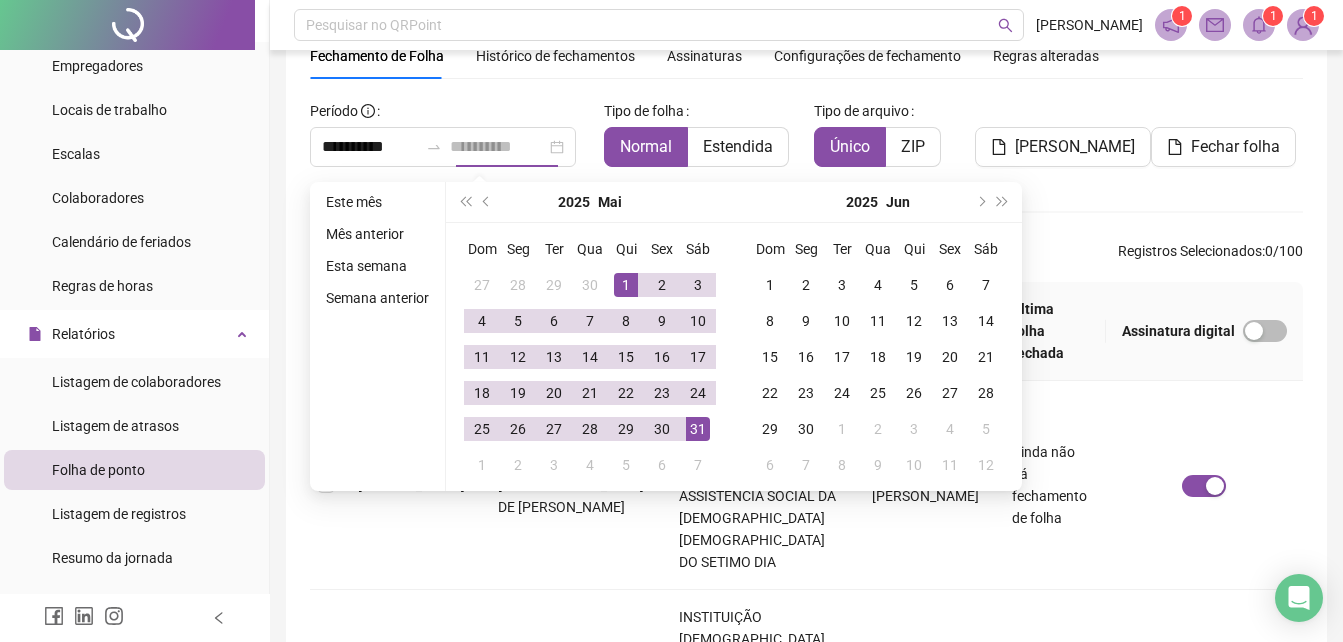click on "31" at bounding box center (698, 429) 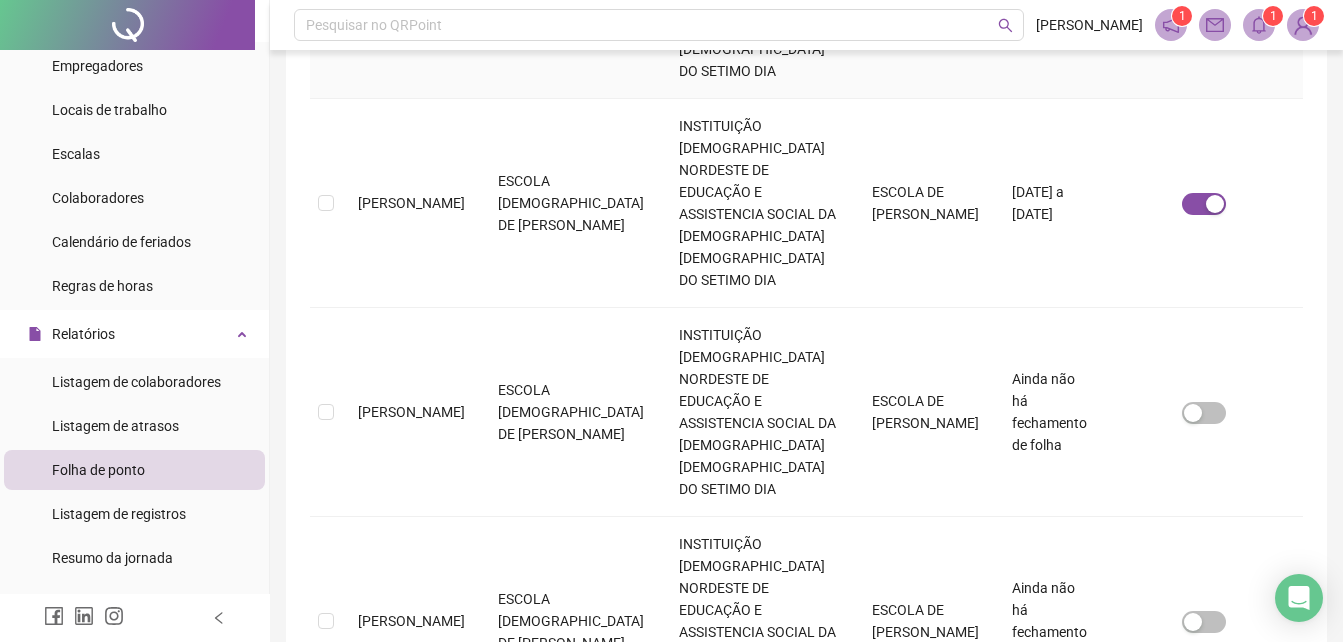 scroll, scrollTop: 1189, scrollLeft: 0, axis: vertical 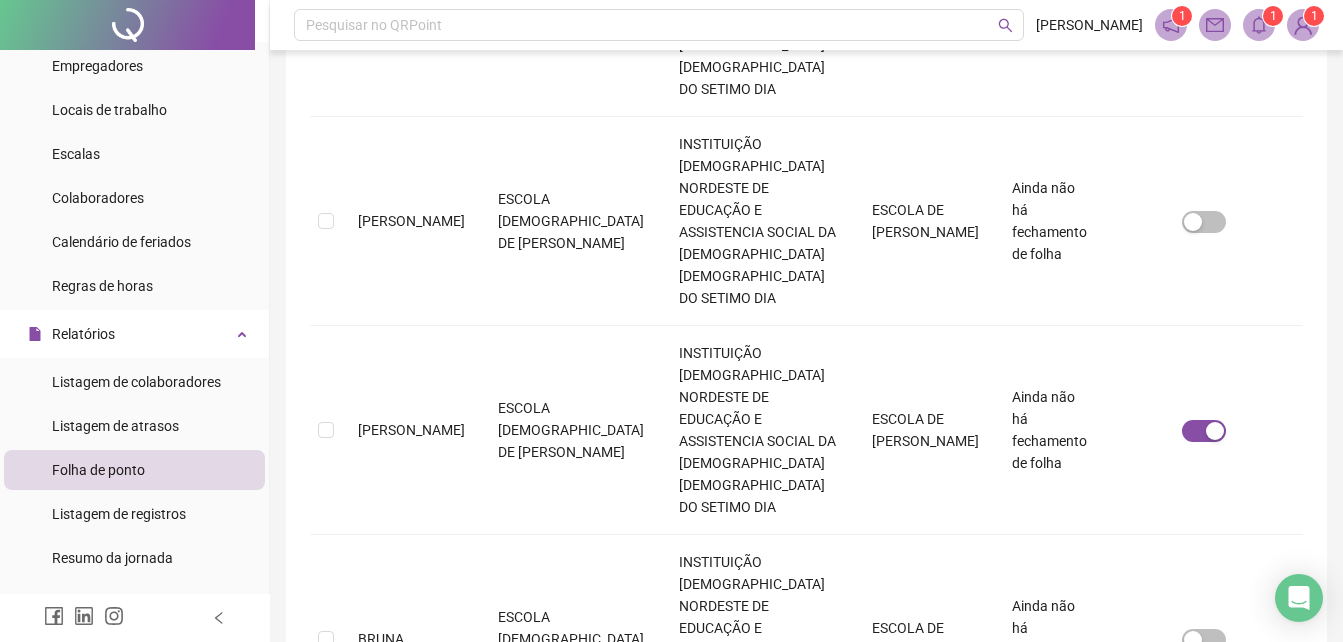 click on "CAMILY RESENE RAMOS" at bounding box center [412, 848] 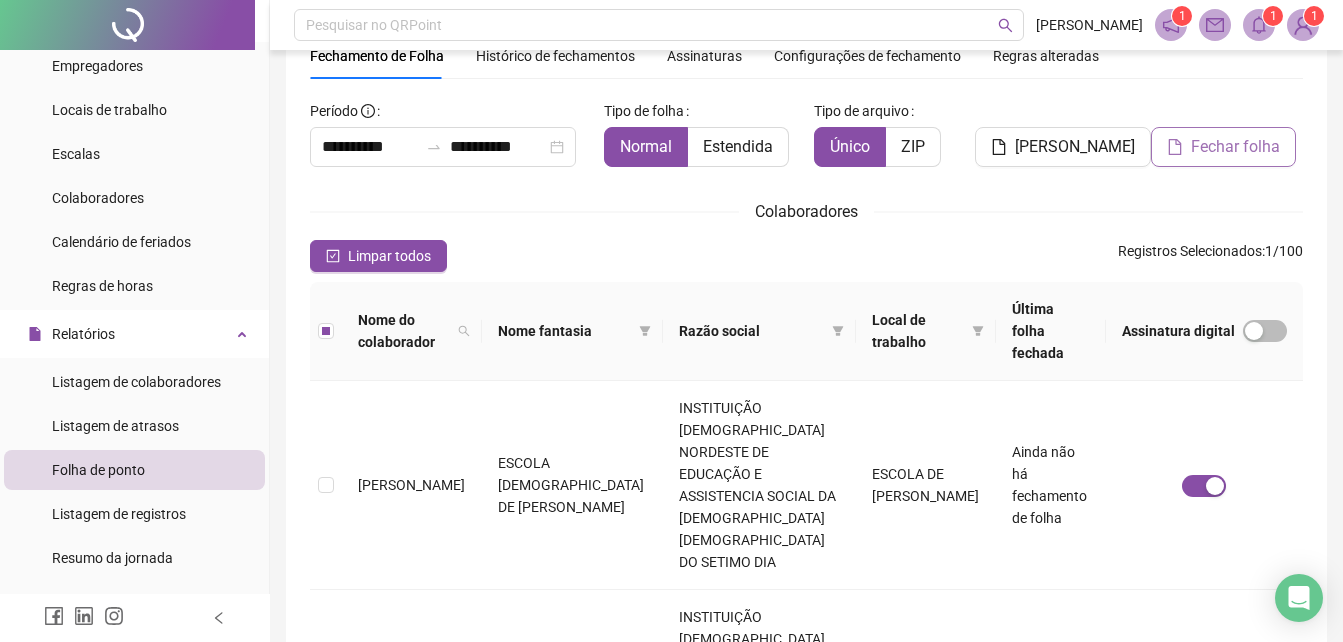 click on "Fechar folha" at bounding box center [1235, 147] 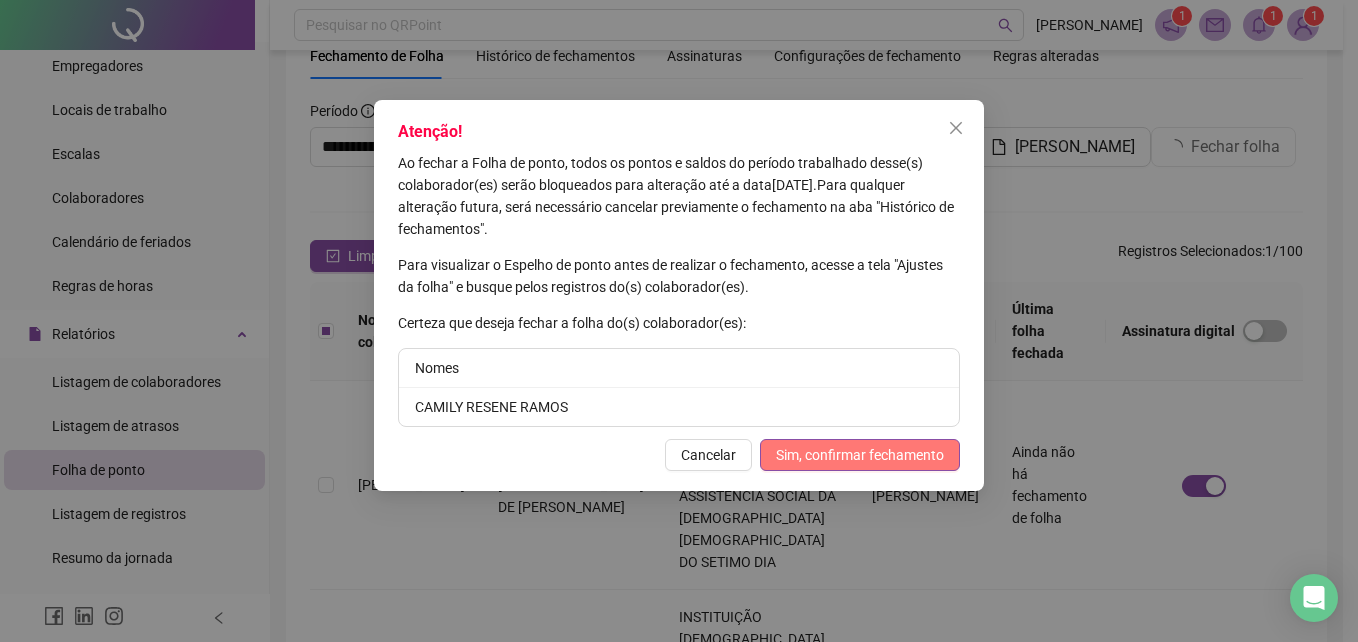 click on "Sim, confirmar fechamento" at bounding box center [860, 455] 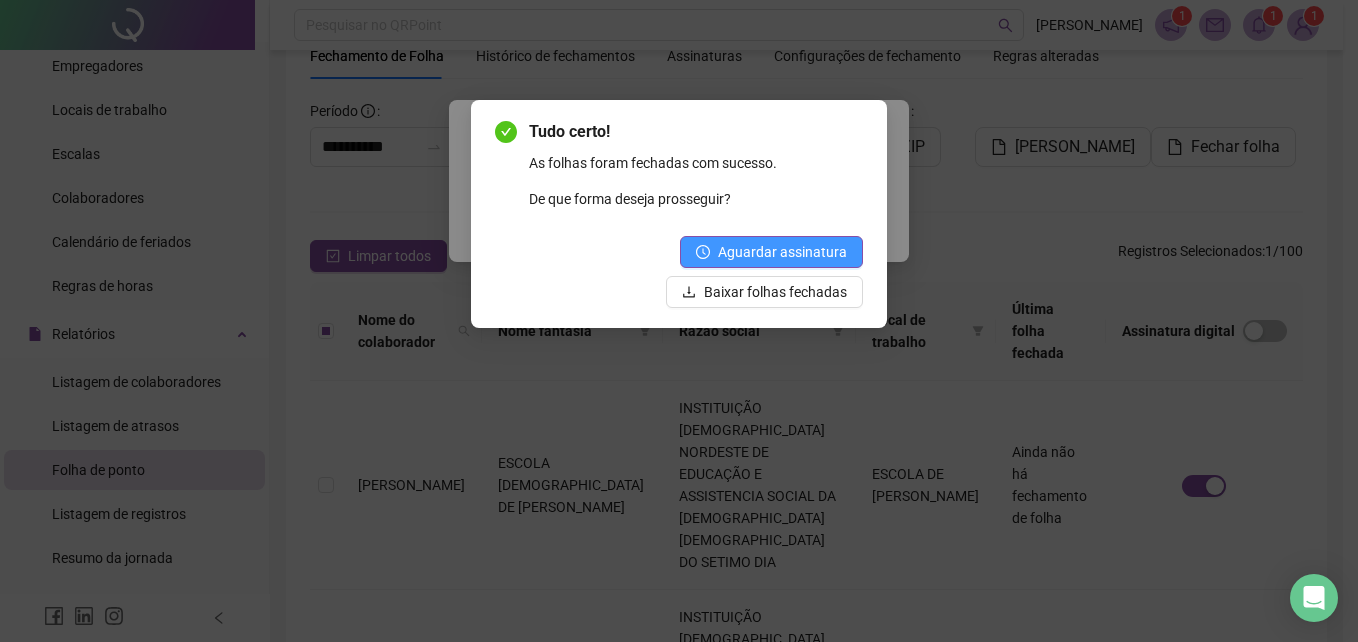 click on "Aguardar assinatura" at bounding box center [782, 252] 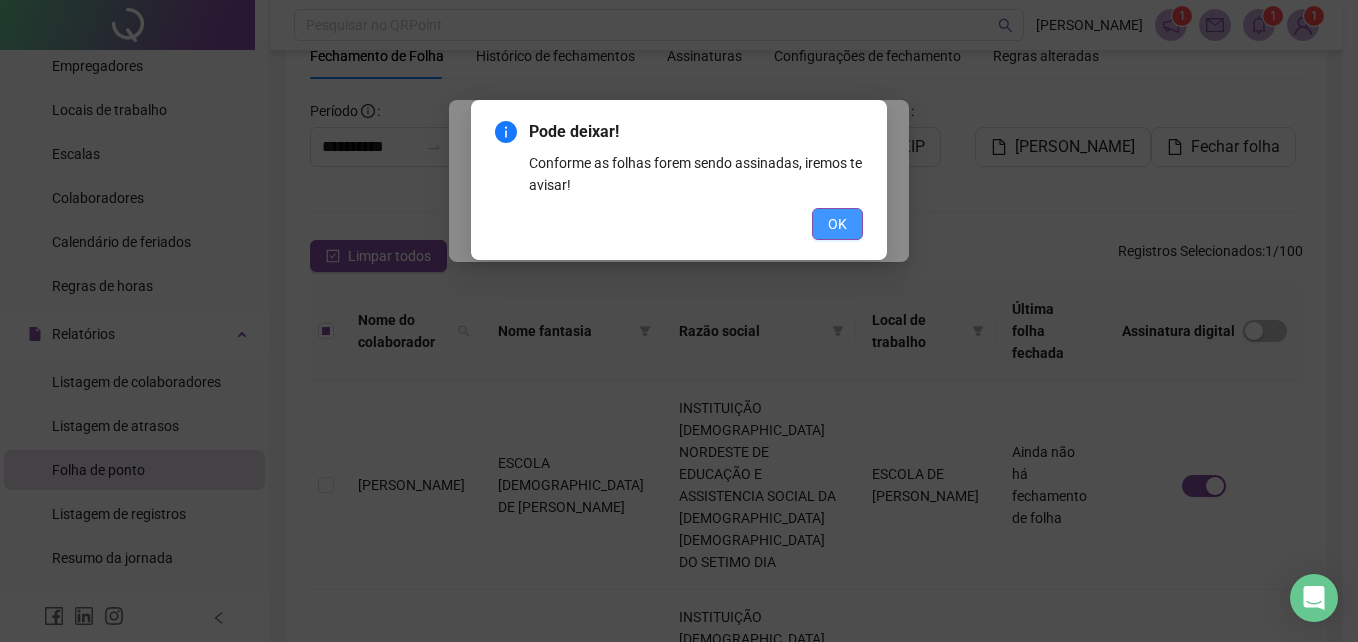 click on "OK" at bounding box center [837, 224] 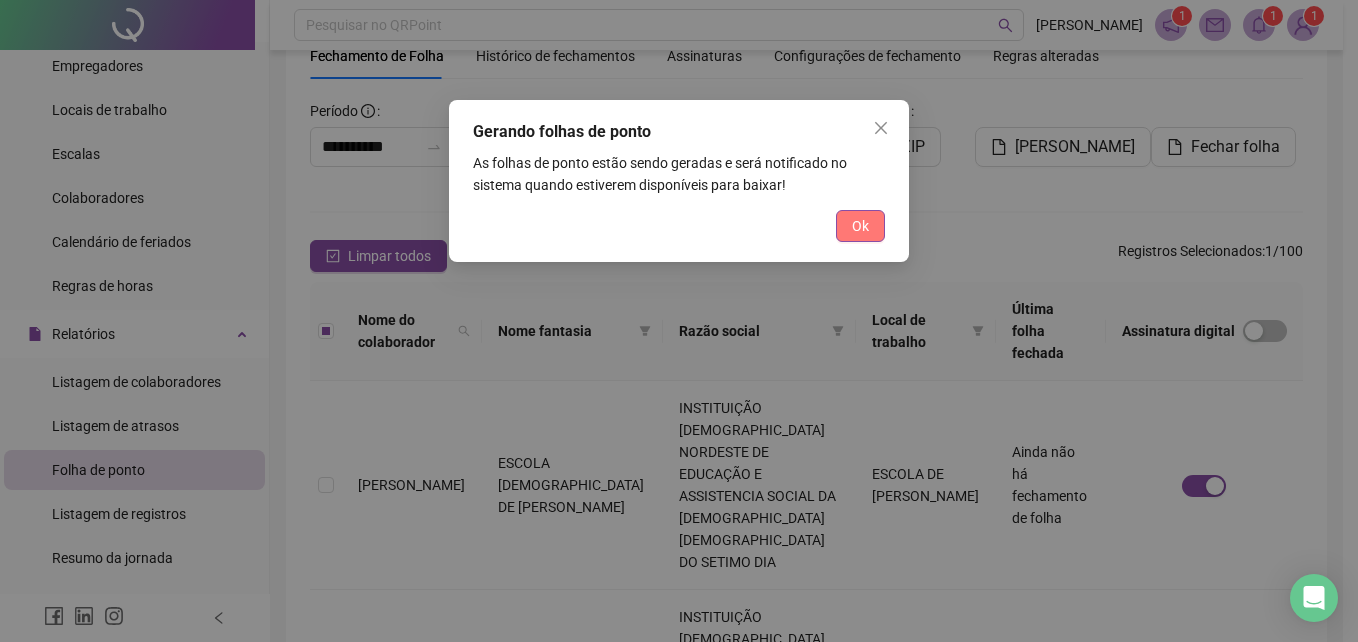 click on "Ok" at bounding box center [860, 226] 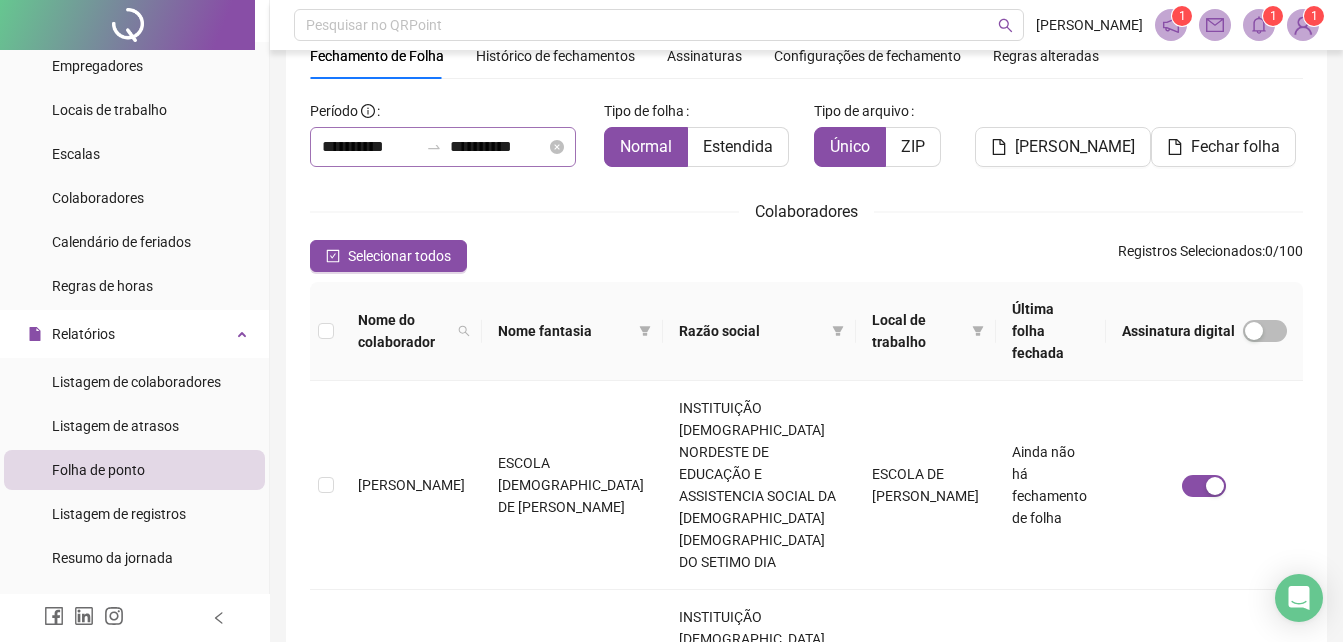 click at bounding box center (434, 147) 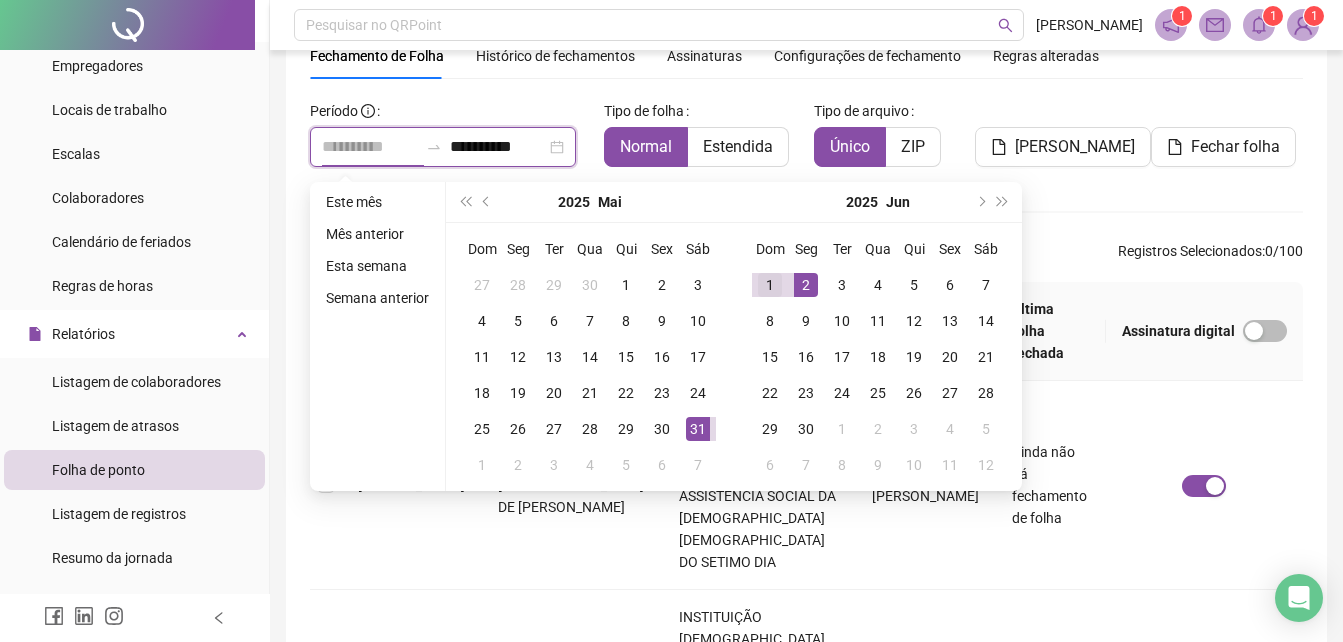 type on "**********" 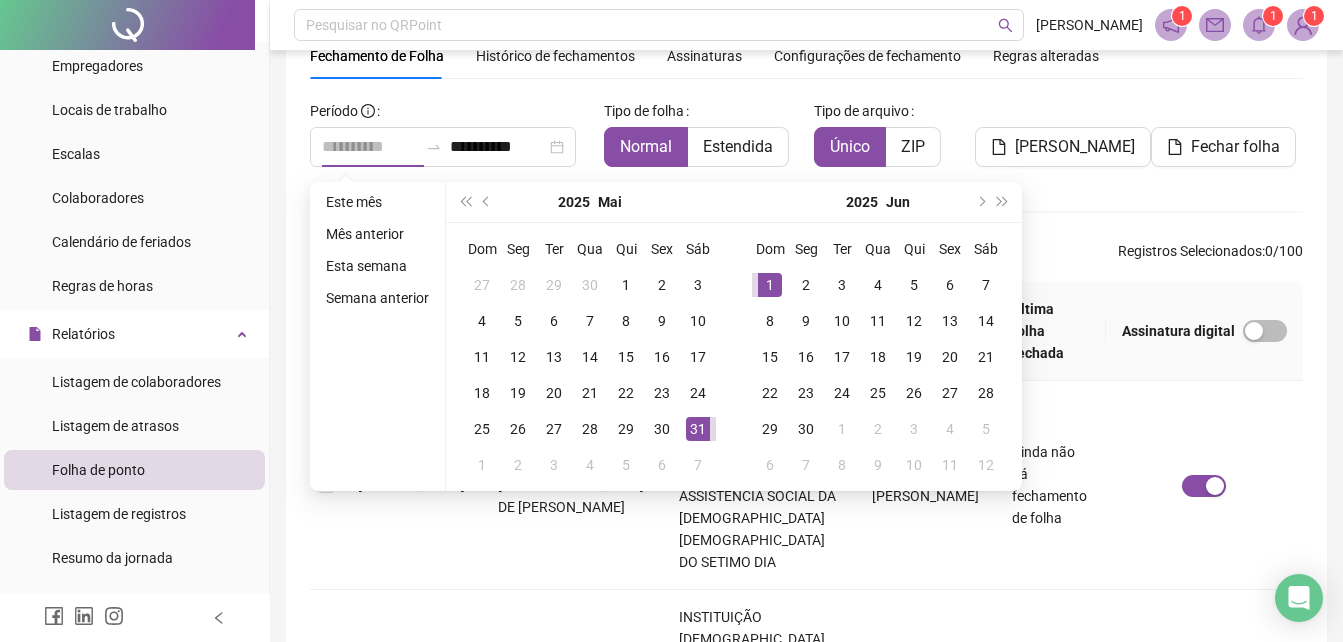 drag, startPoint x: 759, startPoint y: 281, endPoint x: 774, endPoint y: 292, distance: 18.601076 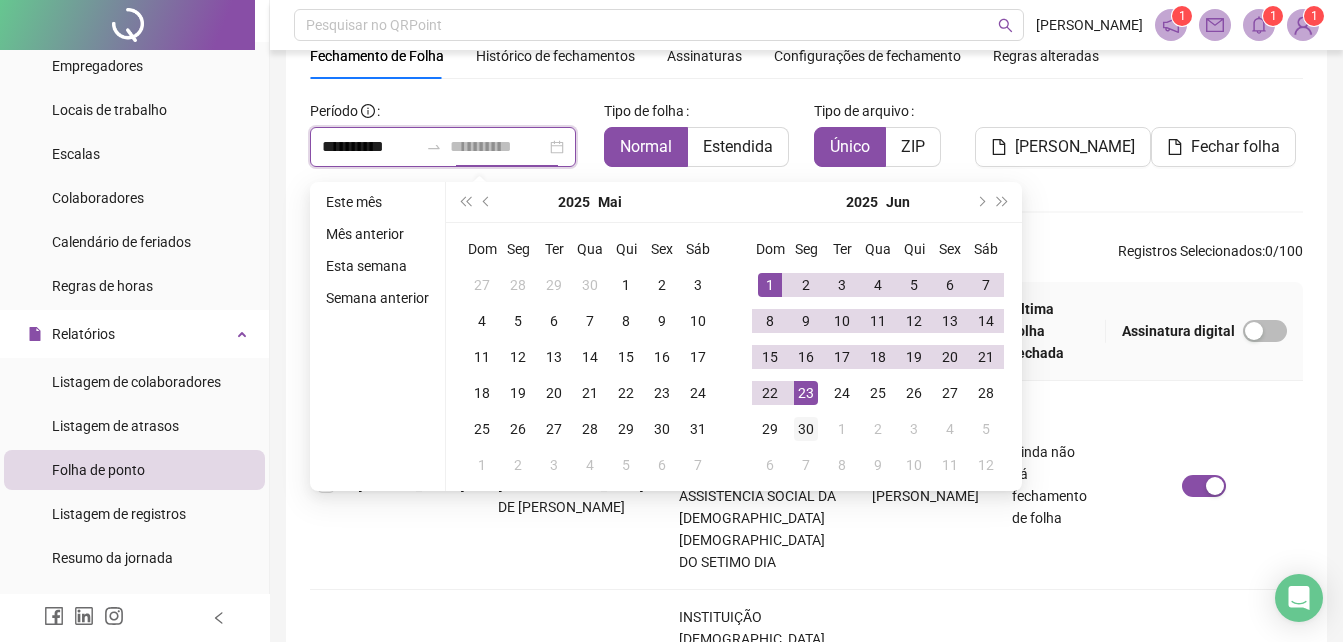 type on "**********" 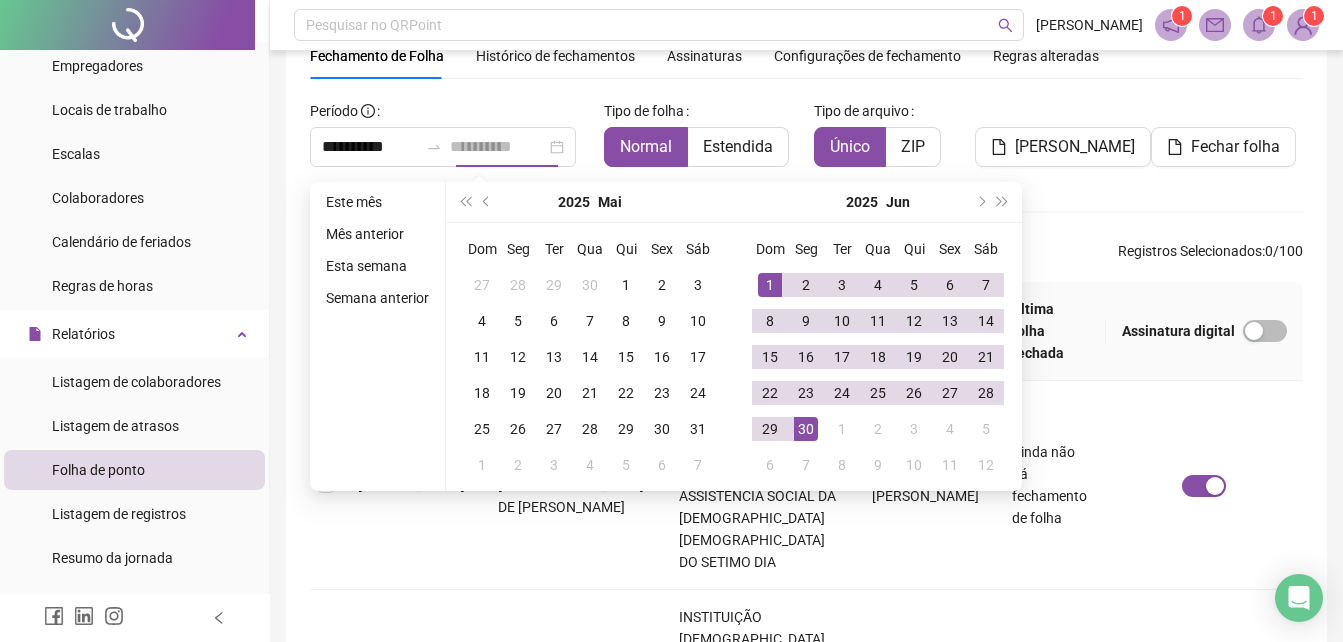 click on "30" at bounding box center (806, 429) 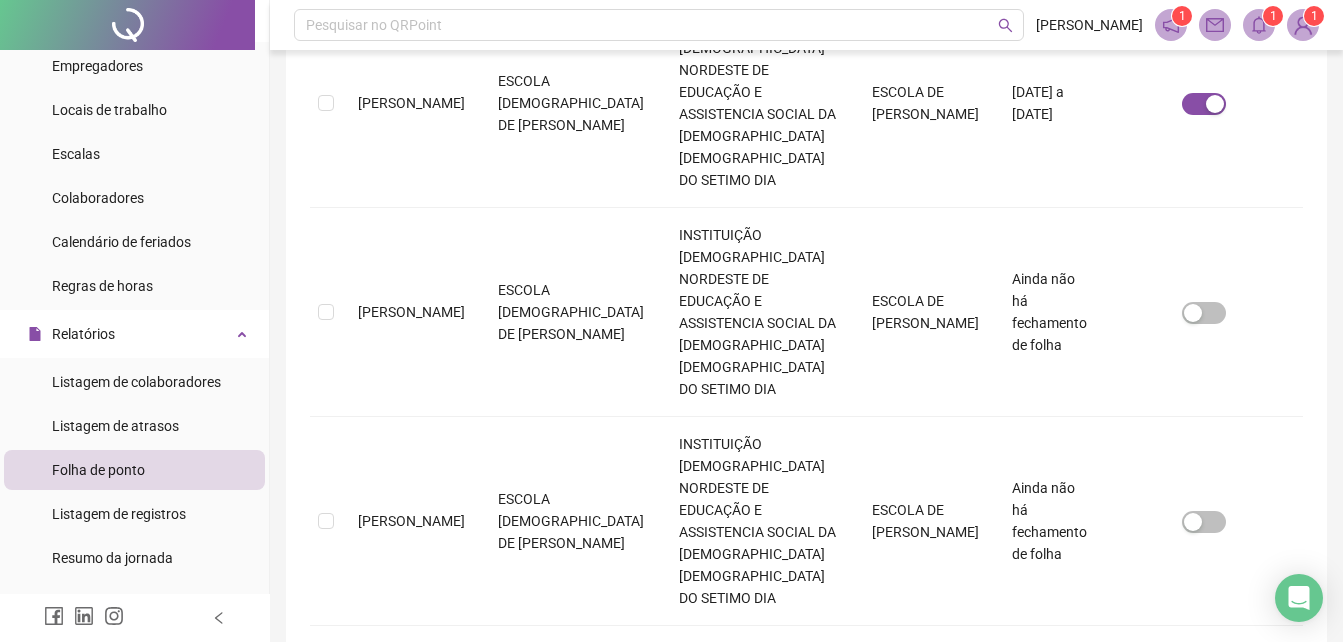 scroll, scrollTop: 1289, scrollLeft: 0, axis: vertical 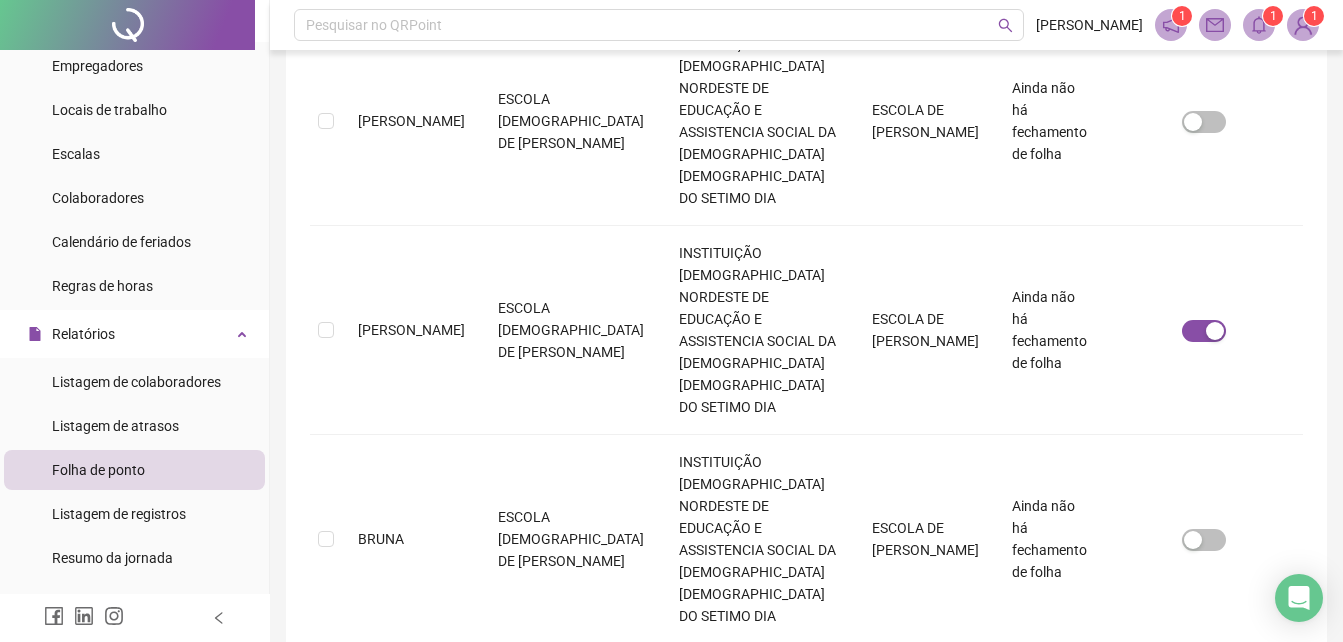 click on "CAMILY RESENE RAMOS" at bounding box center [412, 748] 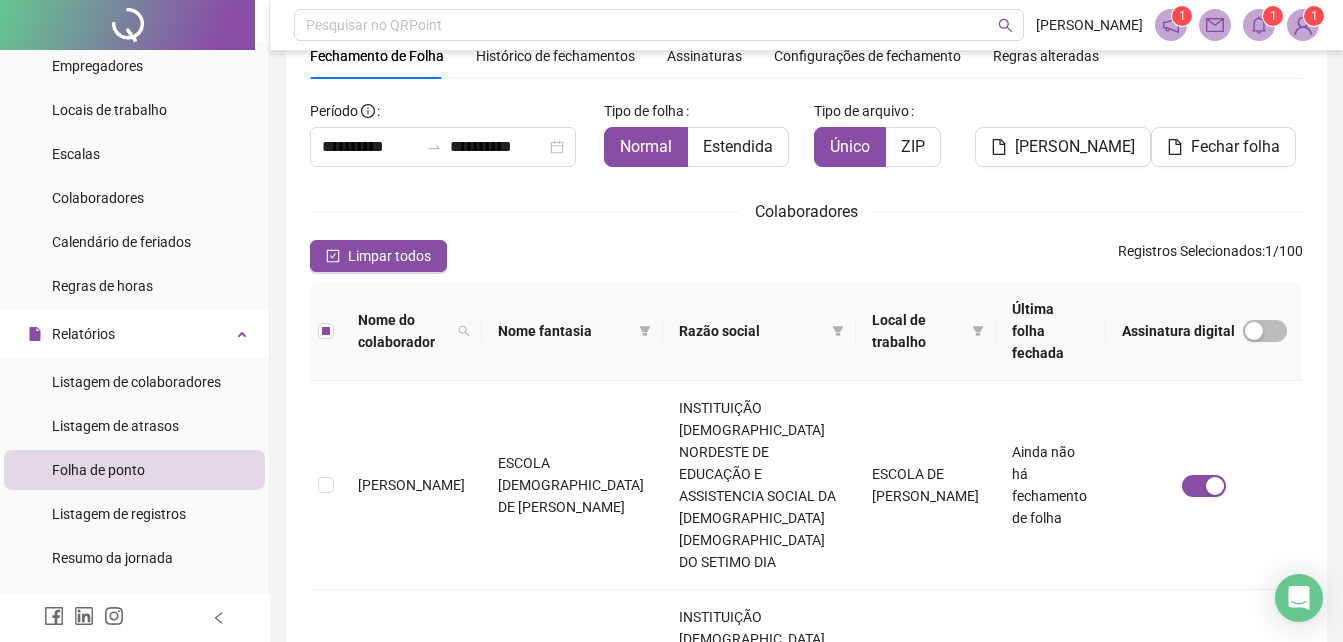 scroll, scrollTop: 0, scrollLeft: 0, axis: both 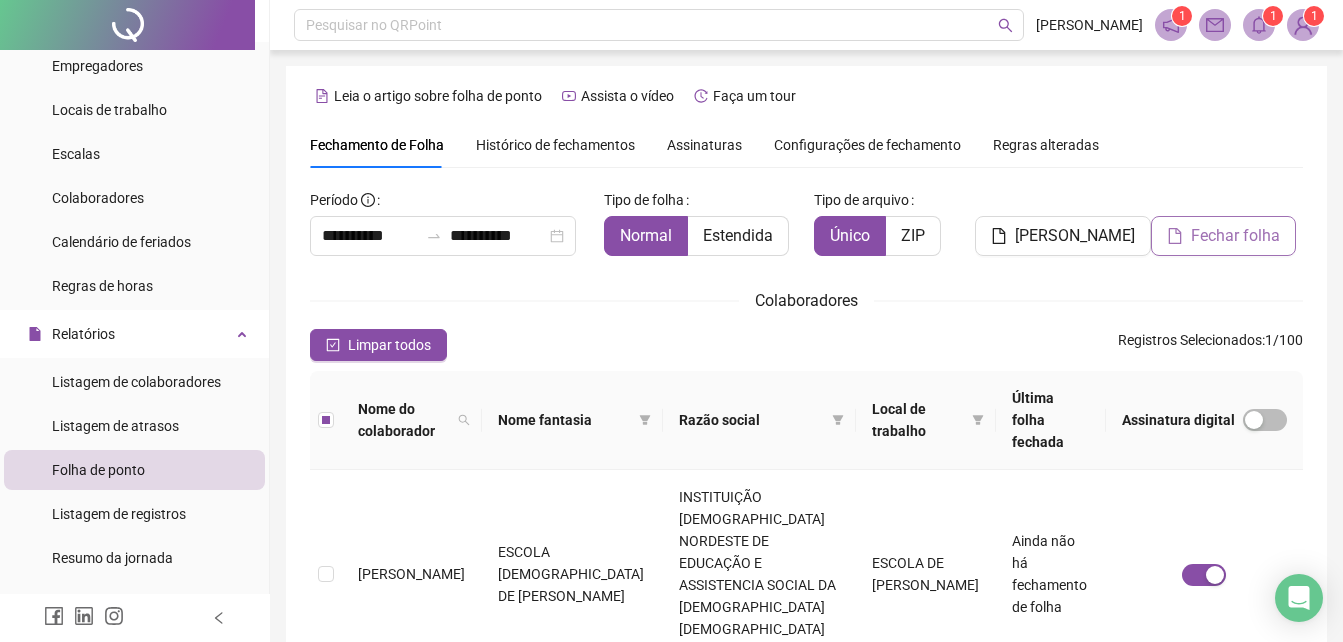 click on "Fechar folha" at bounding box center [1235, 236] 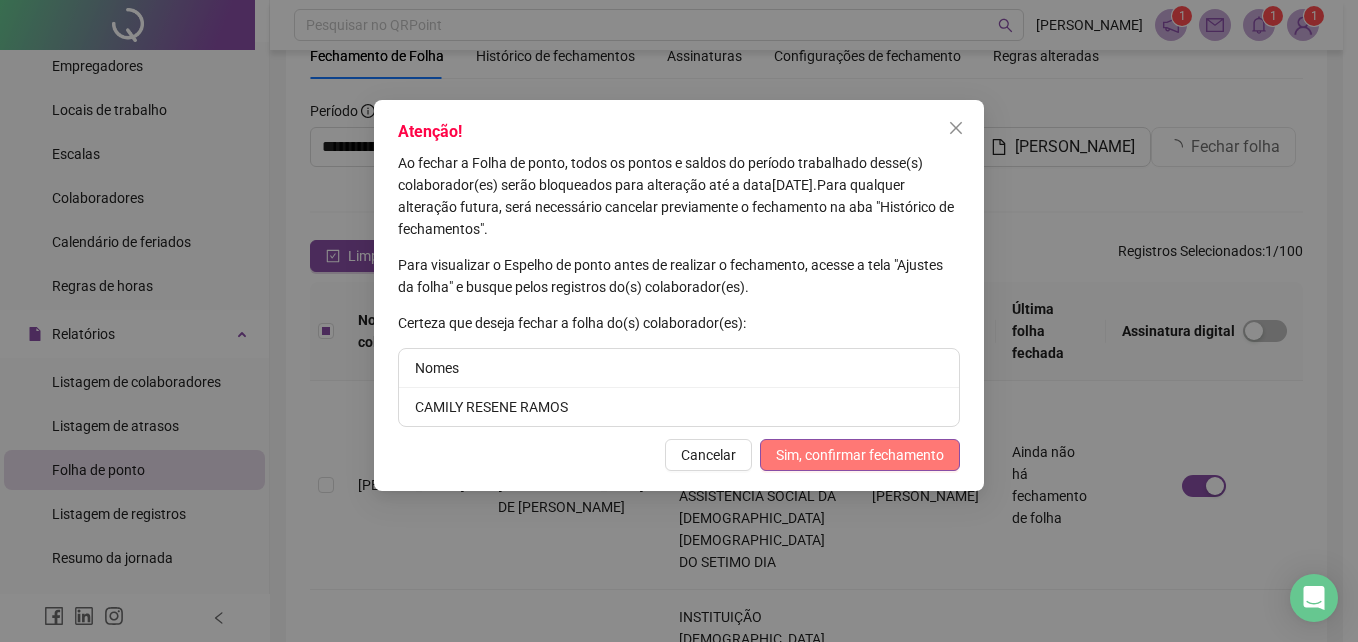 click on "Sim, confirmar fechamento" at bounding box center (860, 455) 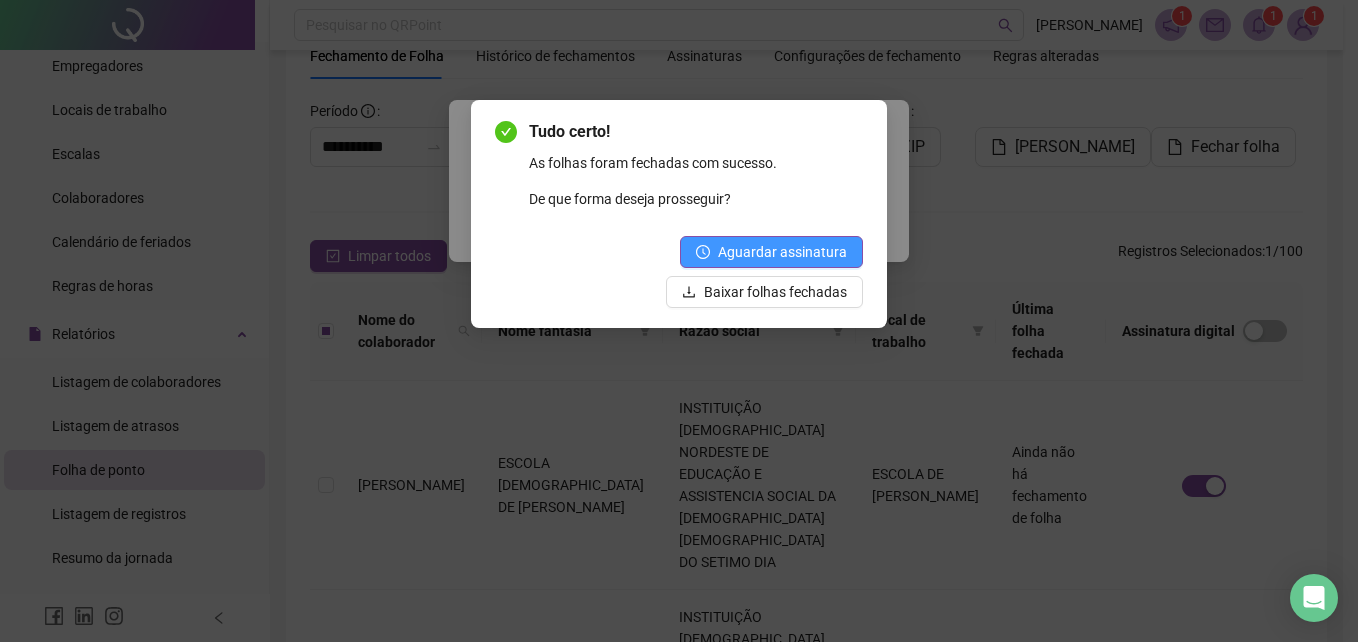 click on "Aguardar assinatura" at bounding box center (771, 252) 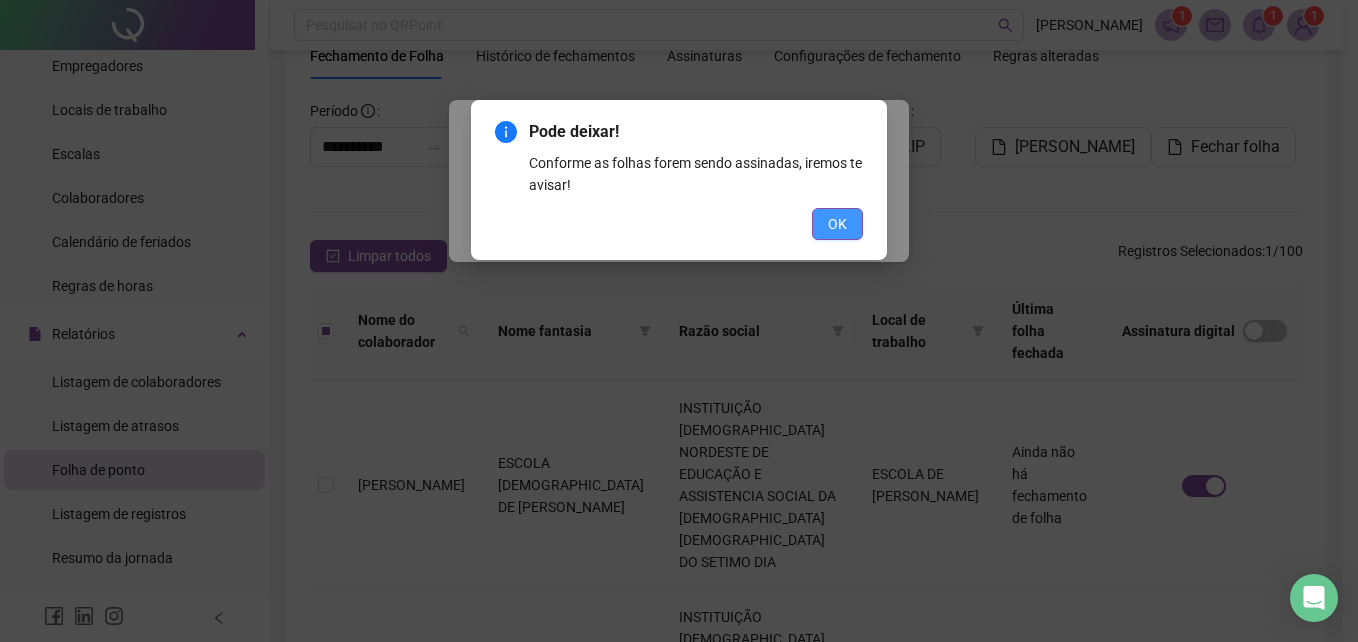 click on "OK" at bounding box center [837, 224] 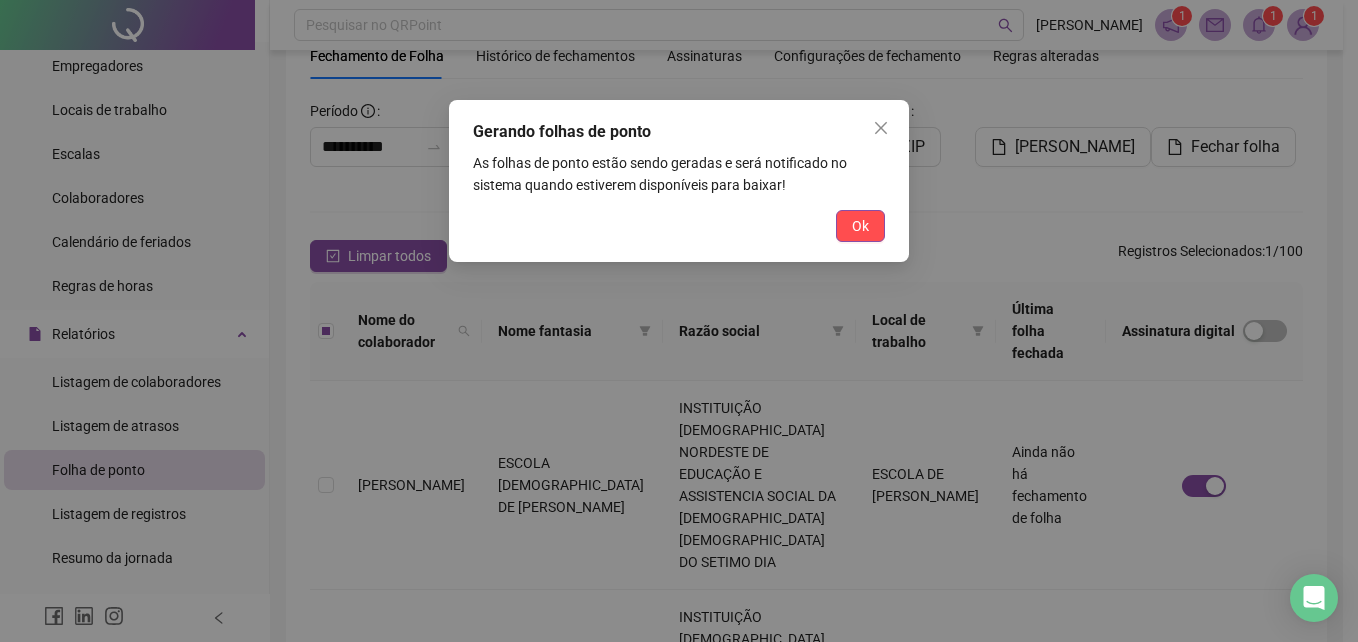 click on "Ok" at bounding box center (860, 226) 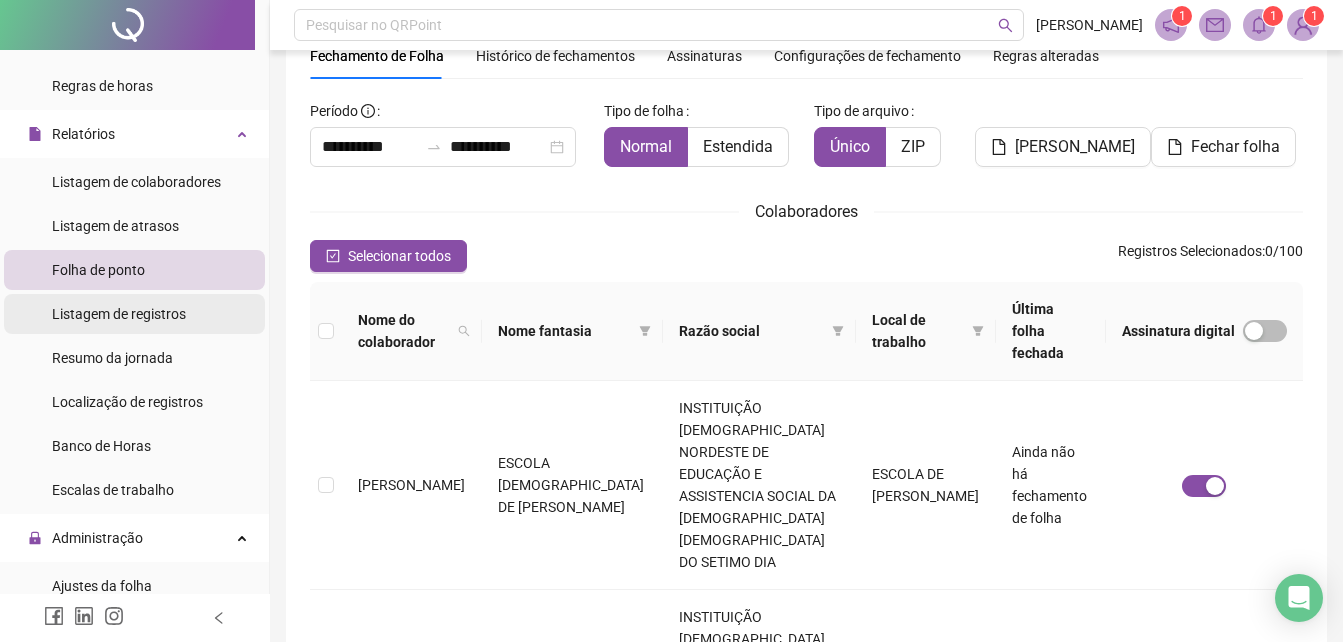 scroll, scrollTop: 200, scrollLeft: 0, axis: vertical 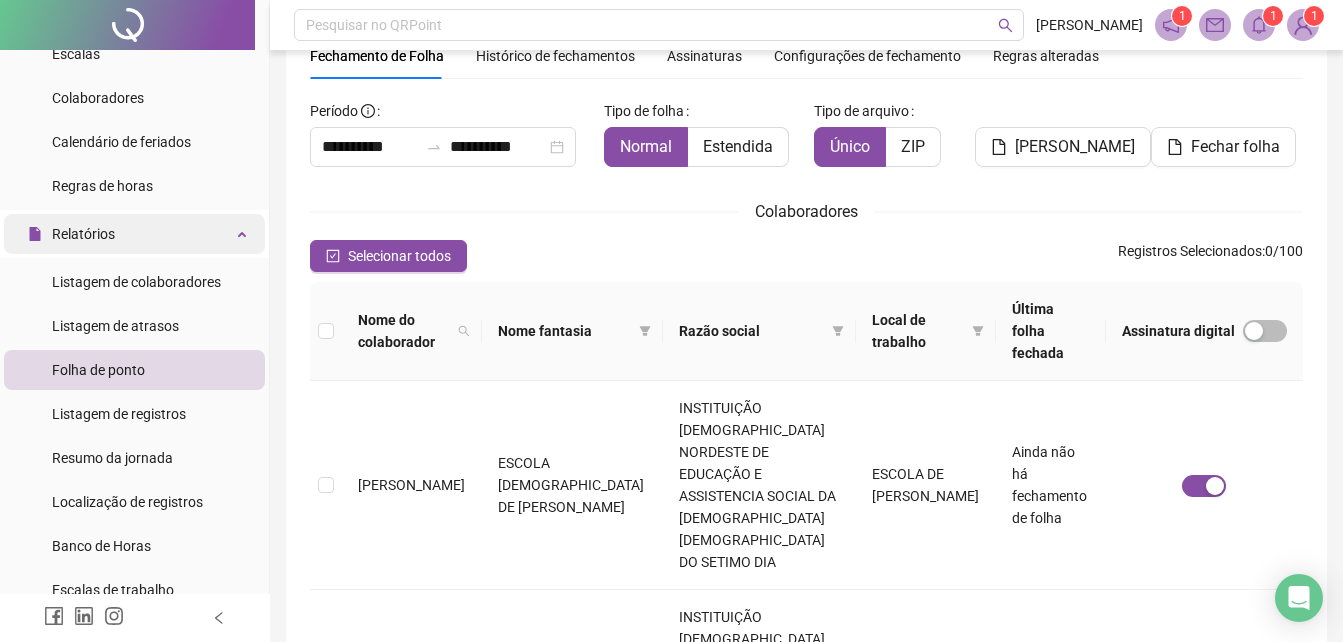 click on "Relatórios" at bounding box center (134, 234) 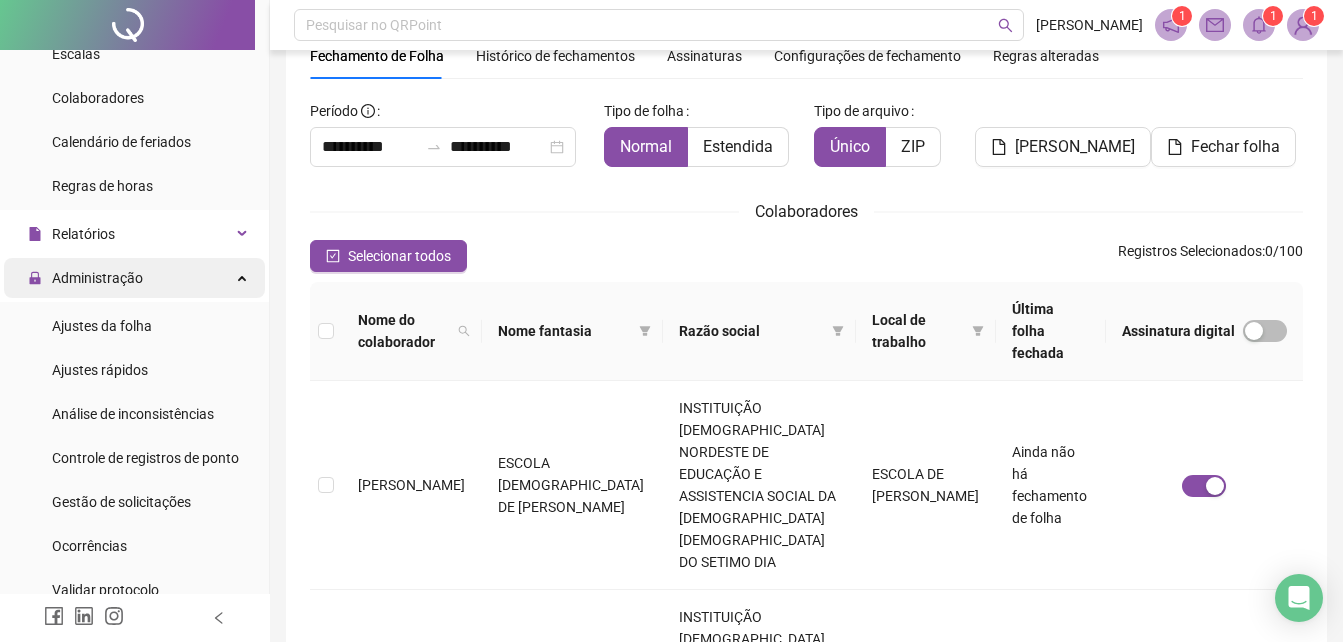 click on "Administração" at bounding box center (134, 278) 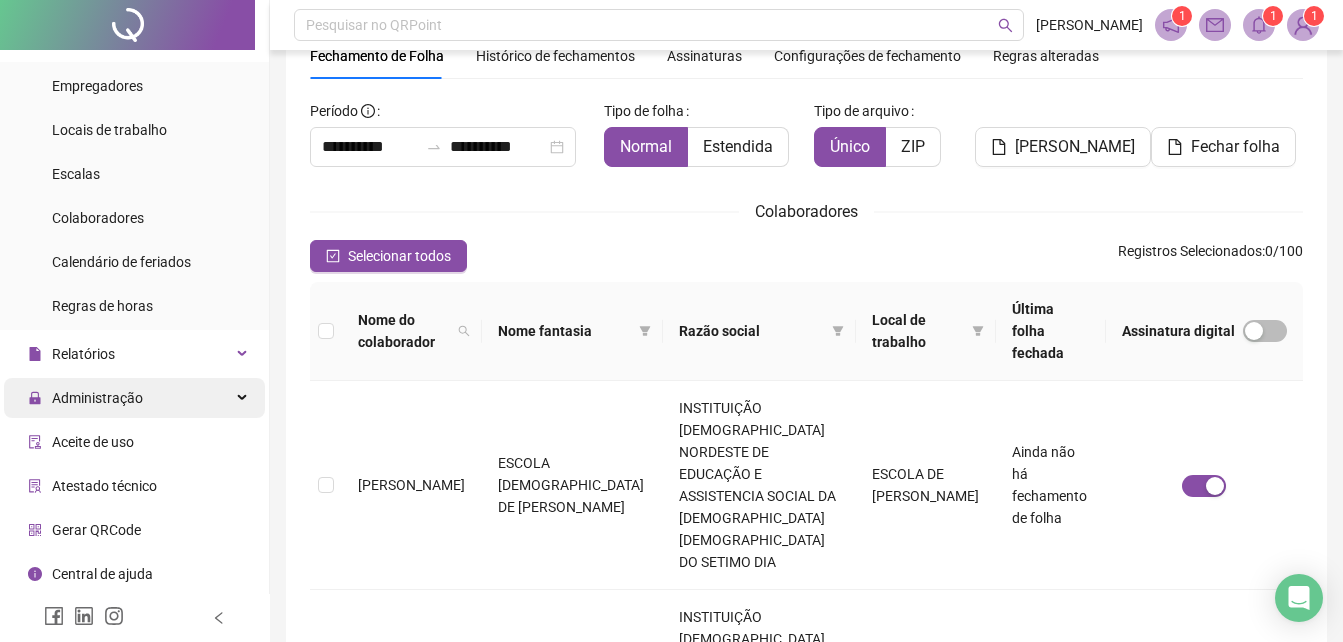 click on "Administração" at bounding box center [134, 398] 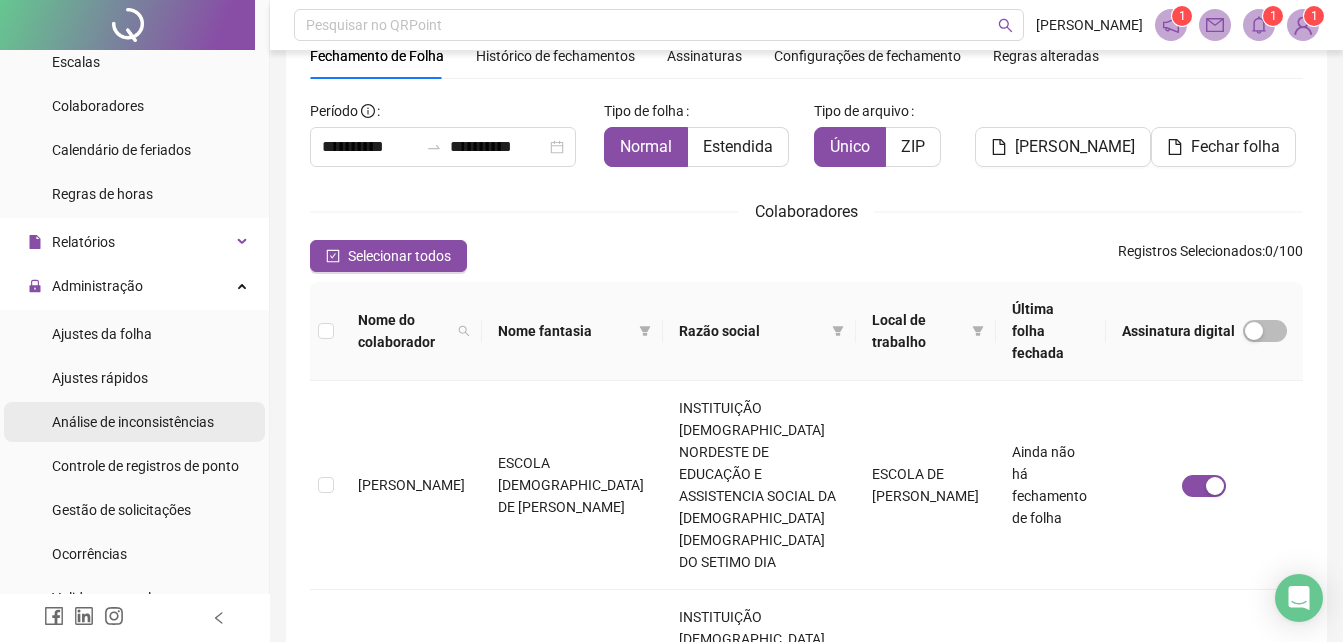 scroll, scrollTop: 200, scrollLeft: 0, axis: vertical 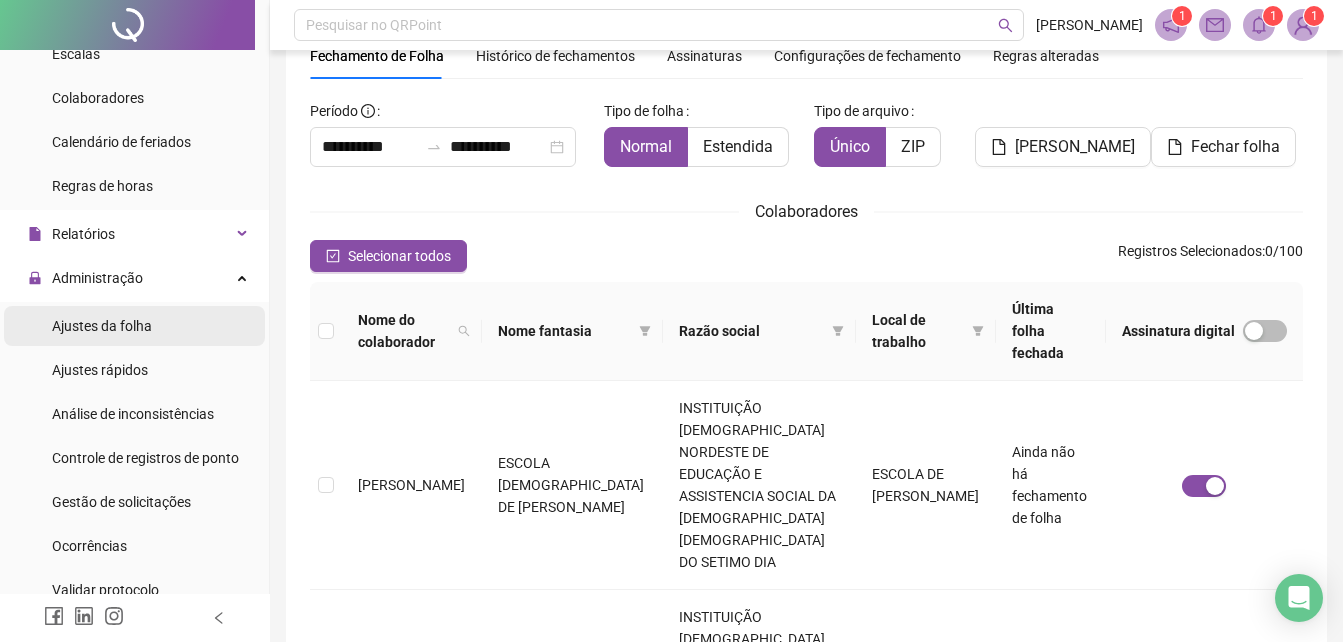 click on "Ajustes da folha" at bounding box center [102, 326] 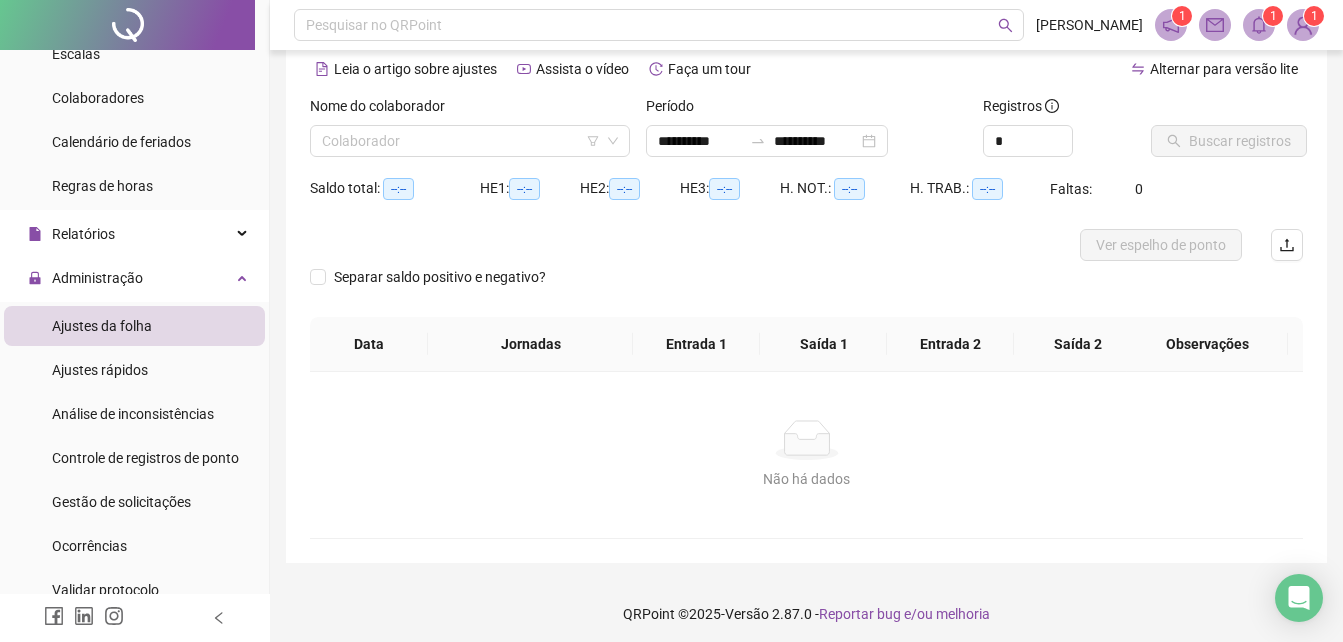 type on "**********" 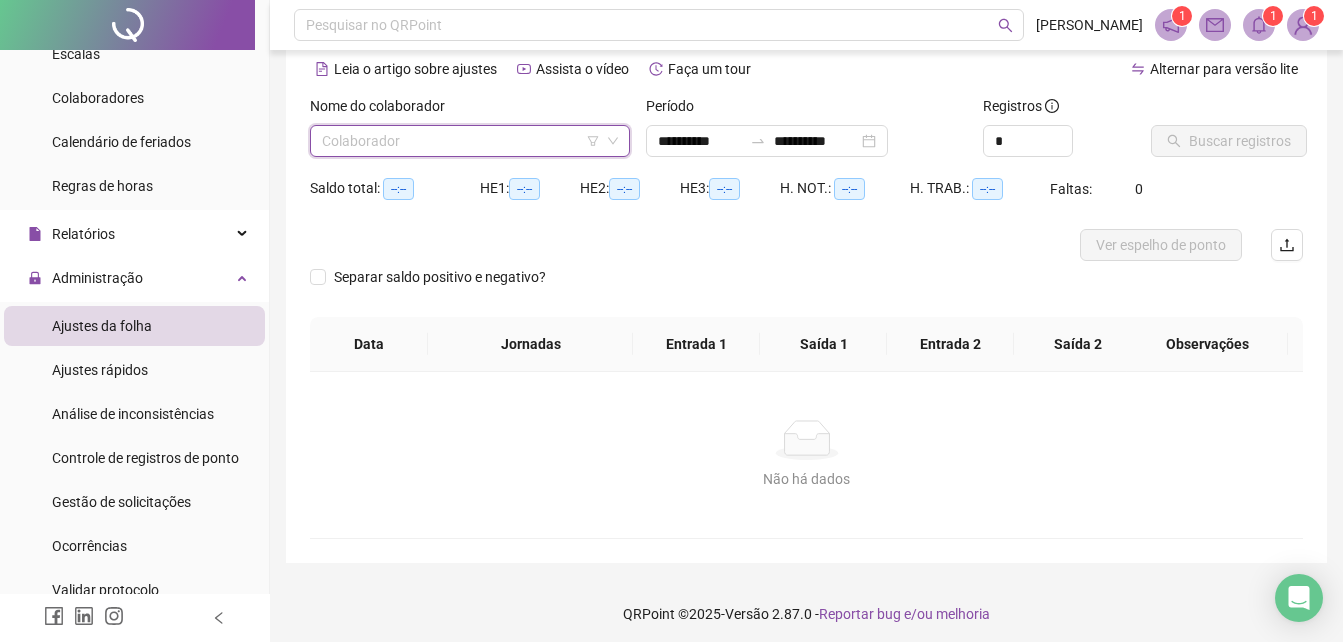 click at bounding box center [464, 141] 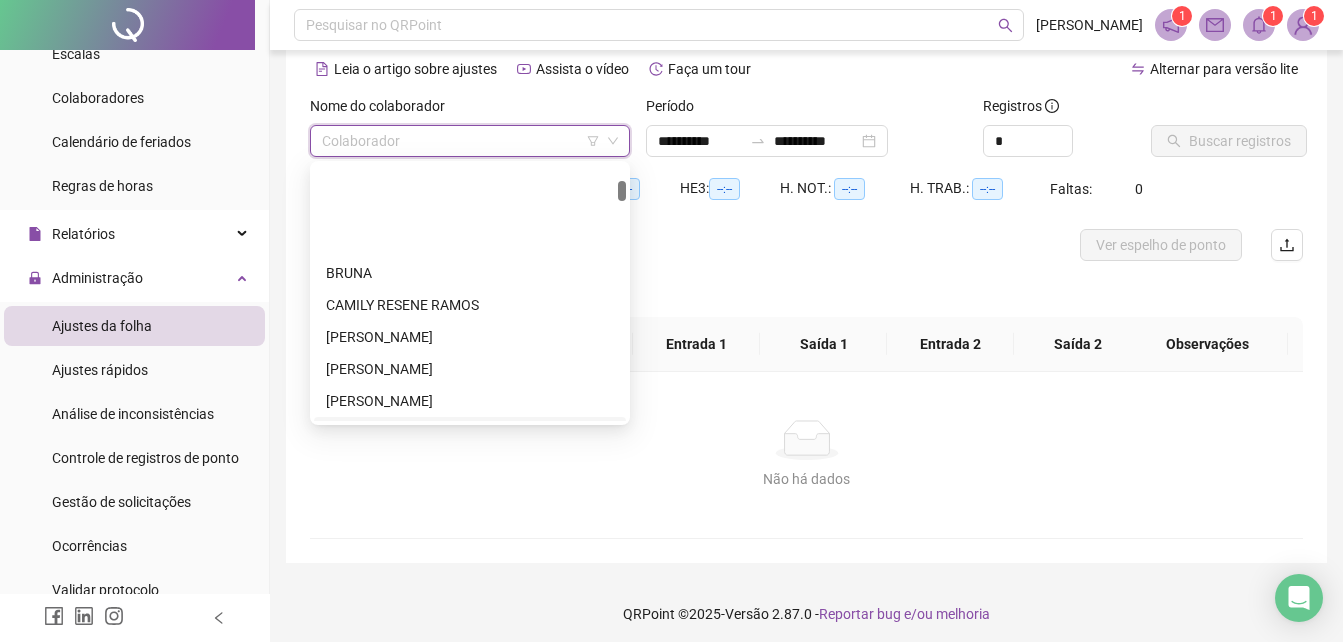 scroll, scrollTop: 200, scrollLeft: 0, axis: vertical 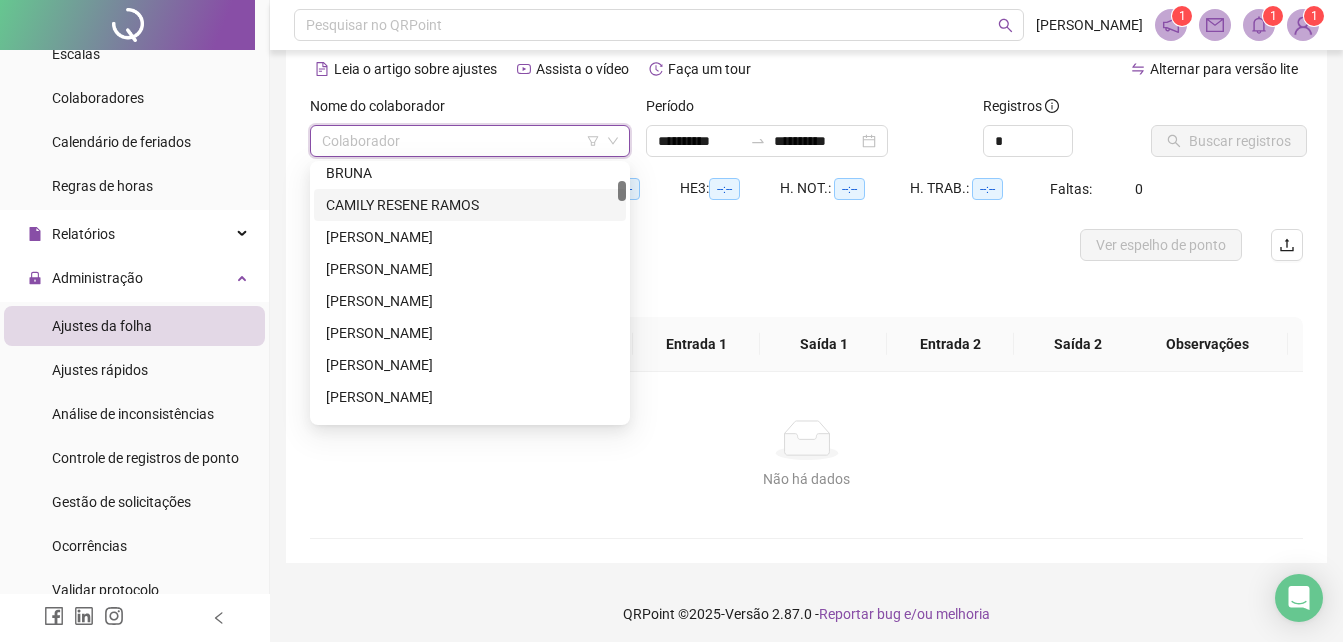 click on "CAMILY RESENE RAMOS" at bounding box center [470, 205] 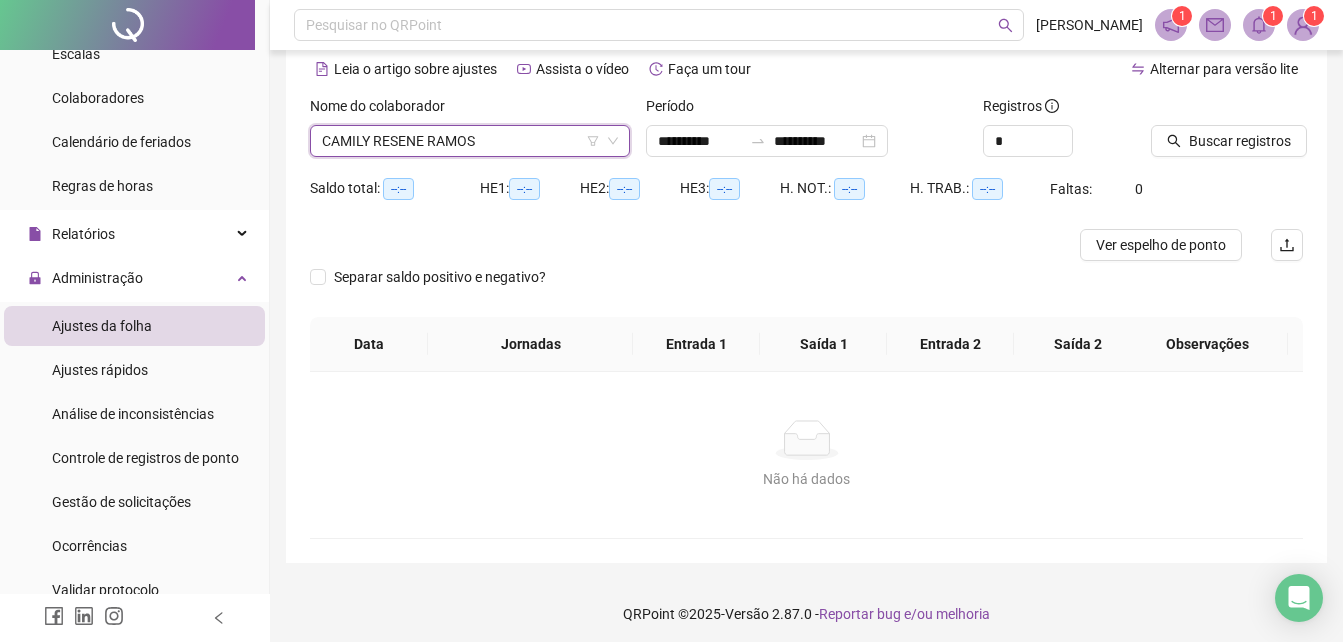 scroll, scrollTop: 0, scrollLeft: 0, axis: both 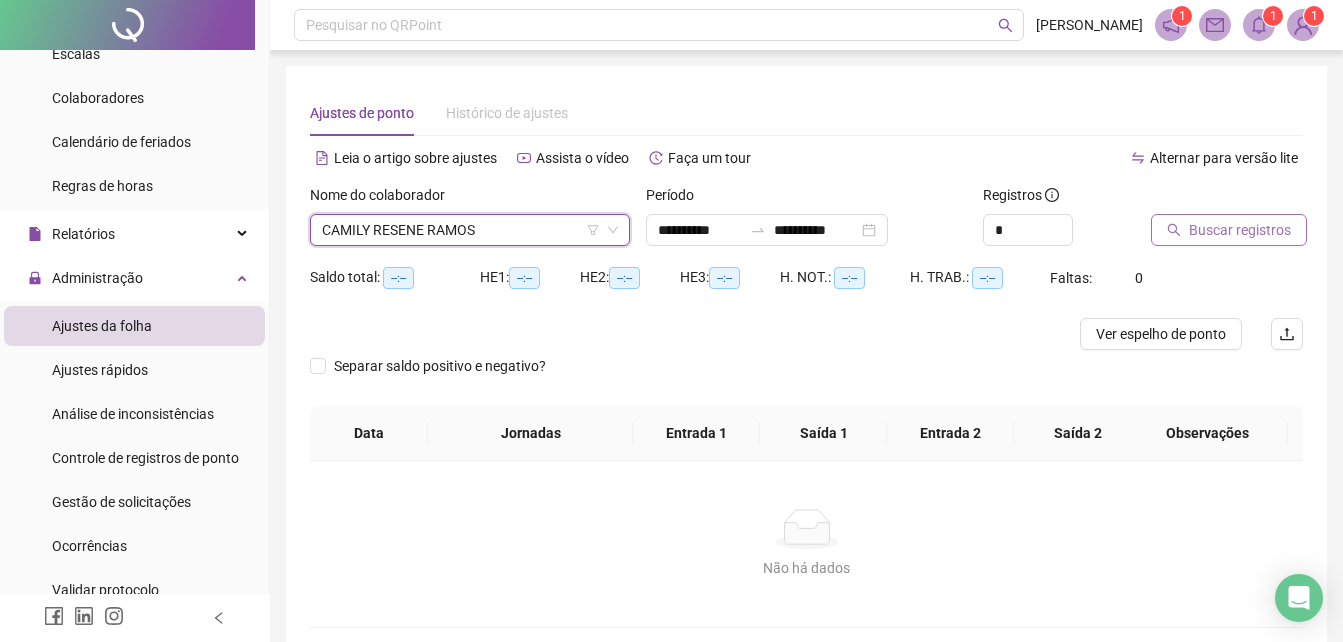 click on "Buscar registros" at bounding box center (1240, 230) 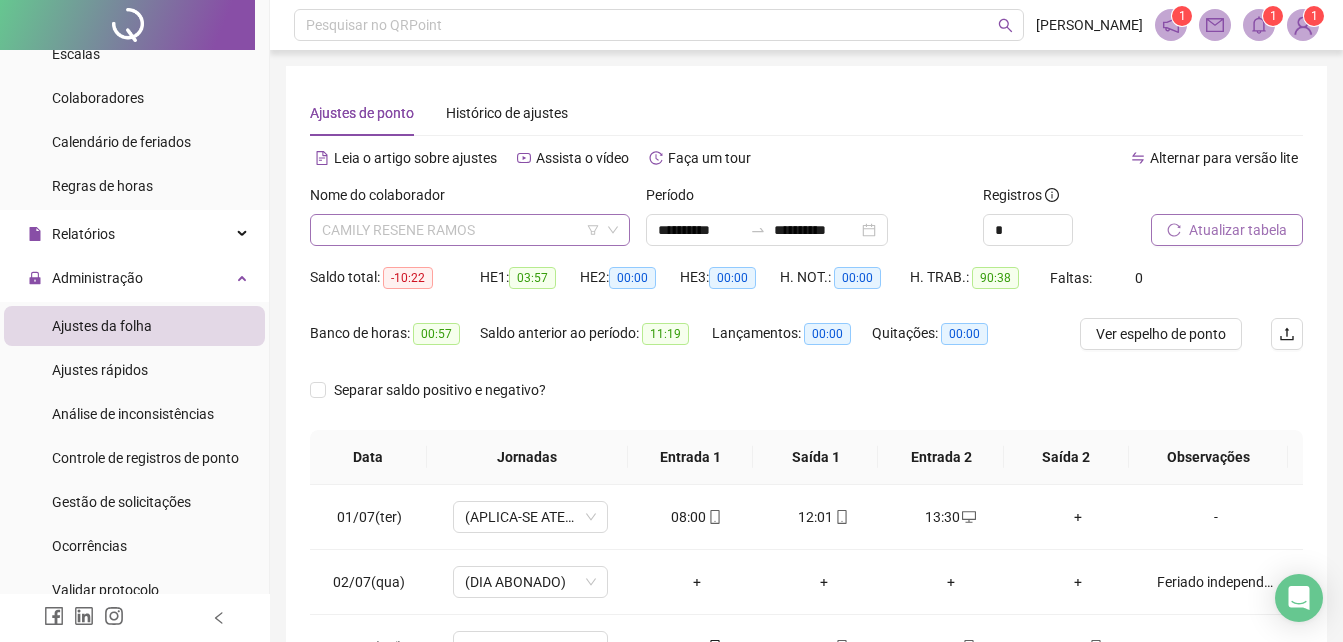 click on "CAMILY RESENE RAMOS" at bounding box center [470, 230] 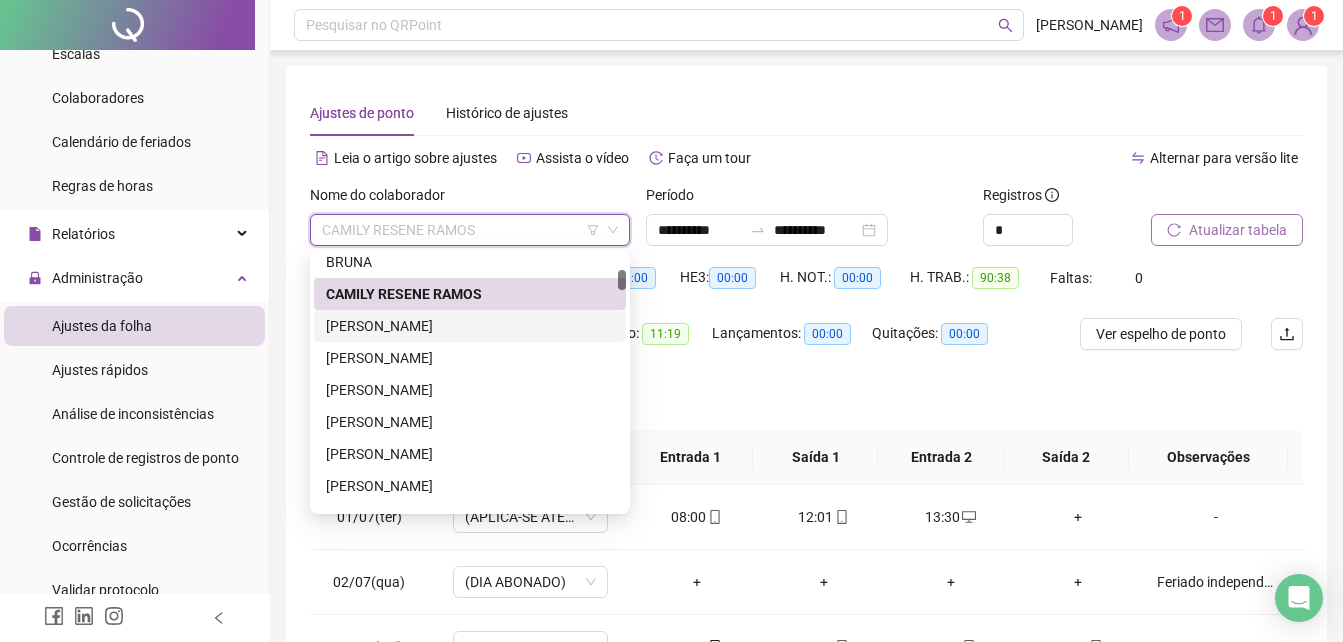 click on "[PERSON_NAME]" at bounding box center (470, 326) 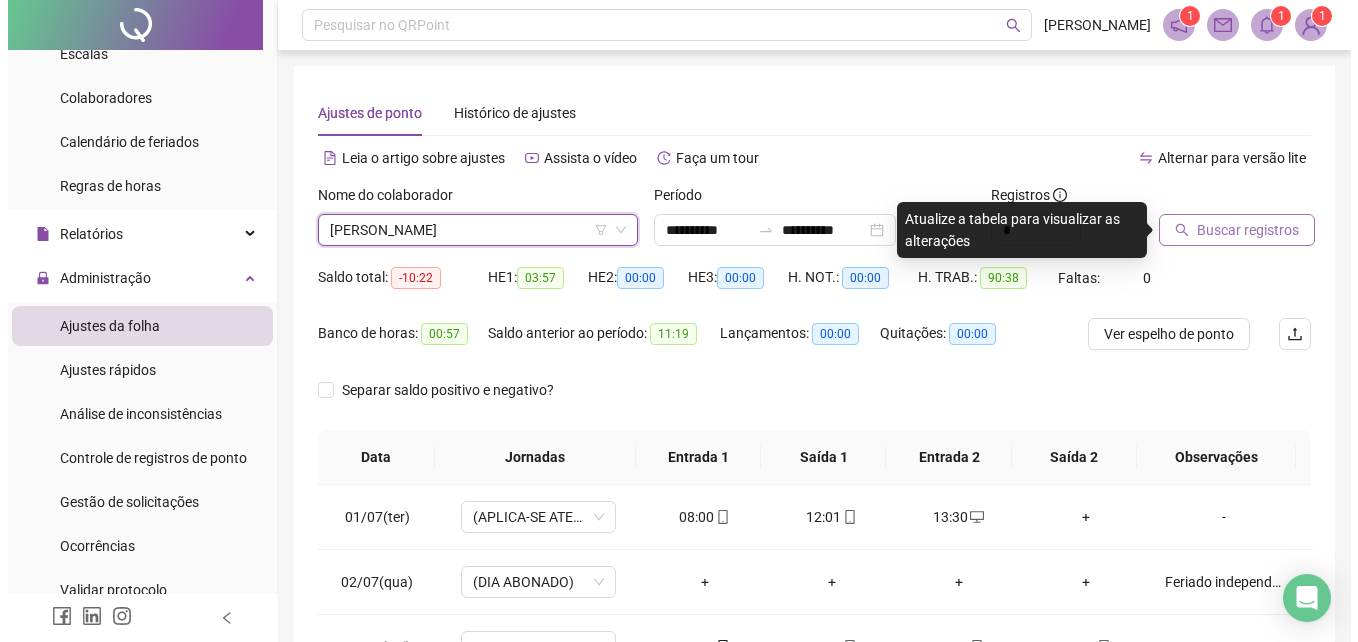scroll, scrollTop: 100, scrollLeft: 0, axis: vertical 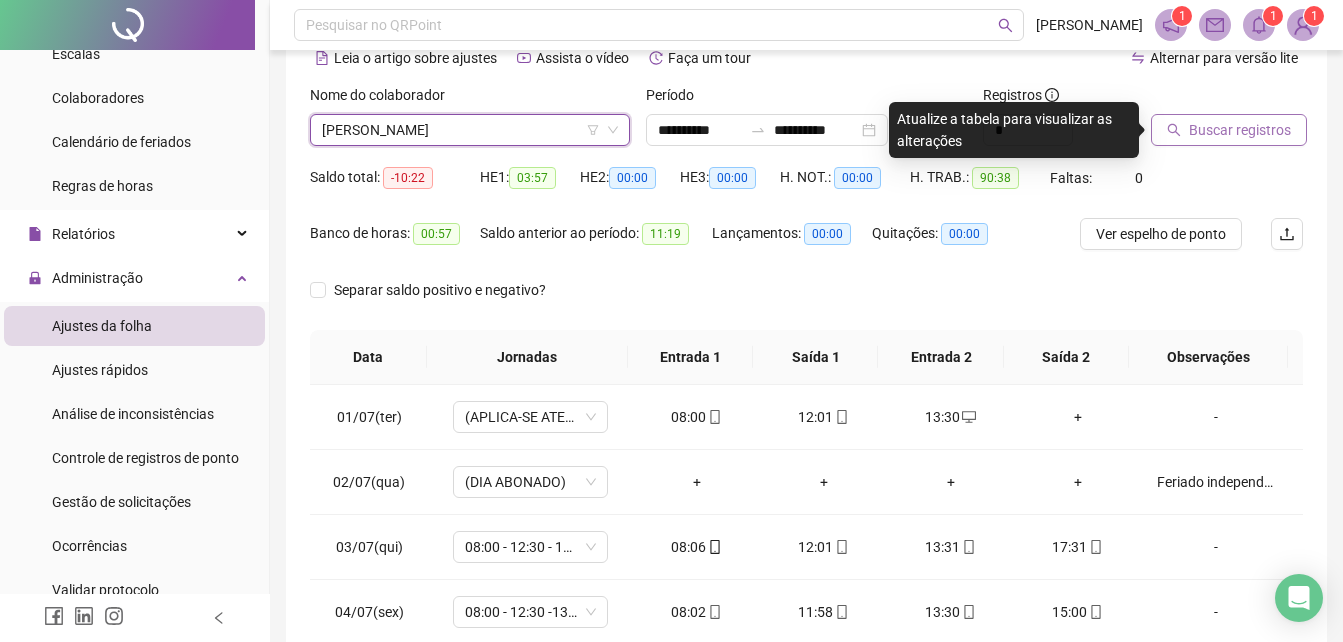 click on "Buscar registros" at bounding box center (1229, 130) 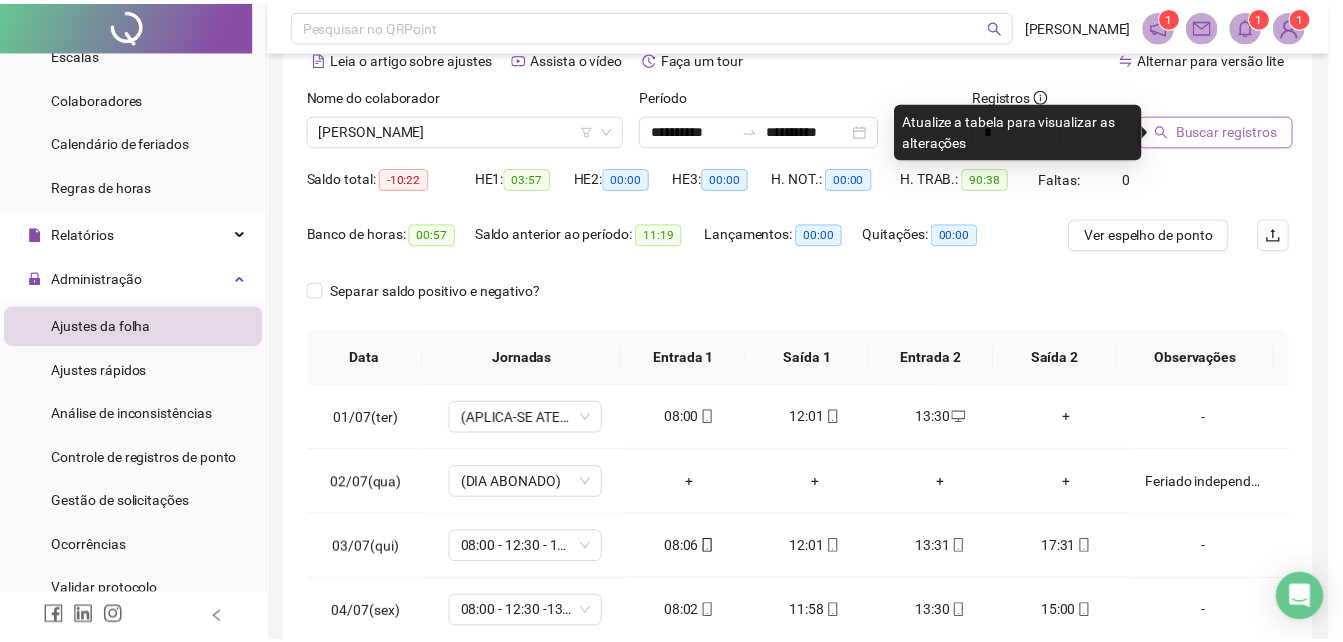 scroll, scrollTop: 0, scrollLeft: 0, axis: both 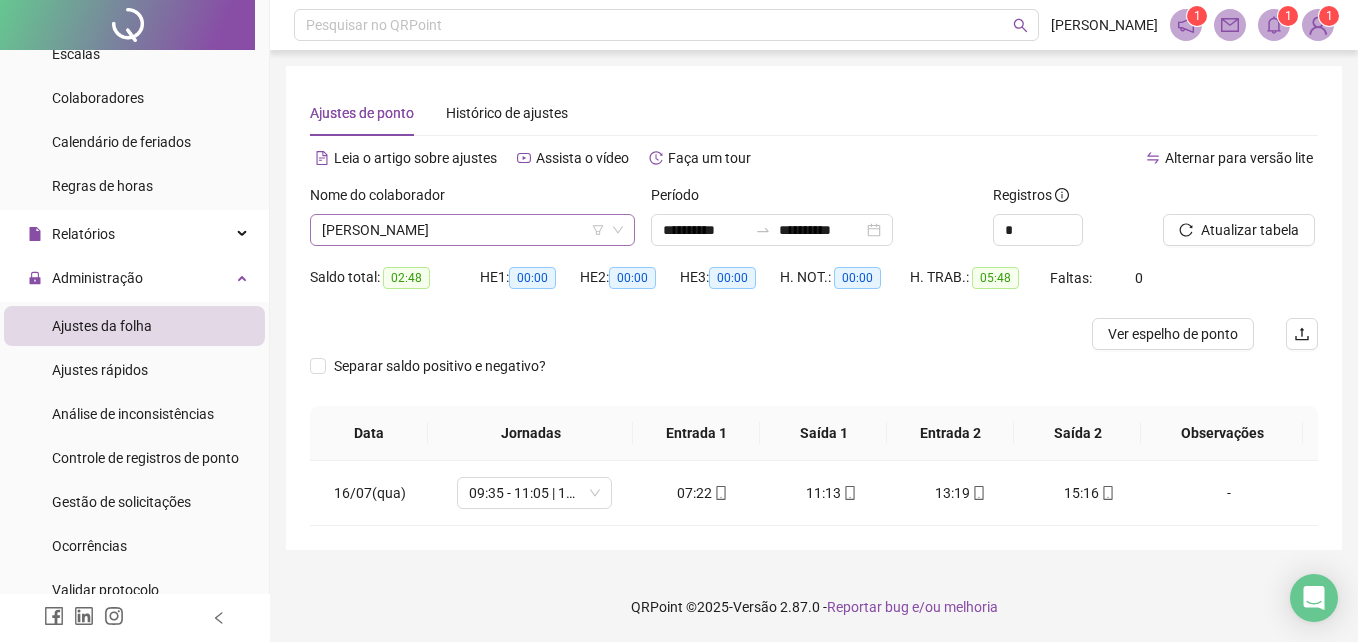 click on "[PERSON_NAME]" at bounding box center (472, 230) 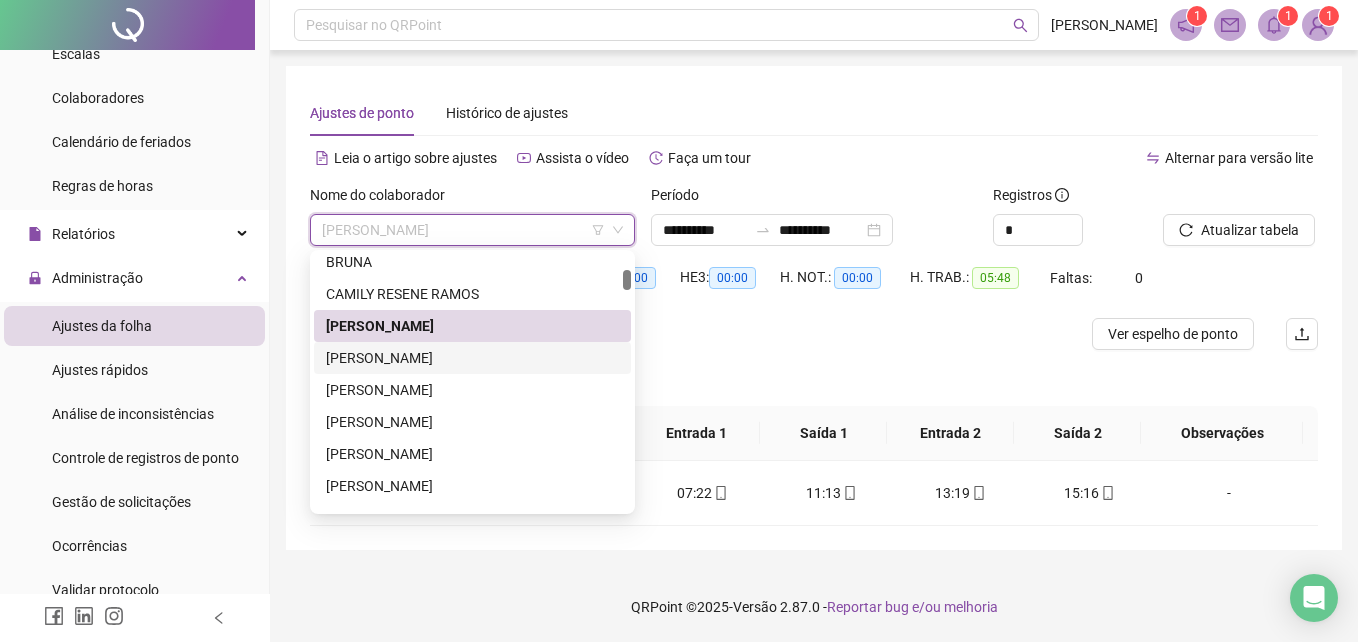 click on "[PERSON_NAME]" at bounding box center [472, 358] 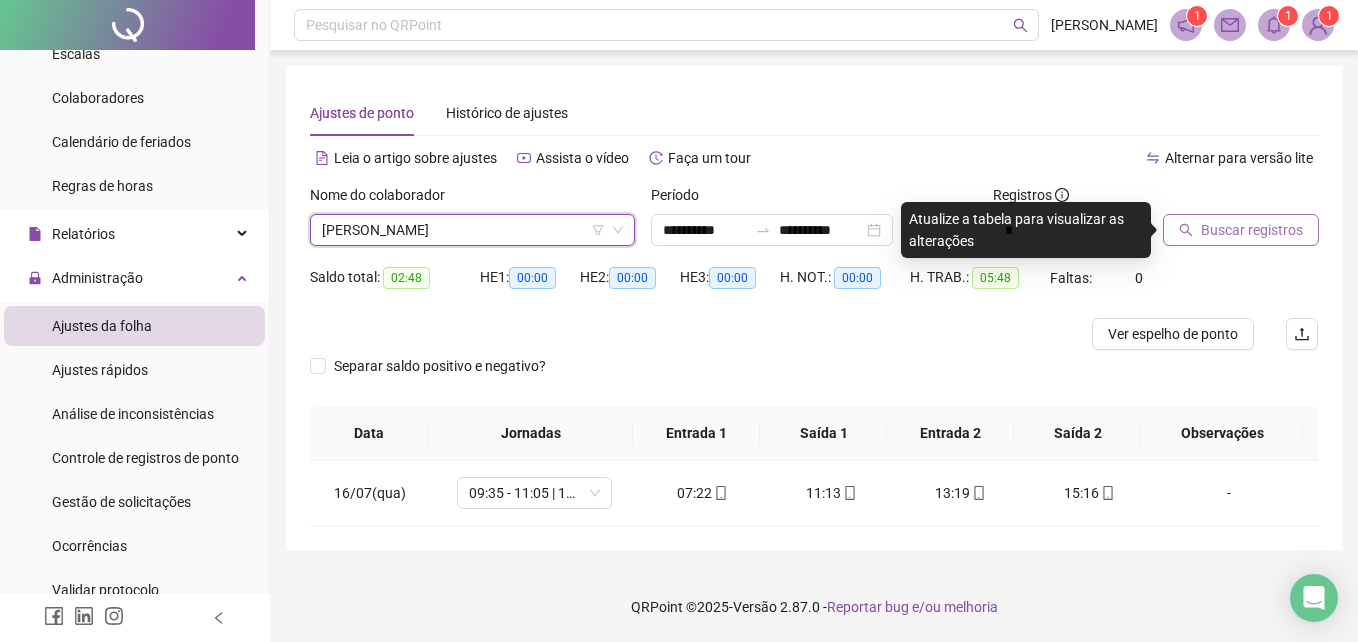click on "Buscar registros" at bounding box center (1252, 230) 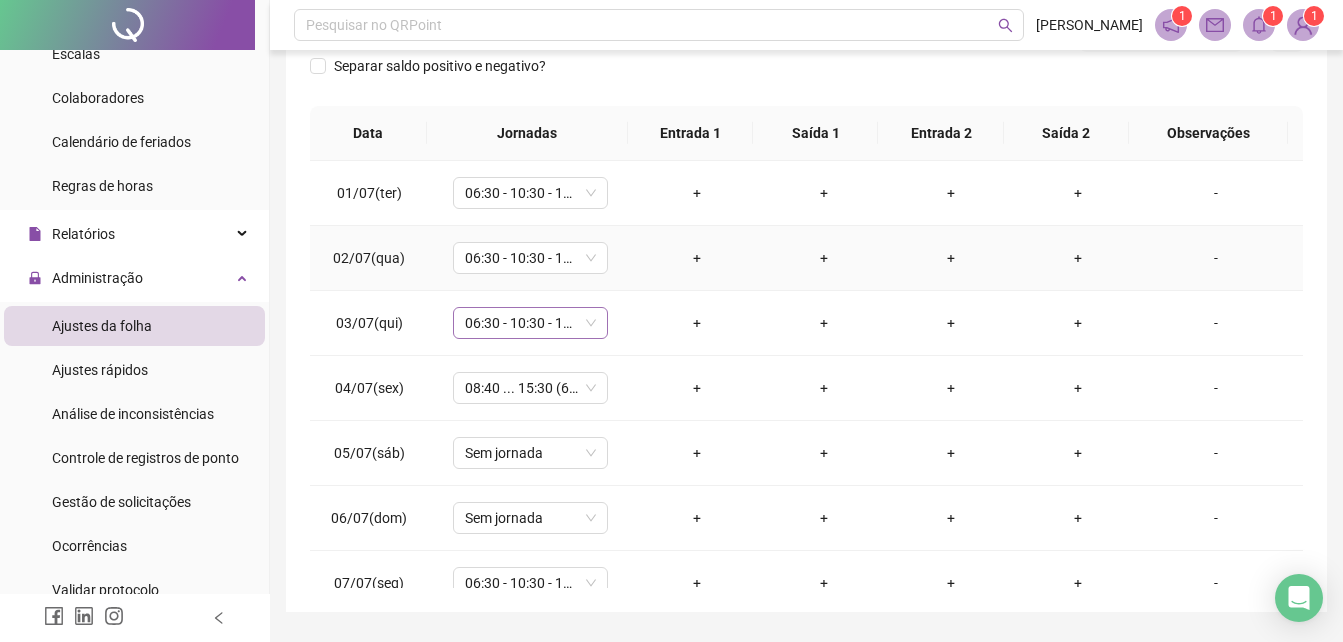 scroll, scrollTop: 356, scrollLeft: 0, axis: vertical 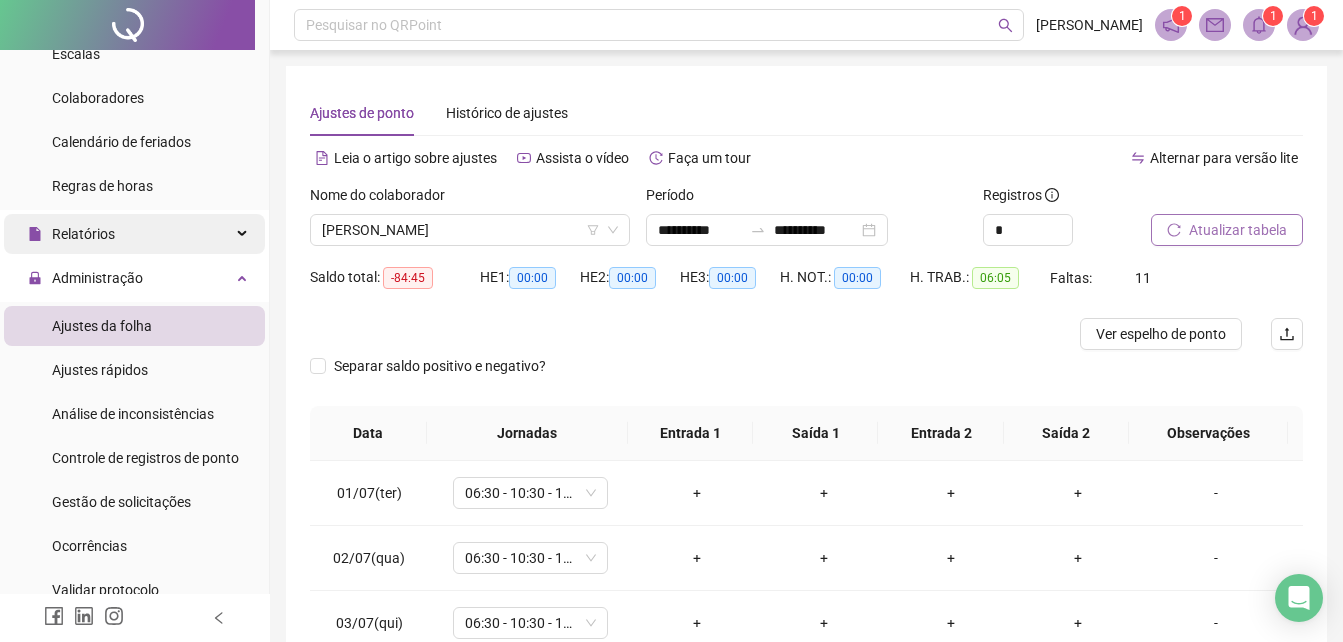click on "Relatórios" at bounding box center (134, 234) 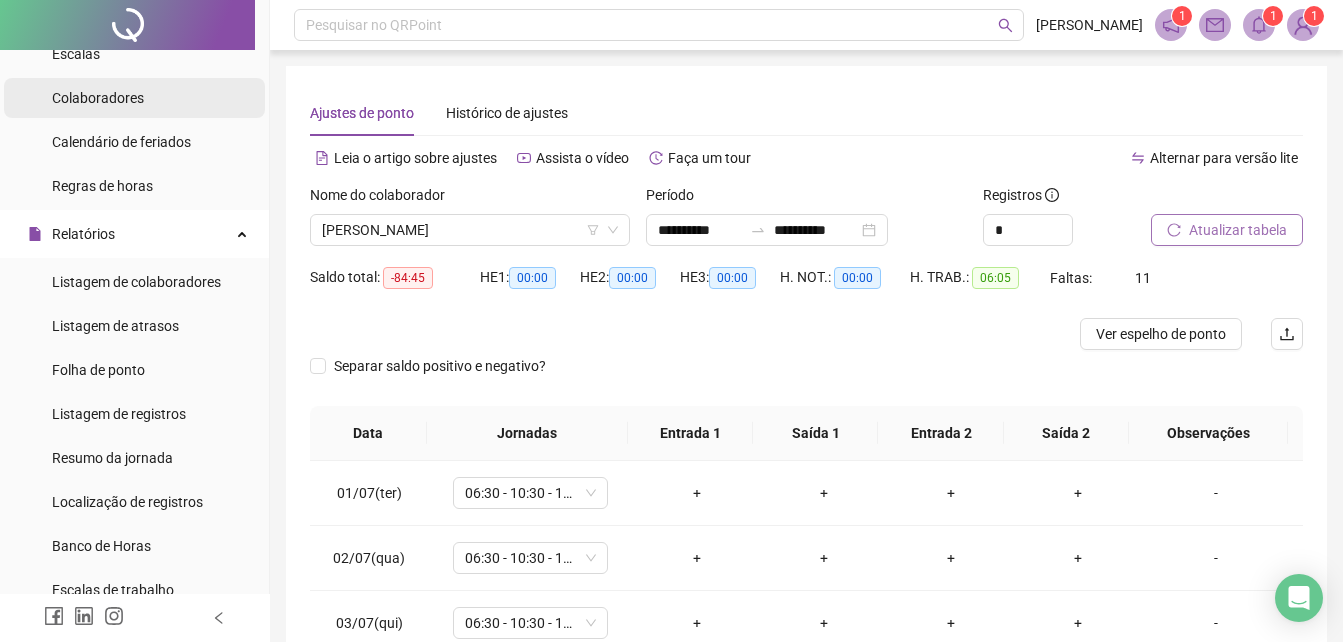 click on "Colaboradores" at bounding box center (134, 98) 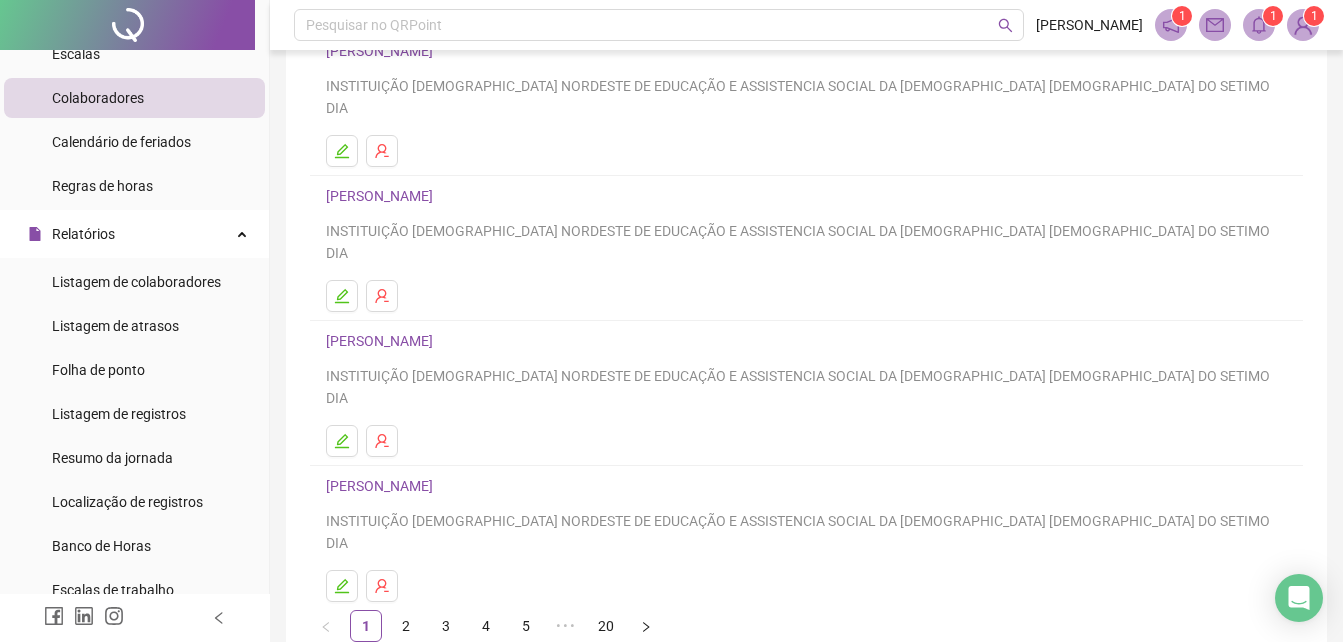 scroll, scrollTop: 0, scrollLeft: 0, axis: both 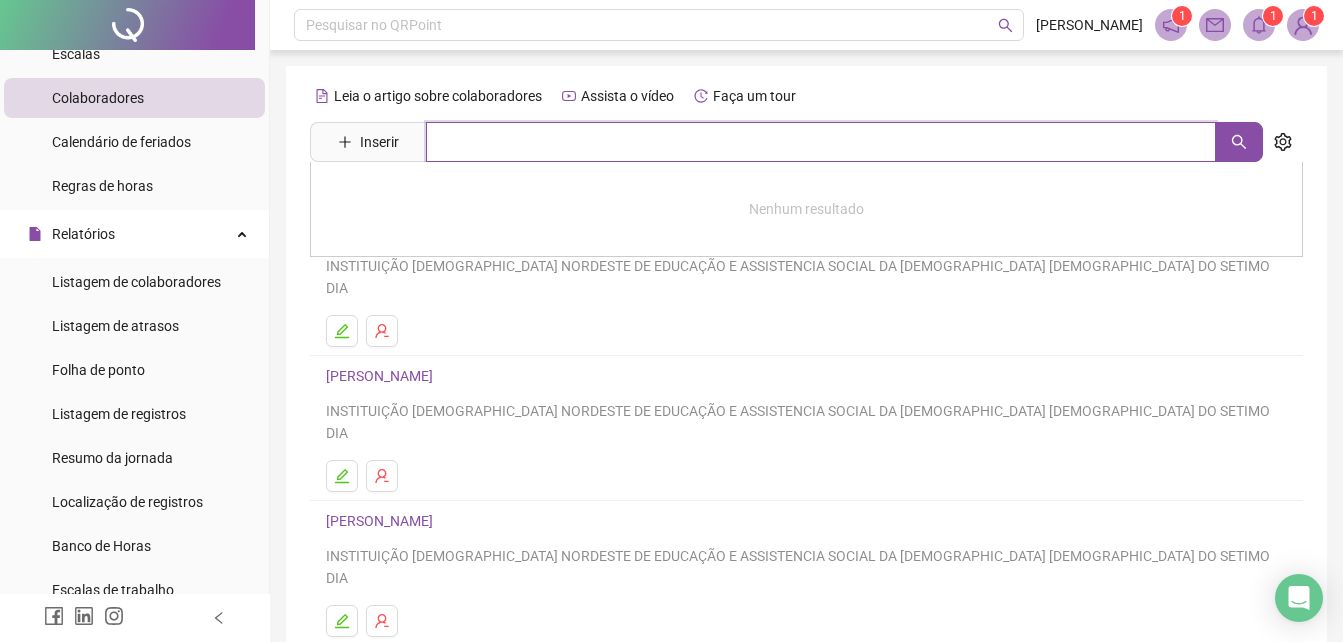 click at bounding box center [821, 142] 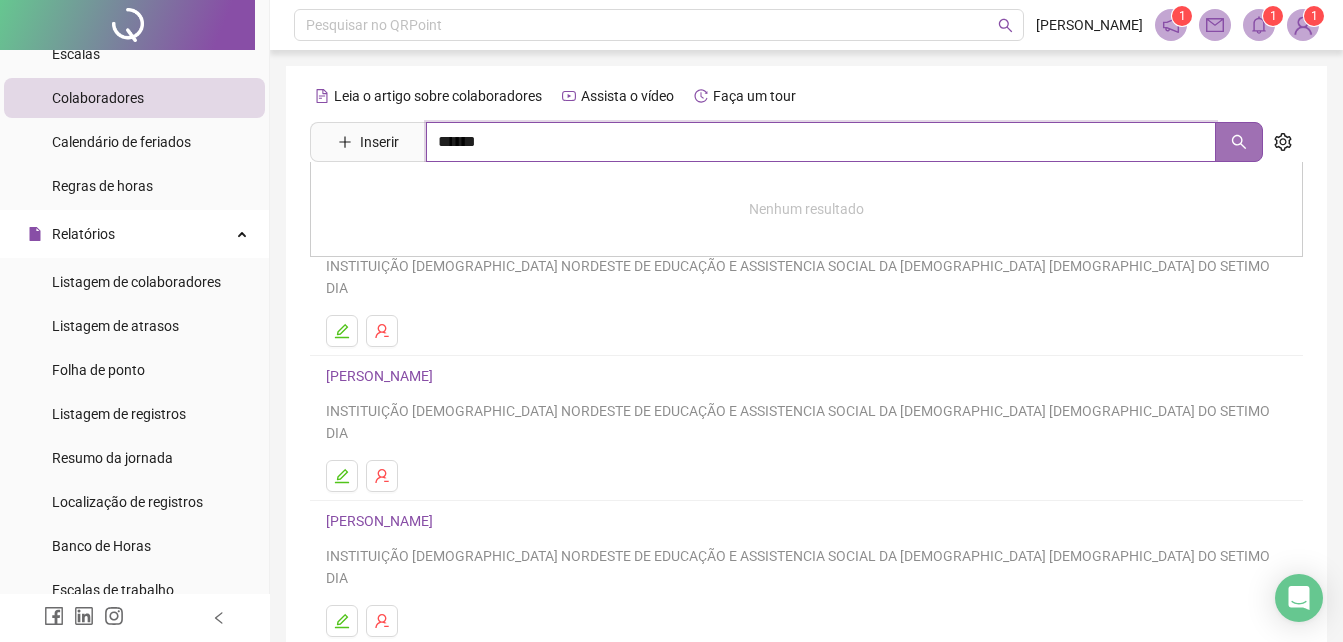 click at bounding box center [1239, 142] 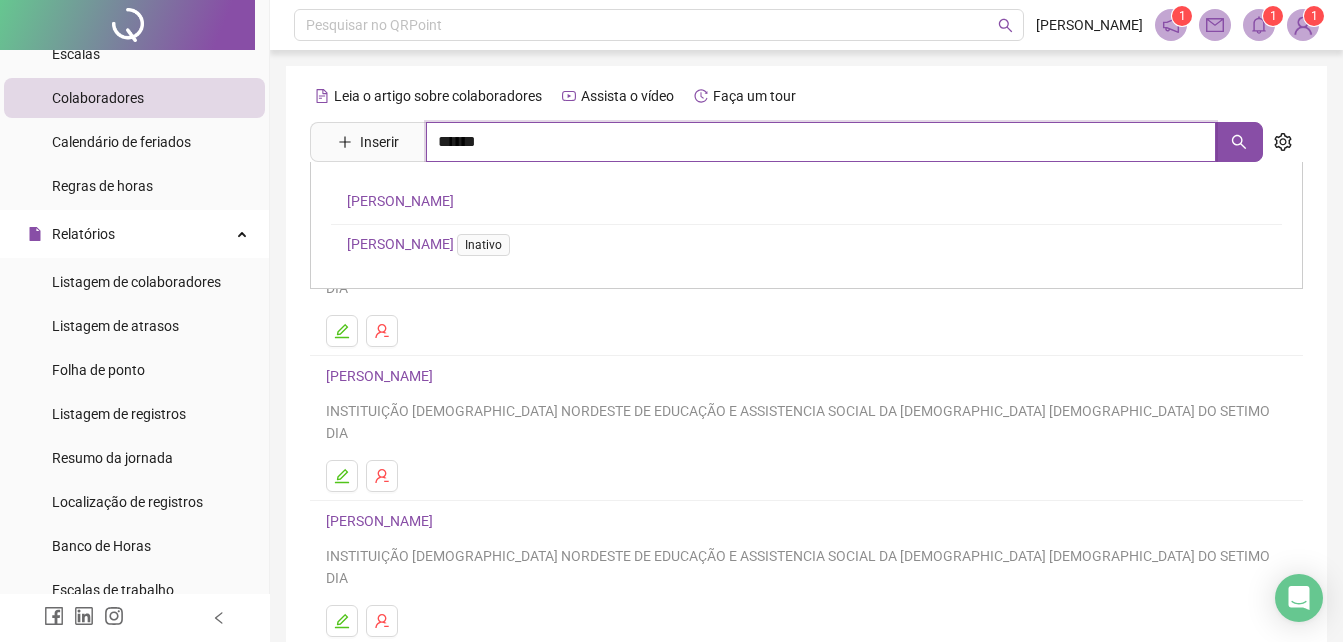 type on "******" 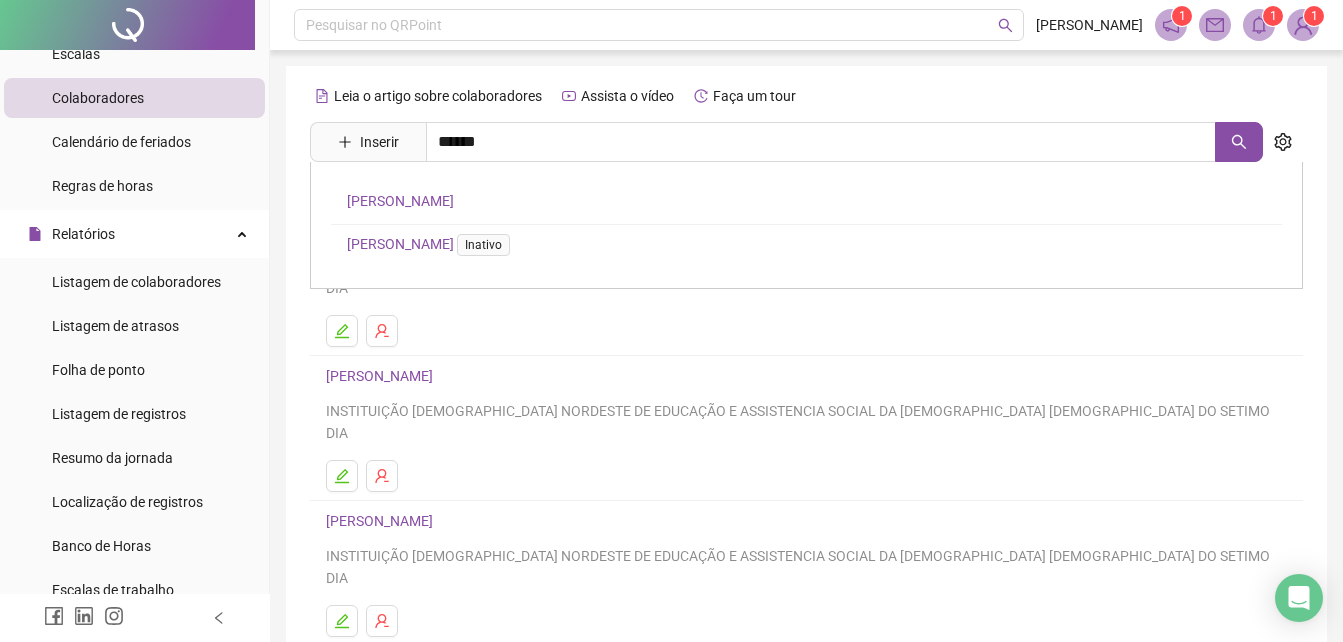 click on "[PERSON_NAME]" at bounding box center (400, 201) 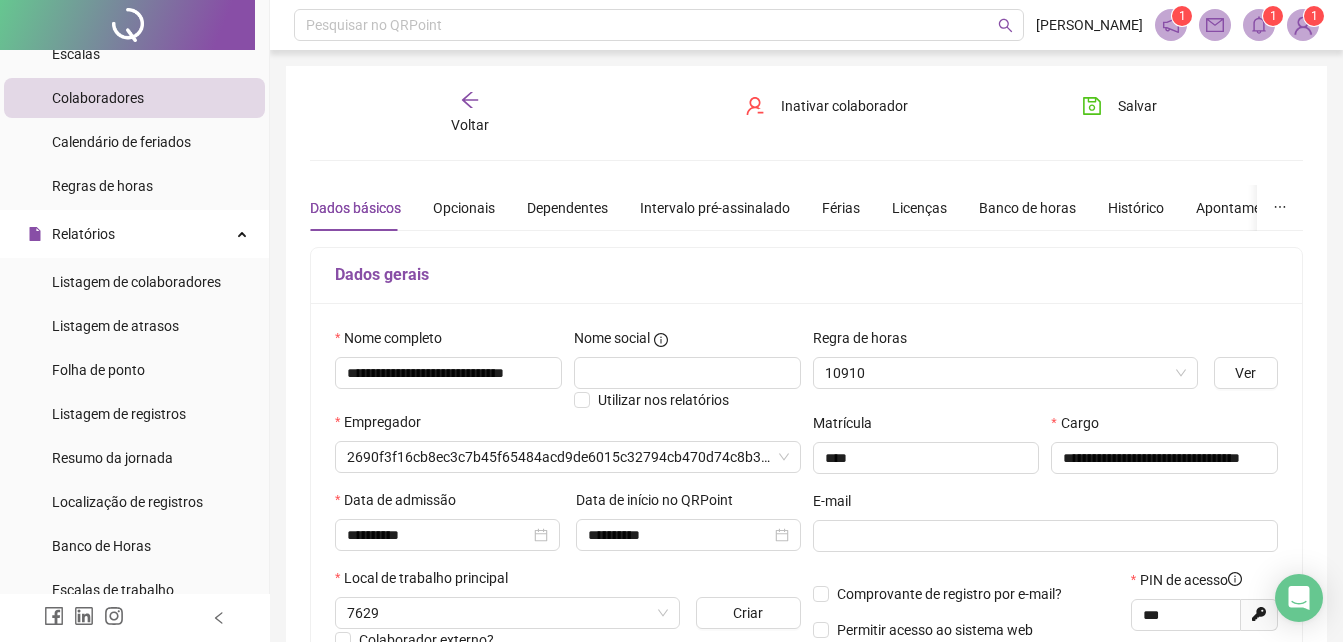 type on "**********" 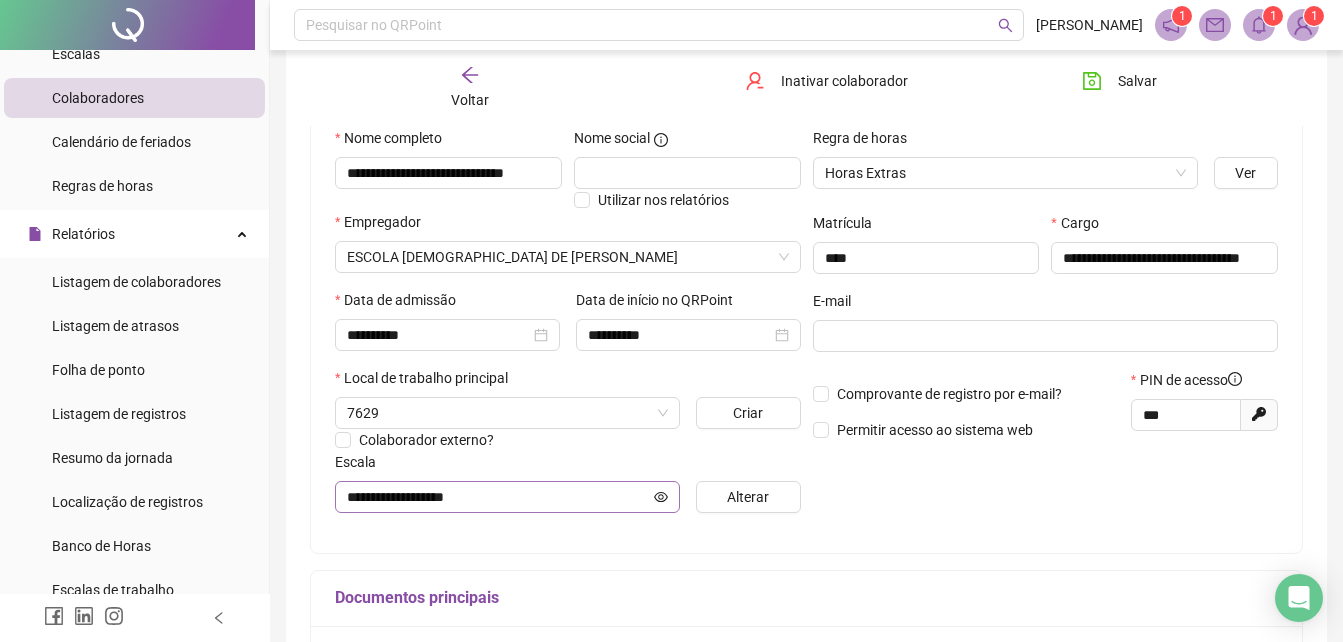 scroll, scrollTop: 300, scrollLeft: 0, axis: vertical 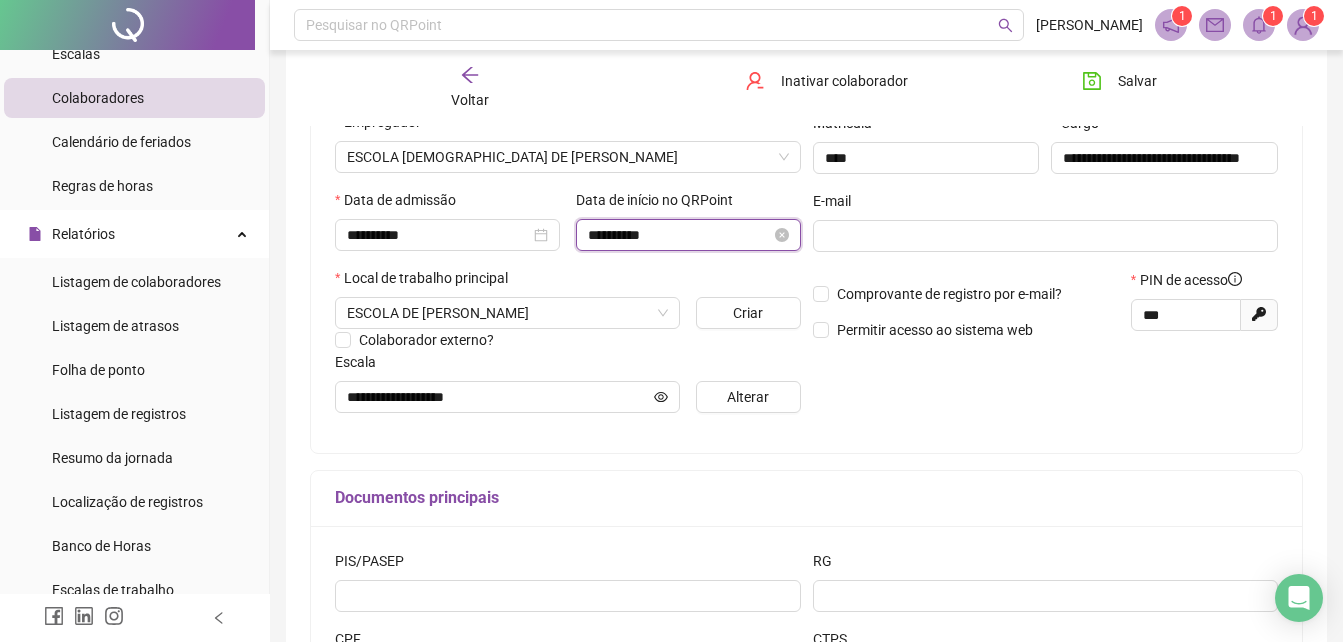 click on "**********" at bounding box center (679, 235) 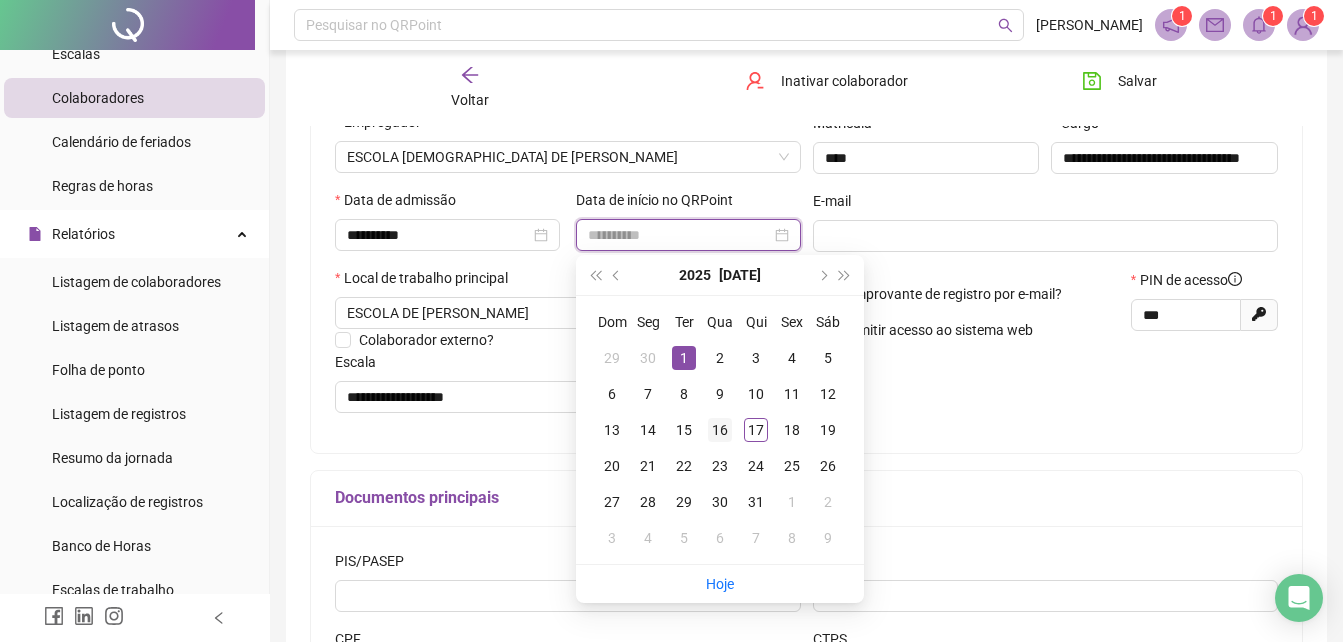 type on "**********" 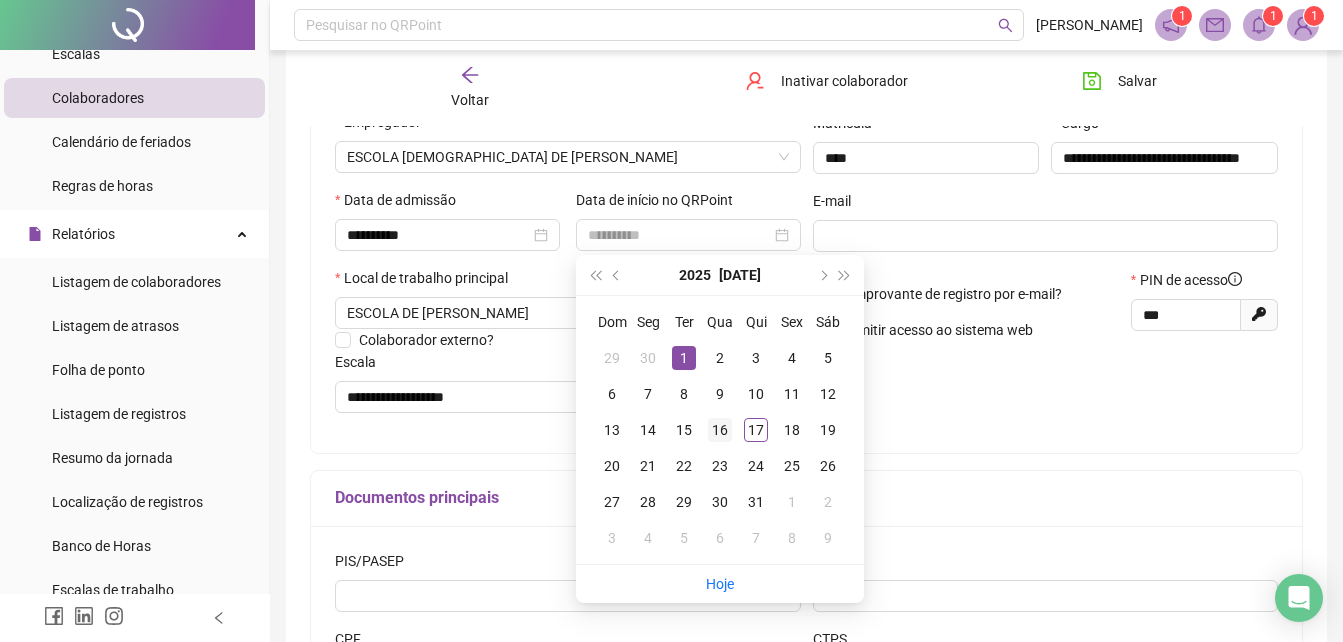 click on "16" at bounding box center (720, 430) 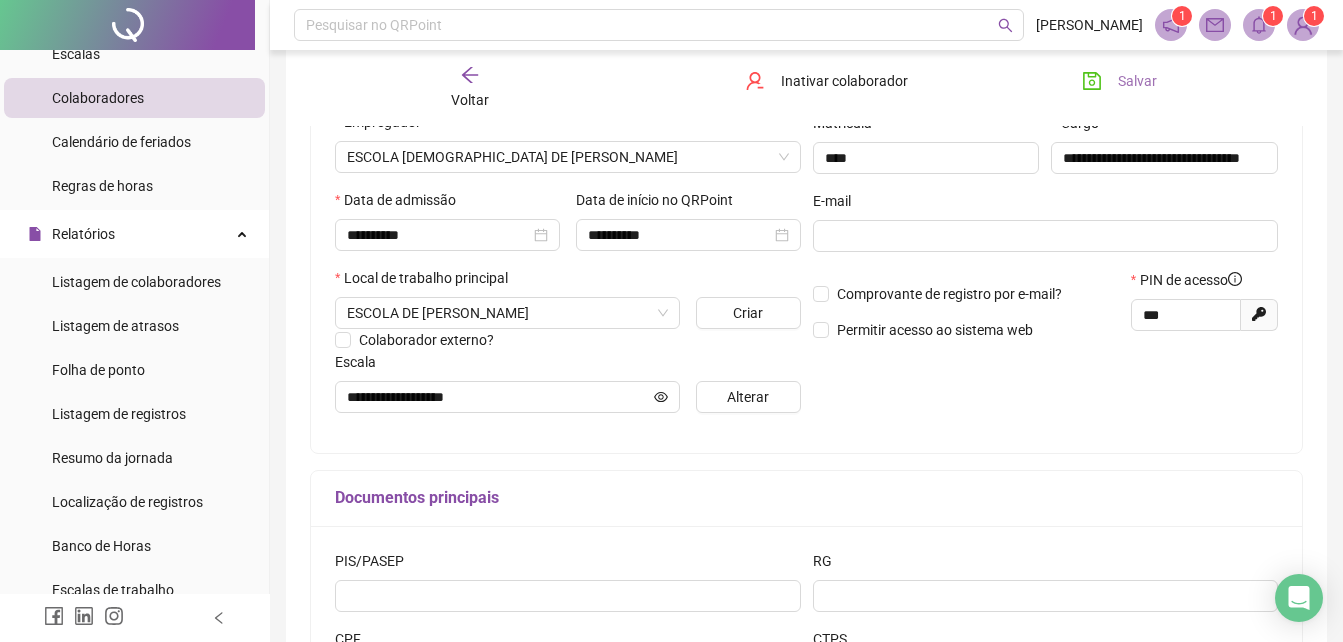 click on "Salvar" at bounding box center (1119, 81) 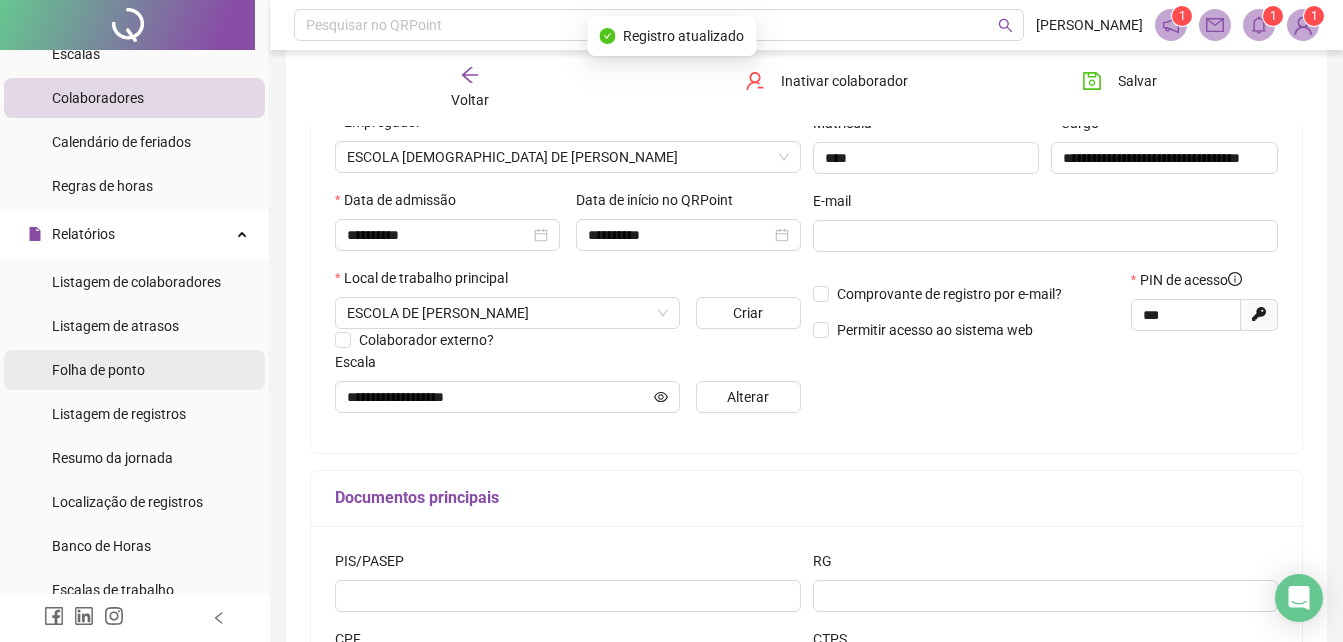 click on "Folha de ponto" at bounding box center [98, 370] 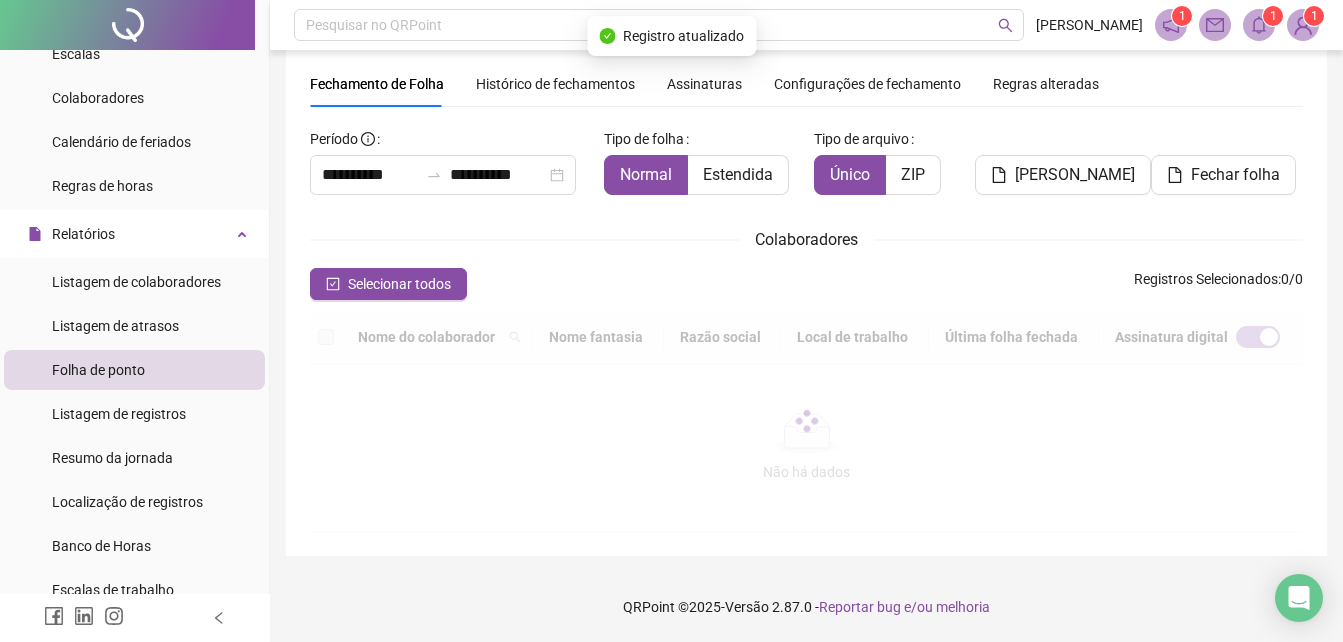 scroll, scrollTop: 89, scrollLeft: 0, axis: vertical 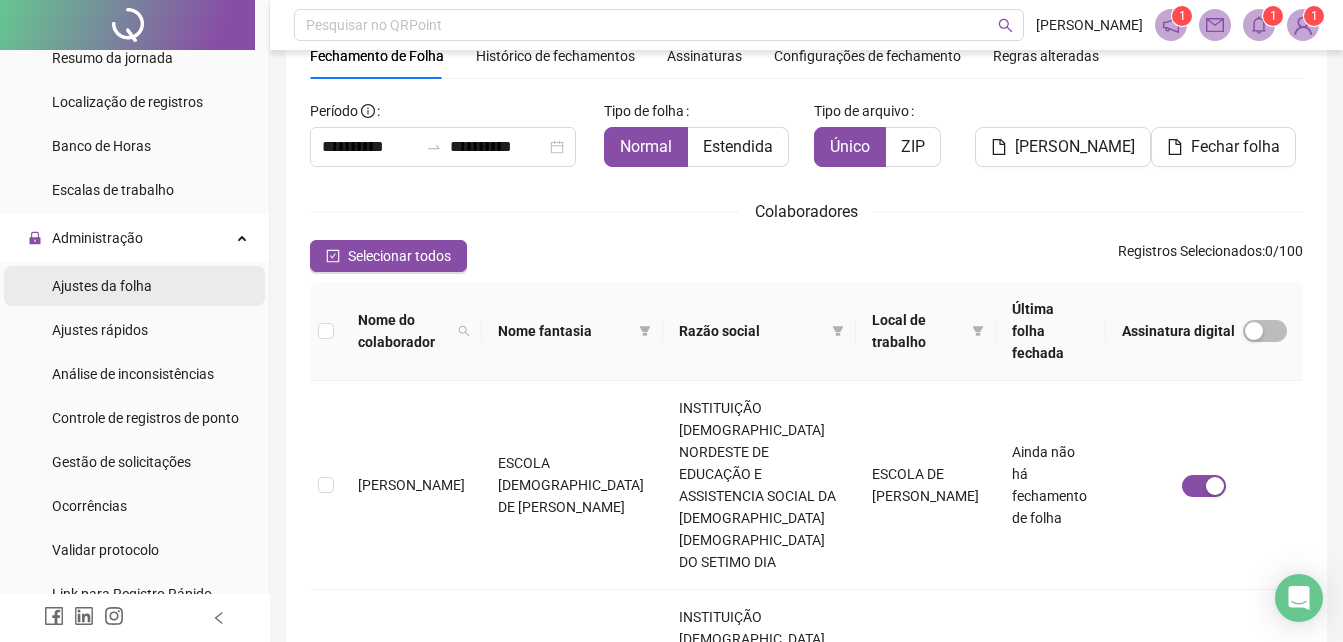 click on "Ajustes da folha" at bounding box center (134, 286) 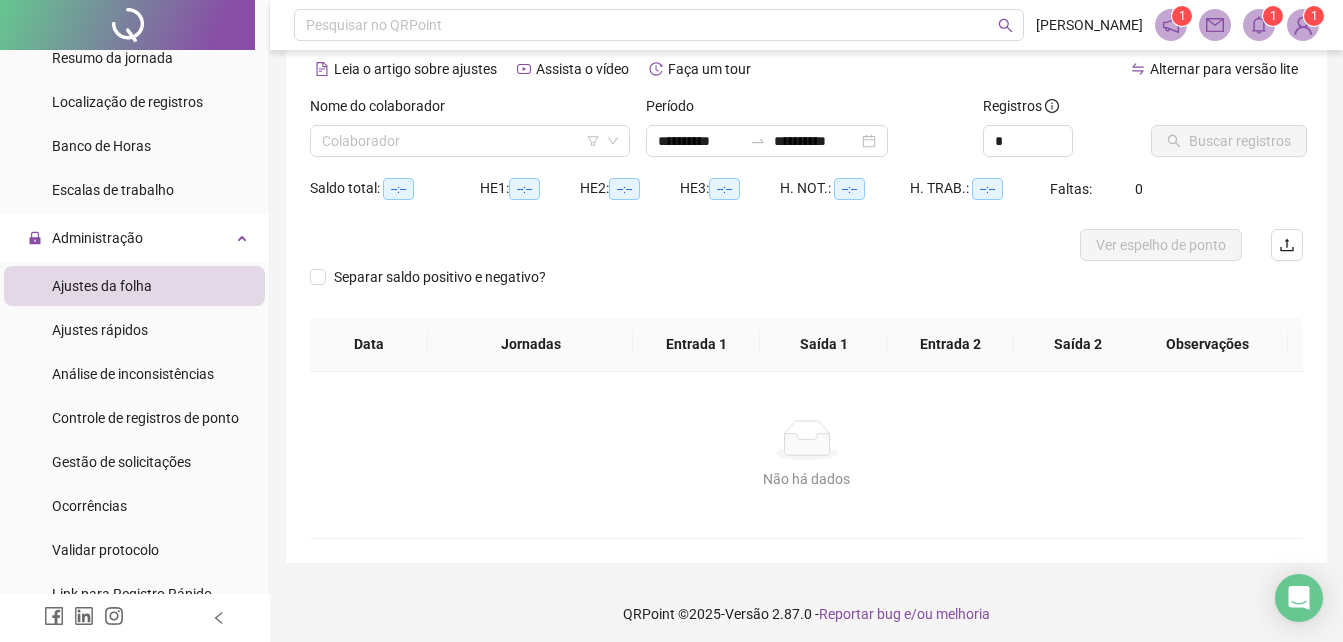 type on "**********" 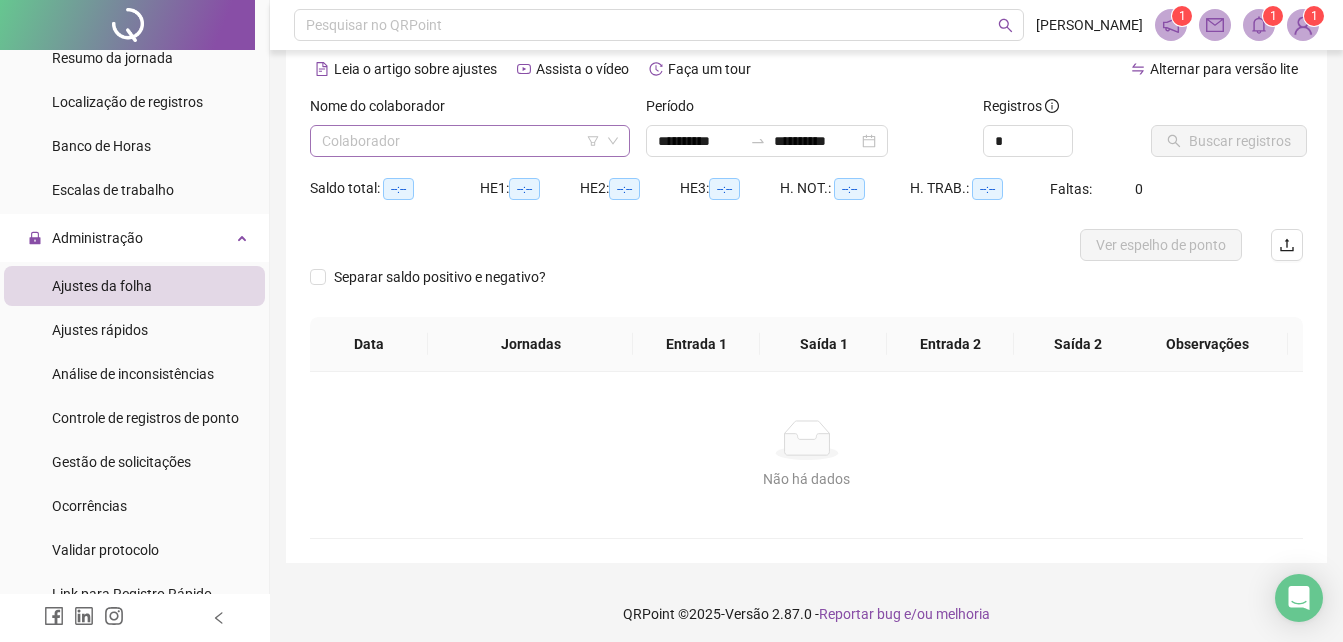 click at bounding box center (464, 141) 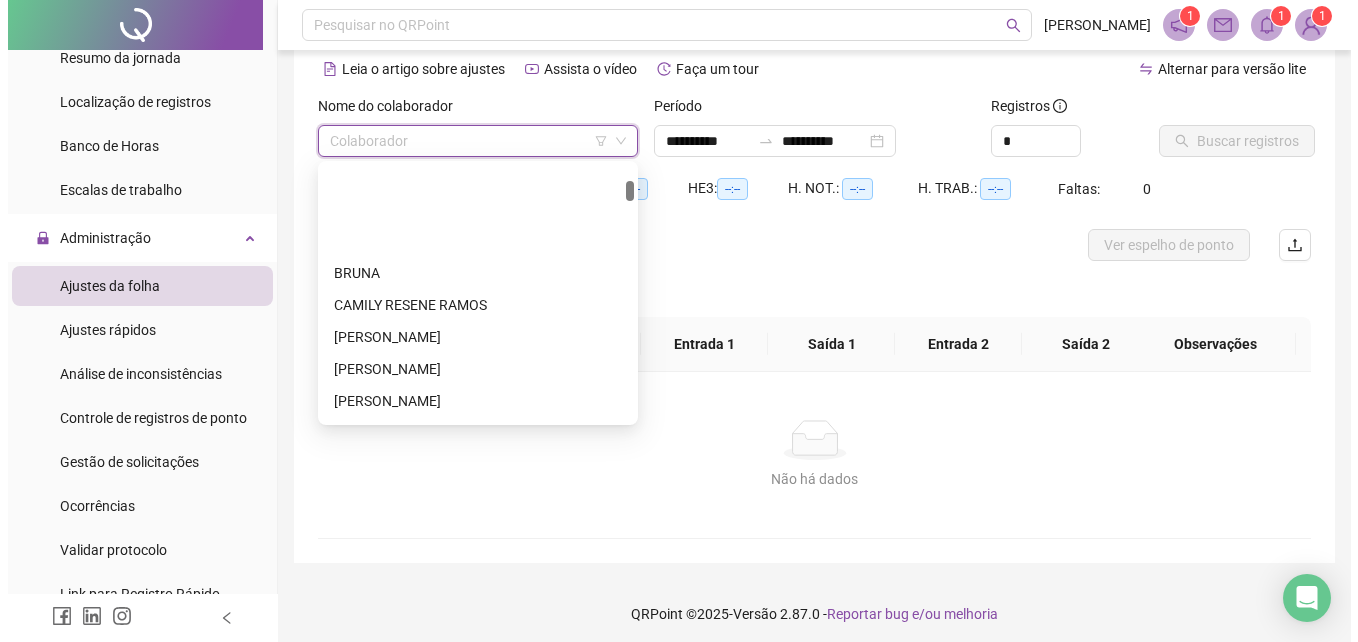 scroll, scrollTop: 200, scrollLeft: 0, axis: vertical 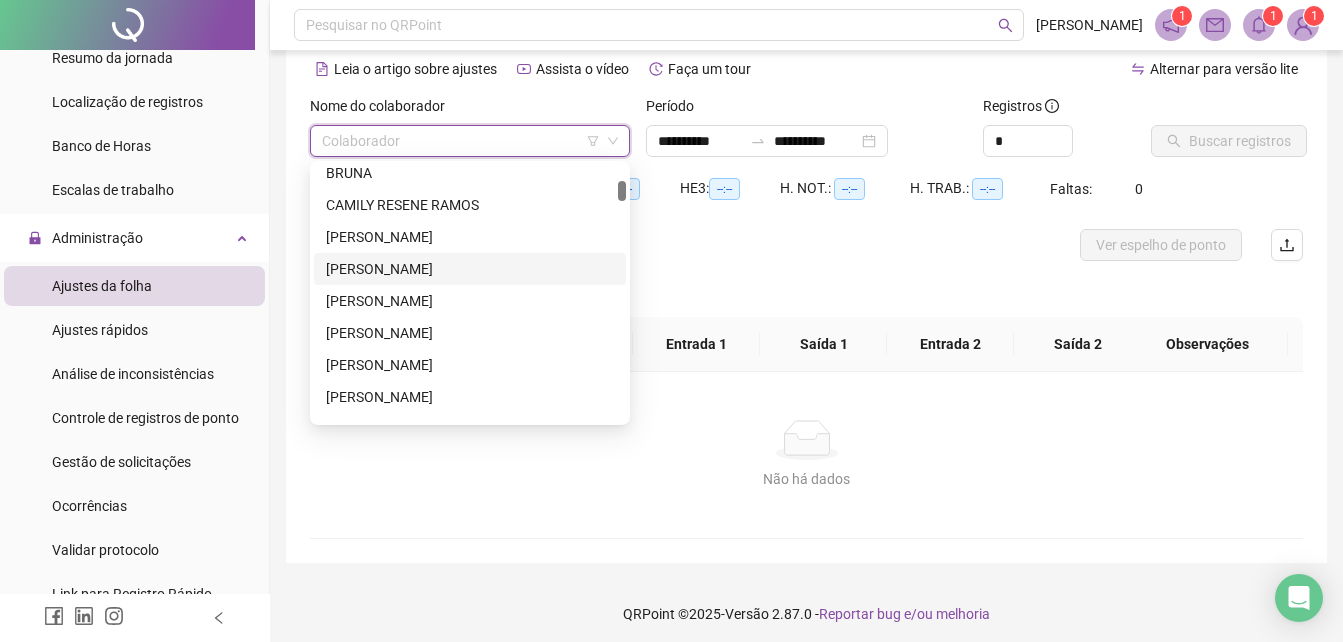 click on "[PERSON_NAME]" at bounding box center [470, 269] 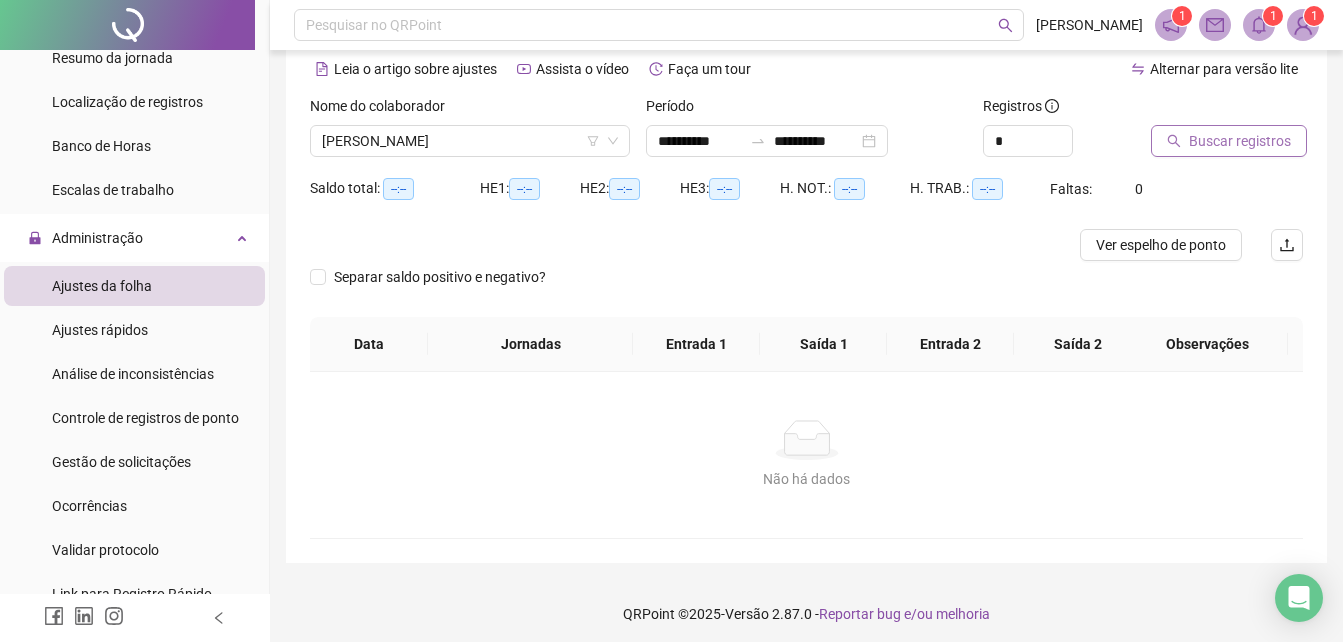 click on "Buscar registros" at bounding box center (1229, 141) 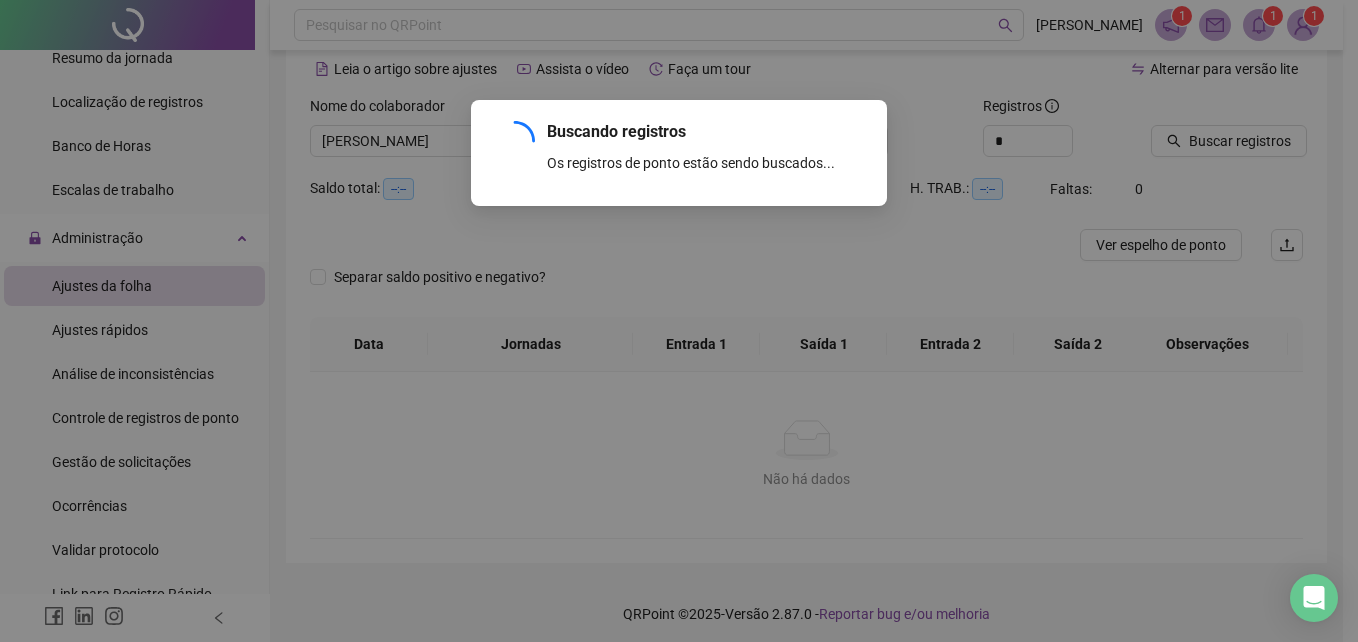 scroll, scrollTop: 0, scrollLeft: 0, axis: both 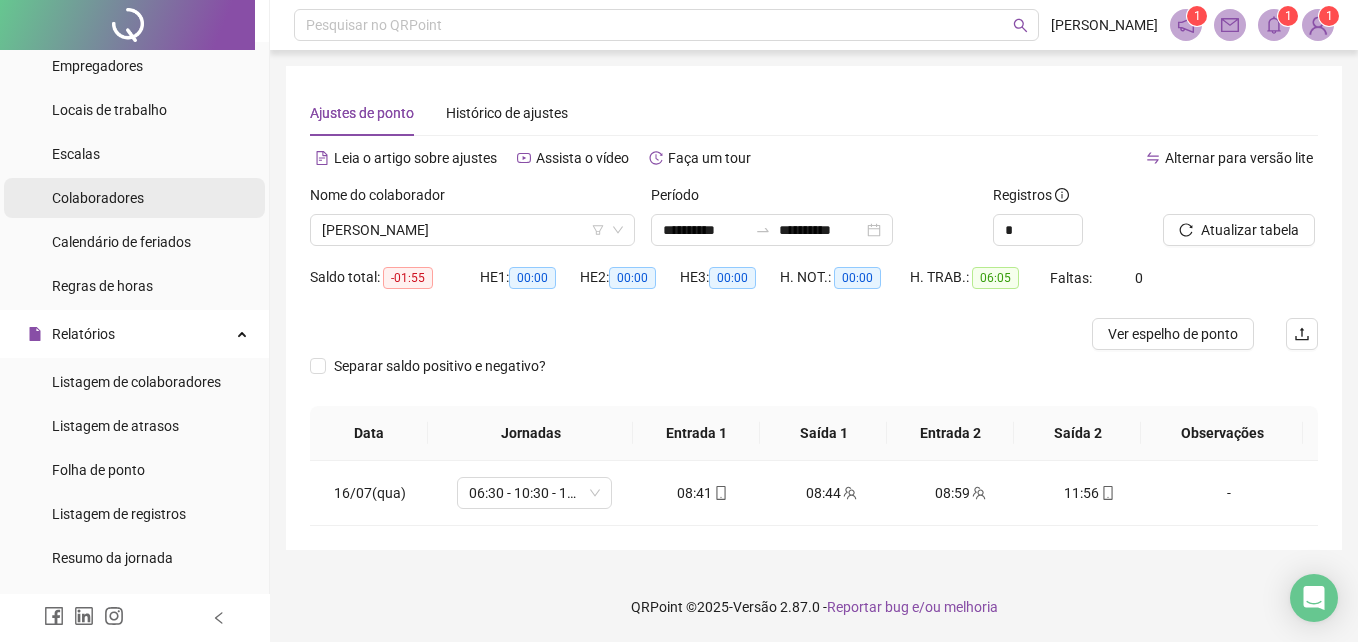 click on "Colaboradores" at bounding box center [134, 198] 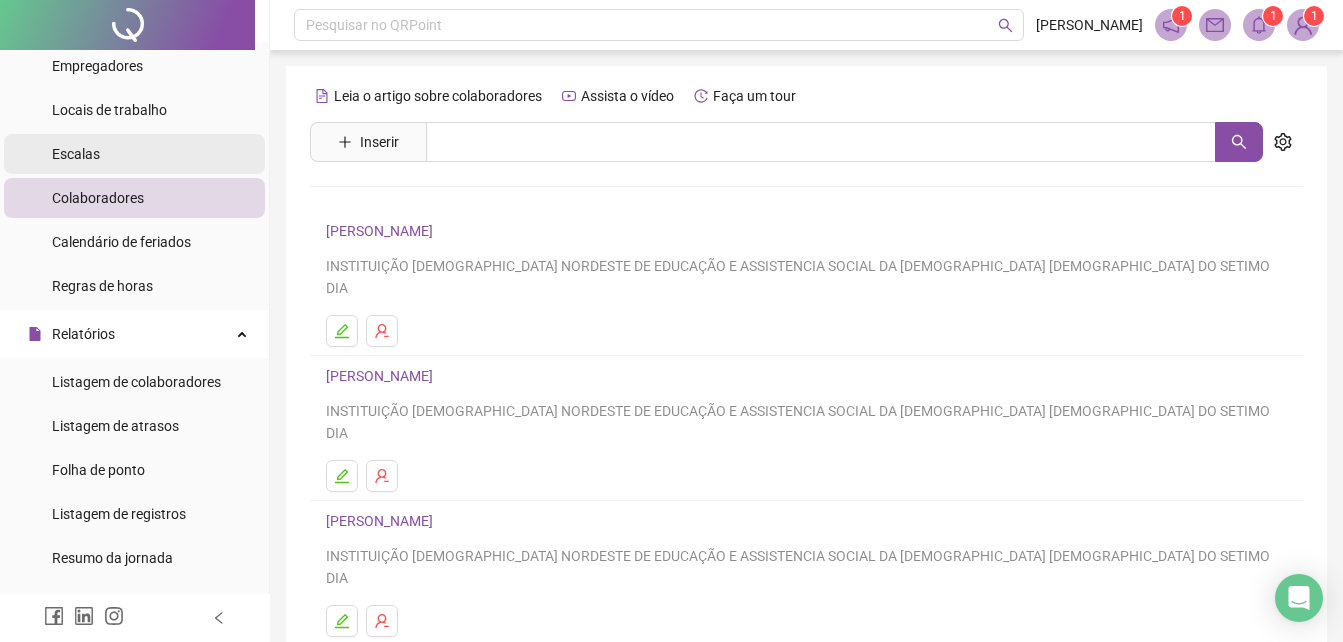 click on "Escalas" at bounding box center (134, 154) 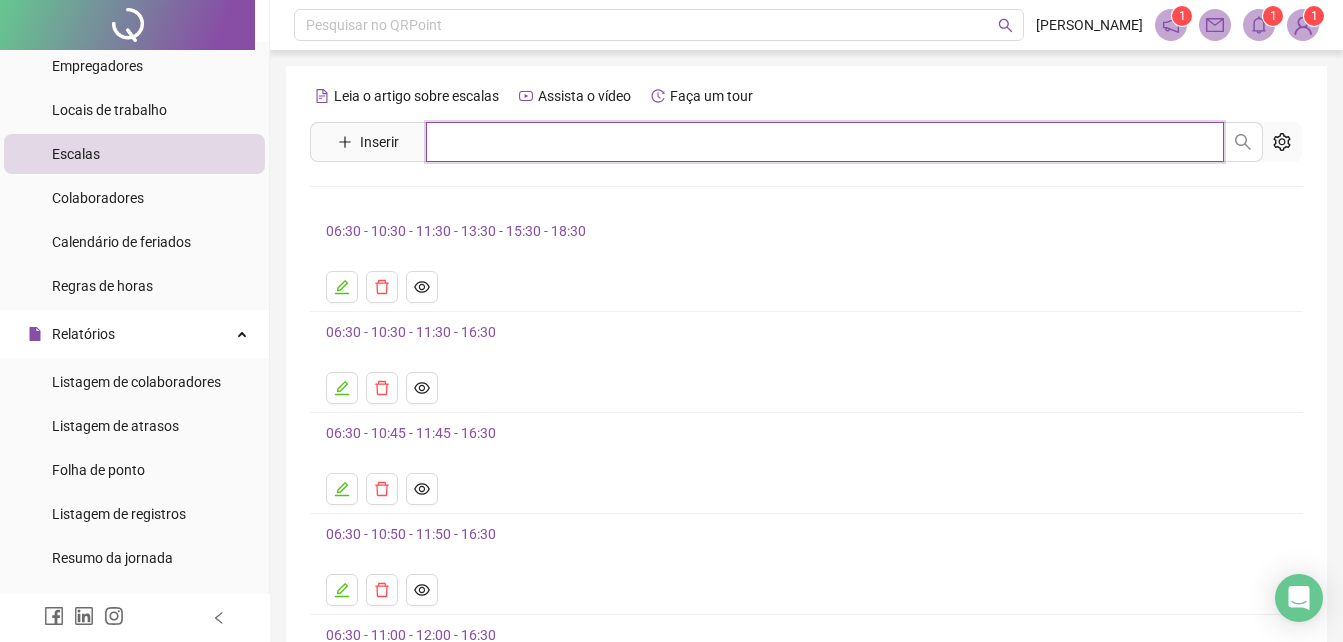 click at bounding box center [825, 142] 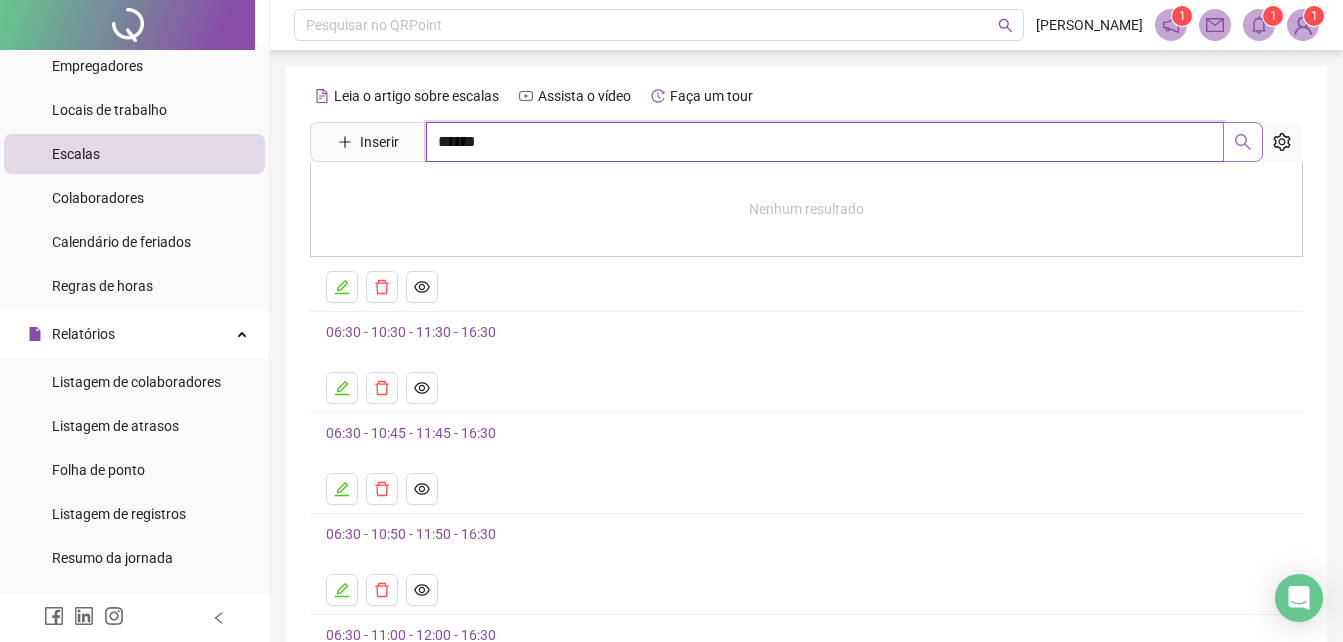 click 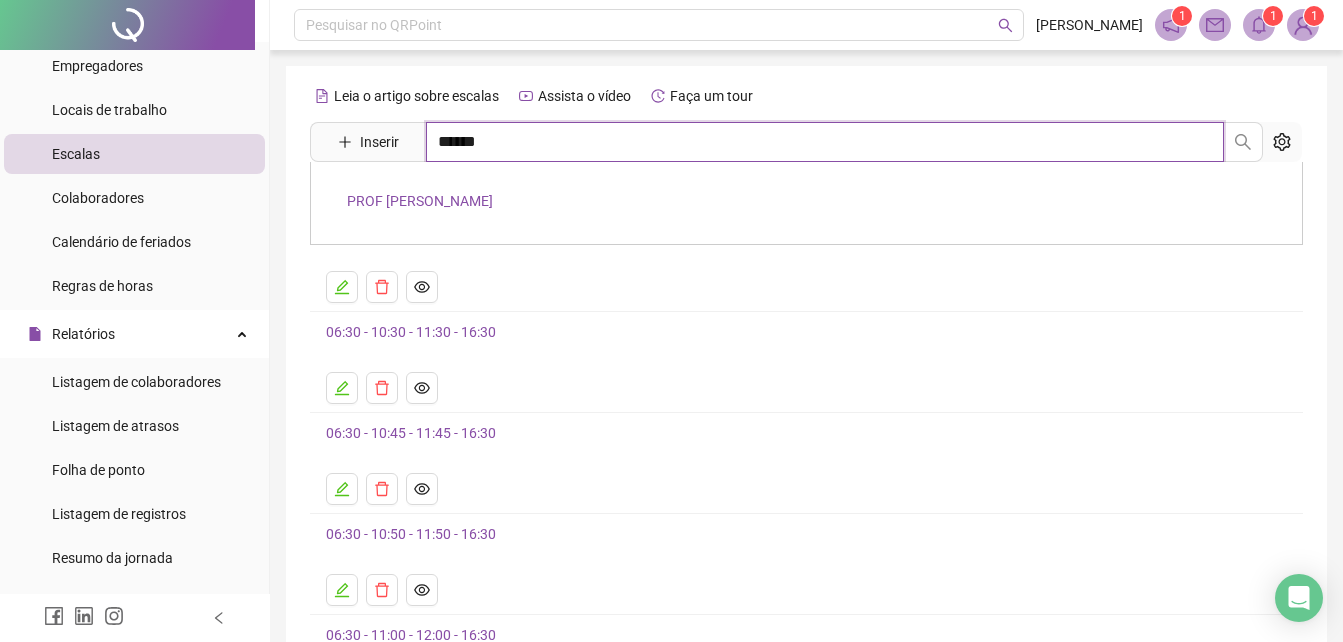 type on "******" 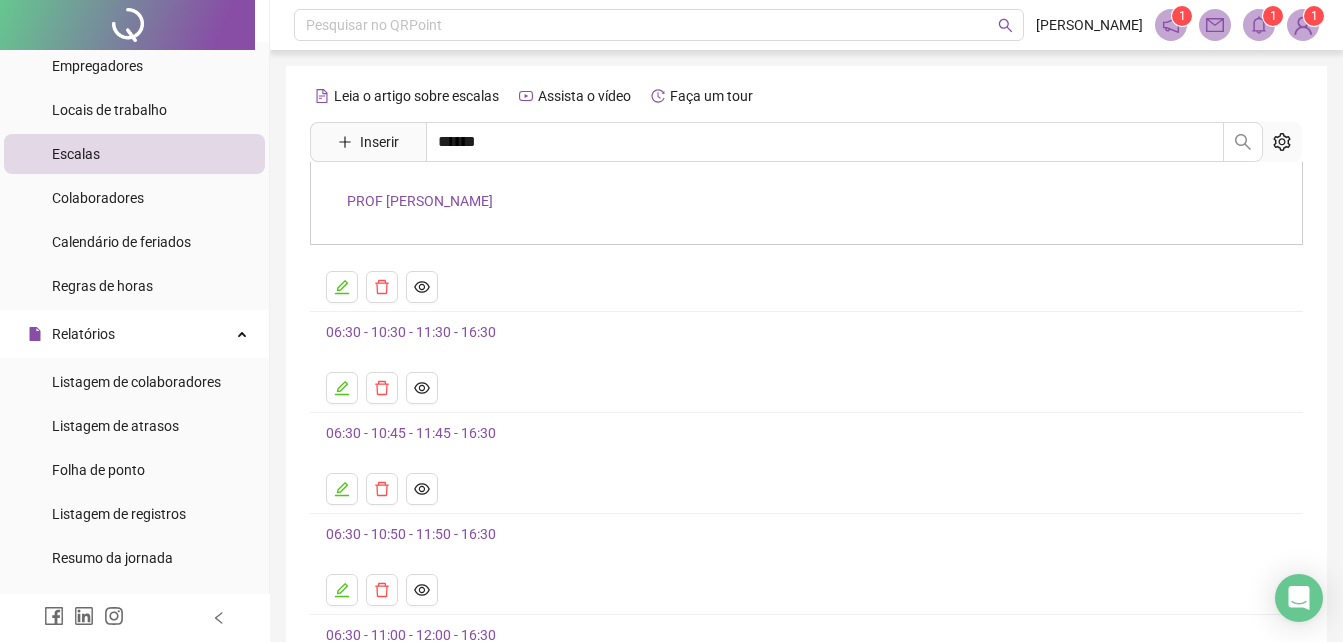 click on "PROF [PERSON_NAME]" at bounding box center [420, 201] 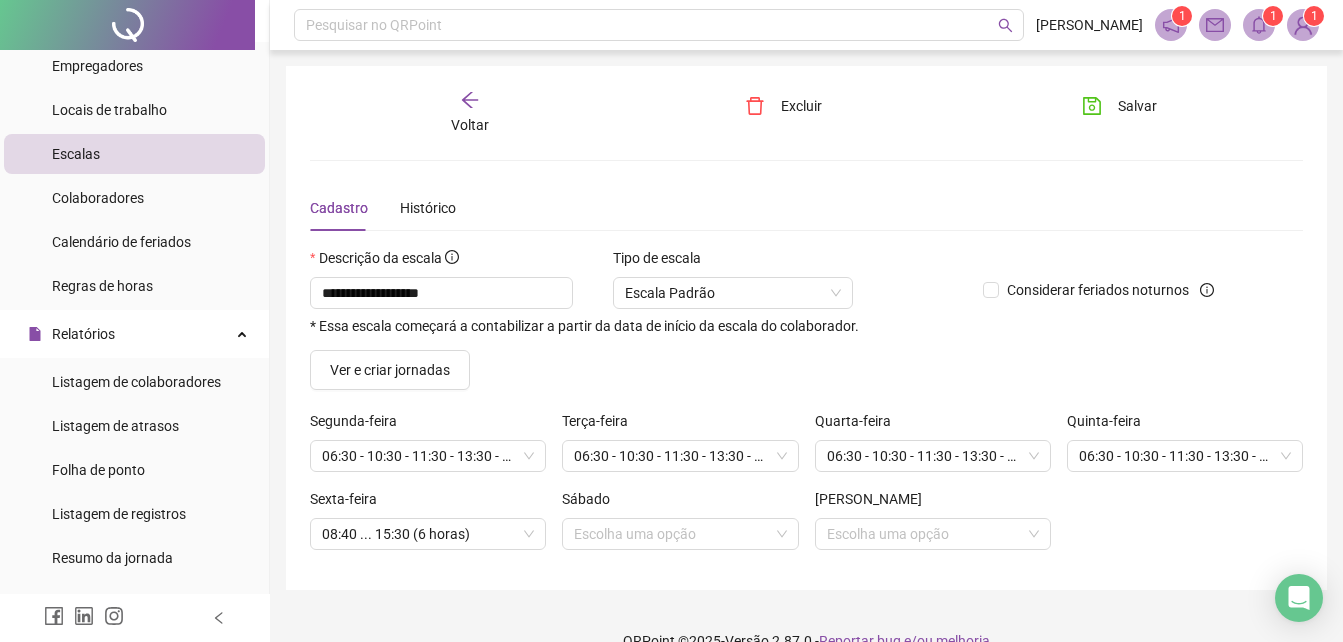 scroll, scrollTop: 34, scrollLeft: 0, axis: vertical 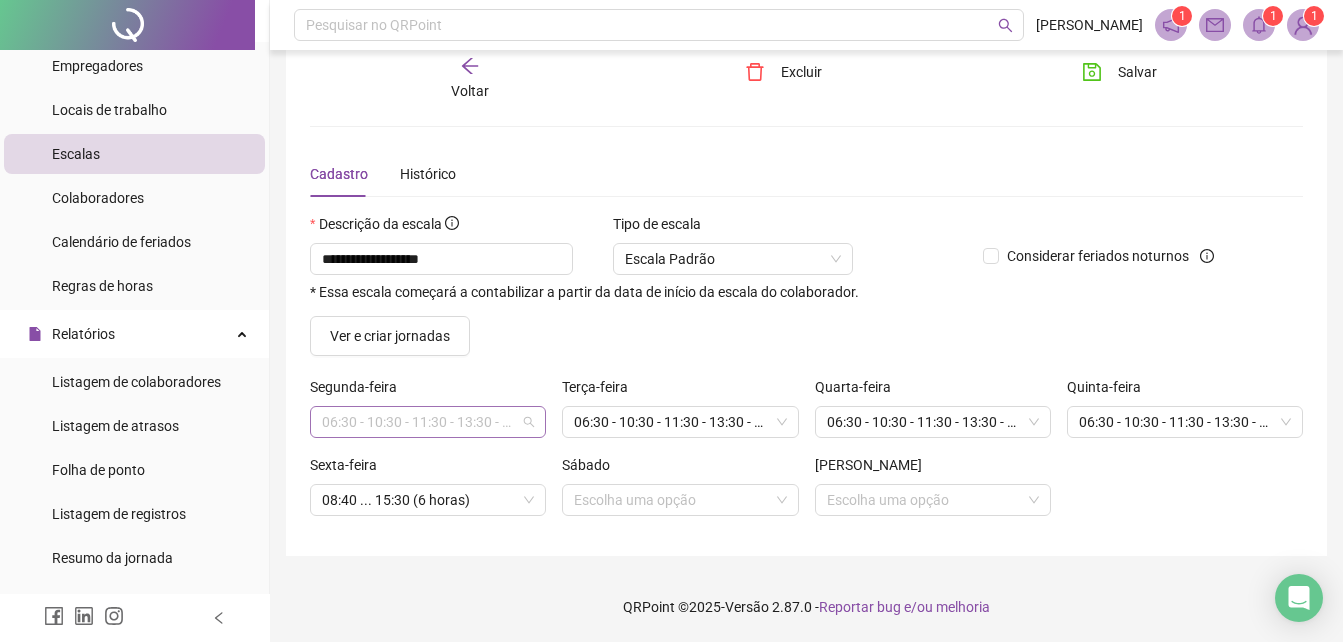 click on "06:30 - 10:30 - 11:30 - 13:30 - 15:30 - 17:30" at bounding box center [428, 422] 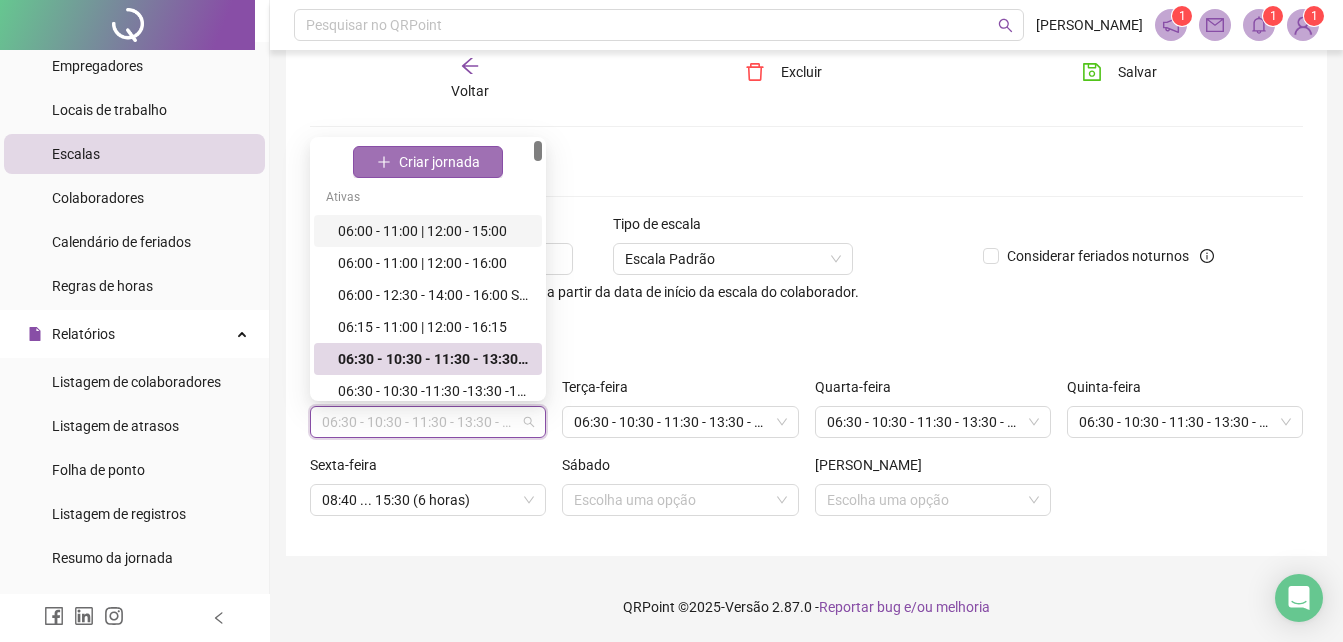 click on "Criar jornada" at bounding box center [428, 162] 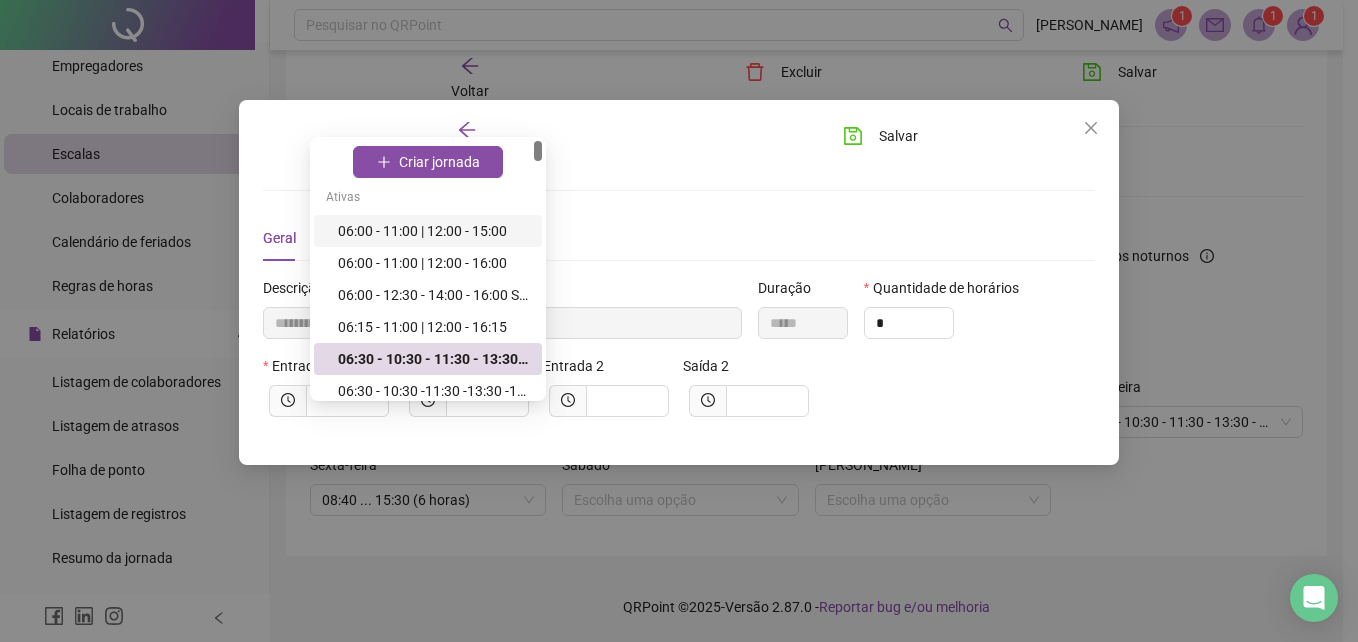 type 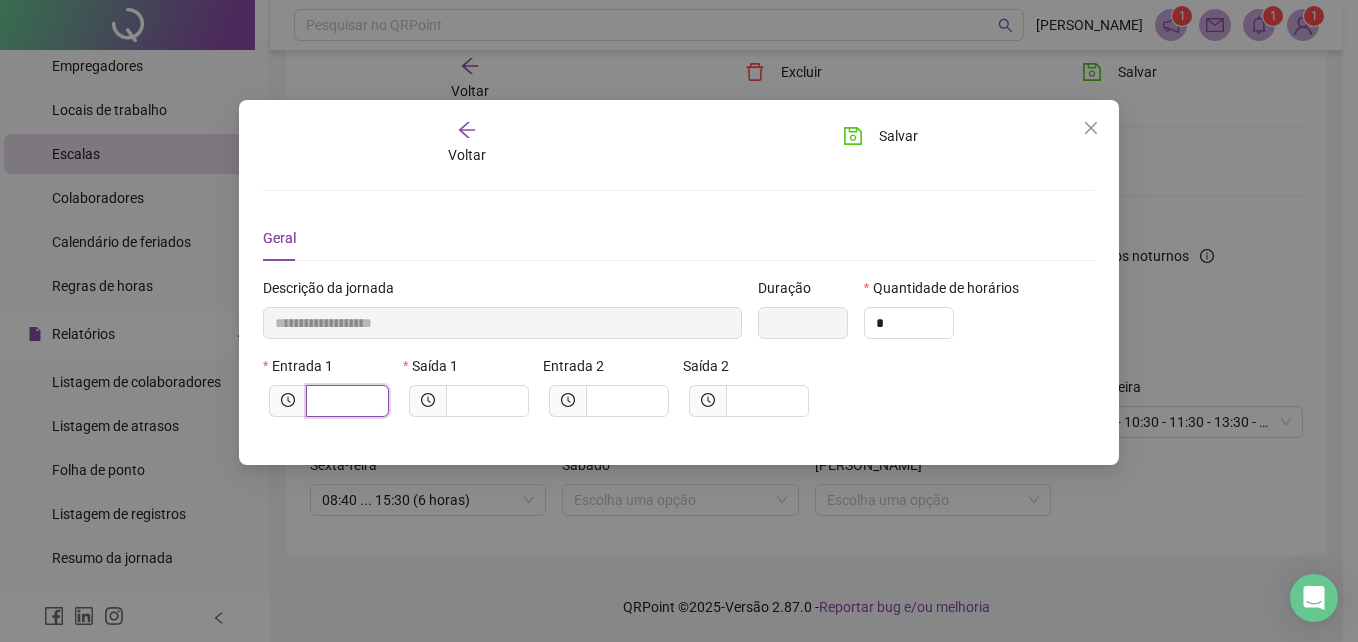 click at bounding box center (345, 401) 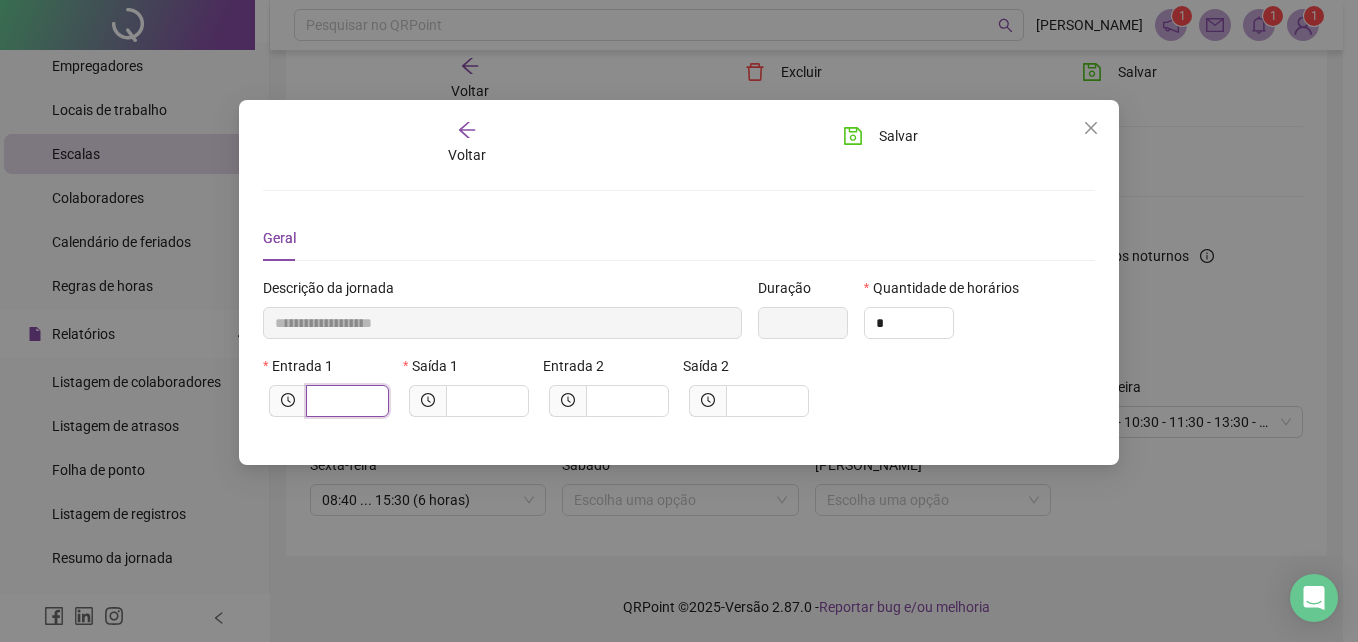 type on "*****" 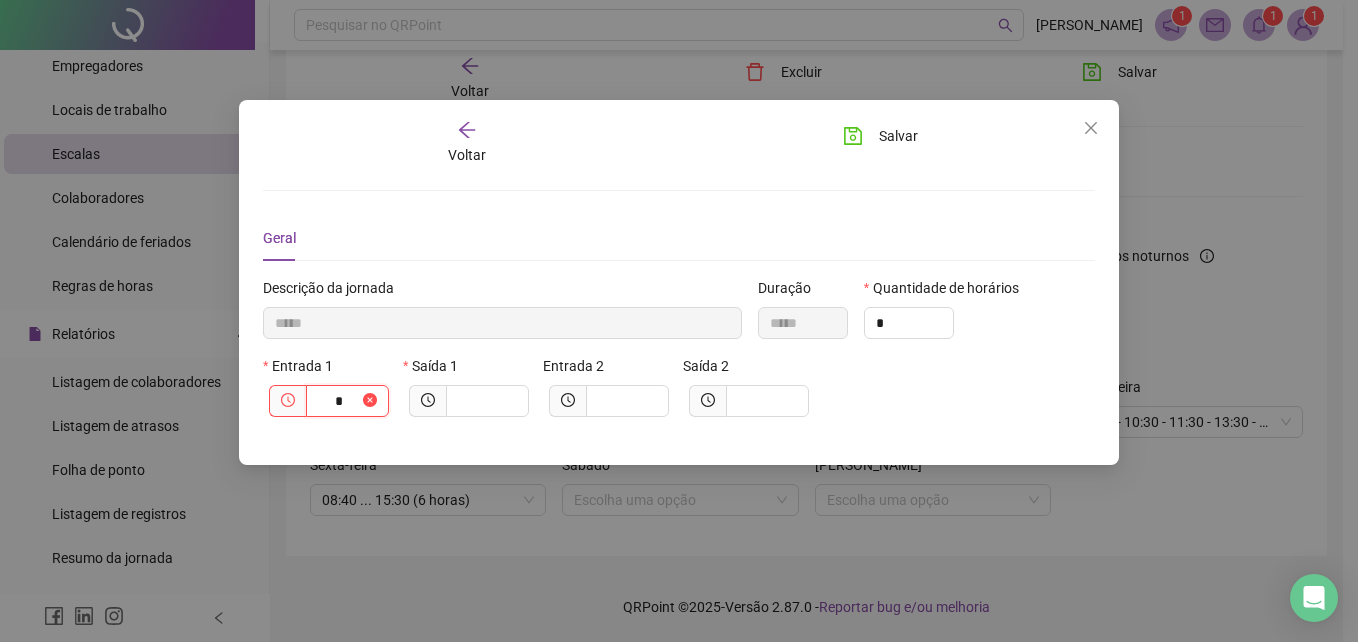 type on "******" 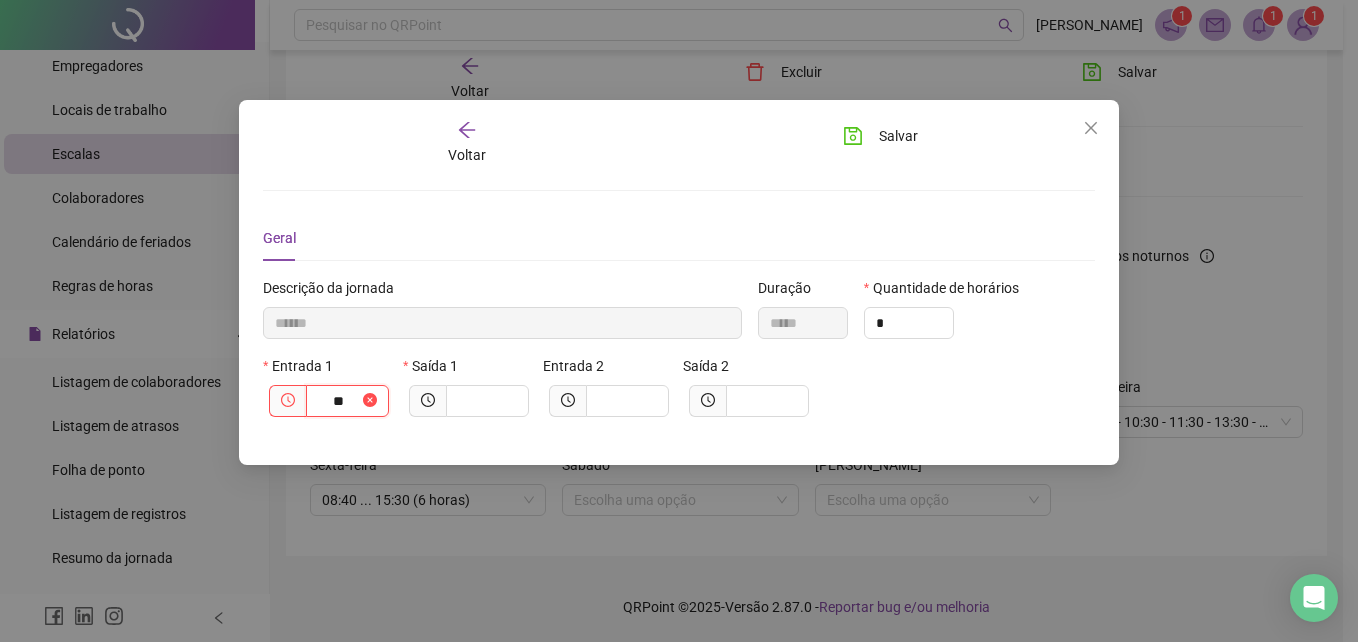 type on "********" 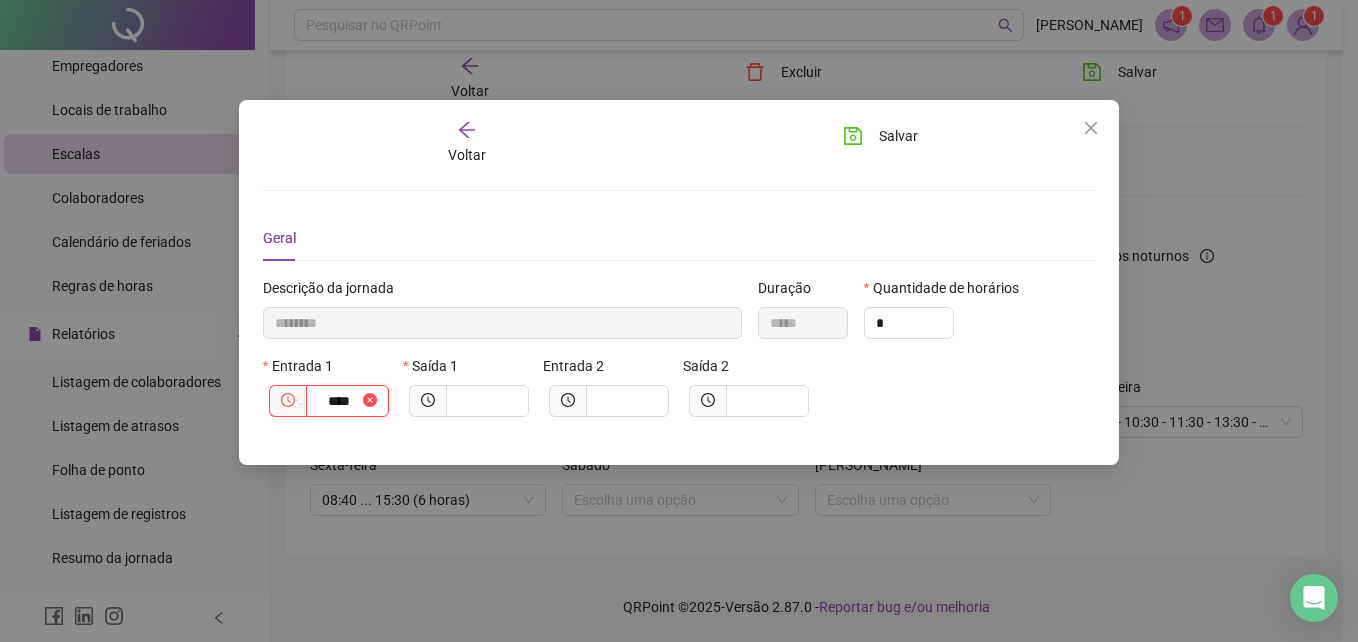 type on "*********" 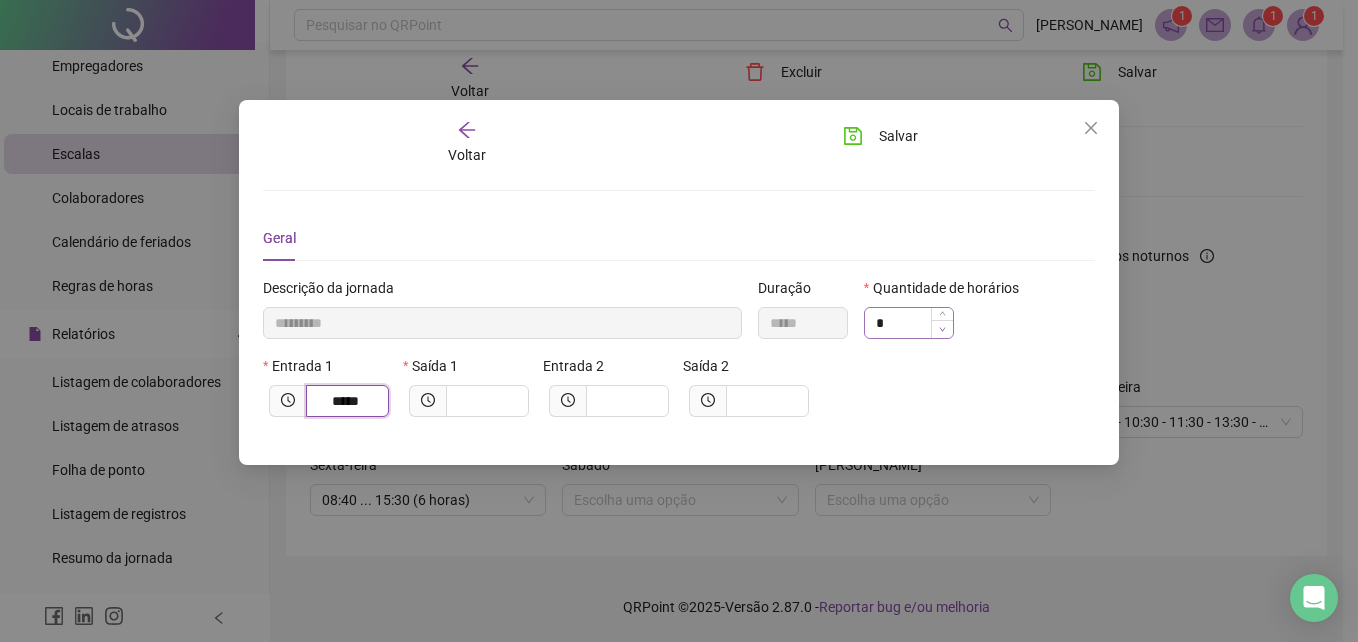 click at bounding box center (942, 329) 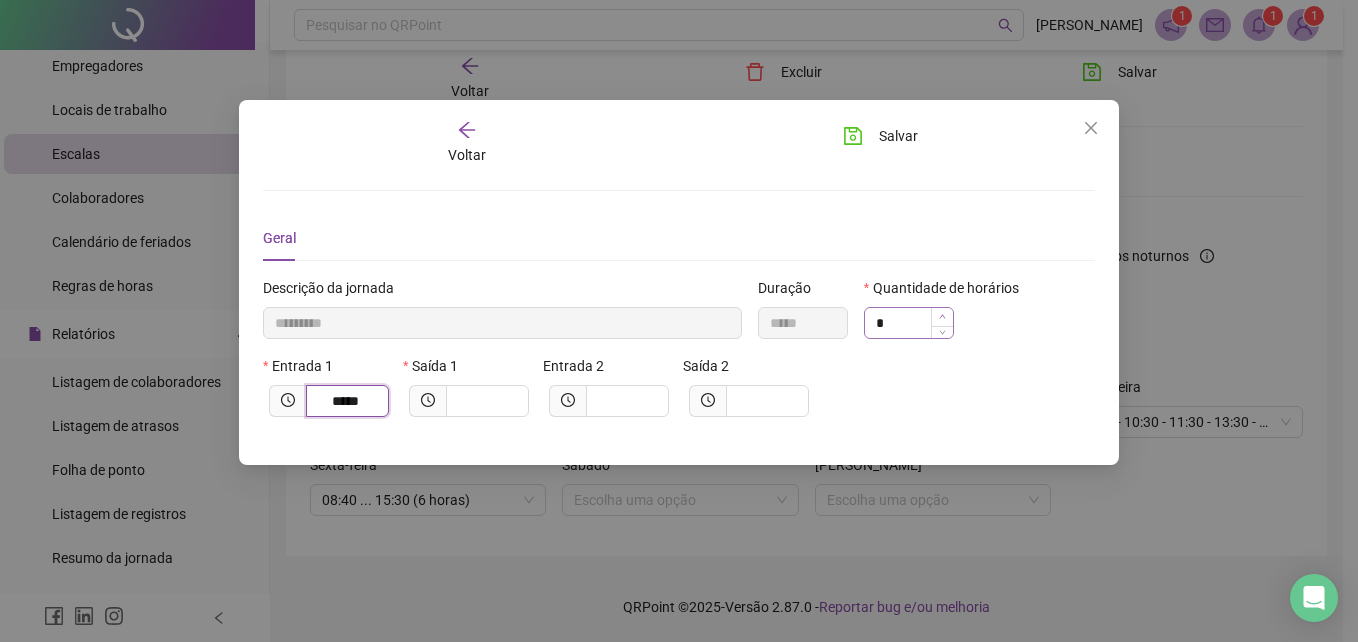 type on "*****" 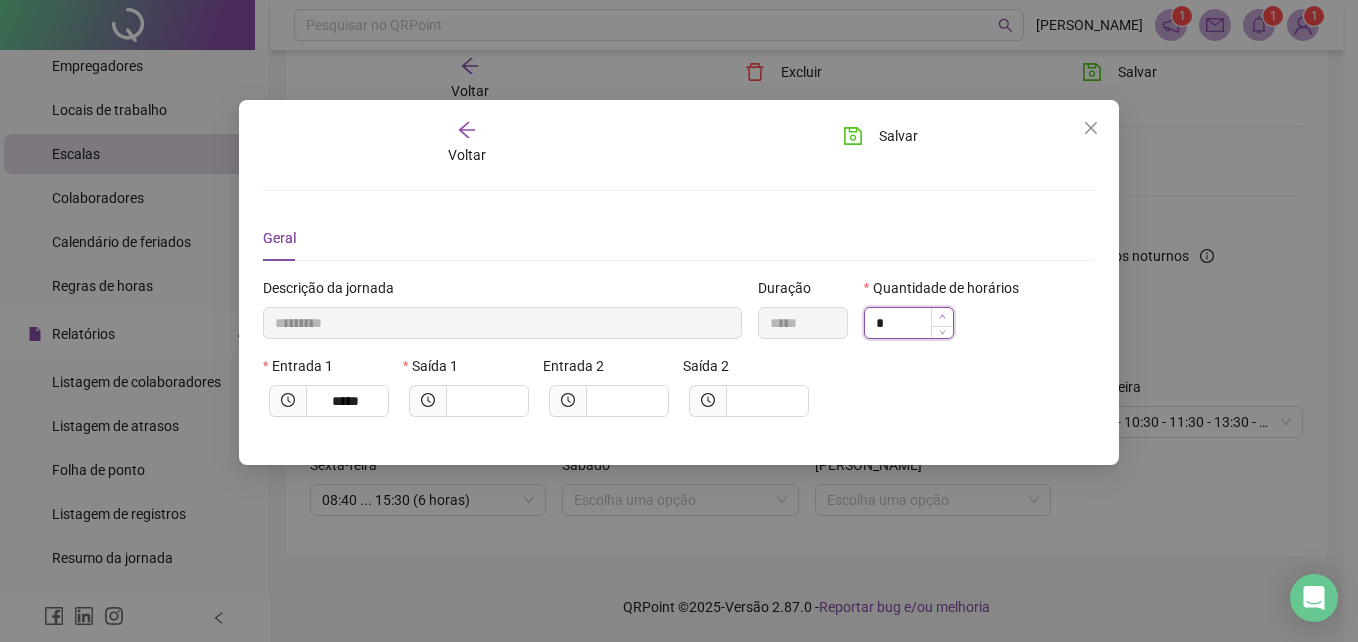 type on "**********" 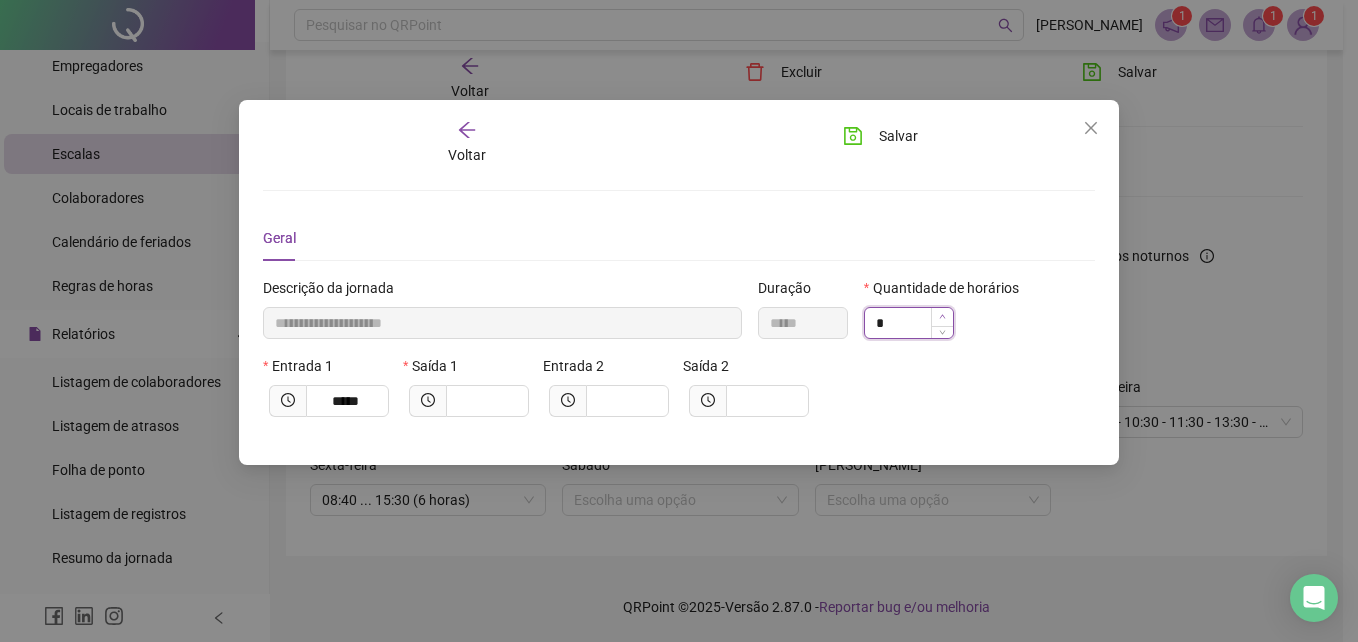 click 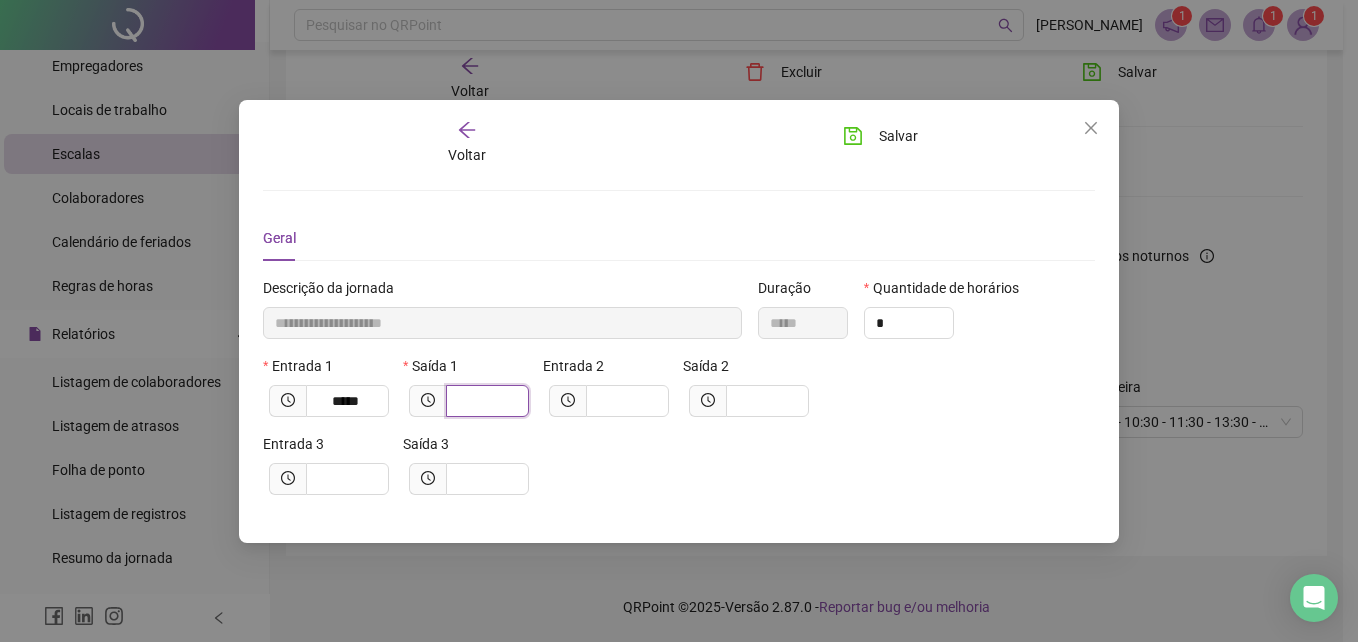 click at bounding box center (485, 401) 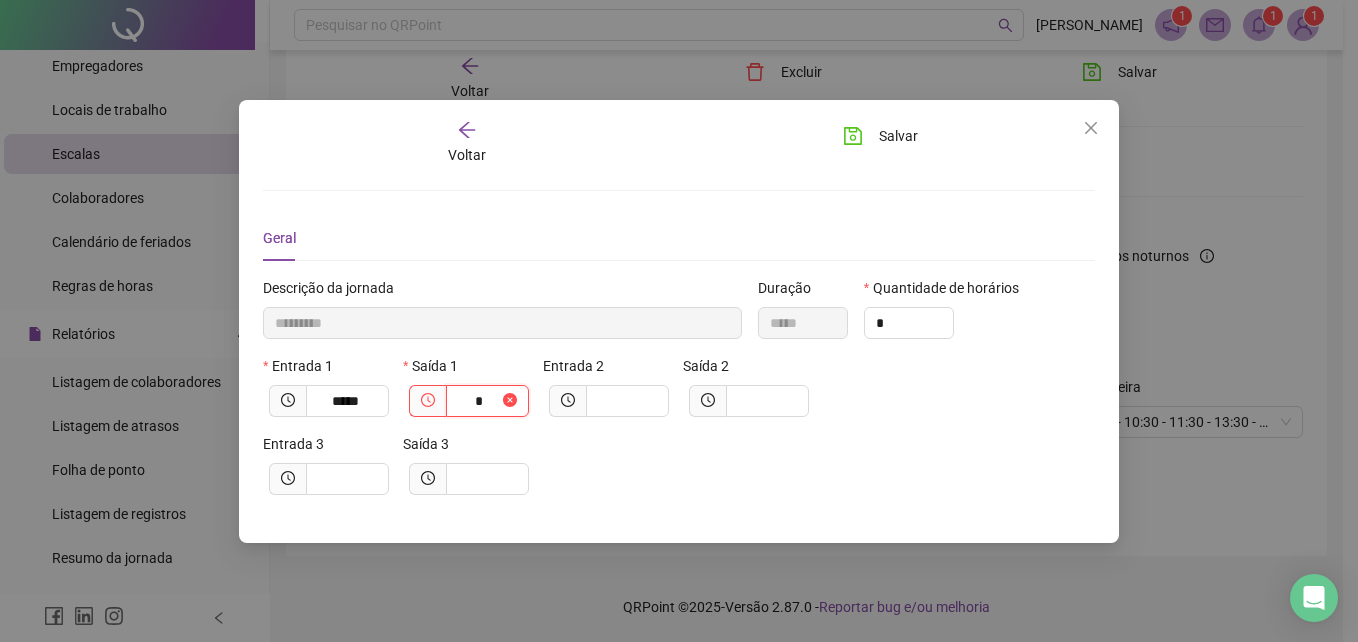 type on "**********" 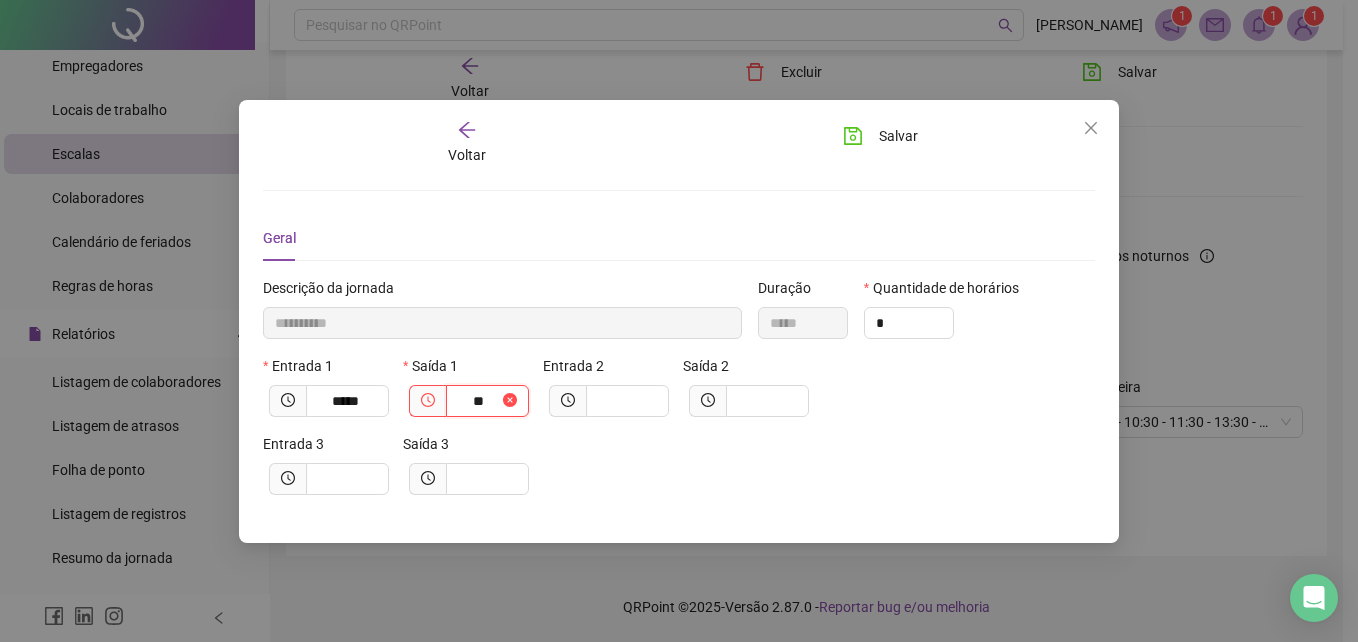 type on "**********" 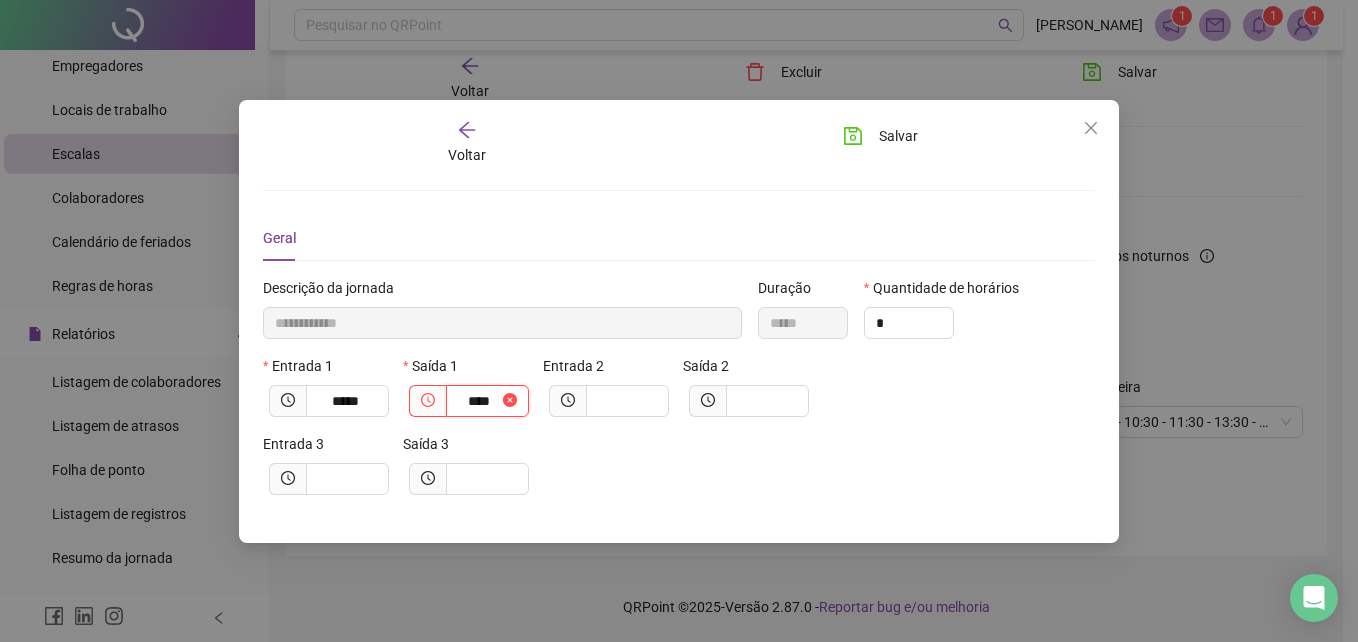type on "**********" 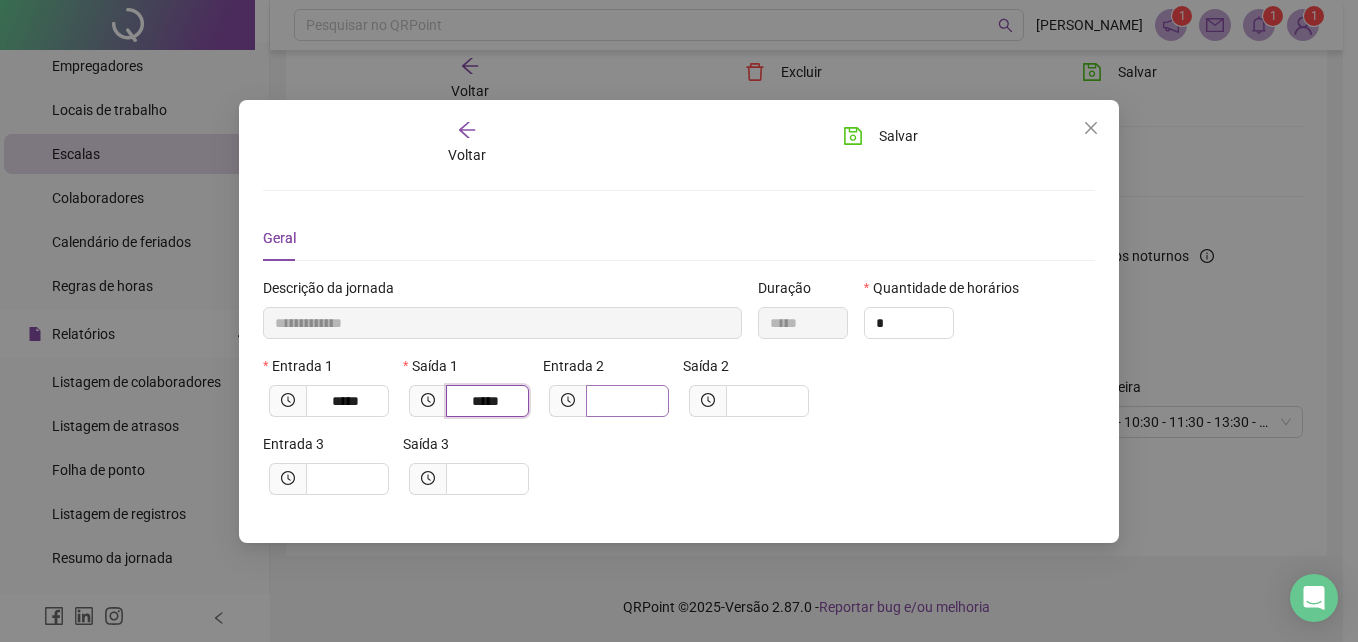 type on "*****" 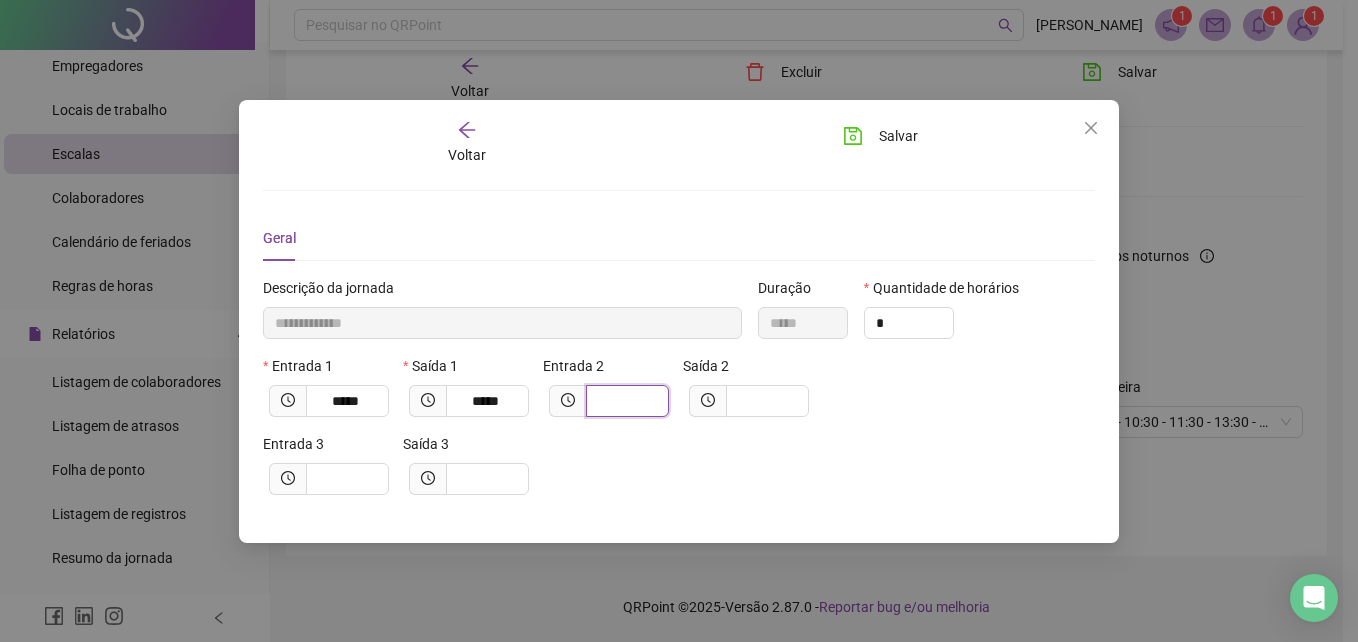 click at bounding box center [625, 401] 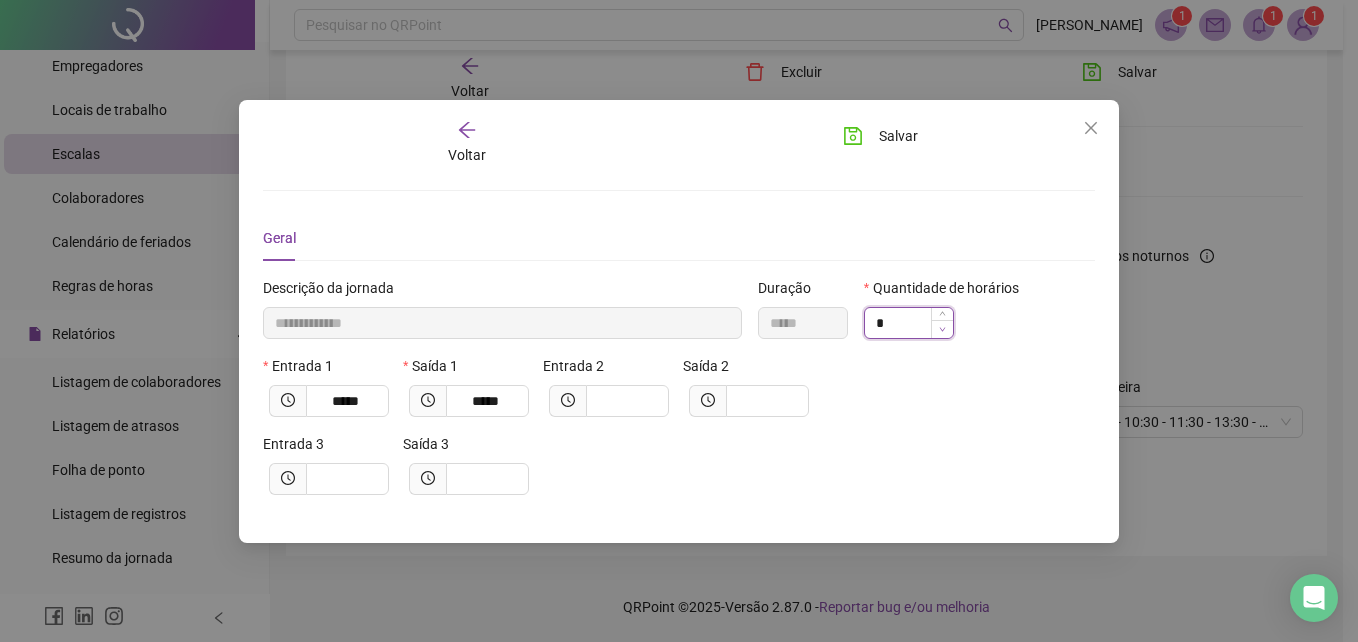 type on "*" 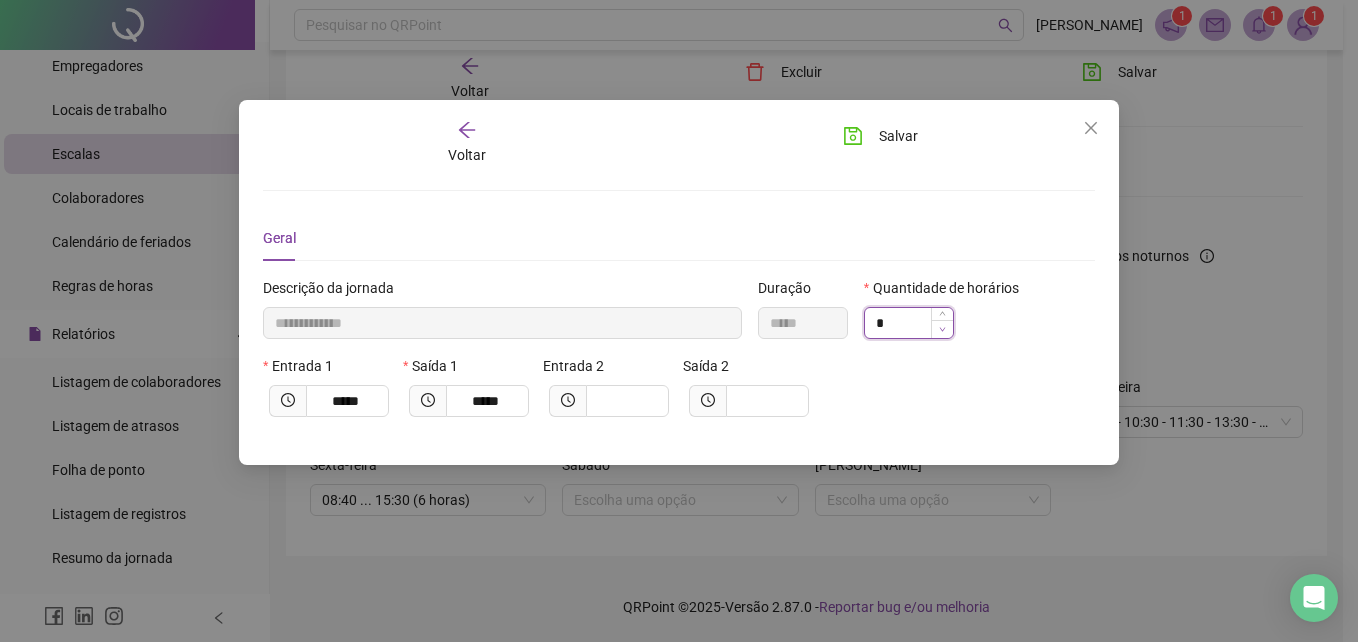 click 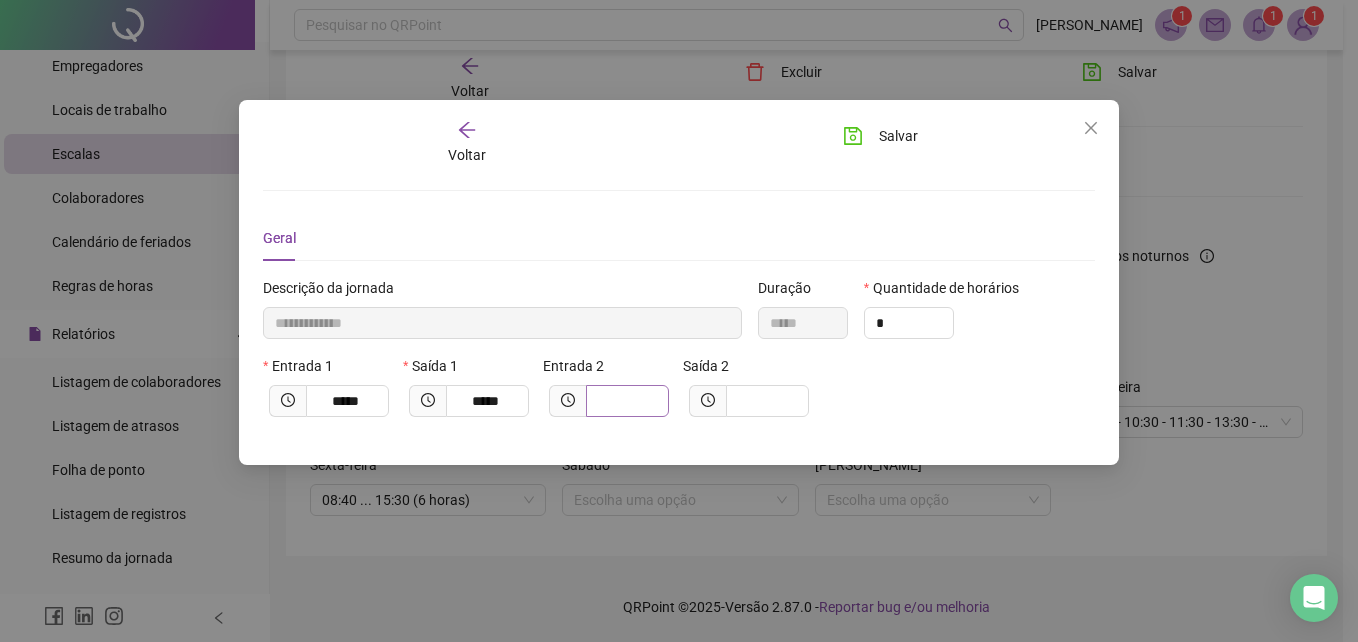 click at bounding box center (627, 401) 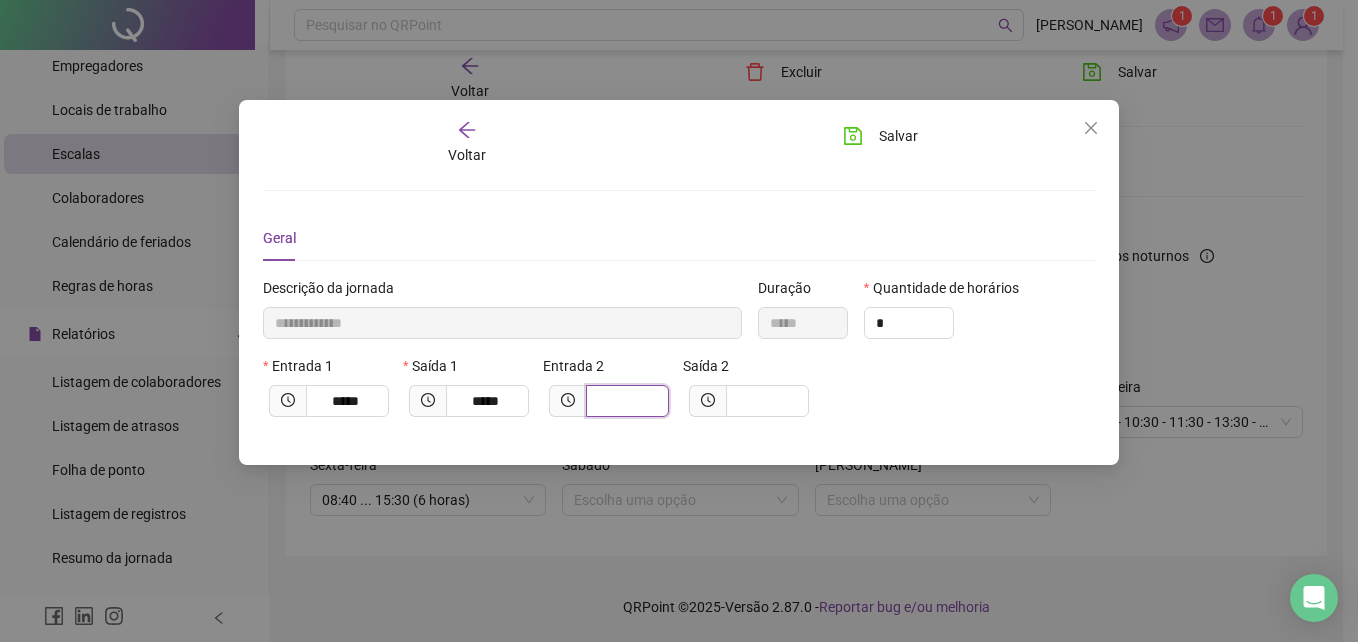 type on "**********" 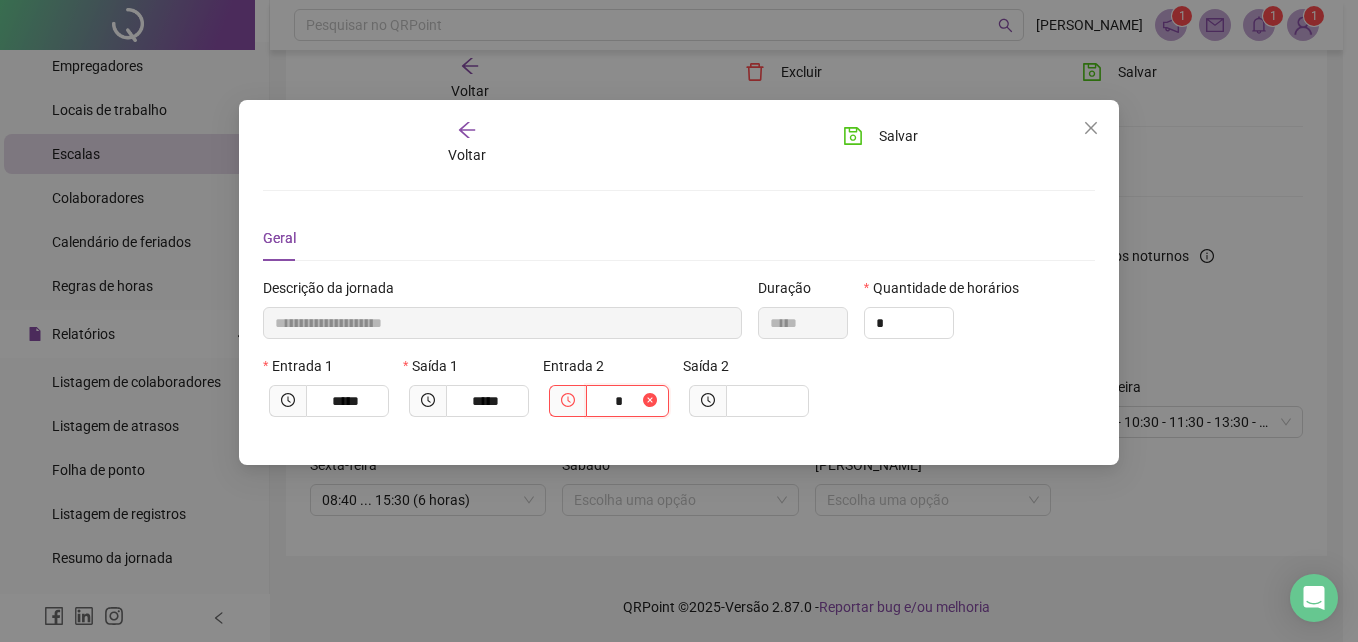 type on "**********" 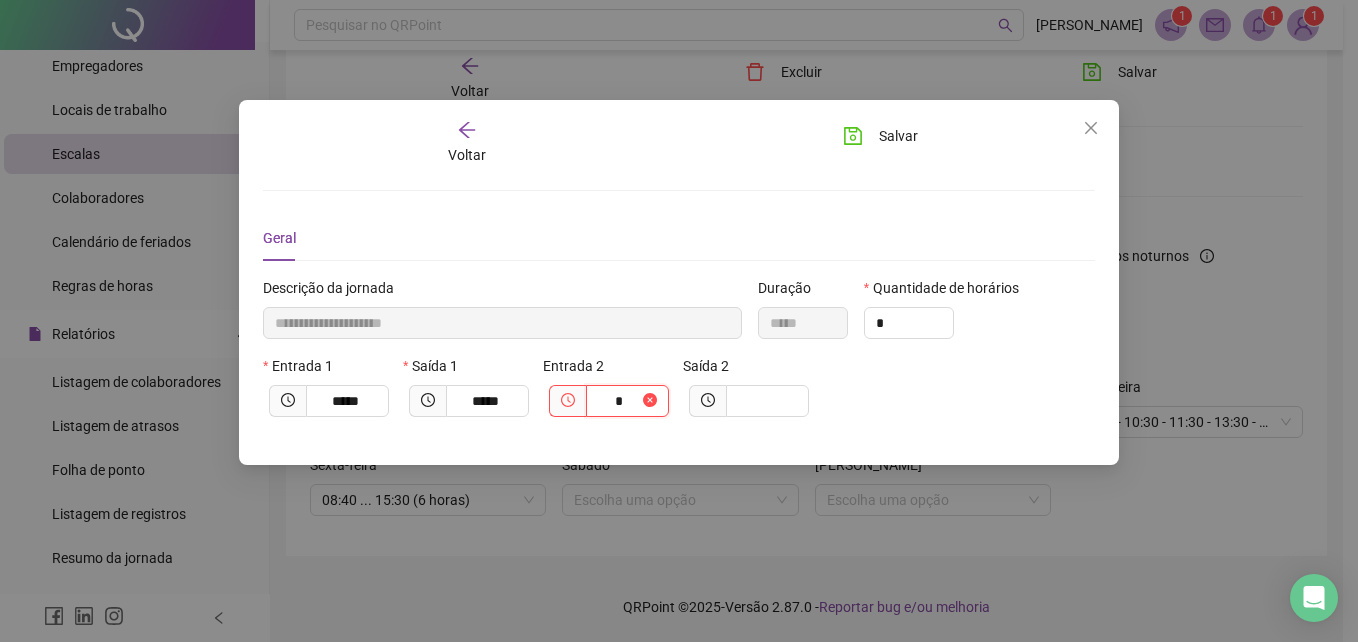 type on "**" 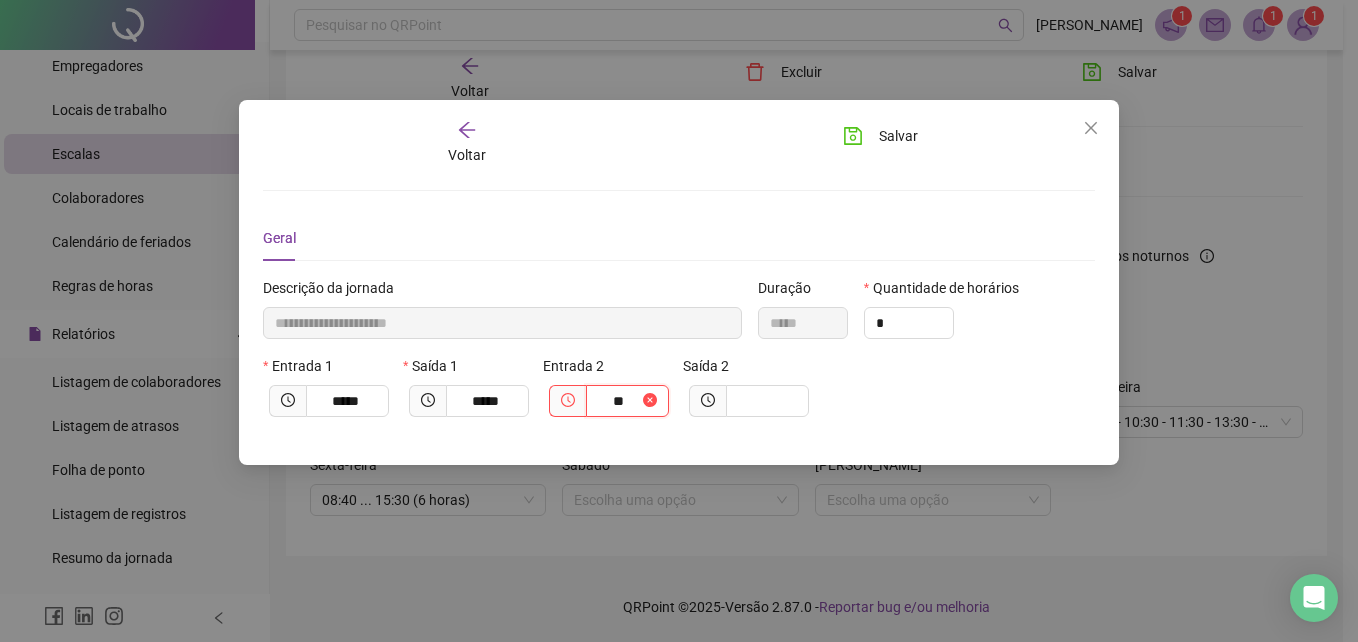 type on "**********" 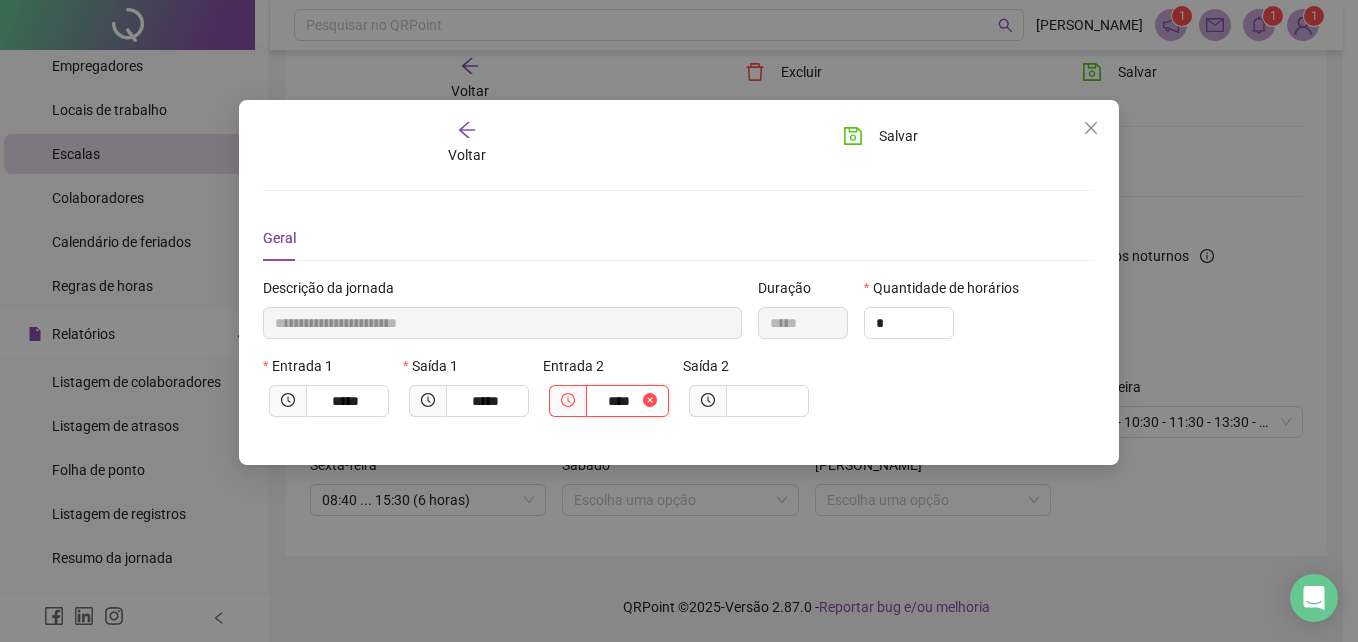 type on "**********" 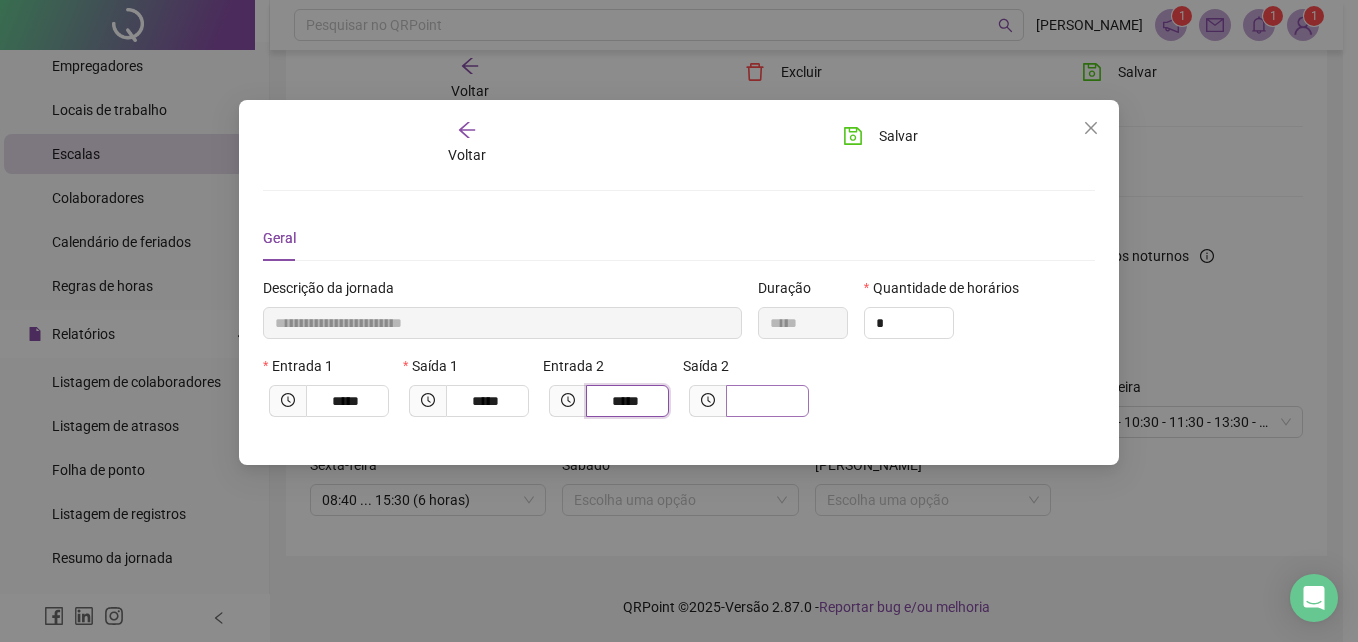 type on "*****" 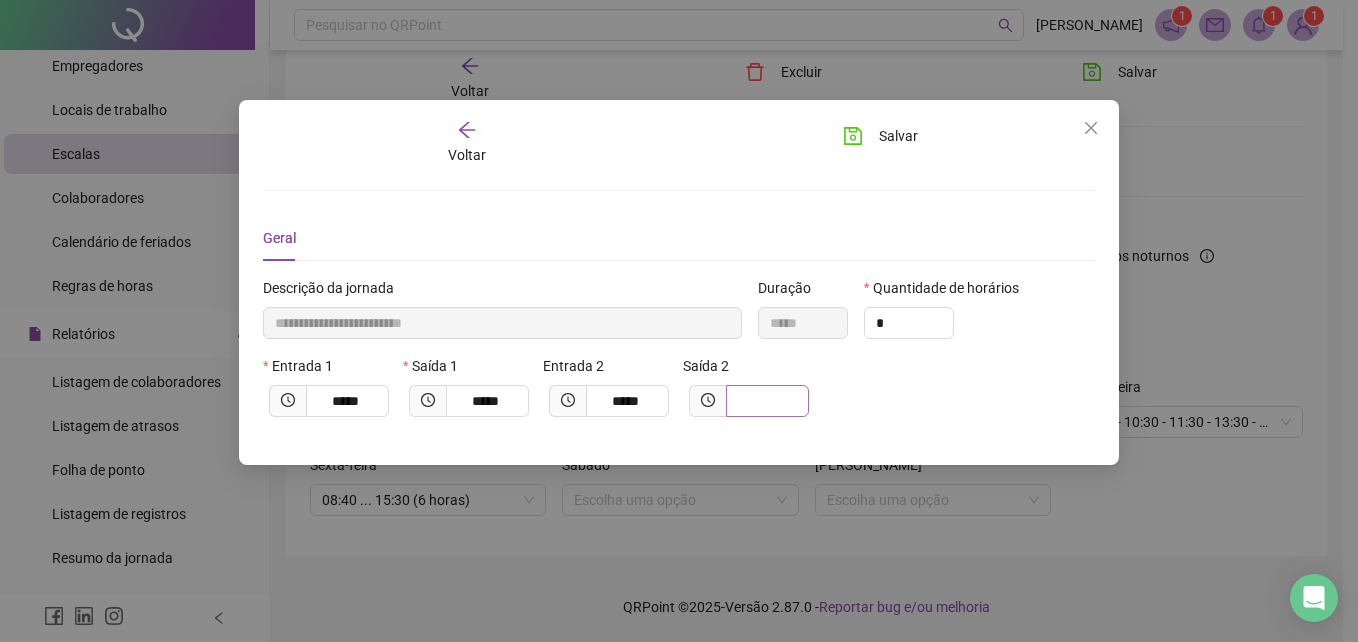click at bounding box center (767, 401) 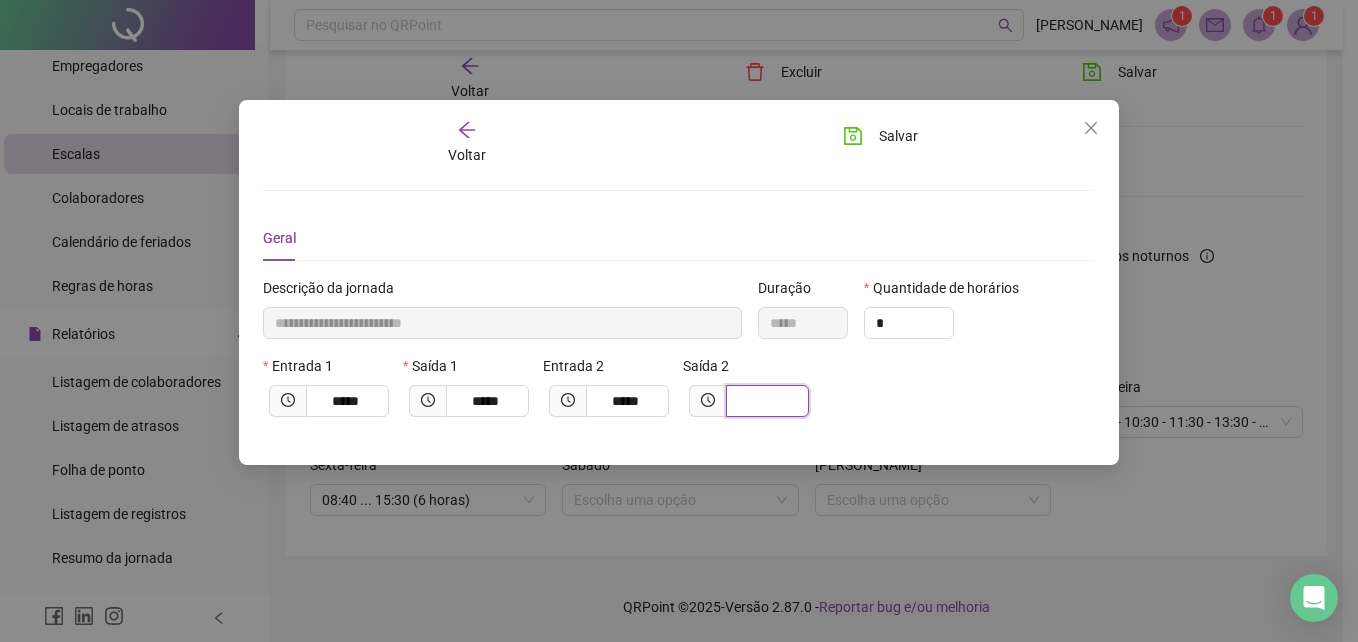 type on "**********" 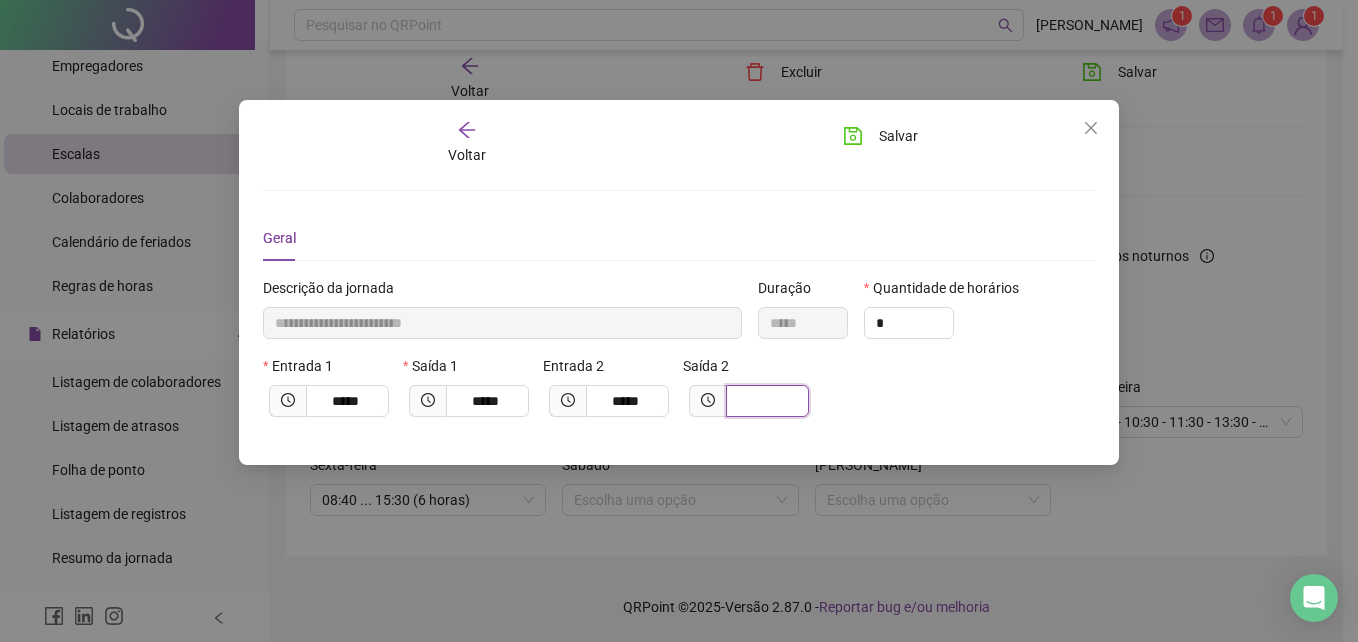 type on "*" 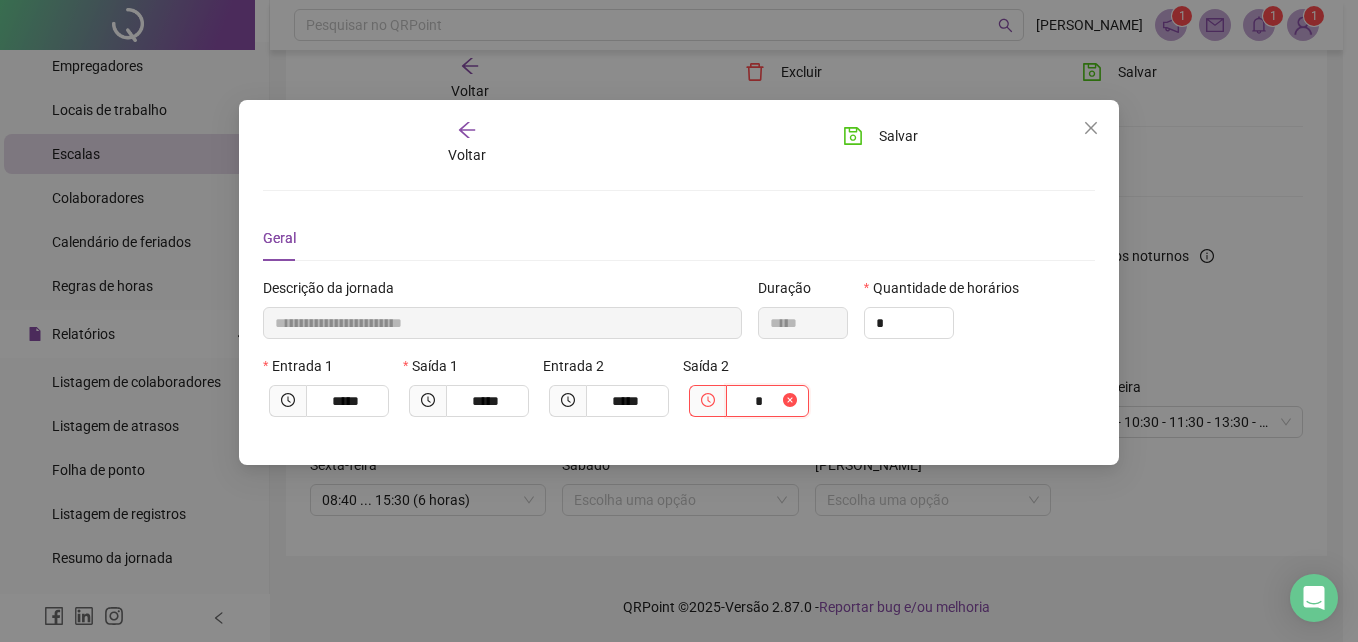 type on "**********" 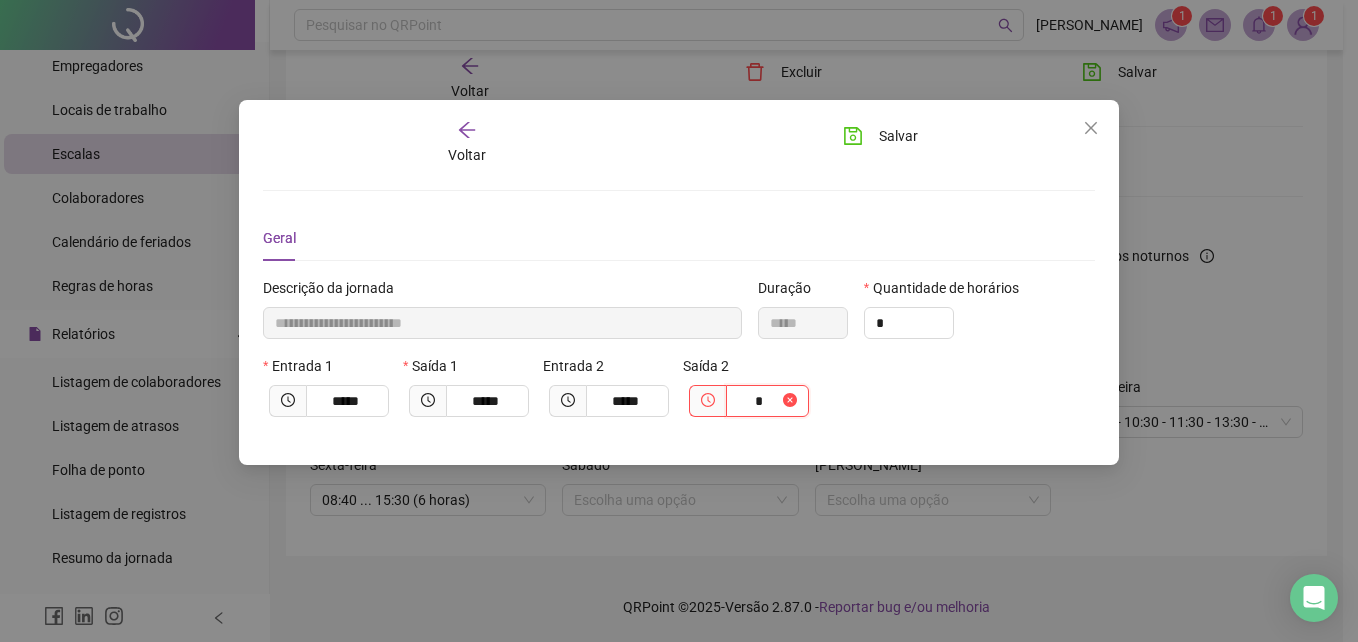 type on "**" 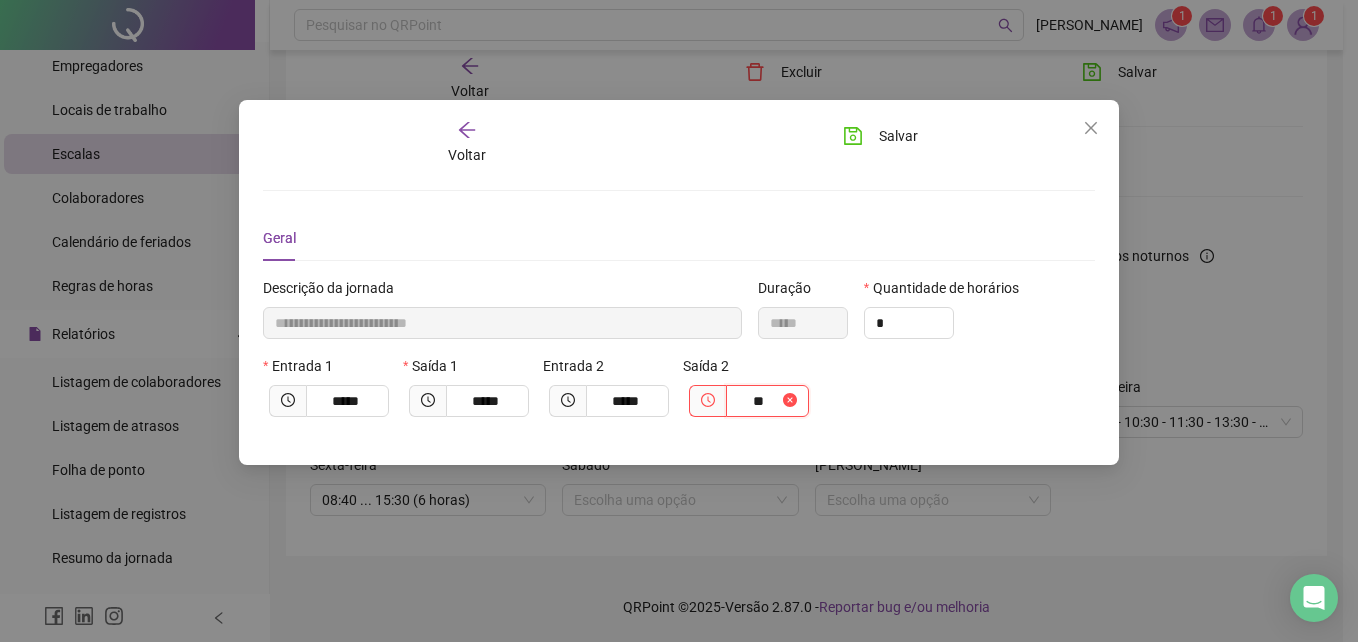 type on "**********" 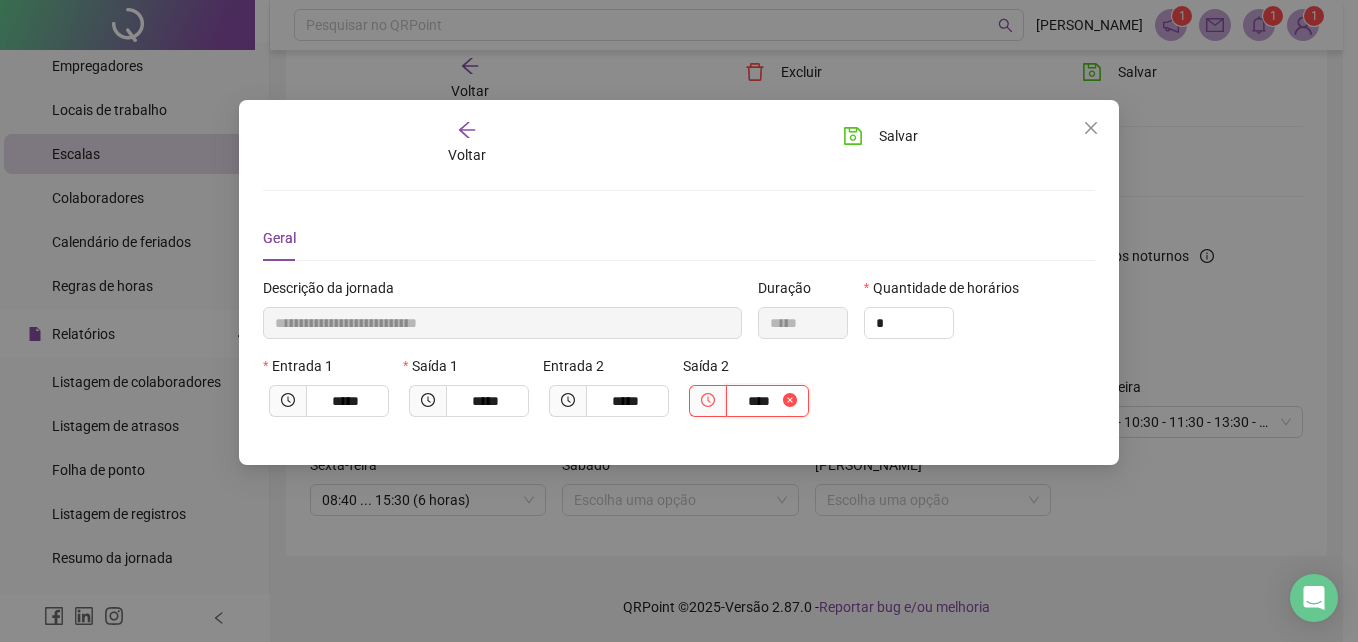 type on "**********" 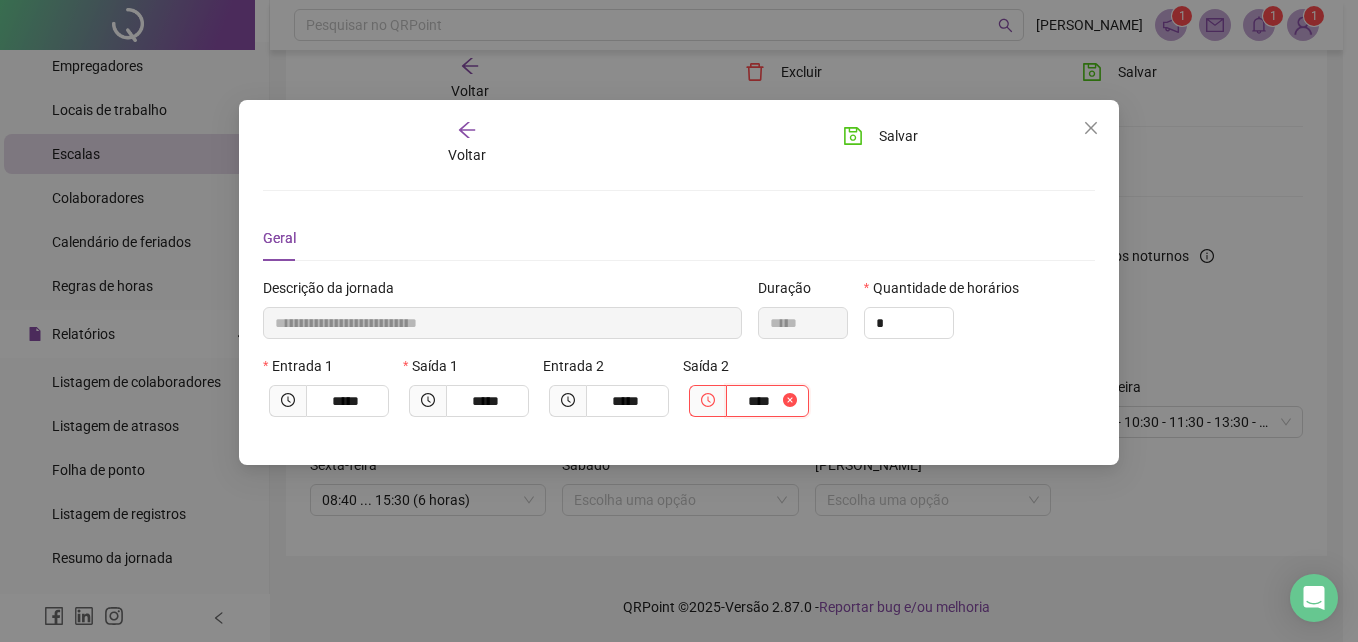 type on "**" 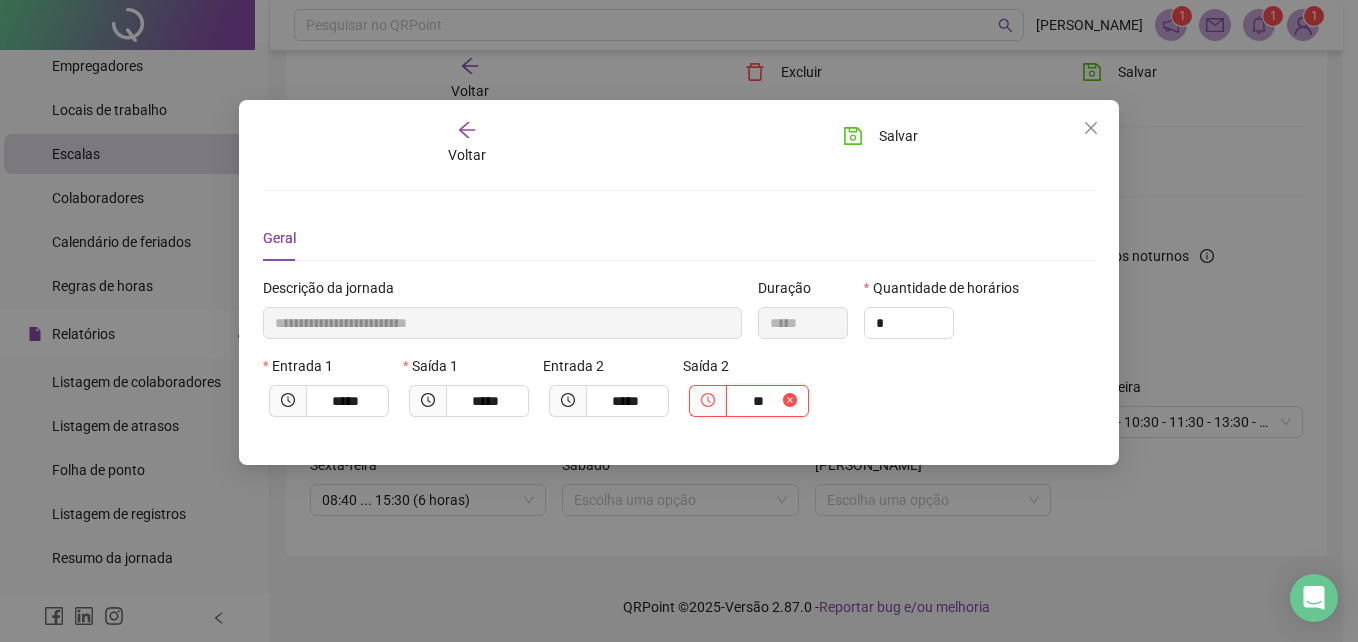 type on "**********" 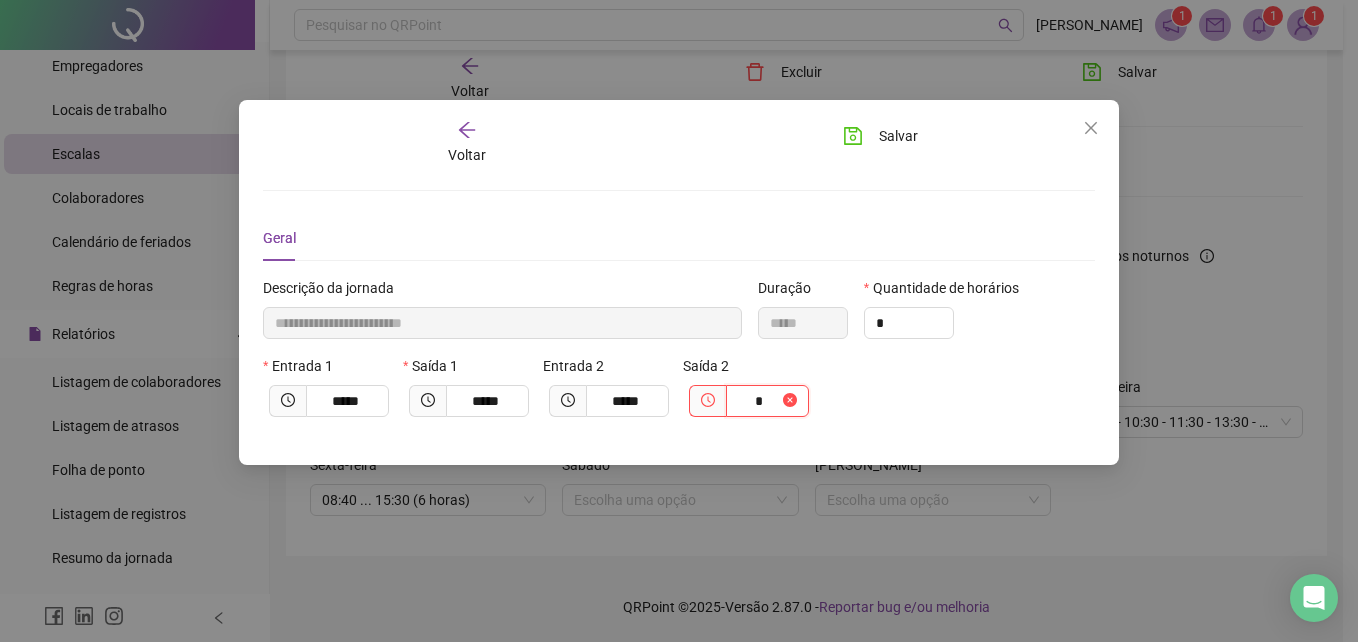 type on "**********" 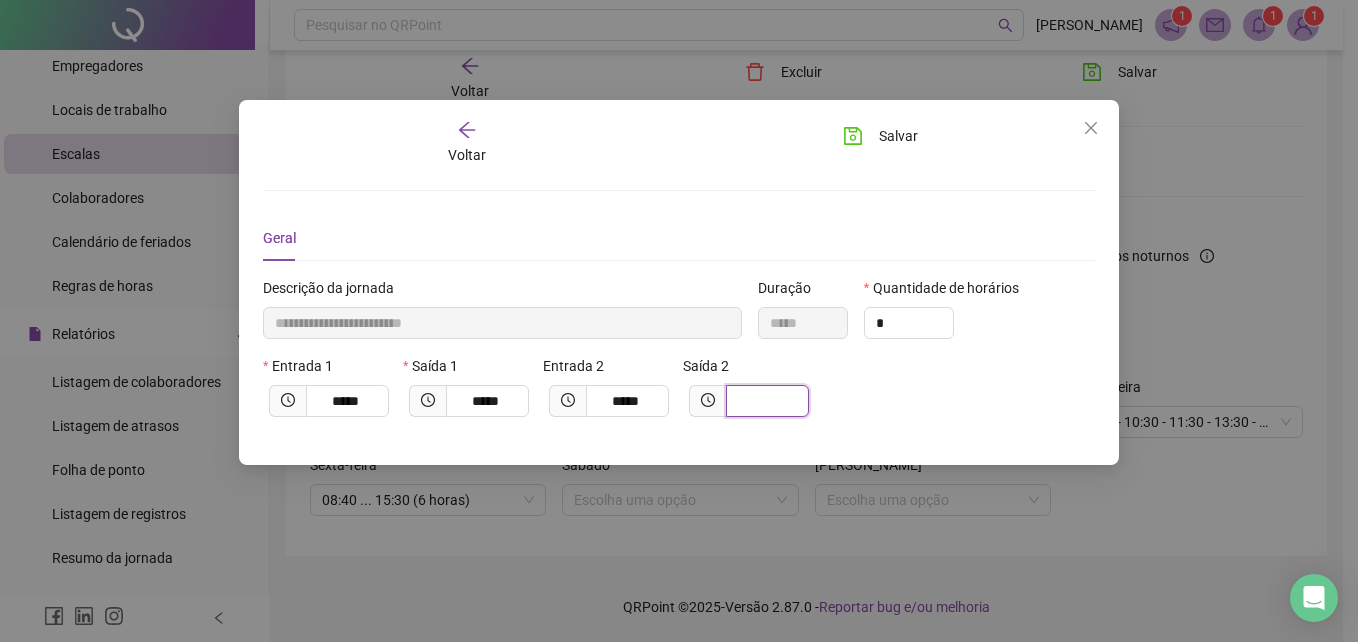 type on "**********" 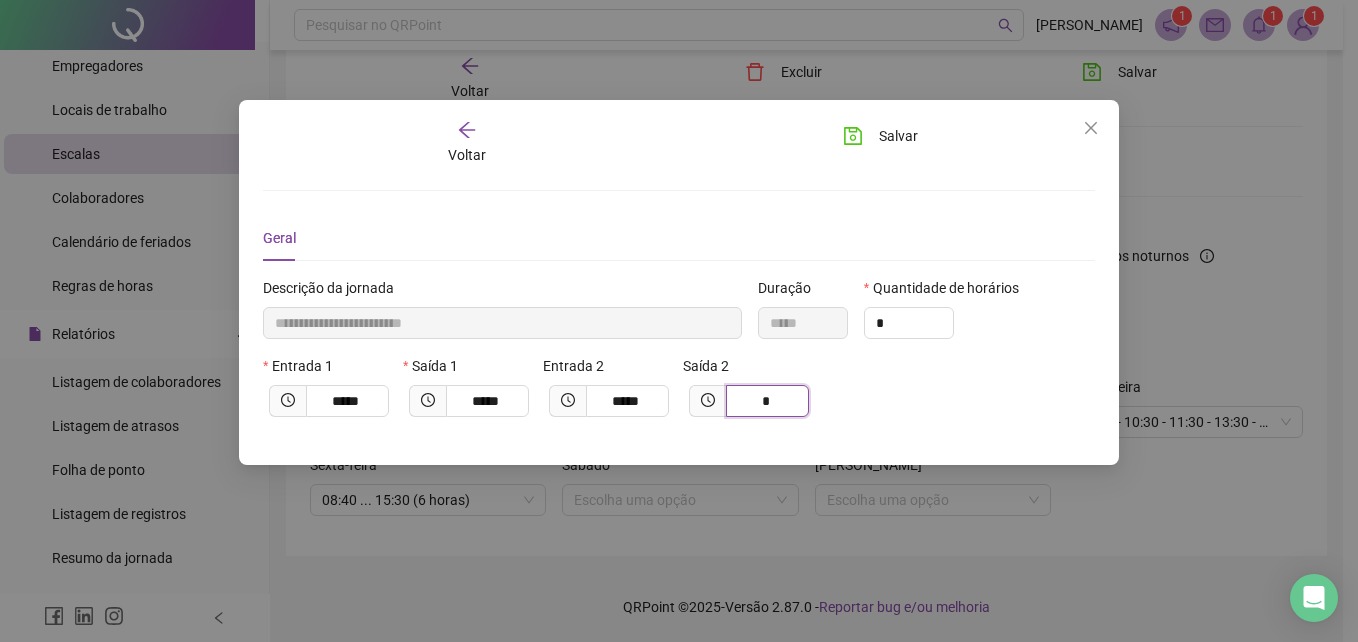 type on "**********" 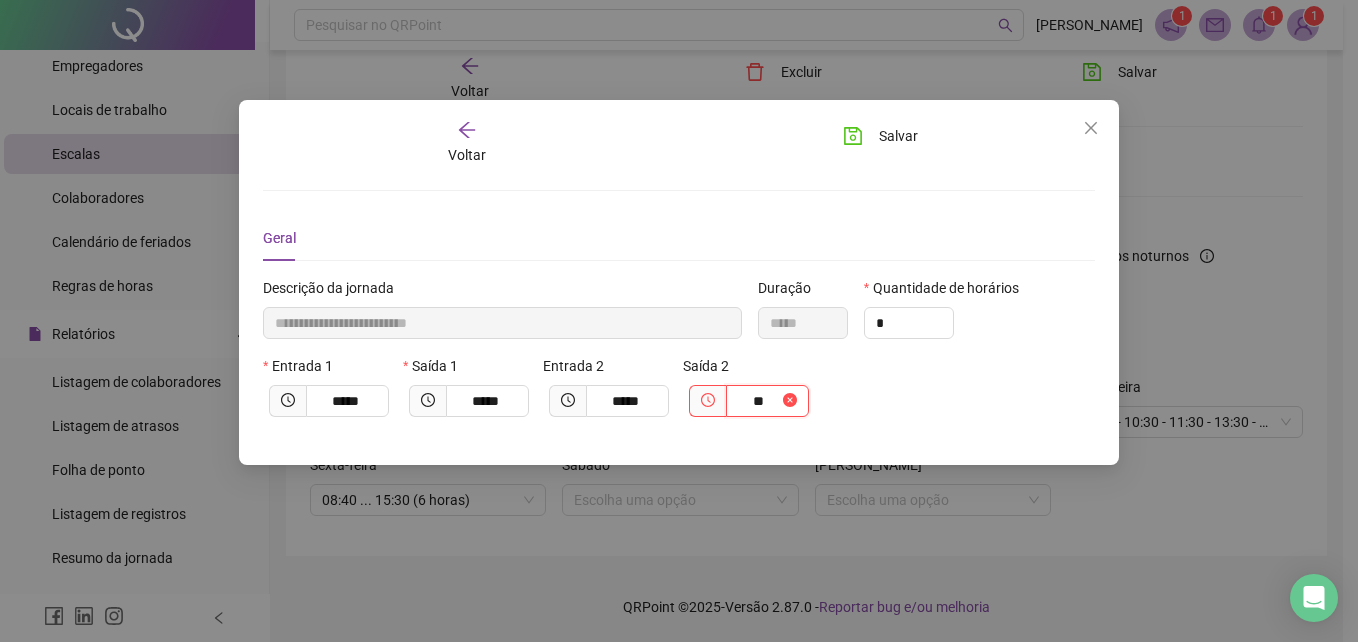 type on "**********" 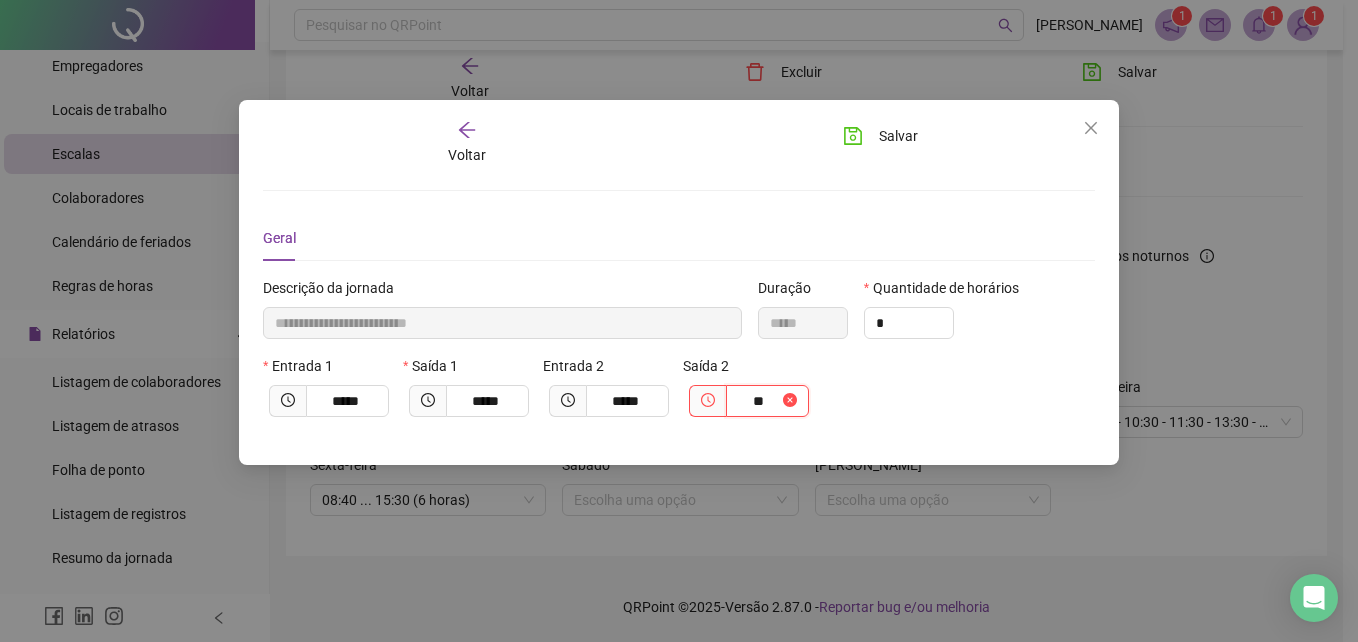 type on "*****" 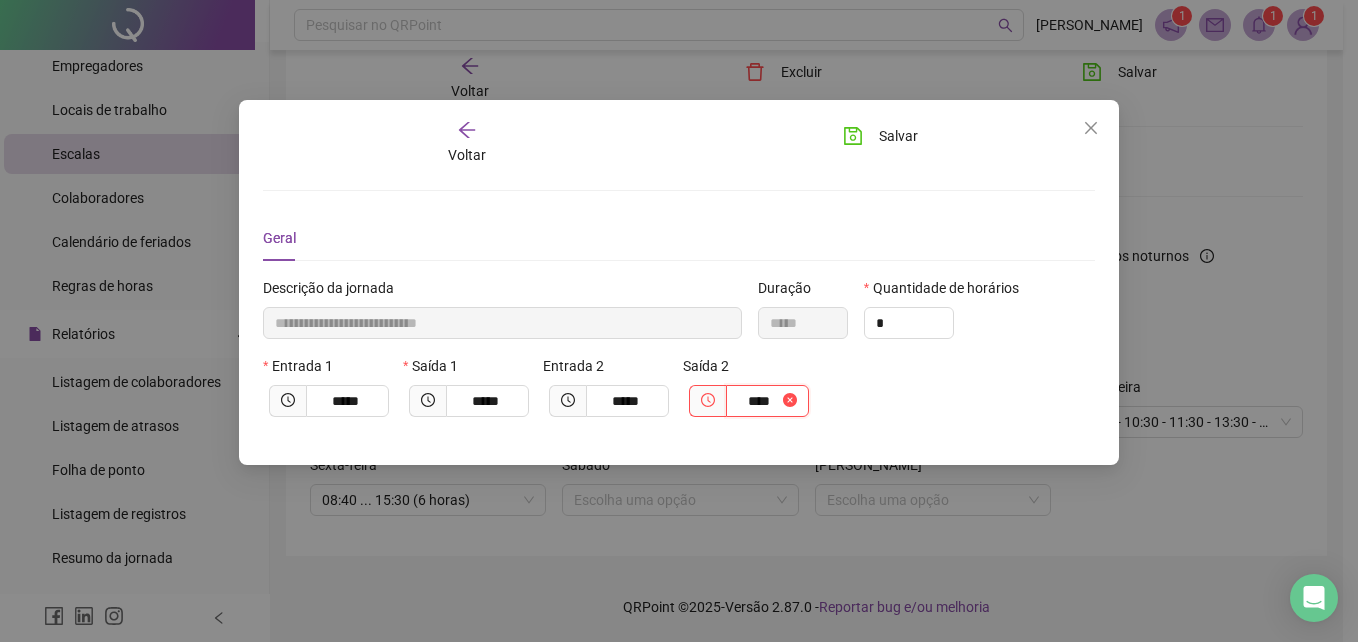 type on "**********" 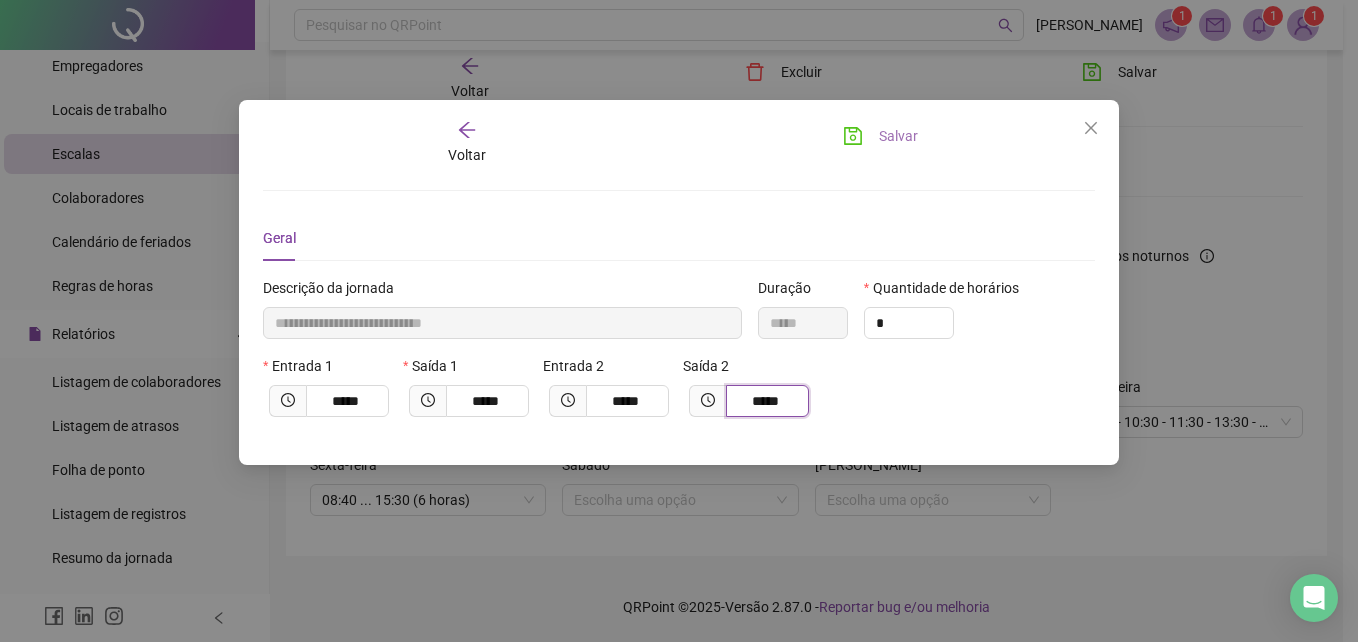 type on "*****" 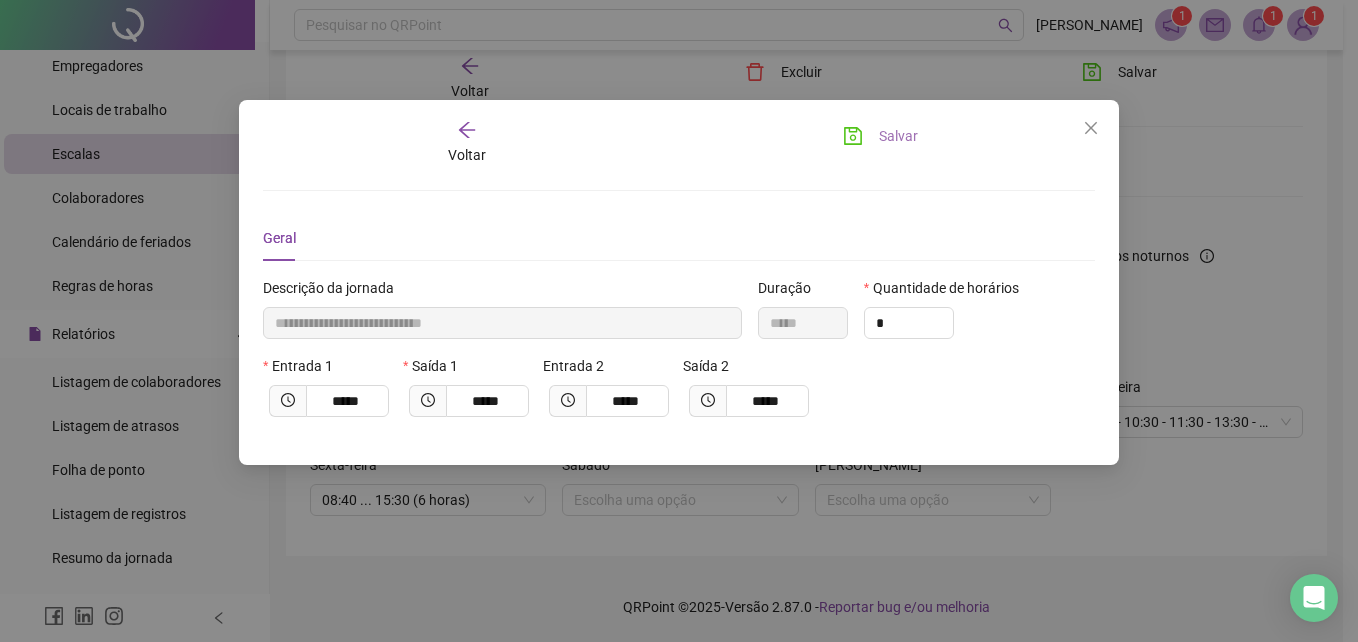 click on "Salvar" at bounding box center [880, 136] 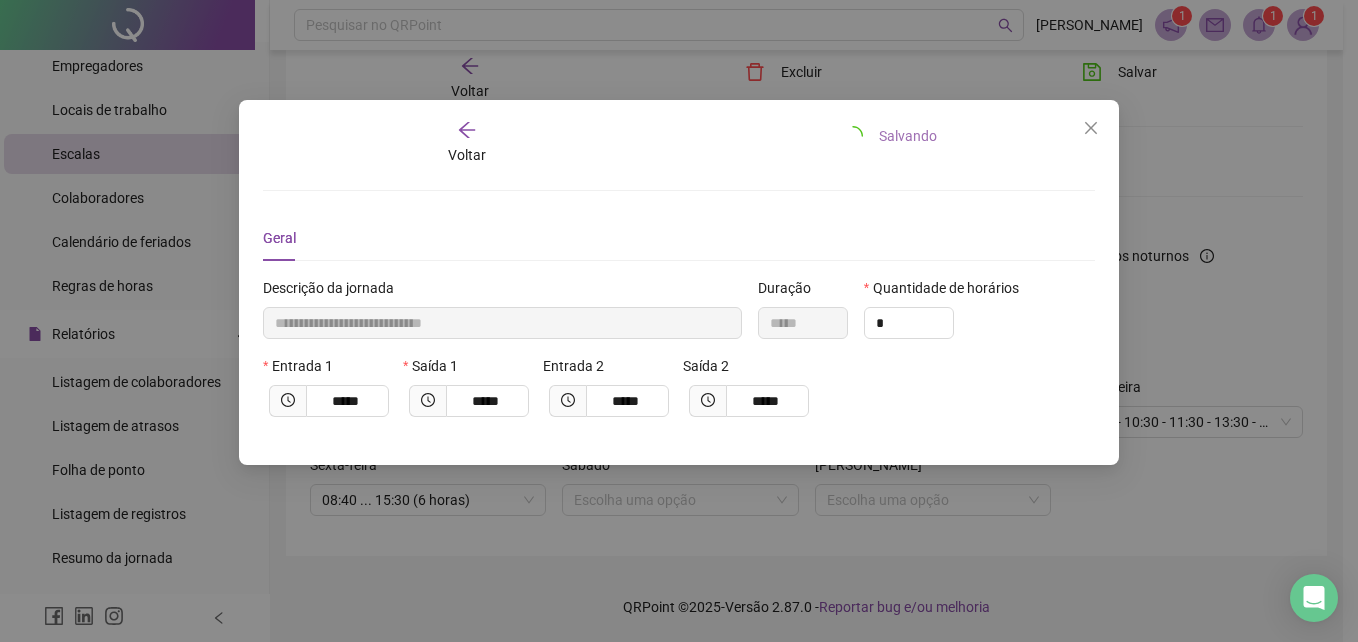 type 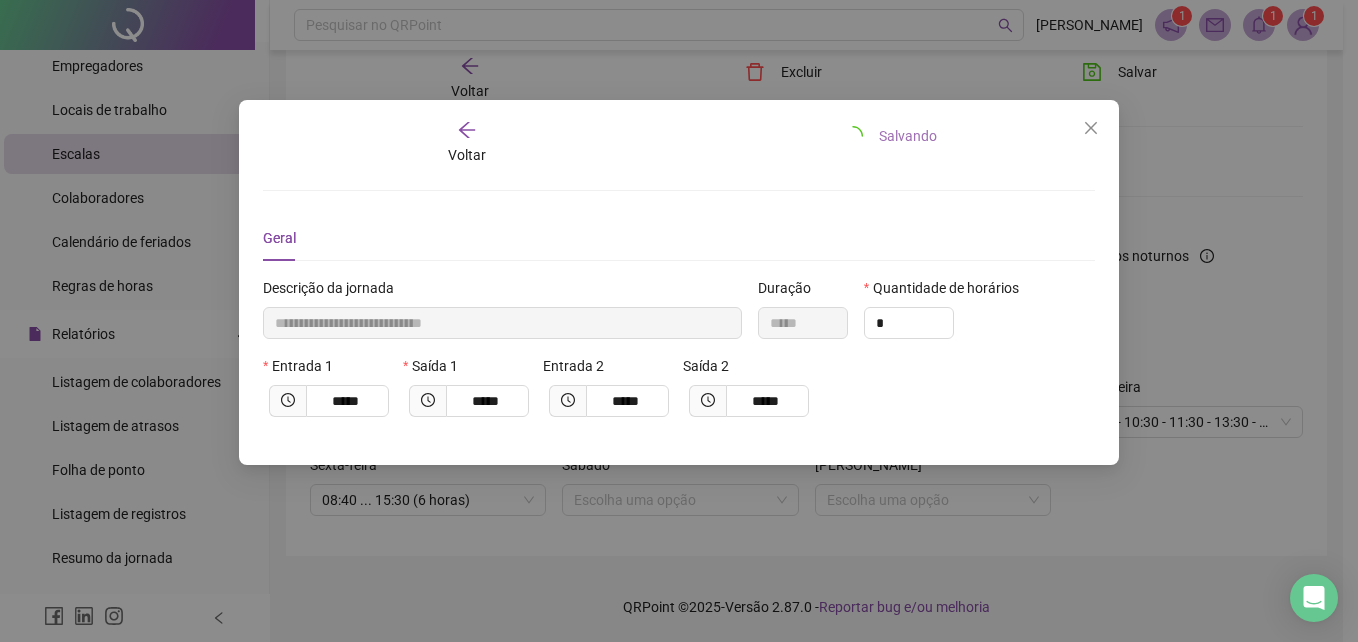 type 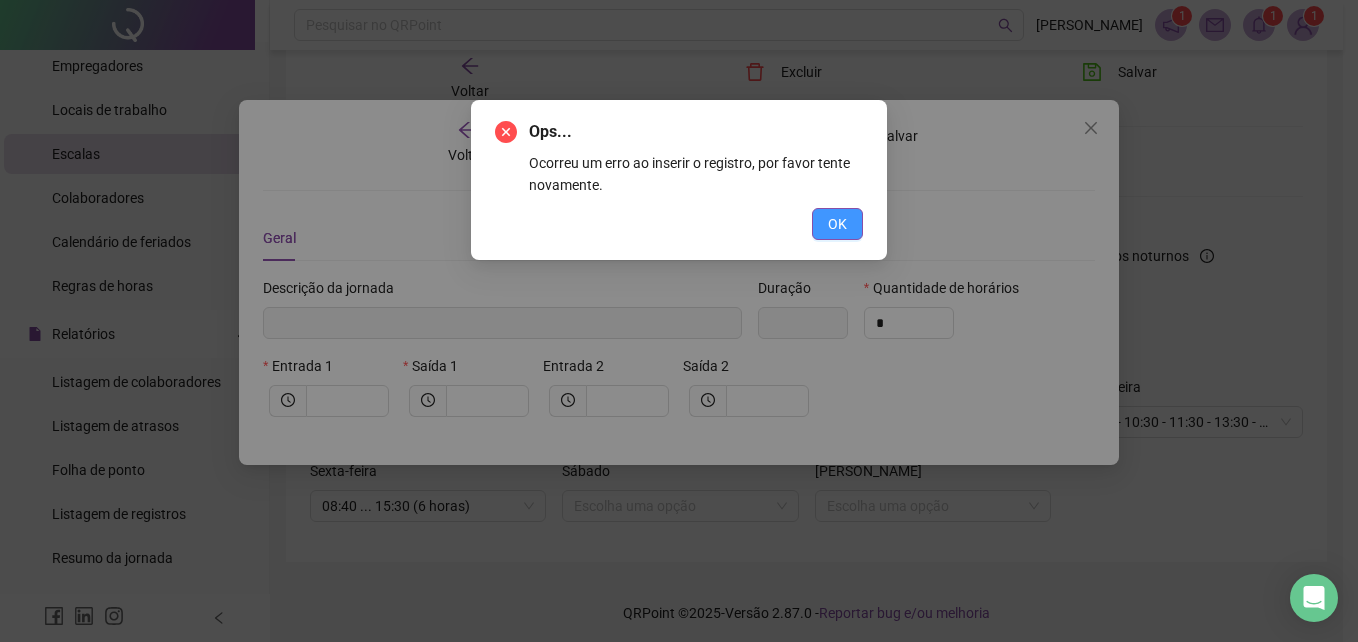 click on "OK" at bounding box center (837, 224) 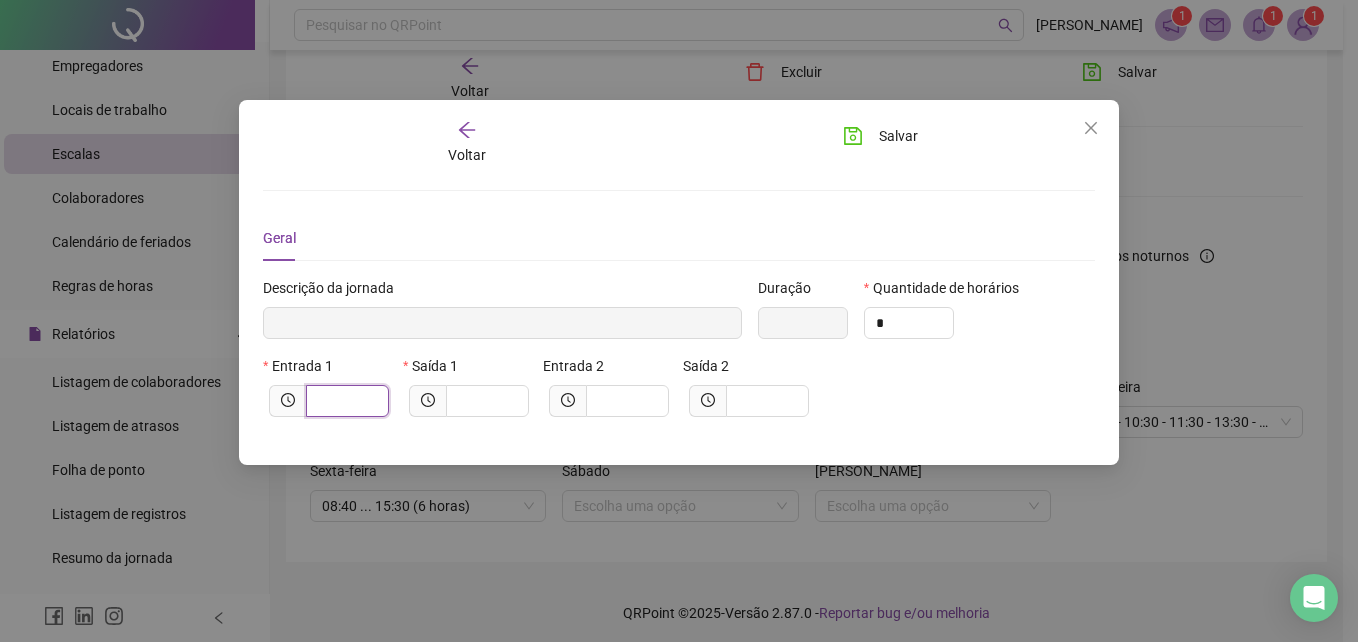 click at bounding box center (345, 401) 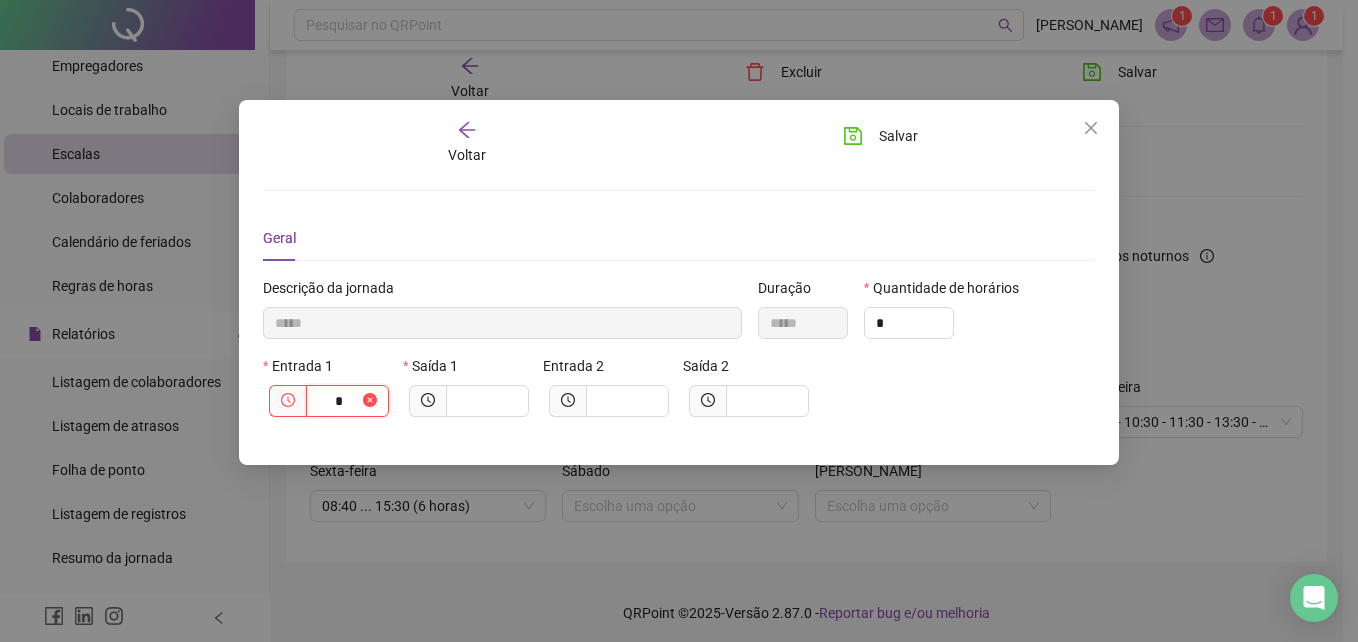 type on "******" 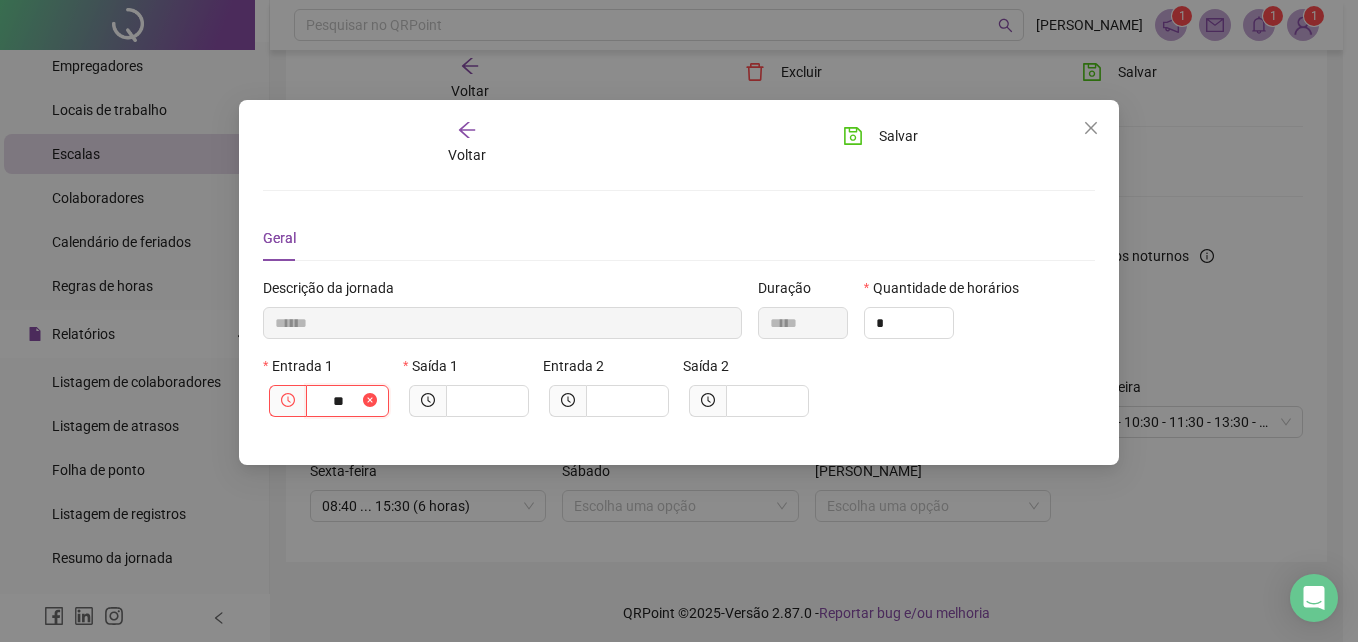 type on "********" 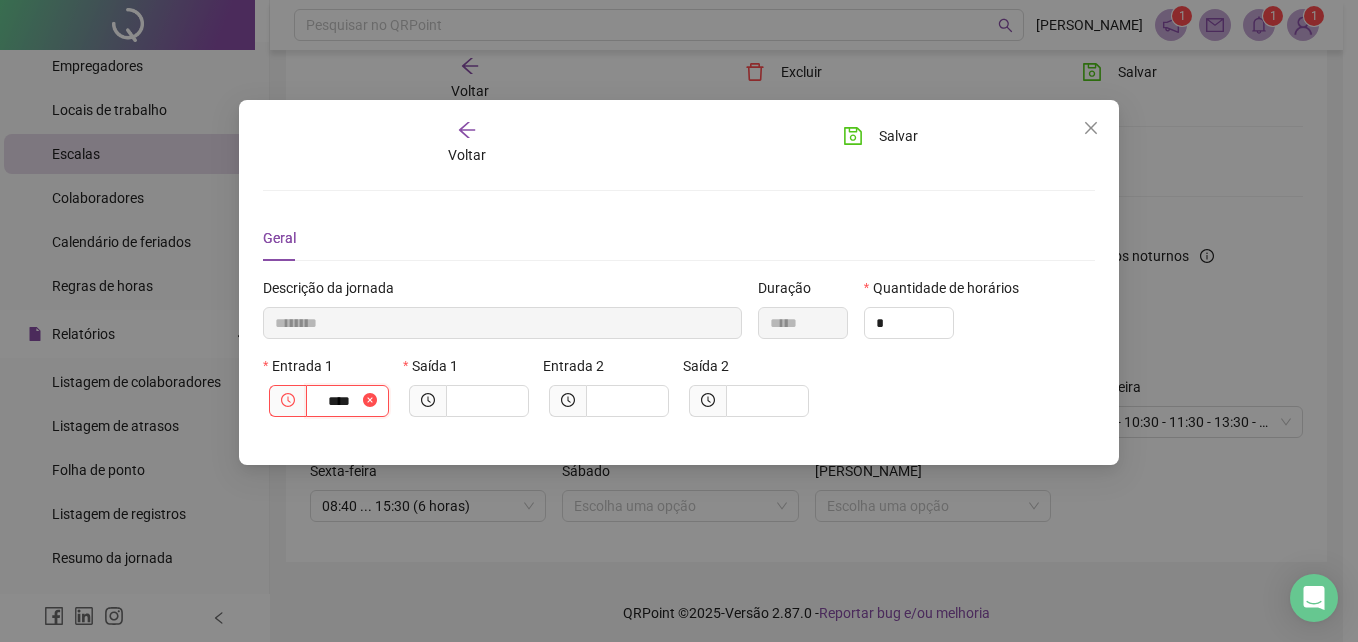 type on "*********" 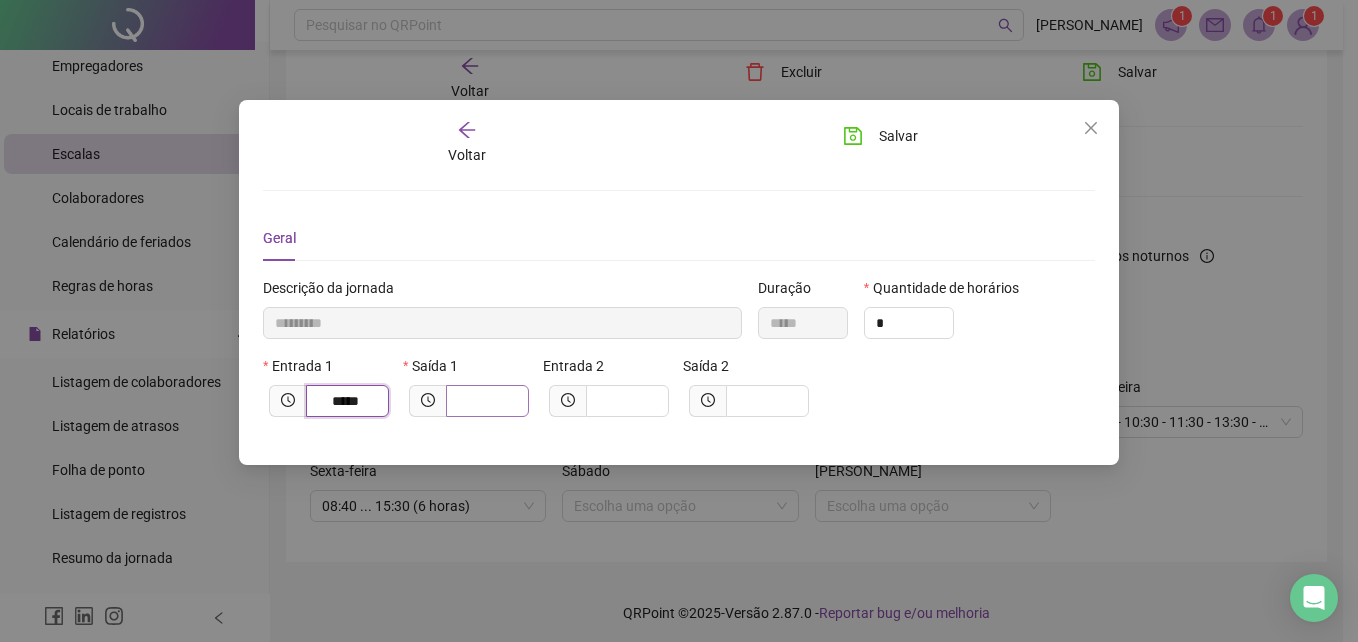 type on "*****" 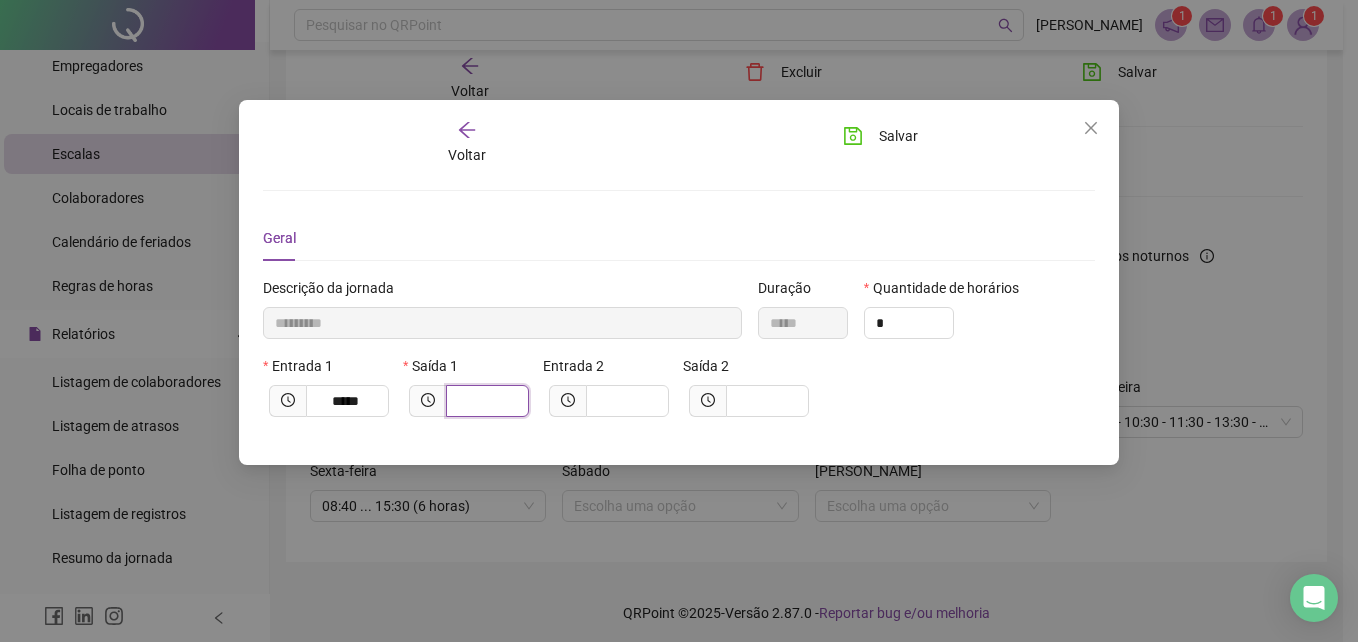click at bounding box center (485, 401) 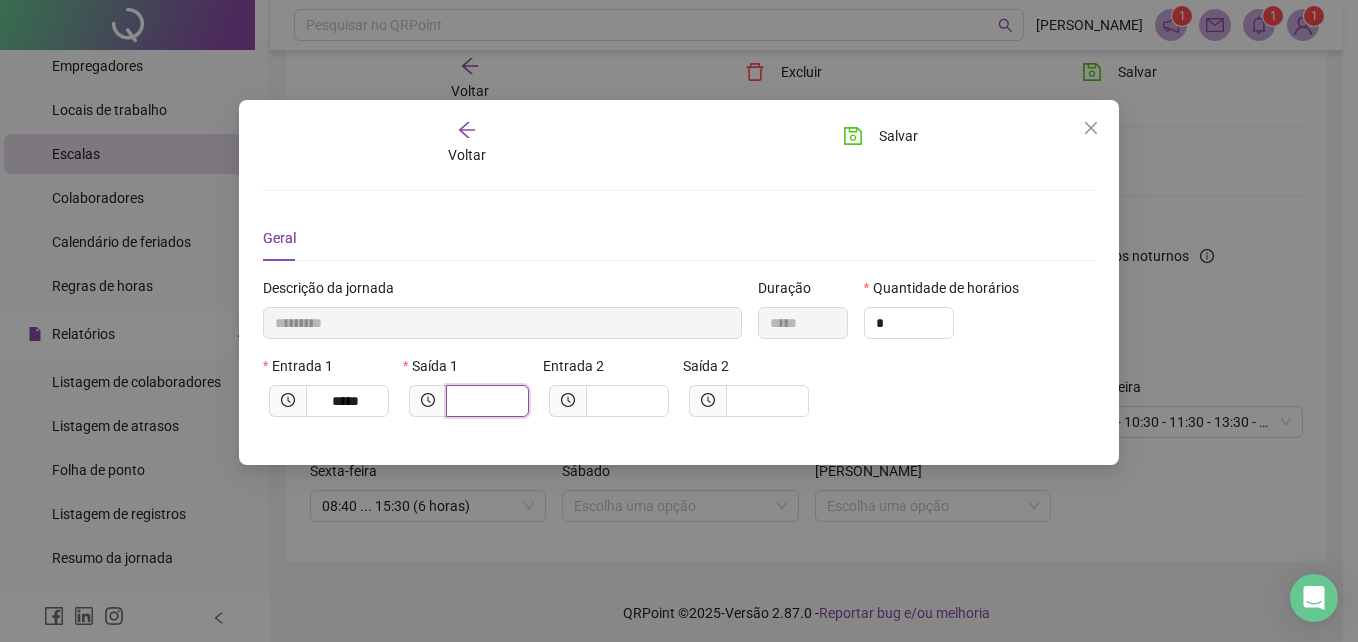 type on "*********" 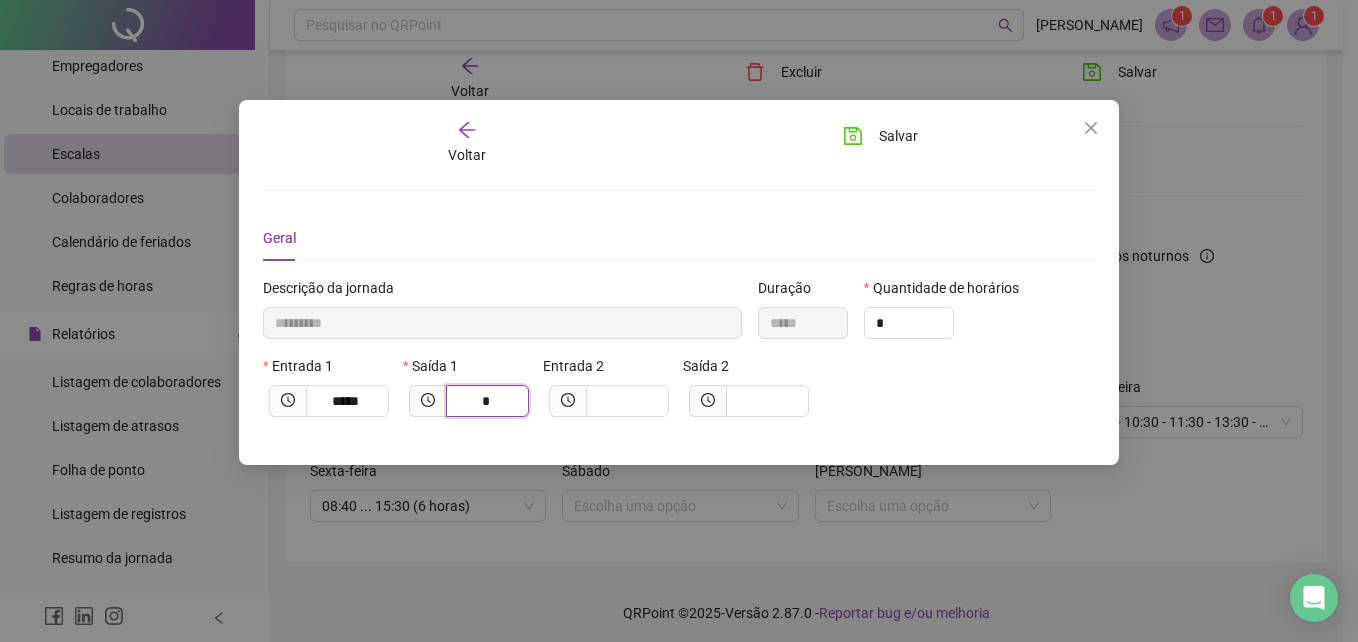 type on "**********" 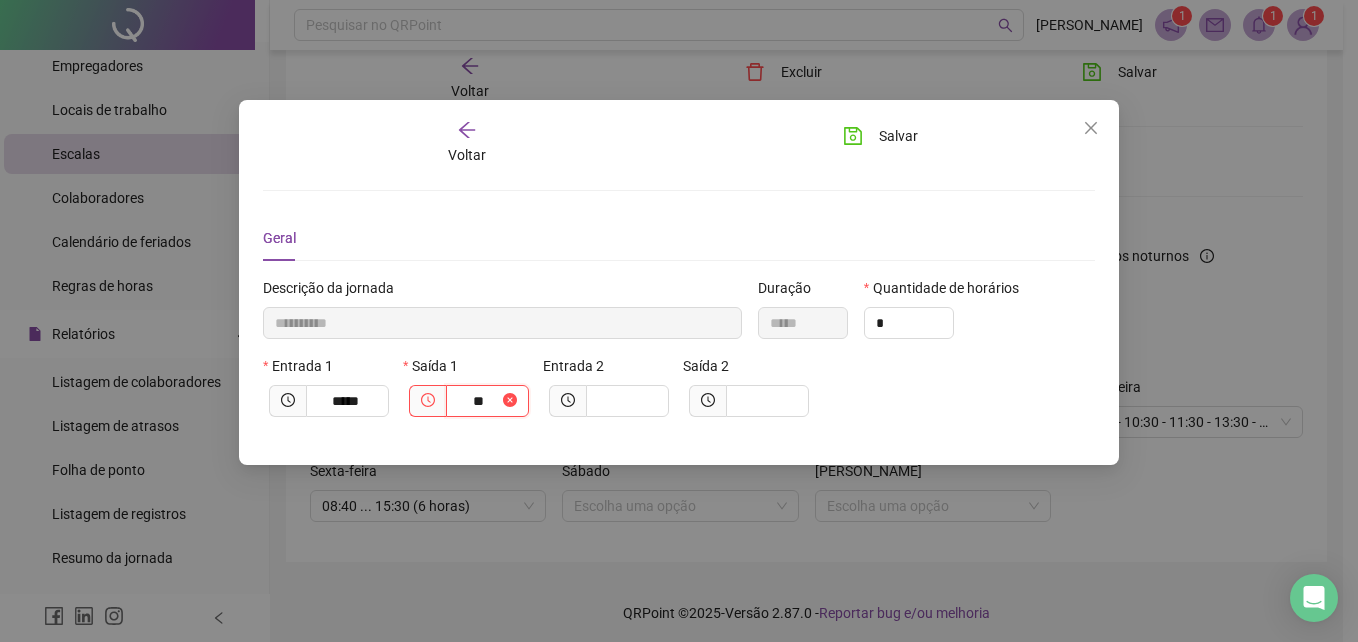 type on "**********" 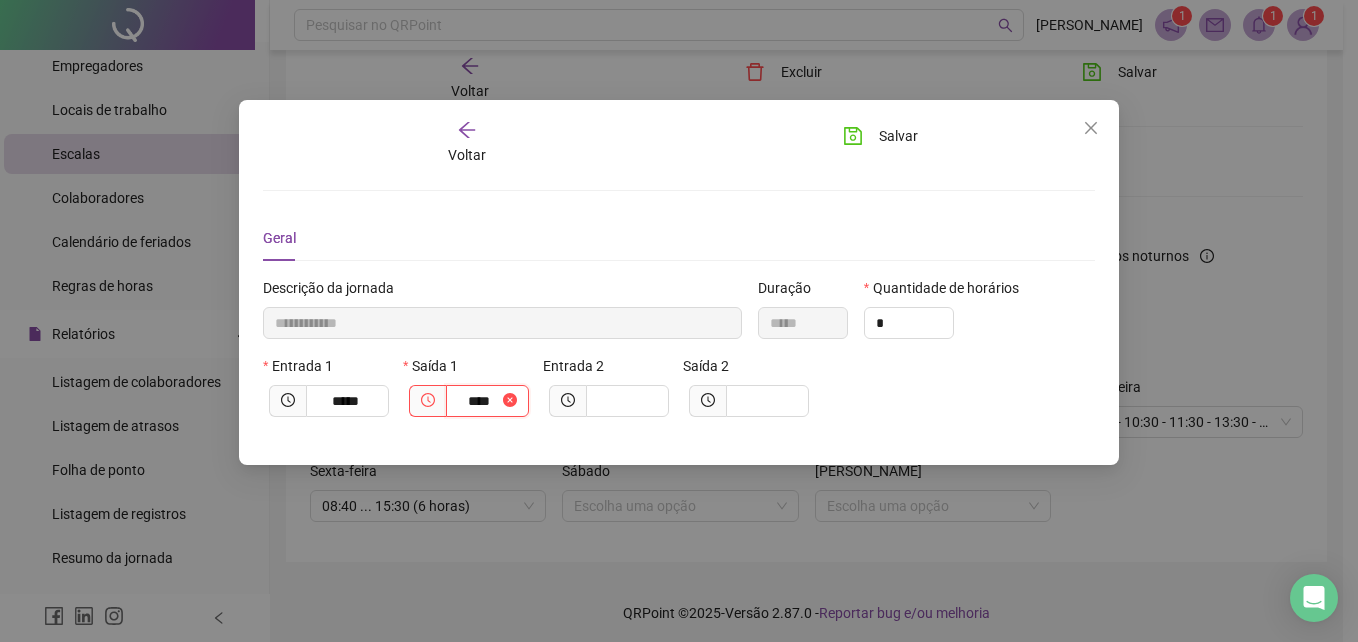 type on "**********" 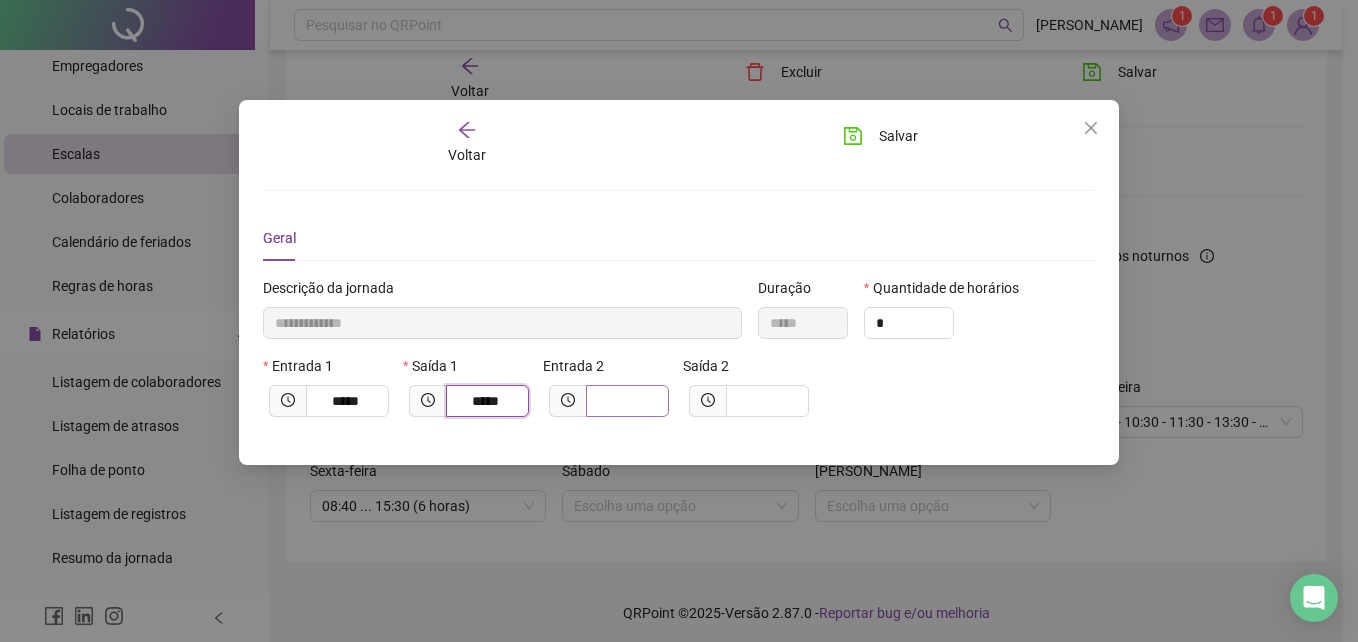 type on "*****" 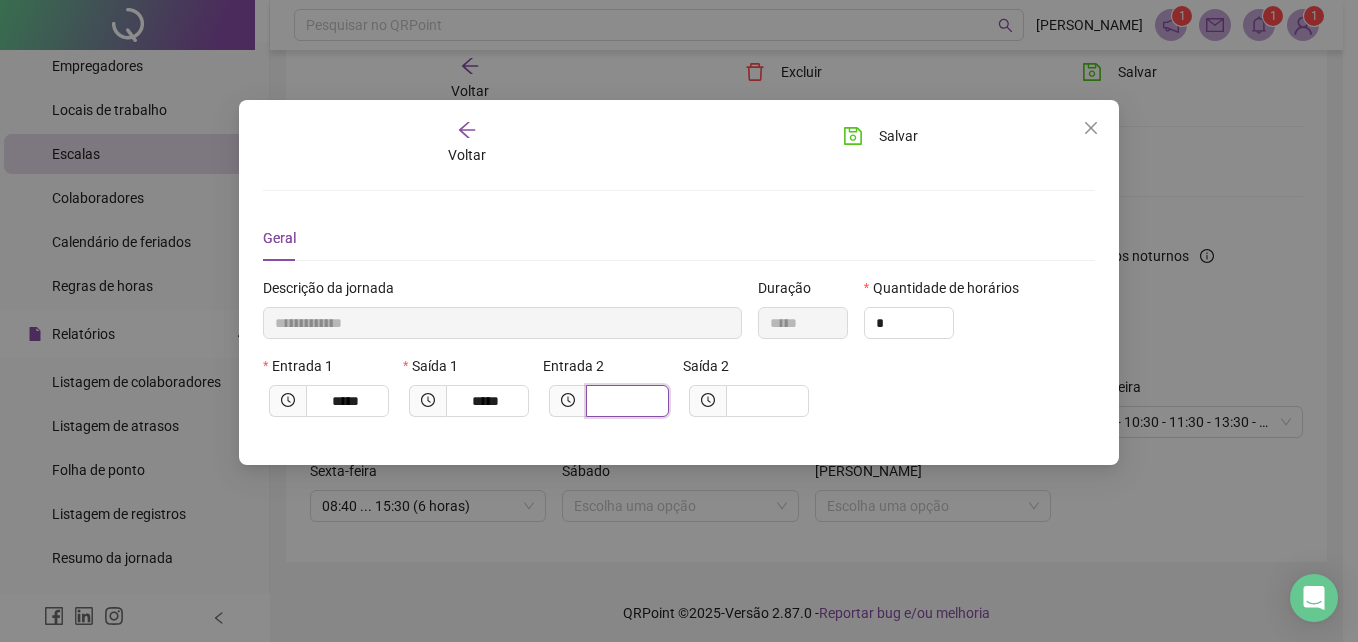 click at bounding box center (625, 401) 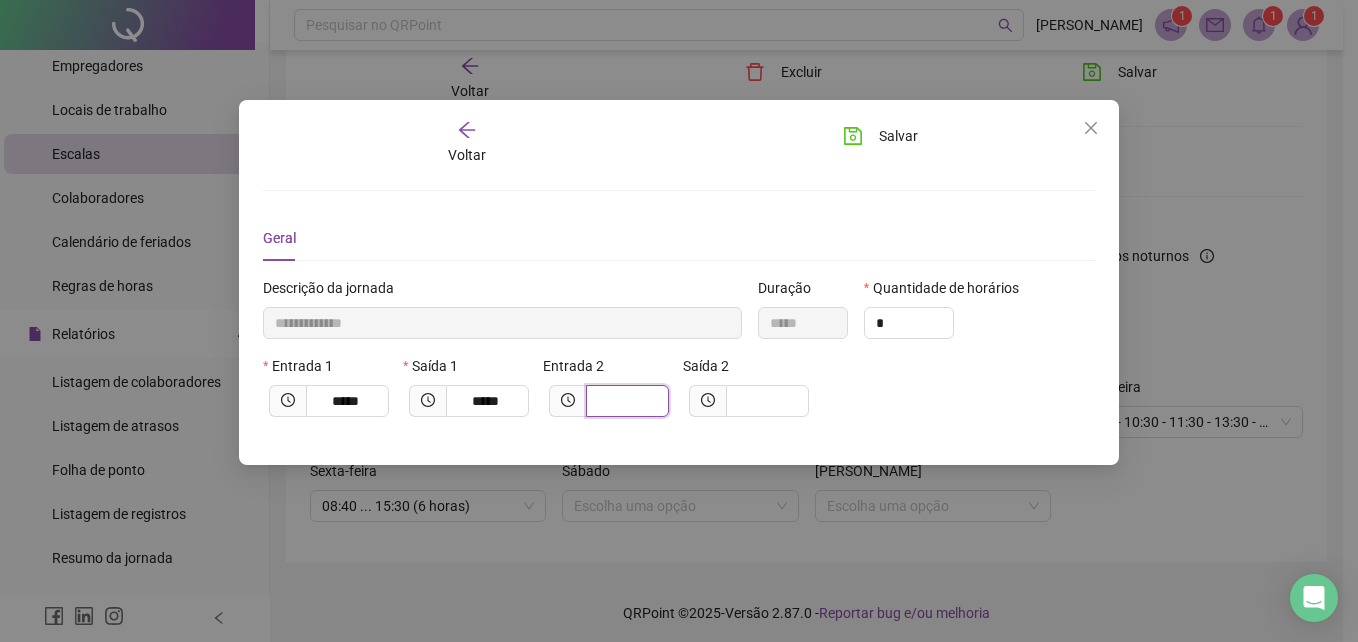 type on "**********" 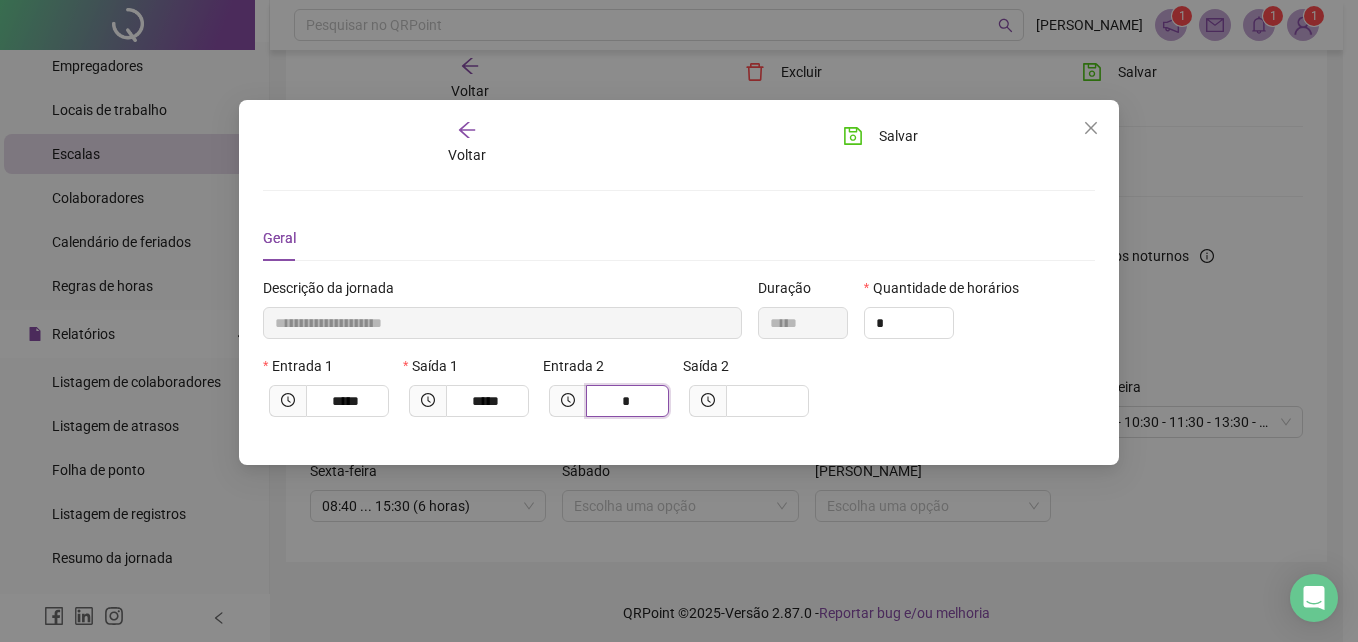 type on "**********" 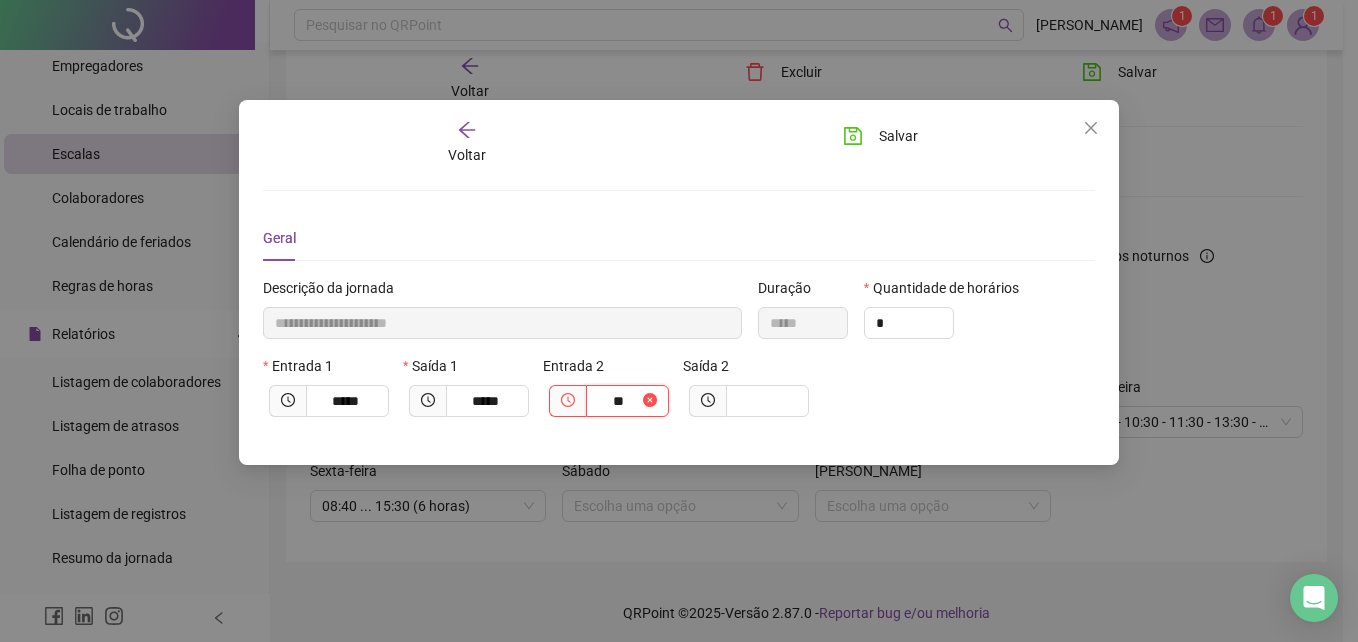 type on "**********" 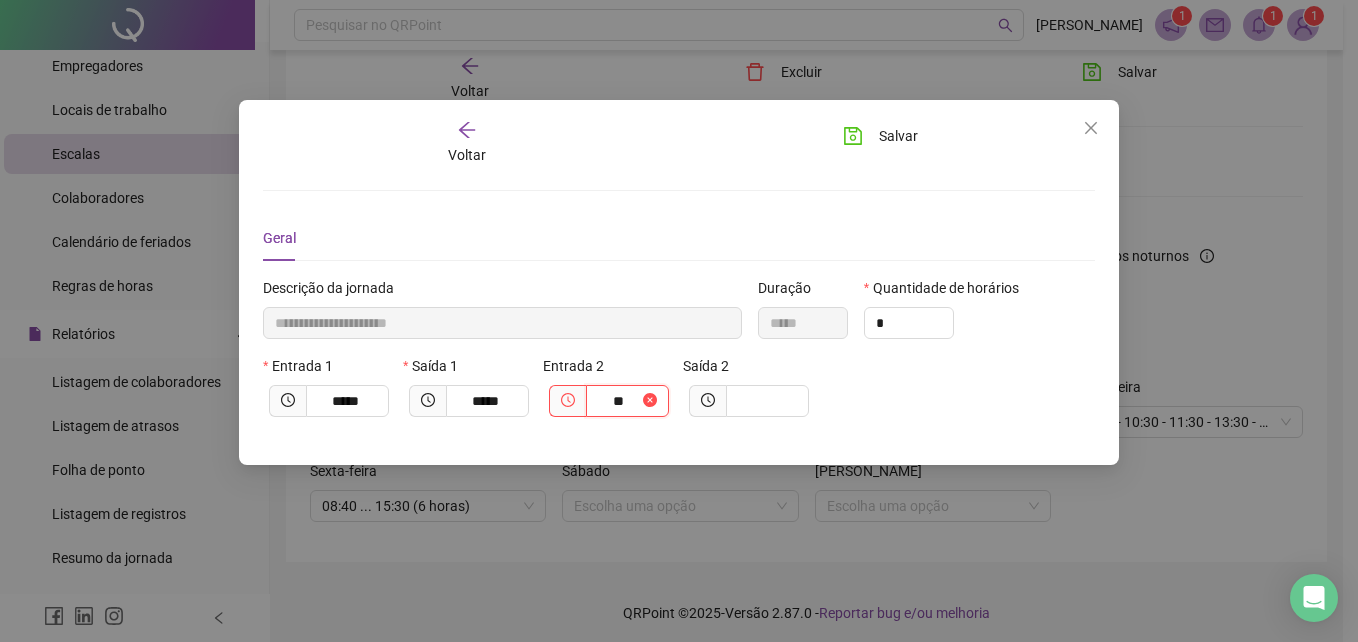 type on "****" 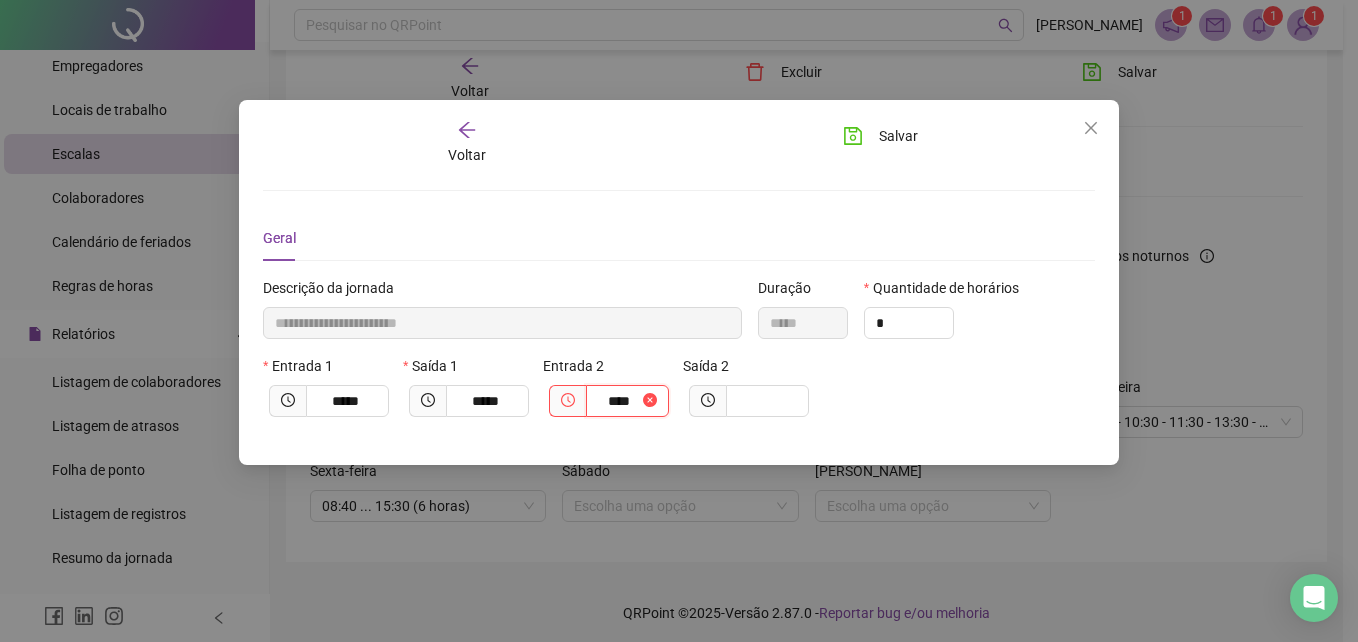 type on "**********" 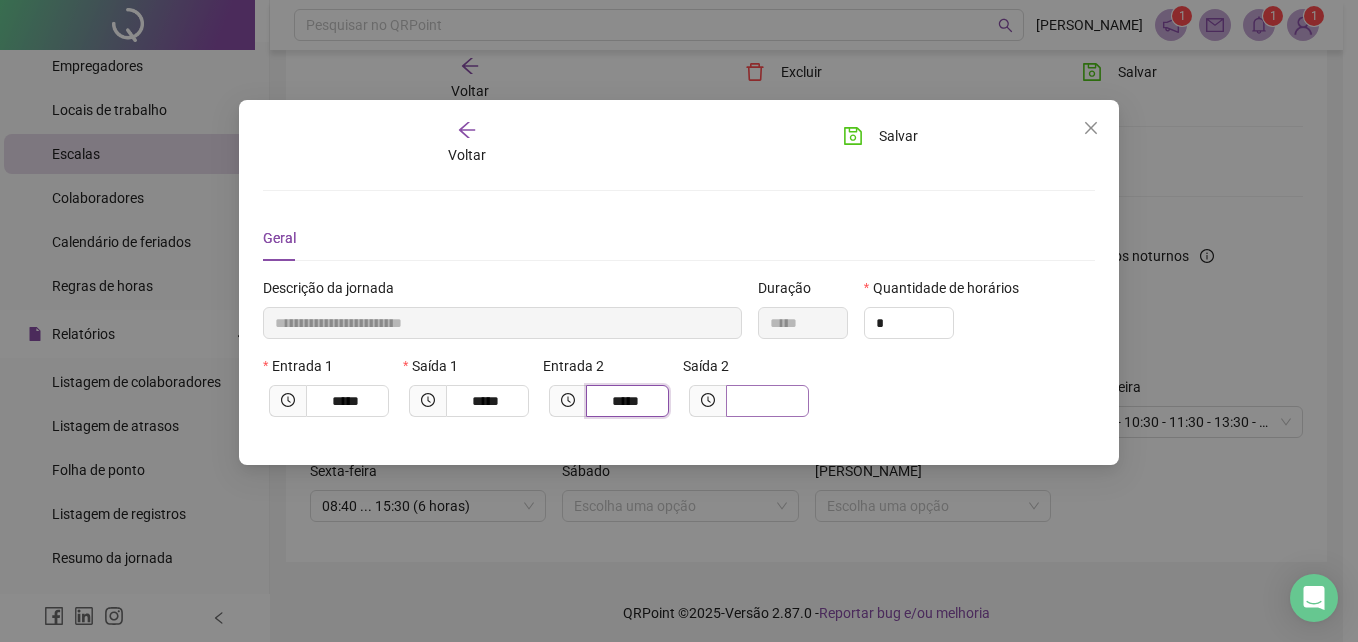 type on "*****" 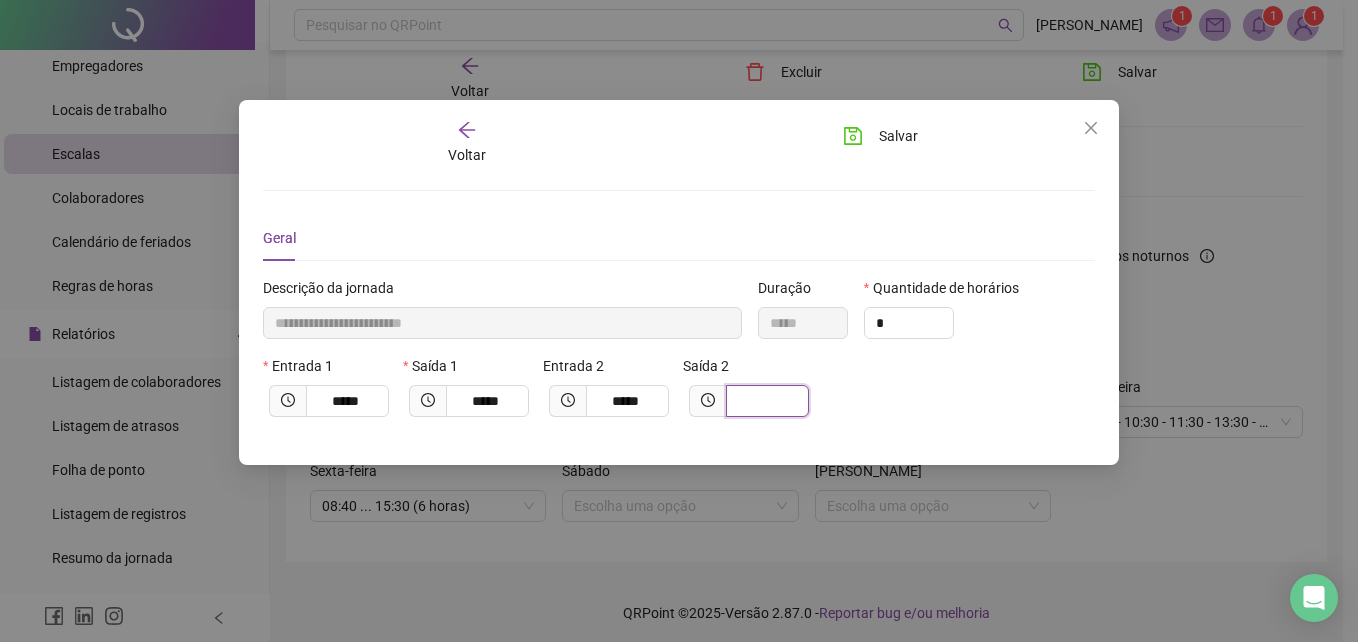 click at bounding box center [765, 401] 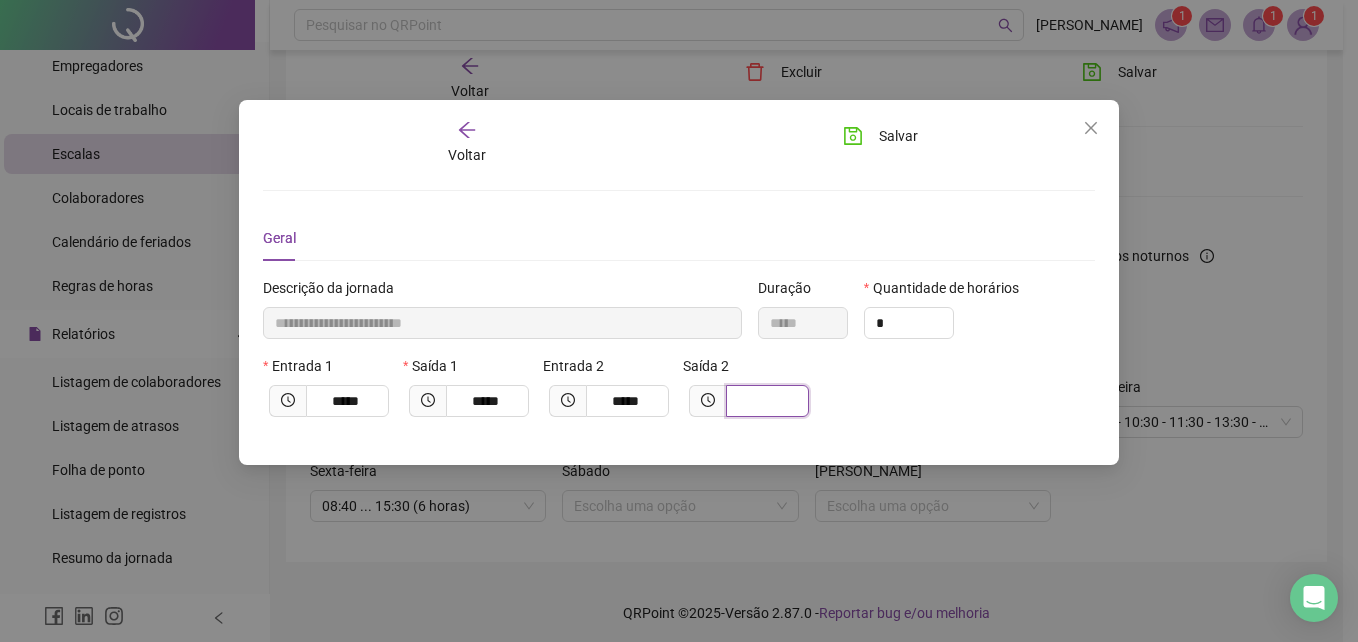 type on "**********" 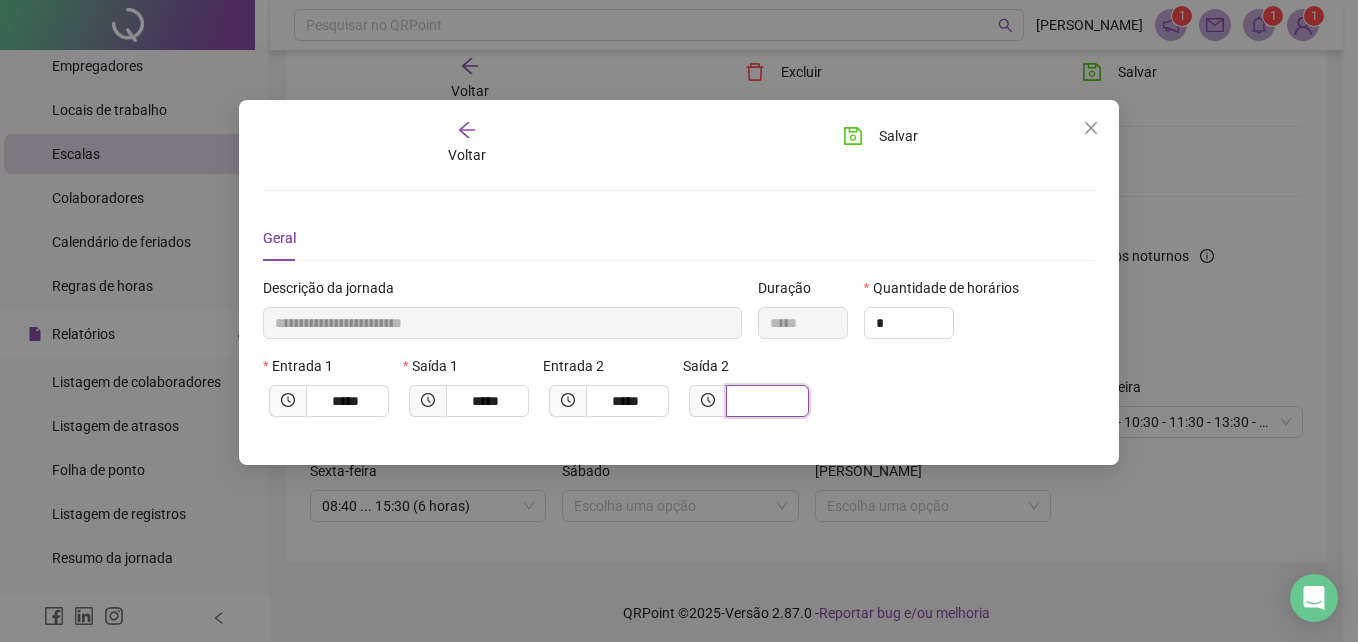 type on "*" 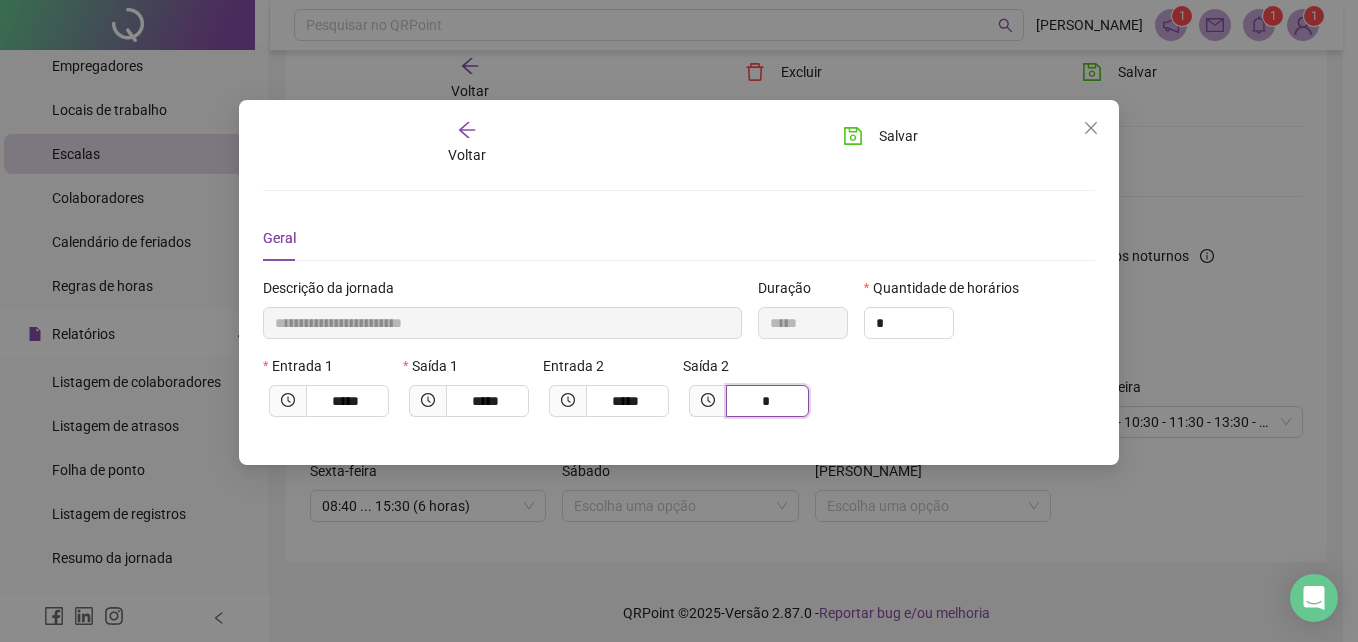 type on "**********" 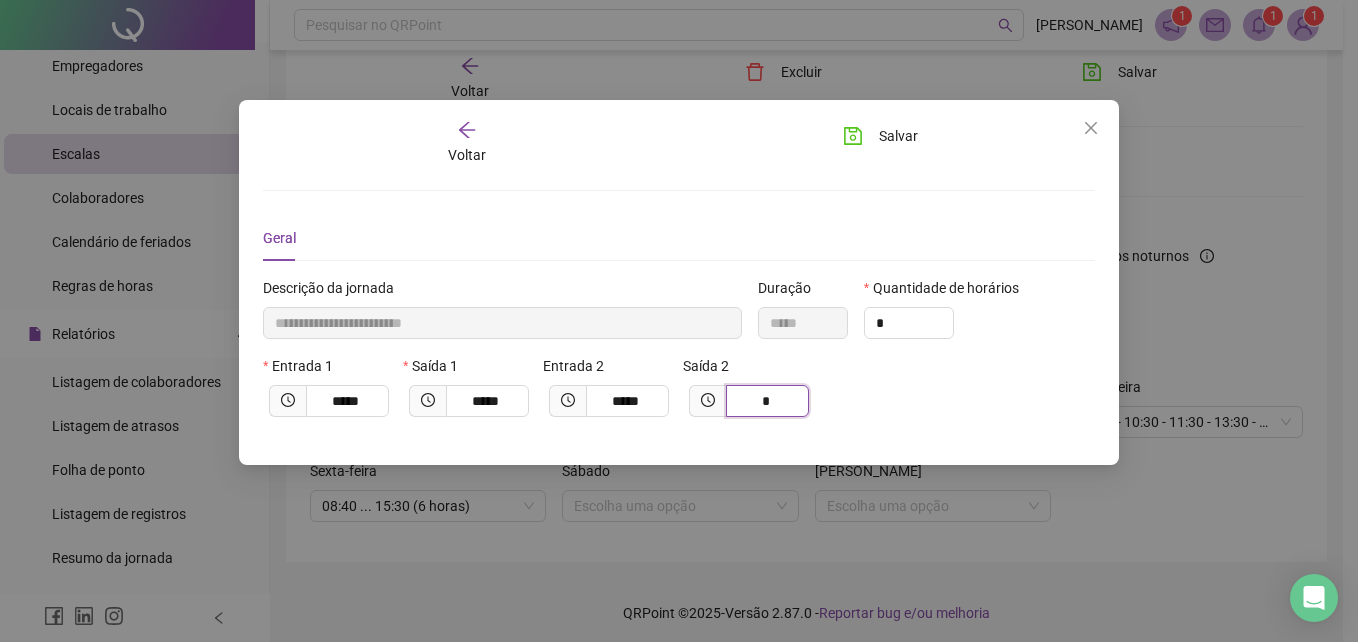 type on "**" 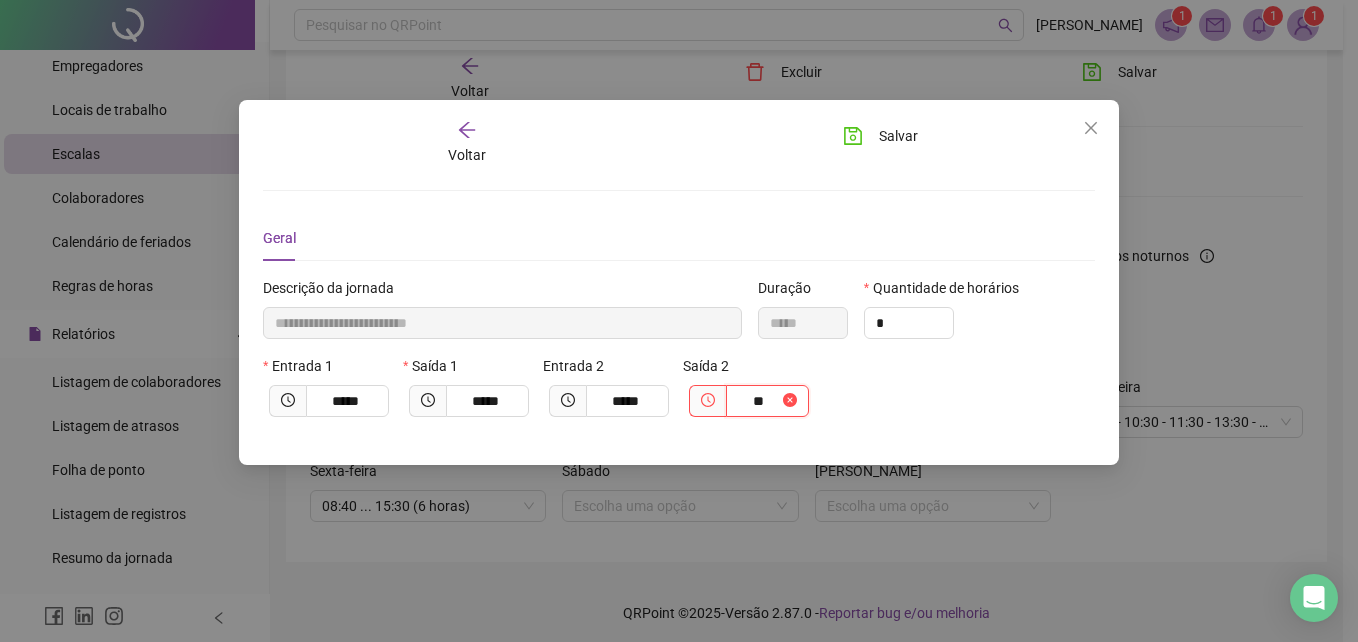 type on "**********" 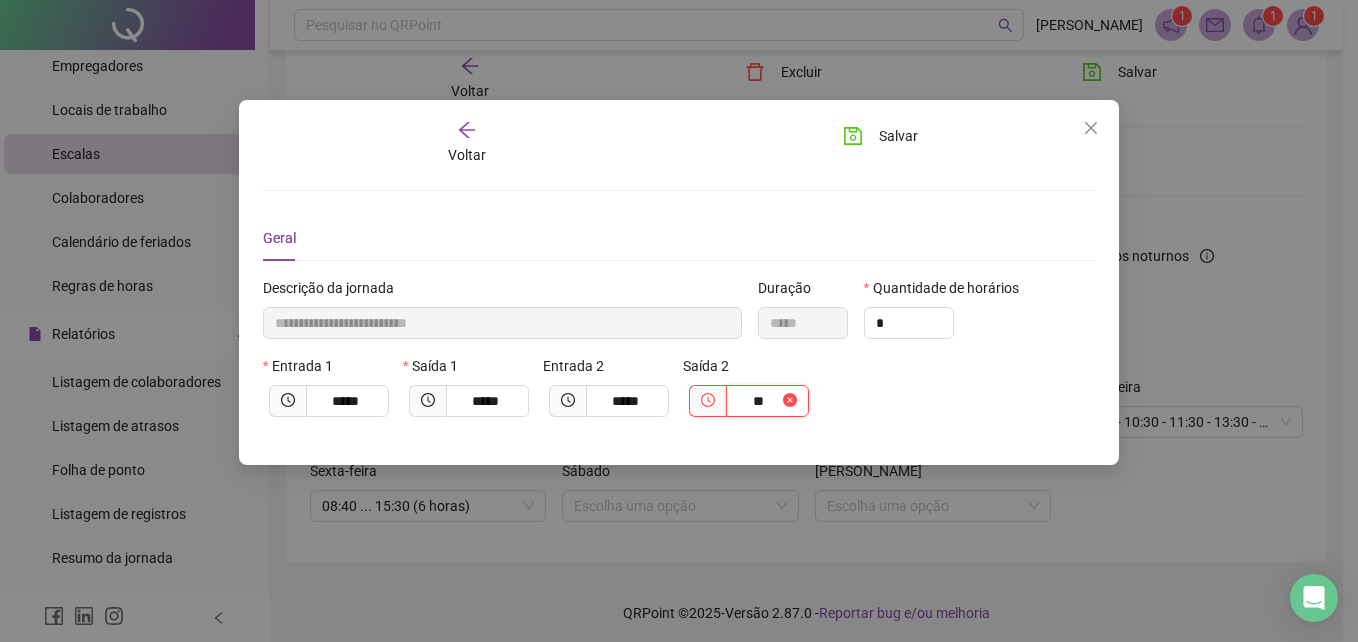 type on "*****" 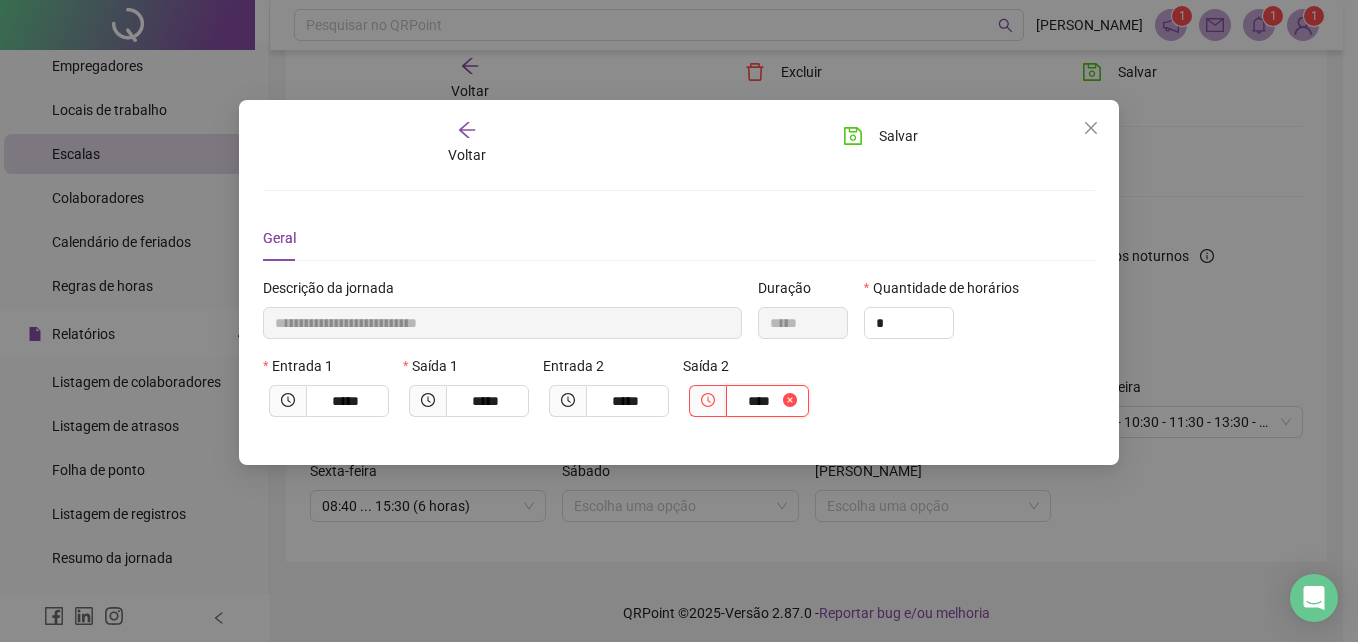 type on "**********" 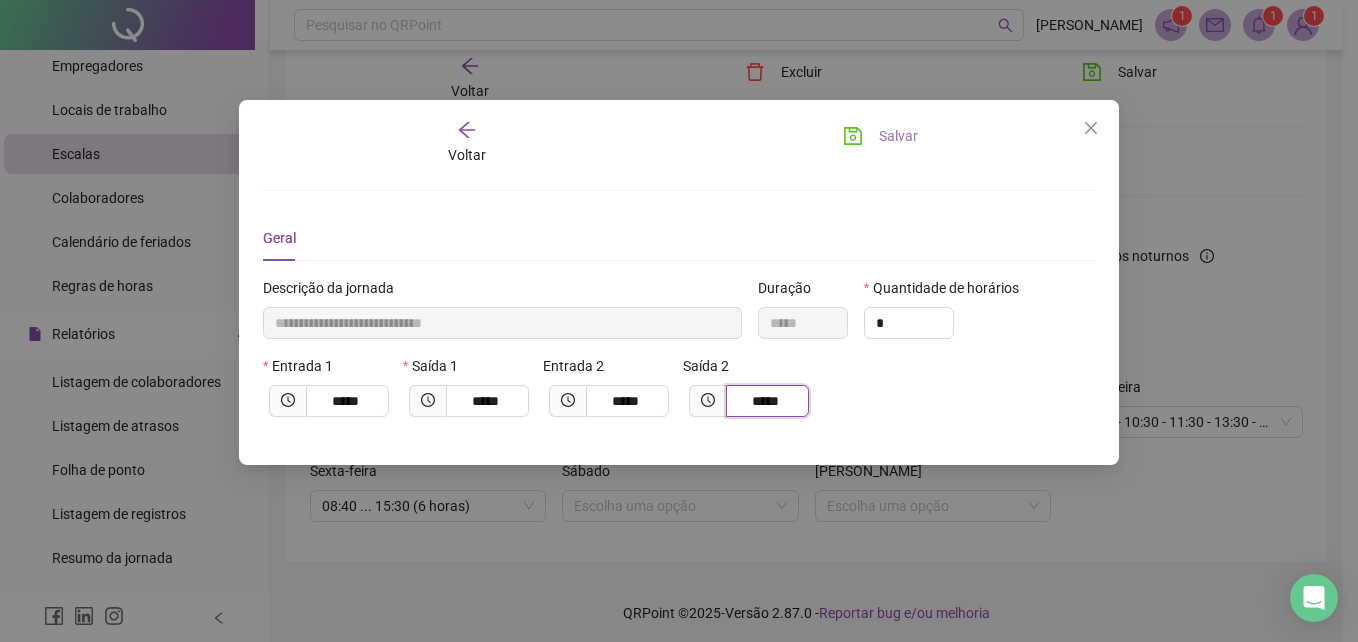 type on "*****" 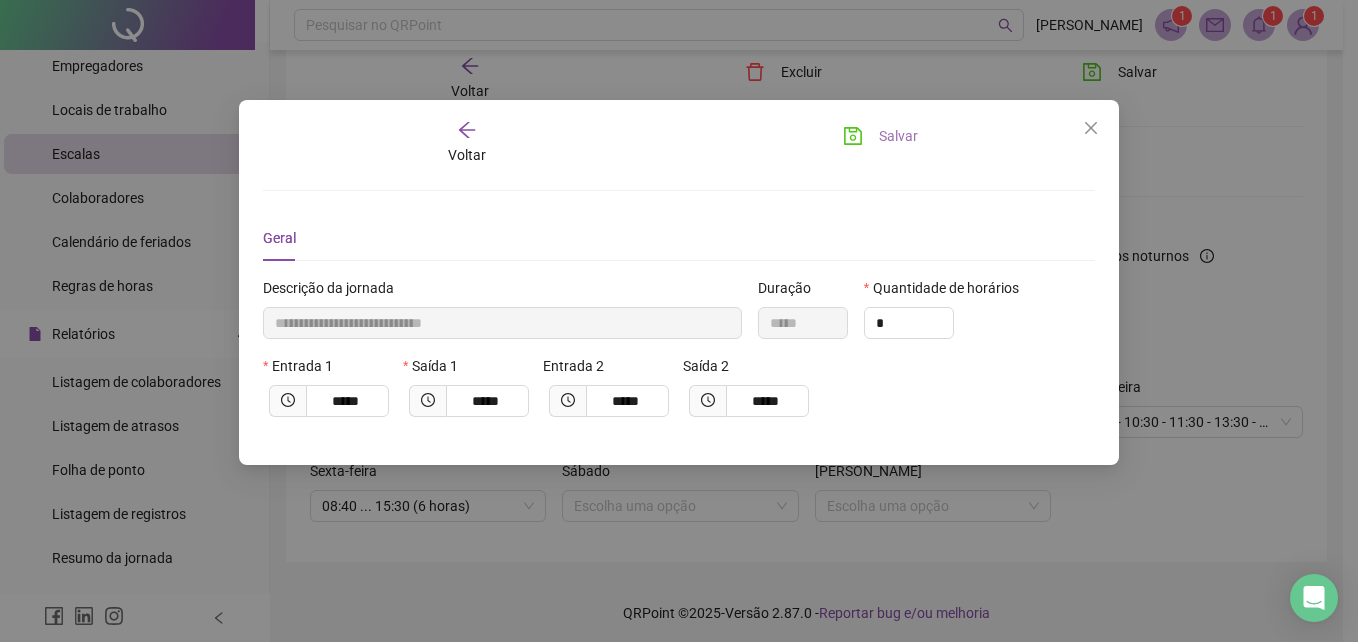 click on "Salvar" at bounding box center [898, 136] 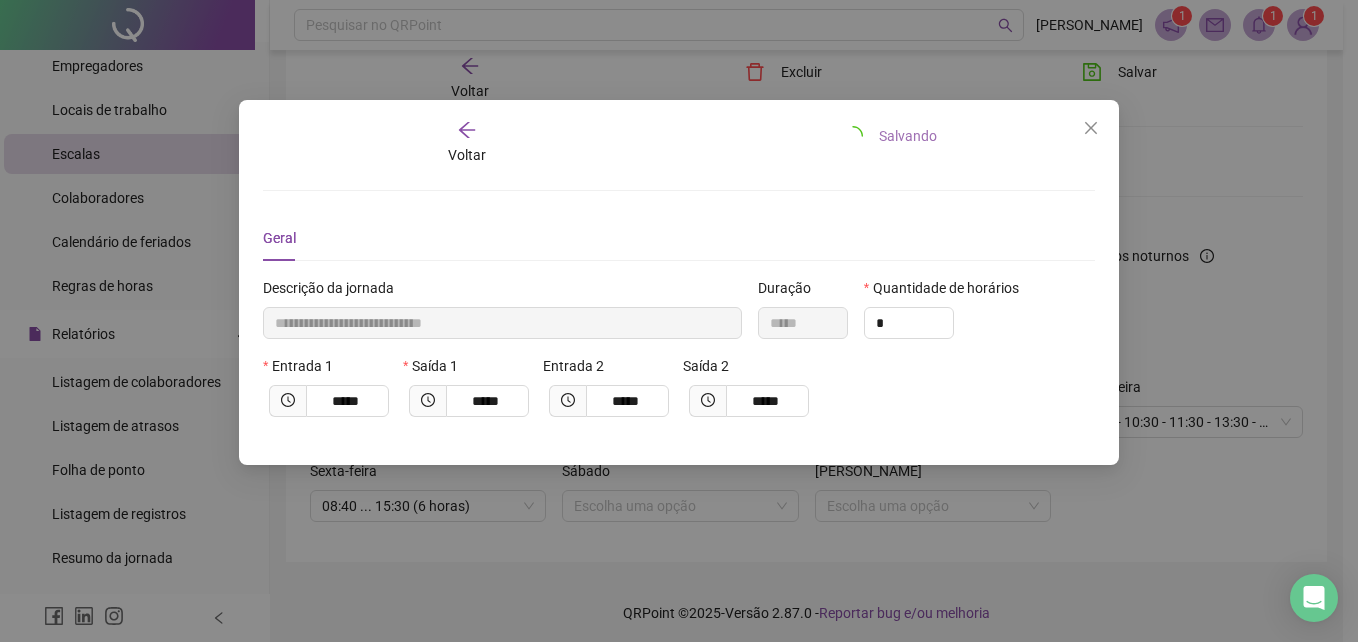 type 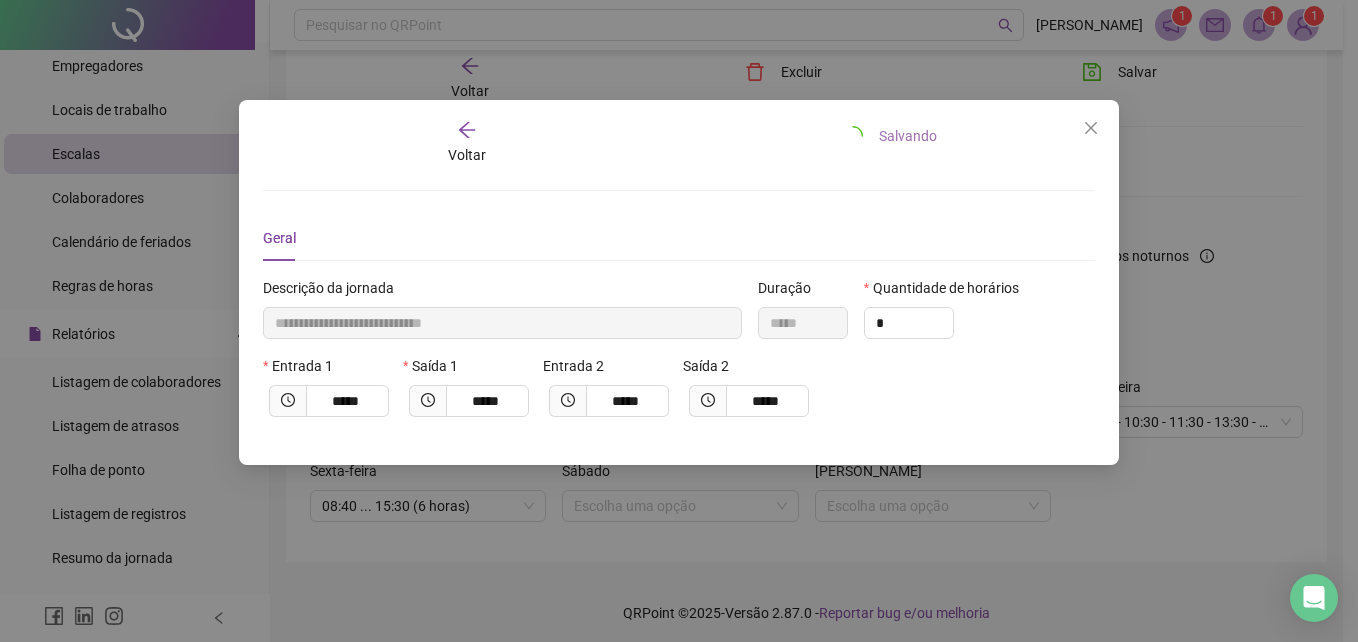 type 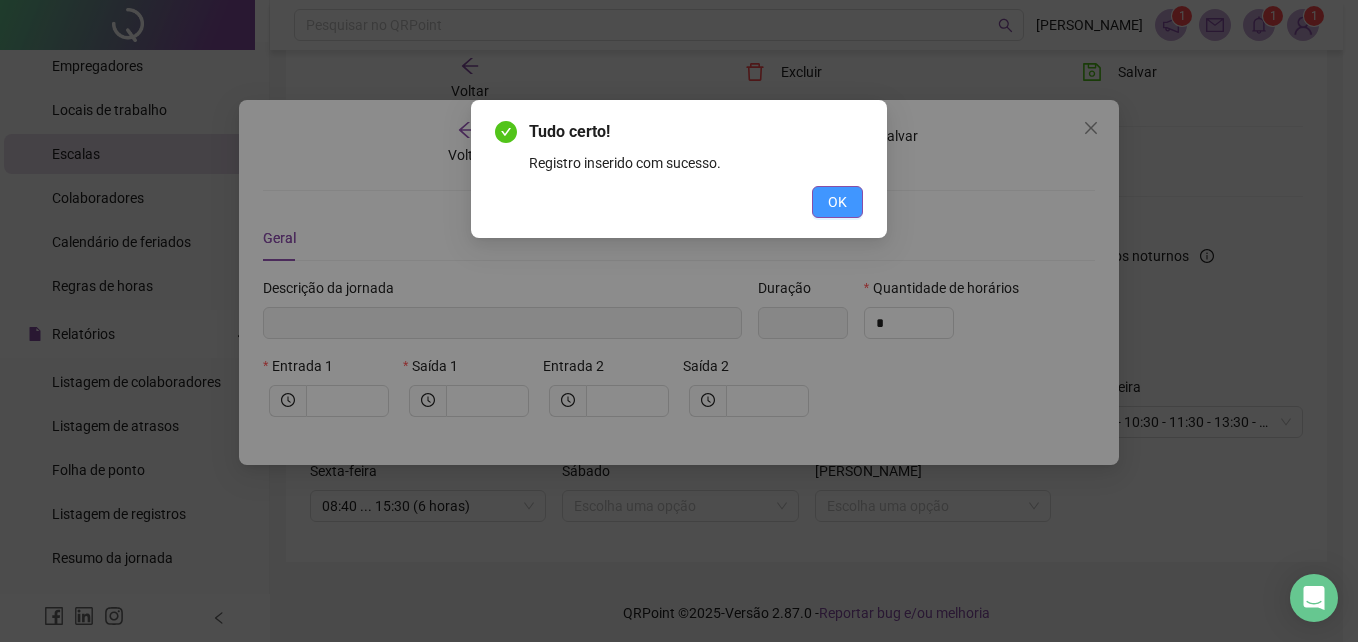 click on "OK" at bounding box center [837, 202] 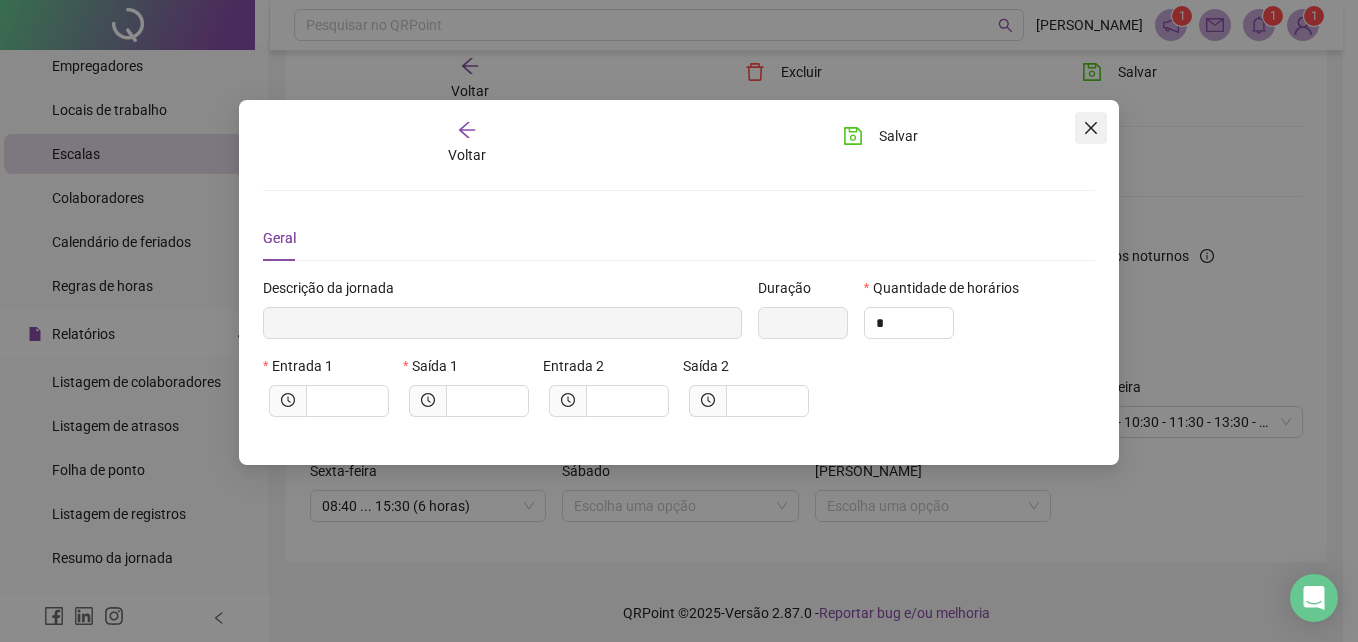click 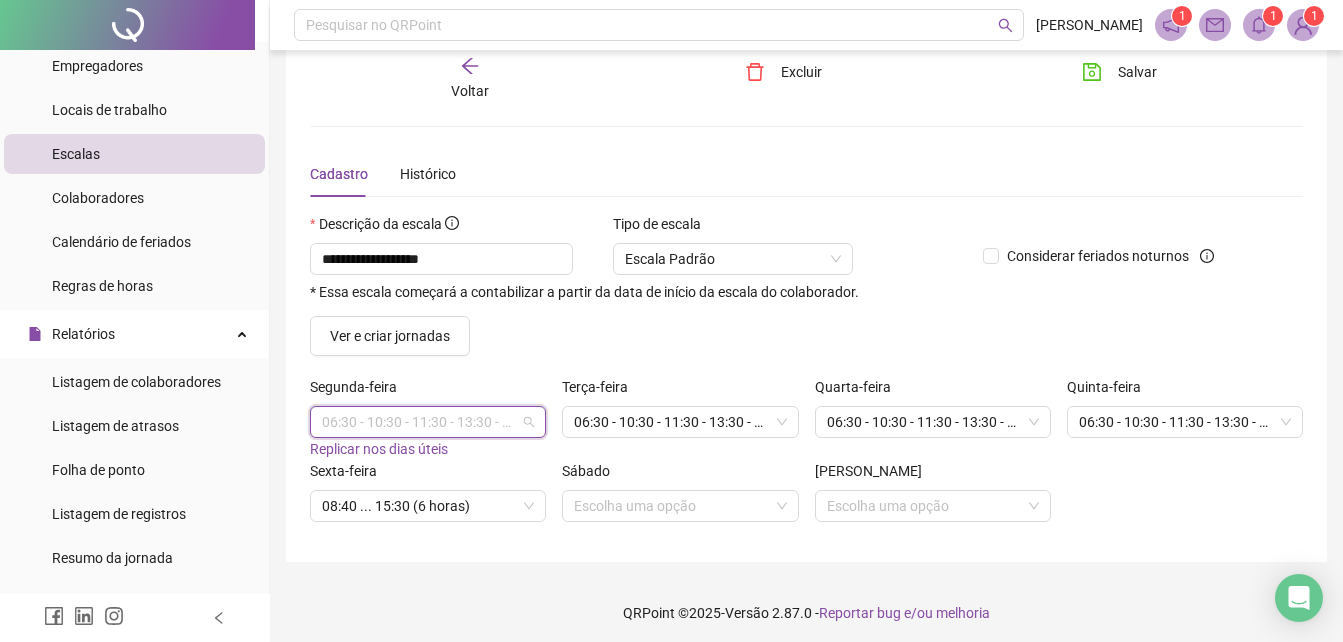 click on "06:30 - 10:30 - 11:30 - 13:30 - 15:30 - 17:30" at bounding box center [428, 422] 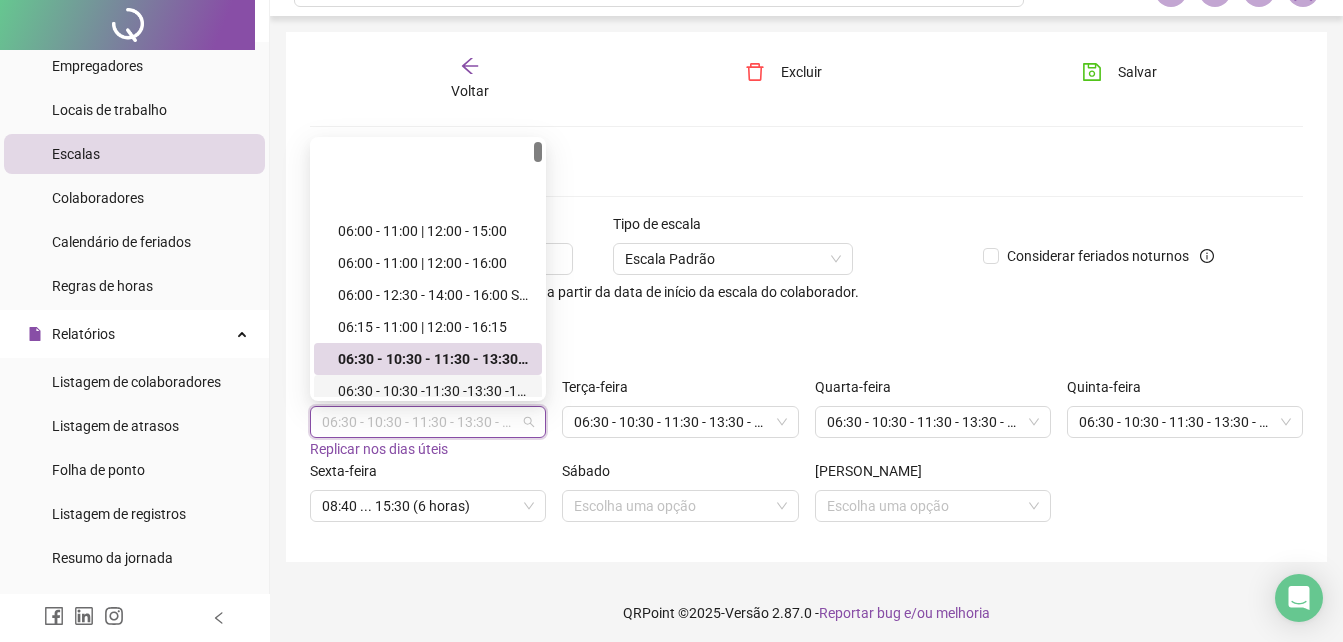 scroll, scrollTop: 0, scrollLeft: 0, axis: both 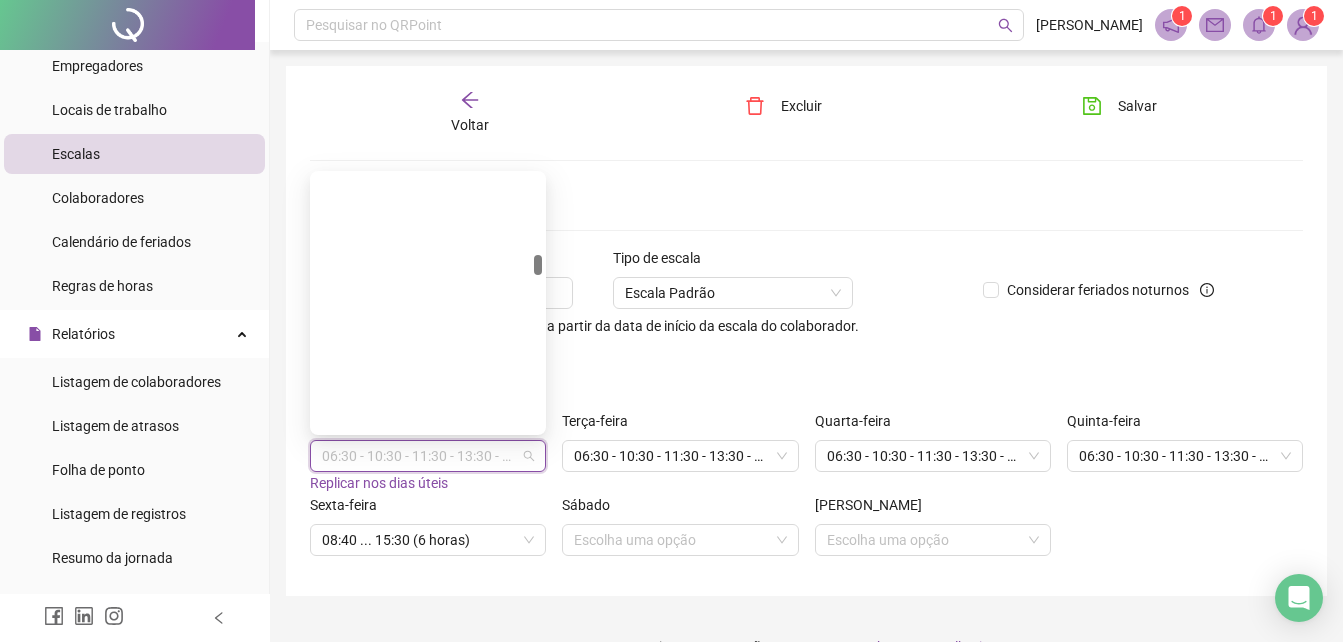 drag, startPoint x: 537, startPoint y: 220, endPoint x: 531, endPoint y: 293, distance: 73.24616 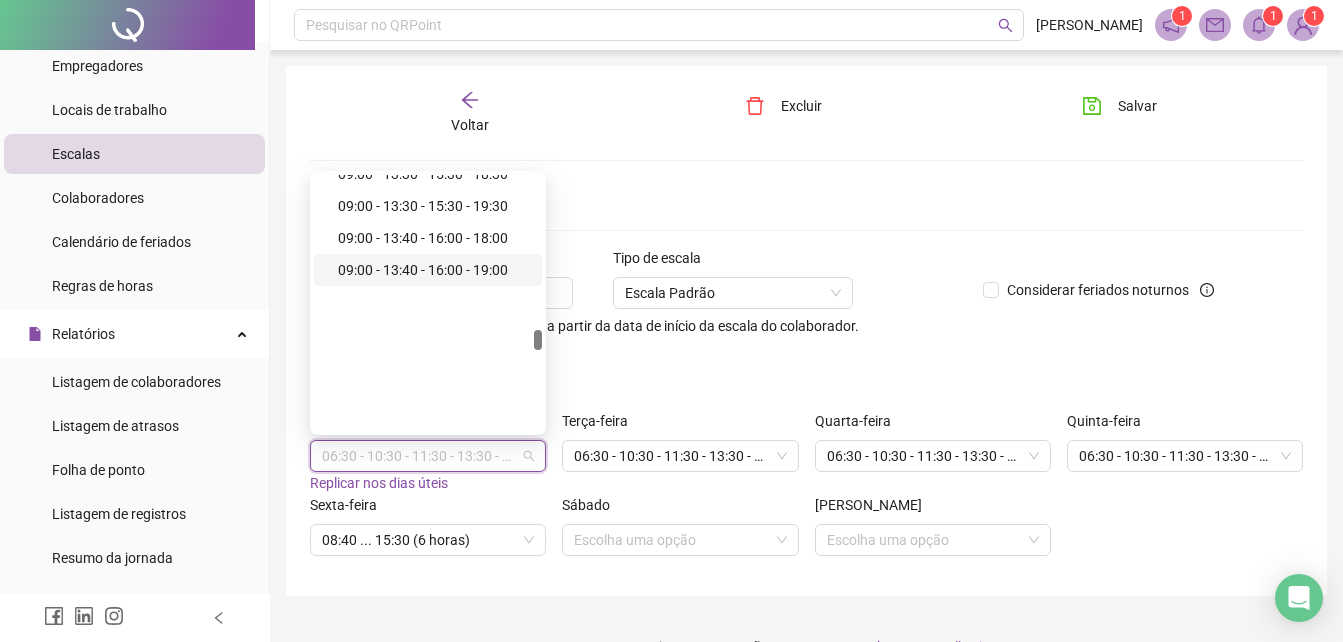 scroll, scrollTop: 22255, scrollLeft: 0, axis: vertical 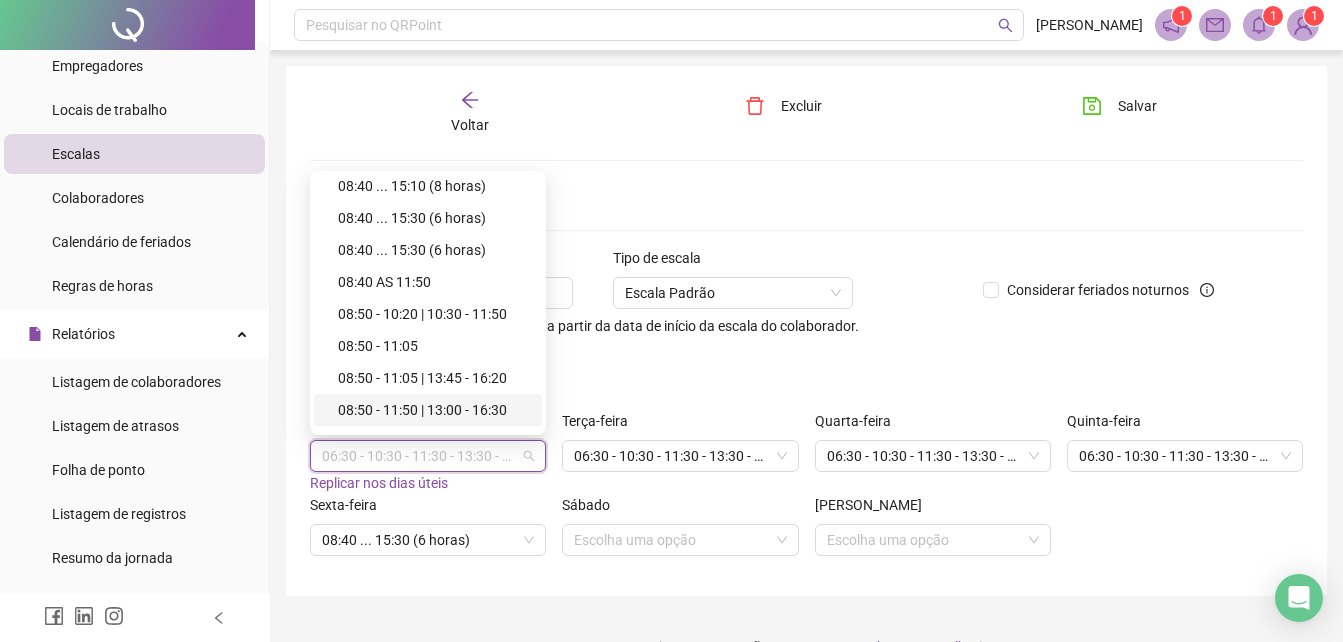 click on "08:50 - 11:50 | 13:00 - 16:30" at bounding box center [434, 410] 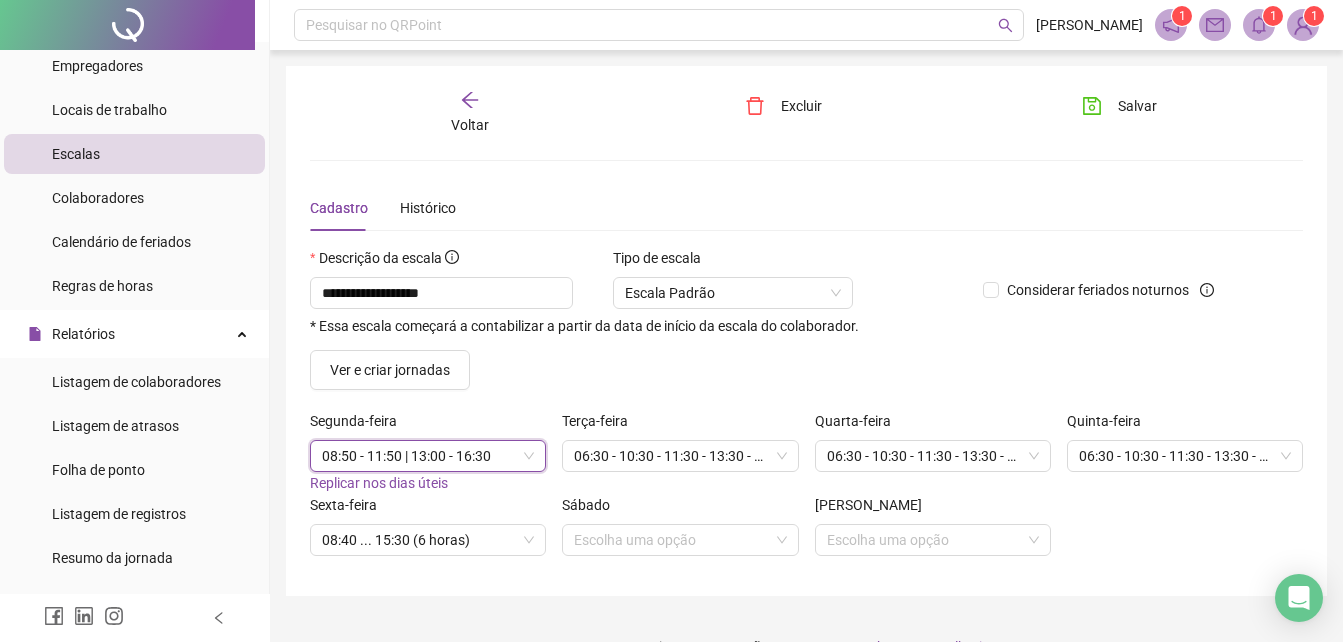 click on "Replicar nos dias úteis" at bounding box center (379, 483) 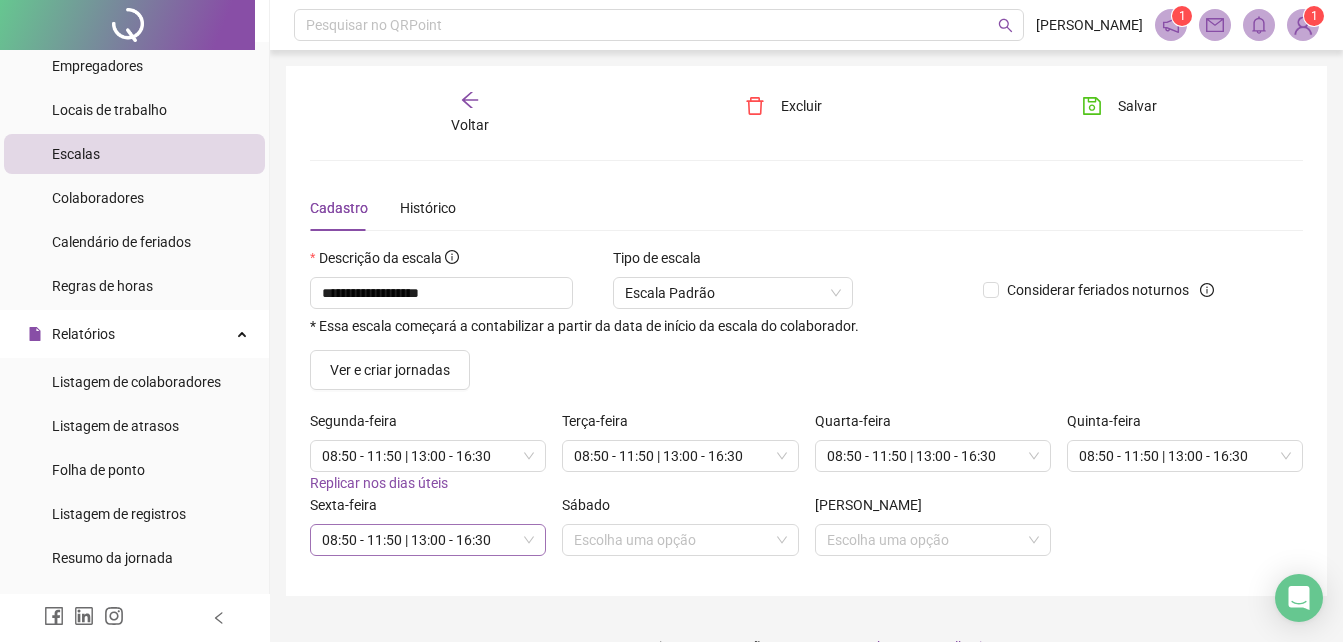 click on "08:50 - 11:50 | 13:00 - 16:30" at bounding box center (428, 540) 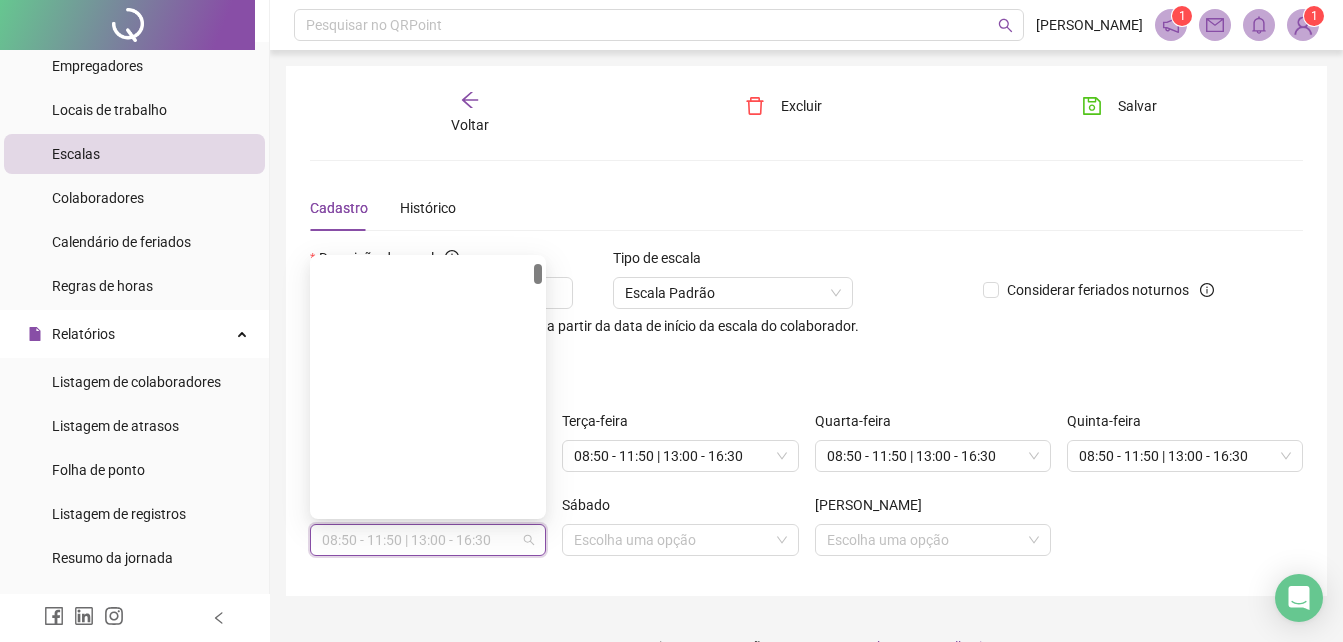 scroll, scrollTop: 0, scrollLeft: 0, axis: both 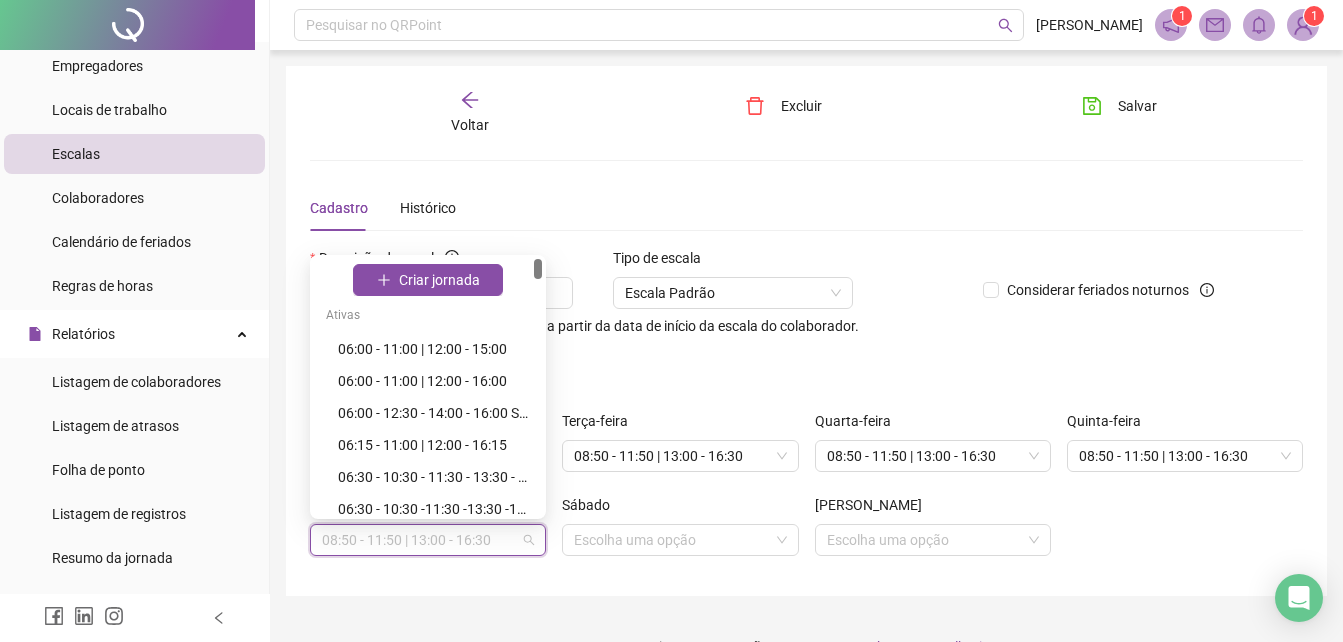 drag, startPoint x: 537, startPoint y: 424, endPoint x: 531, endPoint y: 261, distance: 163.1104 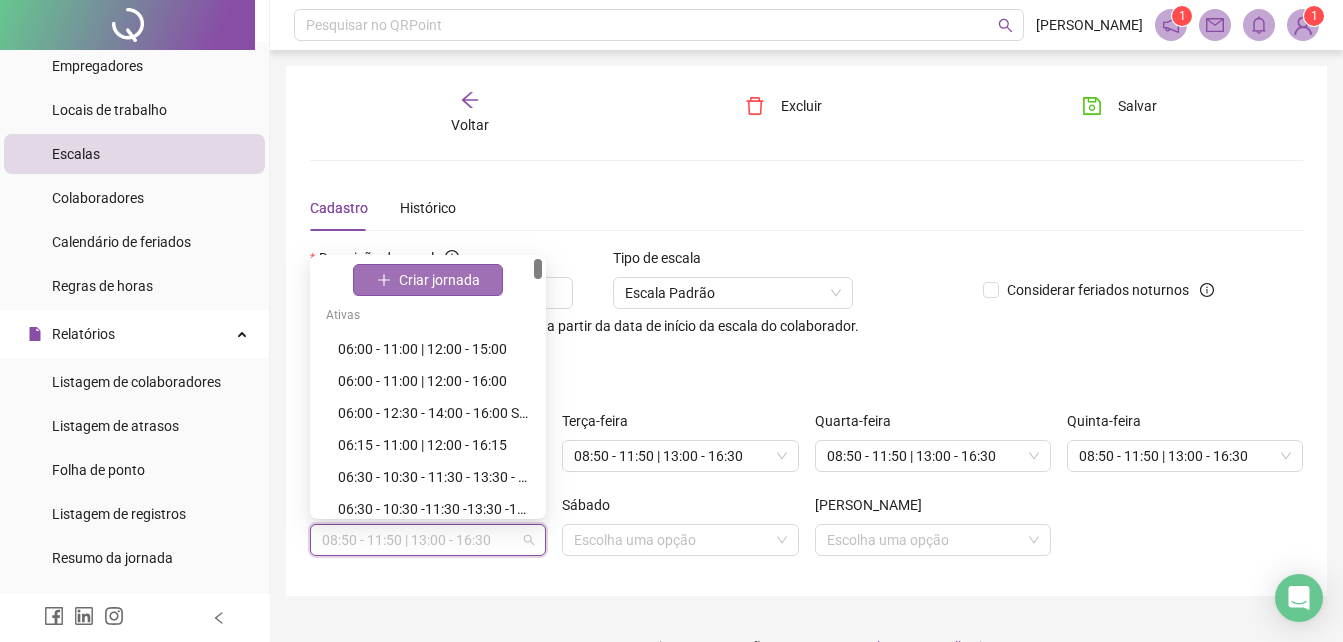 click on "Criar jornada" at bounding box center (428, 280) 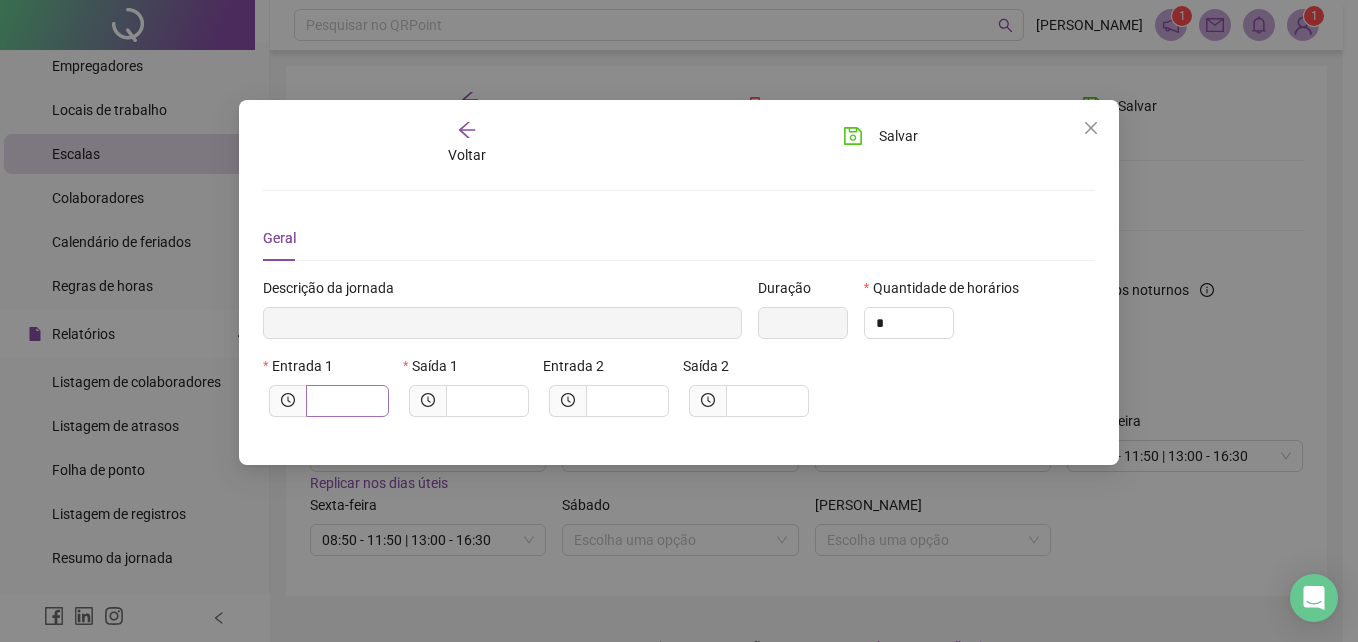 click at bounding box center [347, 401] 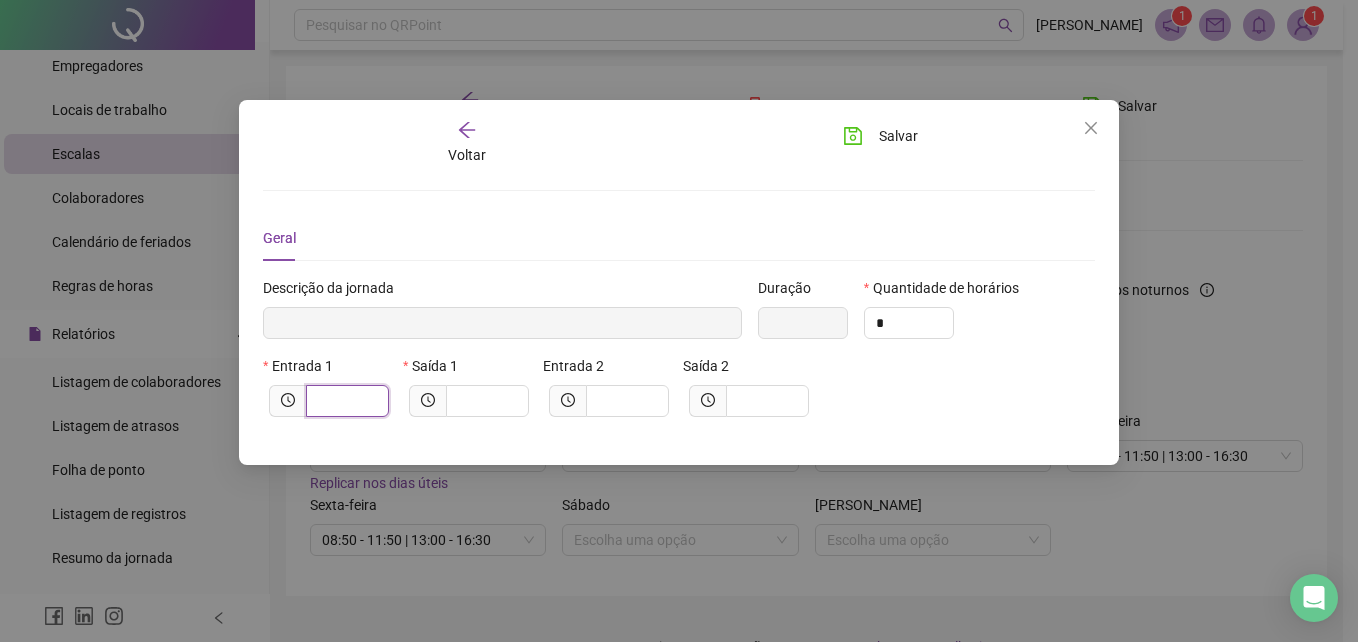 type on "*****" 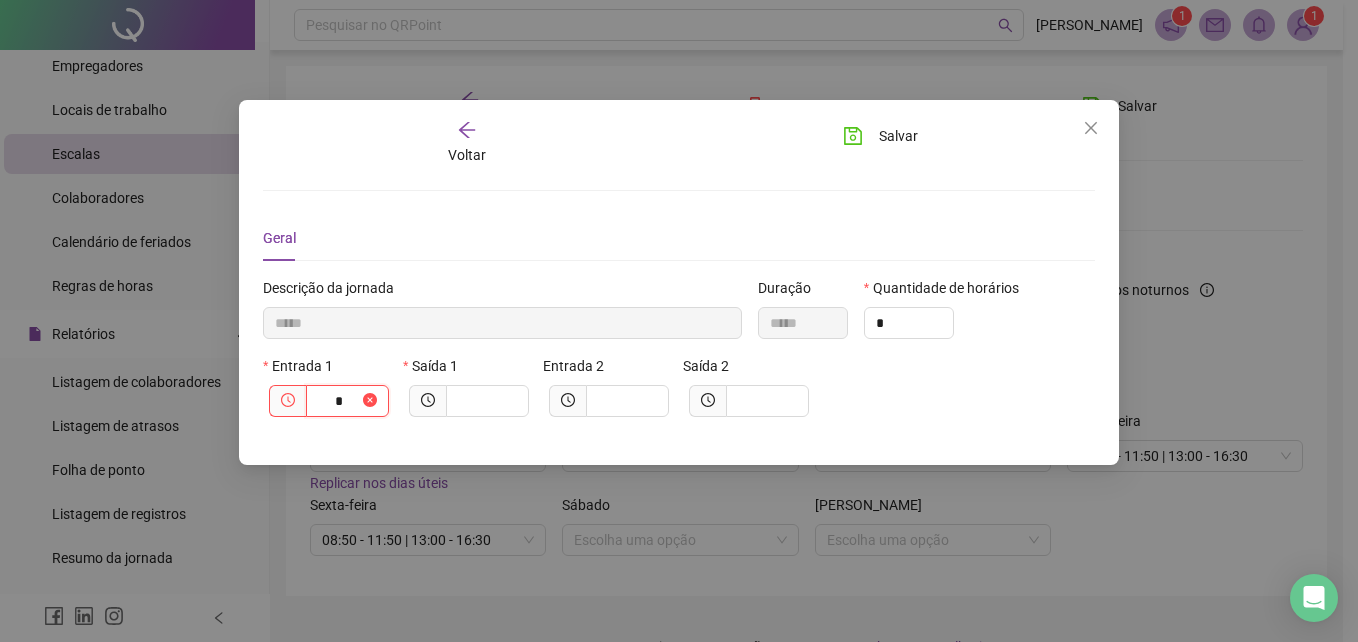 type on "******" 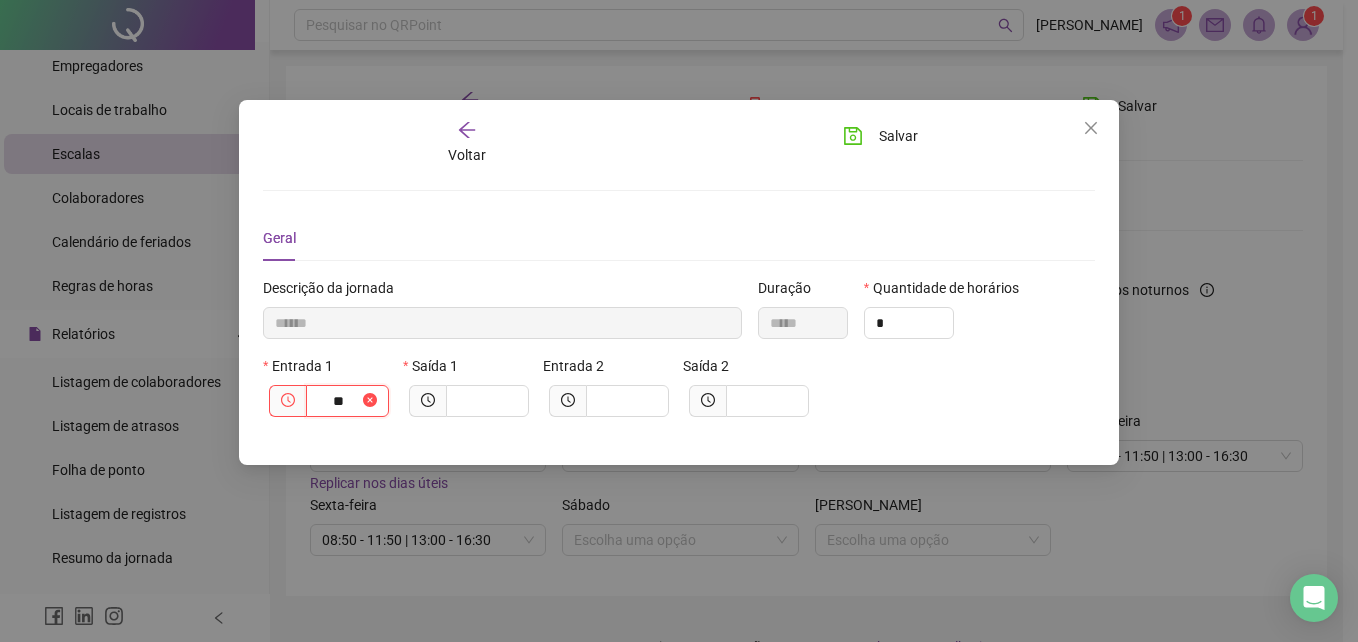type on "********" 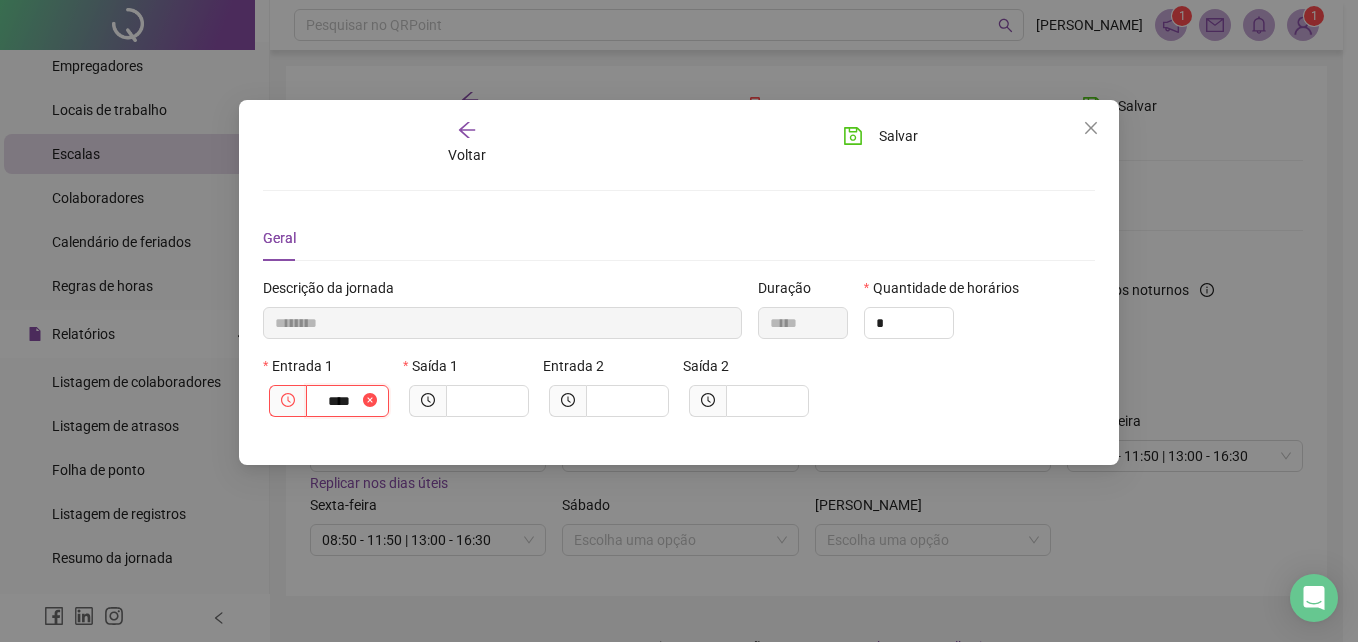 type on "*********" 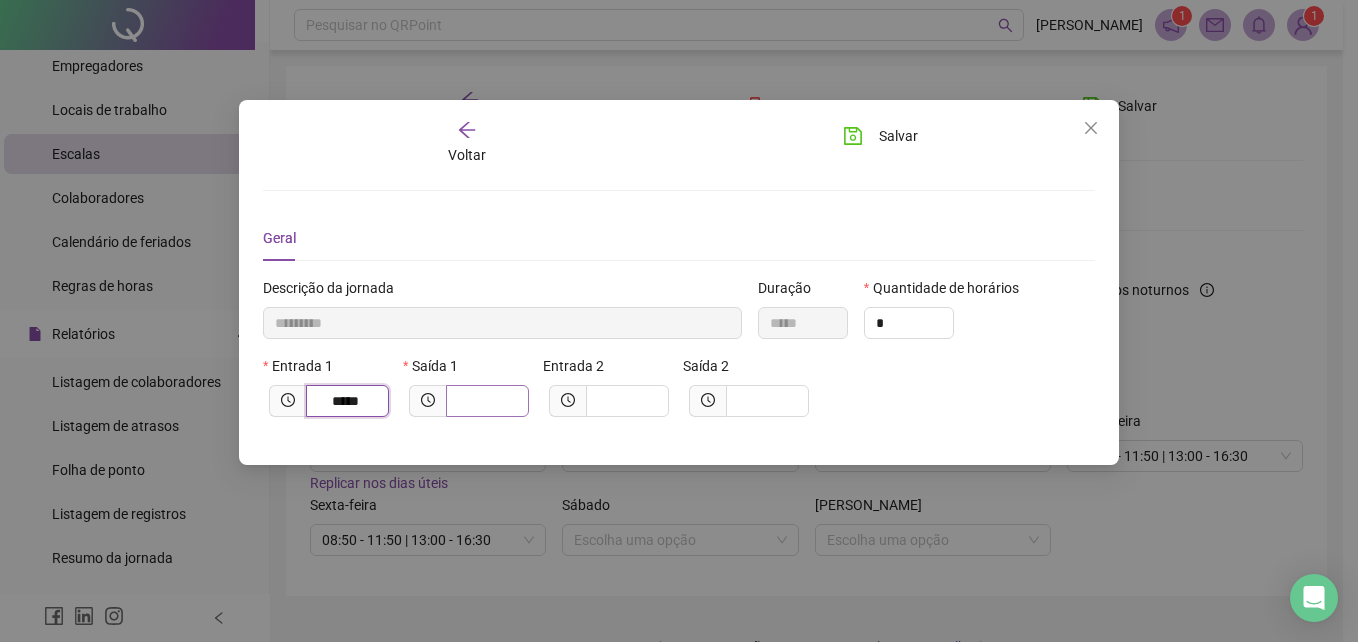 type on "*****" 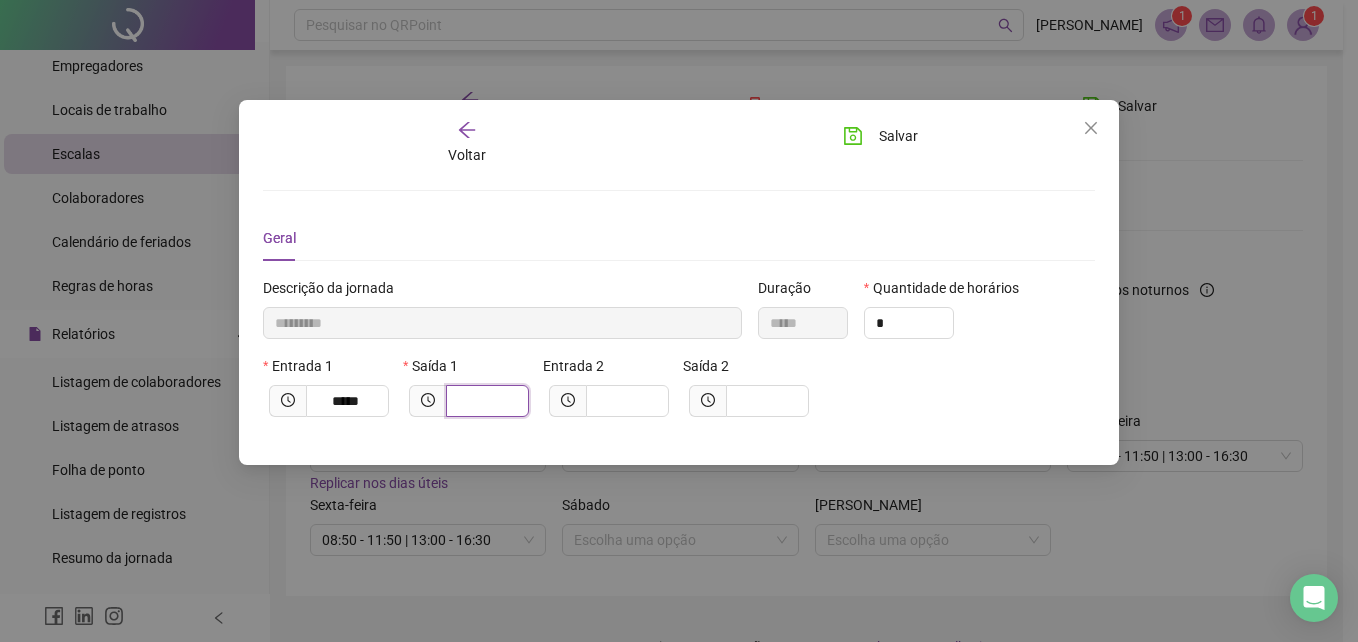click at bounding box center (485, 401) 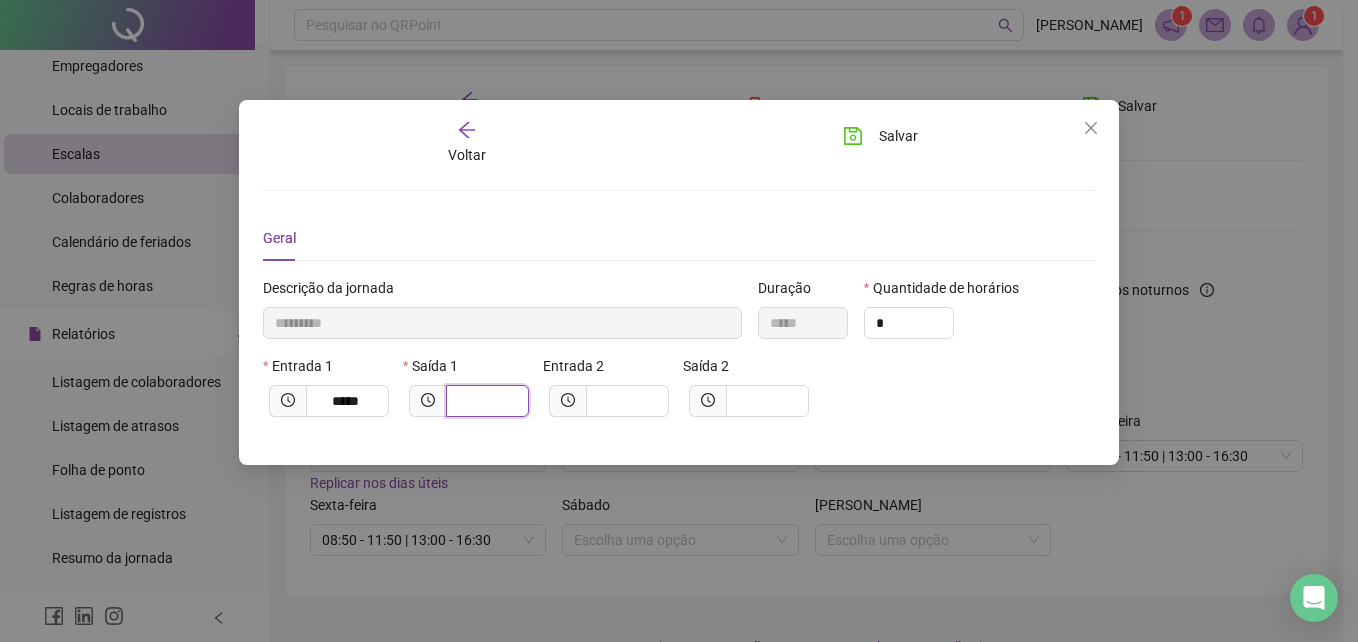 type on "*********" 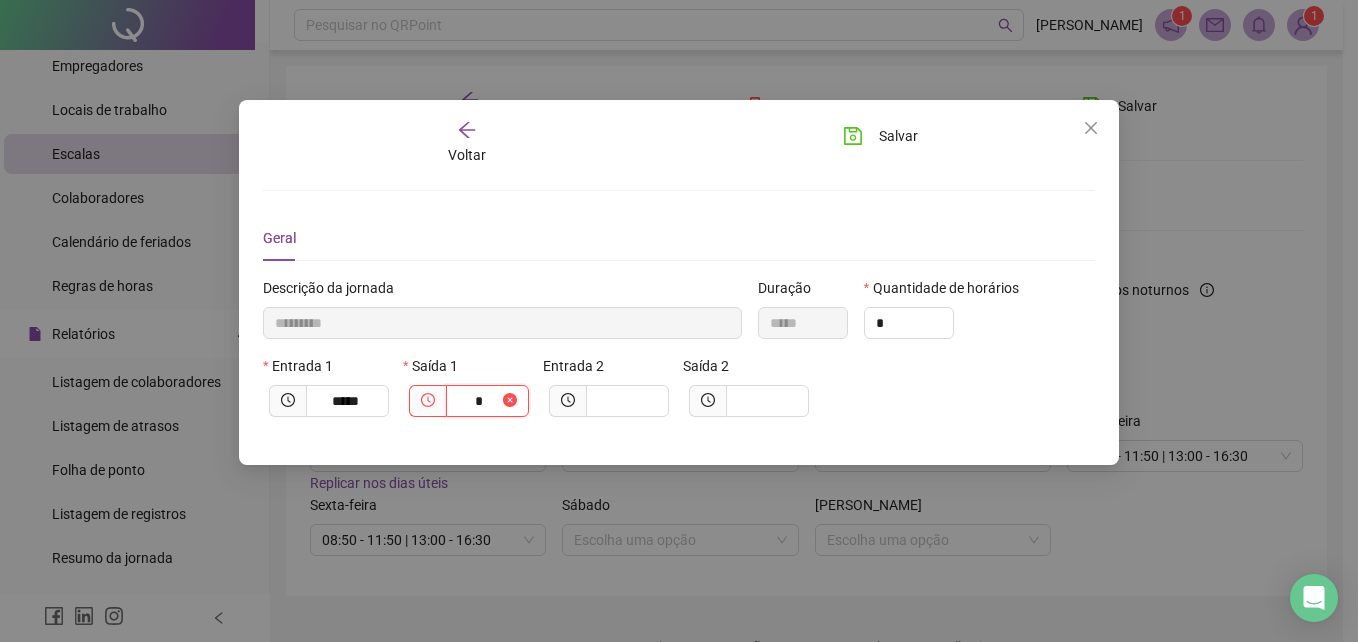 type on "**********" 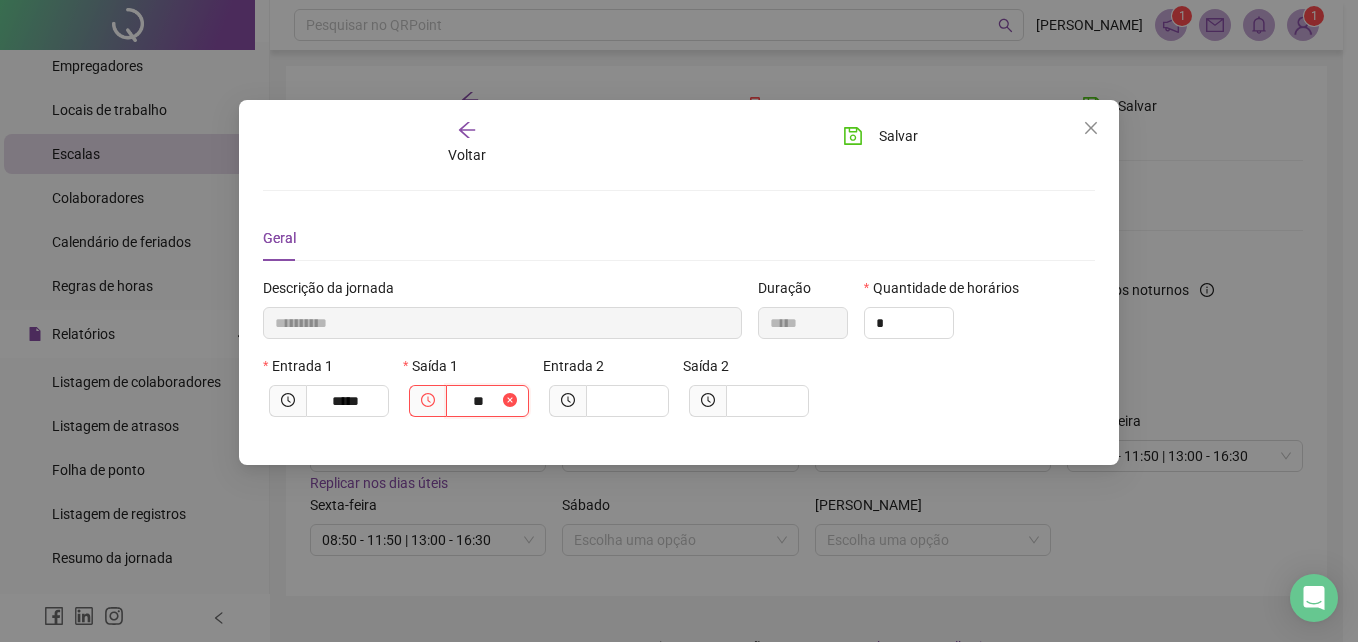 type on "**********" 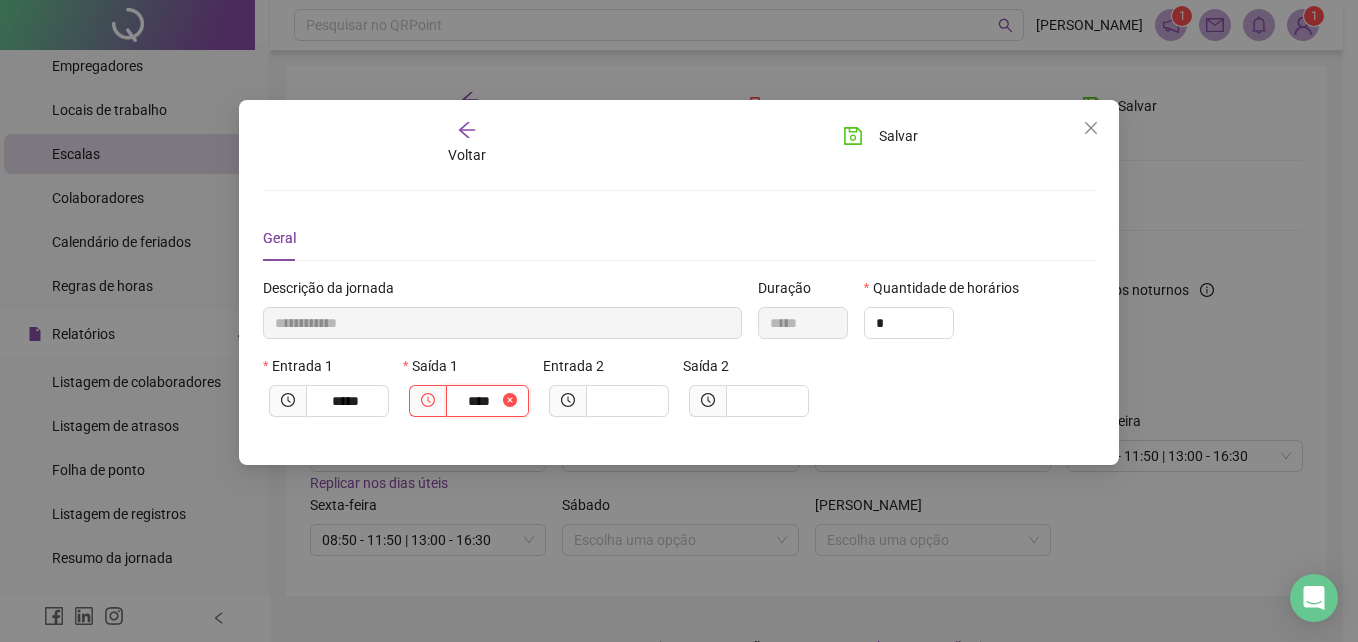 type on "**********" 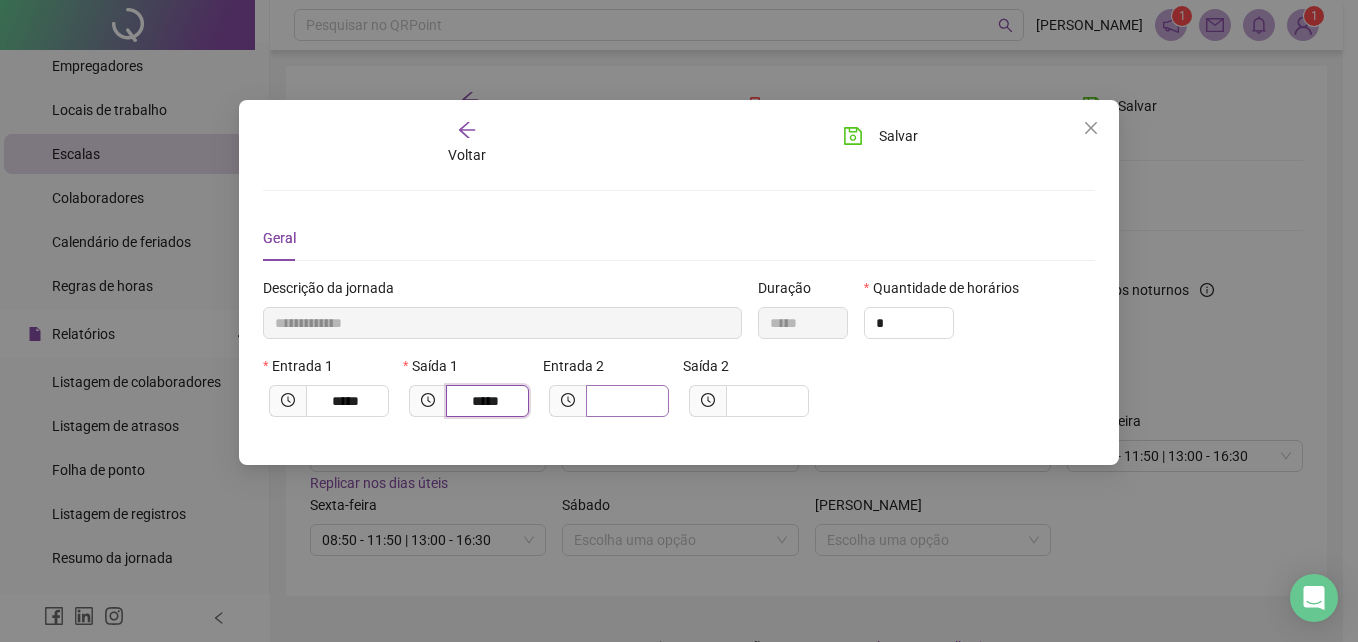 type on "*****" 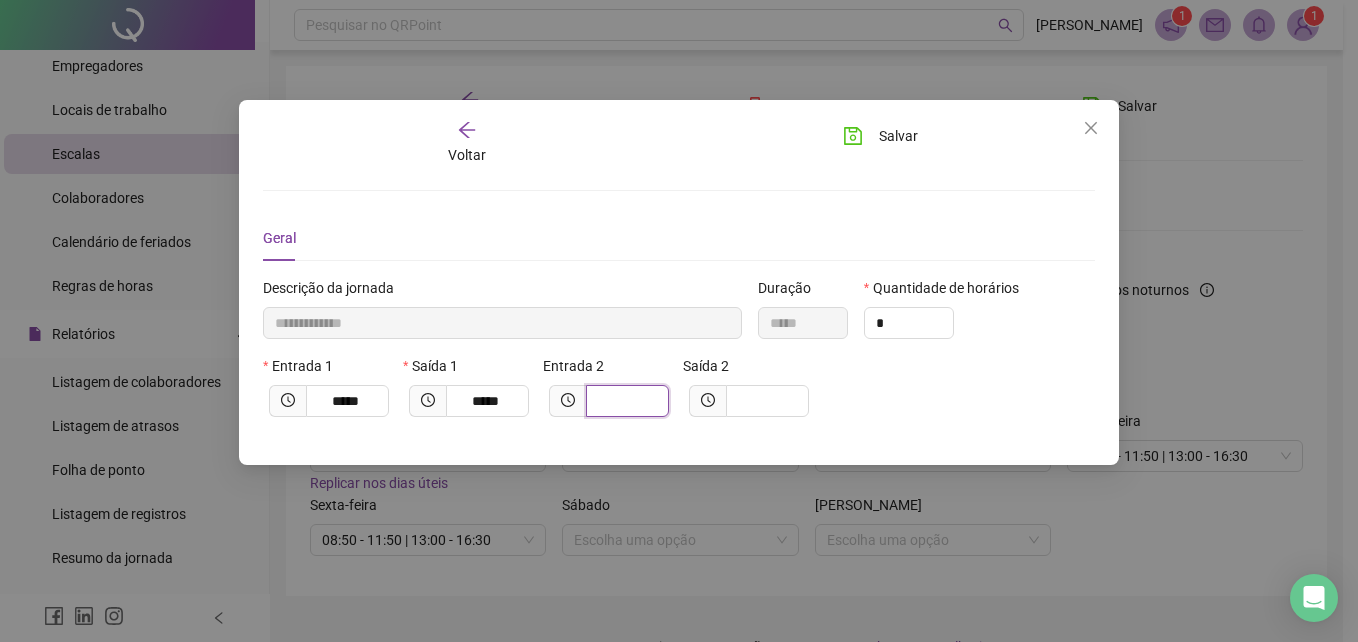 click at bounding box center (625, 401) 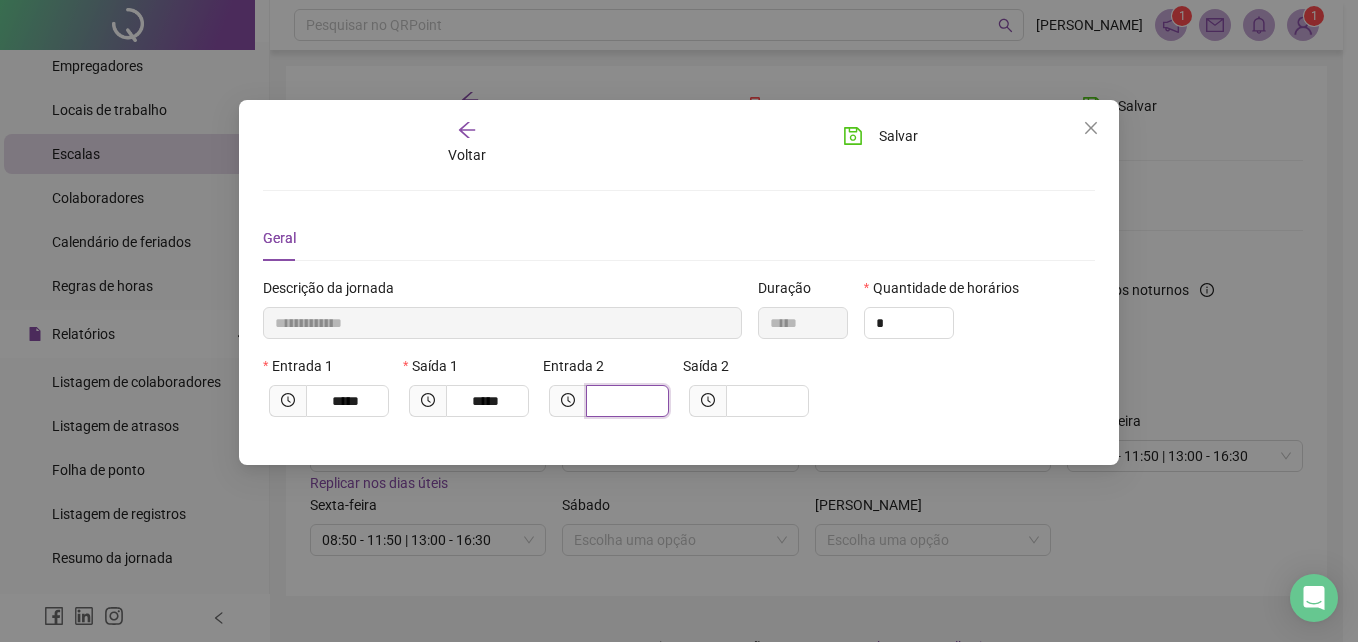 type on "**********" 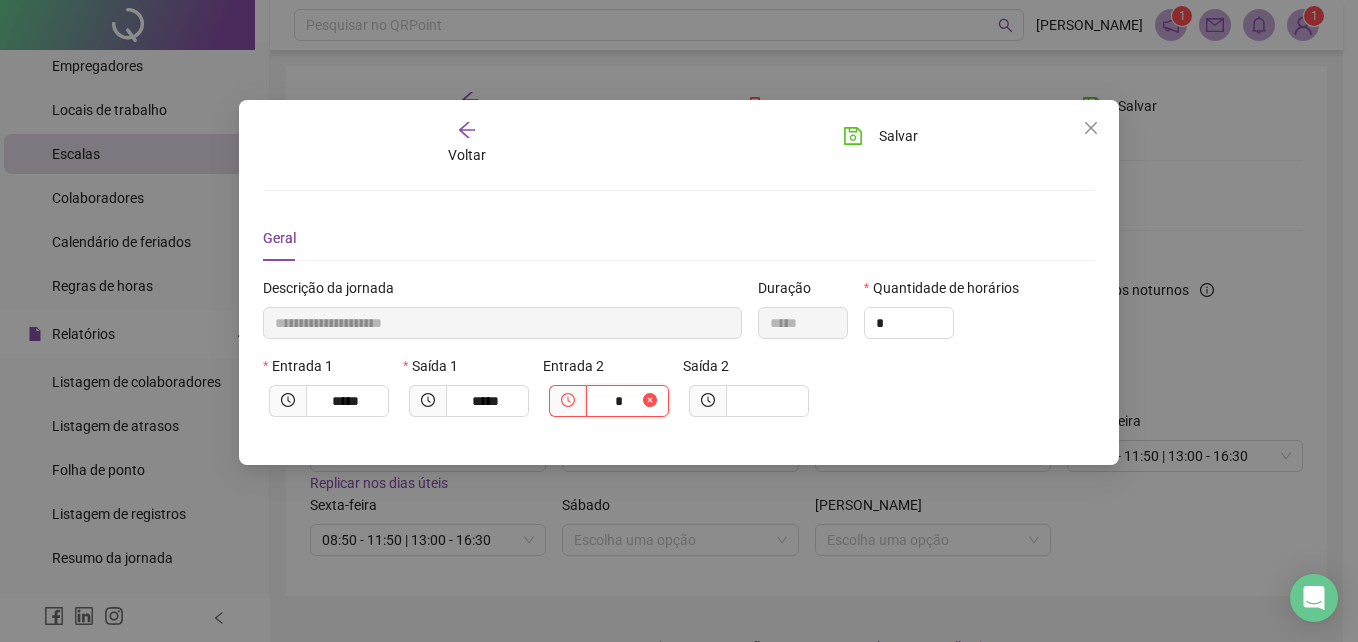 type on "**********" 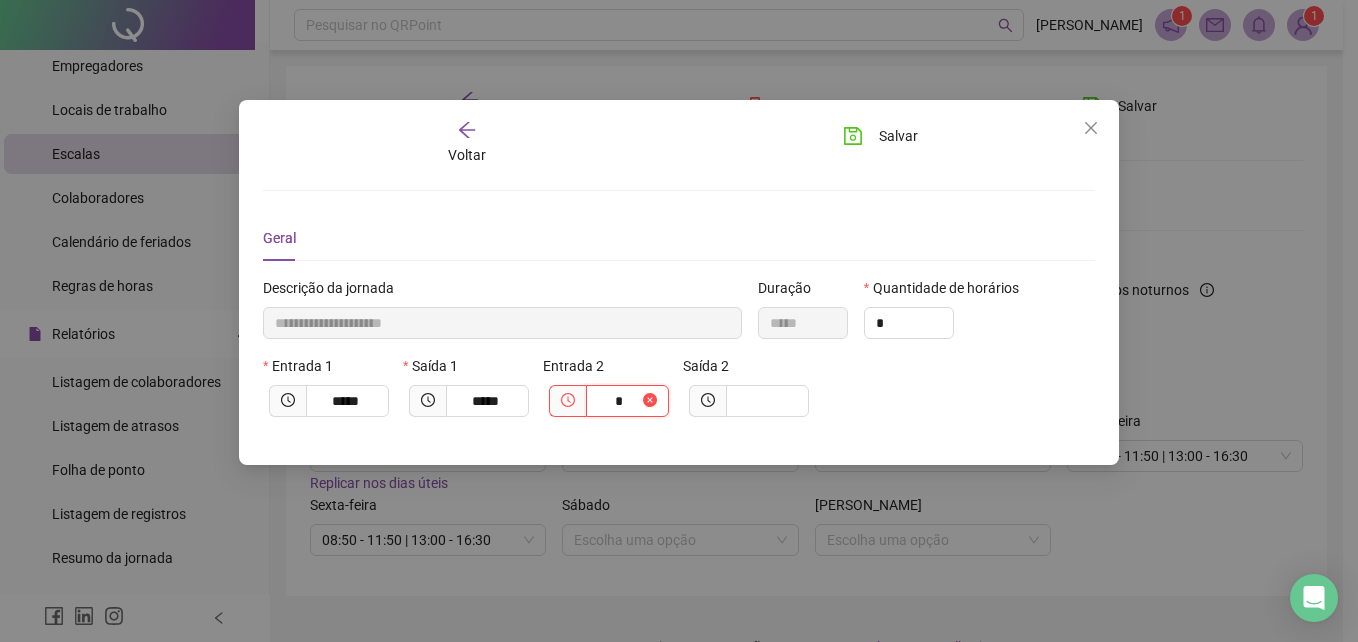 type on "**" 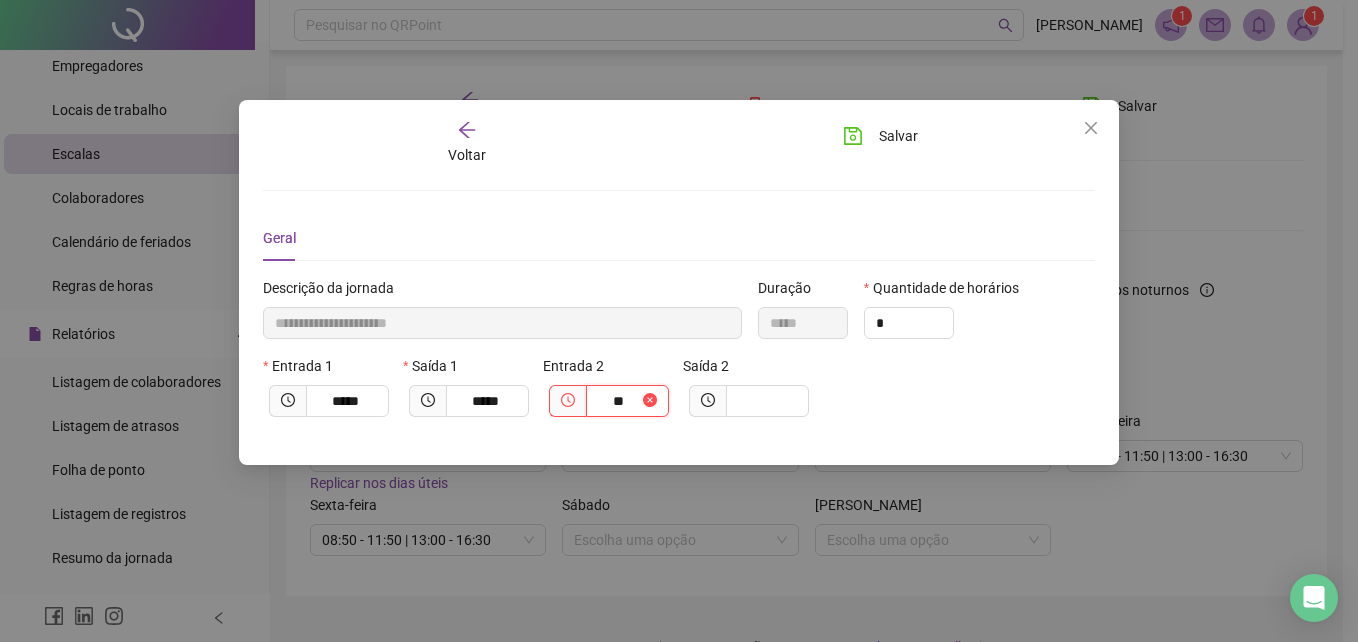 type on "**********" 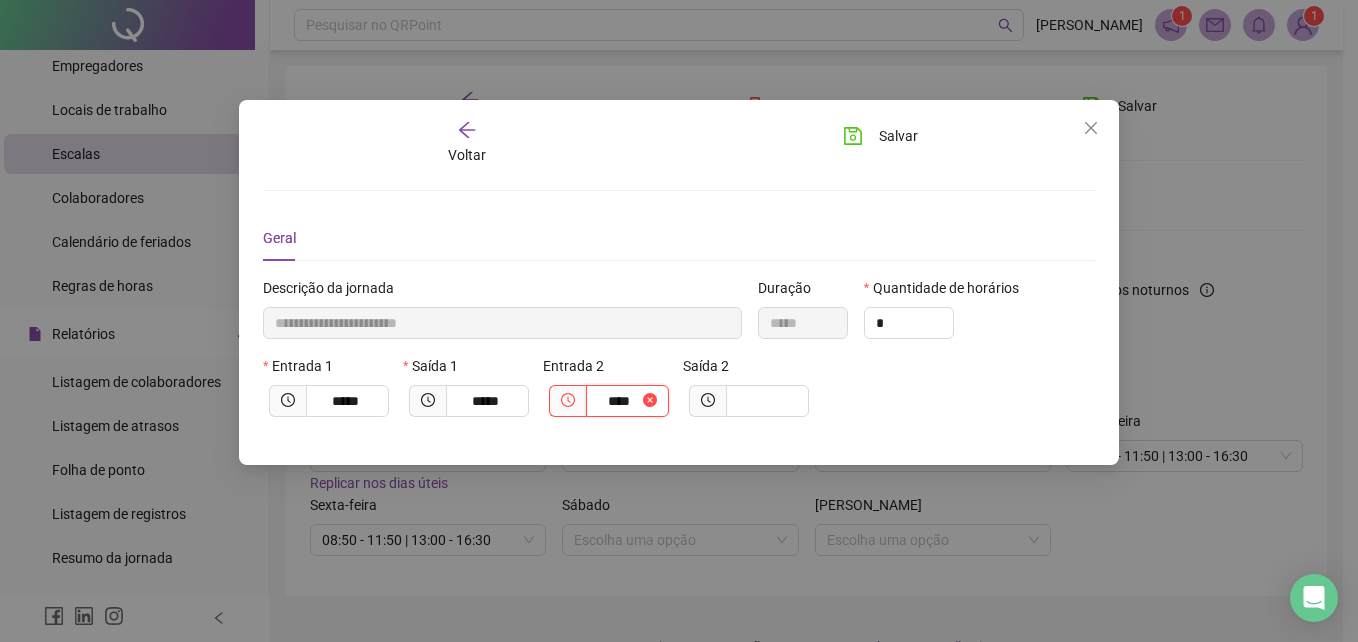 type on "**********" 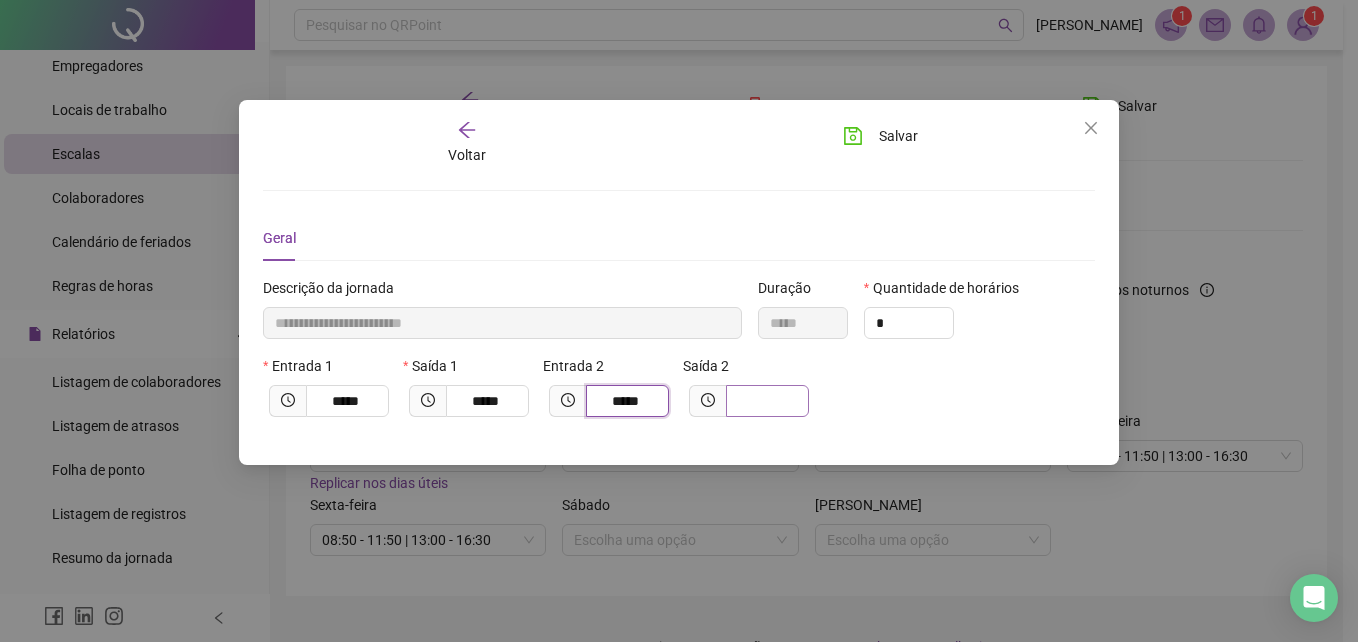 type on "*****" 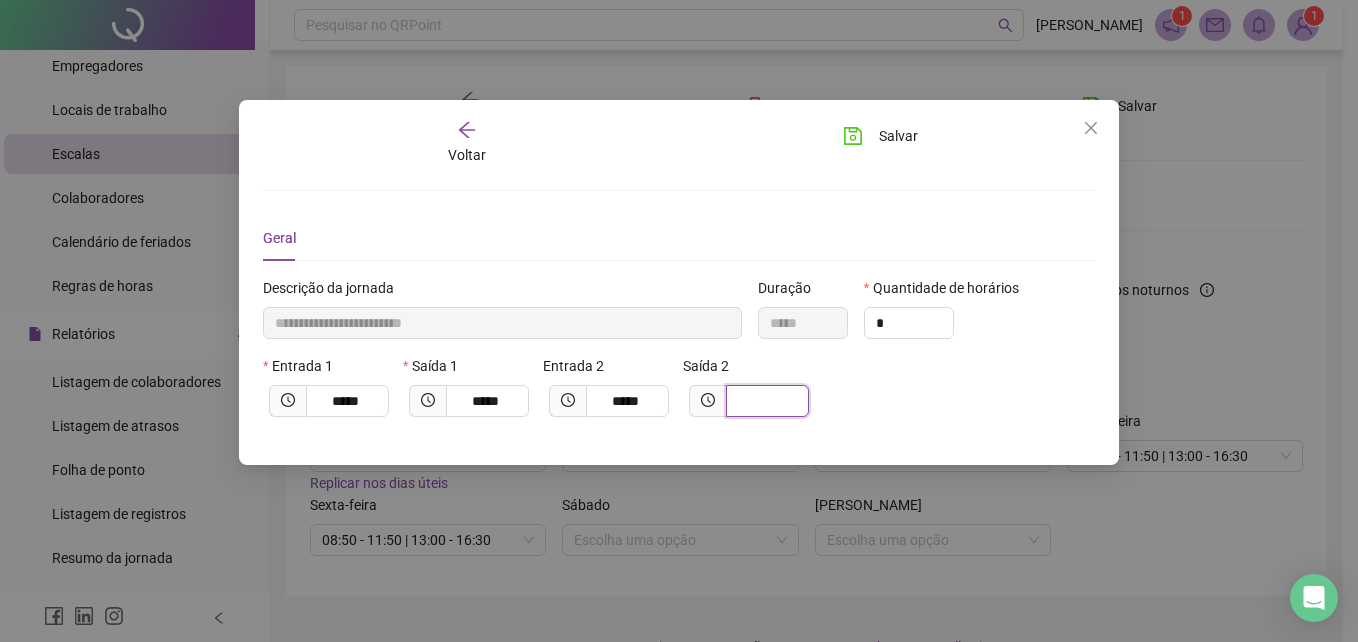 click at bounding box center [765, 401] 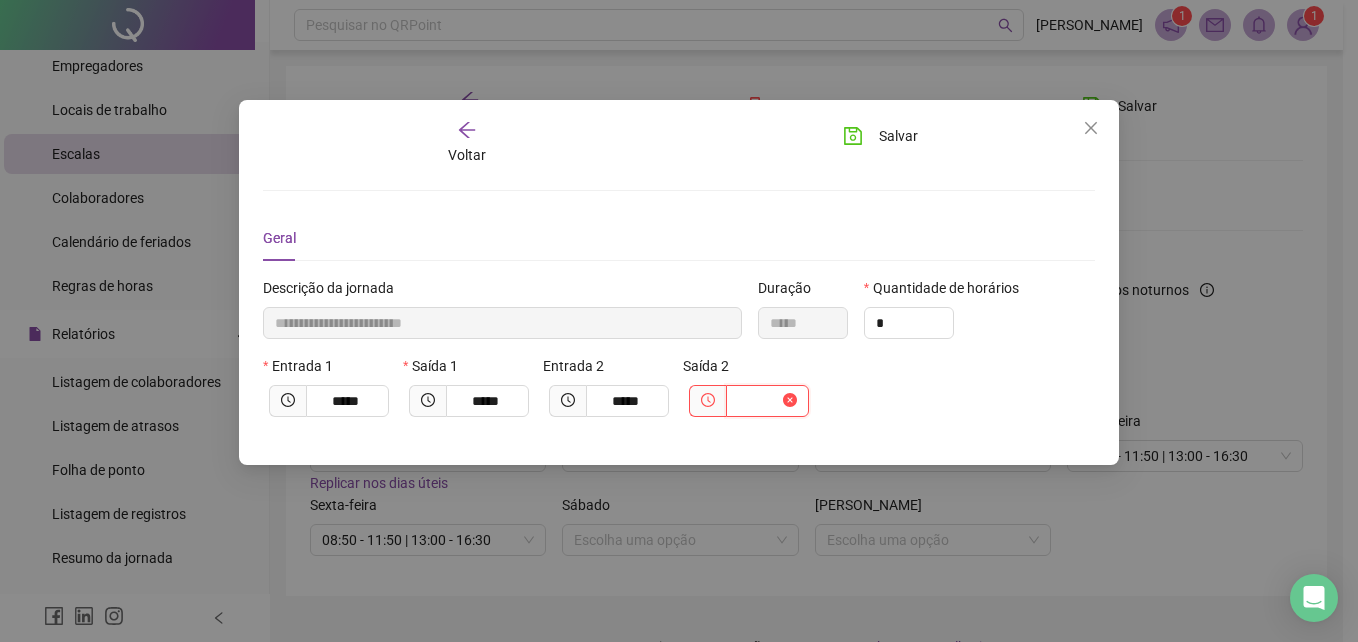 type on "**********" 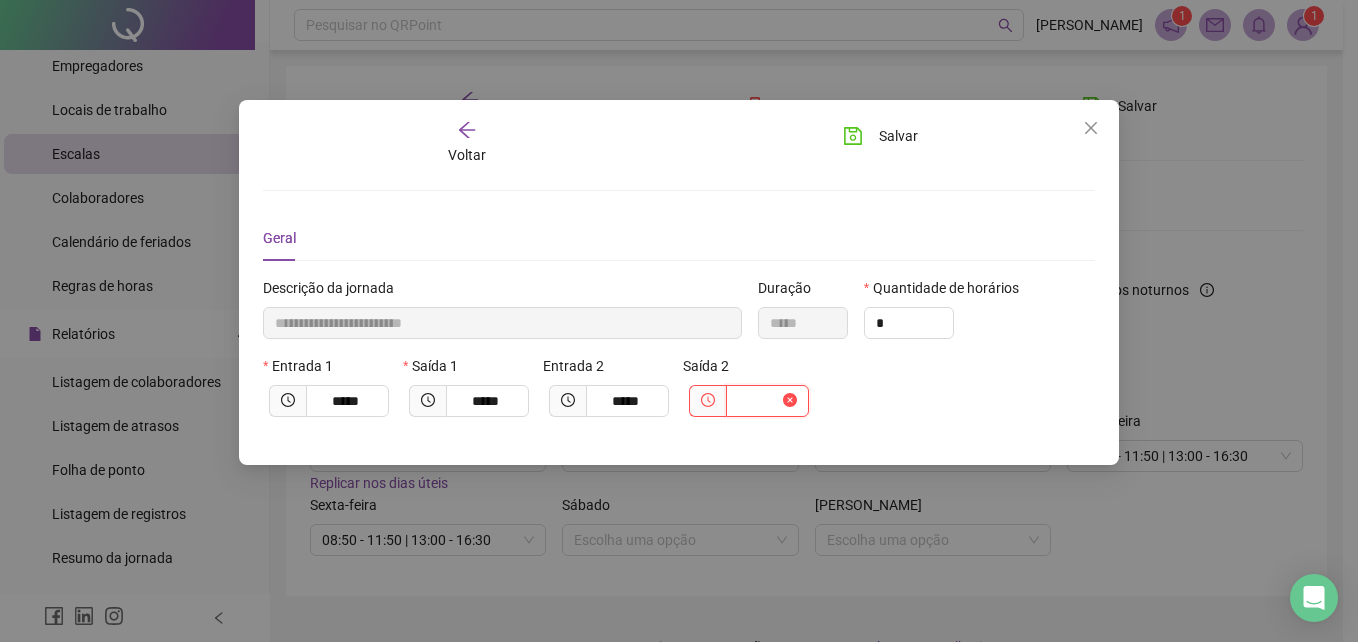 type on "*" 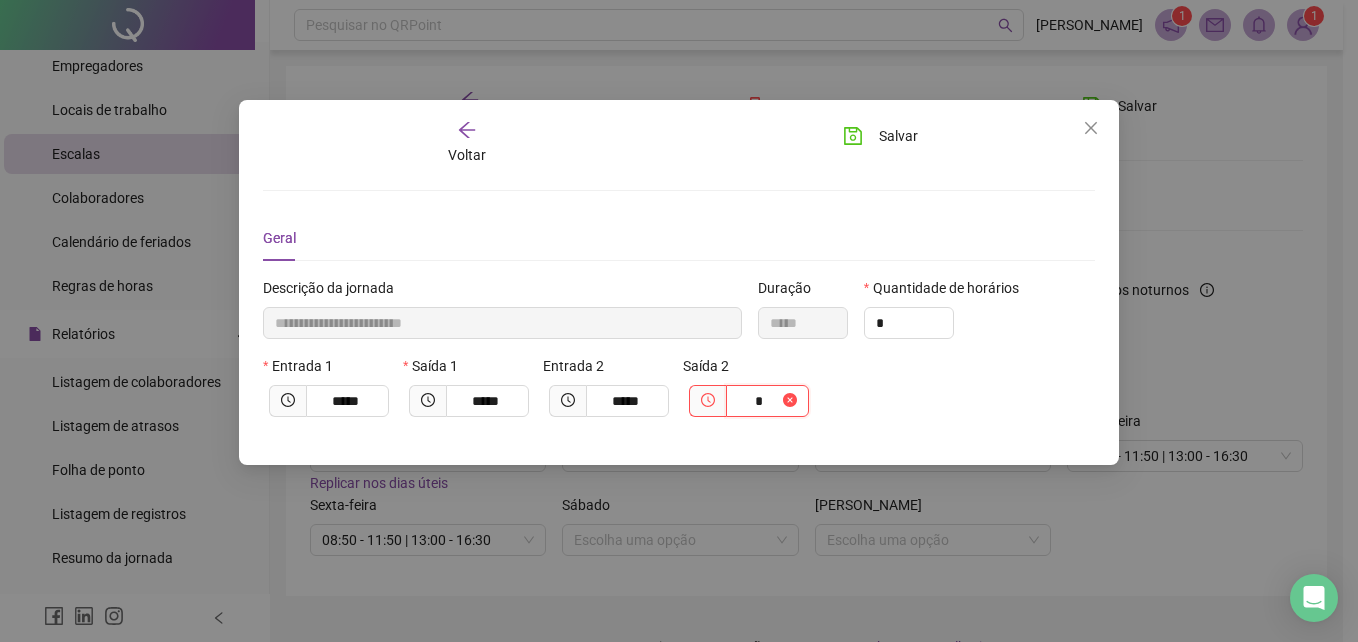 type on "**********" 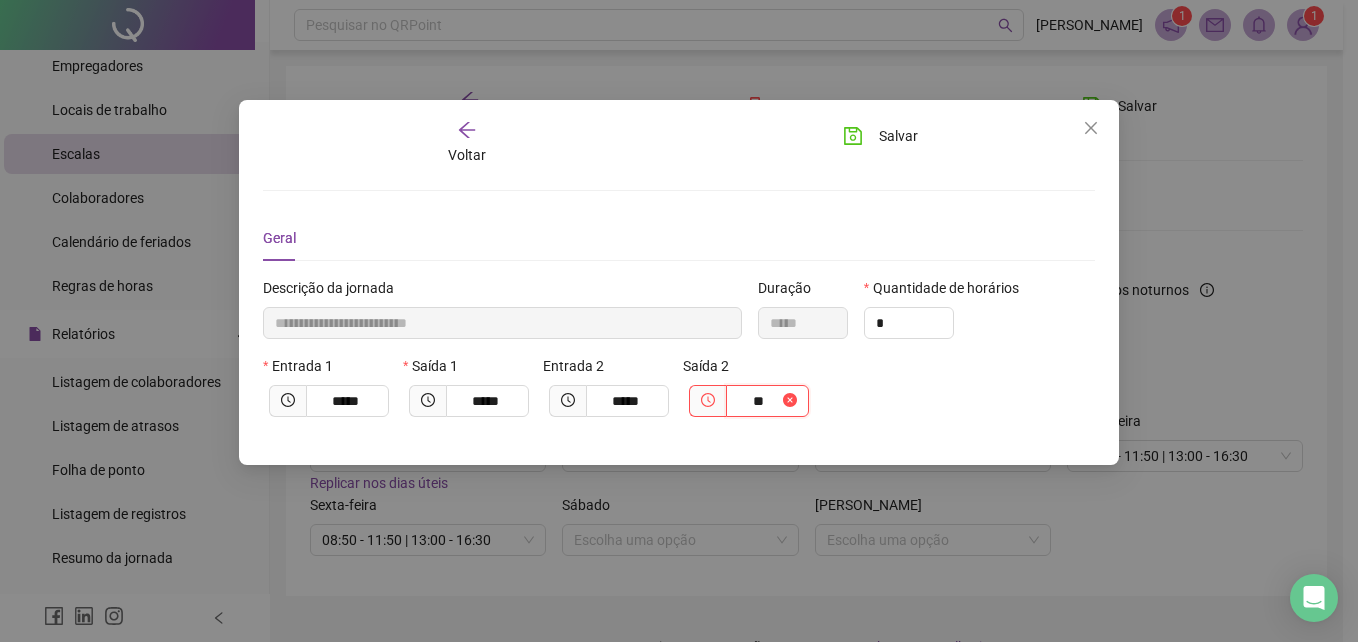 type on "**********" 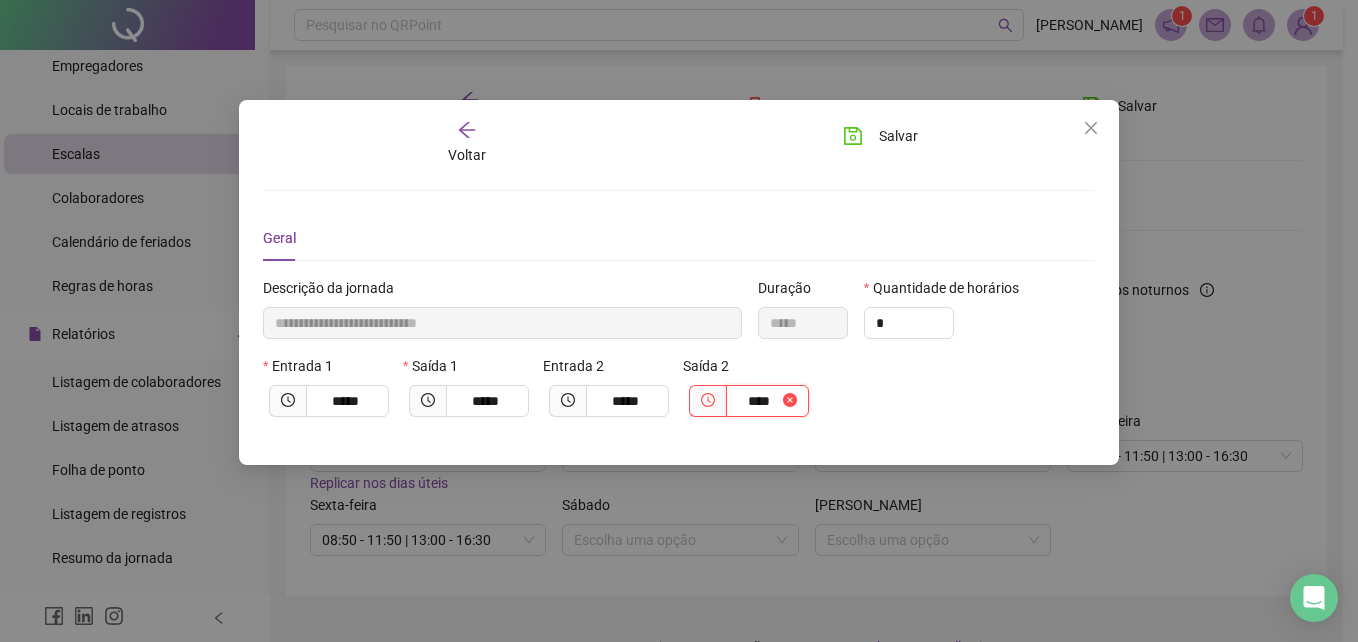type on "**********" 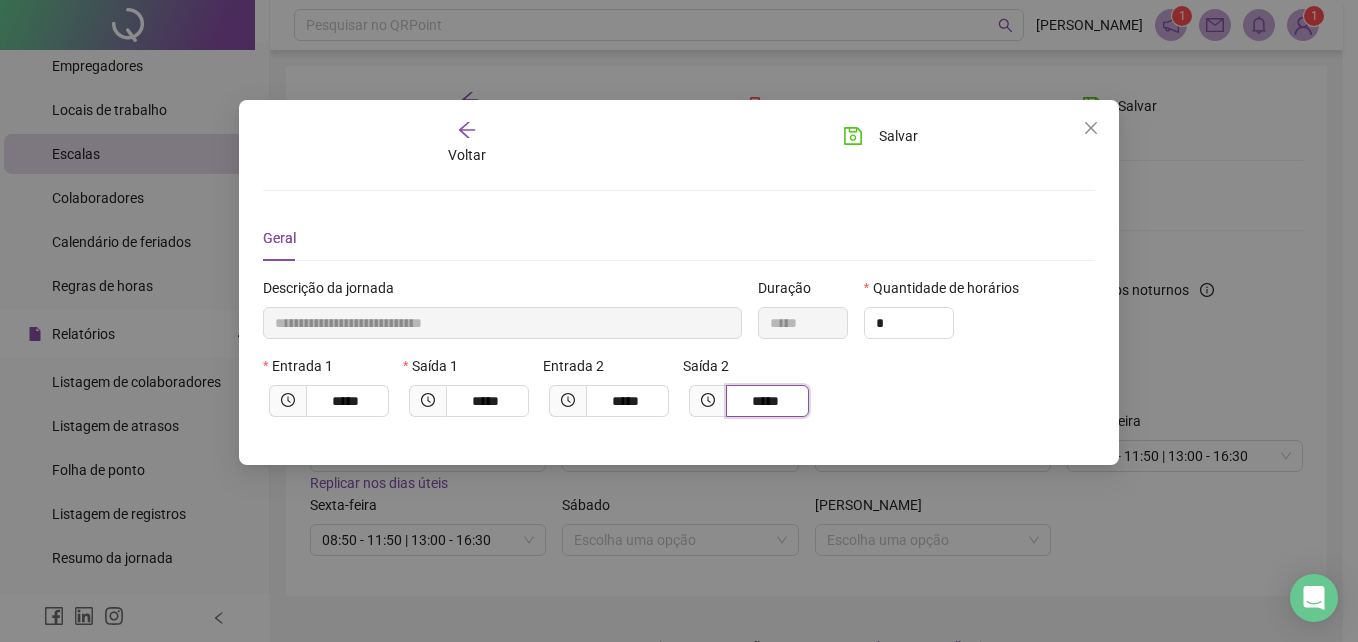 type on "*****" 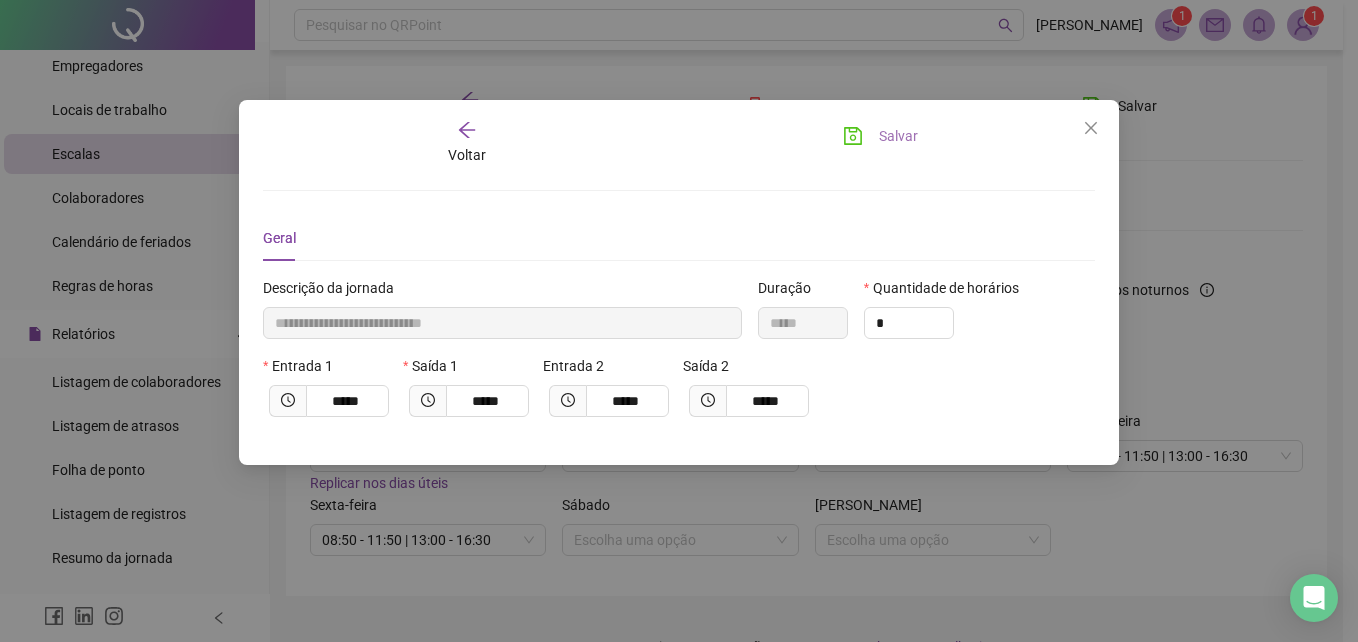 click on "Salvar" at bounding box center (880, 136) 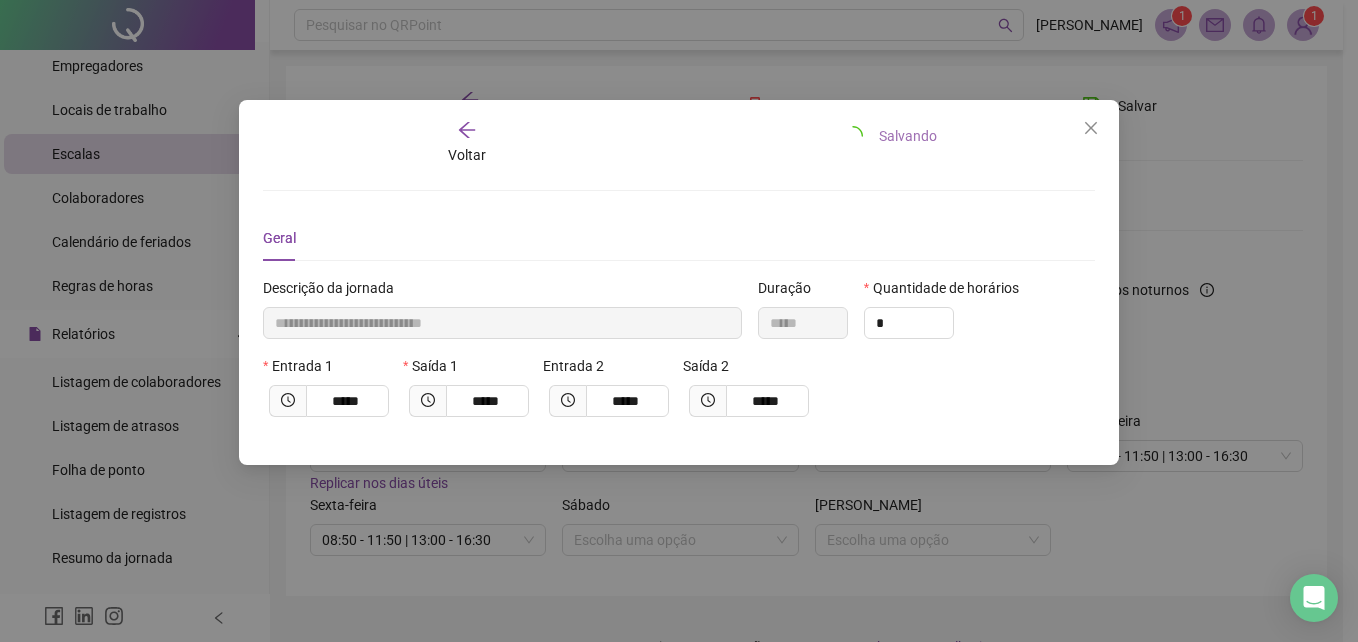 type 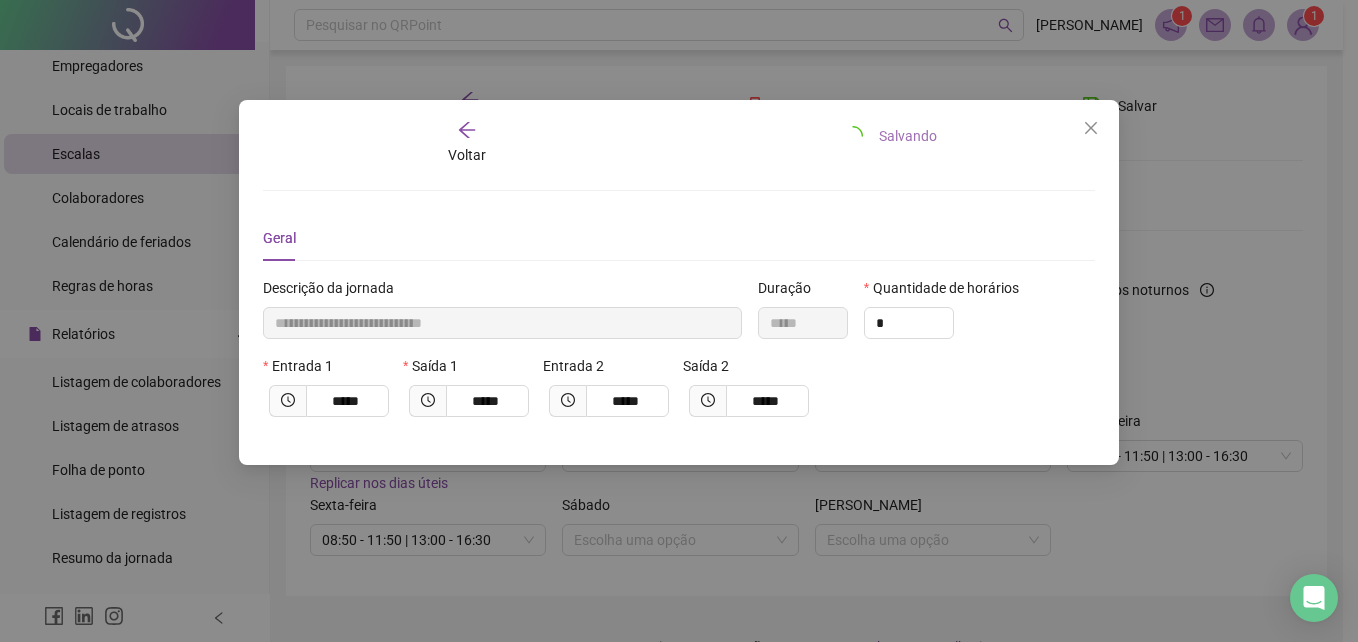 type 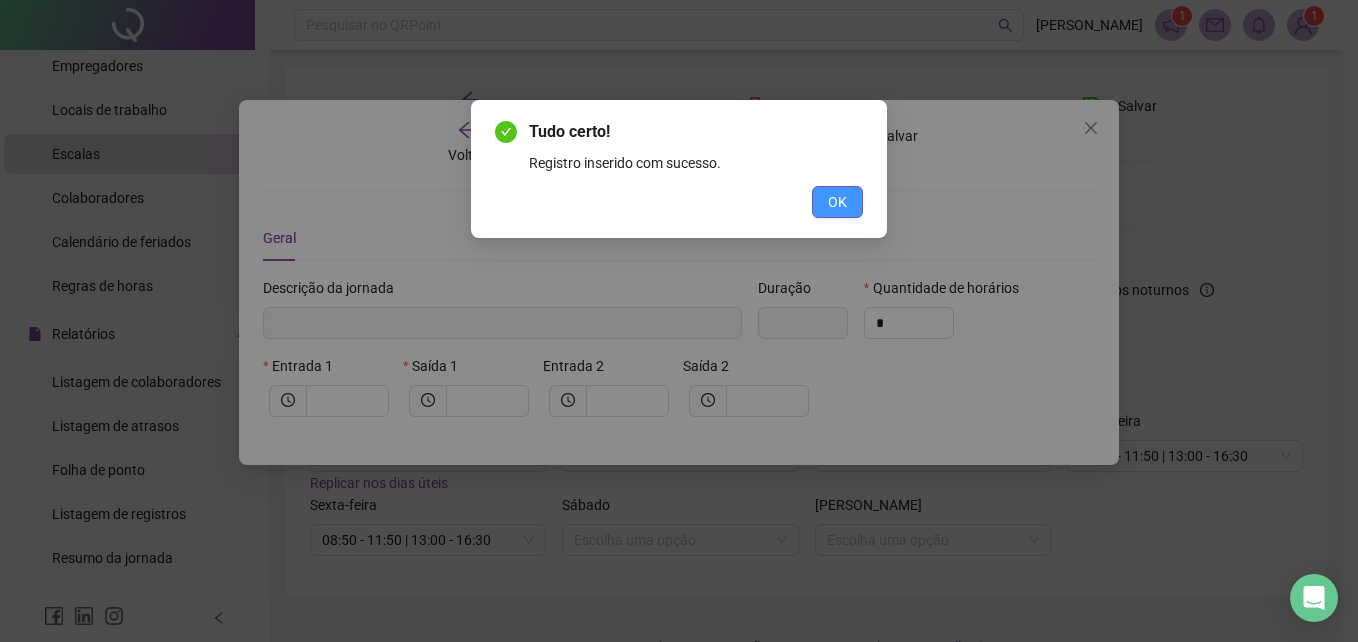 click on "OK" at bounding box center [837, 202] 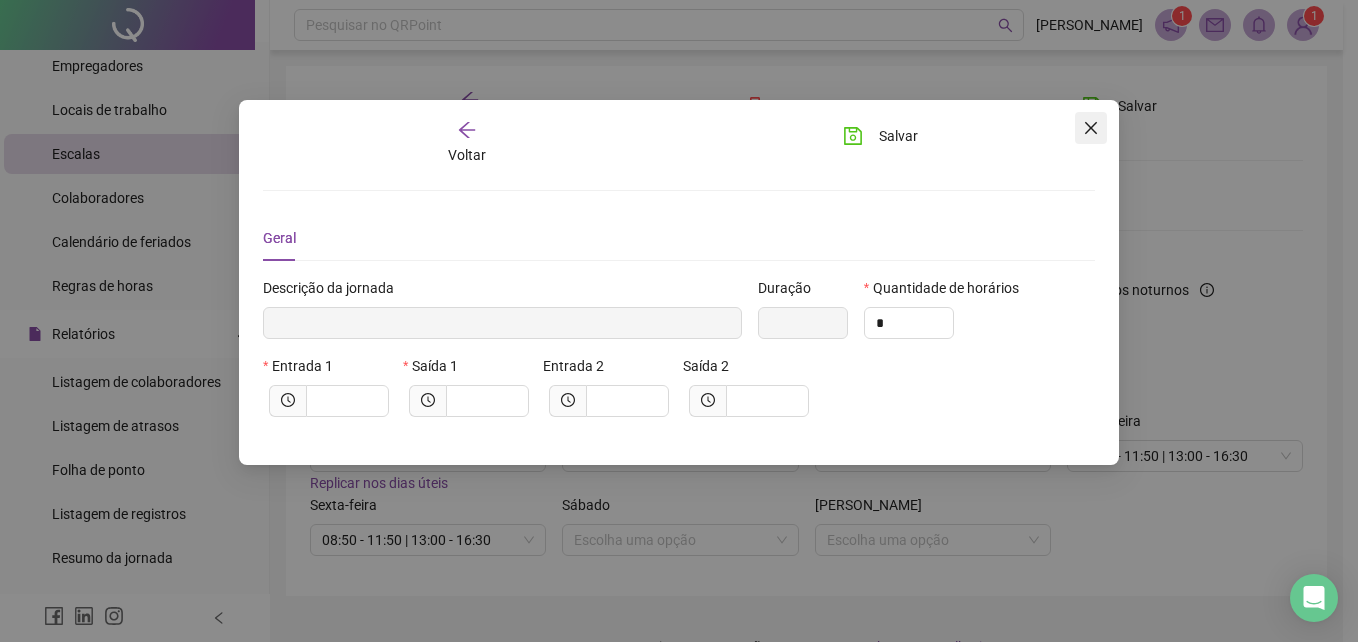click 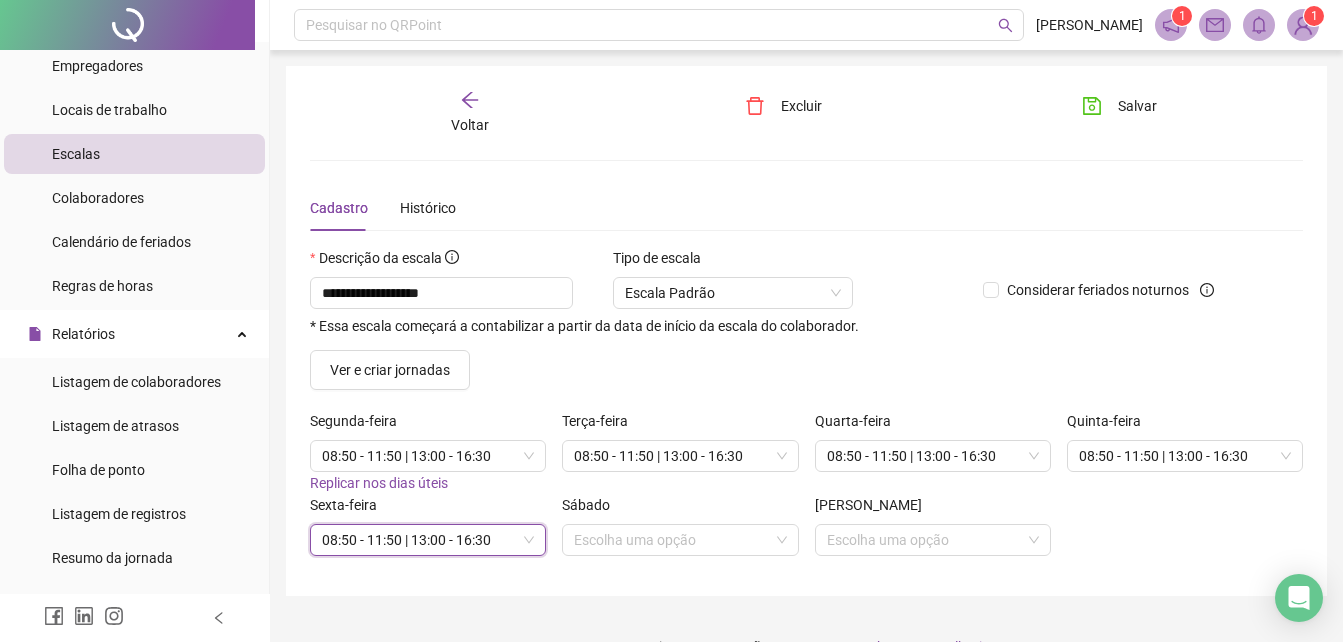 click on "08:50 - 11:50 | 13:00 - 16:30" at bounding box center [428, 540] 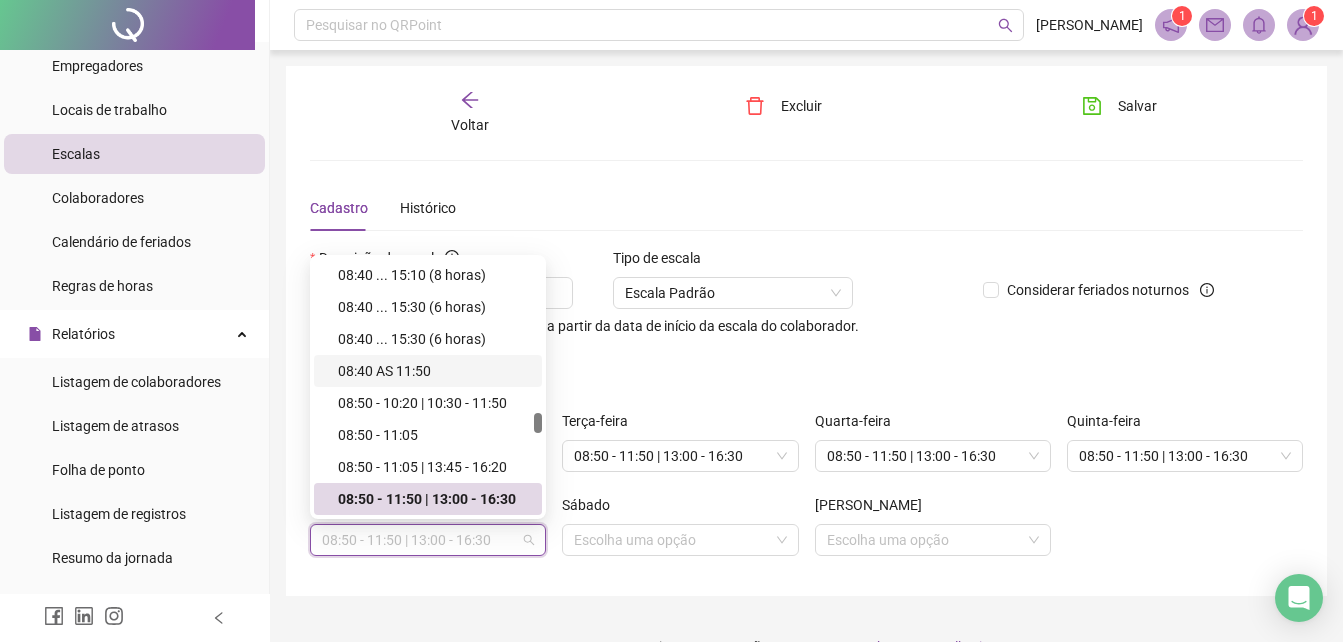 scroll, scrollTop: 22182, scrollLeft: 0, axis: vertical 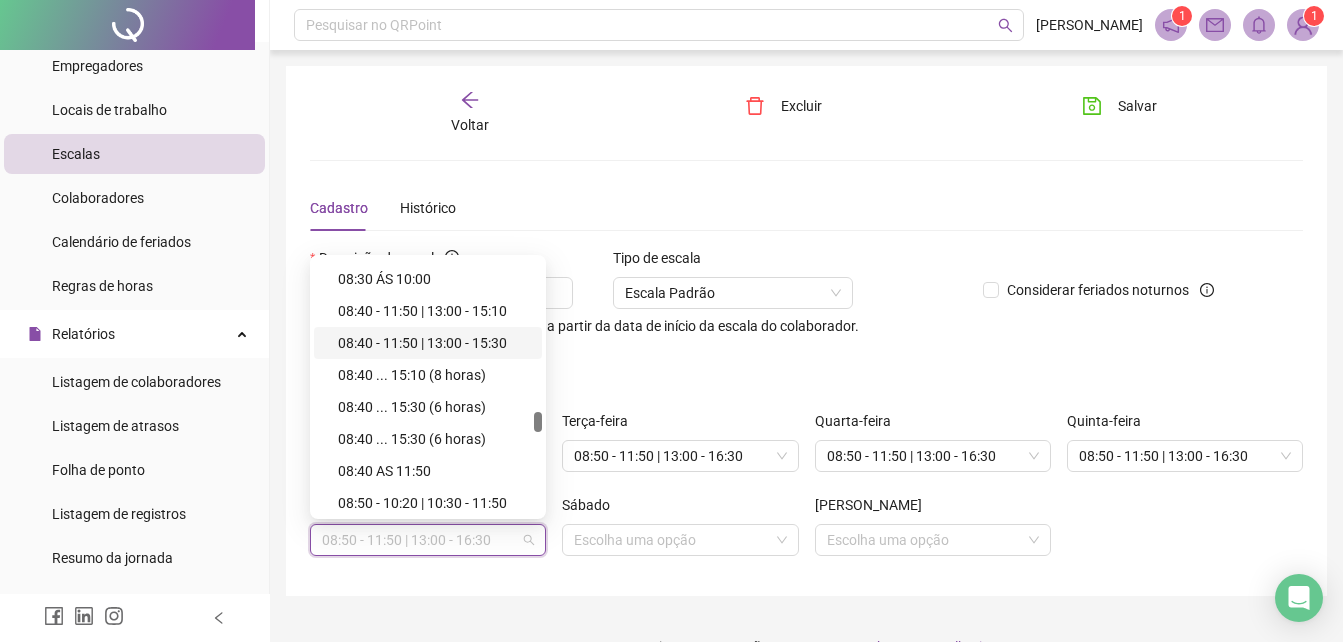 click on "08:40 - 11:50 | 13:00 - 15:30" at bounding box center (434, 343) 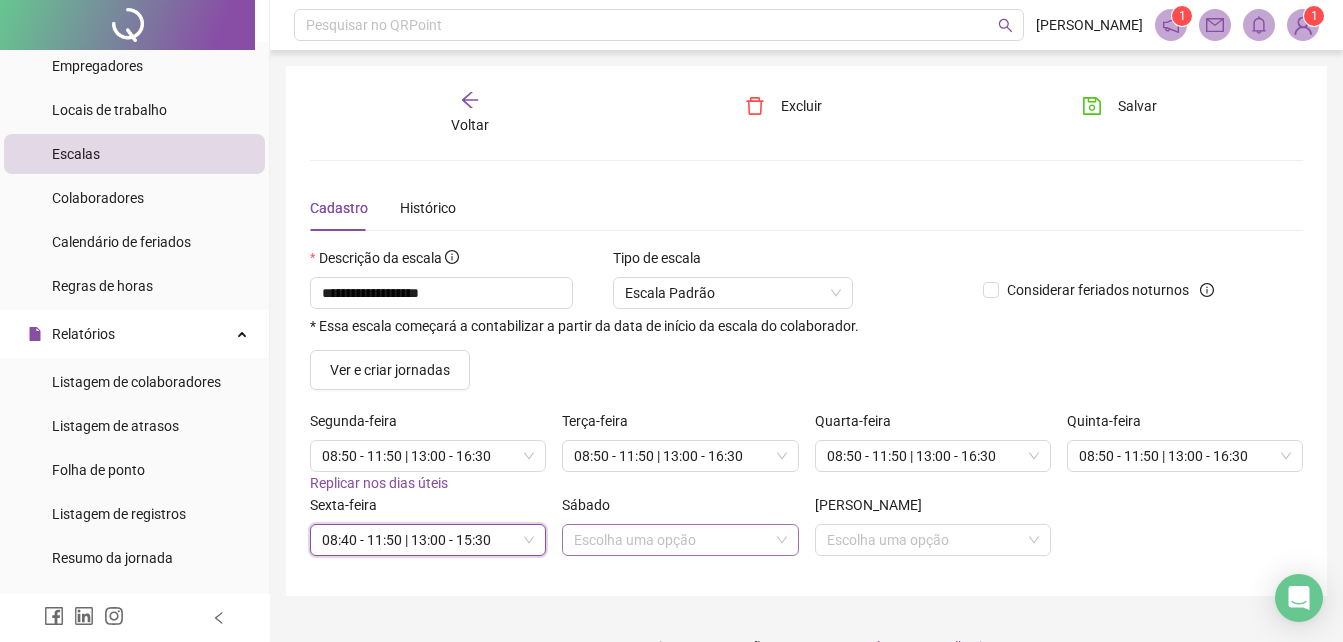 click at bounding box center [674, 540] 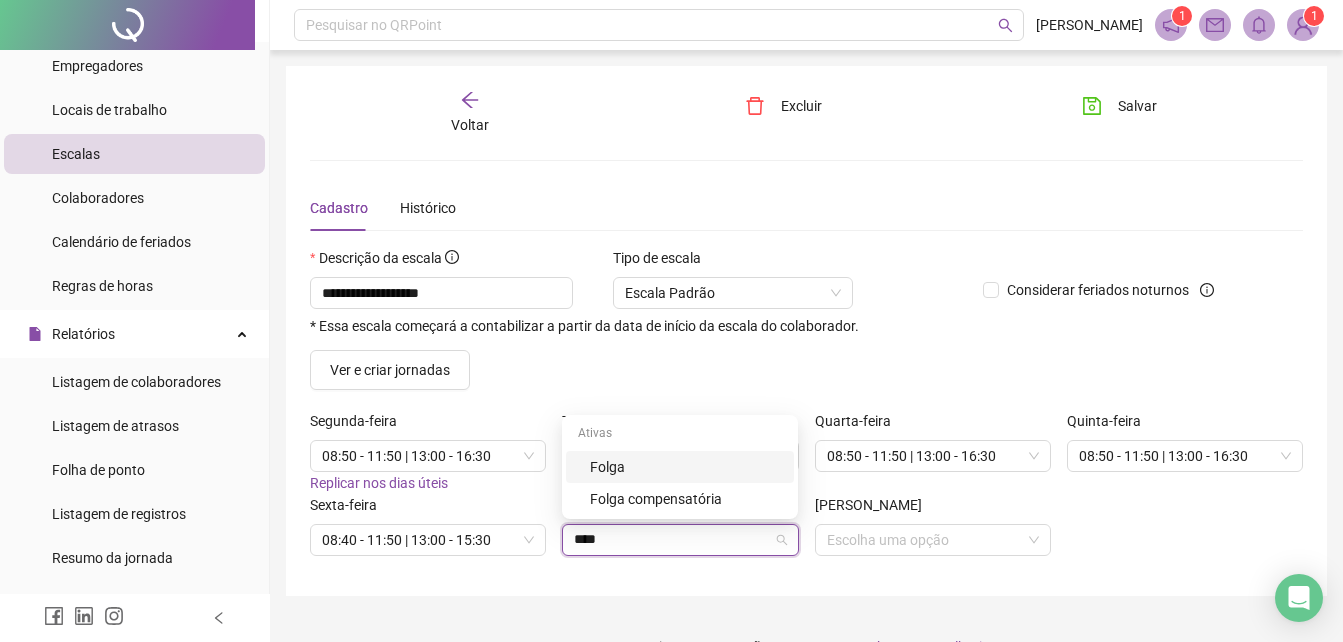 type on "*****" 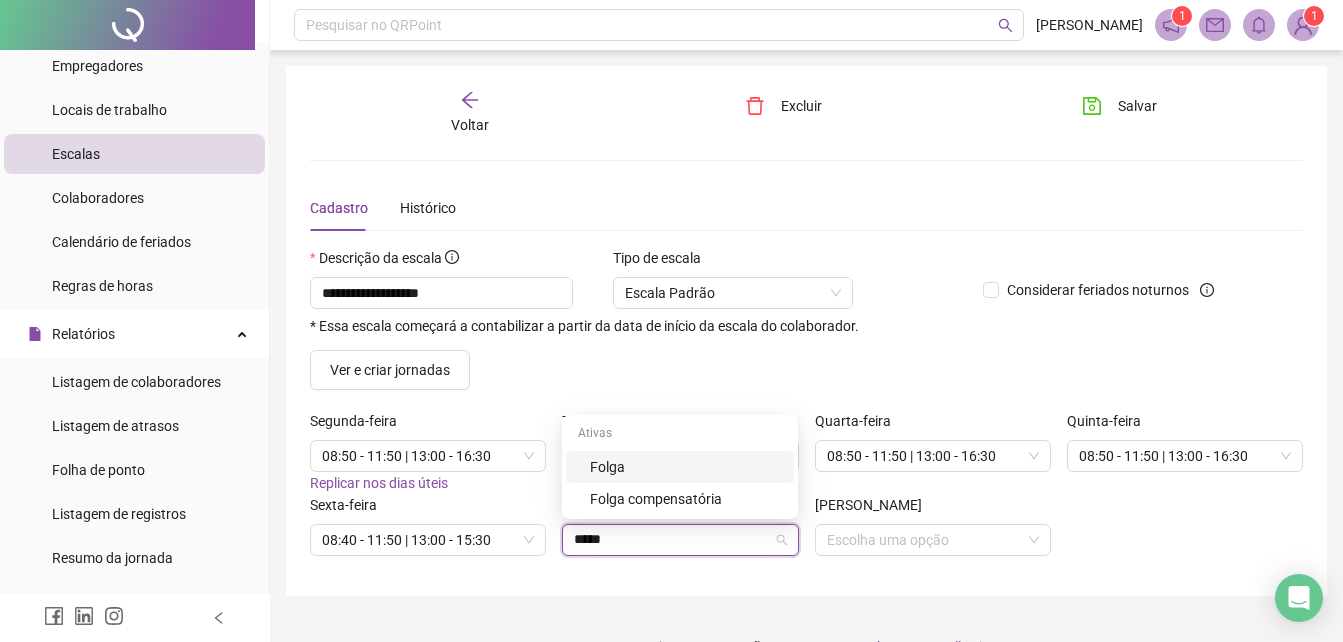 click on "Folga" at bounding box center (686, 467) 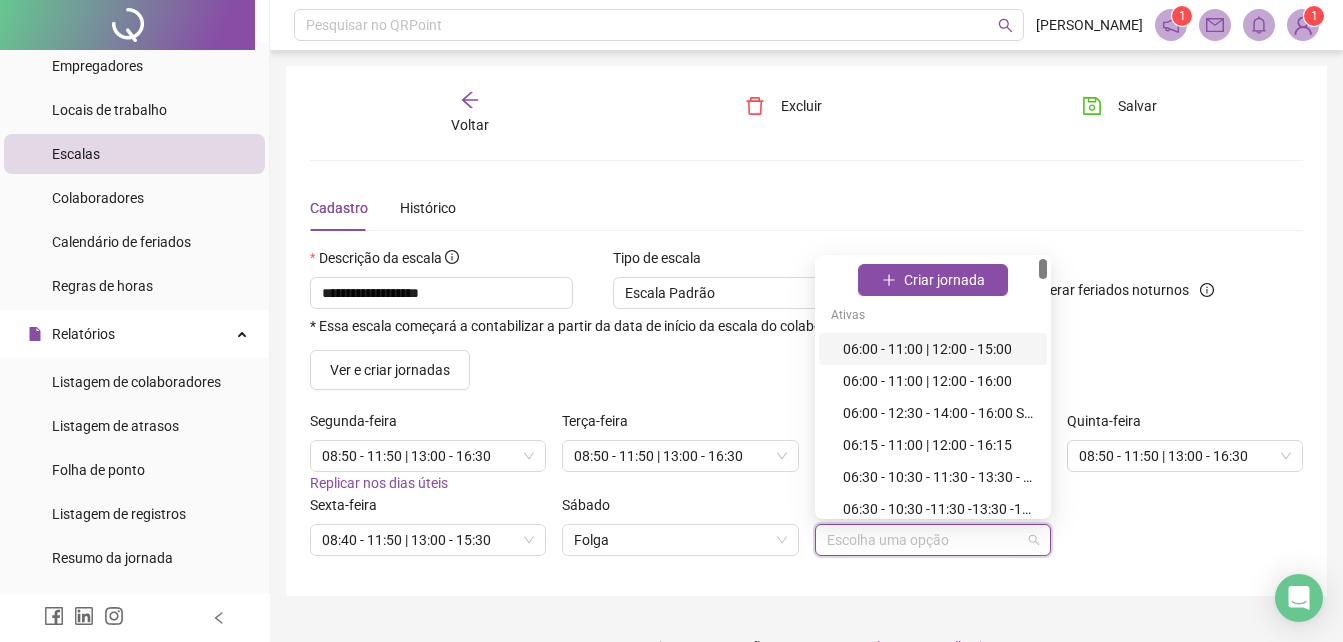 click at bounding box center (927, 540) 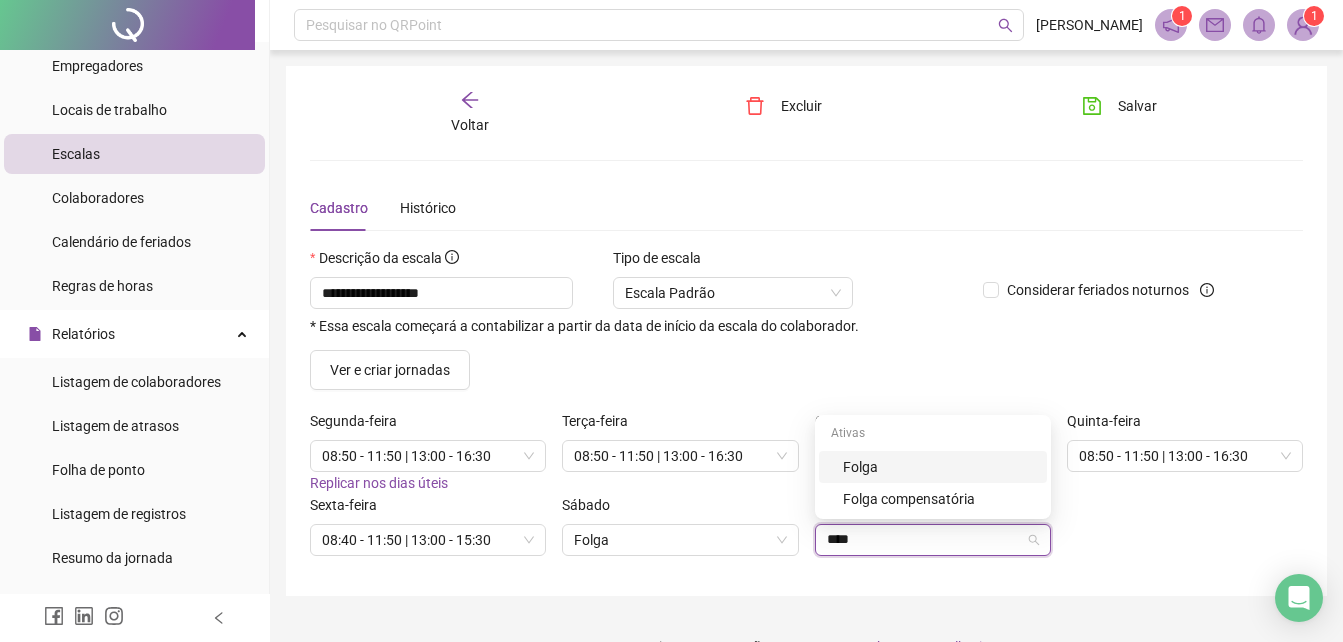 type on "*****" 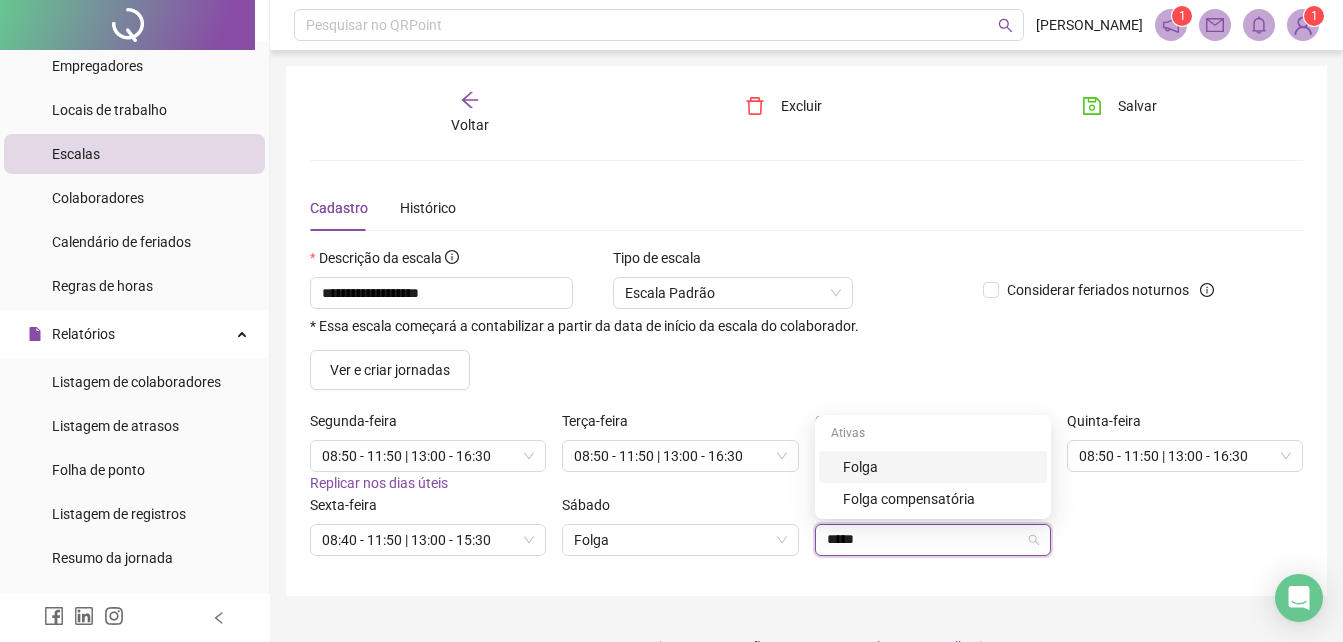 click on "Folga" at bounding box center (939, 467) 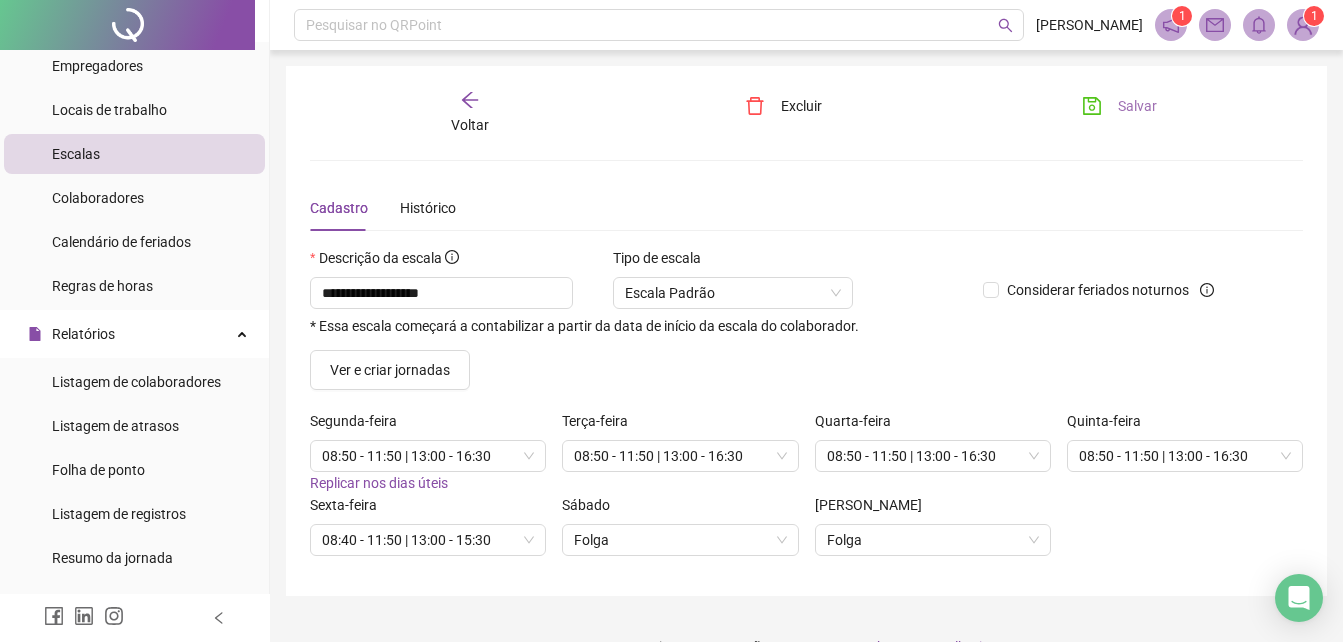 click on "Salvar" at bounding box center [1137, 106] 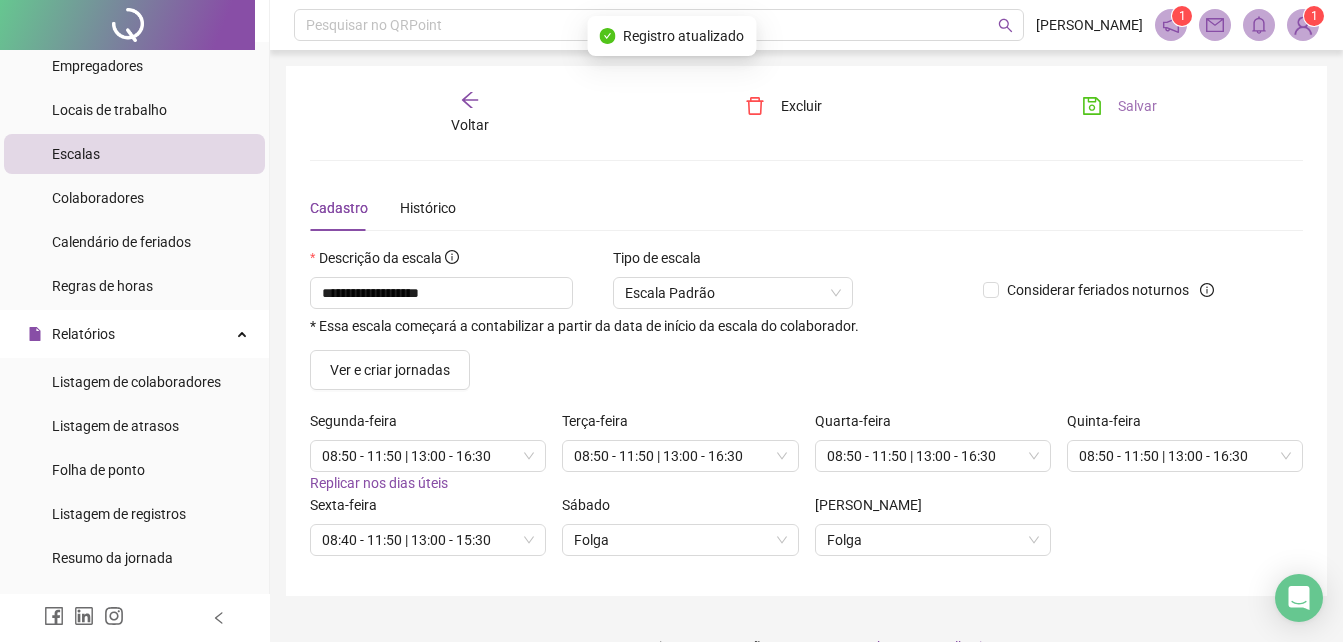 click on "Salvar" at bounding box center [1119, 106] 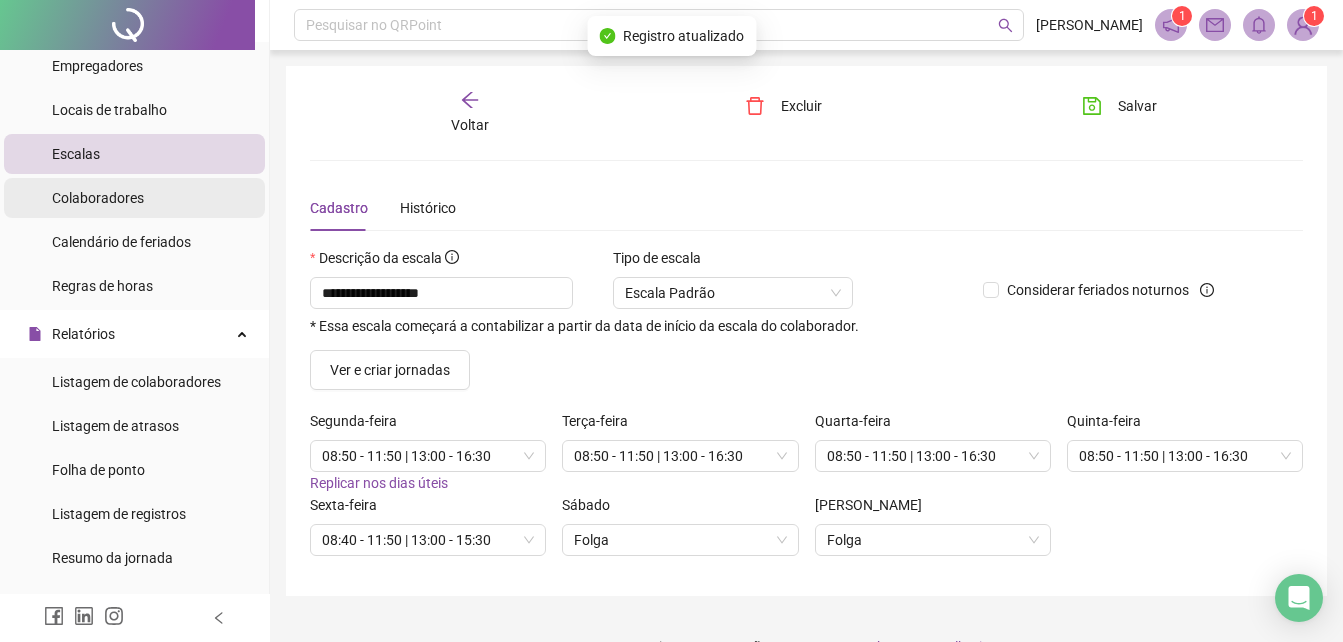click on "Colaboradores" at bounding box center [134, 198] 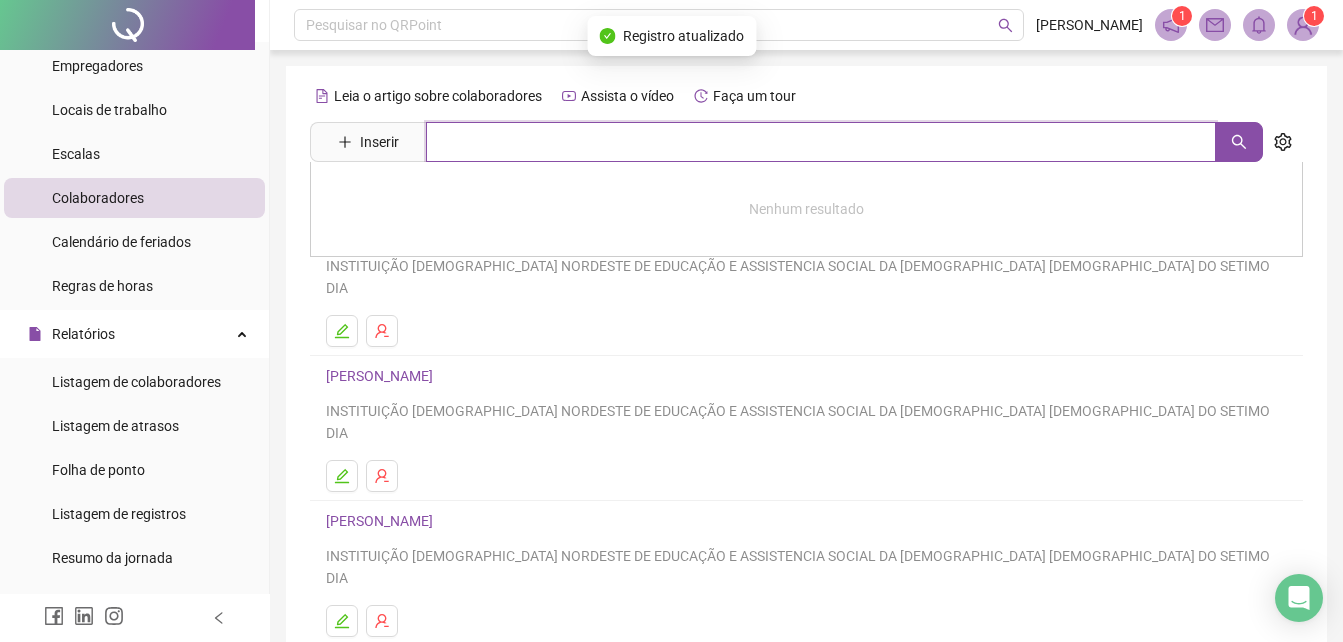 click at bounding box center (821, 142) 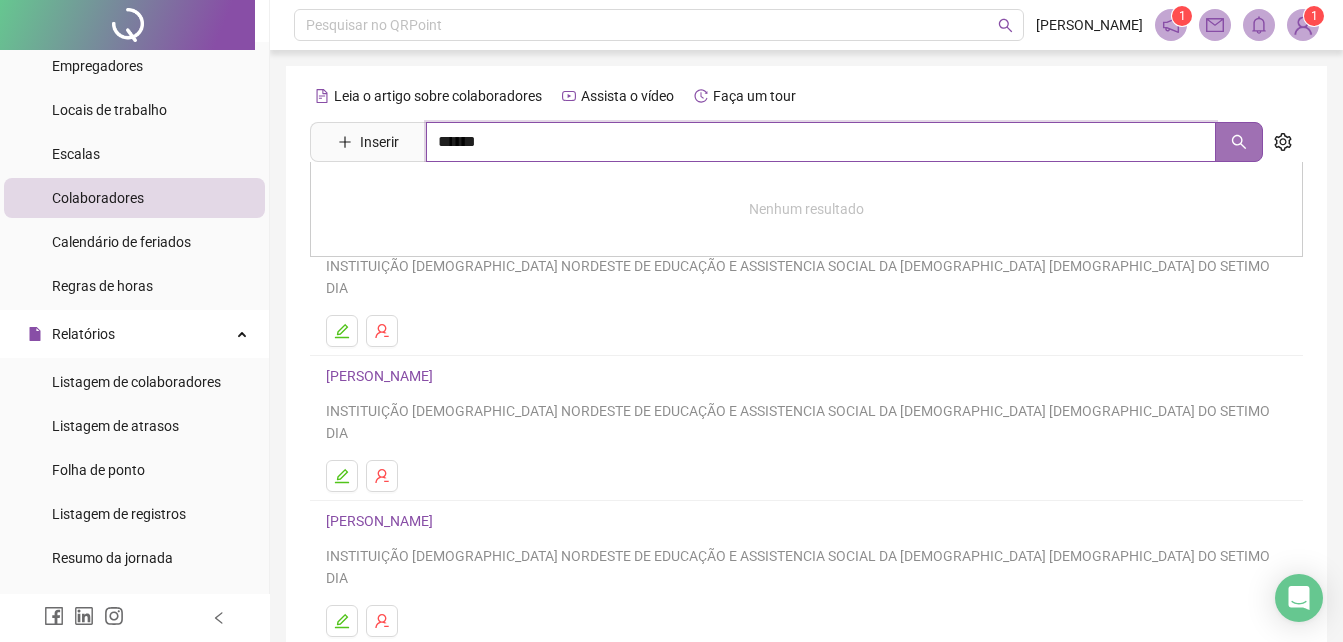 click at bounding box center [1239, 142] 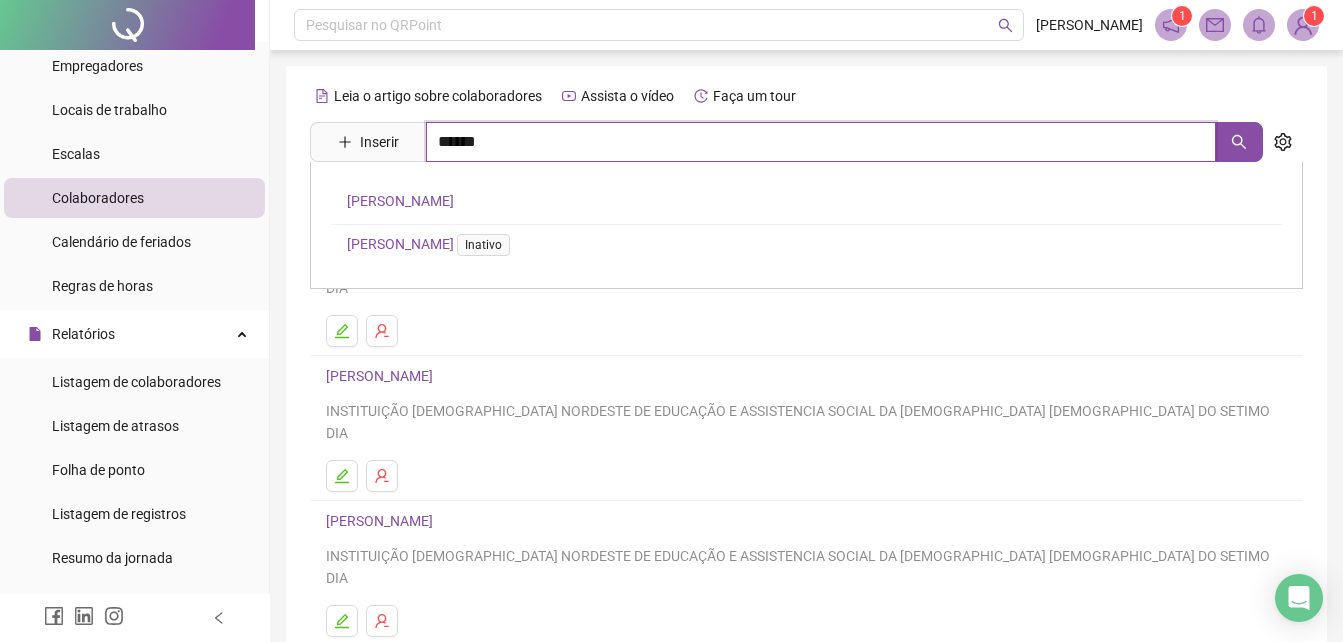type on "******" 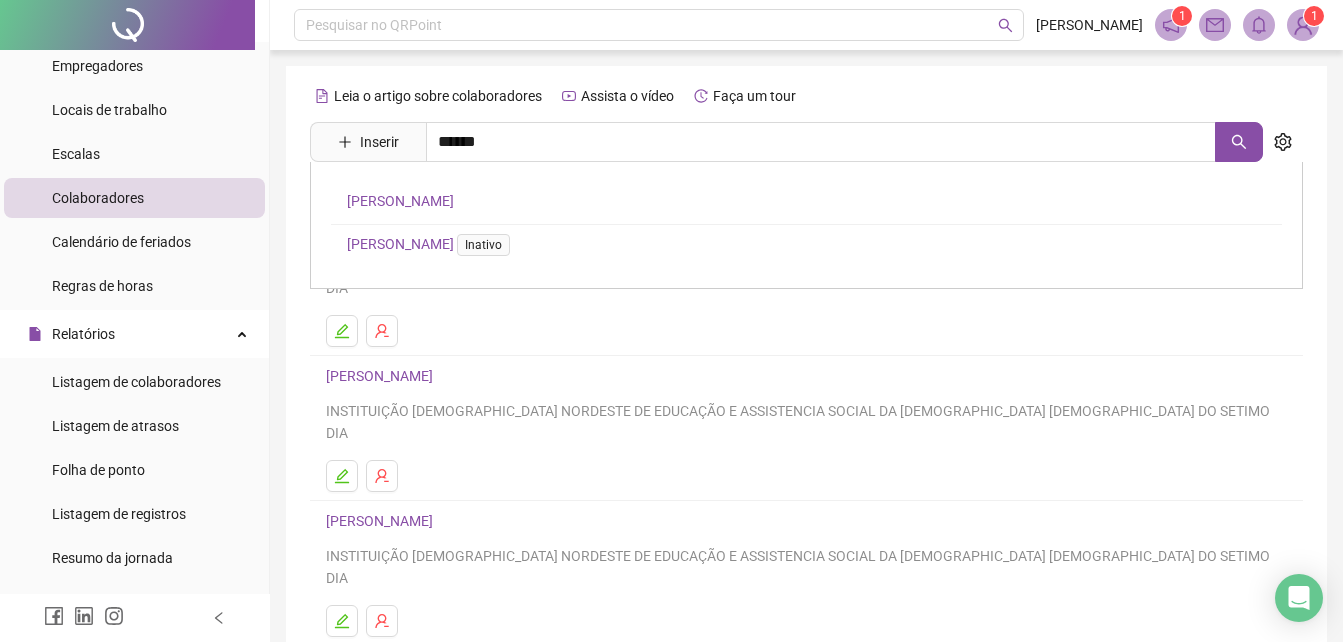 click on "[PERSON_NAME]" at bounding box center (400, 201) 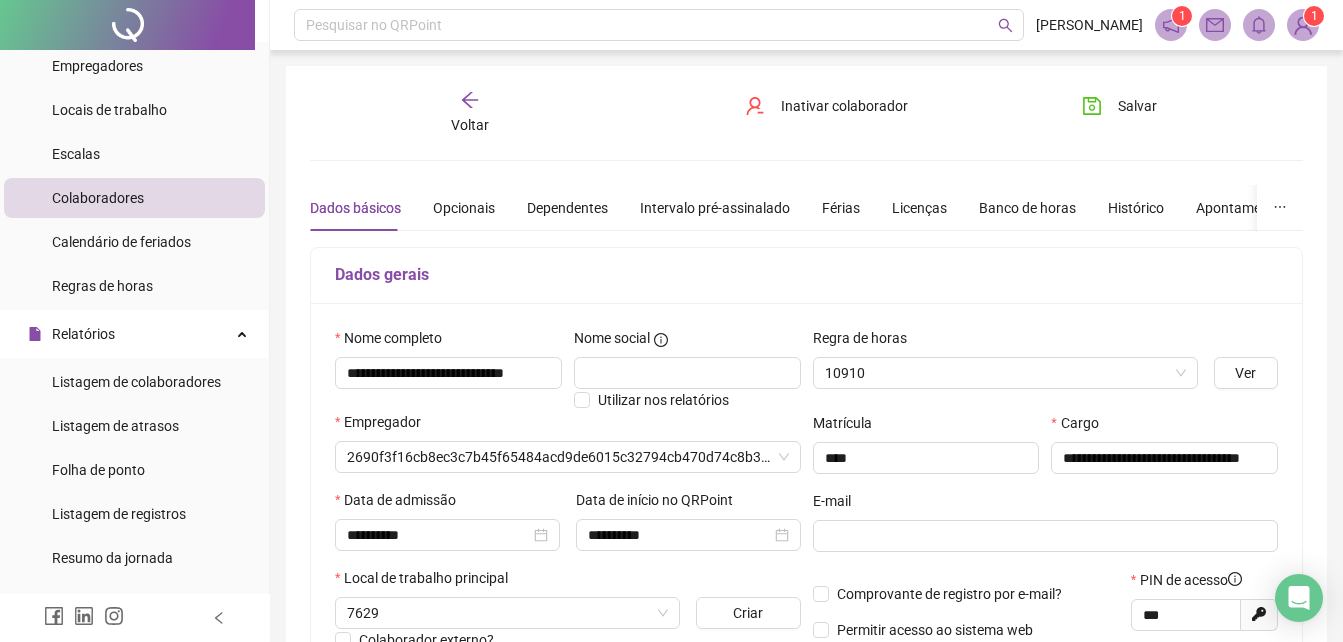 type on "**********" 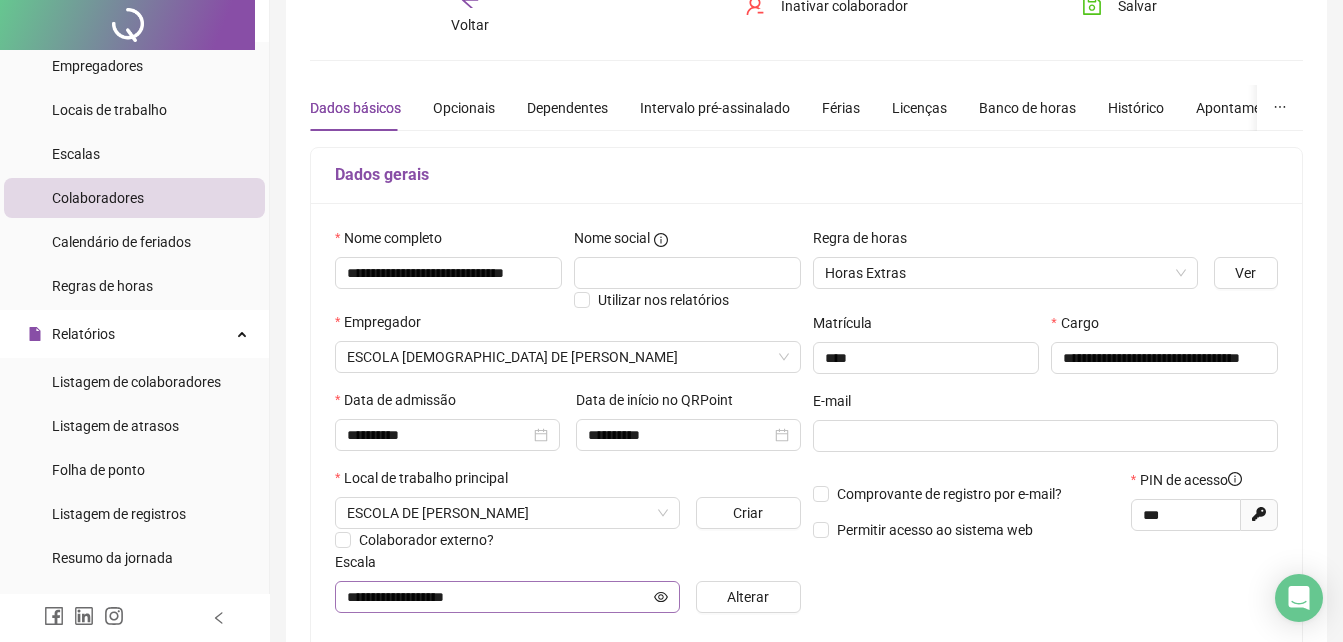 scroll, scrollTop: 200, scrollLeft: 0, axis: vertical 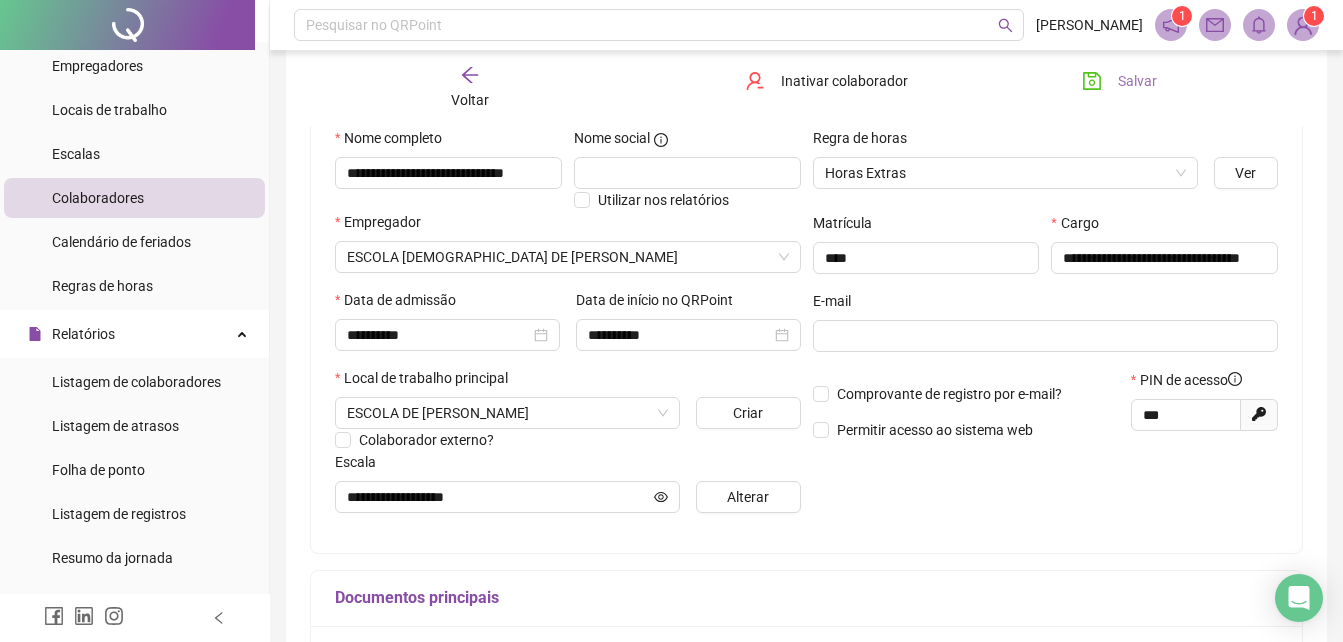 click on "Salvar" at bounding box center [1137, 81] 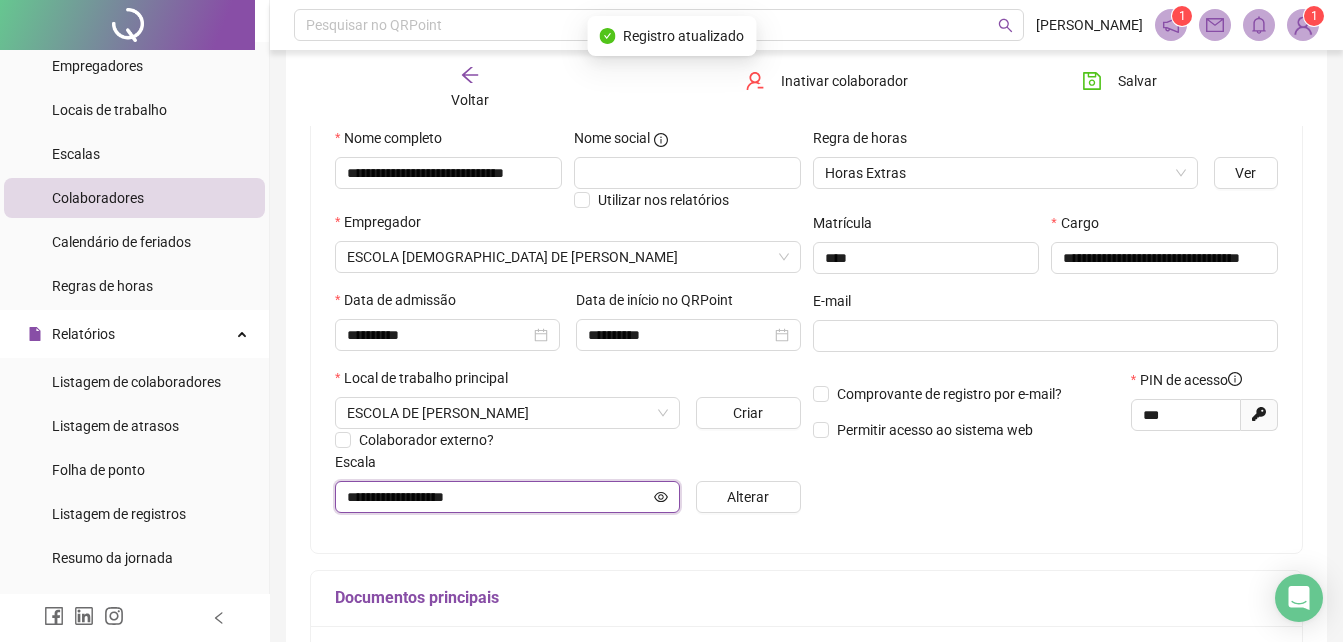 click 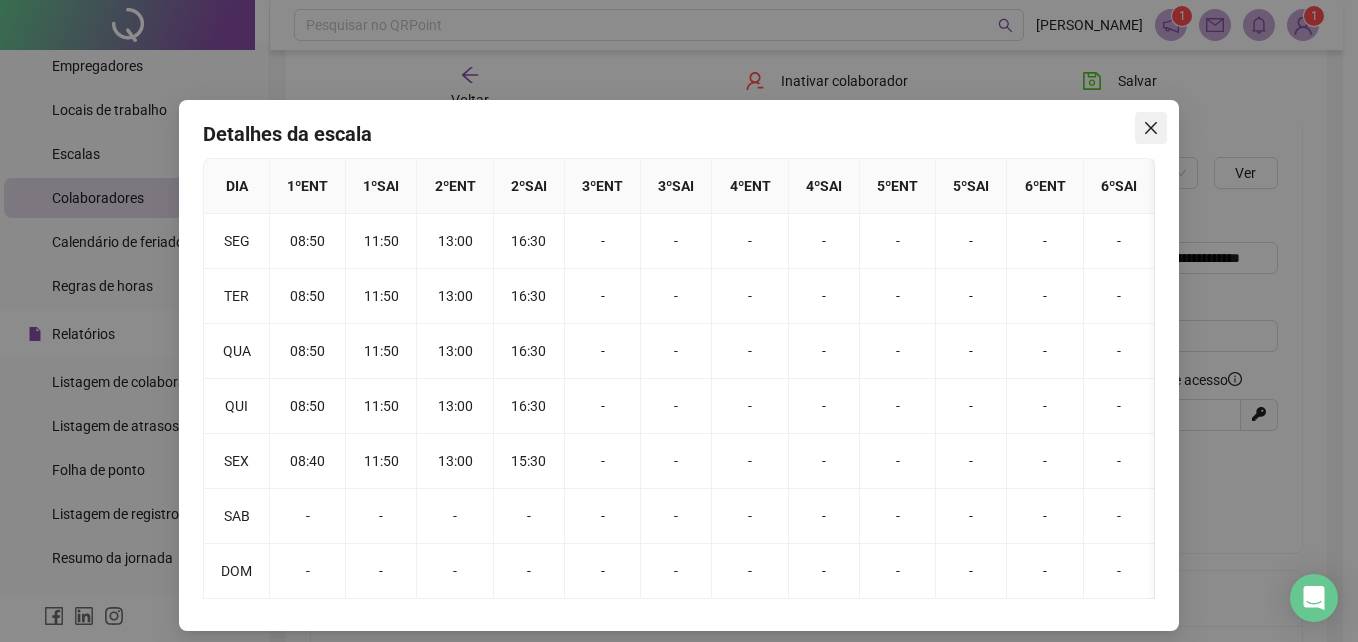 click 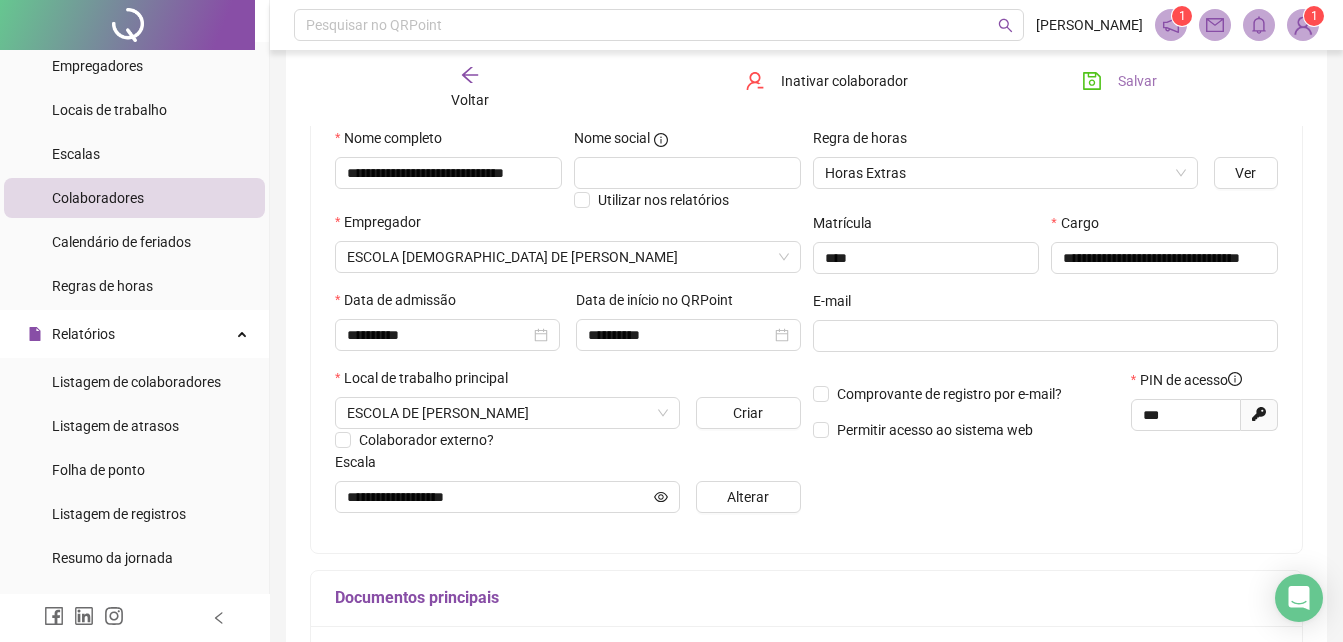 click on "Salvar" at bounding box center (1137, 81) 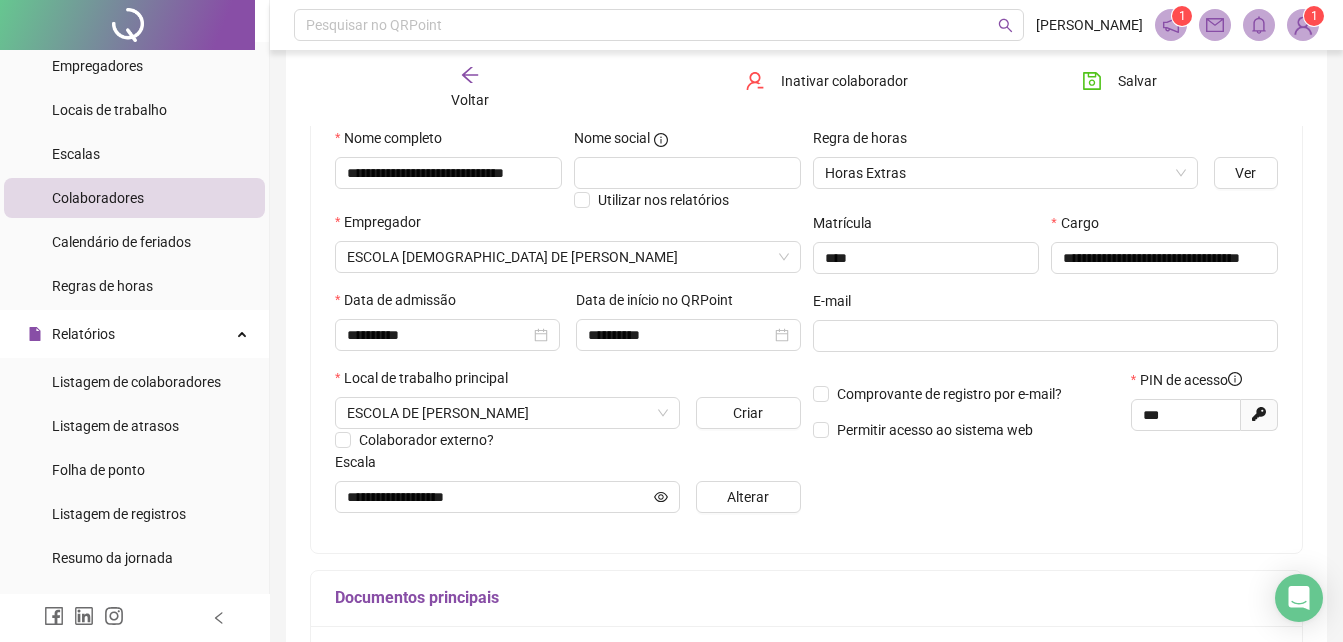 drag, startPoint x: 482, startPoint y: 78, endPoint x: 472, endPoint y: 113, distance: 36.40055 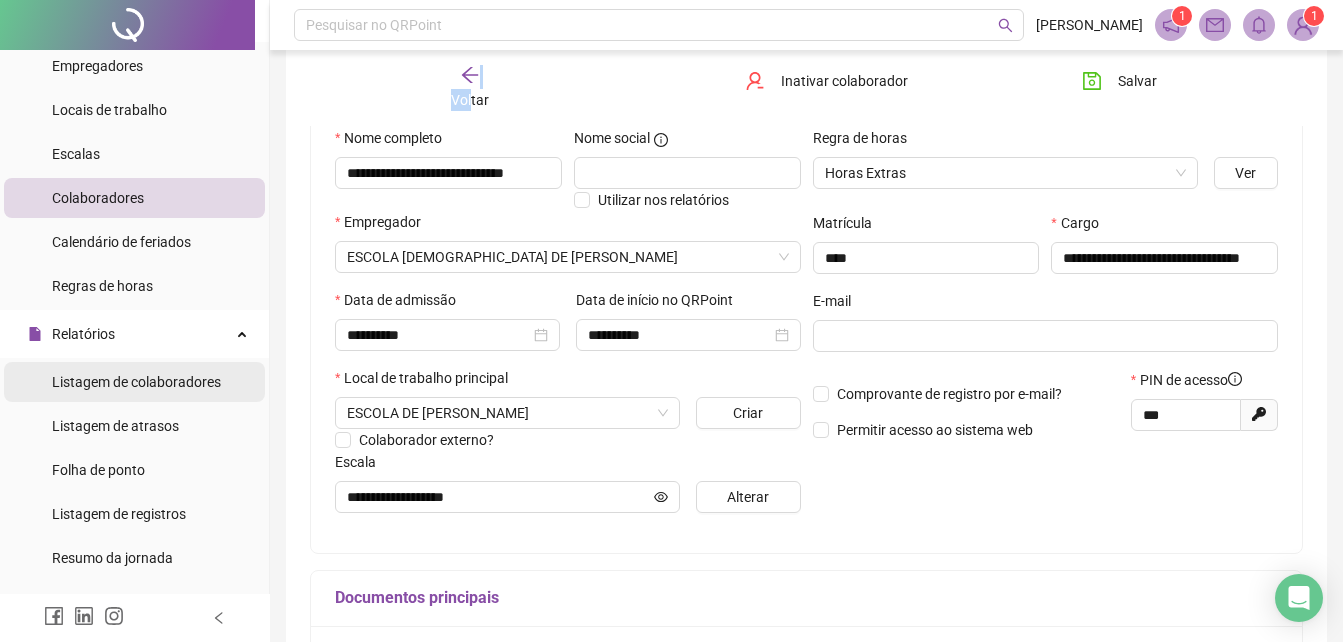 scroll, scrollTop: 300, scrollLeft: 0, axis: vertical 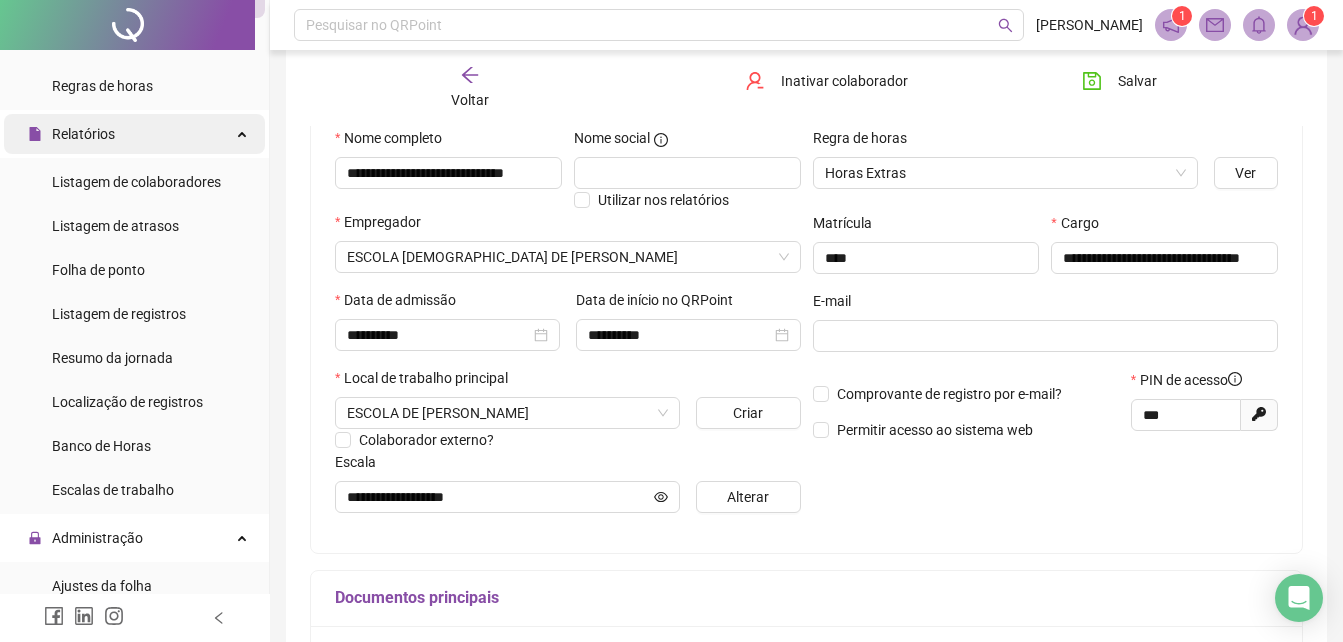 click on "Página inicial Cadastros Empregadores Locais de trabalho Escalas Colaboradores Calendário de feriados Regras de horas Relatórios Listagem de colaboradores Listagem de atrasos Folha de ponto Listagem de registros Resumo da jornada Localização de registros Banco de Horas Escalas de trabalho Administração Ajustes da folha Ajustes rápidos Análise de inconsistências Controle de registros de ponto Gestão de solicitações Ocorrências Validar protocolo Link para Registro Rápido Aceite de uso Atestado técnico Gerar QRCode Central de ajuda Clube QR - Beneficios" at bounding box center (135, 446) 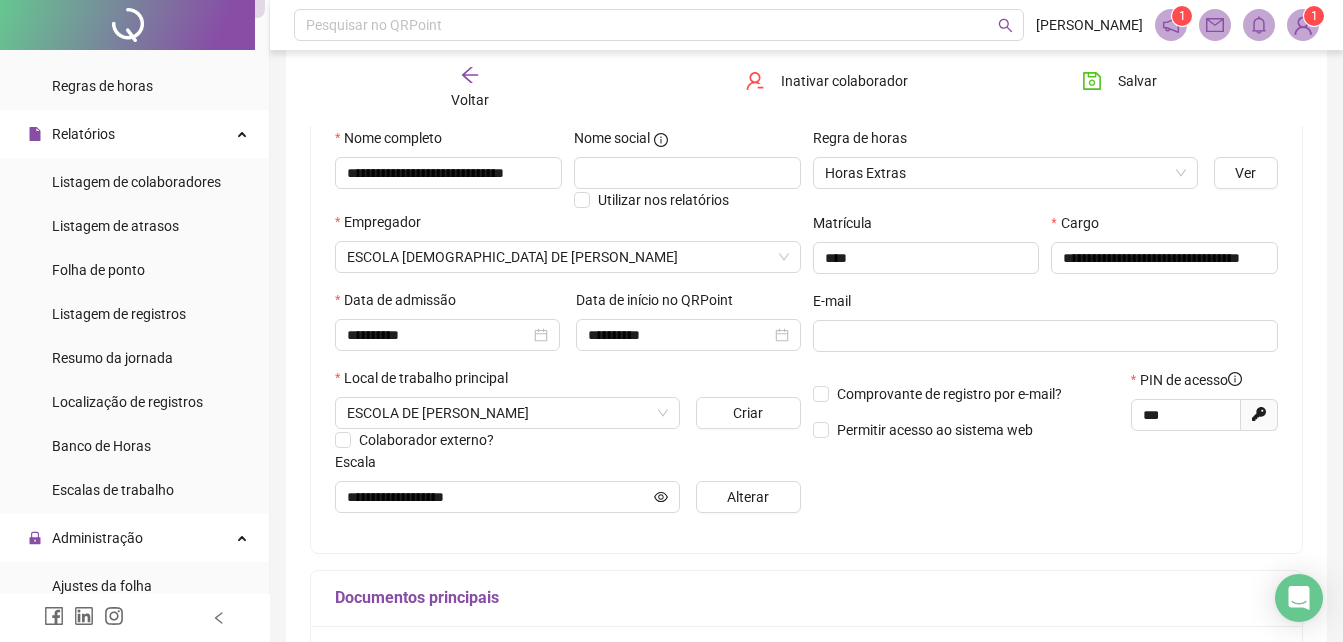 click on "Página inicial Cadastros Empregadores Locais de trabalho Escalas Colaboradores Calendário de feriados Regras de horas Relatórios Listagem de colaboradores Listagem de atrasos Folha de ponto Listagem de registros Resumo da jornada Localização de registros Banco de Horas Escalas de trabalho Administração Ajustes da folha Ajustes rápidos Análise de inconsistências Controle de registros de ponto Gestão de solicitações Ocorrências Validar protocolo Link para Registro Rápido Aceite de uso Atestado técnico Gerar QRCode Central de ajuda Clube QR - Beneficios" at bounding box center (135, 446) 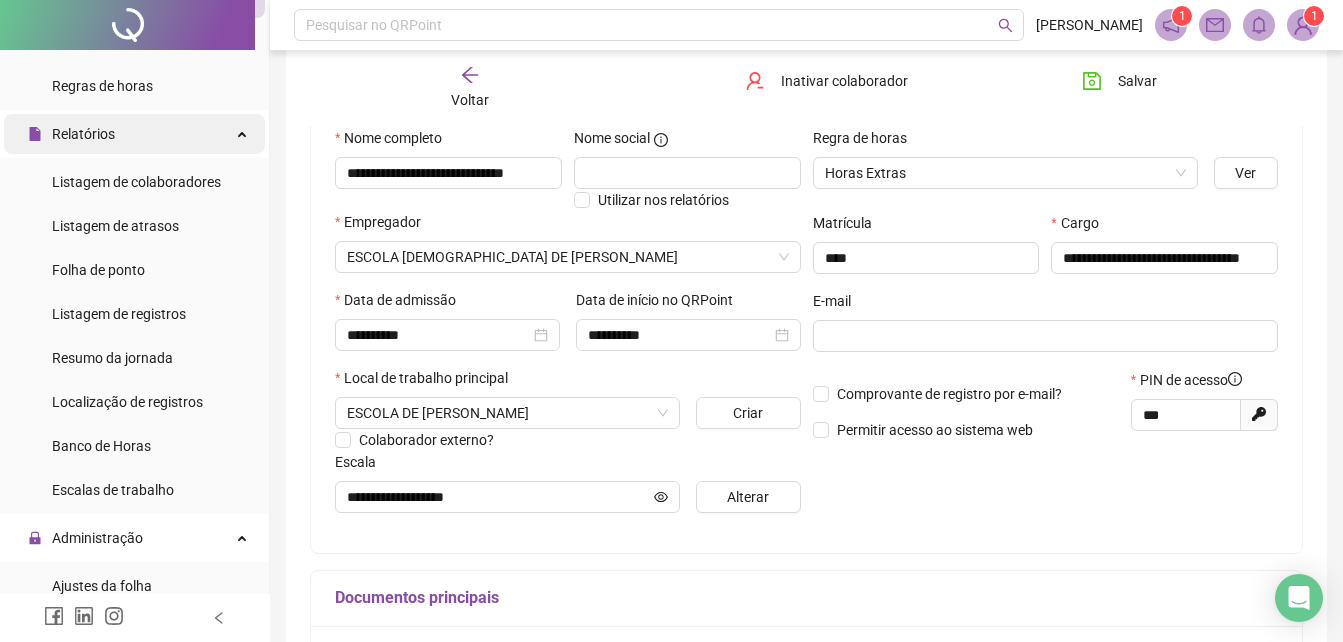 click on "Relatórios" at bounding box center [134, 134] 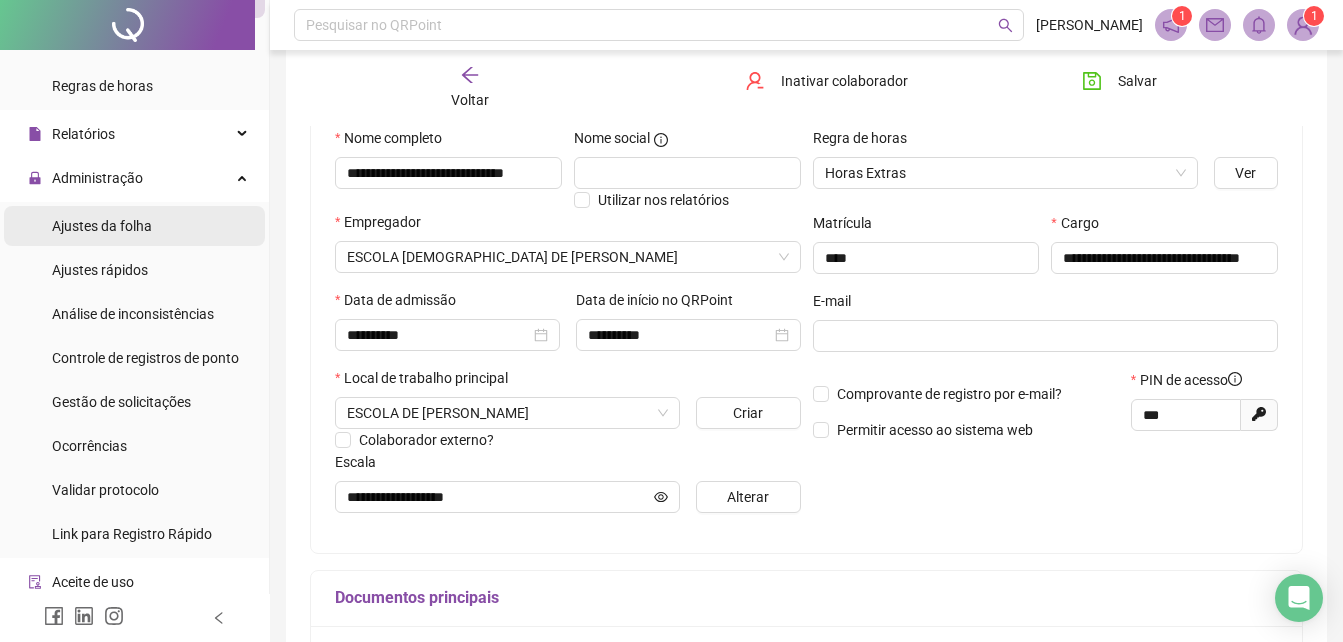 click on "Ajustes da folha" at bounding box center (134, 226) 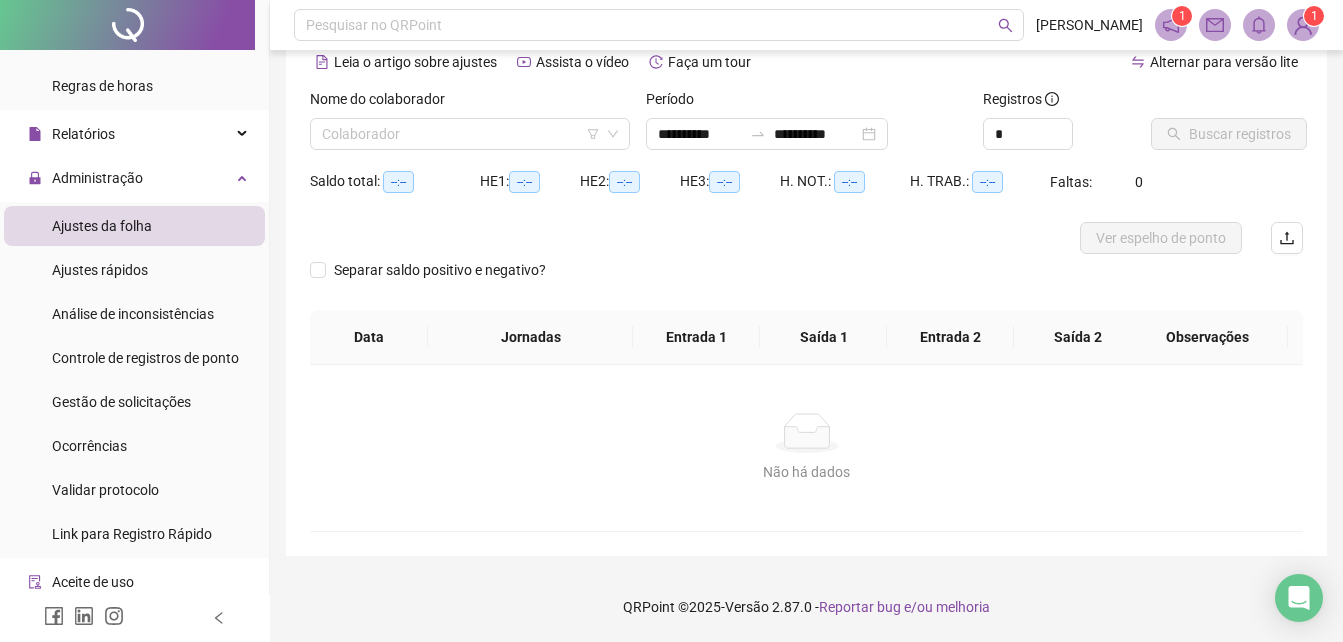 scroll, scrollTop: 96, scrollLeft: 0, axis: vertical 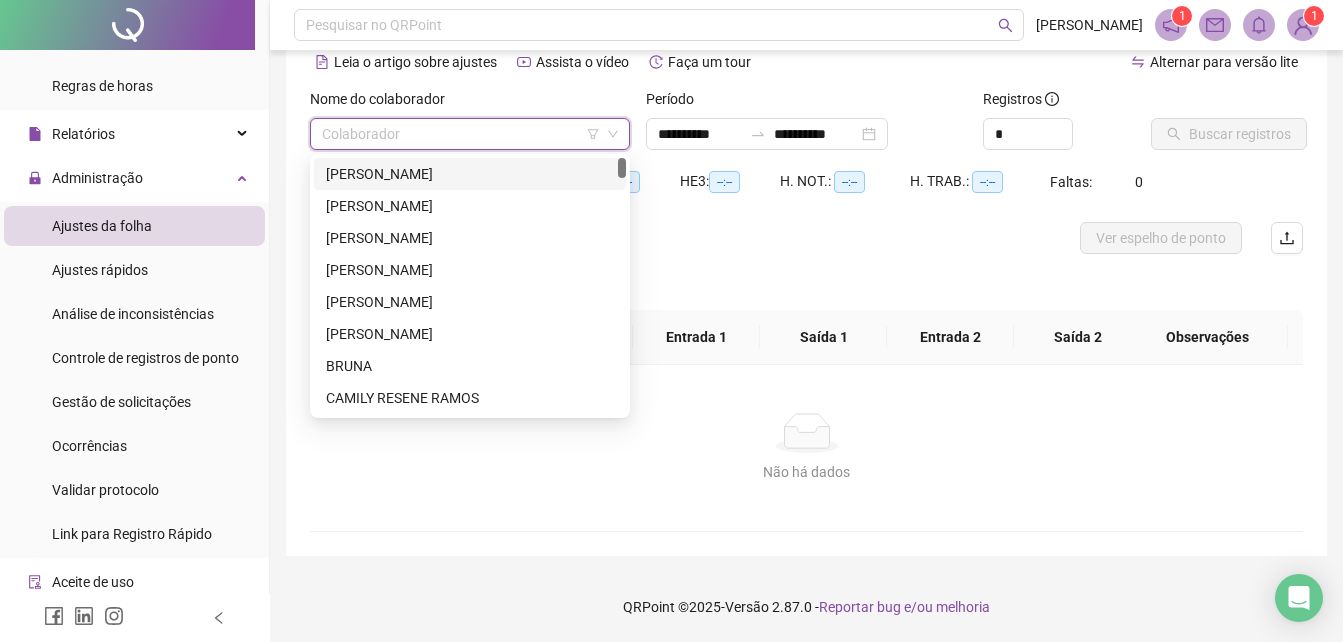 click at bounding box center (464, 134) 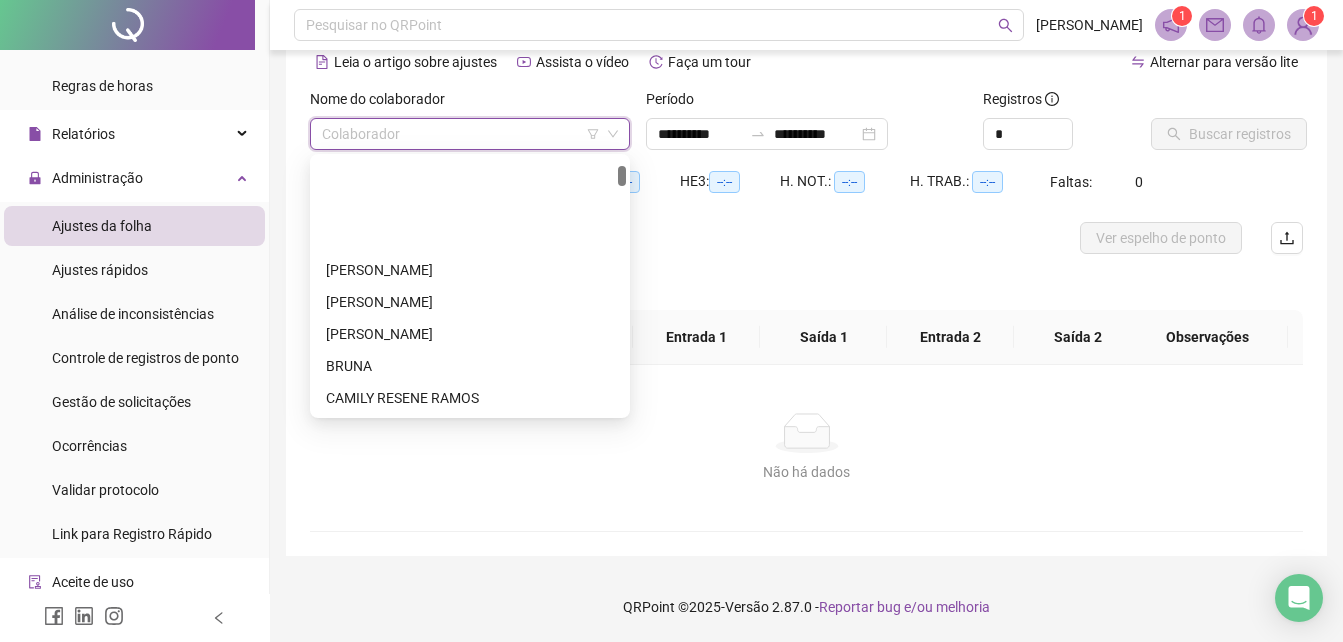 scroll, scrollTop: 0, scrollLeft: 0, axis: both 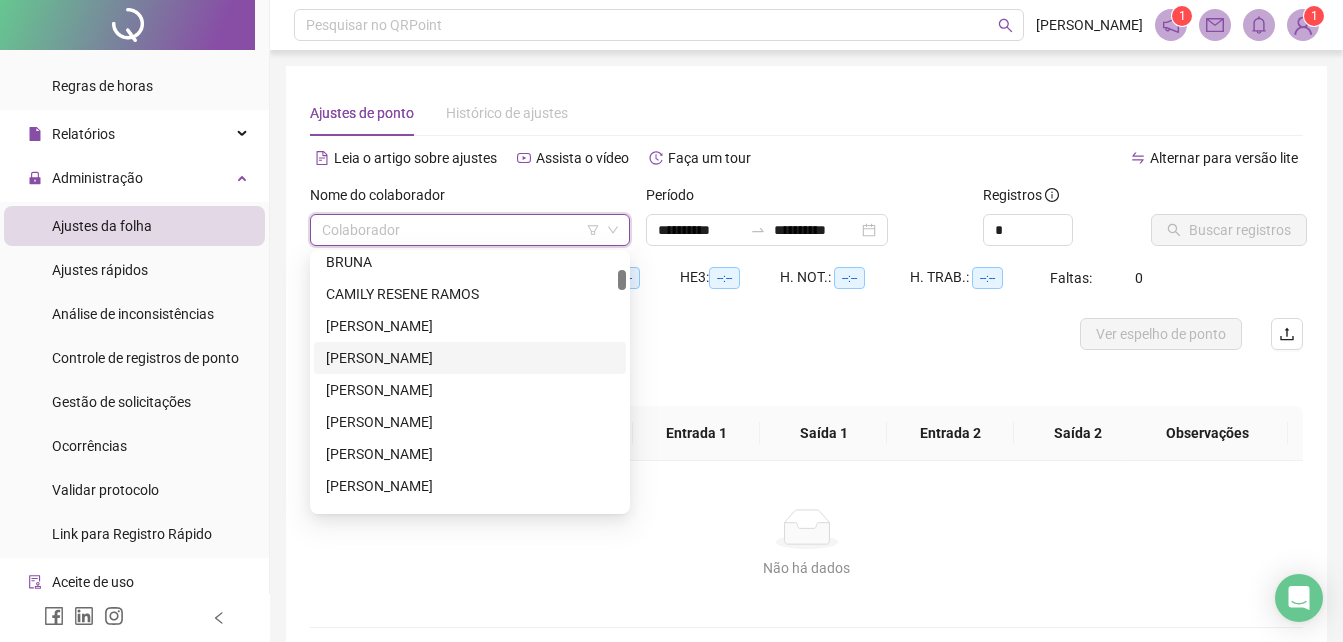 click on "[PERSON_NAME]" at bounding box center (470, 358) 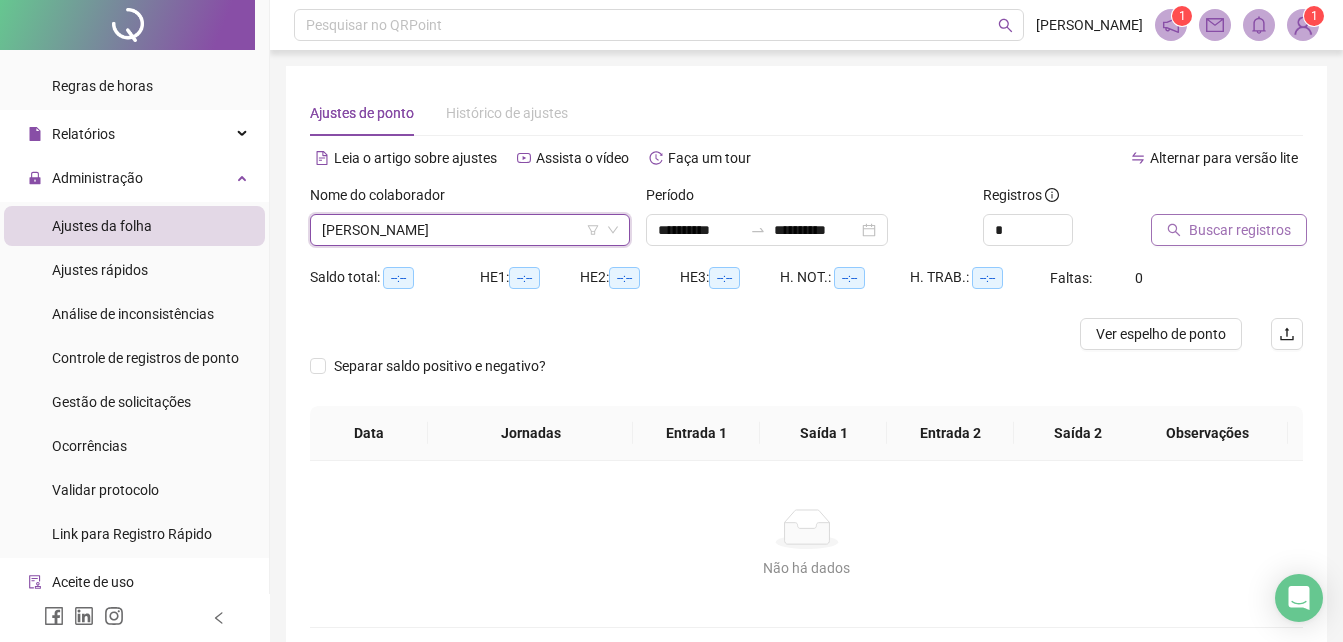 click 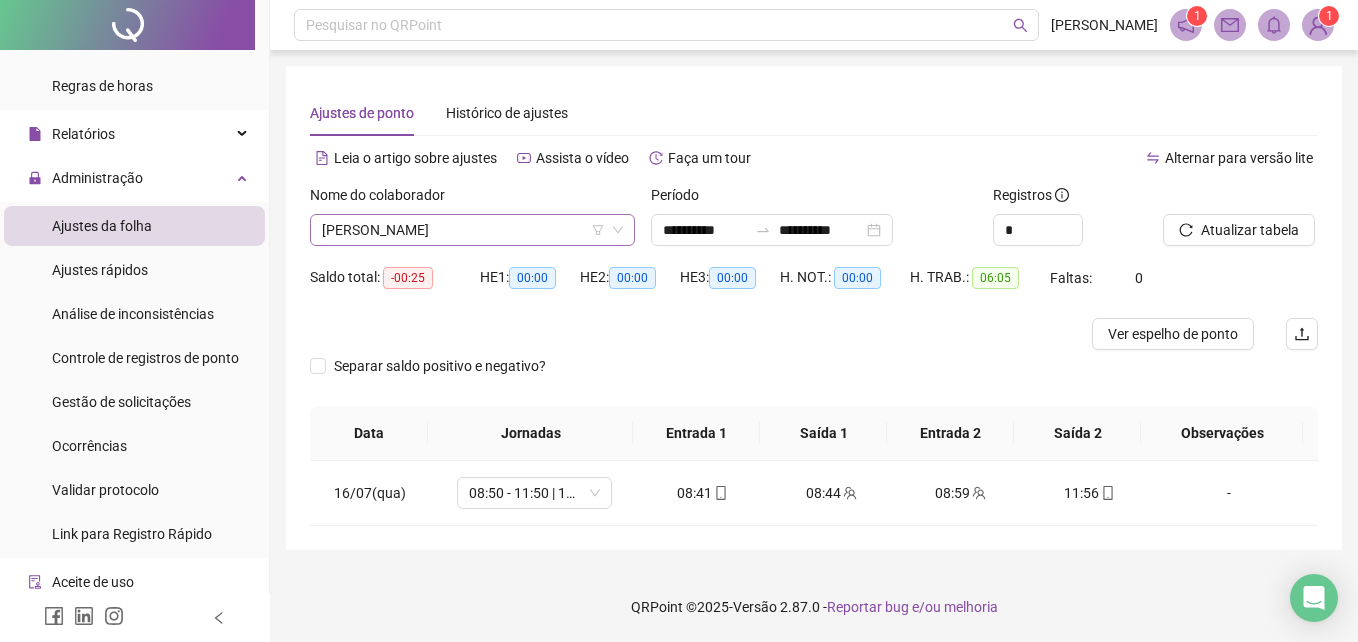 click on "[PERSON_NAME]" at bounding box center [472, 230] 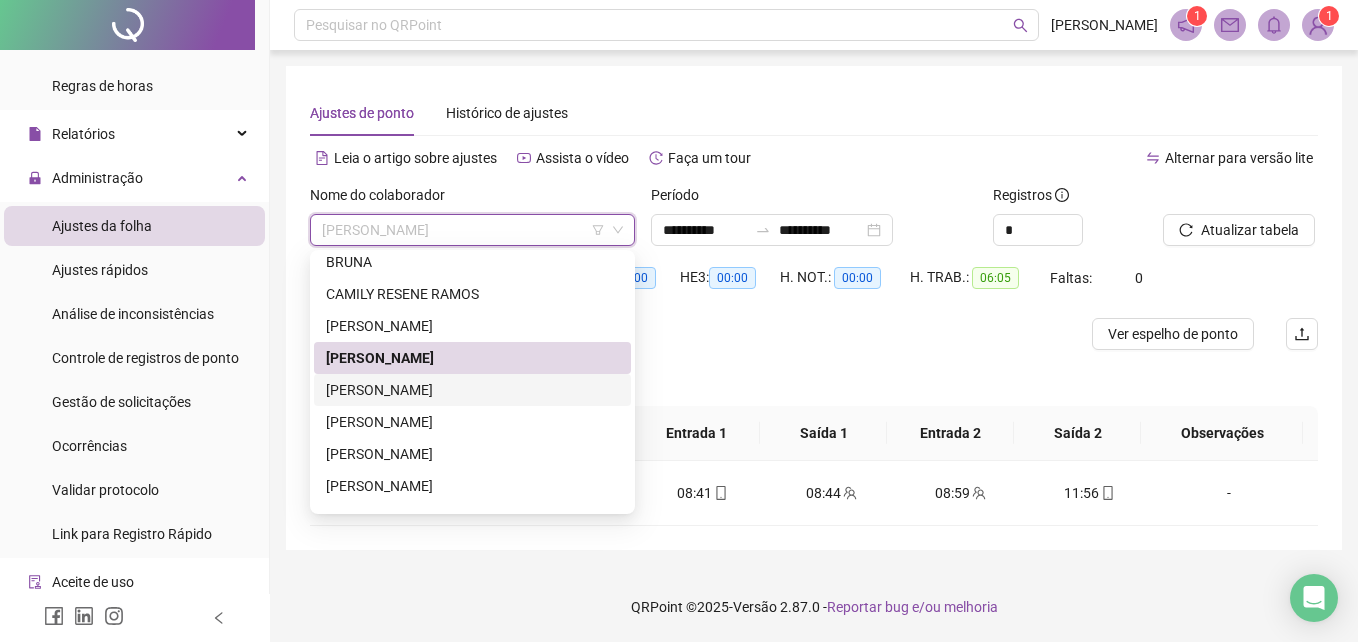 click on "[PERSON_NAME]" at bounding box center [472, 390] 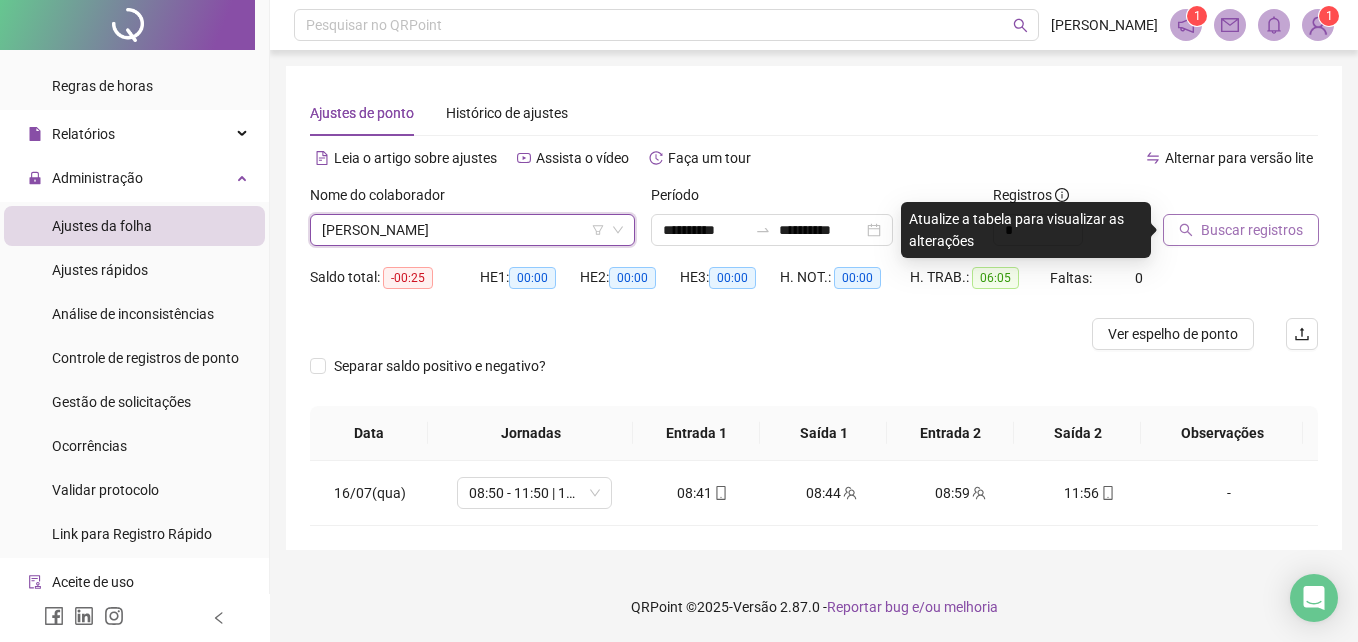 click 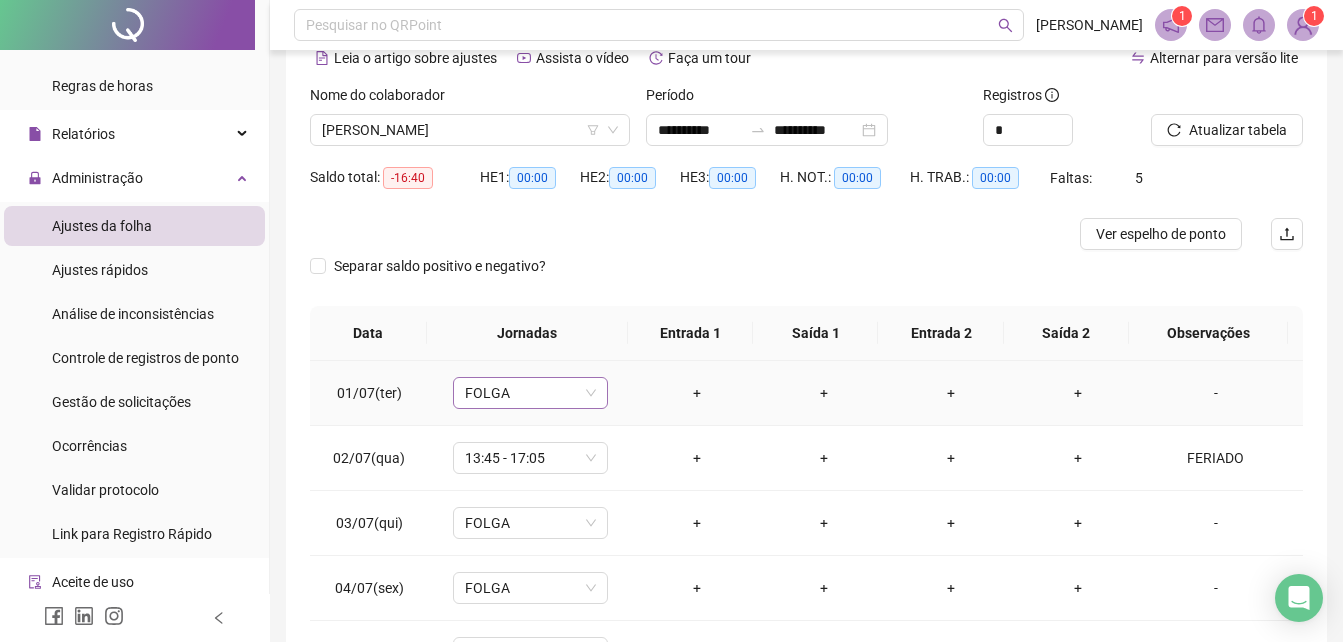 scroll, scrollTop: 300, scrollLeft: 0, axis: vertical 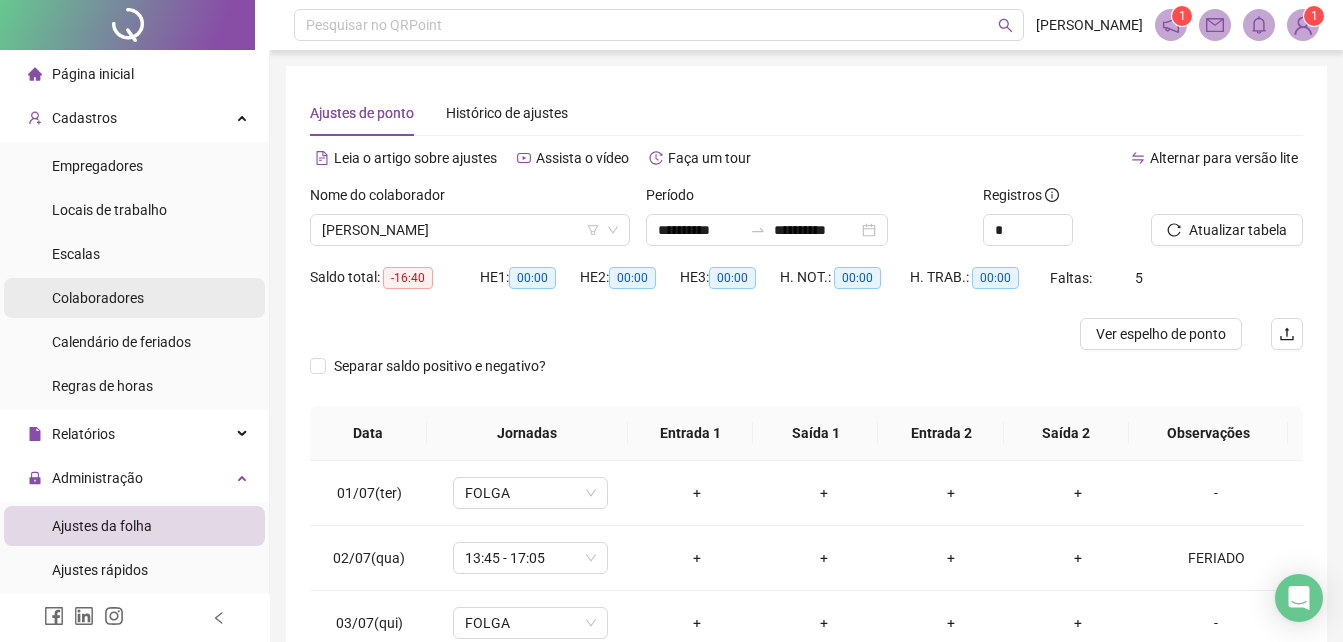 click on "Colaboradores" at bounding box center [134, 298] 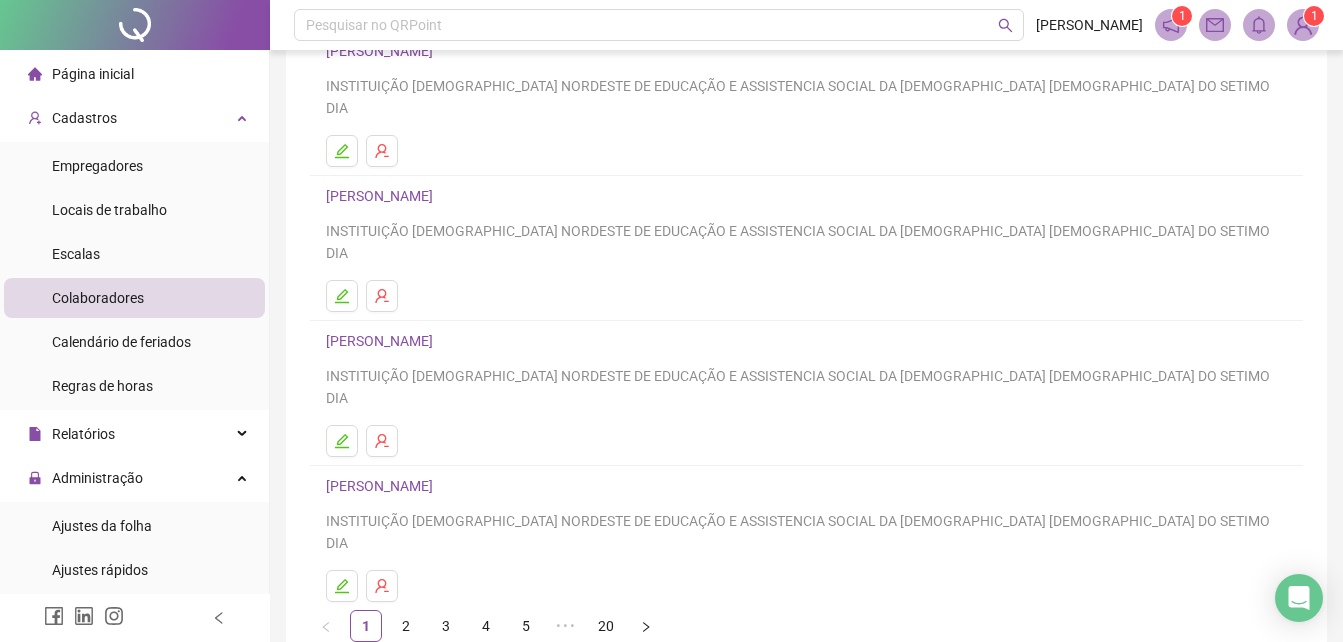 scroll, scrollTop: 25, scrollLeft: 0, axis: vertical 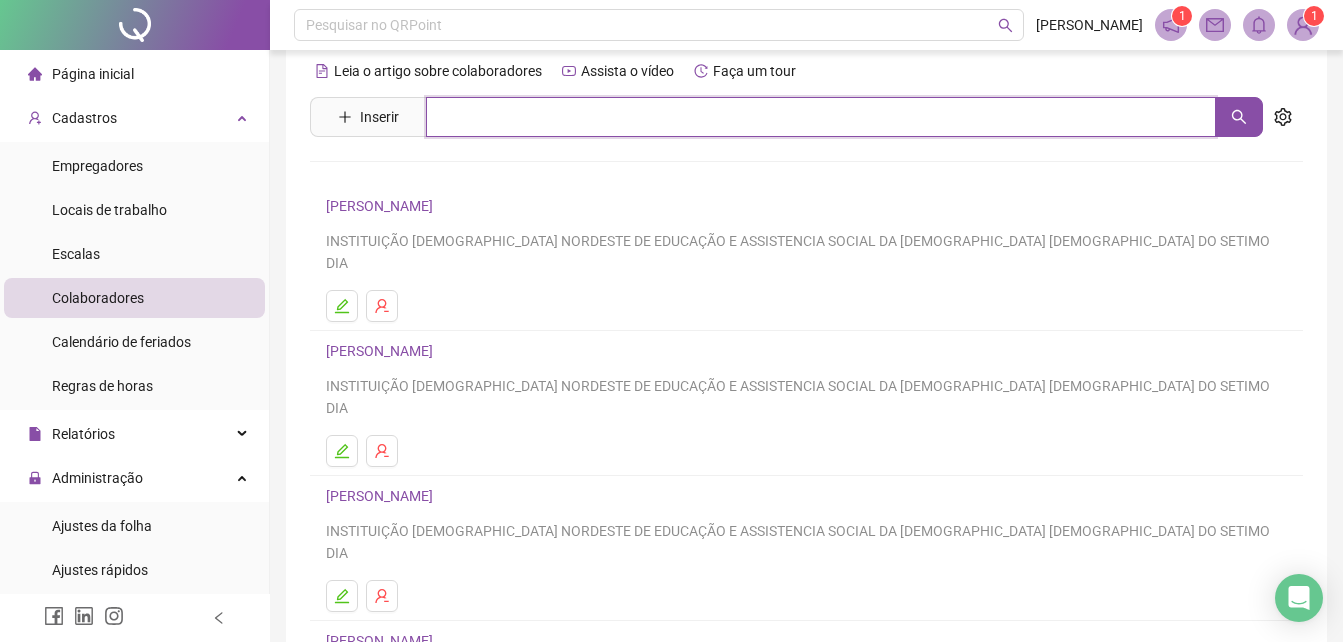 click at bounding box center (821, 117) 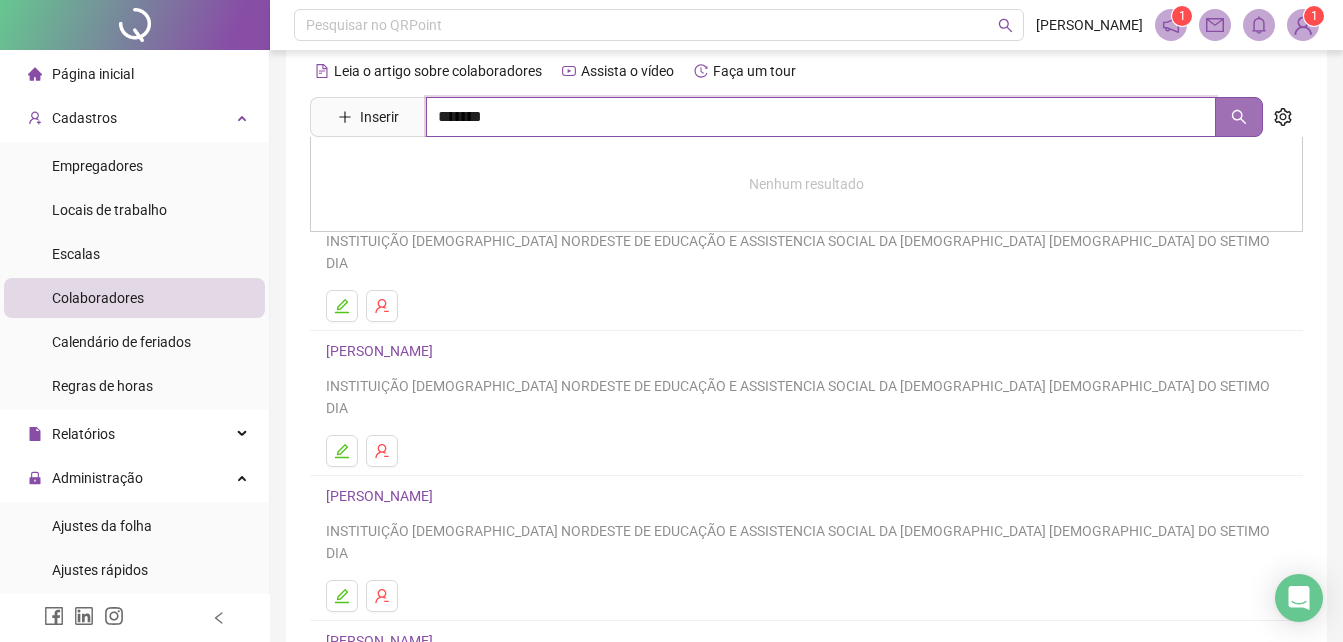 click at bounding box center (1239, 117) 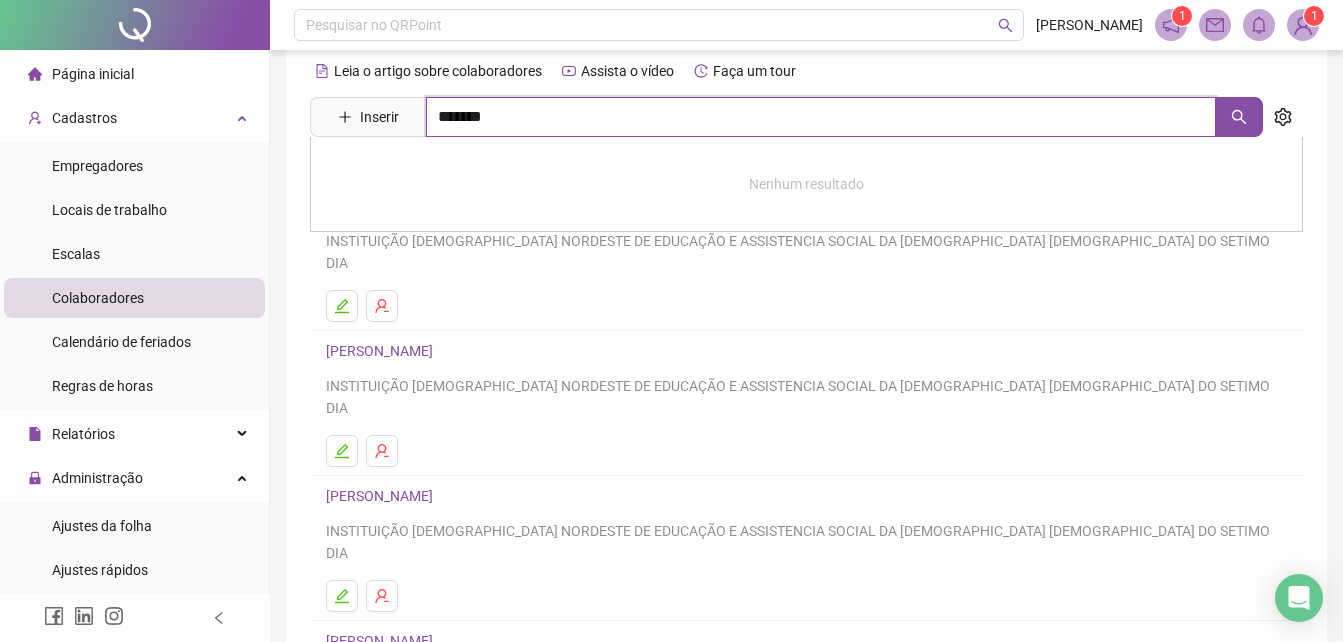 click on "*******" at bounding box center [821, 117] 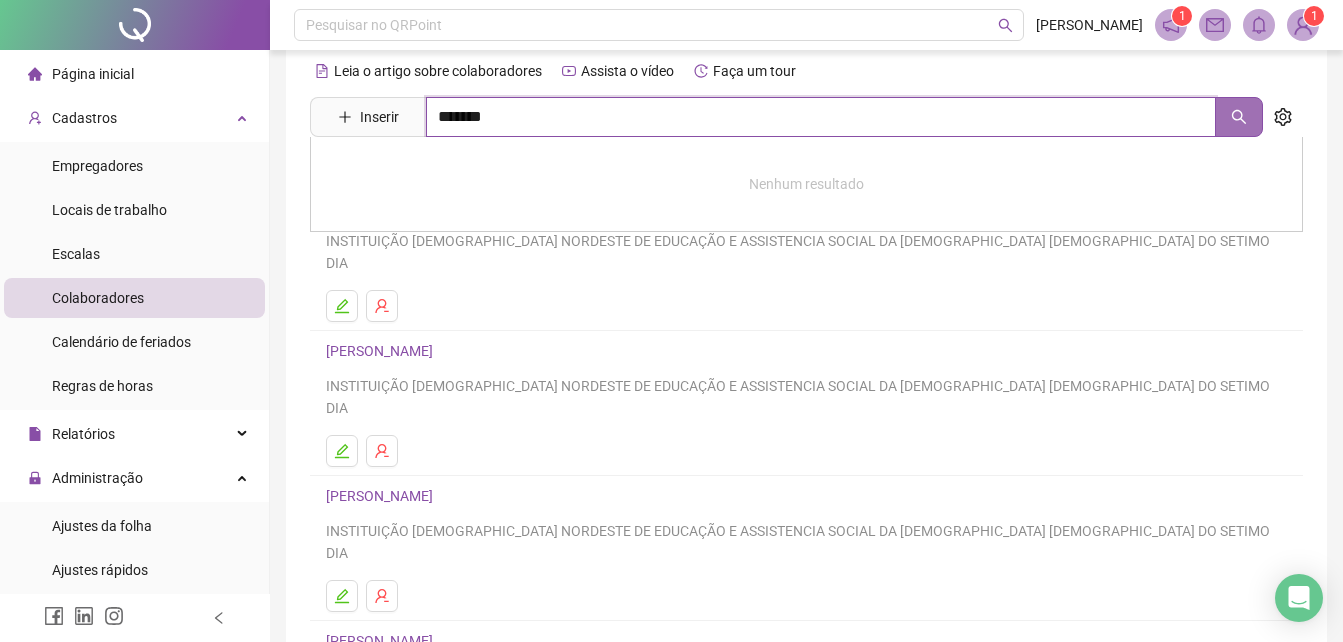 click at bounding box center [1239, 117] 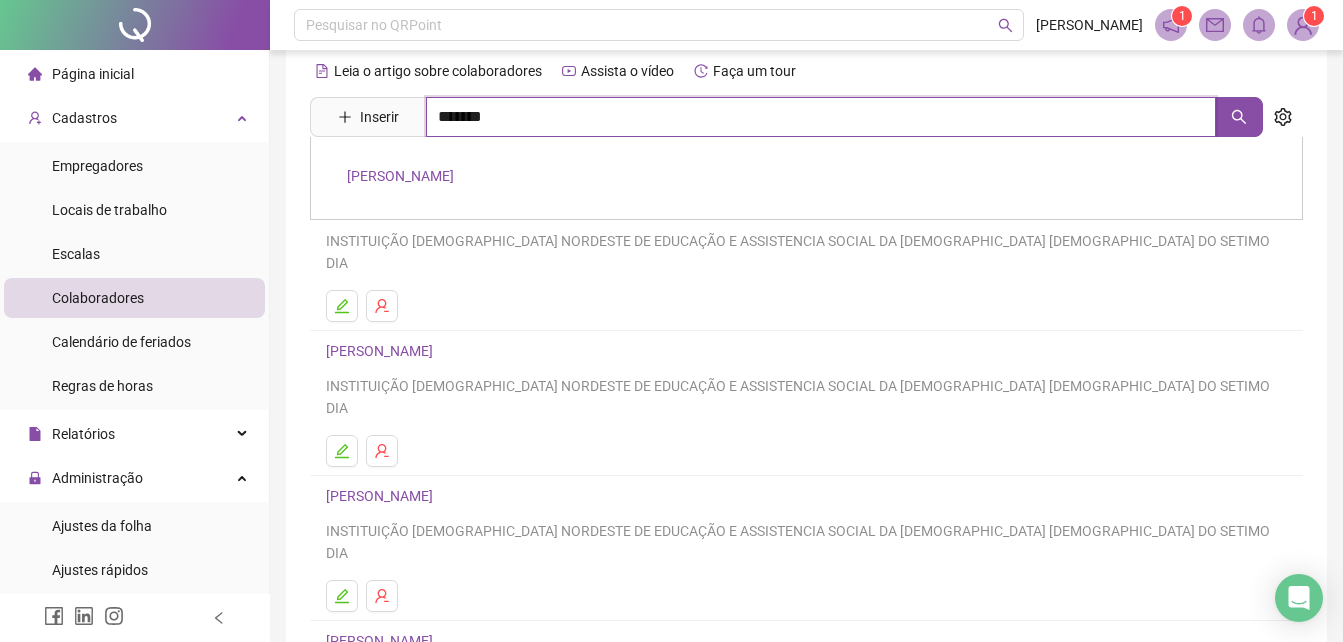 type on "*******" 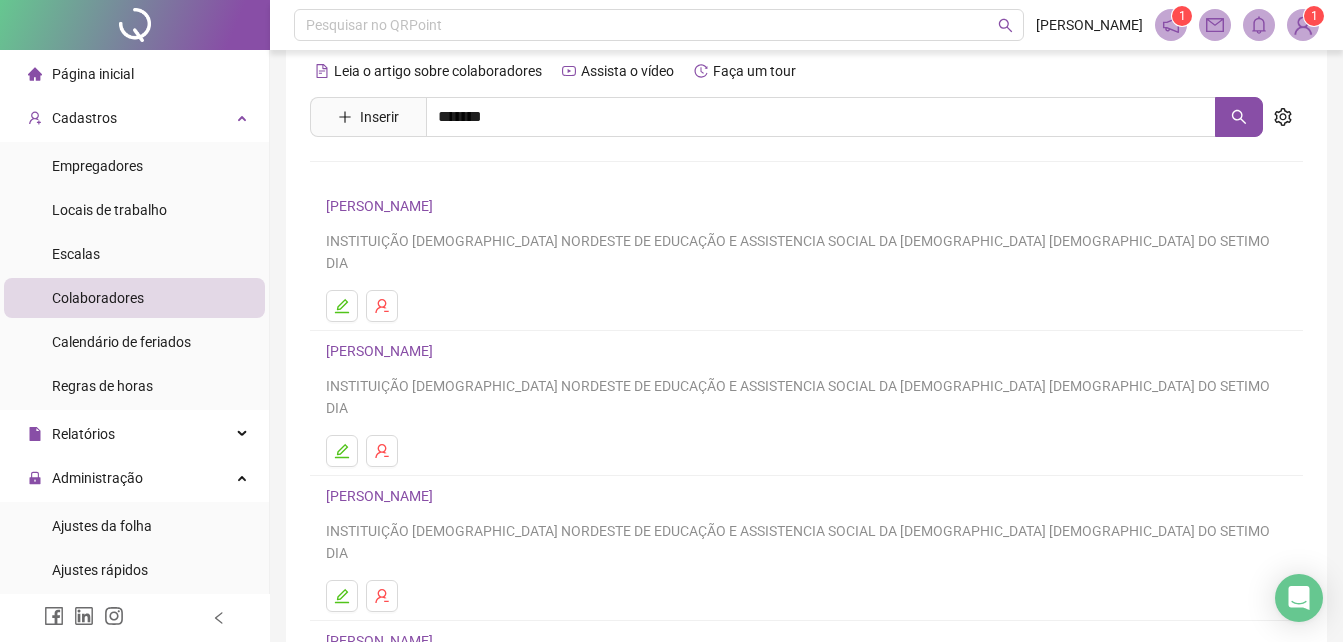 click on "[PERSON_NAME]" at bounding box center [400, 176] 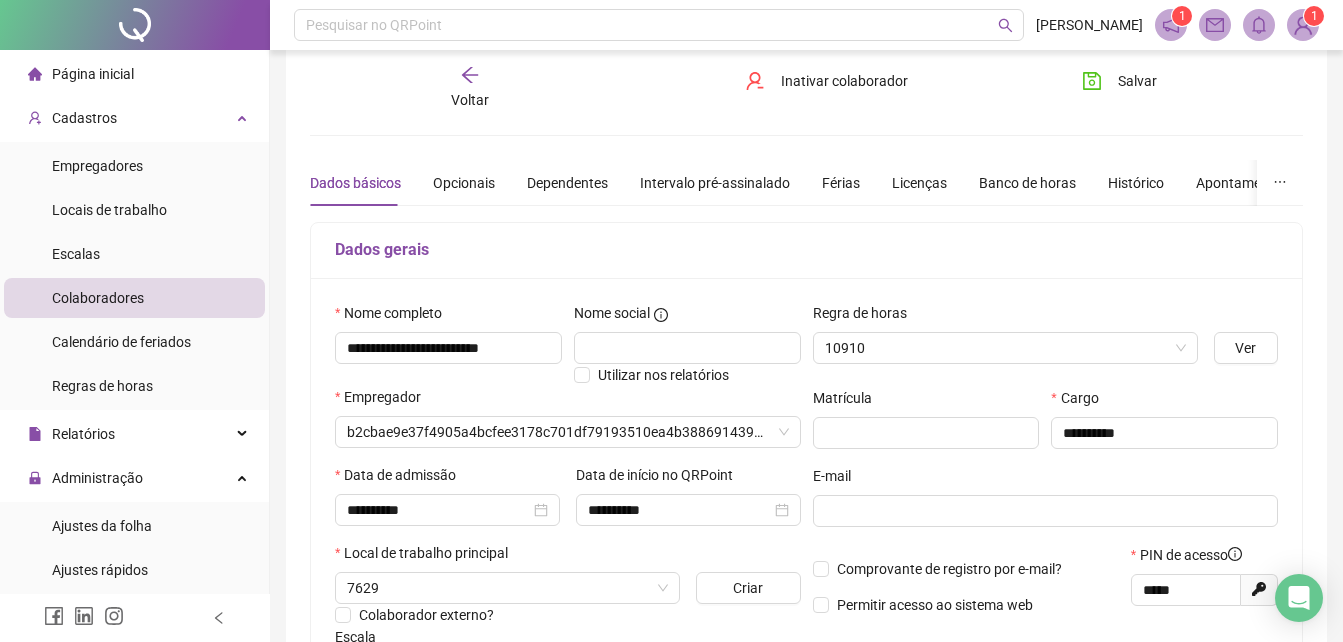type on "**********" 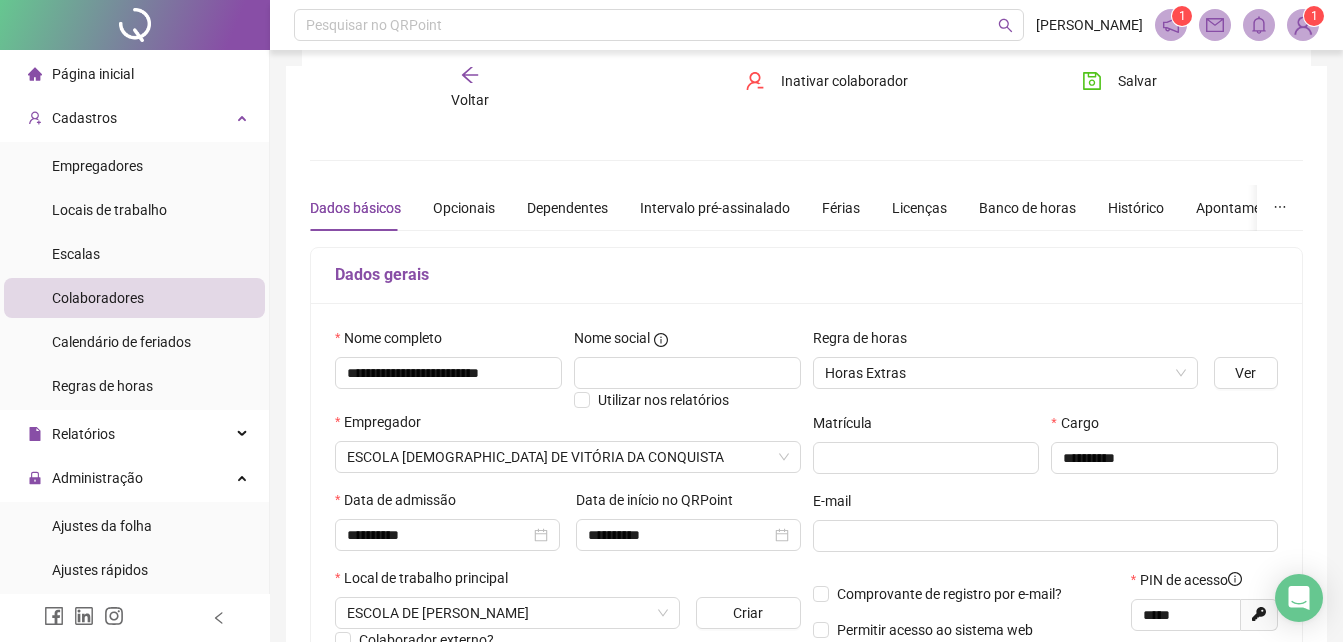 scroll, scrollTop: 200, scrollLeft: 0, axis: vertical 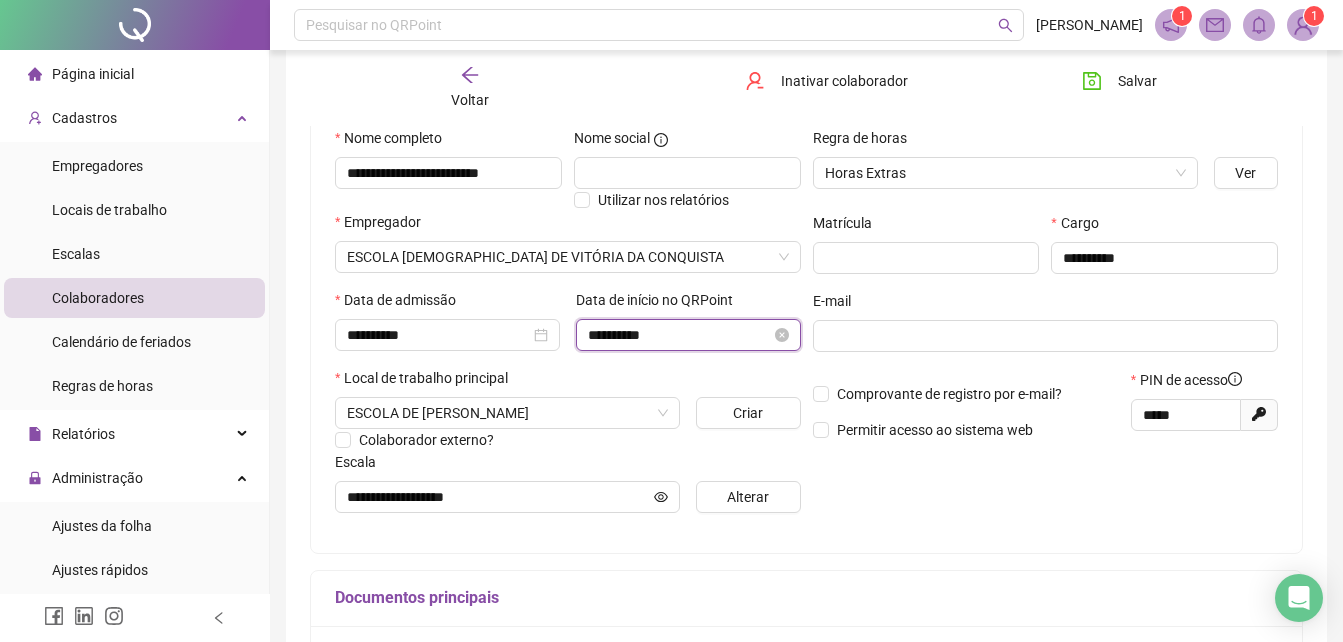click on "**********" at bounding box center [679, 335] 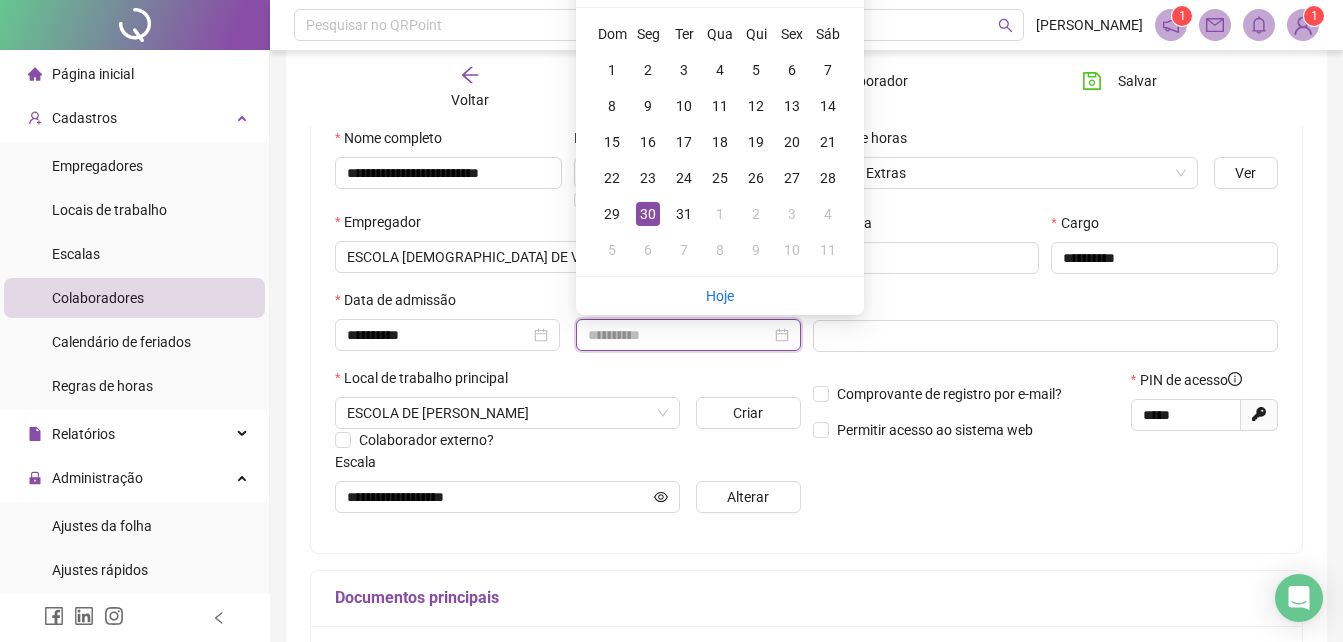 scroll, scrollTop: 0, scrollLeft: 0, axis: both 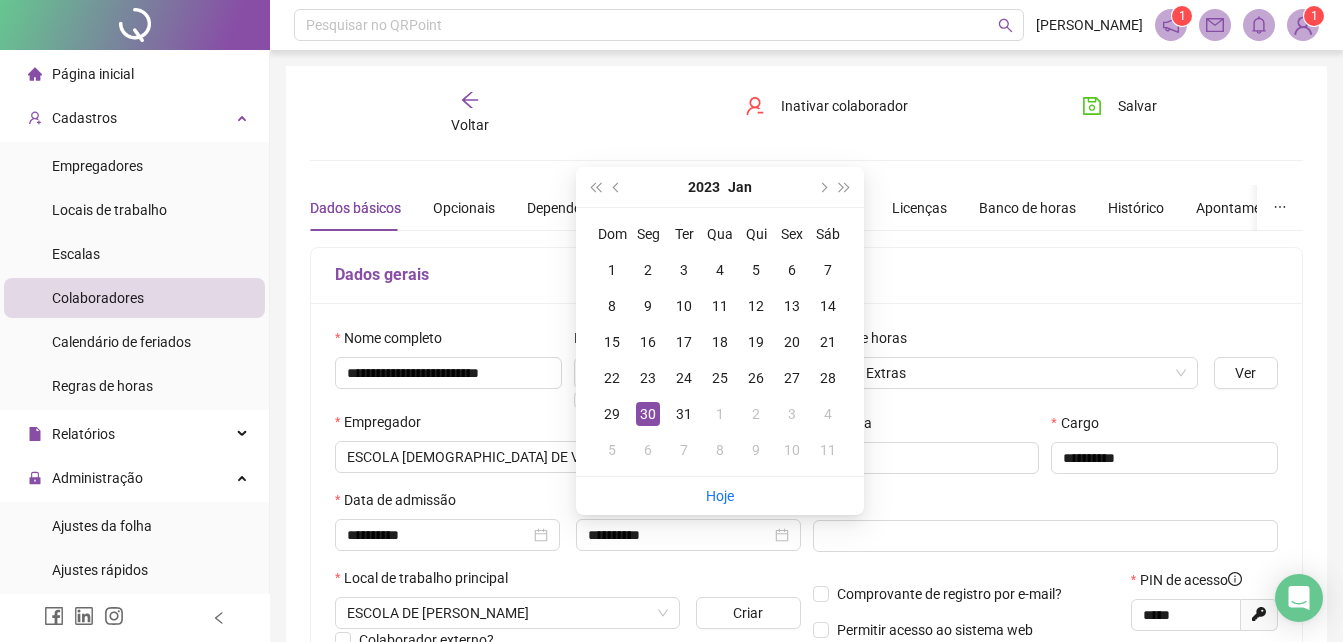 click on "[DATE]" at bounding box center [720, 187] 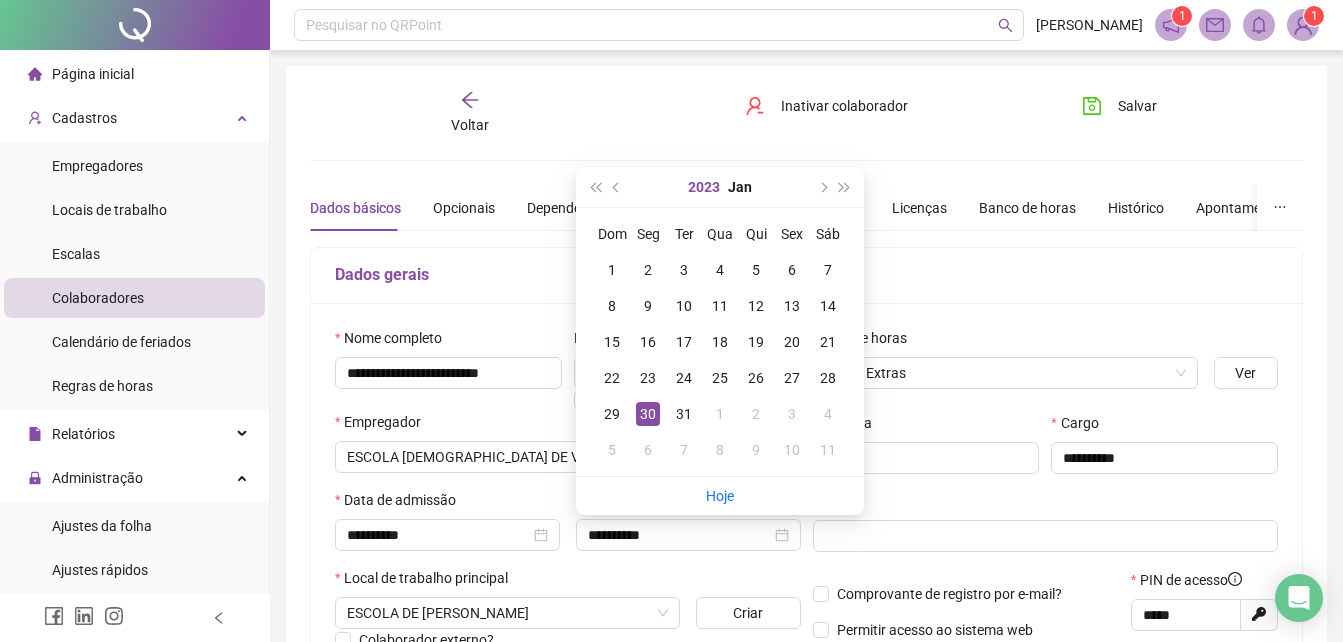 click on "2023" at bounding box center (704, 187) 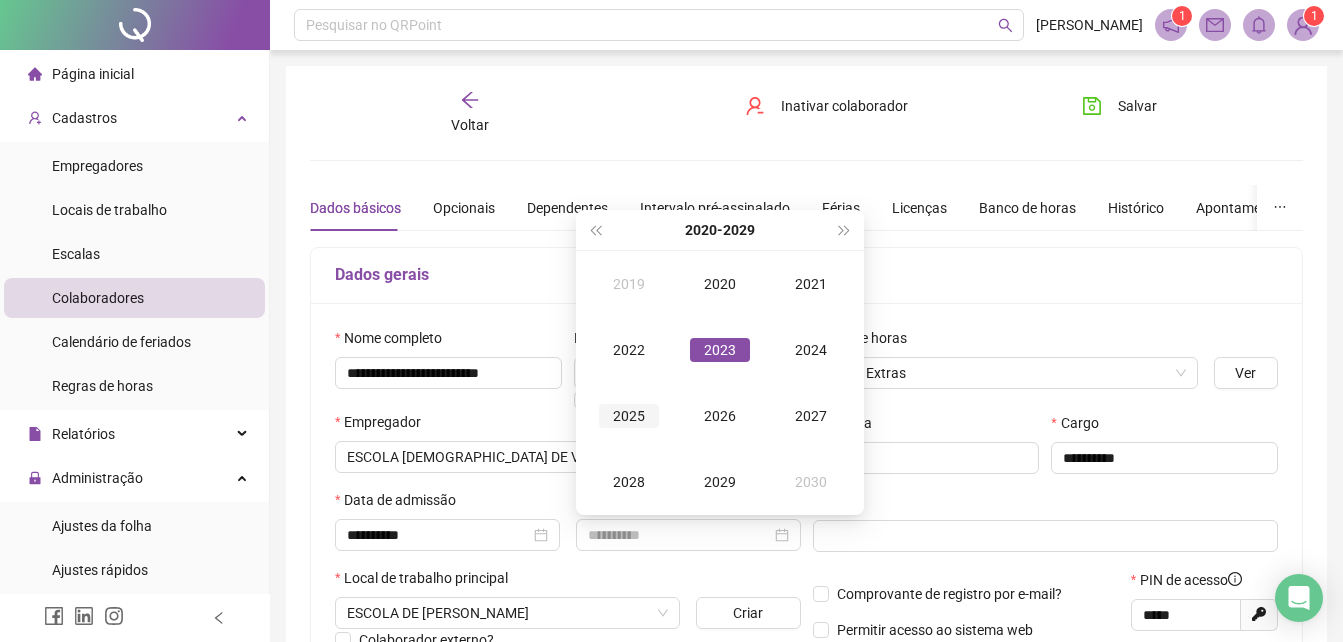 click on "2025" at bounding box center [629, 416] 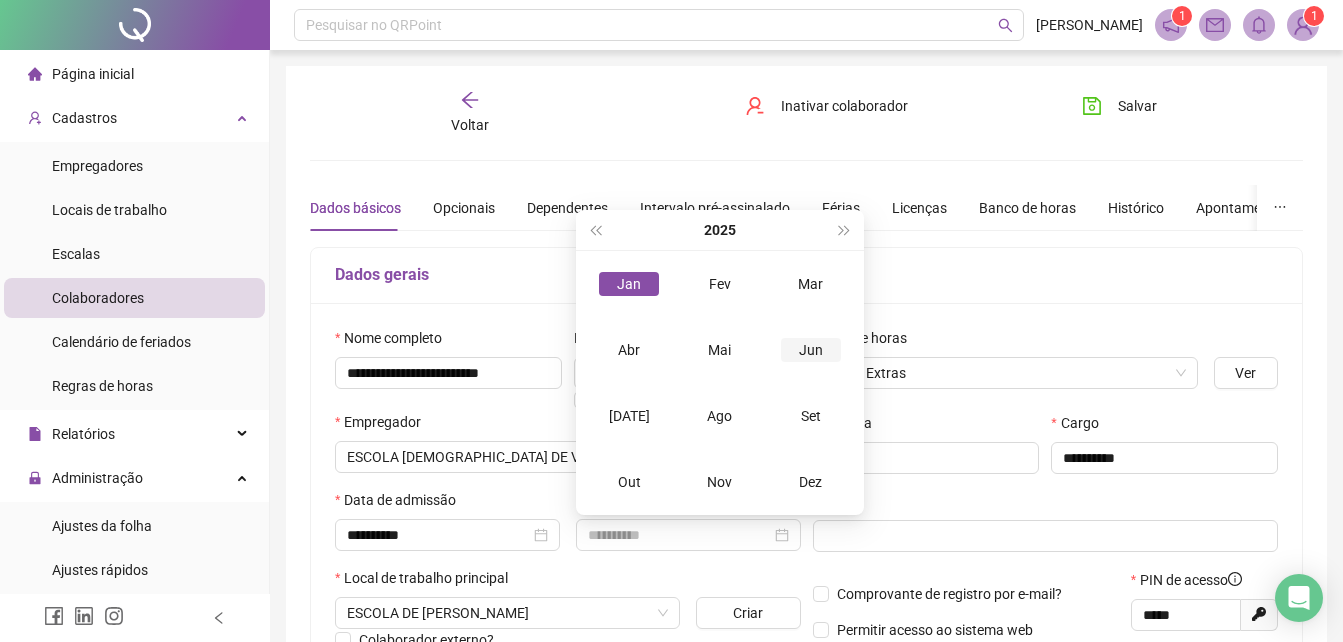 click on "Jun" at bounding box center (811, 350) 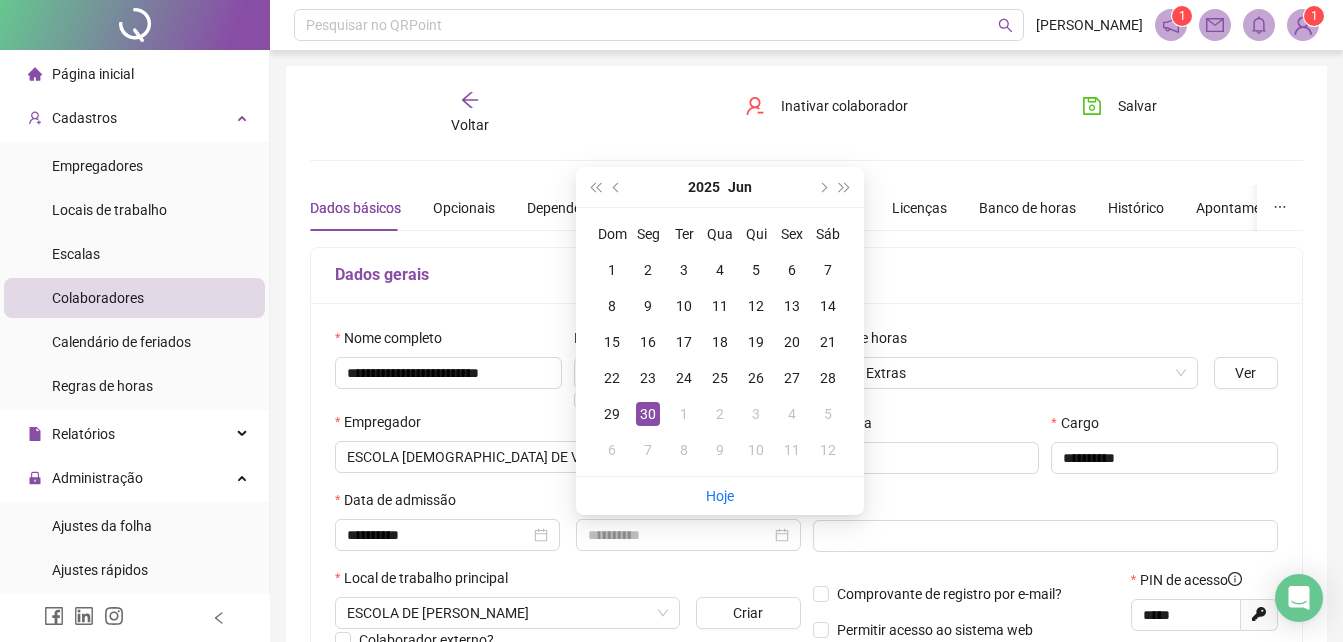 click on "18" at bounding box center (720, 342) 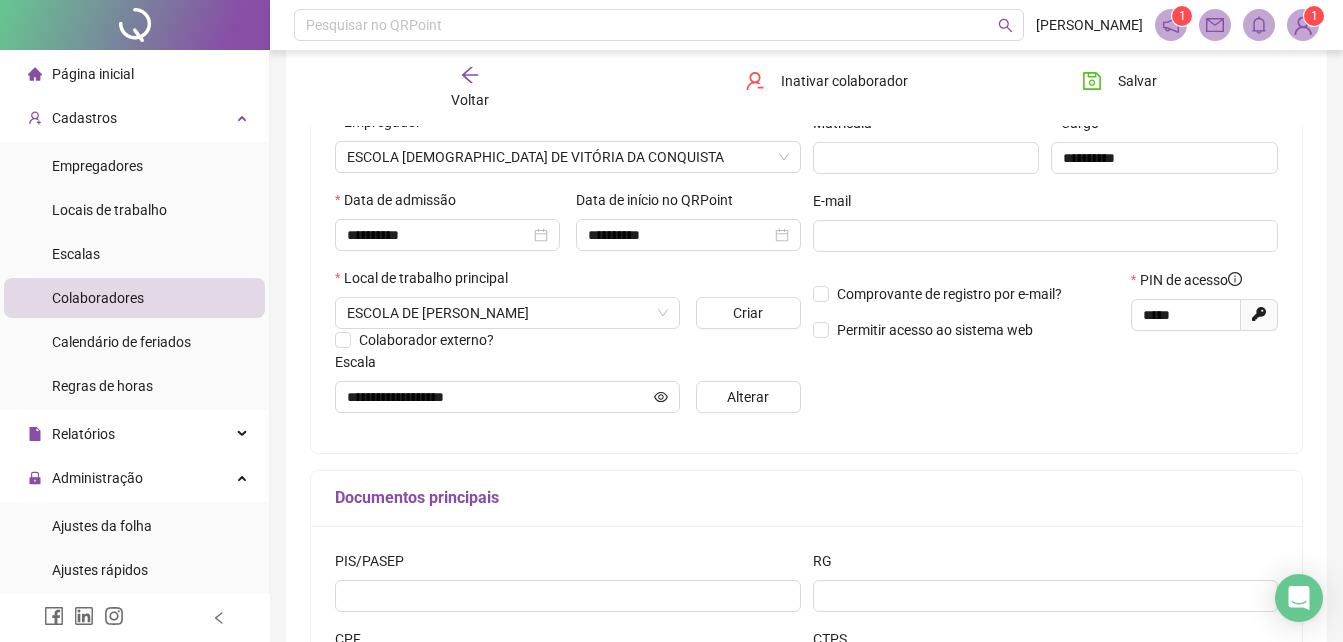 scroll, scrollTop: 100, scrollLeft: 0, axis: vertical 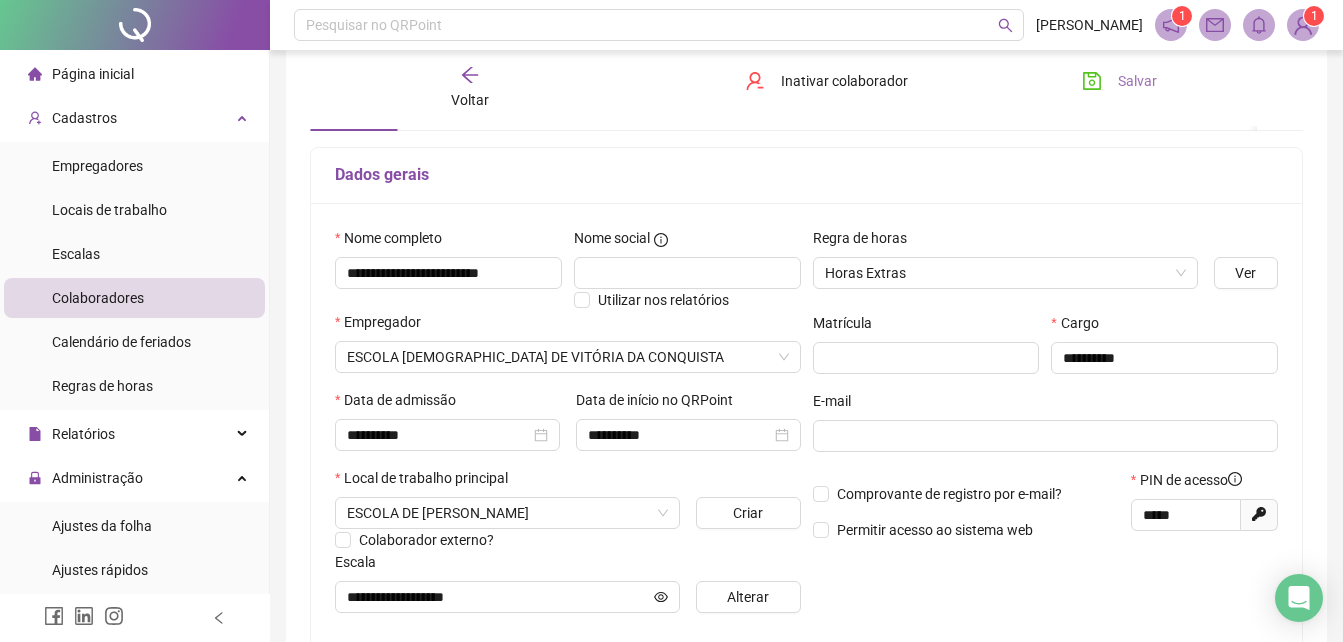 click on "Salvar" at bounding box center [1137, 81] 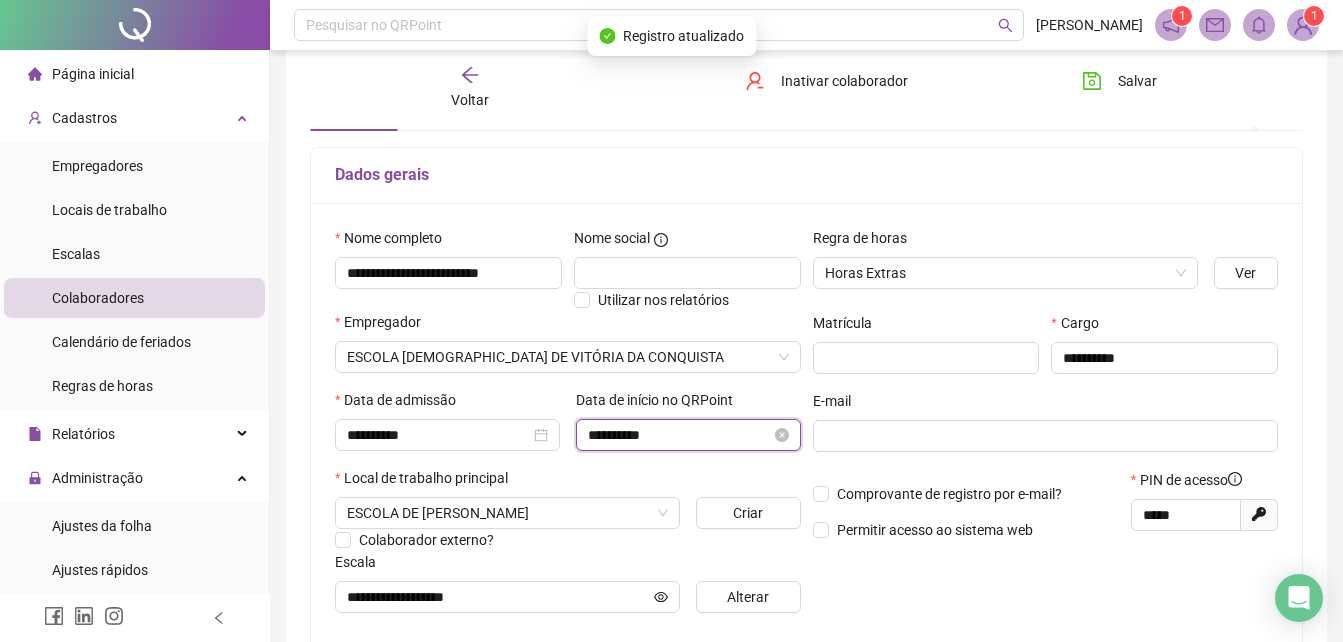 click on "**********" at bounding box center (679, 435) 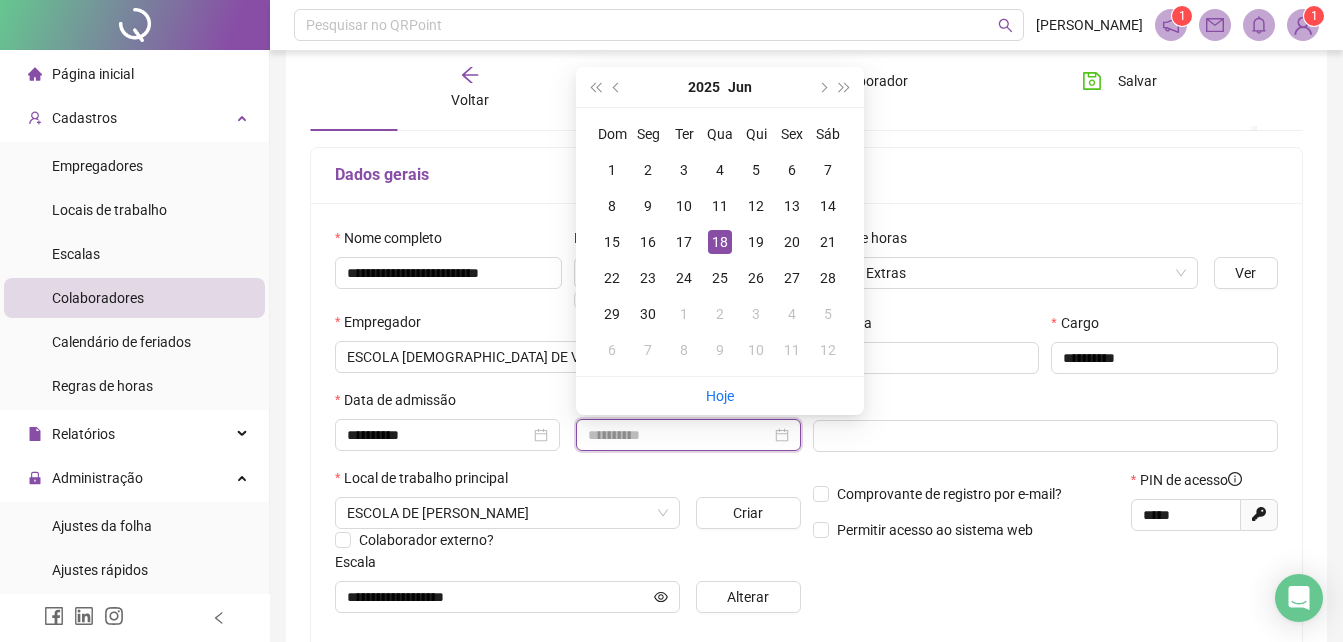 type on "**********" 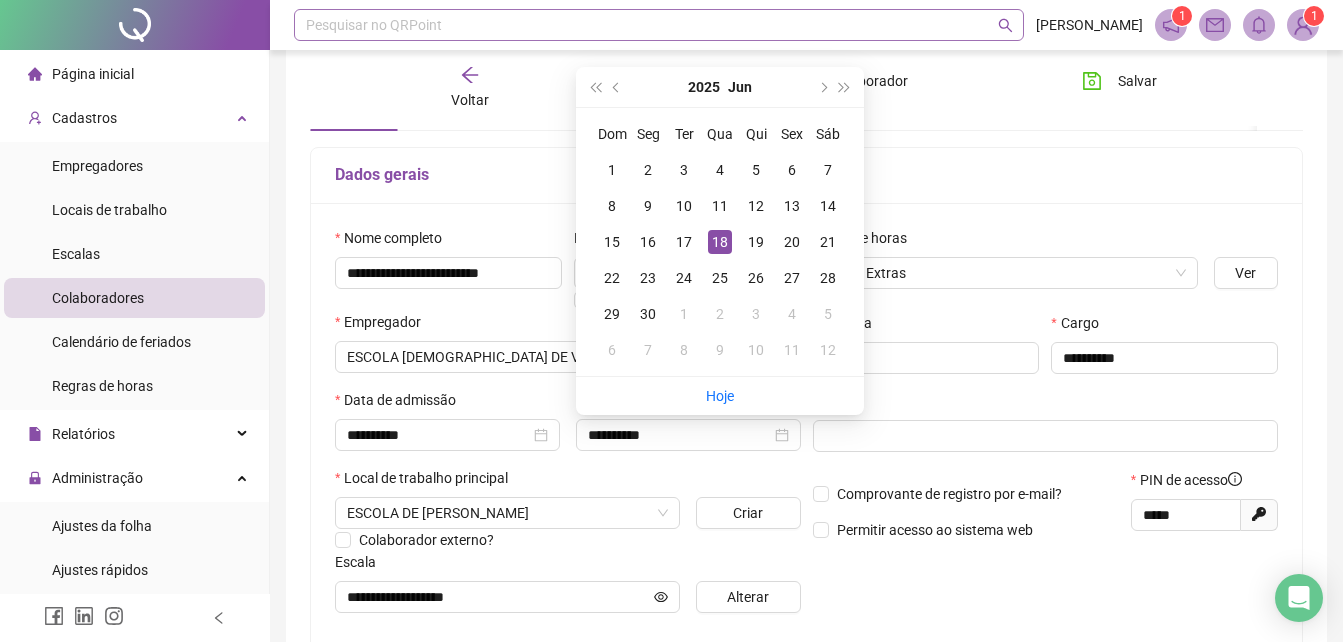 drag, startPoint x: 656, startPoint y: 61, endPoint x: 761, endPoint y: 34, distance: 108.41586 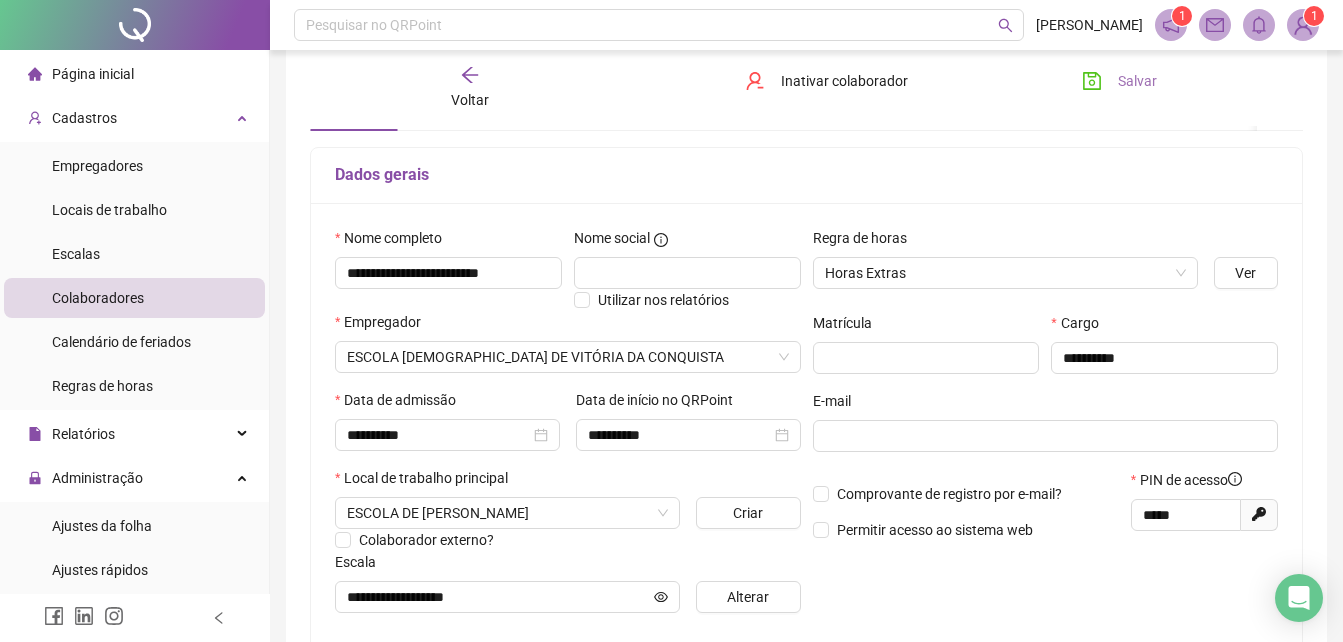 click on "Salvar" at bounding box center [1137, 81] 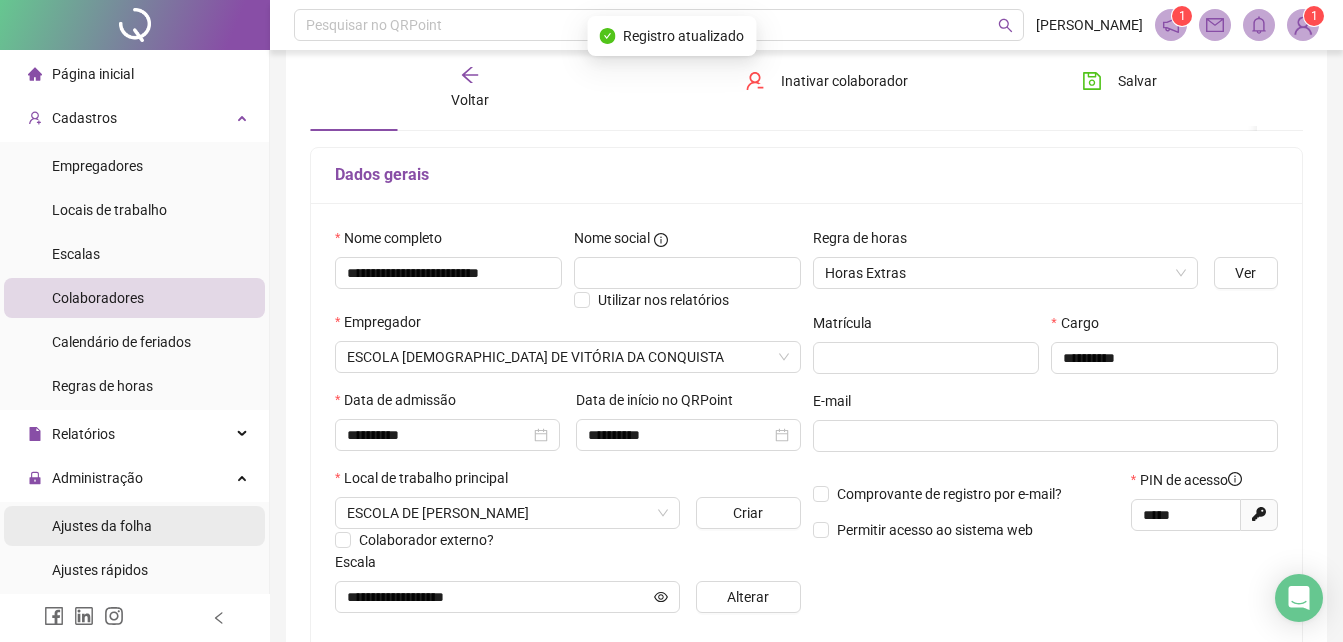 drag, startPoint x: 143, startPoint y: 521, endPoint x: 157, endPoint y: 484, distance: 39.56008 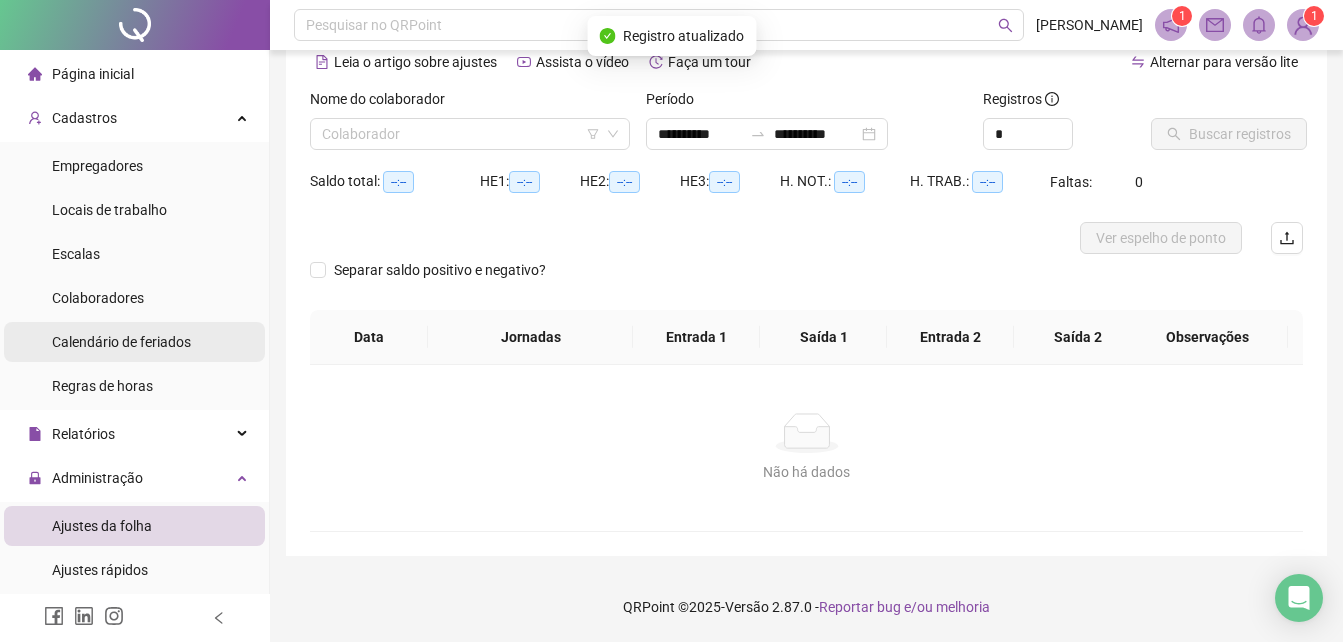 scroll, scrollTop: 96, scrollLeft: 0, axis: vertical 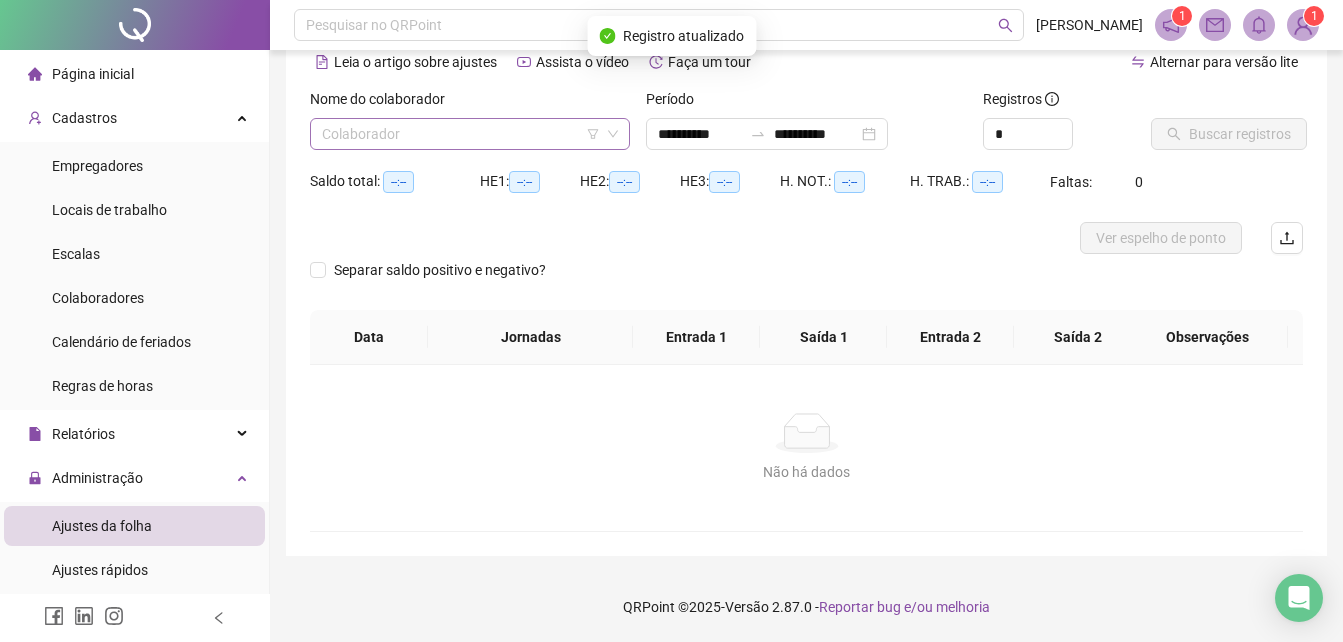 click at bounding box center (464, 134) 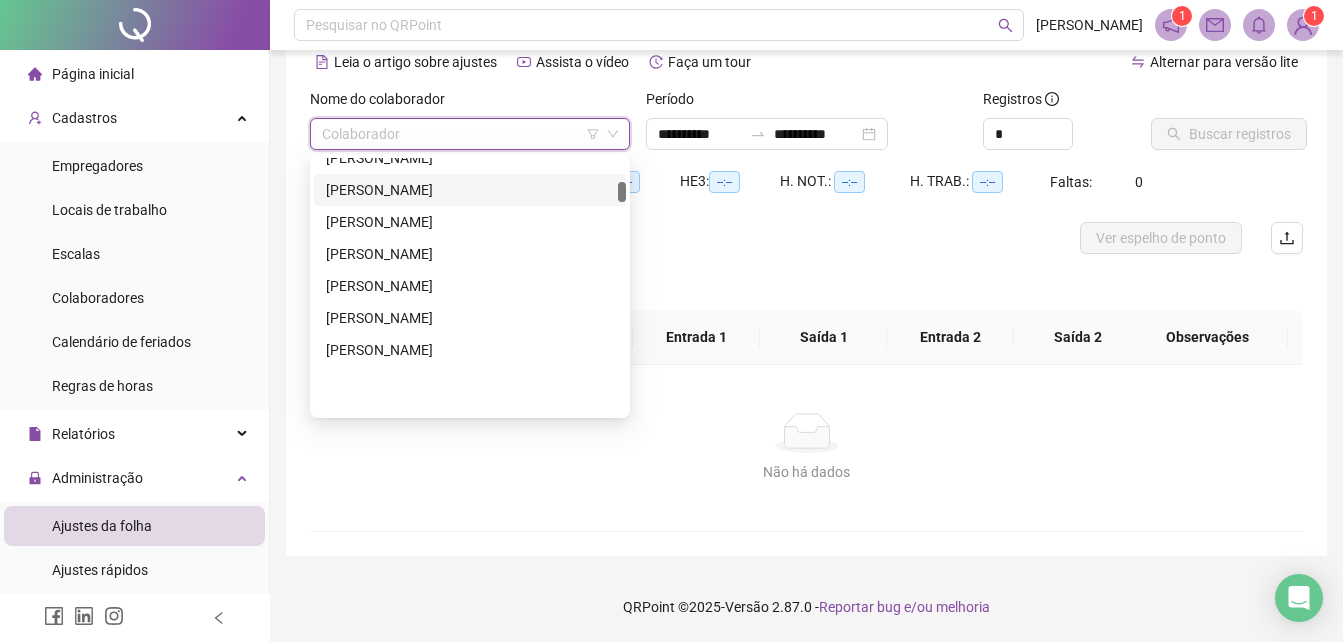 scroll, scrollTop: 300, scrollLeft: 0, axis: vertical 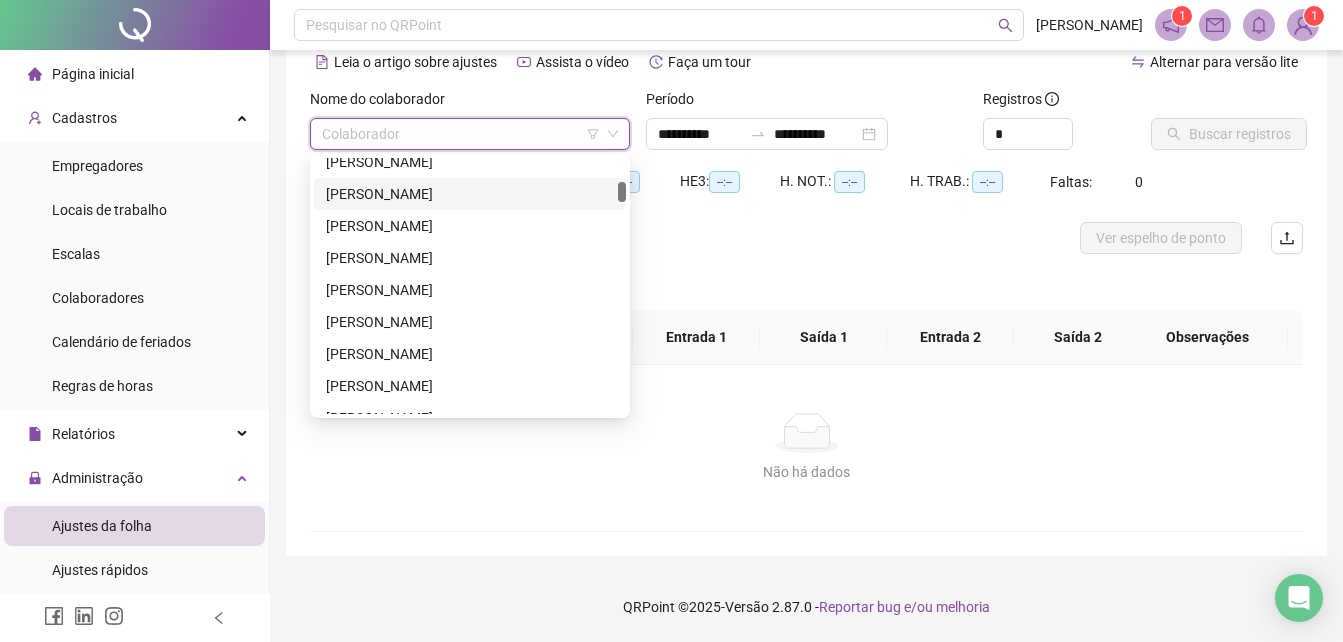 click on "[PERSON_NAME]" at bounding box center (470, 194) 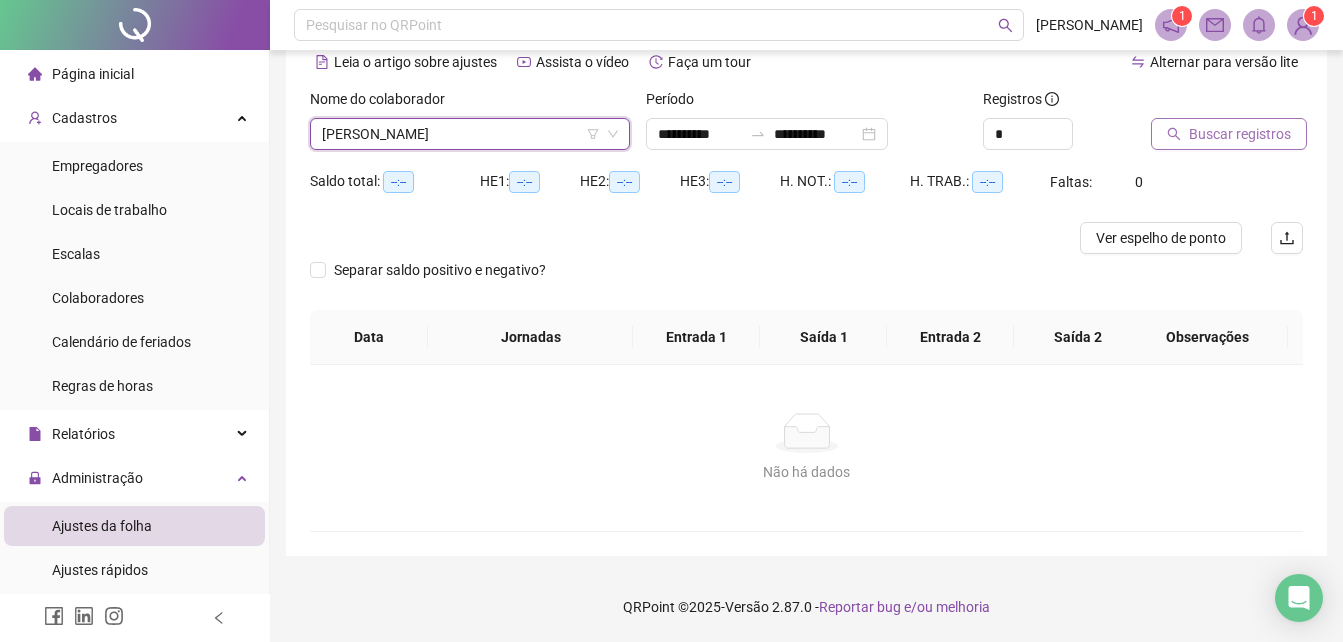 click on "Buscar registros" at bounding box center [1240, 134] 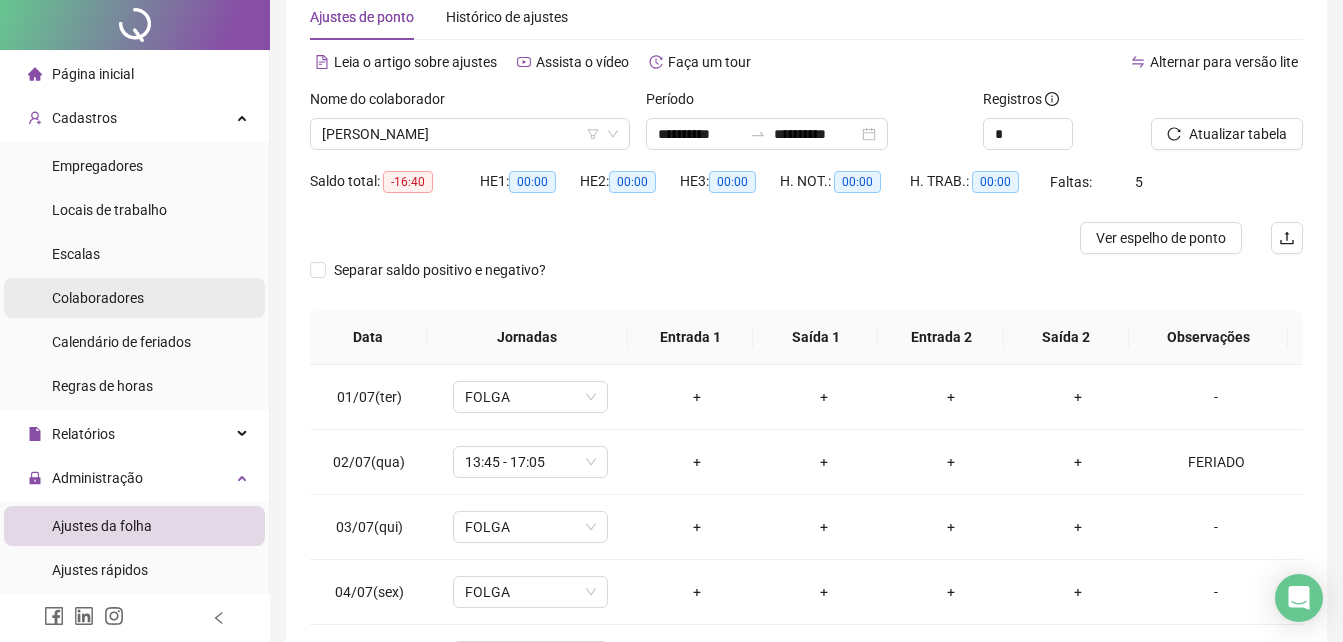scroll, scrollTop: 0, scrollLeft: 0, axis: both 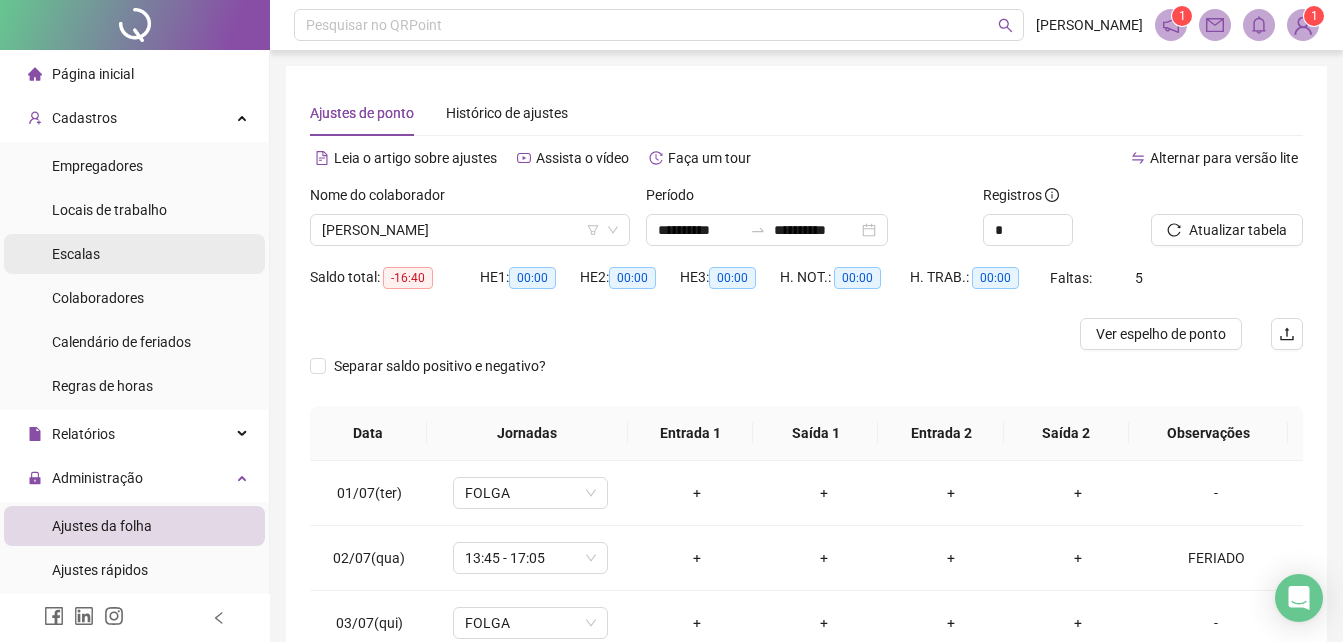 click on "Escalas" at bounding box center [134, 254] 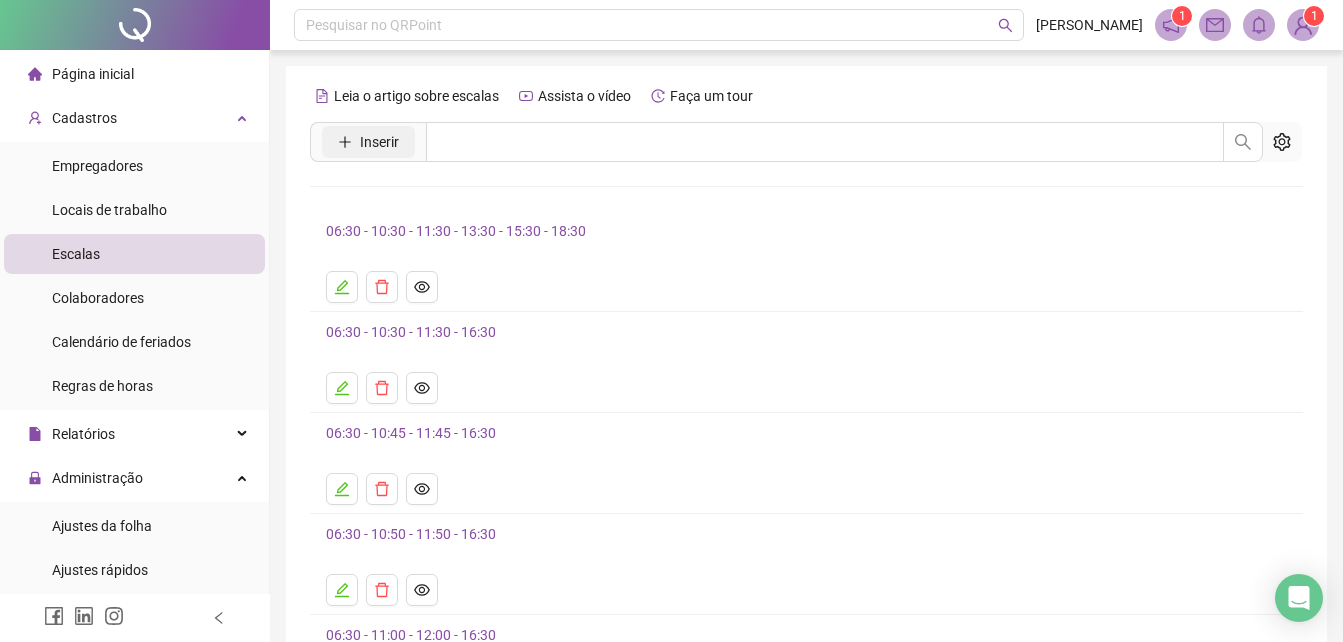click 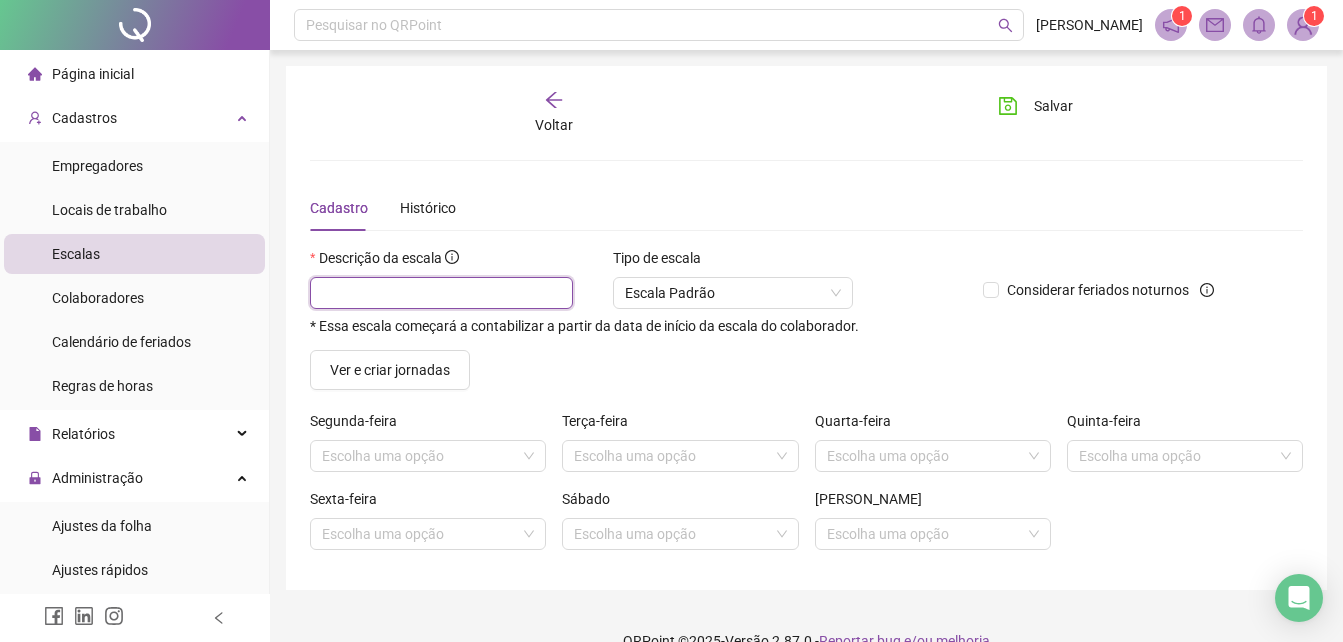 click at bounding box center (441, 293) 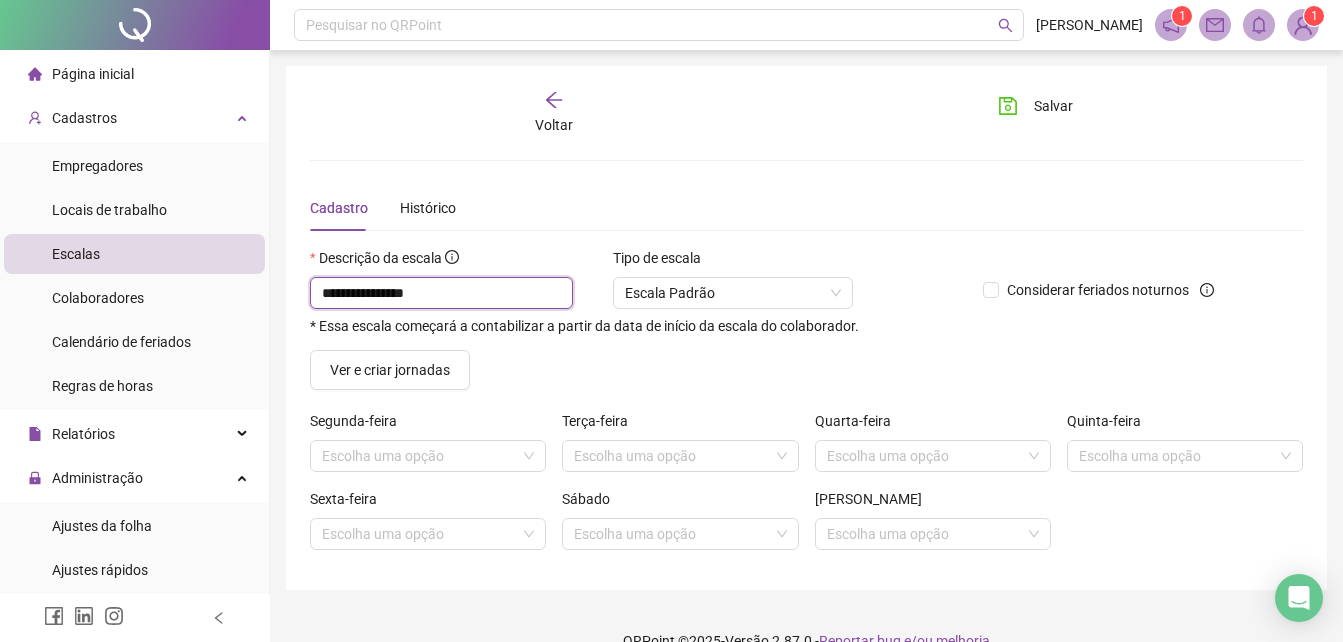 type on "**********" 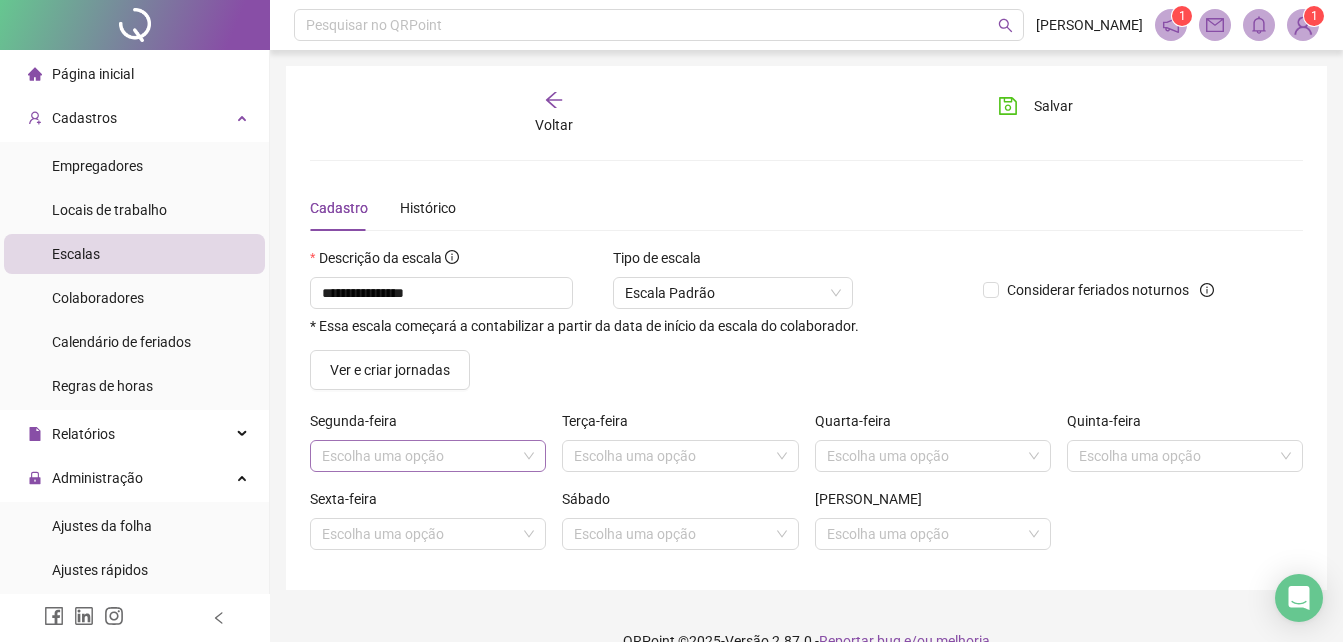 click at bounding box center (422, 456) 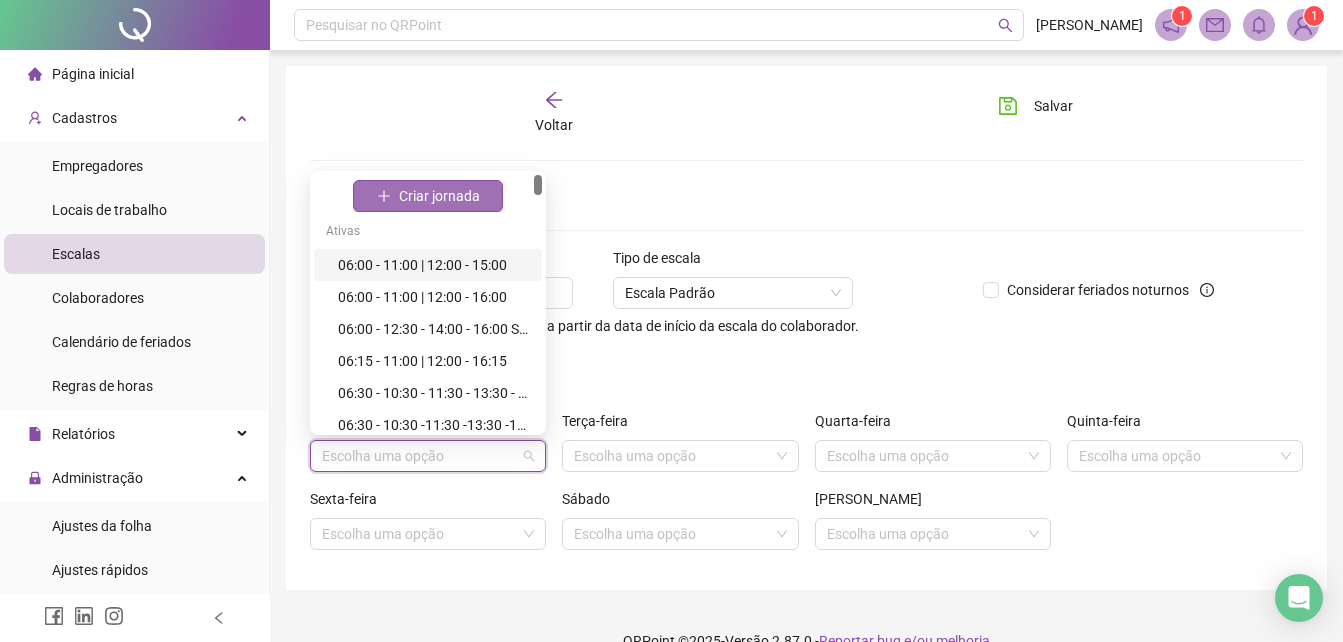 click on "Criar jornada" at bounding box center [439, 196] 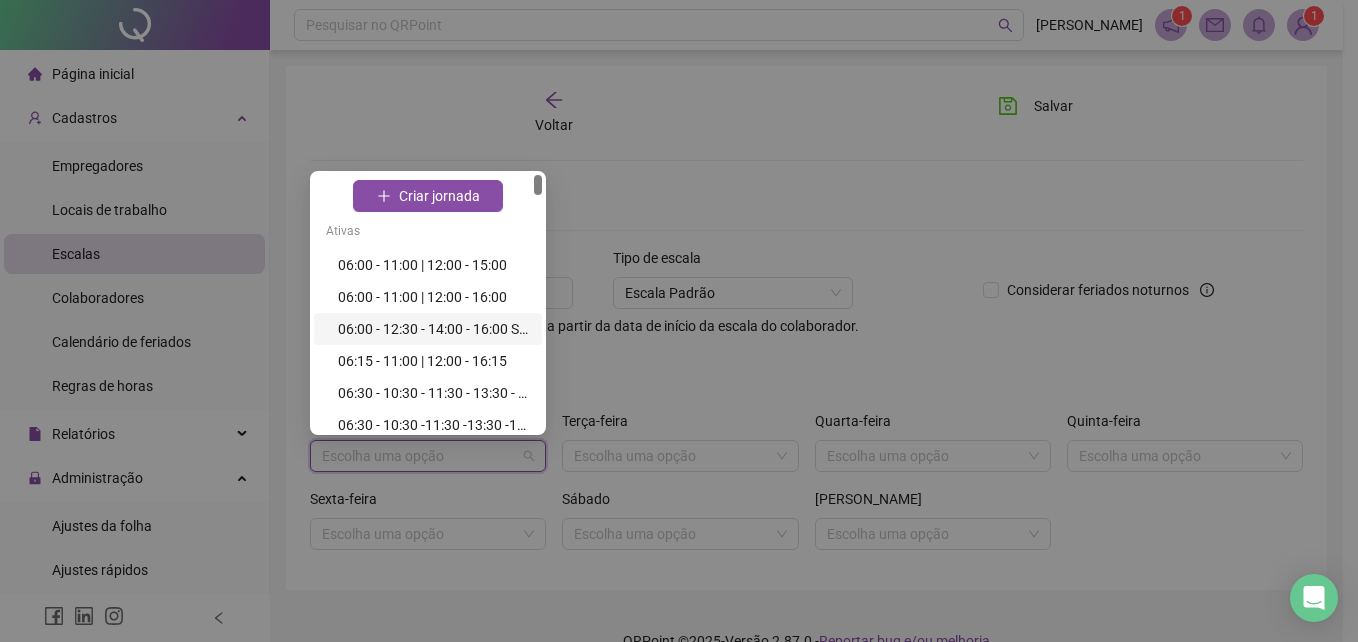 type 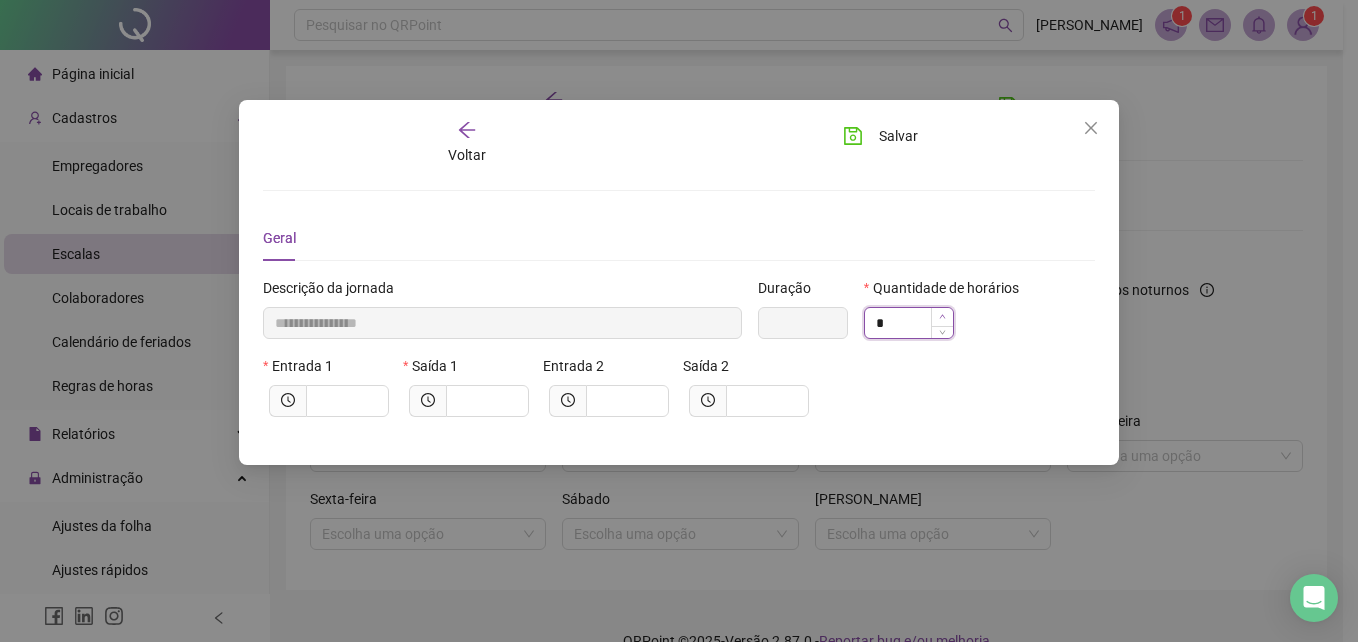 type on "**********" 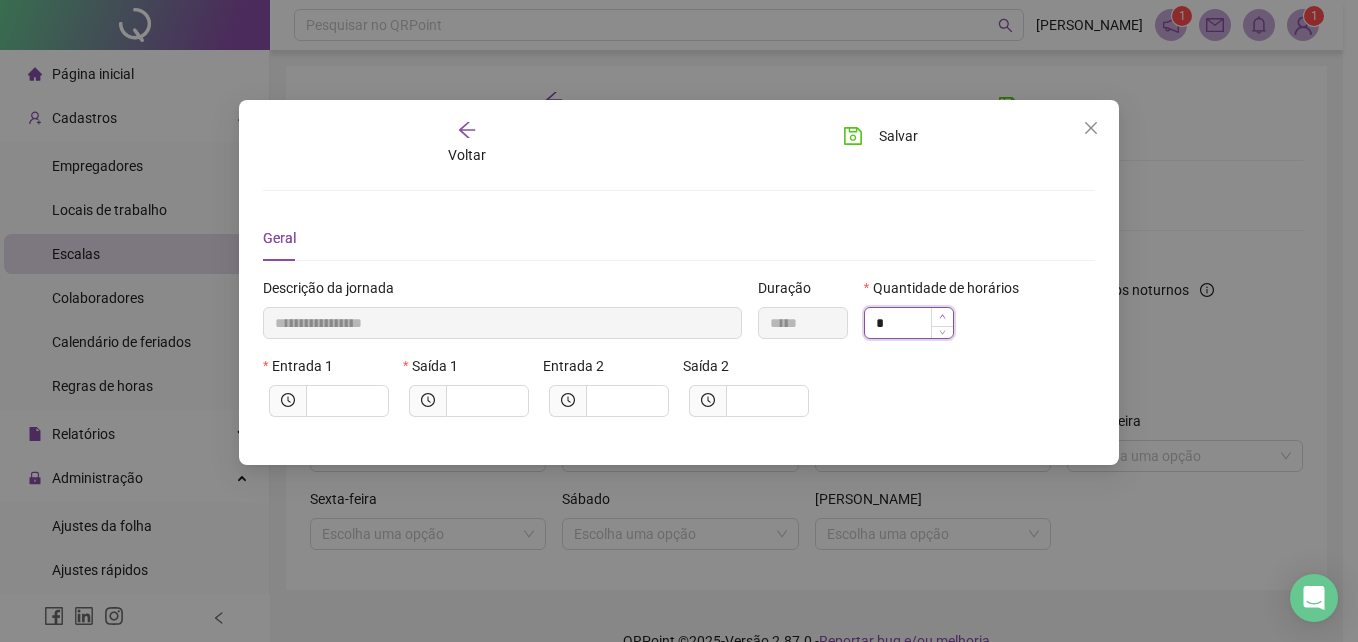 click at bounding box center (942, 317) 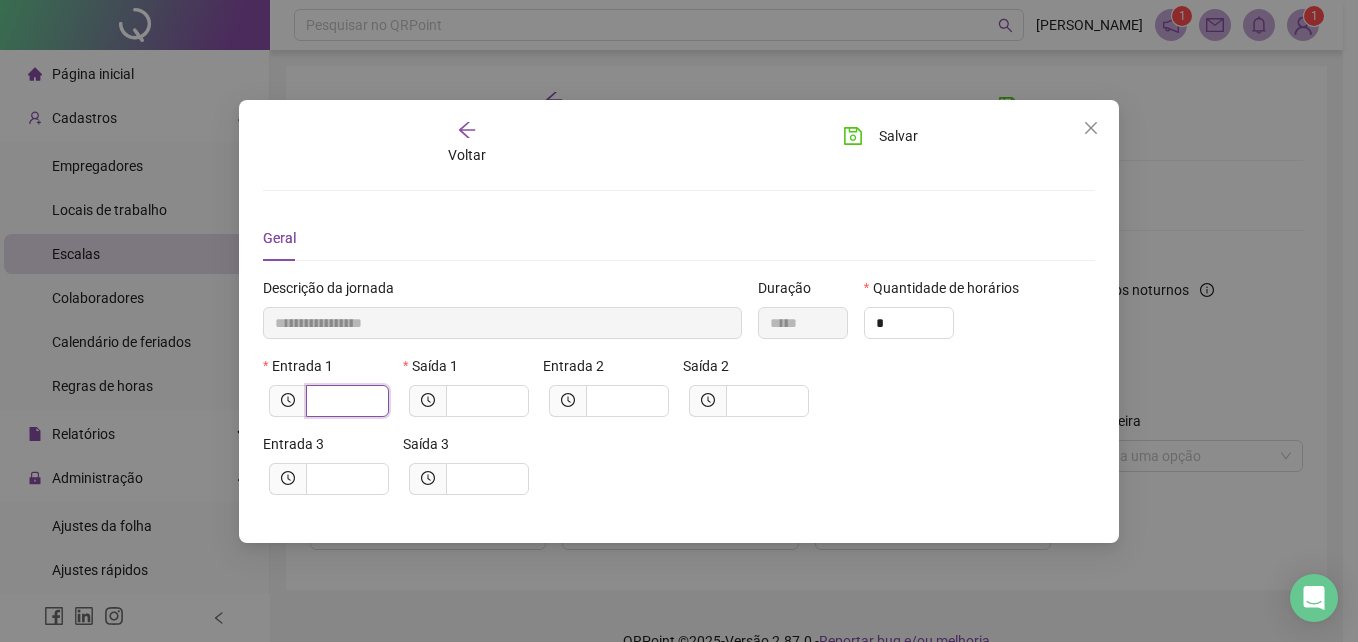 click at bounding box center (345, 401) 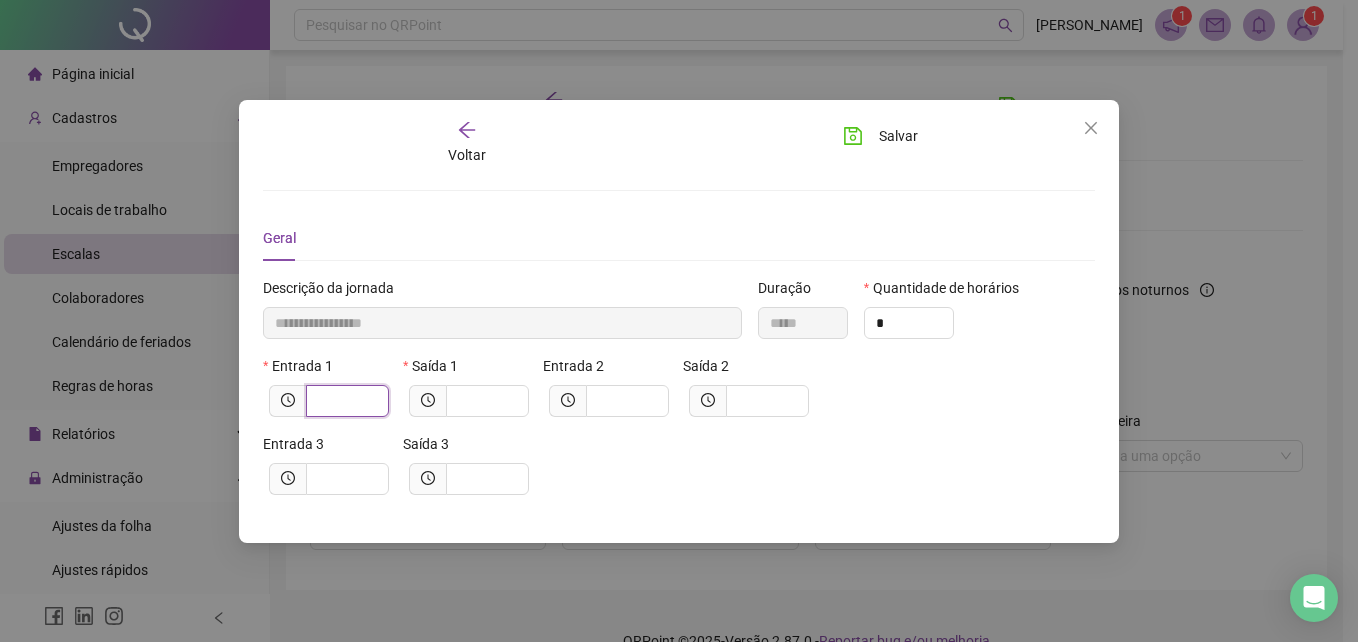 type 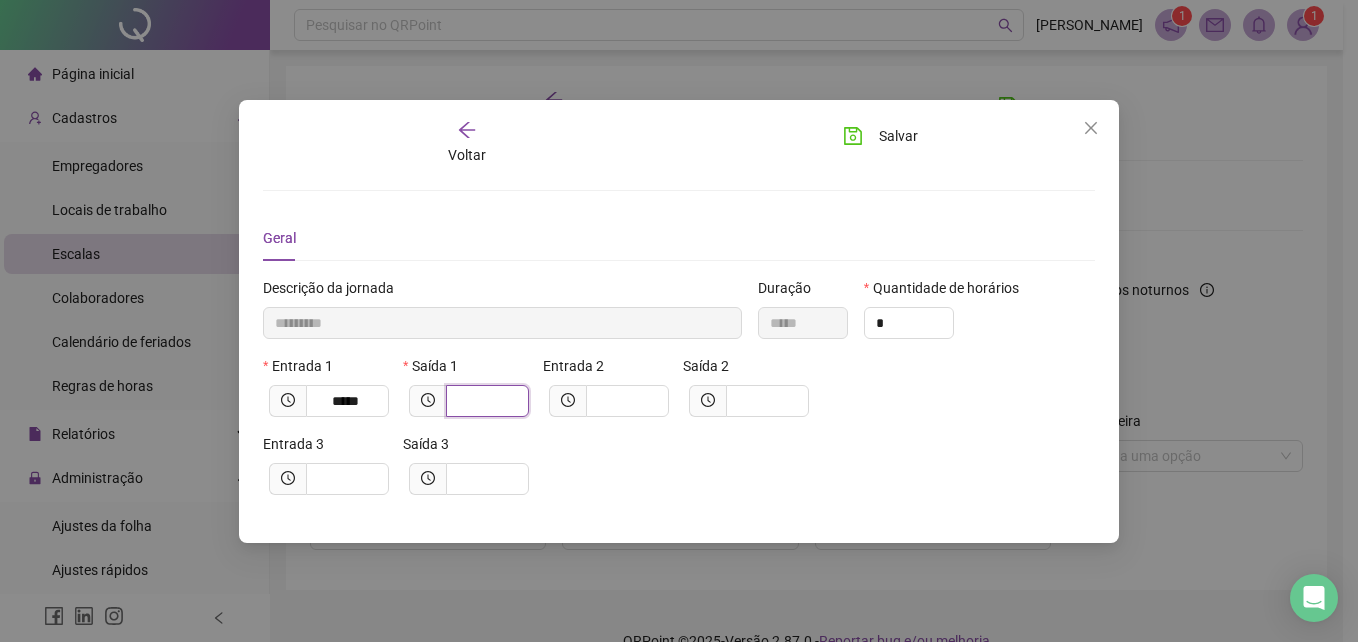 click at bounding box center (485, 401) 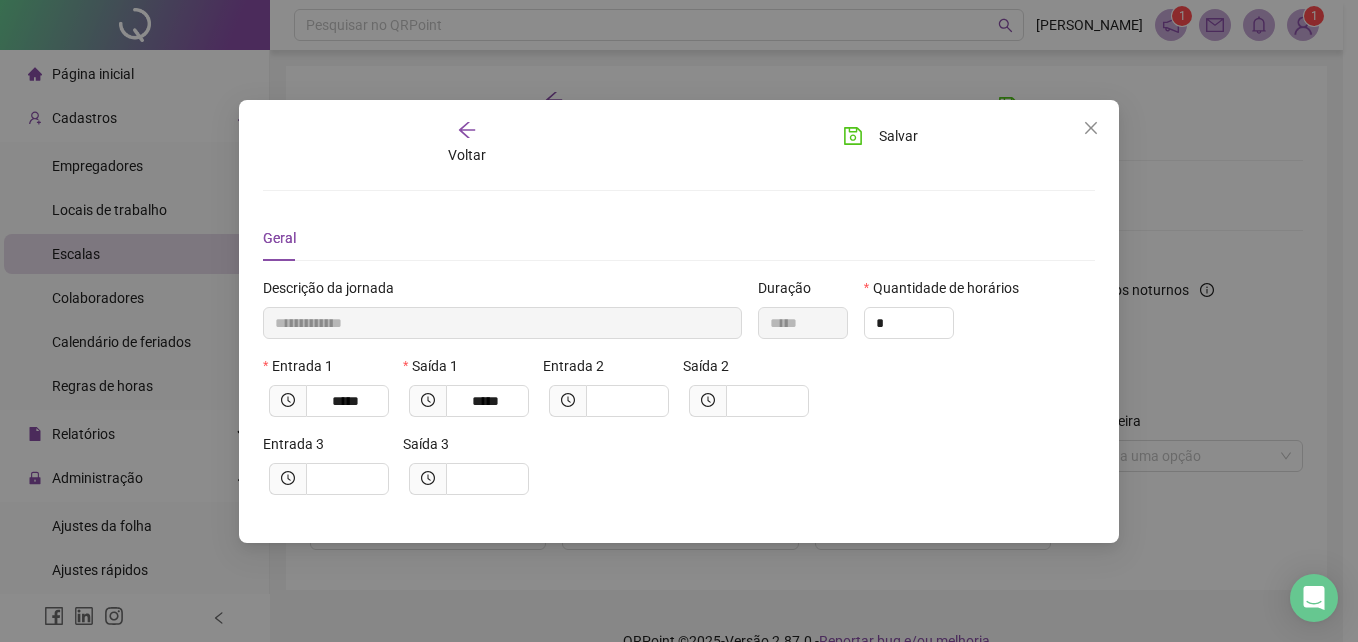 drag, startPoint x: 474, startPoint y: 408, endPoint x: 599, endPoint y: 454, distance: 133.19534 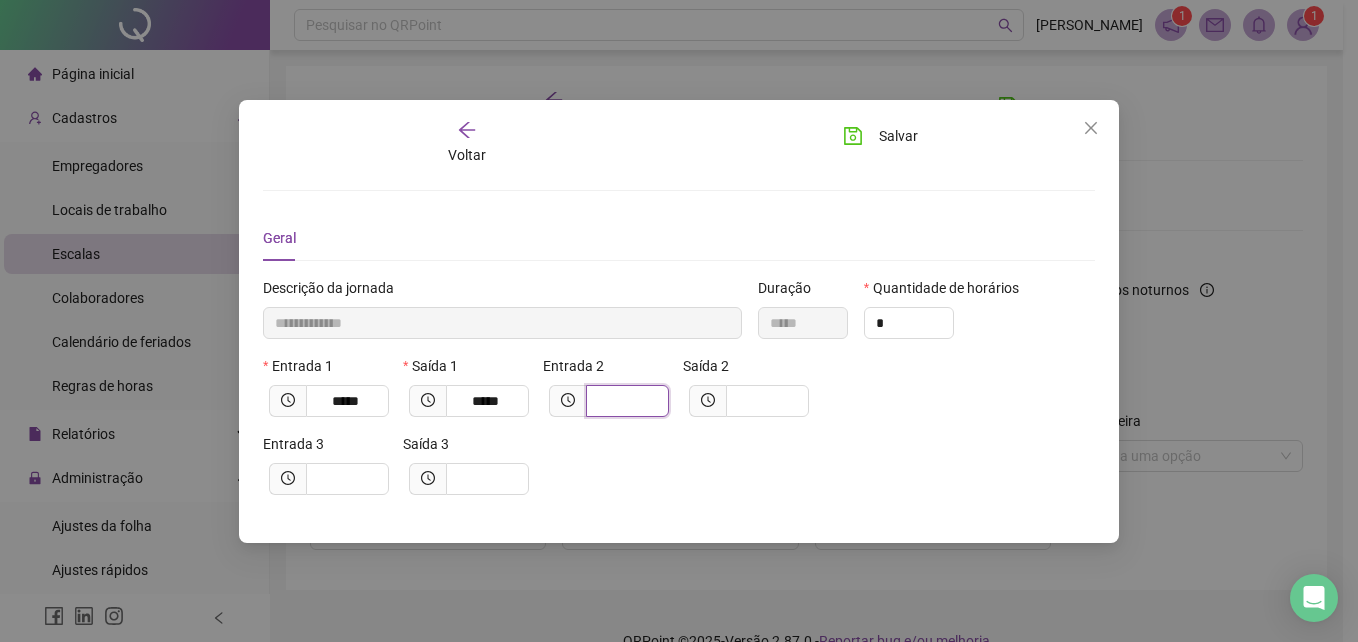 click at bounding box center (625, 401) 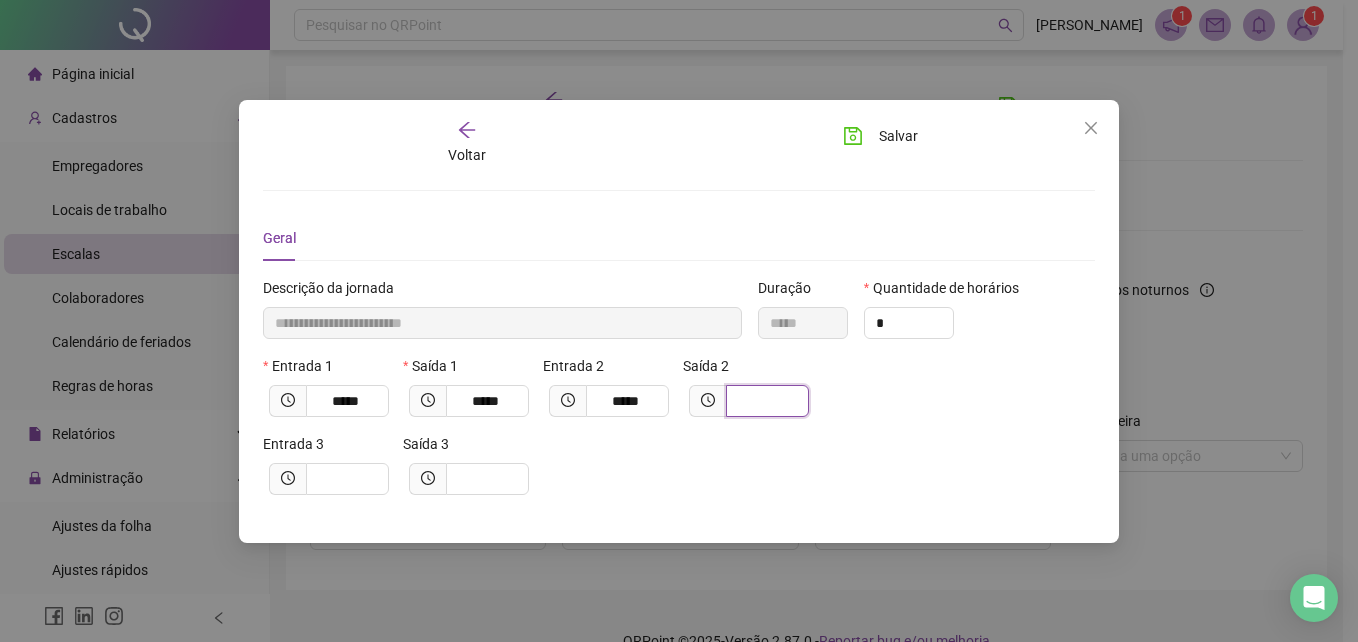 click at bounding box center [765, 401] 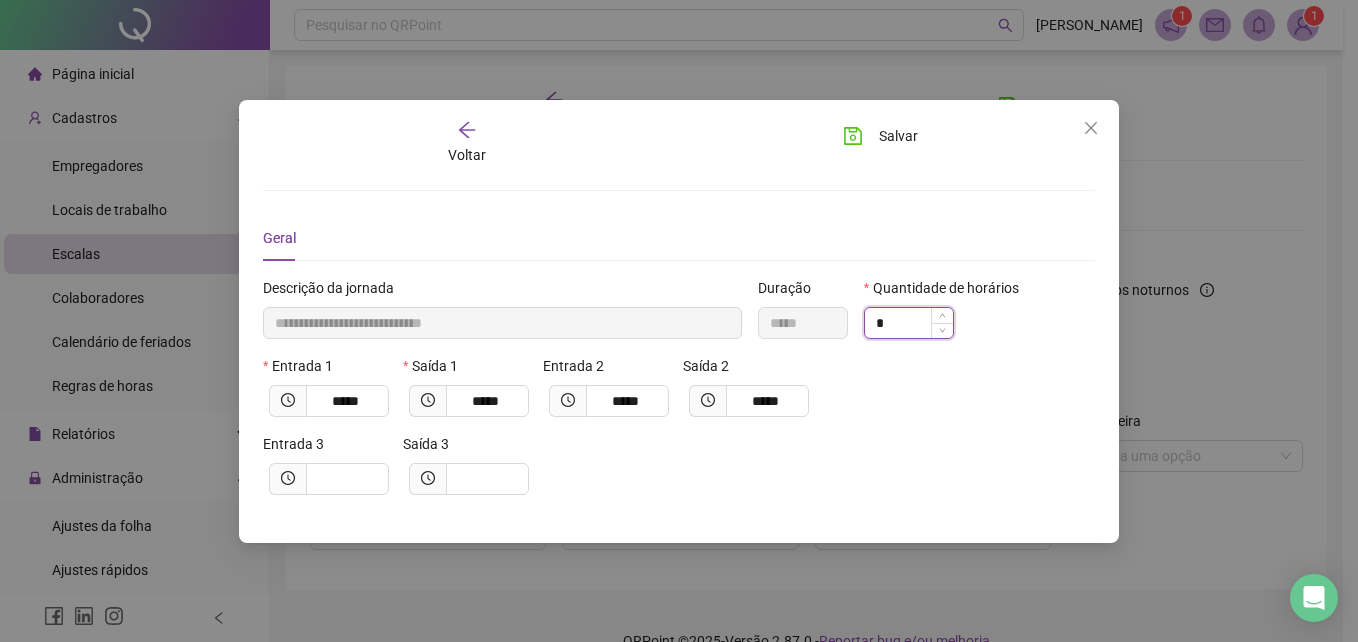 click on "*" at bounding box center [909, 323] 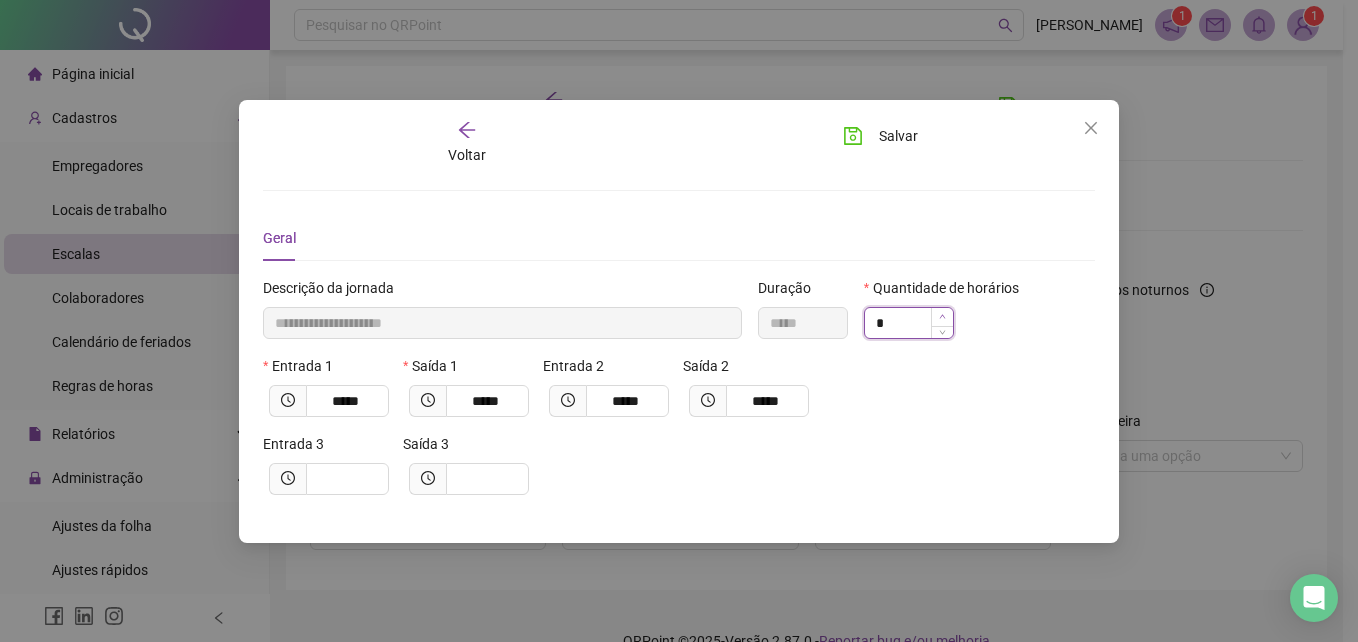 click 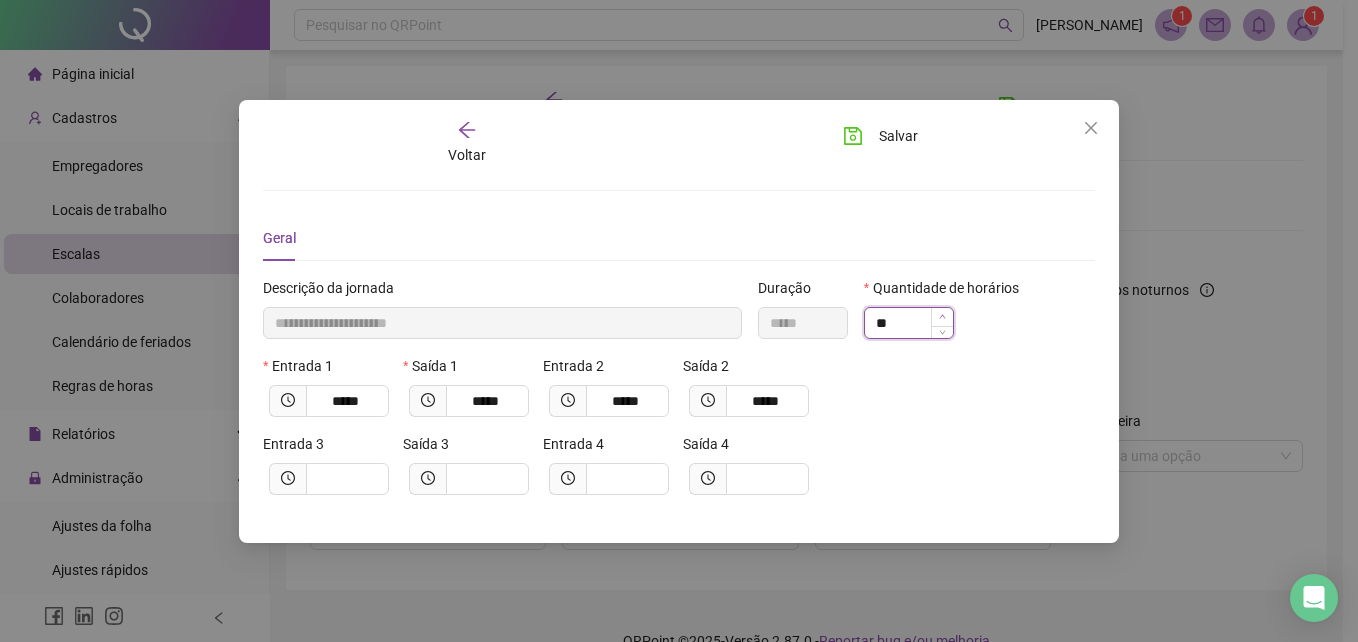 click at bounding box center (942, 317) 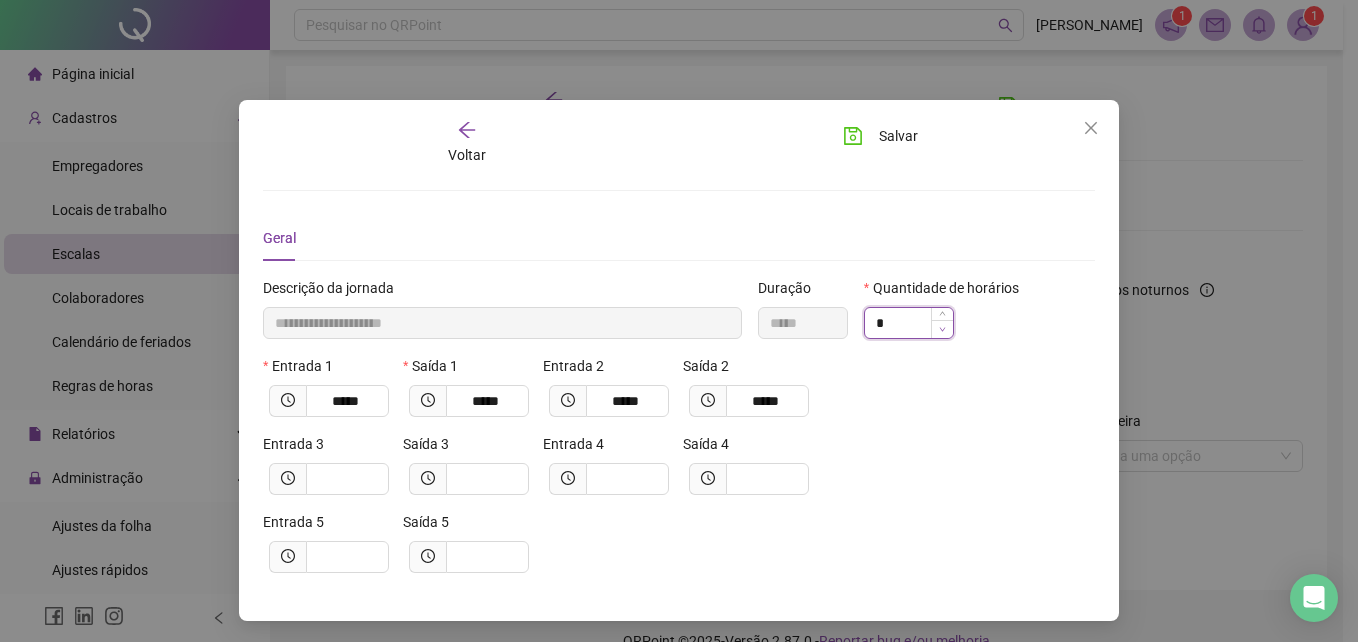 click at bounding box center (942, 329) 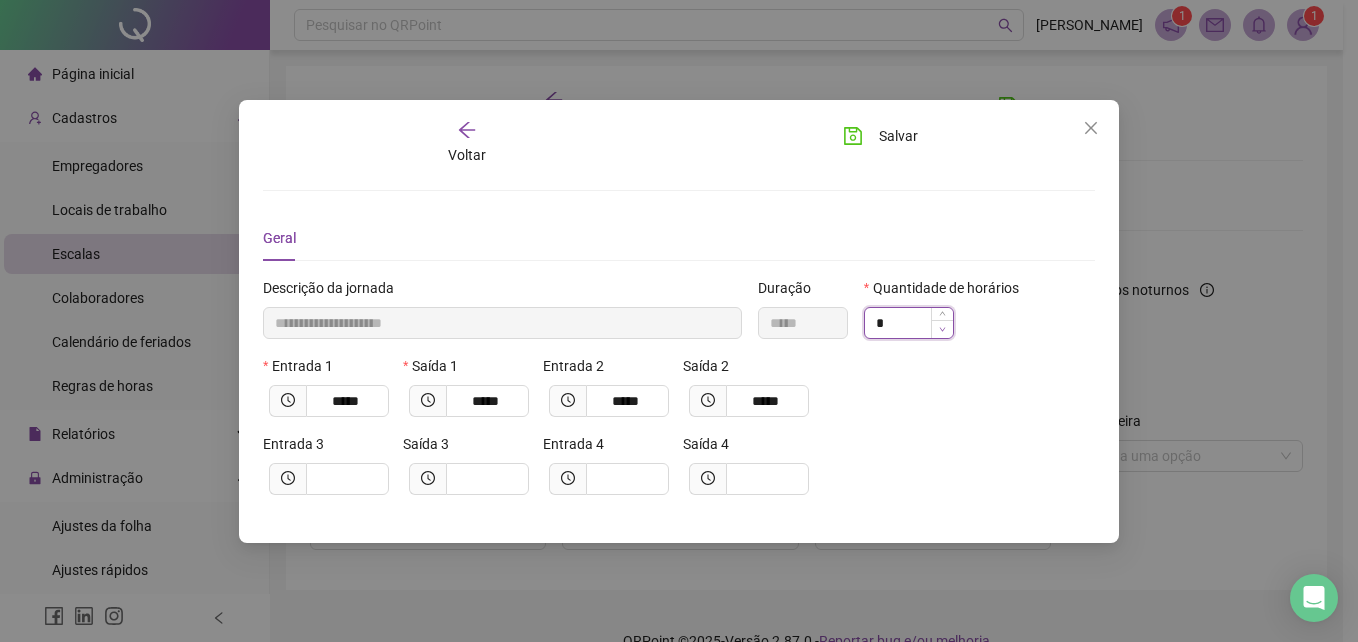 click at bounding box center [942, 329] 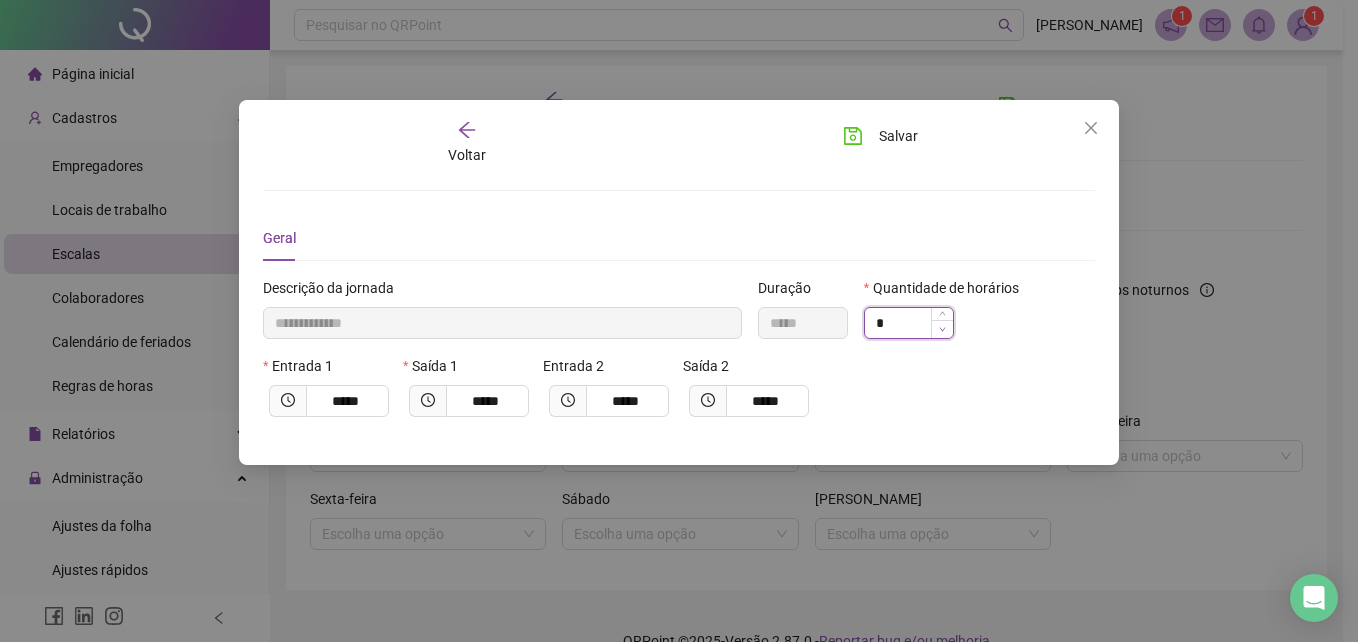 click at bounding box center (942, 329) 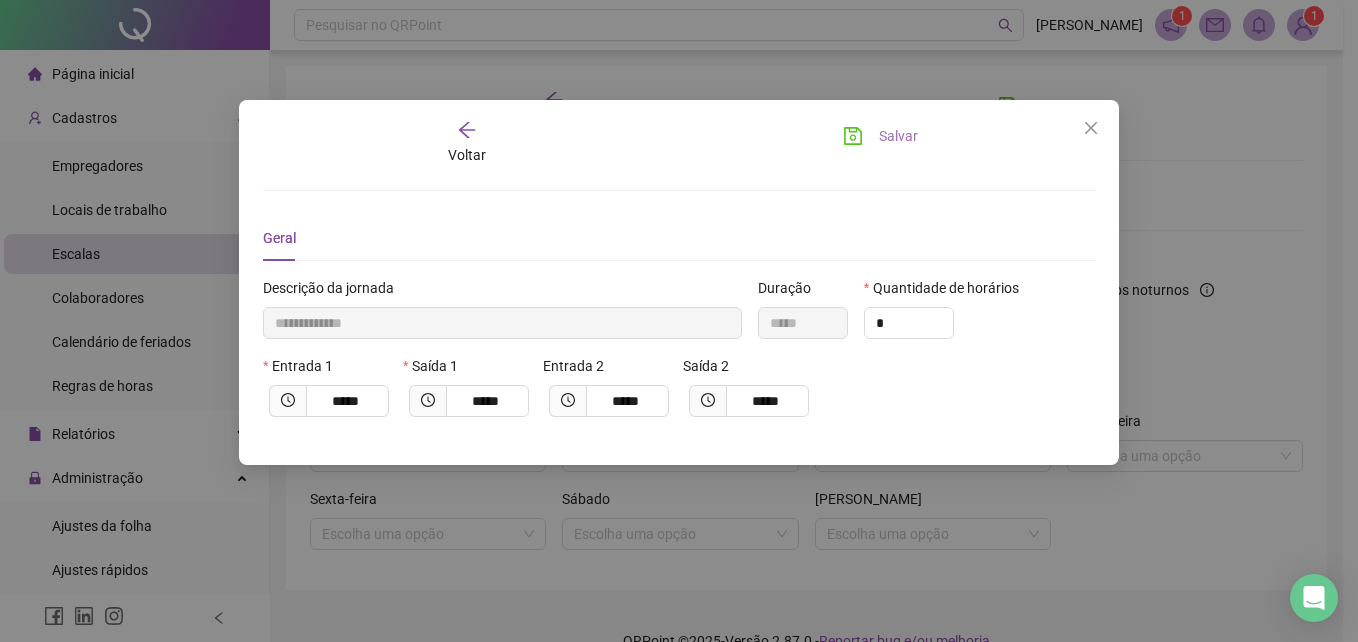 click 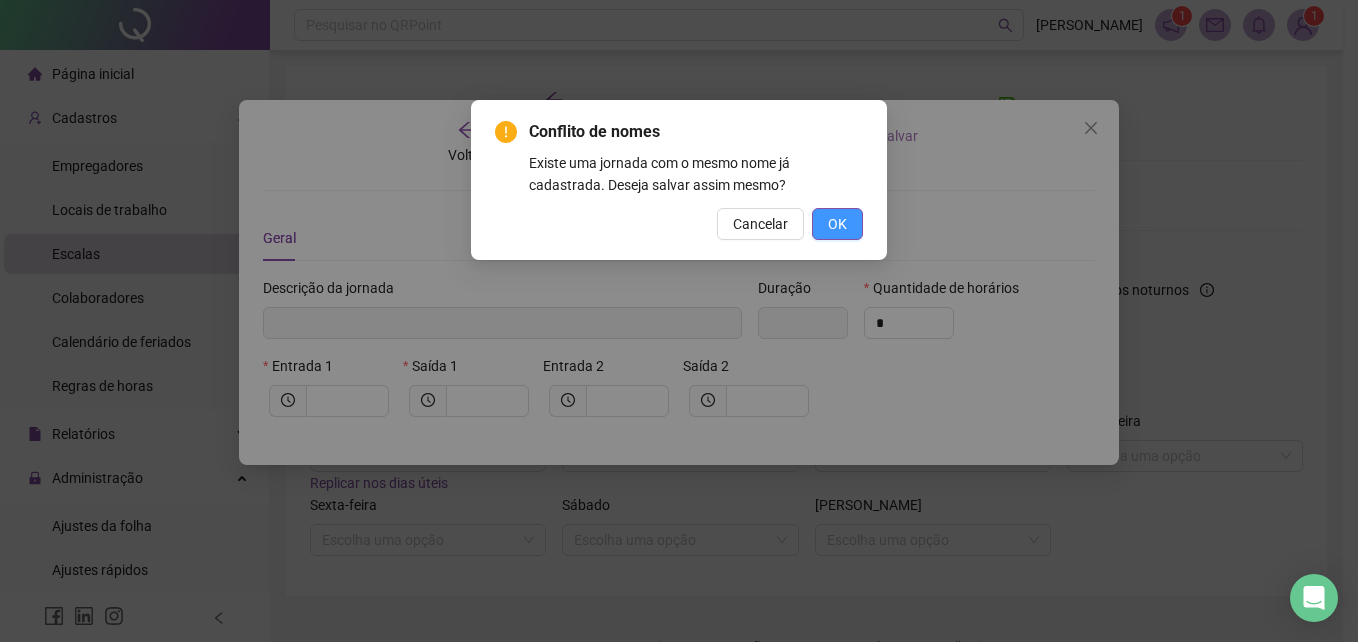 click on "OK" at bounding box center (837, 224) 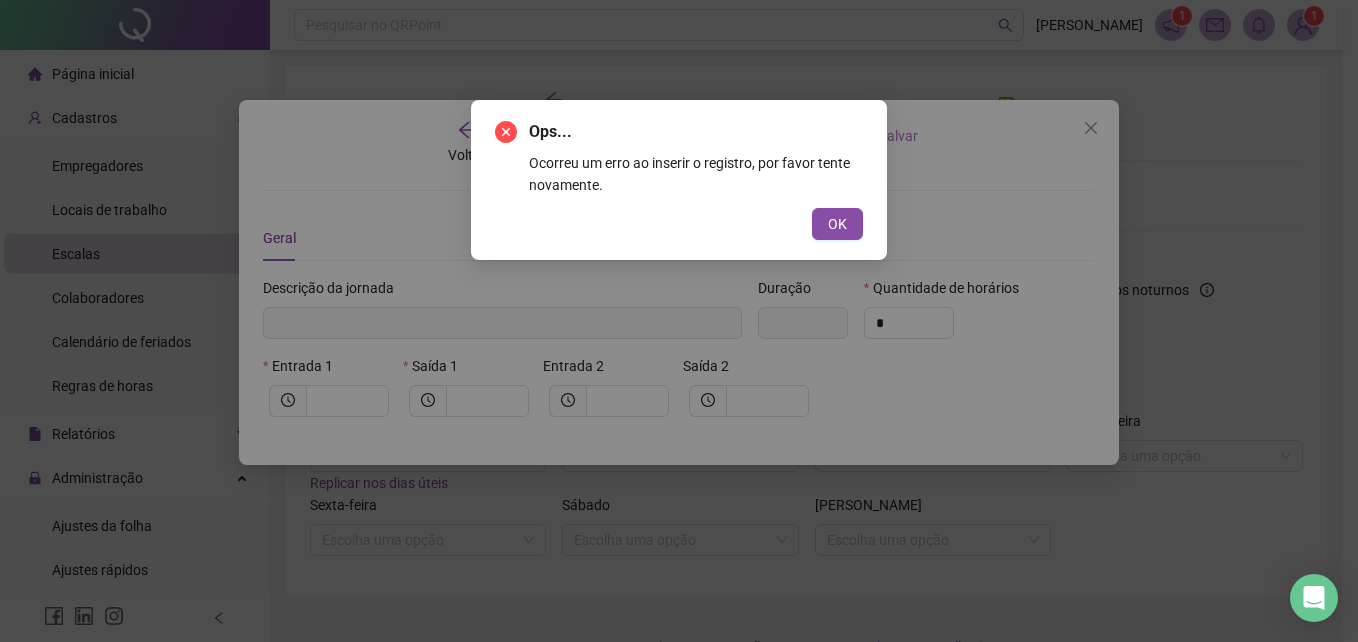 click on "OK" at bounding box center [837, 224] 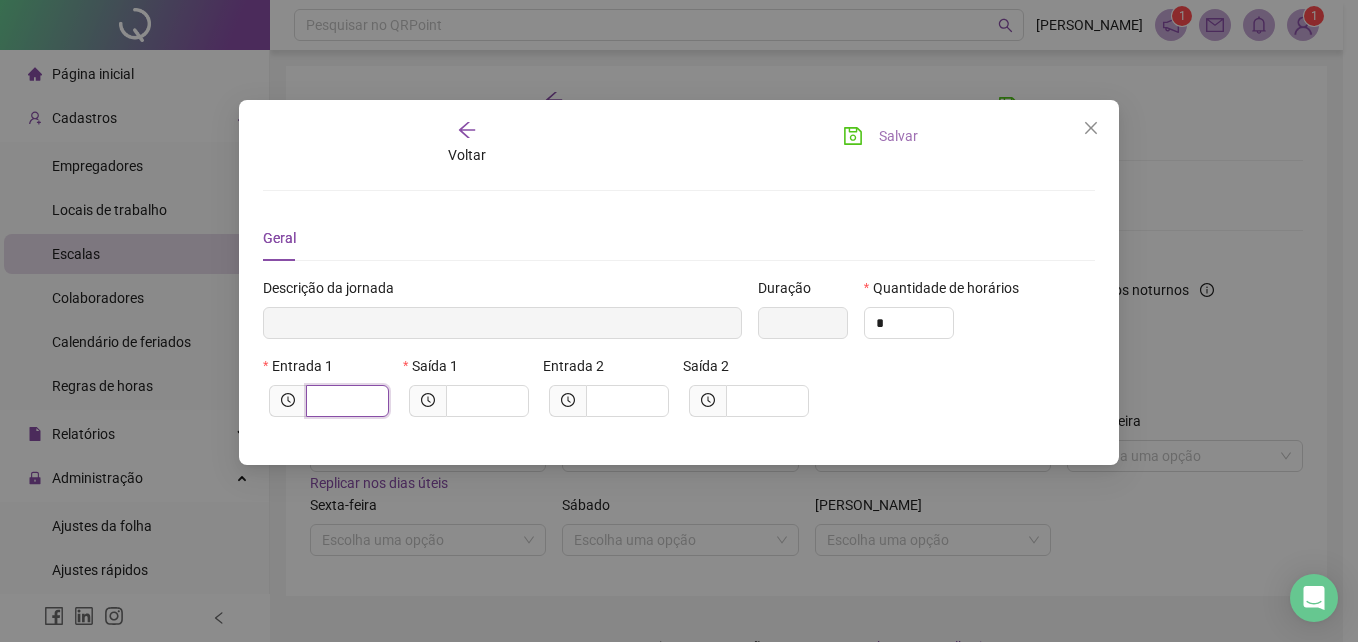 click at bounding box center (345, 401) 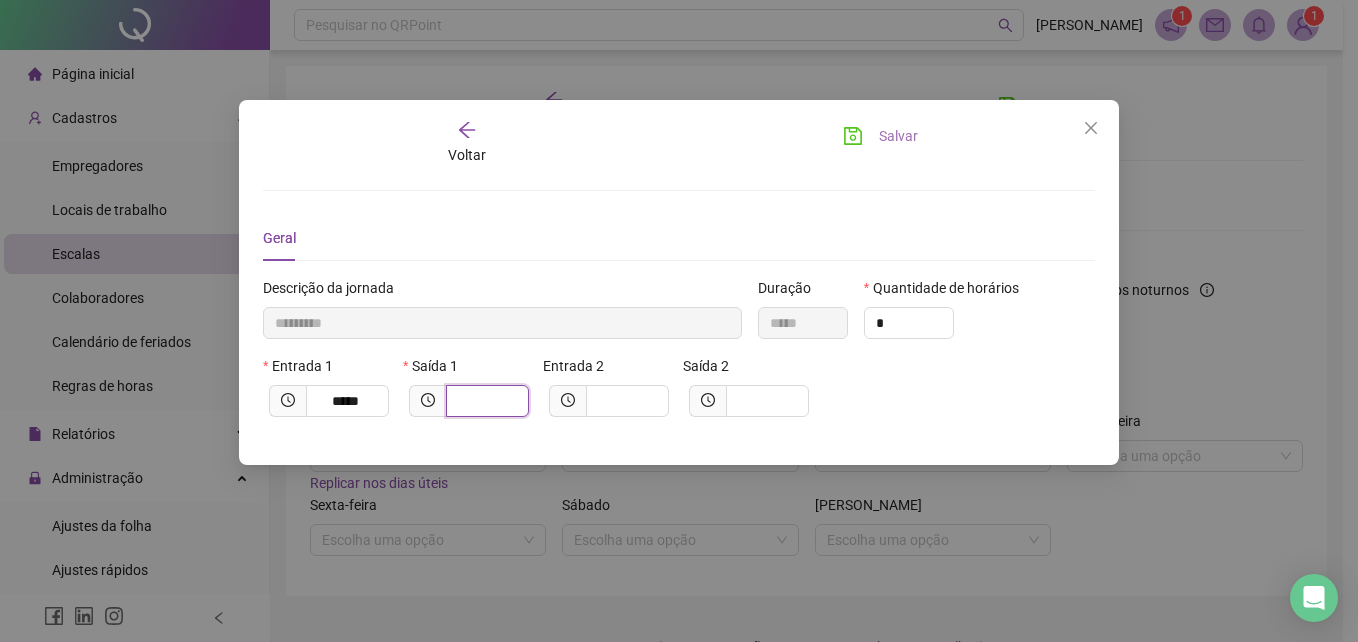 click at bounding box center [485, 401] 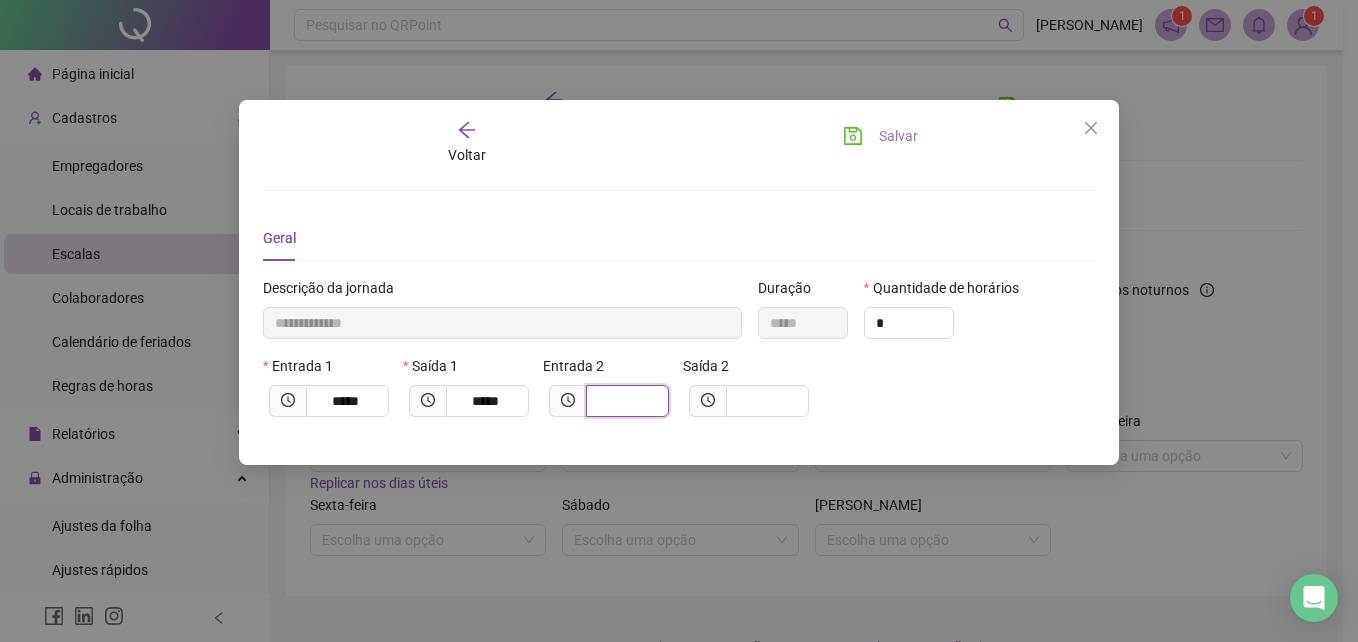 click at bounding box center [625, 401] 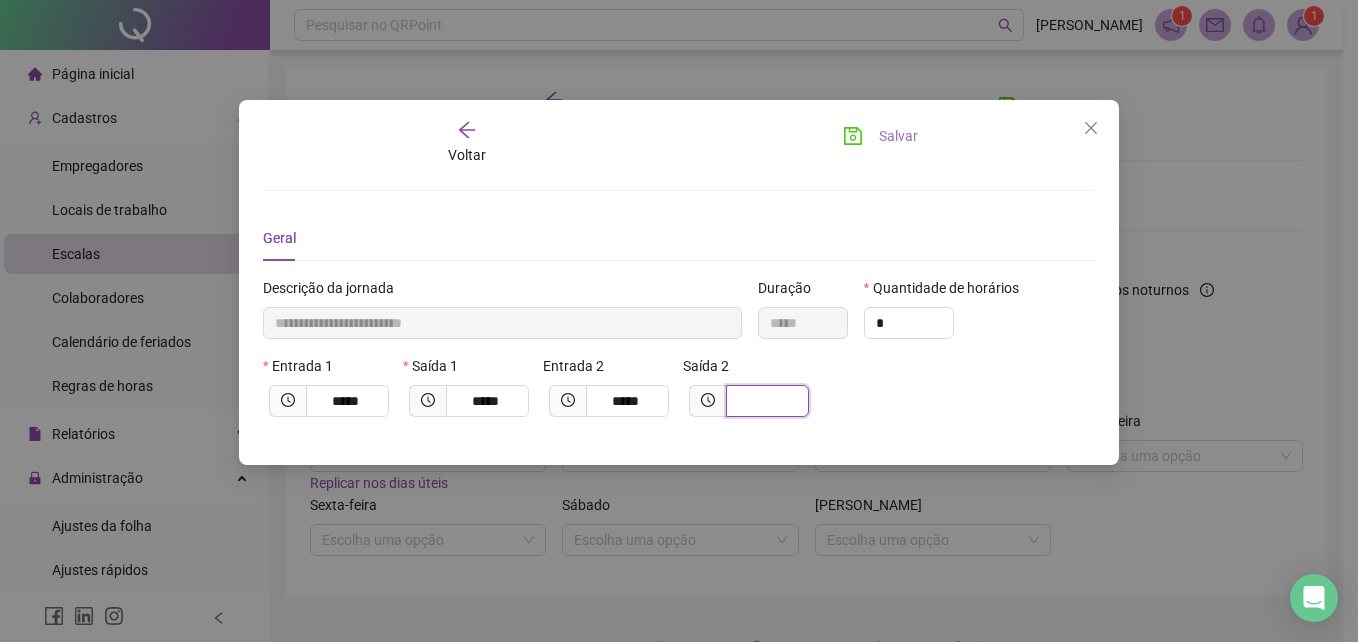 click at bounding box center (765, 401) 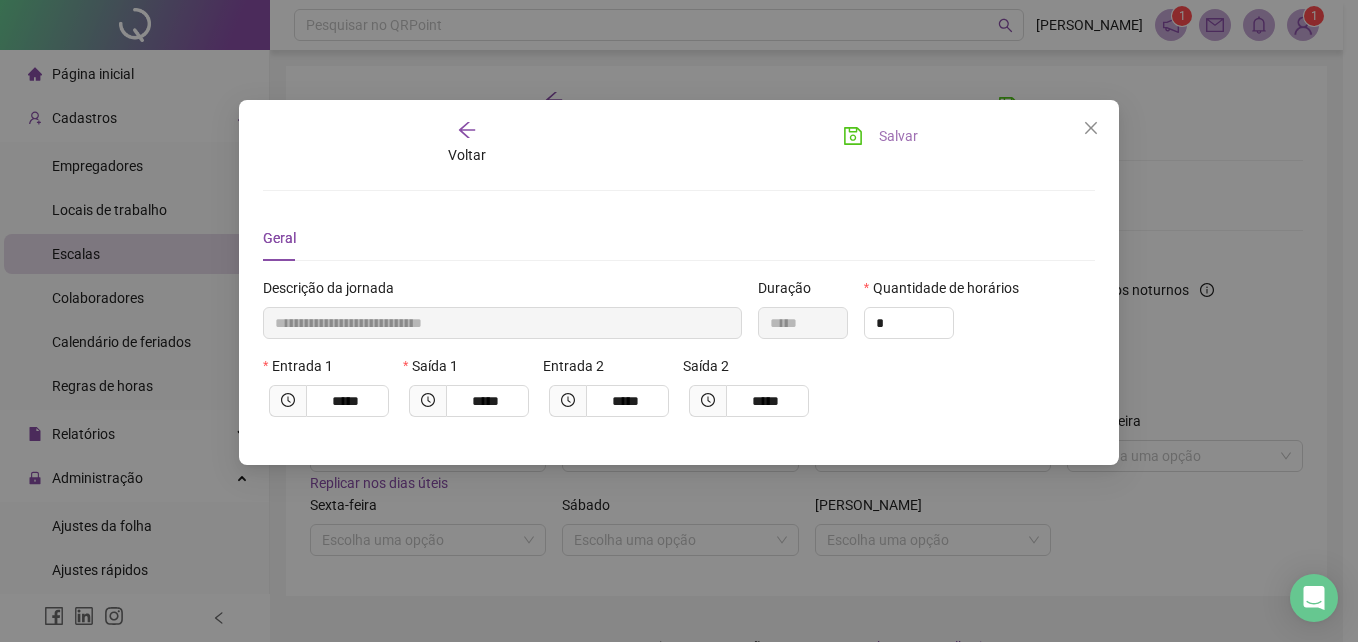 click on "Salvar" at bounding box center [880, 136] 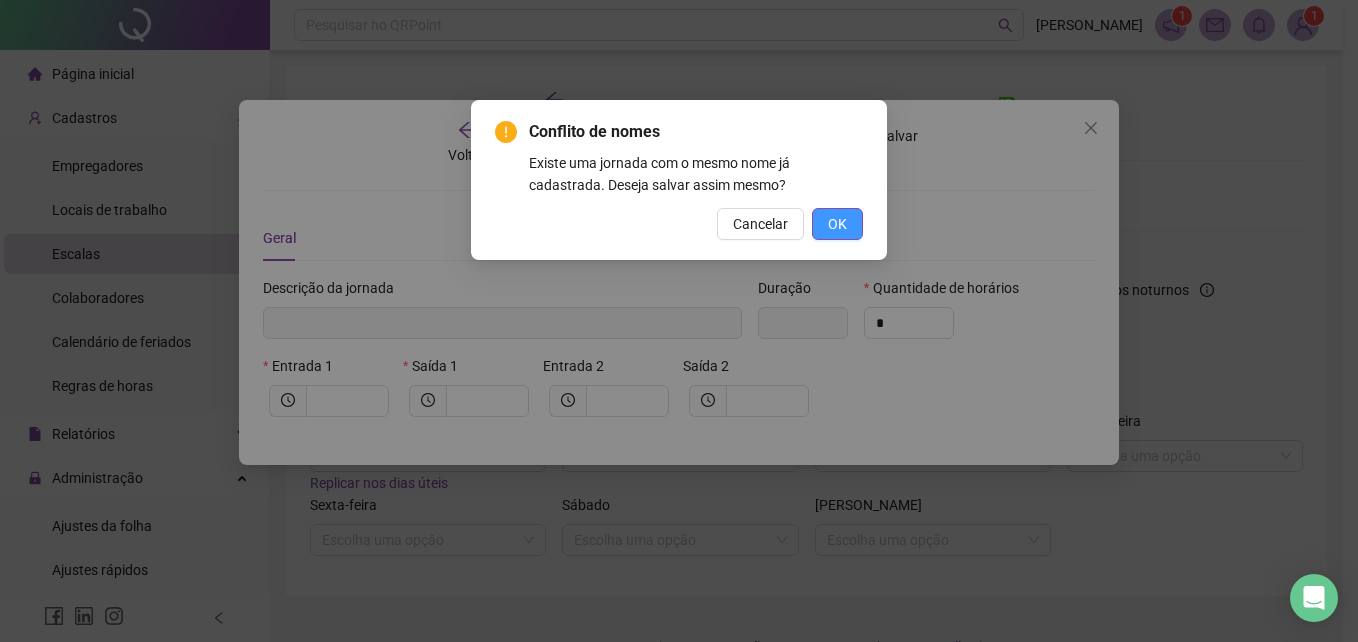 click on "OK" at bounding box center [837, 224] 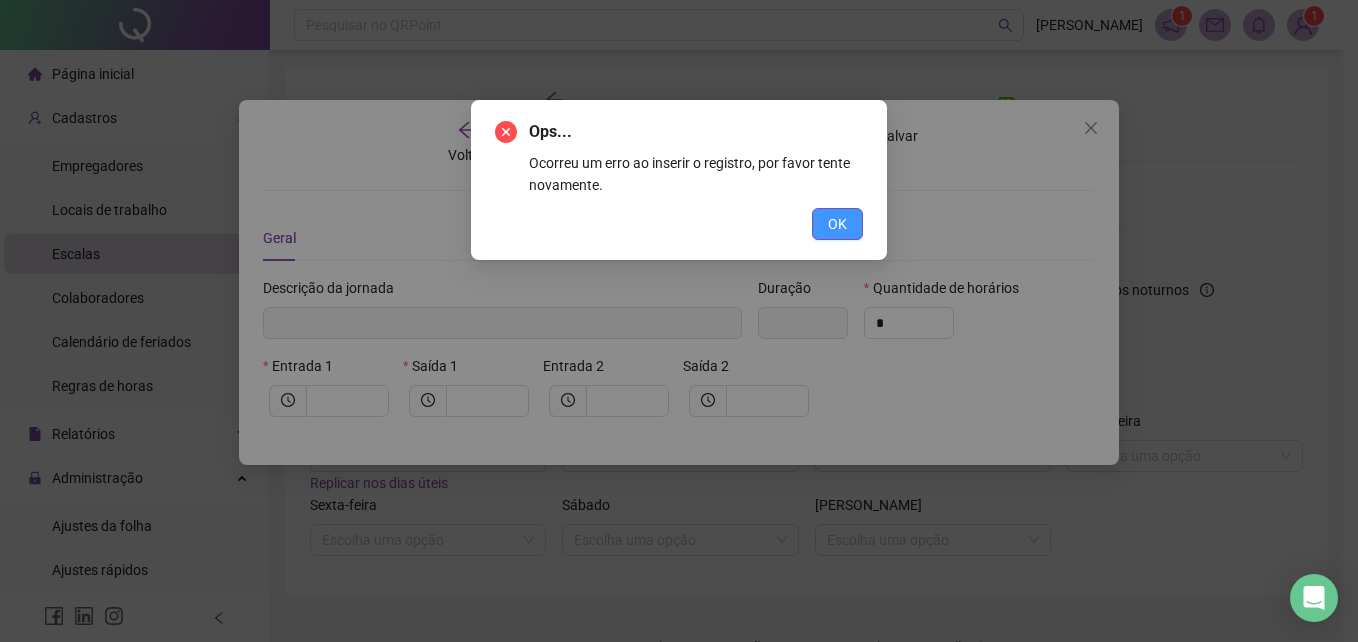 click on "OK" at bounding box center [837, 224] 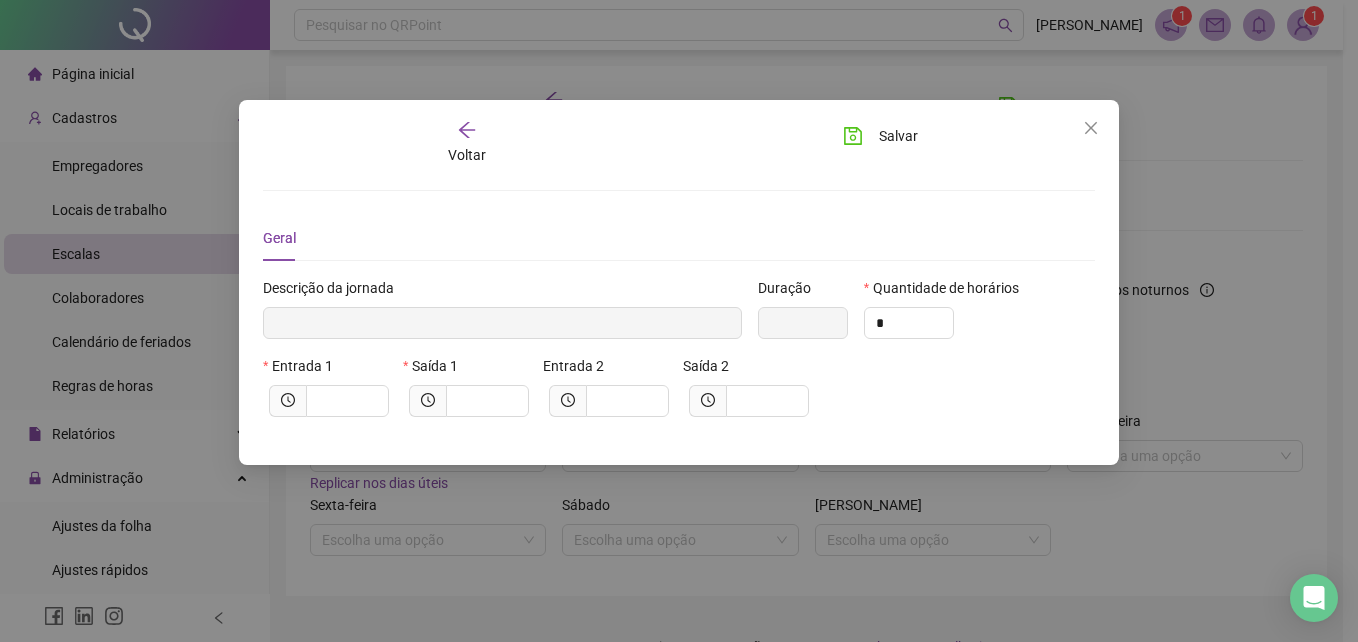 click 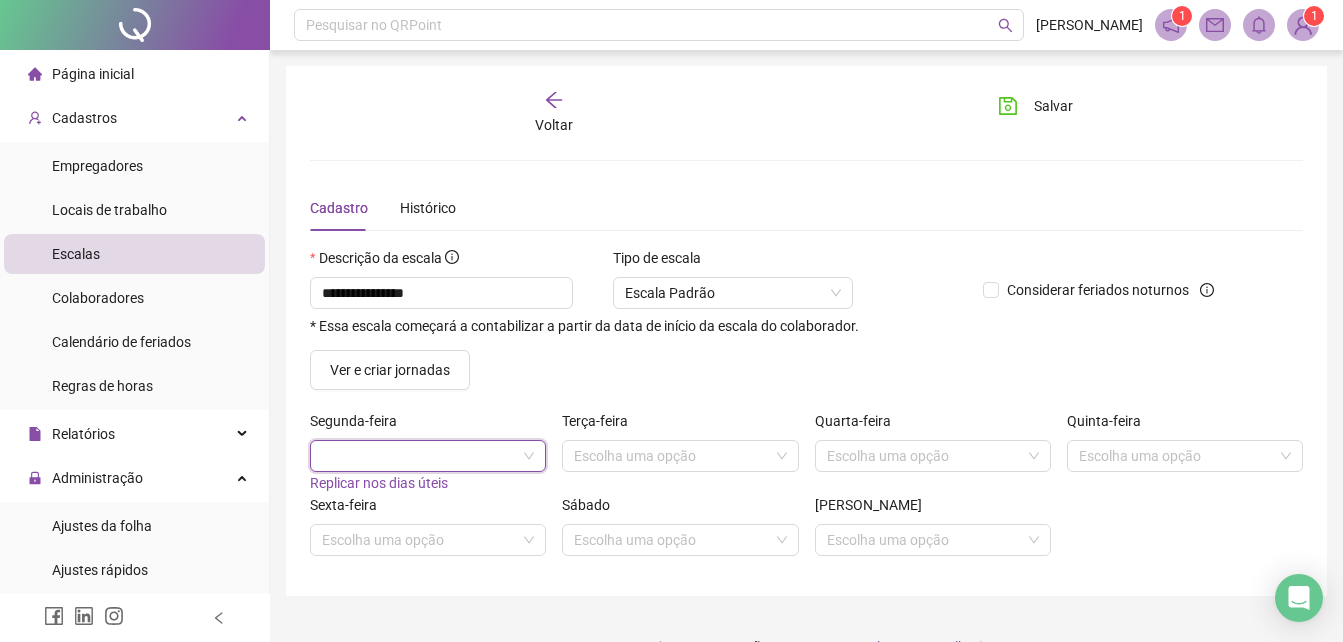 click at bounding box center (428, 456) 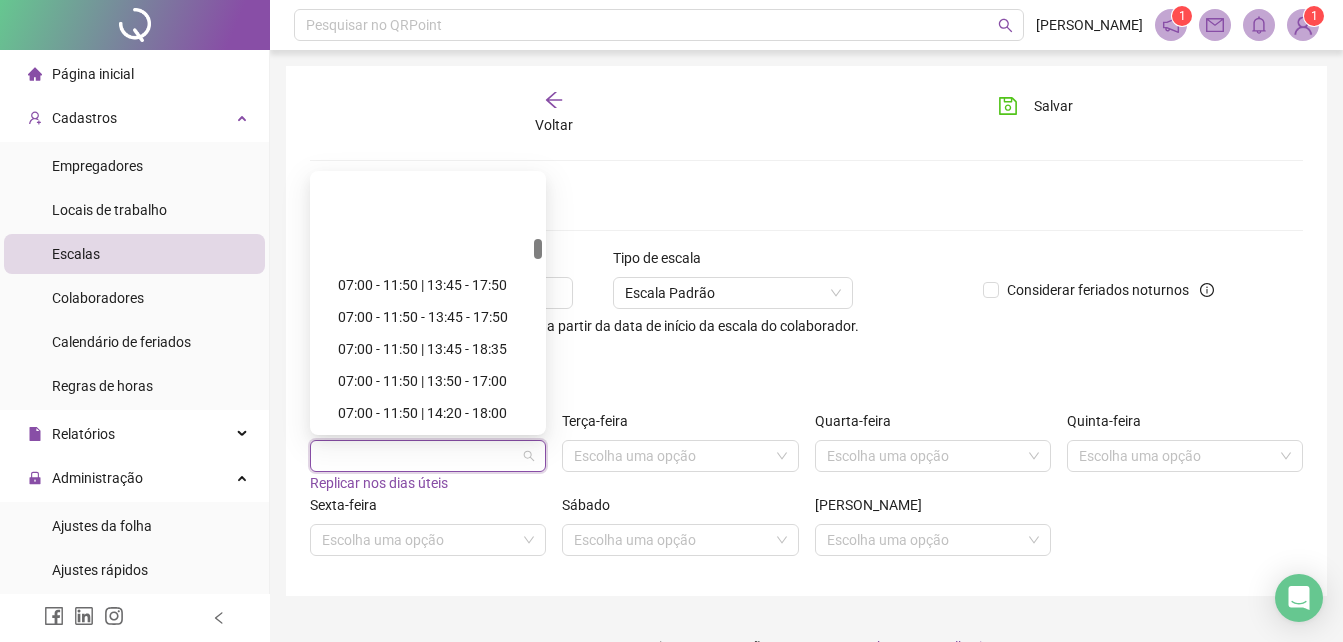 scroll, scrollTop: 9300, scrollLeft: 0, axis: vertical 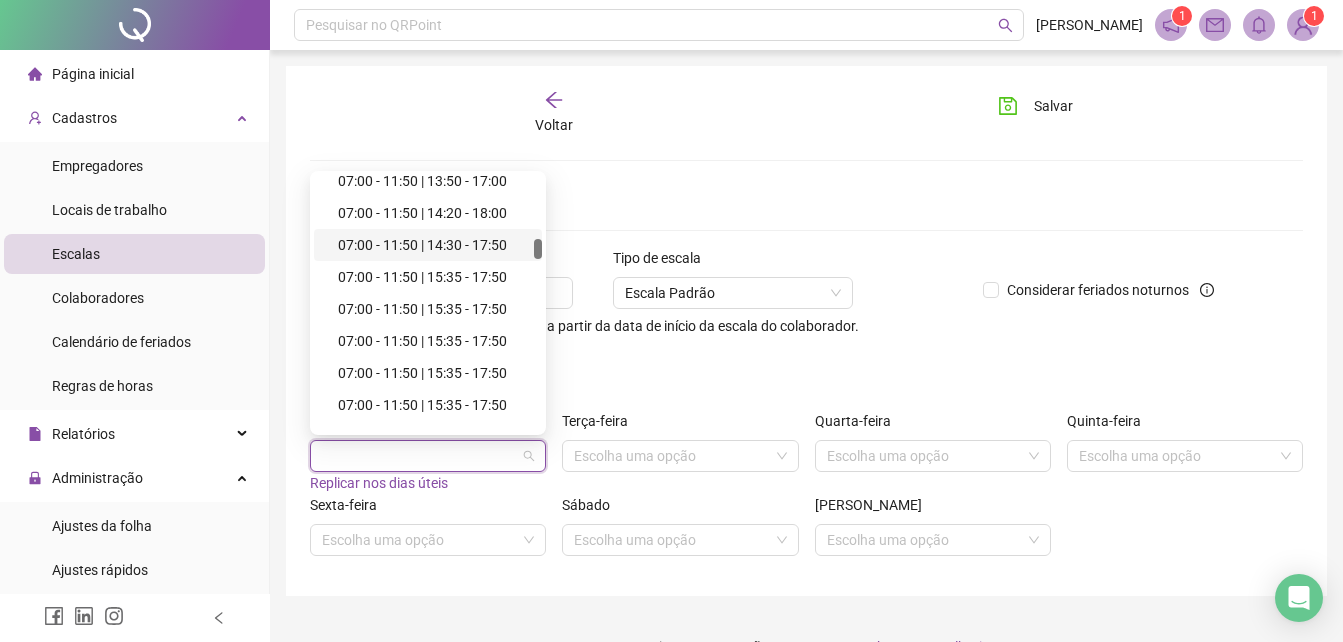 click on "07:00 - 11:50 | 14:30 - 17:50" at bounding box center [434, 245] 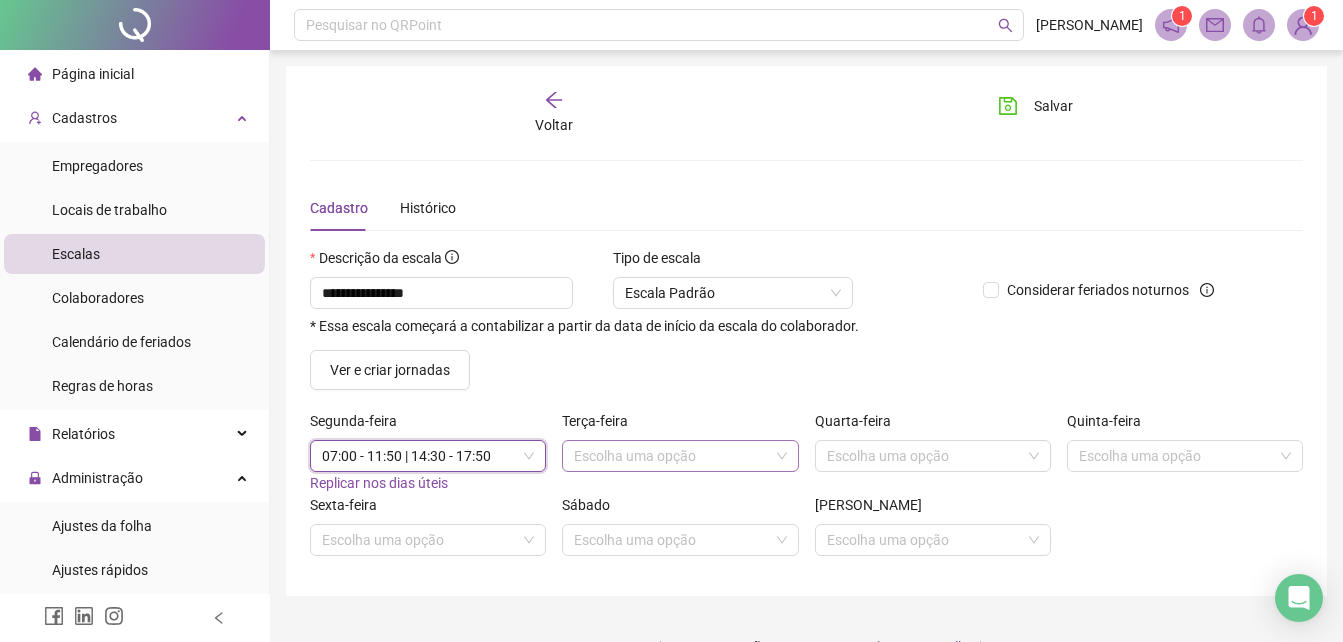 click at bounding box center [674, 456] 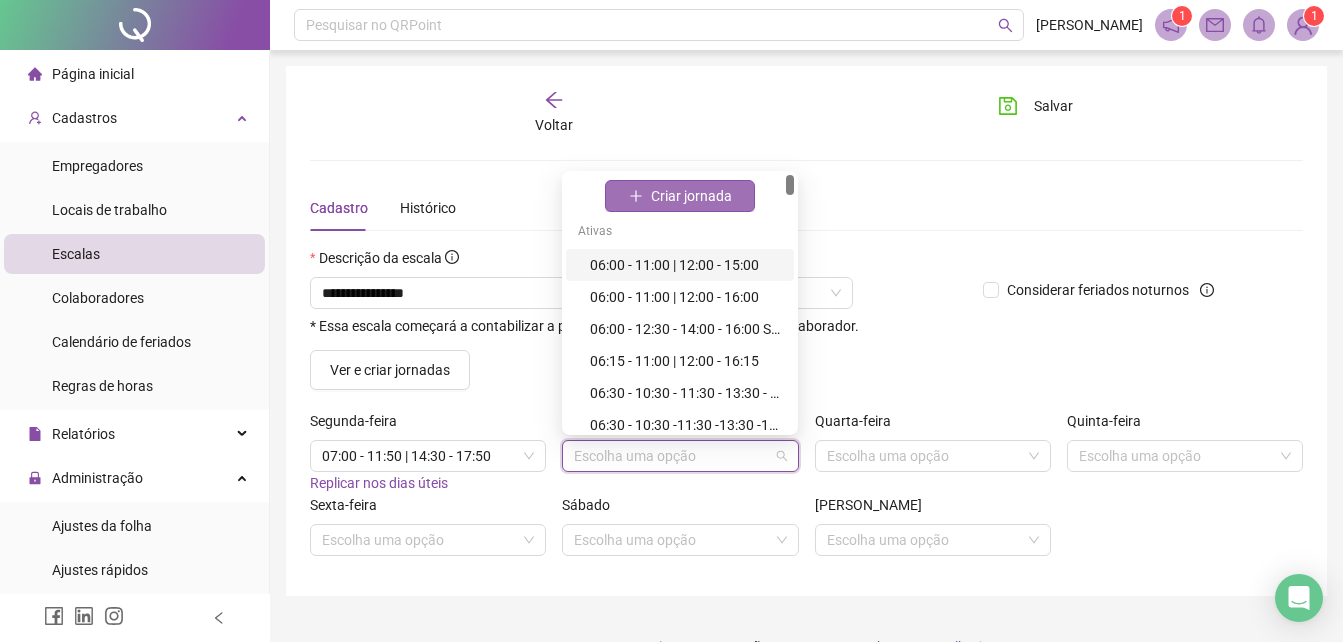 click on "Criar jornada" at bounding box center [680, 196] 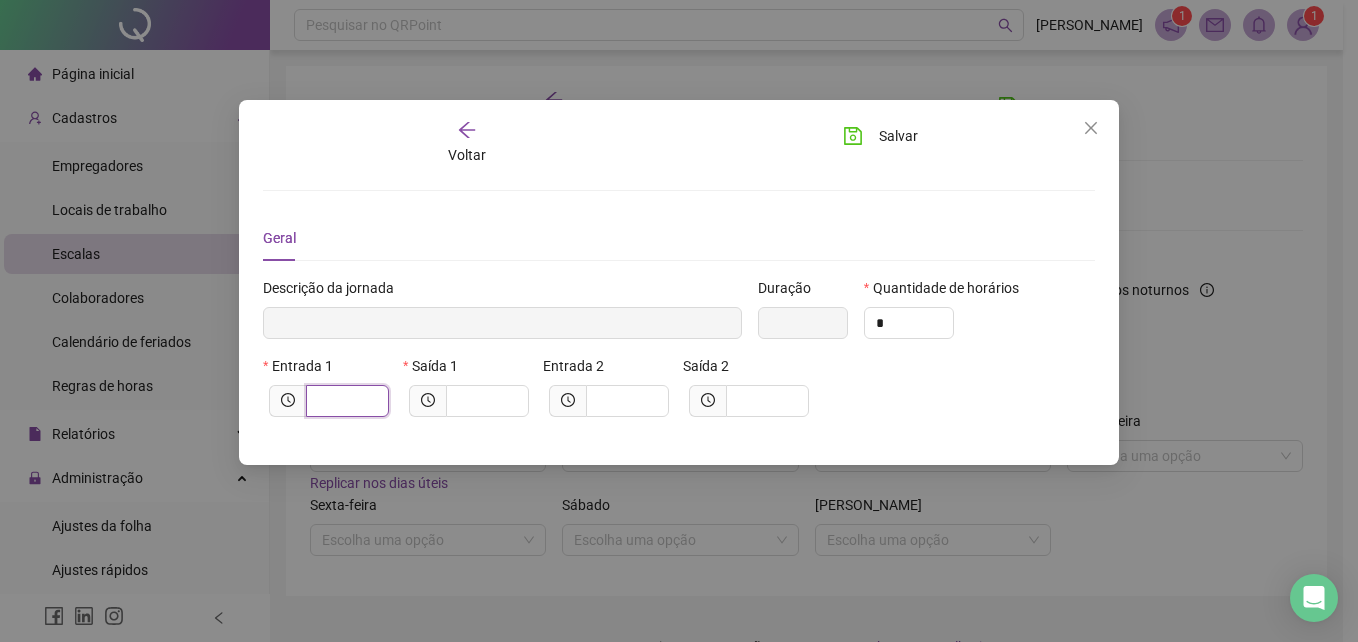 click at bounding box center [345, 401] 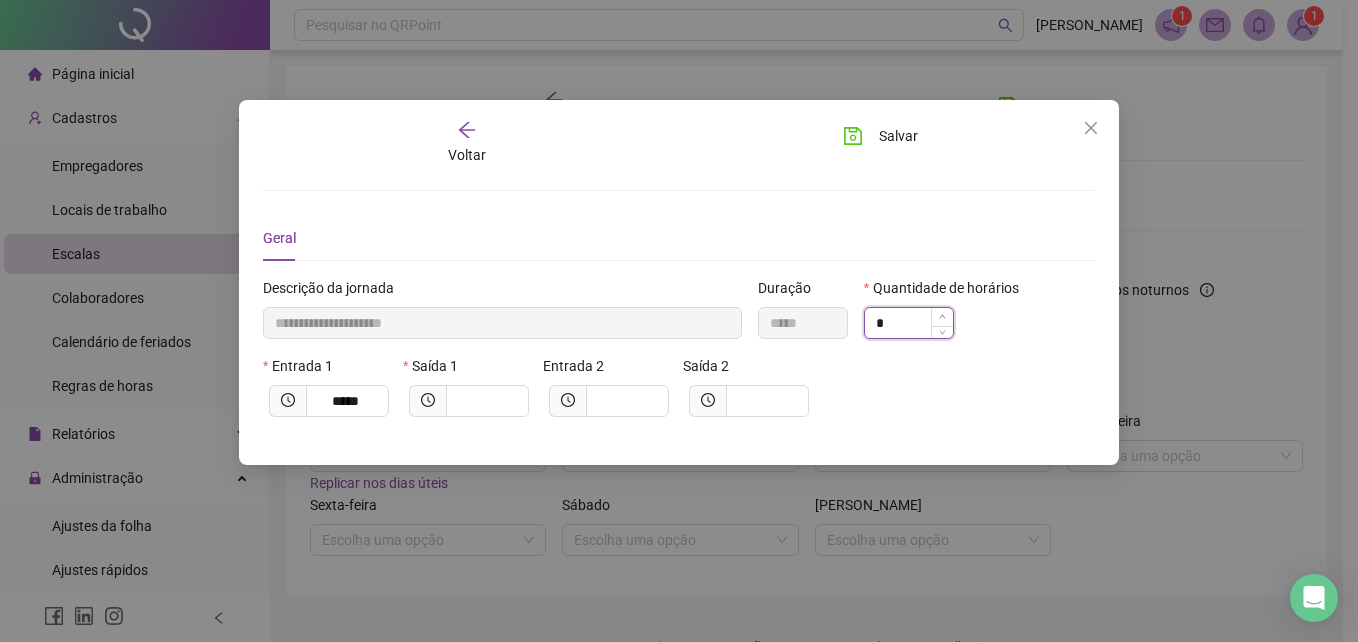click 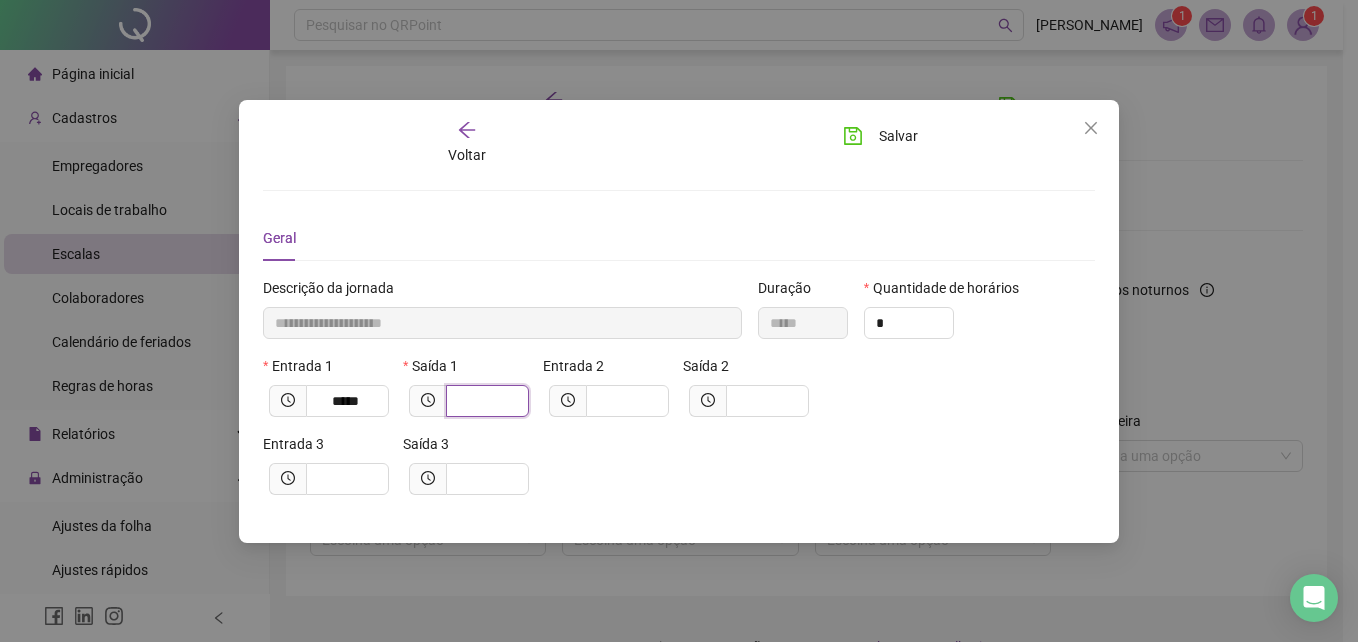 click at bounding box center (485, 401) 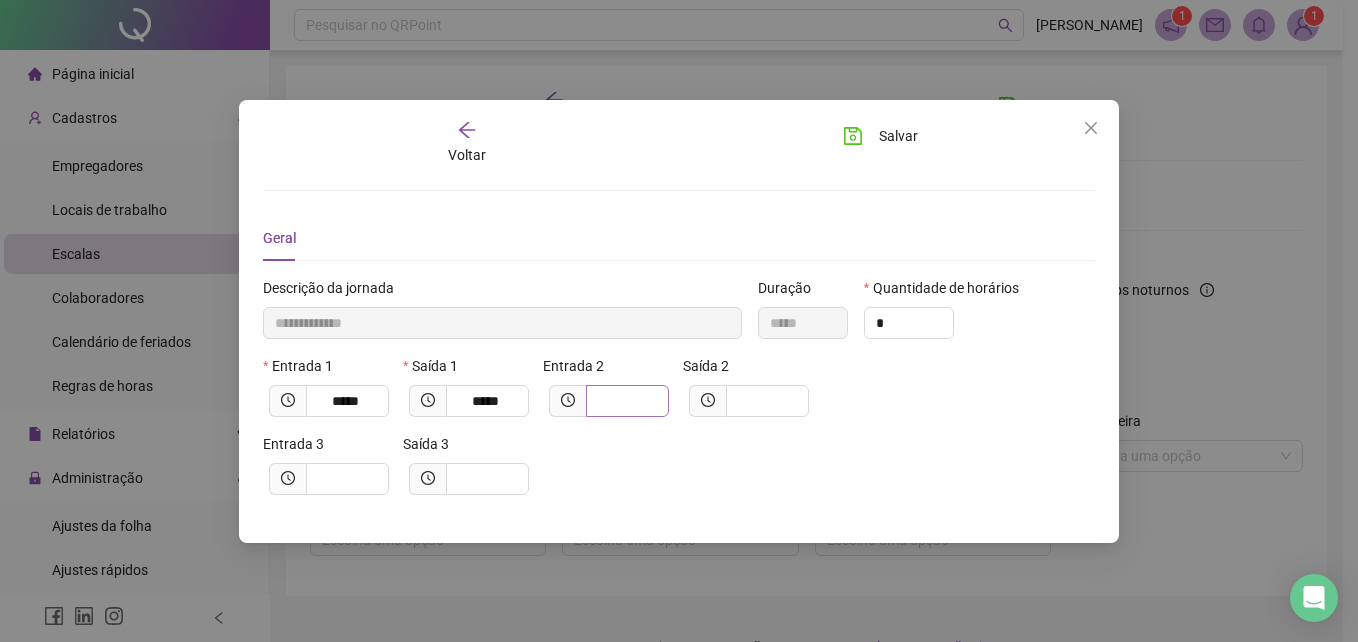 click at bounding box center [627, 401] 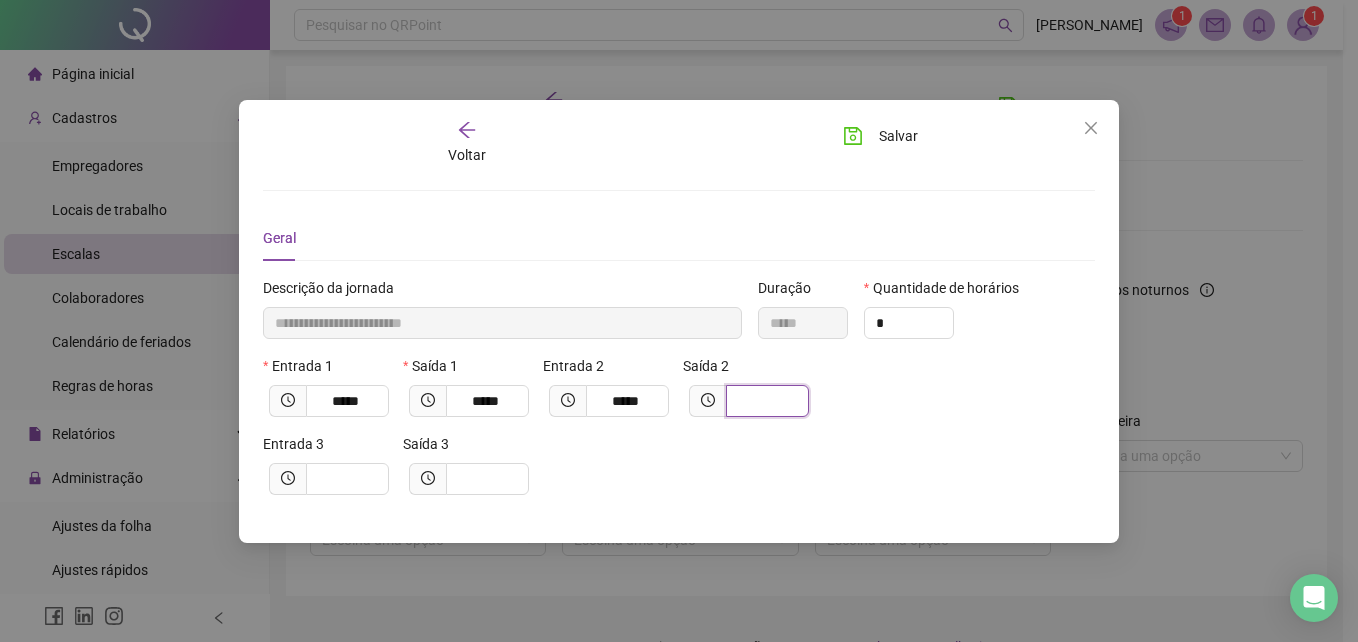 click at bounding box center (765, 401) 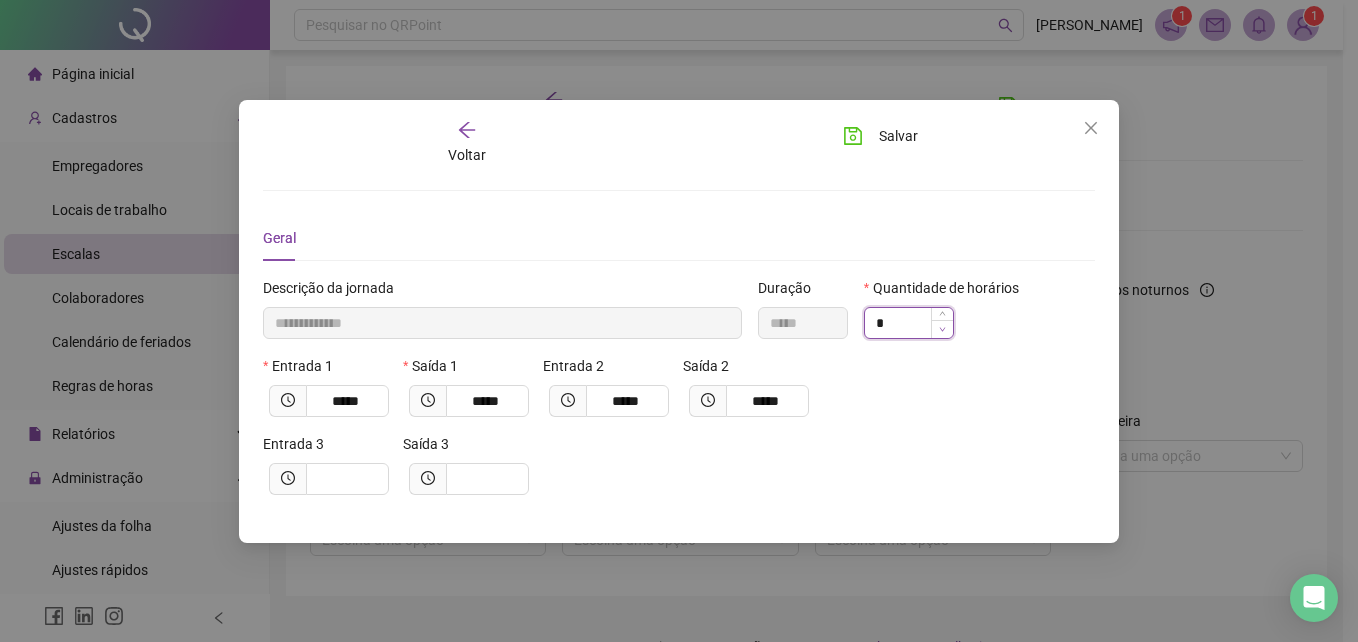 click 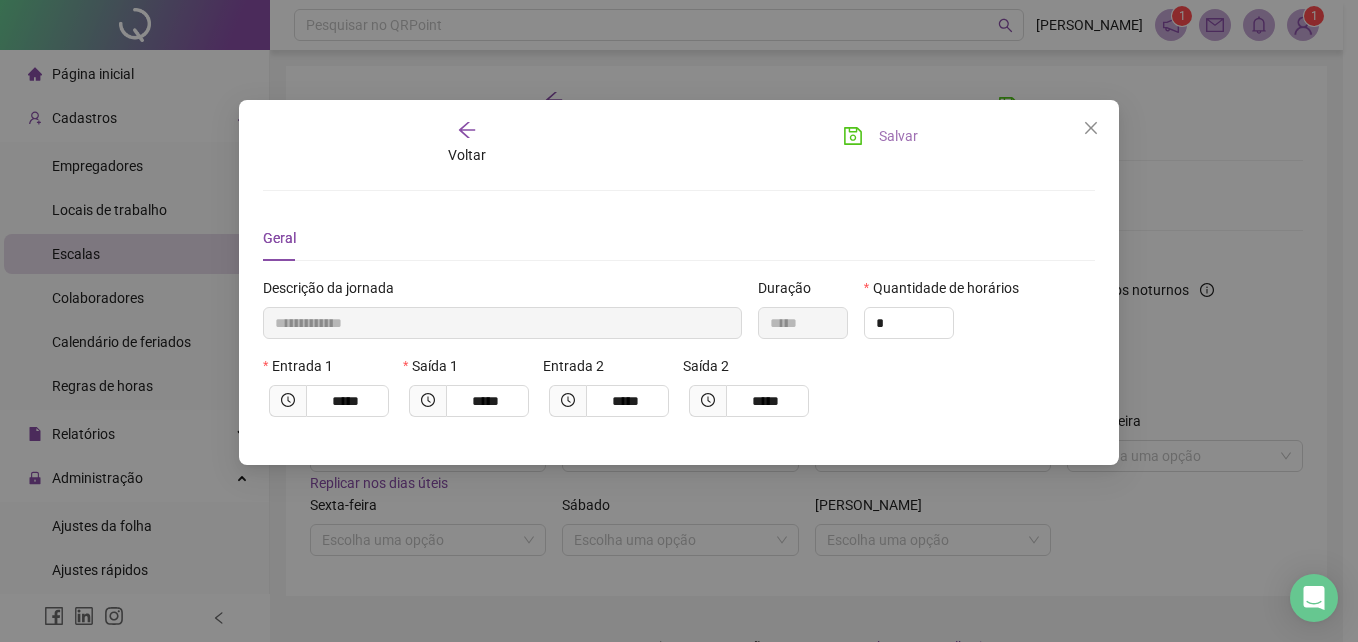 click on "Salvar" at bounding box center (898, 136) 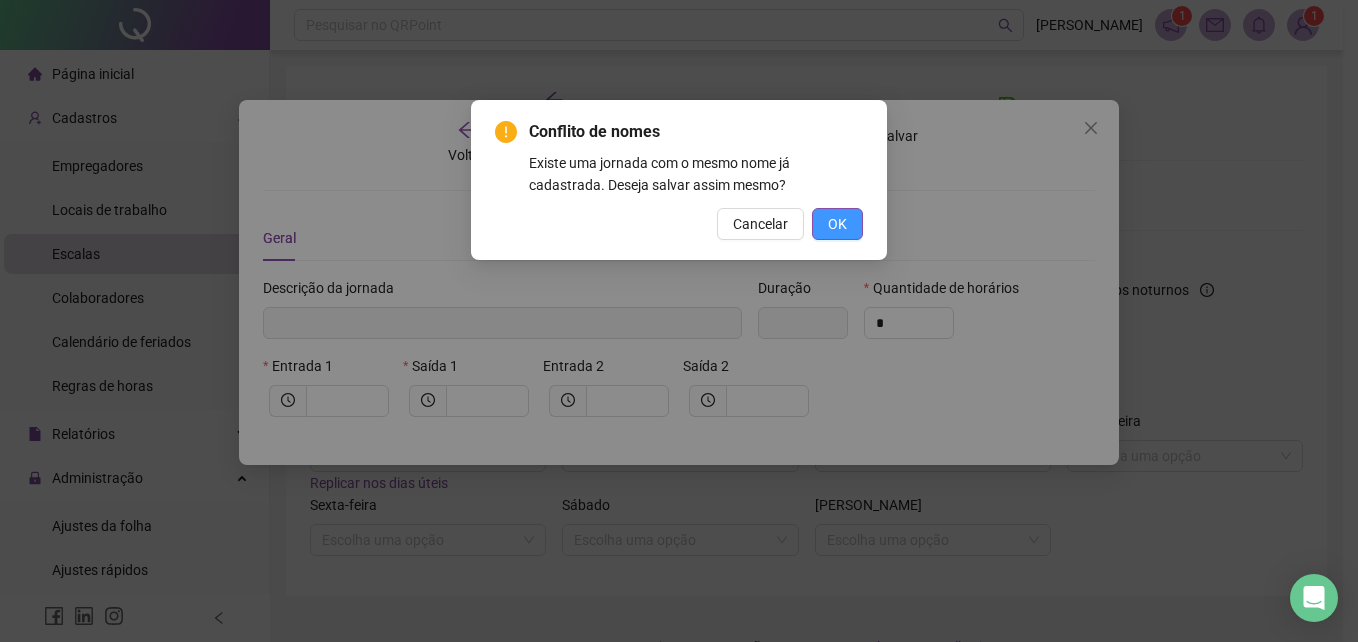 click on "OK" at bounding box center (837, 224) 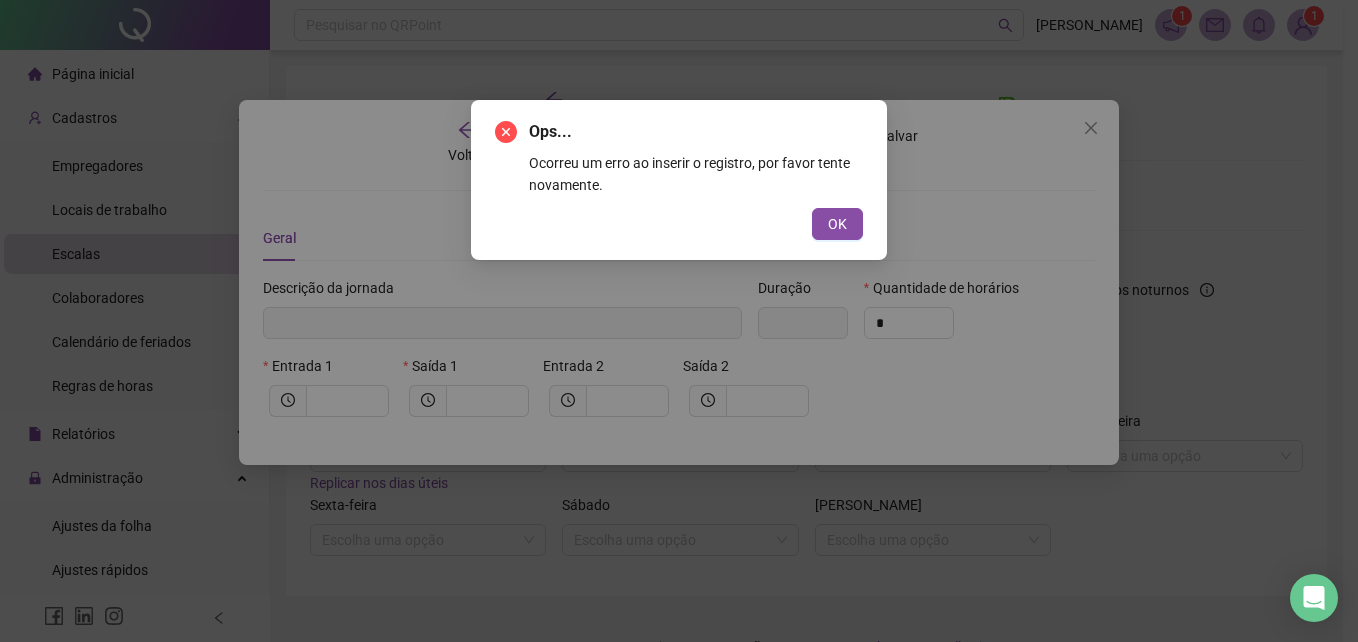 click on "OK" at bounding box center [837, 224] 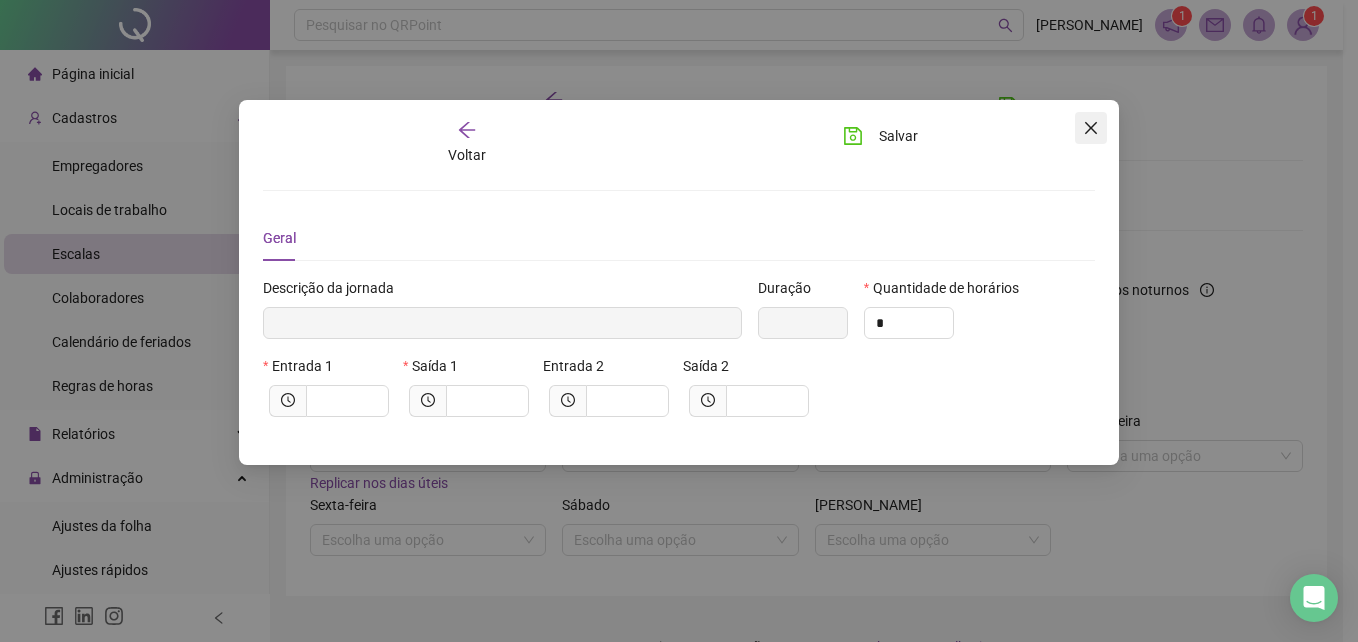 click 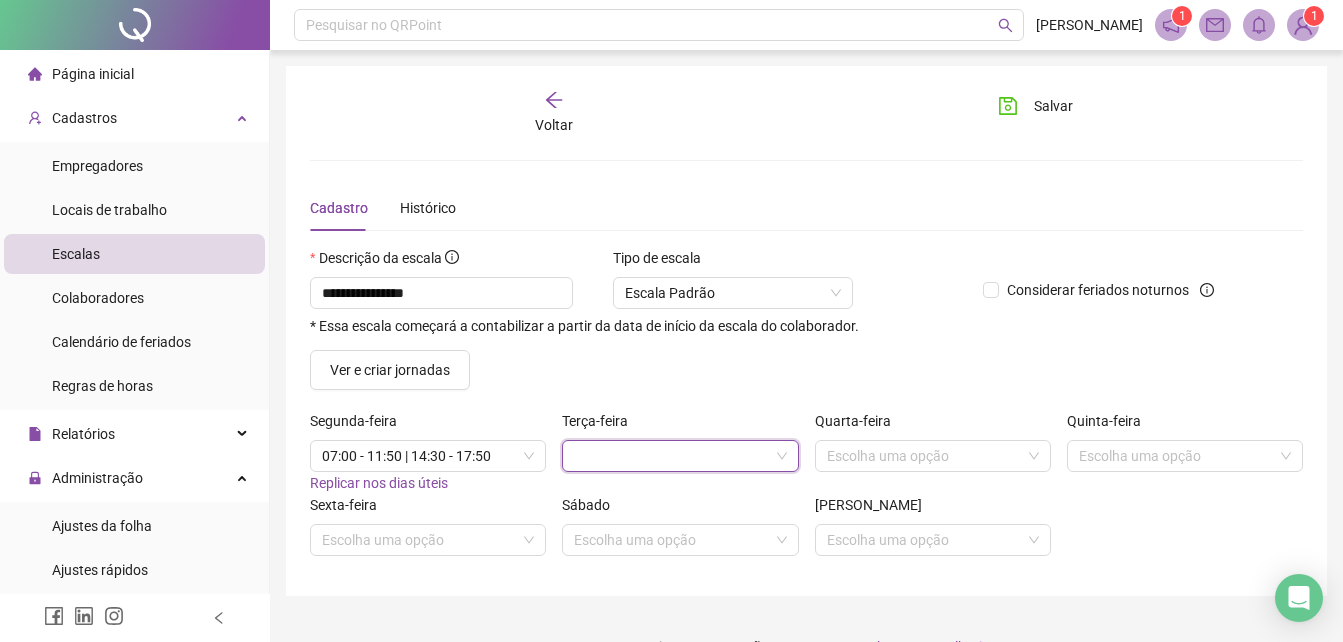 click on "Terça-feira" at bounding box center [680, 452] 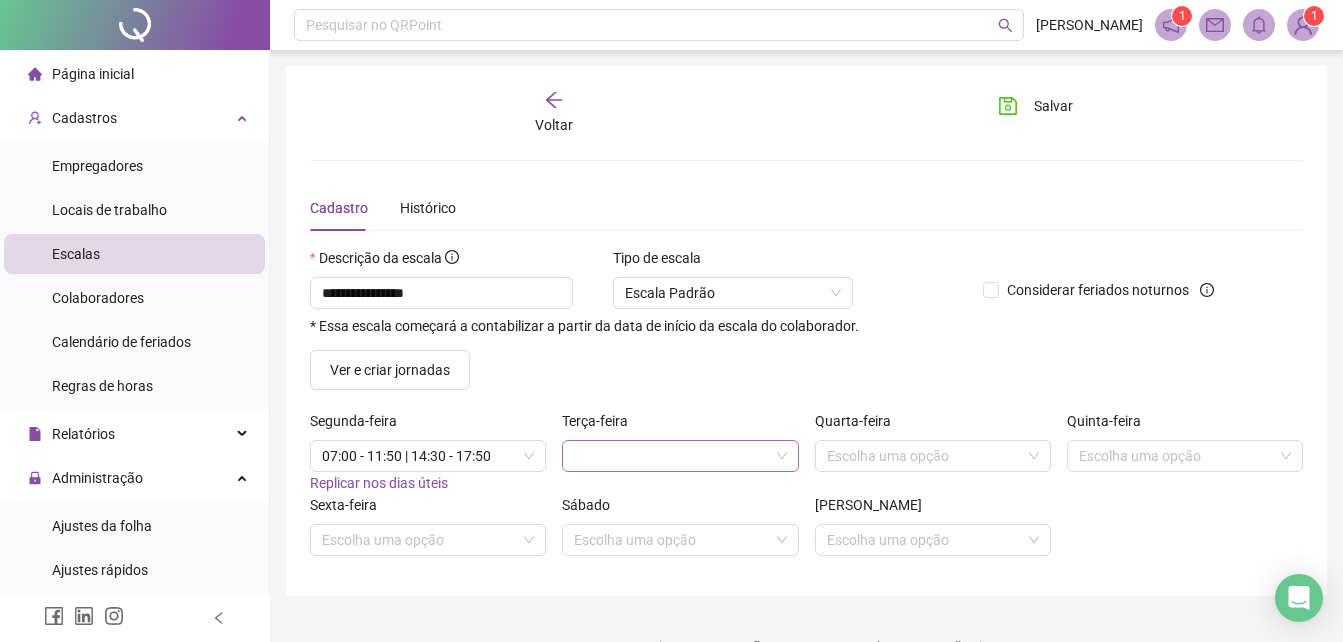 click at bounding box center (680, 456) 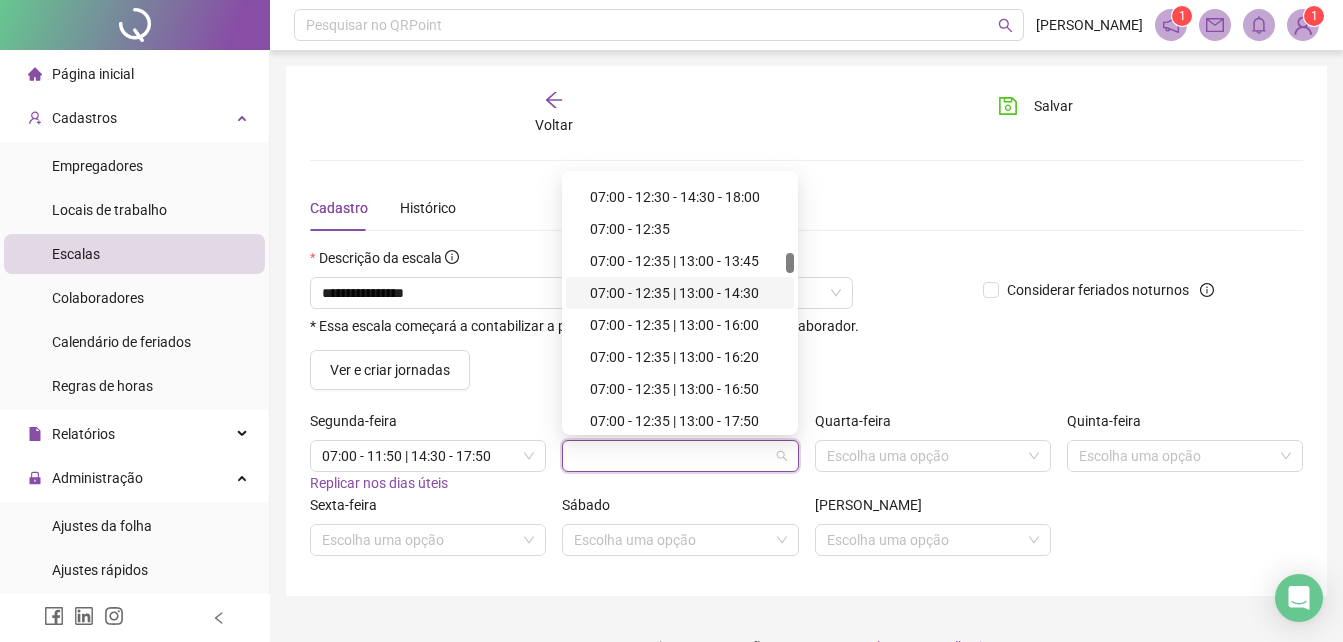 scroll, scrollTop: 11400, scrollLeft: 0, axis: vertical 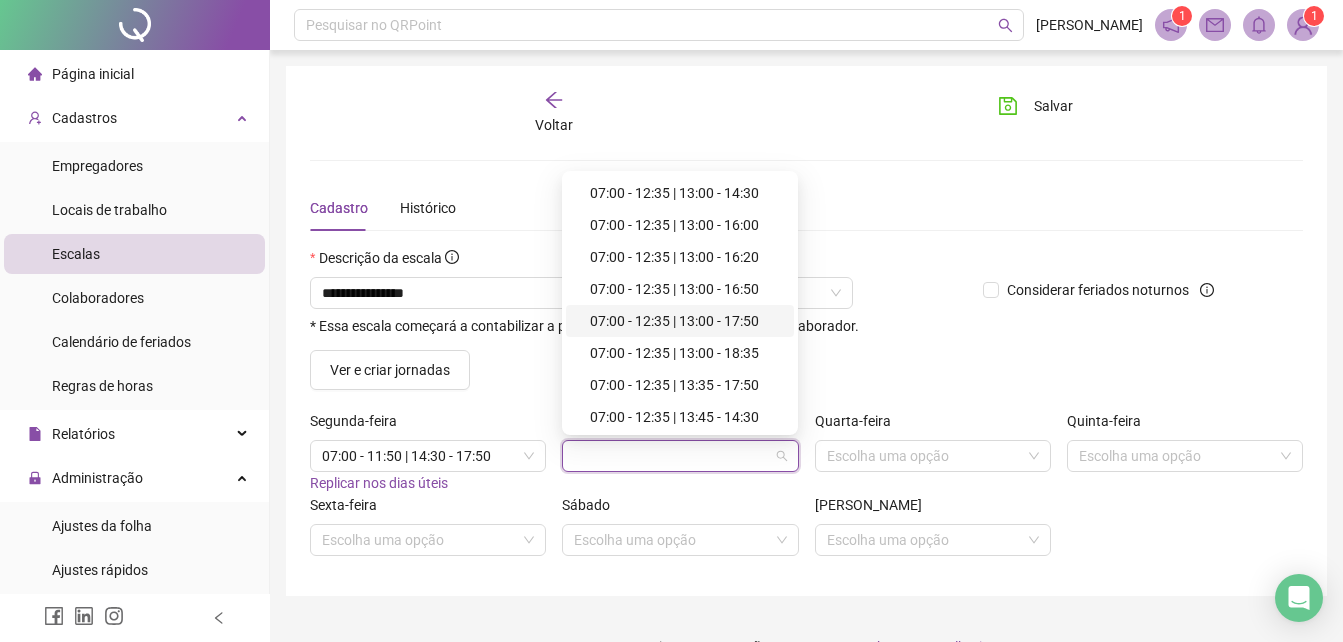 click on "07:00 - 12:35 | 13:00 - 17:50" at bounding box center [686, 321] 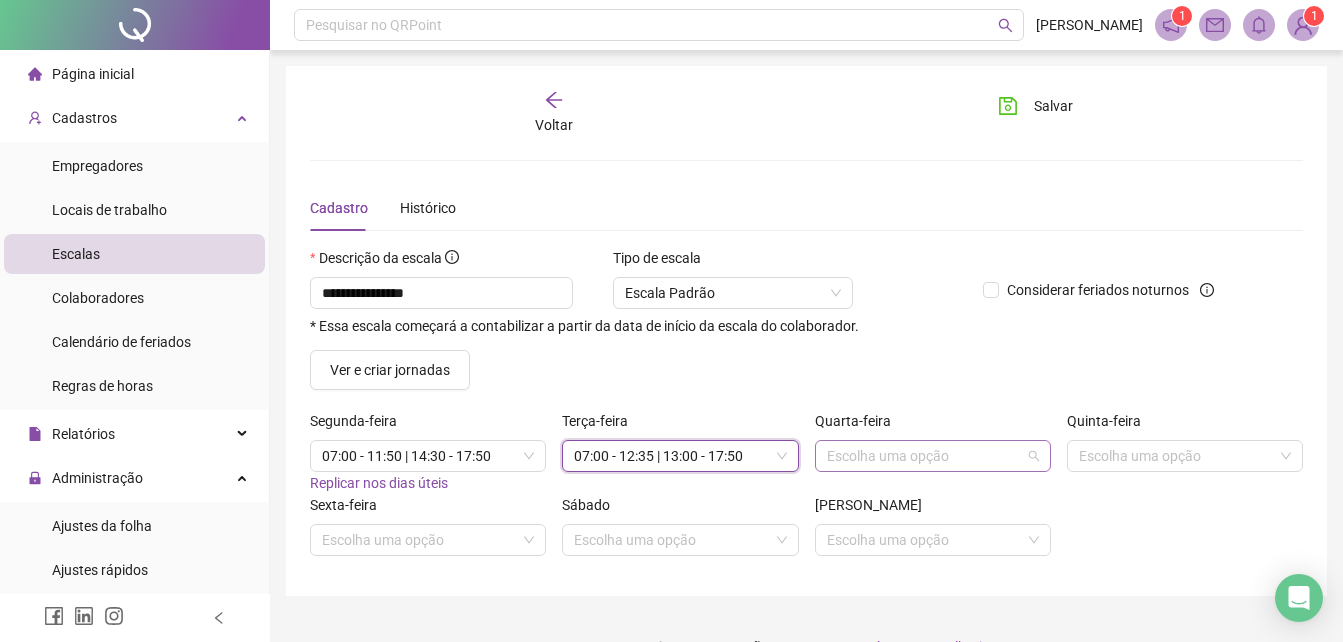 click at bounding box center [927, 456] 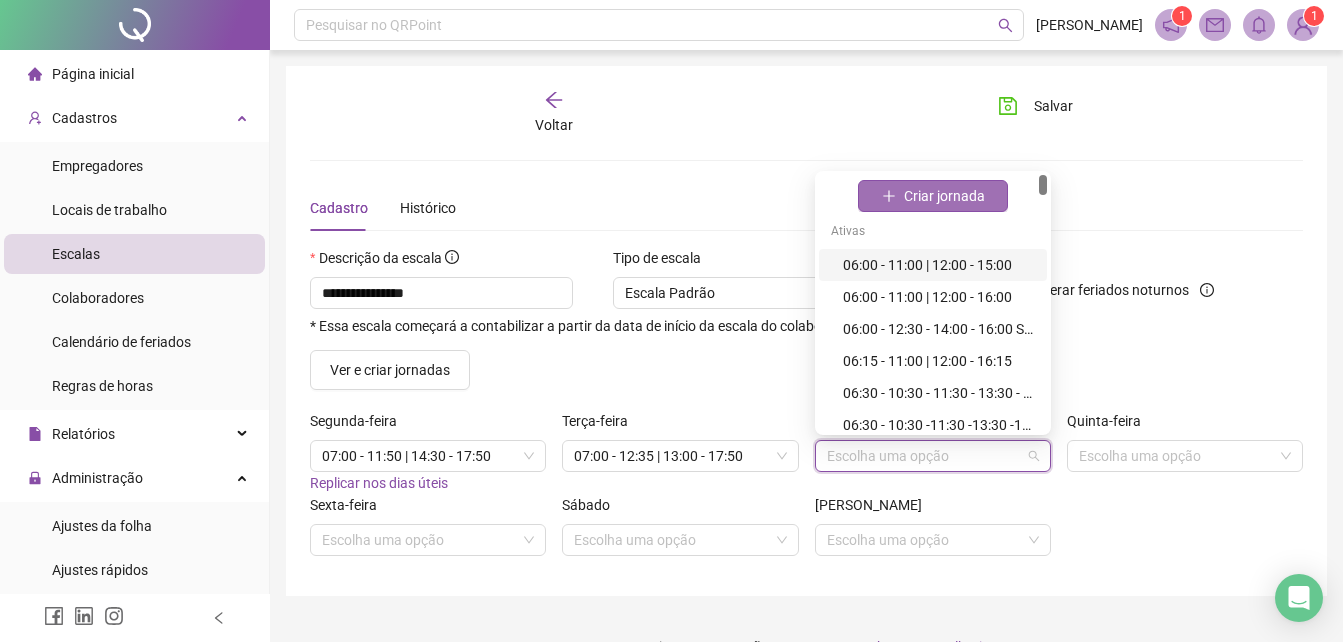 click on "Criar jornada" at bounding box center [944, 196] 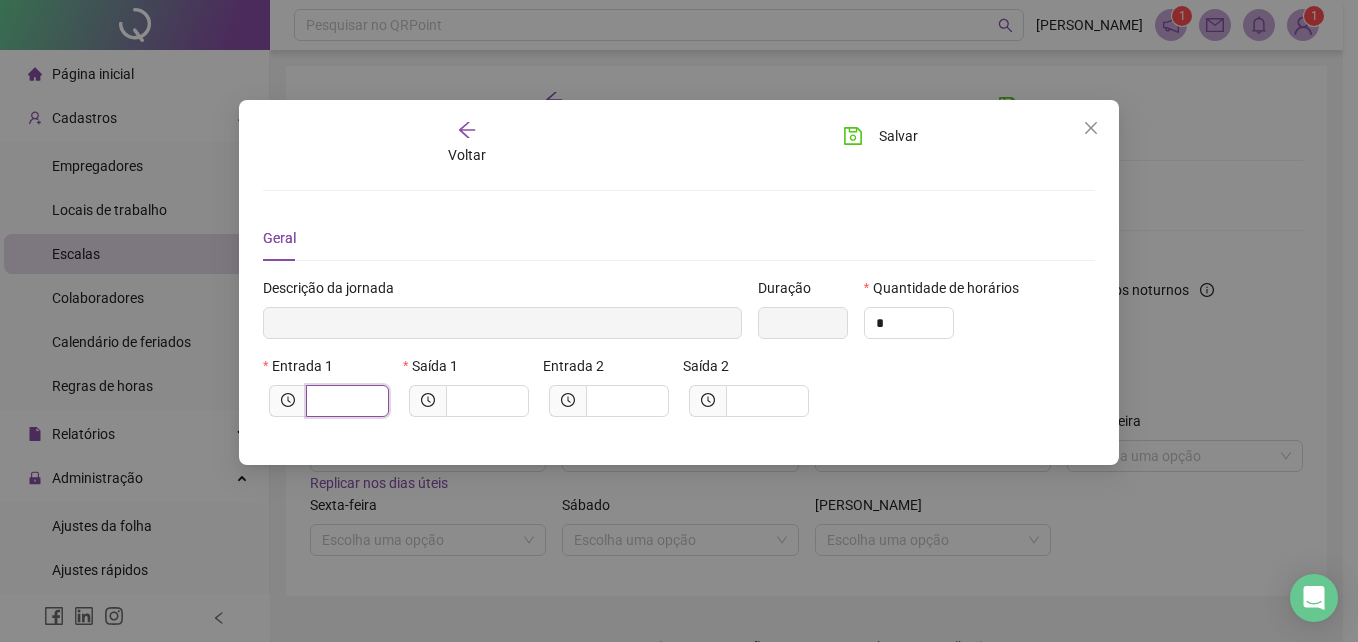 click at bounding box center (345, 401) 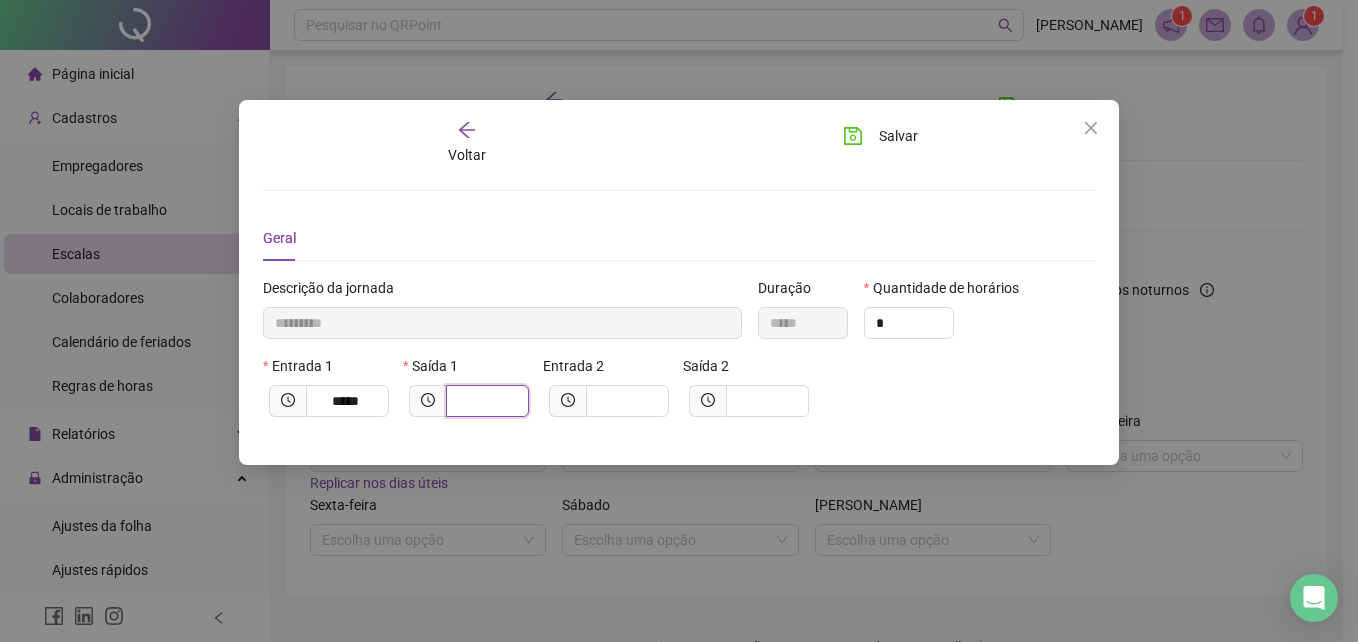 click at bounding box center [485, 401] 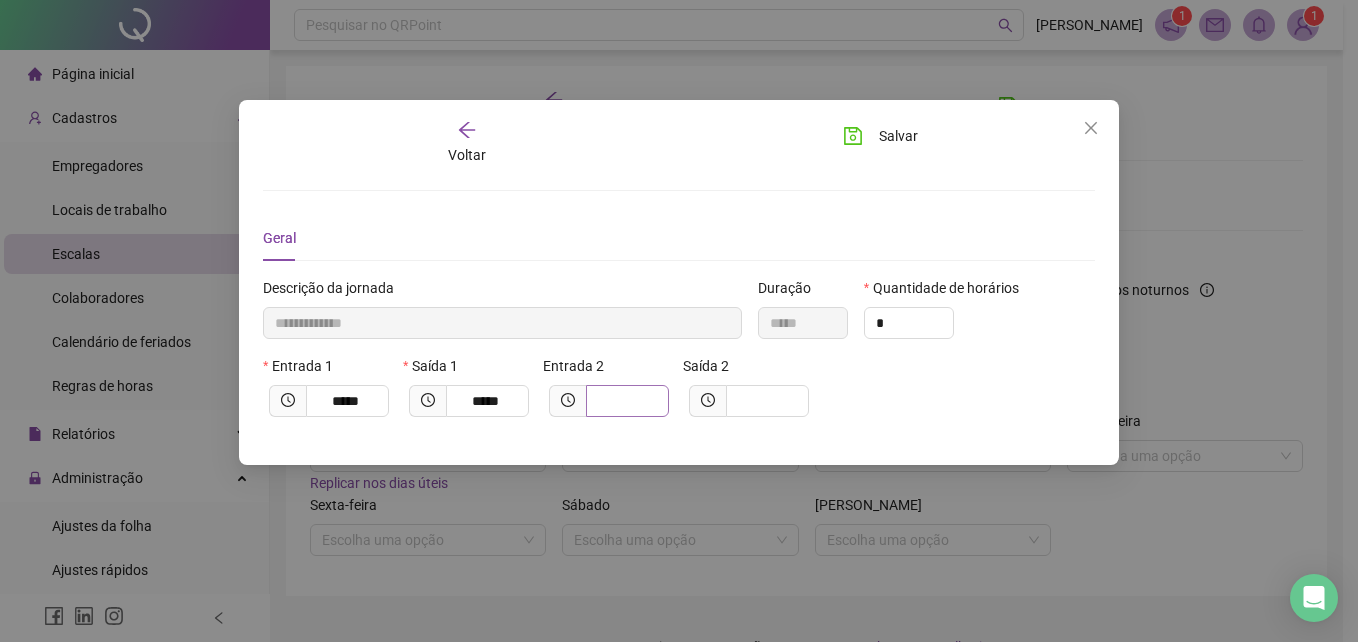 click at bounding box center (627, 401) 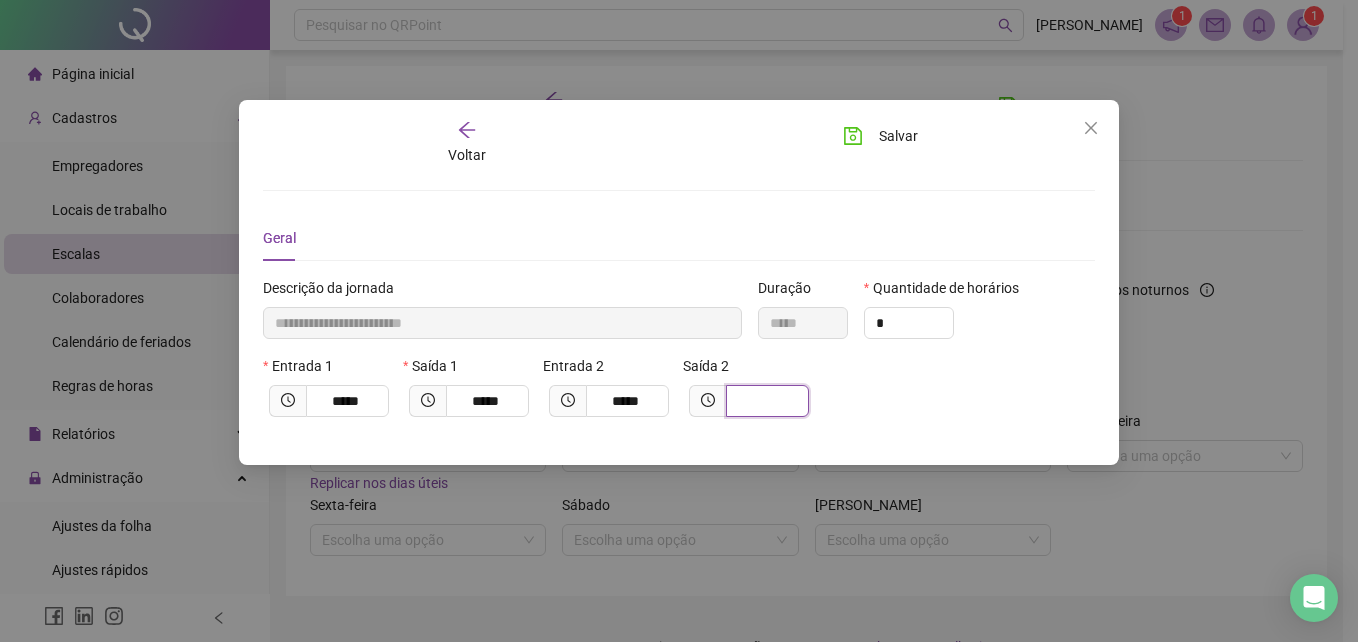 click at bounding box center (765, 401) 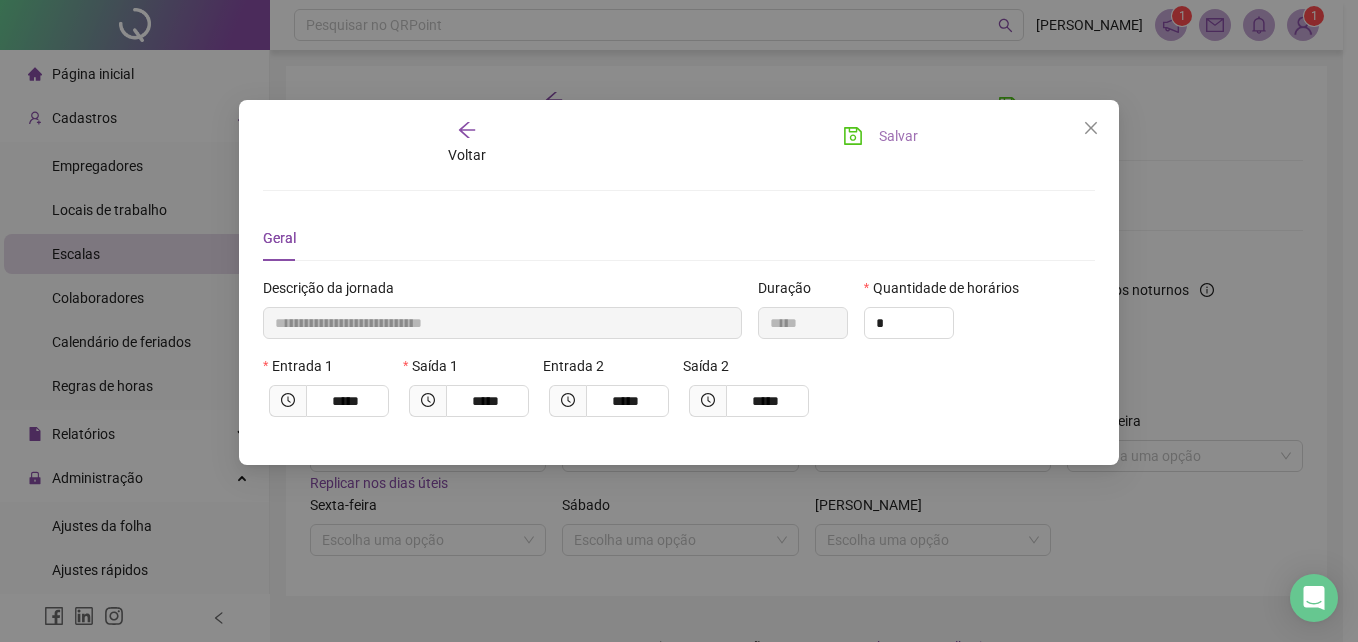 click on "Salvar" at bounding box center (898, 136) 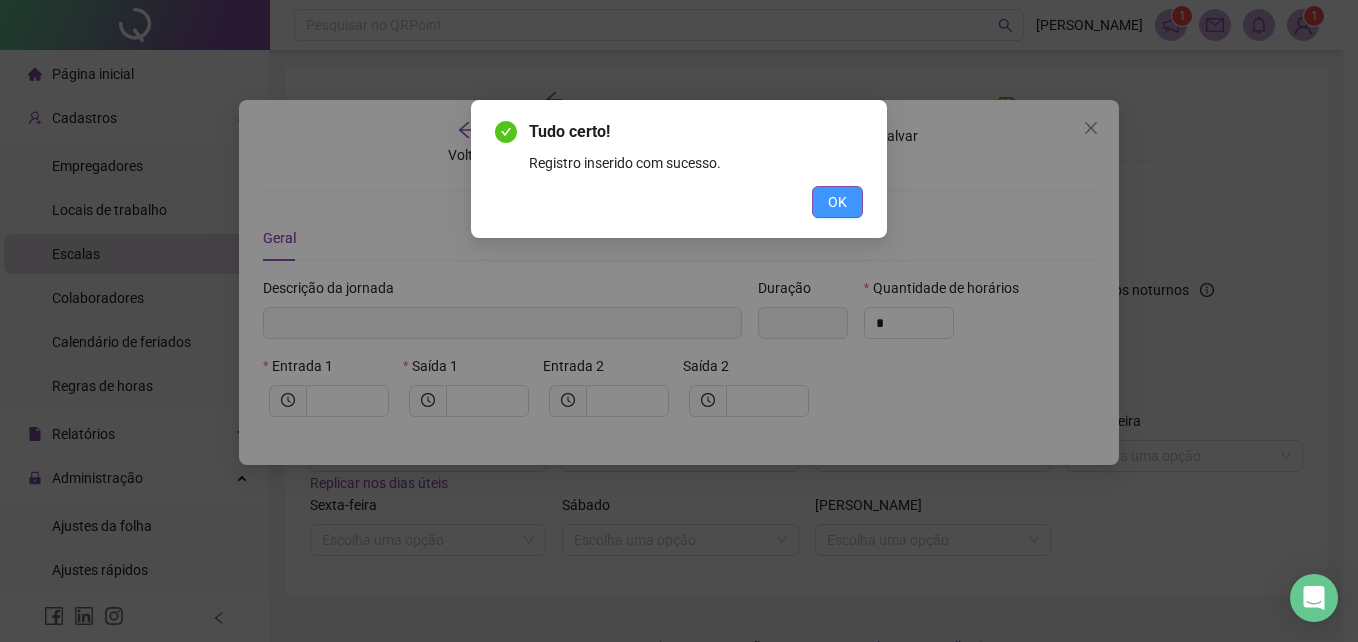 click on "OK" at bounding box center [837, 202] 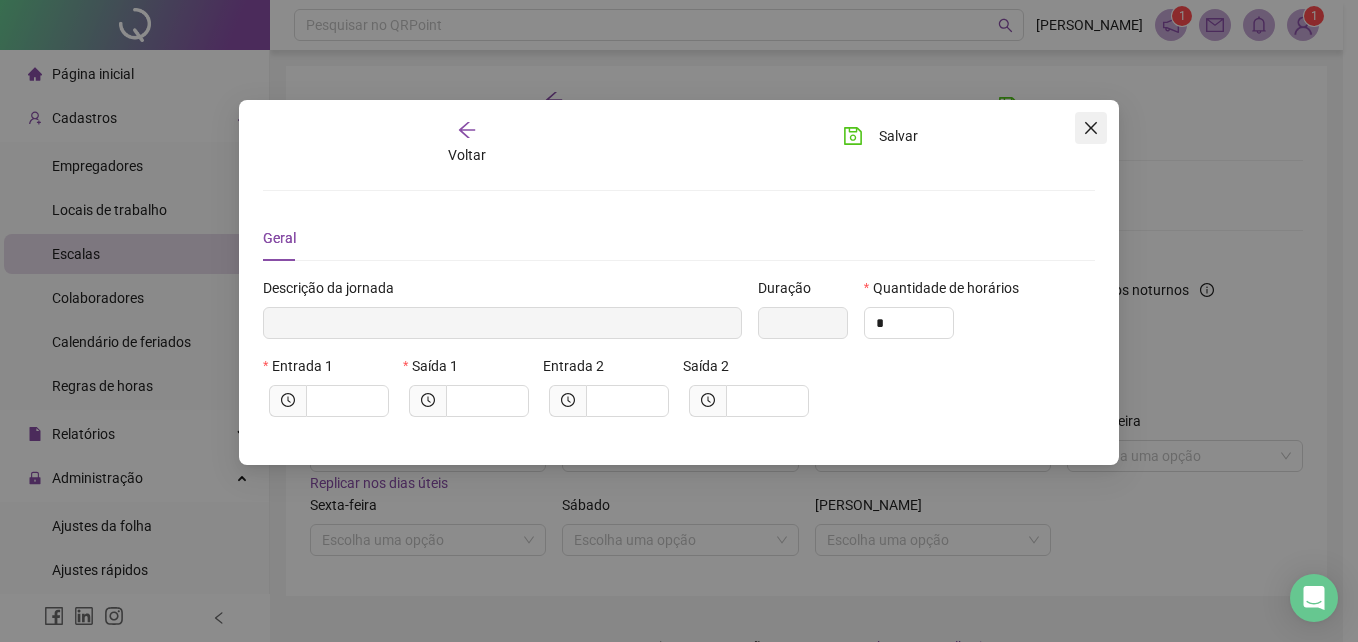 click at bounding box center (1091, 128) 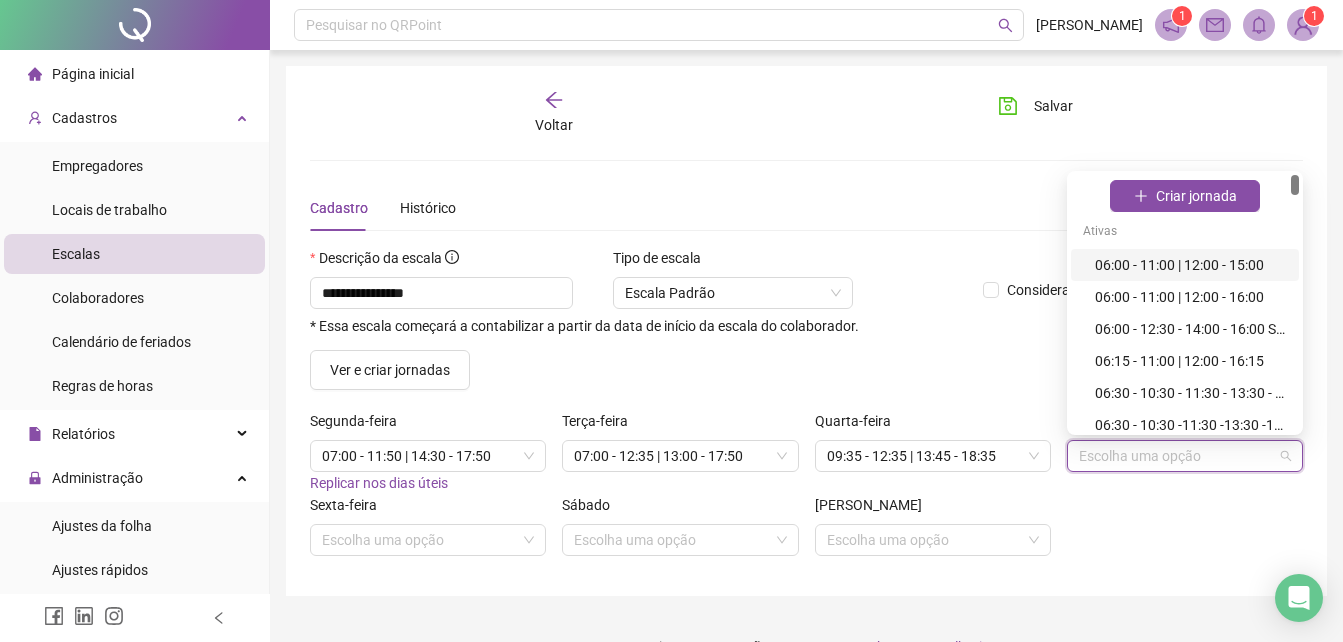 click at bounding box center [1179, 456] 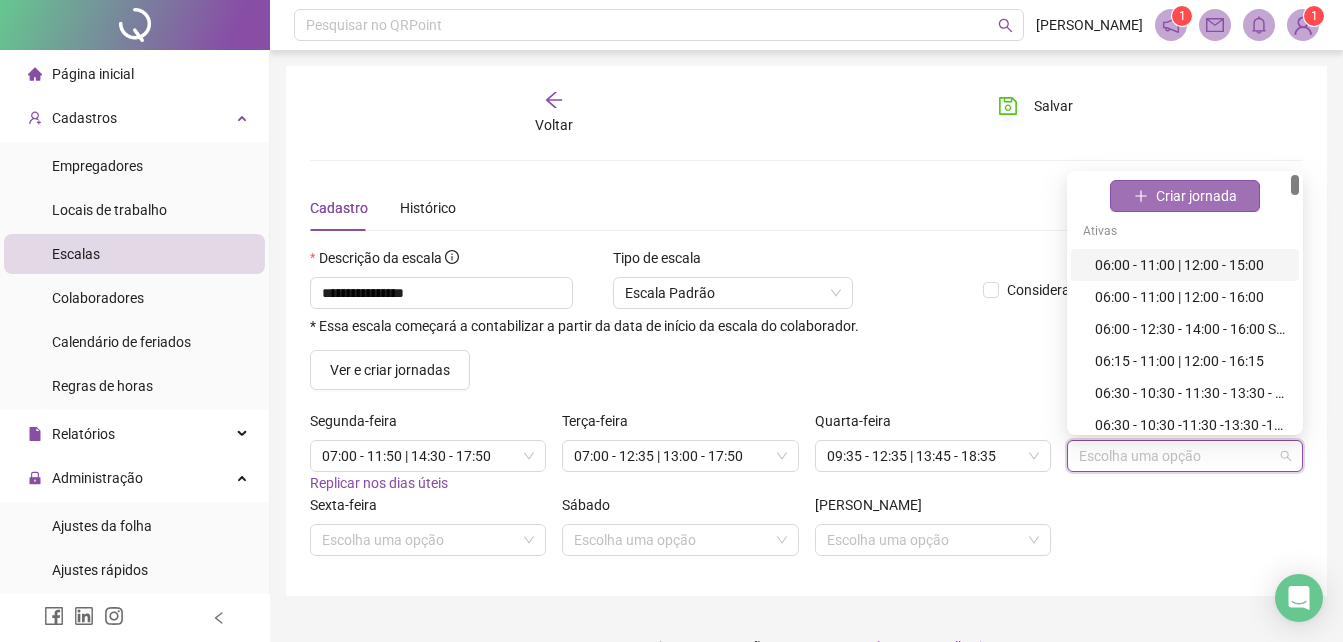 click on "Criar jornada" at bounding box center [1196, 196] 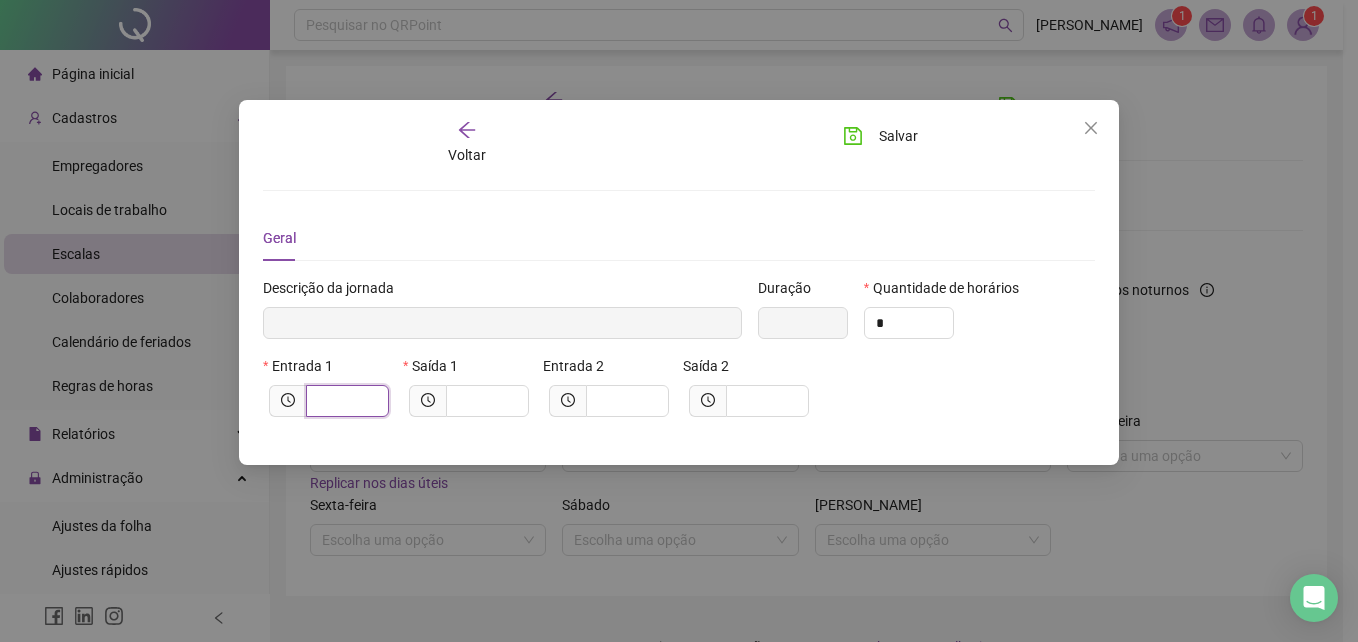 click at bounding box center [345, 401] 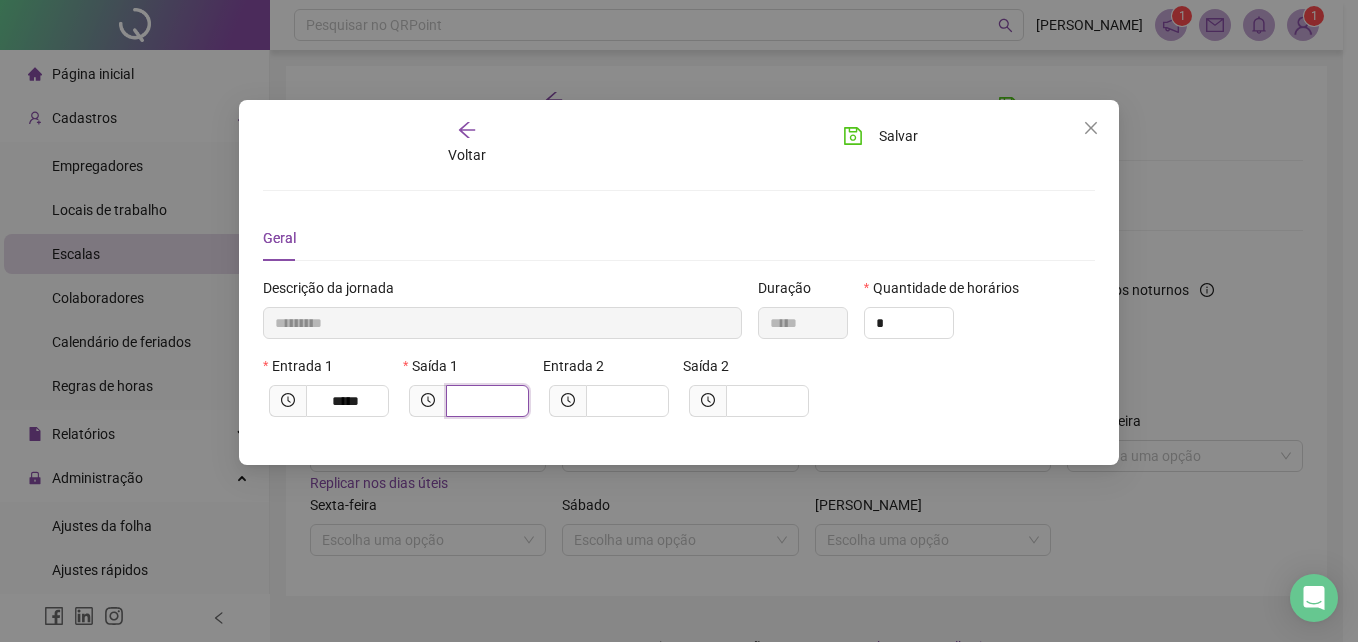 click at bounding box center (485, 401) 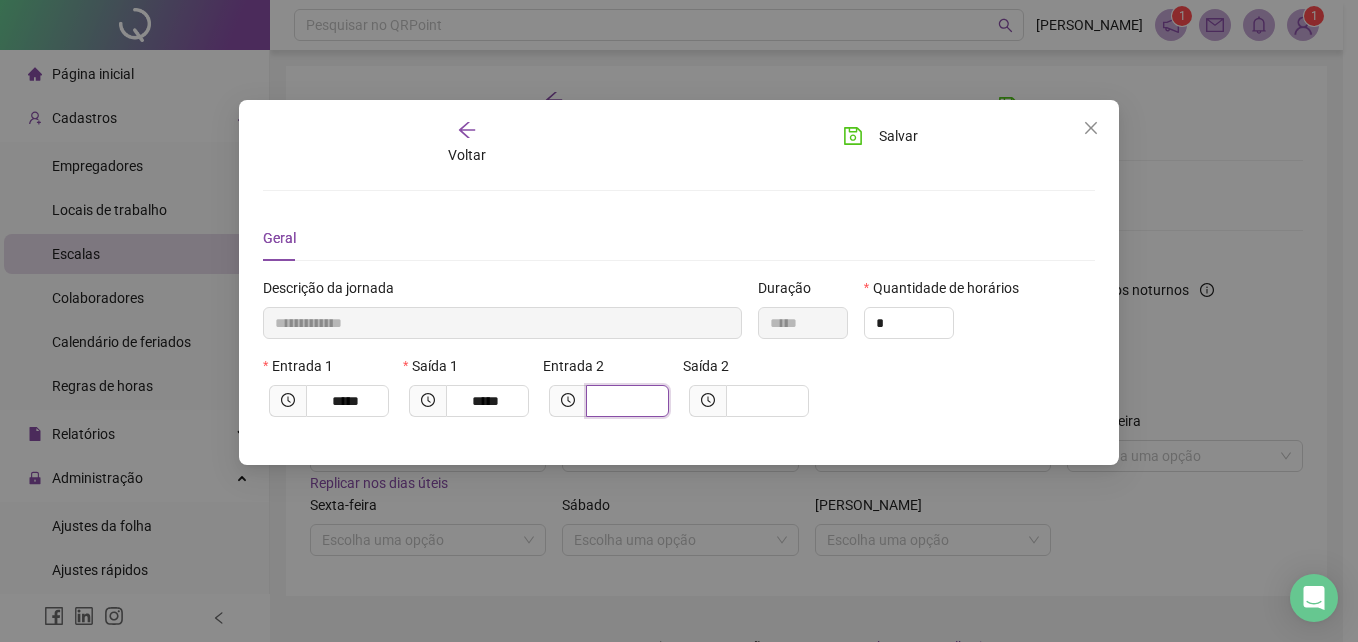 click at bounding box center (625, 401) 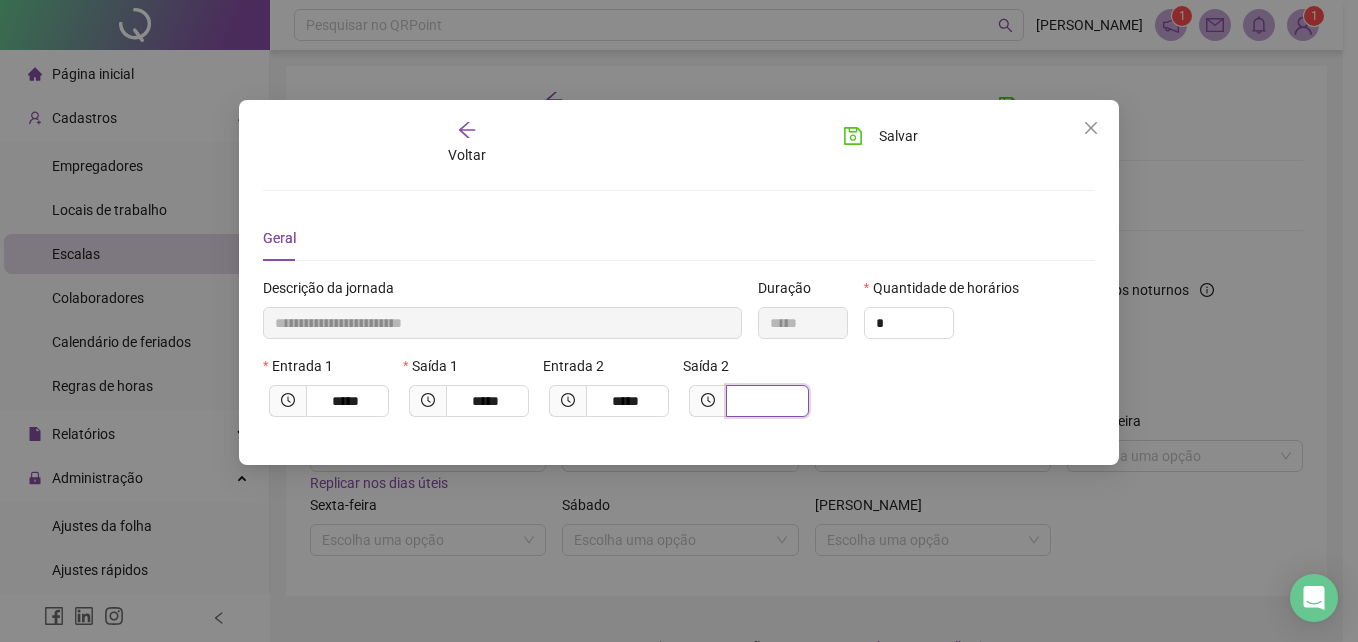 click at bounding box center [765, 401] 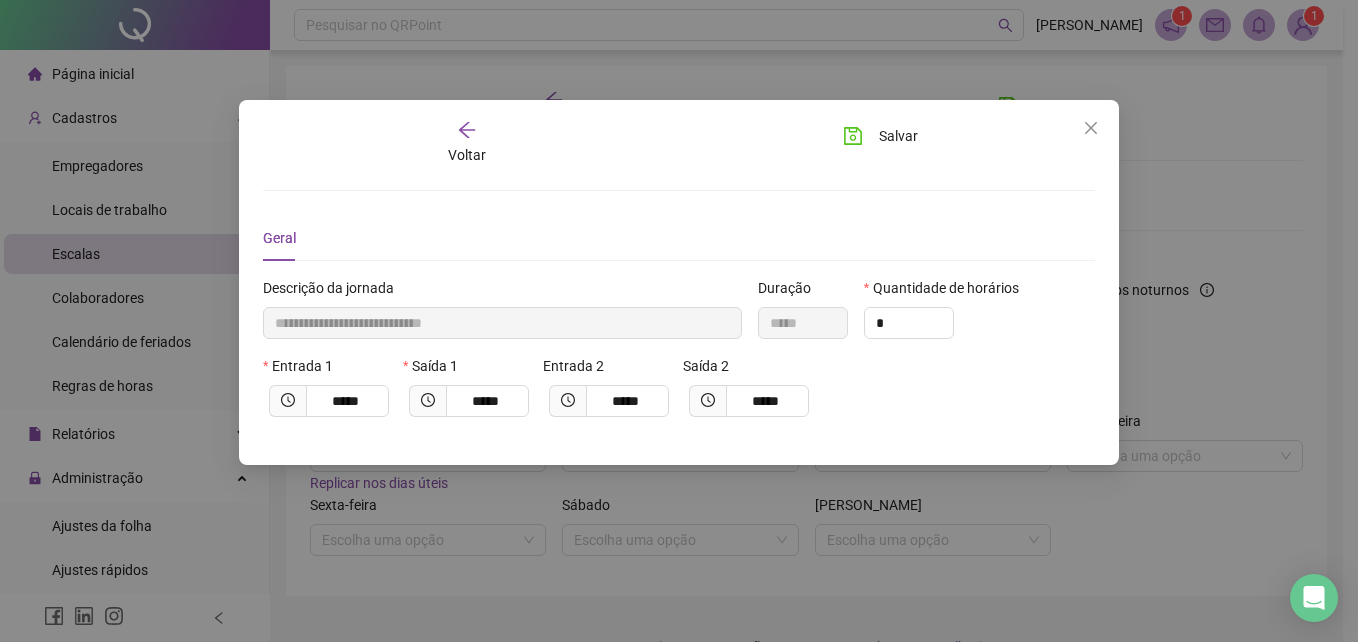 click 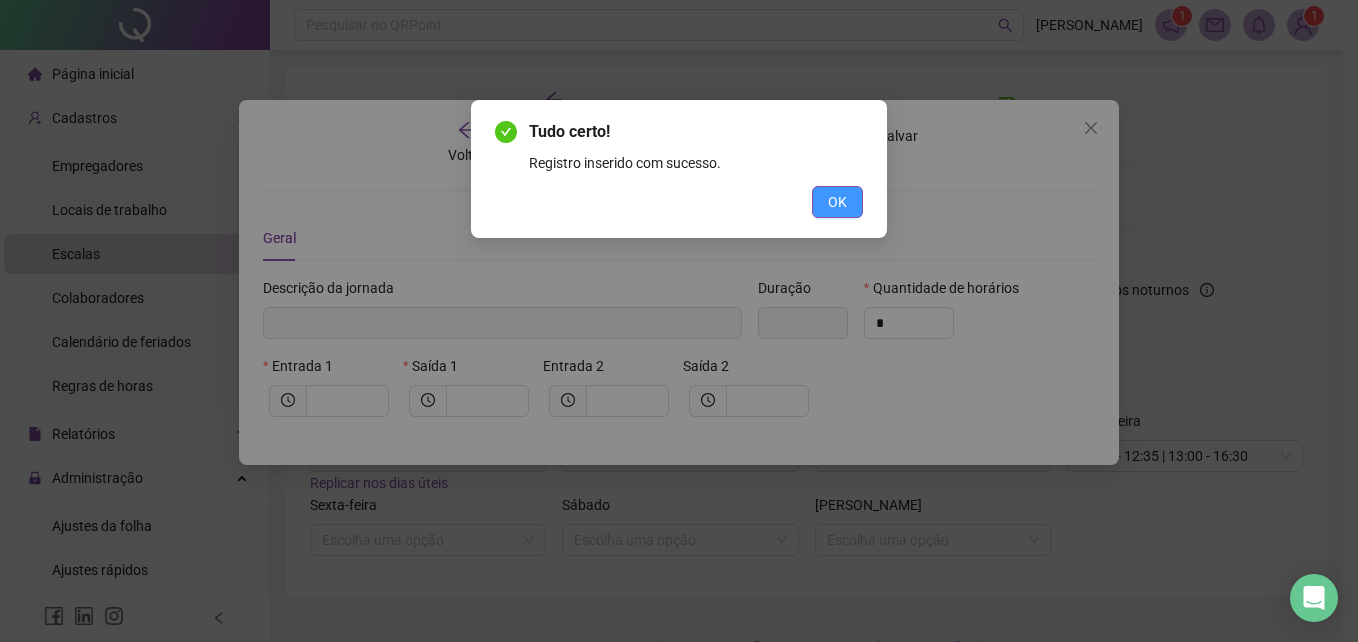 click on "OK" at bounding box center (837, 202) 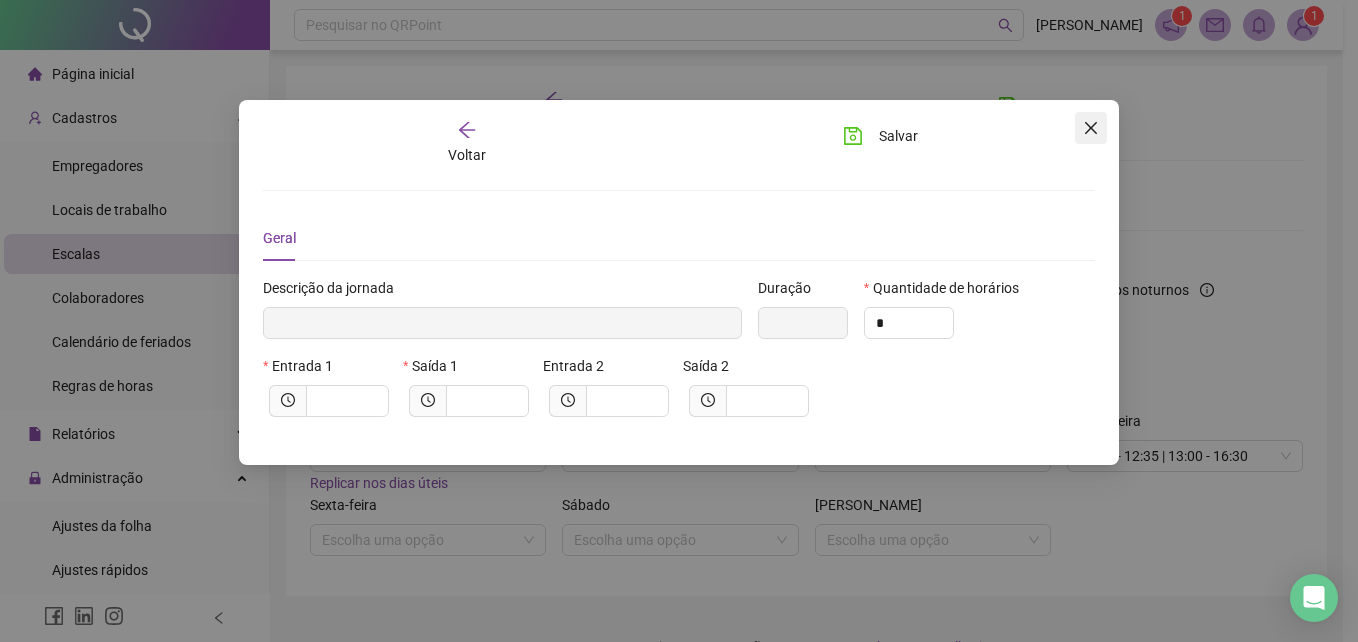 click 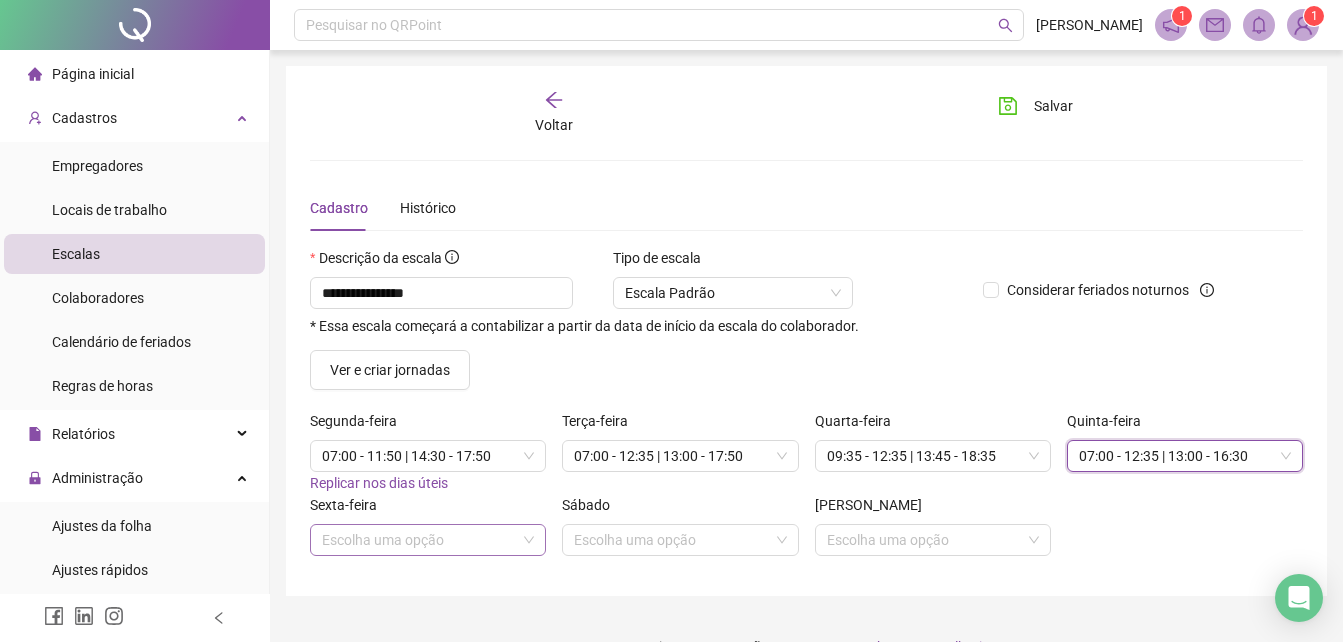 click at bounding box center (422, 540) 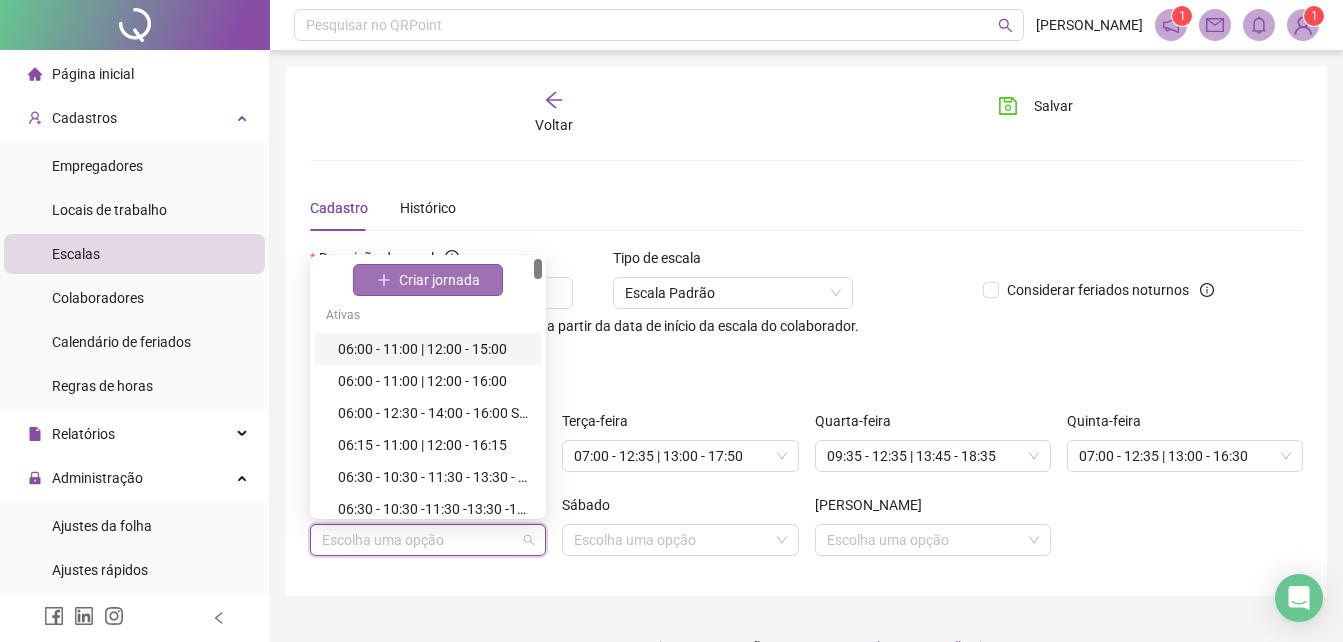 click on "Criar jornada" at bounding box center [439, 280] 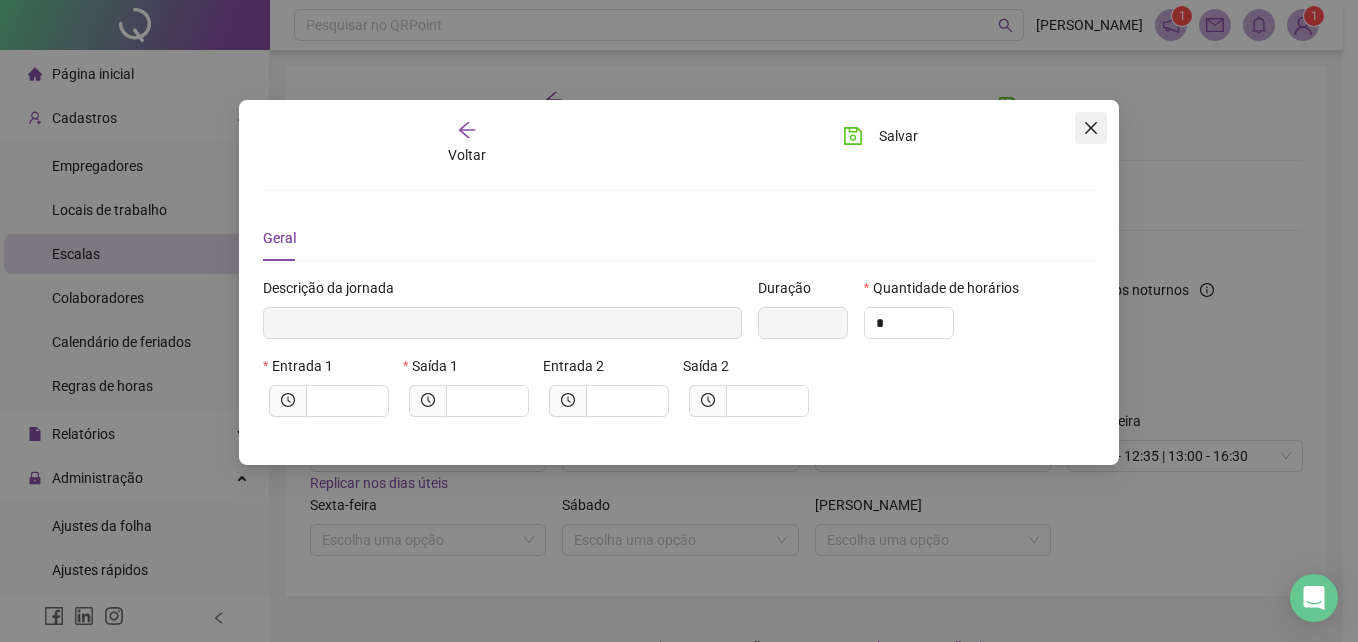click 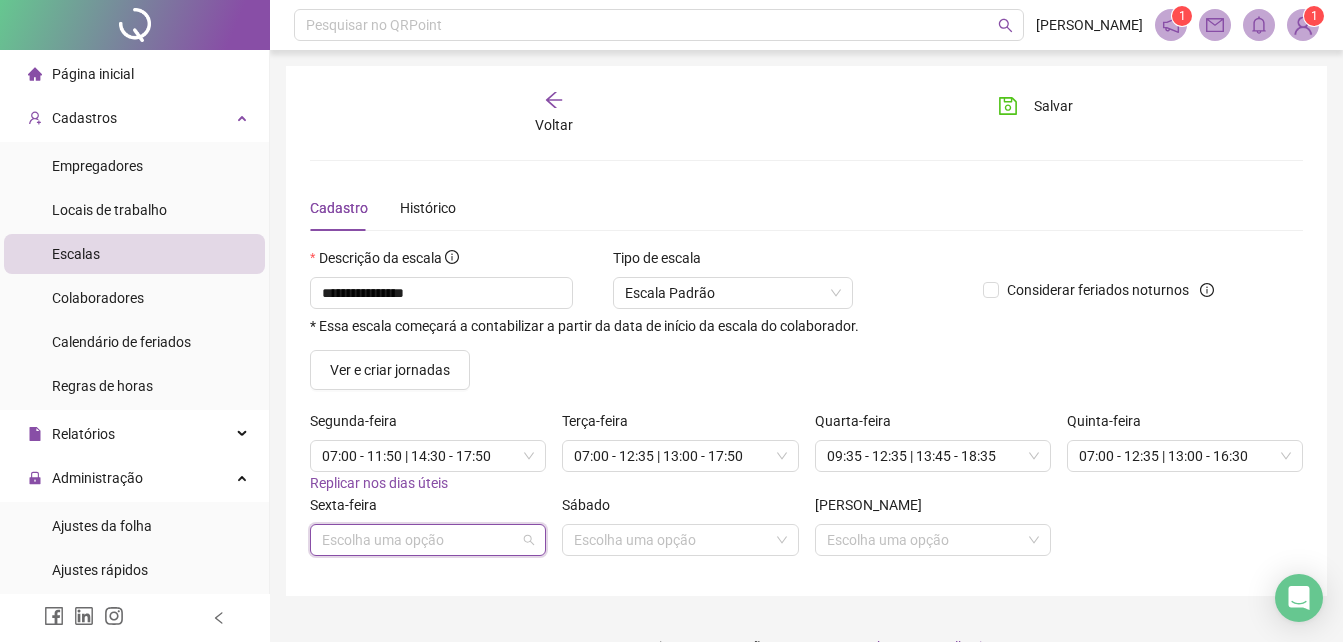 click at bounding box center (422, 540) 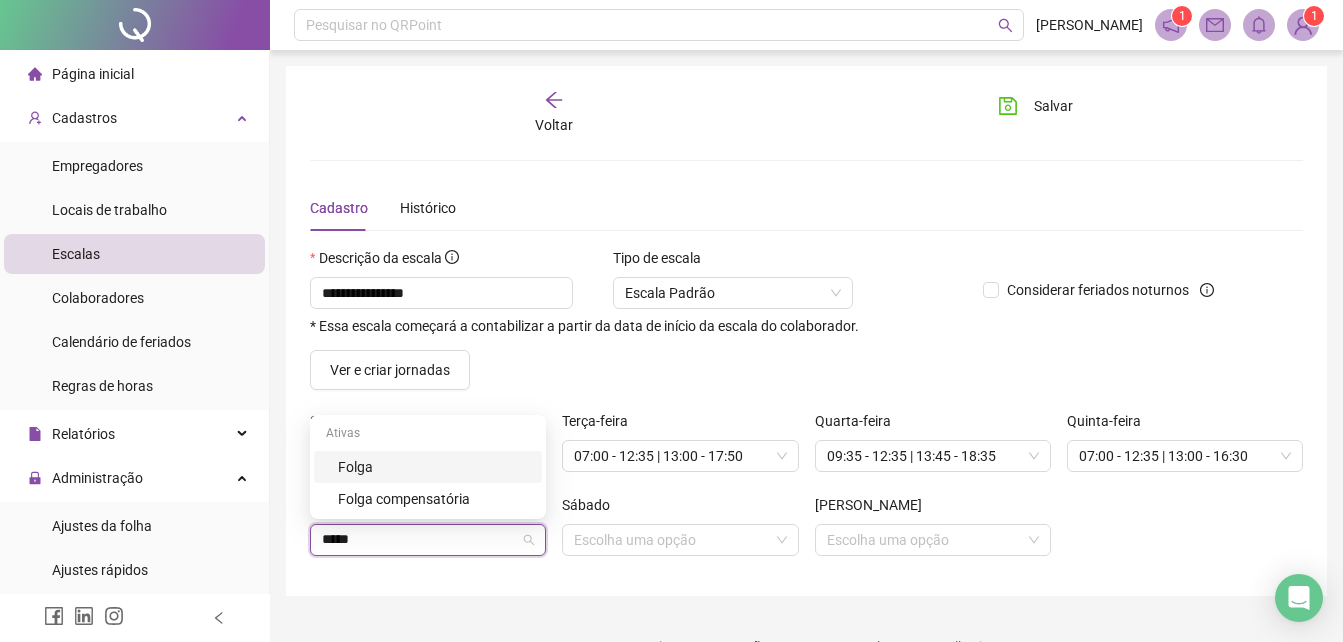 click on "Folga" at bounding box center [434, 467] 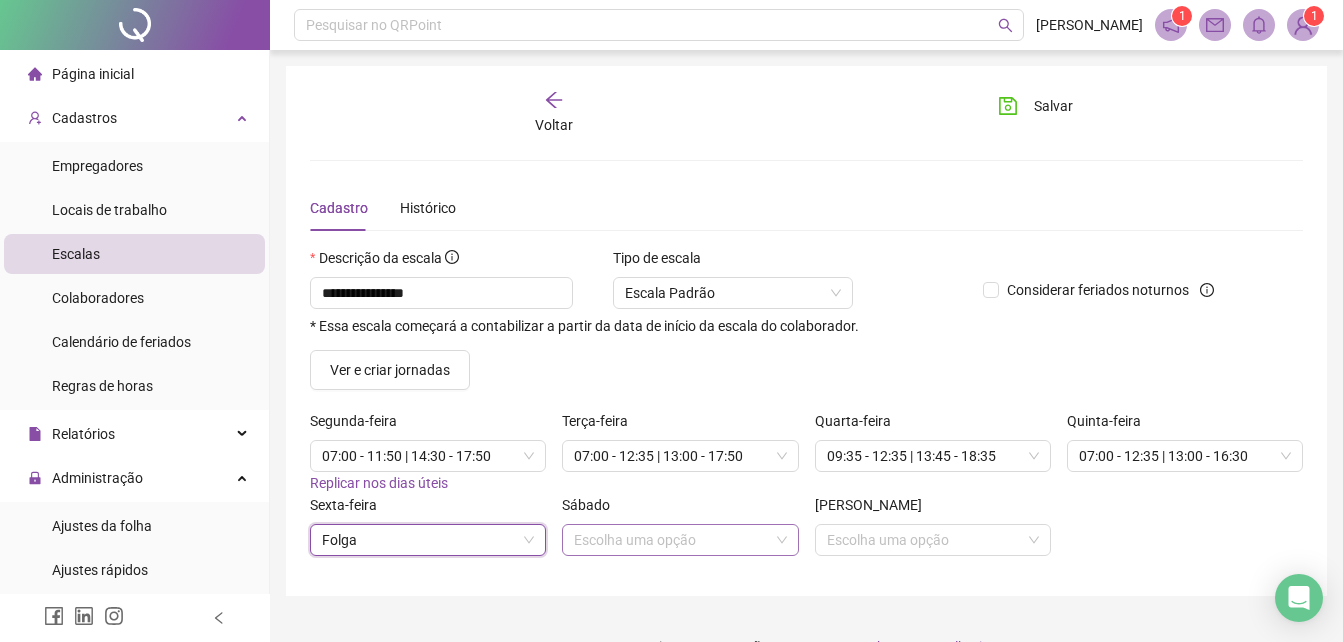 click at bounding box center [674, 540] 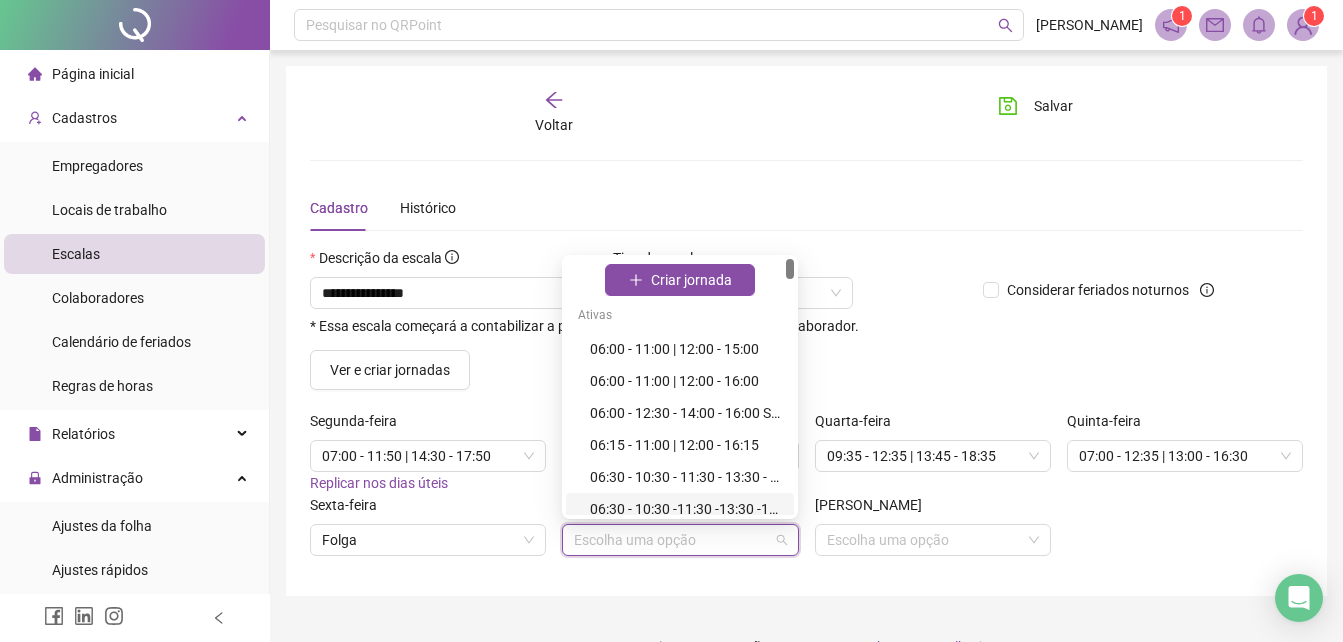 click at bounding box center [674, 540] 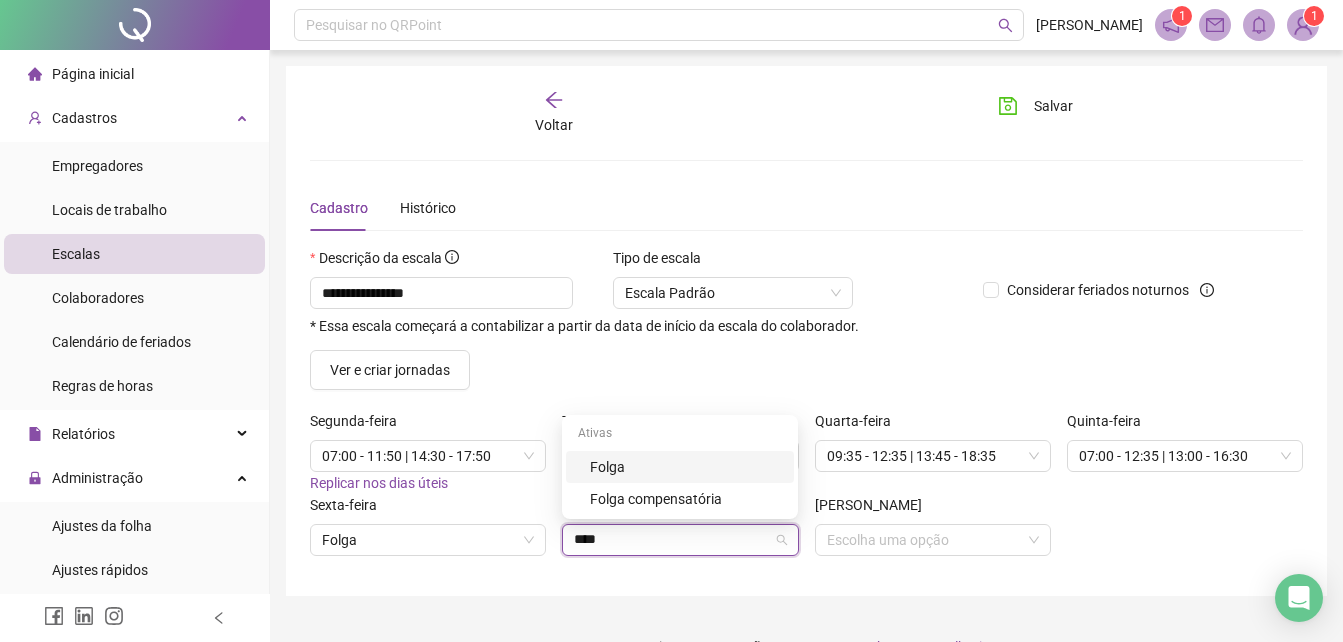 click on "Folga" at bounding box center [686, 467] 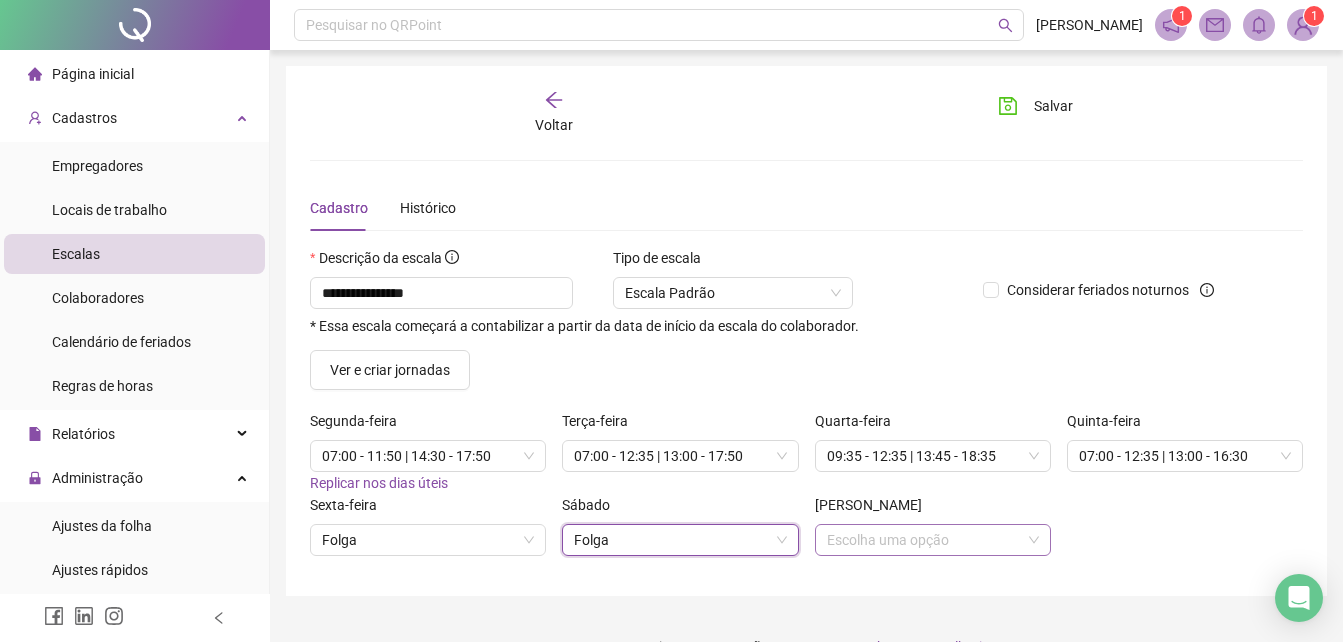 click at bounding box center [927, 540] 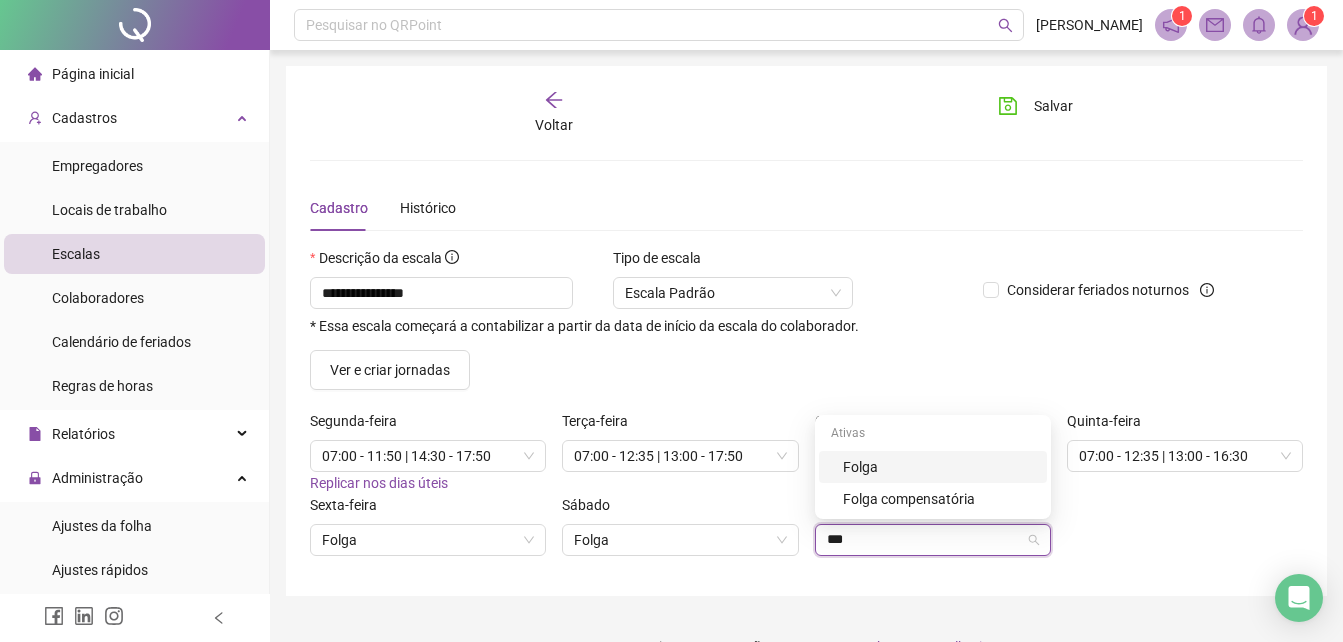 click on "Folga" at bounding box center [939, 467] 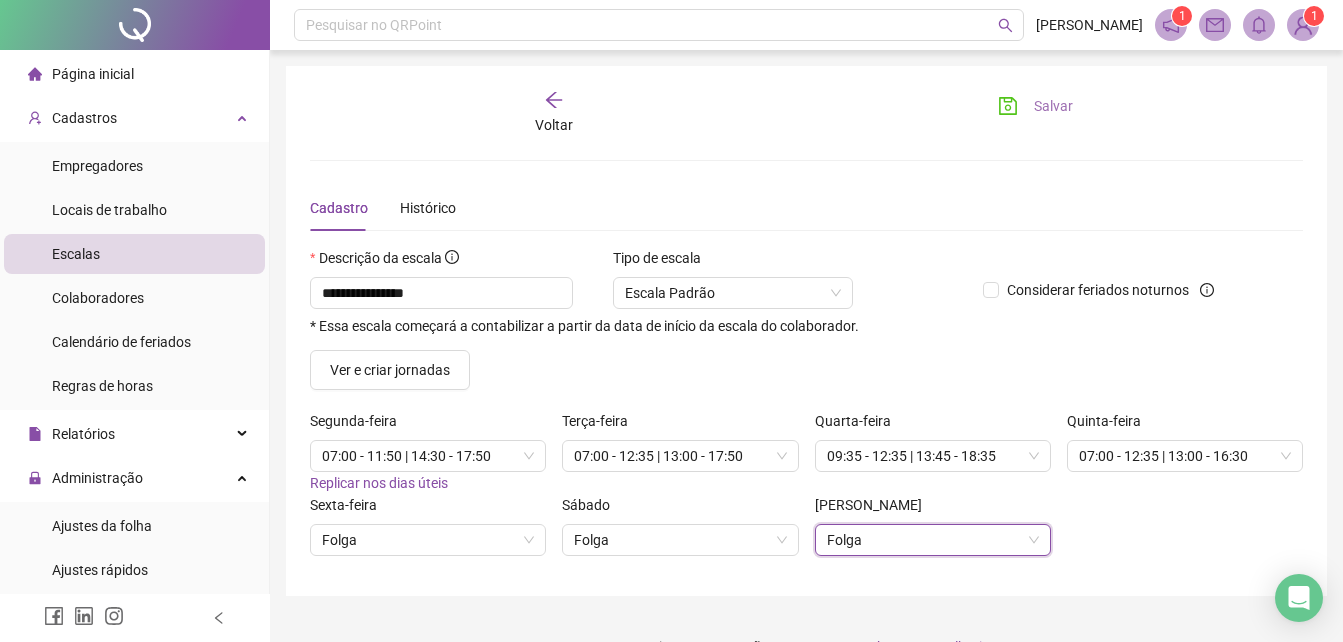 click on "Salvar" at bounding box center [1035, 106] 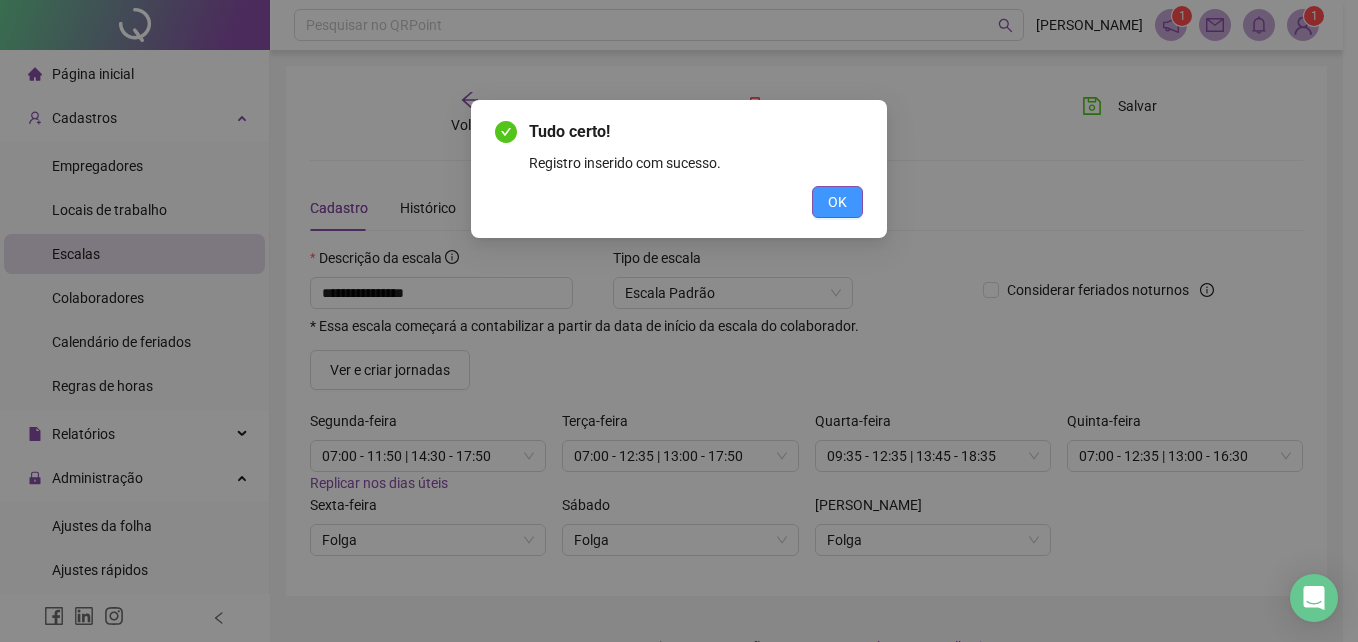 click on "OK" at bounding box center (837, 202) 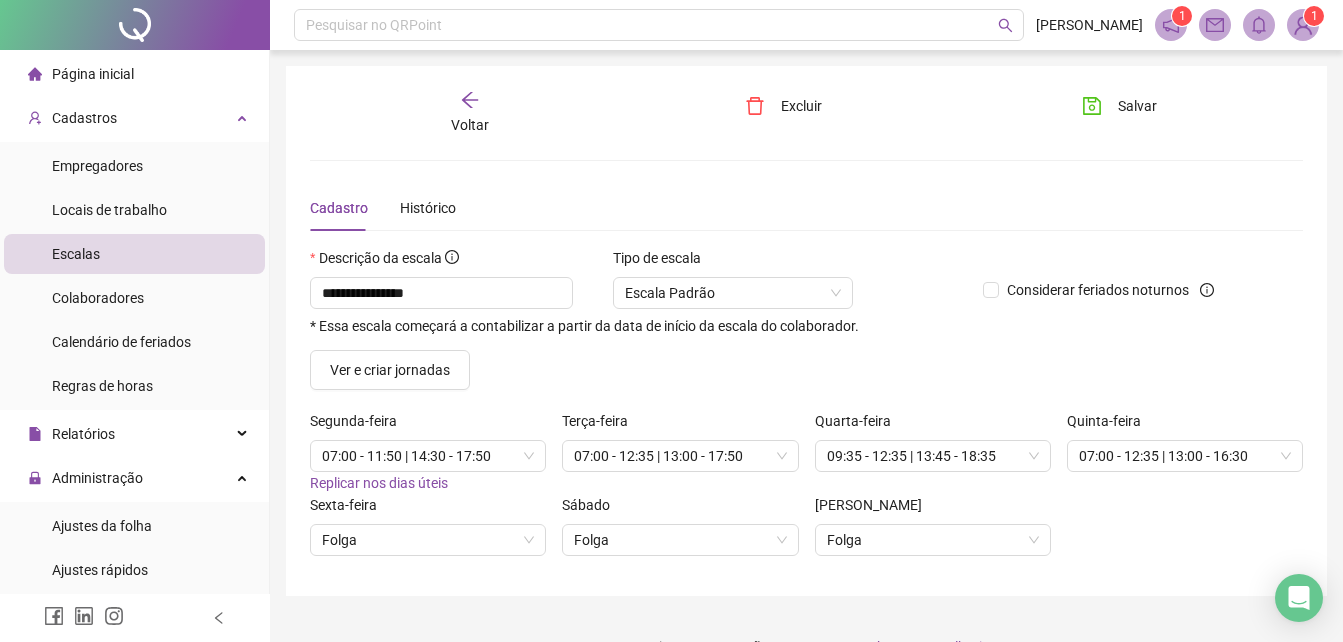 drag, startPoint x: 139, startPoint y: 302, endPoint x: 269, endPoint y: 269, distance: 134.12308 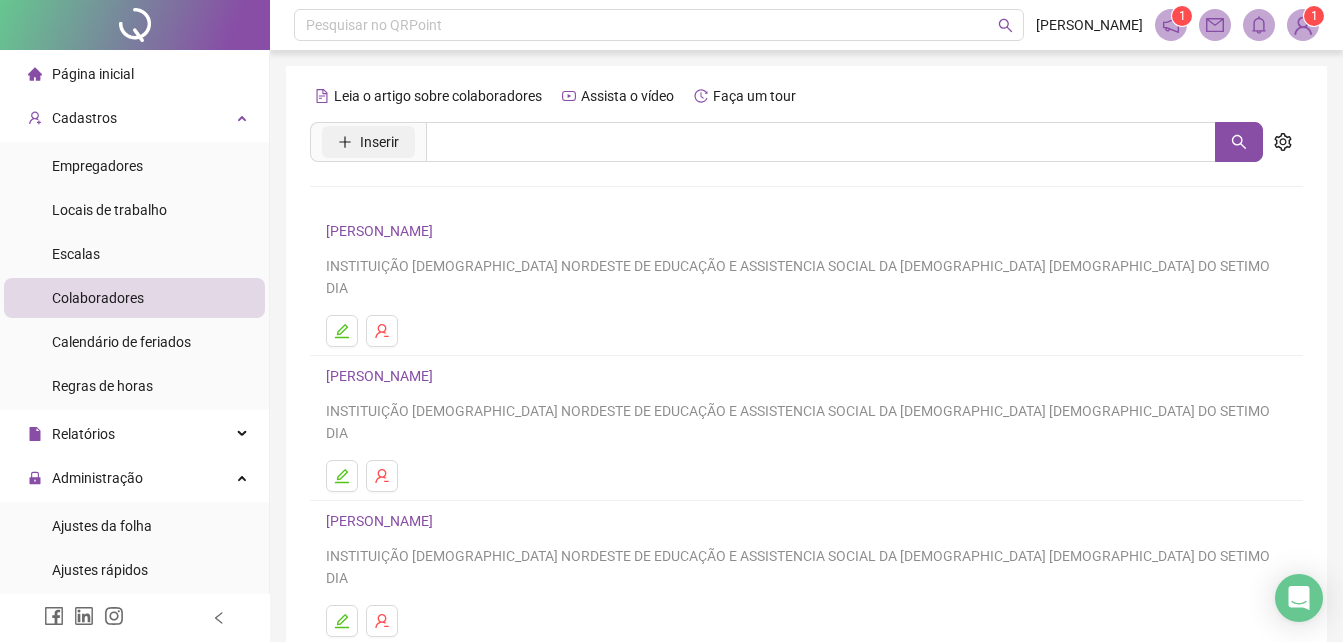 click on "Inserir" at bounding box center [379, 142] 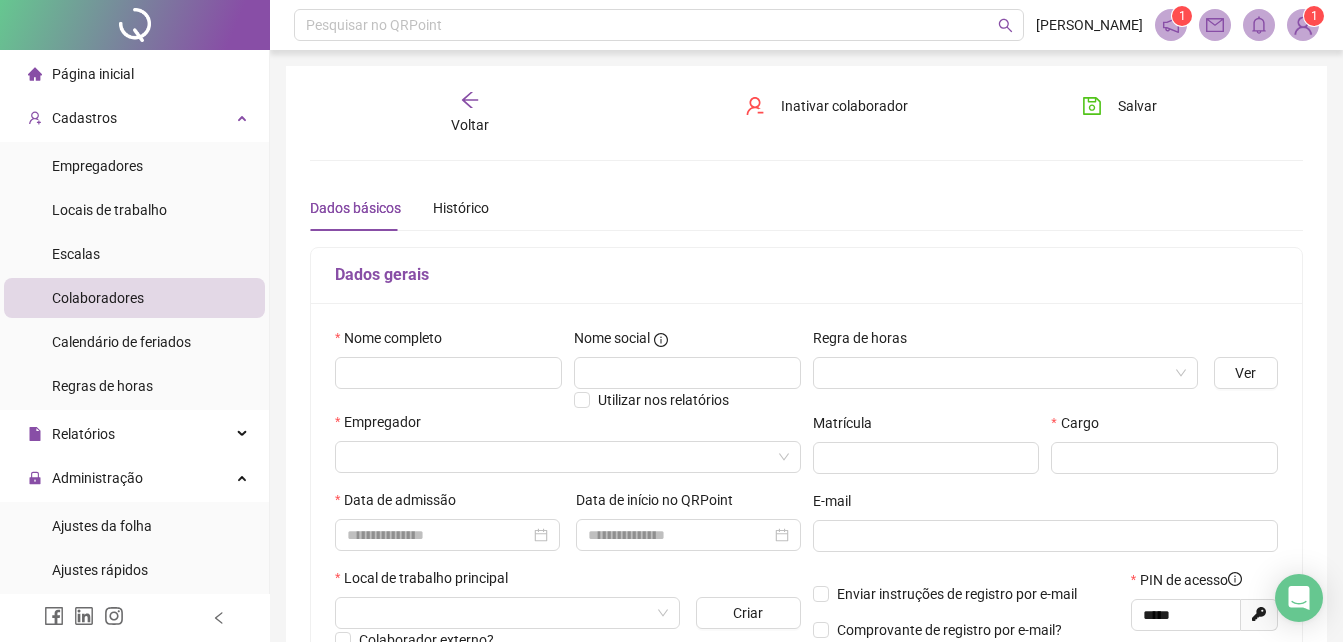 scroll, scrollTop: 300, scrollLeft: 0, axis: vertical 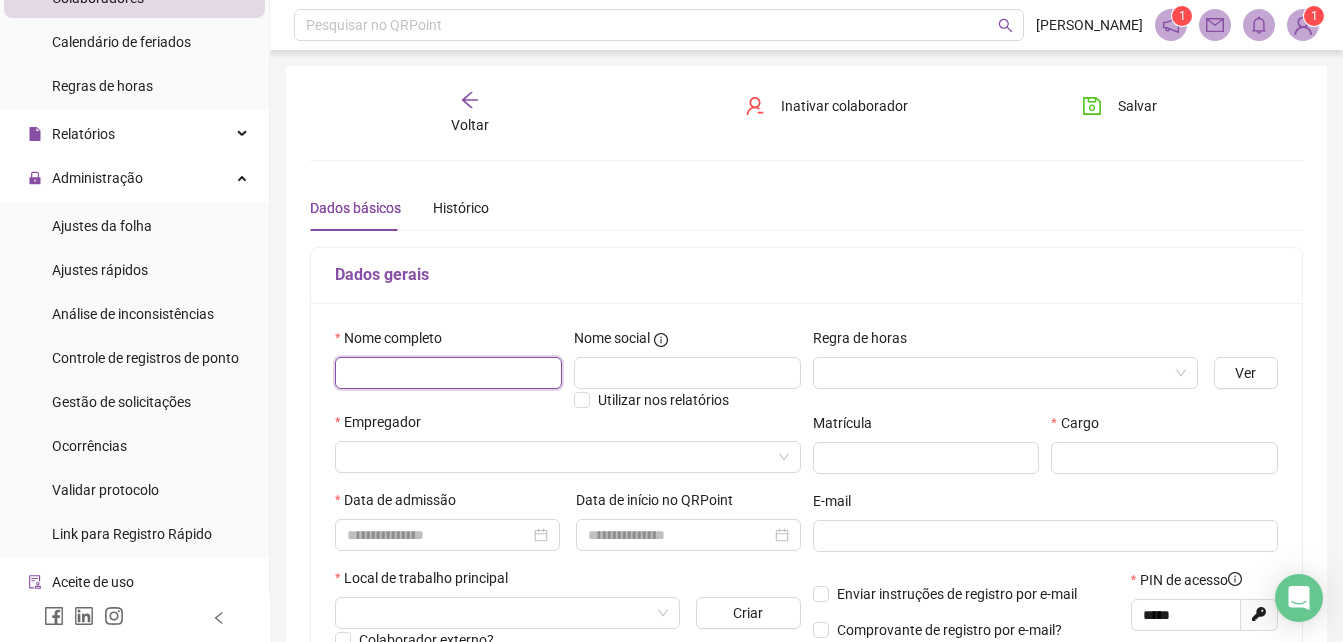 click at bounding box center [448, 373] 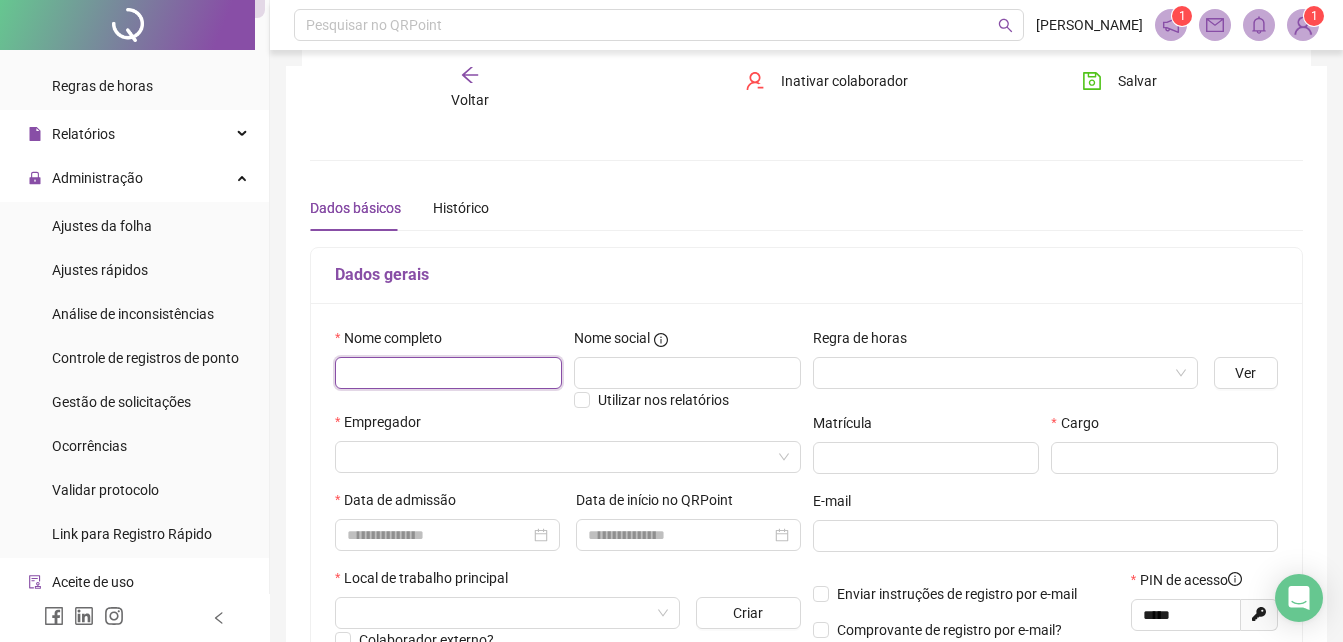 scroll, scrollTop: 100, scrollLeft: 0, axis: vertical 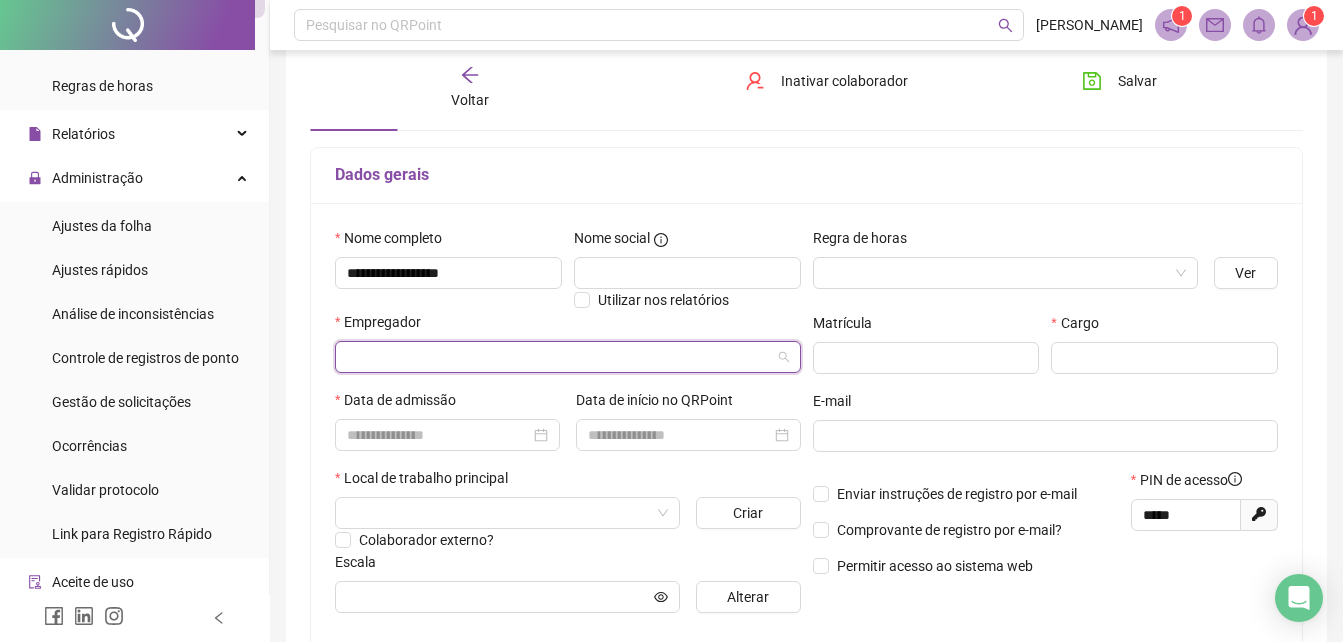 click at bounding box center (562, 357) 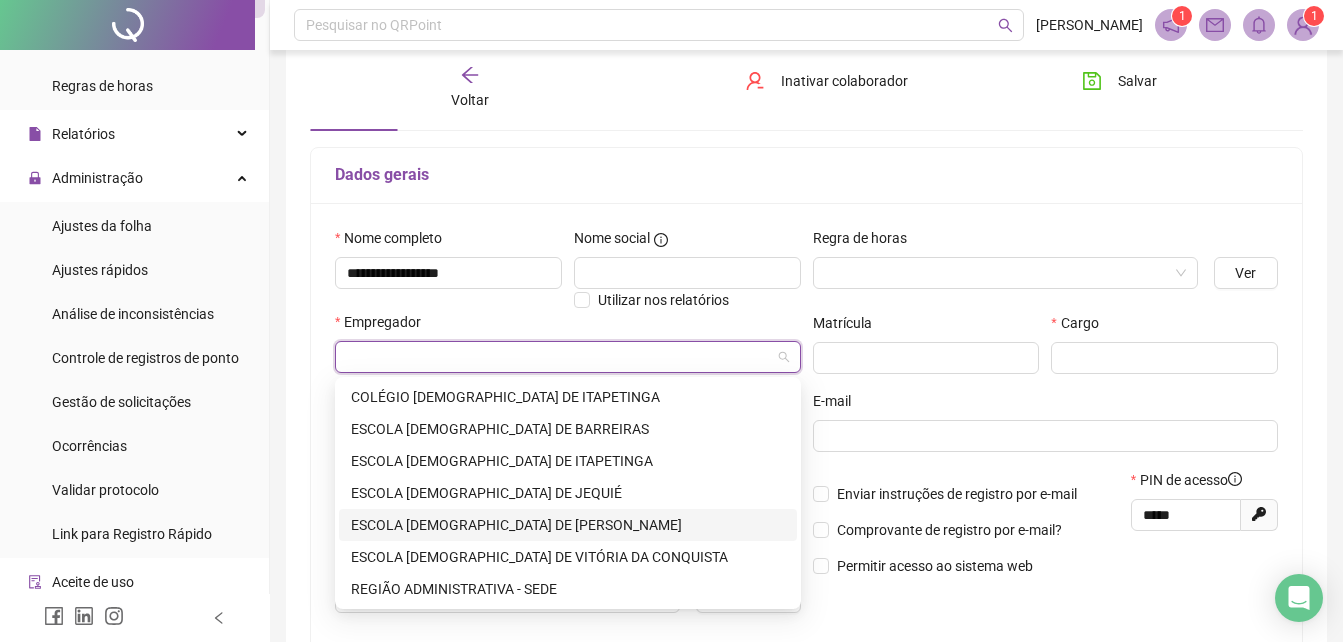 click on "ESCOLA [DEMOGRAPHIC_DATA] DE [PERSON_NAME]" at bounding box center (568, 525) 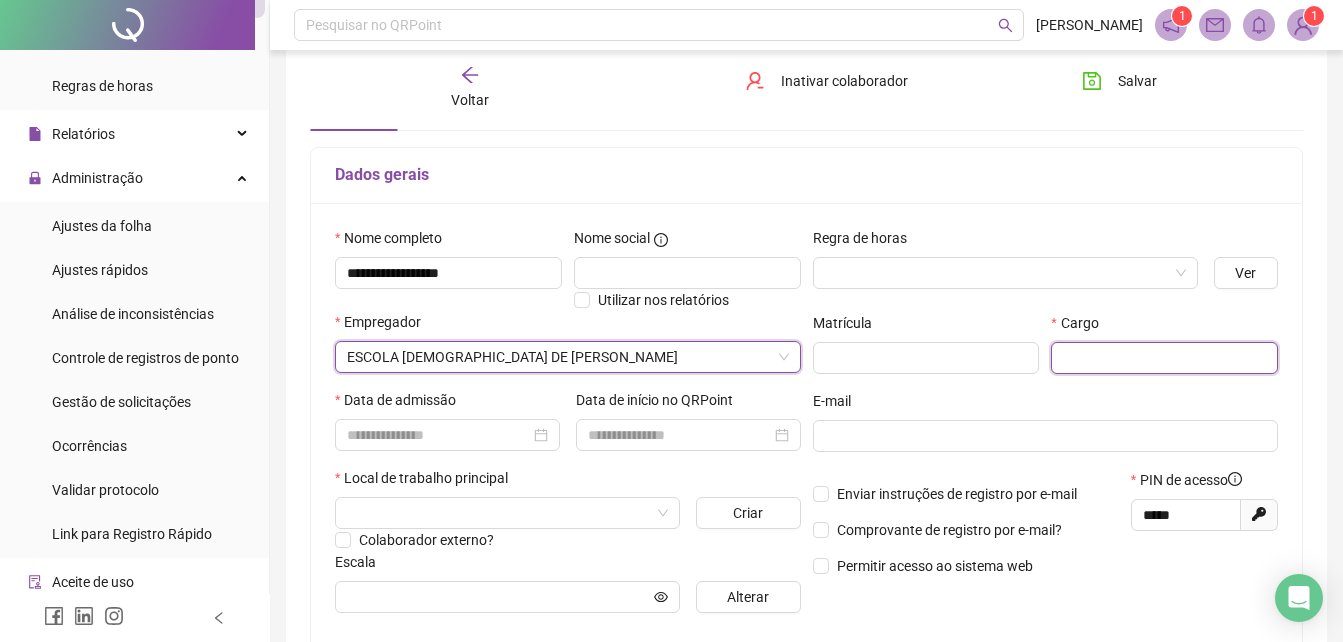 click at bounding box center (1164, 358) 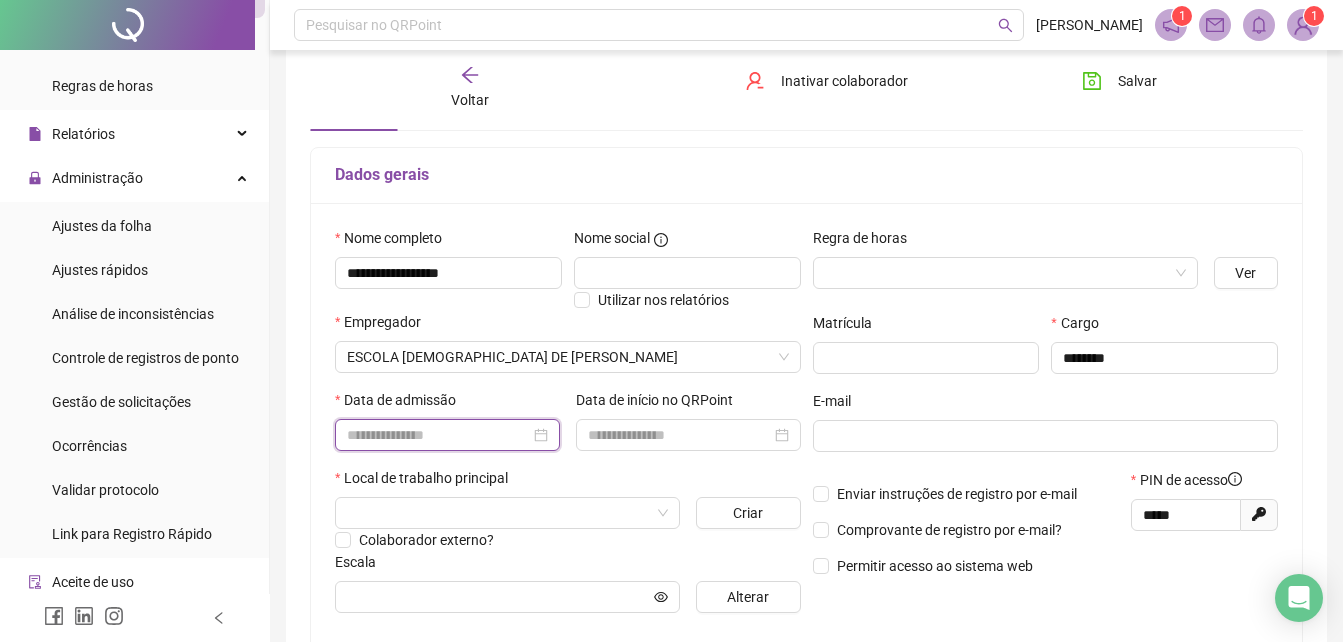 click at bounding box center (438, 435) 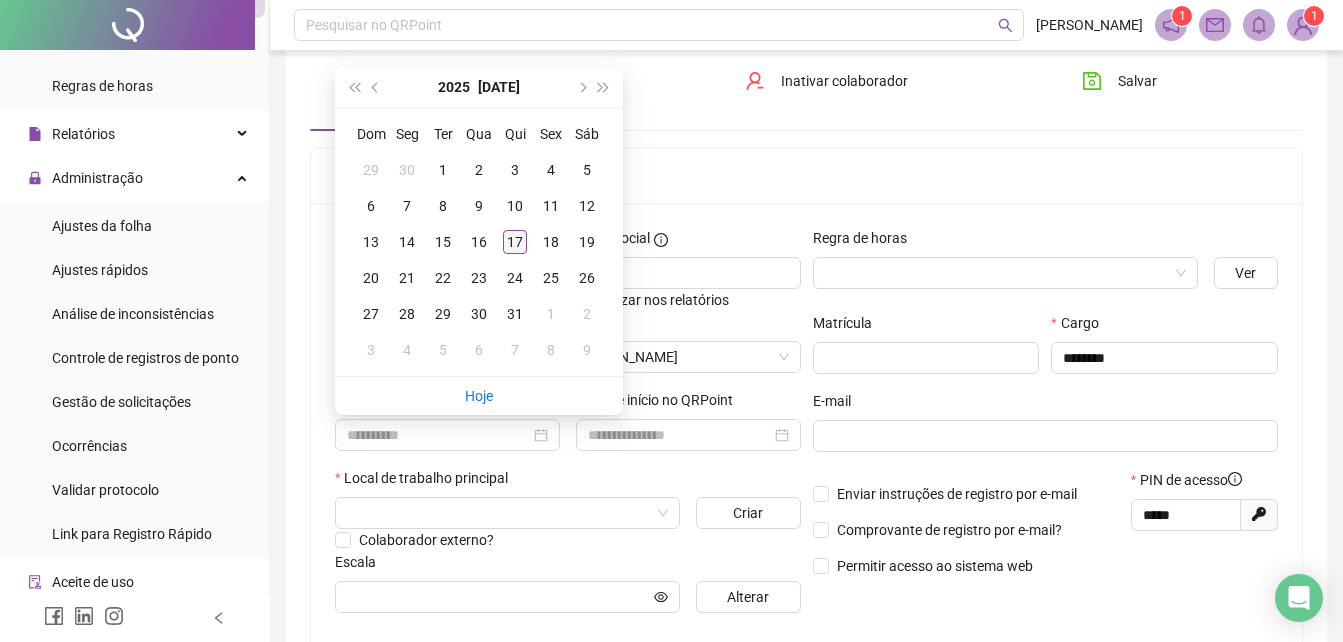 click on "17" at bounding box center [515, 242] 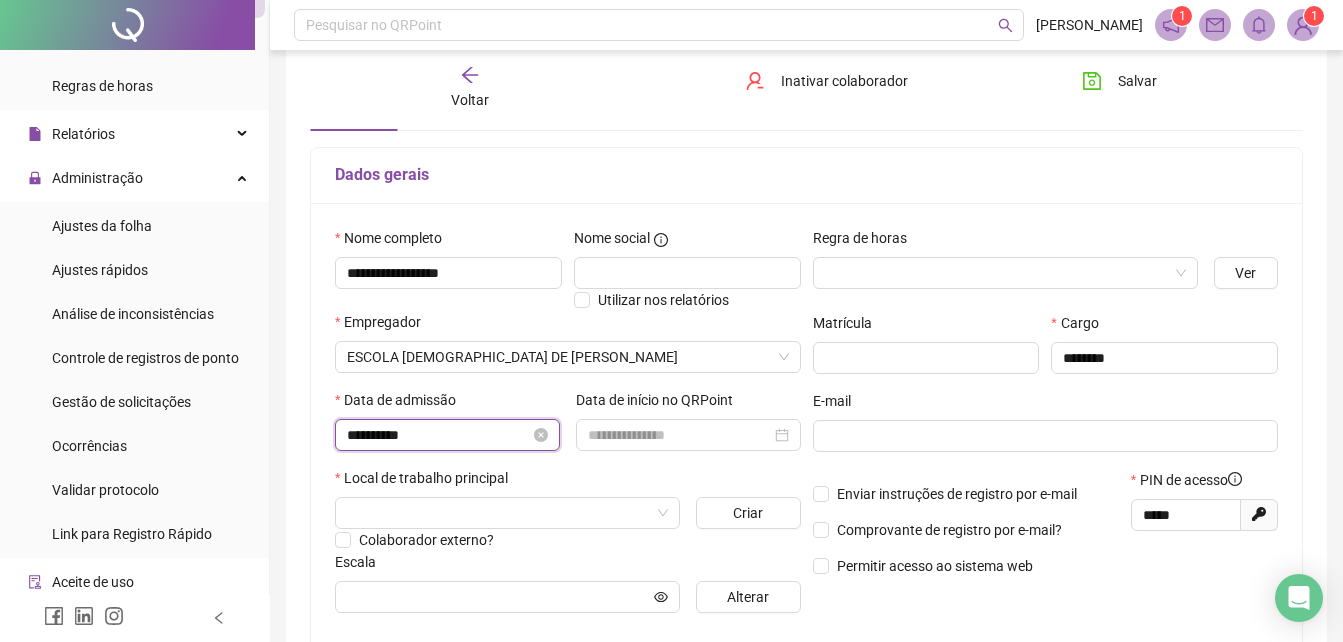 click on "**********" at bounding box center (438, 435) 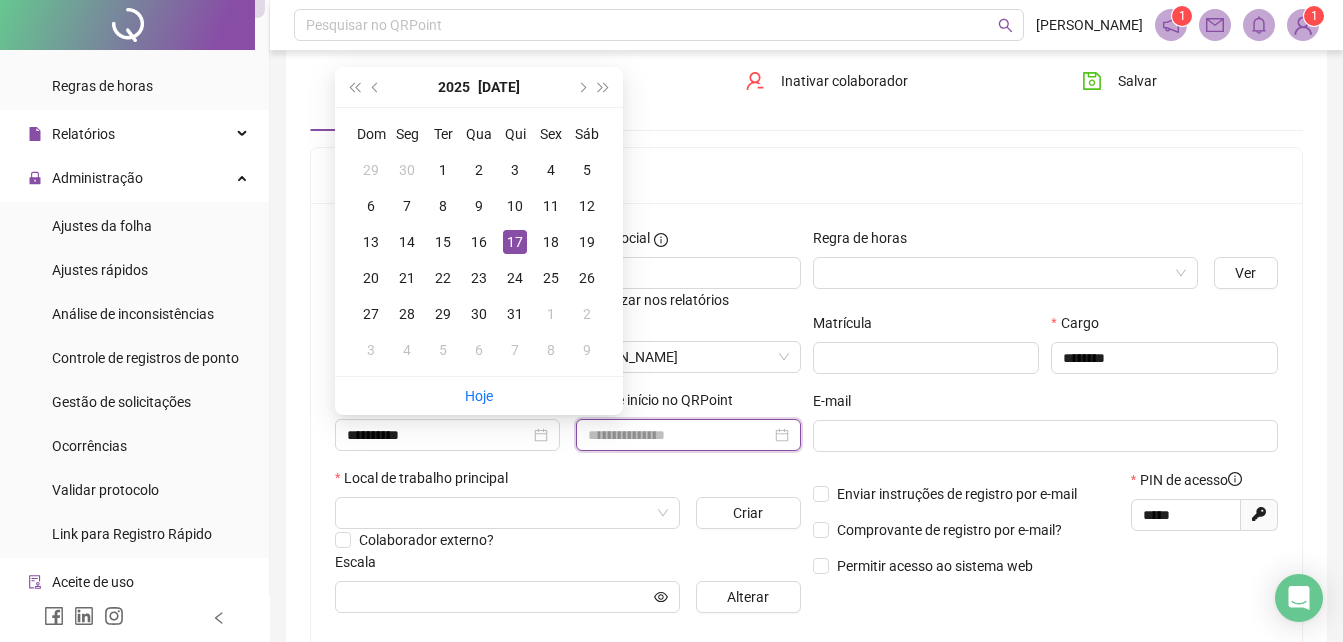 click at bounding box center [679, 435] 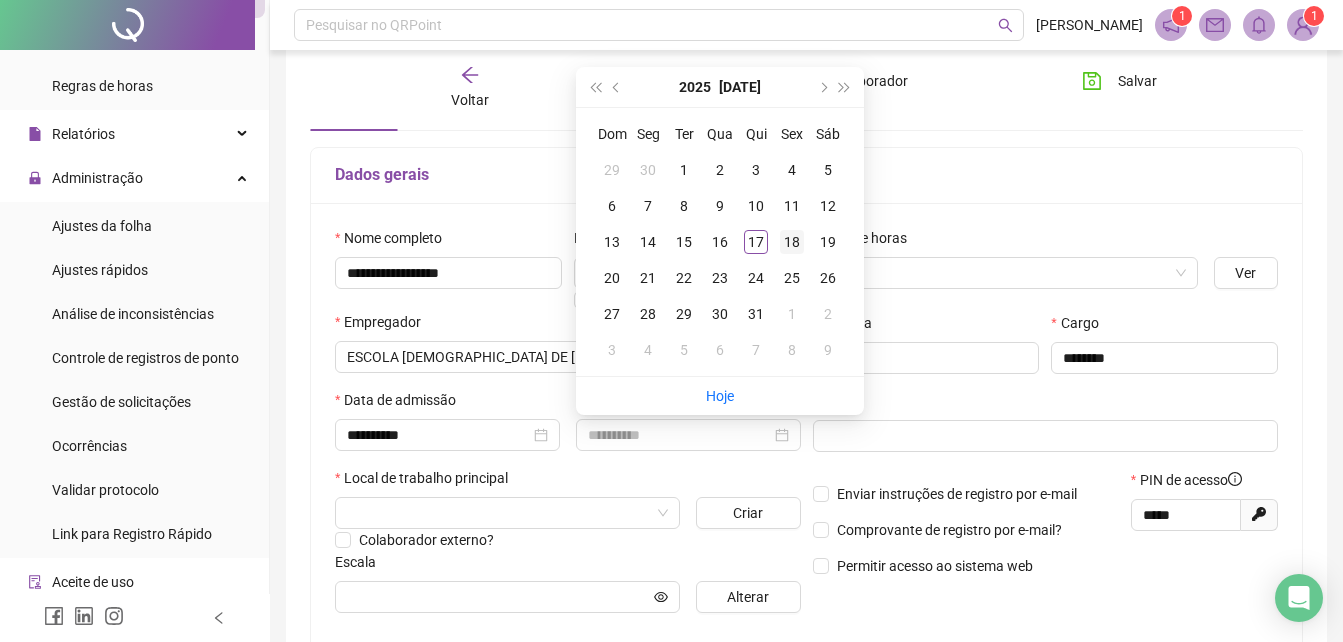 click on "18" at bounding box center (792, 242) 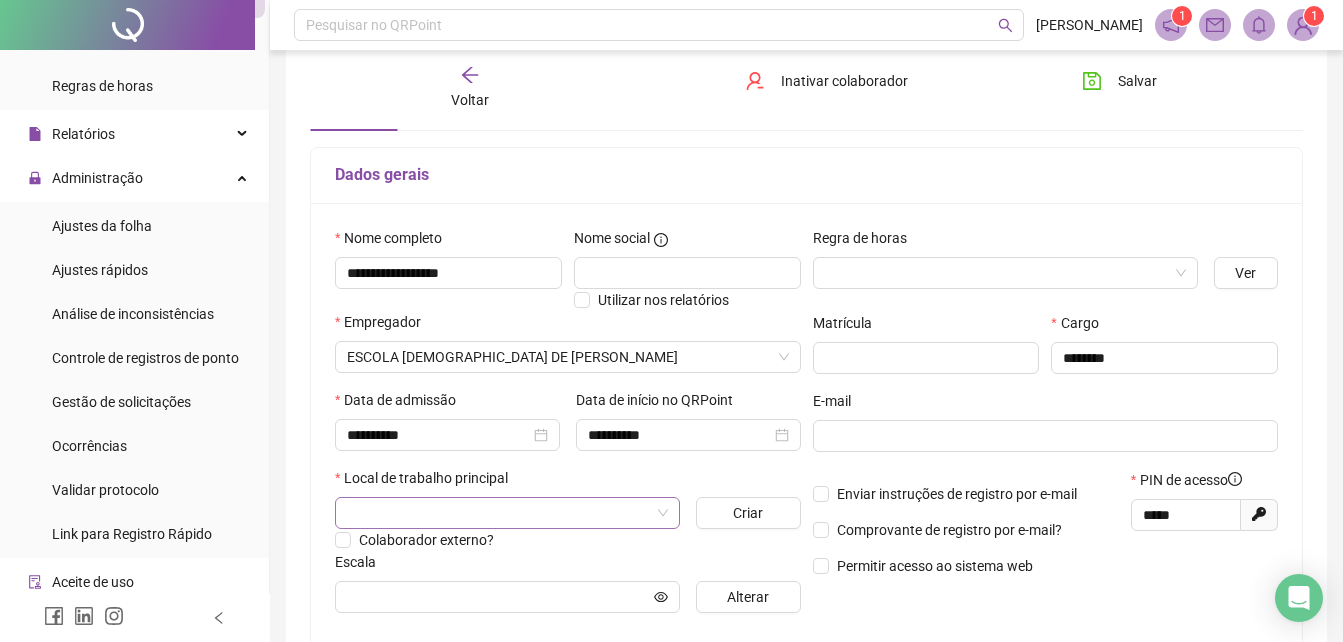click at bounding box center [501, 513] 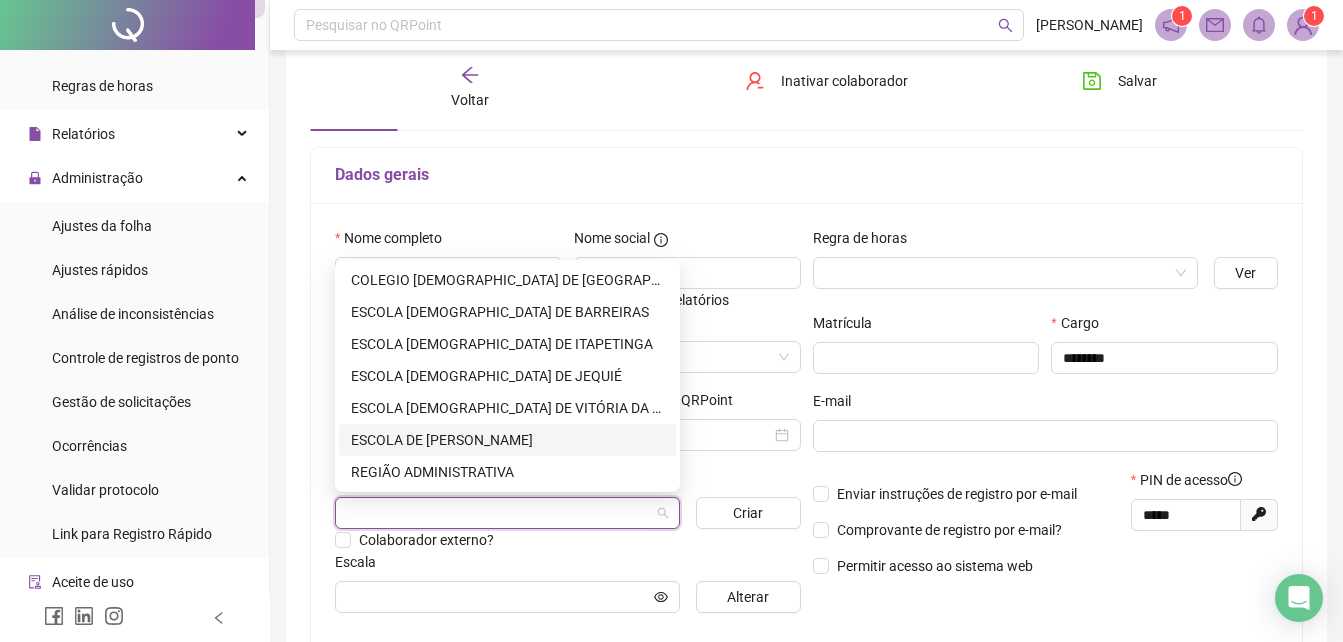 click on "ESCOLA DE [PERSON_NAME]" at bounding box center [507, 440] 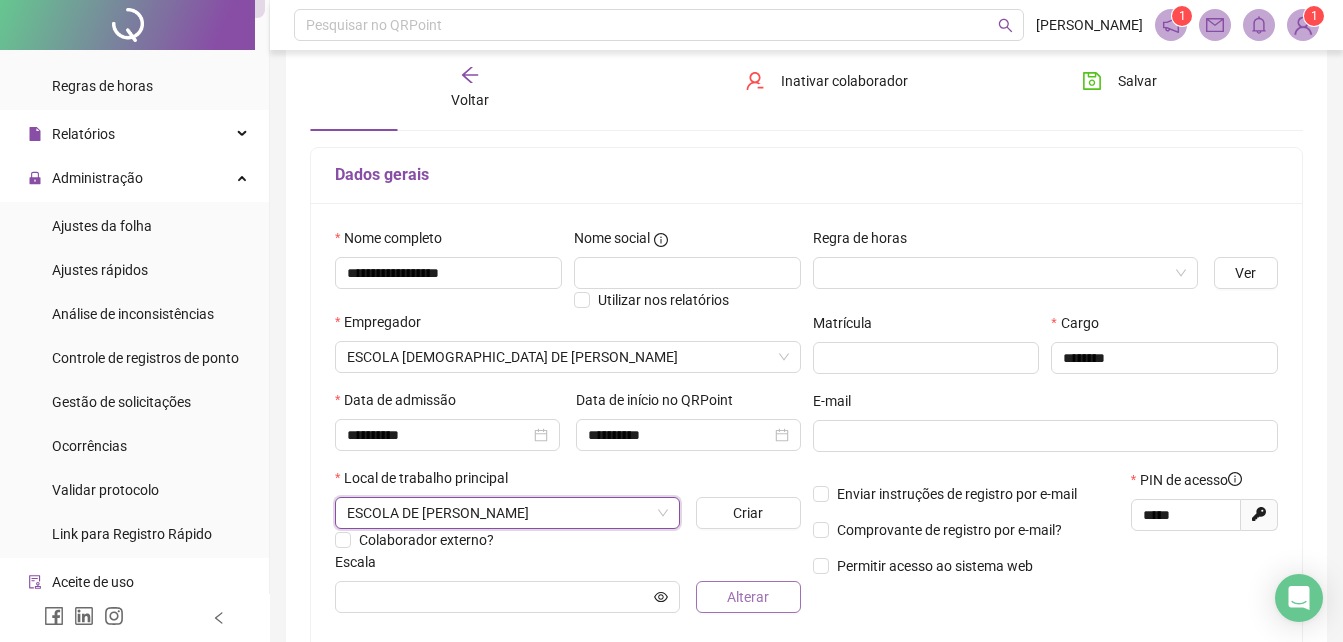 click on "Alterar" at bounding box center [748, 597] 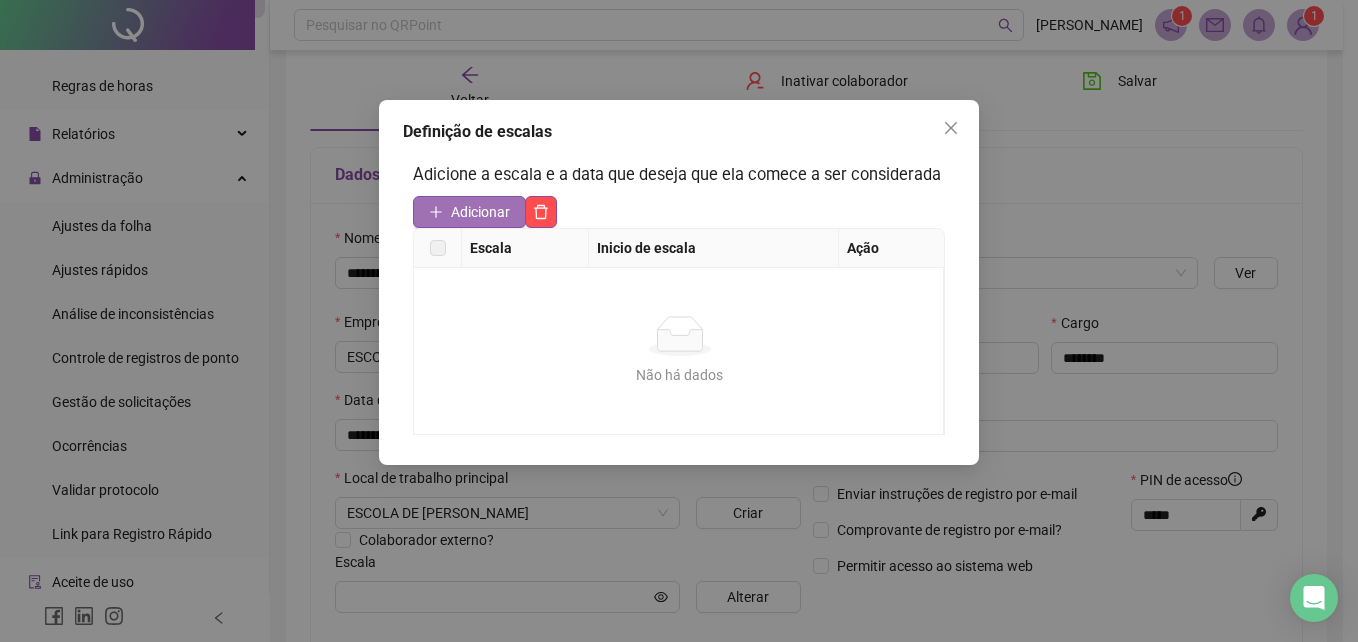 click on "Adicionar" at bounding box center [480, 212] 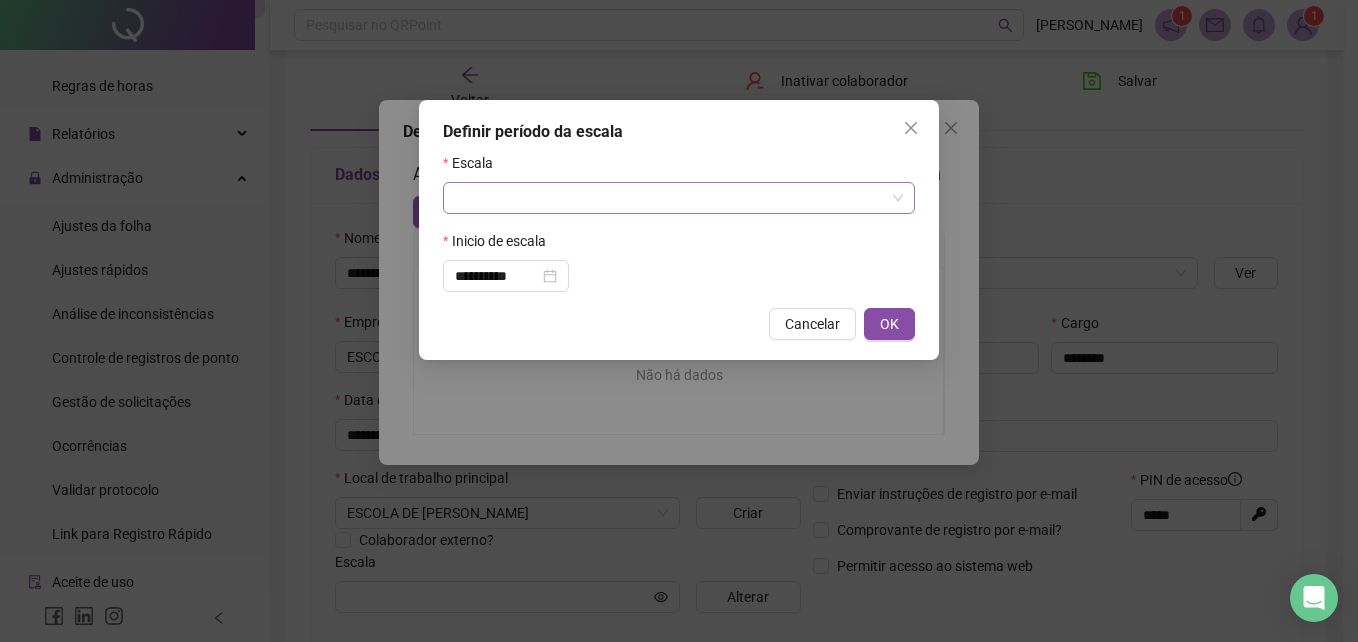 click at bounding box center [673, 198] 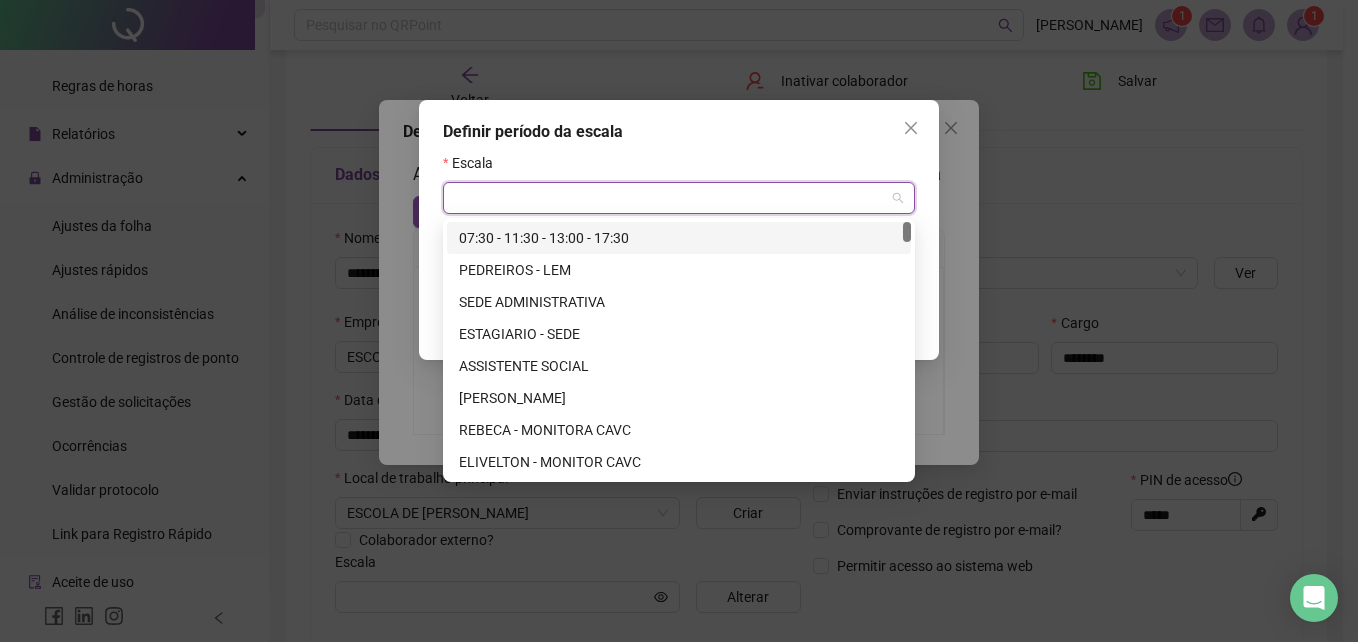 click at bounding box center (911, 128) 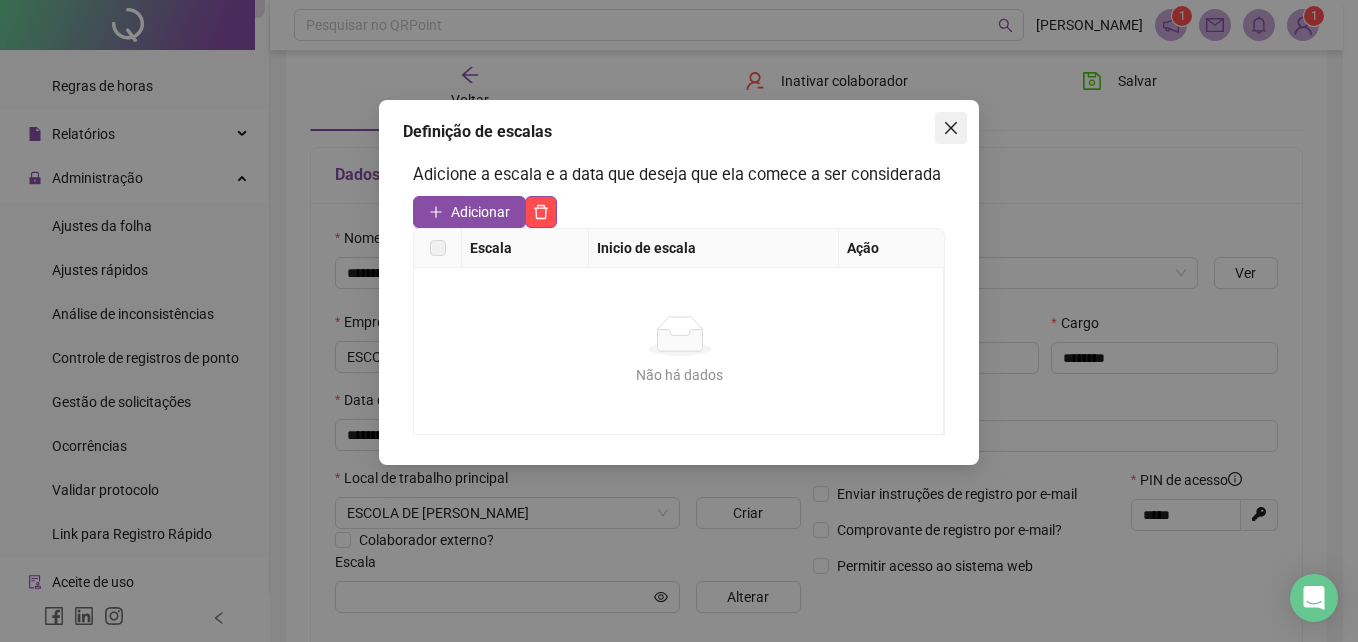 click 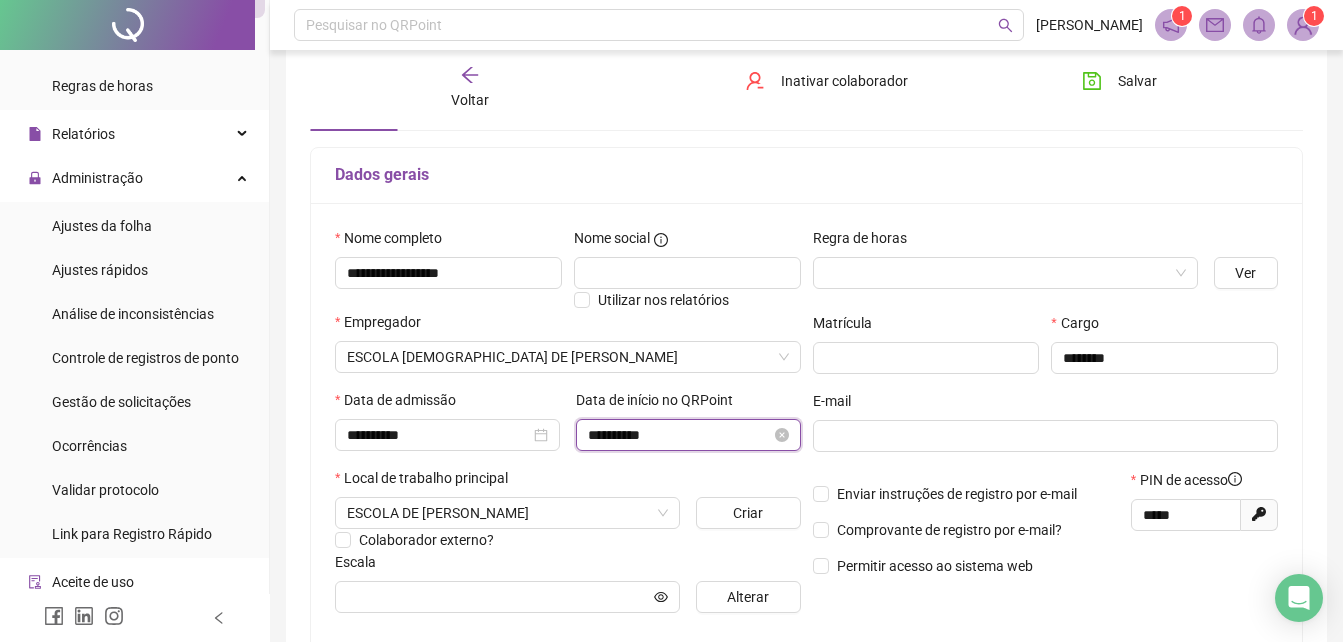 click on "**********" at bounding box center [679, 435] 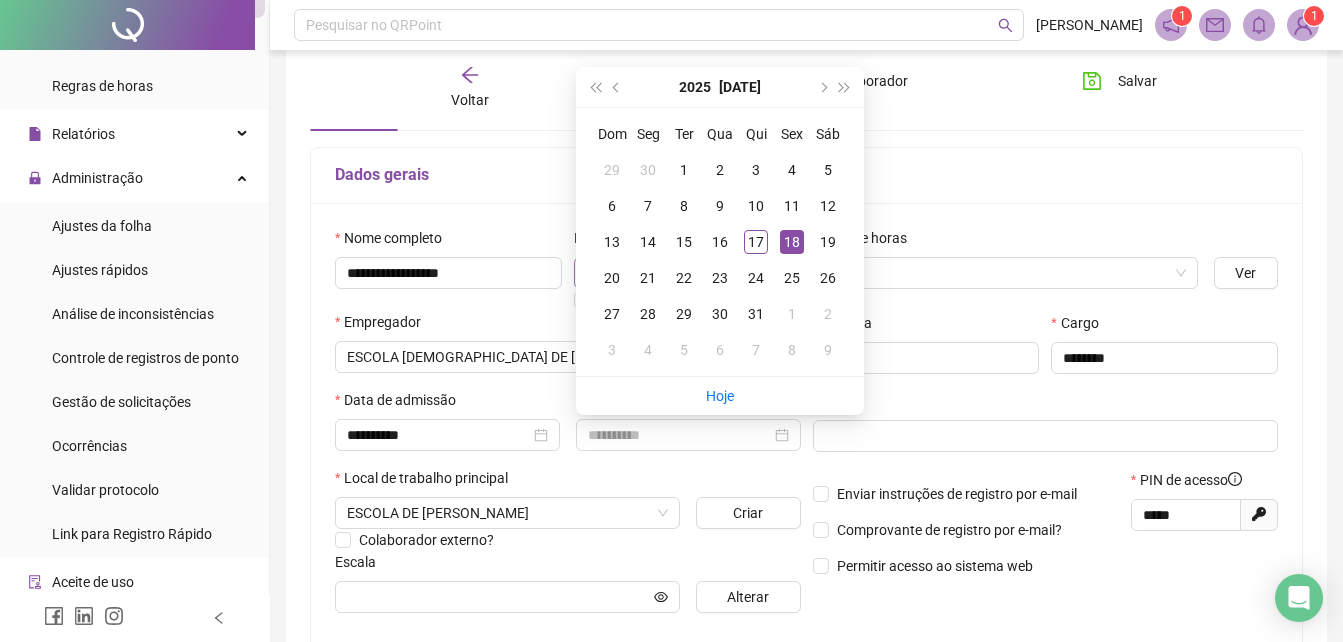 click on "21" at bounding box center (648, 278) 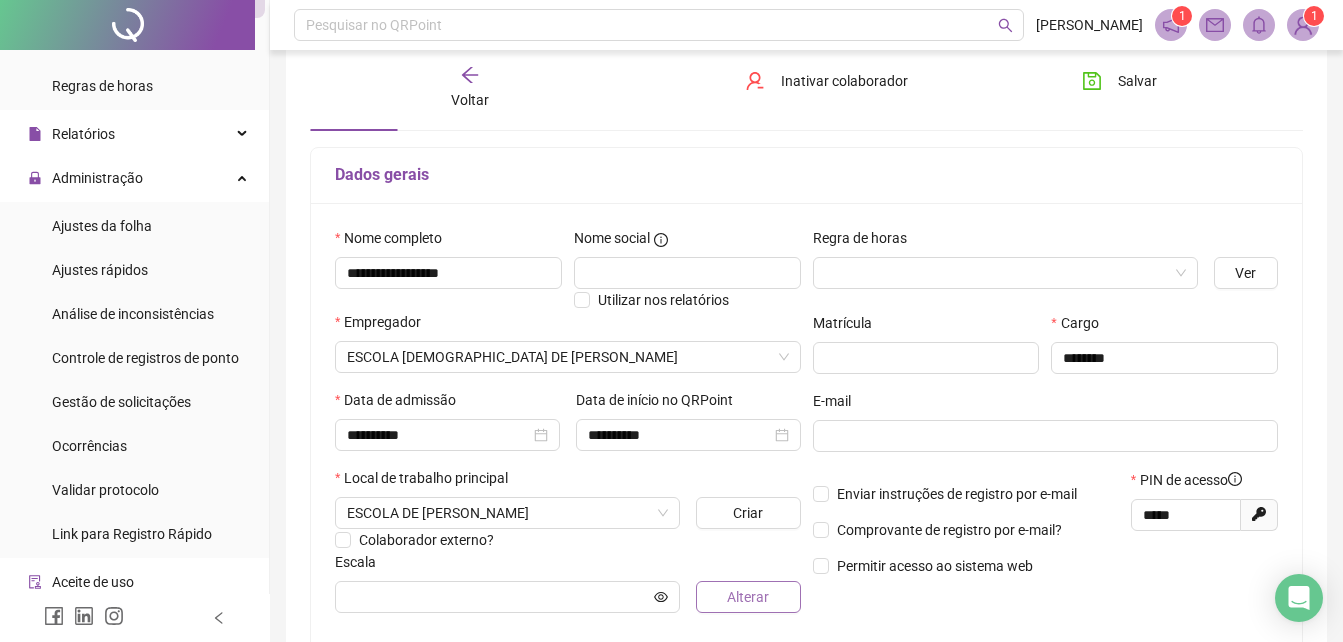 click on "Alterar" at bounding box center (748, 597) 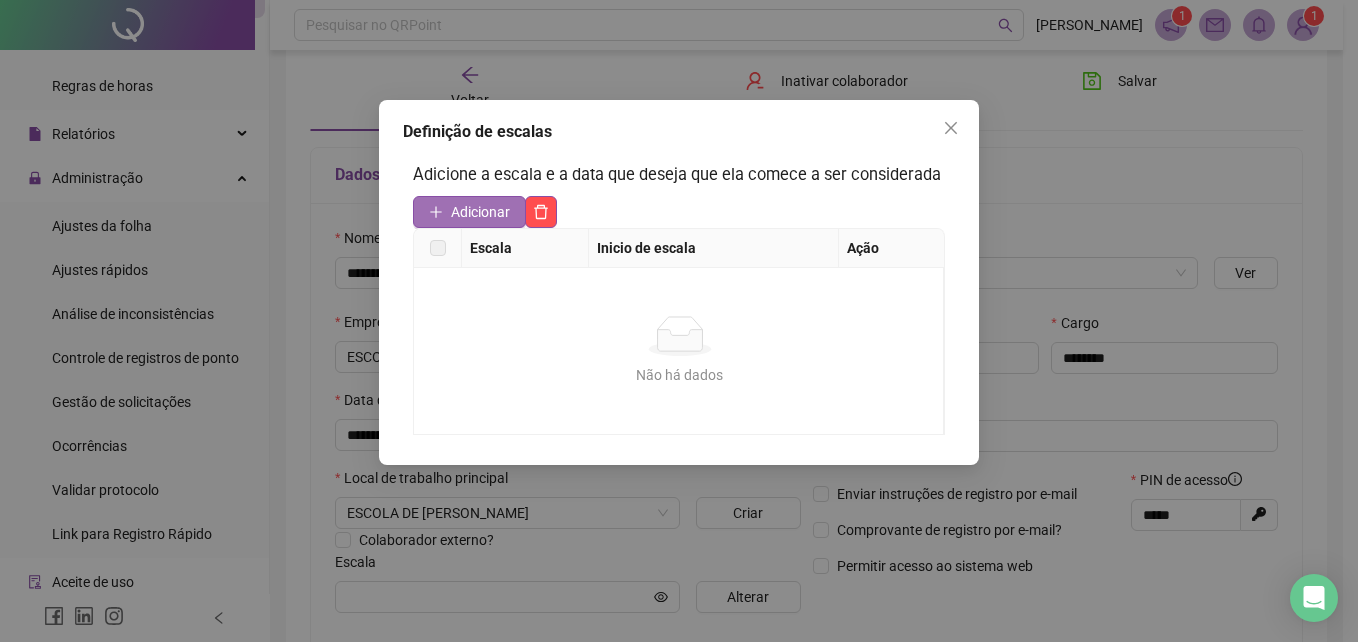 click on "Adicionar" at bounding box center [480, 212] 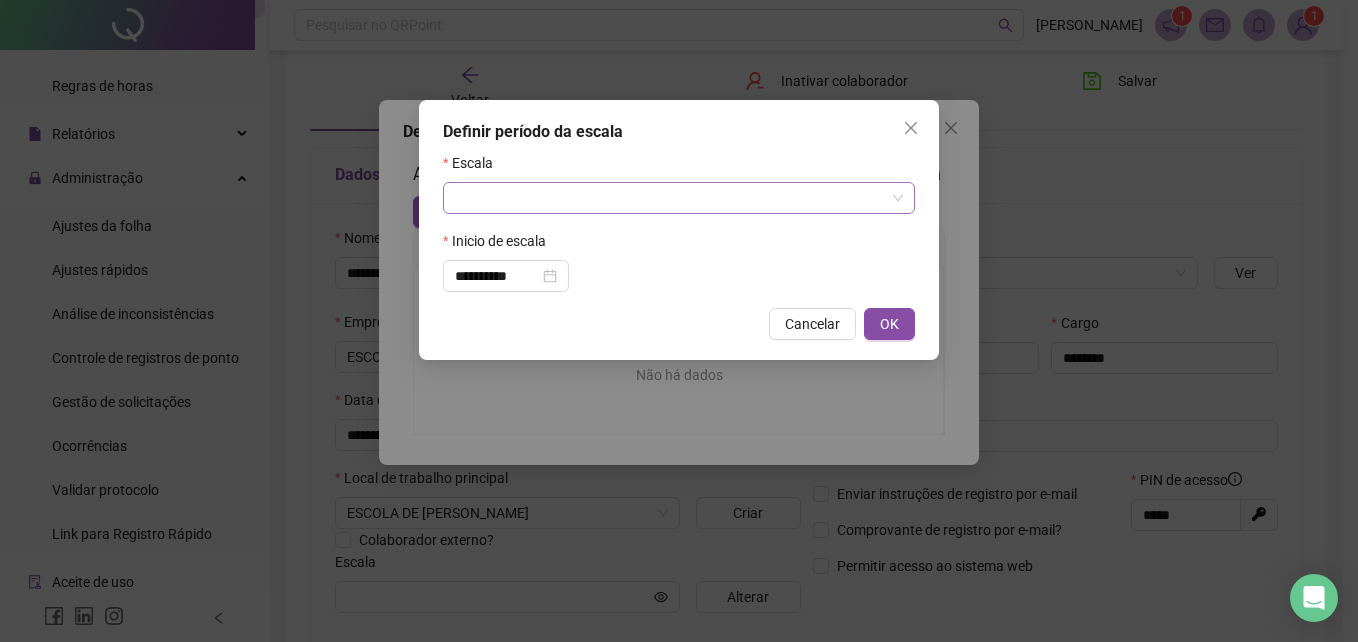 click at bounding box center [673, 198] 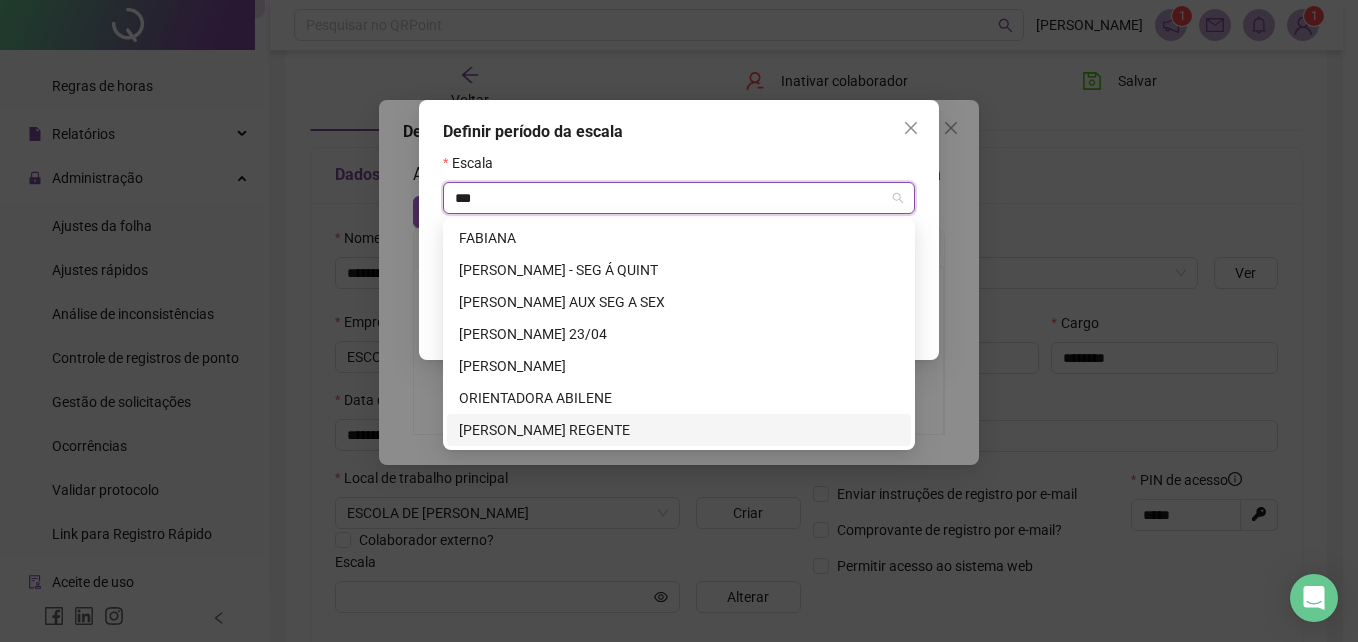 click on "[PERSON_NAME] REGENTE" at bounding box center [679, 430] 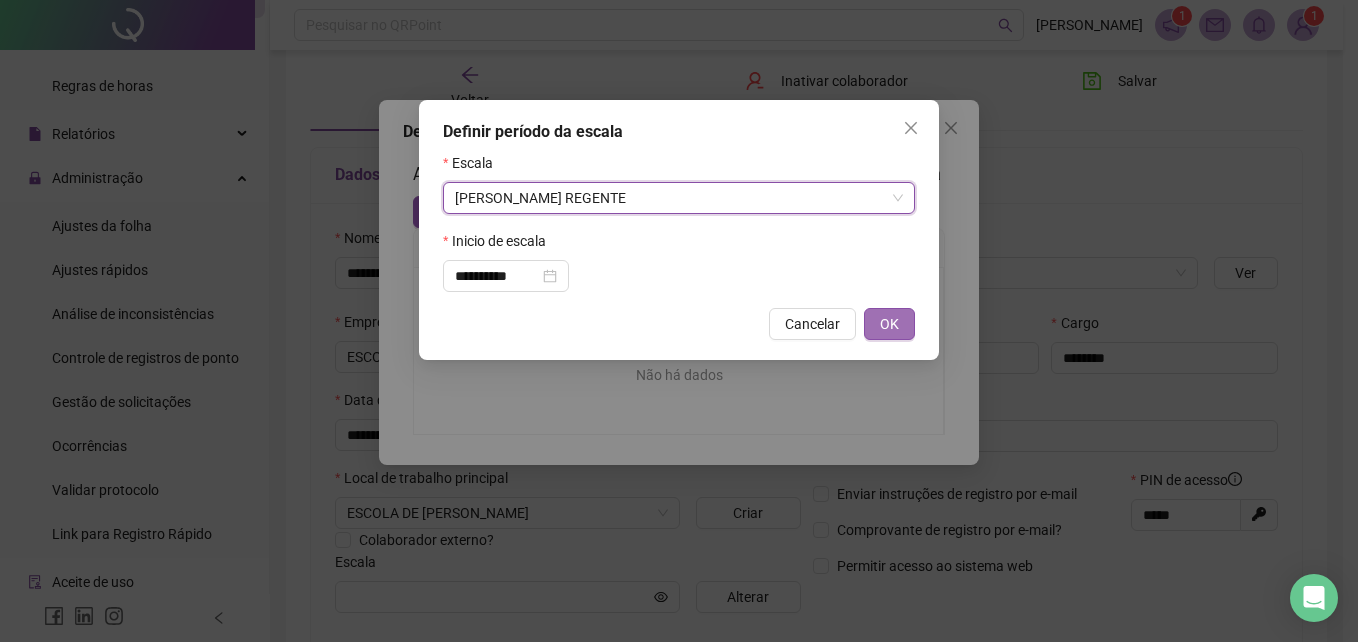 click on "OK" at bounding box center (889, 324) 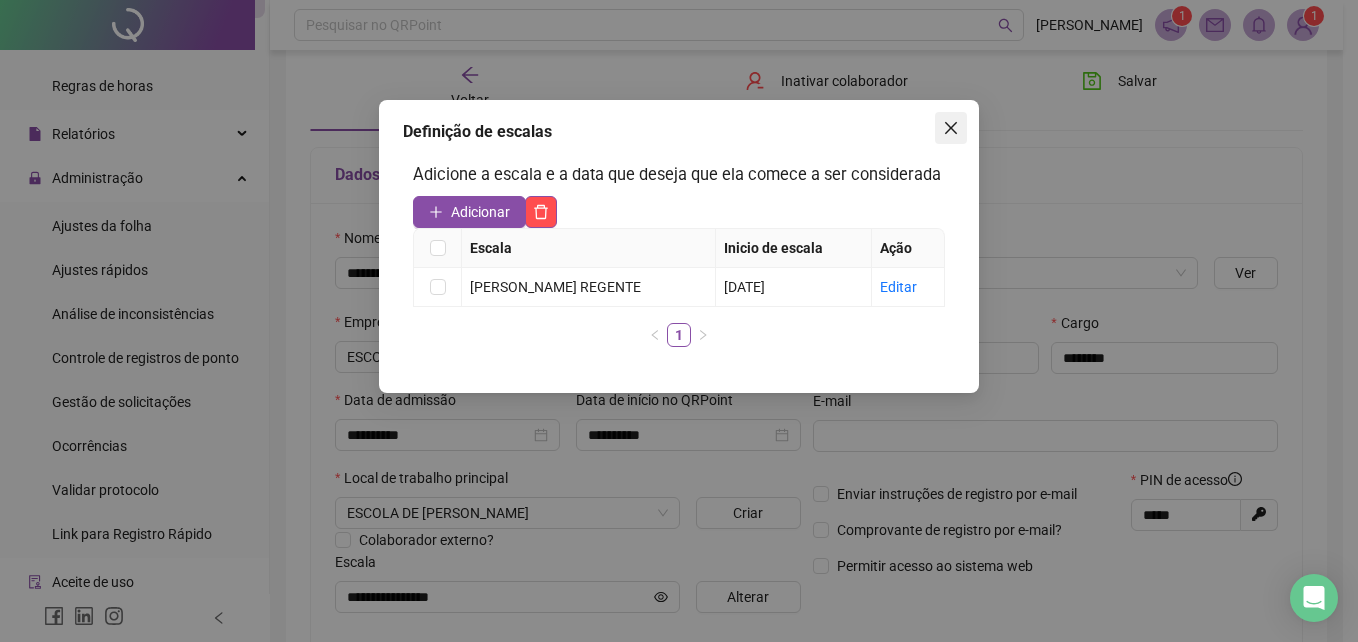 click 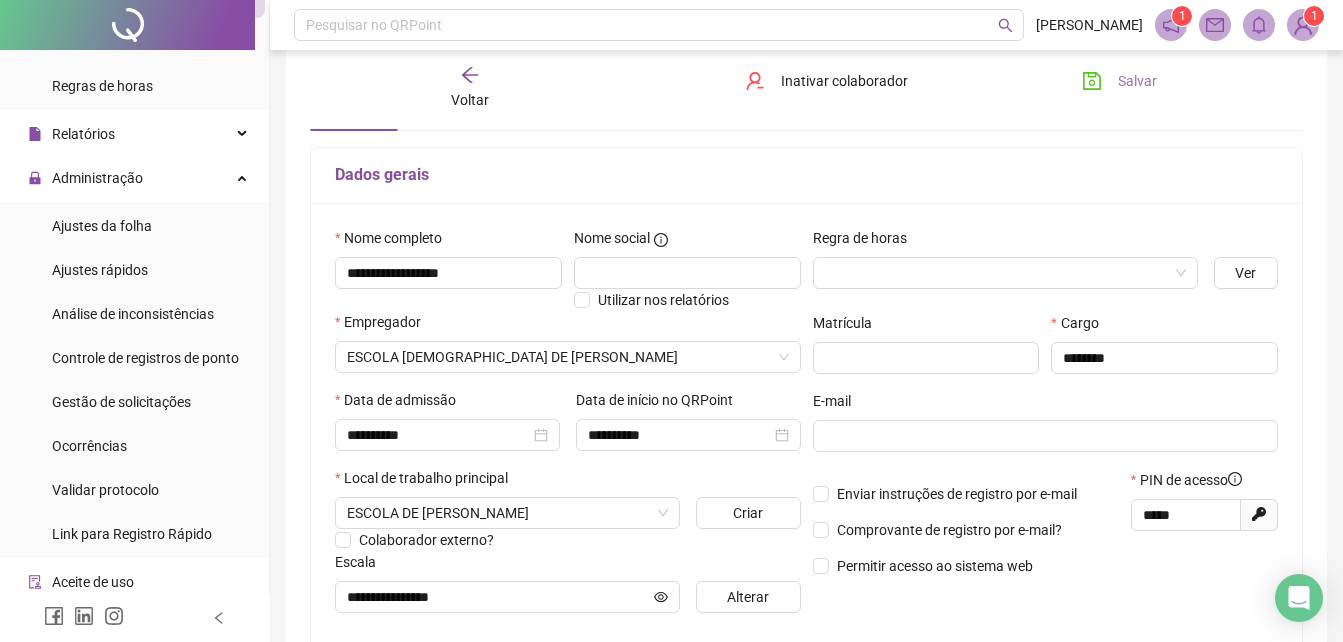 click on "Salvar" at bounding box center (1119, 81) 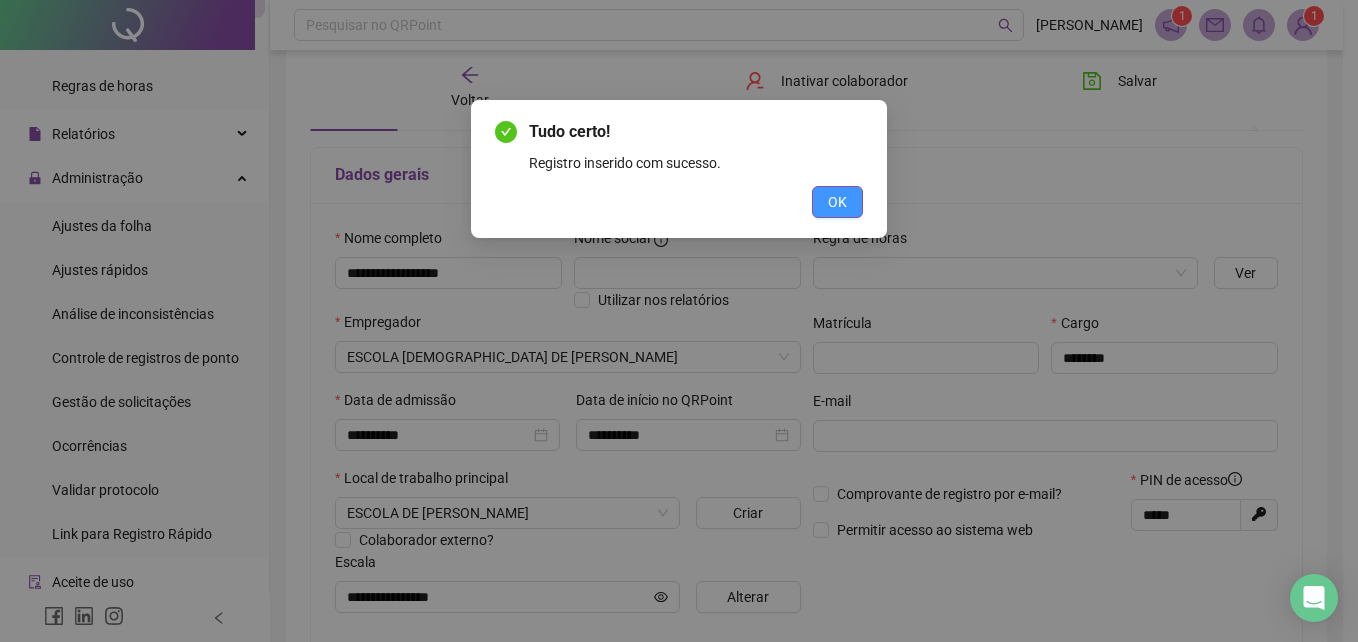 click on "OK" at bounding box center [837, 202] 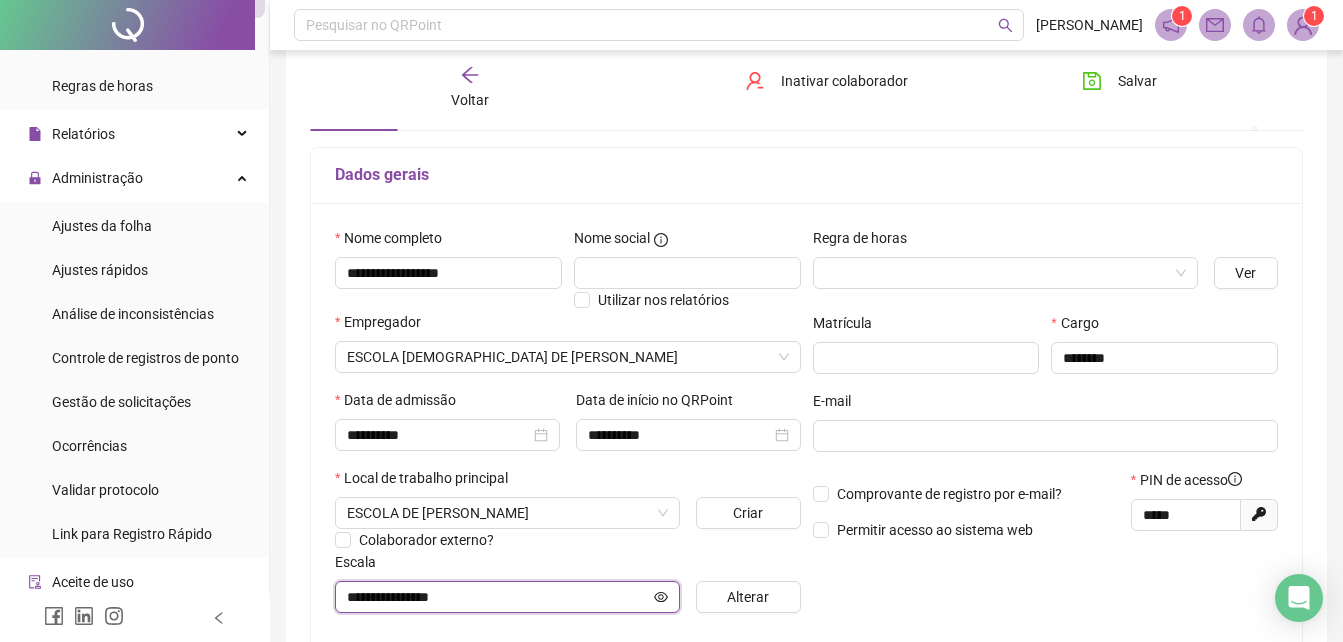 click 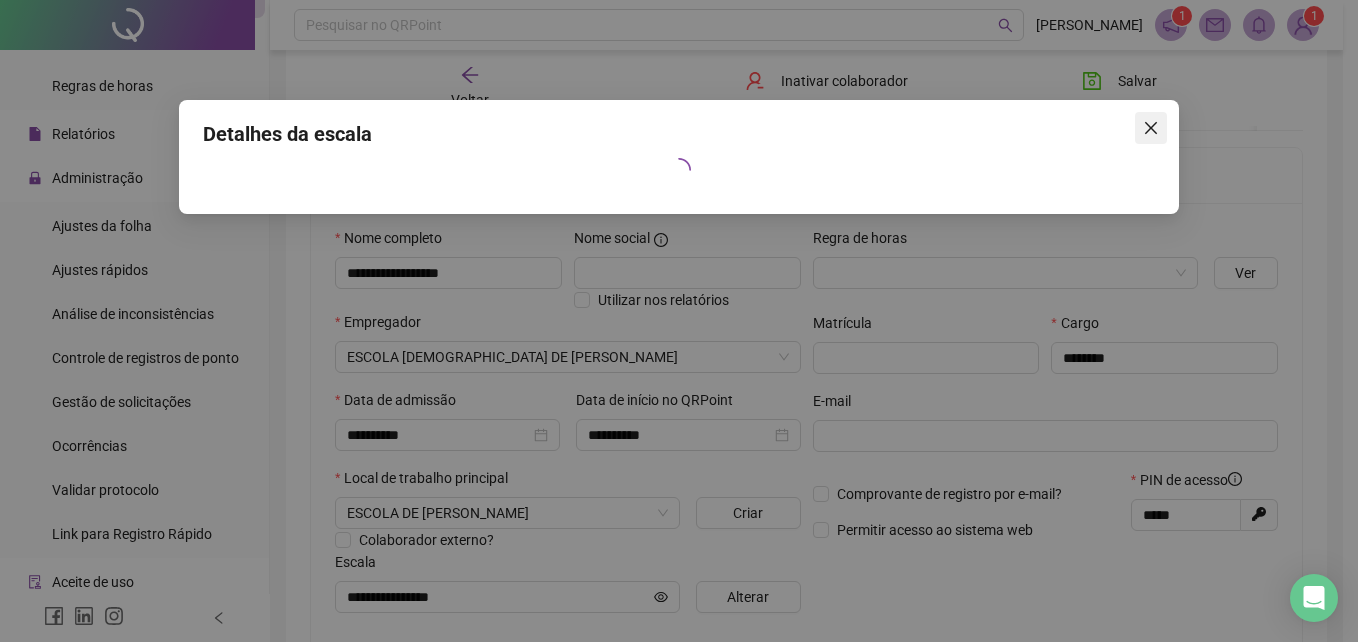 click 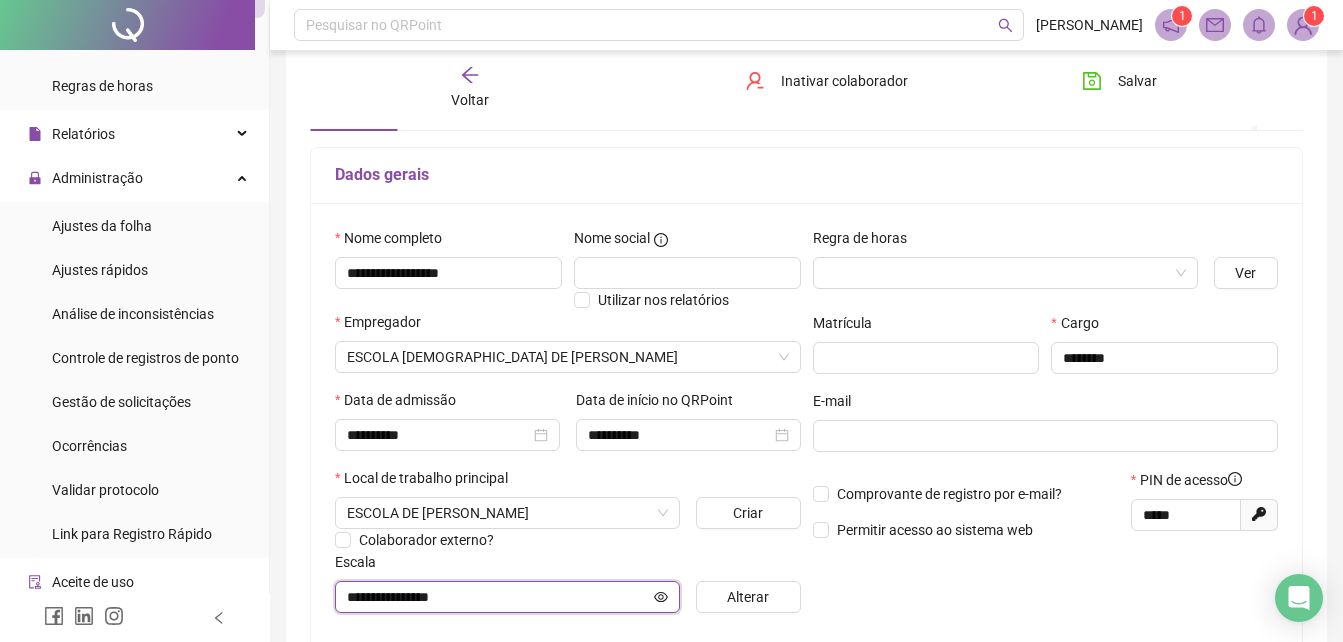 click 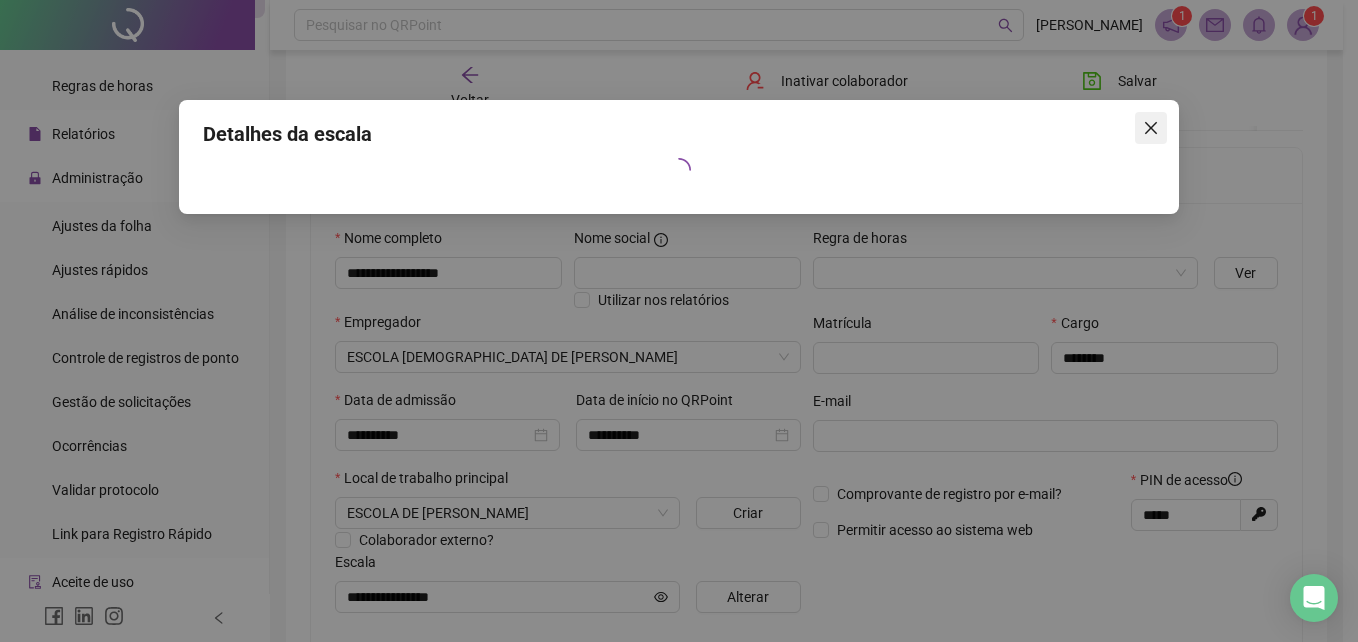 click 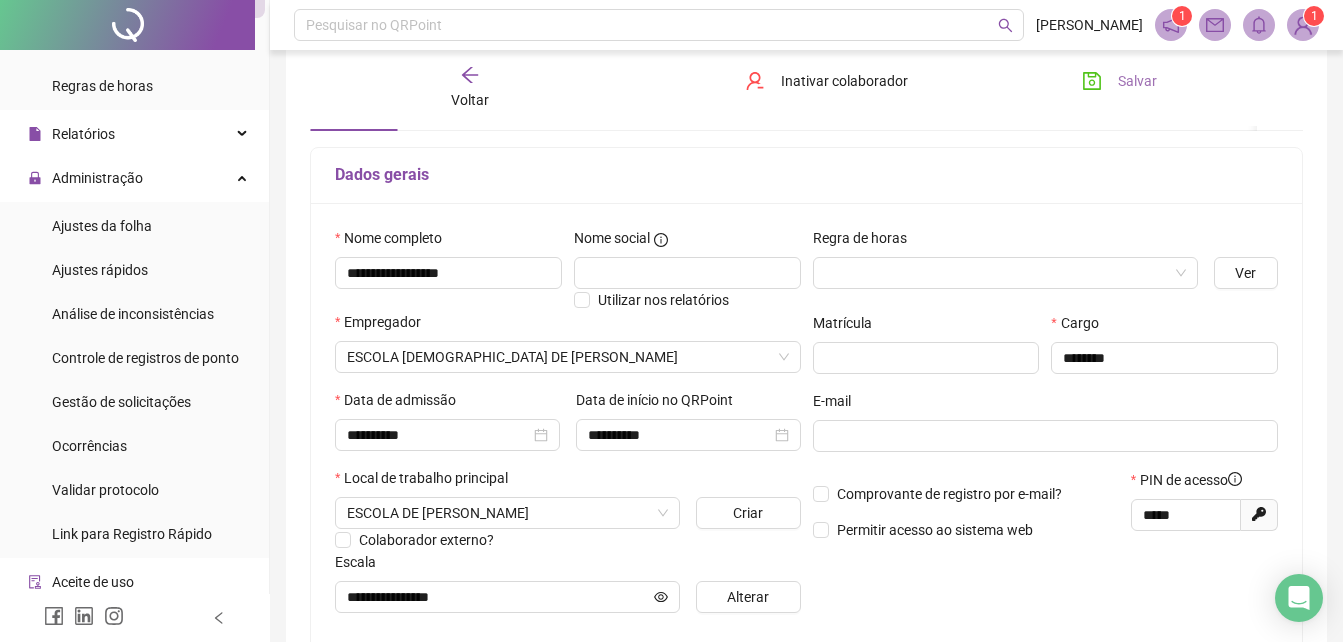 click on "Salvar" at bounding box center (1119, 81) 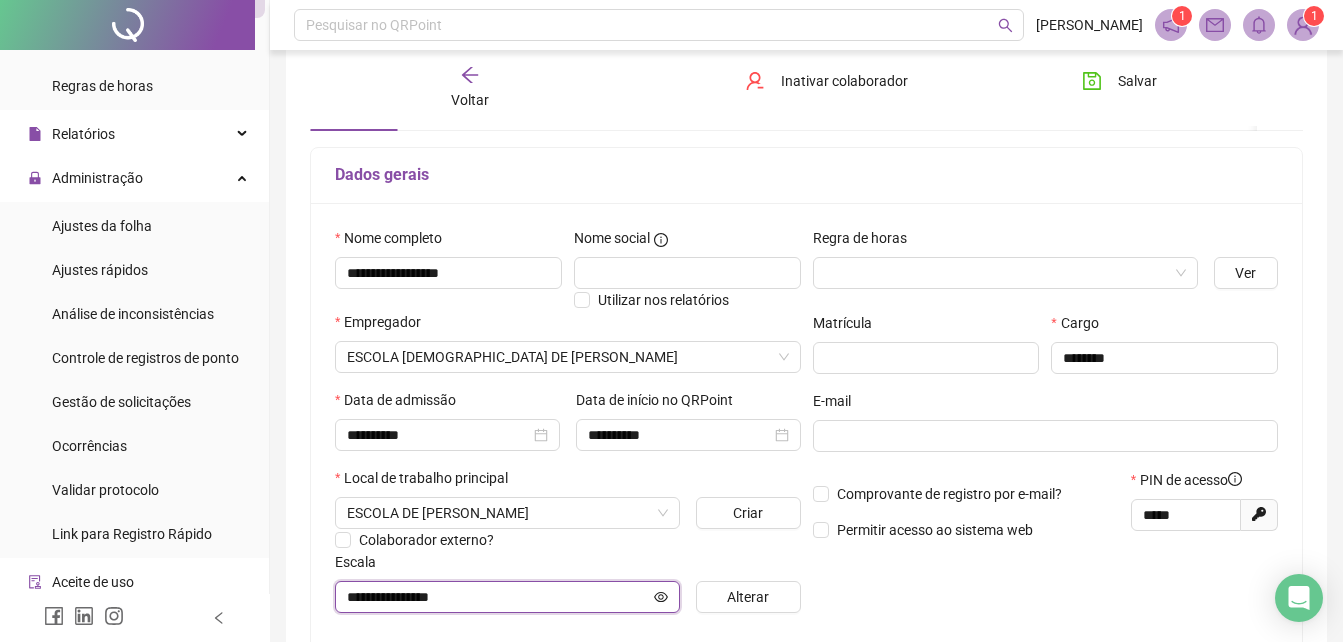 click 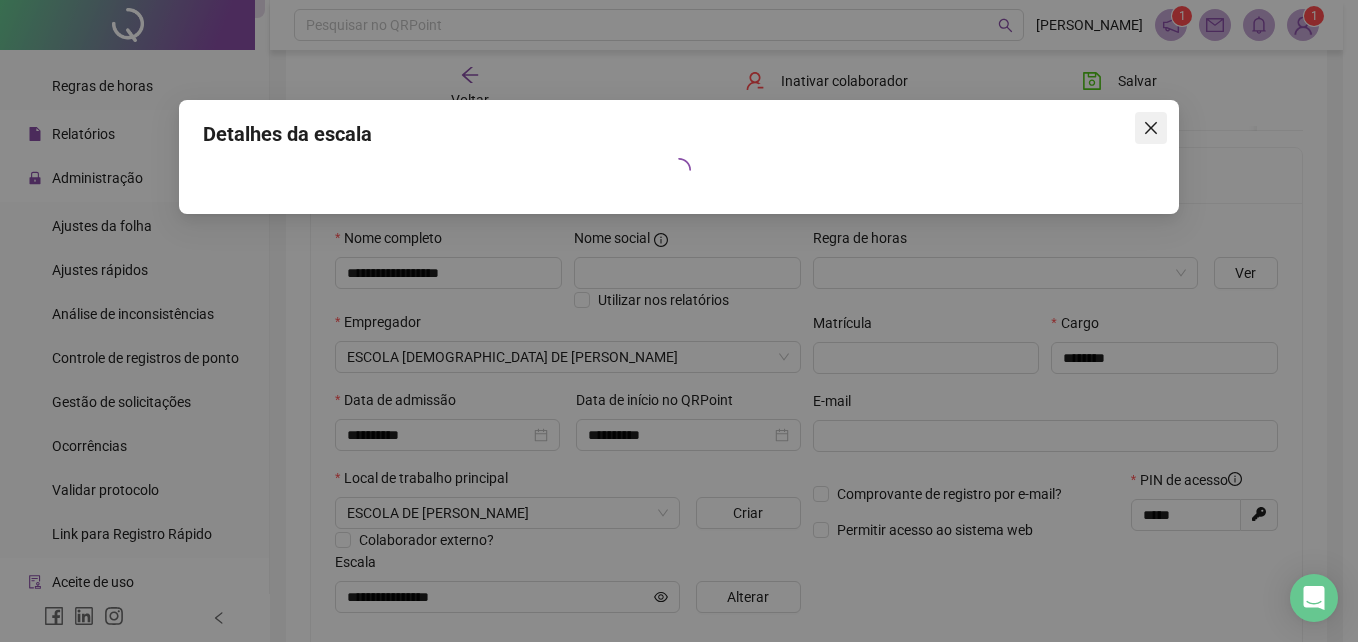 click 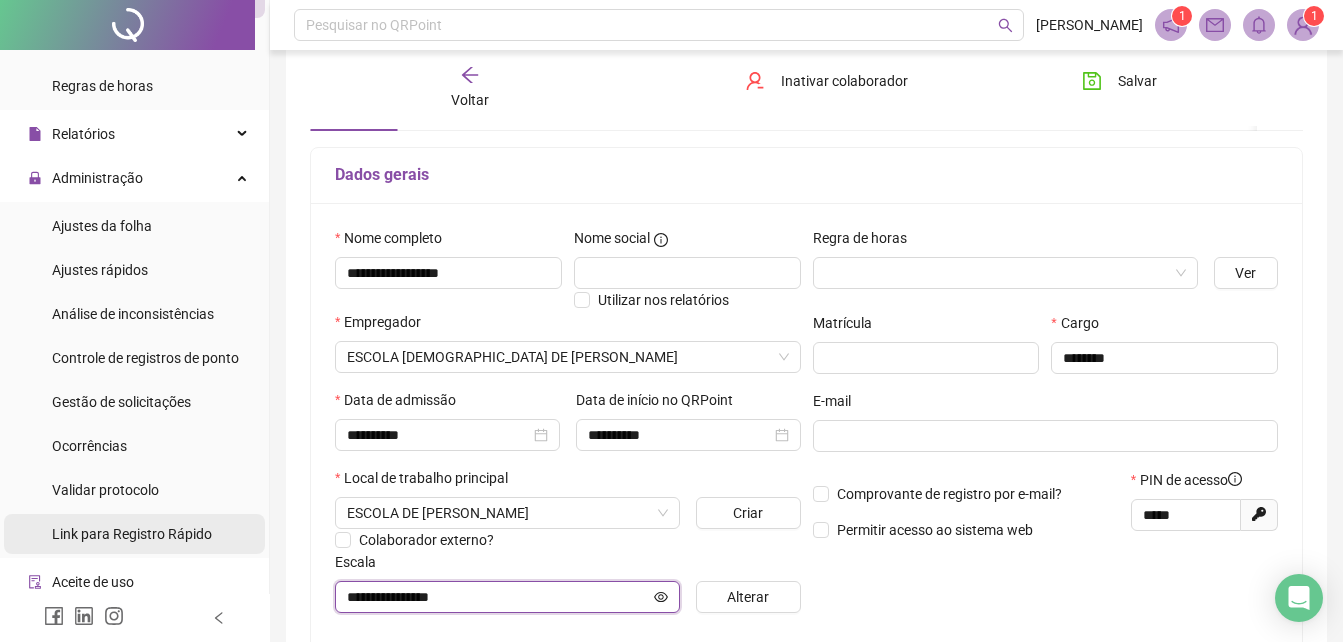scroll, scrollTop: 440, scrollLeft: 0, axis: vertical 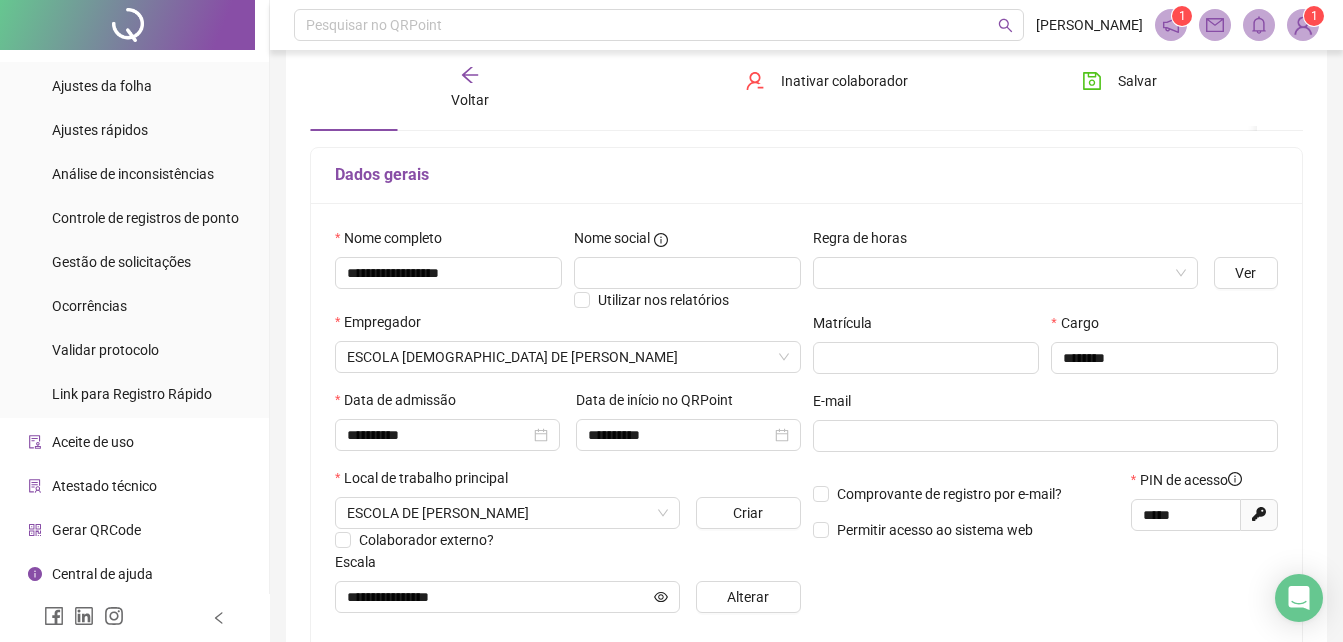 click on "Gerar QRCode" at bounding box center (96, 530) 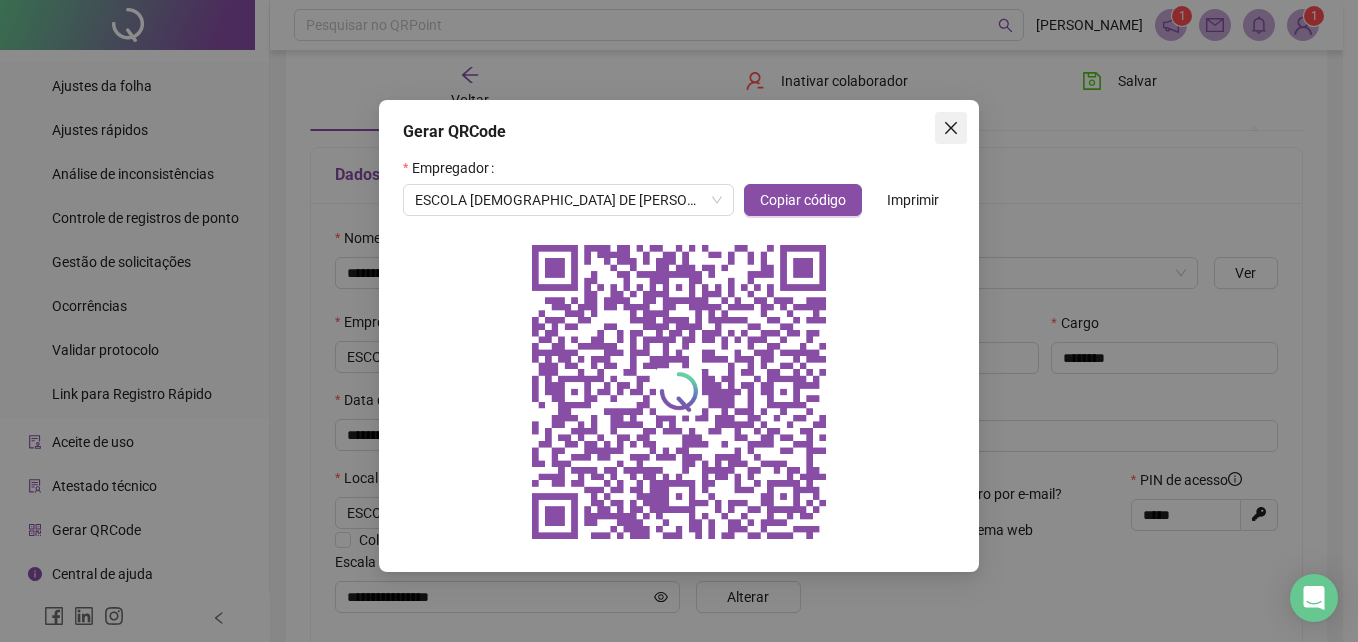 click 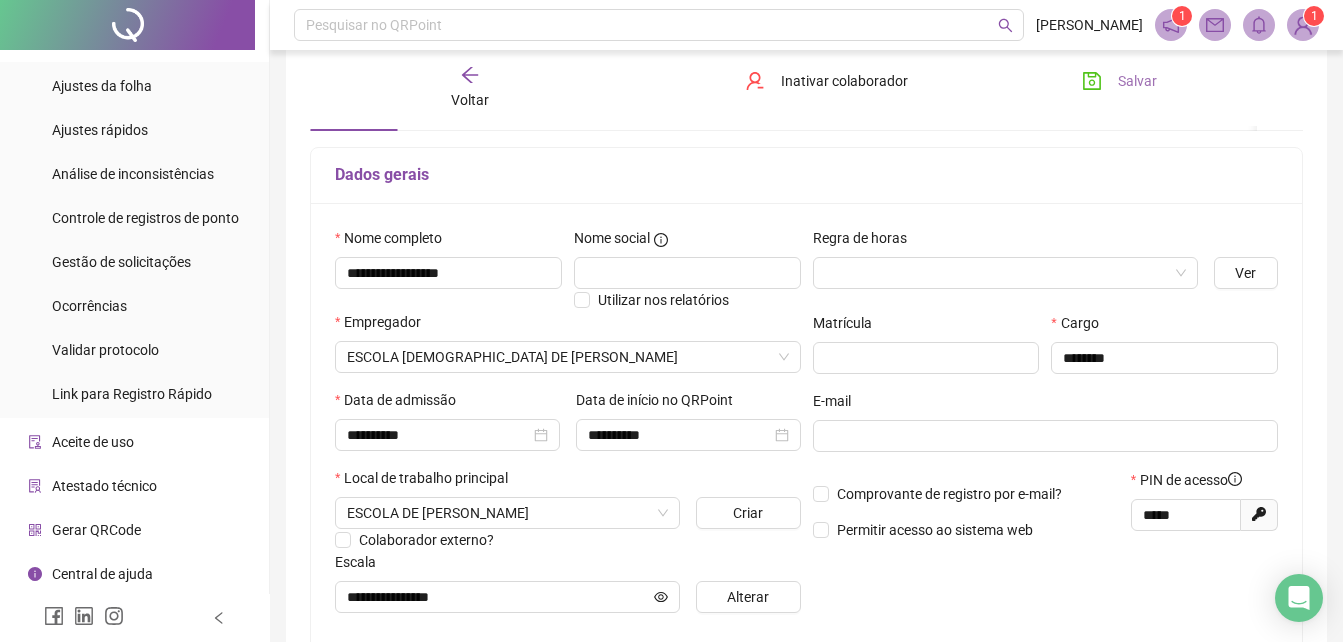 click on "Salvar" at bounding box center (1137, 81) 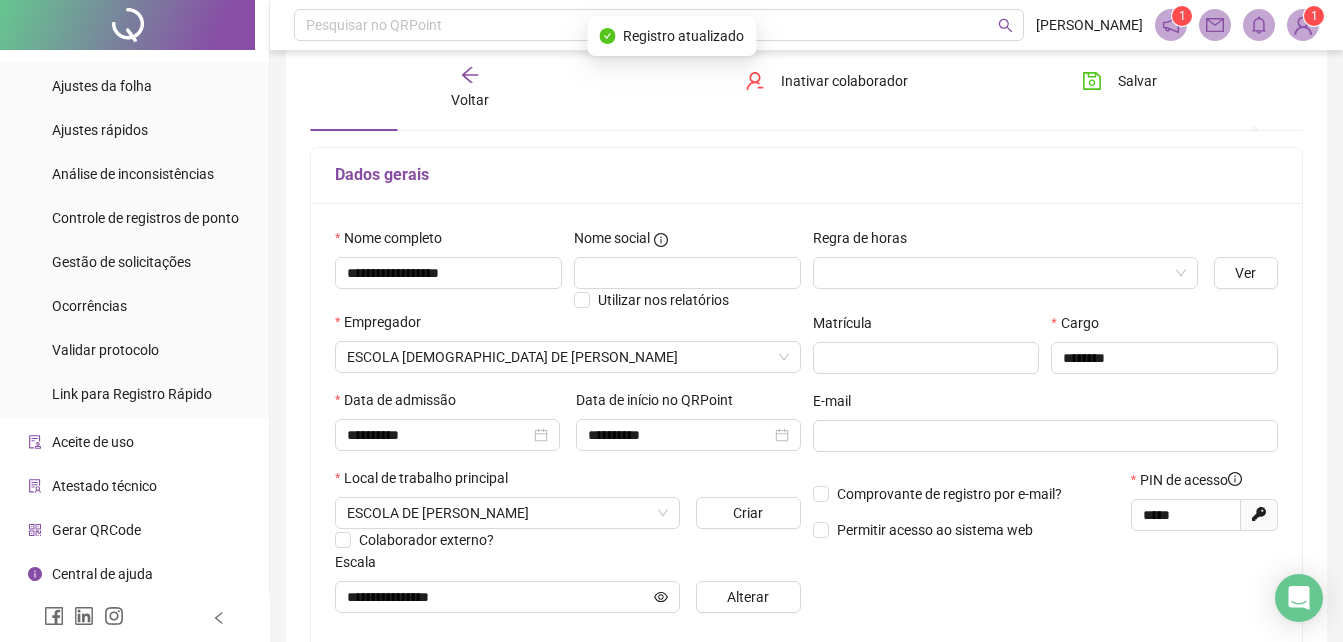 scroll, scrollTop: 300, scrollLeft: 0, axis: vertical 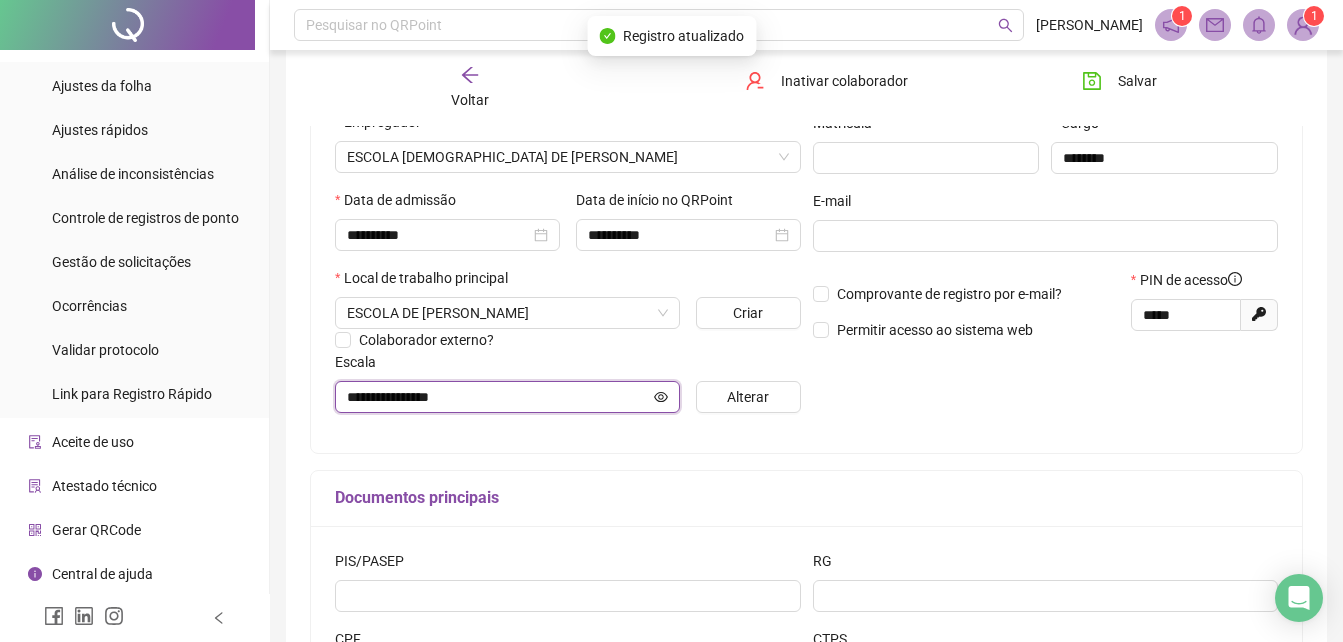 click 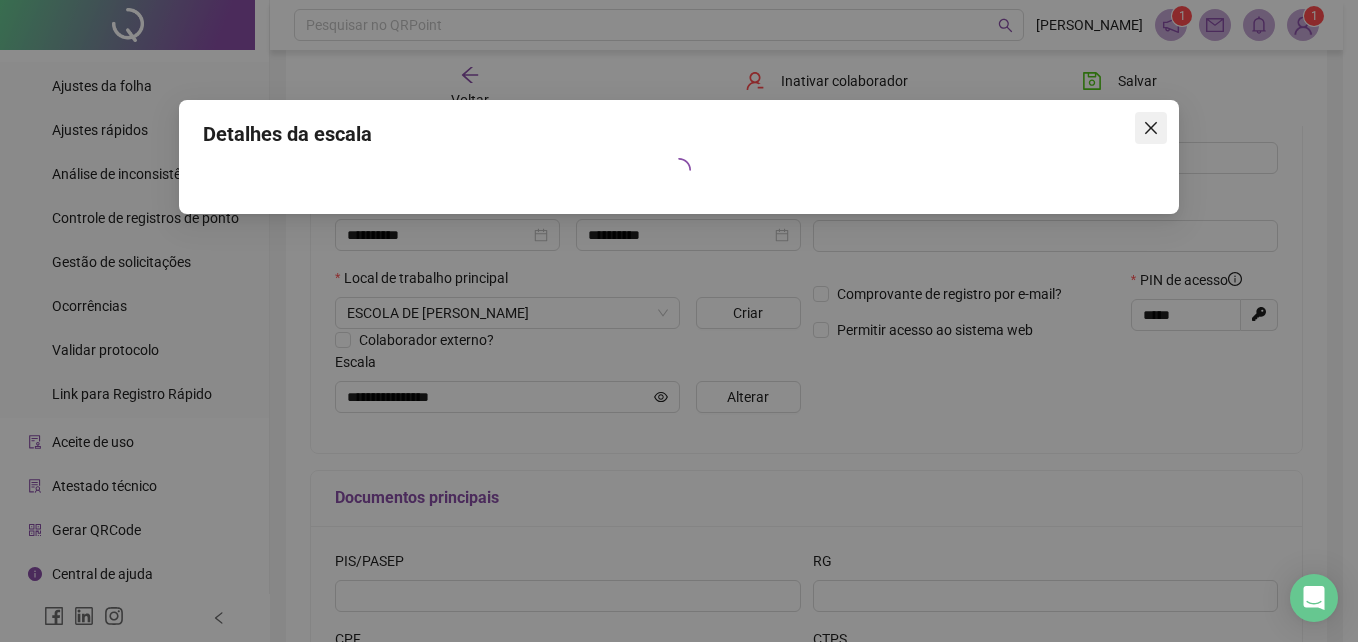 click at bounding box center (1151, 128) 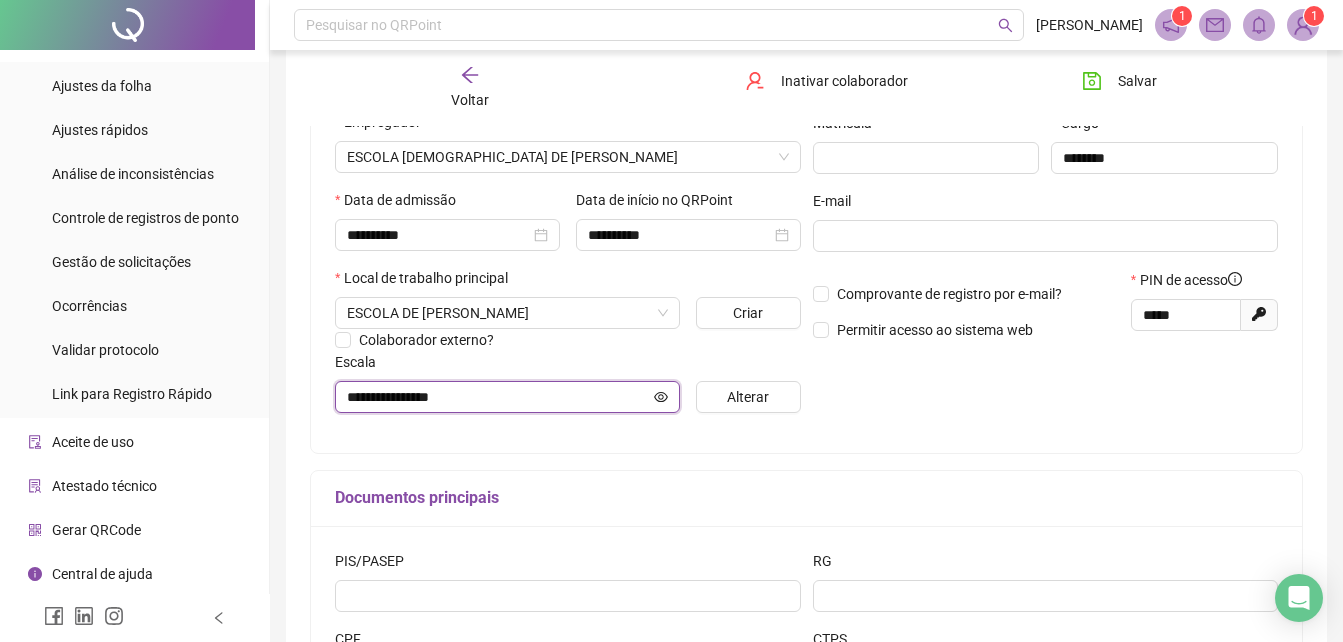 click 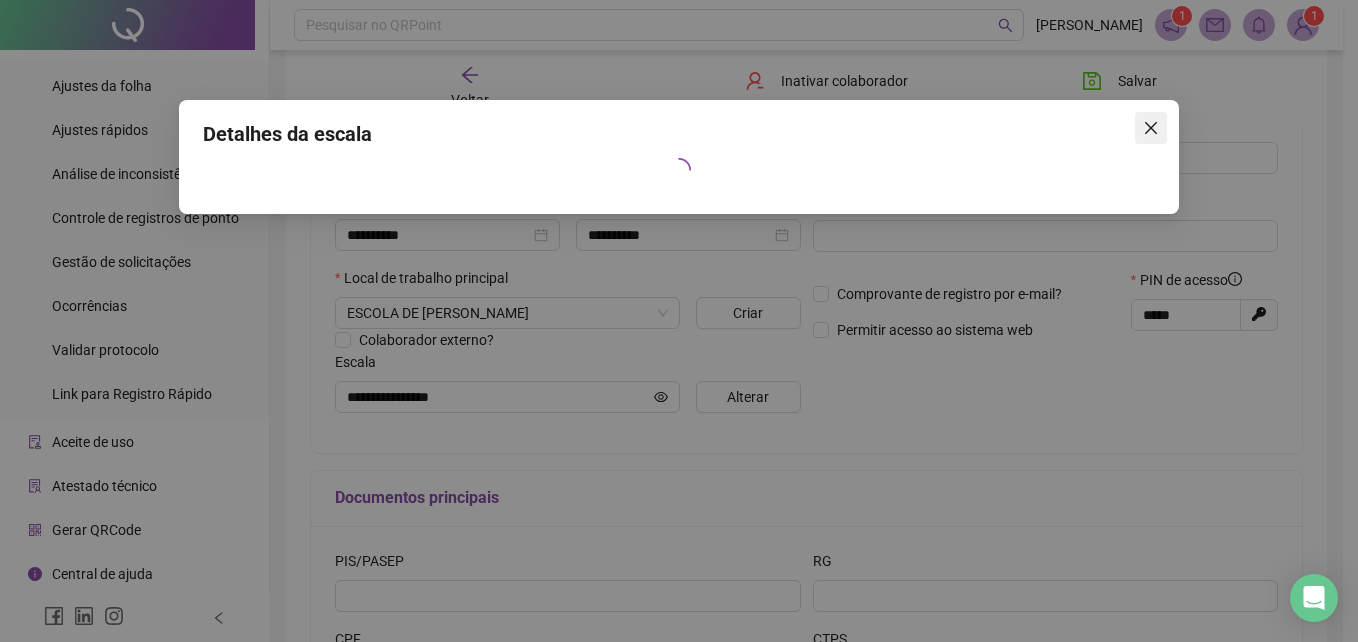 click 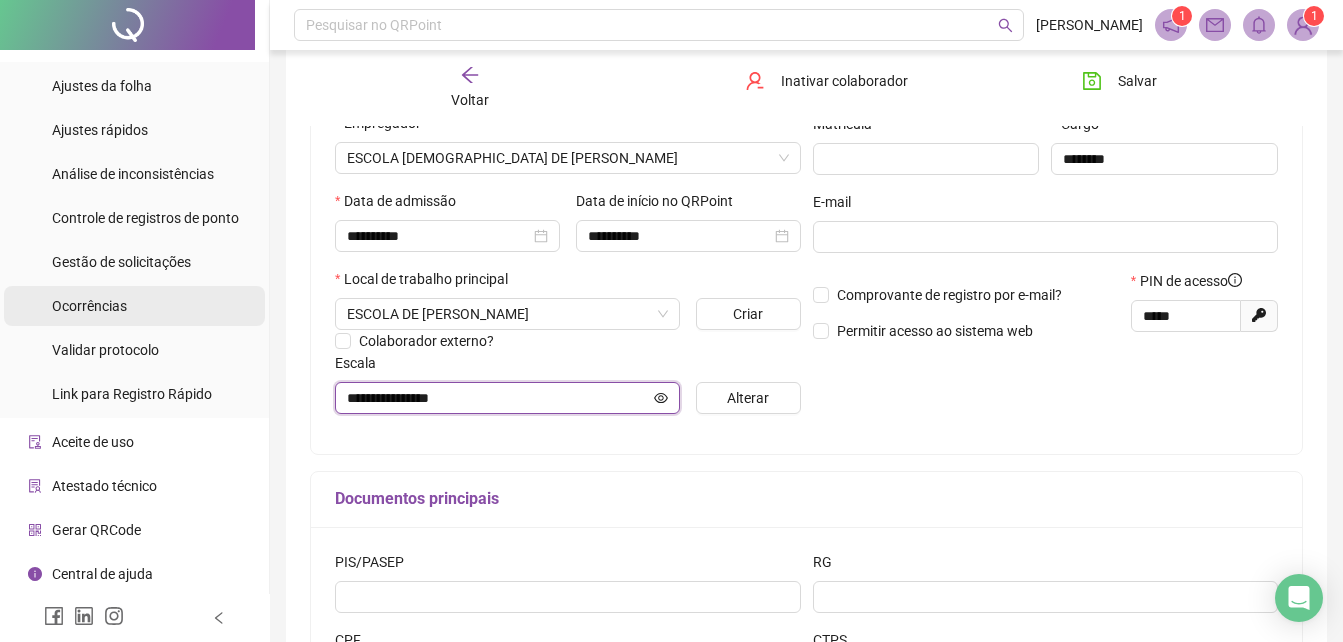 scroll, scrollTop: 499, scrollLeft: 0, axis: vertical 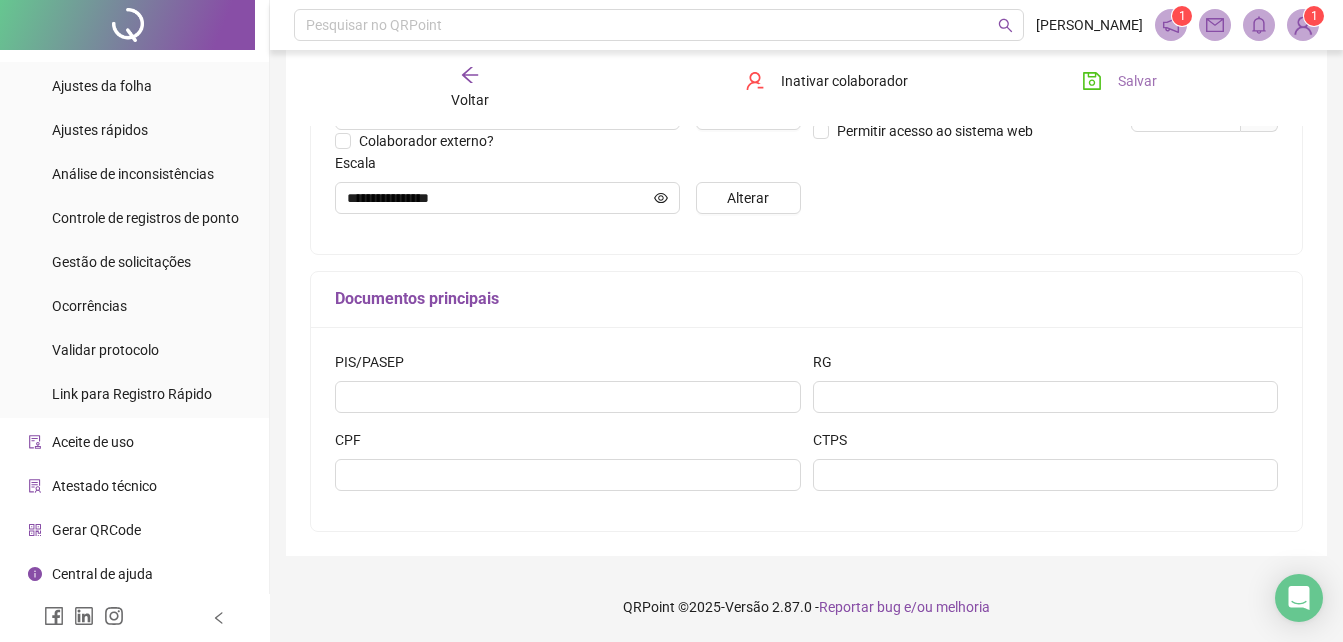 click 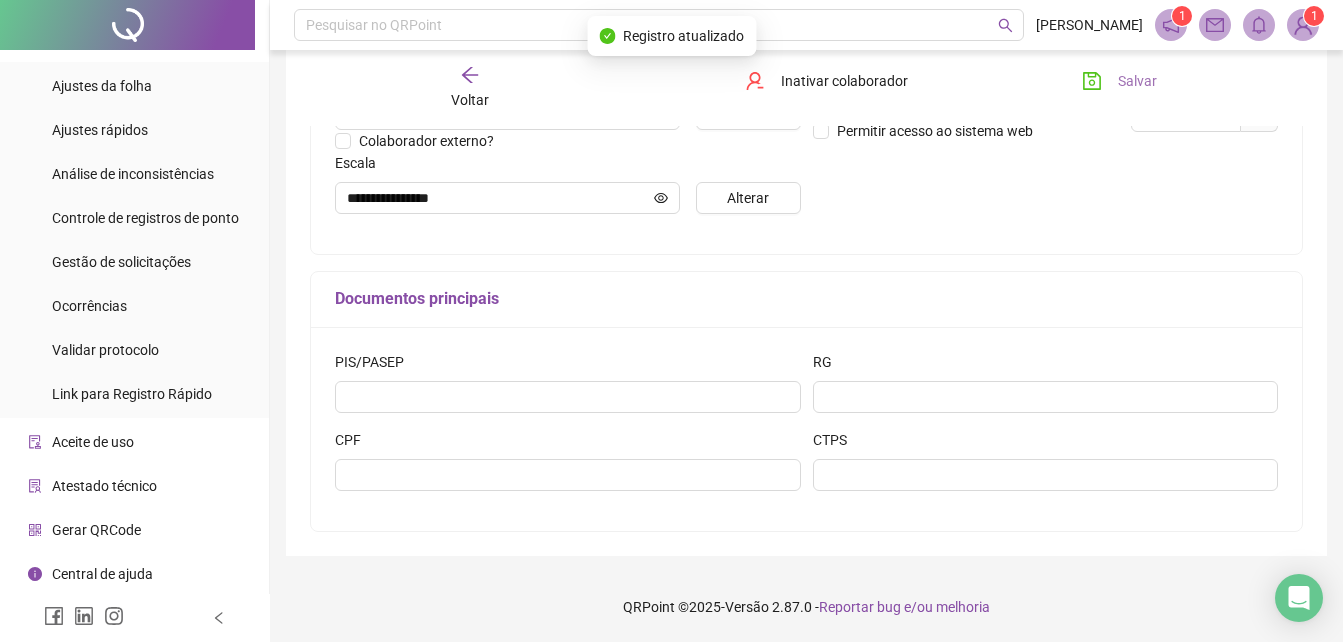 click on "Voltar" at bounding box center [470, 88] 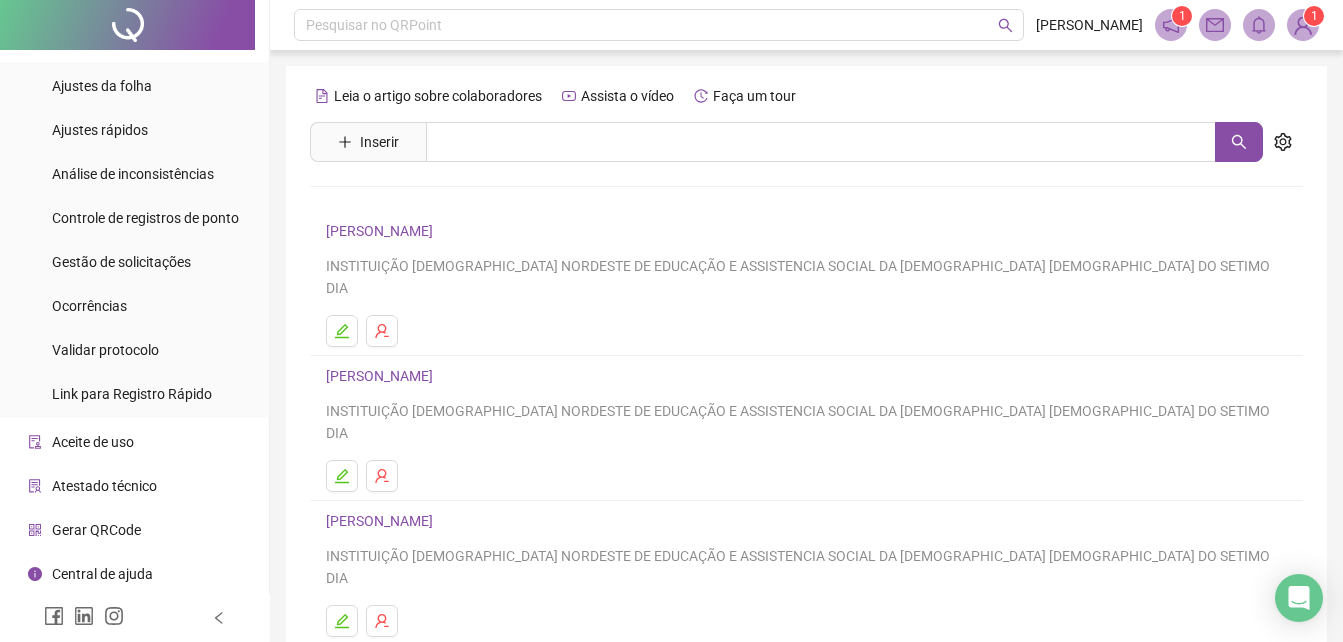scroll, scrollTop: 0, scrollLeft: 0, axis: both 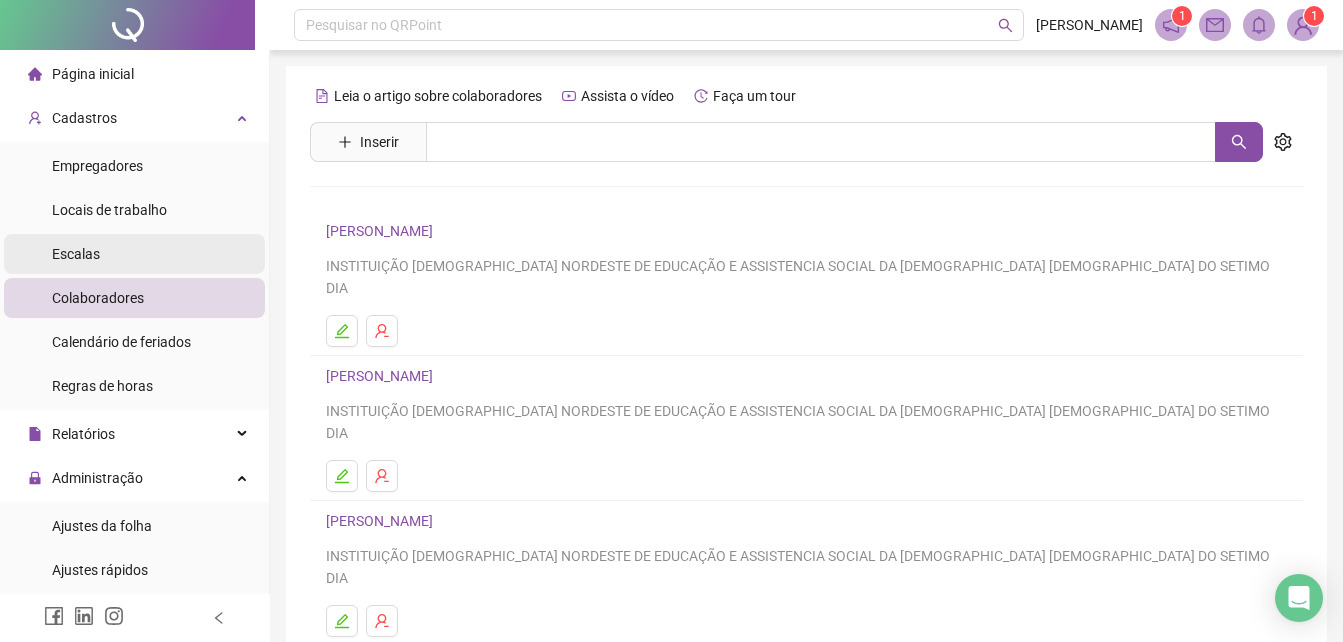 click on "Escalas" at bounding box center (134, 254) 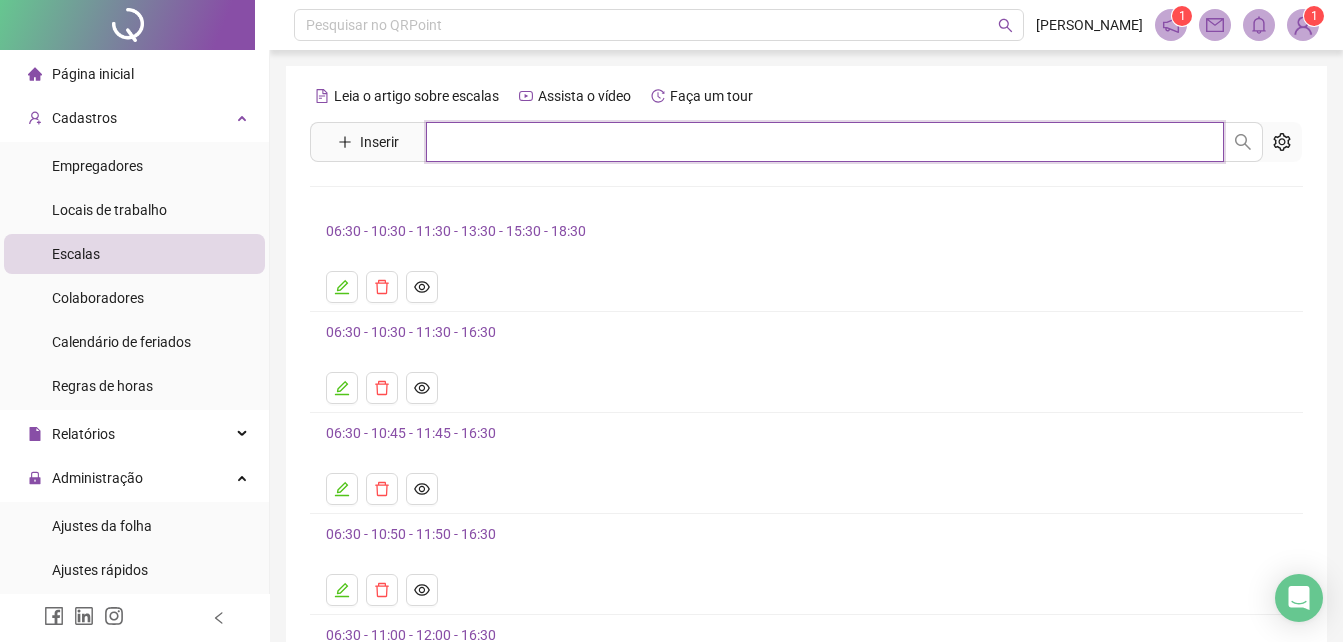 click at bounding box center [825, 142] 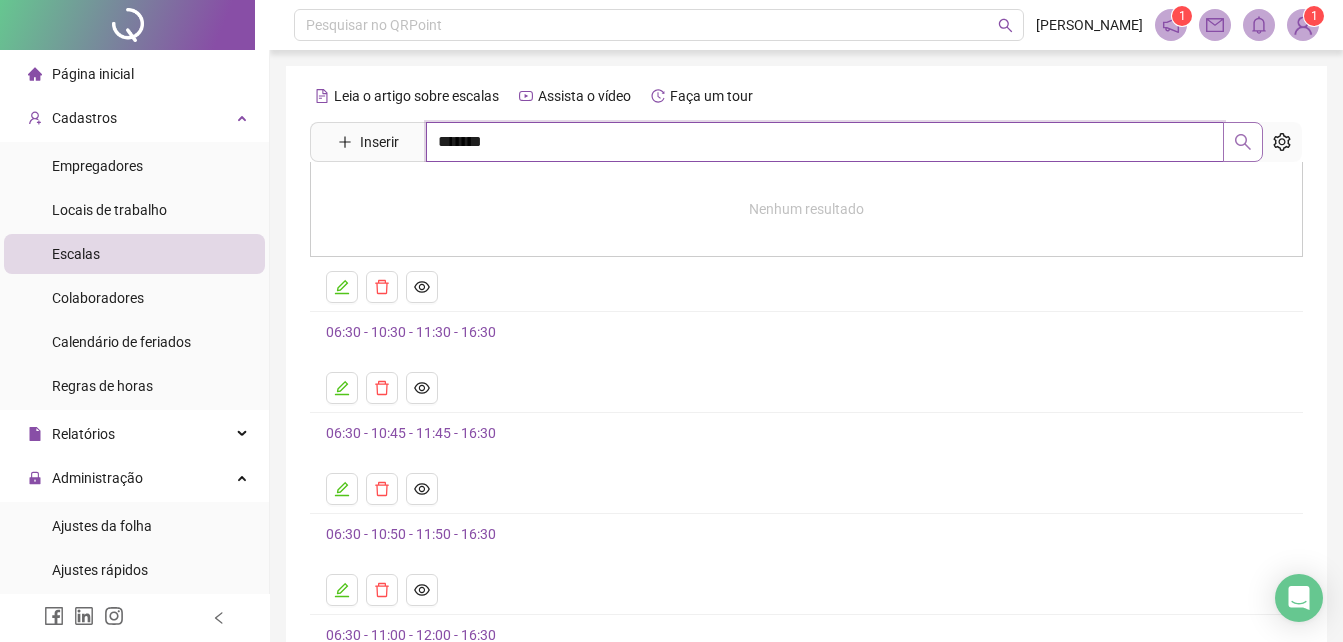 click 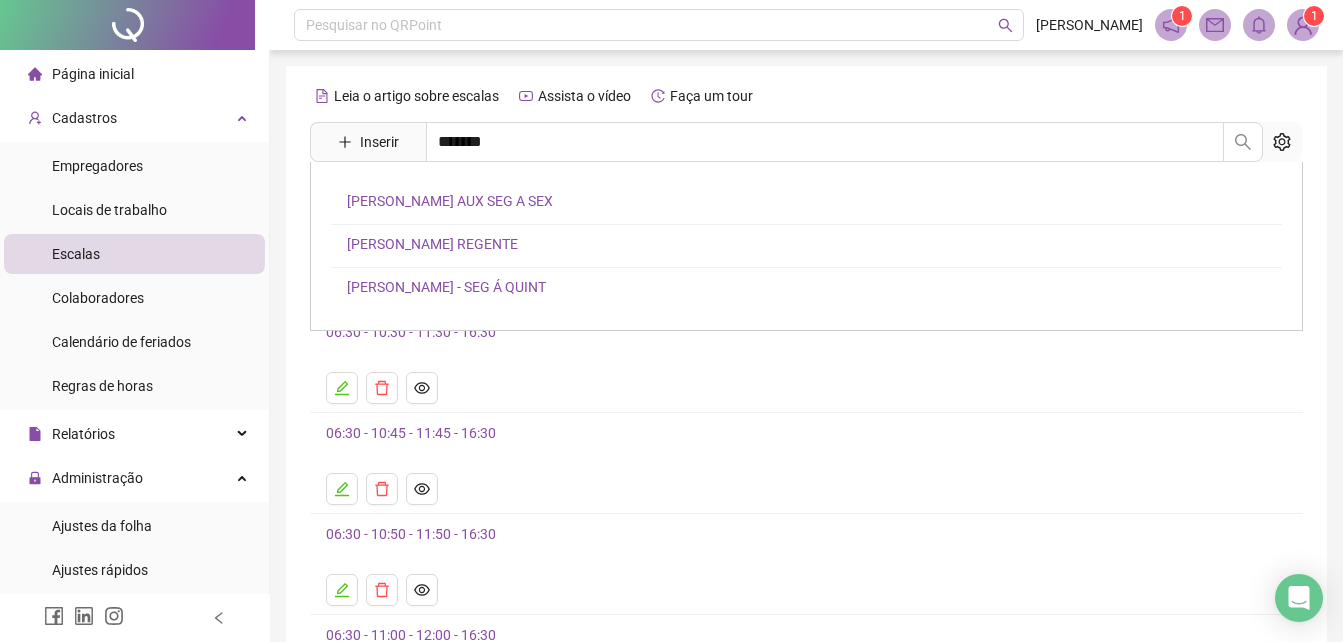 click on "[PERSON_NAME] REGENTE" at bounding box center [432, 244] 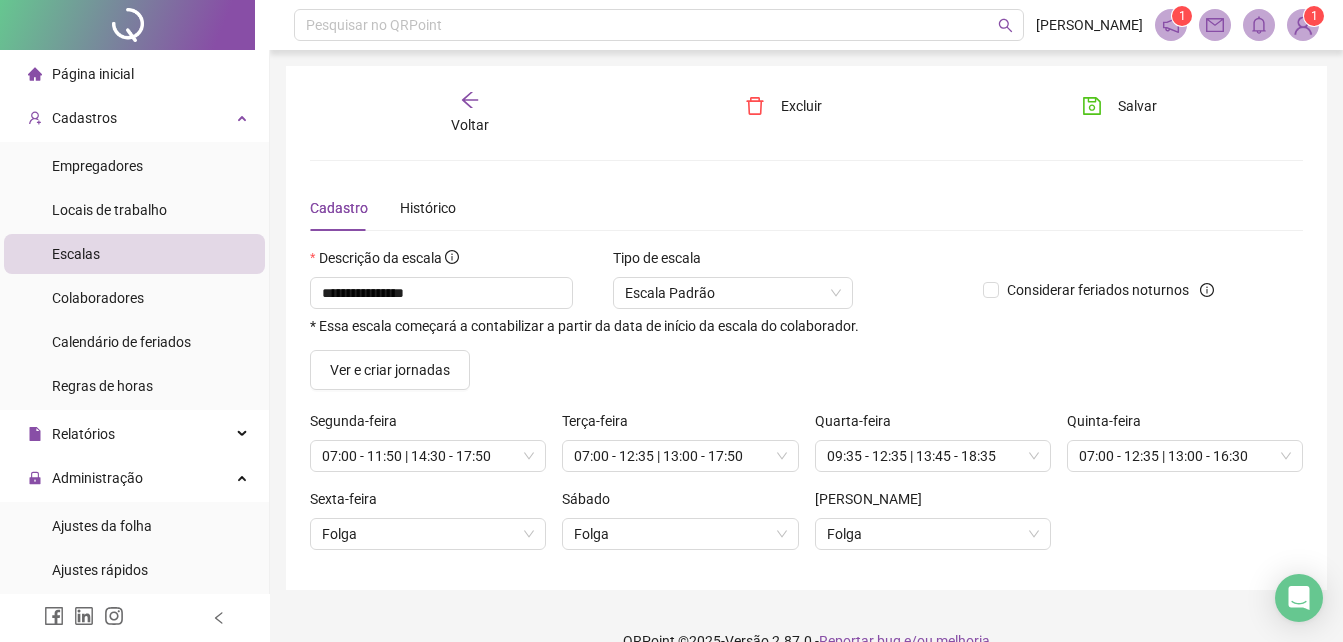 click on "Voltar" at bounding box center [470, 125] 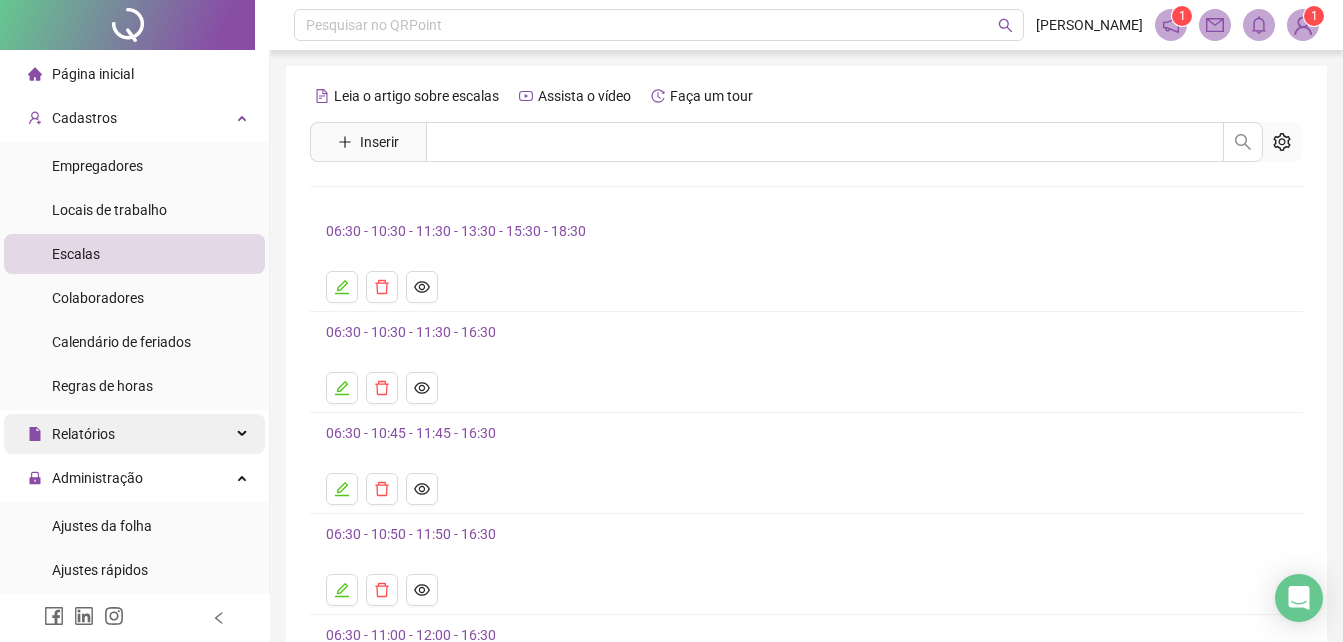 drag, startPoint x: 153, startPoint y: 530, endPoint x: 240, endPoint y: 415, distance: 144.20125 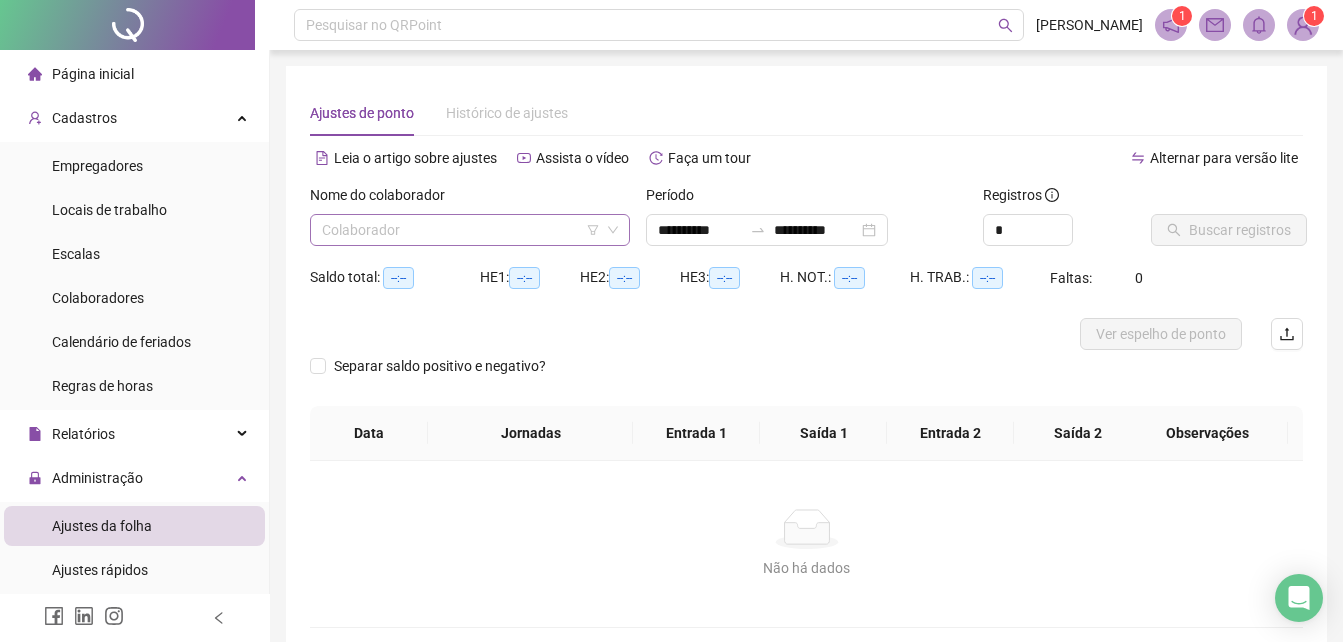 click at bounding box center (464, 230) 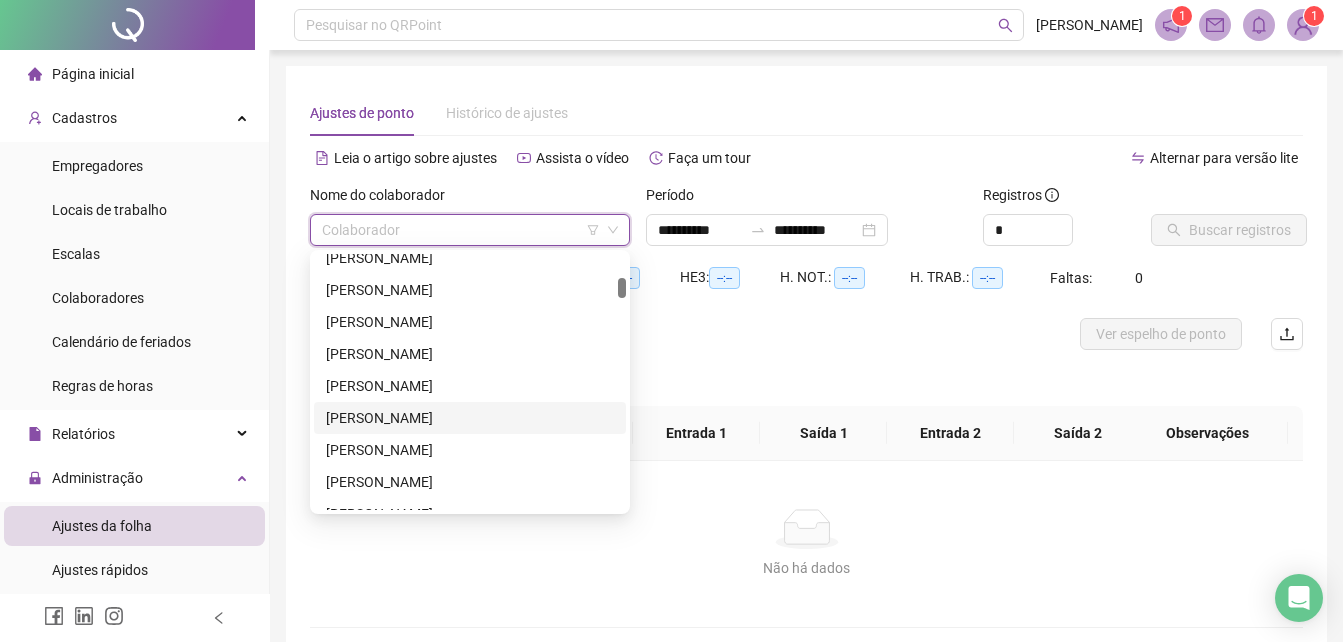 scroll, scrollTop: 200, scrollLeft: 0, axis: vertical 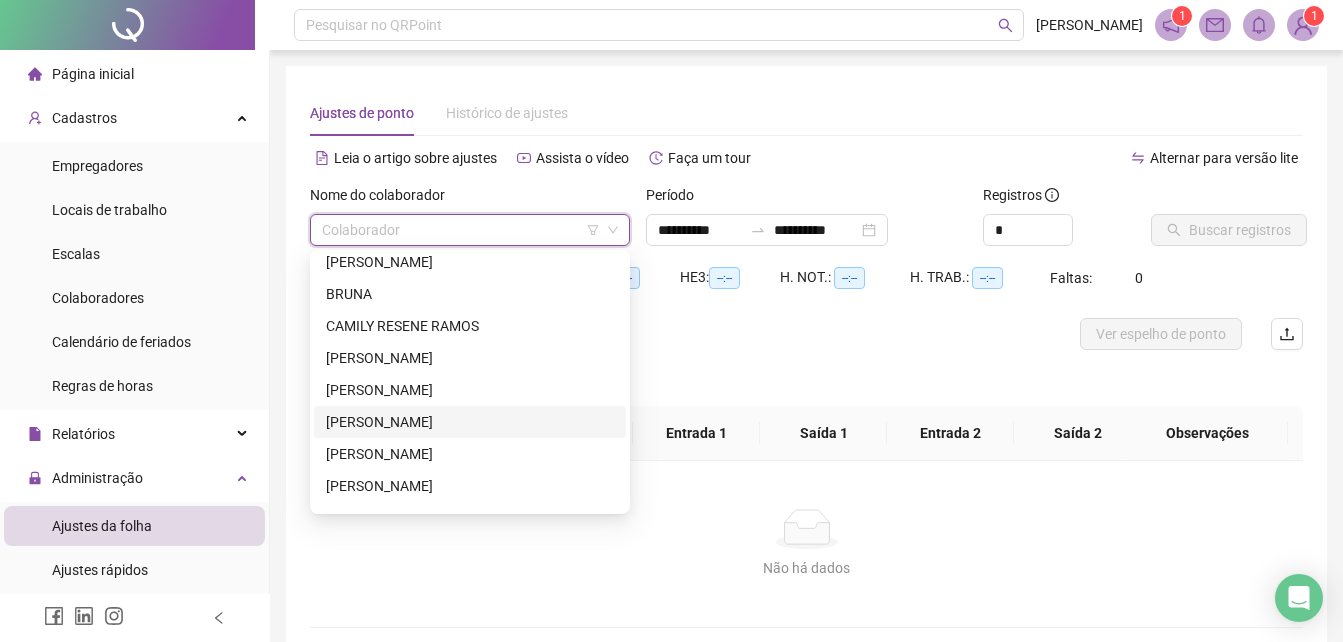 click on "[PERSON_NAME]" at bounding box center [470, 422] 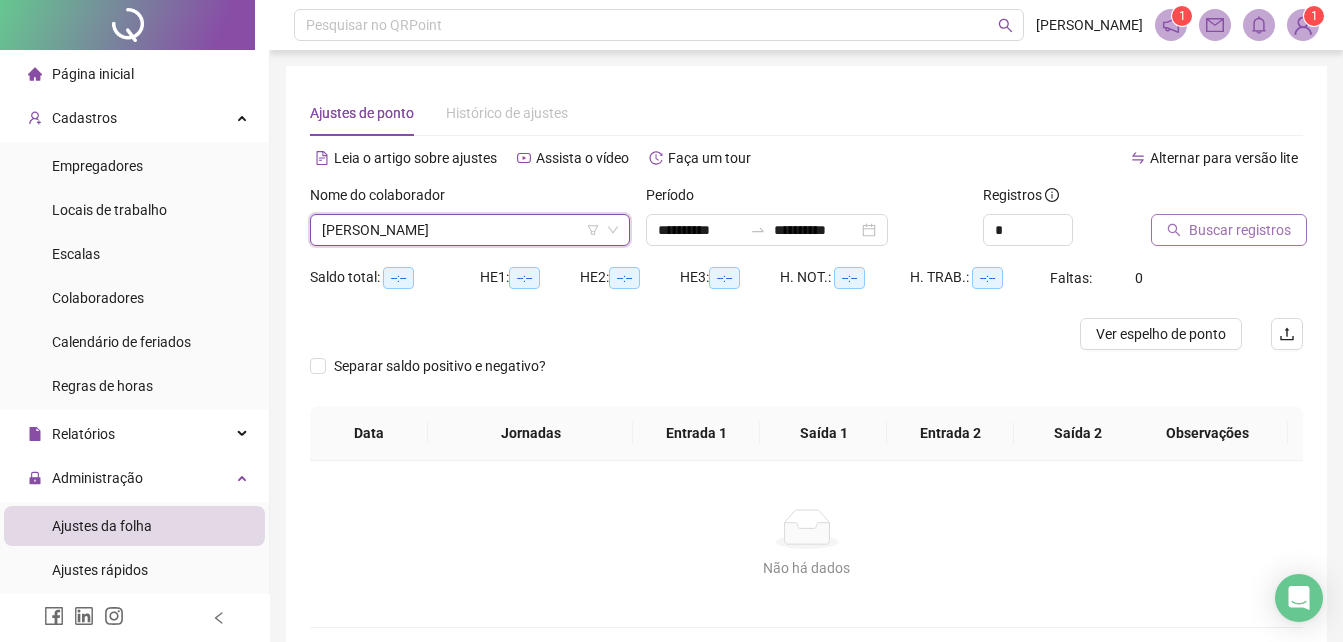 click on "Buscar registros" at bounding box center (1240, 230) 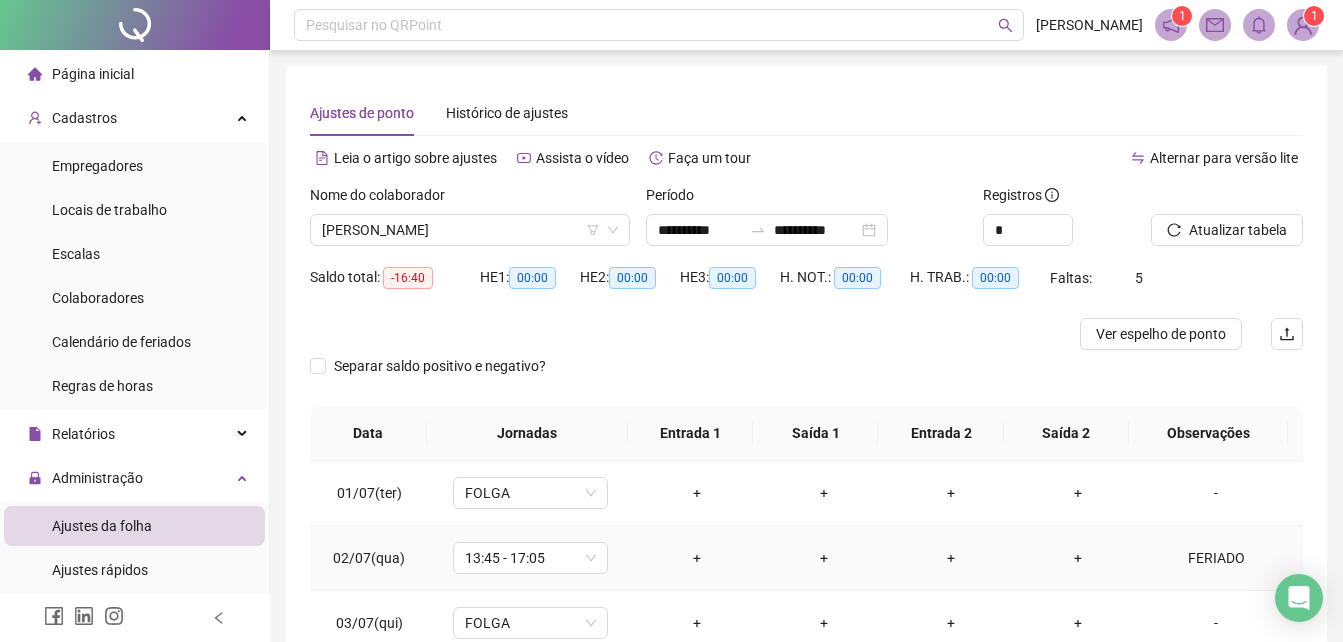 scroll, scrollTop: 300, scrollLeft: 0, axis: vertical 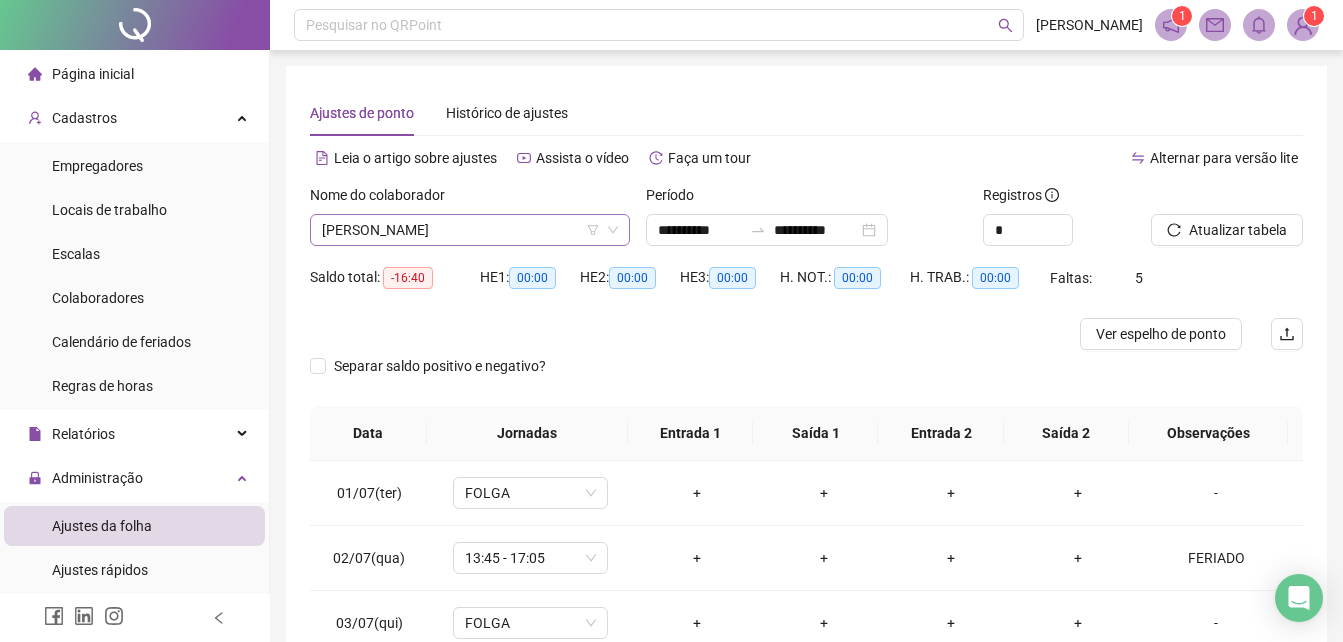 click on "[PERSON_NAME]" at bounding box center (470, 230) 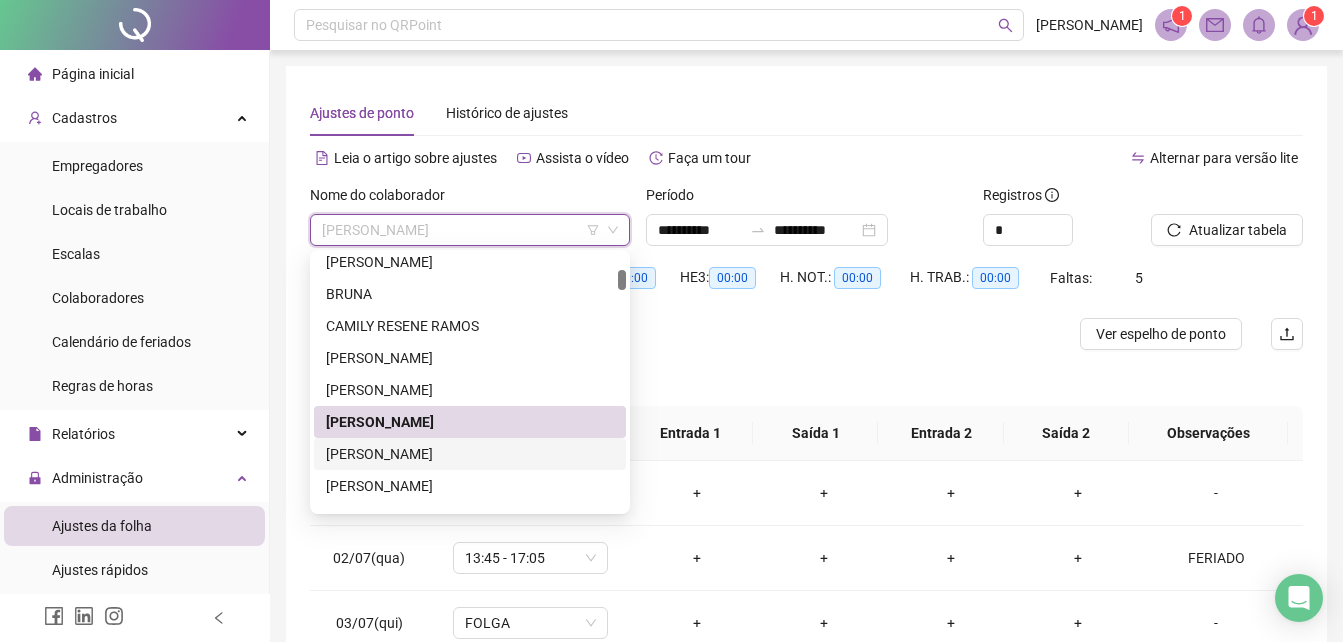 click on "[PERSON_NAME]" at bounding box center [470, 454] 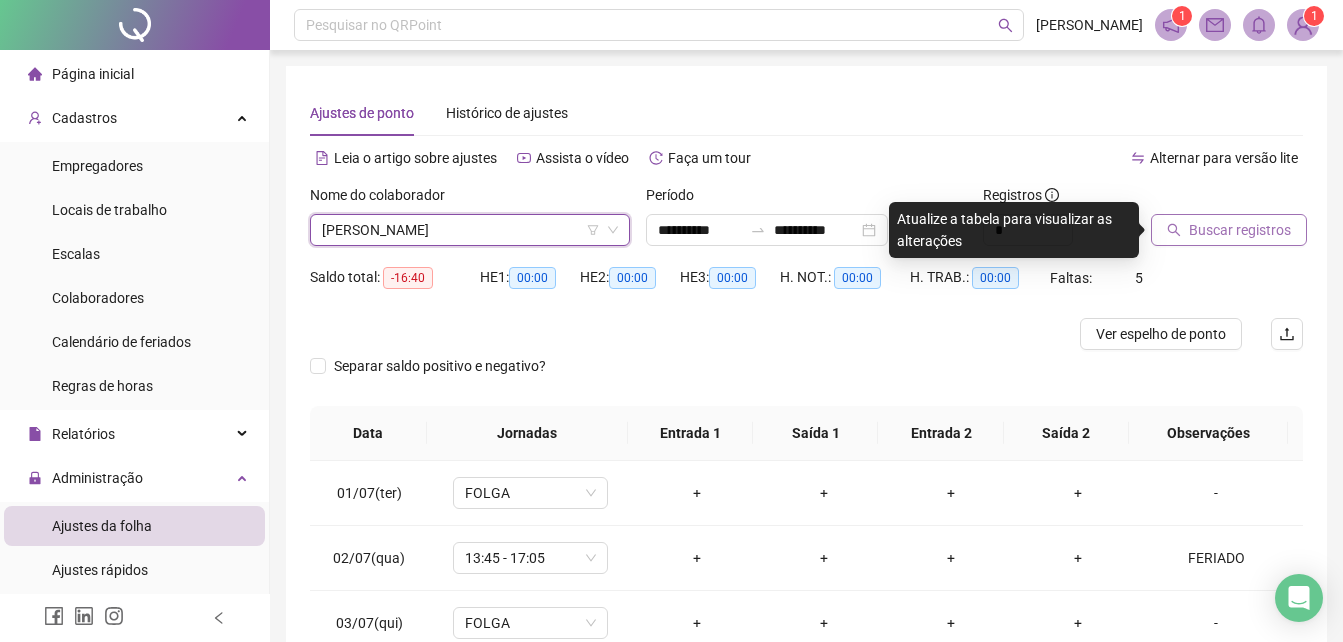 click on "Buscar registros" at bounding box center [1229, 230] 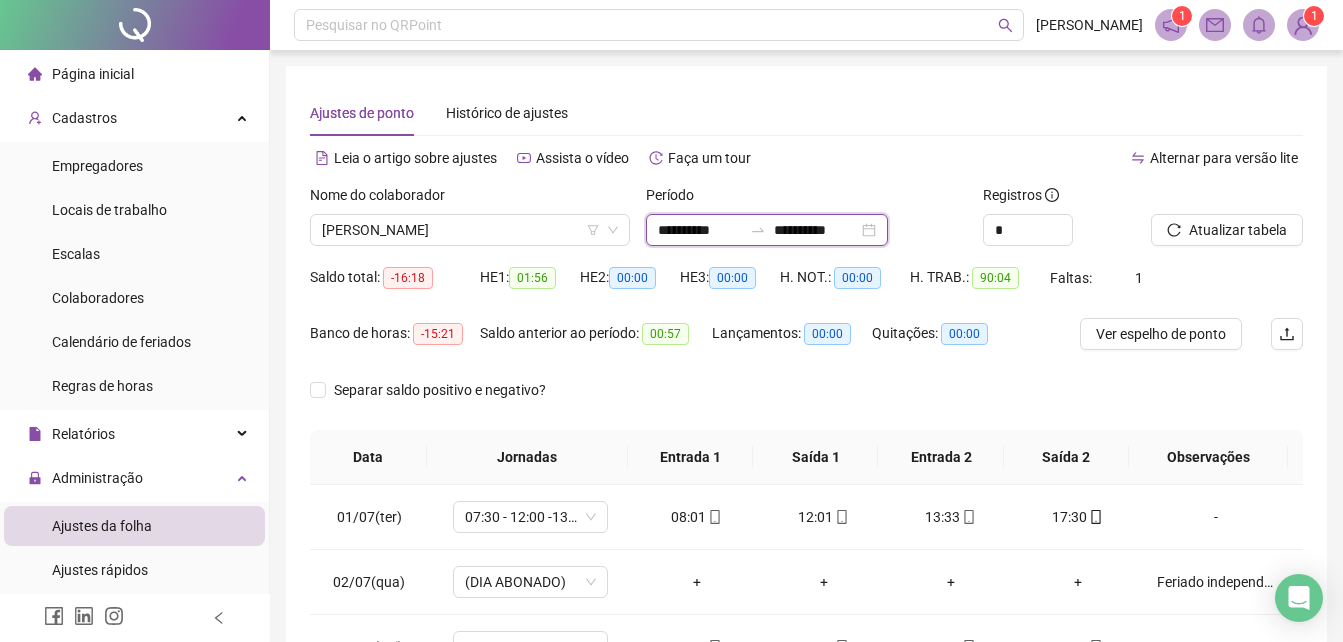 click on "**********" at bounding box center (700, 230) 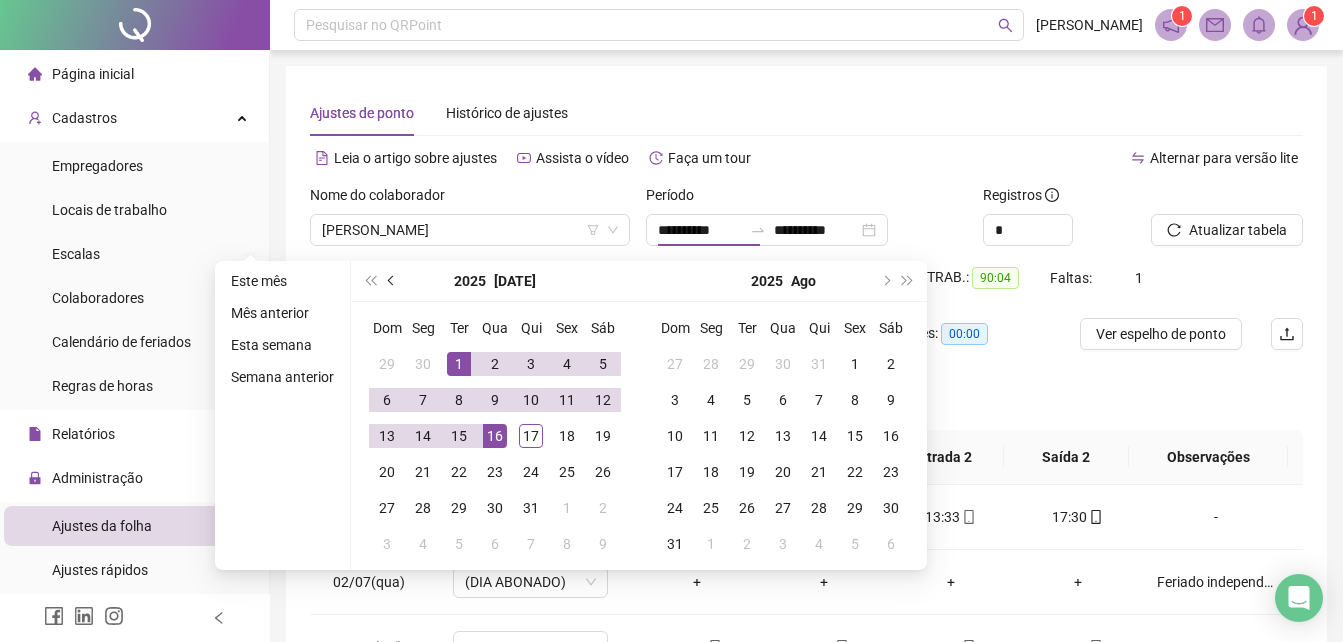 click at bounding box center [393, 281] 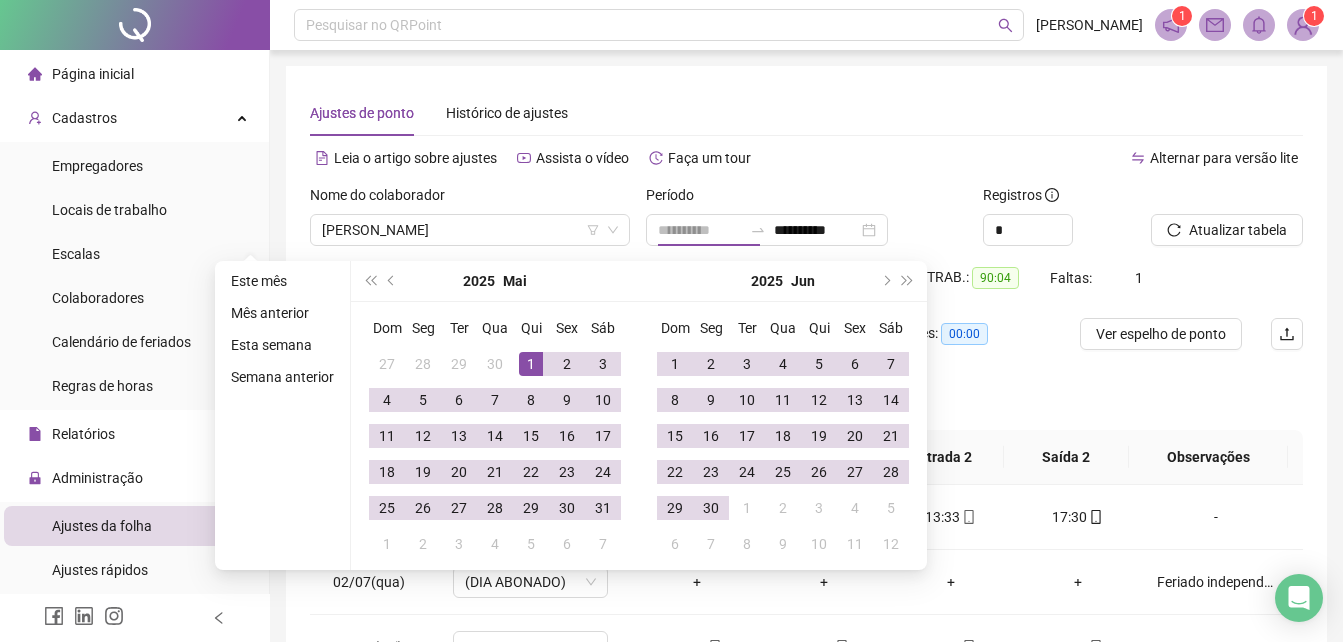 click on "1" at bounding box center (531, 364) 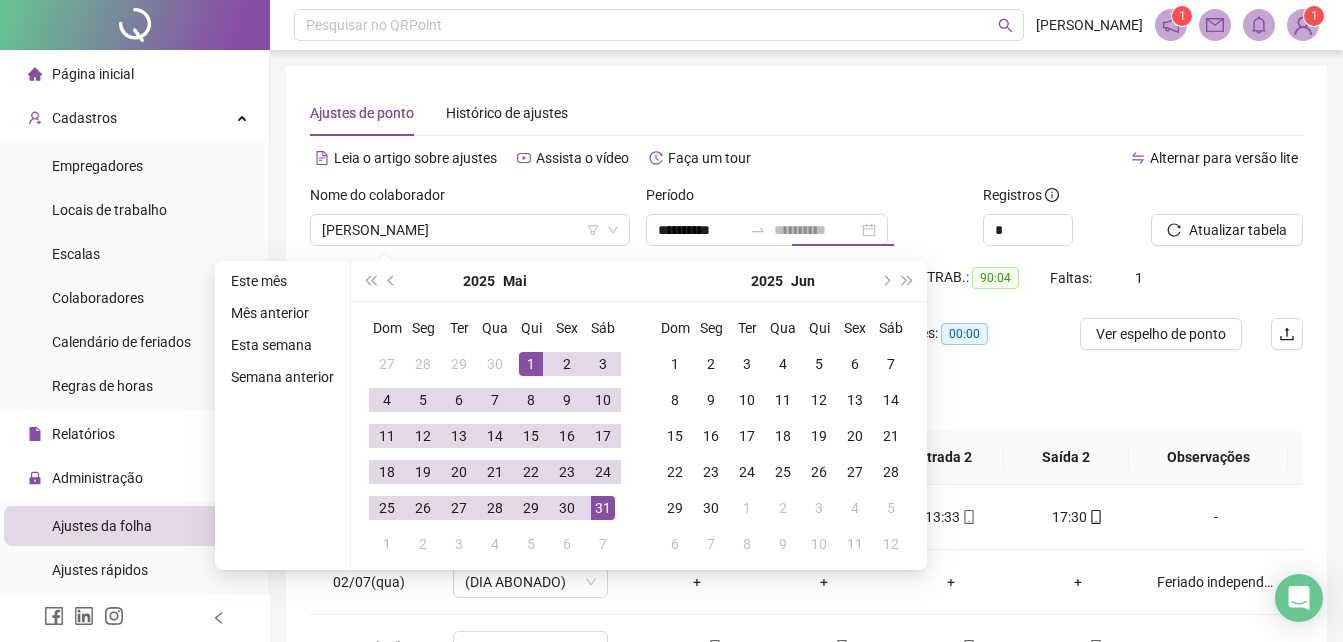 click on "31" at bounding box center (603, 508) 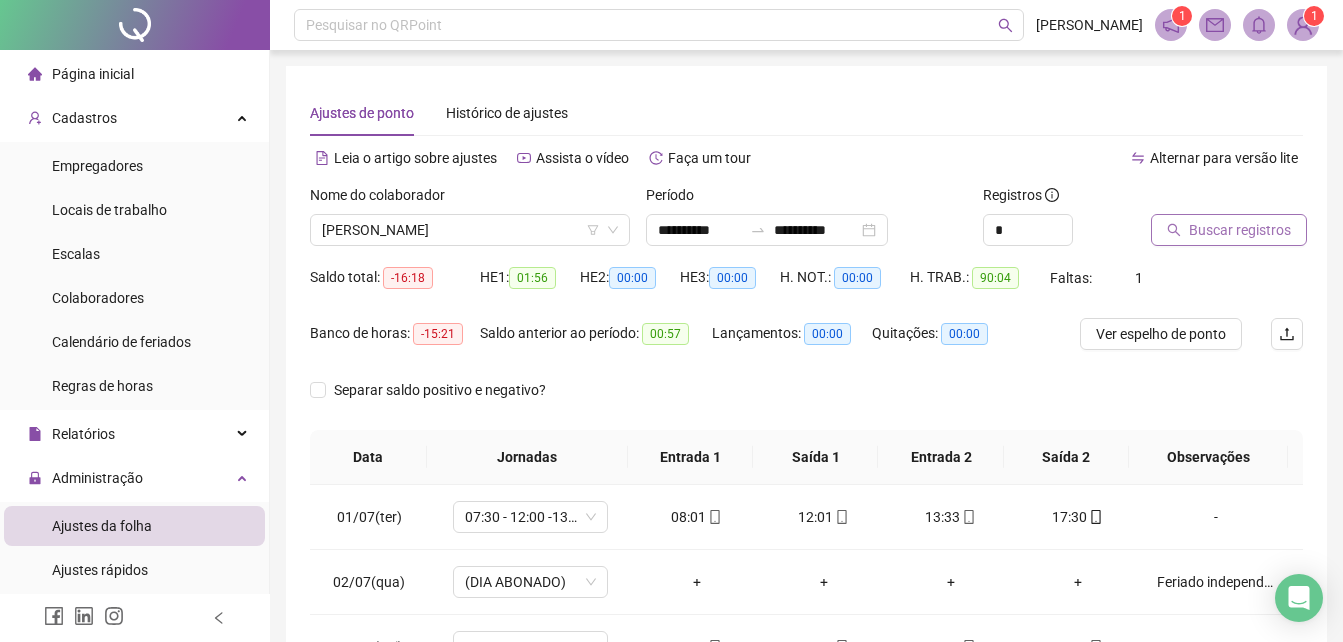 click on "Buscar registros" at bounding box center (1240, 230) 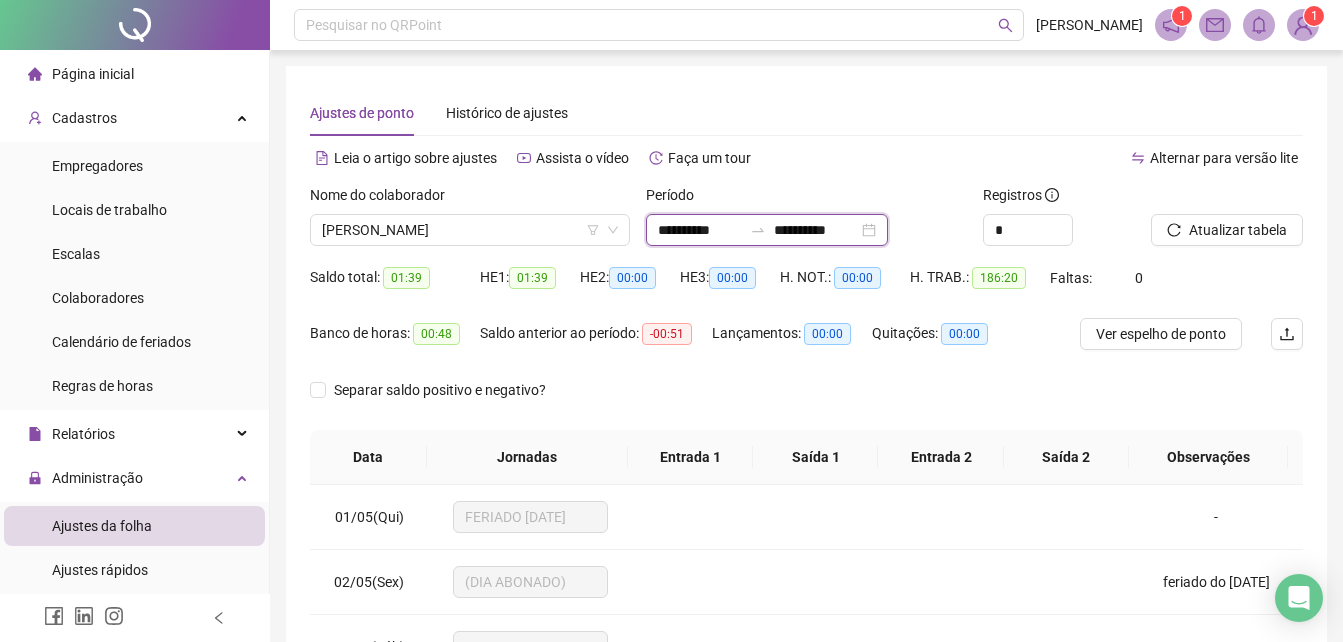 click on "**********" at bounding box center (700, 230) 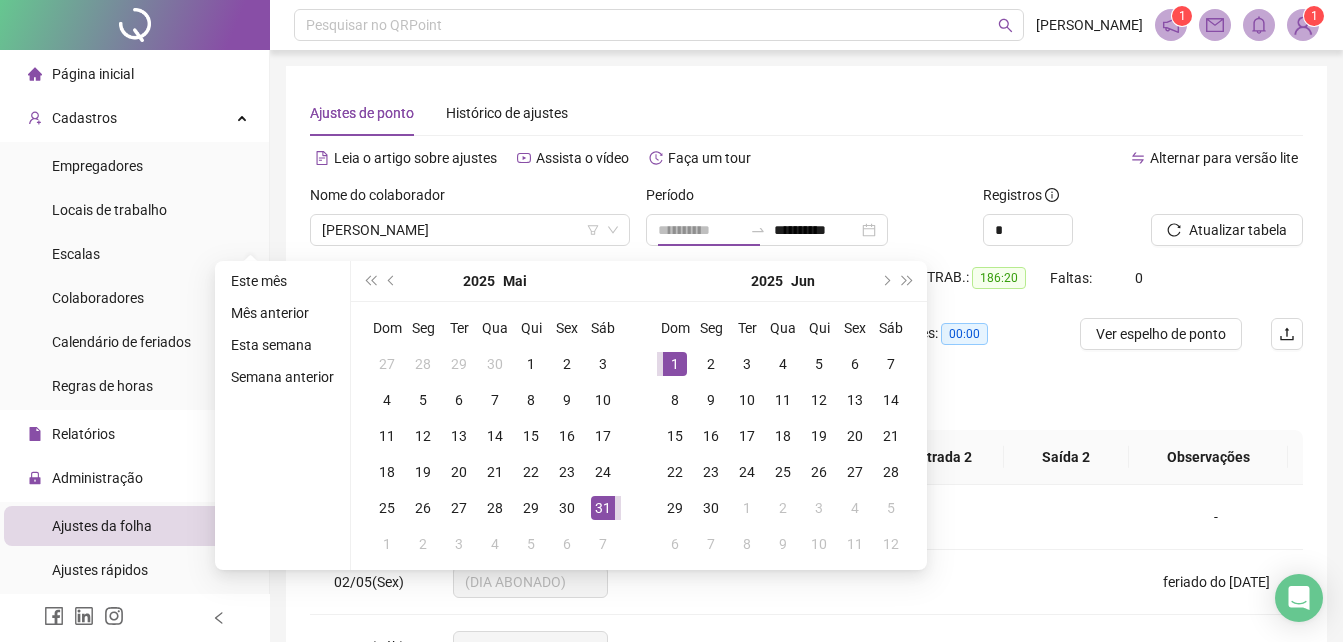 click on "1" at bounding box center (675, 364) 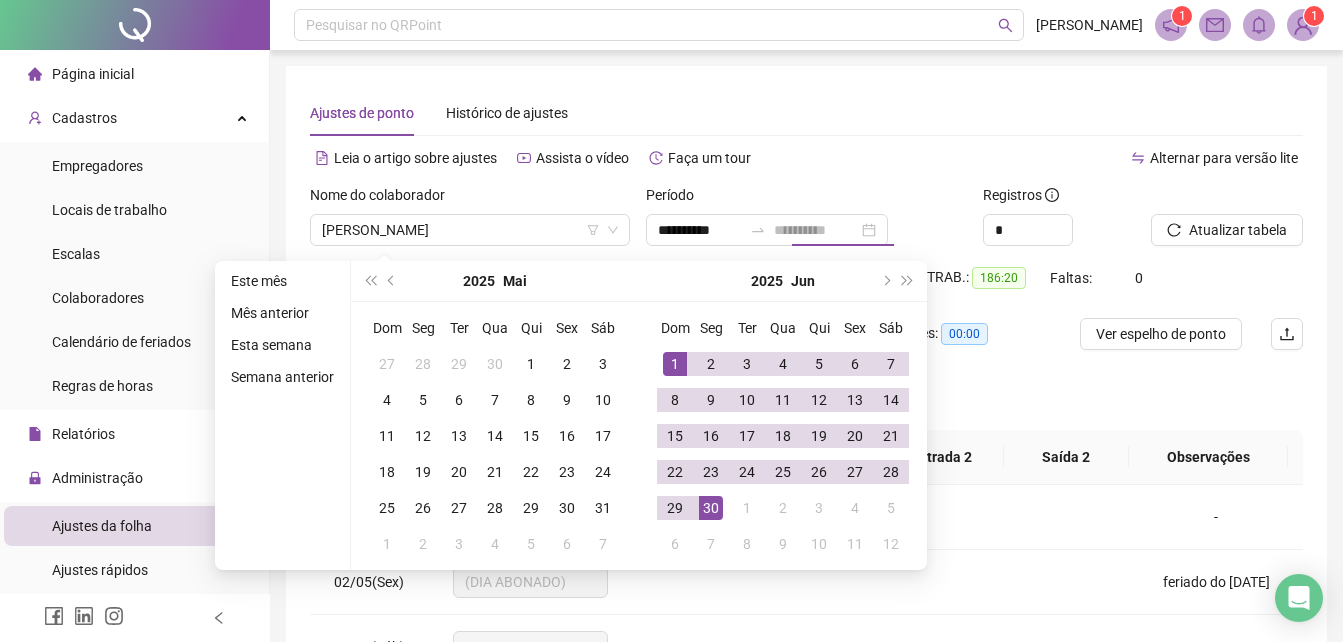 click on "30" at bounding box center [711, 508] 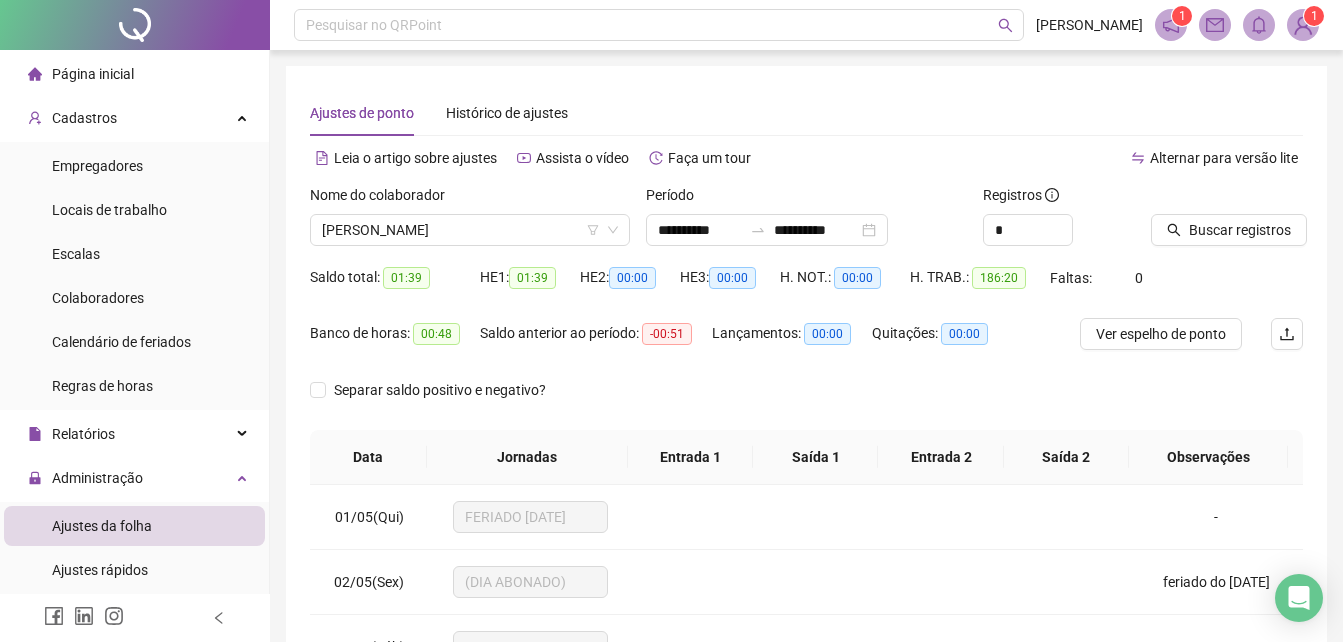 click on "Buscar registros" at bounding box center [1227, 223] 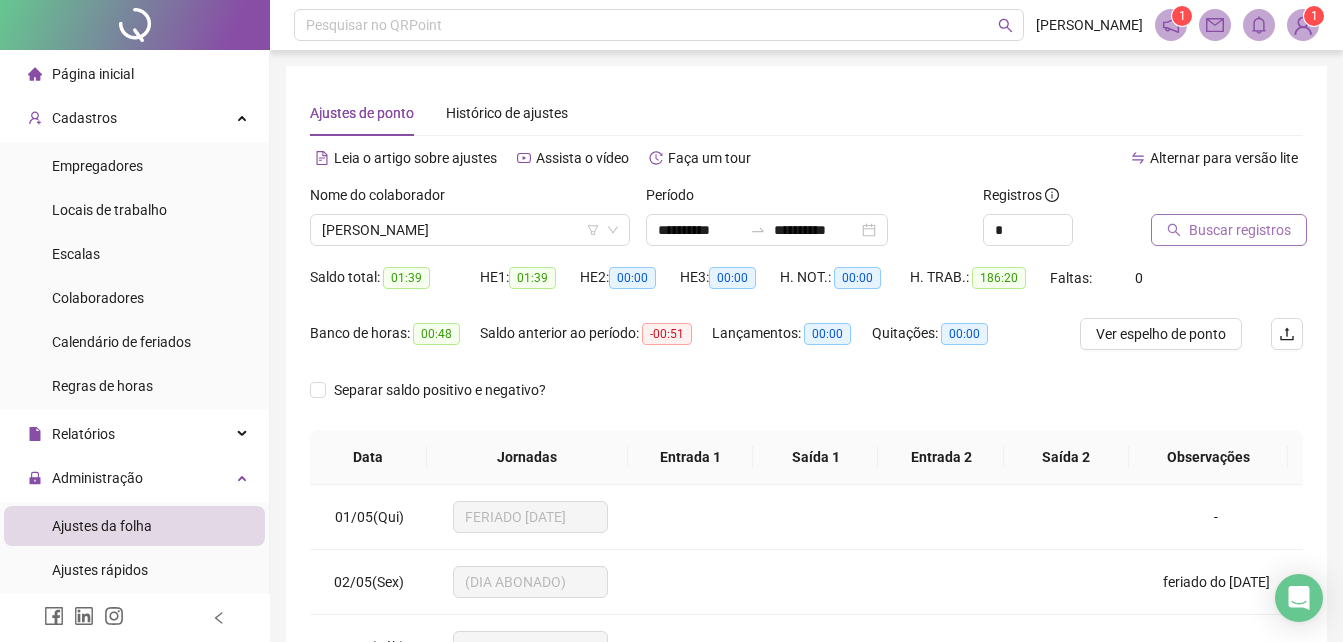click on "Buscar registros" at bounding box center (1229, 230) 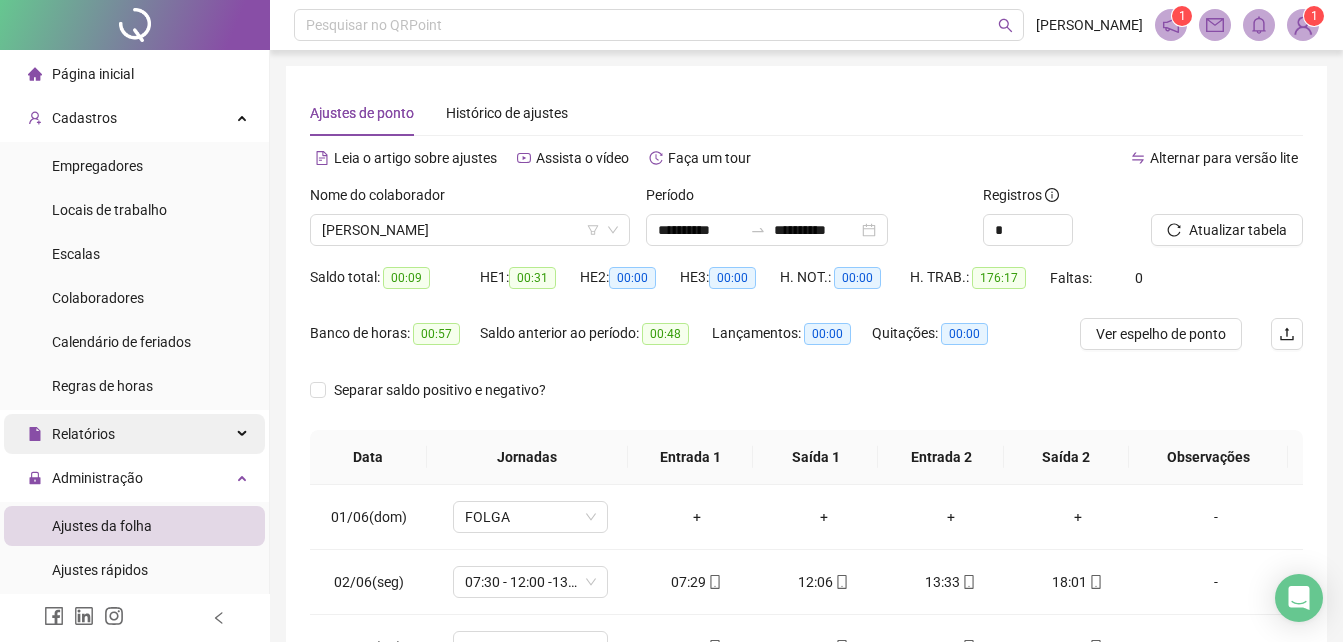 click on "Relatórios" at bounding box center [134, 434] 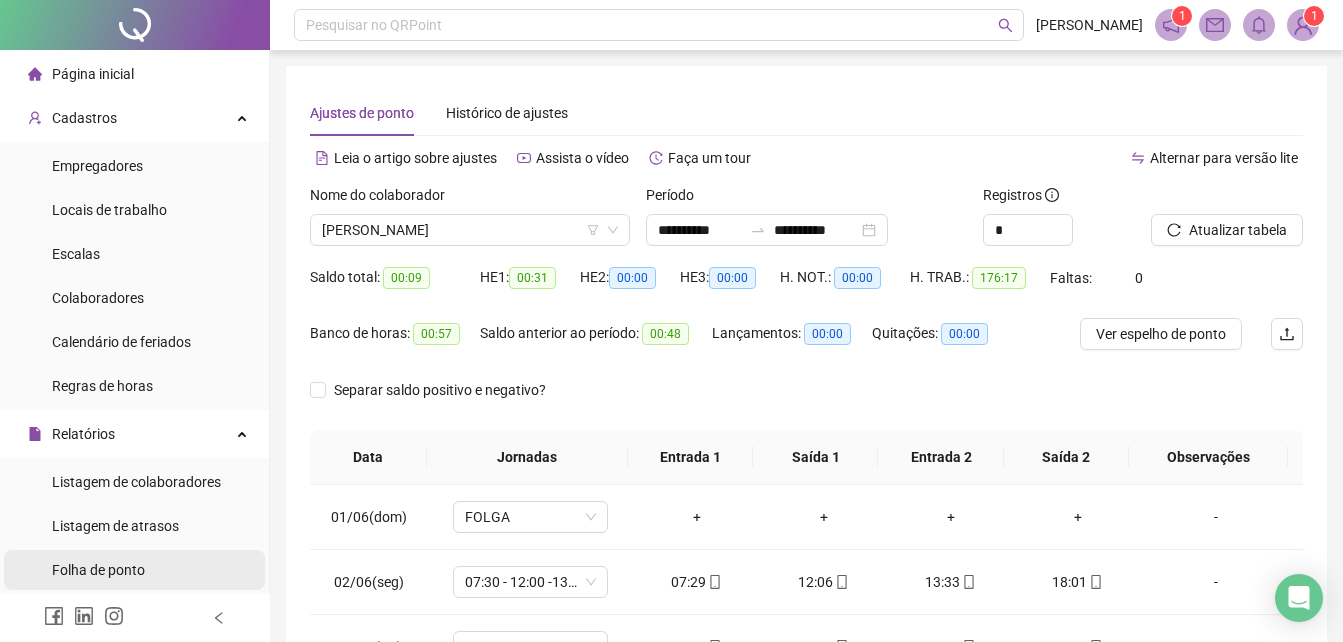 click on "Folha de ponto" at bounding box center [134, 570] 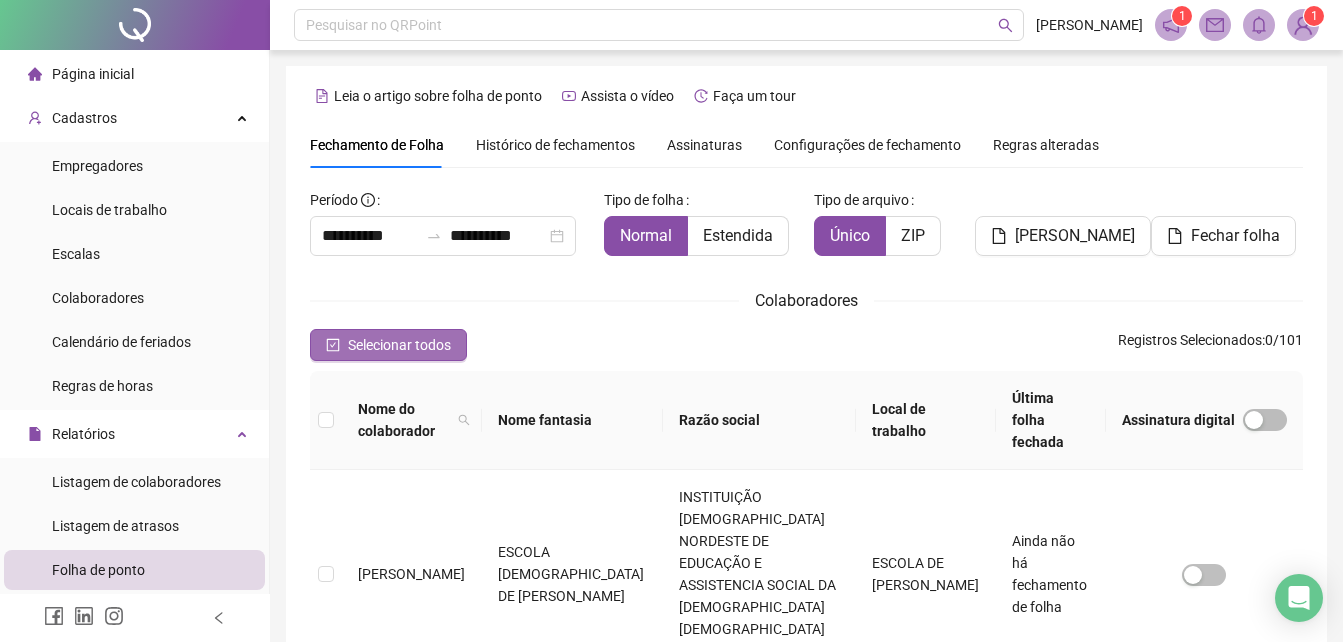 scroll, scrollTop: 89, scrollLeft: 0, axis: vertical 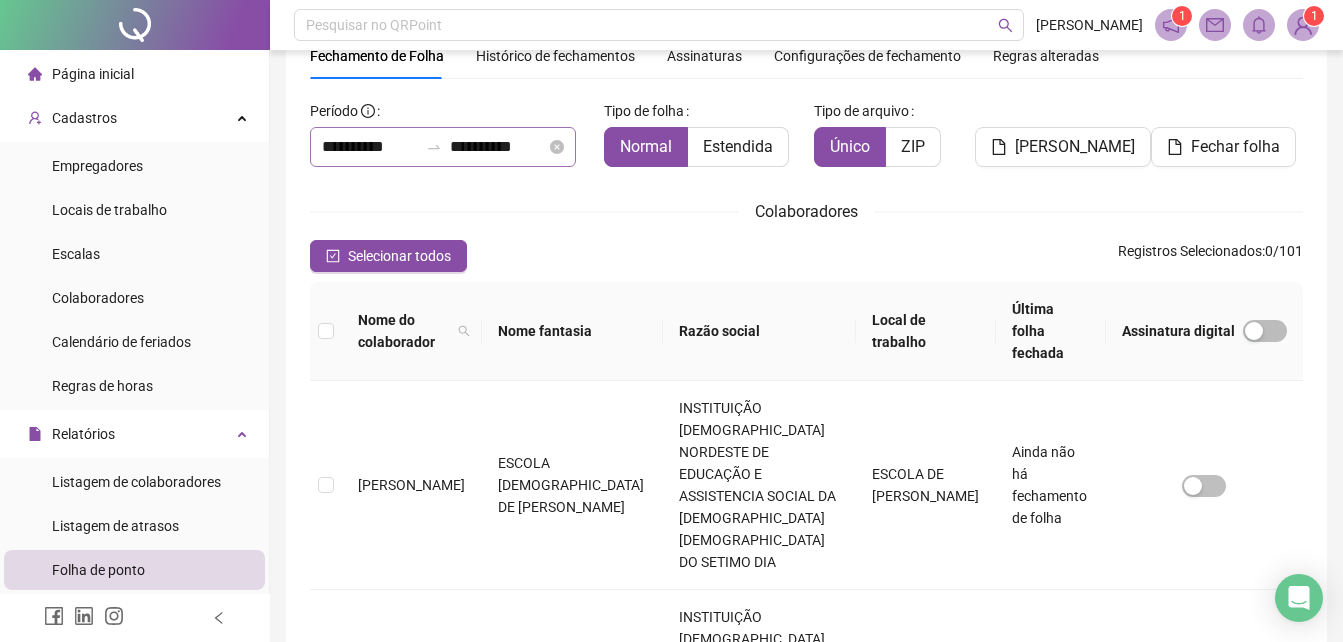 click at bounding box center (434, 147) 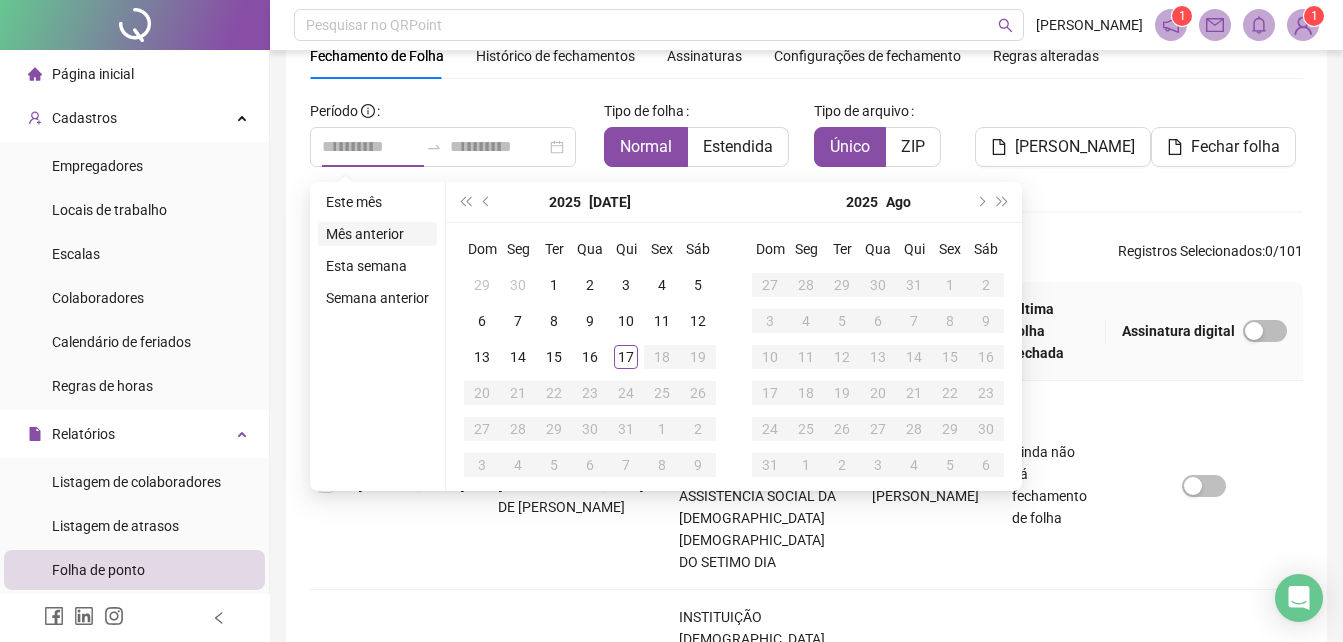 click on "Mês anterior" at bounding box center [377, 234] 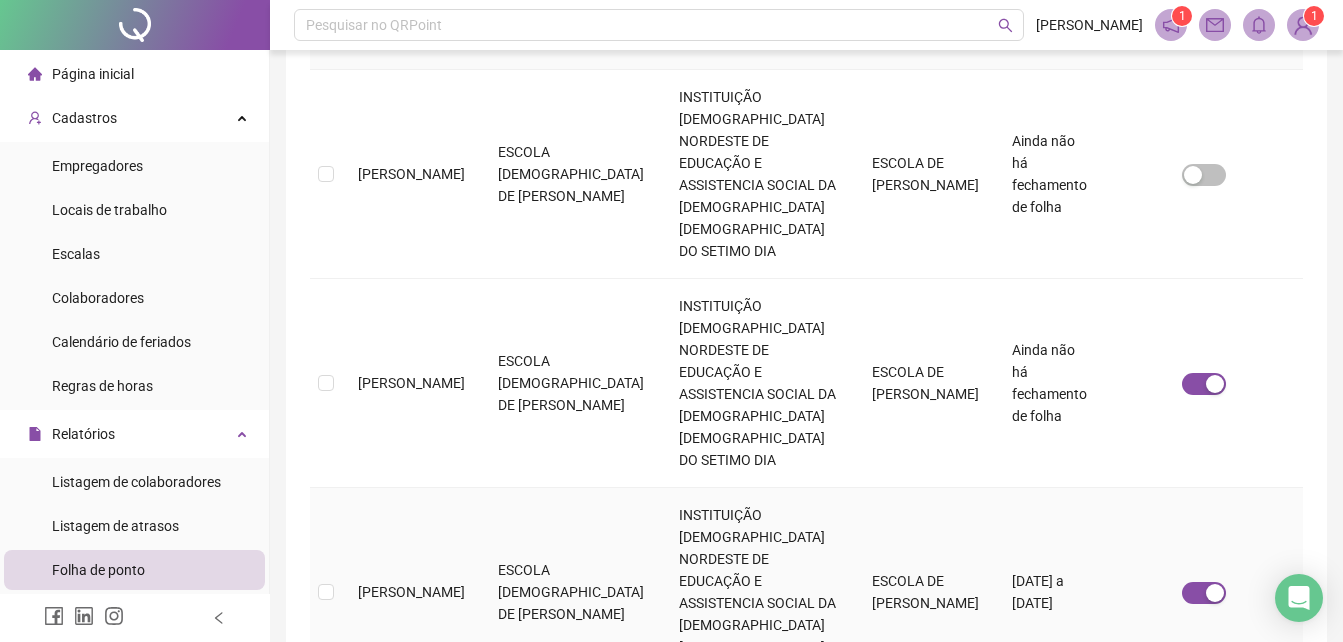 scroll, scrollTop: 0, scrollLeft: 0, axis: both 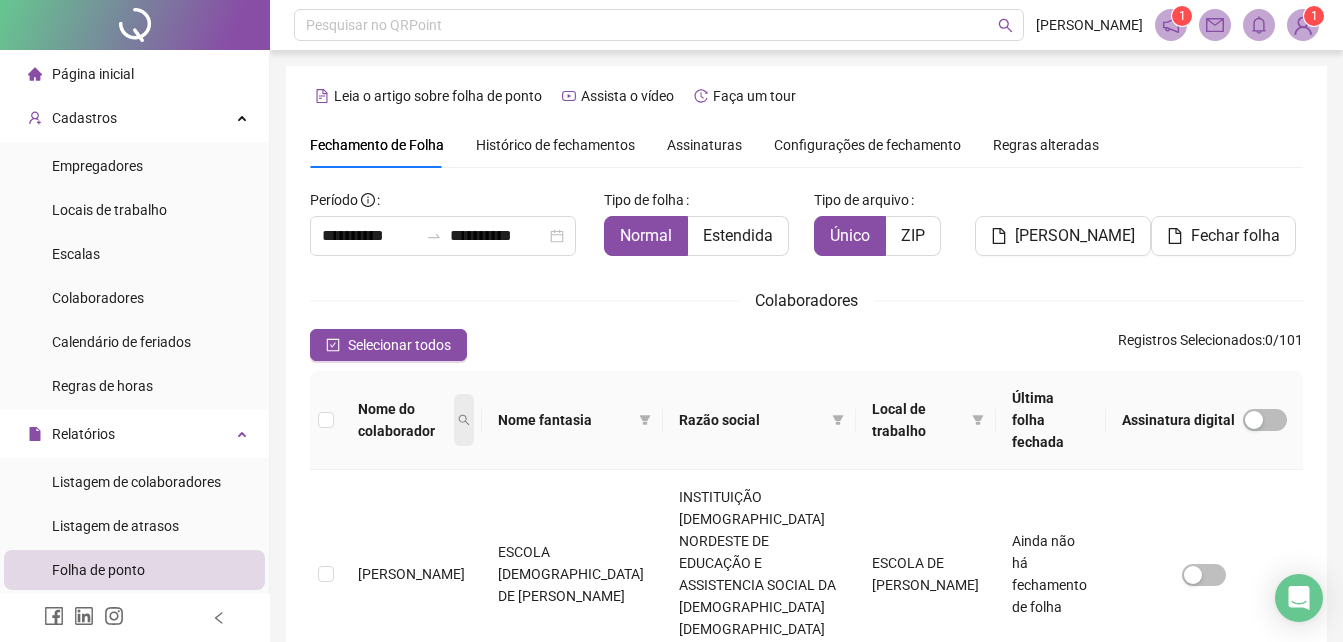 click at bounding box center [464, 420] 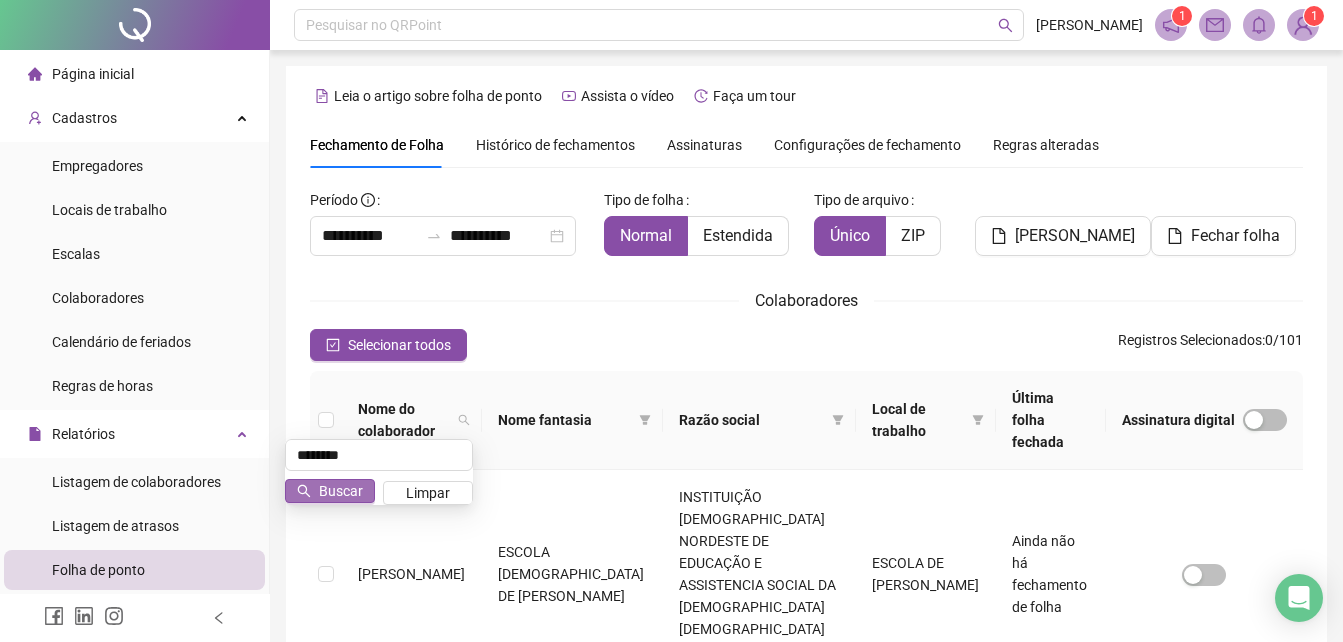 click on "Buscar" at bounding box center (330, 491) 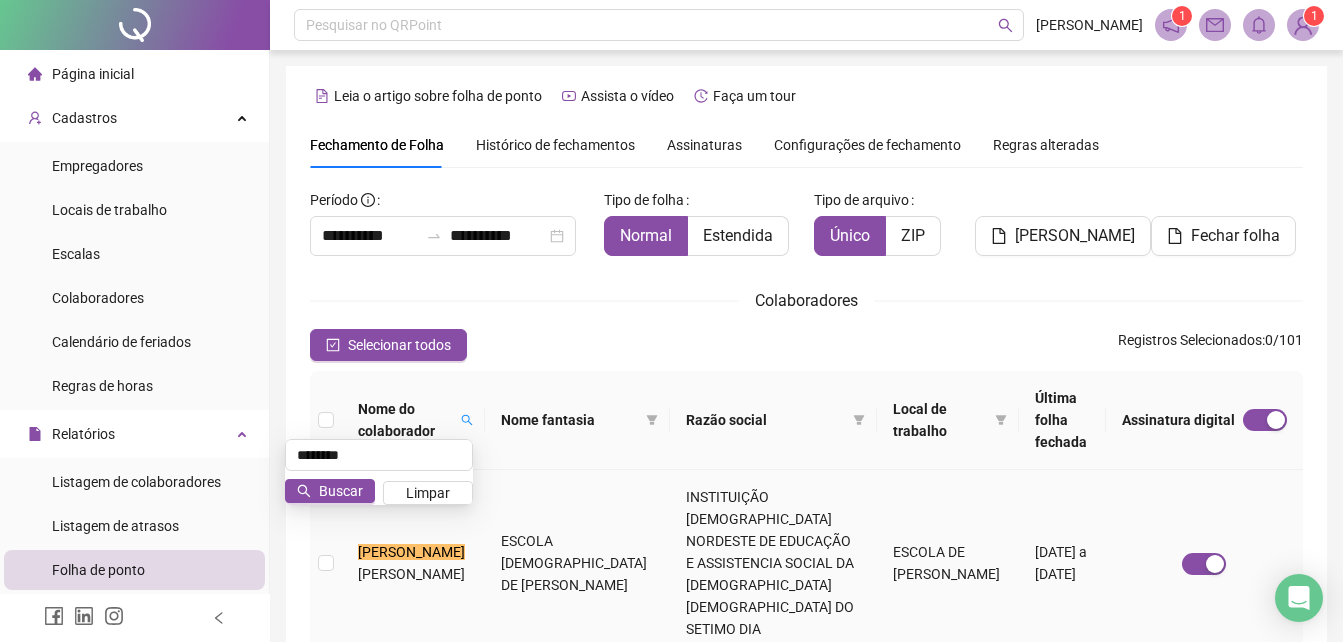 scroll, scrollTop: 89, scrollLeft: 0, axis: vertical 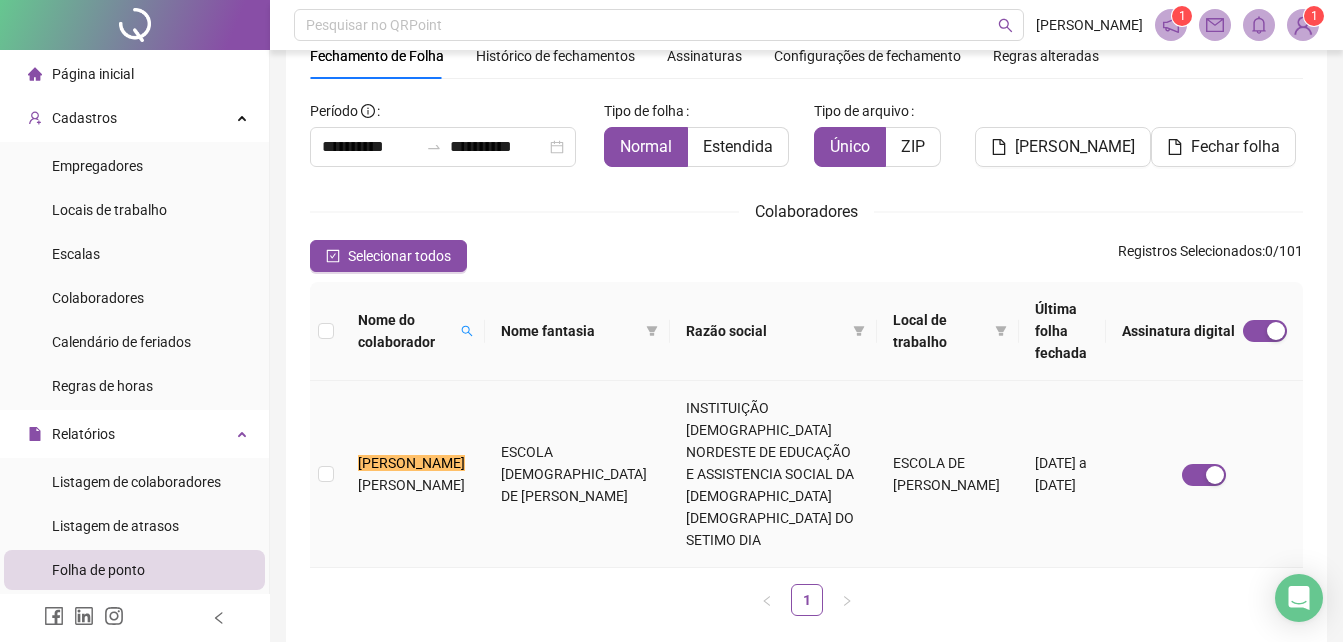 click on "[PERSON_NAME]" at bounding box center [411, 485] 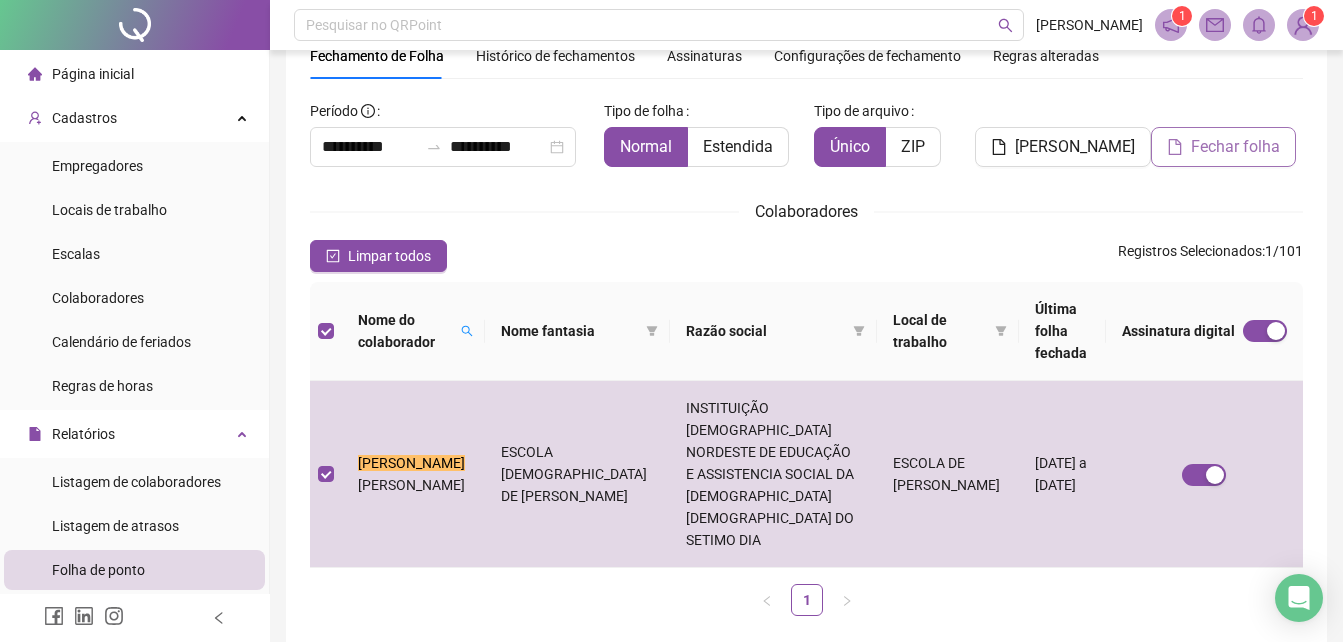 click on "Fechar folha" at bounding box center [1235, 147] 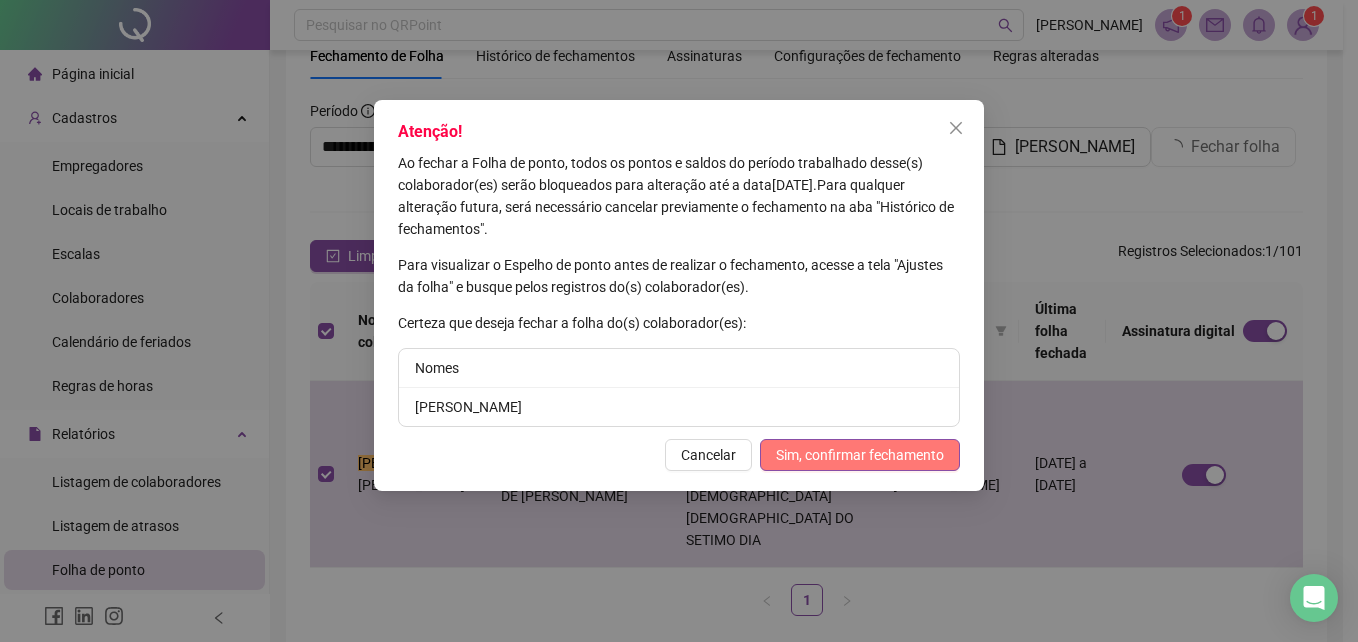 click on "Sim, confirmar fechamento" at bounding box center [860, 455] 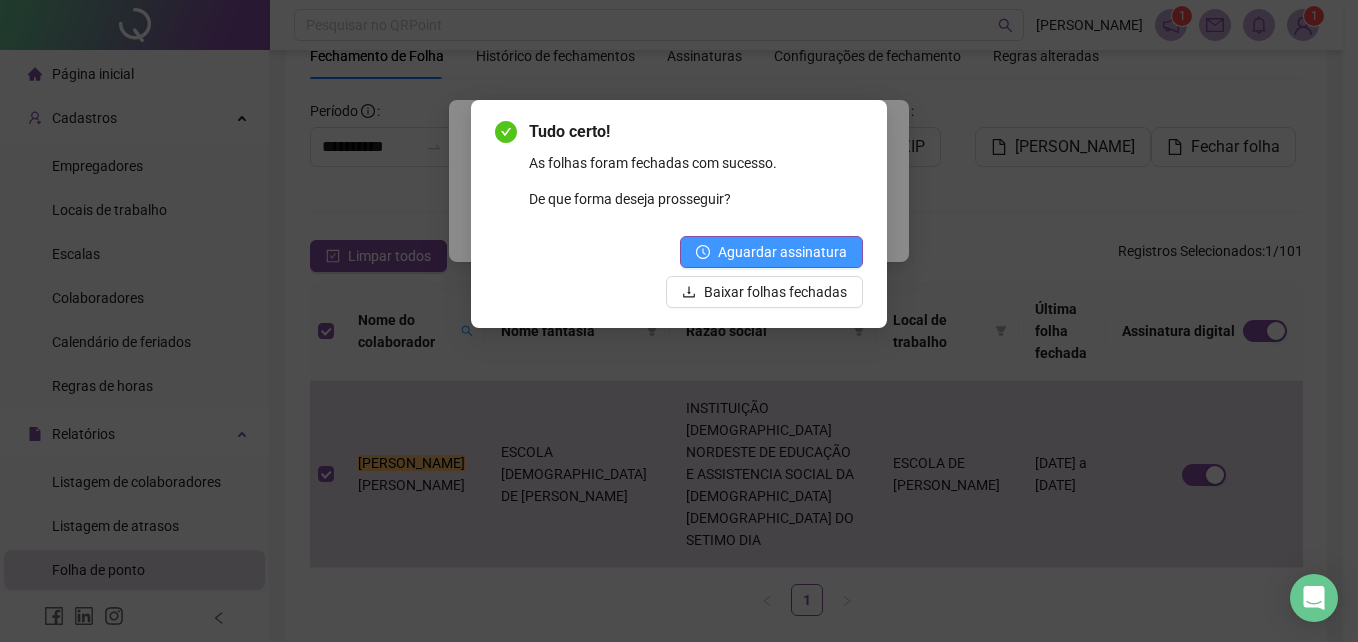 click on "Aguardar assinatura" at bounding box center (782, 252) 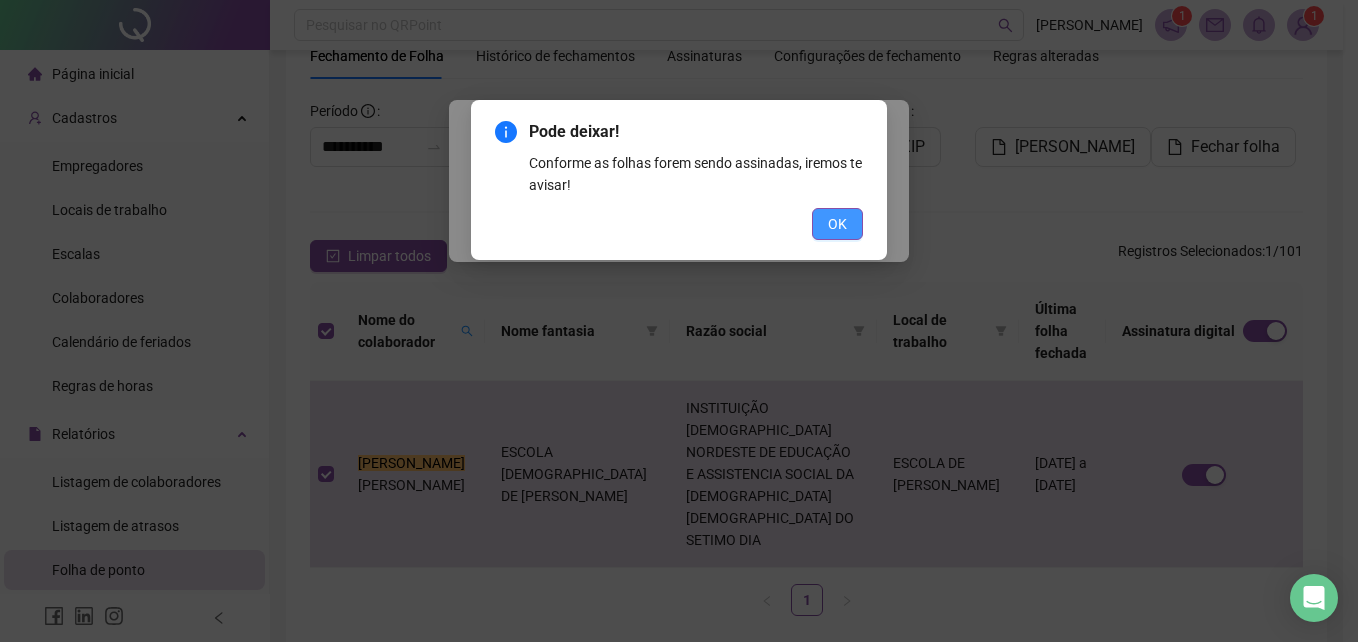 click on "OK" at bounding box center (837, 224) 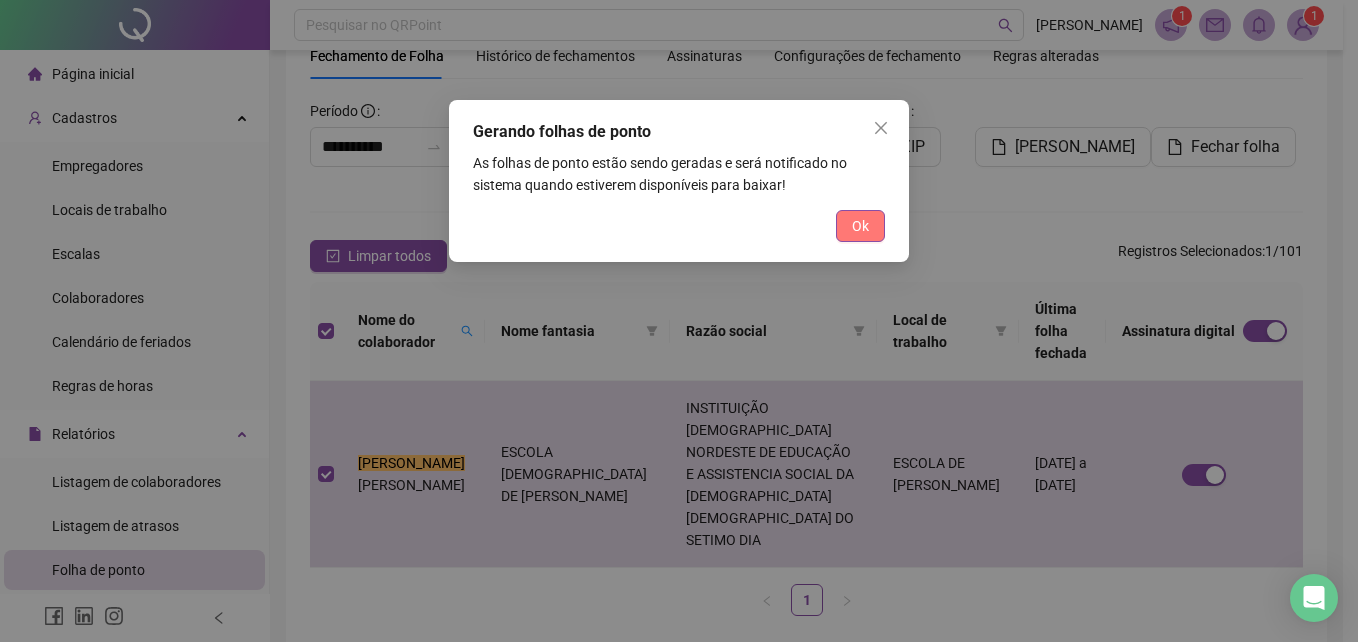 click on "Ok" at bounding box center [860, 226] 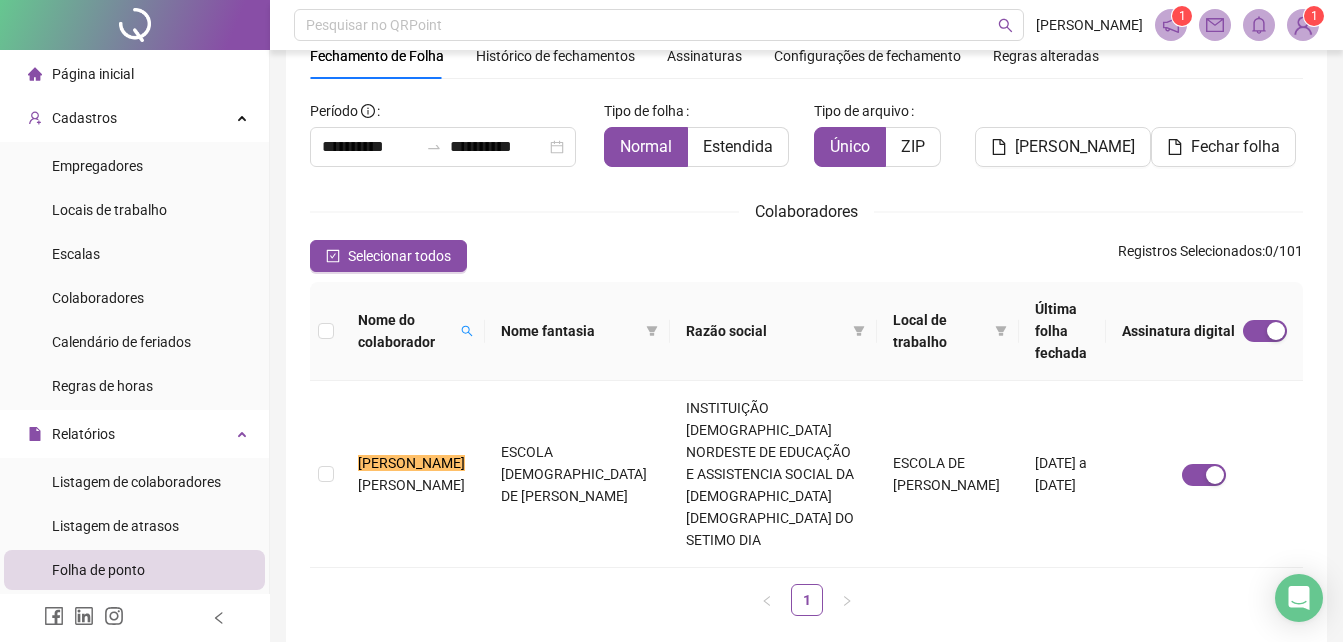 scroll, scrollTop: 200, scrollLeft: 0, axis: vertical 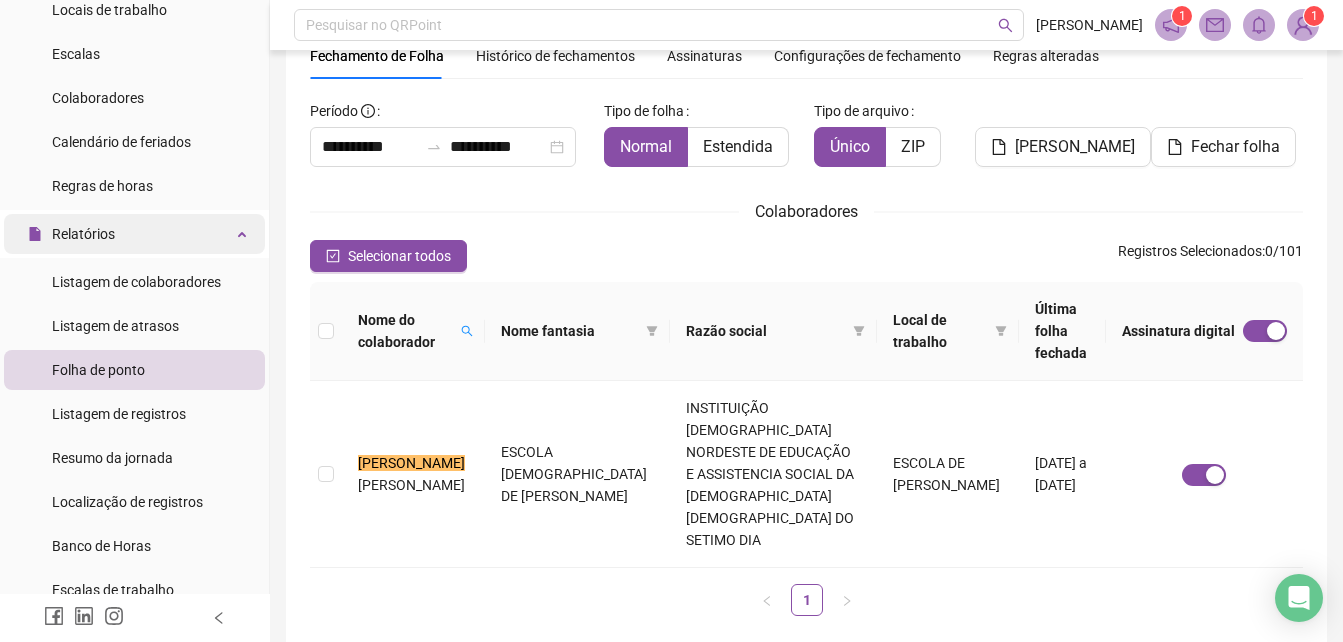 click on "Relatórios" at bounding box center (134, 234) 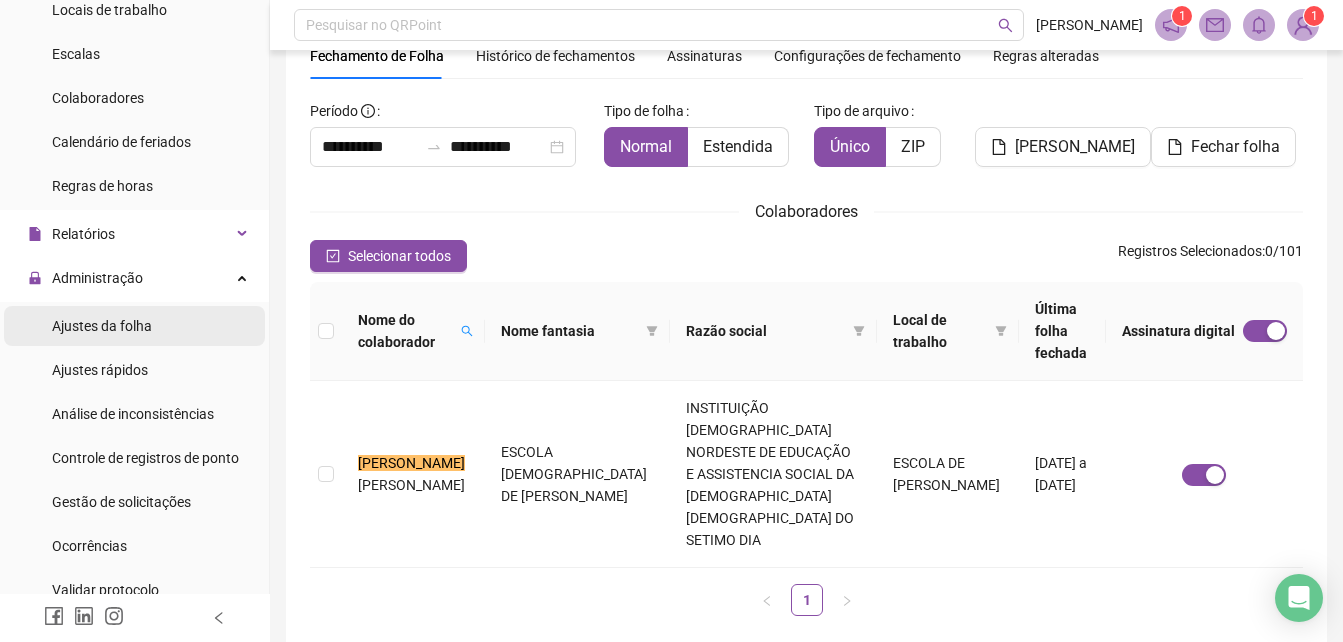 click on "Ajustes da folha" at bounding box center (134, 326) 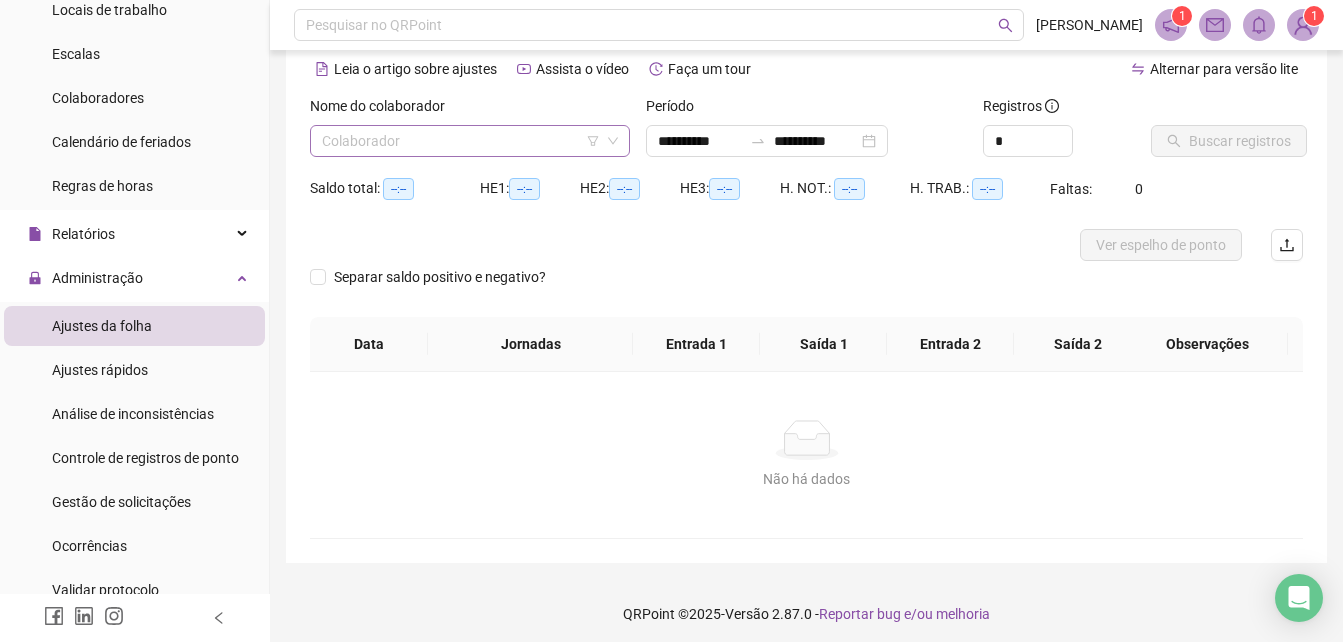 click at bounding box center [464, 141] 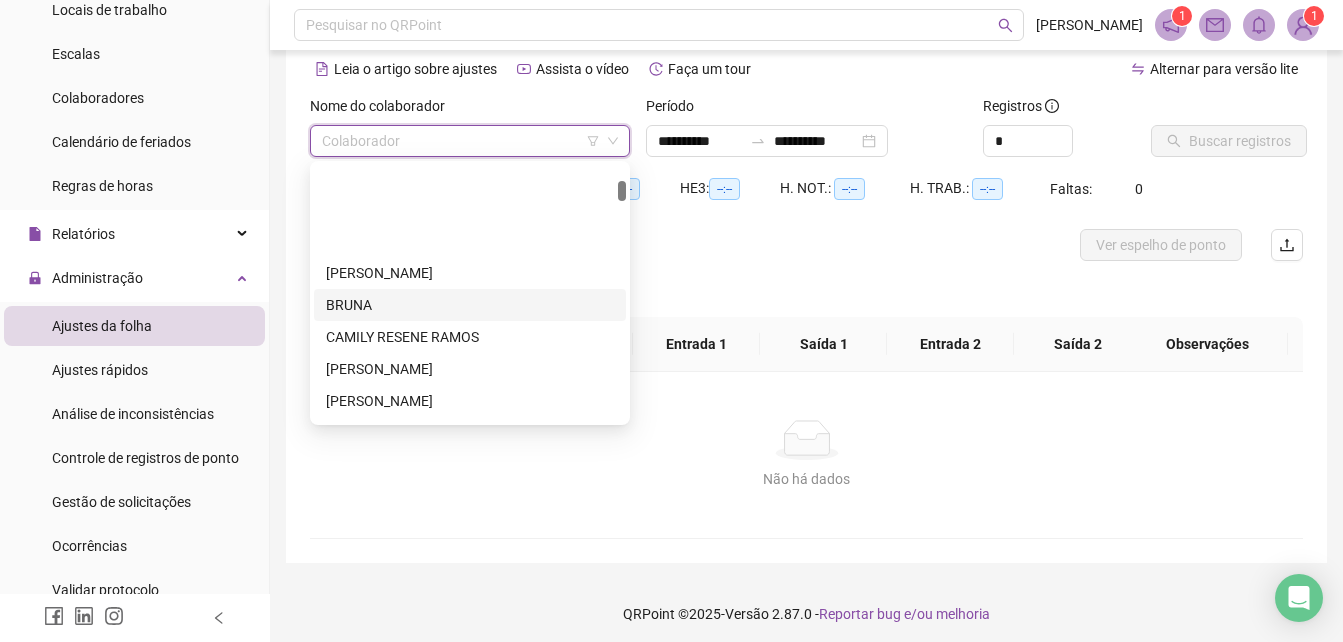 scroll, scrollTop: 200, scrollLeft: 0, axis: vertical 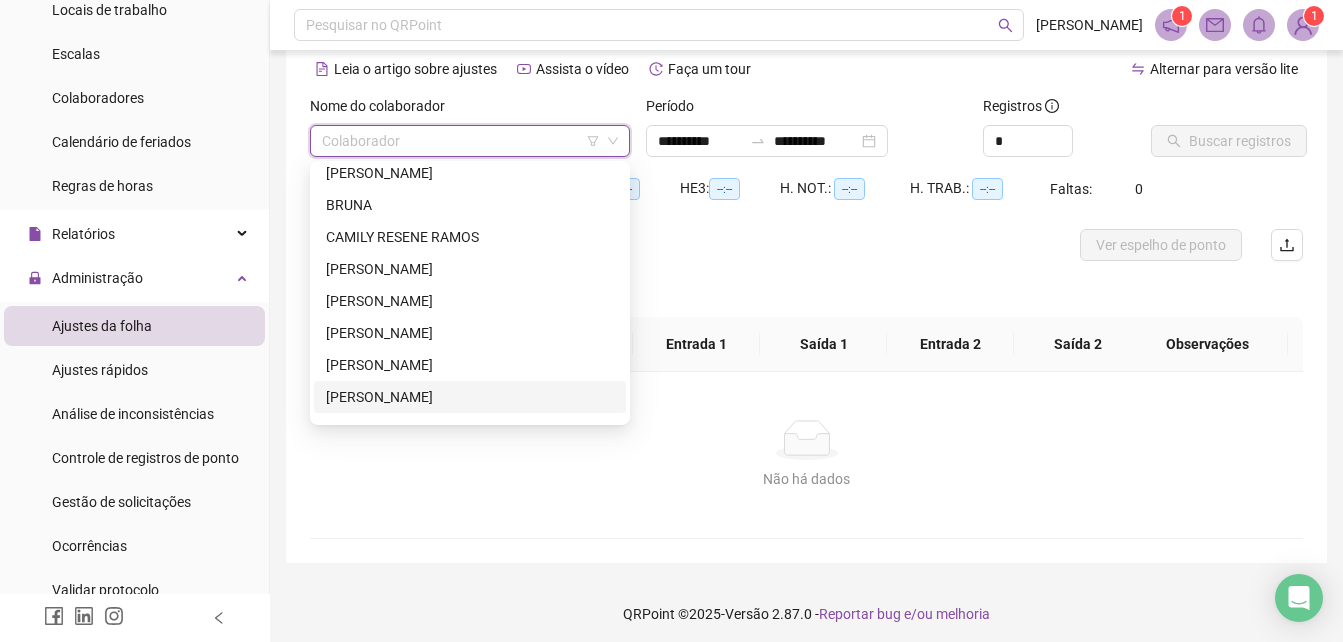 click on "[PERSON_NAME]" at bounding box center [470, 397] 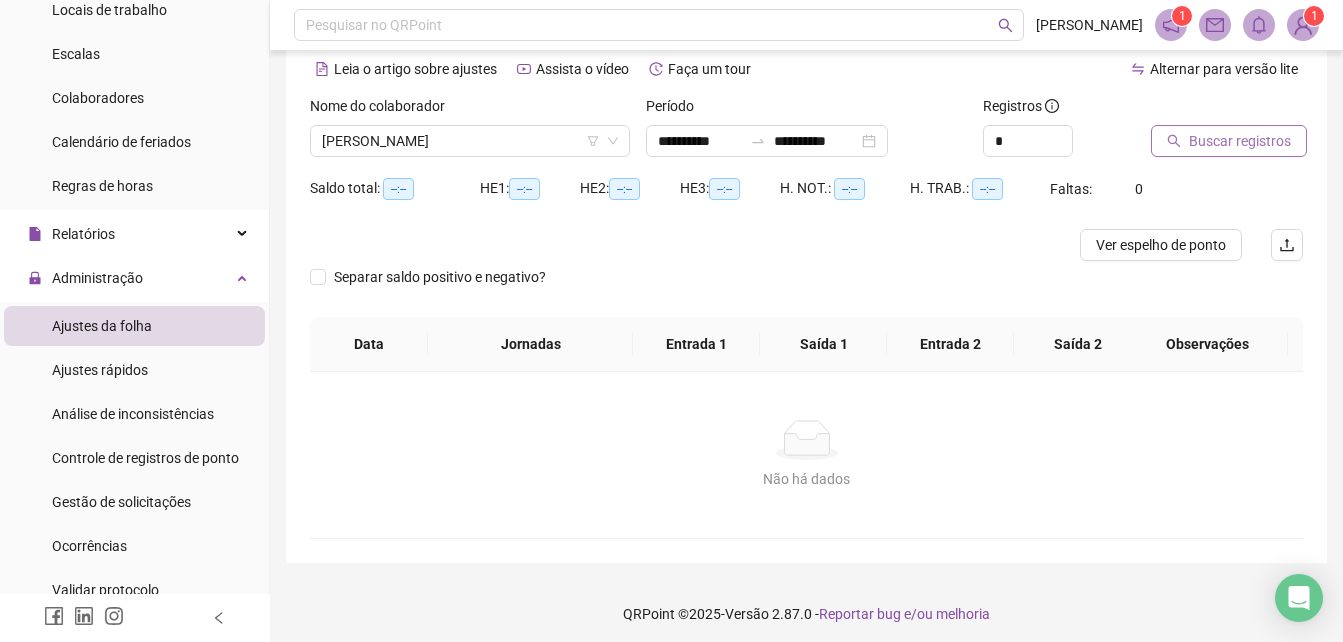 click on "Buscar registros" at bounding box center [1240, 141] 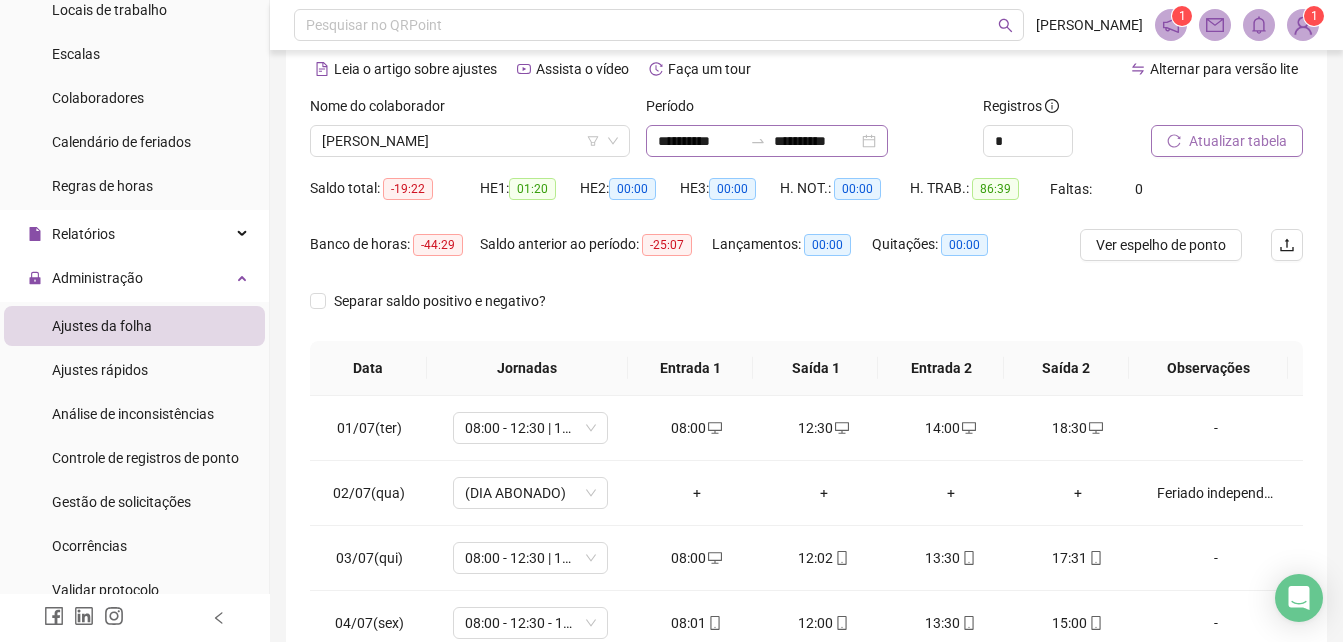click on "**********" at bounding box center (767, 141) 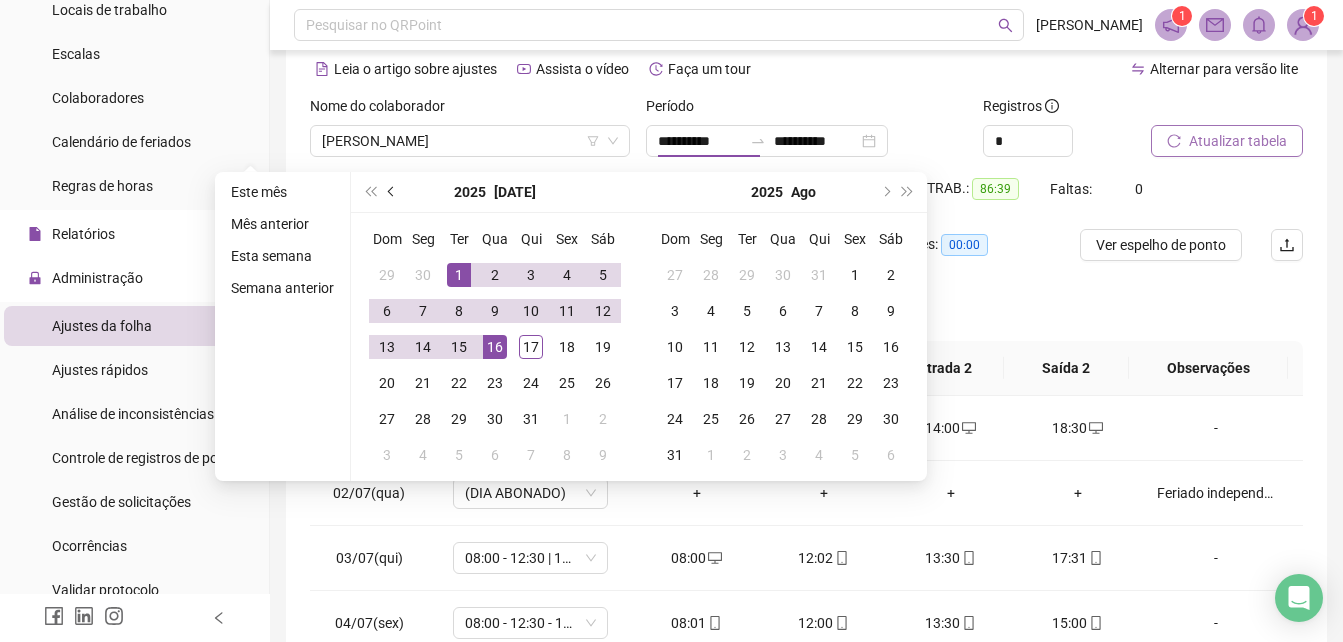 click at bounding box center [392, 192] 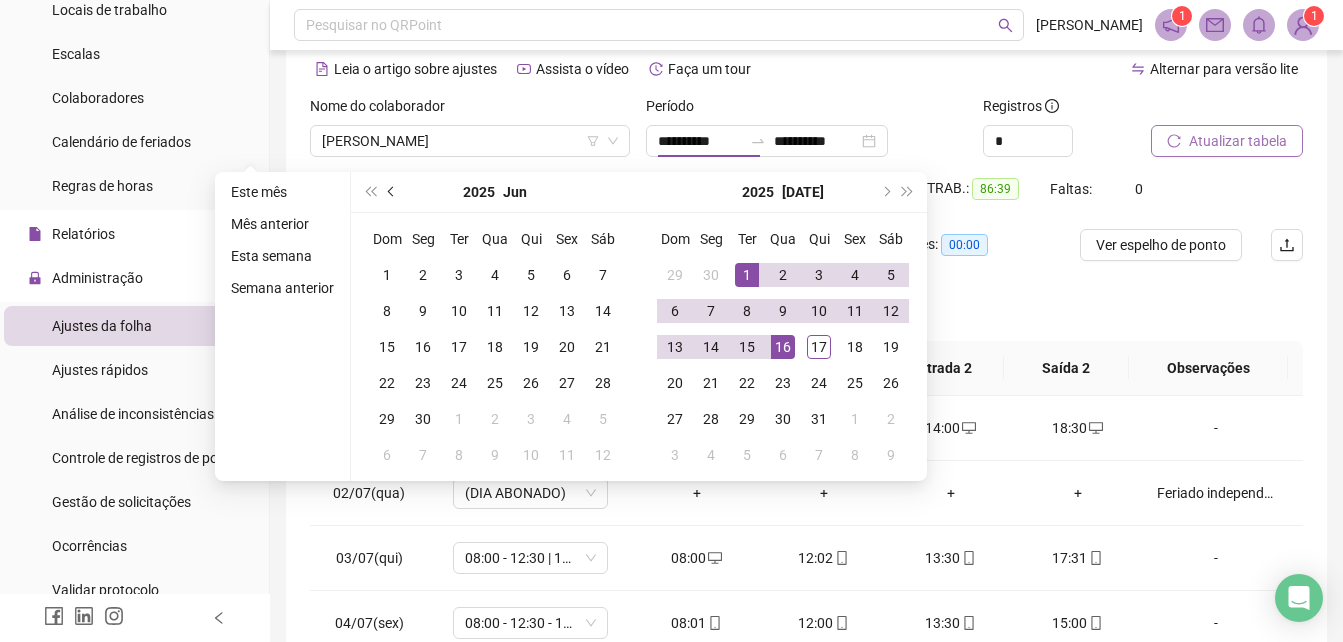 click at bounding box center (392, 192) 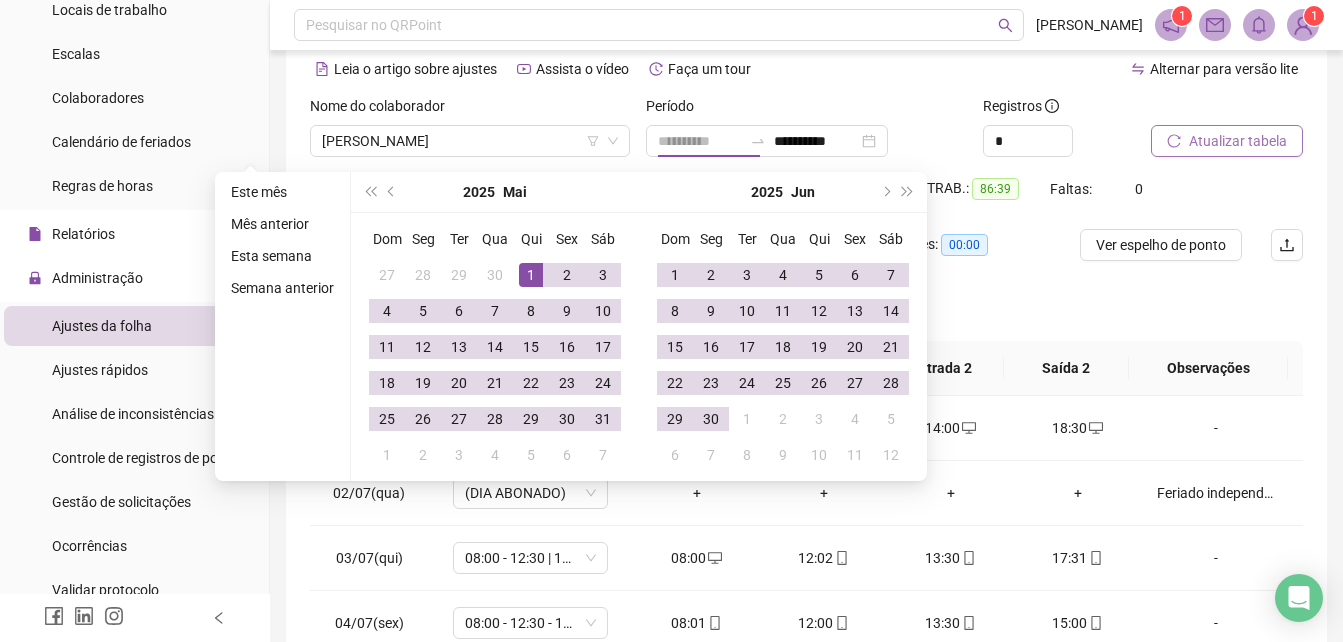 click on "1" at bounding box center (531, 275) 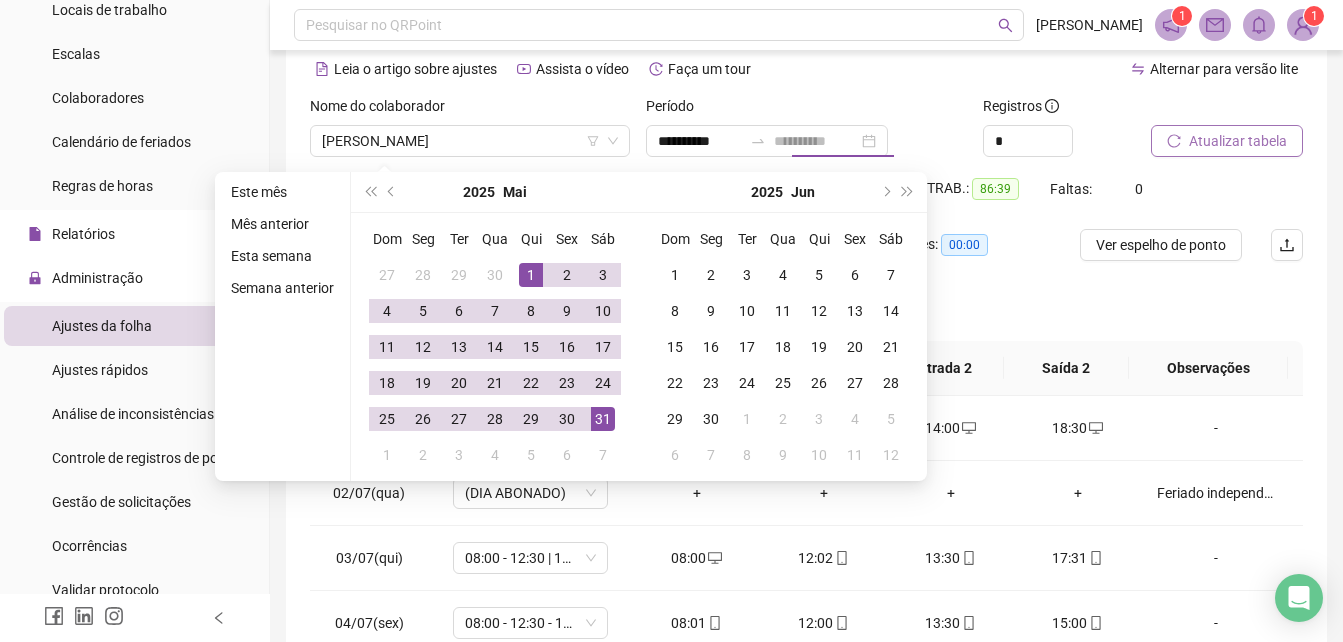 click on "31" at bounding box center (603, 419) 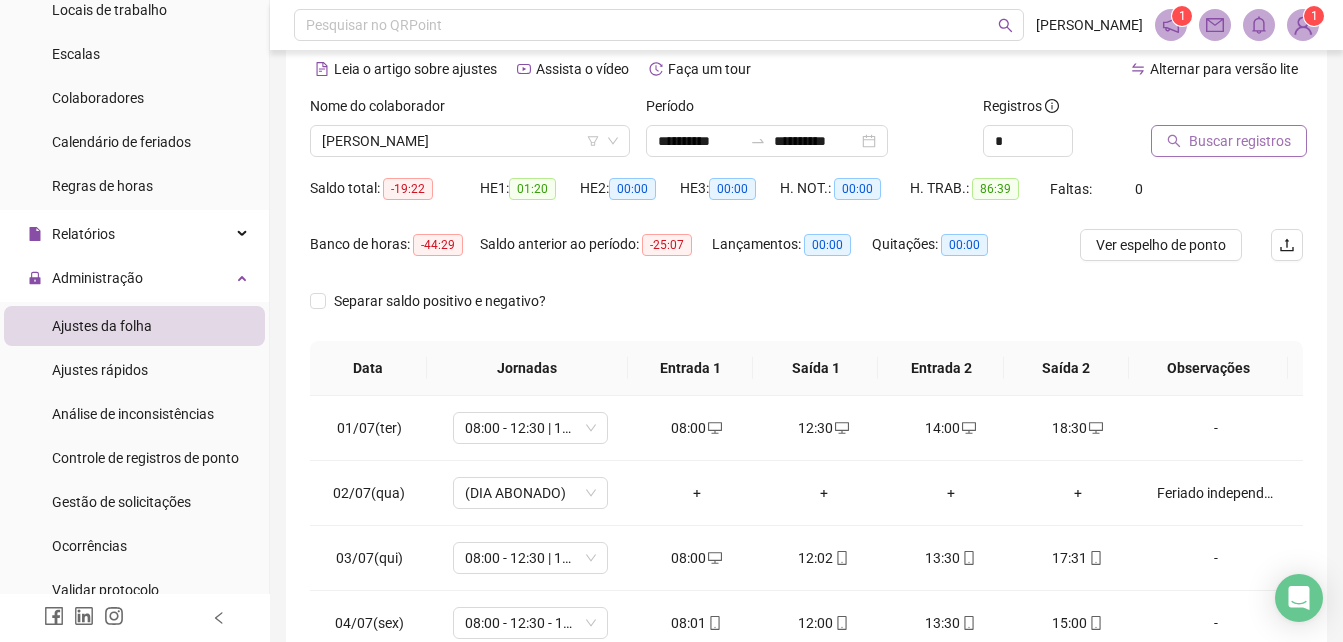click at bounding box center [1202, 110] 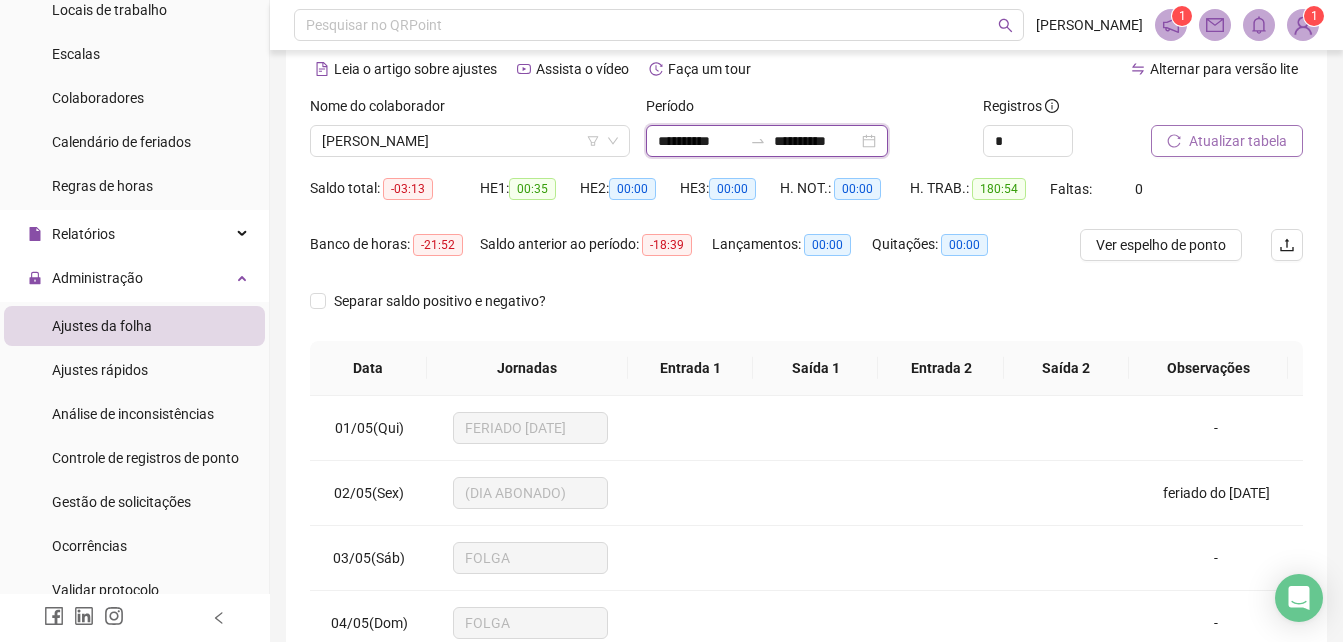 click on "**********" at bounding box center [700, 141] 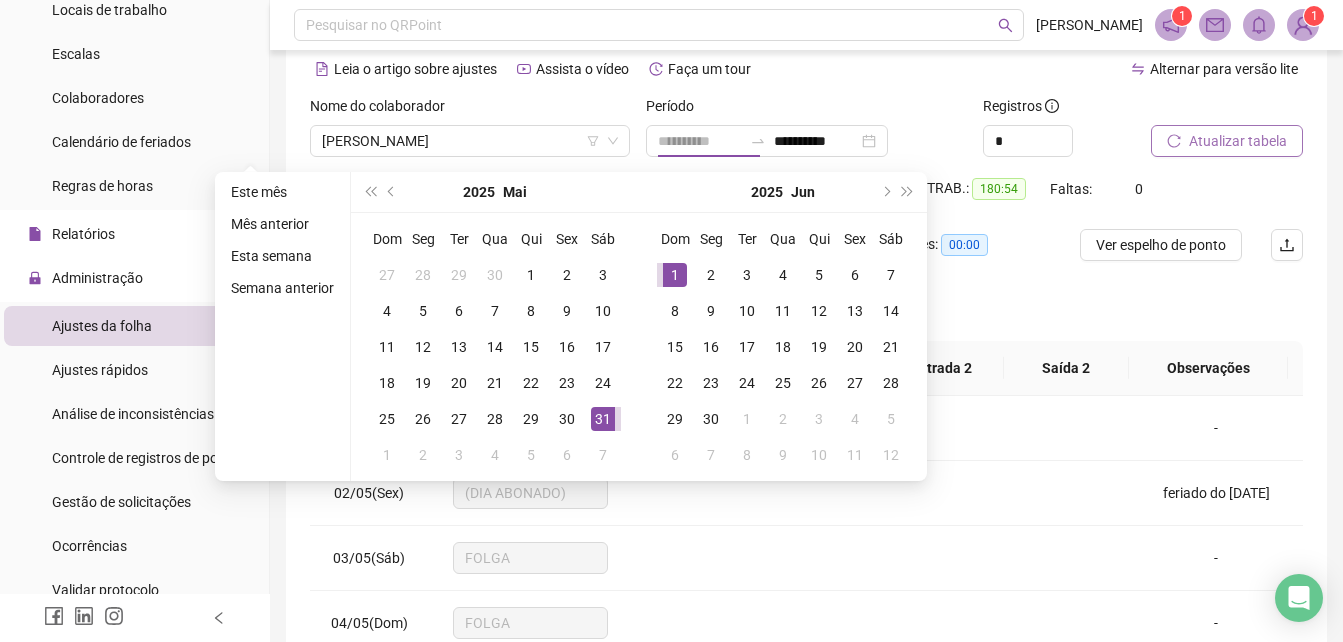click on "1" at bounding box center [675, 275] 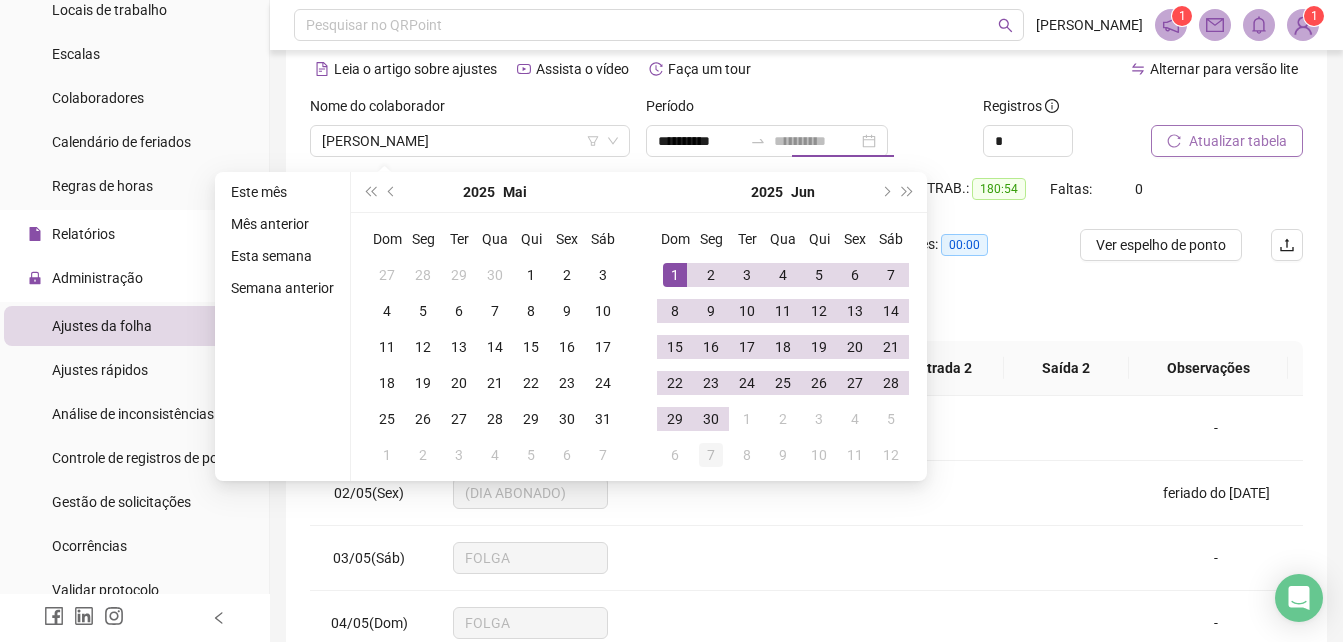 click on "7" at bounding box center (711, 455) 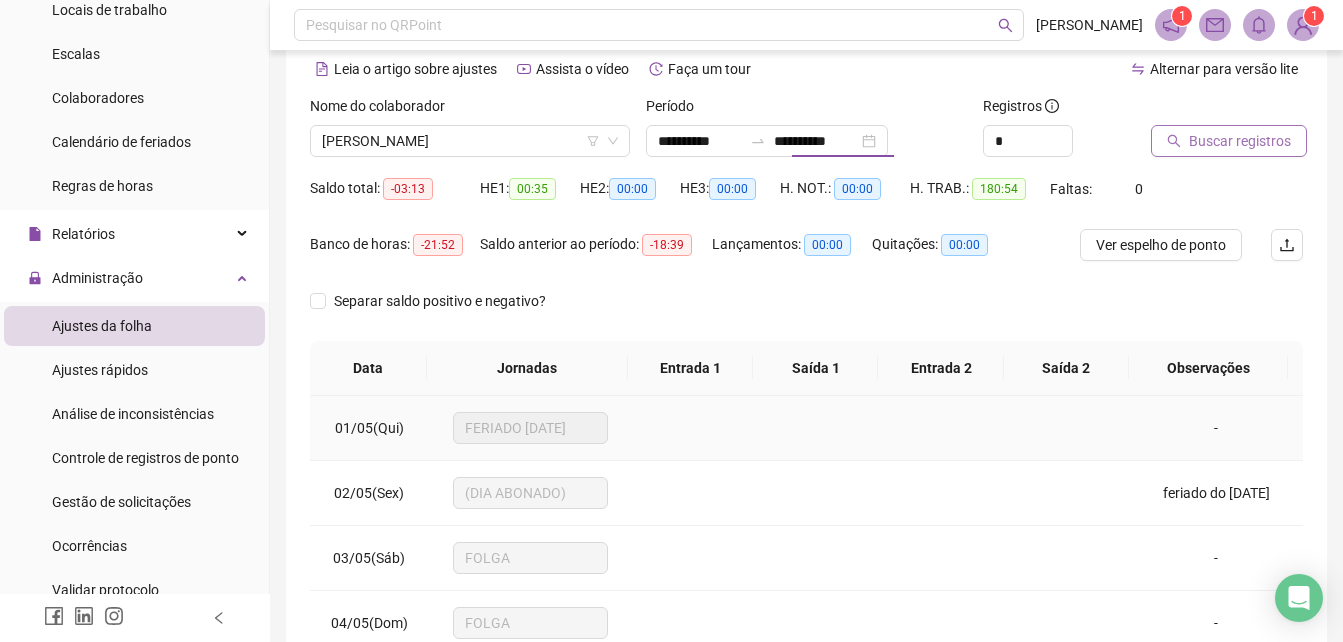 click at bounding box center [696, 428] 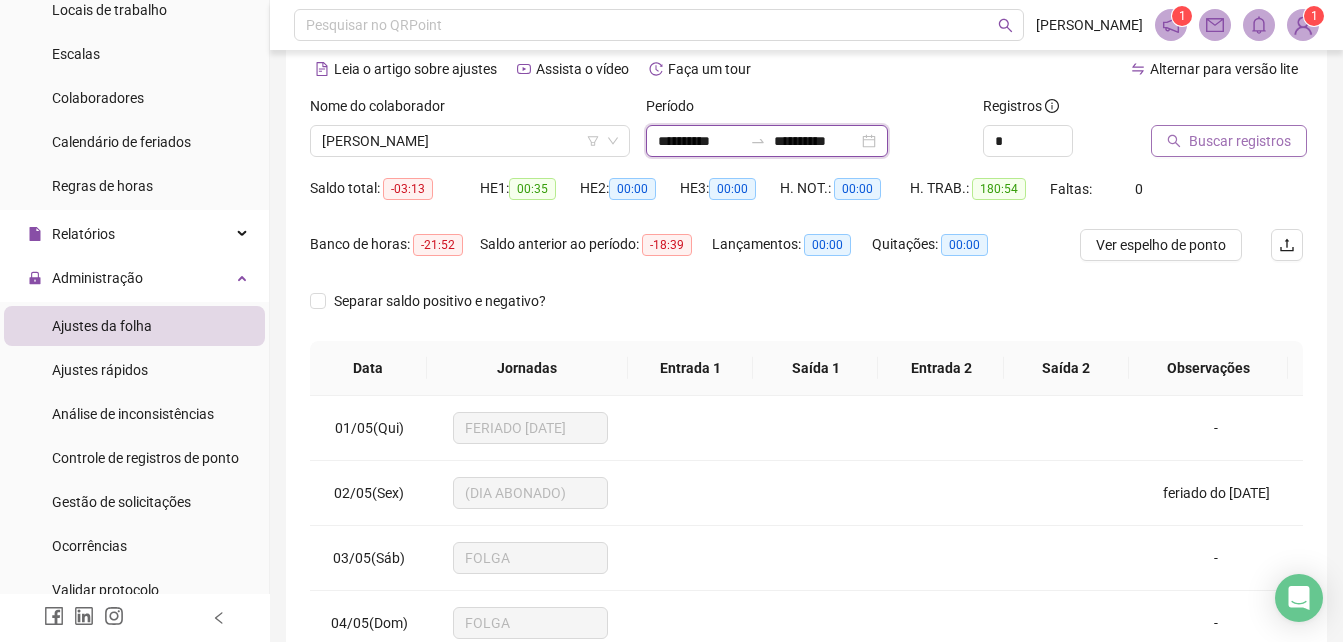 click on "**********" at bounding box center [700, 141] 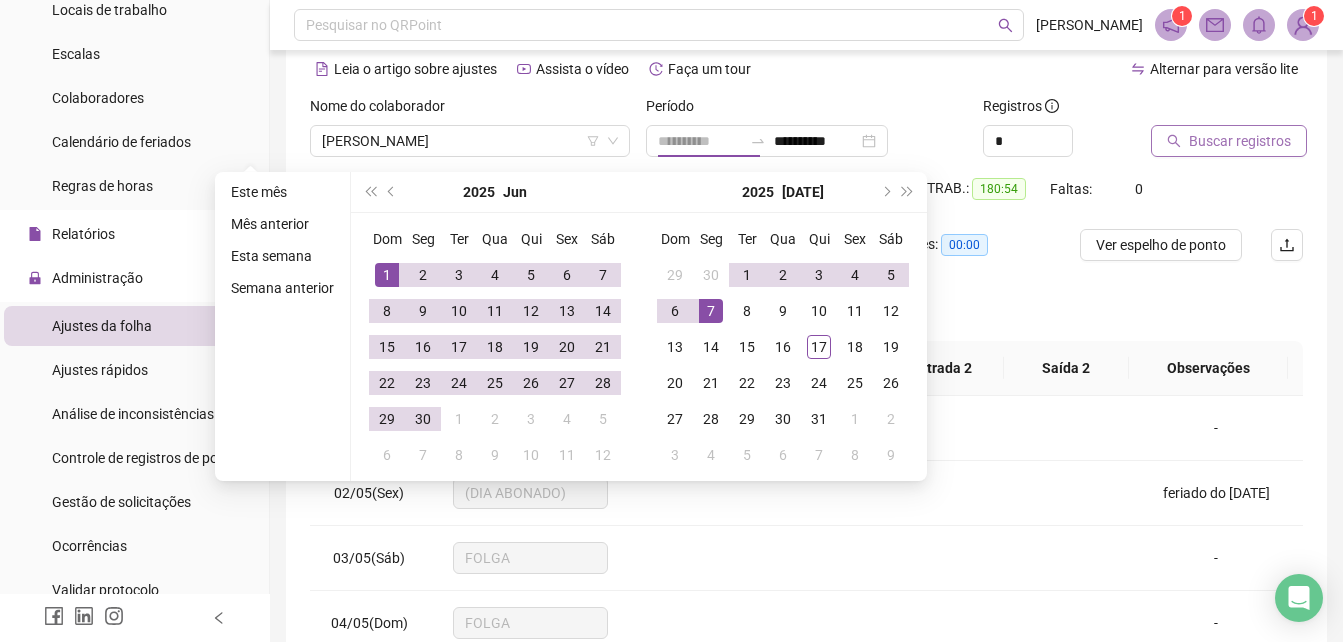 click on "1" at bounding box center (387, 275) 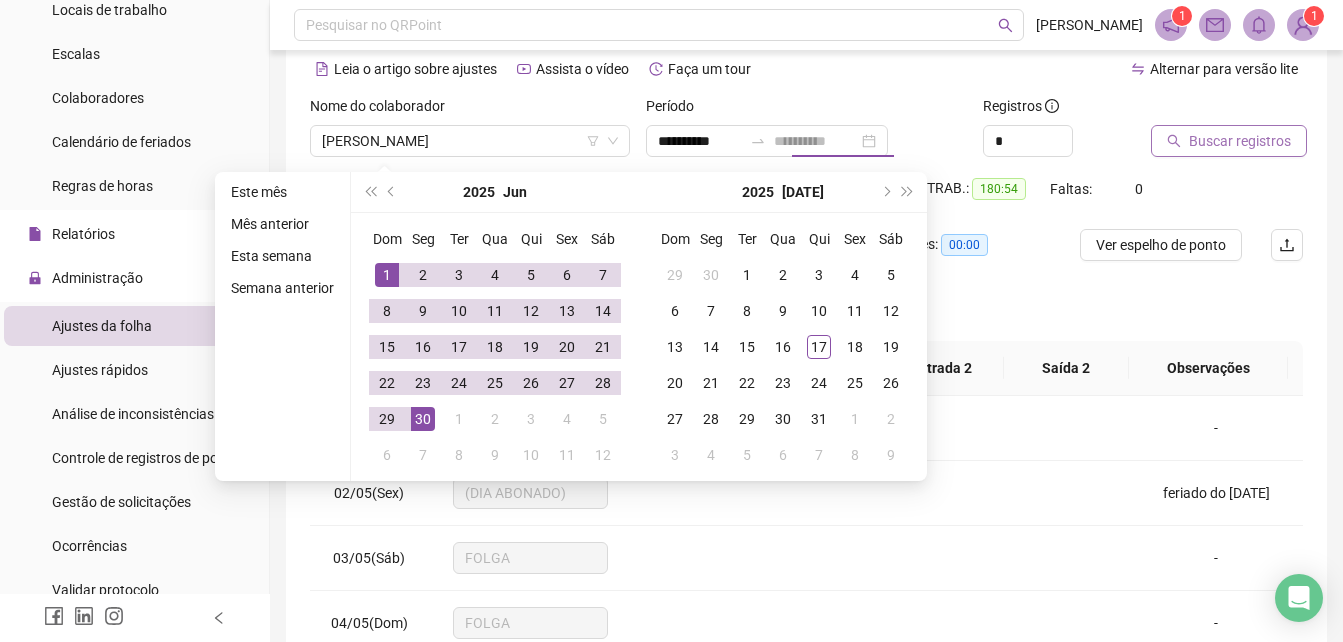 click on "30" at bounding box center [423, 419] 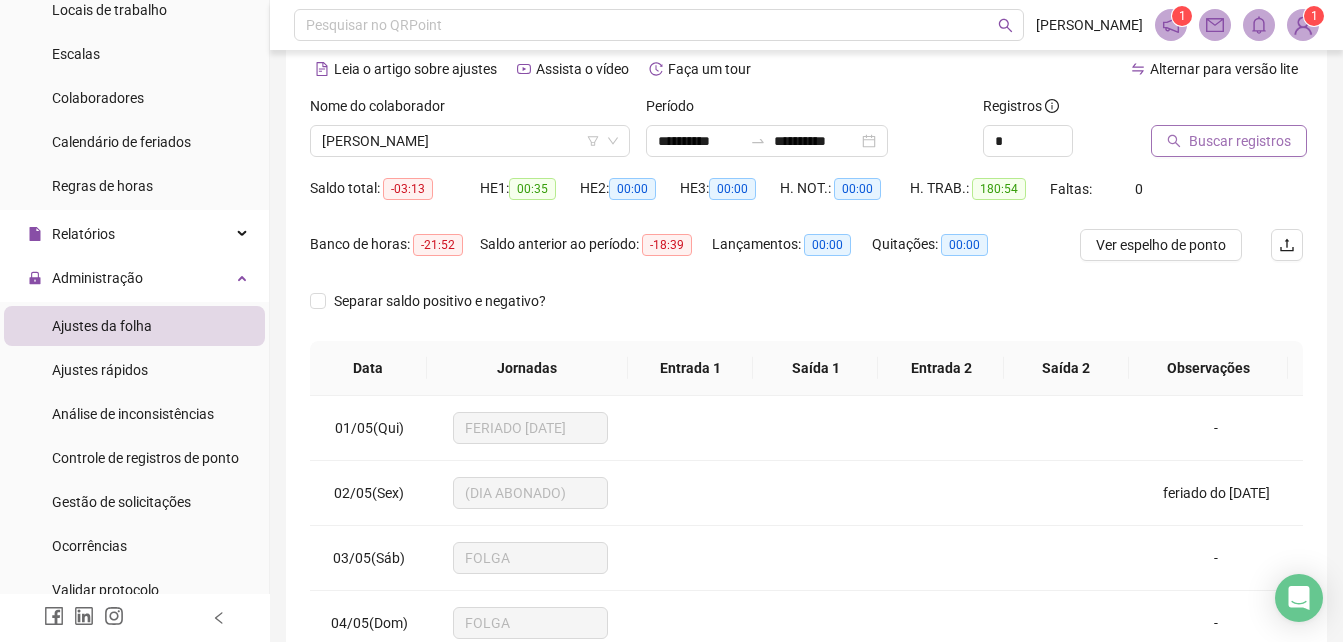 click on "Buscar registros" at bounding box center [1229, 141] 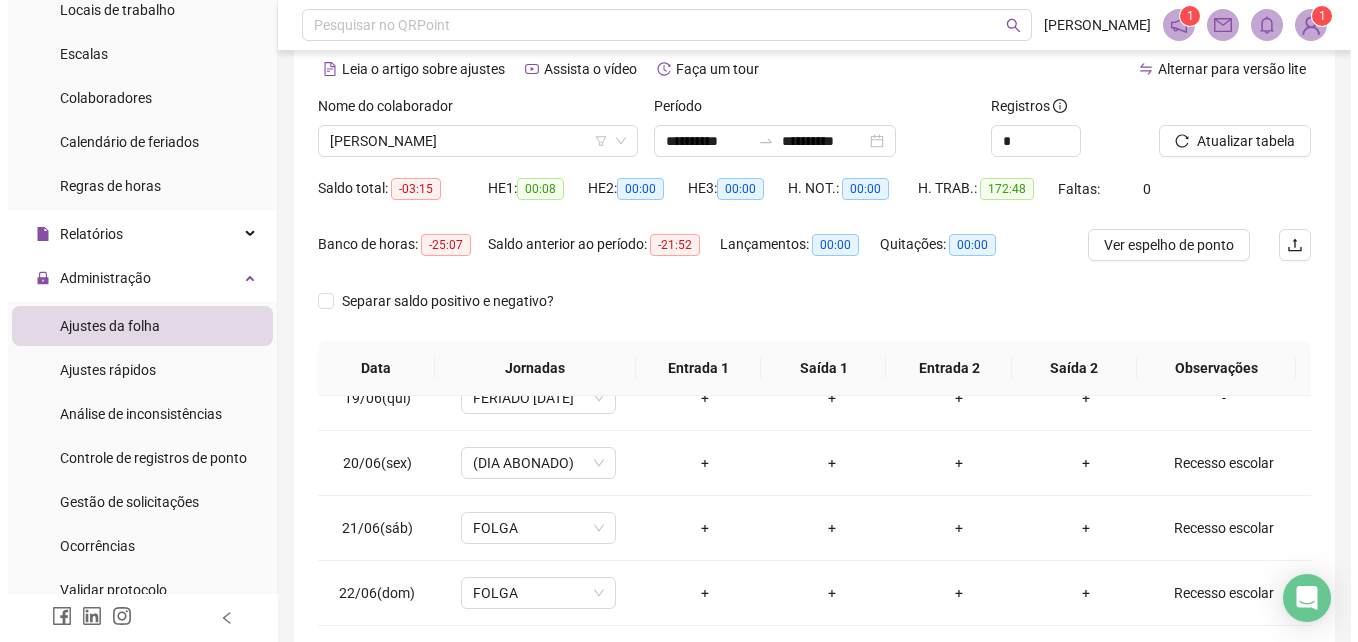 scroll, scrollTop: 1523, scrollLeft: 0, axis: vertical 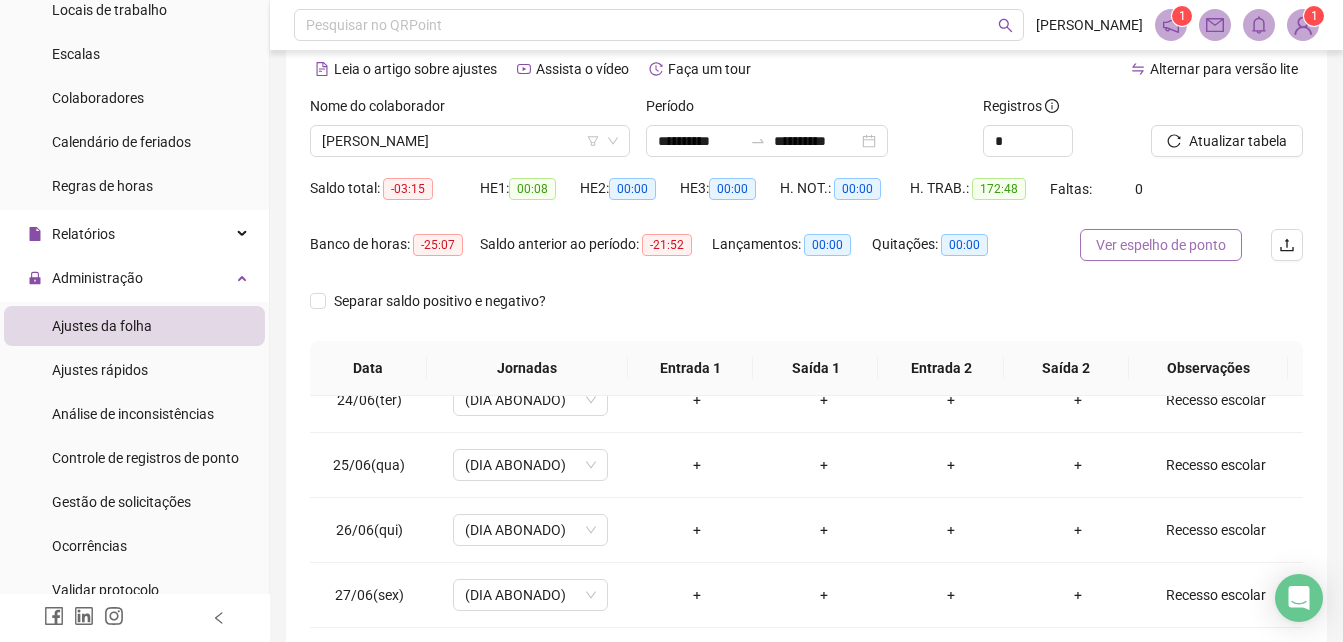 click on "Ver espelho de ponto" at bounding box center (1161, 245) 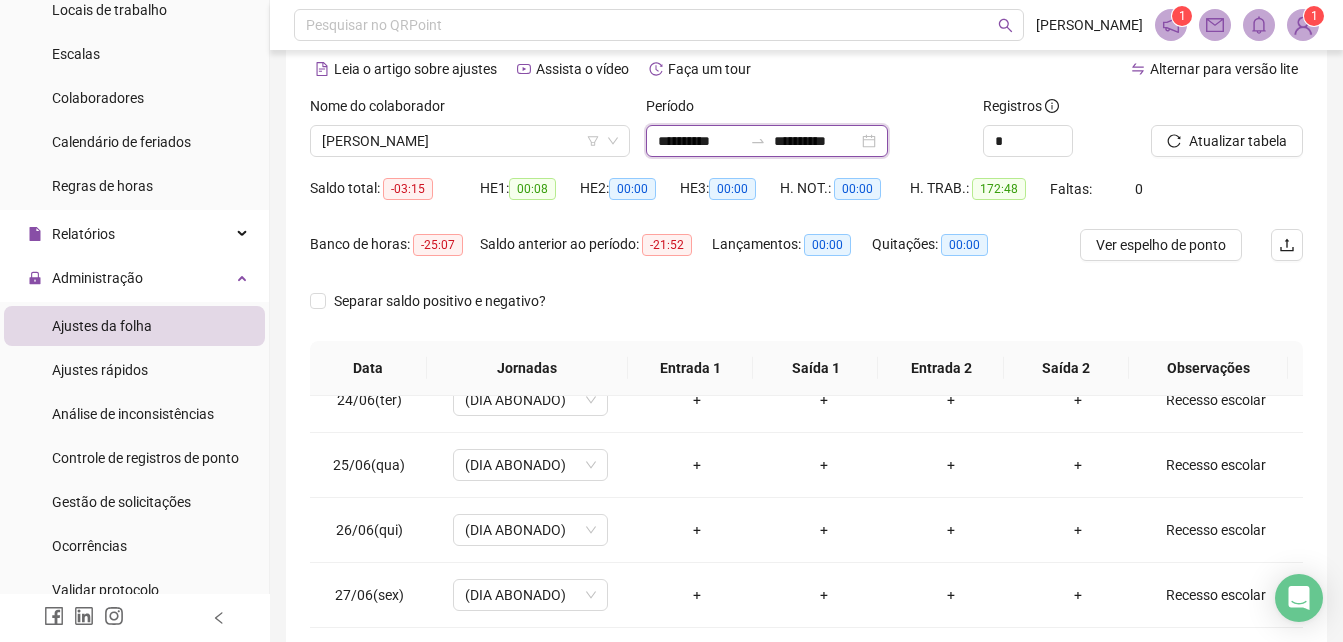 click on "**********" at bounding box center (700, 141) 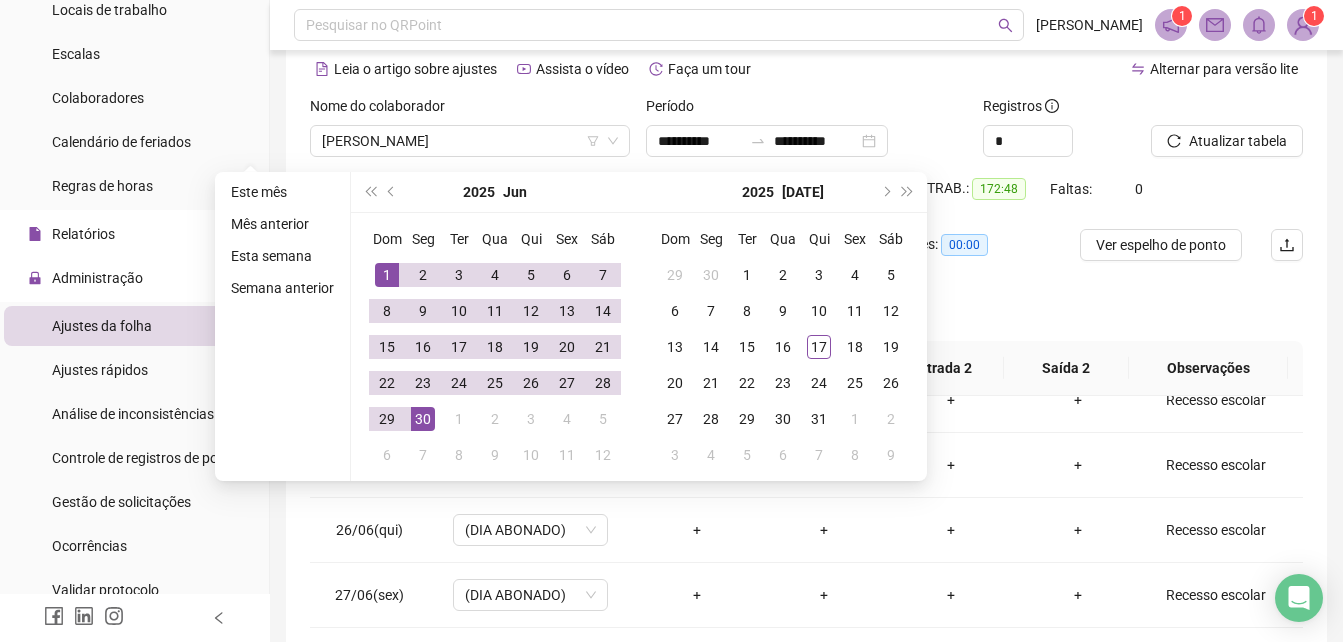 click on "Período" at bounding box center (806, 110) 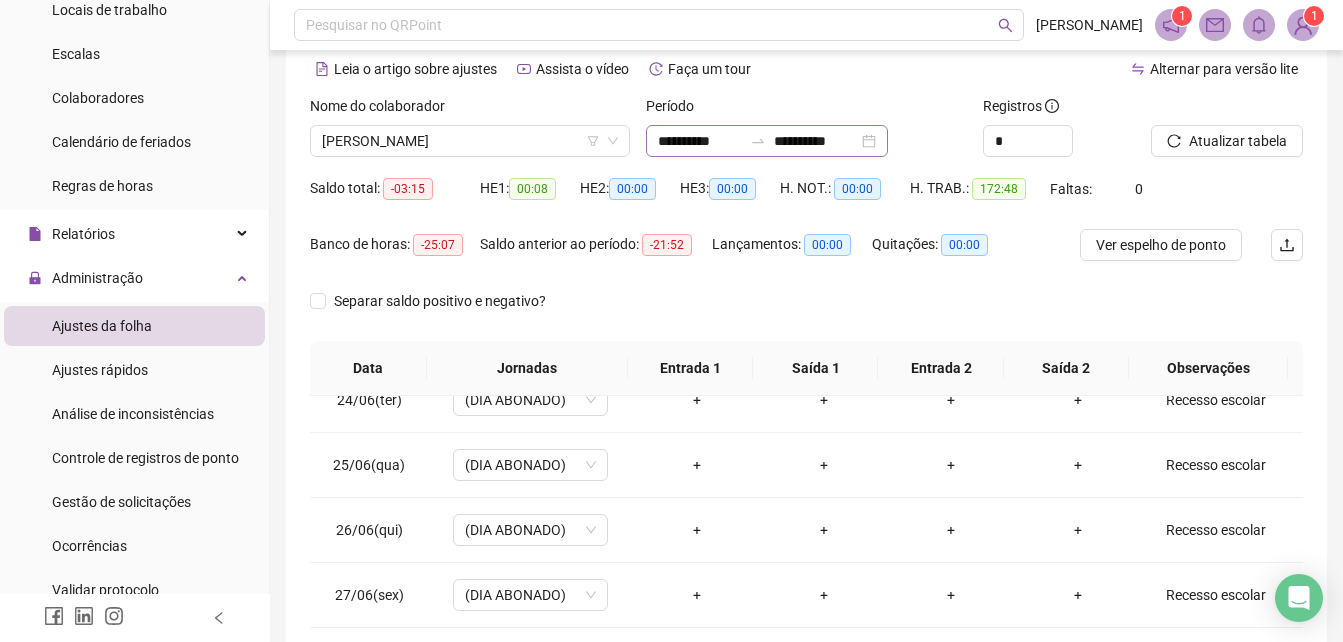 click 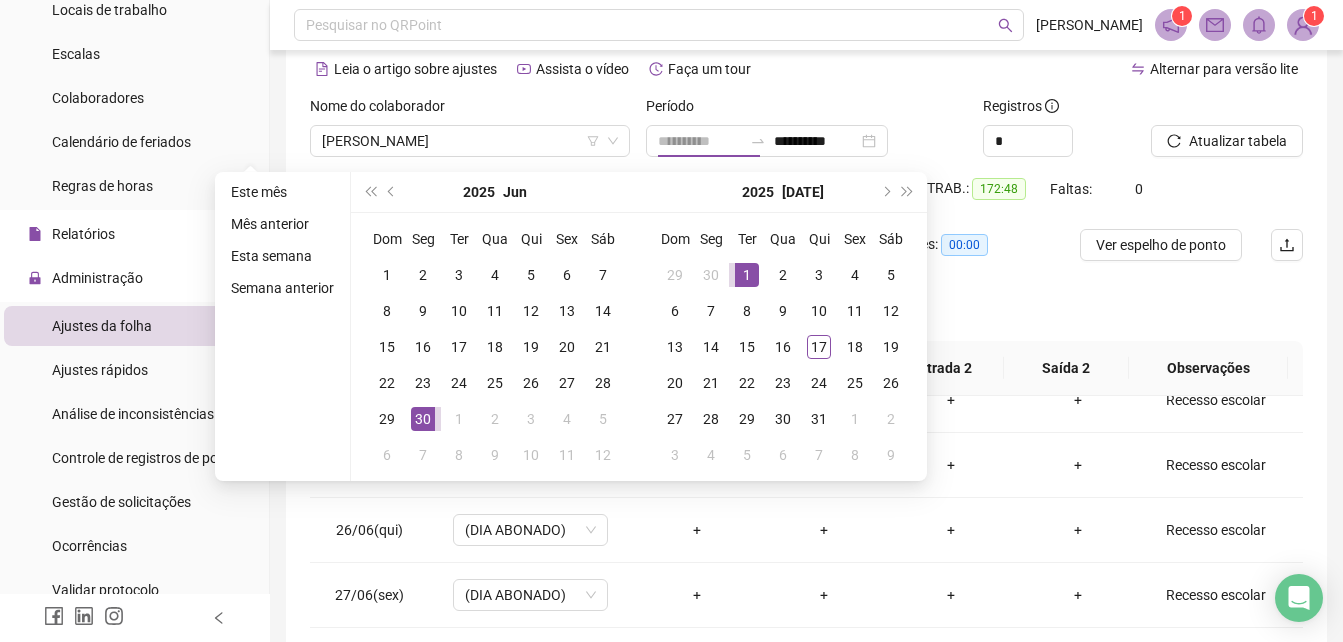 click on "1" at bounding box center [747, 275] 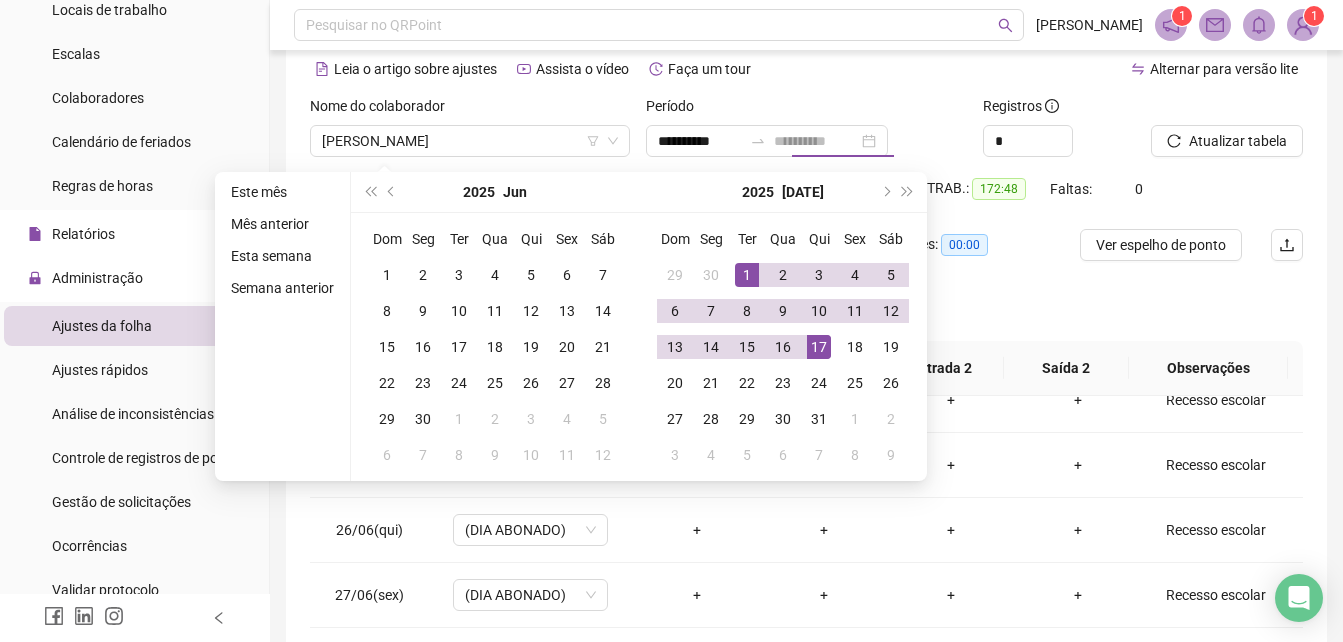 click on "17" at bounding box center (819, 347) 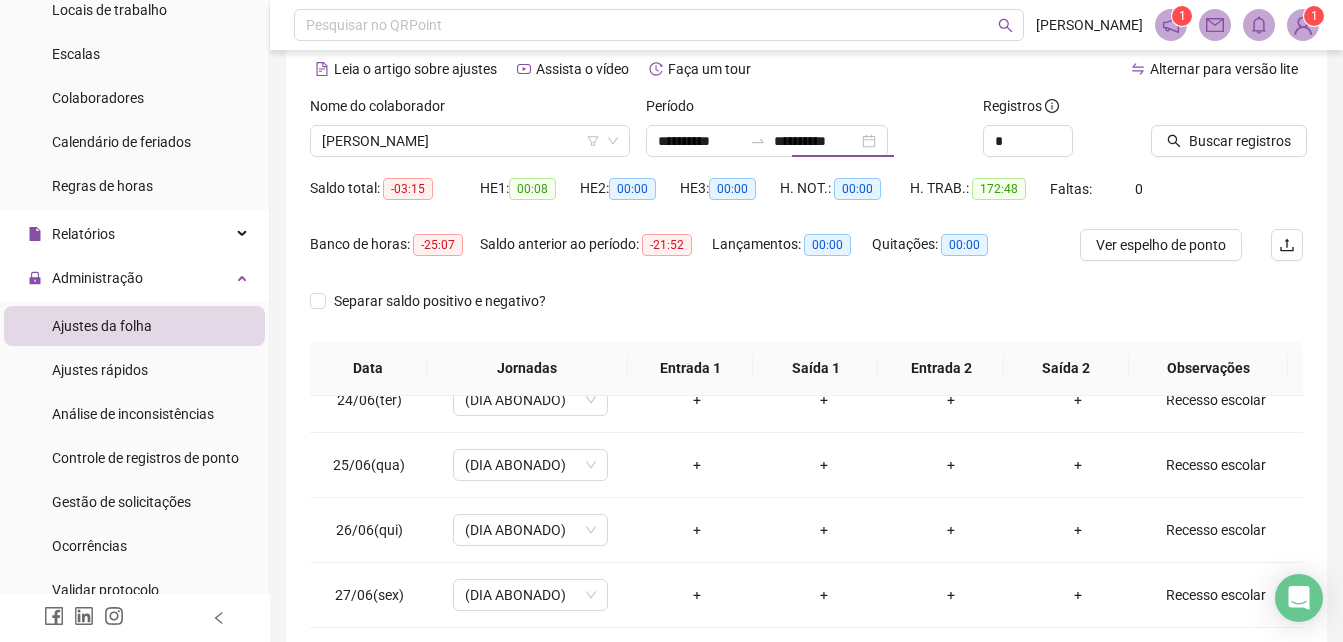 click on "Buscar registros" at bounding box center [1240, 141] 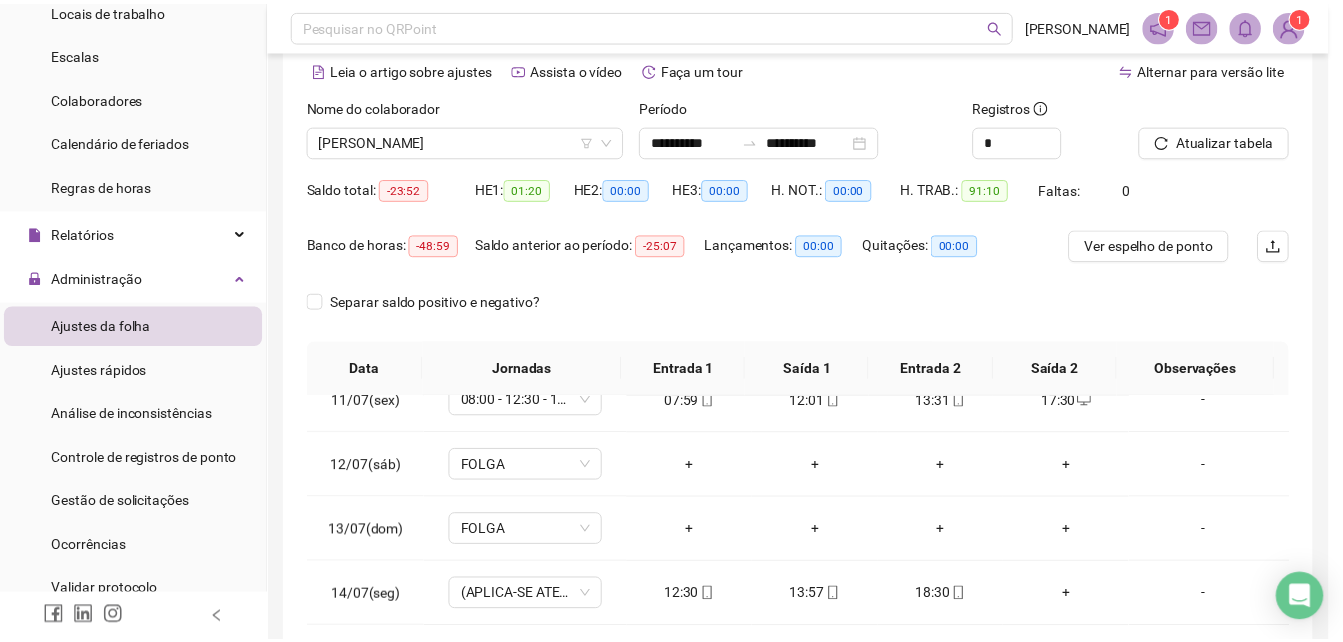 scroll, scrollTop: 678, scrollLeft: 0, axis: vertical 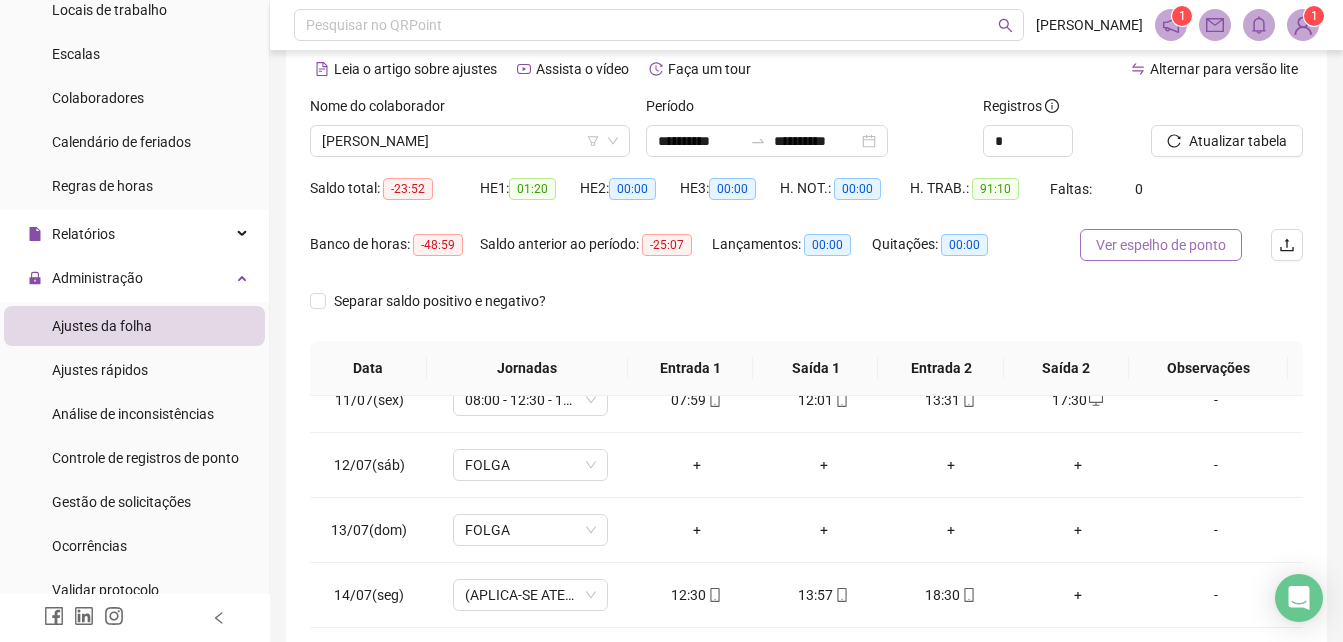 click on "Ver espelho de ponto" at bounding box center (1161, 245) 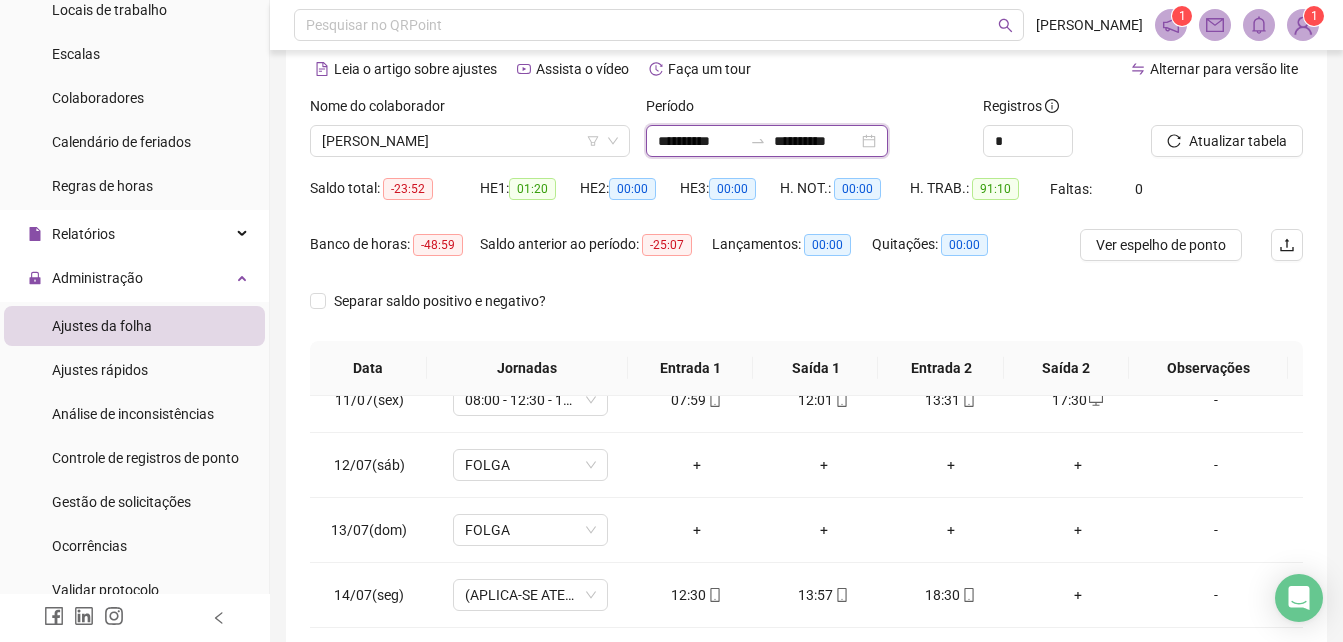 click on "**********" at bounding box center (700, 141) 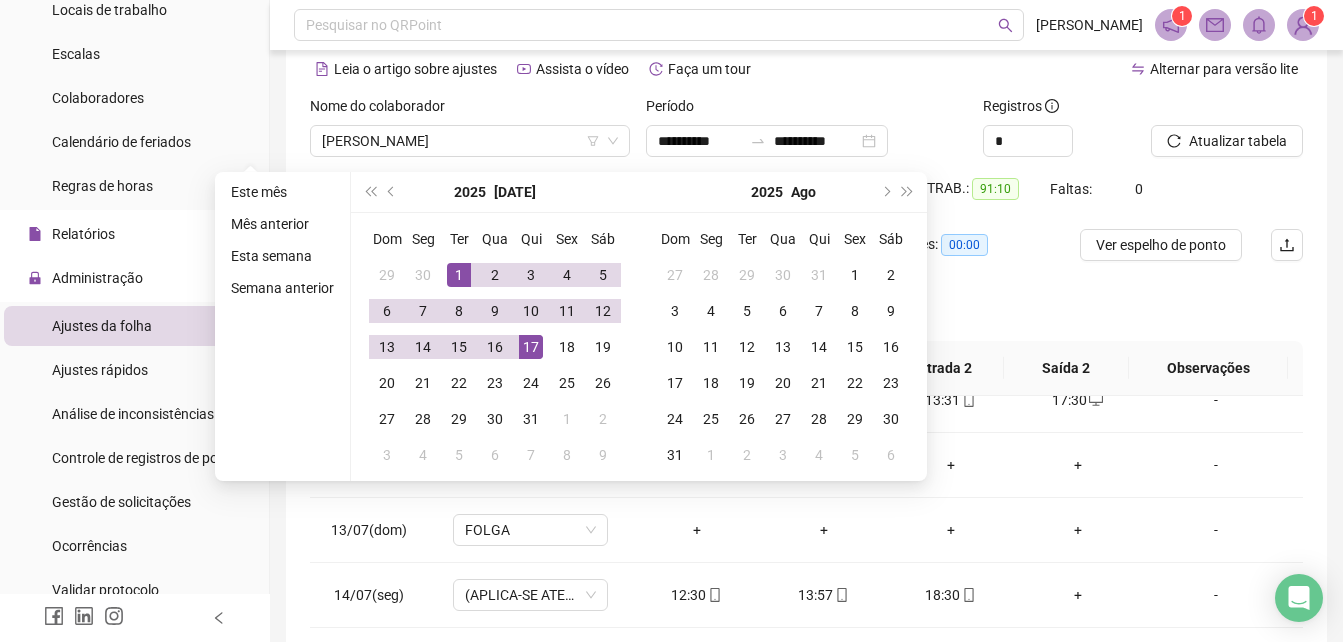 click on "**********" at bounding box center [806, 422] 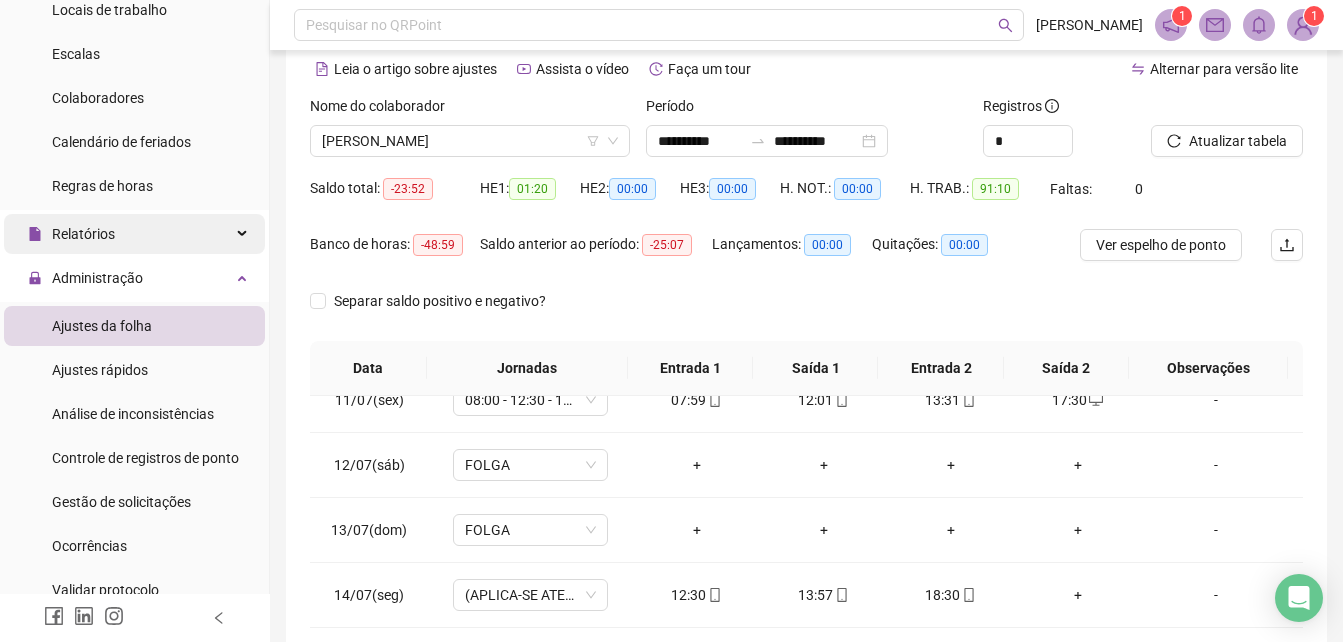 click on "Relatórios" at bounding box center [134, 234] 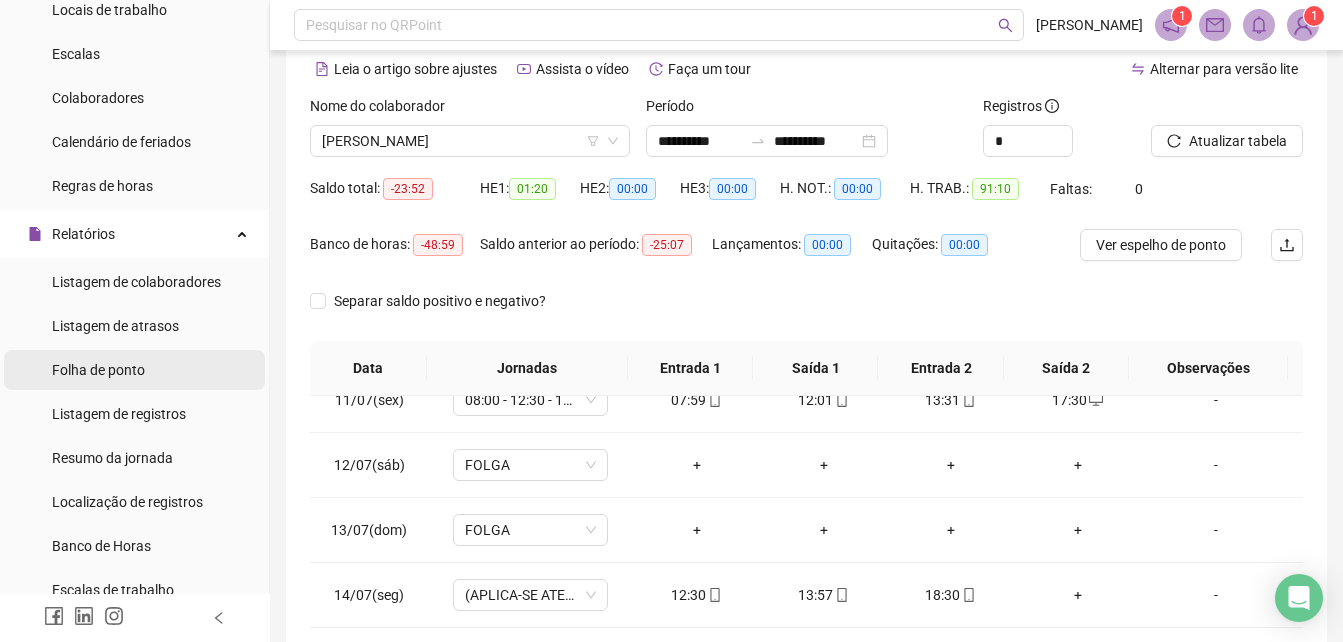 drag, startPoint x: 155, startPoint y: 363, endPoint x: 275, endPoint y: 259, distance: 158.79547 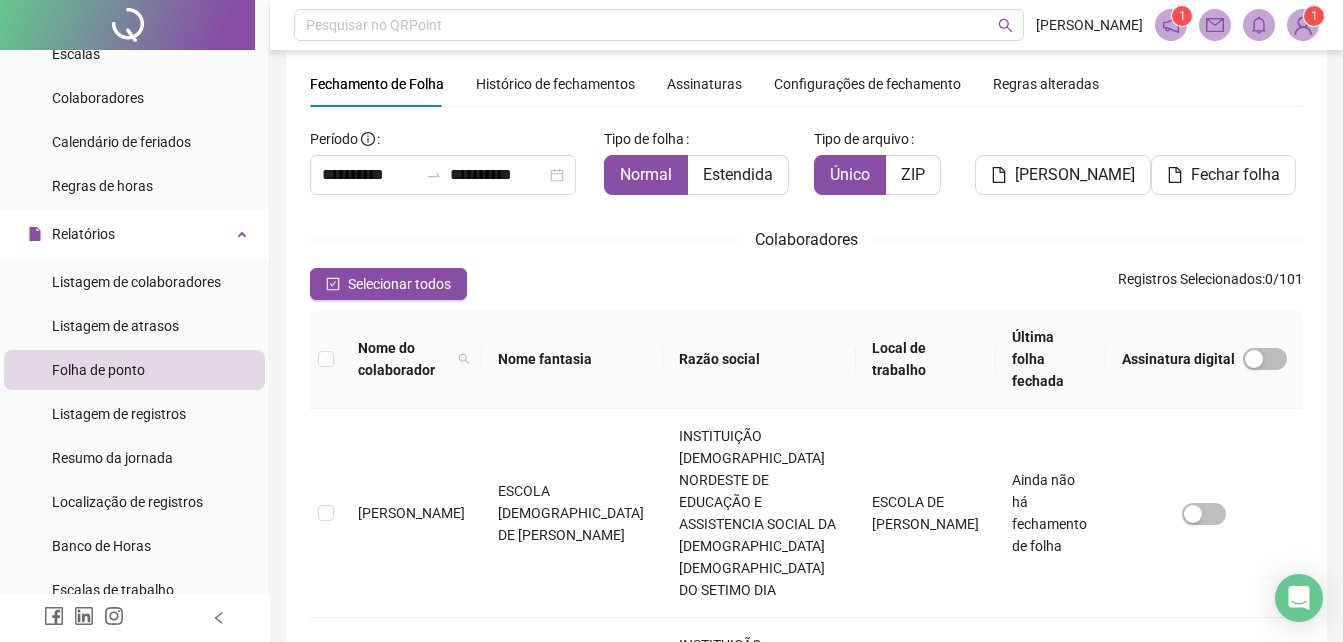 scroll, scrollTop: 89, scrollLeft: 0, axis: vertical 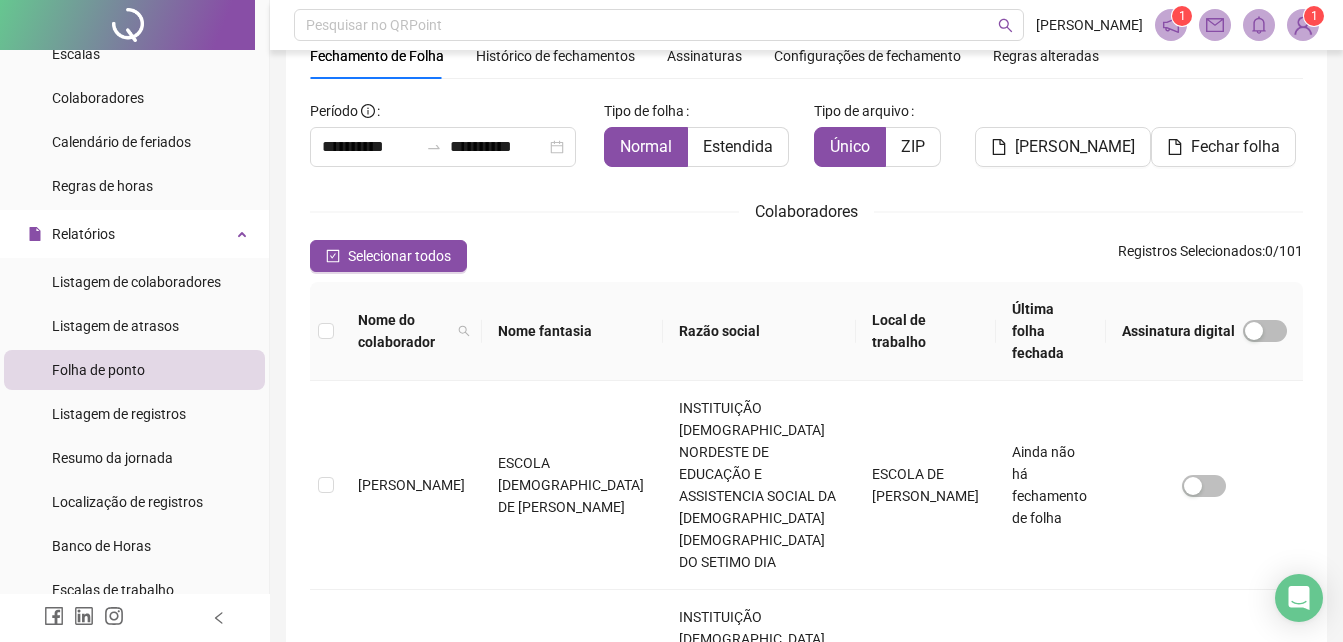 click on "**********" at bounding box center (449, 139) 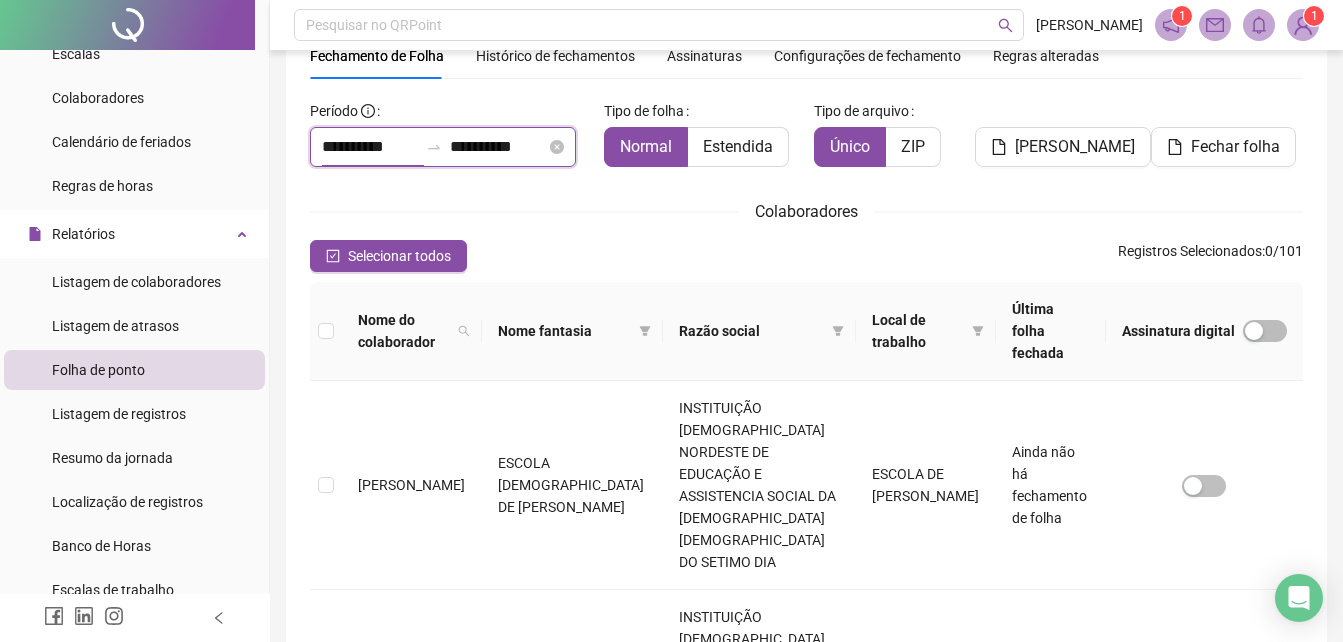 click on "**********" at bounding box center [370, 147] 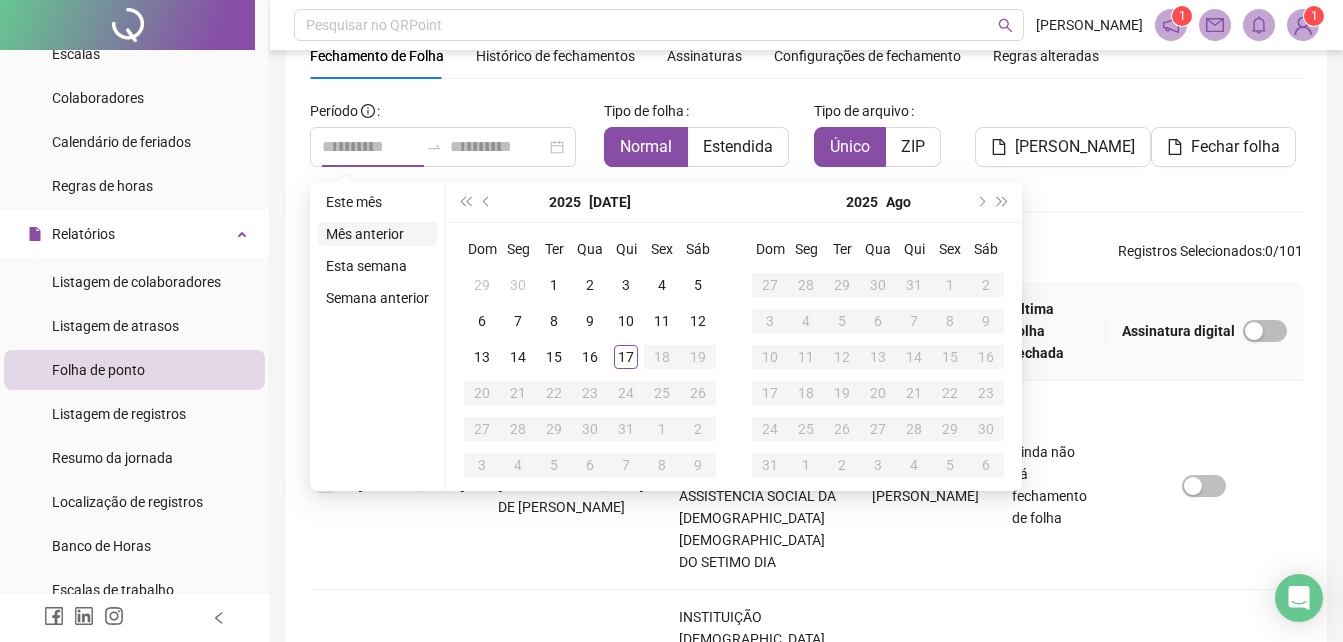 click on "Mês anterior" at bounding box center (377, 234) 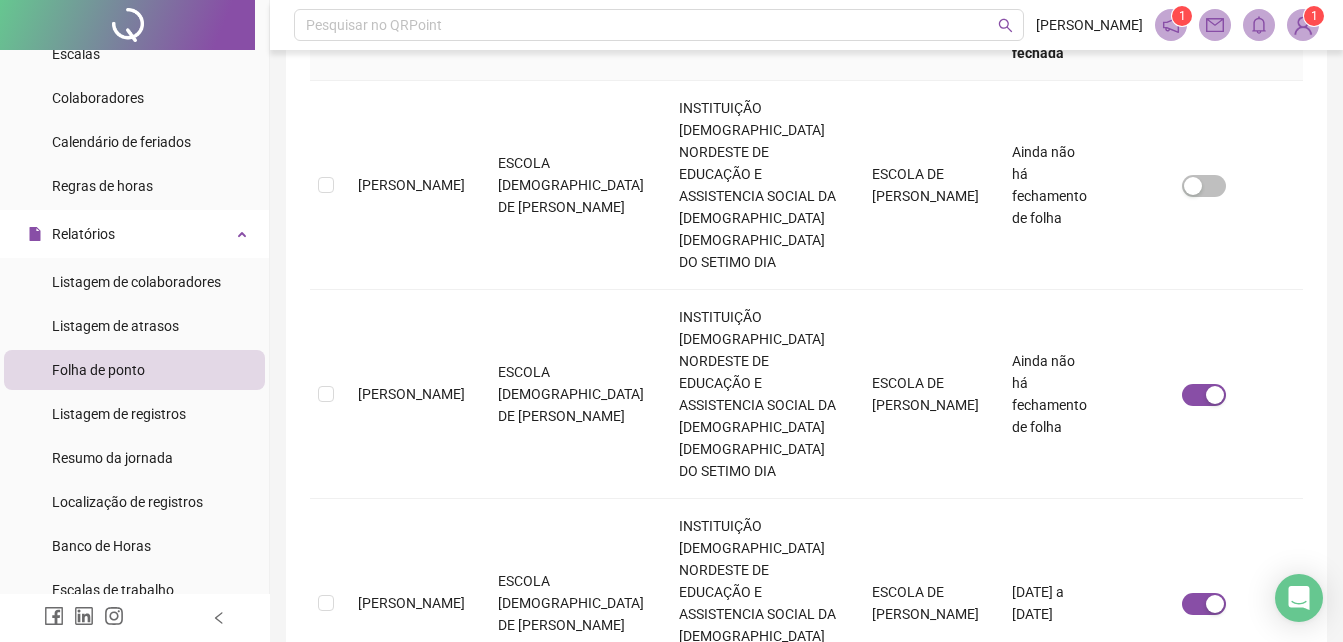 scroll, scrollTop: 189, scrollLeft: 0, axis: vertical 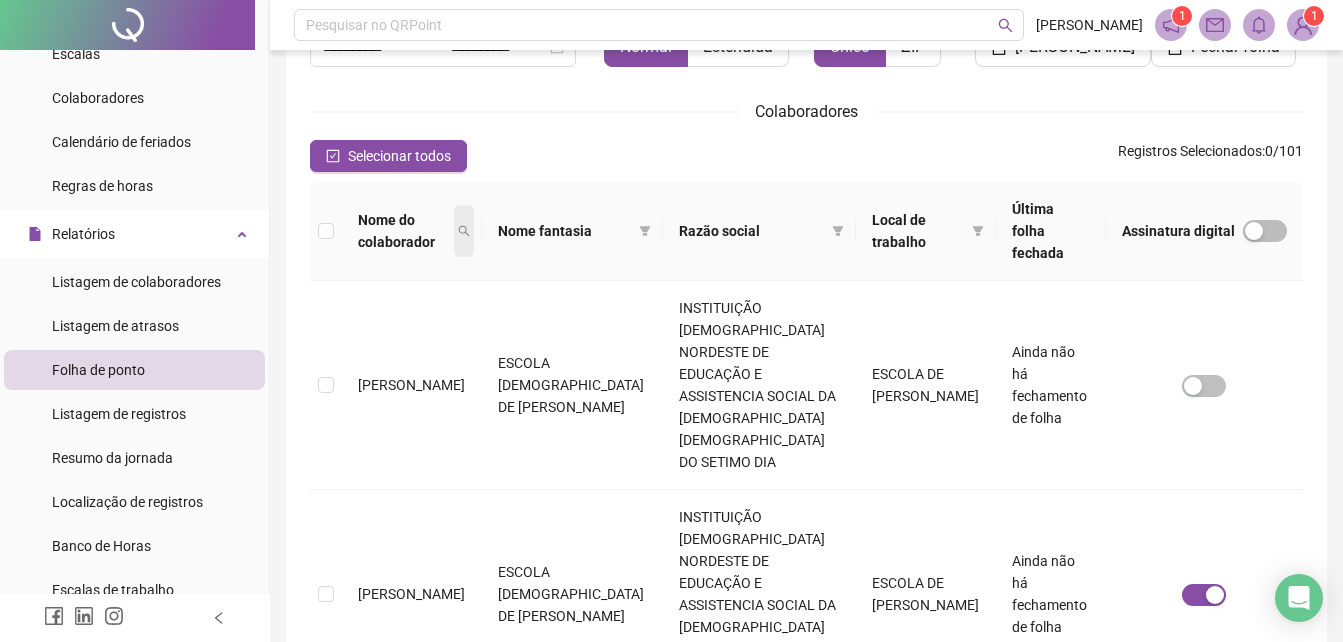 click 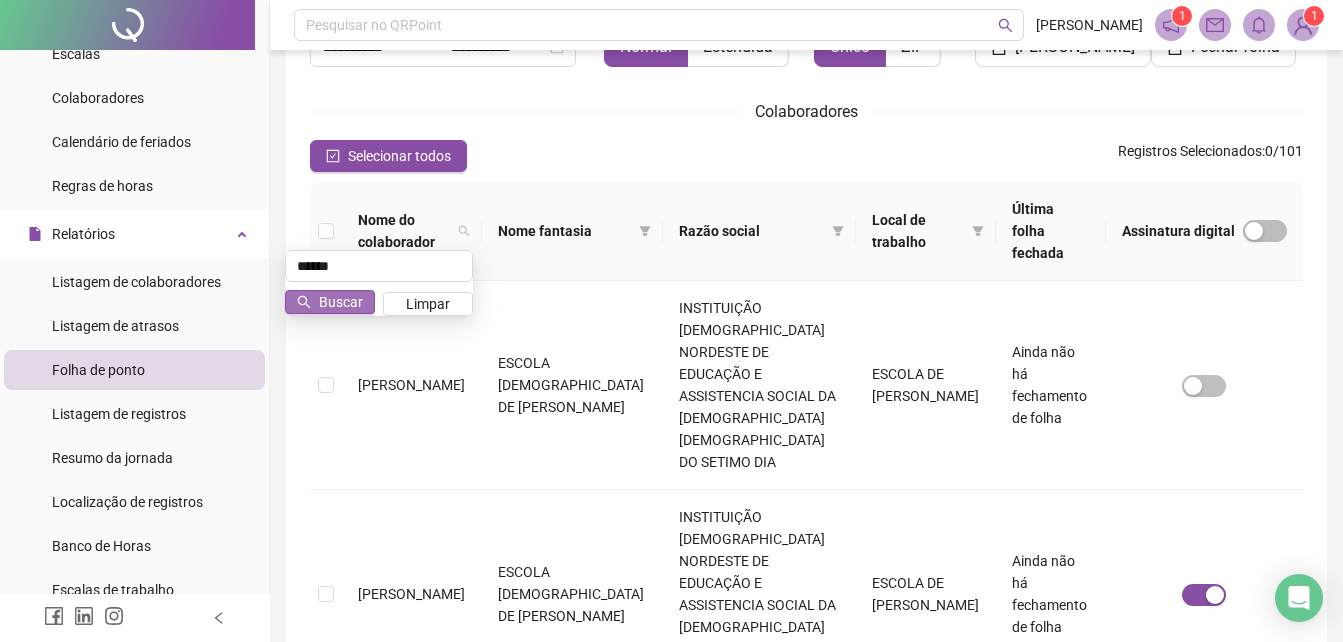 click on "Buscar" at bounding box center [341, 302] 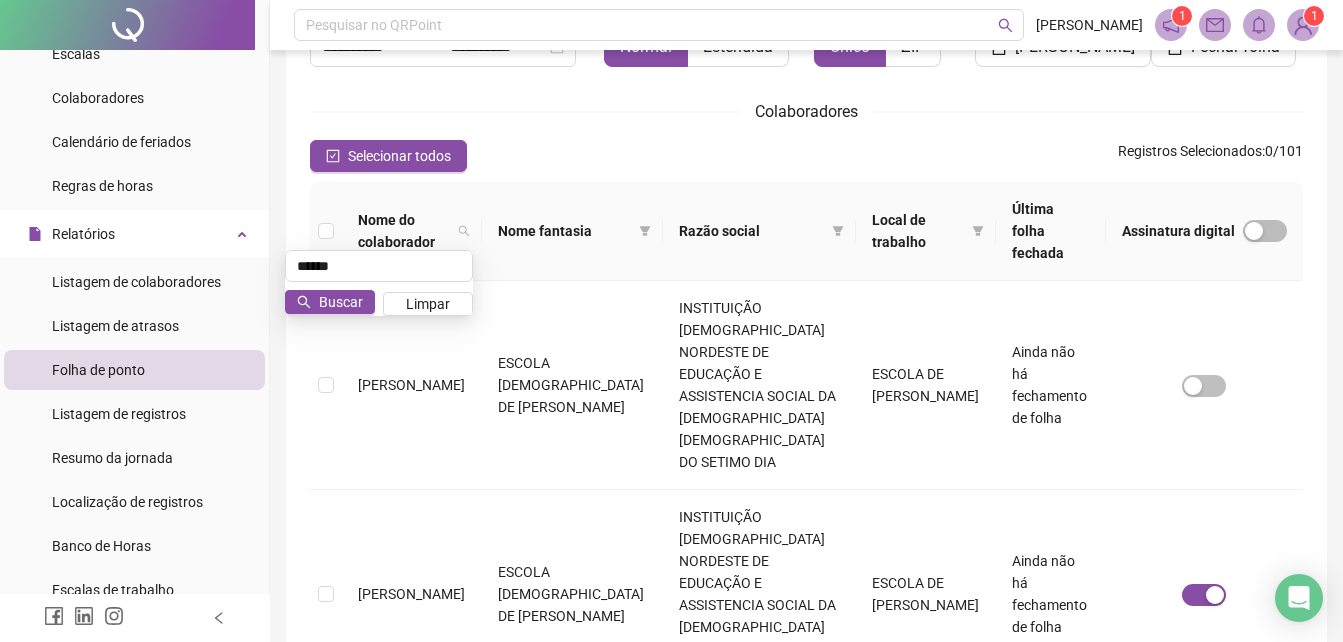 scroll, scrollTop: 89, scrollLeft: 0, axis: vertical 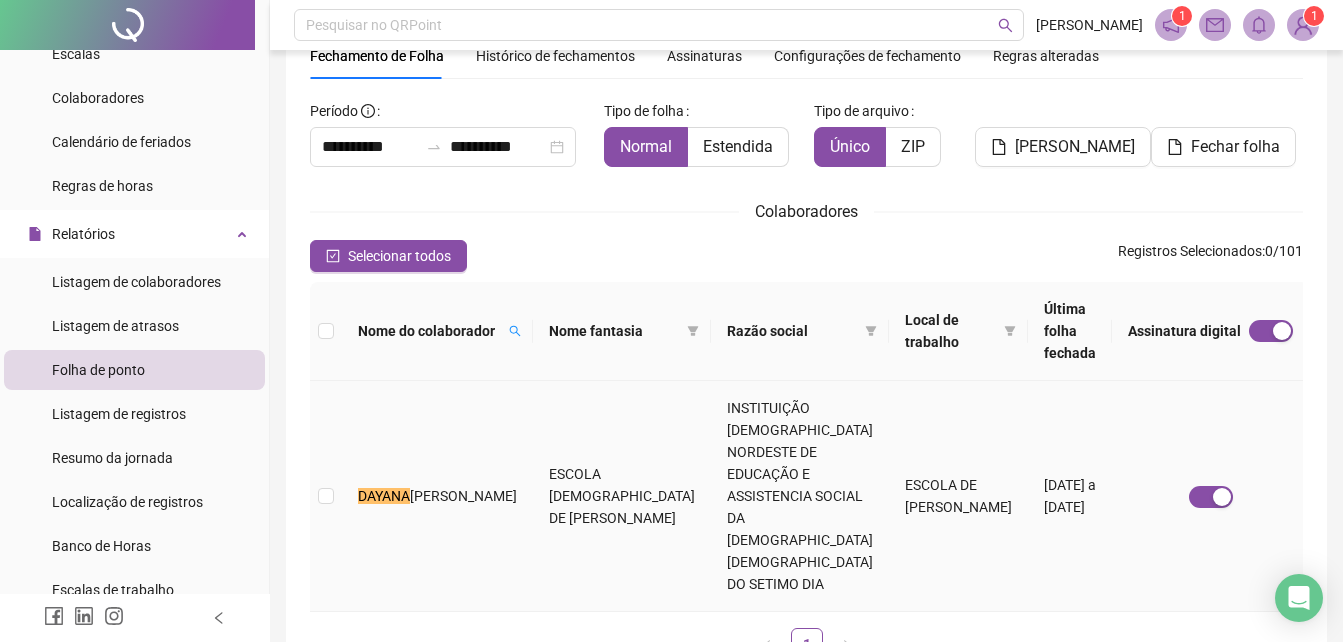 click on "DAYANA" at bounding box center [384, 496] 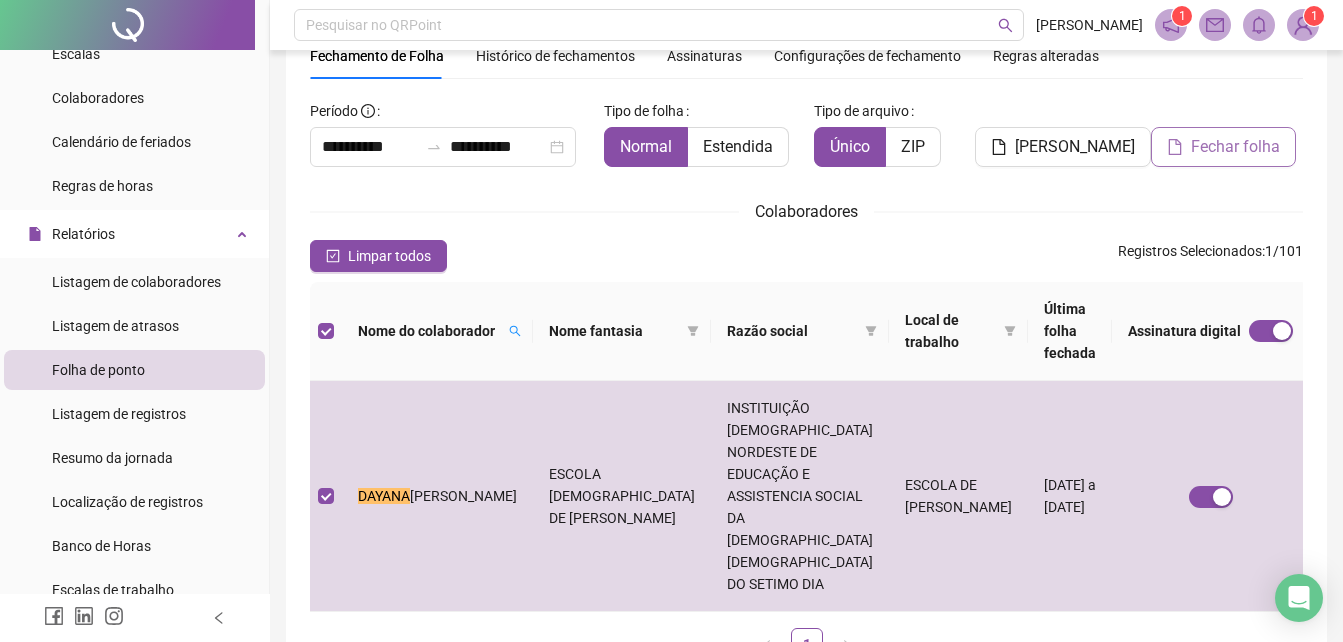 click on "Fechar folha" at bounding box center [1235, 147] 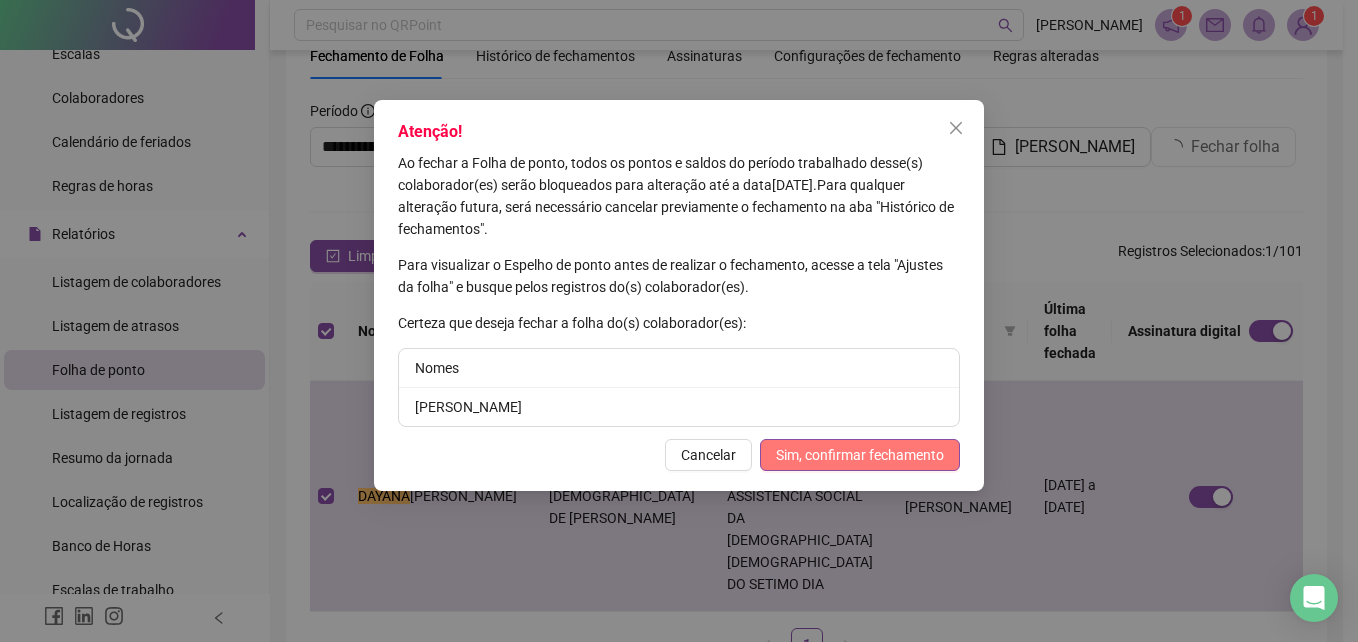 click on "Sim, confirmar fechamento" at bounding box center (860, 455) 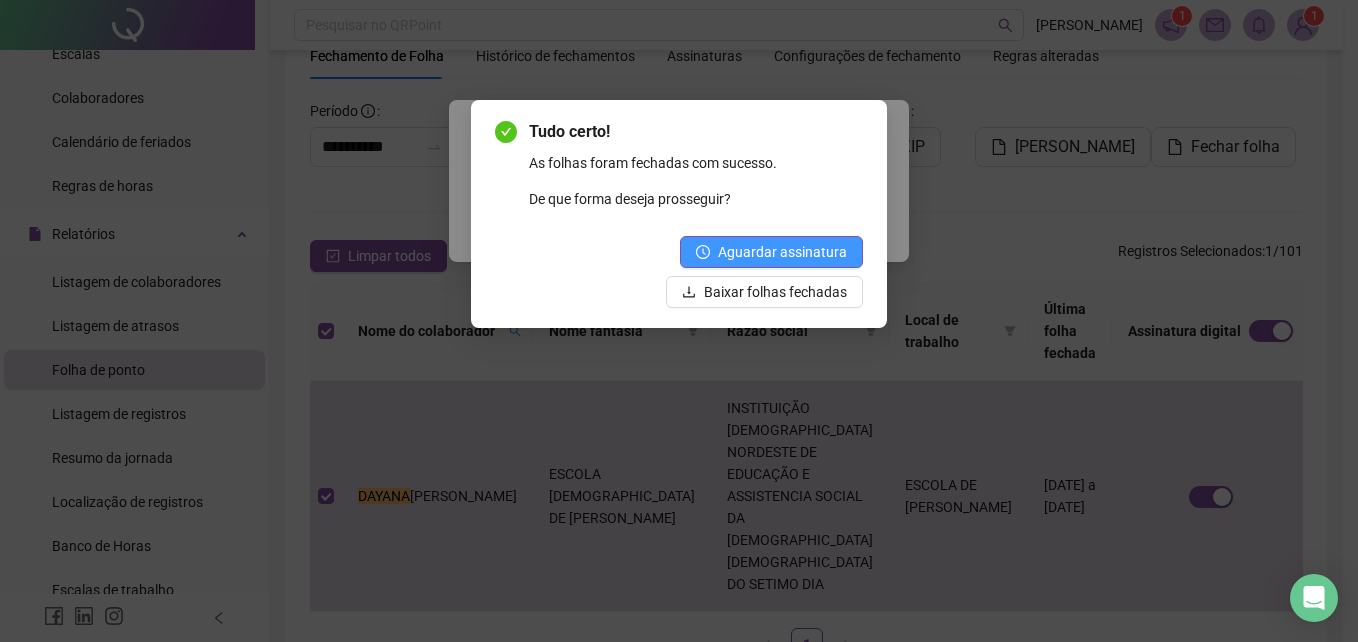 click on "Aguardar assinatura" at bounding box center (782, 252) 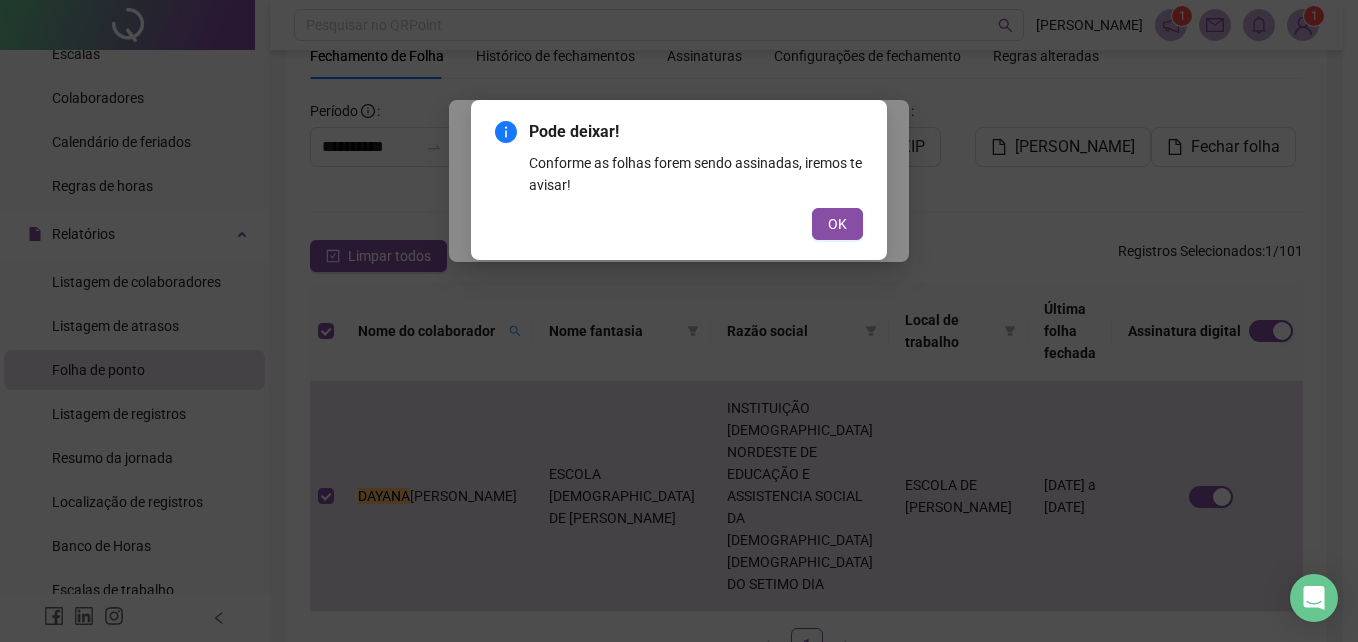 drag, startPoint x: 835, startPoint y: 242, endPoint x: 841, endPoint y: 229, distance: 14.3178215 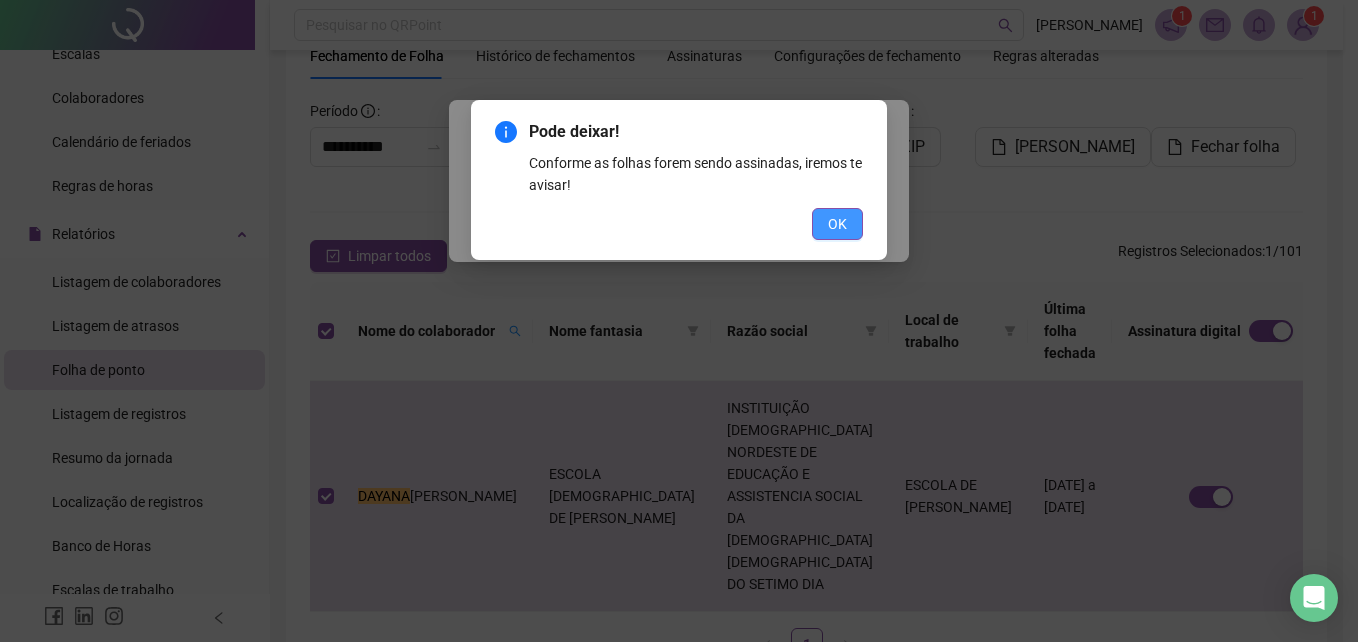 click on "OK" at bounding box center (837, 224) 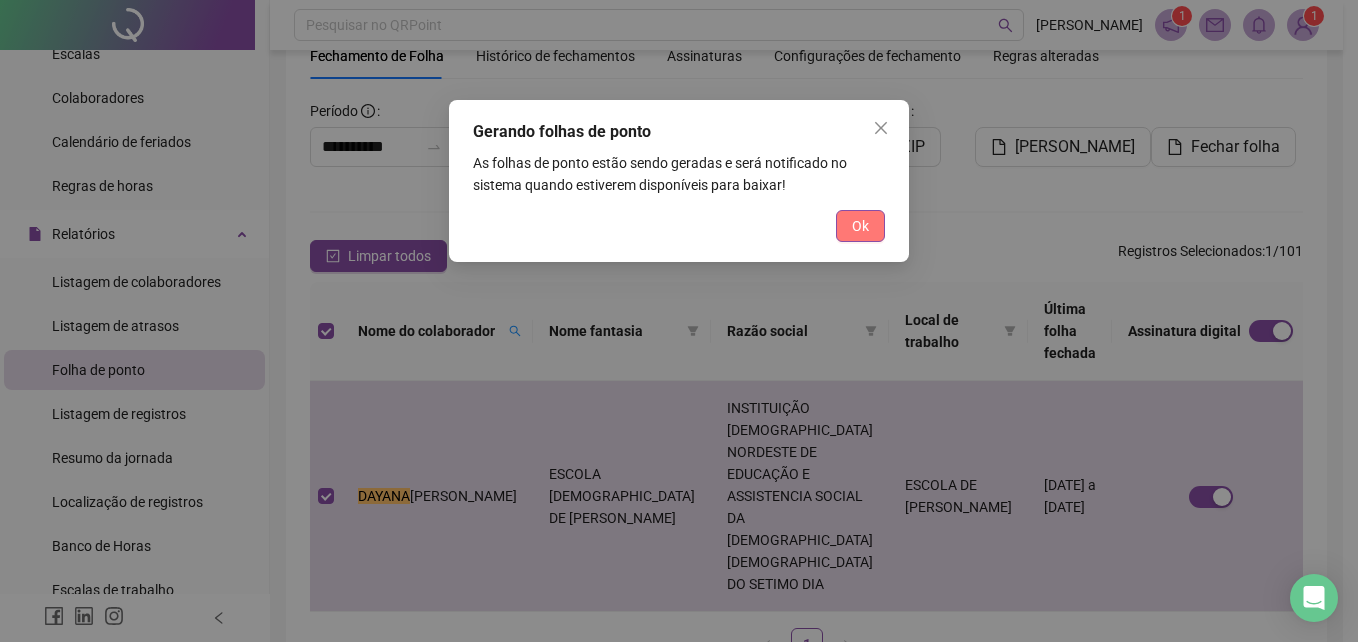 click on "Ok" at bounding box center [860, 226] 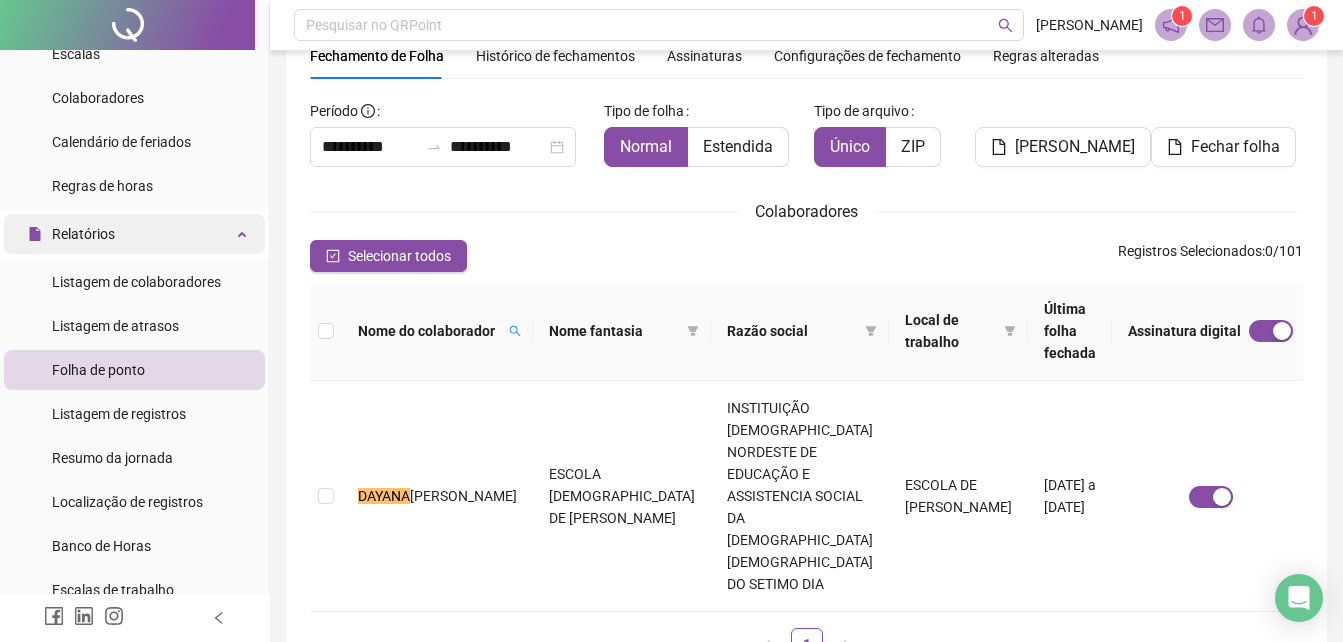 click on "Relatórios" at bounding box center [134, 234] 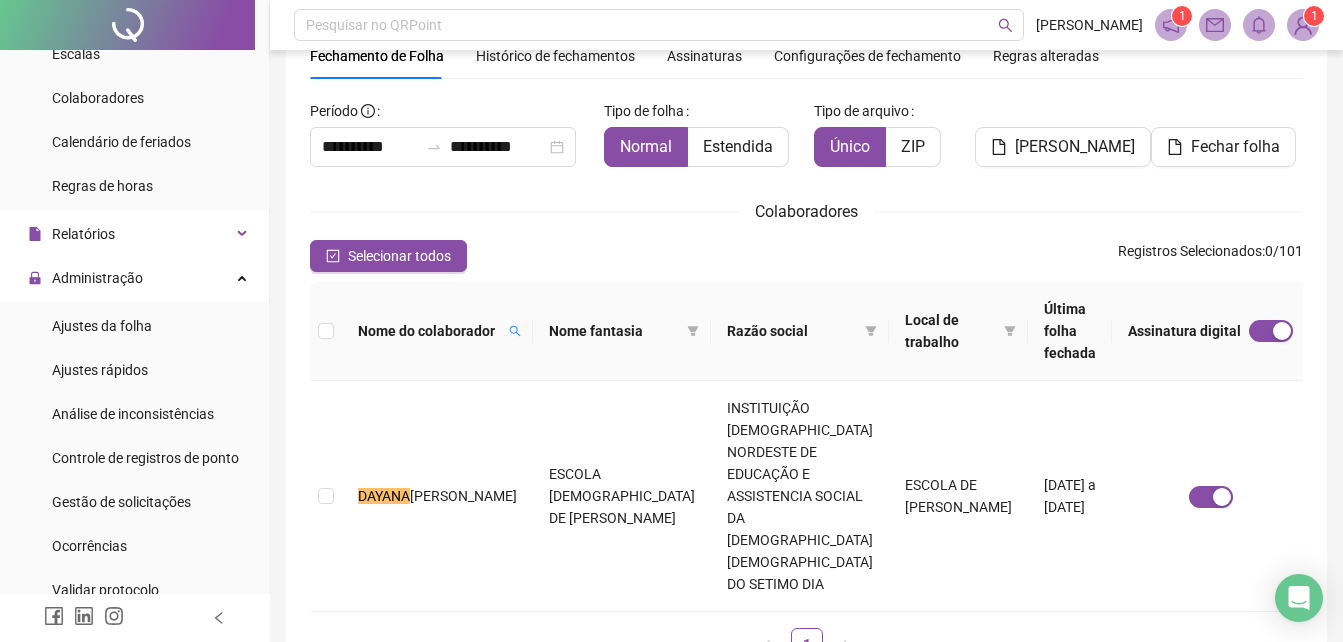 drag, startPoint x: 184, startPoint y: 325, endPoint x: 222, endPoint y: 302, distance: 44.418465 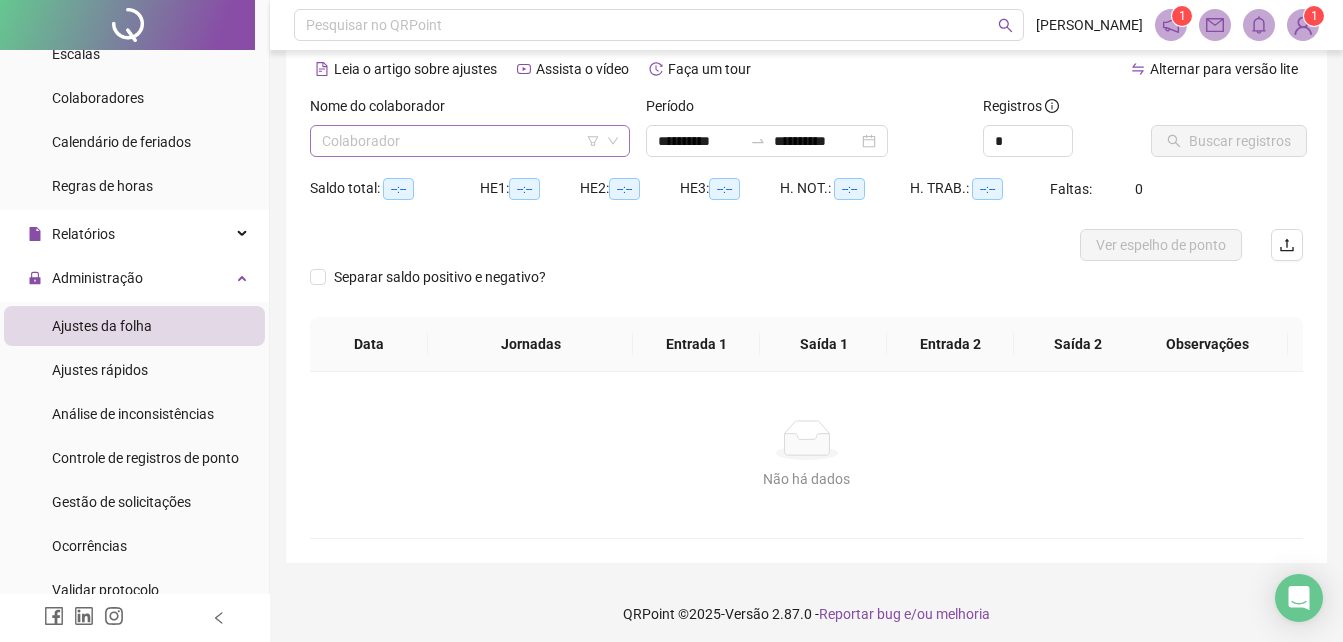 click at bounding box center [464, 141] 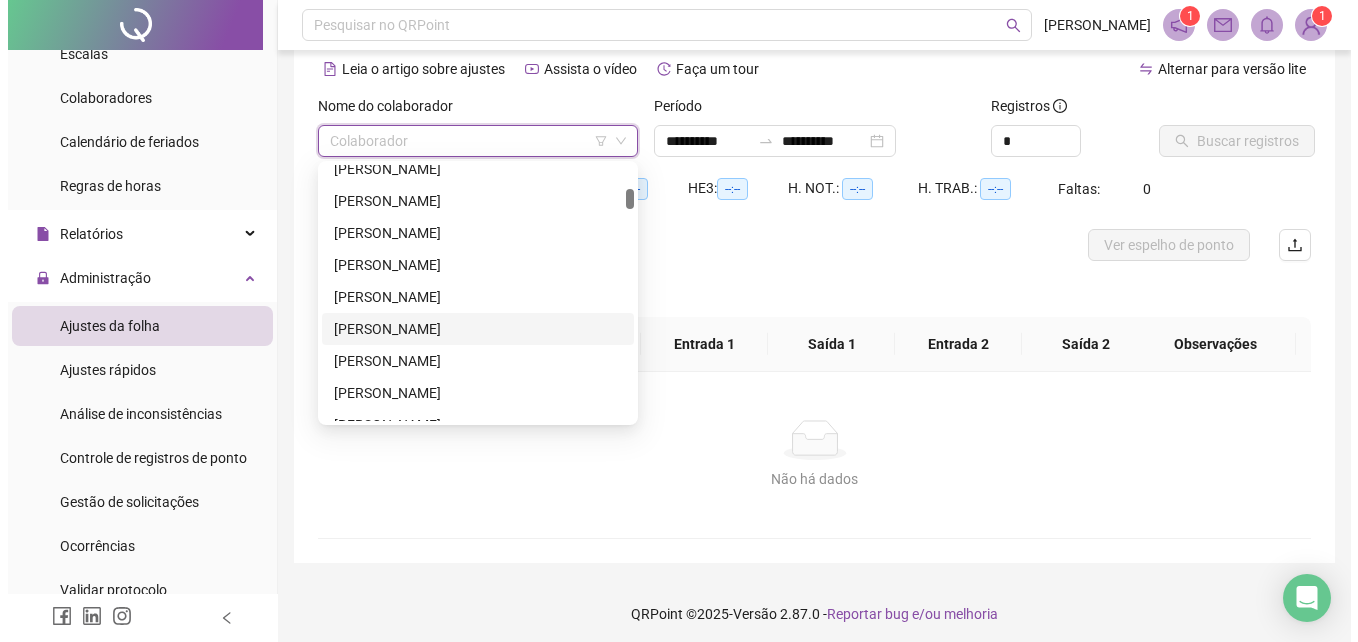 scroll, scrollTop: 300, scrollLeft: 0, axis: vertical 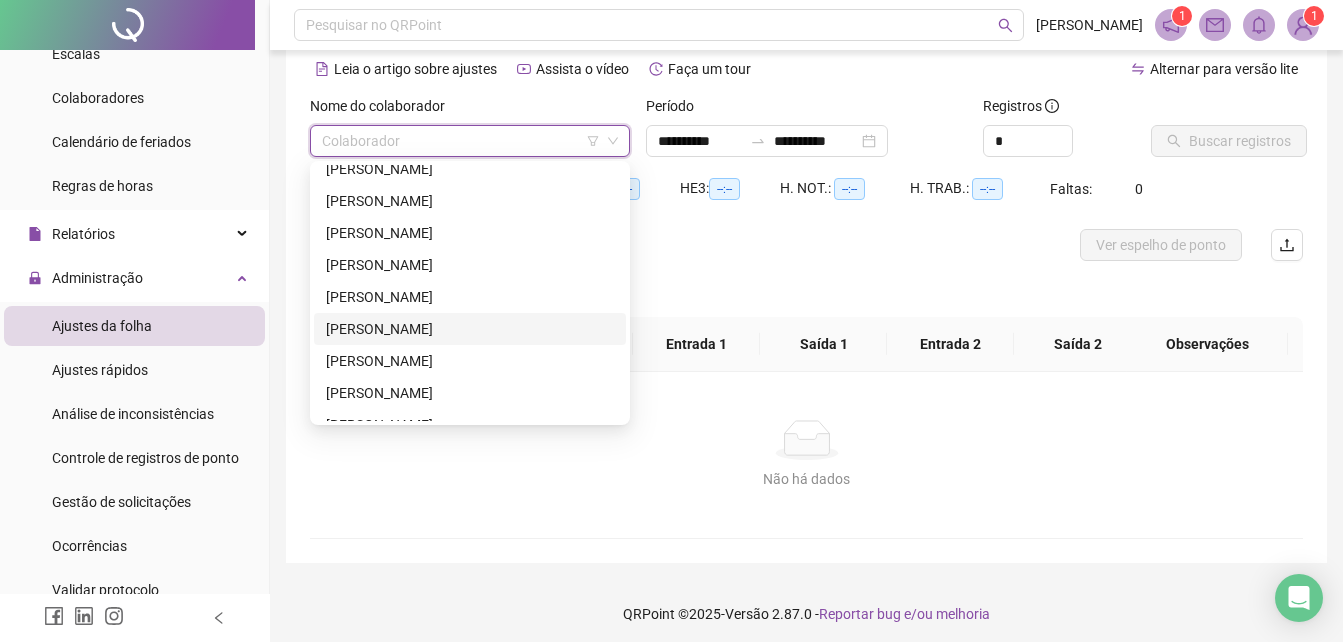 click on "[PERSON_NAME]" at bounding box center [470, 329] 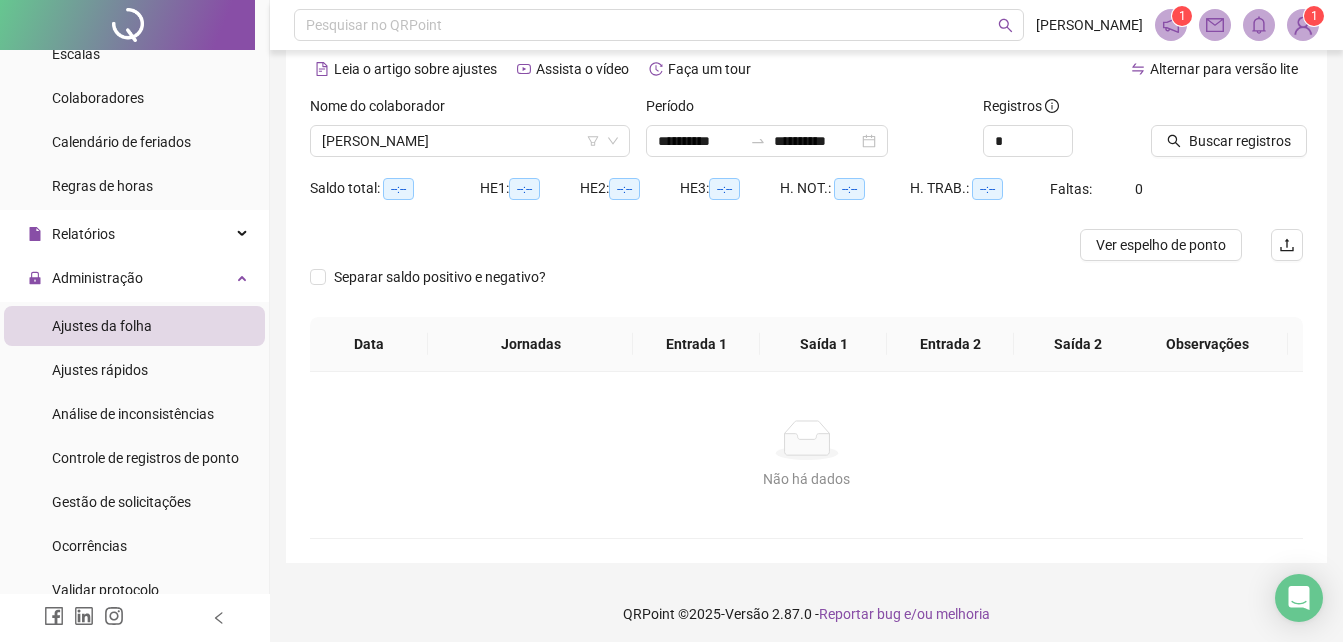 click at bounding box center [1202, 110] 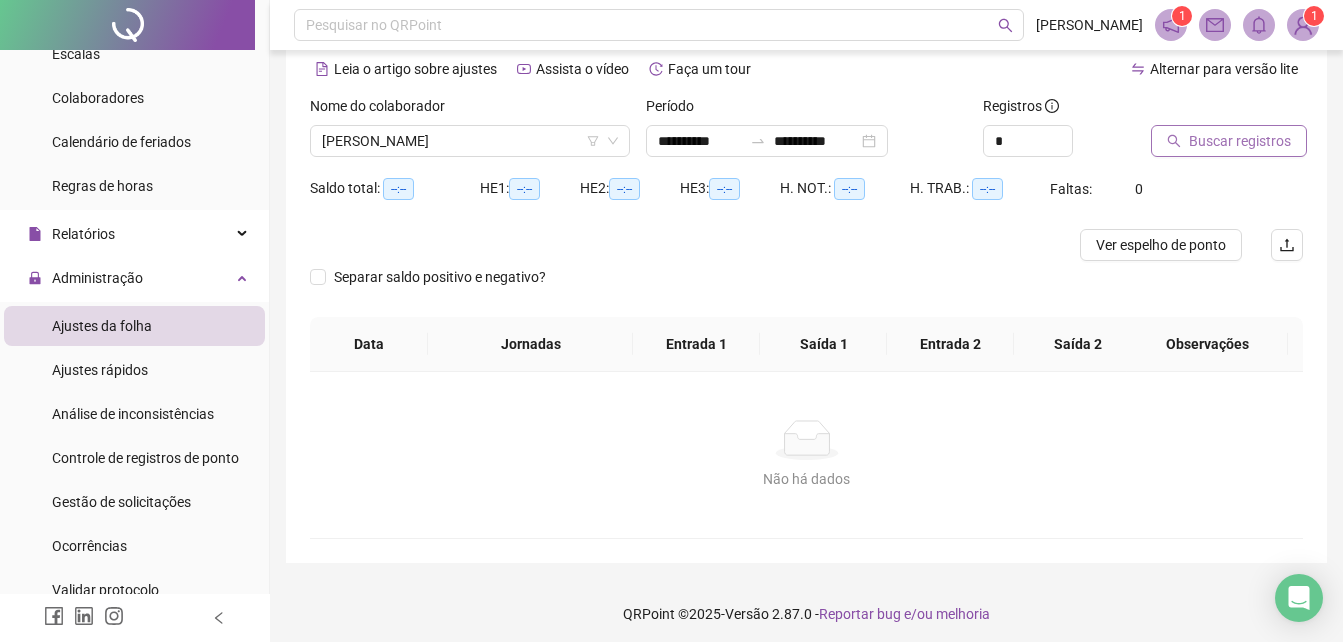click on "Buscar registros" at bounding box center [1240, 141] 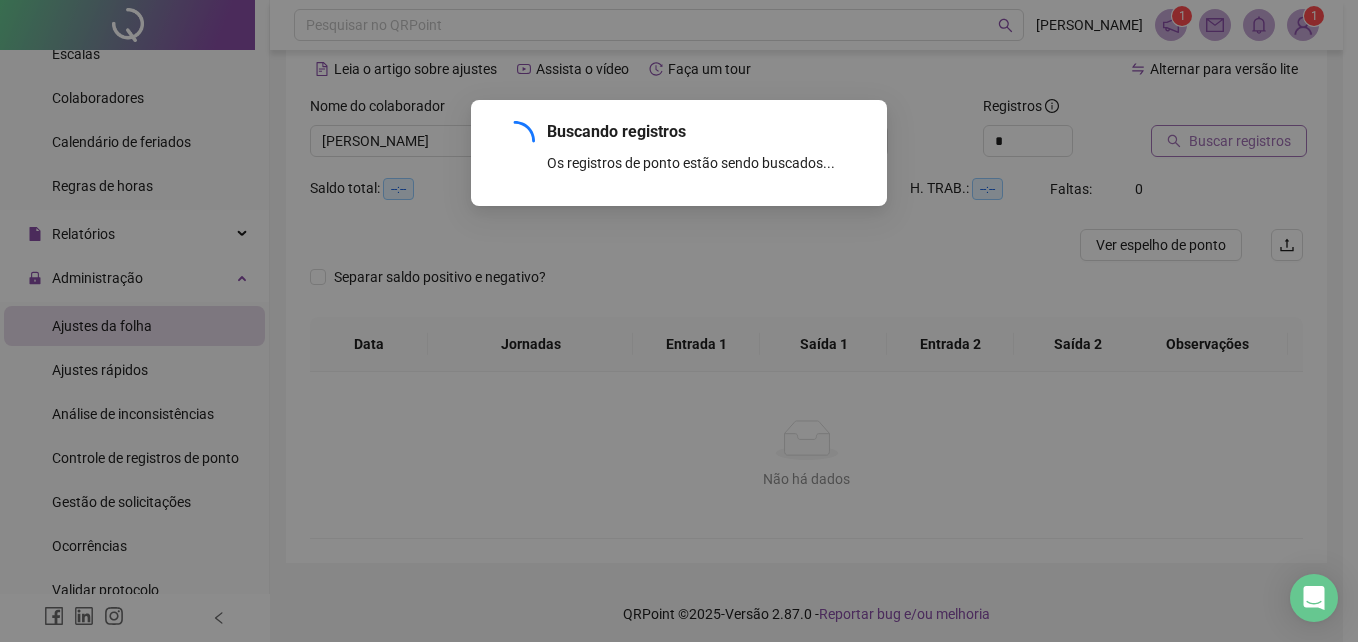 scroll, scrollTop: 0, scrollLeft: 0, axis: both 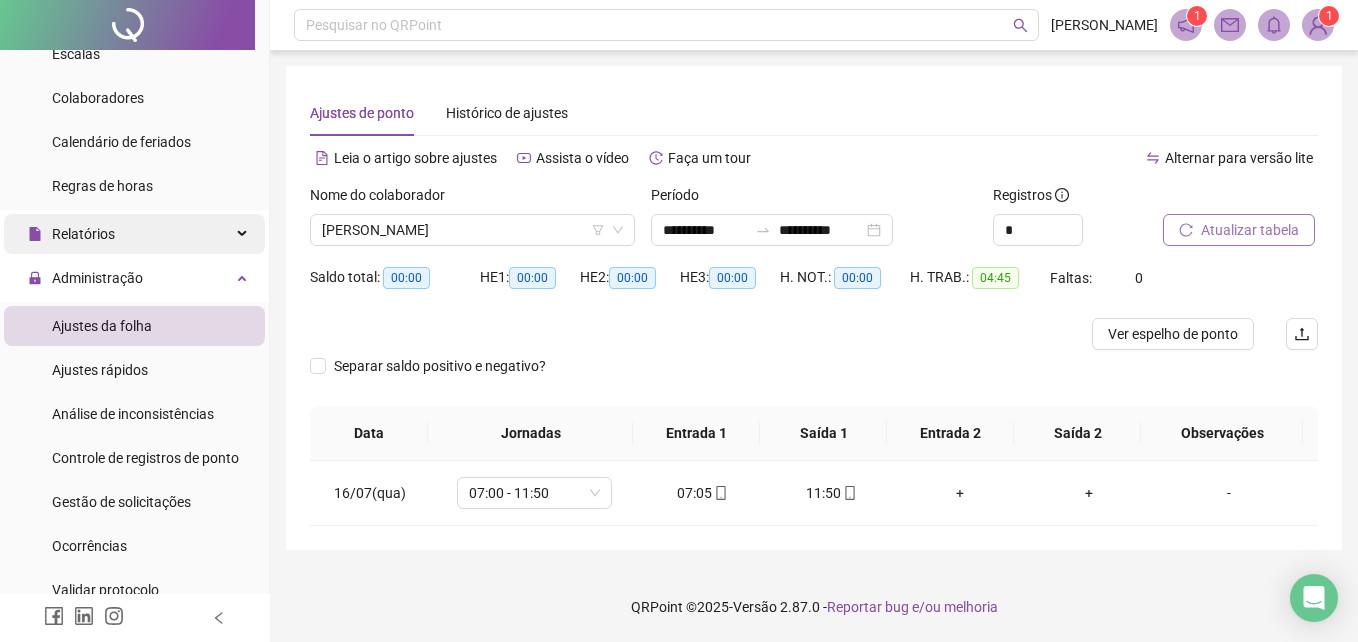 click on "Relatórios" at bounding box center (134, 234) 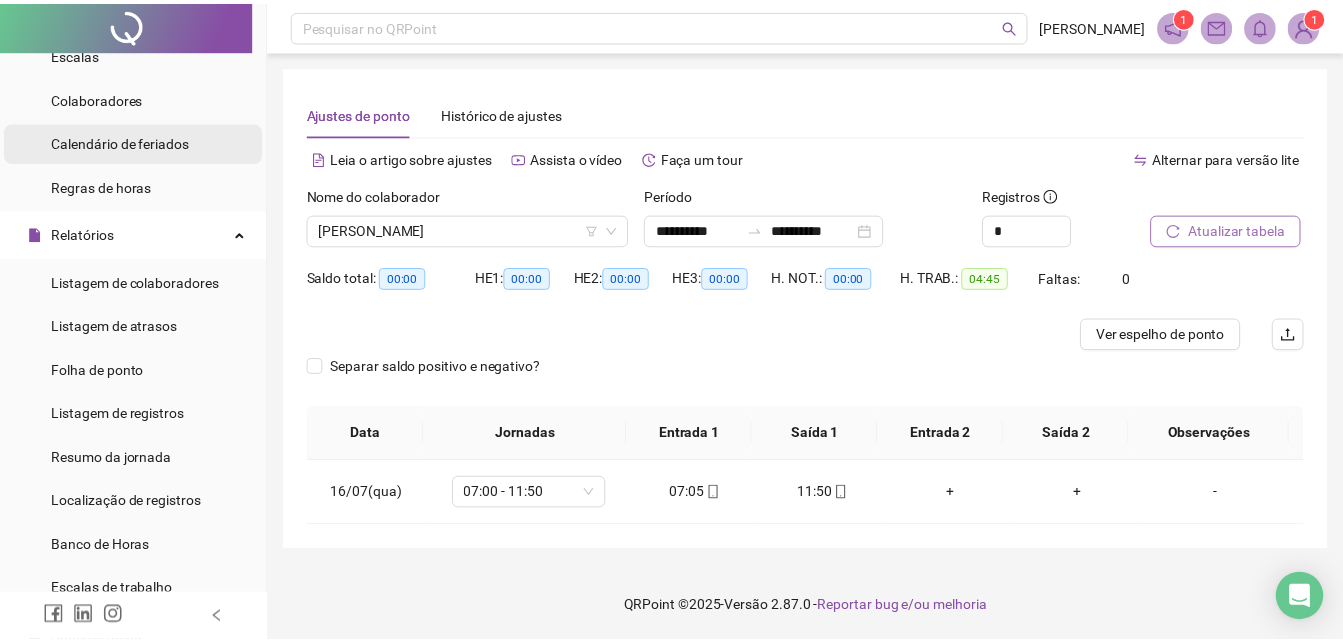 scroll, scrollTop: 100, scrollLeft: 0, axis: vertical 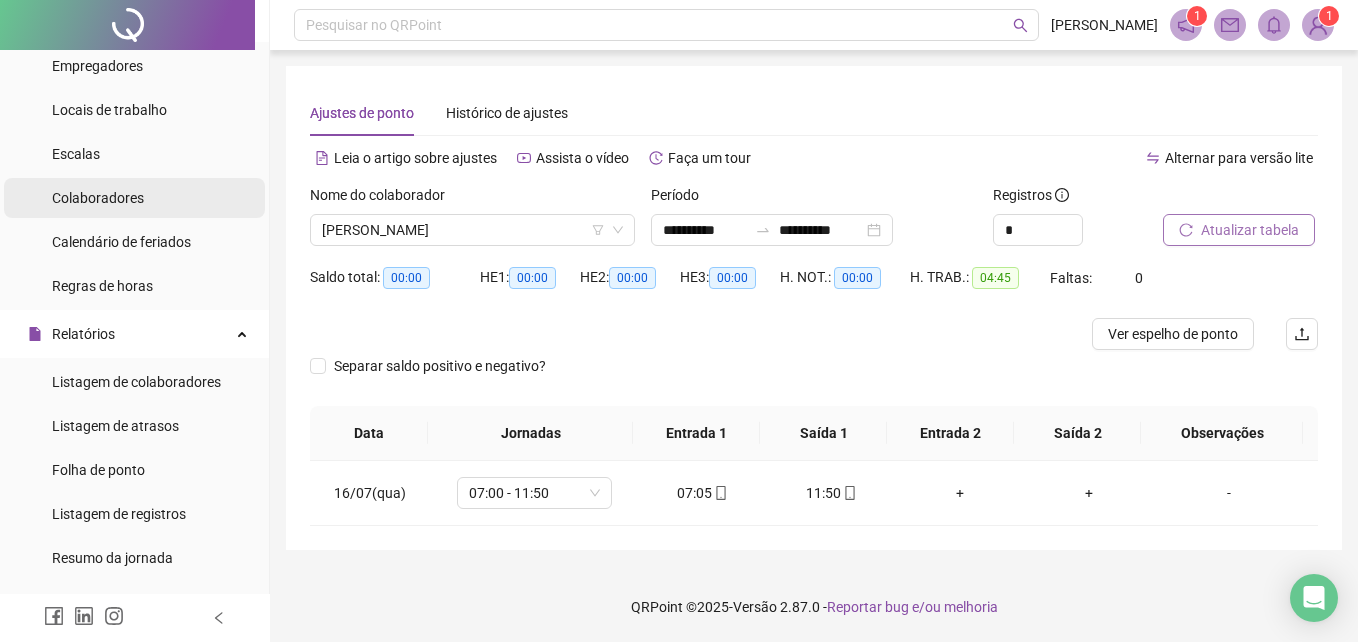 click on "Colaboradores" at bounding box center (98, 198) 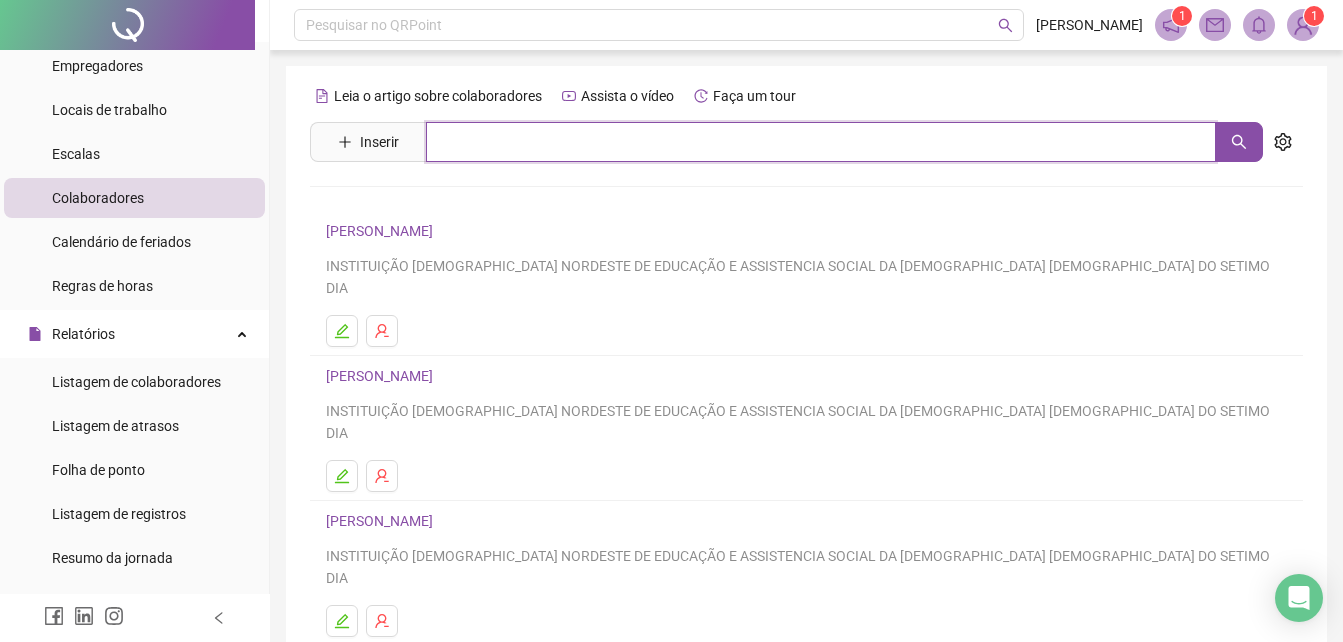 click at bounding box center [821, 142] 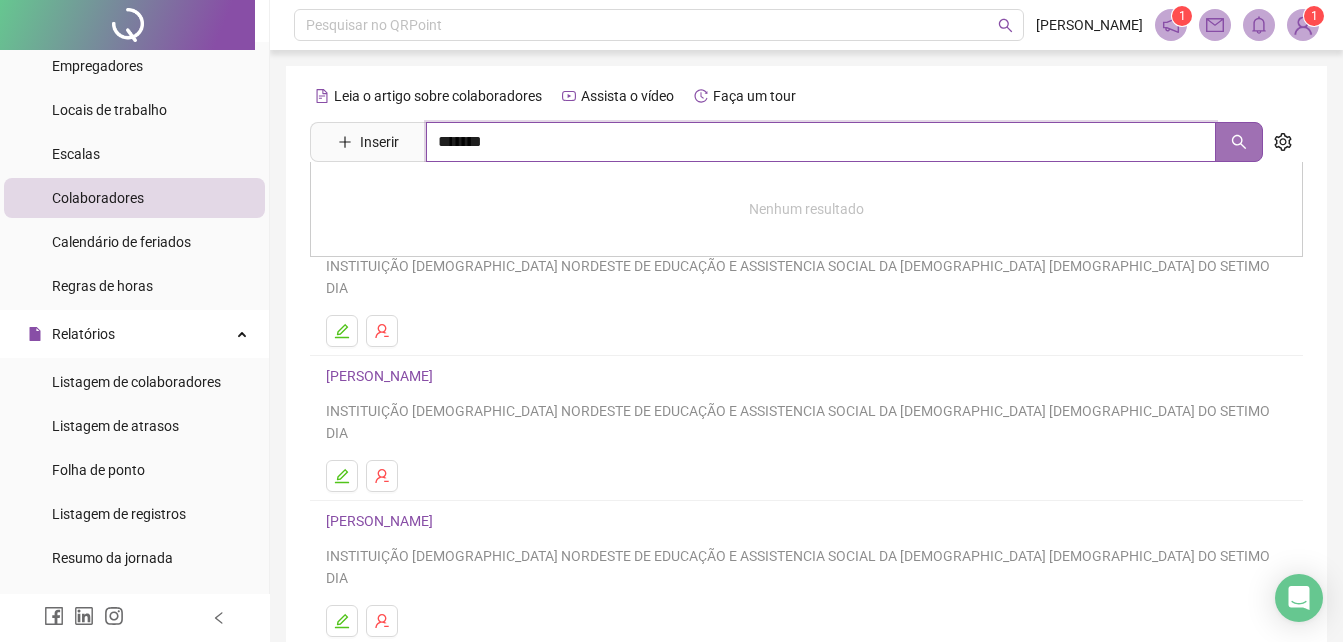 click at bounding box center (1239, 142) 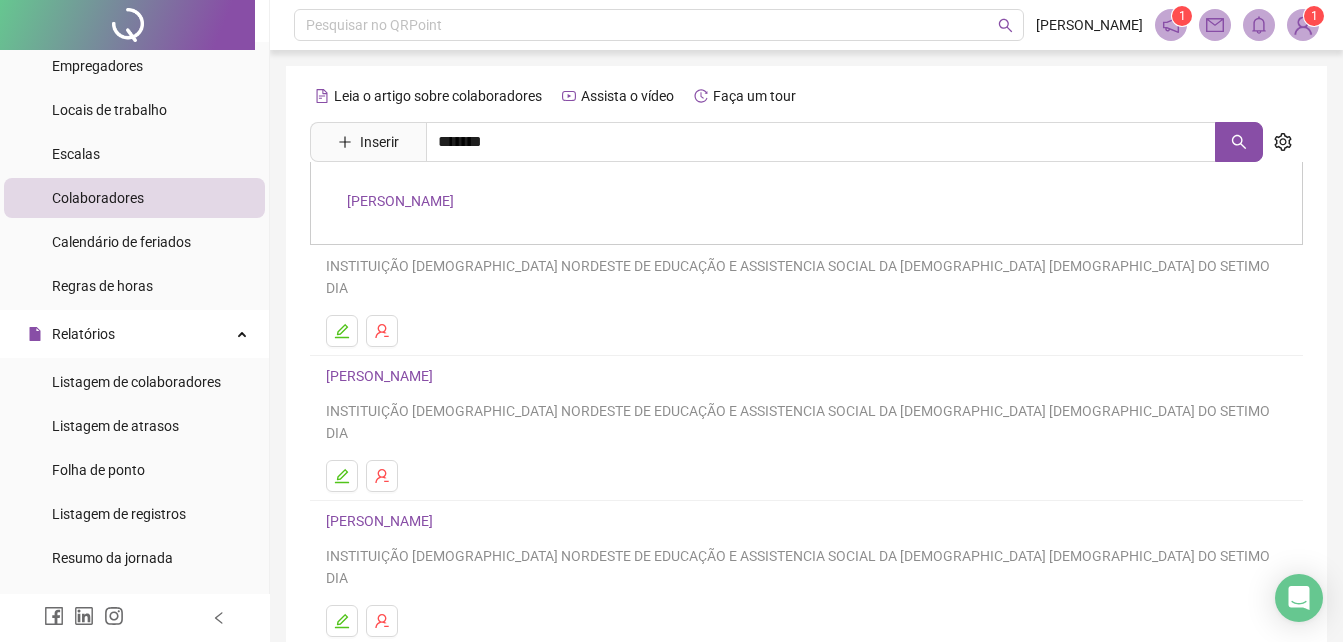 click on "[PERSON_NAME]" at bounding box center [400, 201] 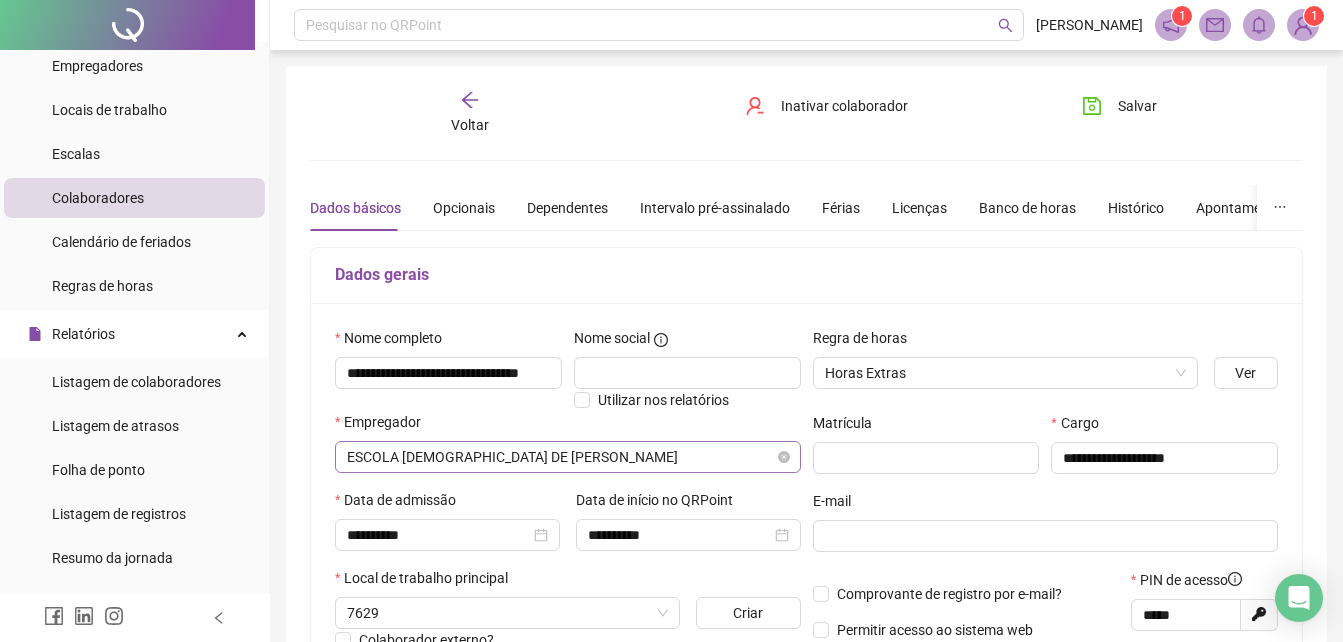 scroll, scrollTop: 200, scrollLeft: 0, axis: vertical 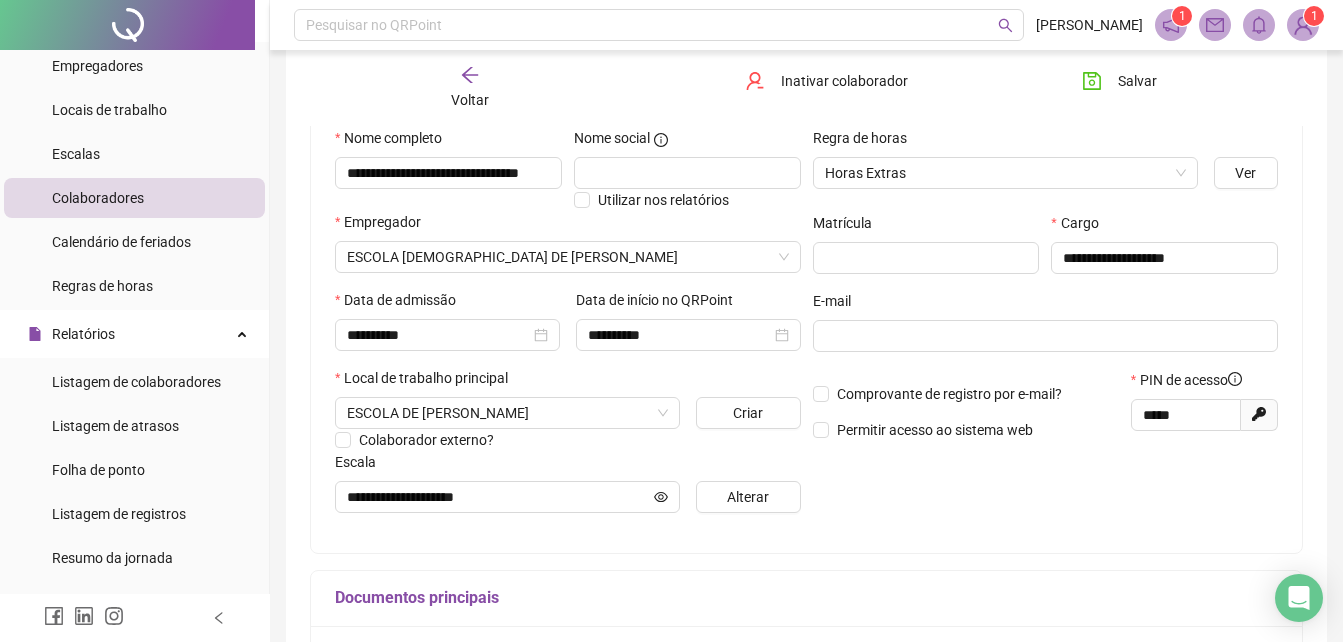 click on "Alterar" at bounding box center [748, 497] 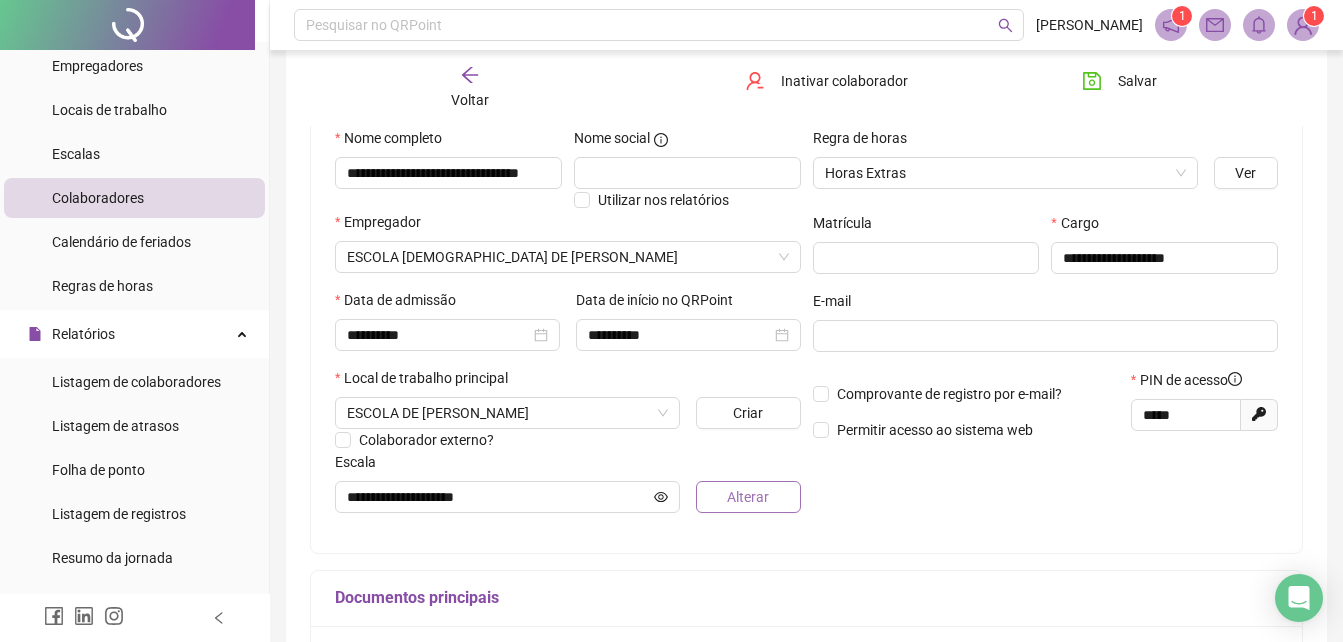 click on "Alterar" at bounding box center (748, 497) 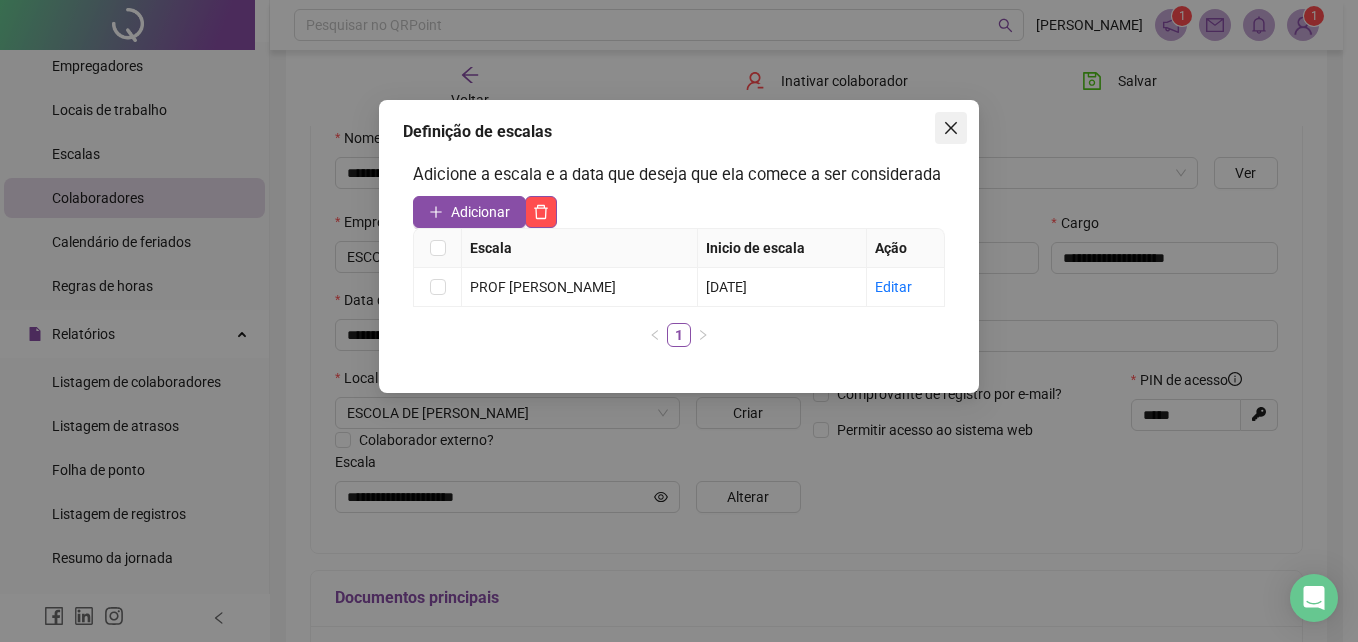 click 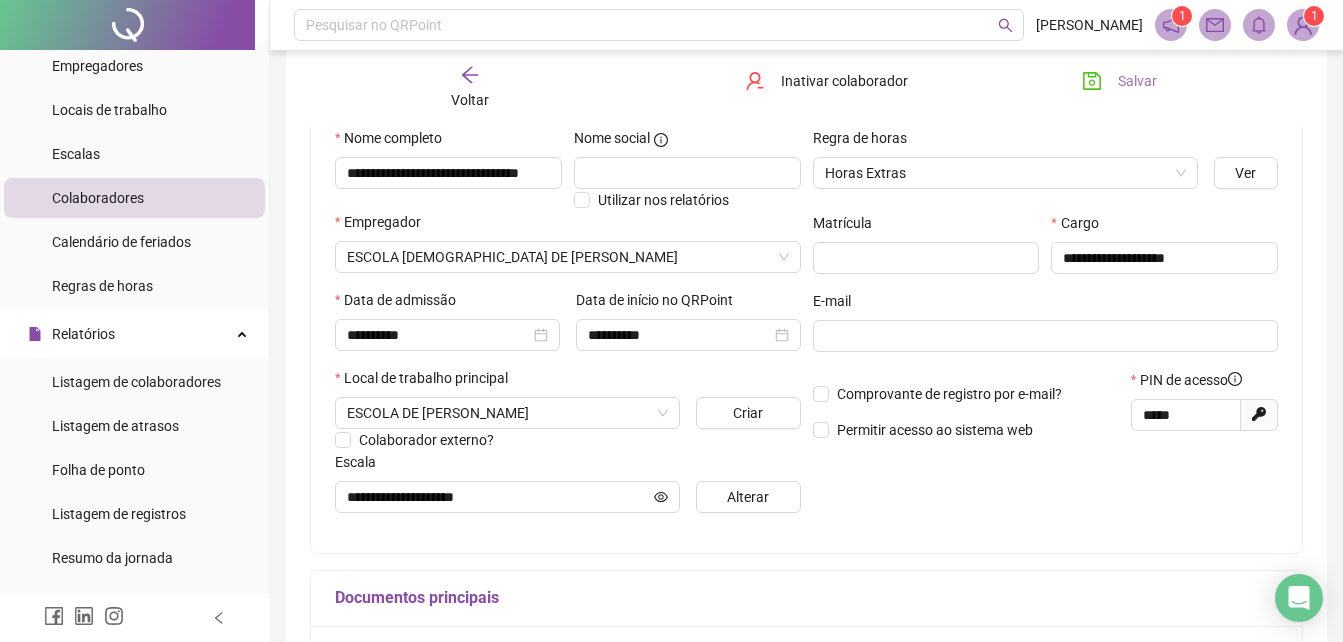 click on "Salvar" at bounding box center (1137, 81) 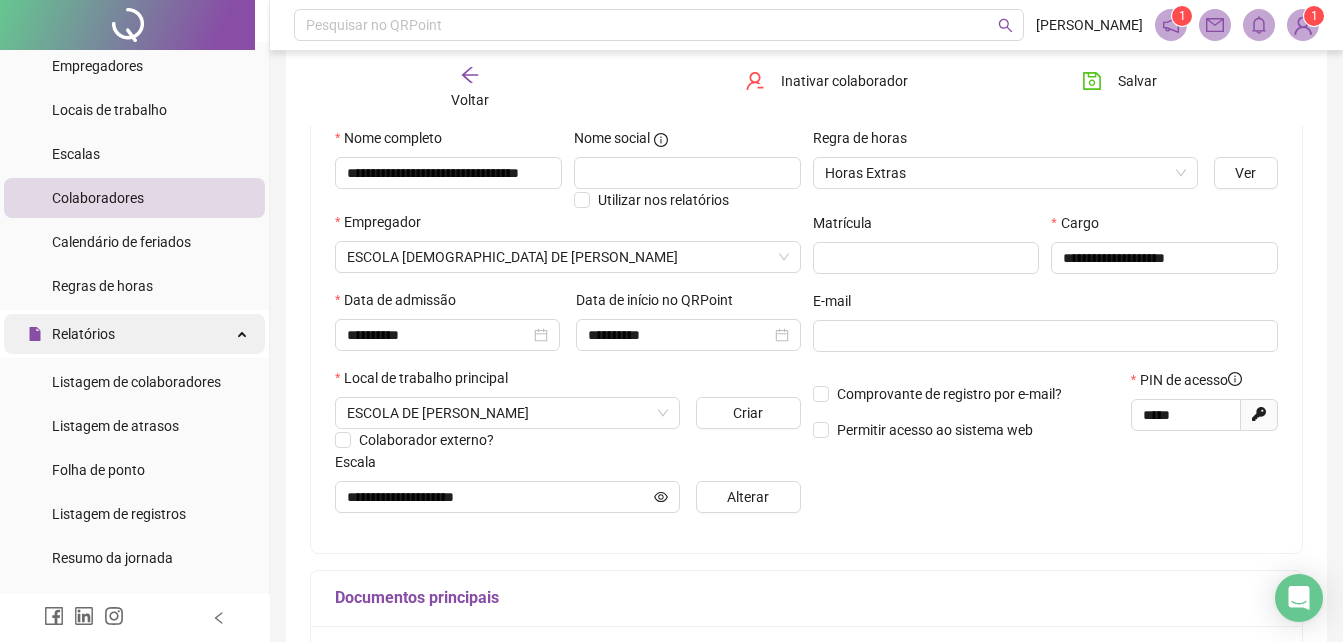 click on "Relatórios" at bounding box center [134, 334] 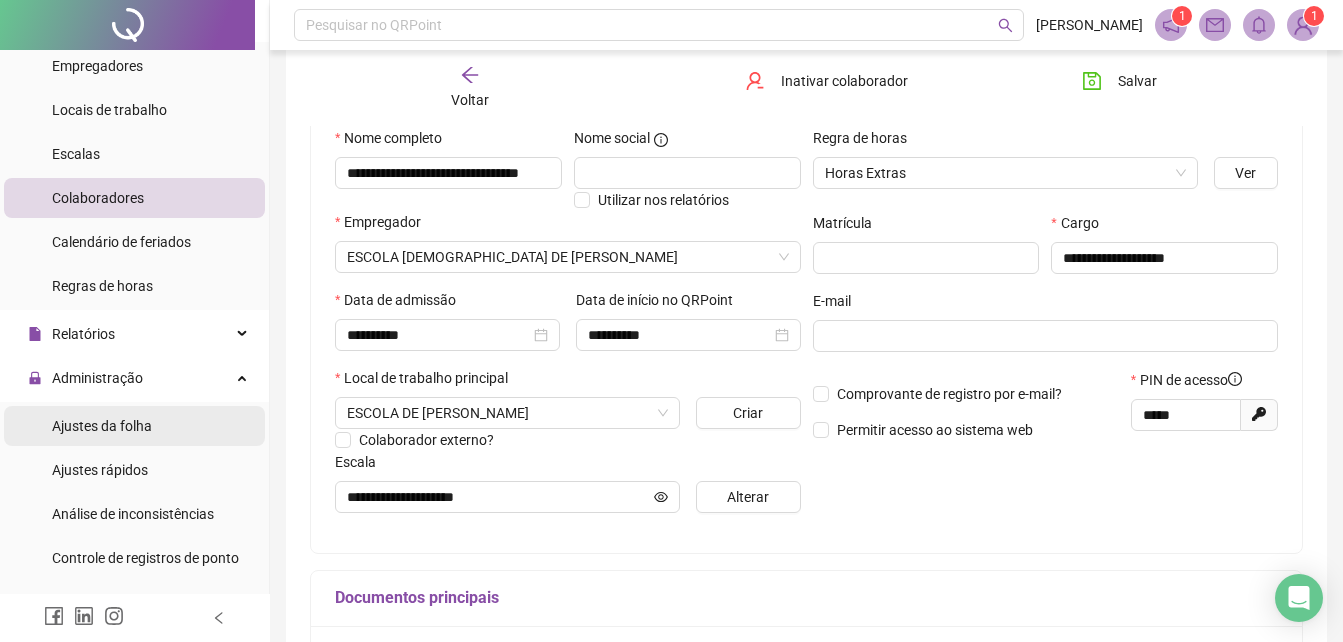 click on "Ajustes da folha" at bounding box center [134, 426] 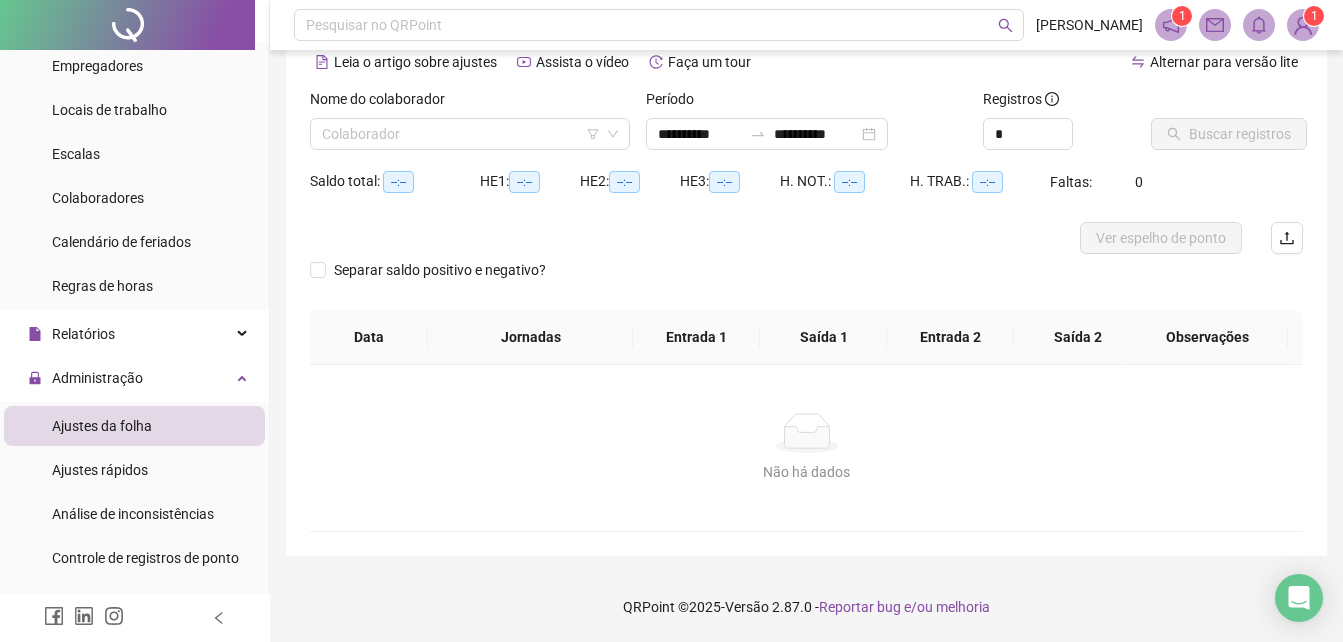 scroll, scrollTop: 96, scrollLeft: 0, axis: vertical 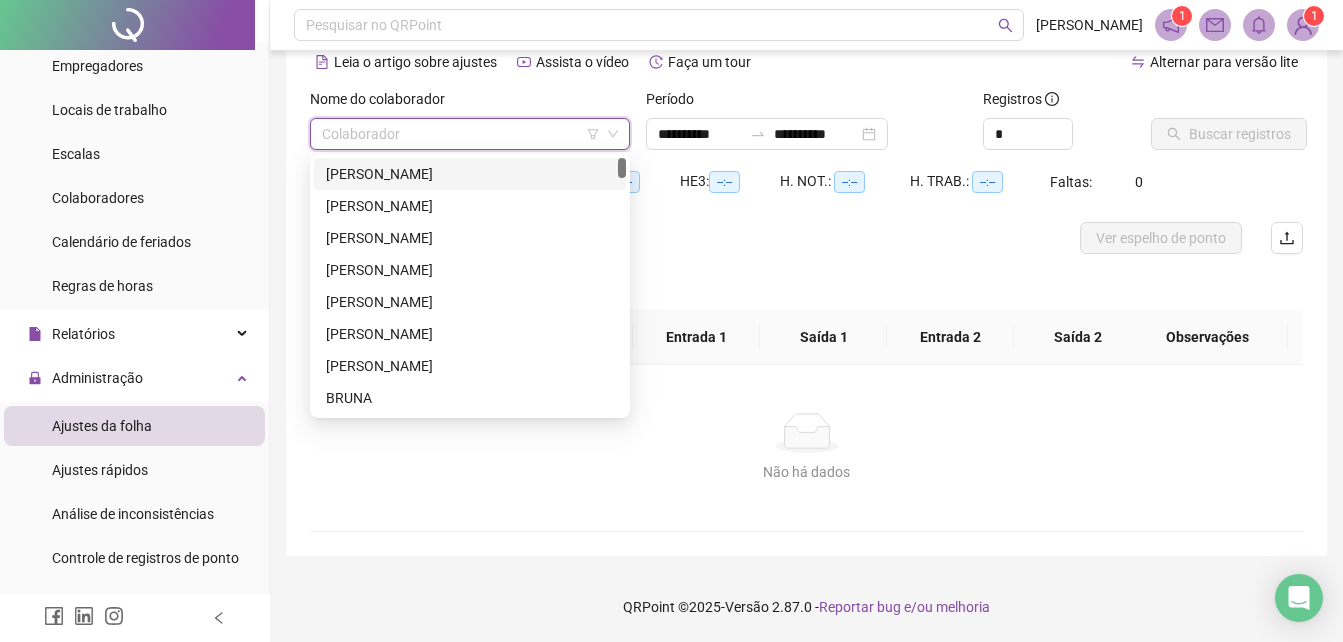 drag, startPoint x: 435, startPoint y: 130, endPoint x: 447, endPoint y: 165, distance: 37 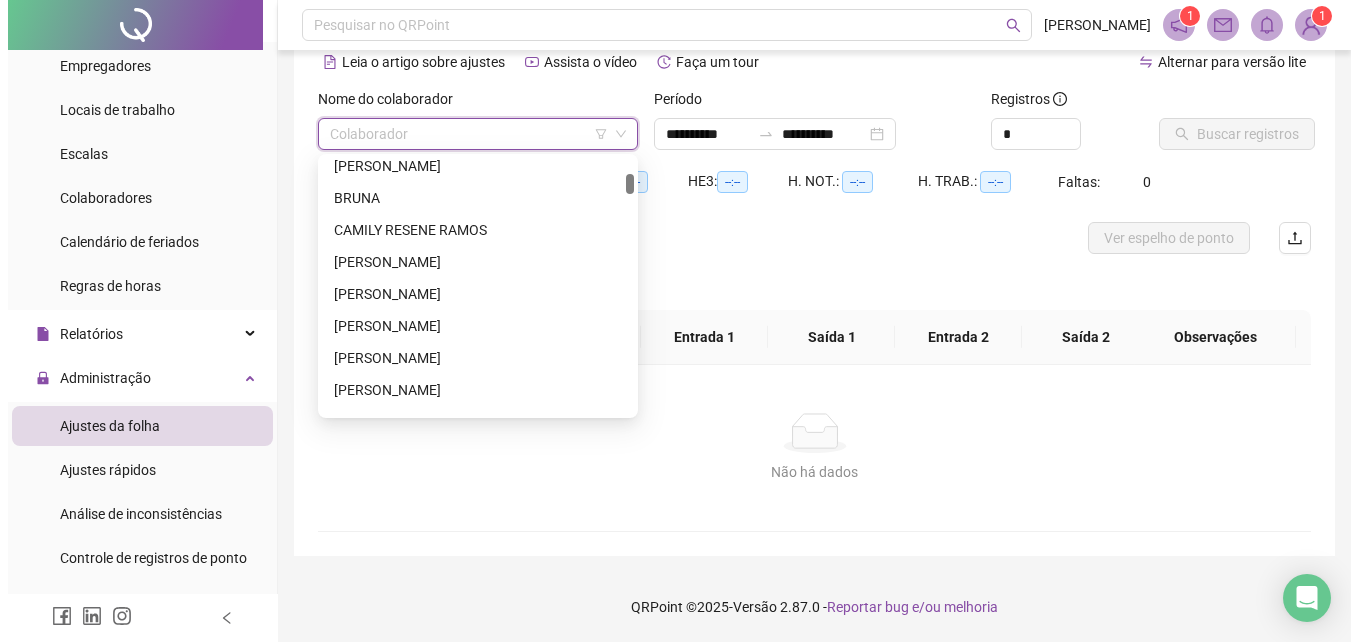 scroll, scrollTop: 400, scrollLeft: 0, axis: vertical 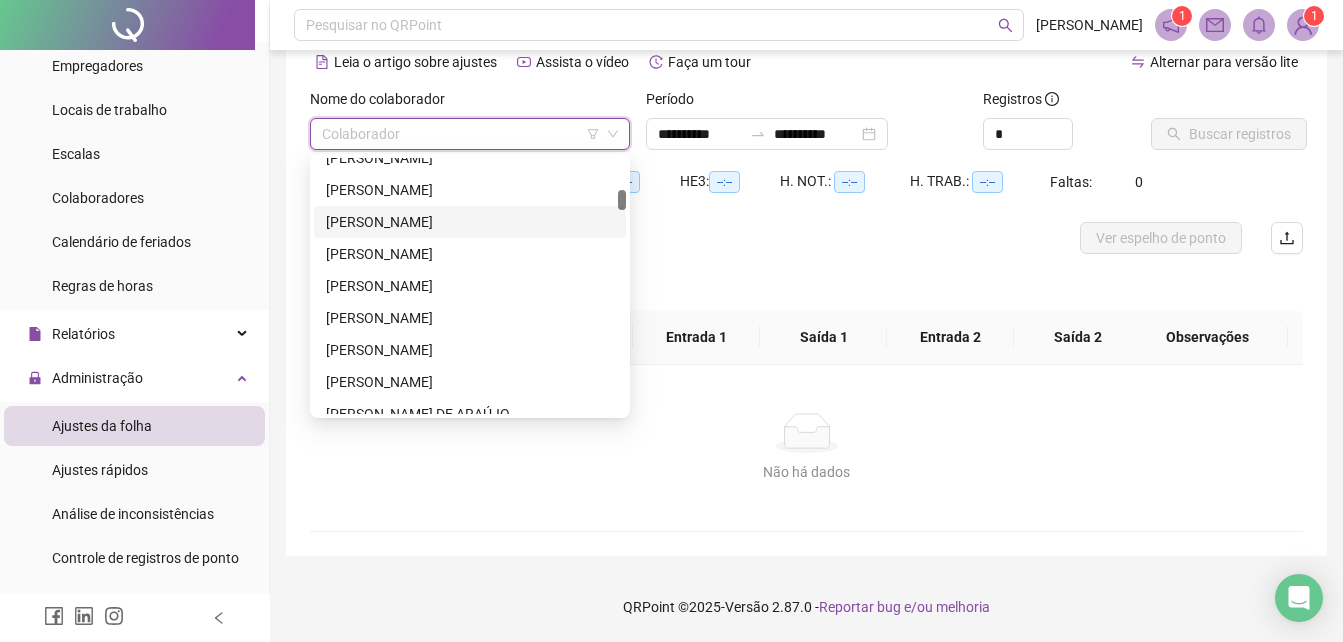 click on "[PERSON_NAME]" at bounding box center (470, 222) 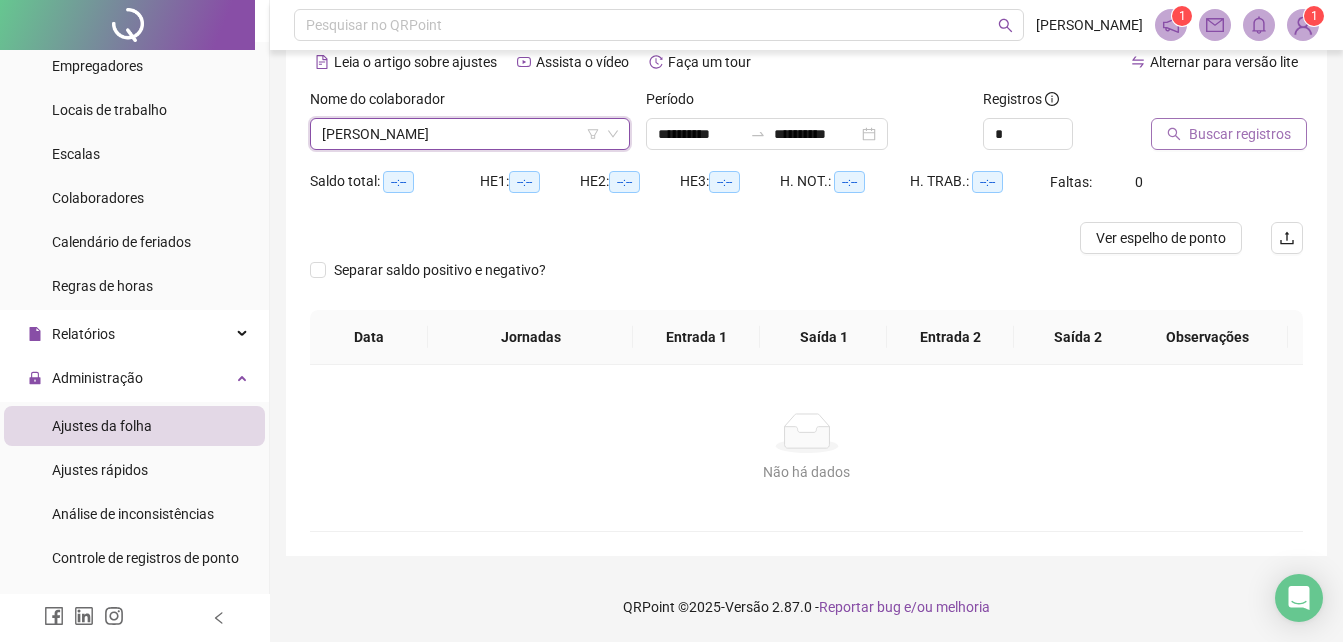 click 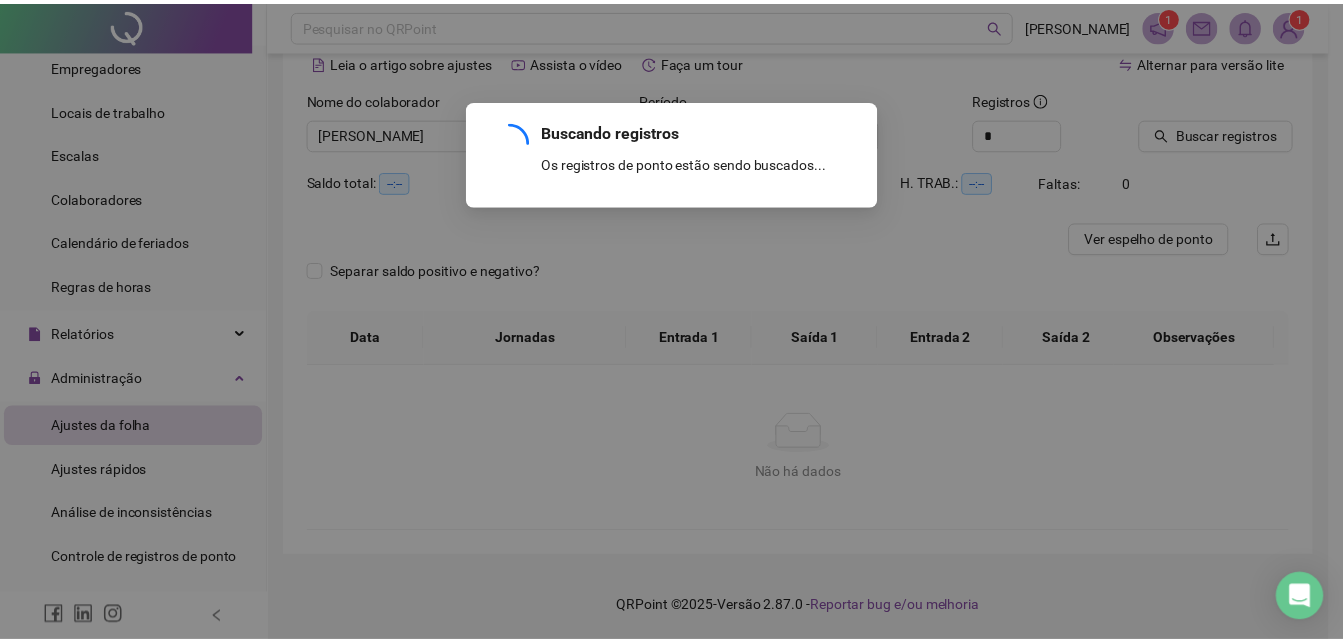 scroll, scrollTop: 0, scrollLeft: 0, axis: both 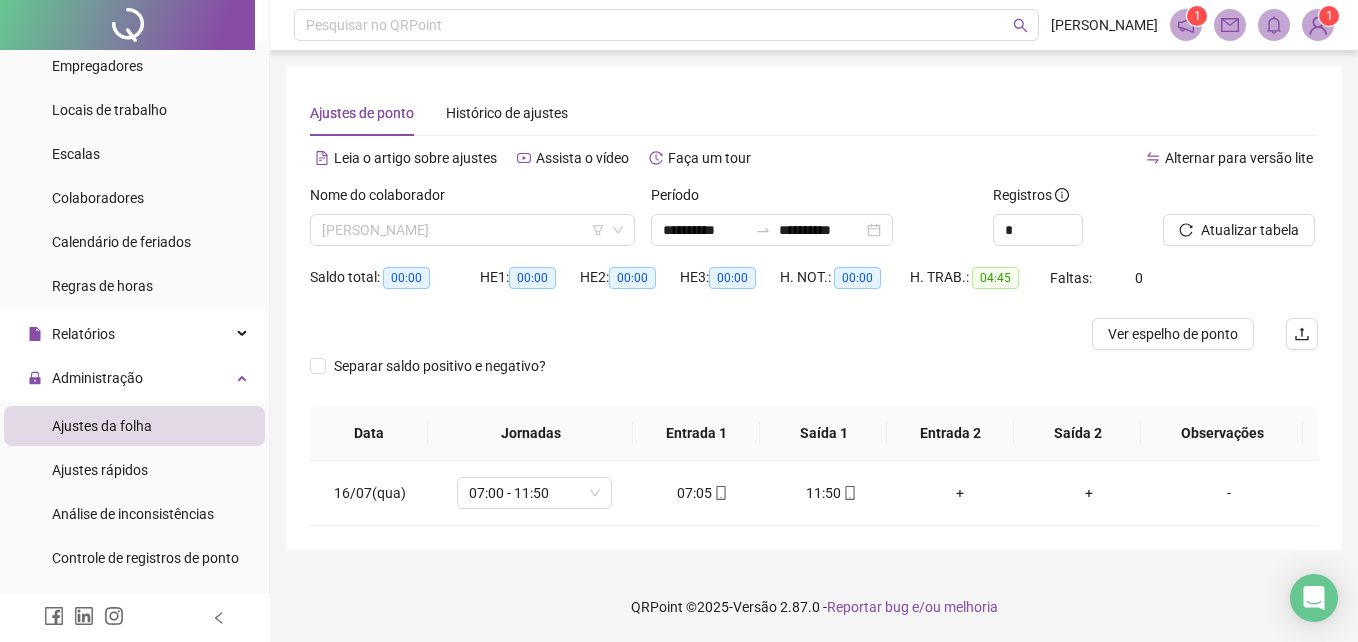 drag, startPoint x: 577, startPoint y: 230, endPoint x: 548, endPoint y: 248, distance: 34.132095 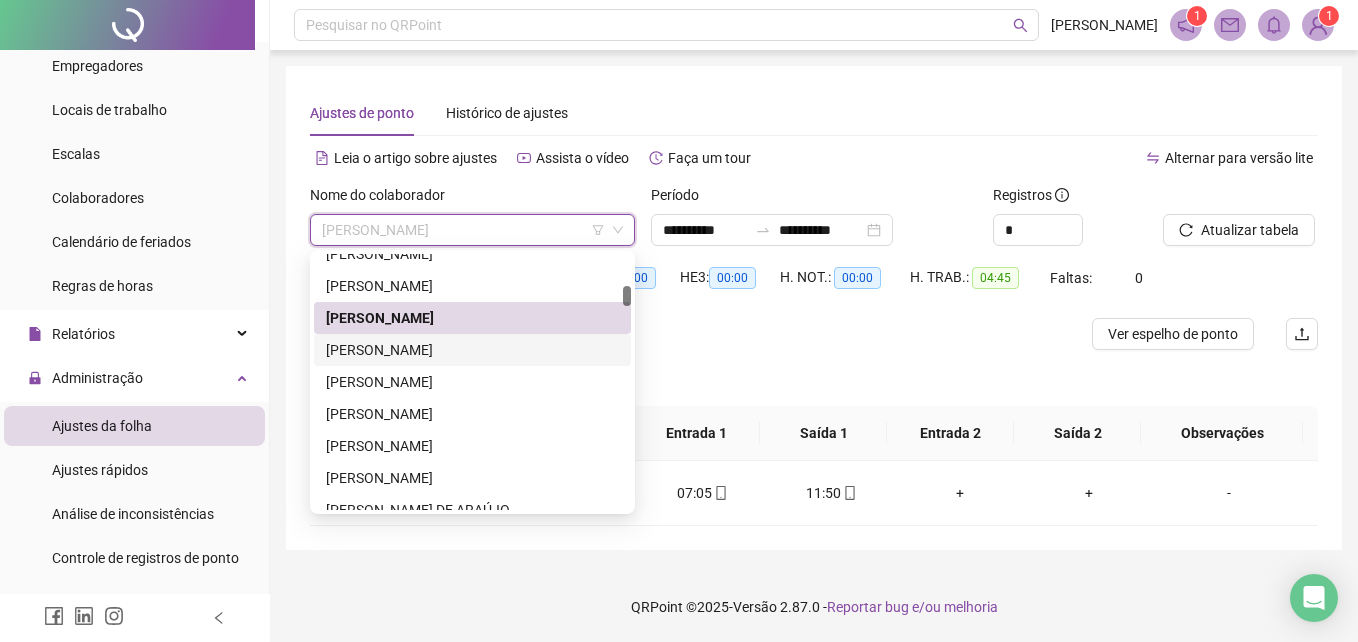 click on "[PERSON_NAME]" at bounding box center [472, 350] 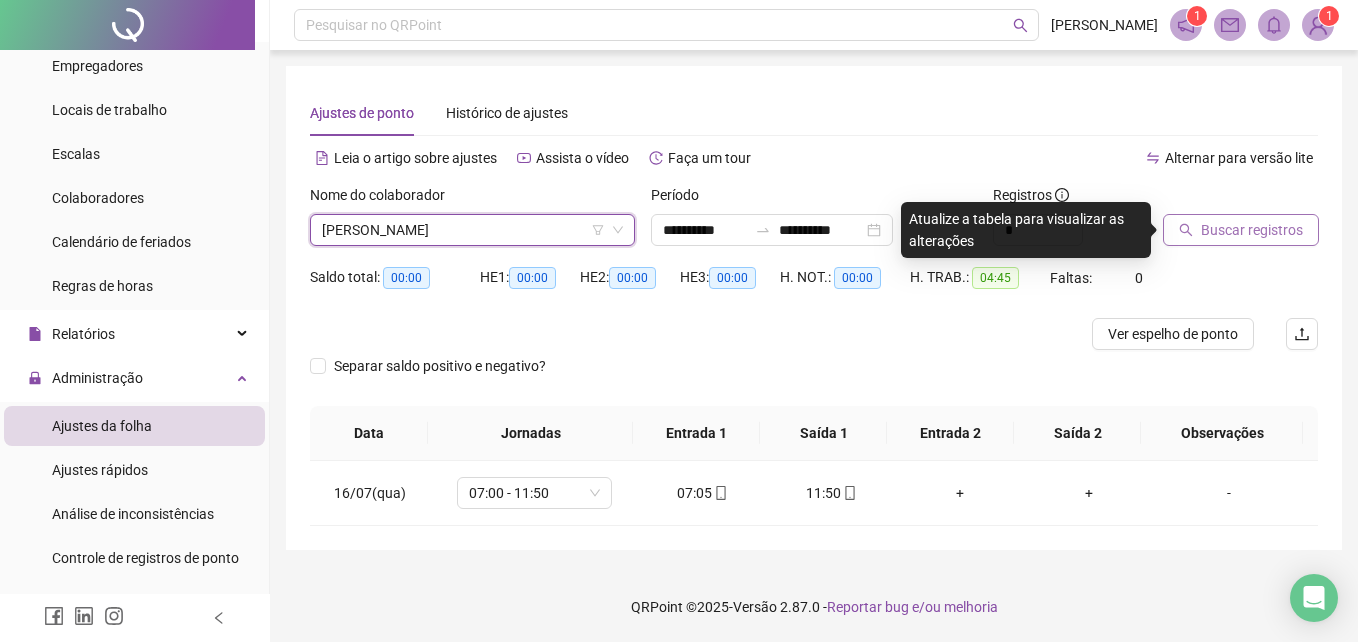 click on "Buscar registros" at bounding box center [1241, 230] 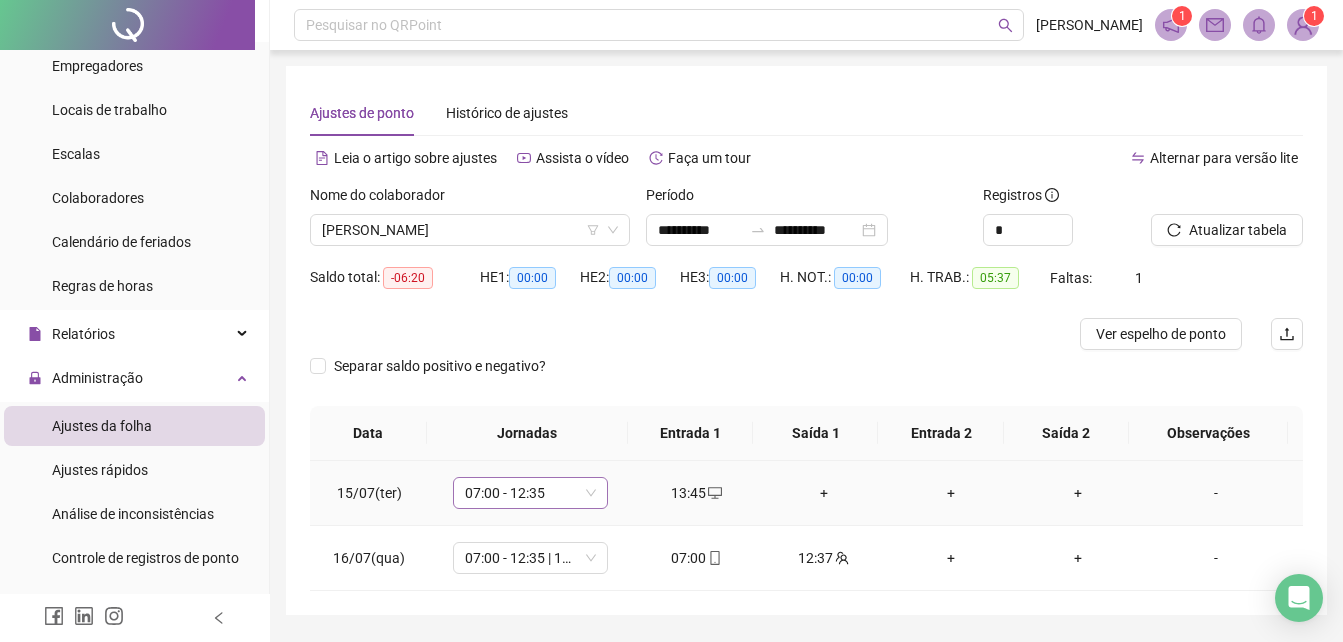 click on "07:00 - 12:35" at bounding box center (530, 493) 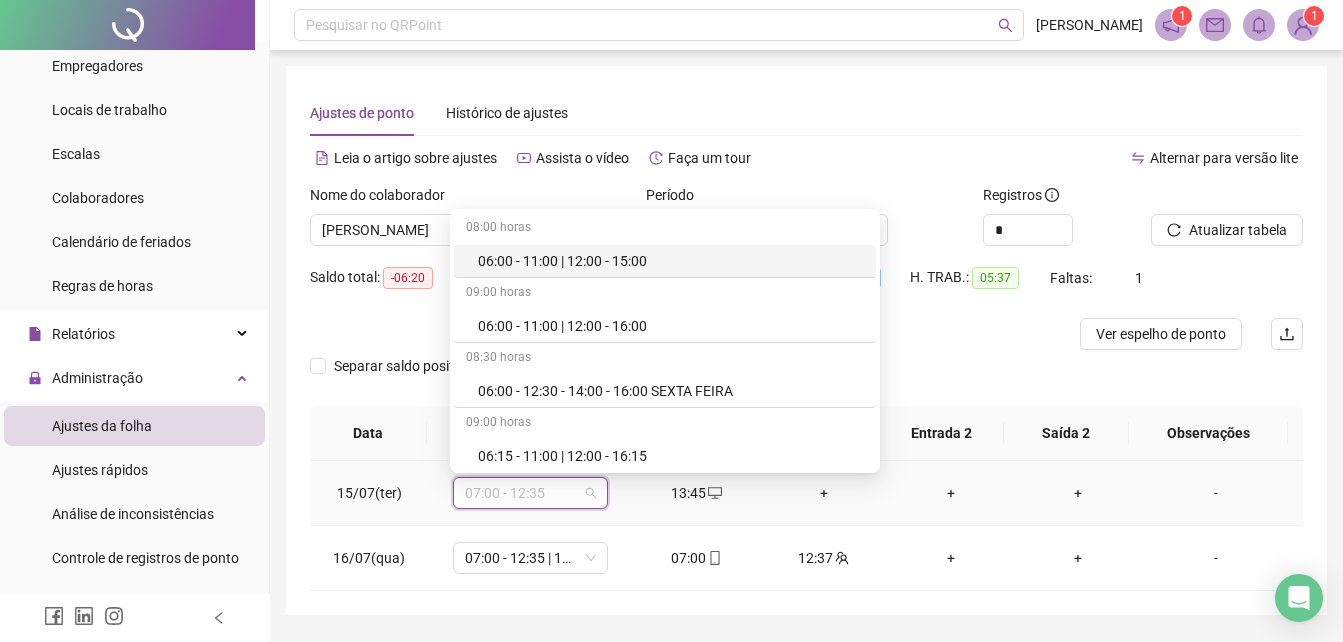click on "07:00 - 12:35" at bounding box center (530, 493) 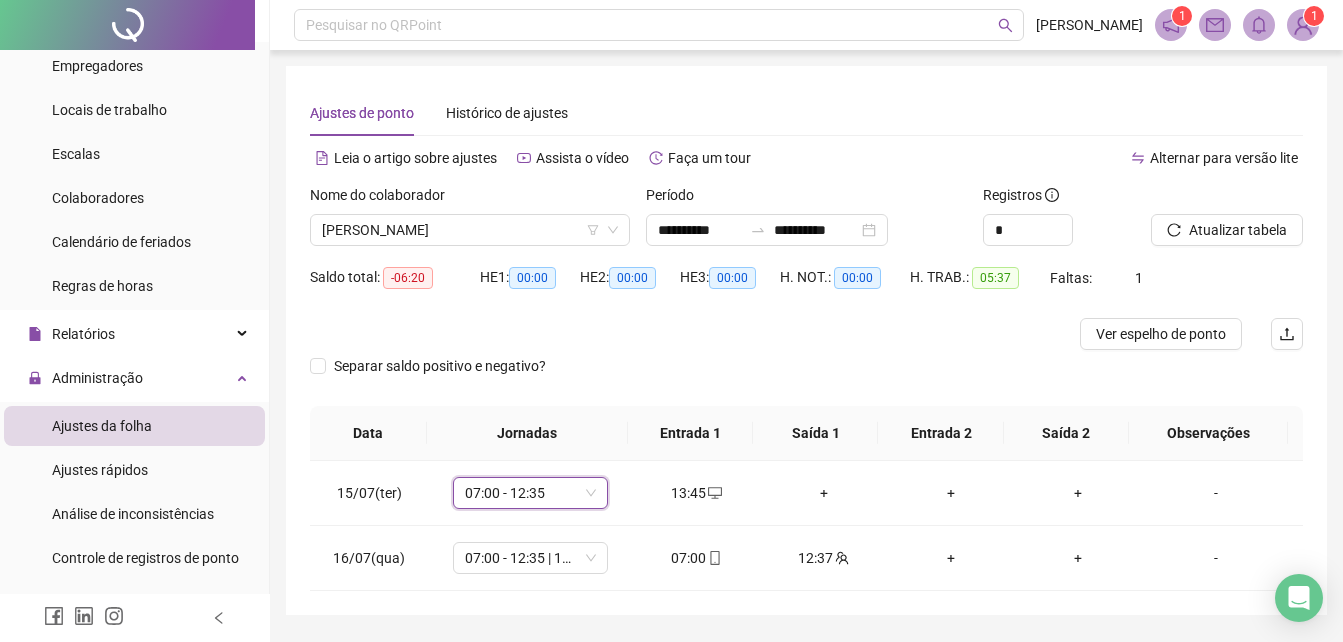 scroll, scrollTop: 200, scrollLeft: 0, axis: vertical 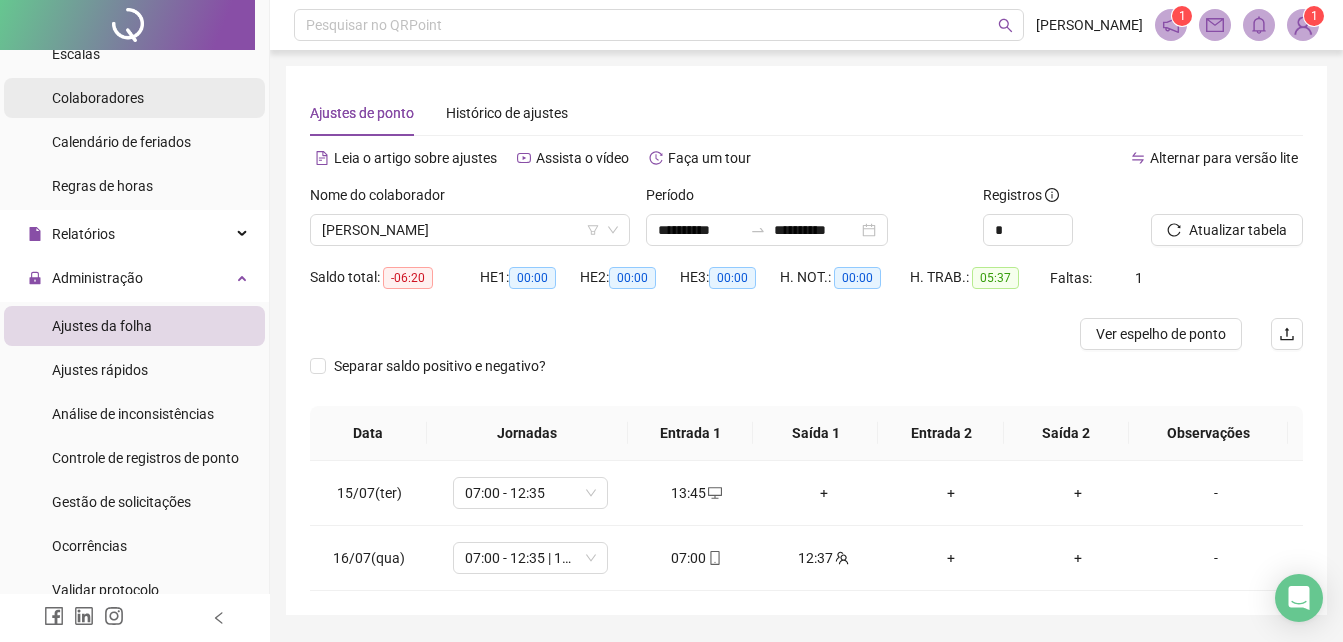 click on "Colaboradores" at bounding box center [134, 98] 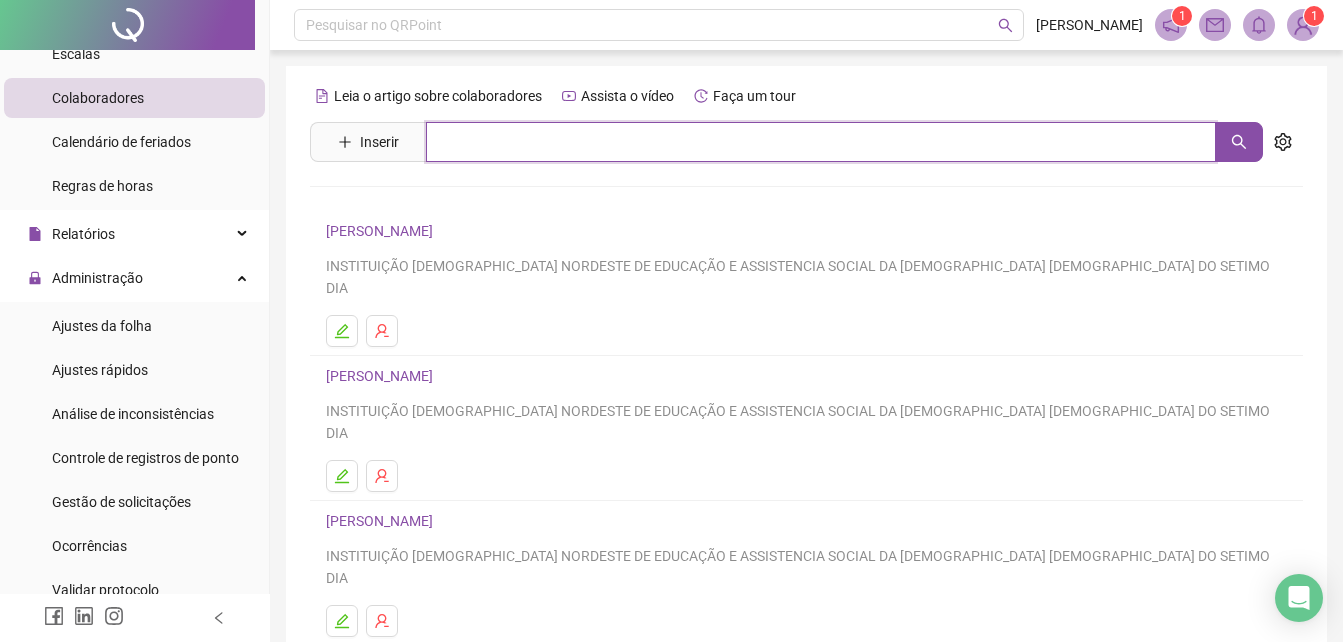 click at bounding box center (821, 142) 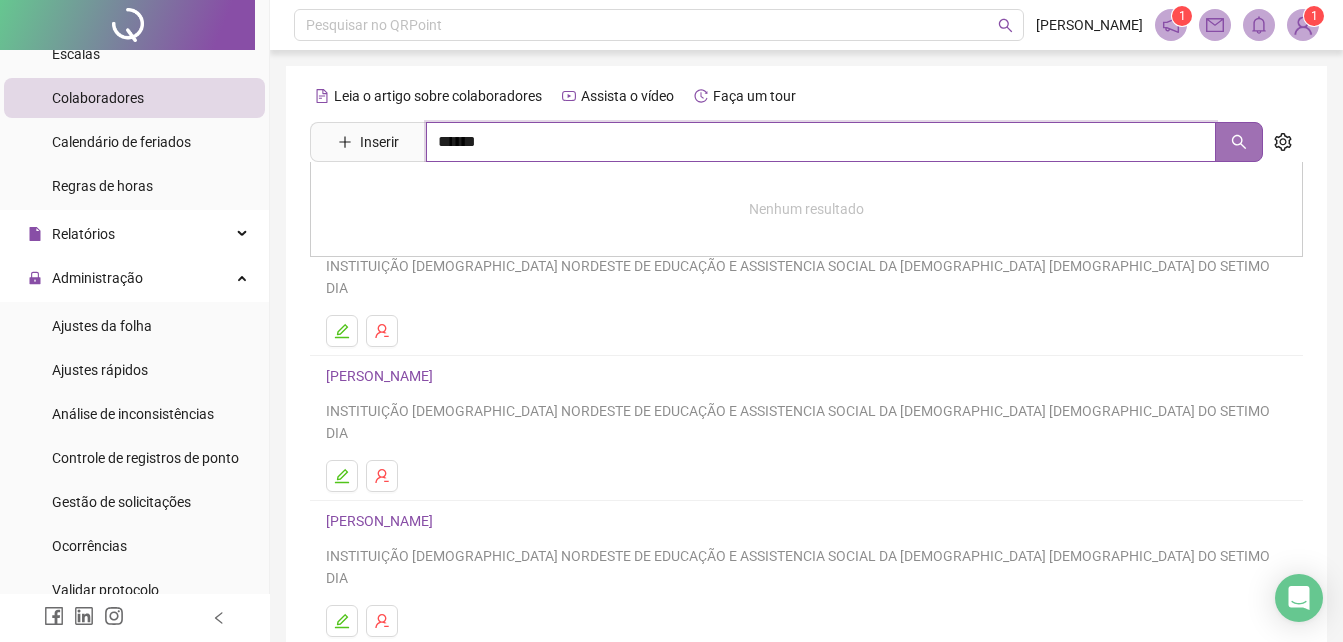 click at bounding box center (1239, 142) 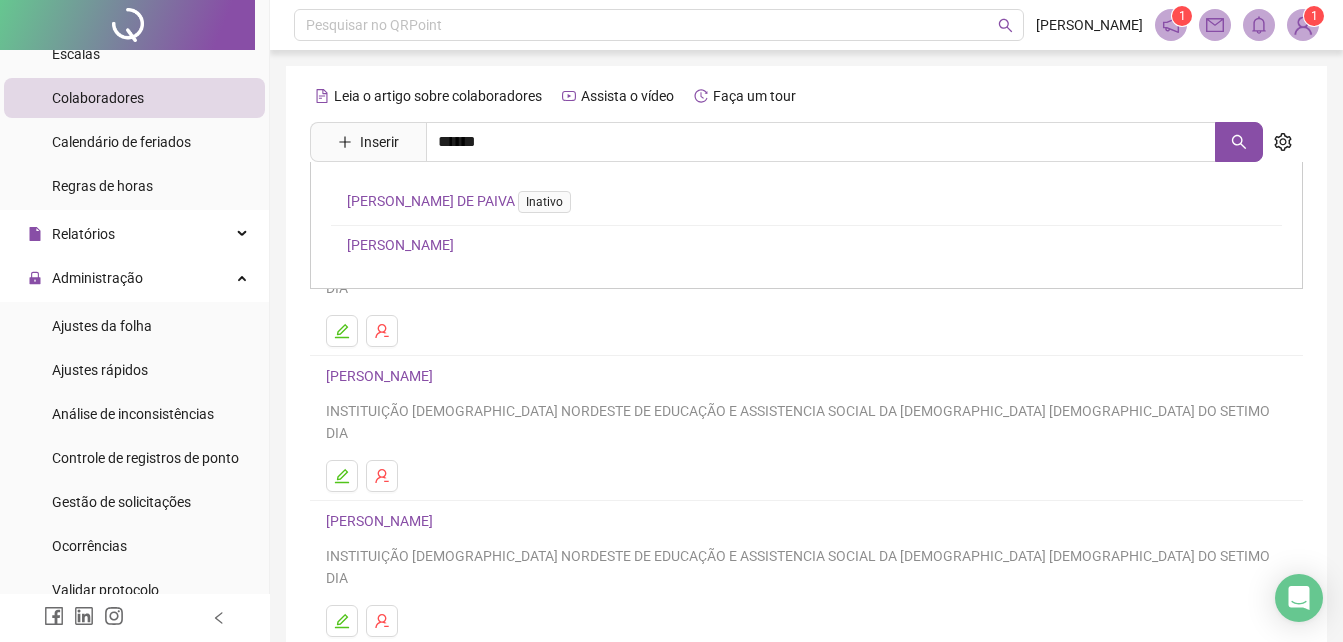 click on "[PERSON_NAME]" at bounding box center (400, 245) 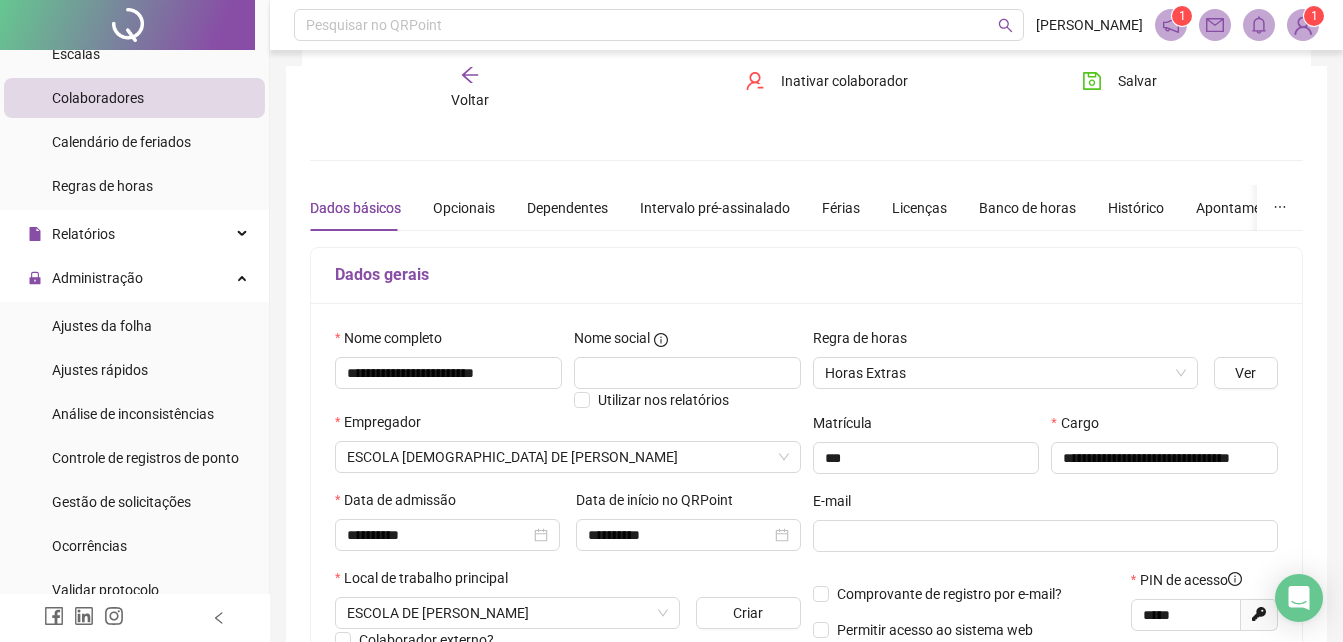 scroll, scrollTop: 200, scrollLeft: 0, axis: vertical 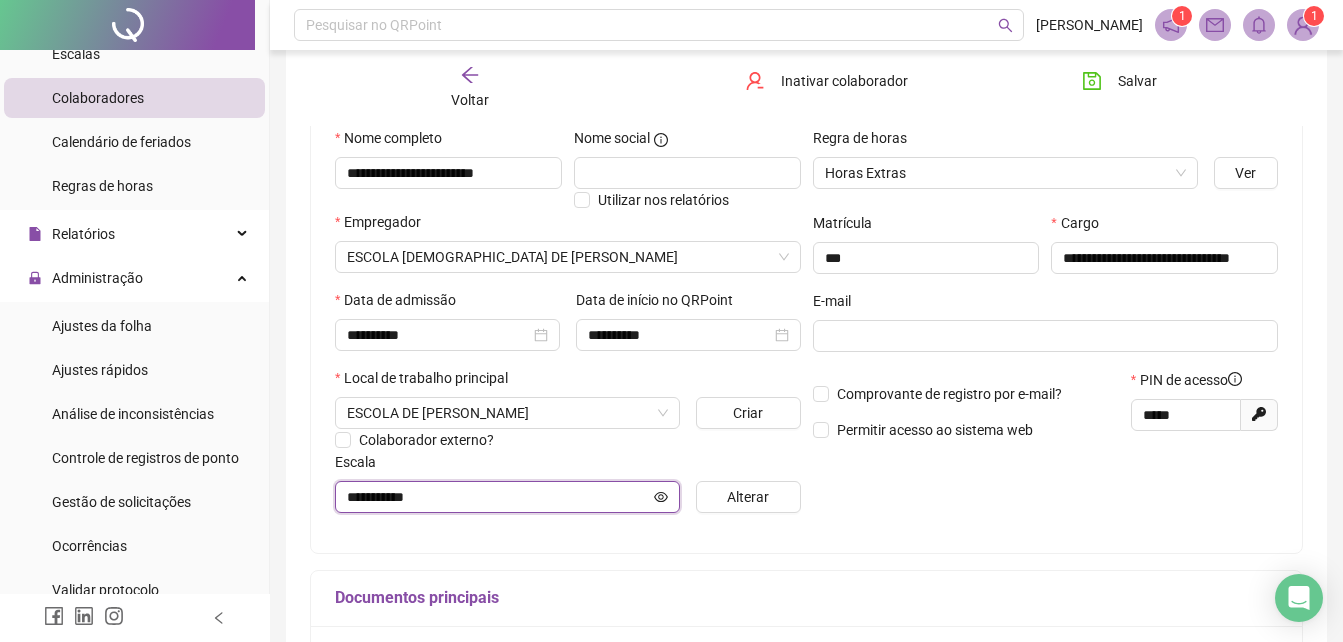 click 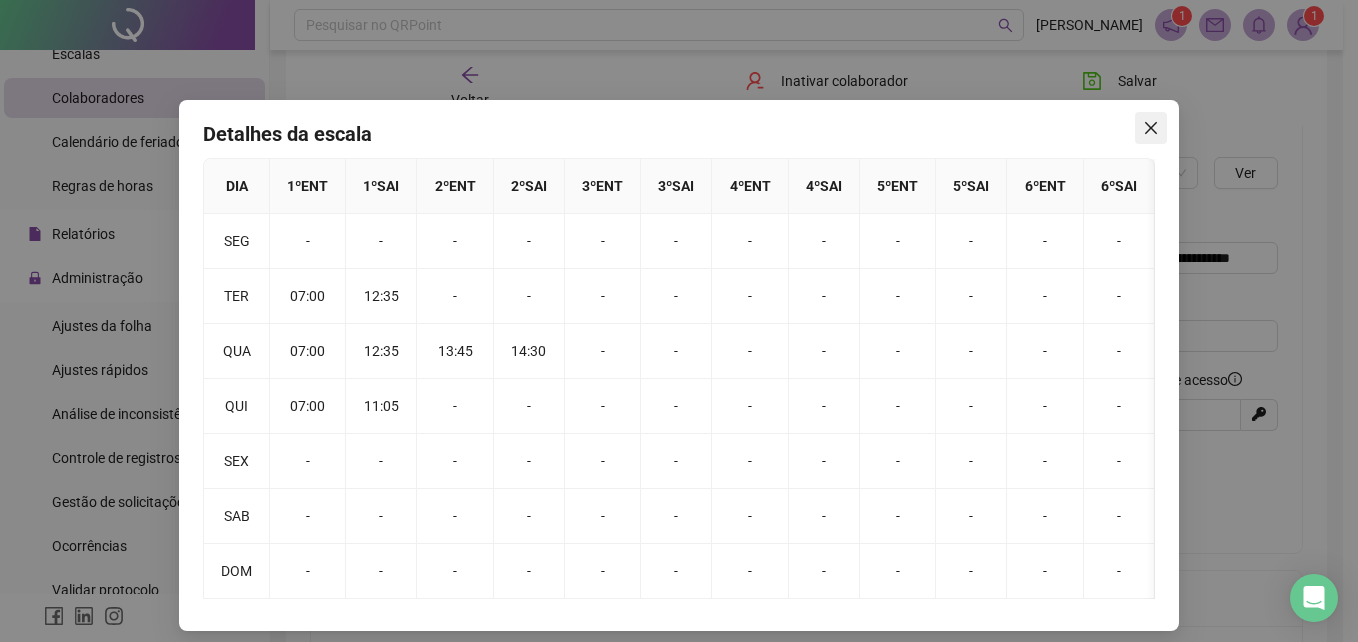 click at bounding box center [1151, 128] 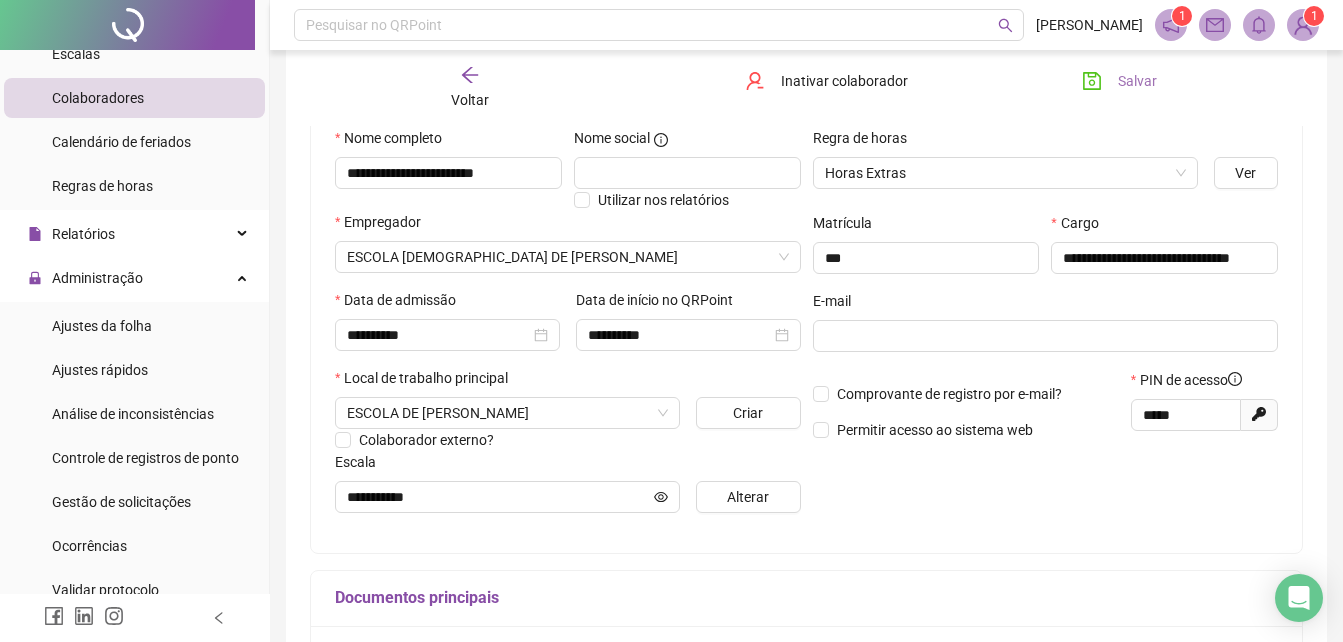 click on "Salvar" at bounding box center (1119, 81) 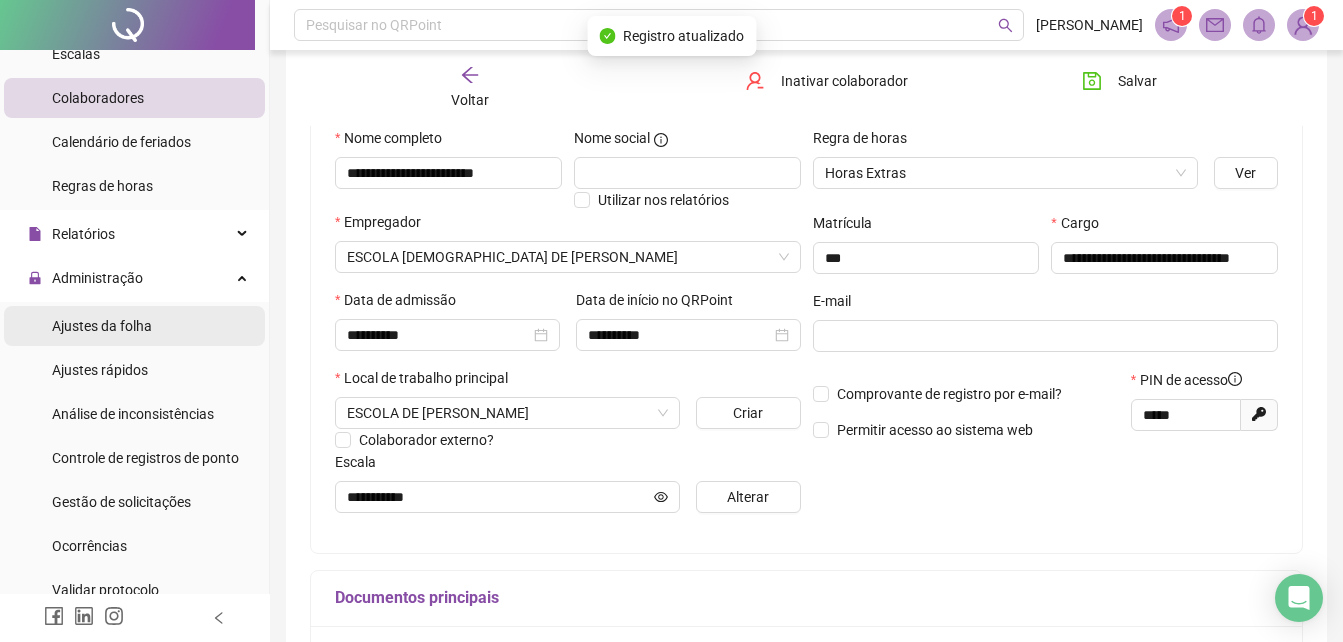 click on "Ajustes da folha" at bounding box center [102, 326] 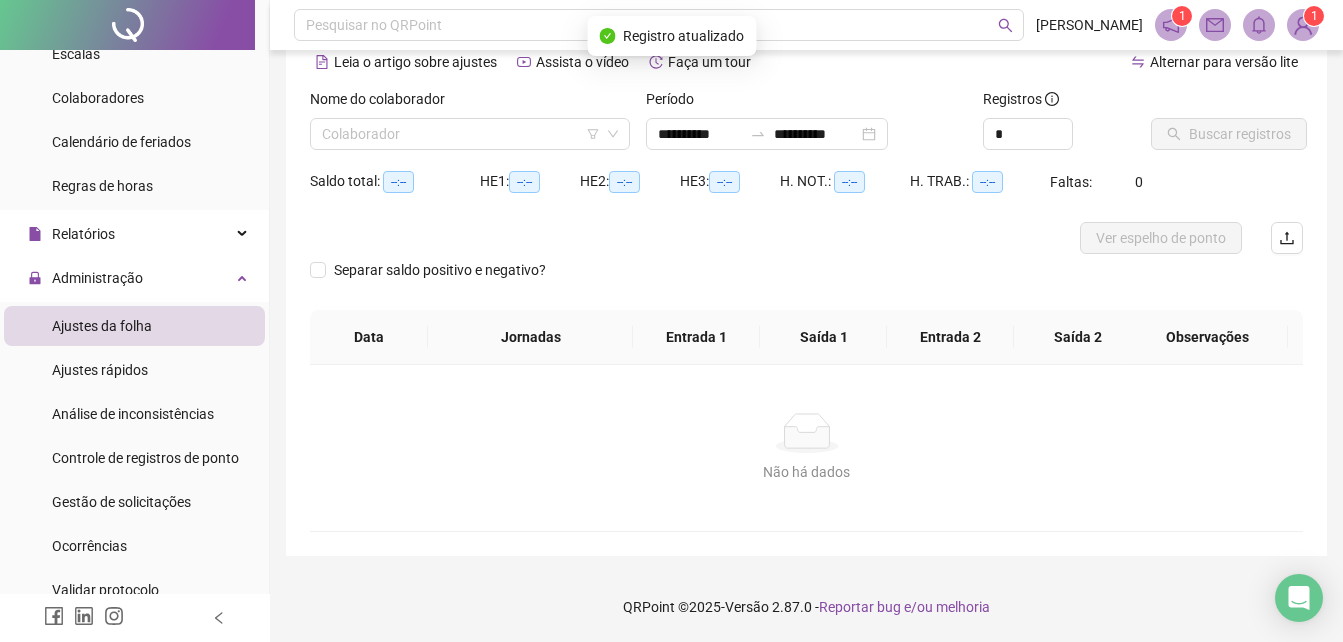 scroll, scrollTop: 96, scrollLeft: 0, axis: vertical 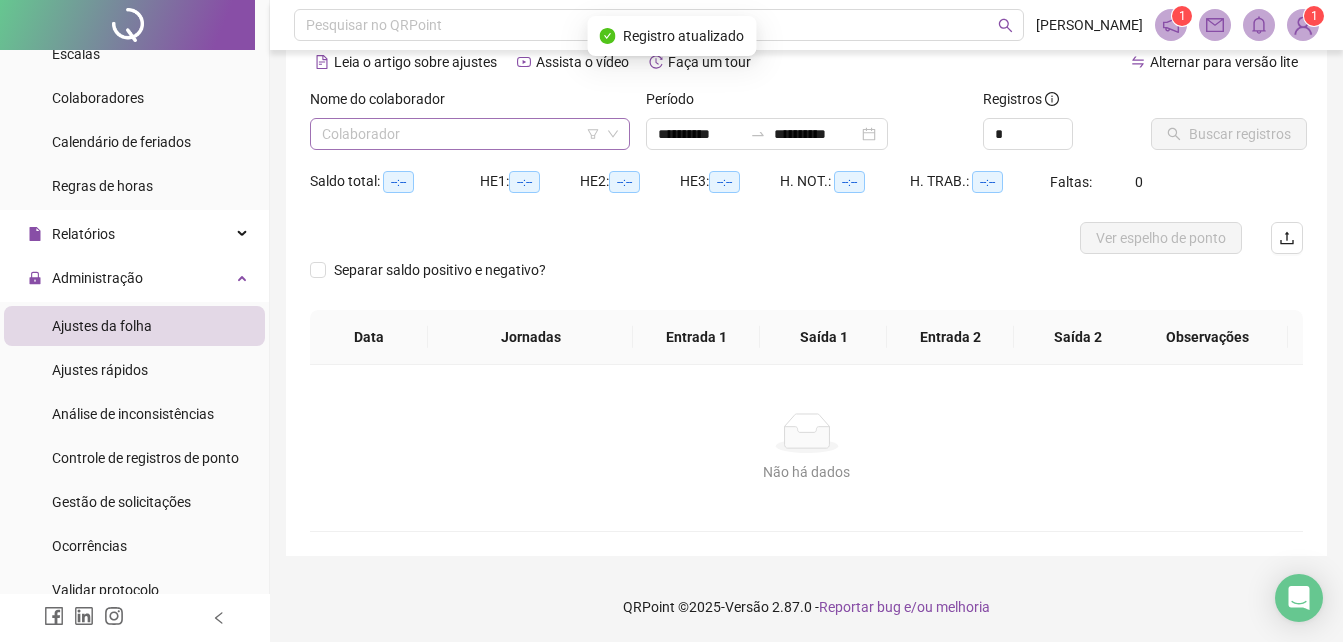 click at bounding box center [464, 134] 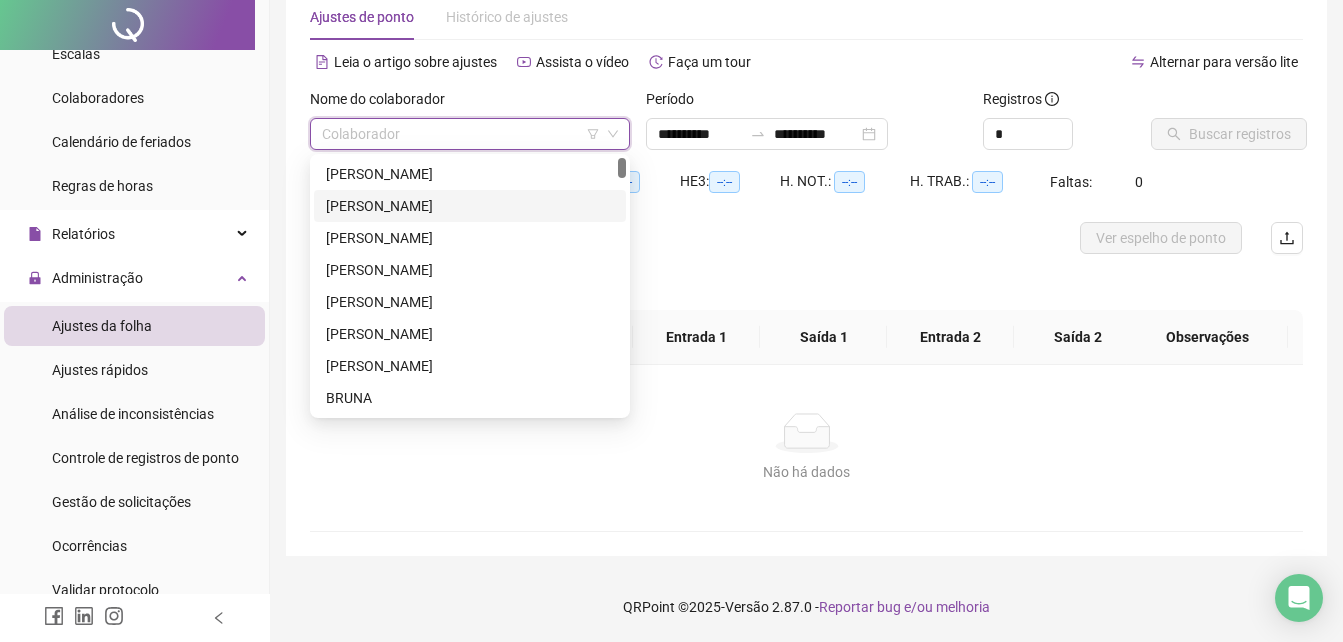 scroll, scrollTop: 0, scrollLeft: 0, axis: both 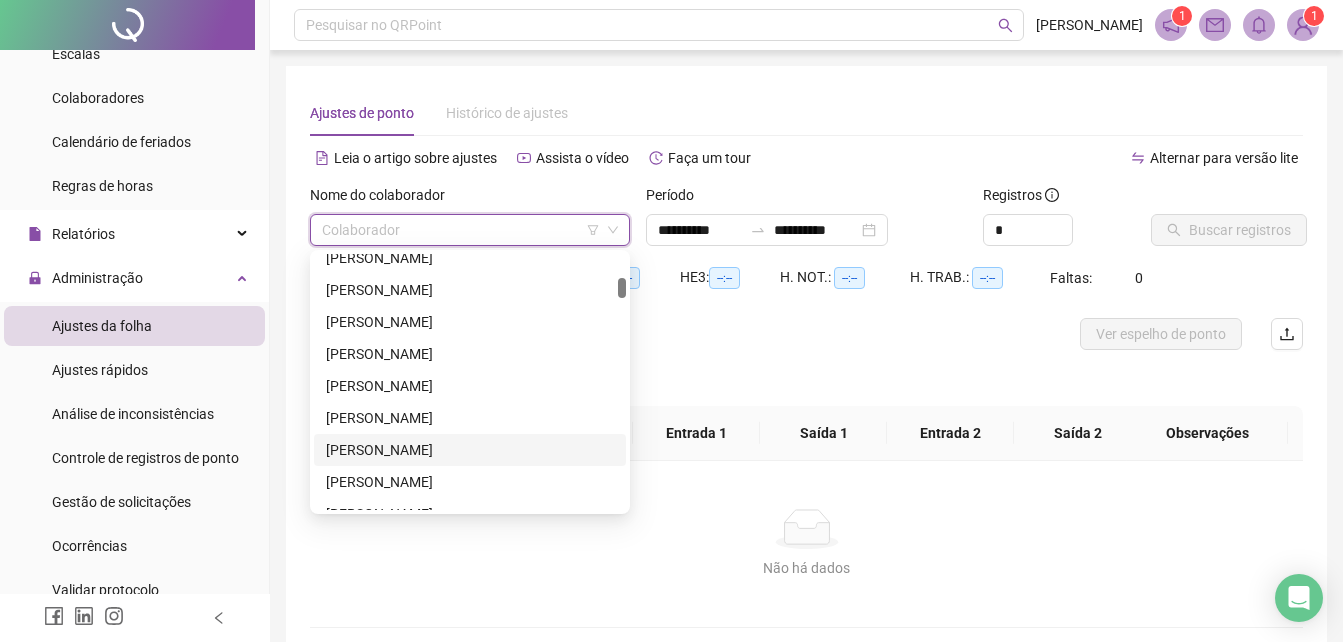 click on "[PERSON_NAME]" at bounding box center (470, 450) 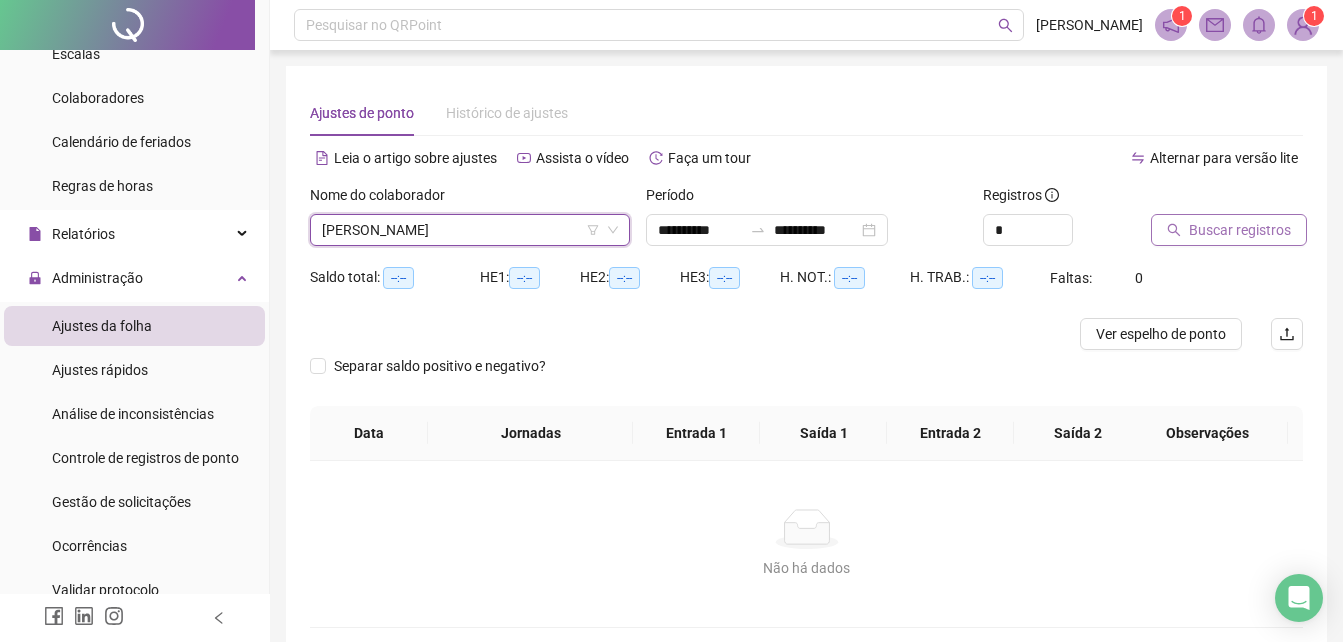 click on "Buscar registros" at bounding box center (1240, 230) 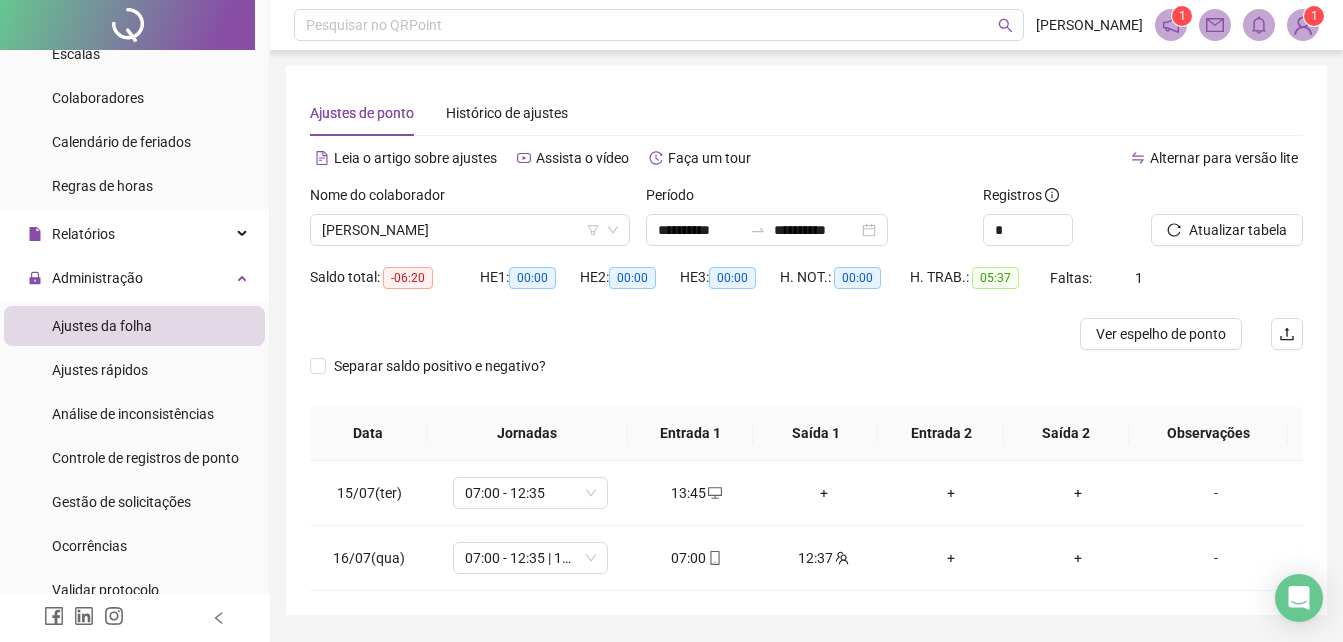 click on "Separar saldo positivo e negativo?" at bounding box center [806, 378] 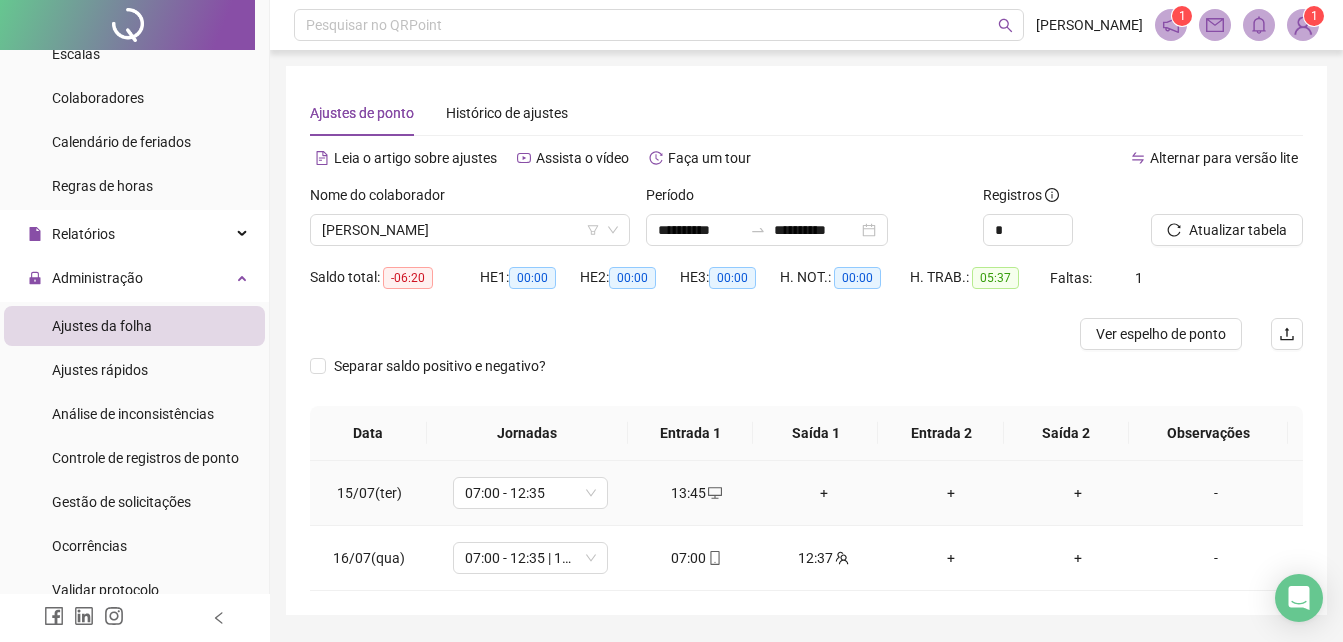 click 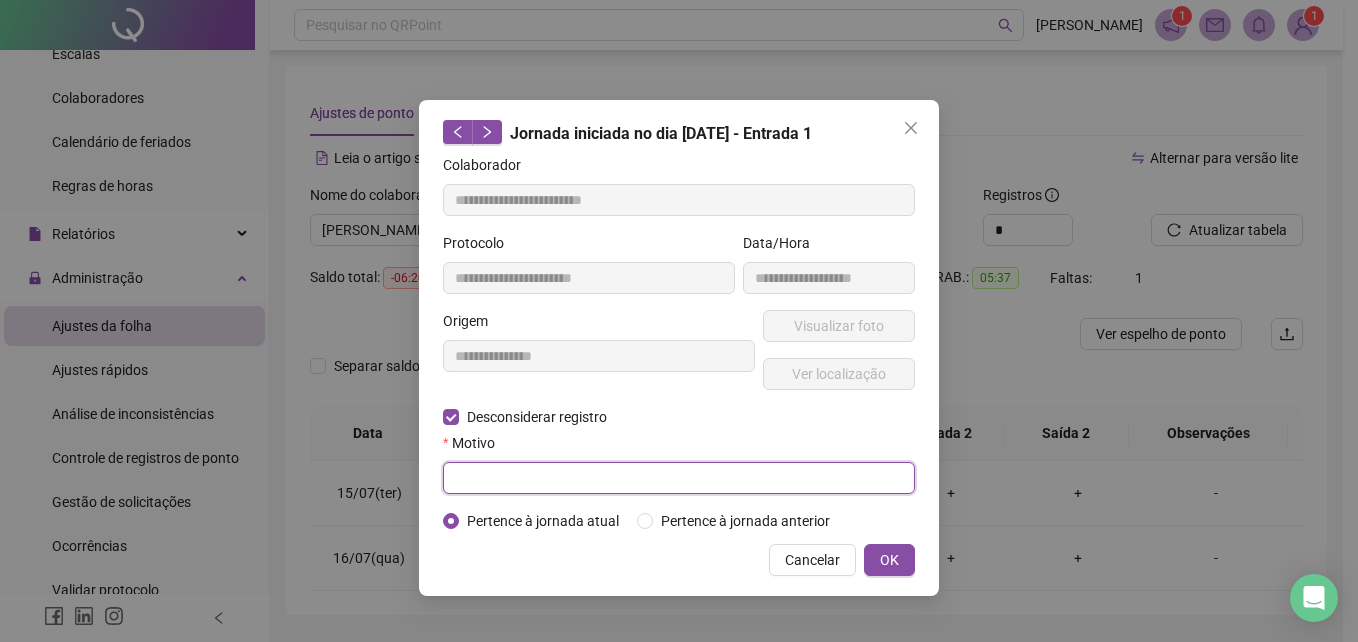 click at bounding box center [679, 478] 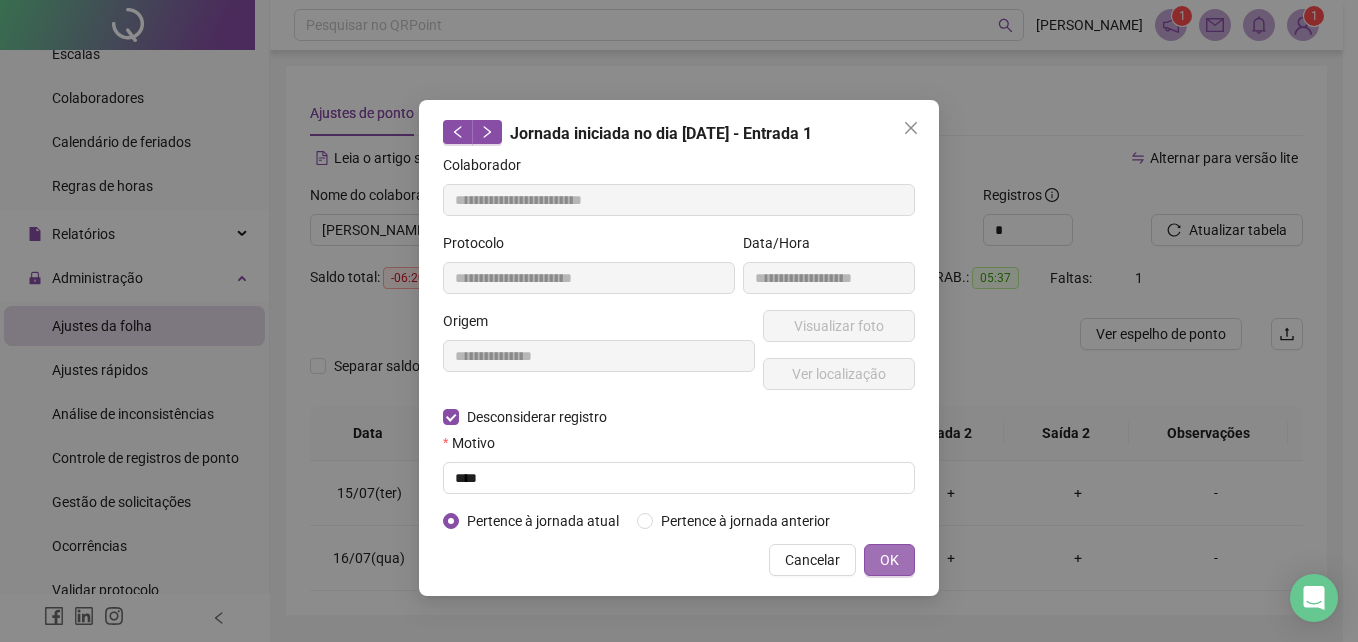 click on "OK" at bounding box center [889, 560] 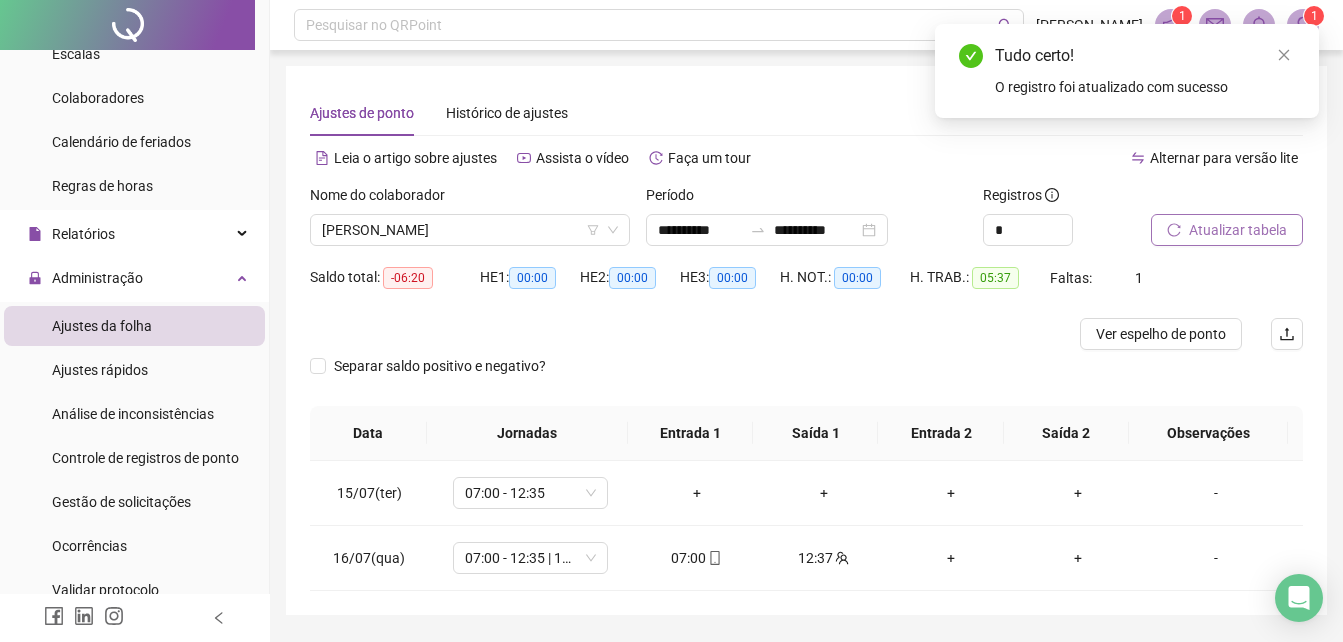click 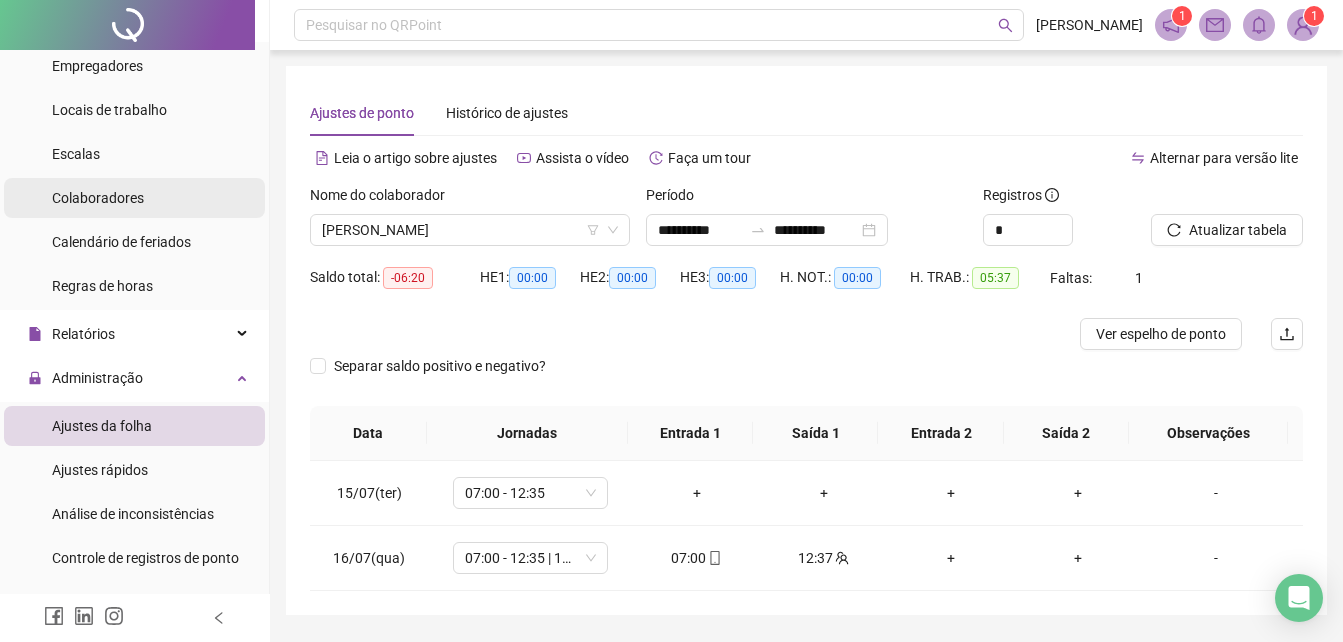 scroll, scrollTop: 100, scrollLeft: 0, axis: vertical 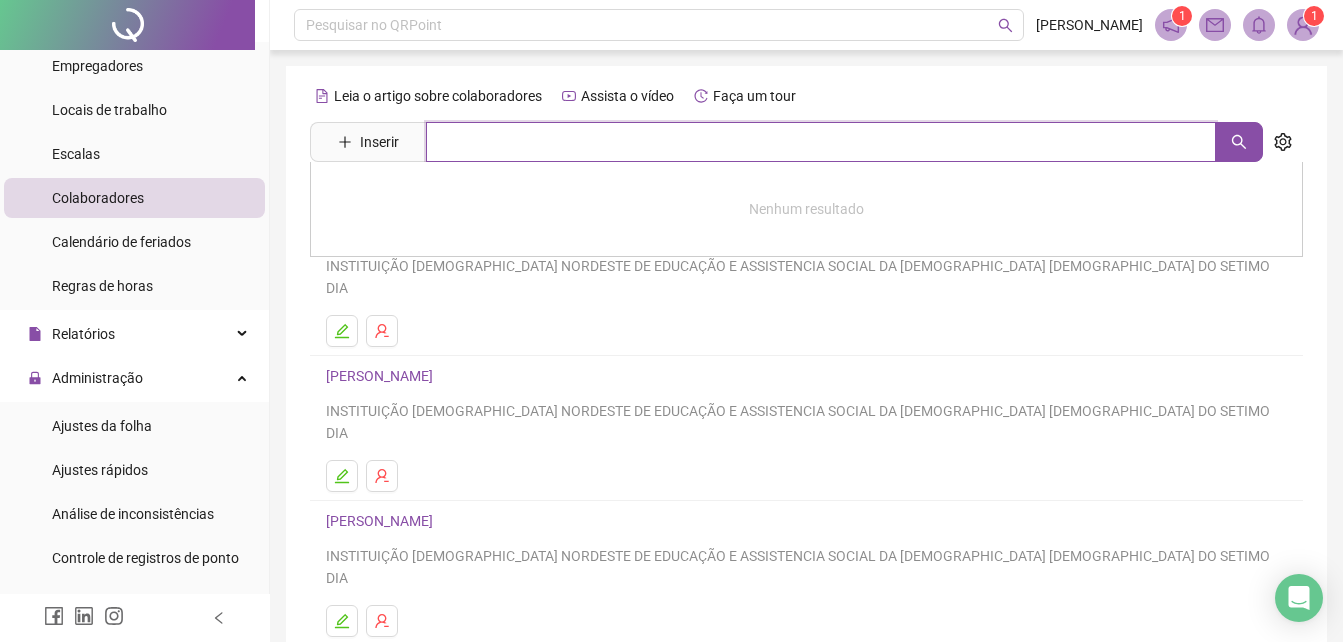 click at bounding box center (821, 142) 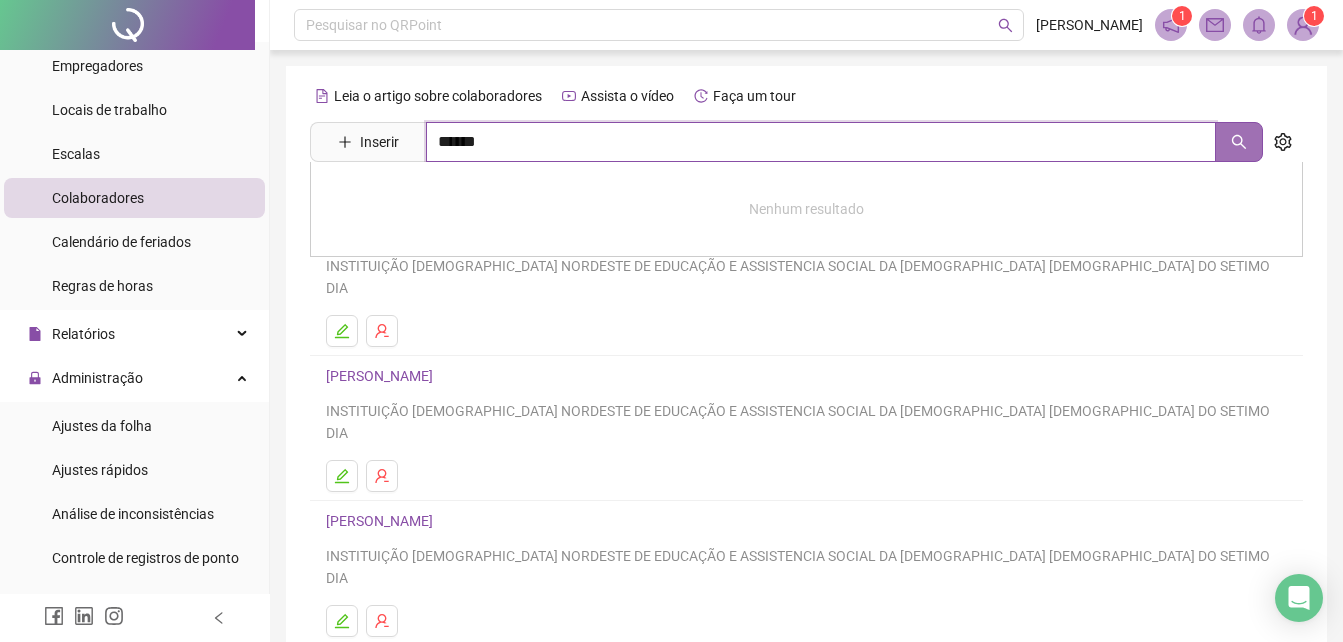 click at bounding box center [1239, 142] 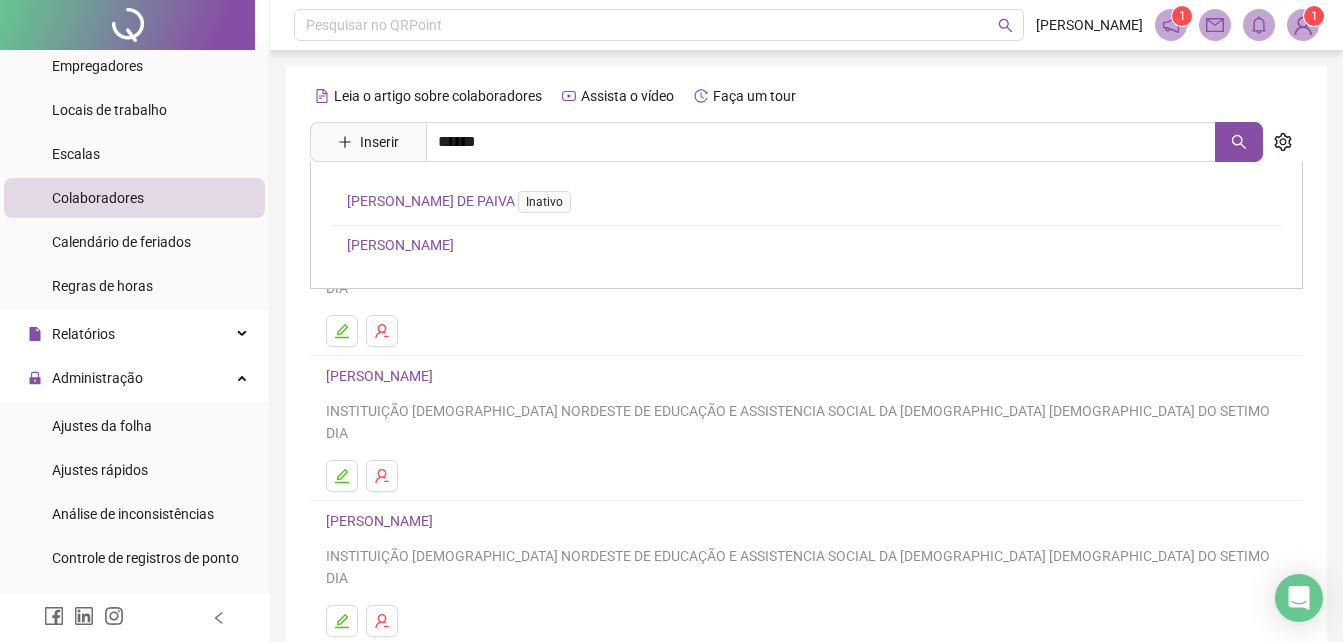 click on "[PERSON_NAME]" at bounding box center (400, 245) 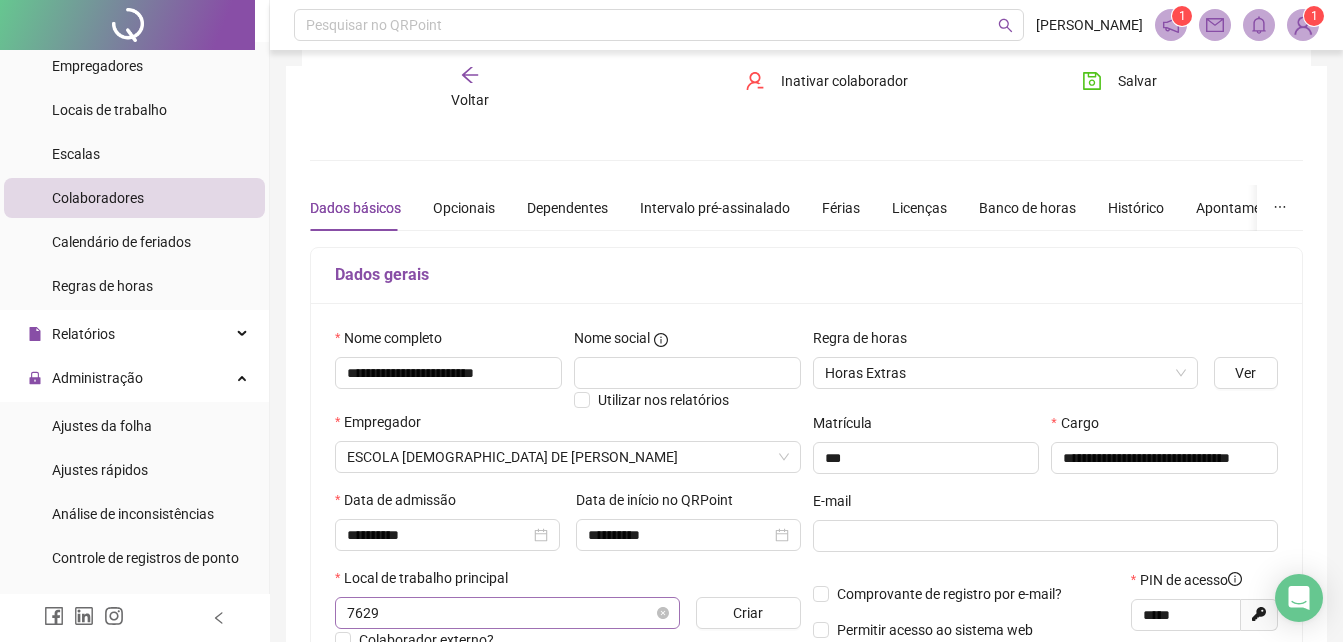 scroll, scrollTop: 200, scrollLeft: 0, axis: vertical 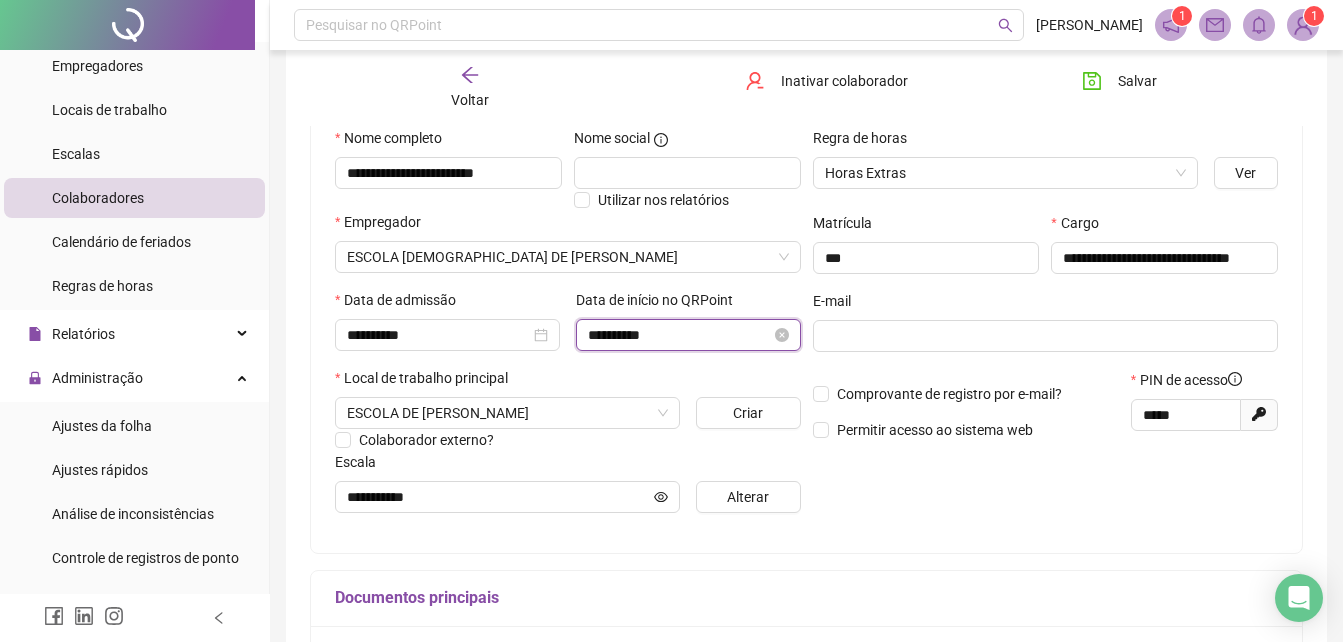click on "**********" at bounding box center (679, 335) 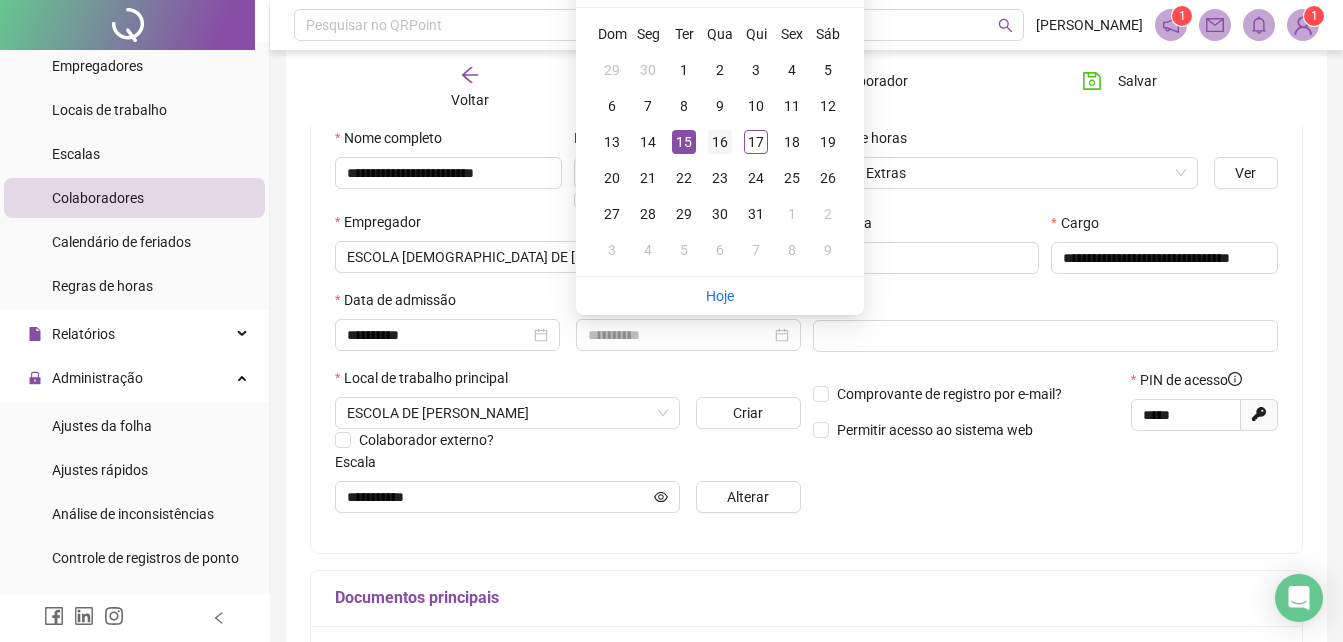 click on "16" at bounding box center (720, 142) 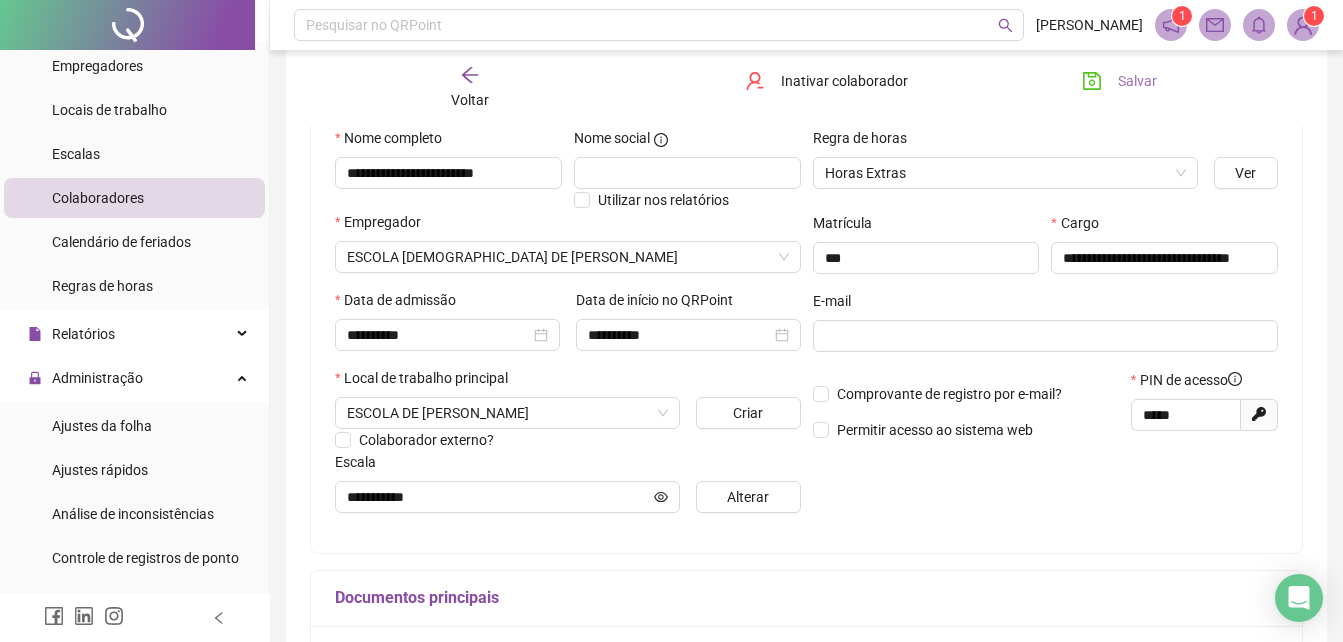 click 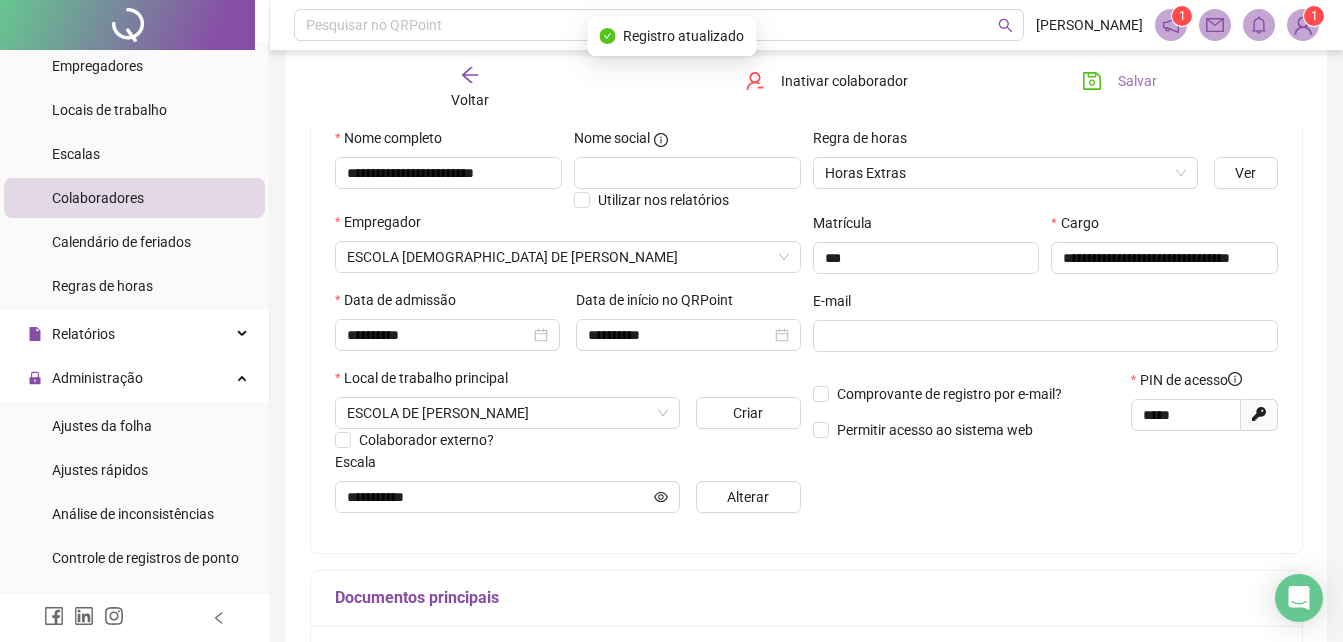 click 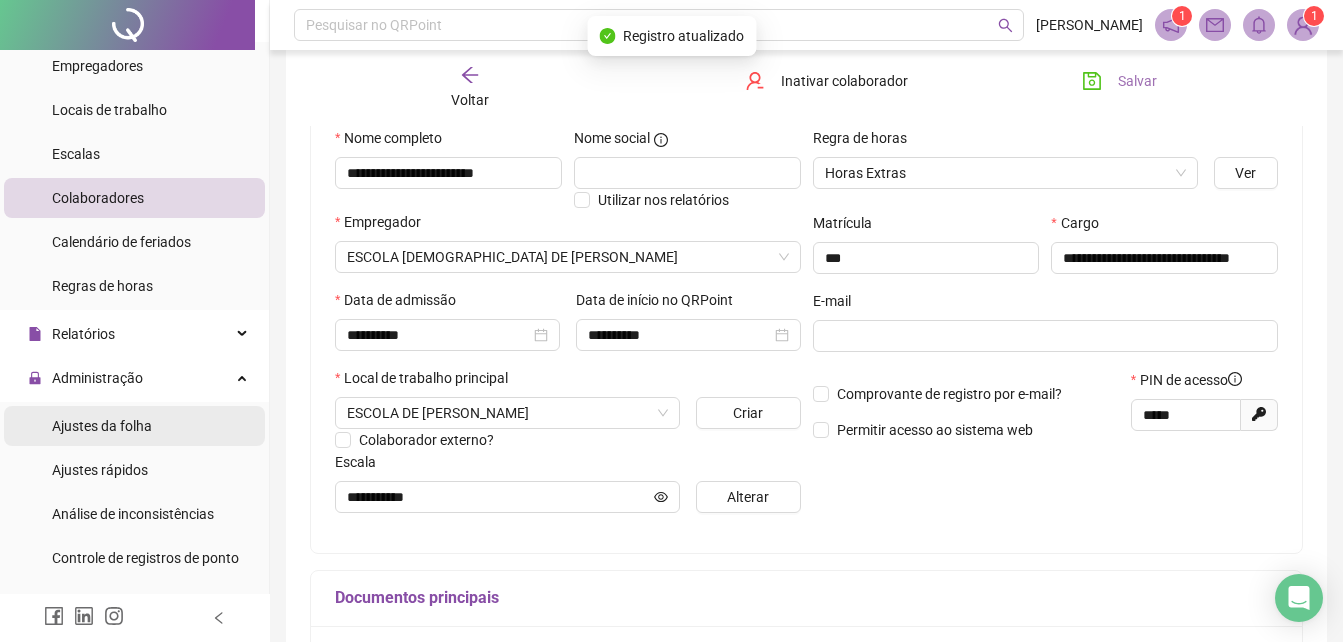 click on "Ajustes da folha" at bounding box center [102, 426] 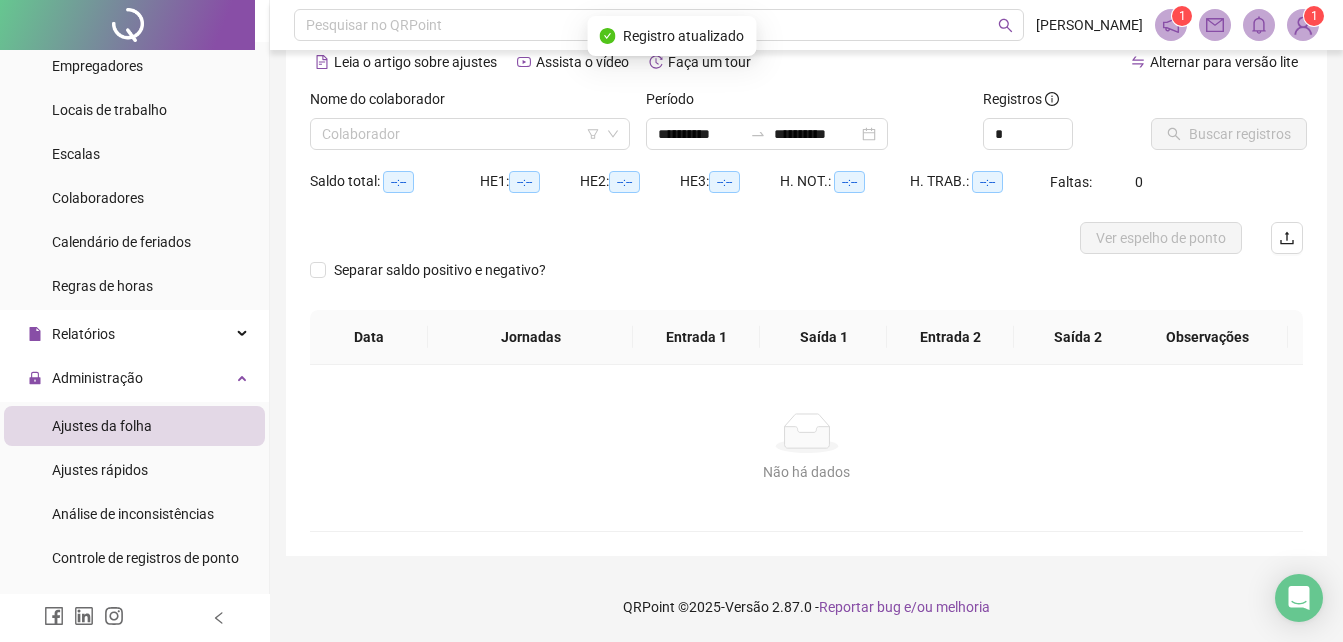 scroll, scrollTop: 96, scrollLeft: 0, axis: vertical 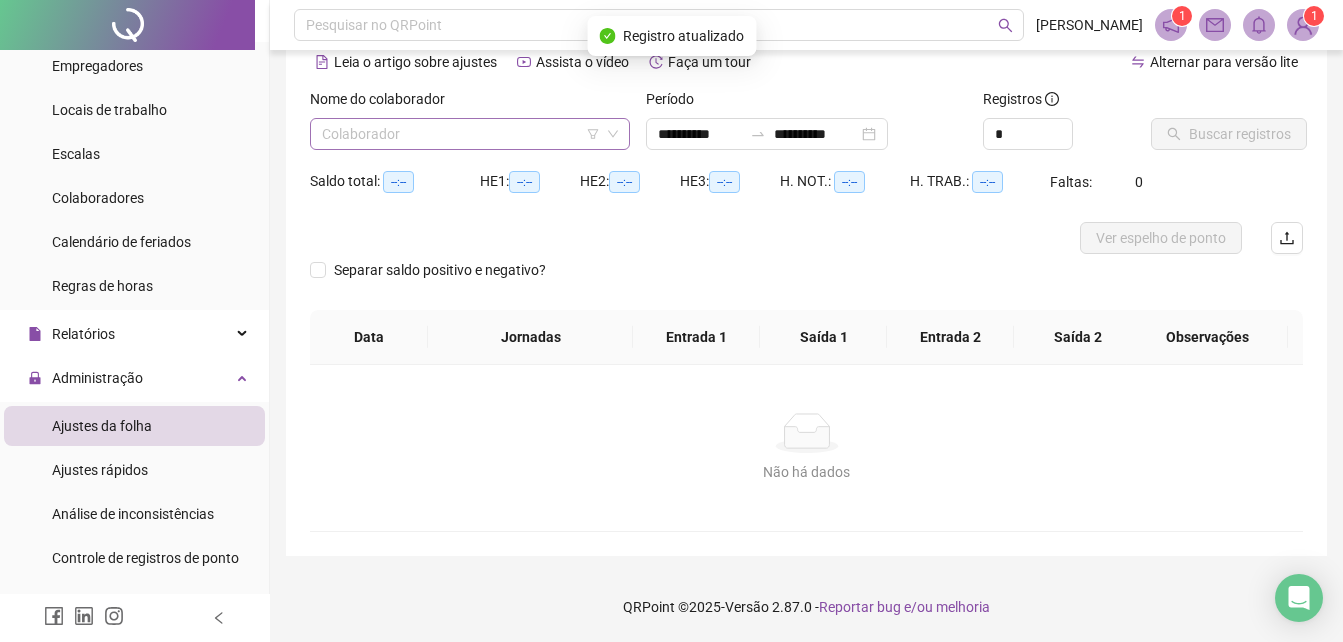 click at bounding box center [464, 134] 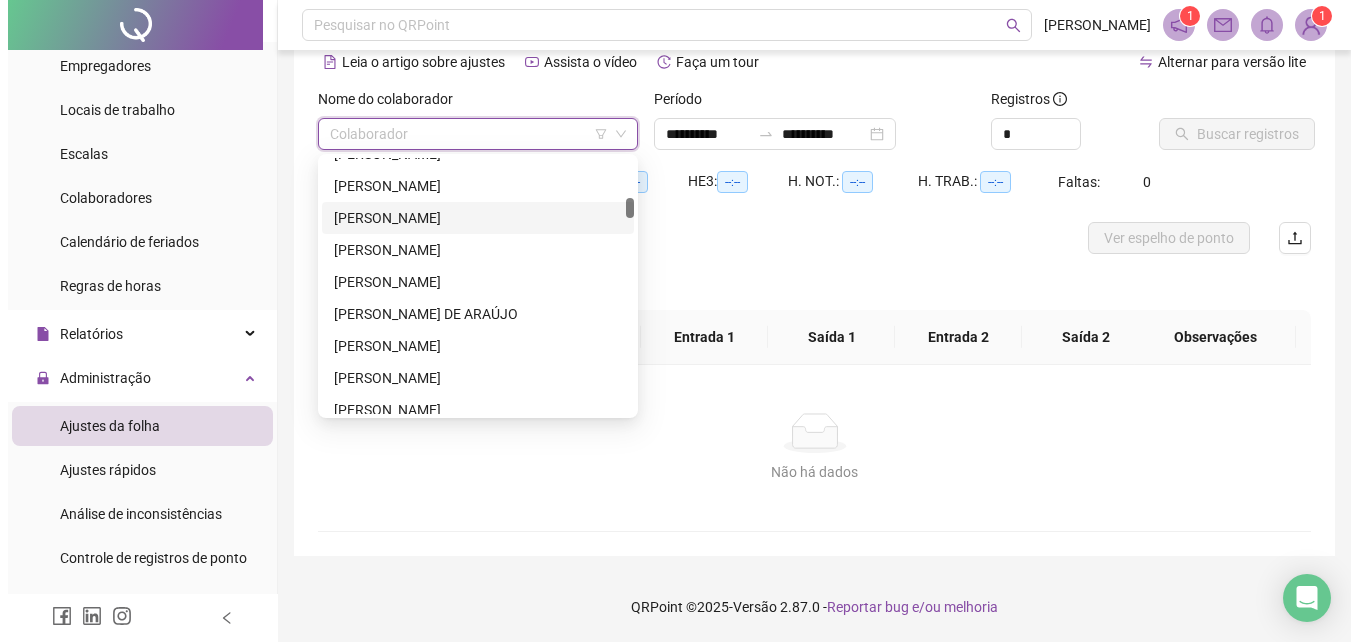 scroll, scrollTop: 400, scrollLeft: 0, axis: vertical 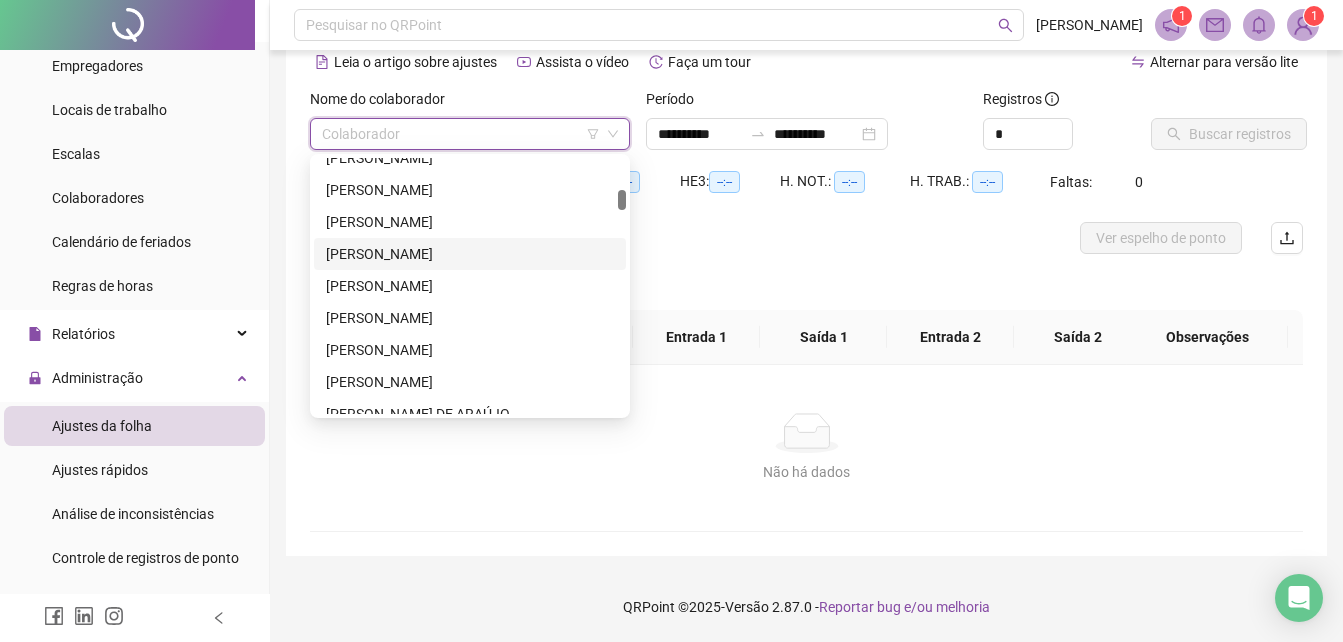 click on "[PERSON_NAME]" at bounding box center (470, 254) 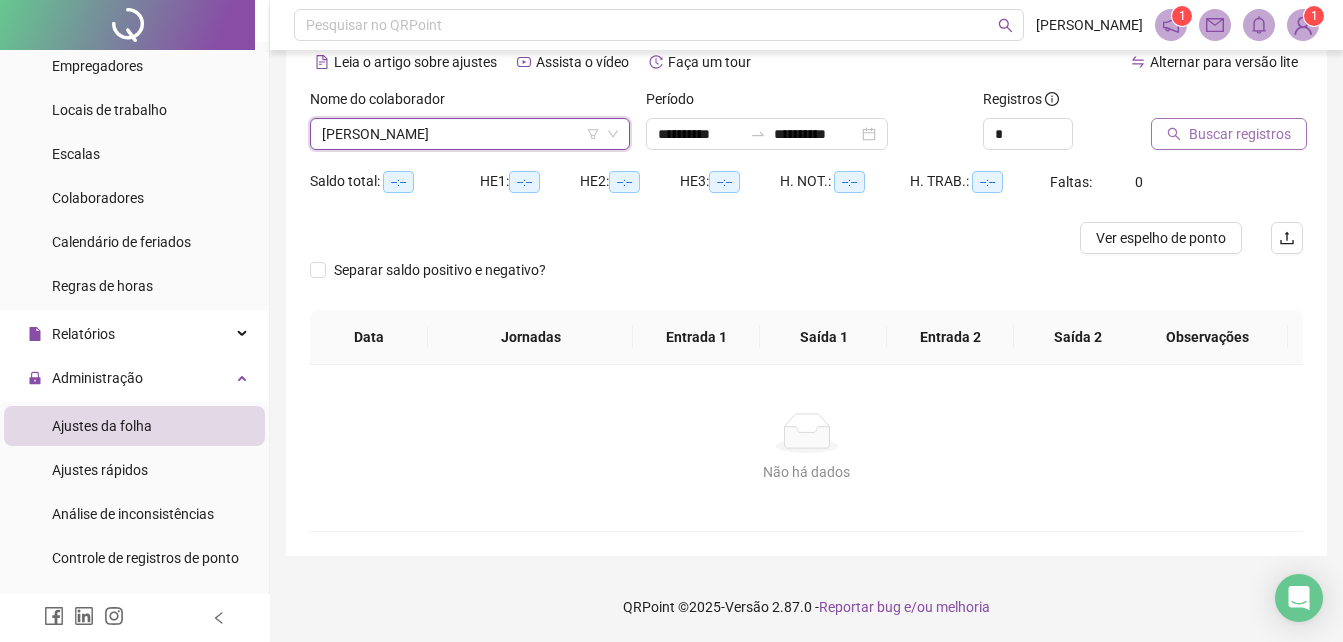 click on "Buscar registros" at bounding box center [1240, 134] 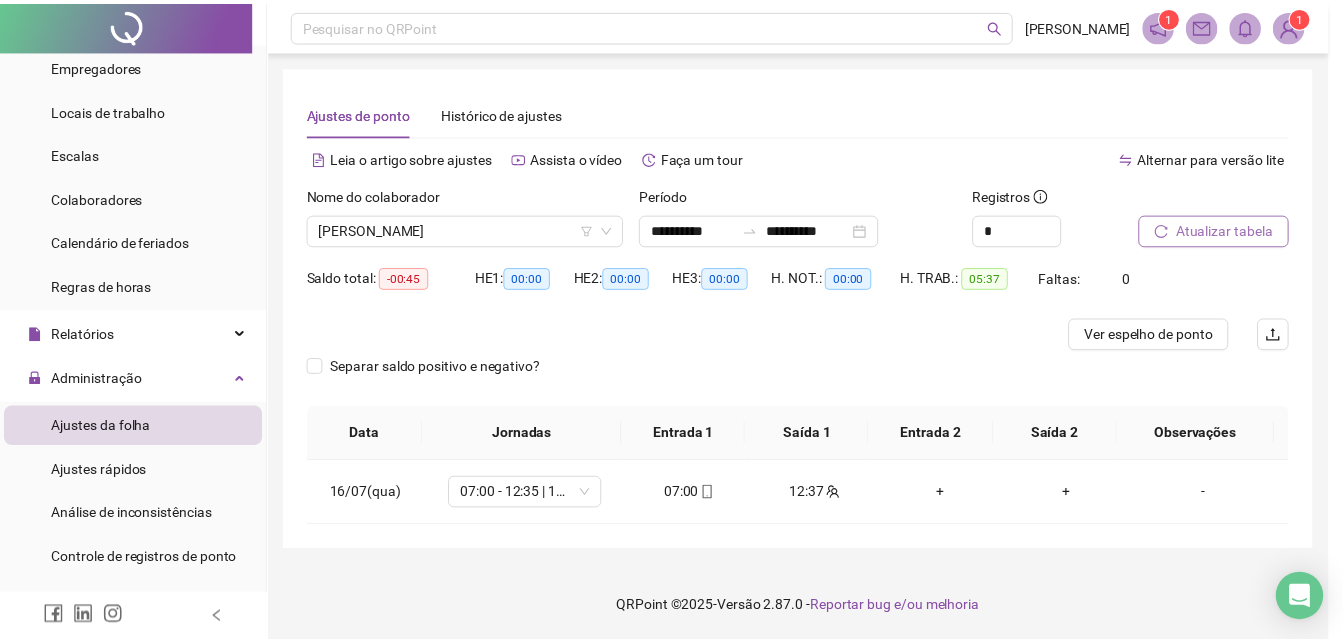 scroll, scrollTop: 0, scrollLeft: 0, axis: both 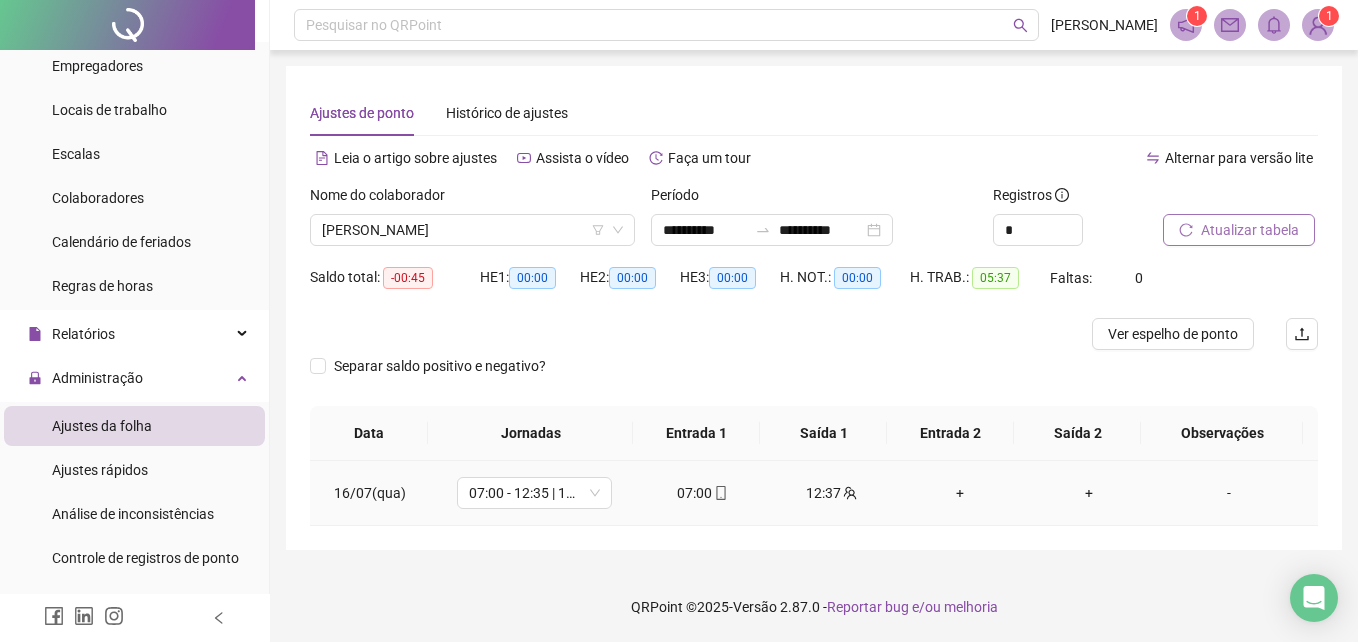 click on "+" at bounding box center [960, 493] 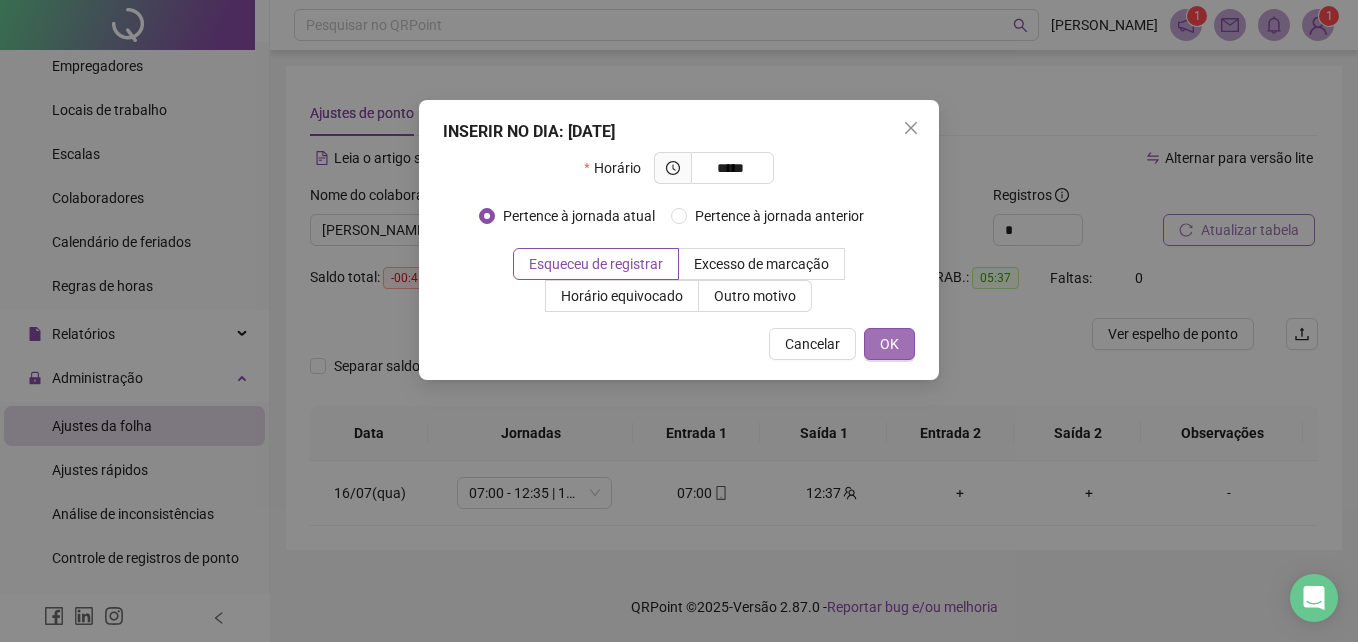 click on "OK" at bounding box center [889, 344] 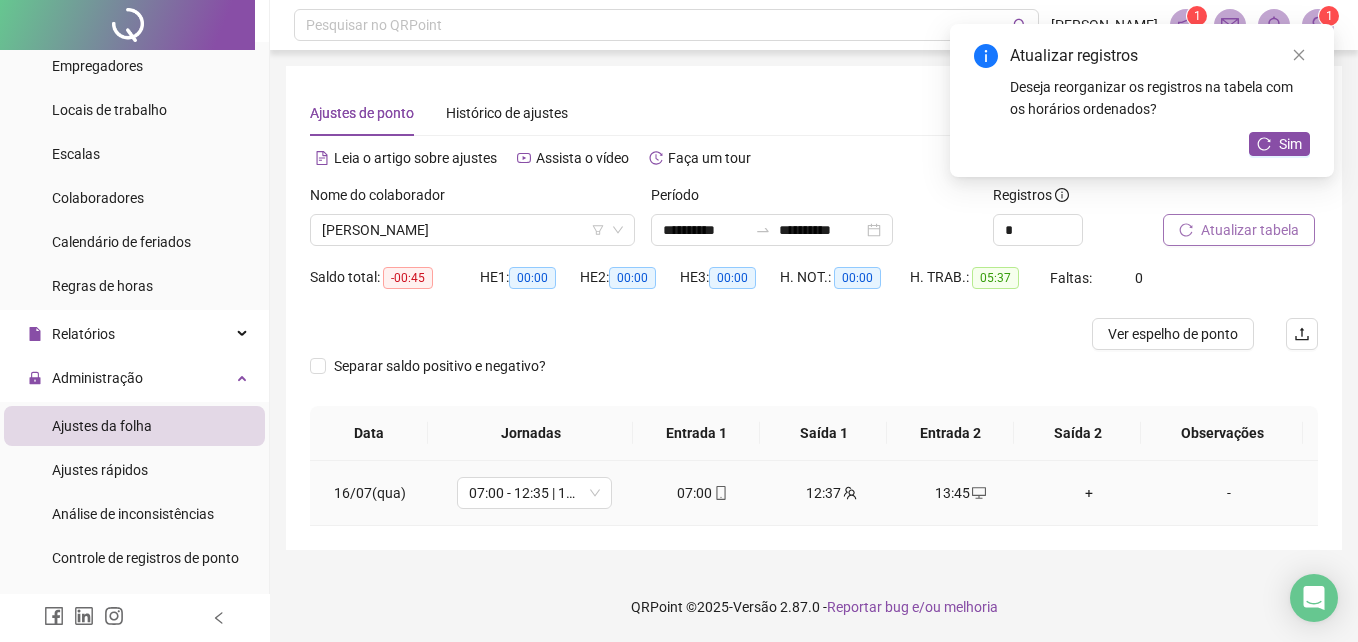 click on "+" at bounding box center [1089, 493] 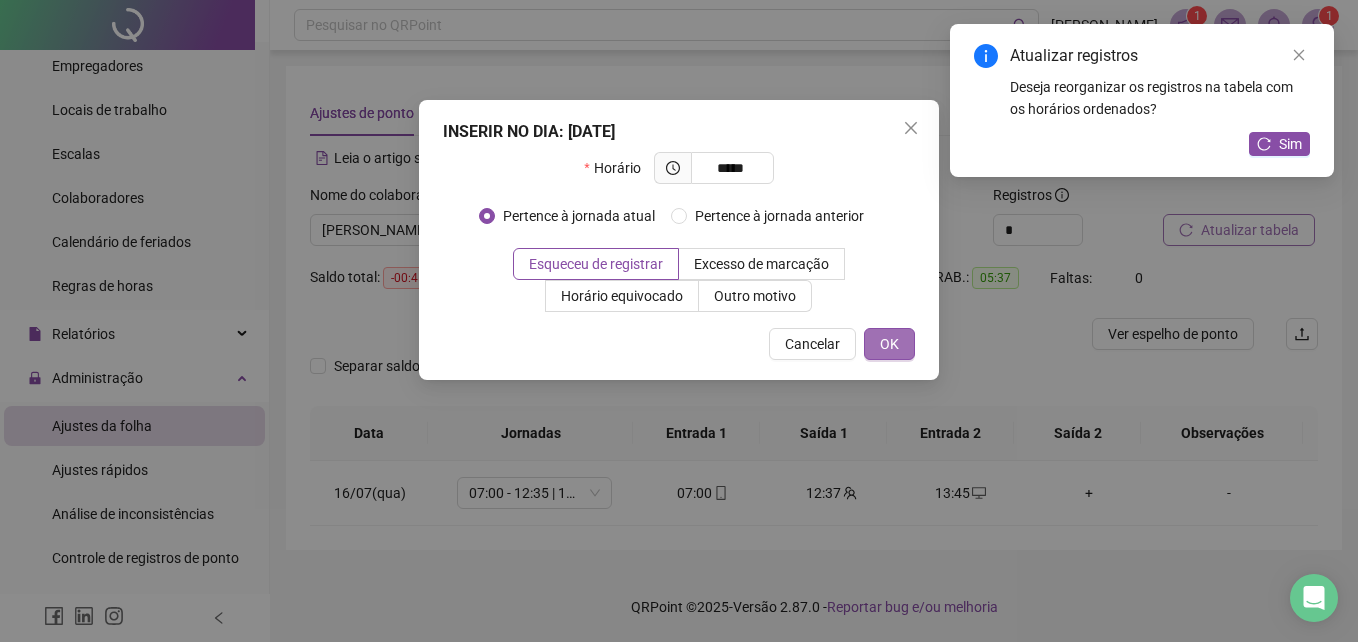 click on "OK" at bounding box center [889, 344] 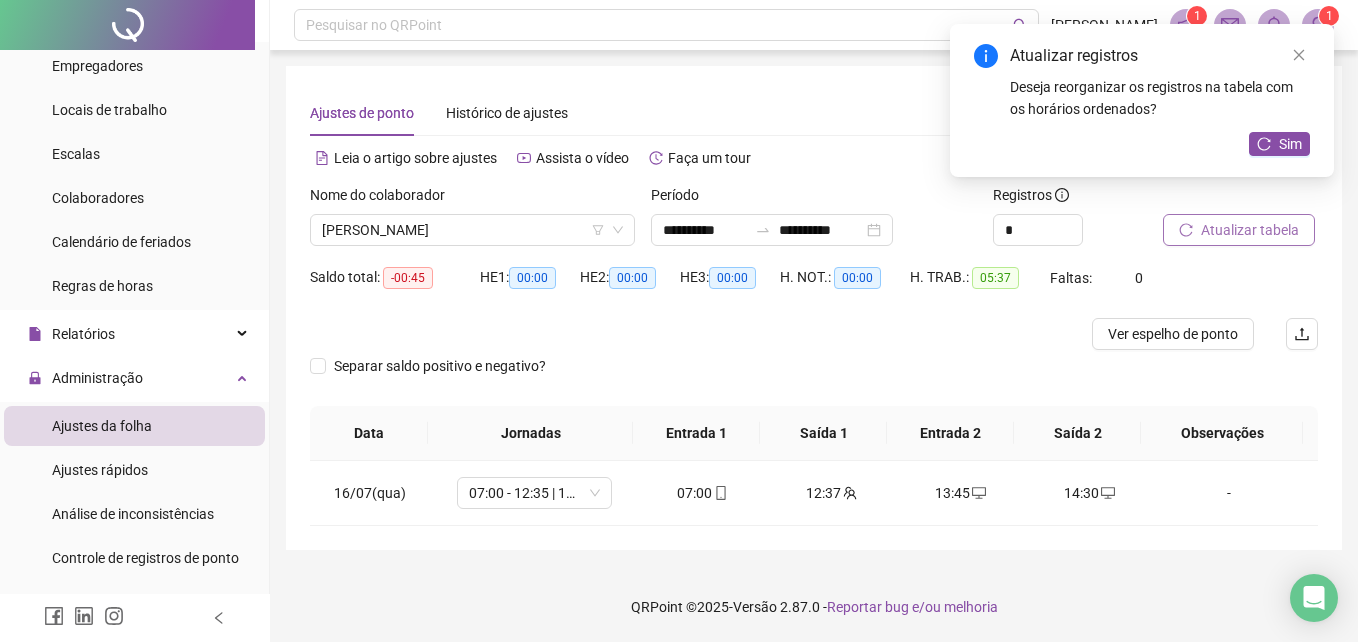 click on "Atualizar tabela" at bounding box center [1250, 230] 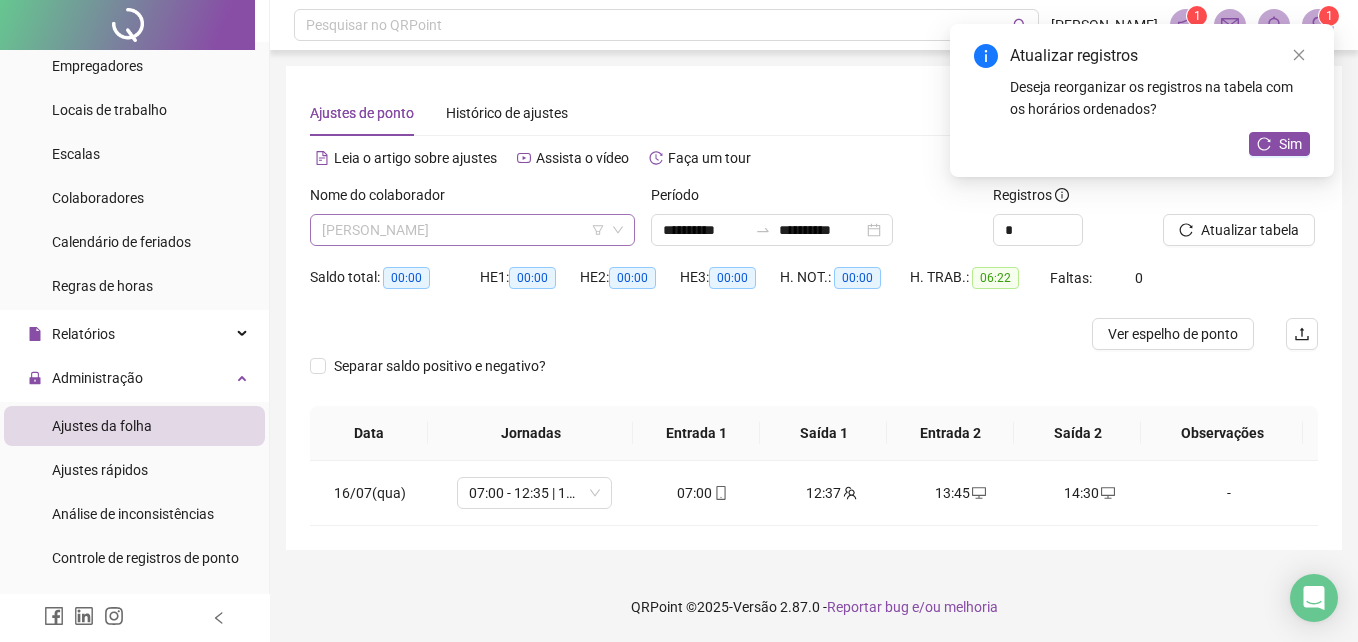 click on "[PERSON_NAME]" at bounding box center [472, 230] 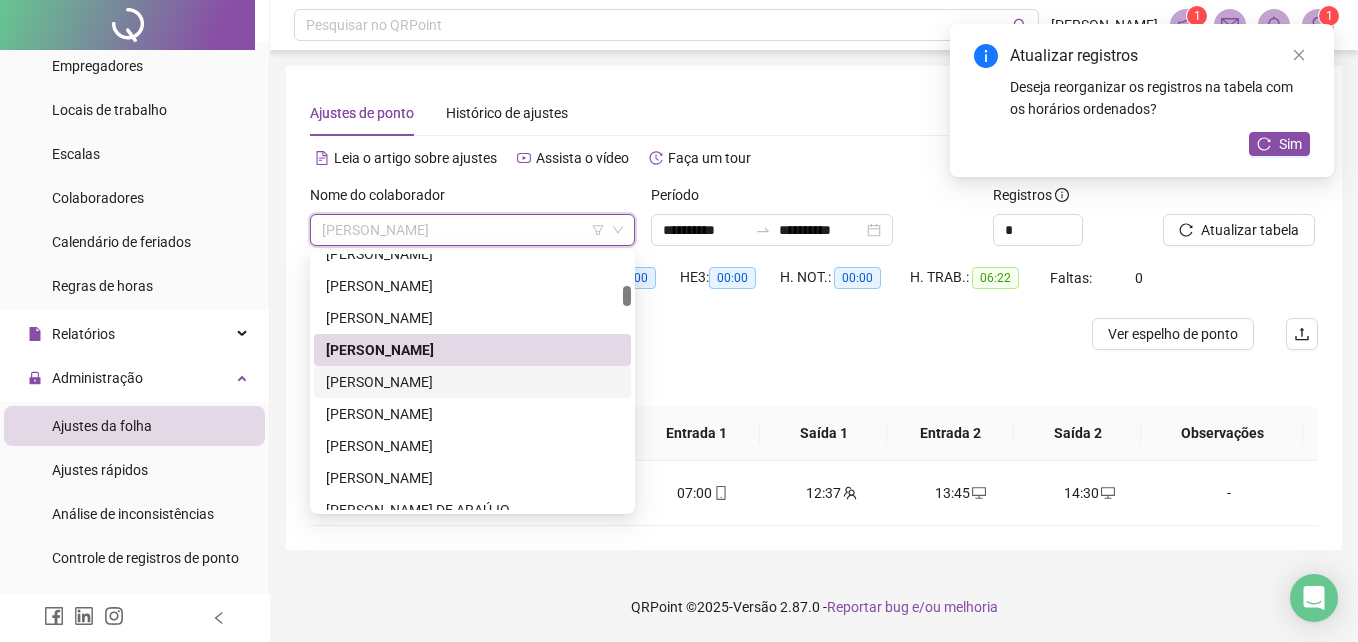 click on "[PERSON_NAME]" at bounding box center (472, 382) 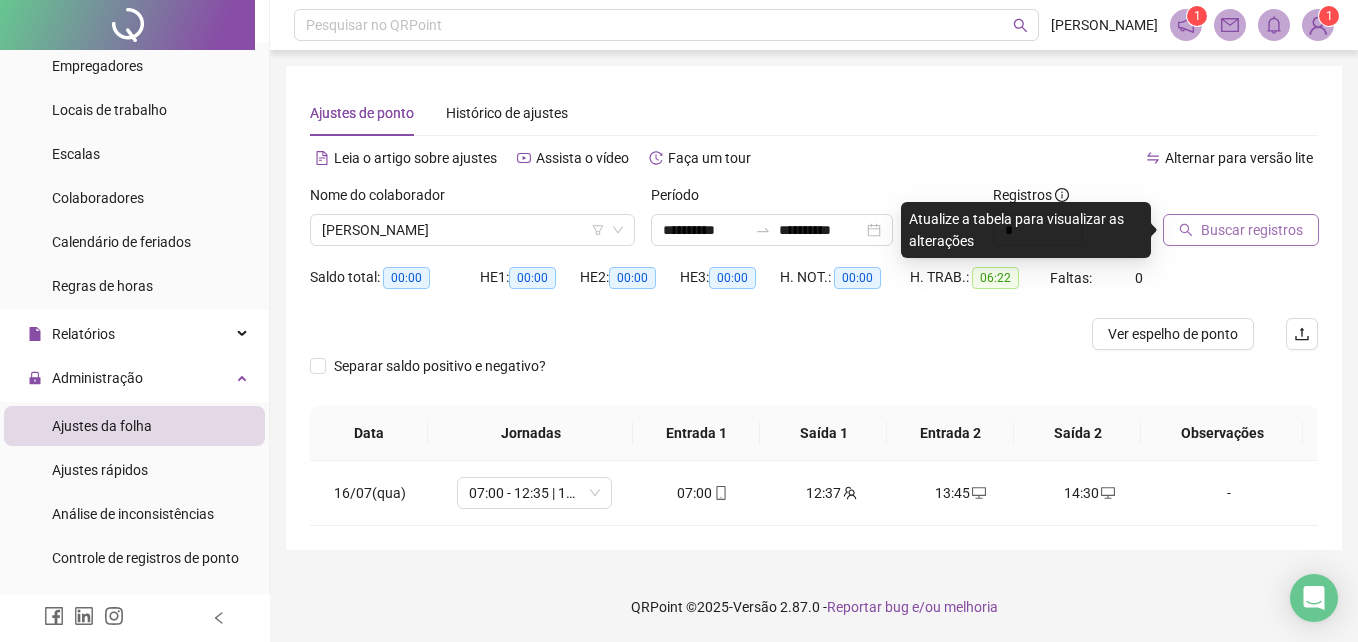 click on "Buscar registros" at bounding box center [1252, 230] 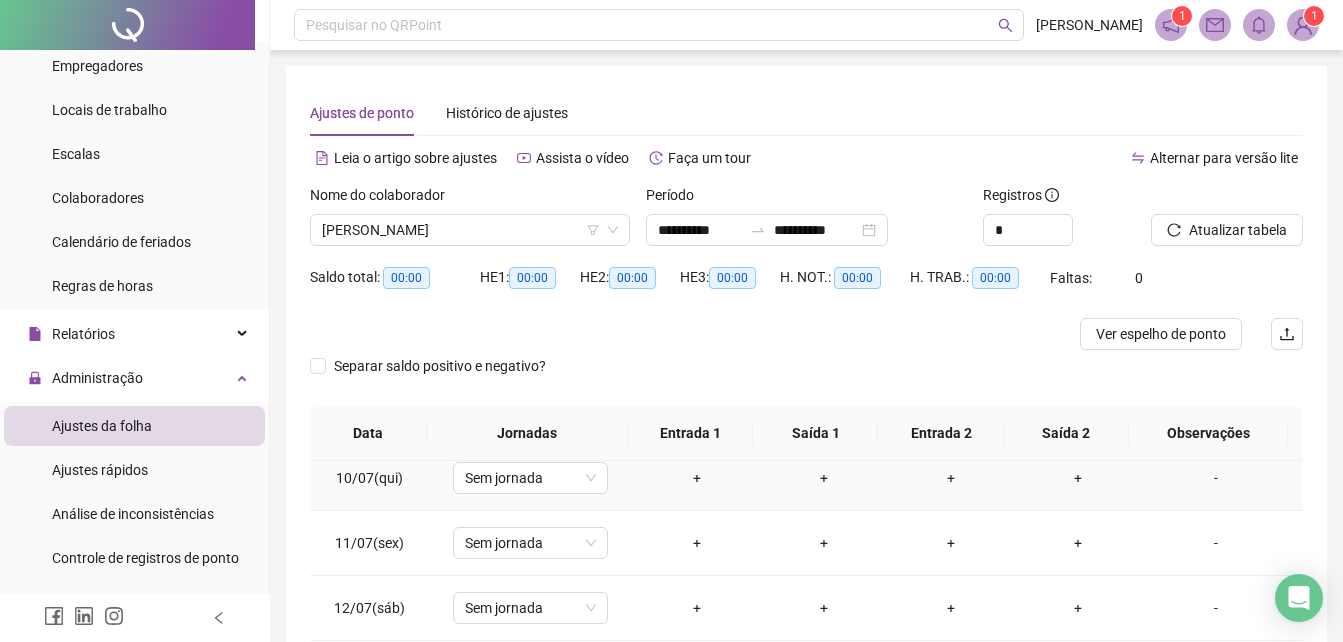 scroll, scrollTop: 613, scrollLeft: 0, axis: vertical 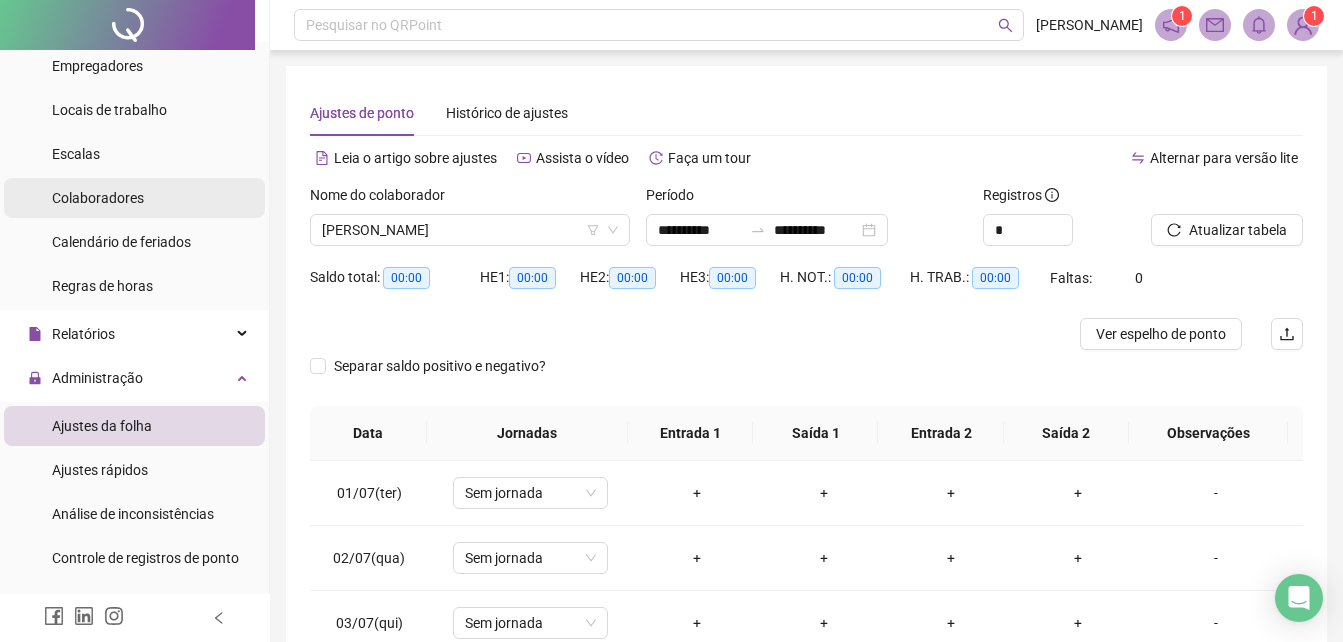 click on "Colaboradores" at bounding box center (134, 198) 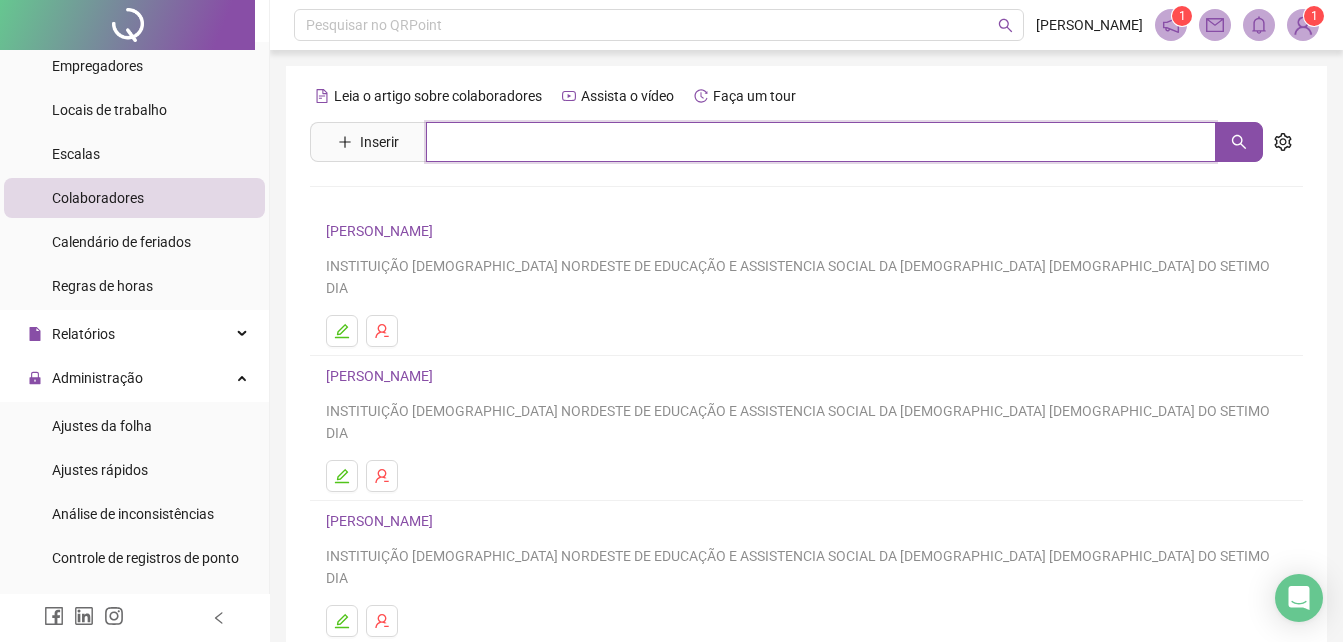 click at bounding box center [821, 142] 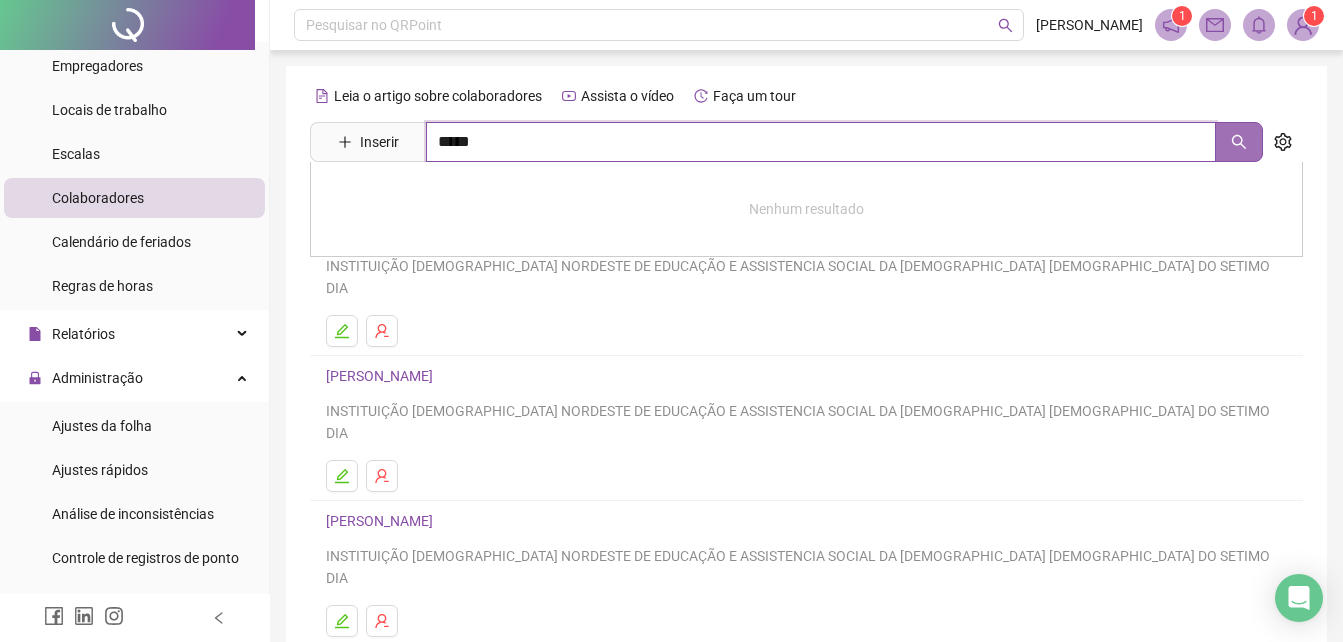 click 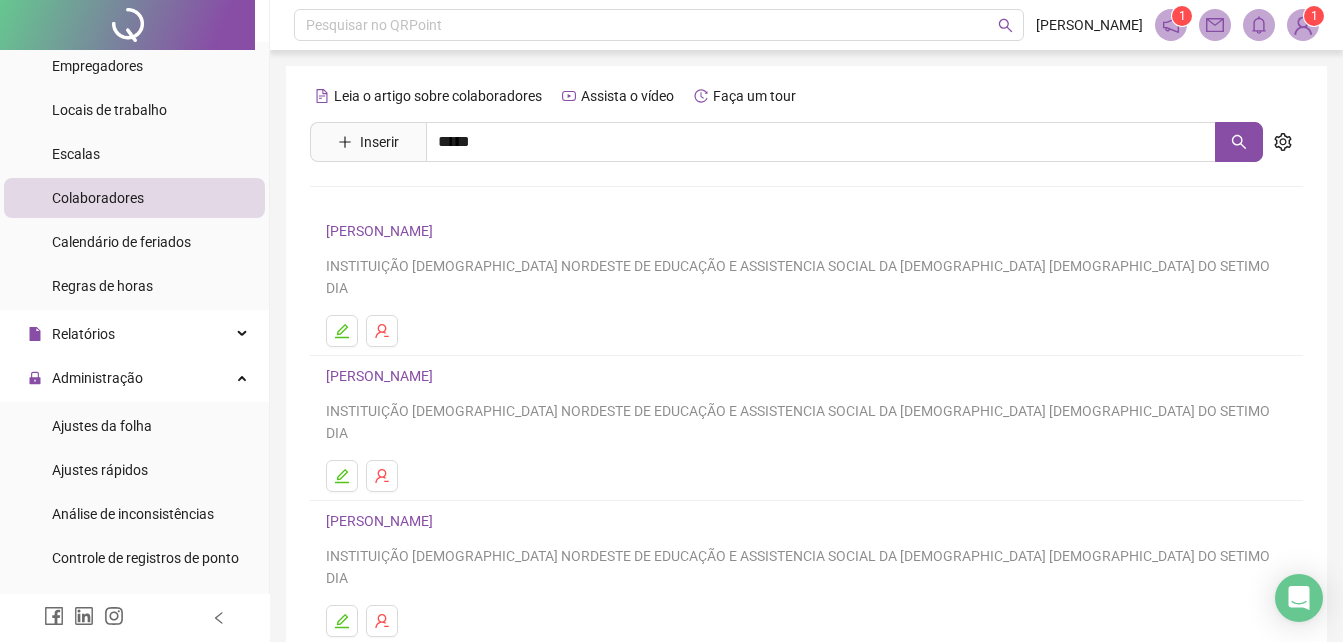click on "[PERSON_NAME]" at bounding box center (806, 203) 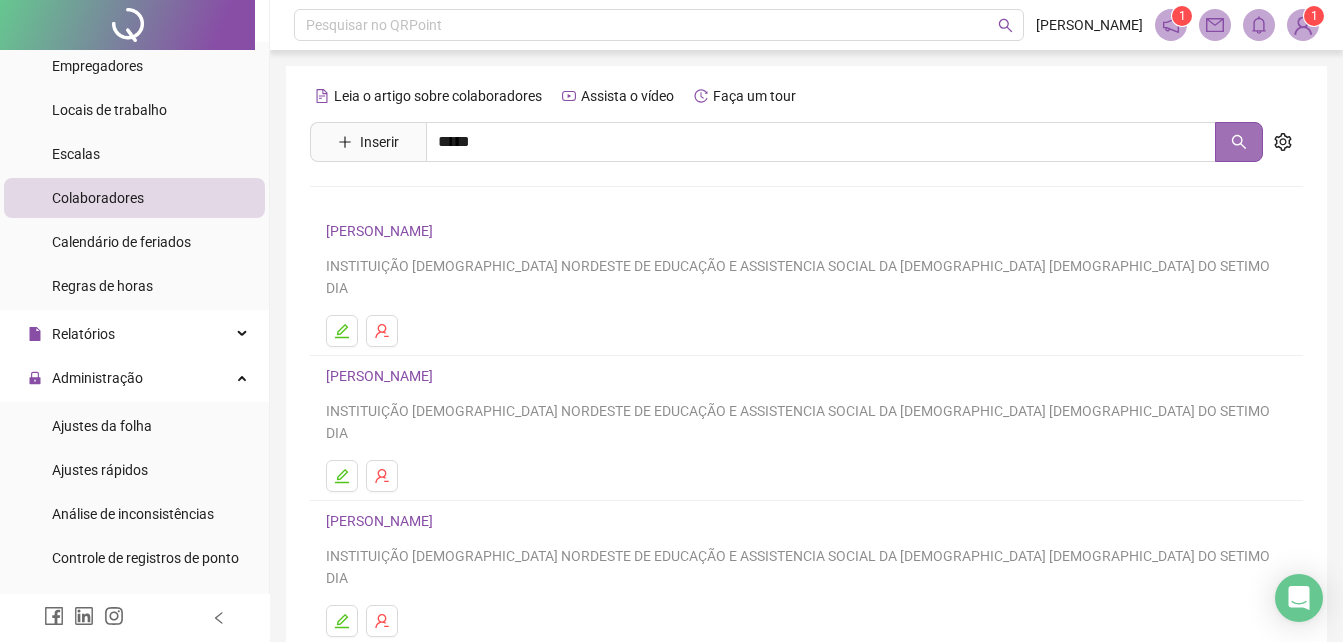 click 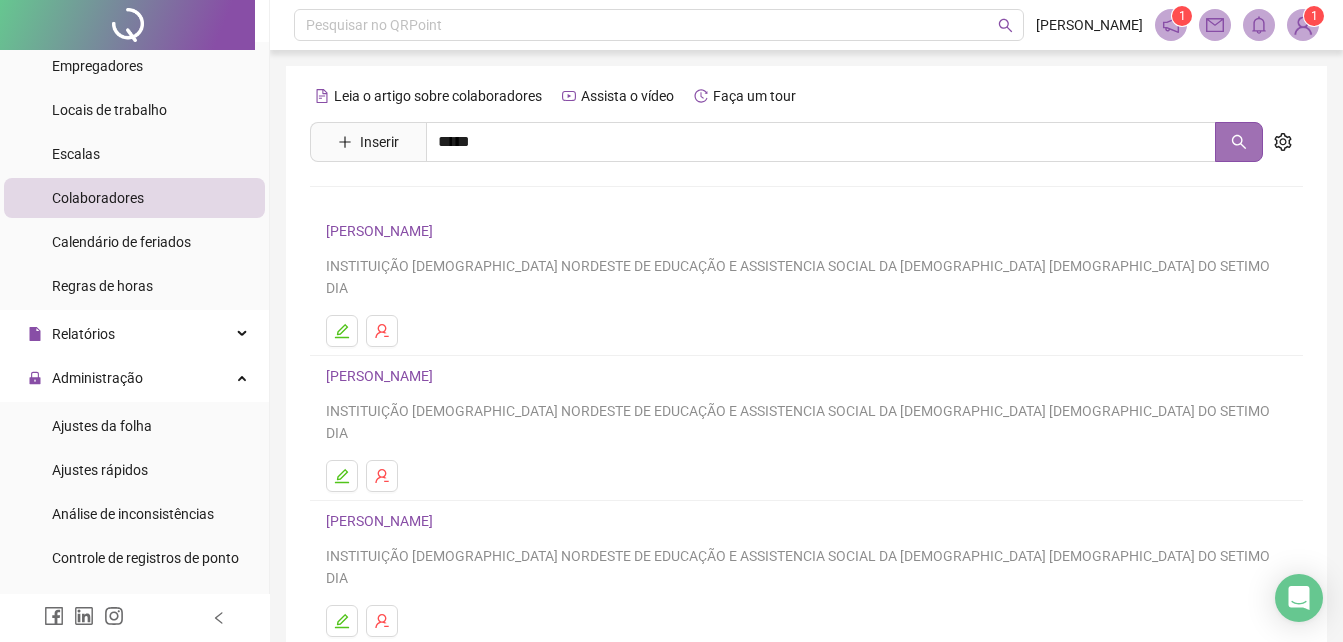 click at bounding box center [1239, 142] 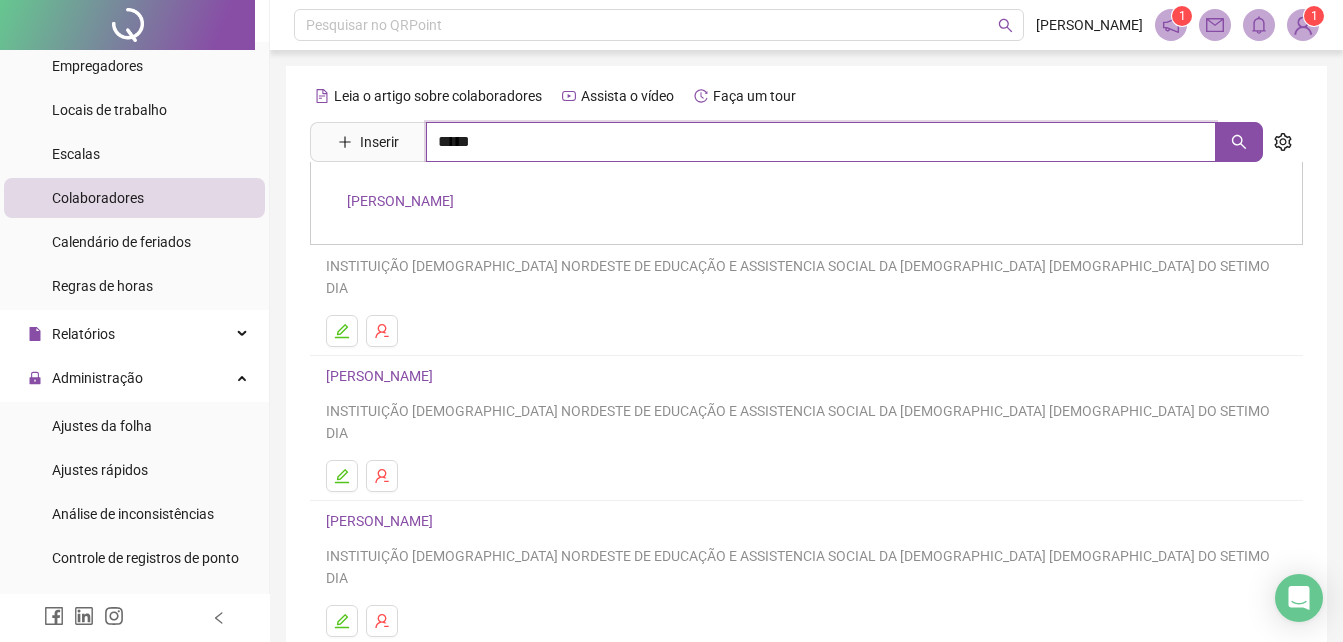 click on "*****" at bounding box center [821, 142] 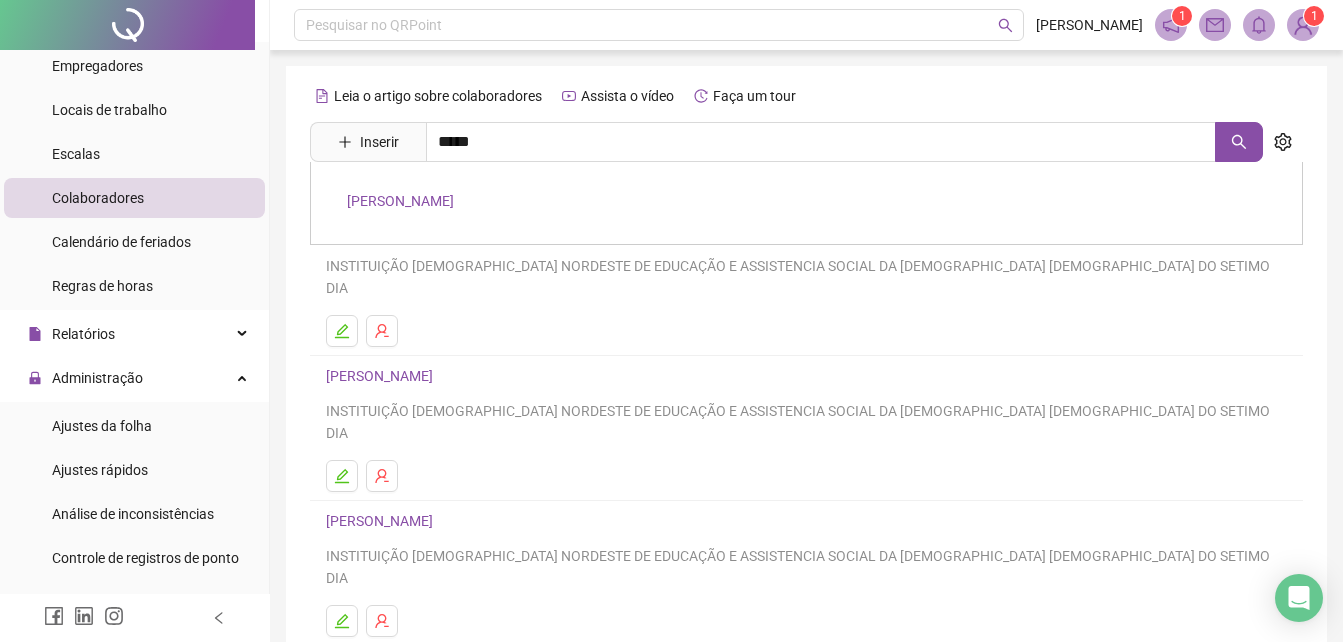 click on "[PERSON_NAME]" at bounding box center [400, 201] 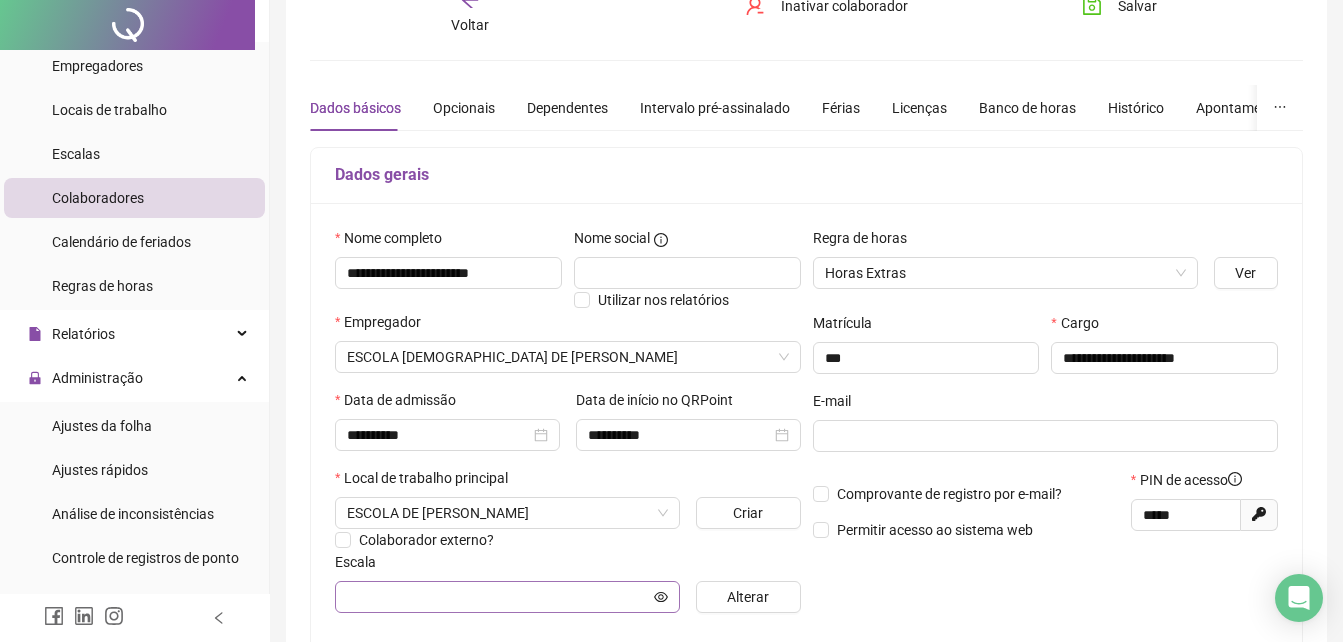 scroll, scrollTop: 0, scrollLeft: 0, axis: both 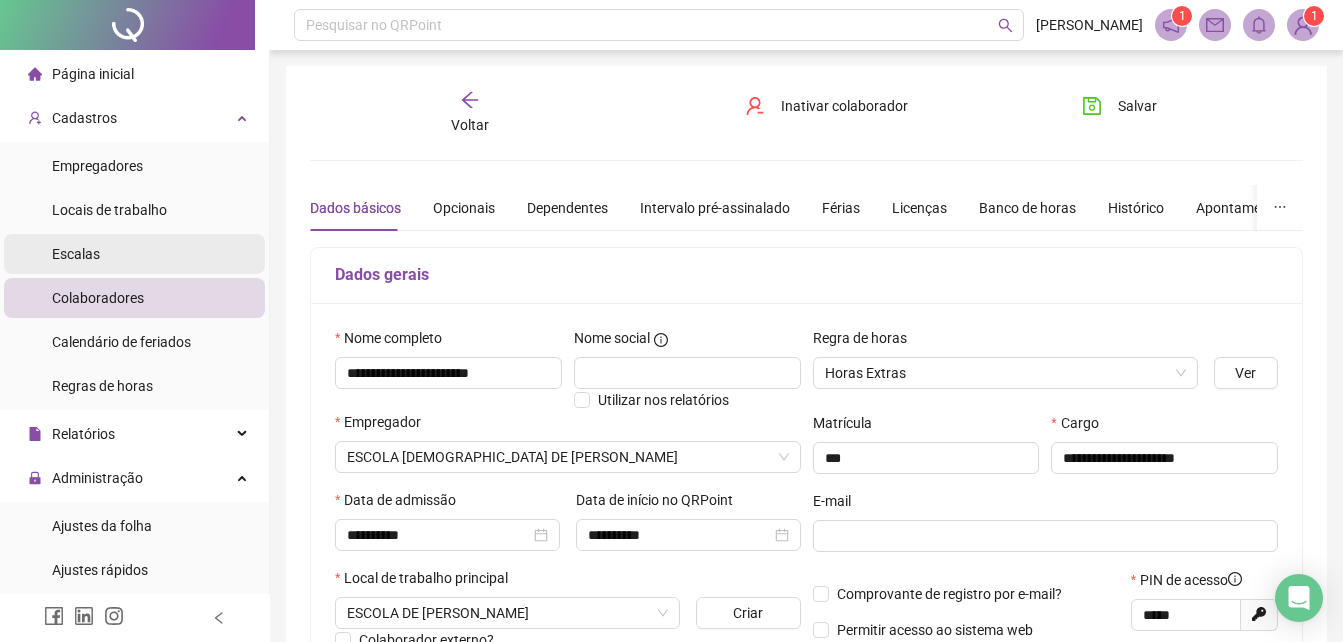 click on "Escalas" at bounding box center [134, 254] 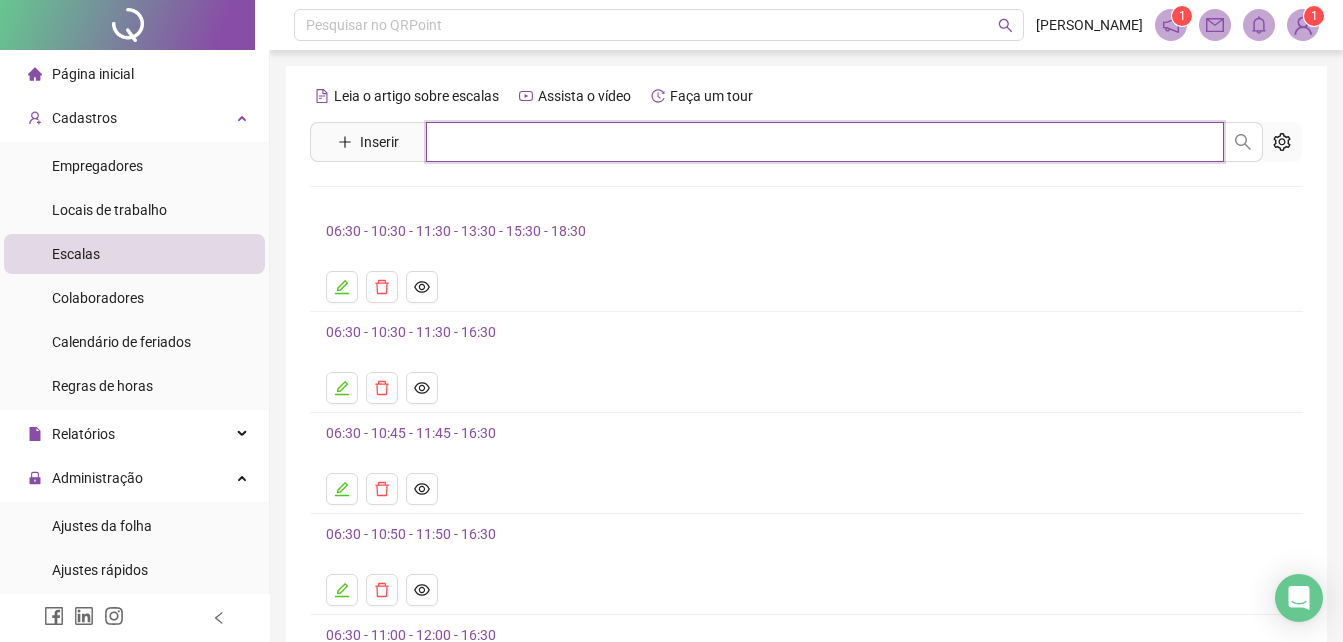 click at bounding box center (825, 142) 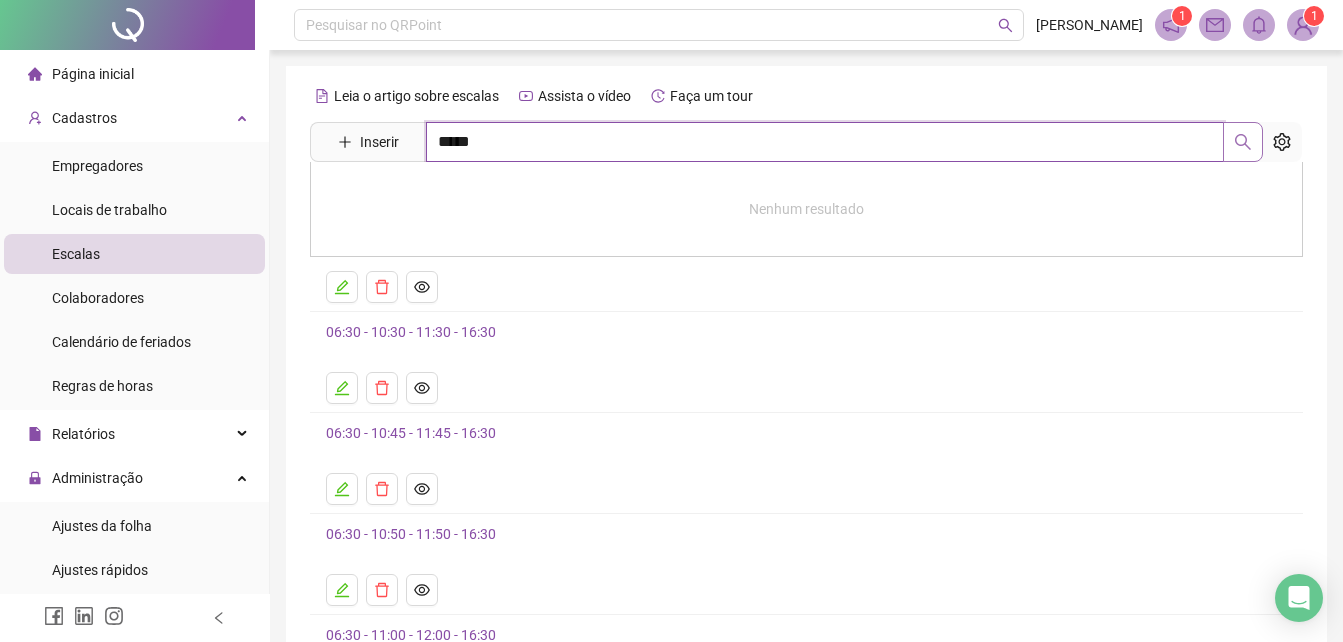 click 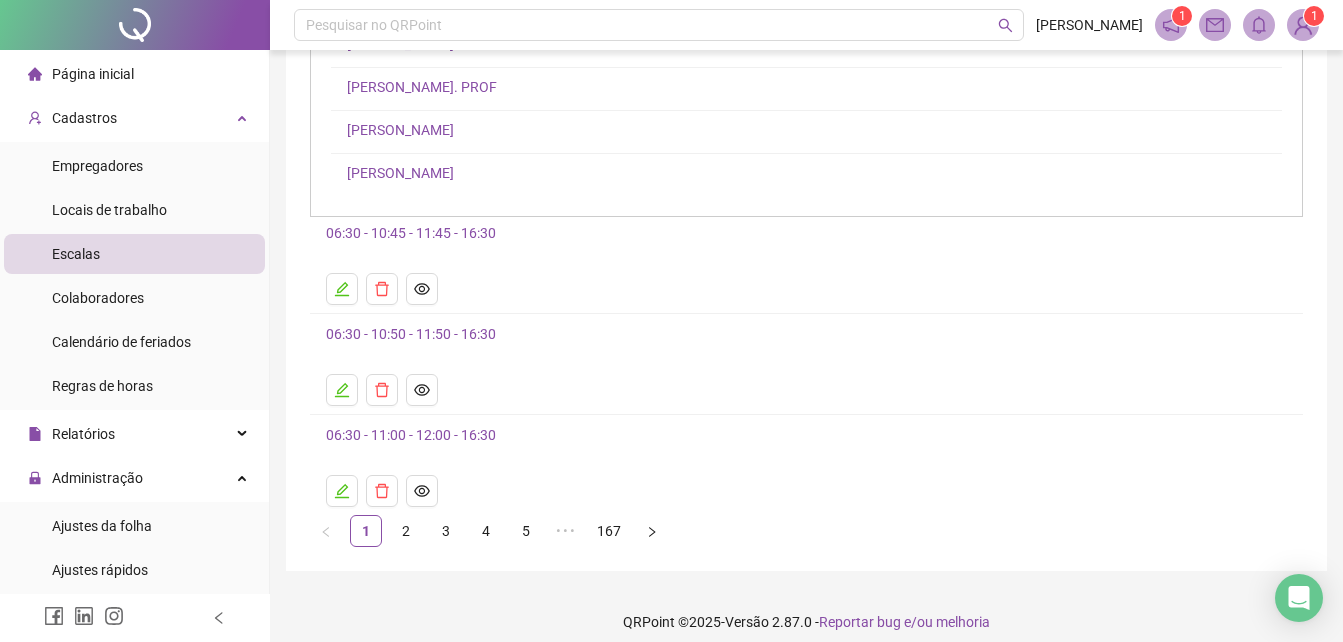 scroll, scrollTop: 0, scrollLeft: 0, axis: both 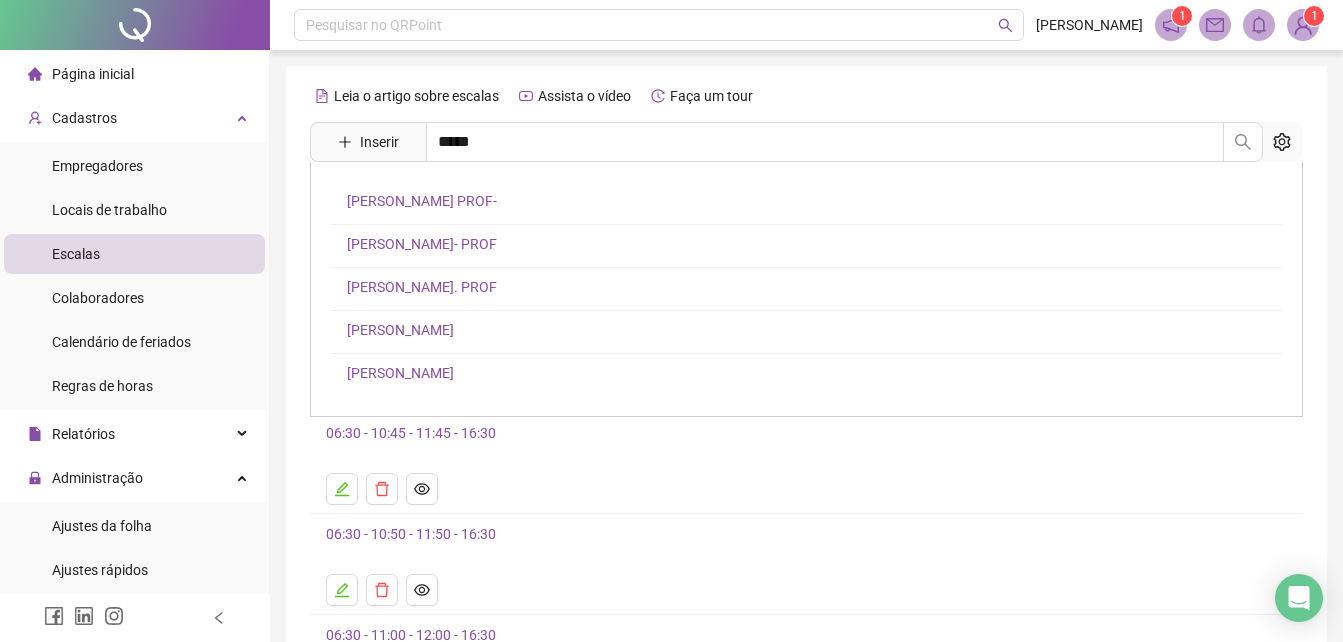 click on "[PERSON_NAME] PROF-" at bounding box center (422, 201) 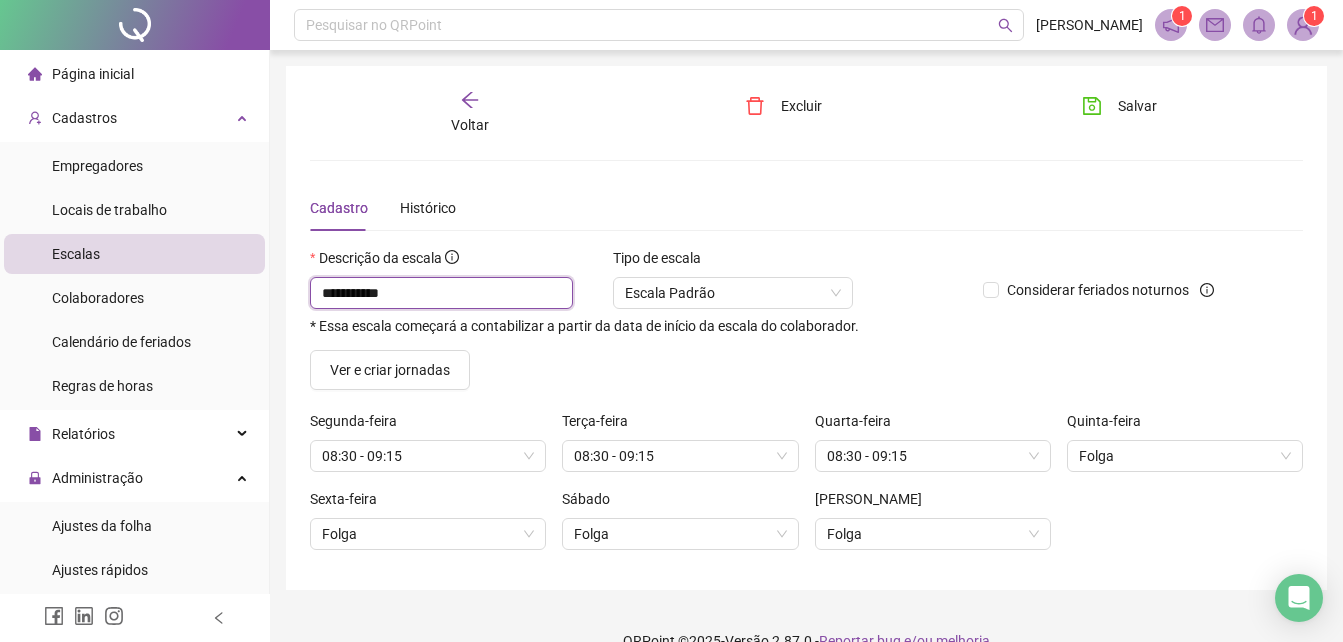 click on "**********" at bounding box center [441, 293] 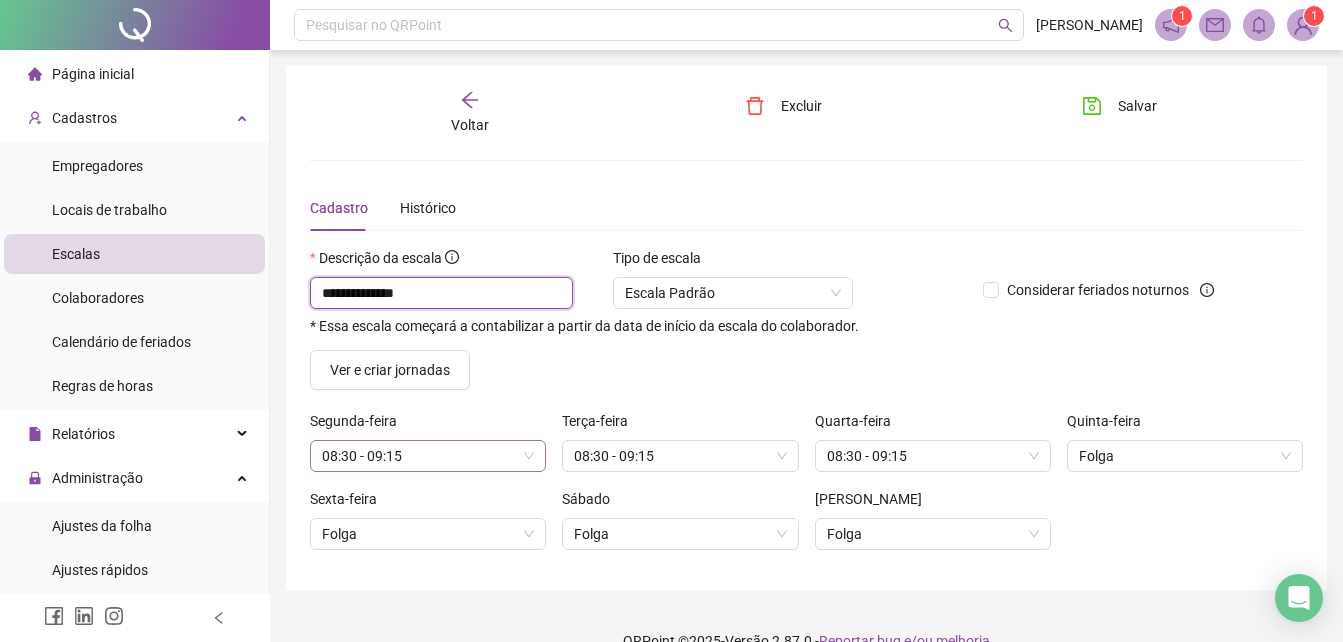 click on "08:30 - 09:15" at bounding box center (428, 456) 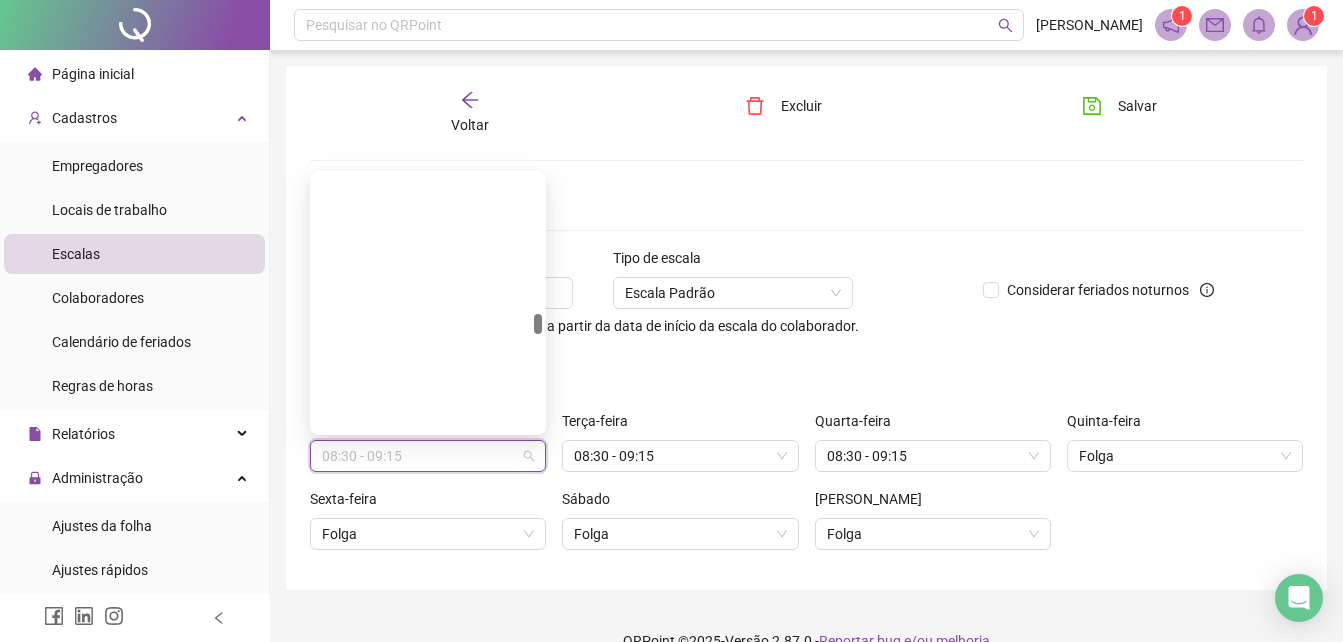 scroll, scrollTop: 20170, scrollLeft: 0, axis: vertical 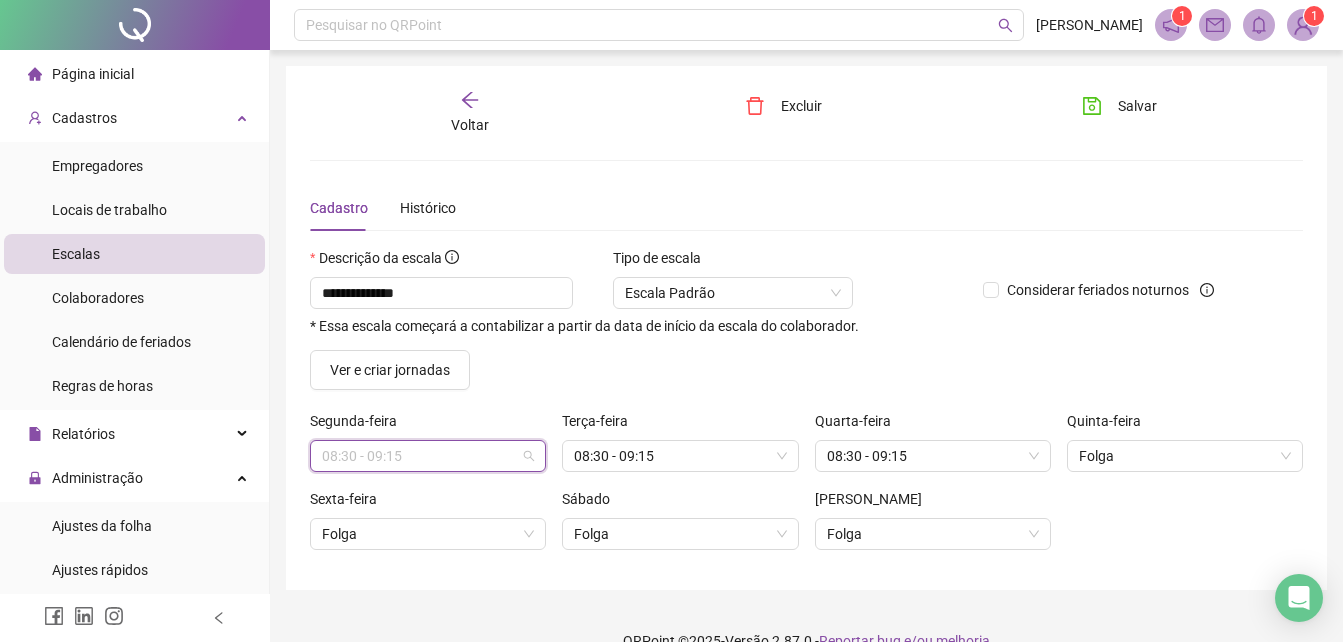 click on "08:30 - 09:15" at bounding box center (428, 456) 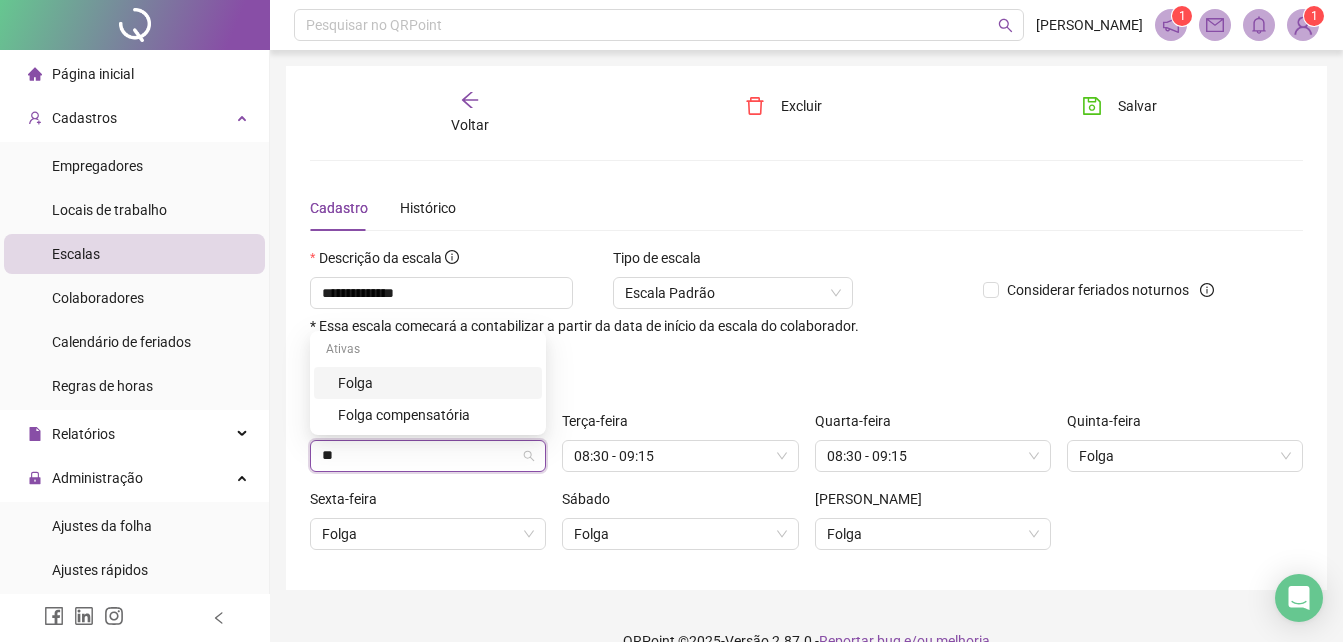 scroll, scrollTop: 0, scrollLeft: 0, axis: both 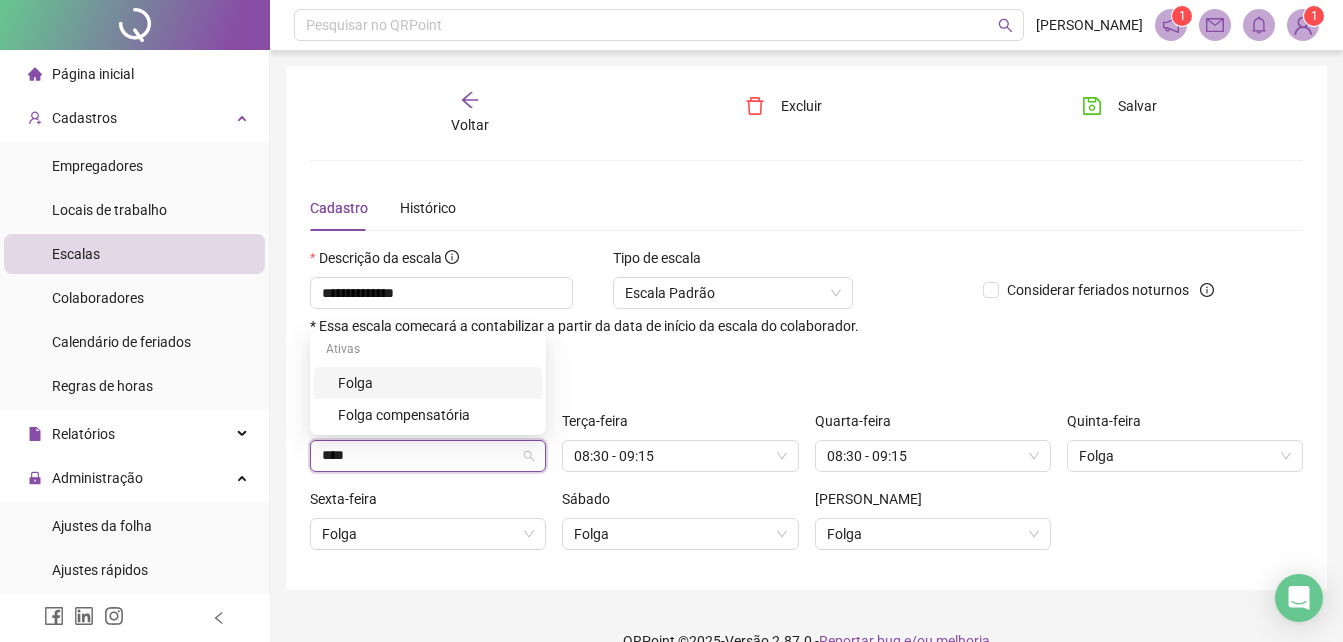 click on "Folga" at bounding box center [434, 383] 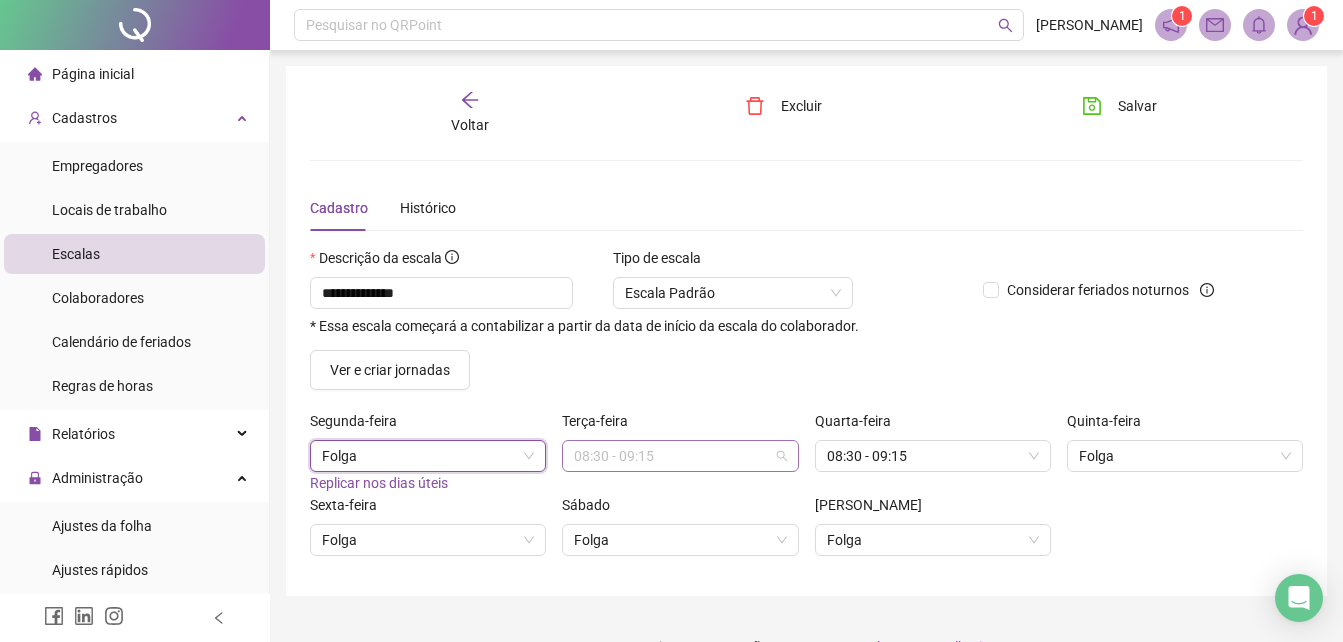 click on "08:30 - 09:15" at bounding box center (680, 456) 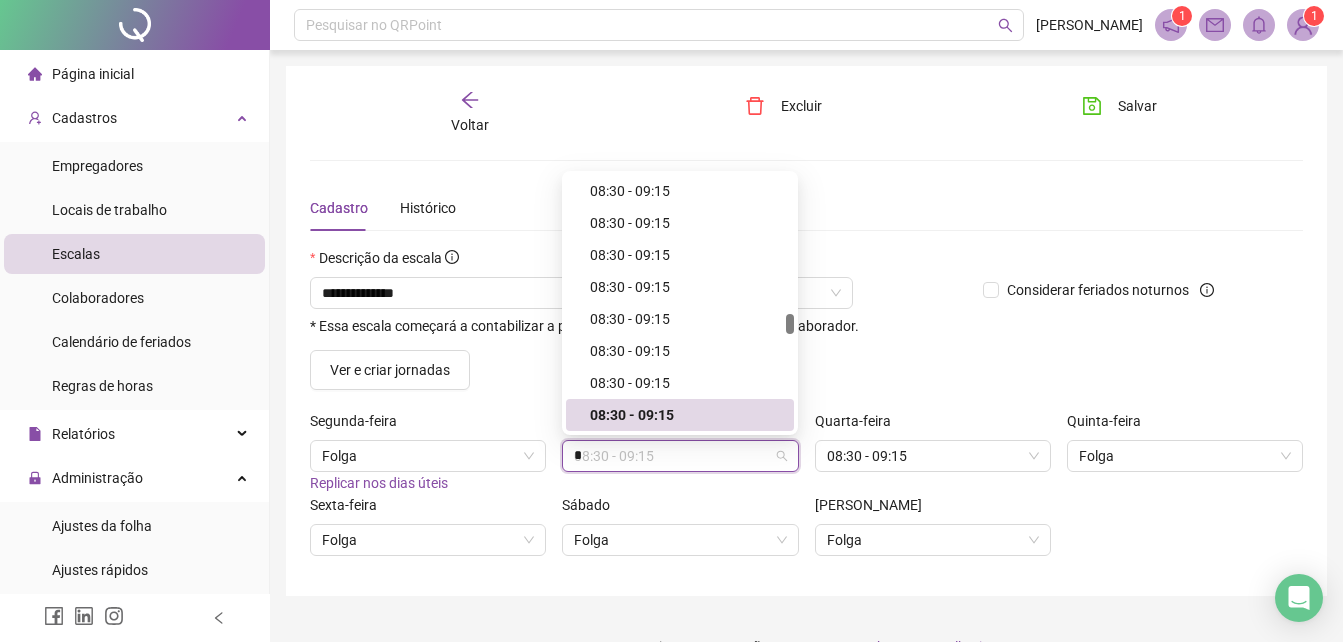 scroll, scrollTop: 1856, scrollLeft: 0, axis: vertical 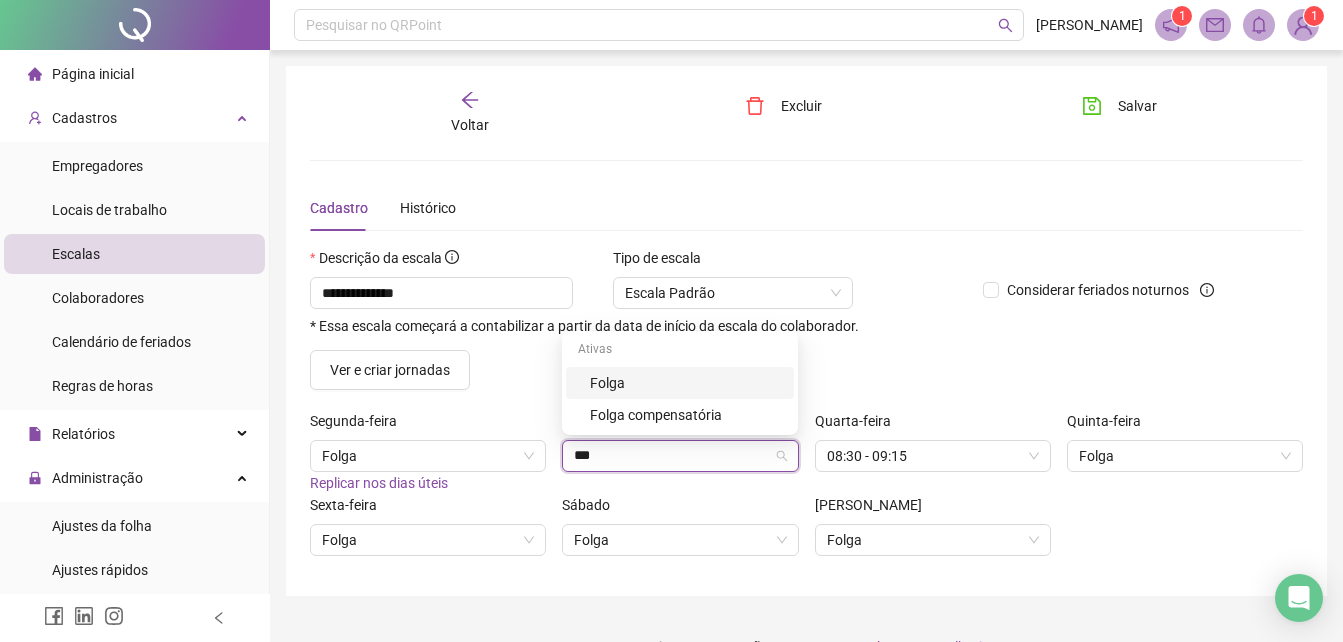 click on "Folga" at bounding box center [686, 383] 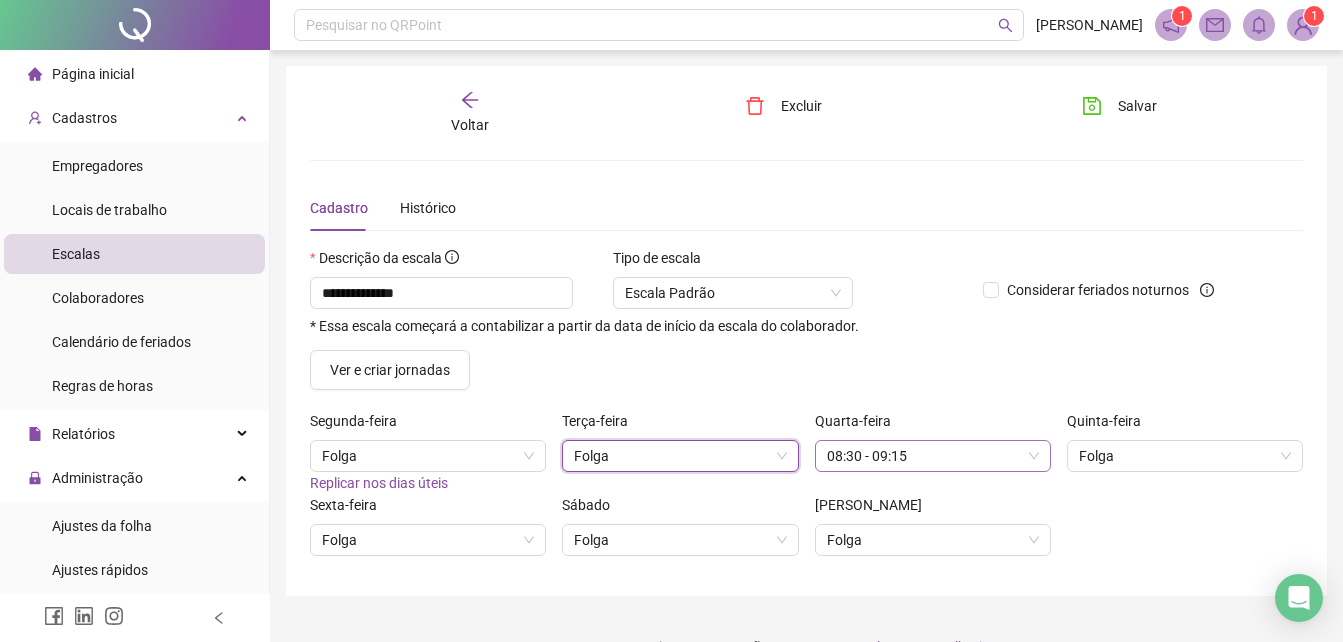 click on "08:30 - 09:15" at bounding box center [933, 456] 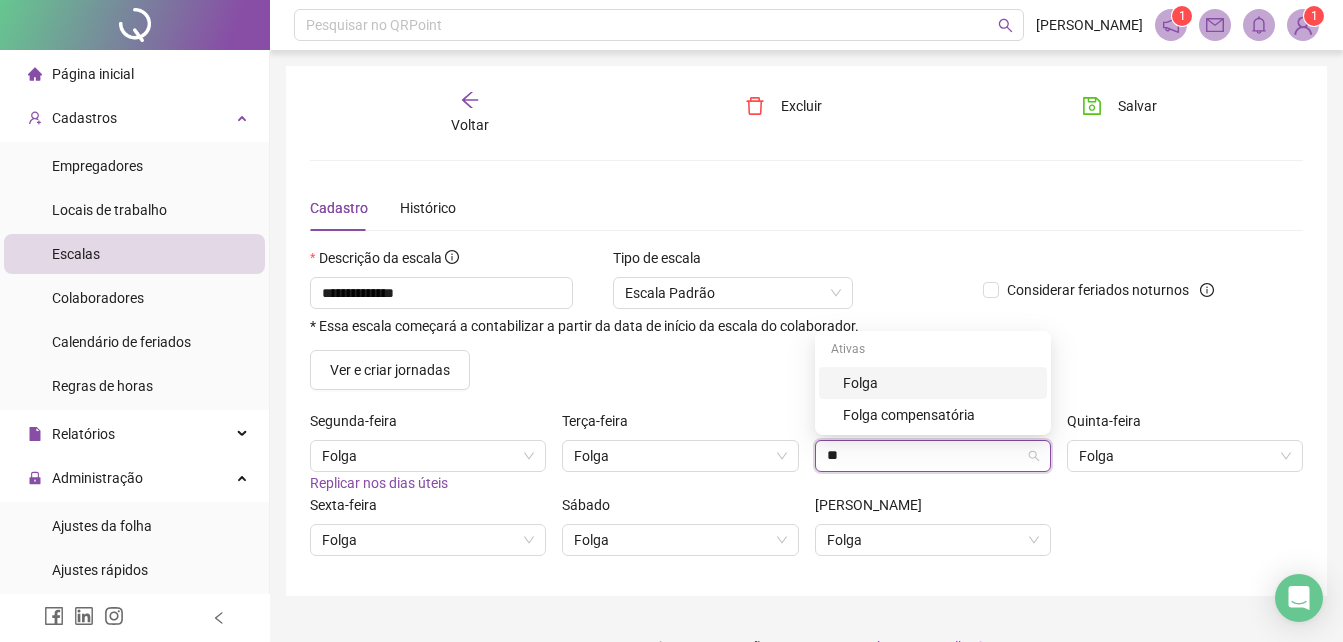 scroll, scrollTop: 0, scrollLeft: 0, axis: both 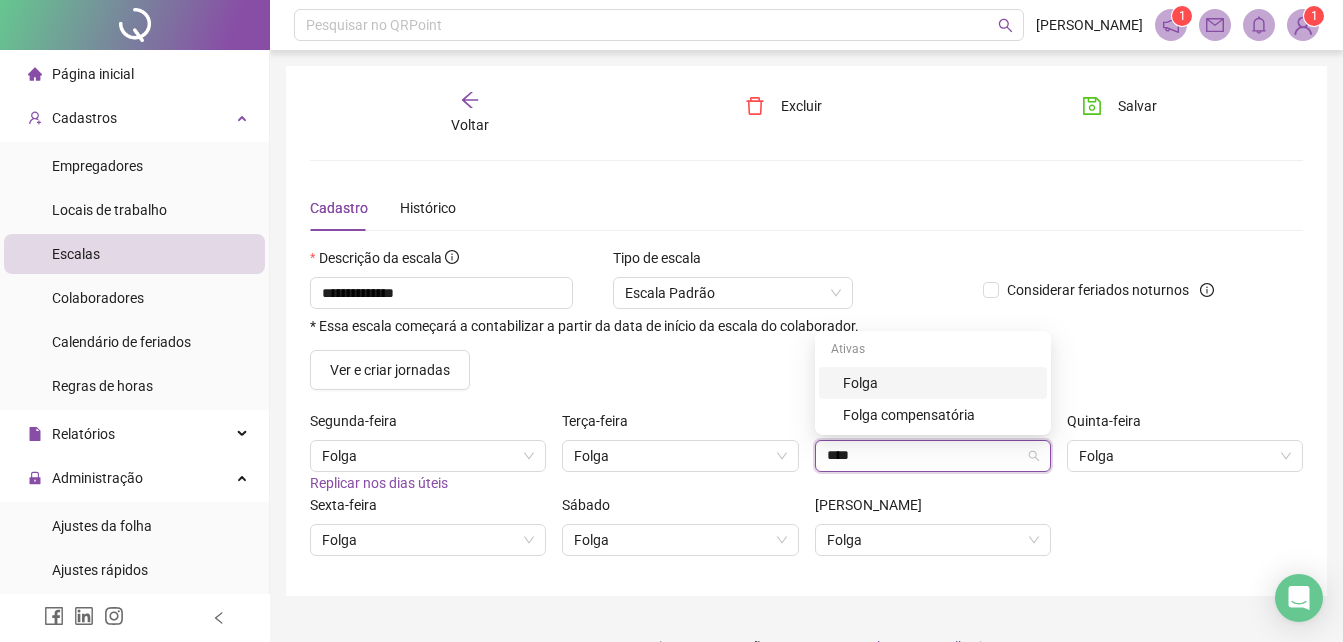 click on "Folga" at bounding box center [939, 383] 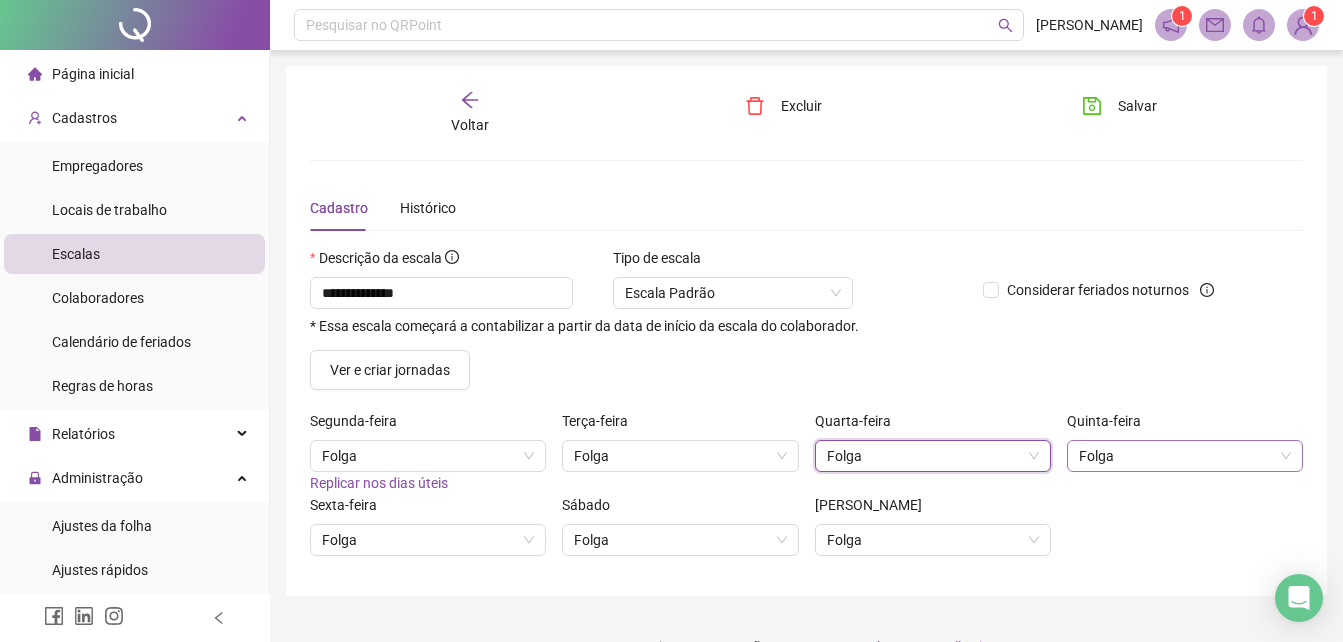 click on "Folga" at bounding box center [1185, 456] 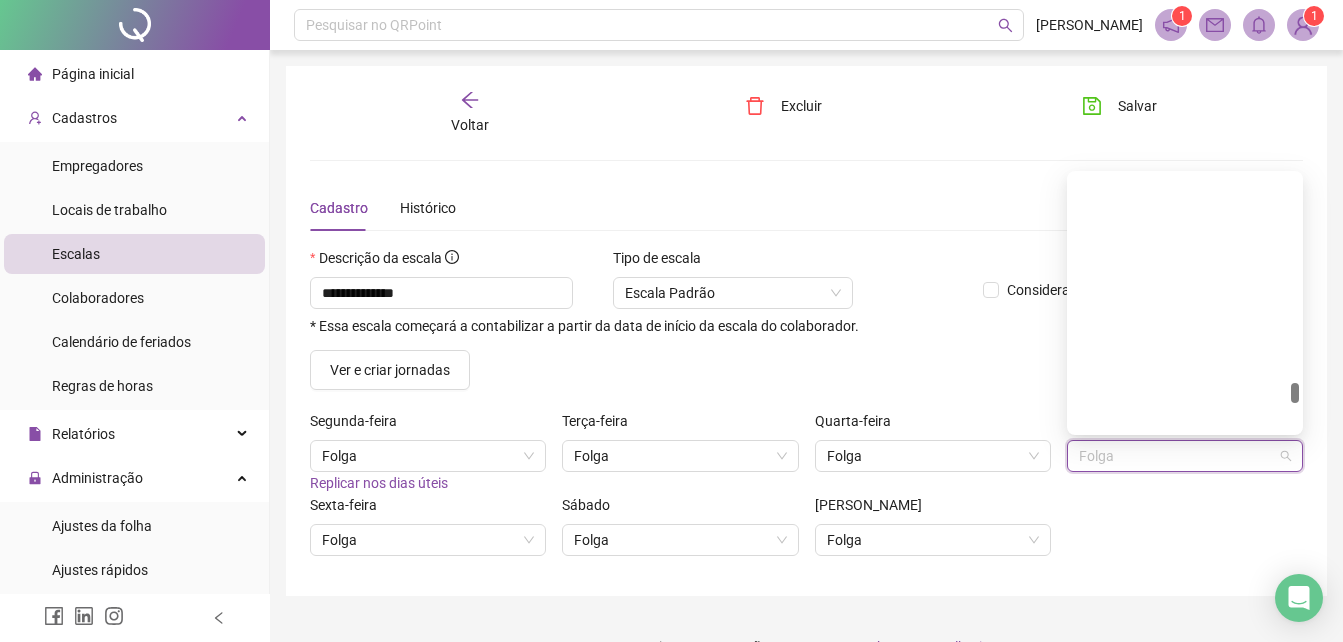 scroll, scrollTop: 30154, scrollLeft: 0, axis: vertical 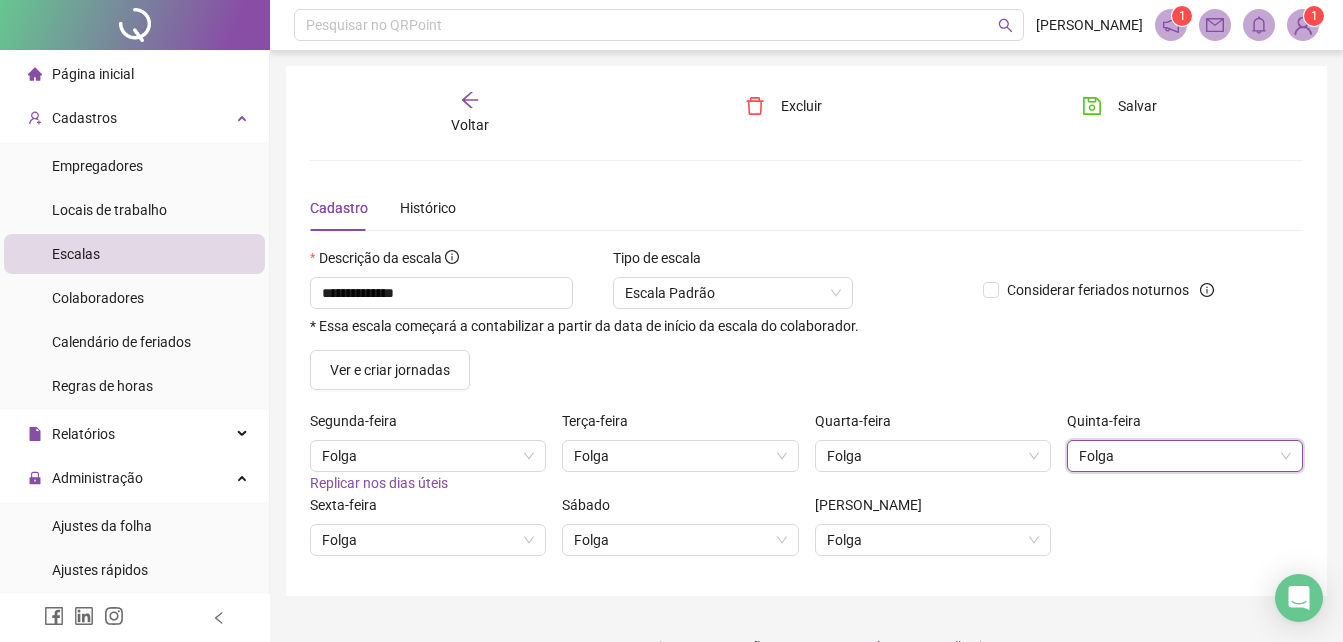 click on "Folga" at bounding box center [1185, 456] 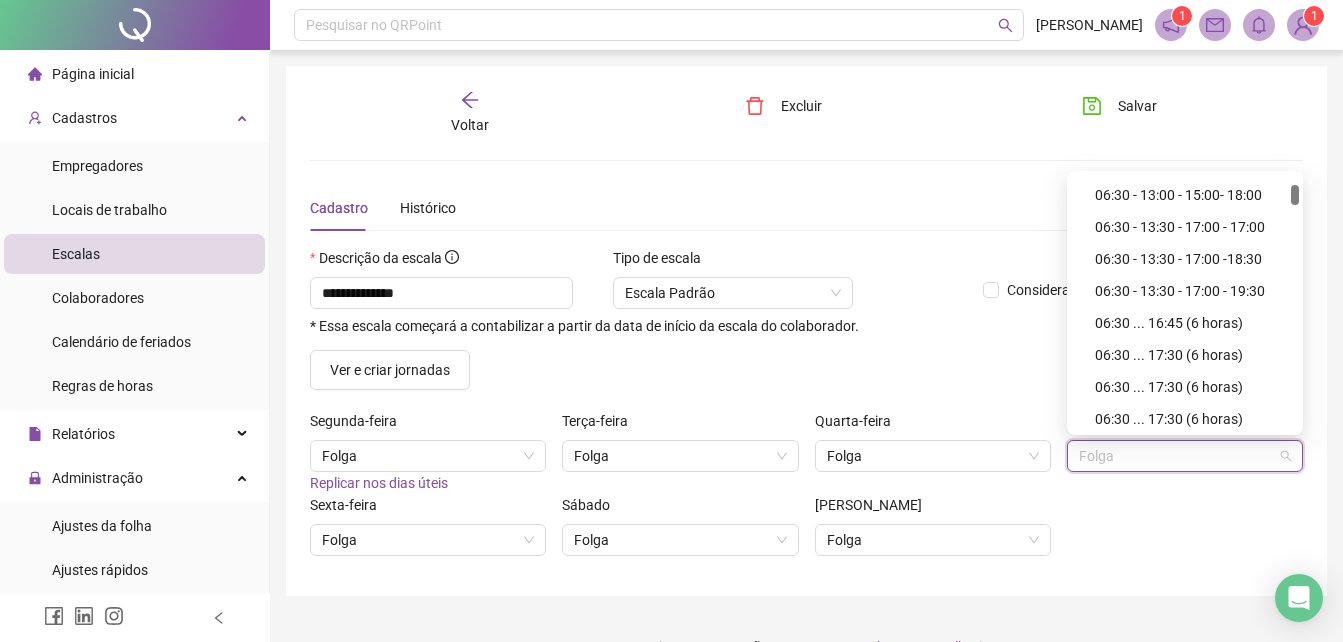 scroll, scrollTop: 0, scrollLeft: 0, axis: both 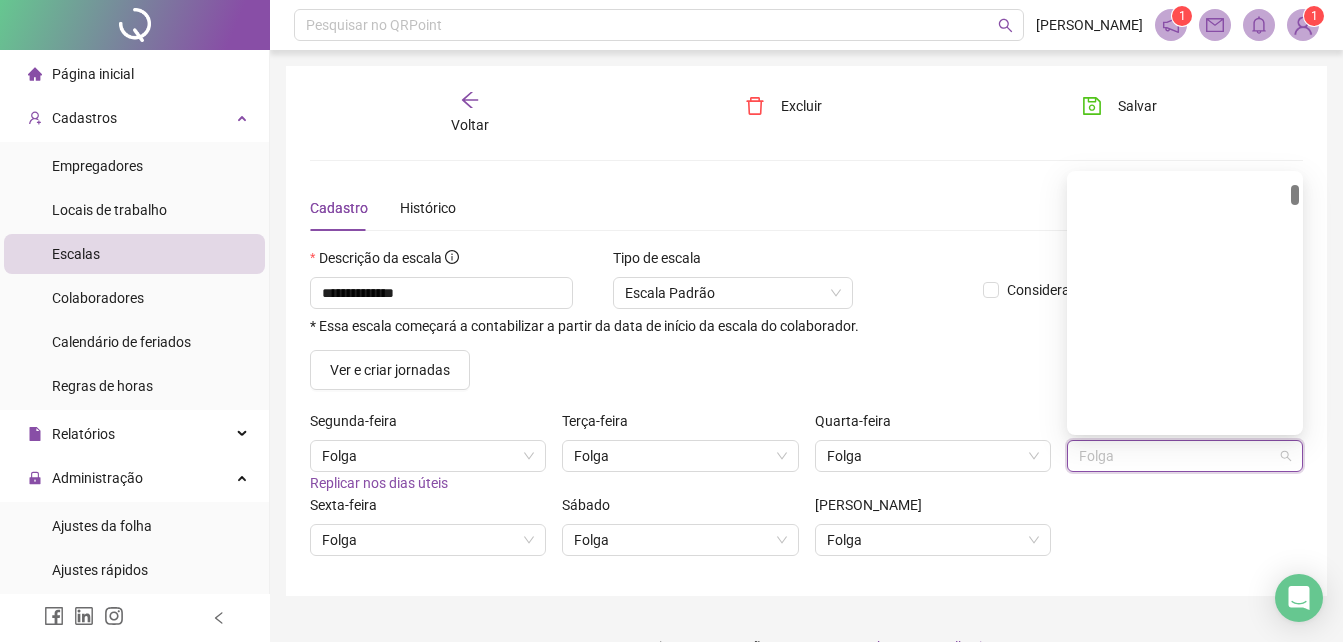 drag, startPoint x: 1296, startPoint y: 394, endPoint x: 1273, endPoint y: 167, distance: 228.16222 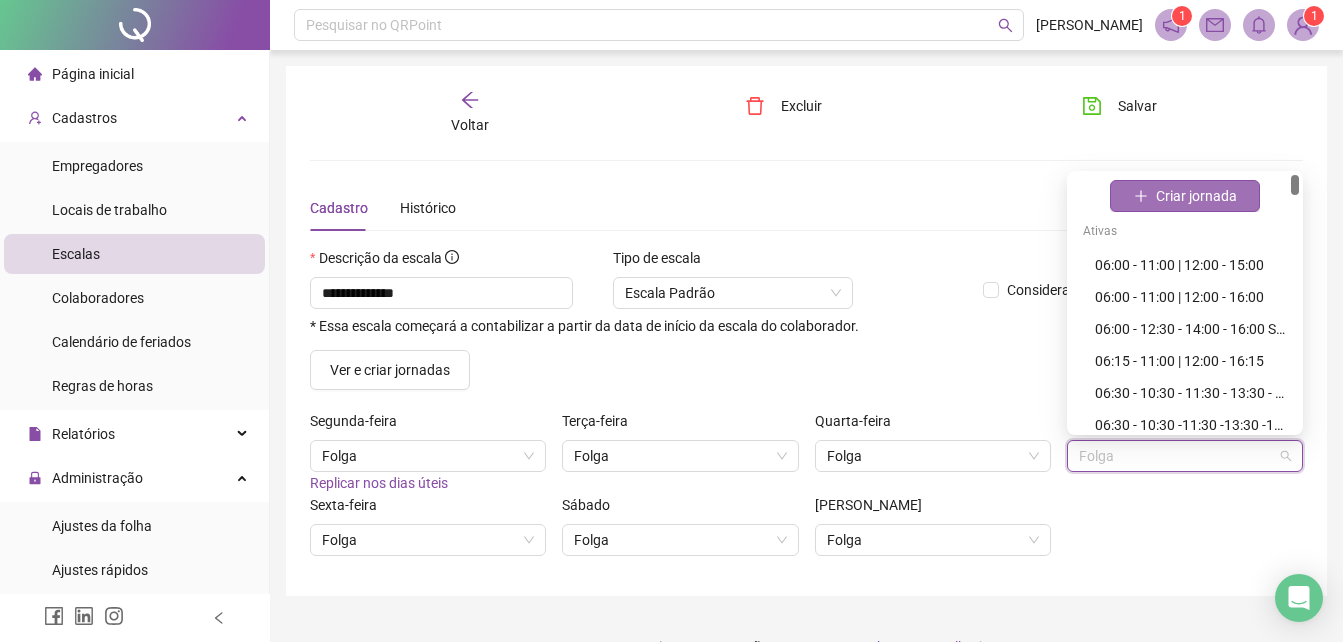 drag, startPoint x: 1169, startPoint y: 201, endPoint x: 1197, endPoint y: 205, distance: 28.284271 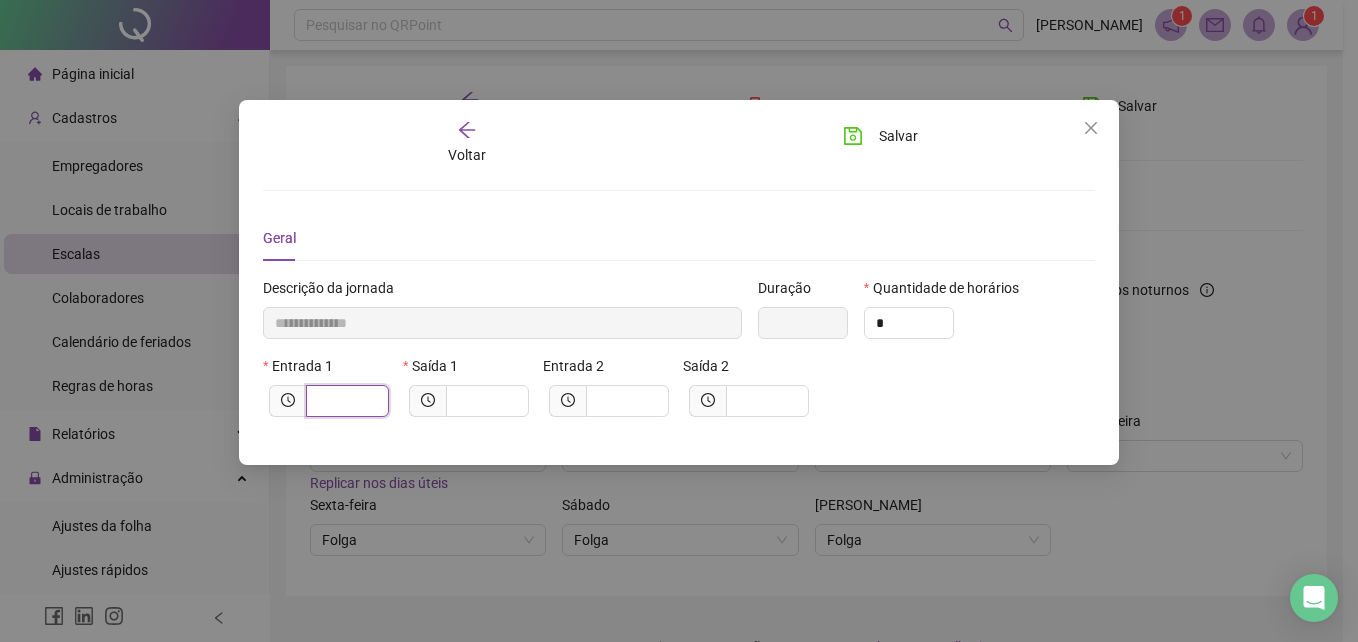 click at bounding box center (345, 401) 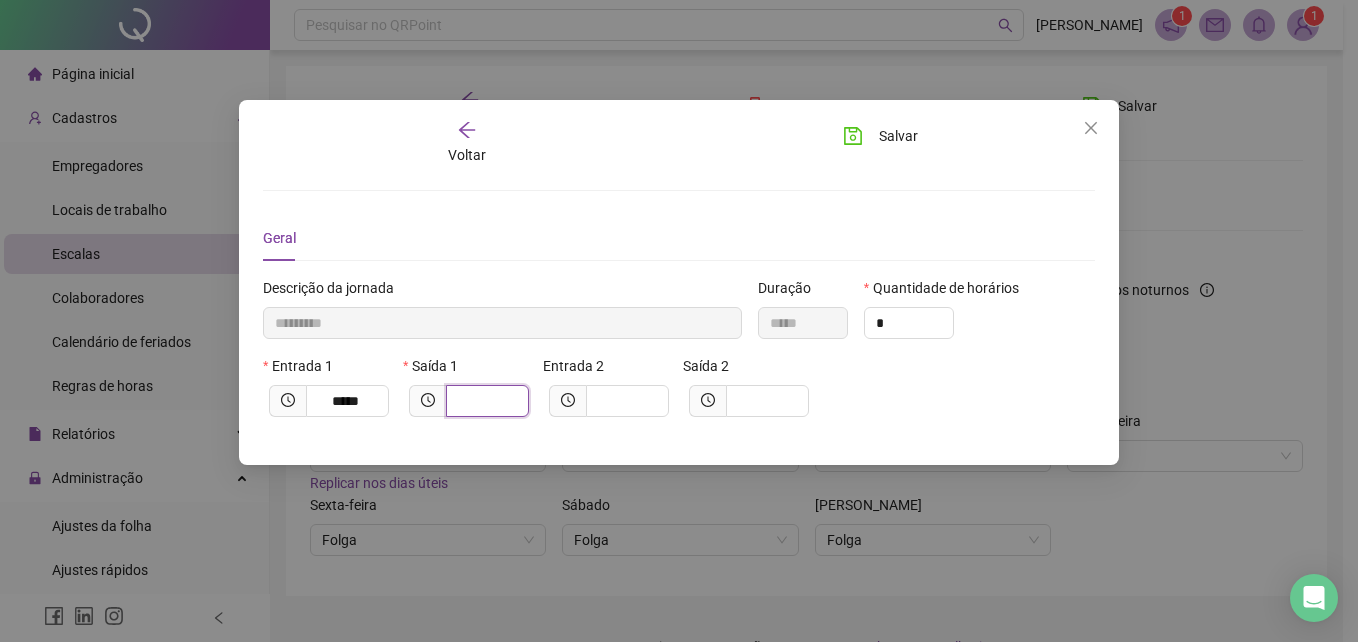 click at bounding box center [485, 401] 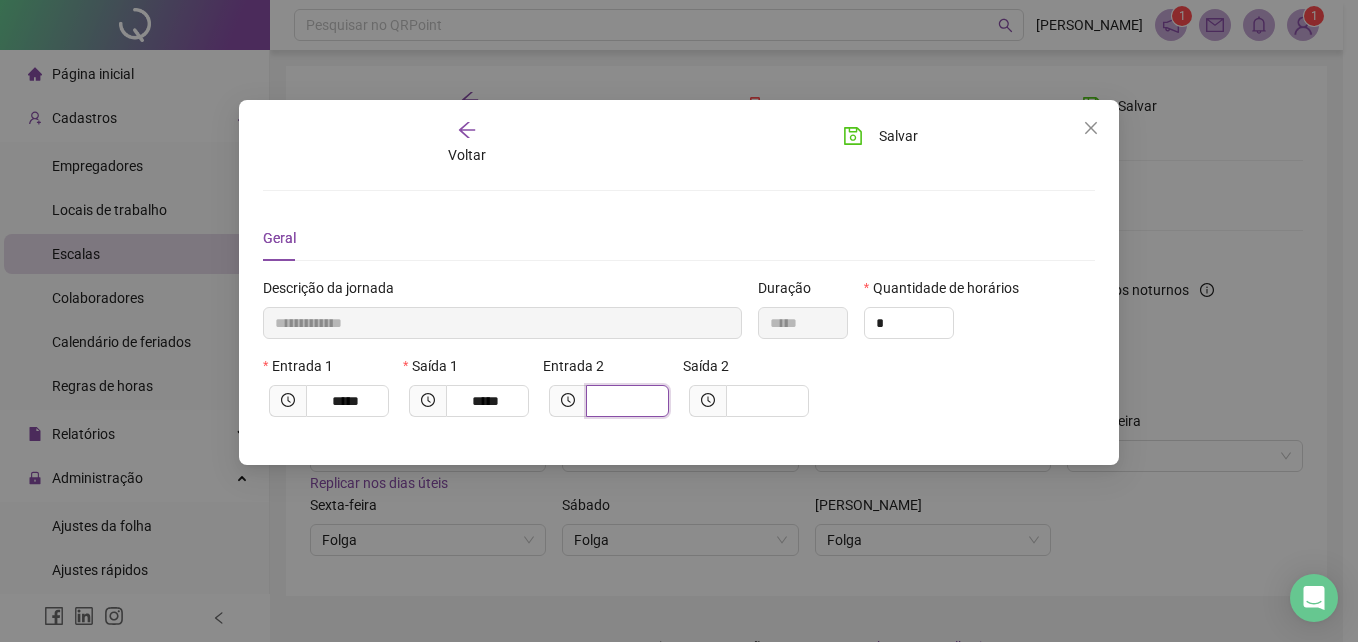 click at bounding box center (625, 401) 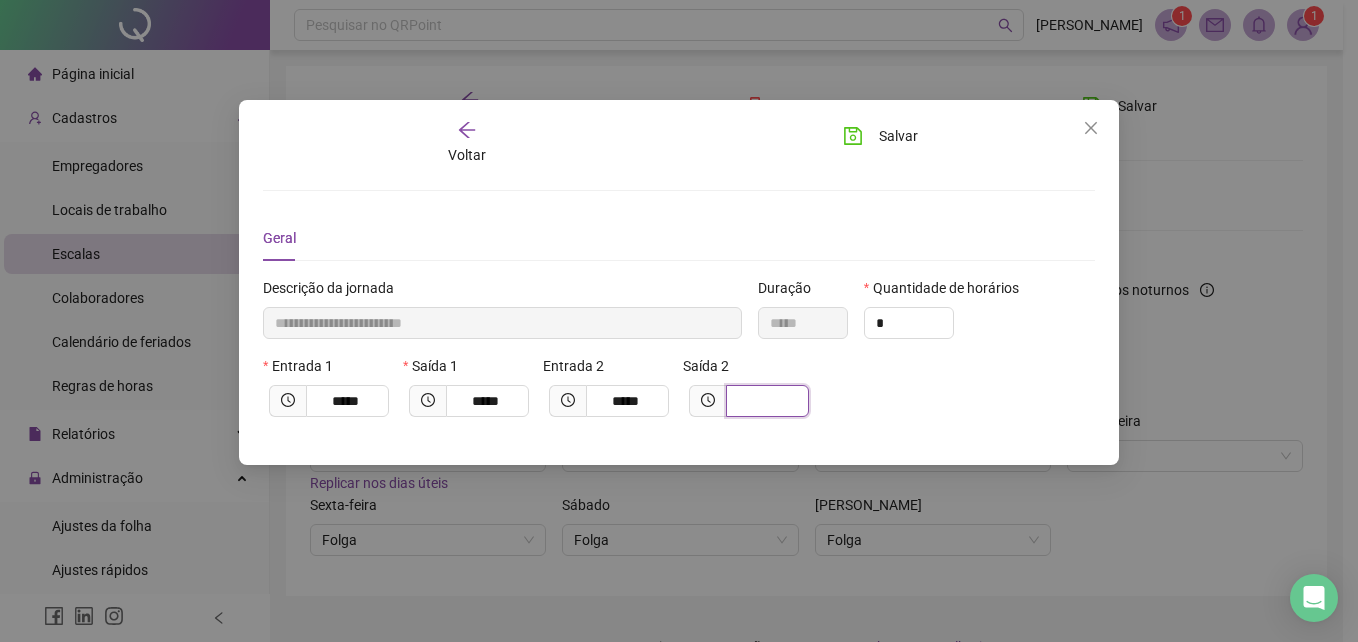 click at bounding box center (765, 401) 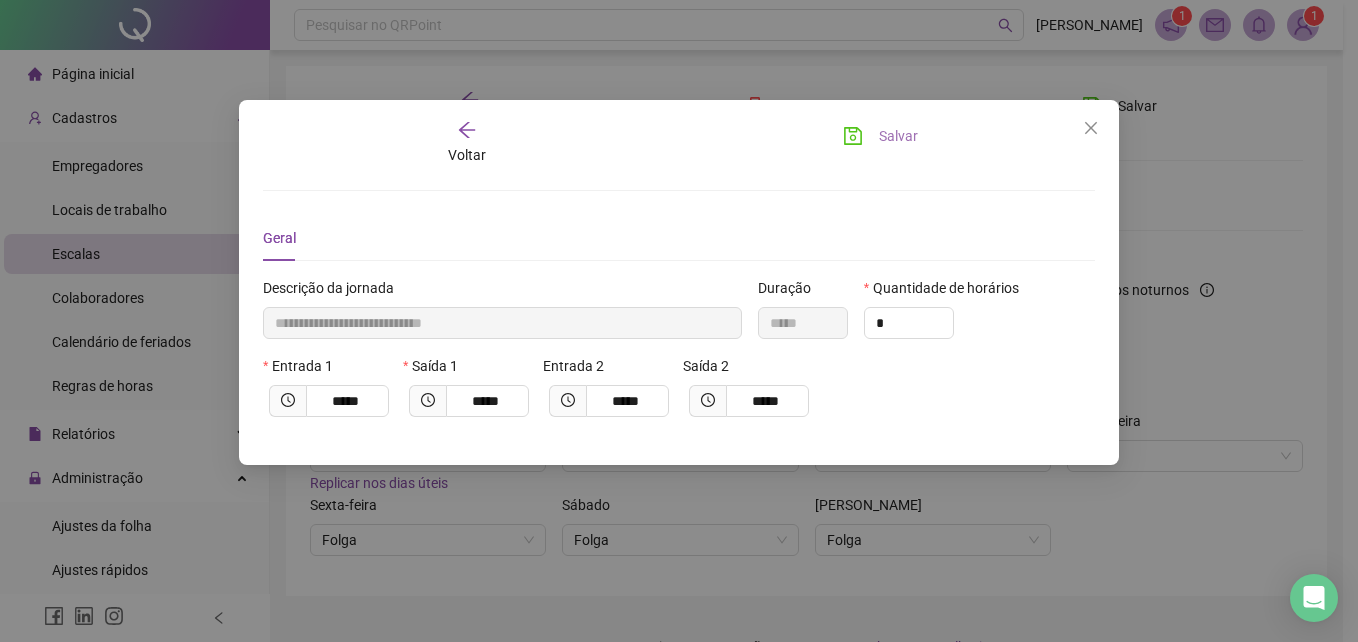 click on "Salvar" at bounding box center (880, 136) 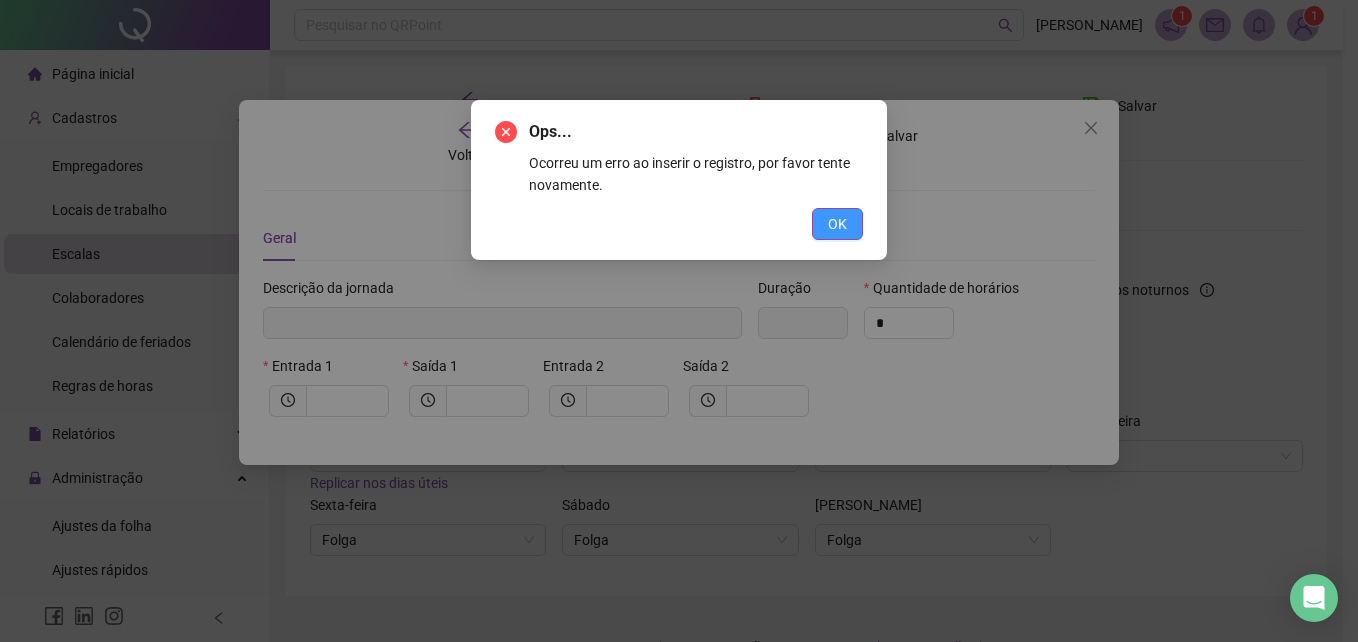 click on "OK" at bounding box center (837, 224) 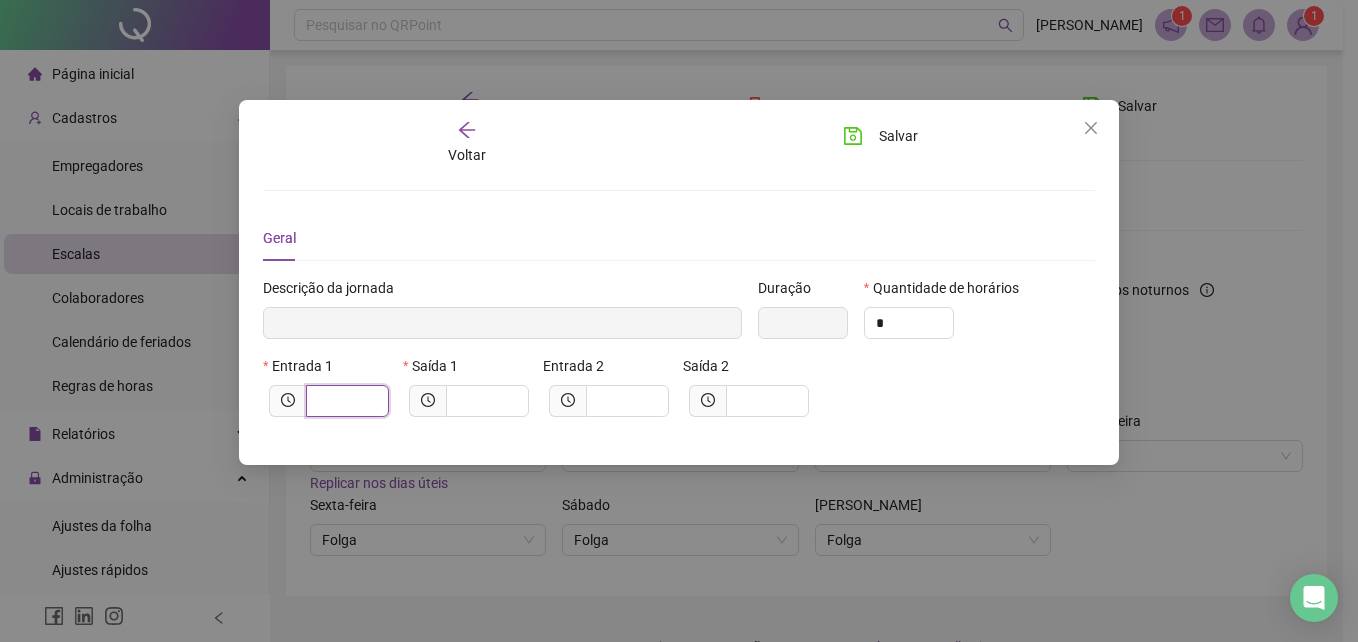 click at bounding box center [345, 401] 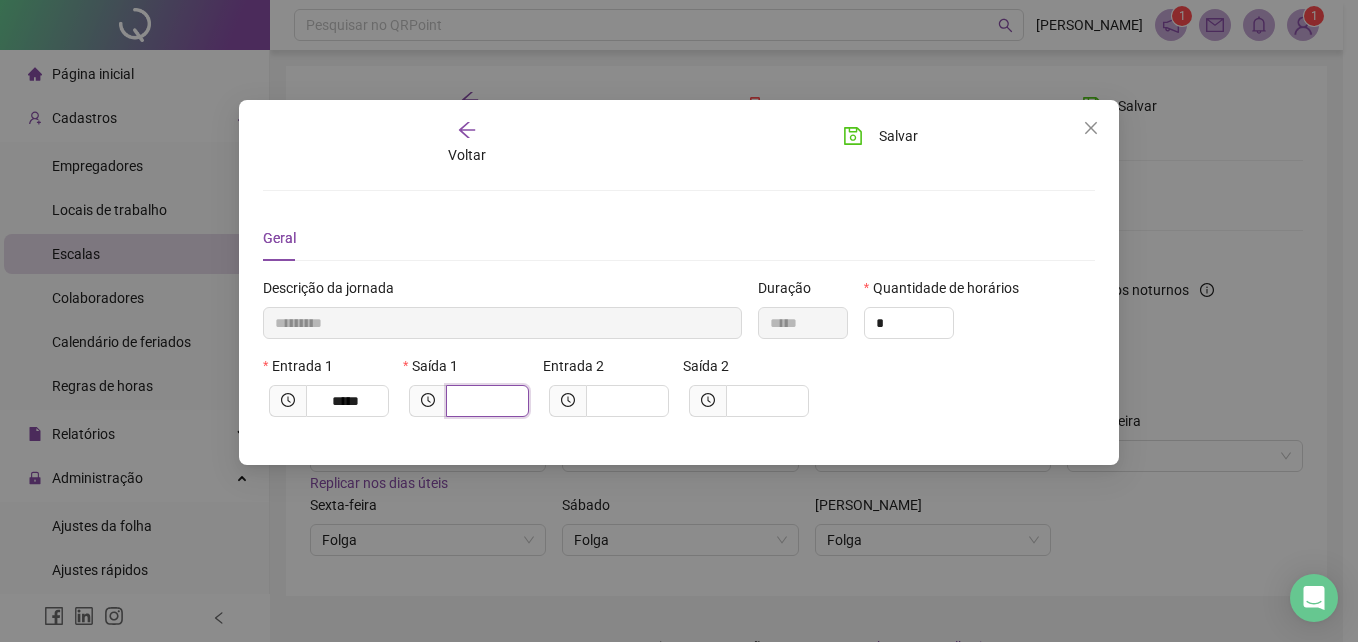 click at bounding box center [485, 401] 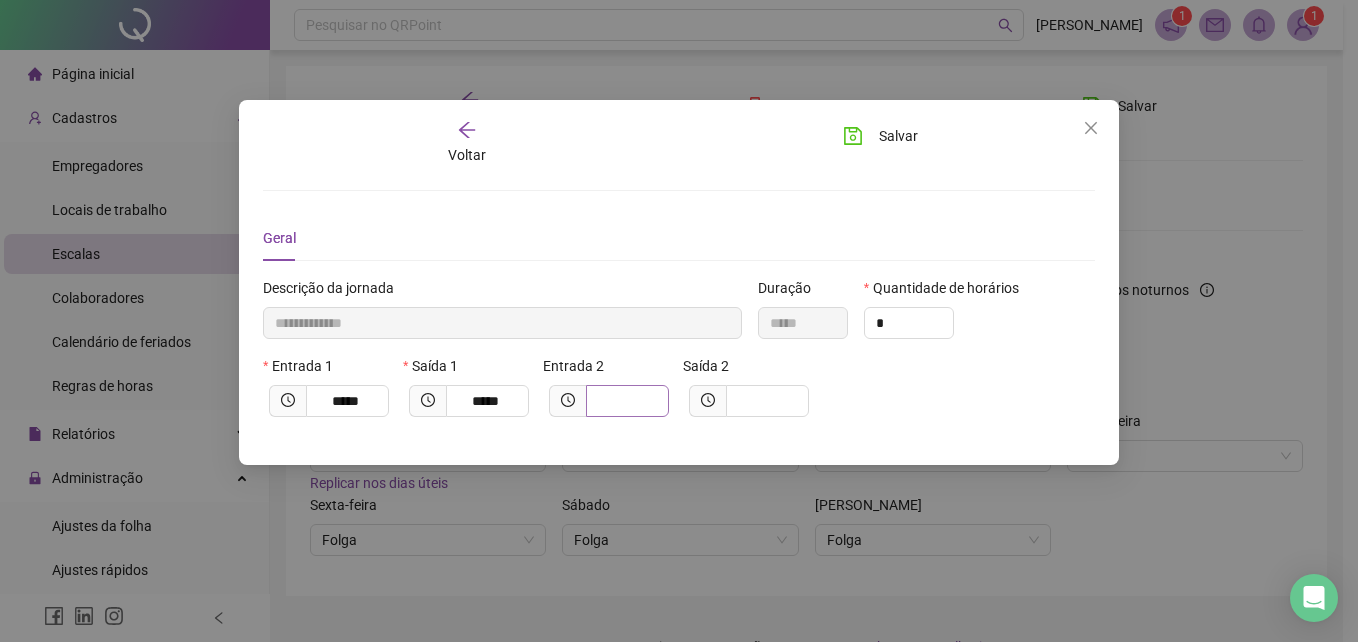click at bounding box center (627, 401) 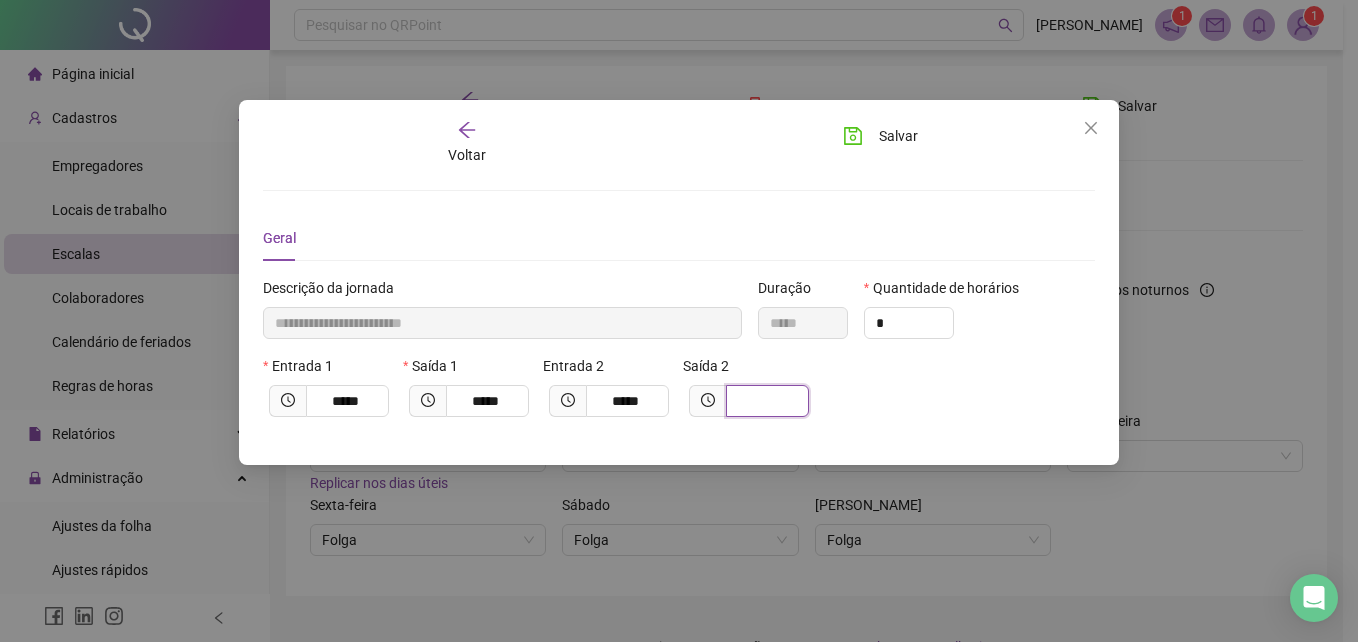 click at bounding box center (765, 401) 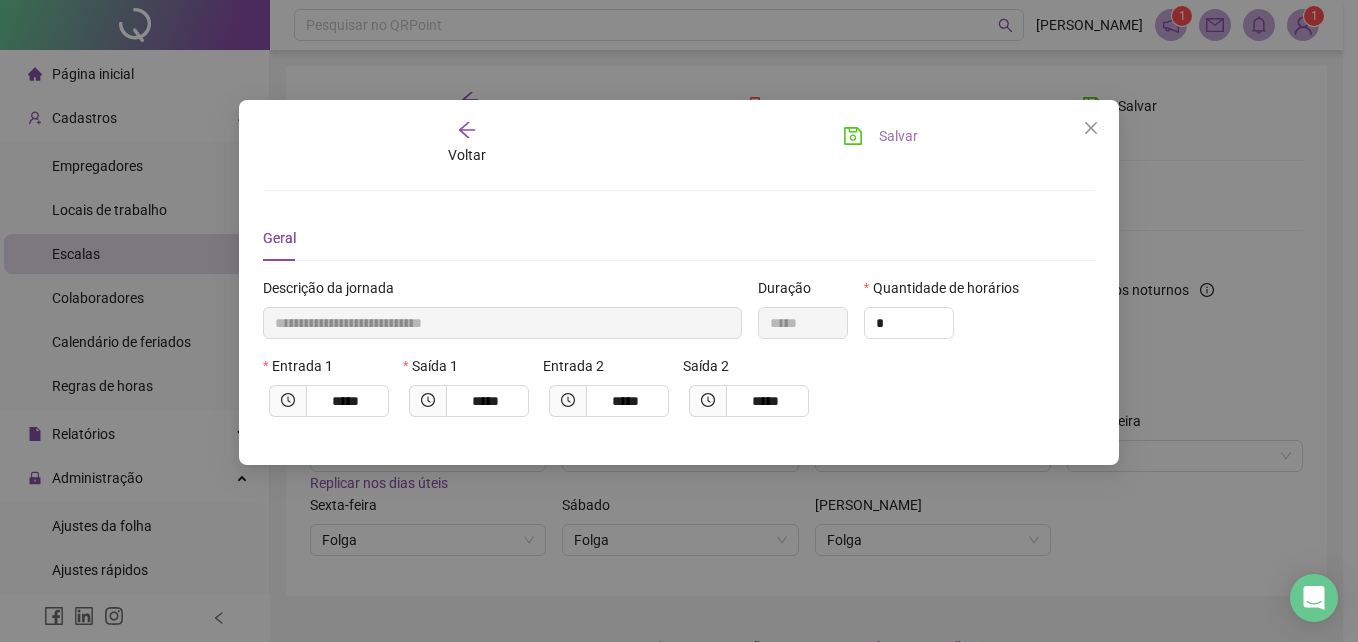 click 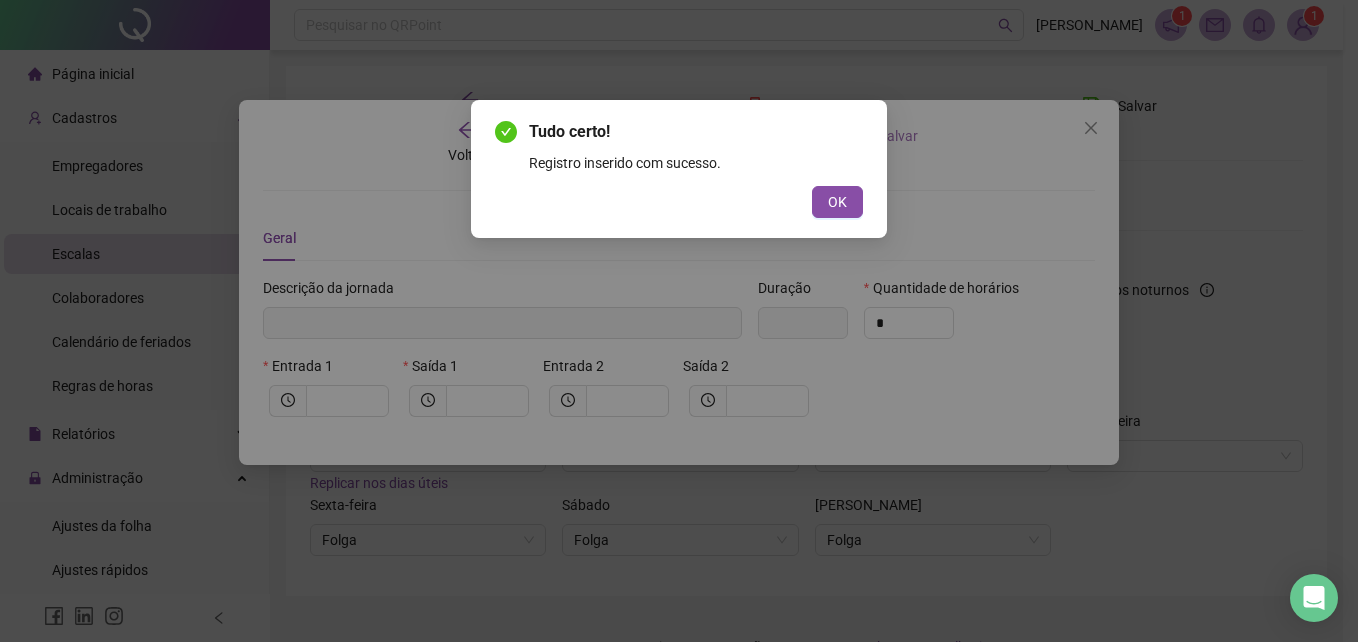 drag, startPoint x: 822, startPoint y: 201, endPoint x: 896, endPoint y: 190, distance: 74.8131 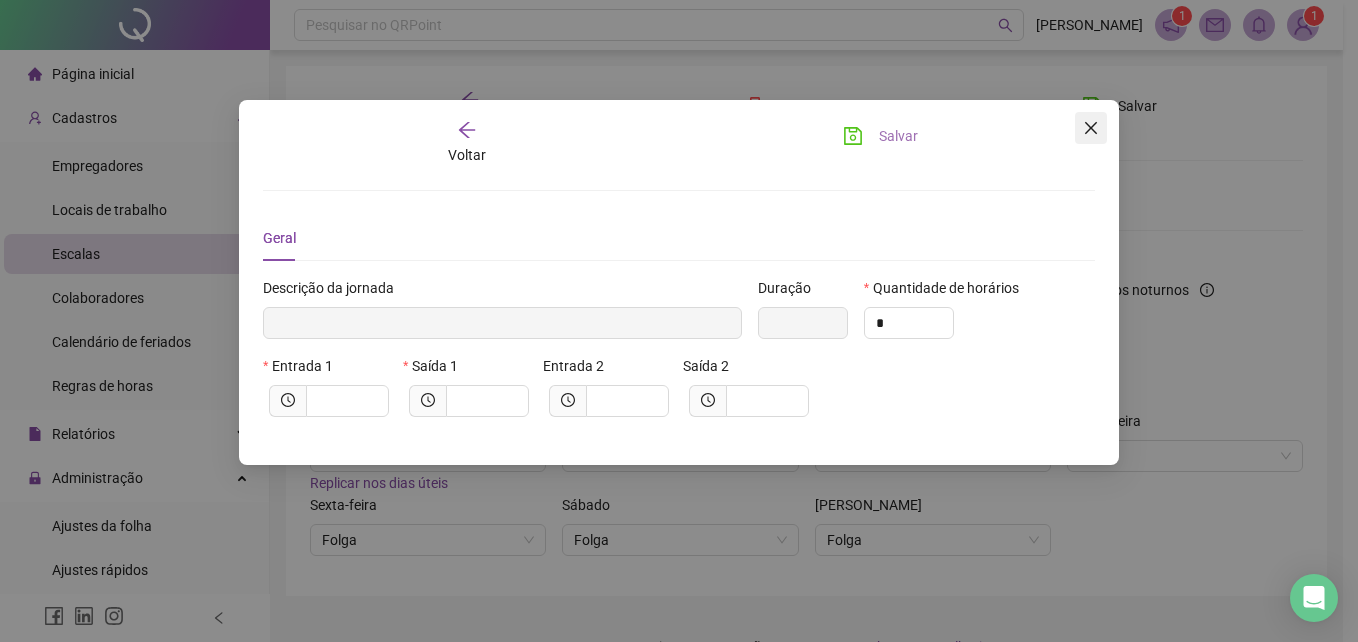 click 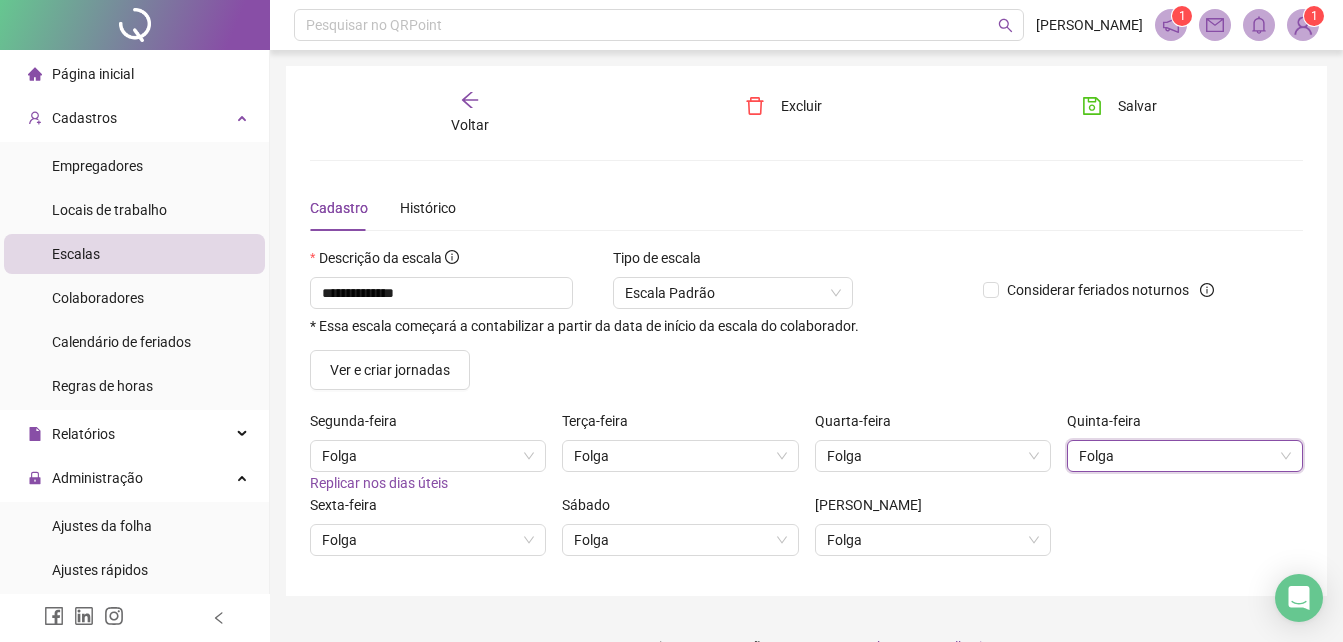 click on "Folga" at bounding box center (1185, 456) 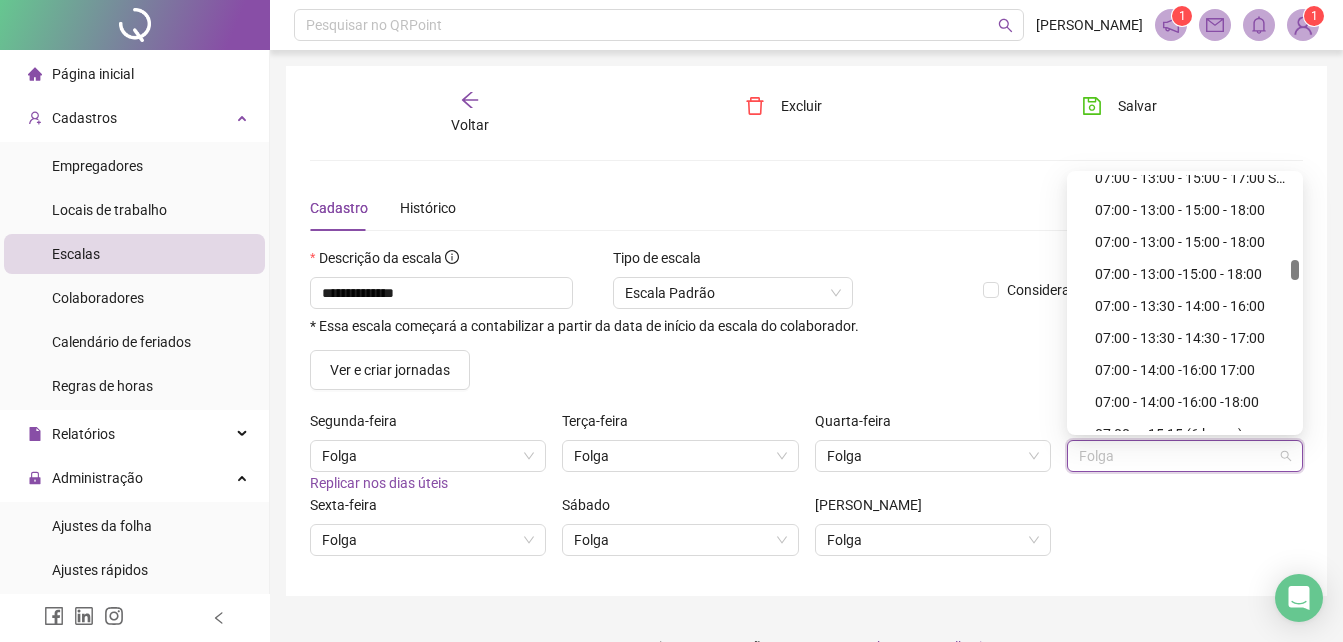 scroll, scrollTop: 11681, scrollLeft: 0, axis: vertical 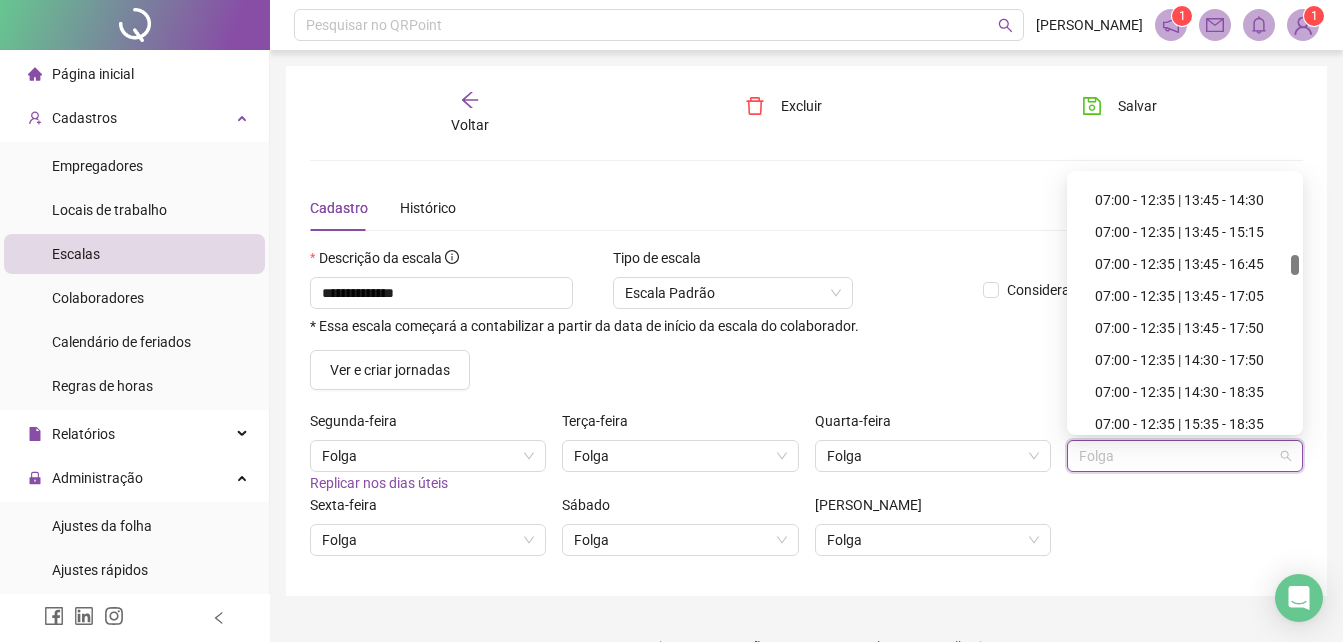 drag, startPoint x: 1293, startPoint y: 382, endPoint x: 1274, endPoint y: 261, distance: 122.48265 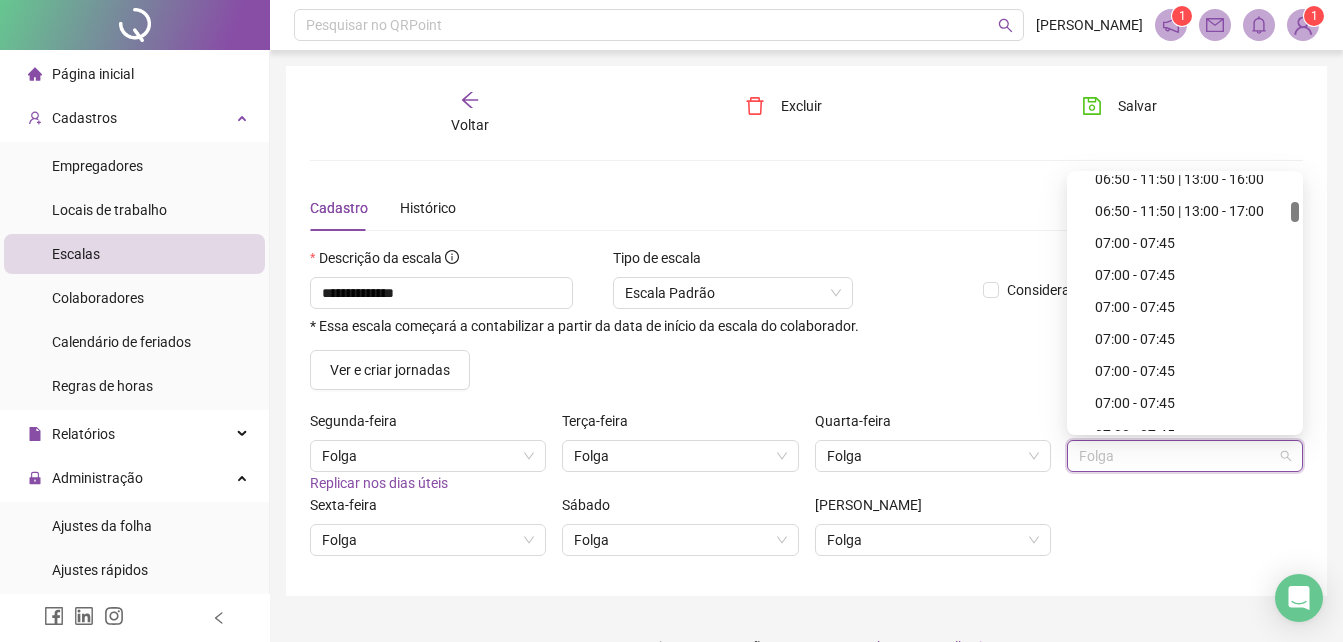 drag, startPoint x: 1292, startPoint y: 265, endPoint x: 1251, endPoint y: 218, distance: 62.369865 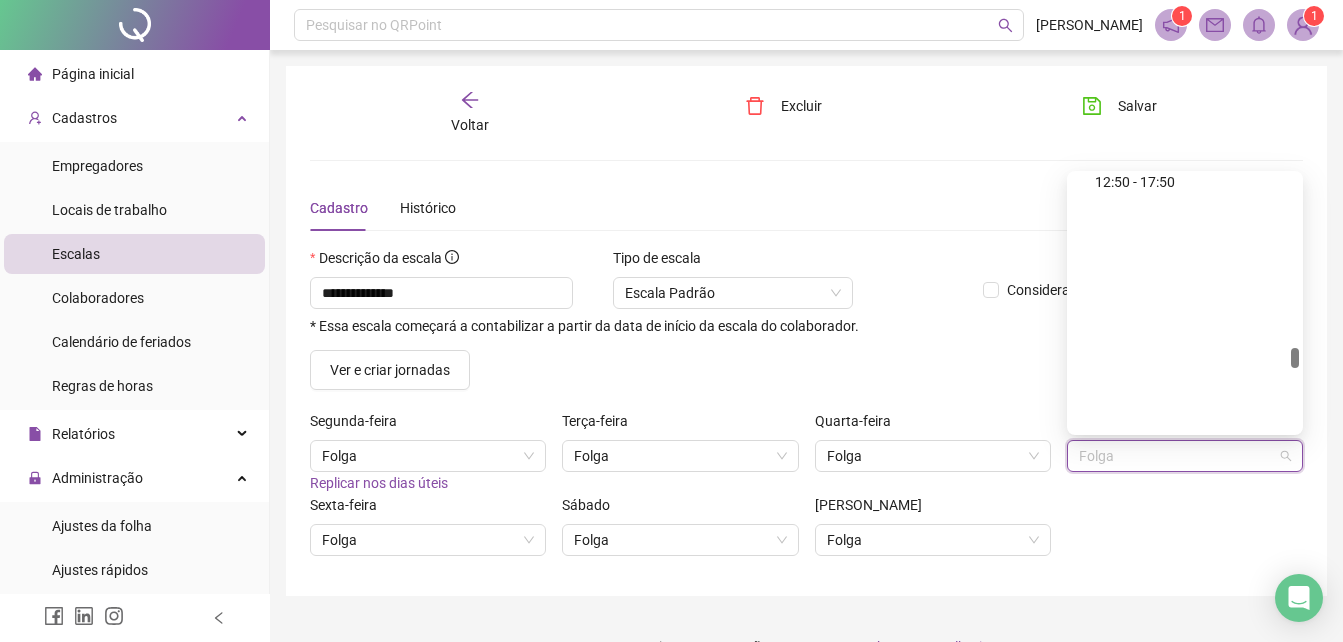 drag, startPoint x: 1293, startPoint y: 289, endPoint x: 1297, endPoint y: 356, distance: 67.11929 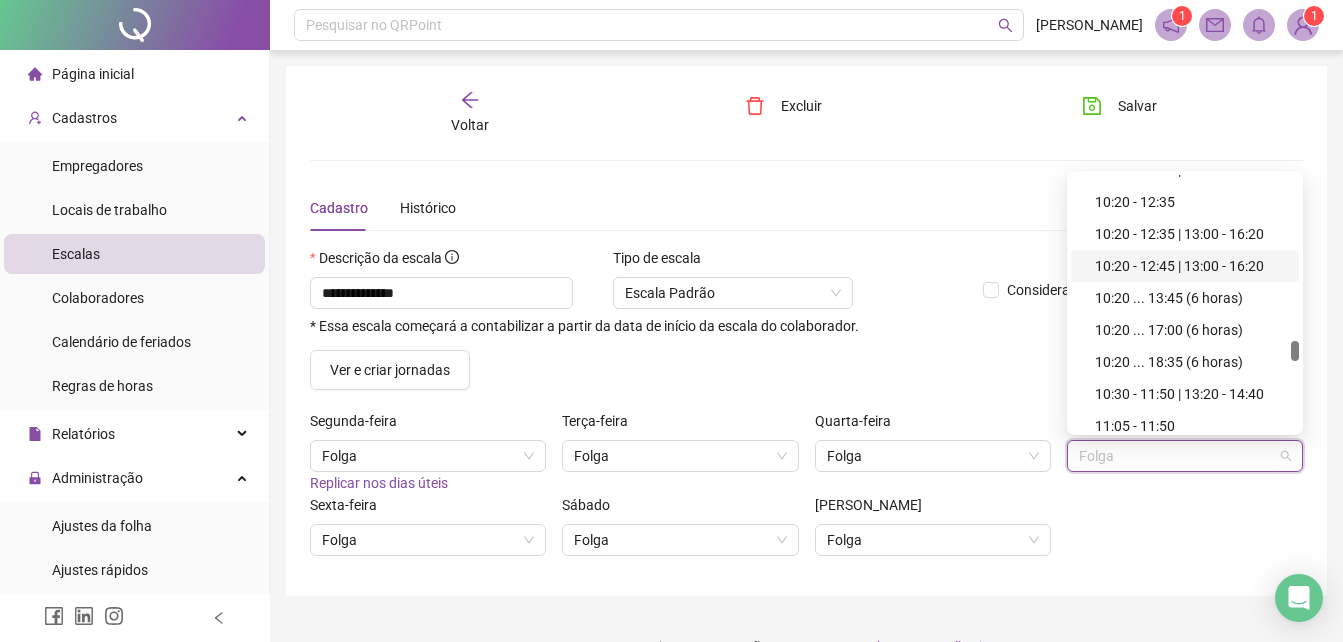 scroll, scrollTop: 23759, scrollLeft: 0, axis: vertical 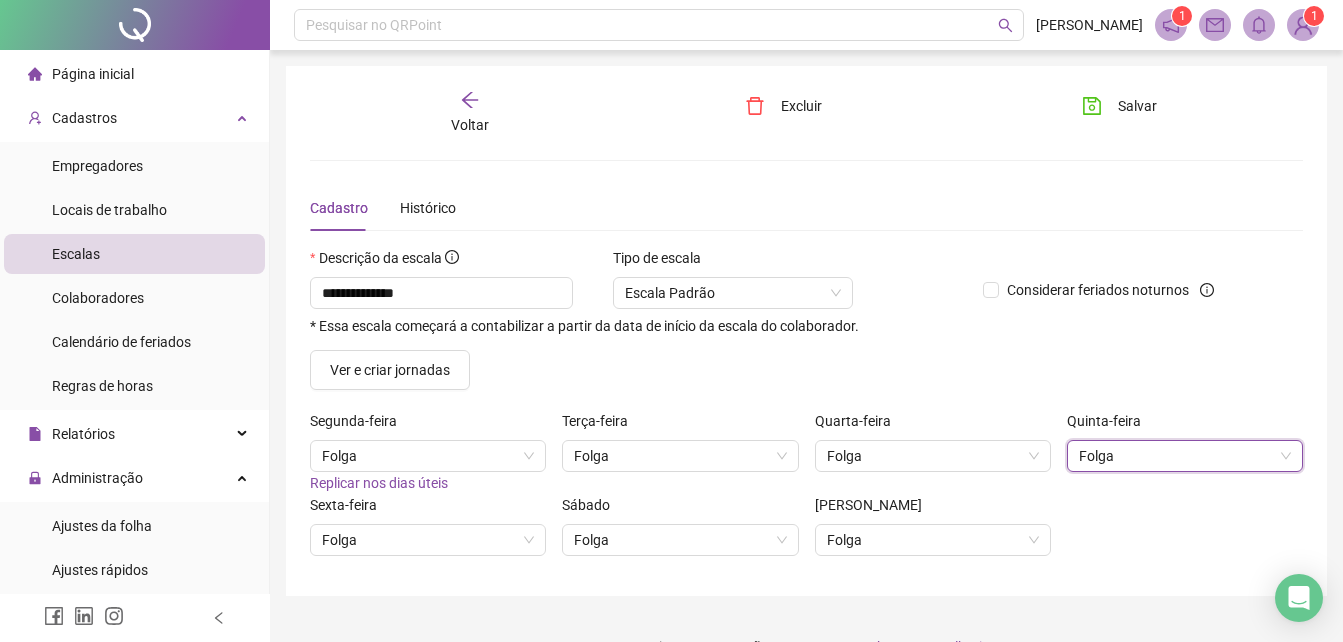 click on "Quinta-feira 3 Folga" at bounding box center [1185, 452] 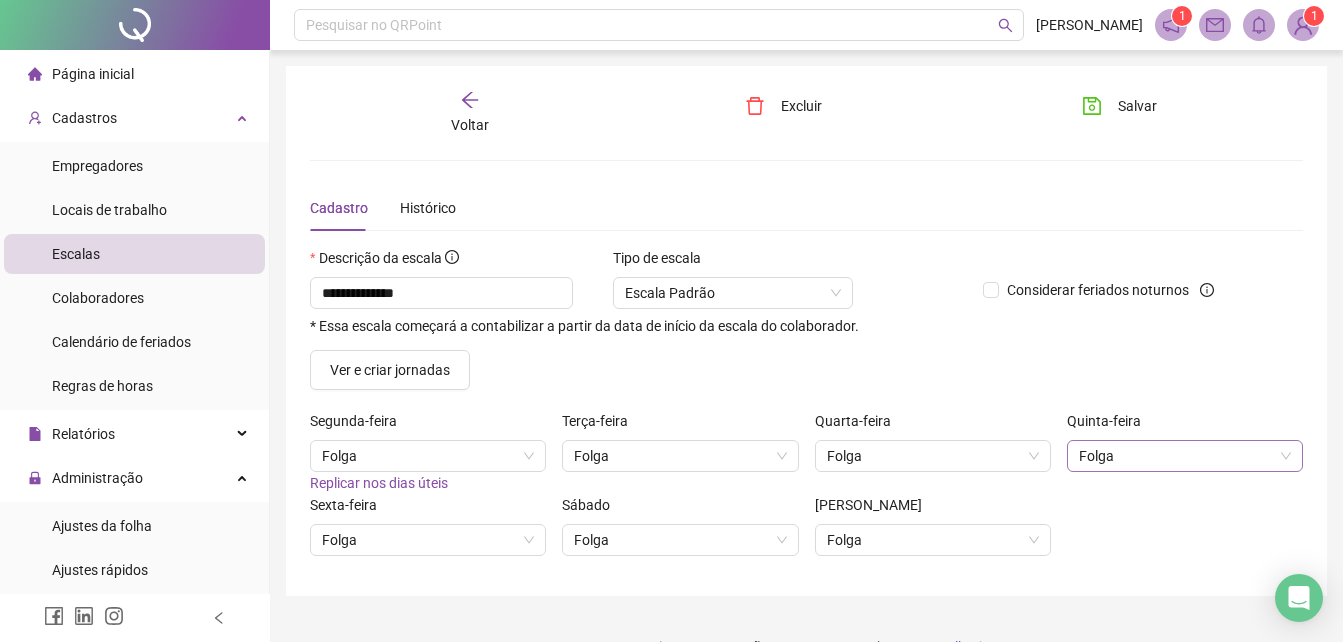 click on "Folga" at bounding box center [1185, 456] 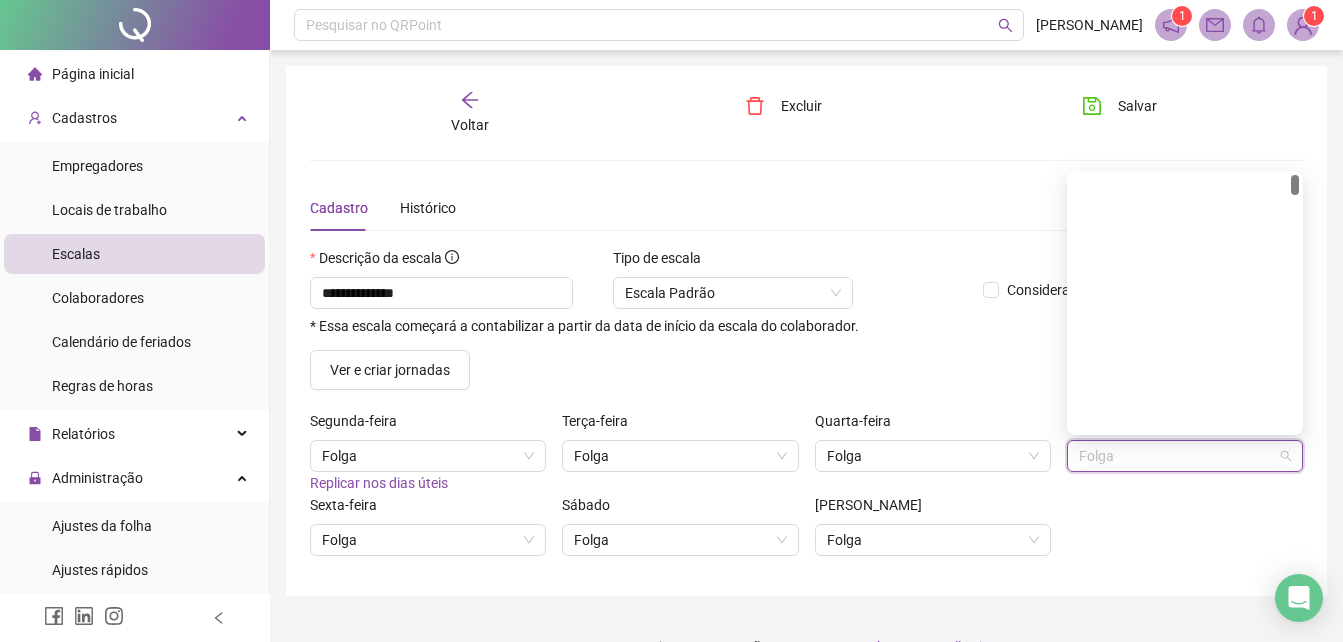 scroll, scrollTop: 0, scrollLeft: 0, axis: both 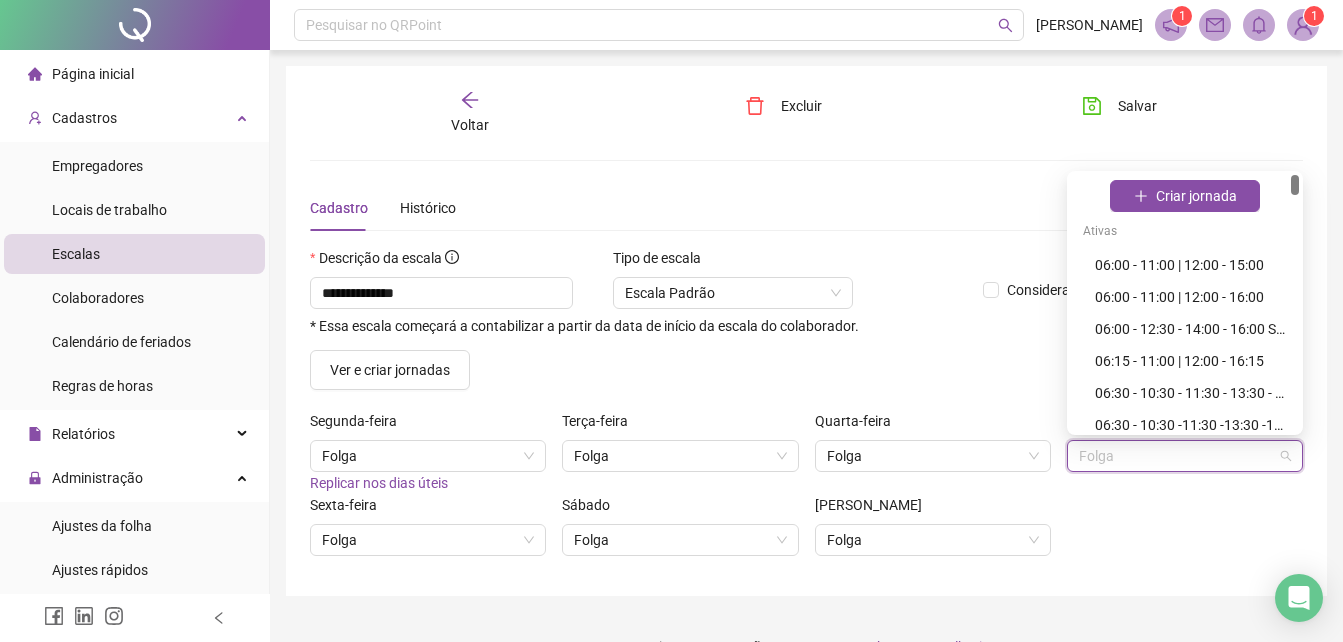 drag, startPoint x: 1297, startPoint y: 392, endPoint x: 1255, endPoint y: 135, distance: 260.4093 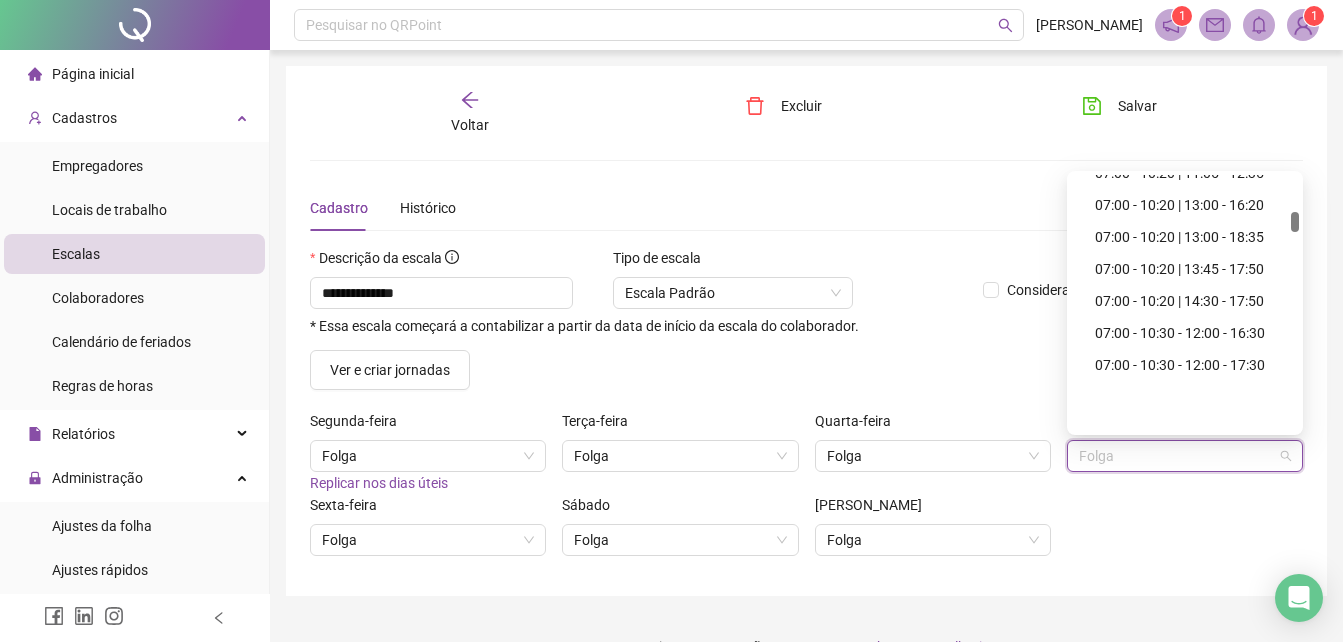 scroll, scrollTop: 5500, scrollLeft: 0, axis: vertical 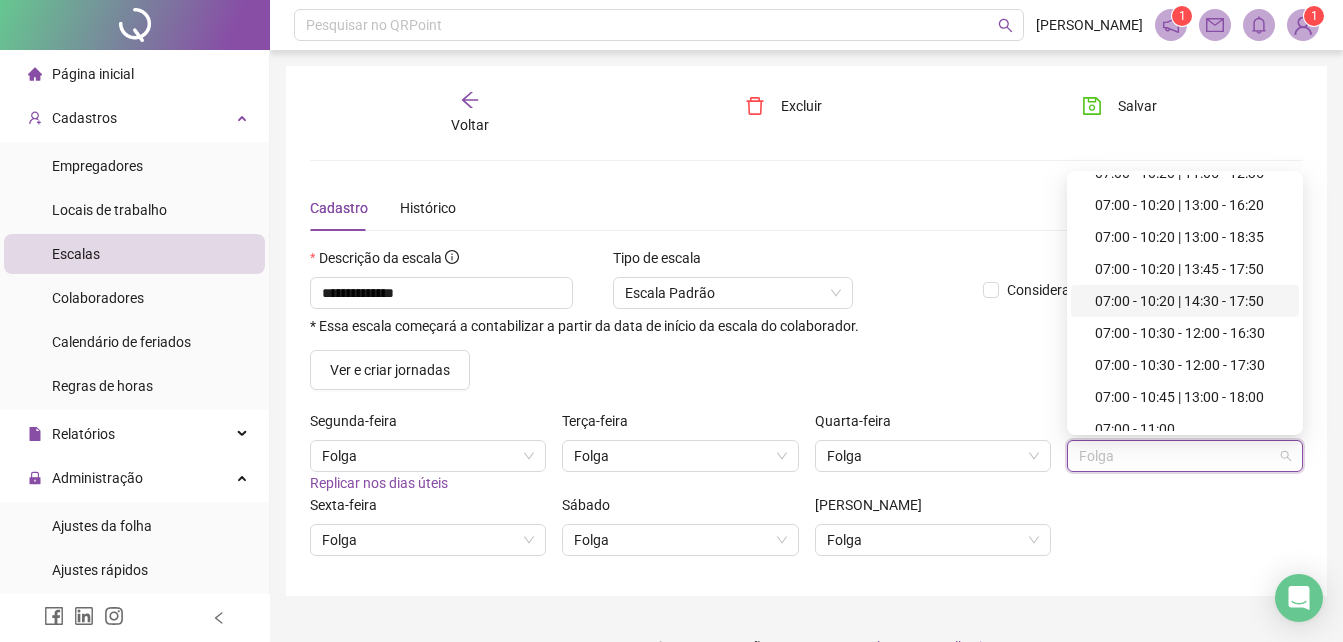 click on "07:00 - 10:20 | 14:30 - 17:50" at bounding box center (1191, 301) 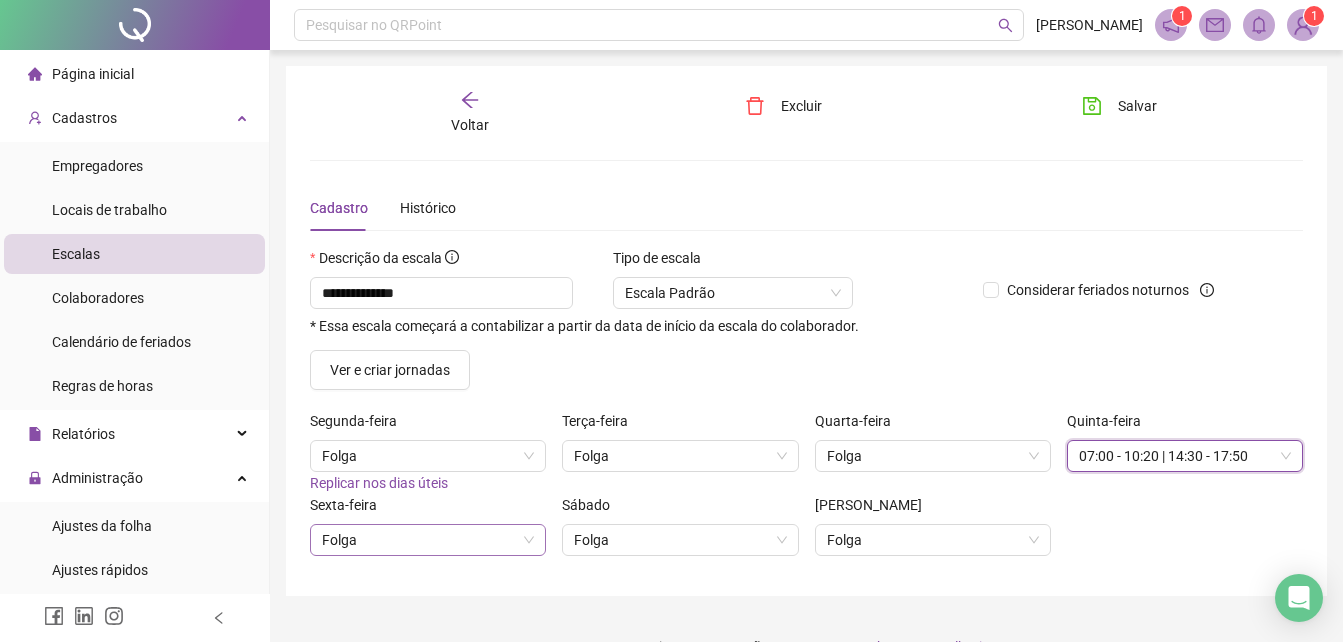 click on "Folga" at bounding box center [428, 540] 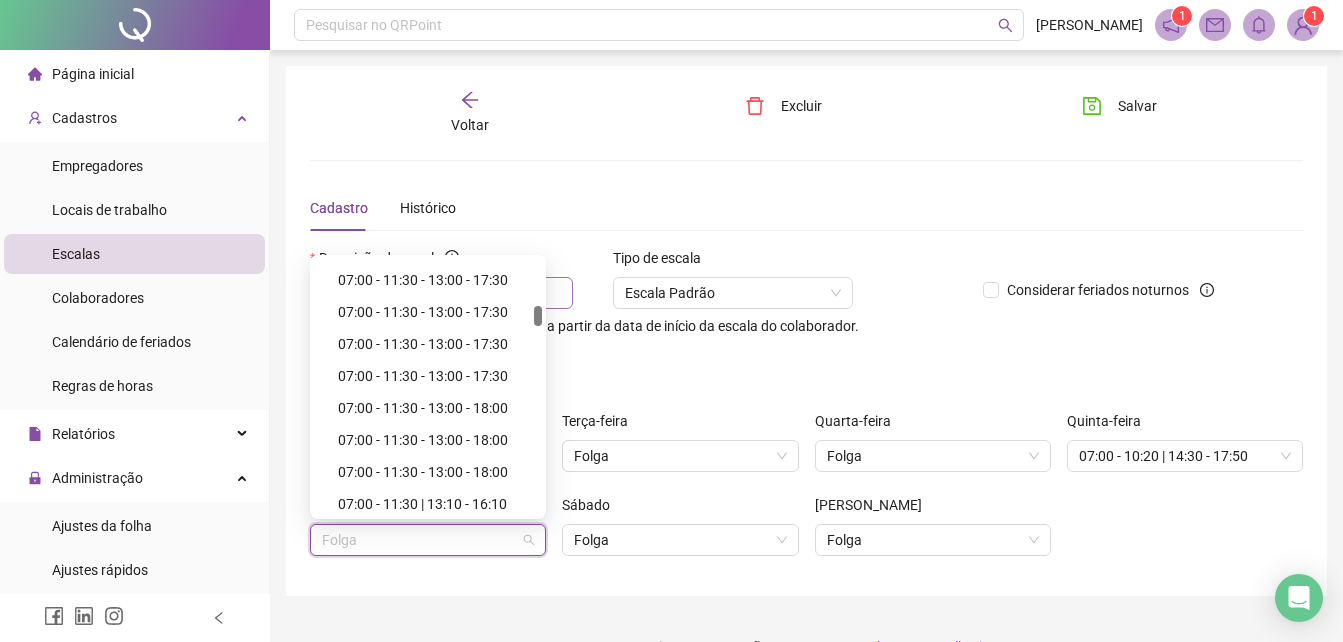 drag, startPoint x: 538, startPoint y: 476, endPoint x: 566, endPoint y: 299, distance: 179.201 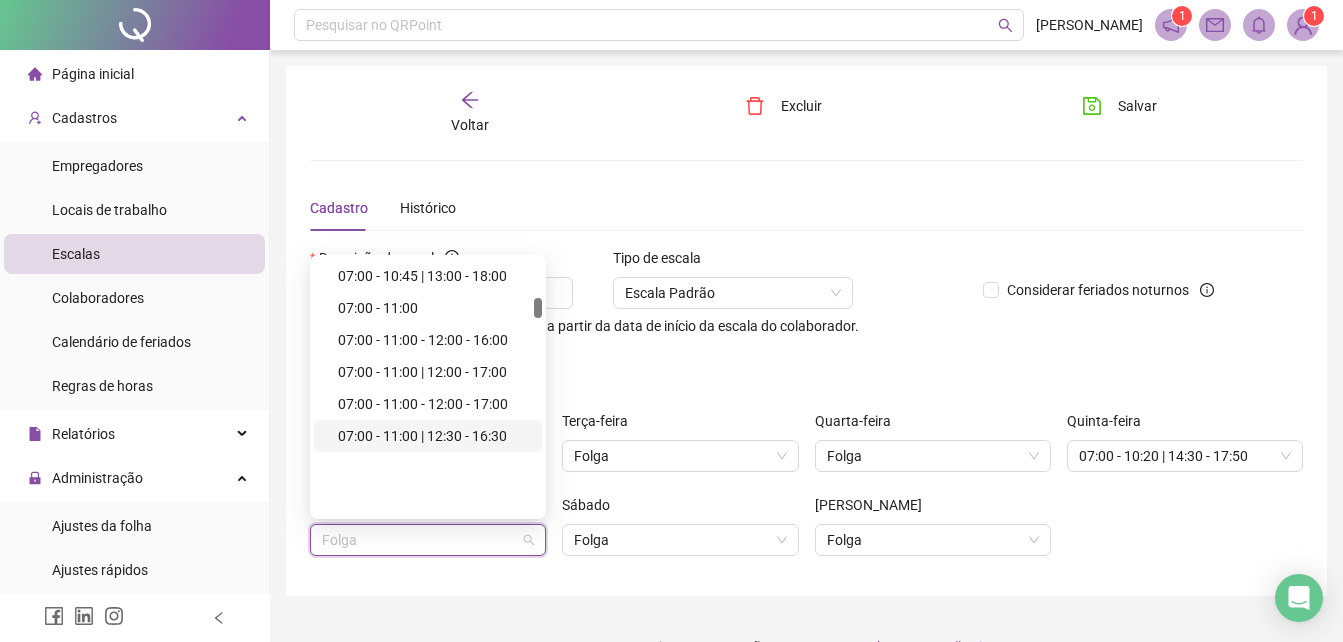 scroll, scrollTop: 5505, scrollLeft: 0, axis: vertical 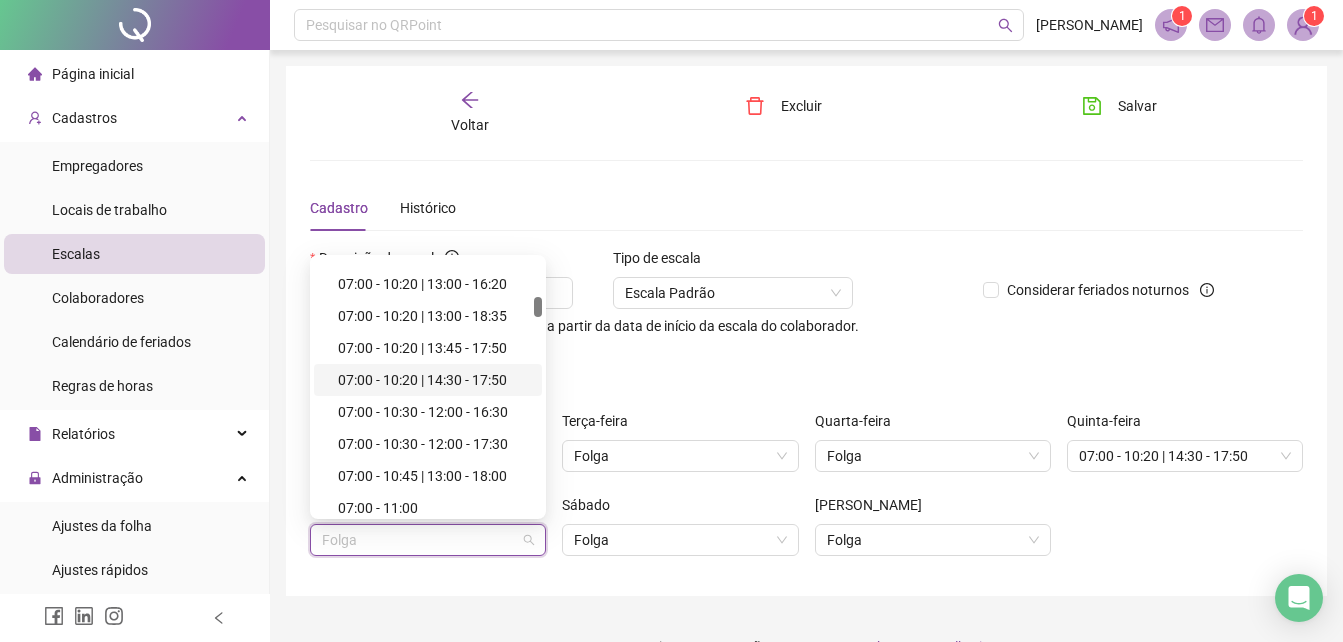 click on "07:00 - 10:20 | 14:30 - 17:50" at bounding box center (428, 380) 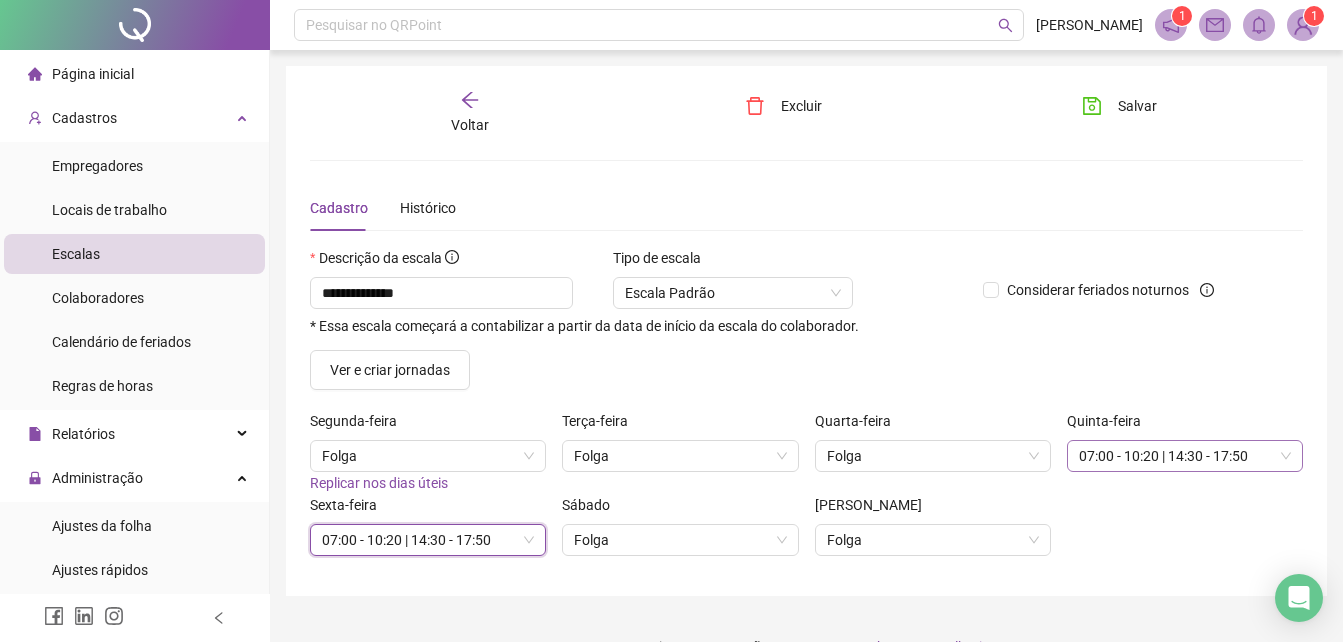 click on "07:00 - 10:20 | 14:30 - 17:50" at bounding box center [1185, 456] 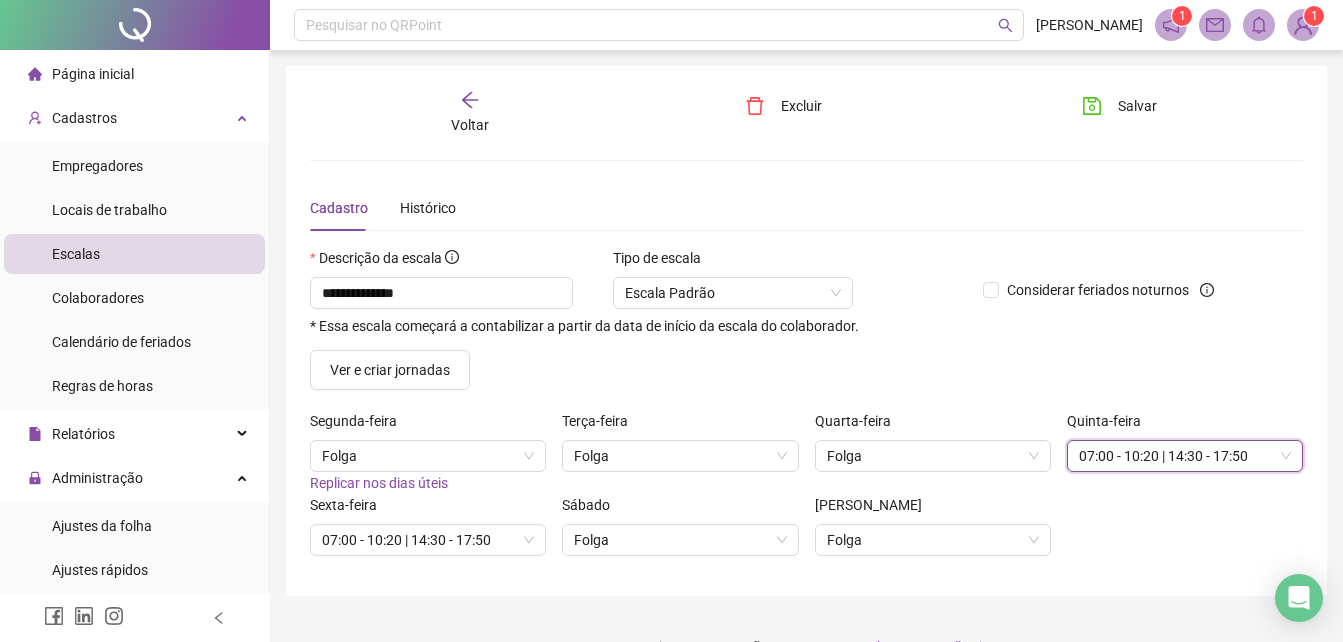 click on "07:00 - 10:20 | 14:30 - 17:50" at bounding box center [1185, 456] 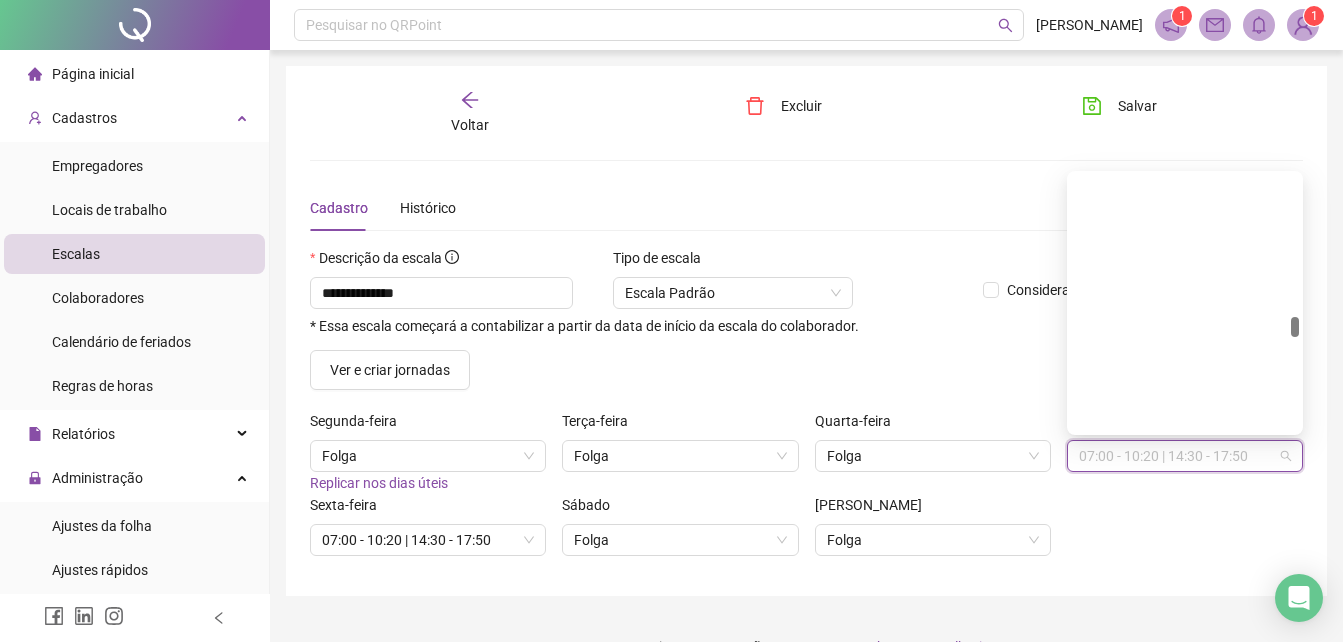 drag, startPoint x: 1297, startPoint y: 225, endPoint x: 1305, endPoint y: 347, distance: 122.26202 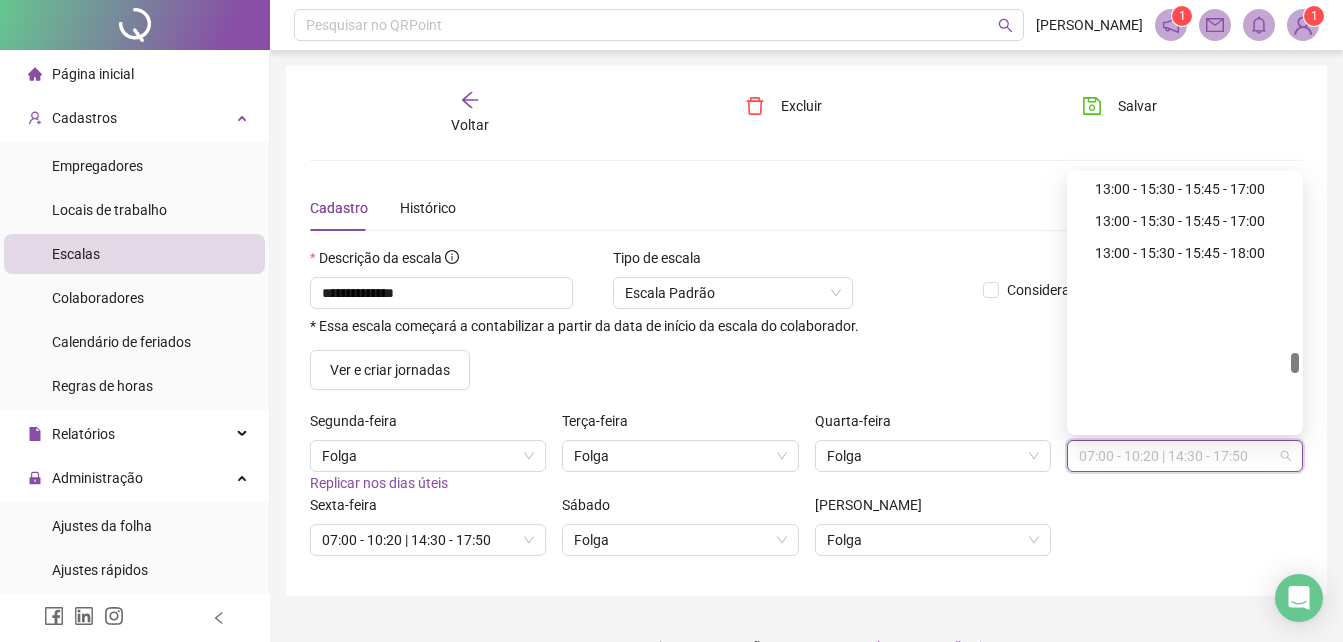 scroll, scrollTop: 25796, scrollLeft: 0, axis: vertical 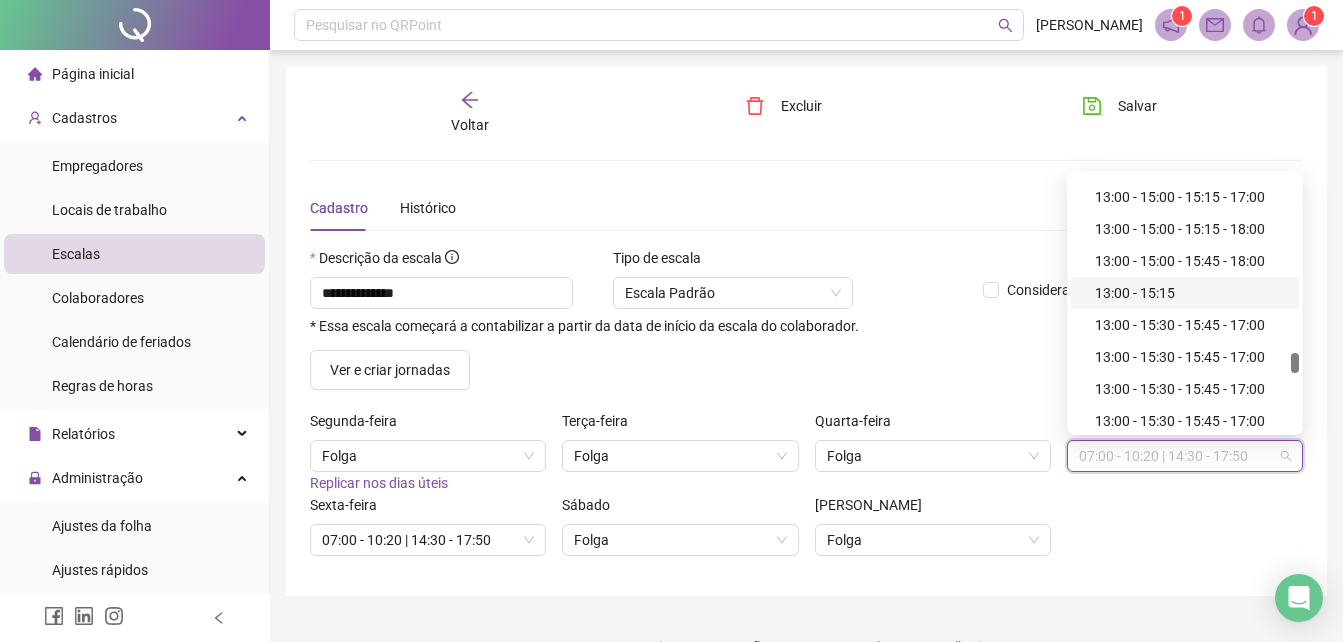 click on "13:00 - 15:15" at bounding box center (1191, 293) 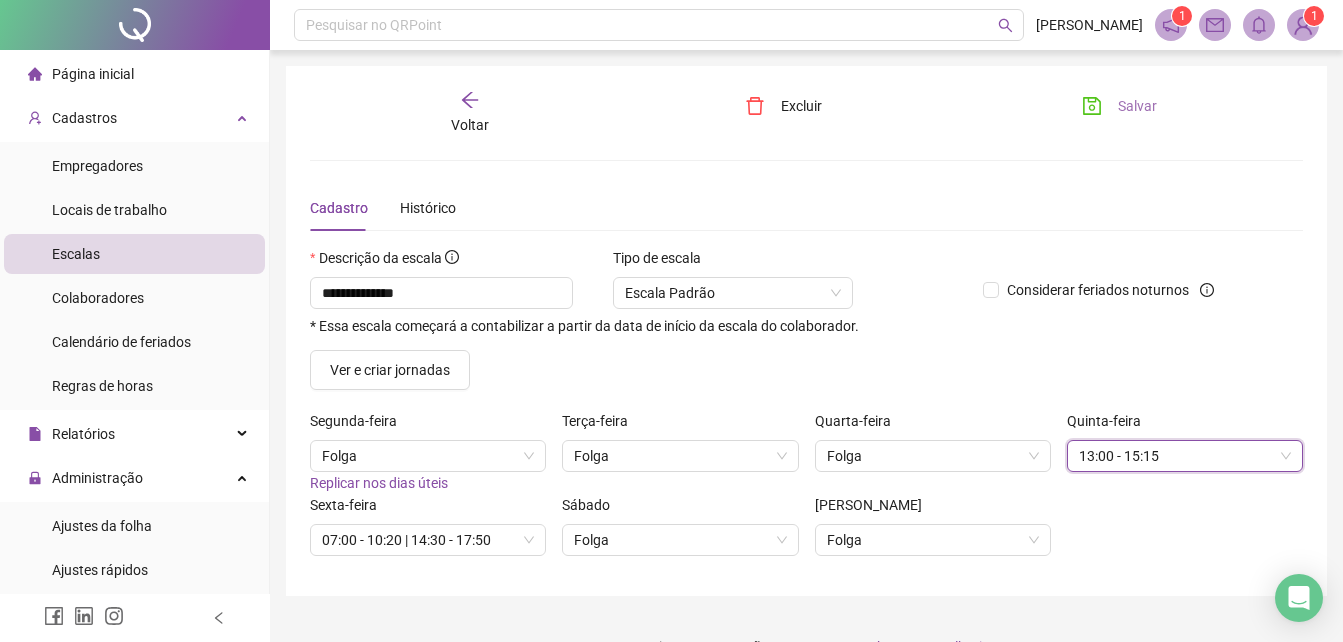 click on "Salvar" at bounding box center [1137, 106] 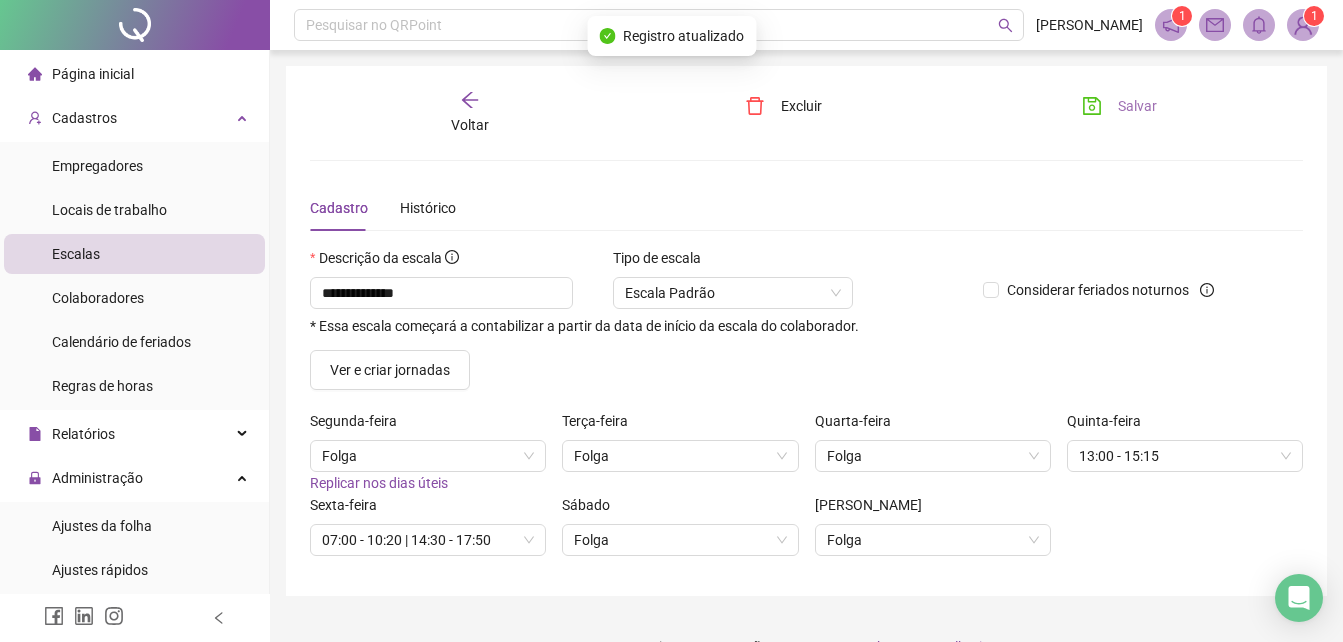 click on "Salvar" at bounding box center (1137, 106) 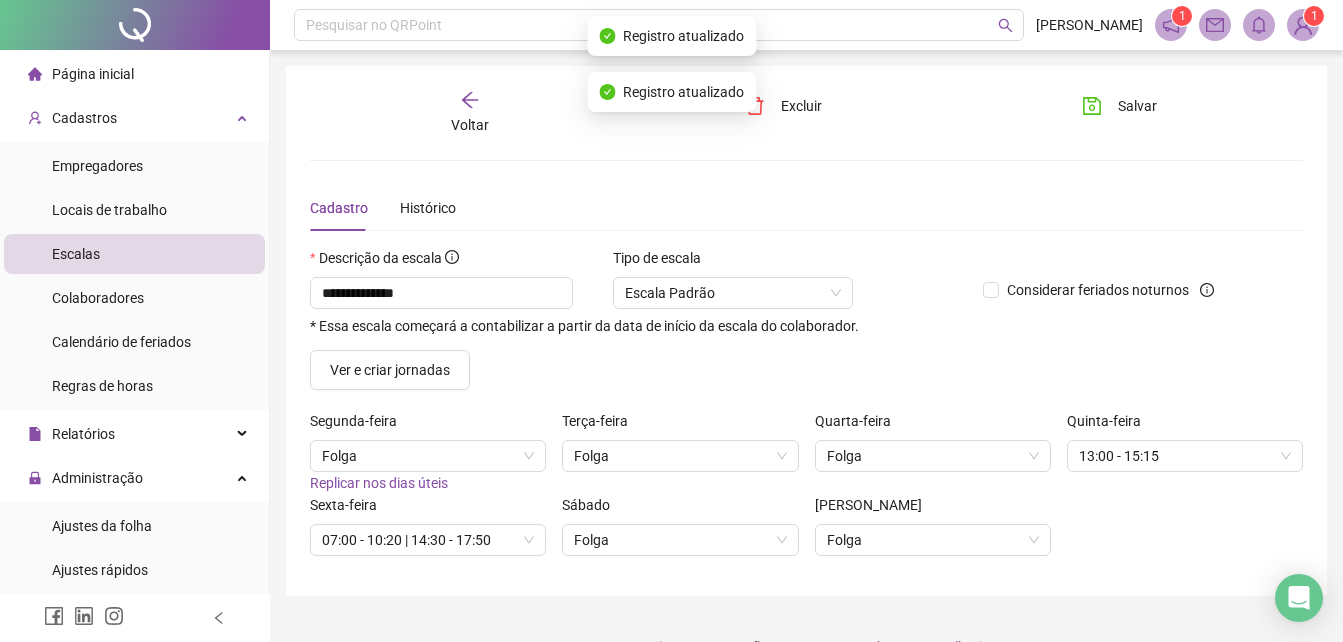 click 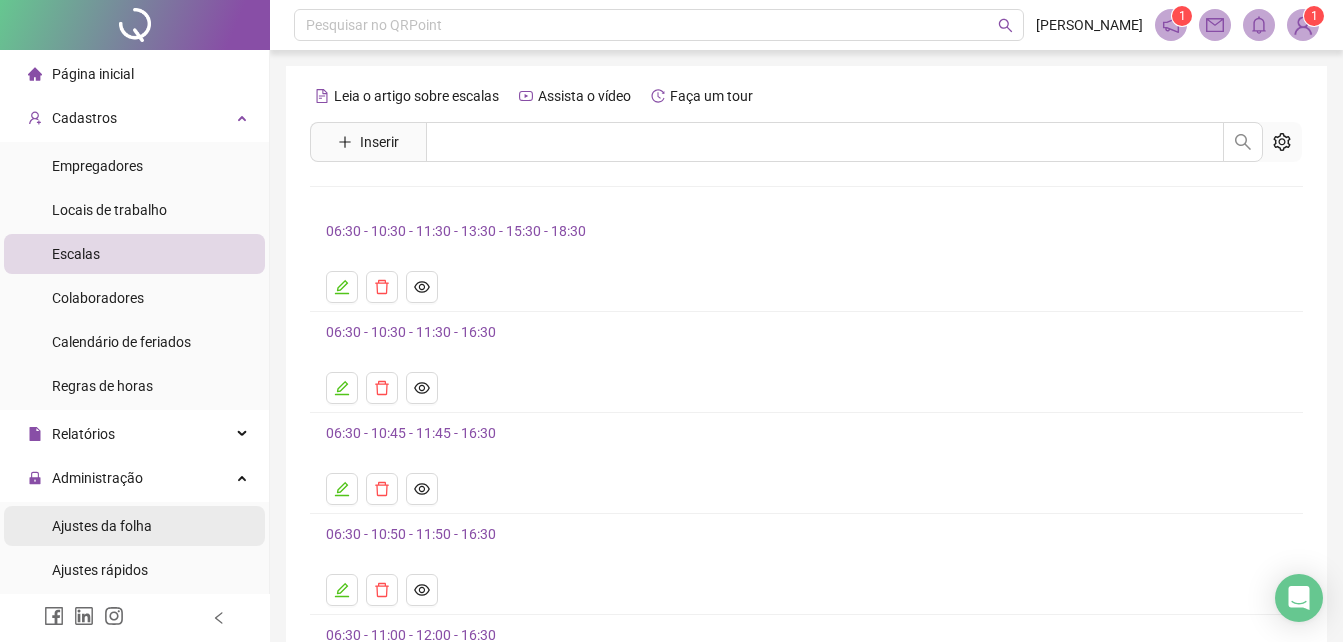 click on "Ajustes da folha" at bounding box center (102, 526) 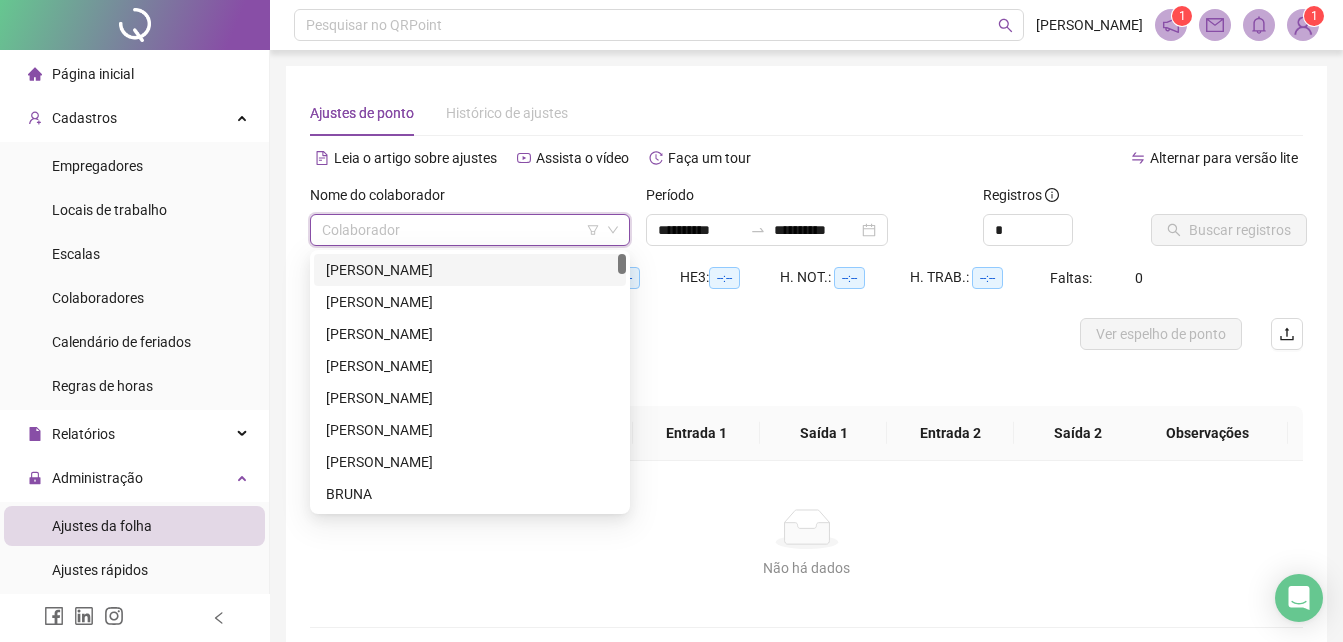 click at bounding box center (464, 230) 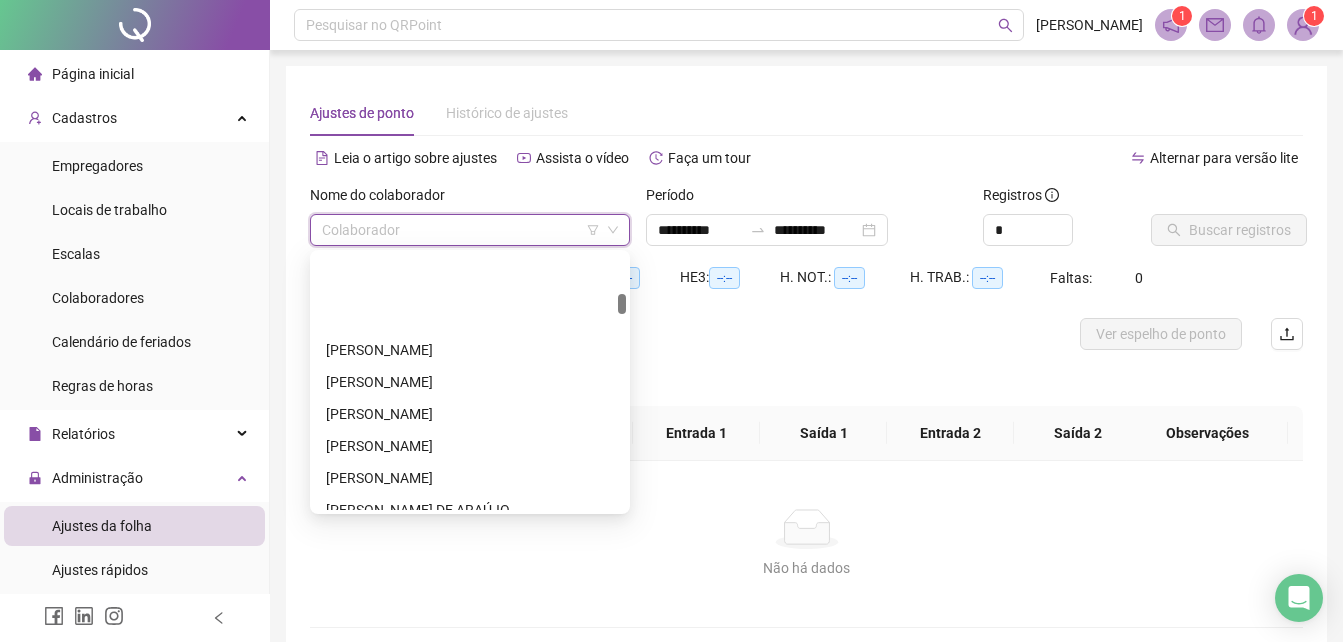 scroll, scrollTop: 500, scrollLeft: 0, axis: vertical 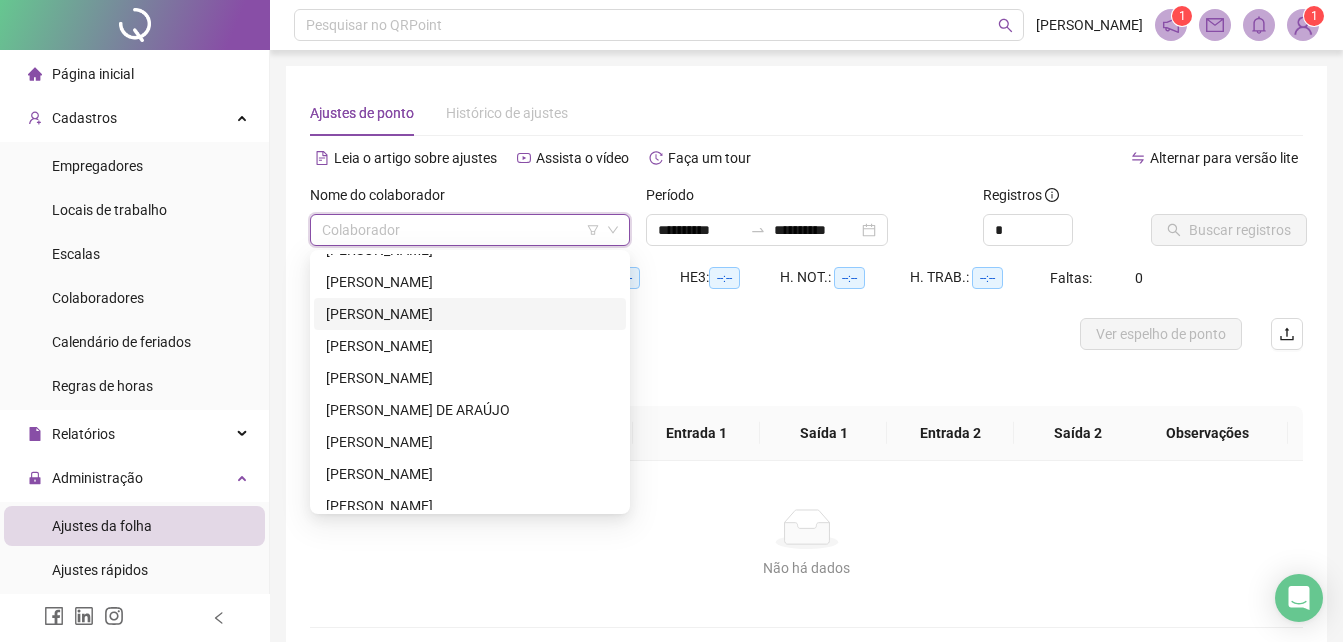 click on "[PERSON_NAME]" at bounding box center (470, 314) 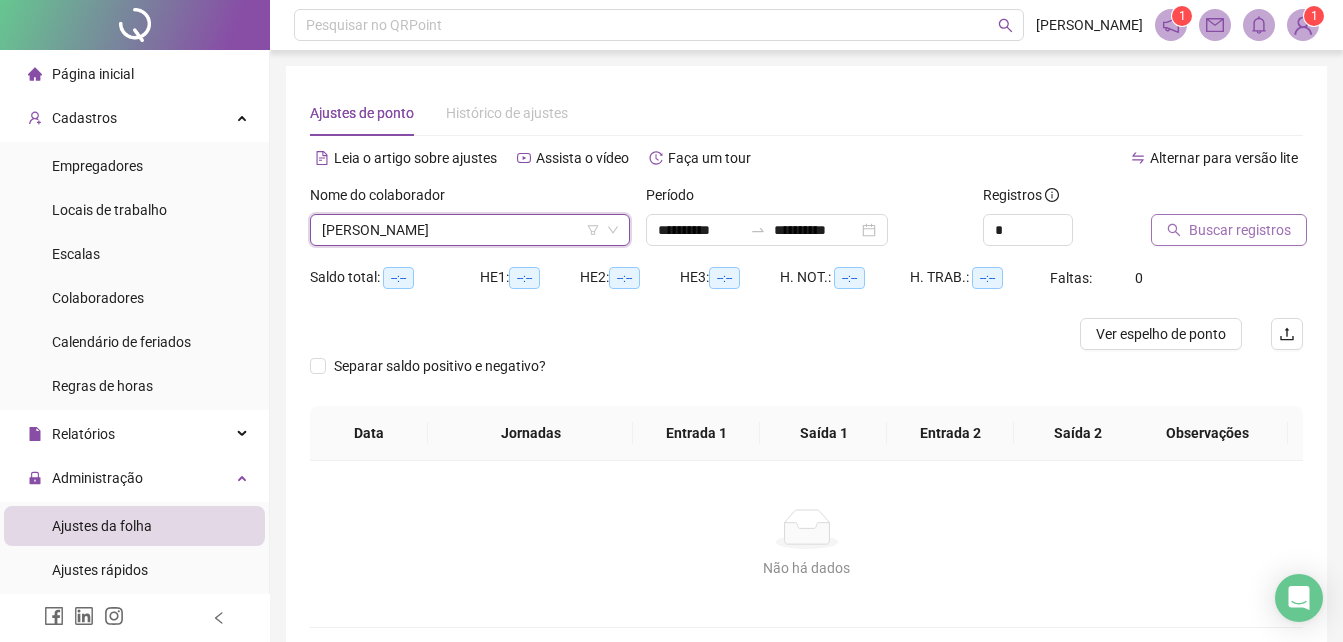 click on "Buscar registros" at bounding box center (1240, 230) 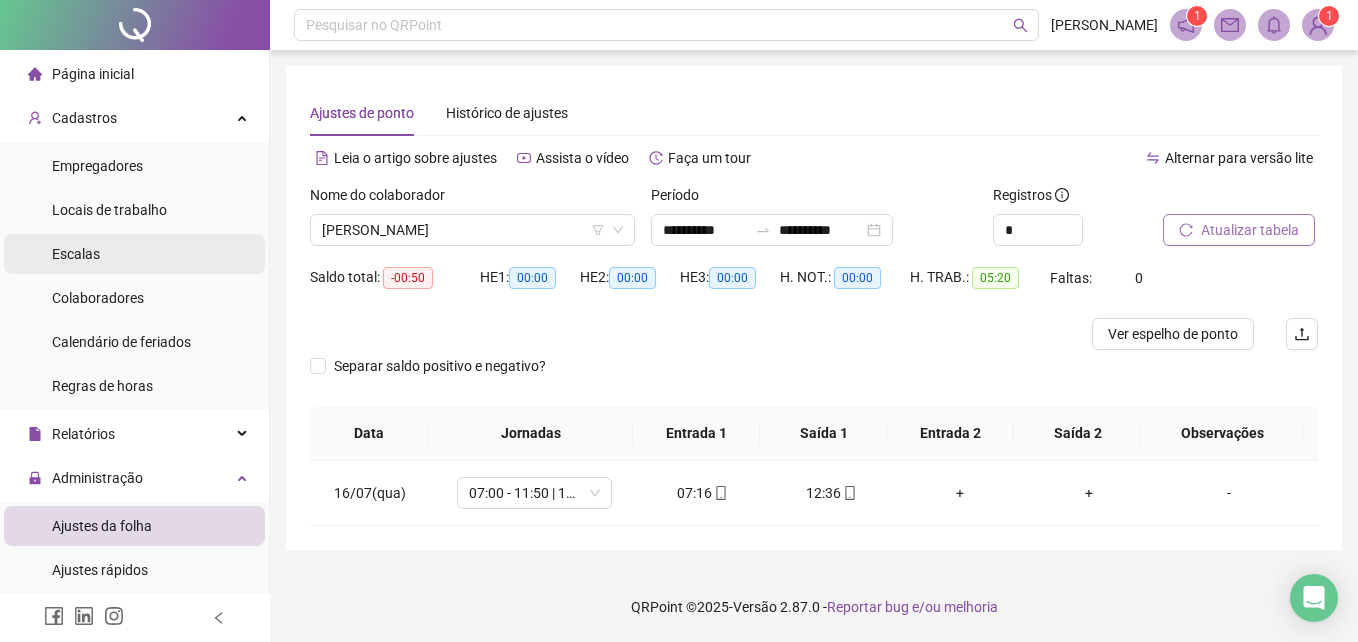 click on "Escalas" at bounding box center (134, 254) 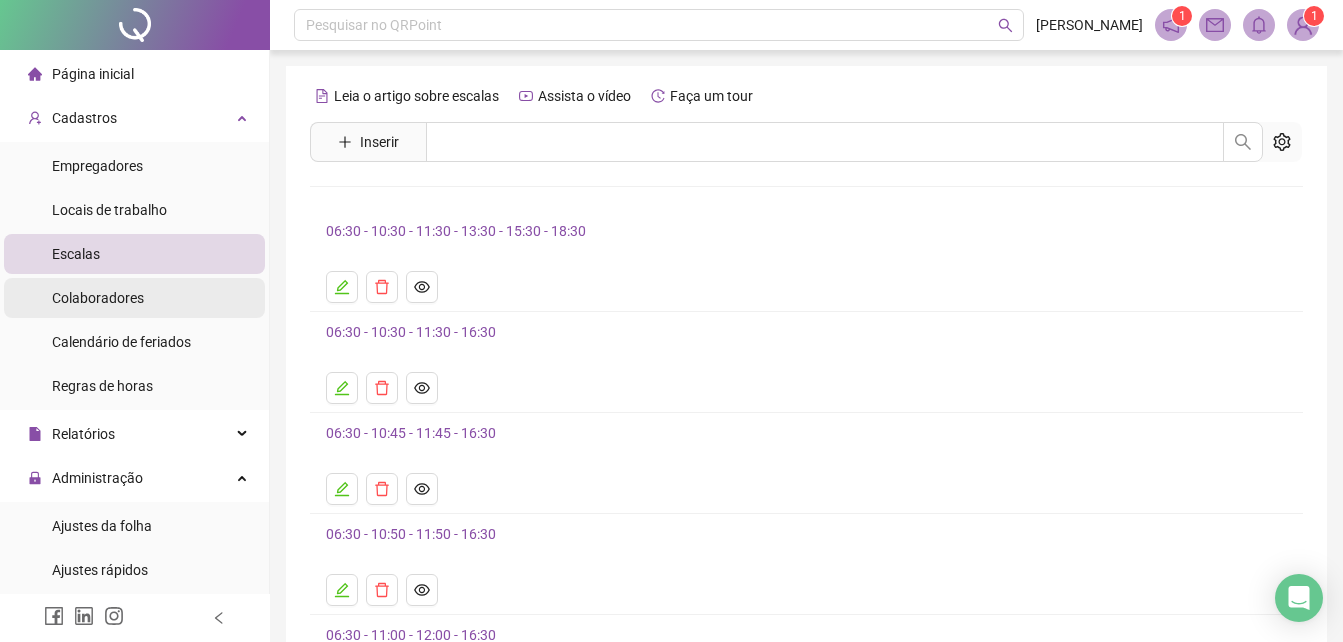 click on "Colaboradores" at bounding box center (98, 298) 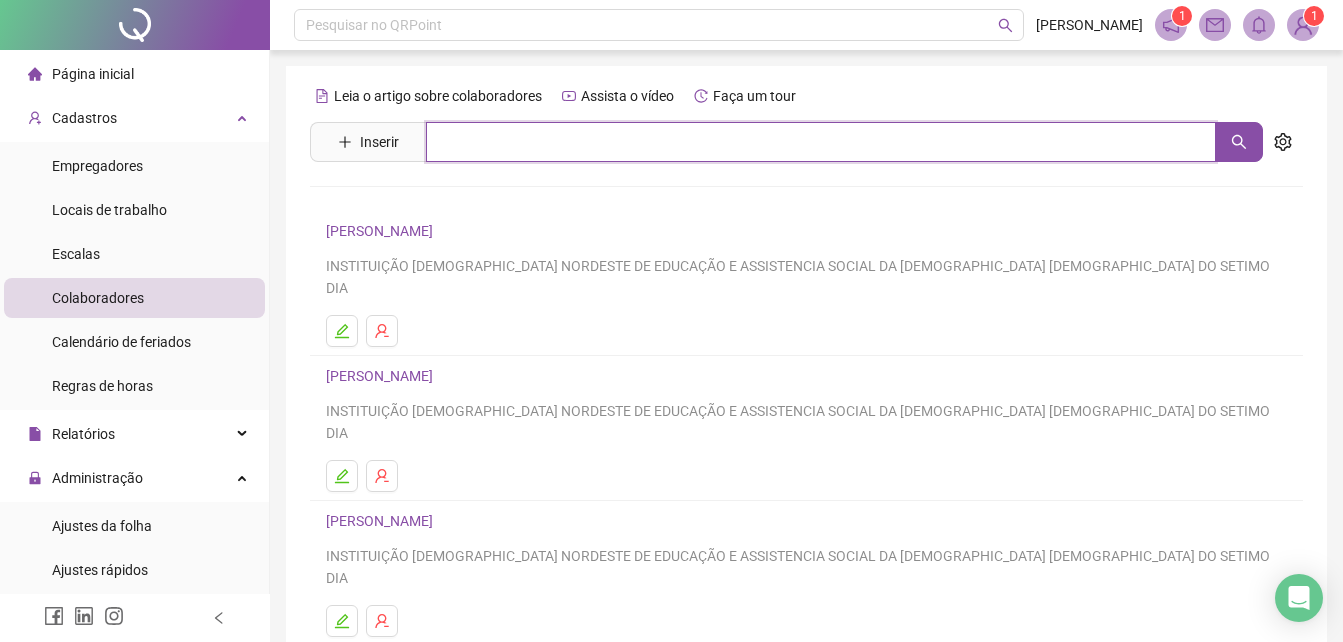 click at bounding box center (821, 142) 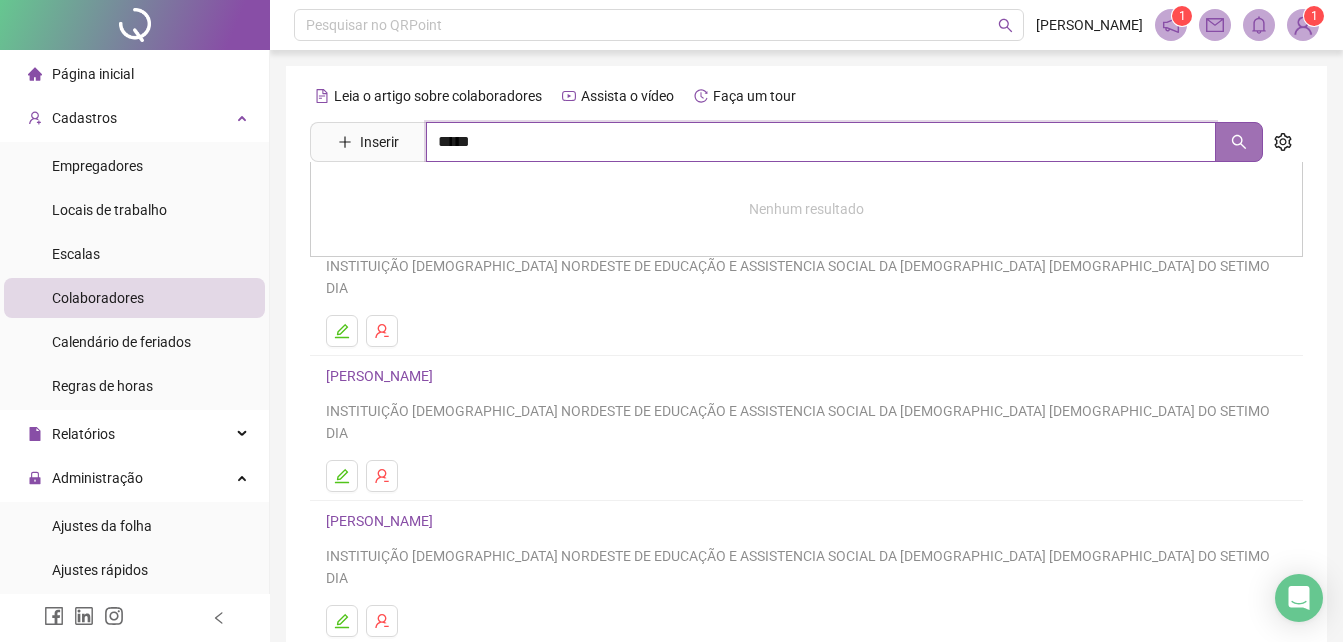 click at bounding box center [1239, 142] 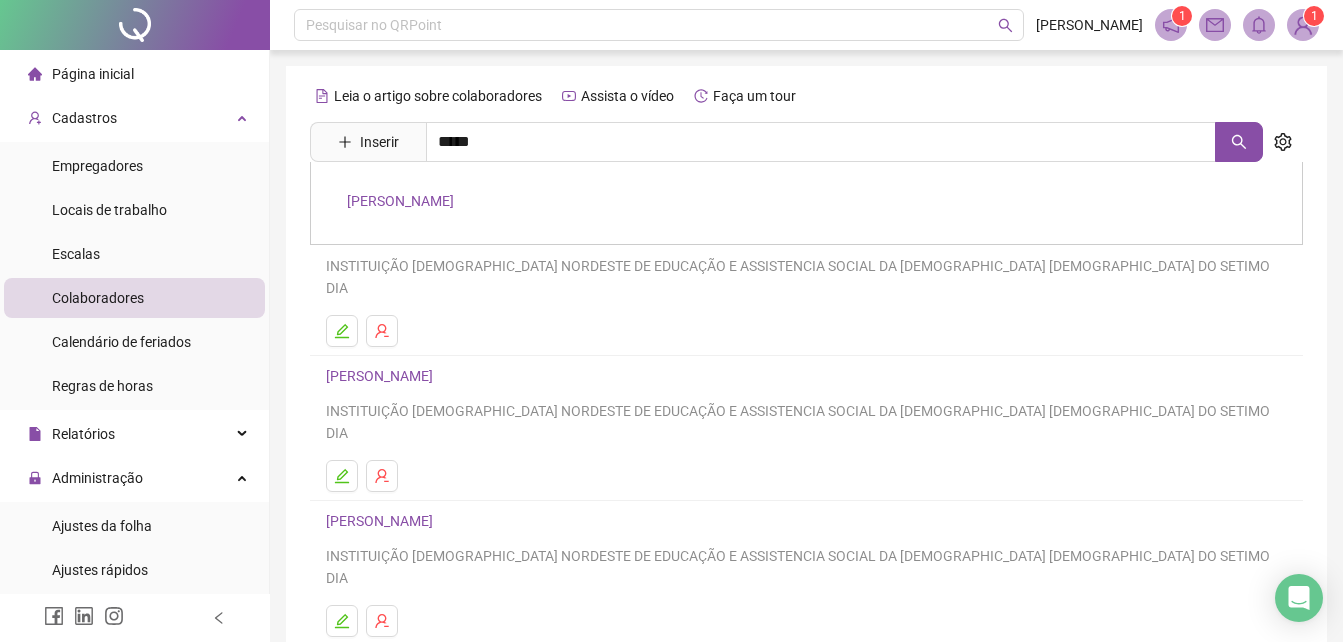 click on "[PERSON_NAME]" at bounding box center [400, 201] 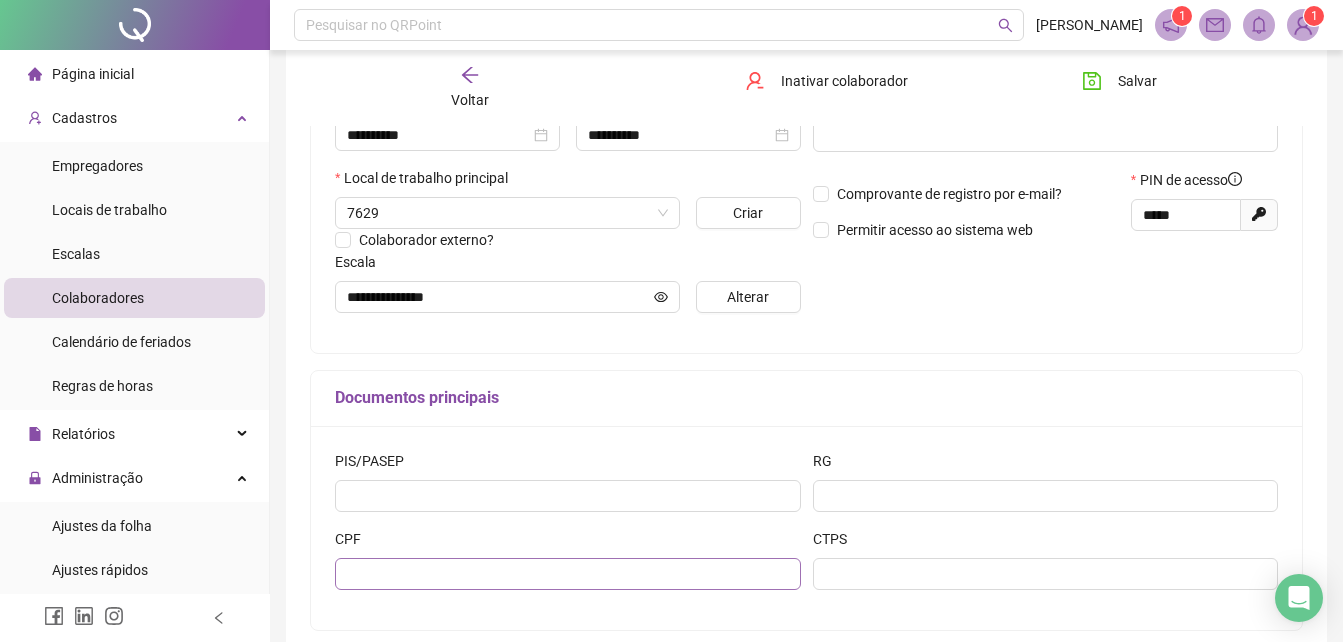 scroll, scrollTop: 499, scrollLeft: 0, axis: vertical 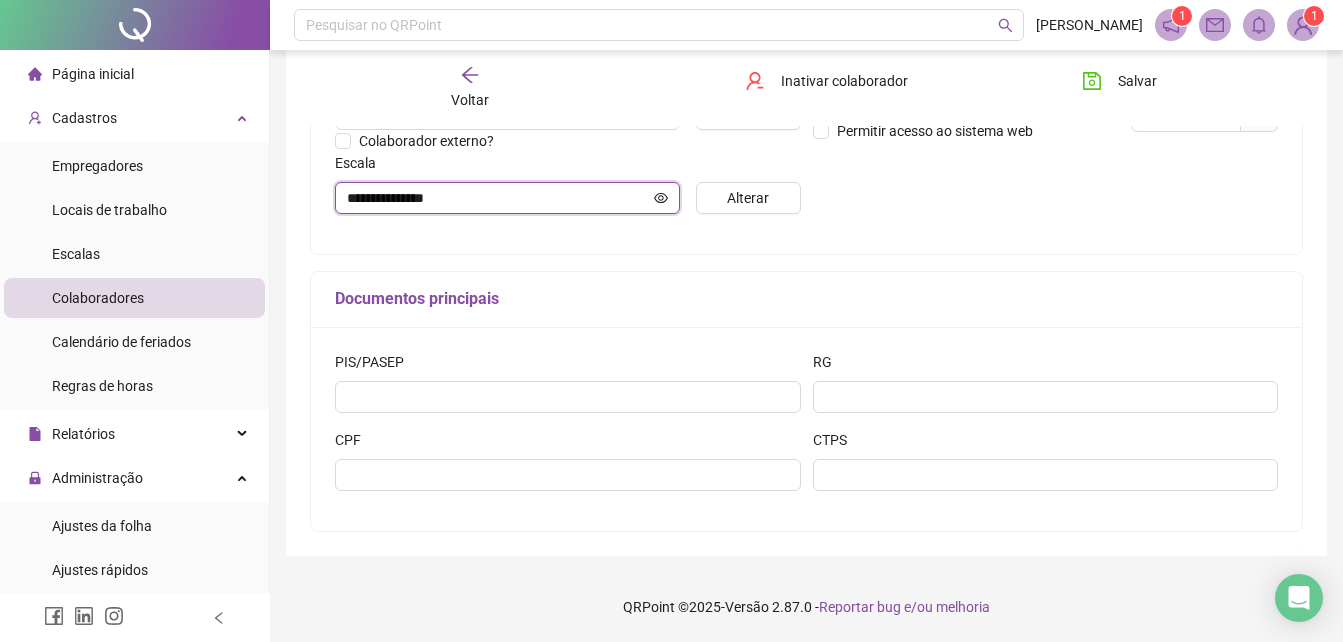 click 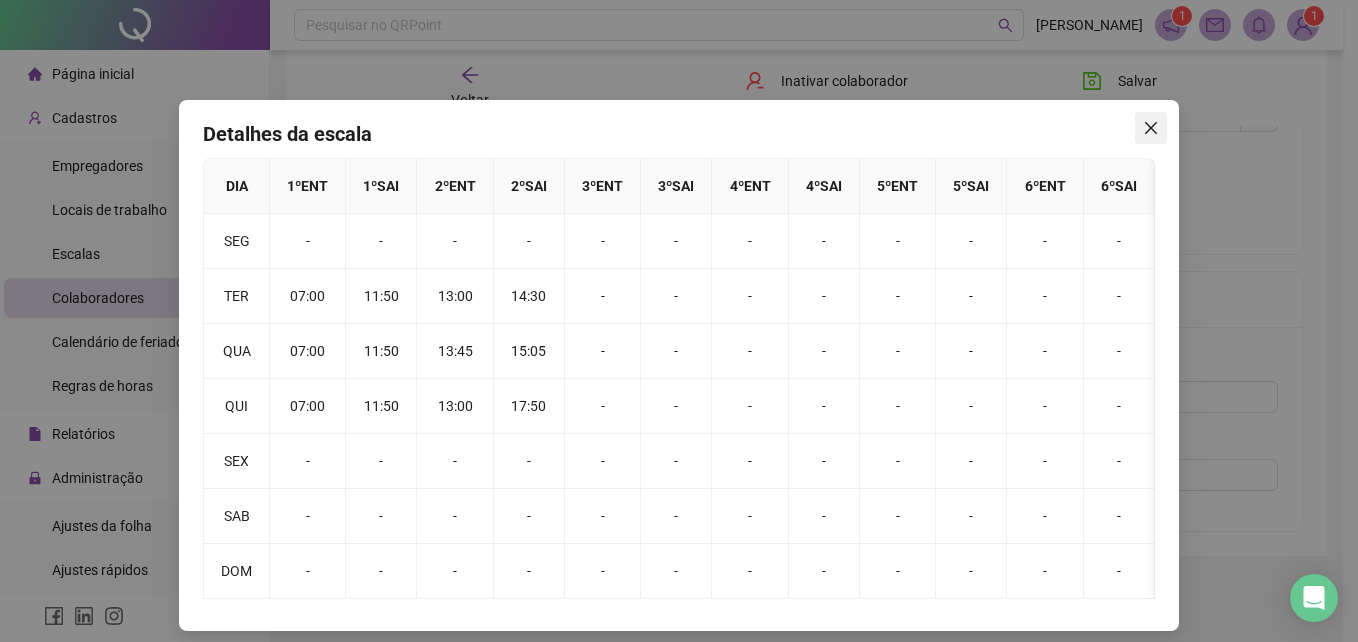 click 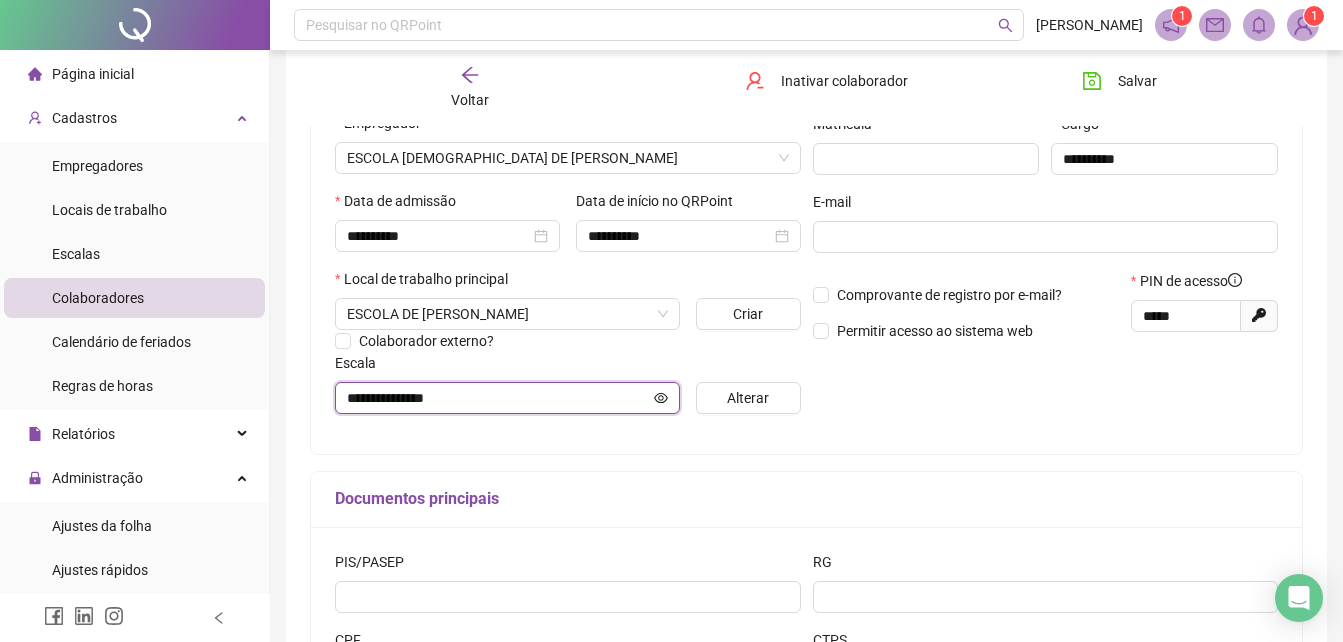 scroll, scrollTop: 199, scrollLeft: 0, axis: vertical 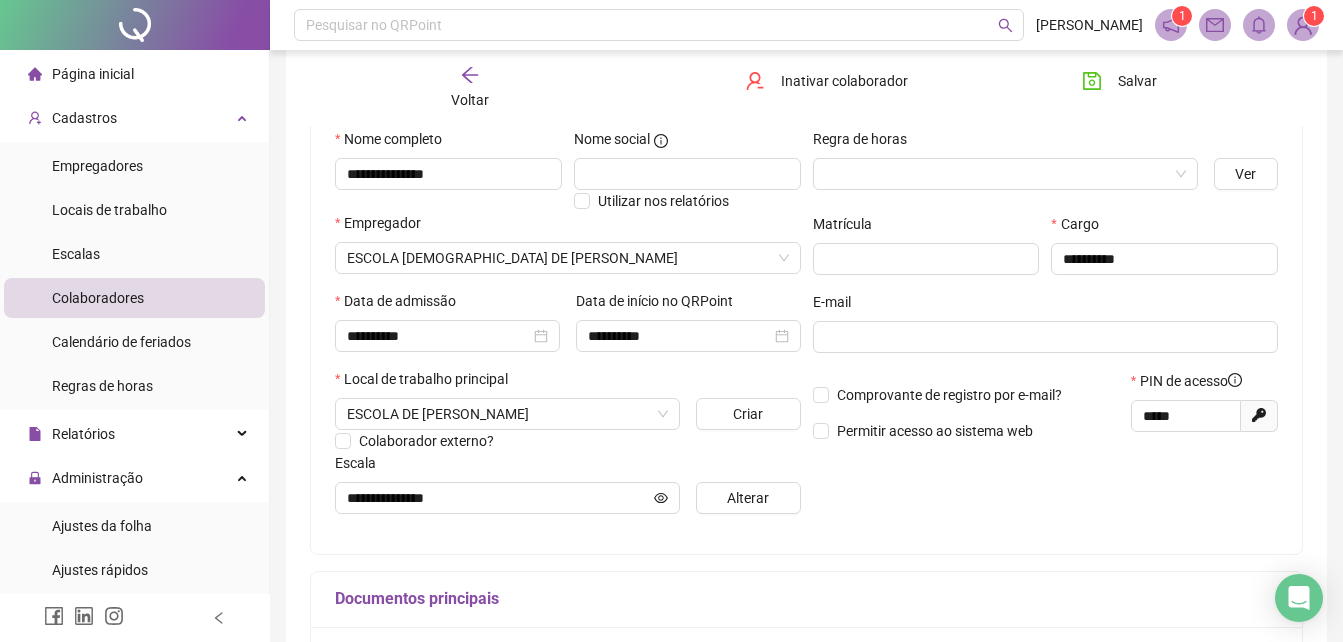 click 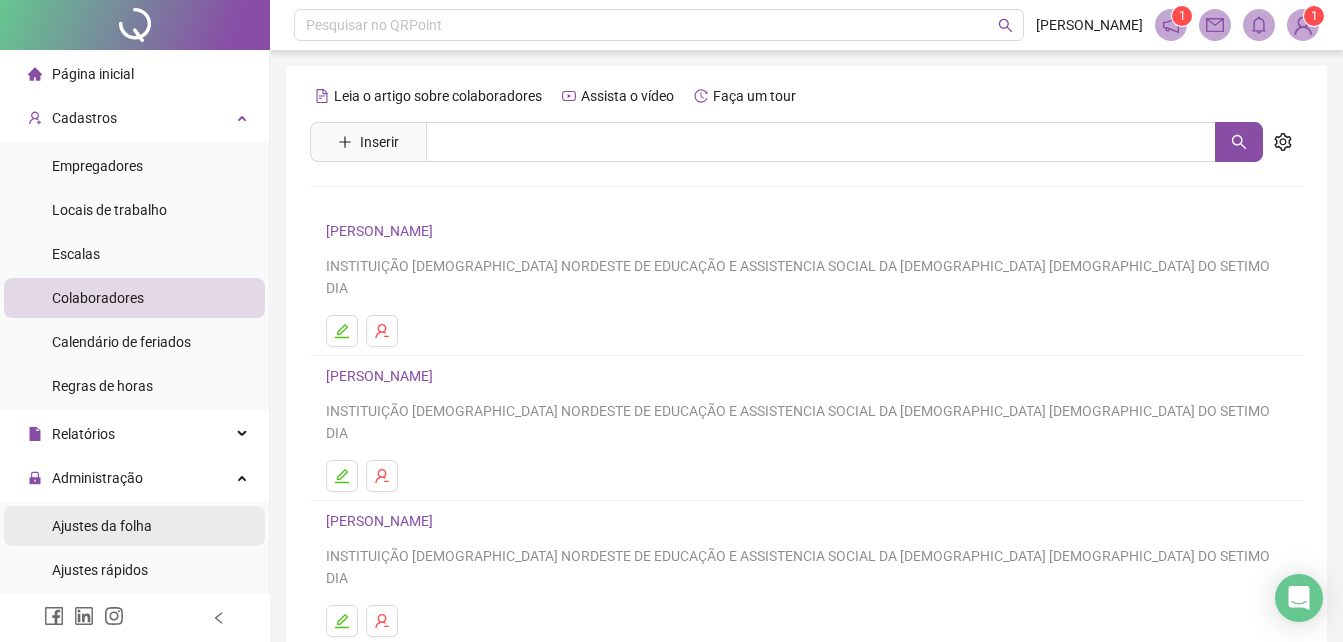 click on "Ajustes da folha" at bounding box center [102, 526] 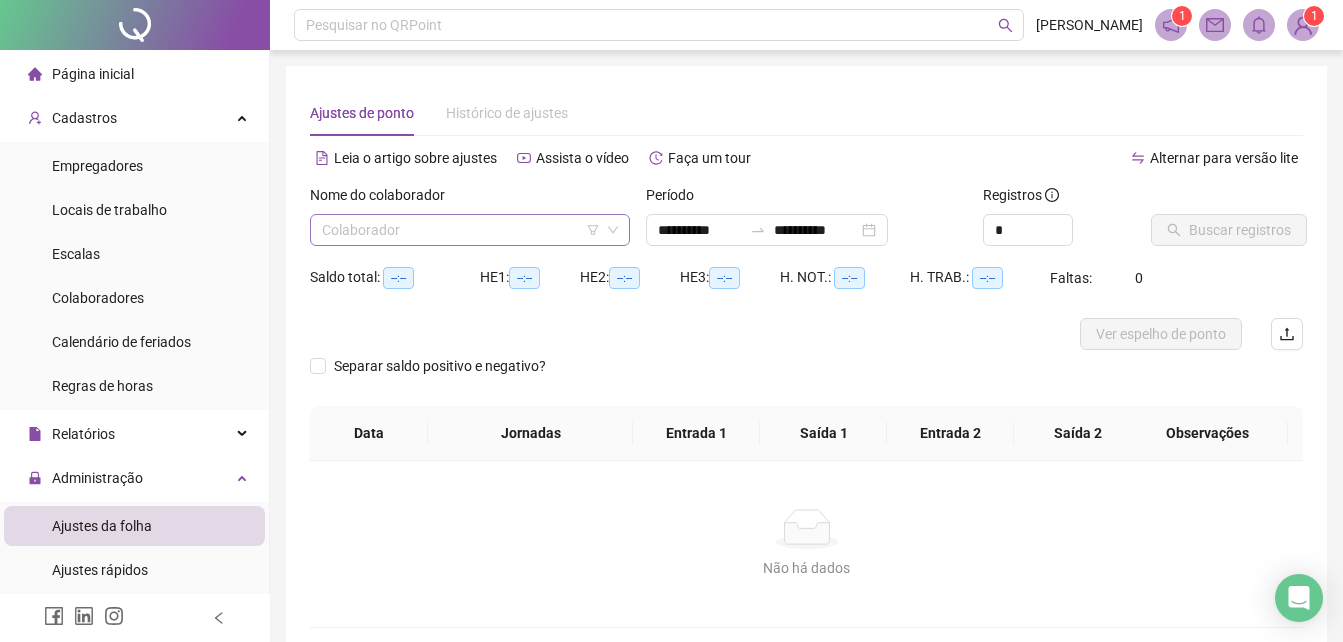 click at bounding box center (464, 230) 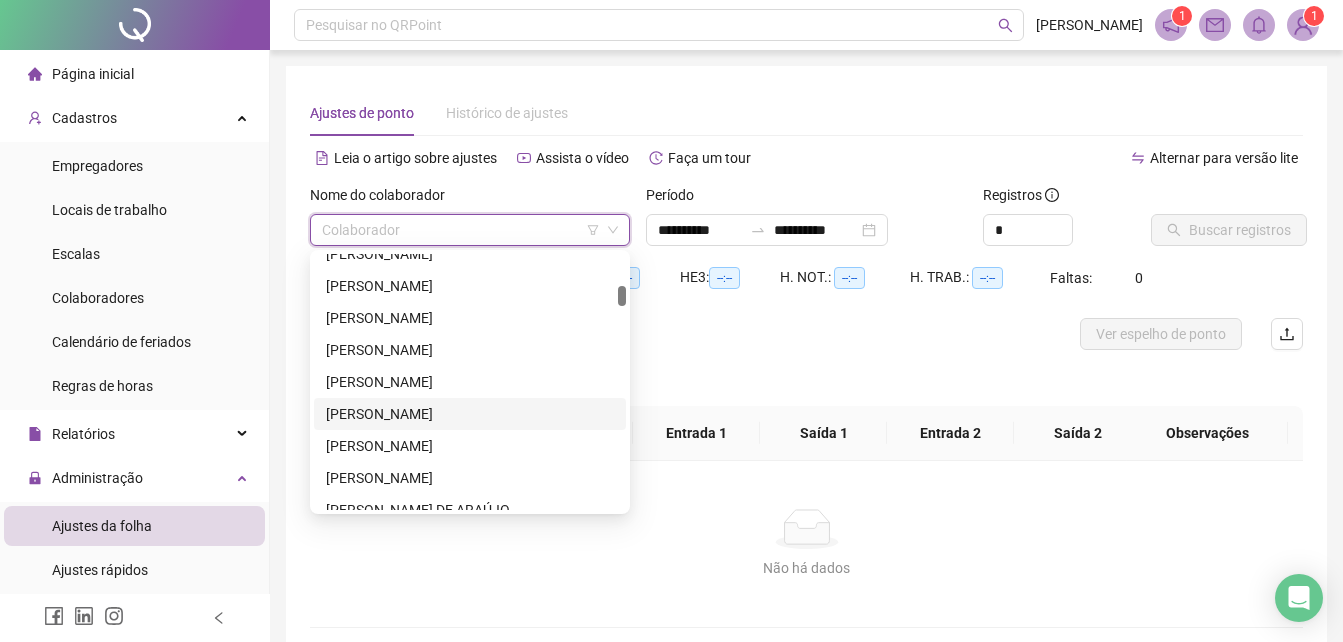 scroll, scrollTop: 500, scrollLeft: 0, axis: vertical 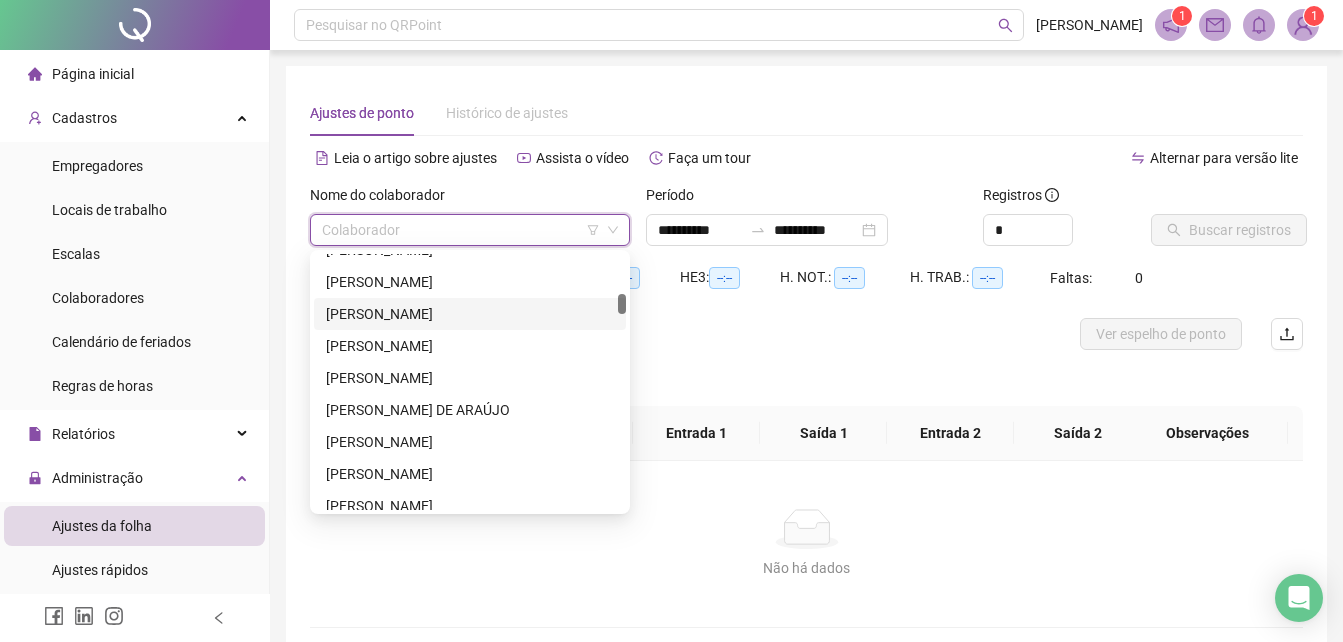click on "[PERSON_NAME] DE ARAÚJO" at bounding box center [470, 410] 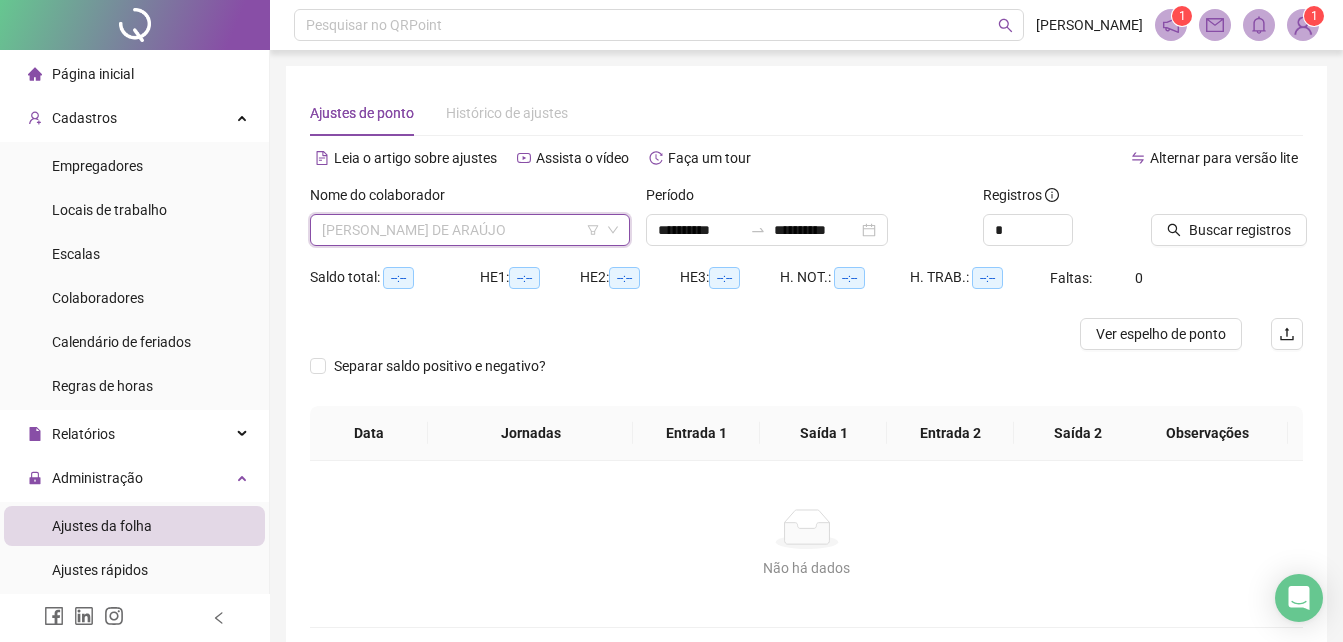 click on "[PERSON_NAME] DE ARAÚJO" at bounding box center (470, 230) 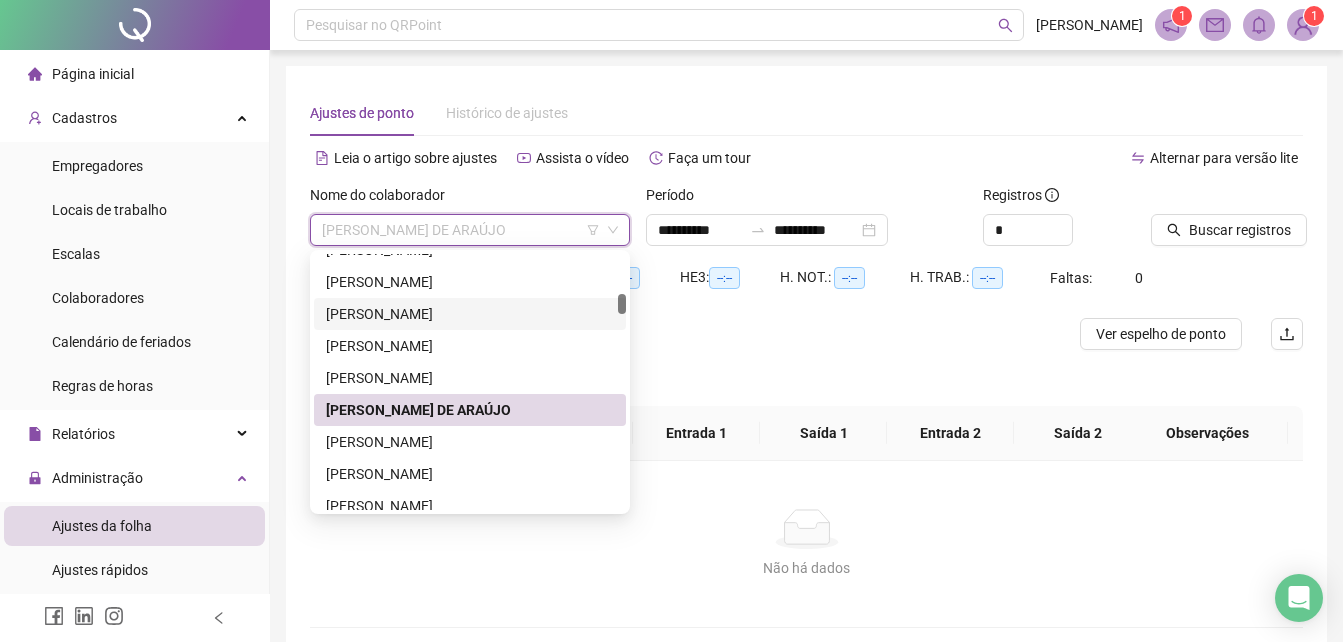 click on "[PERSON_NAME]" at bounding box center (470, 314) 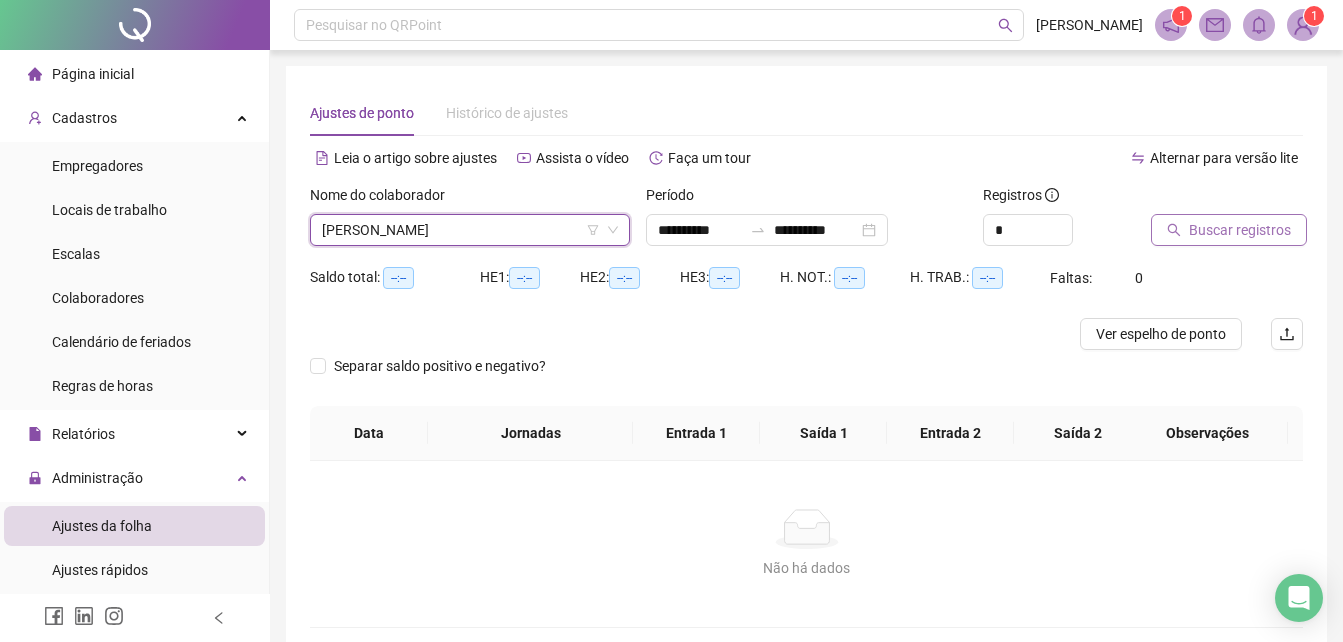 click on "Buscar registros" at bounding box center (1240, 230) 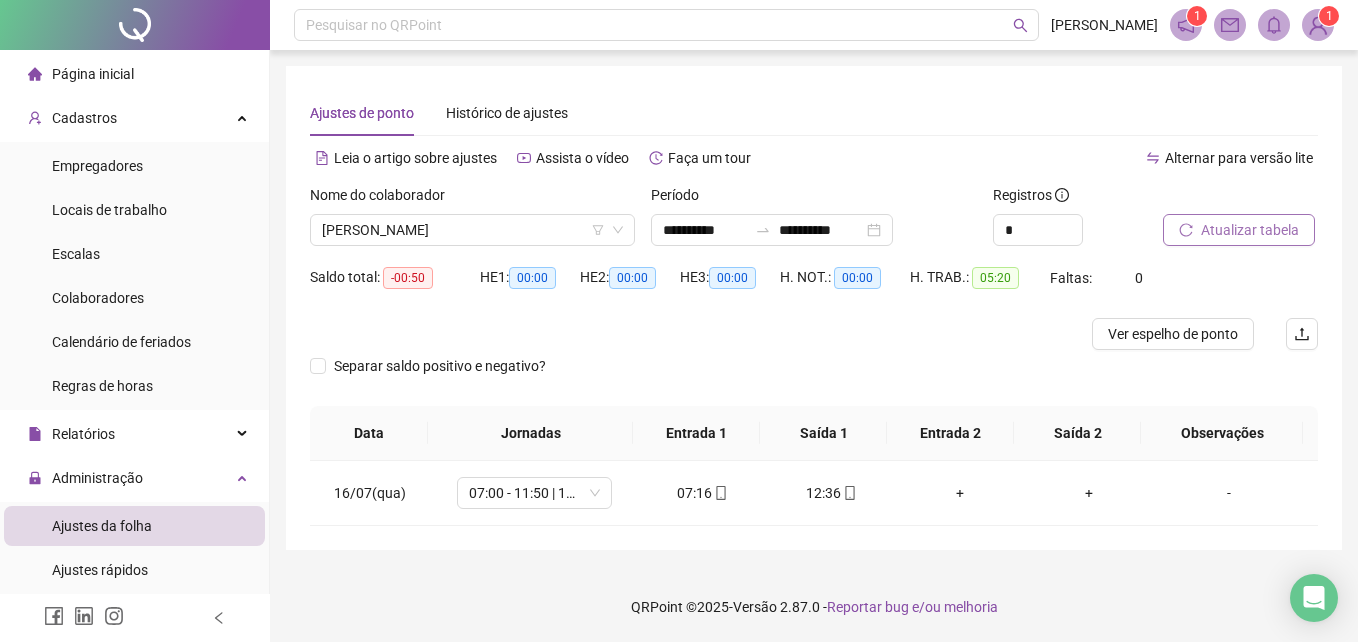 click at bounding box center (688, 334) 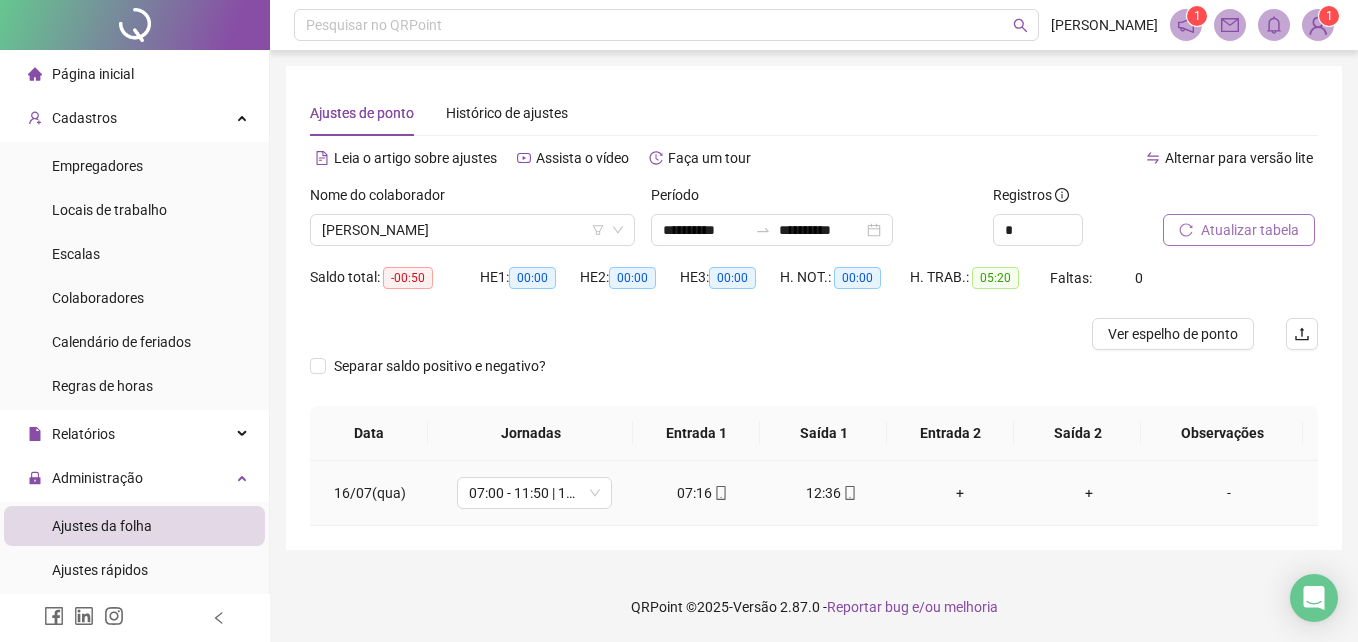 click on "12:36" at bounding box center [831, 493] 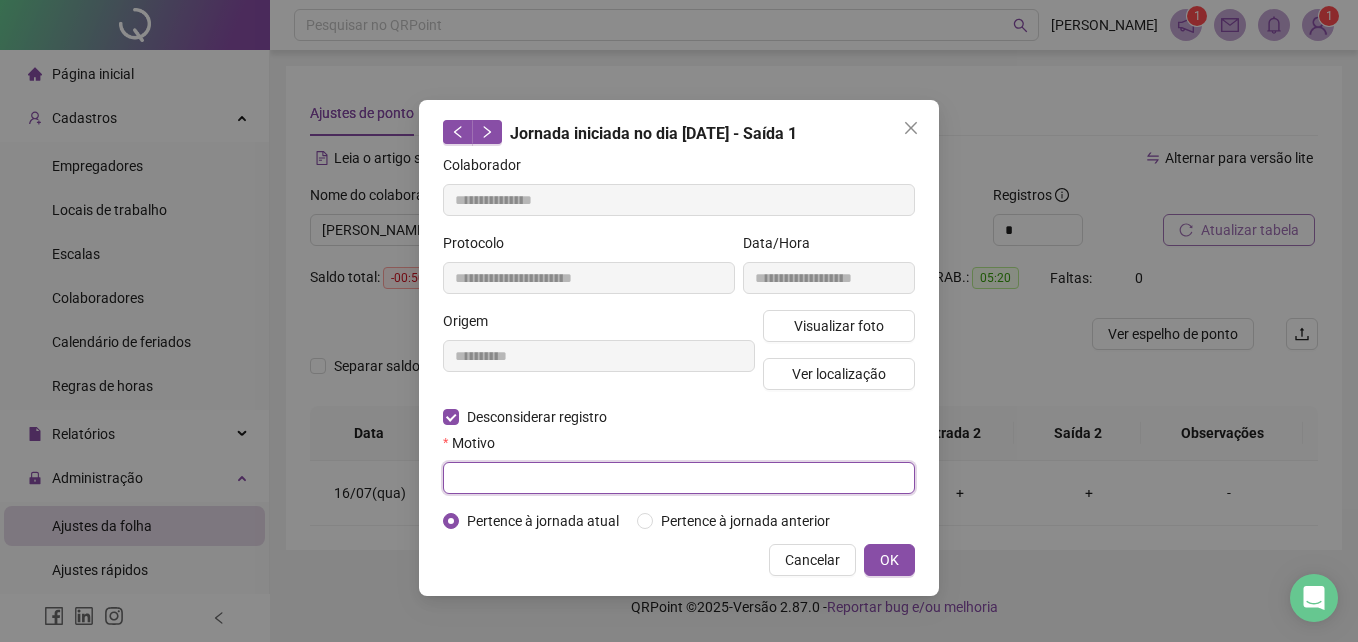 drag, startPoint x: 493, startPoint y: 475, endPoint x: 501, endPoint y: 468, distance: 10.630146 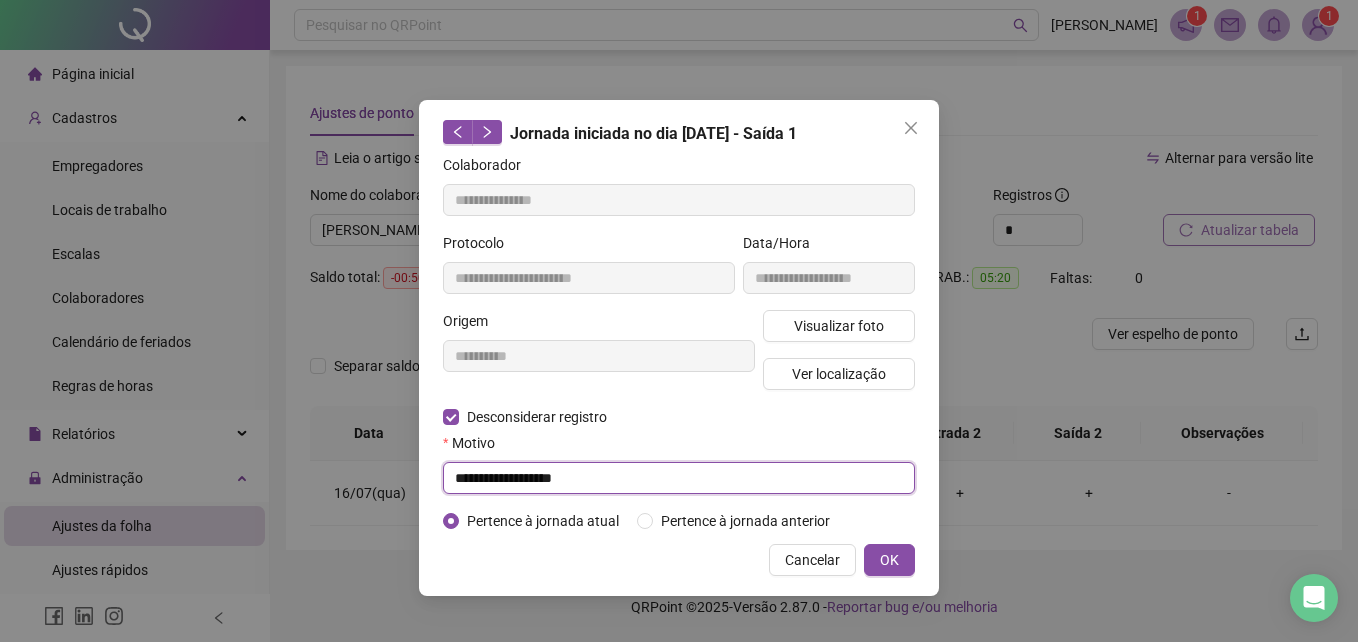 click on "**********" at bounding box center [679, 478] 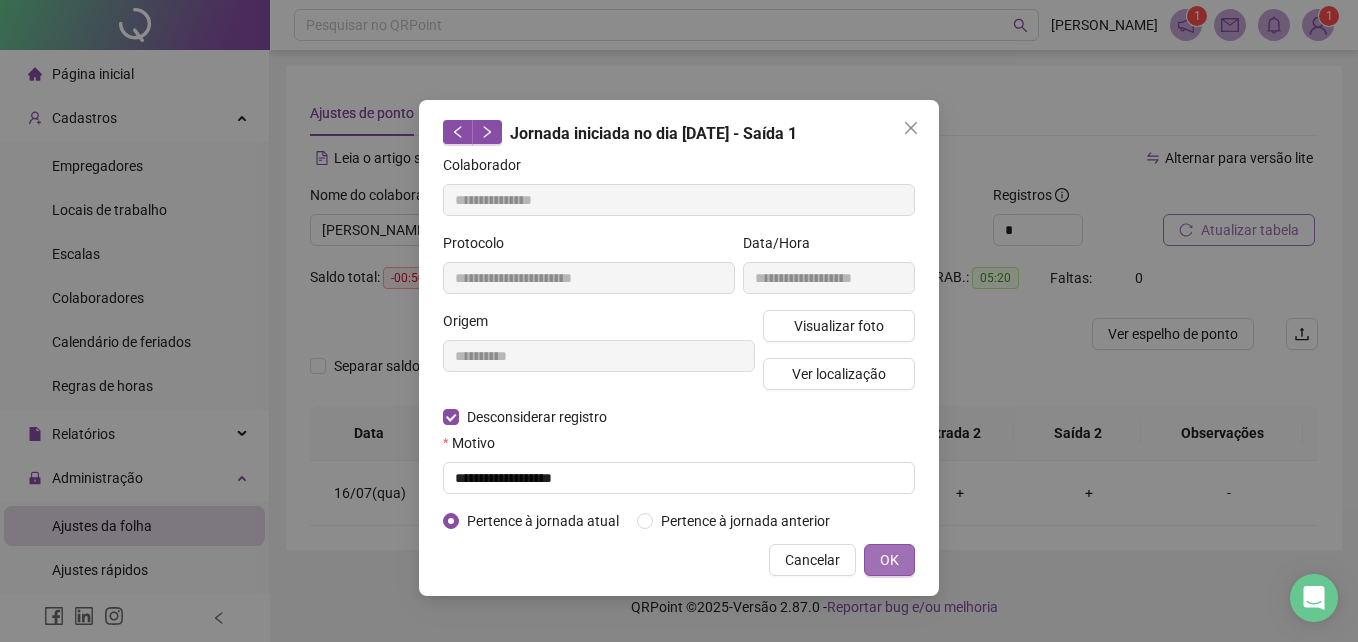 click on "OK" at bounding box center [889, 560] 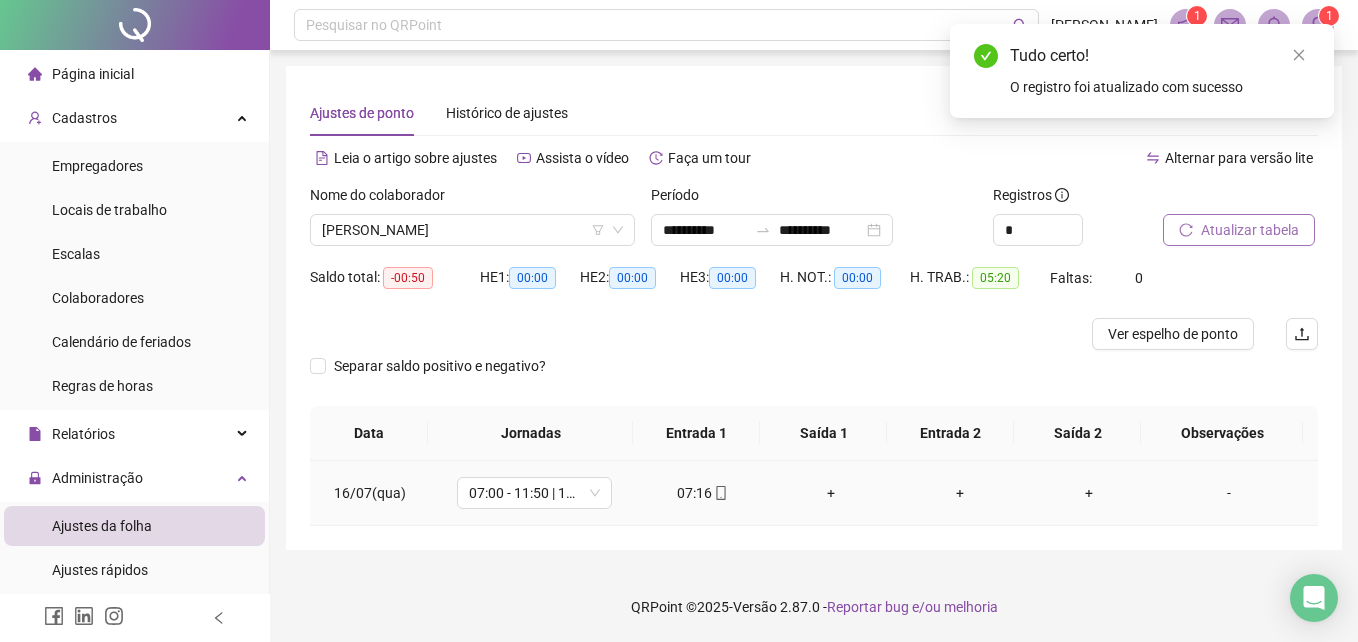click on "+" at bounding box center (831, 493) 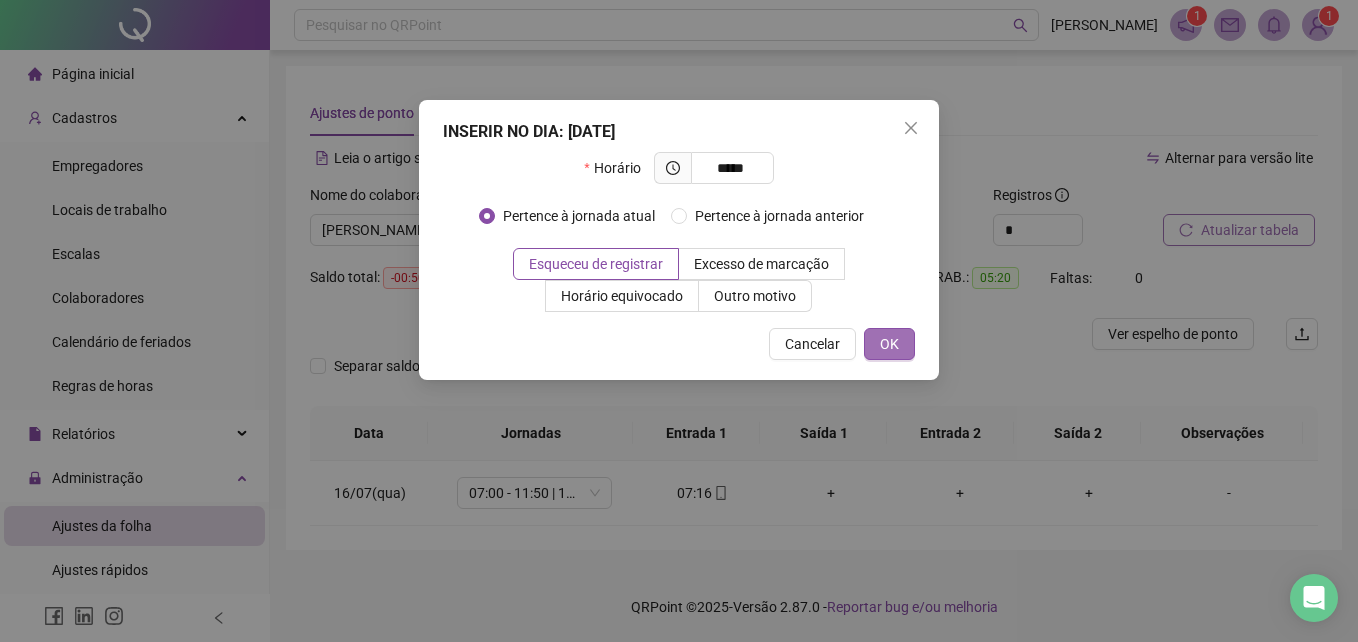 click on "OK" at bounding box center (889, 344) 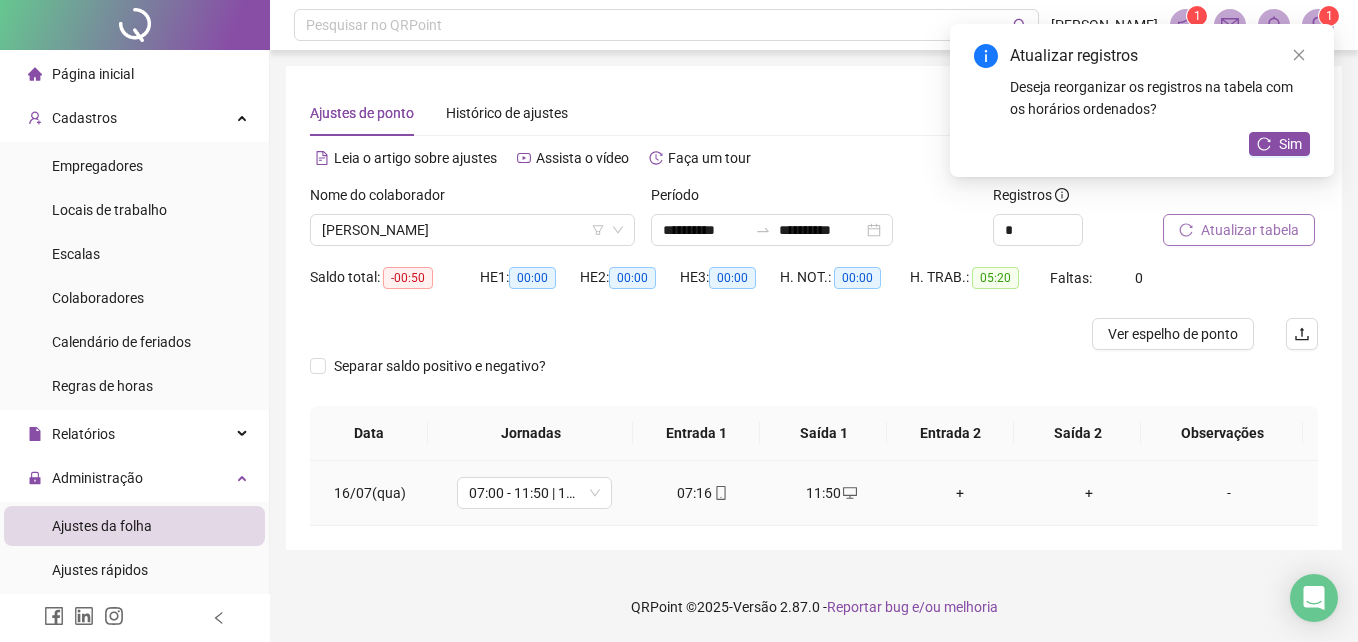click on "+" at bounding box center (960, 493) 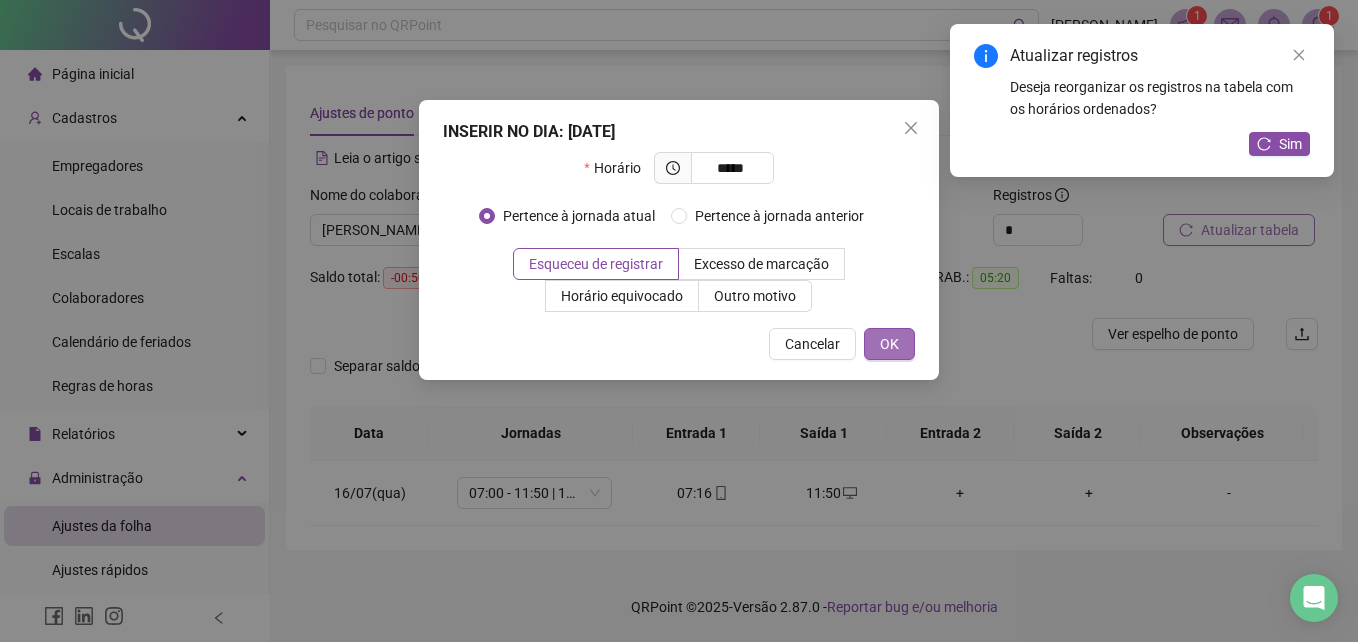 click on "OK" at bounding box center [889, 344] 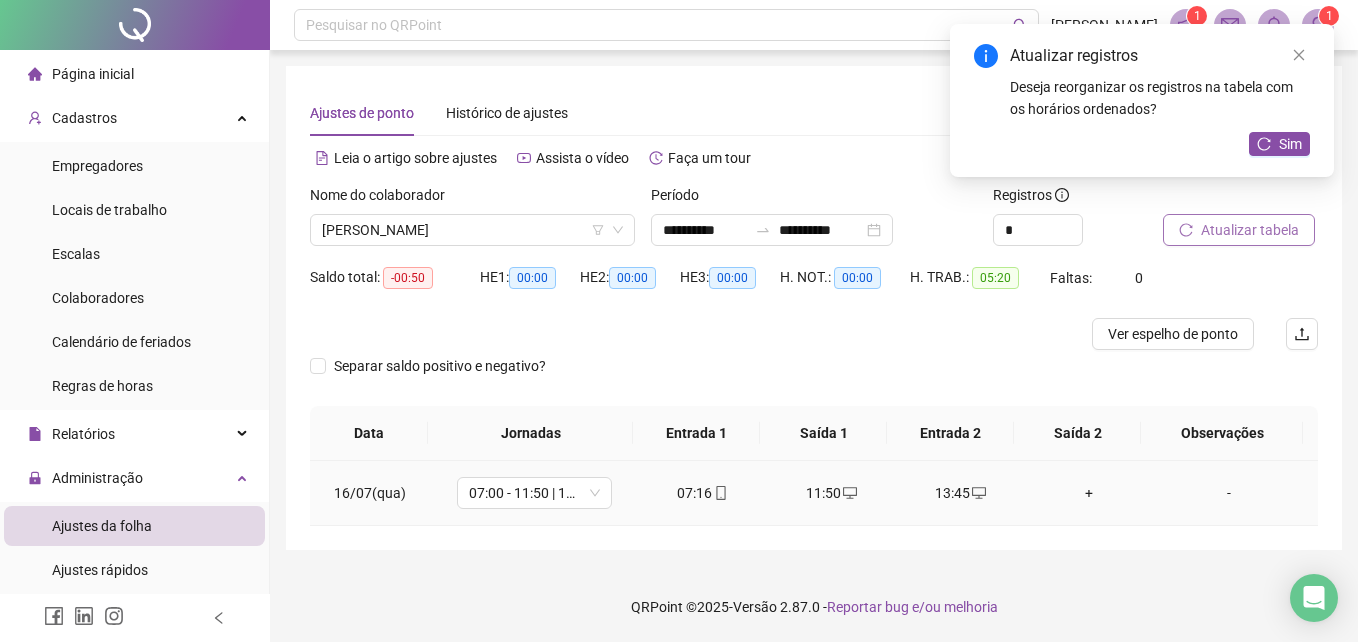 click on "+" at bounding box center (1089, 493) 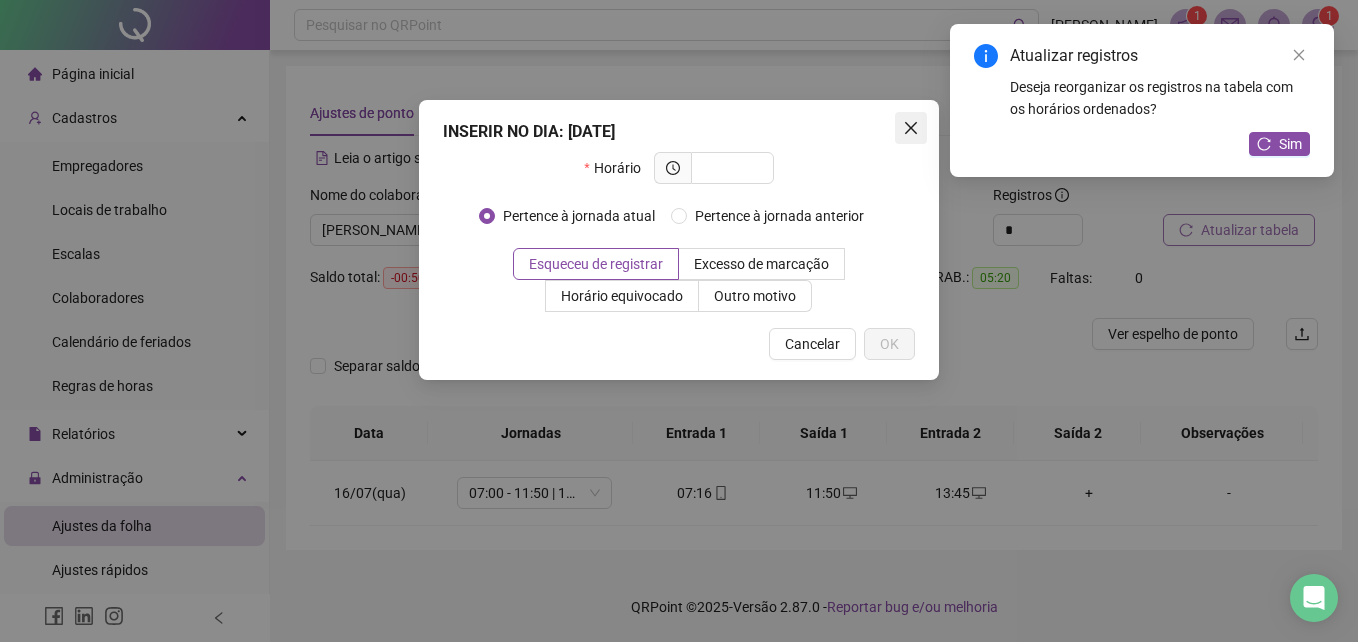 click 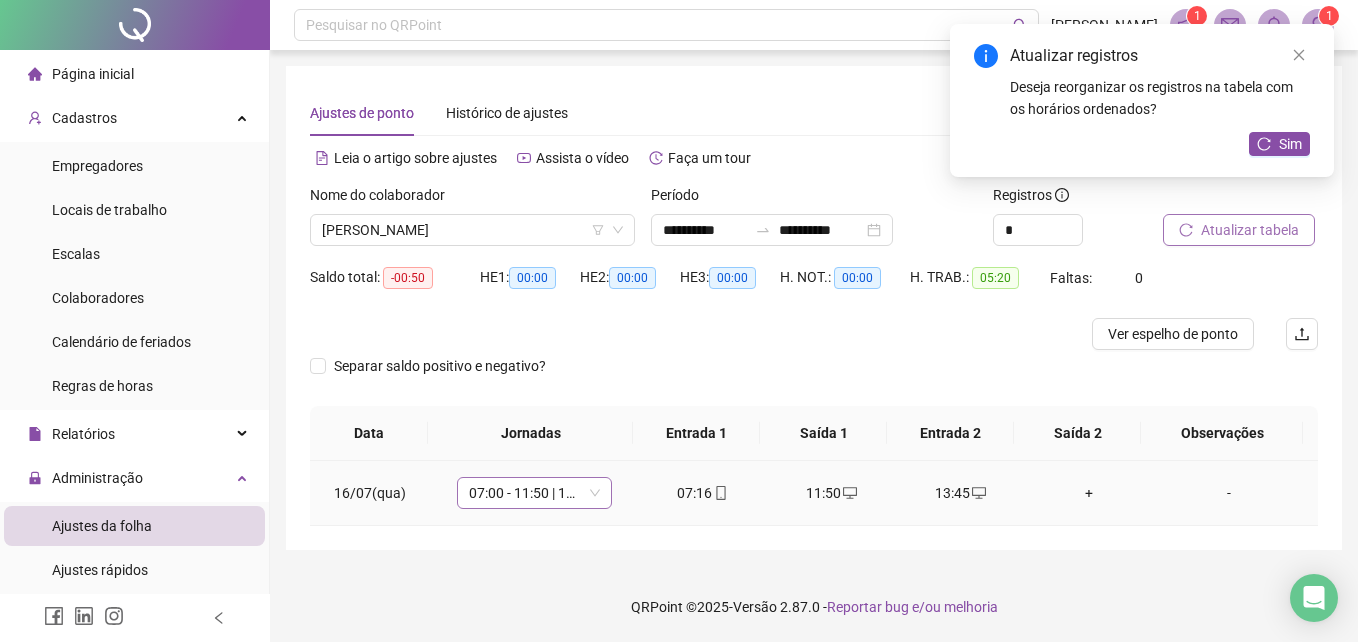 click on "07:00 - 11:50 | 13:45 - 15:05" at bounding box center [534, 493] 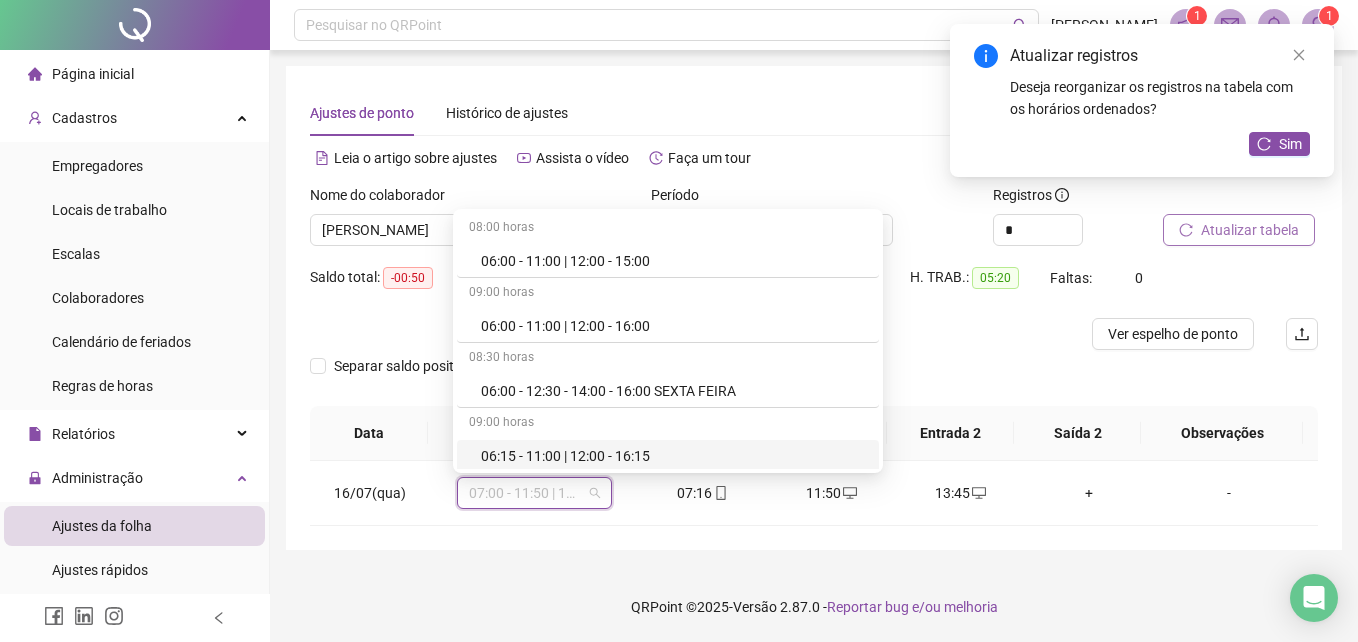 click on "Separar saldo positivo e negativo?" at bounding box center [814, 378] 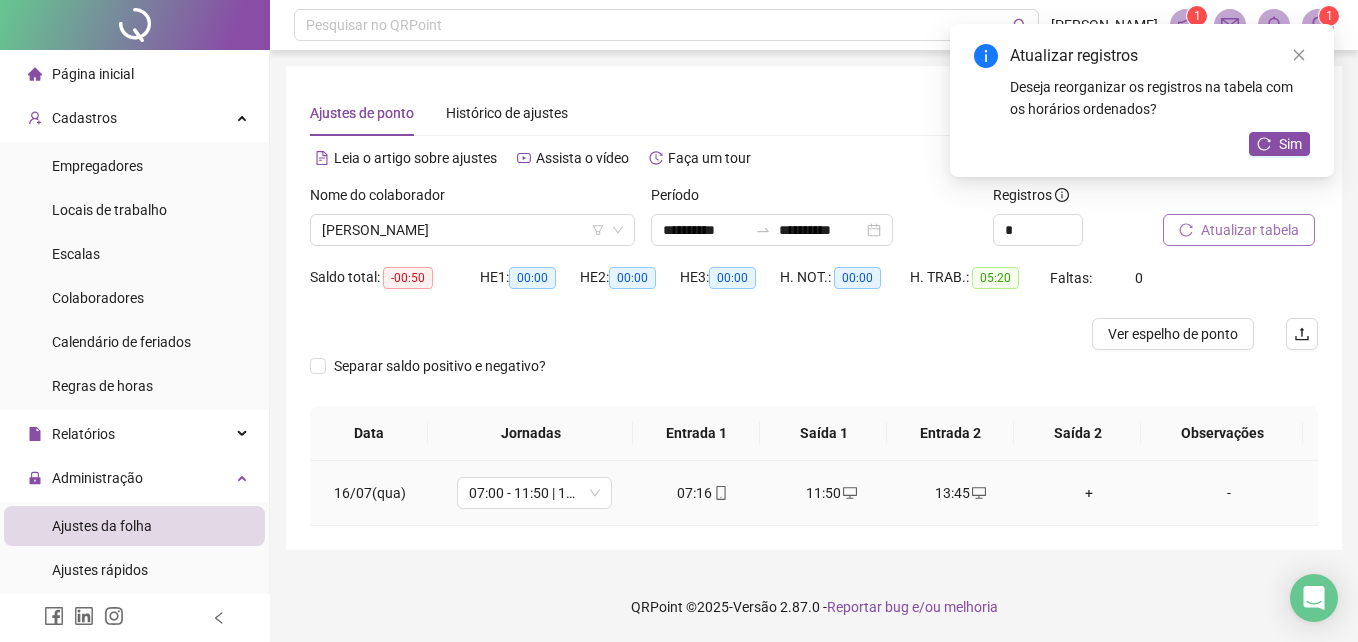 click on "+" at bounding box center [1089, 493] 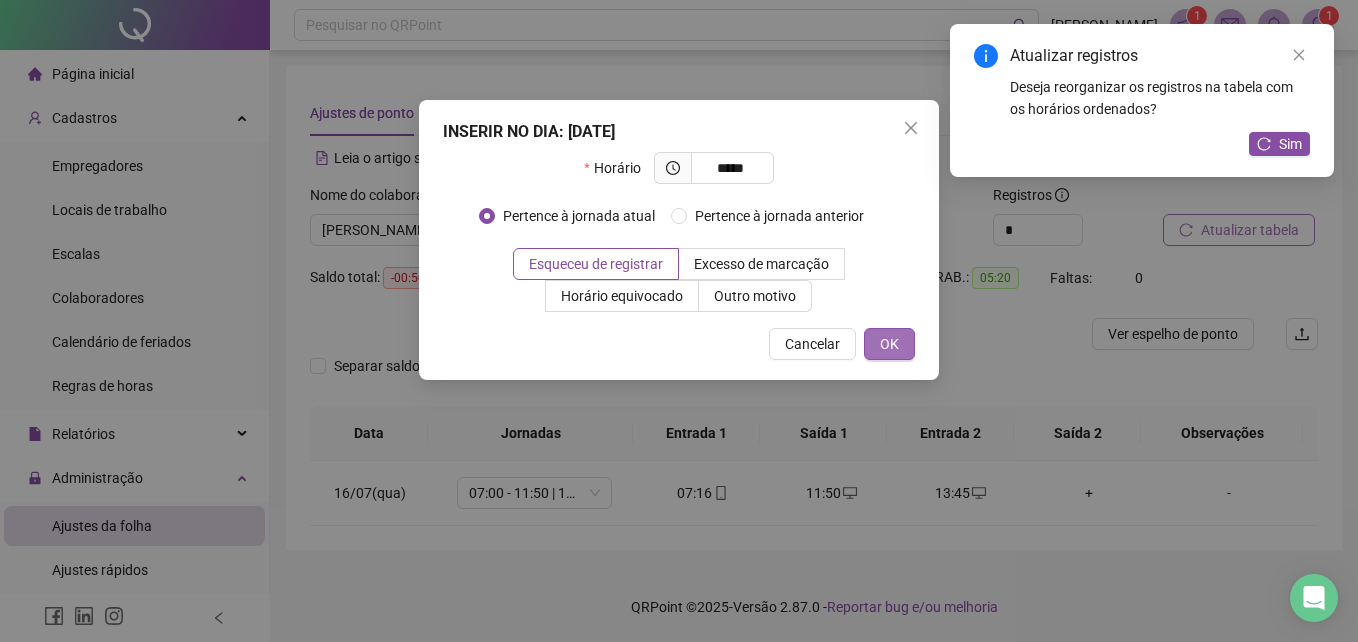 click on "OK" at bounding box center [889, 344] 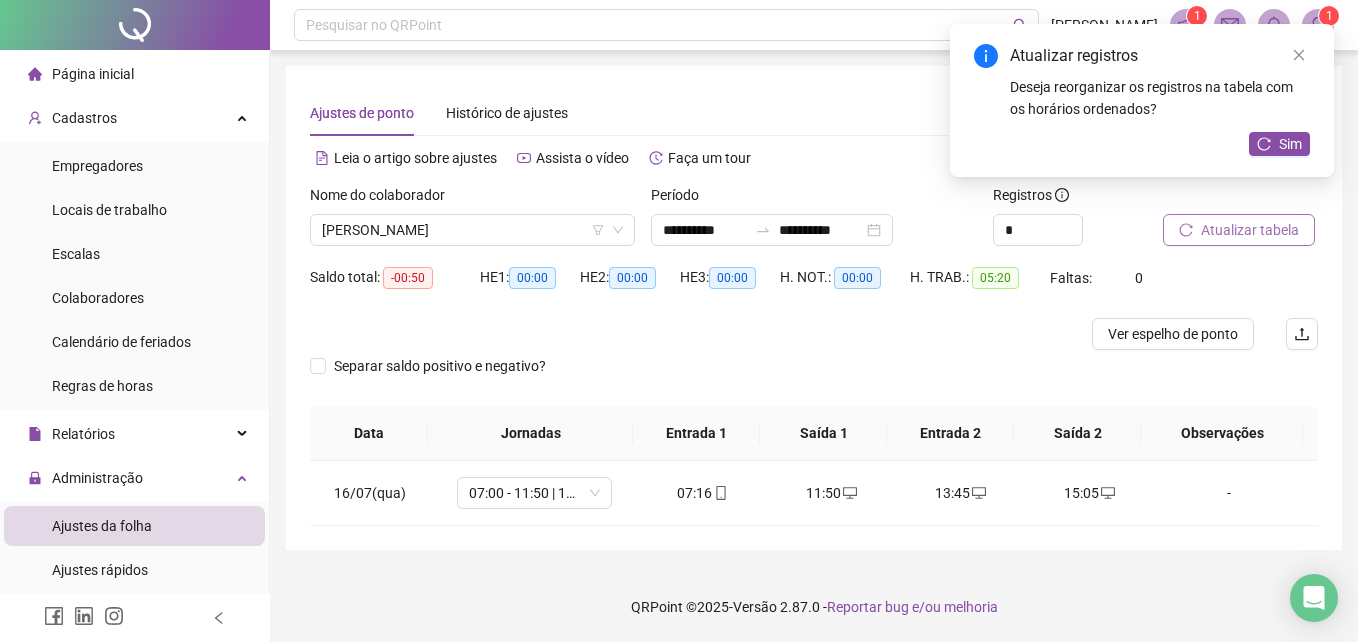 click on "Atualizar tabela" at bounding box center [1239, 230] 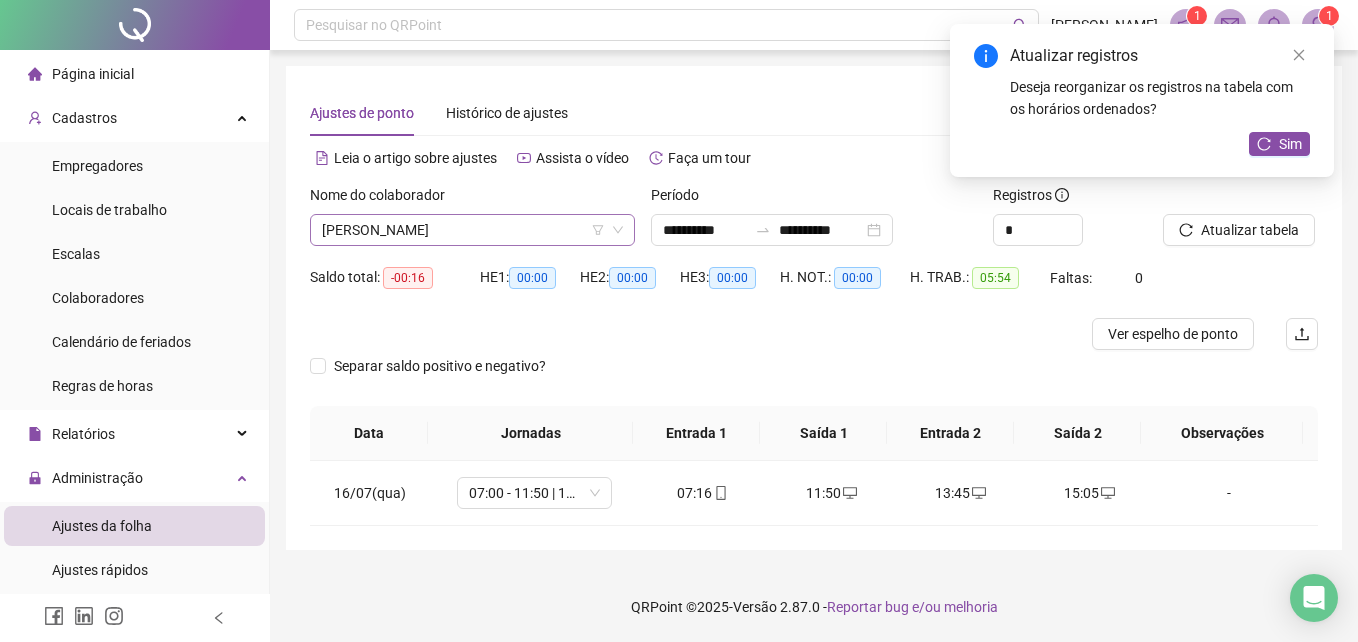 click on "[PERSON_NAME]" at bounding box center (472, 230) 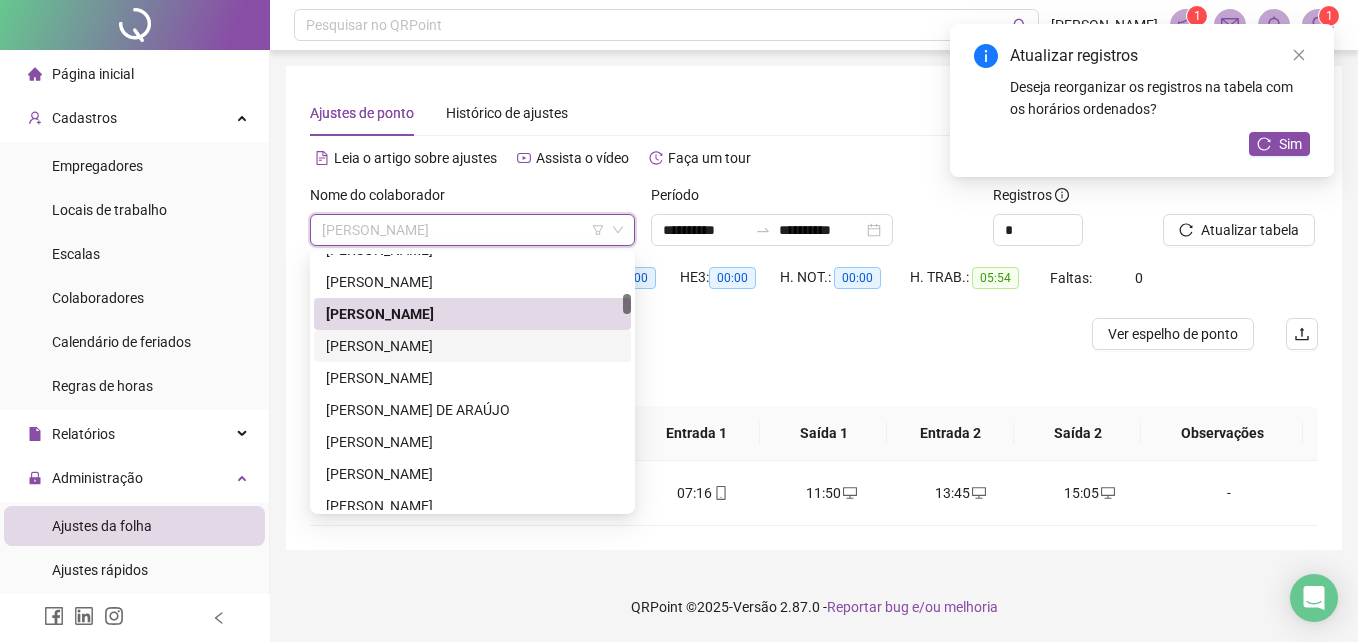 click on "[PERSON_NAME]" at bounding box center [472, 346] 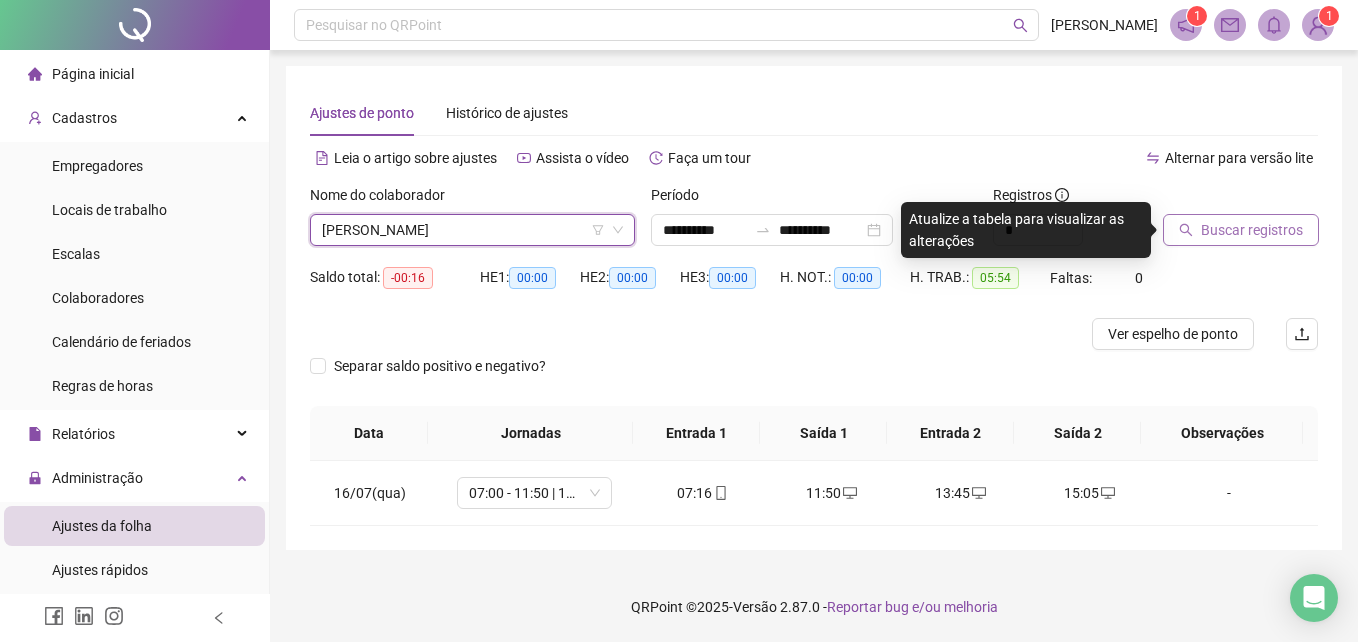 click on "Buscar registros" at bounding box center (1252, 230) 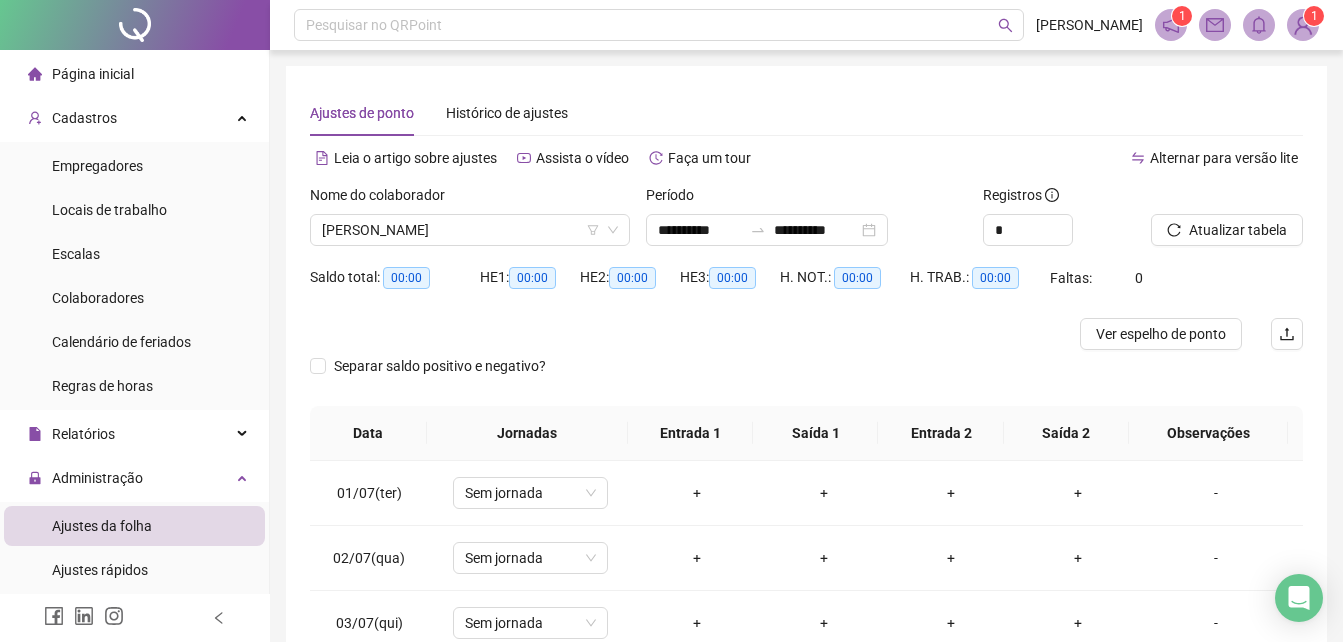 scroll, scrollTop: 256, scrollLeft: 0, axis: vertical 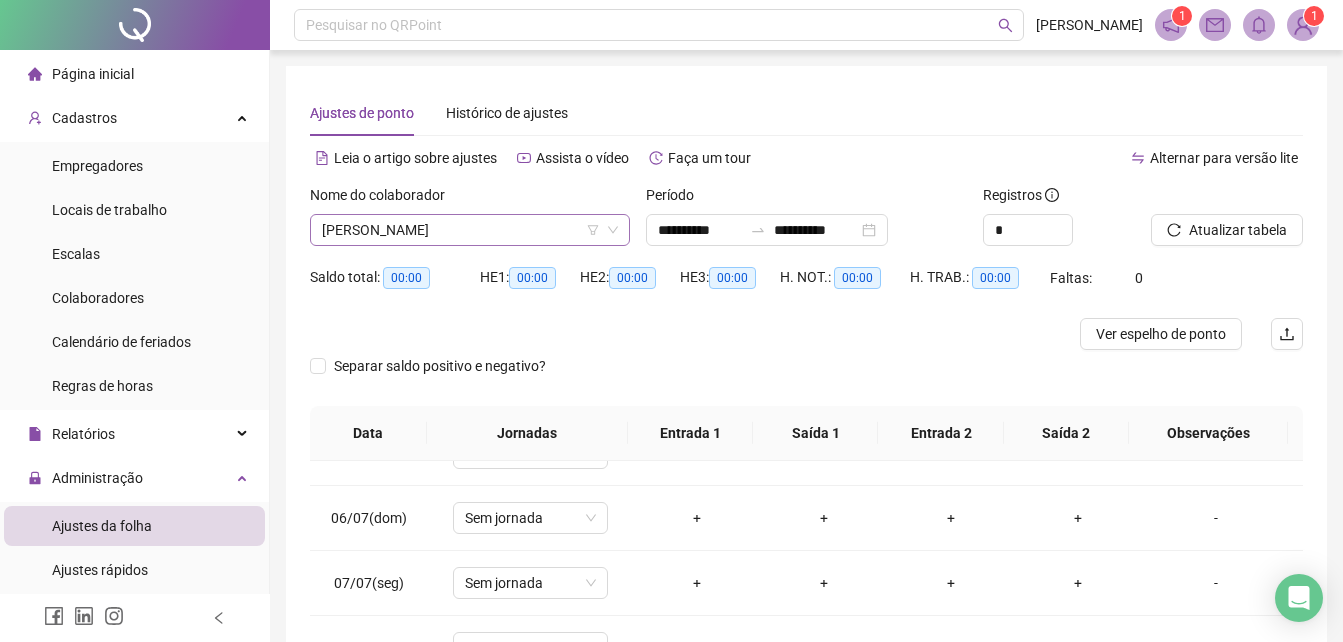 click on "[PERSON_NAME]" at bounding box center [470, 230] 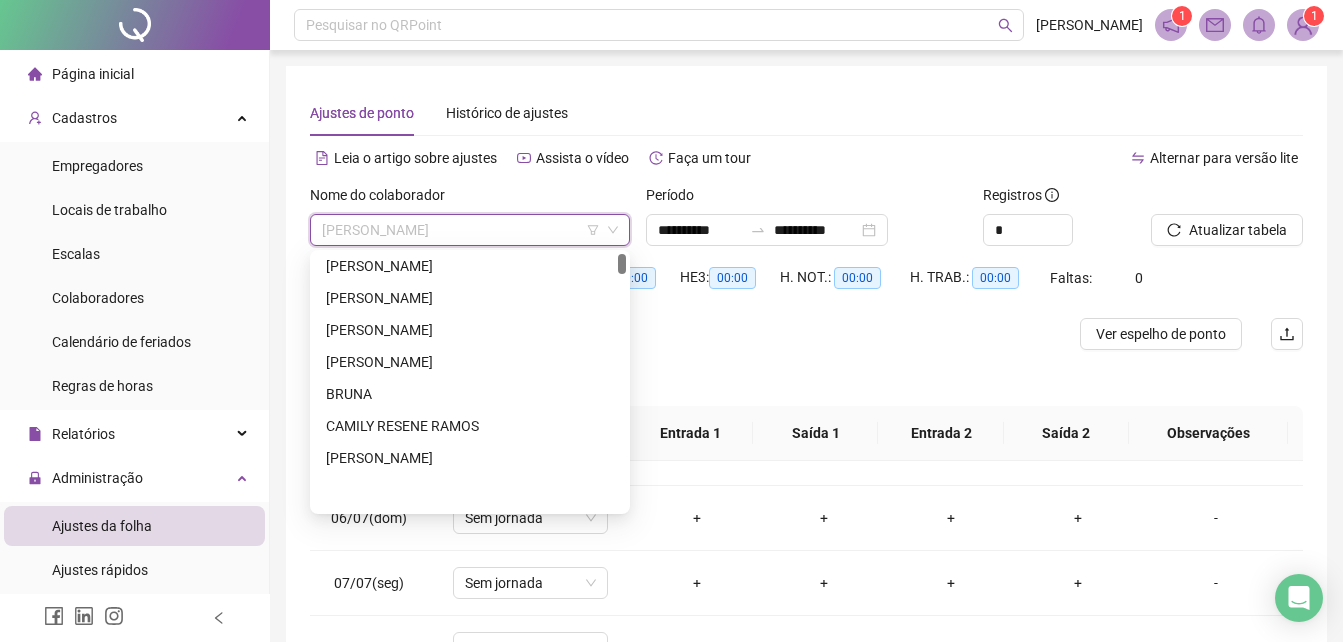 scroll, scrollTop: 0, scrollLeft: 0, axis: both 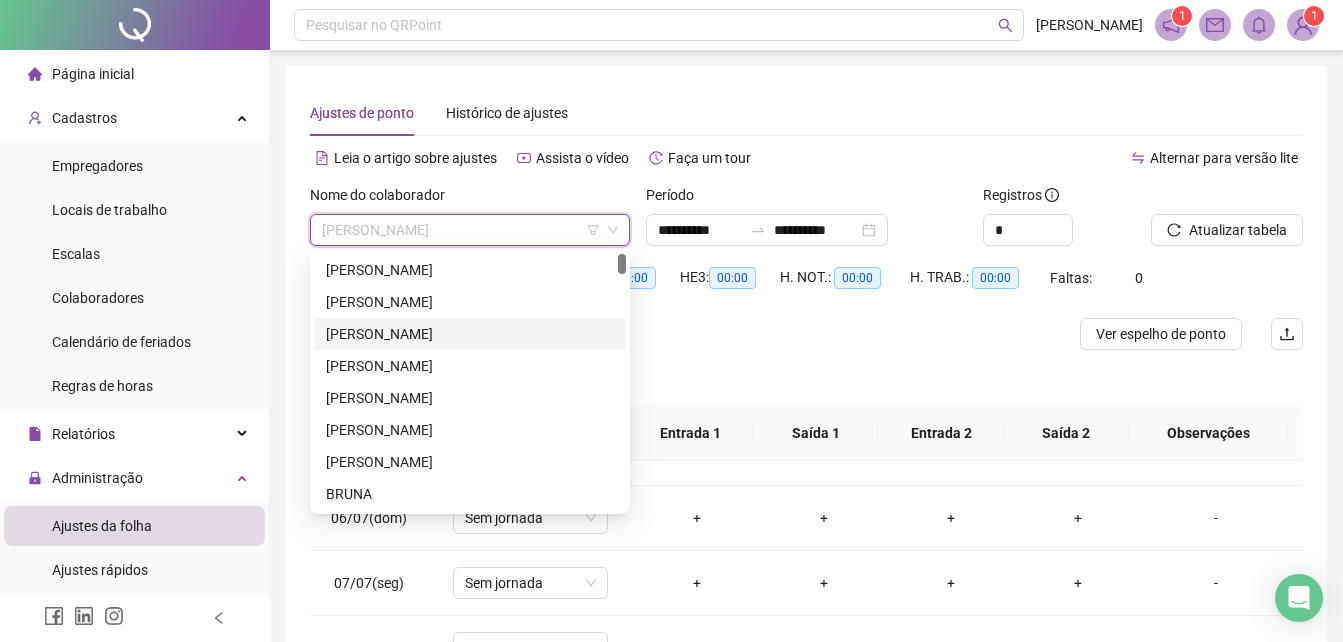 click on "[PERSON_NAME]" at bounding box center [470, 334] 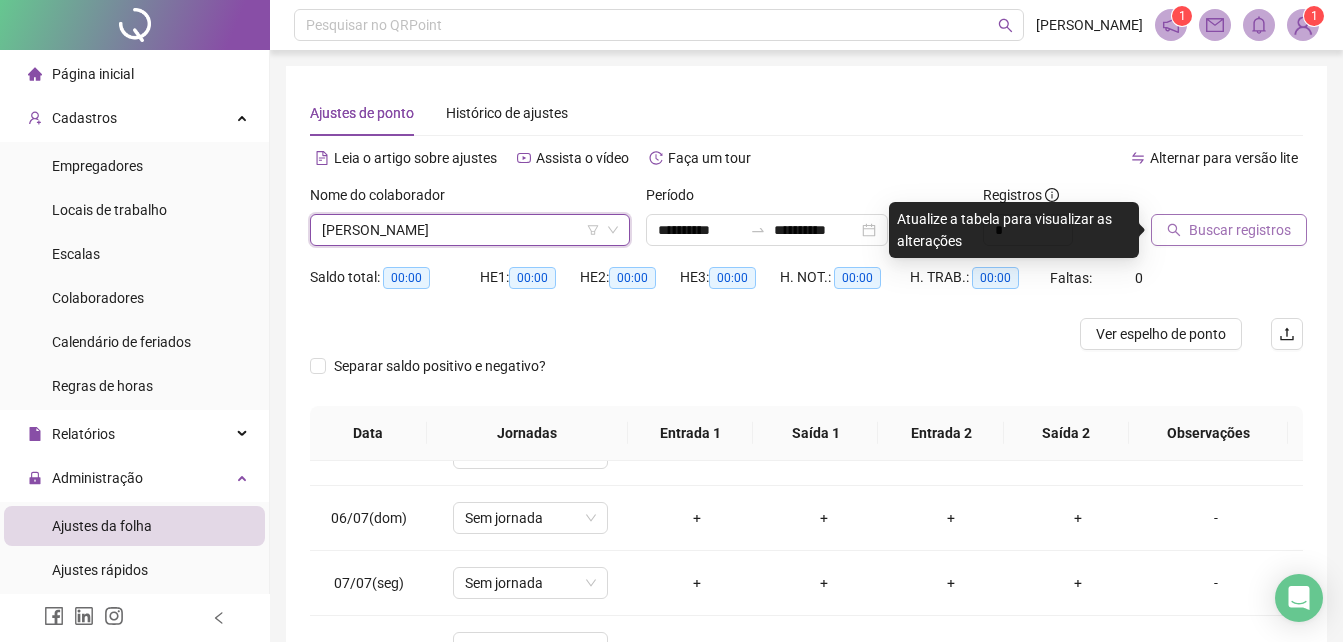 click 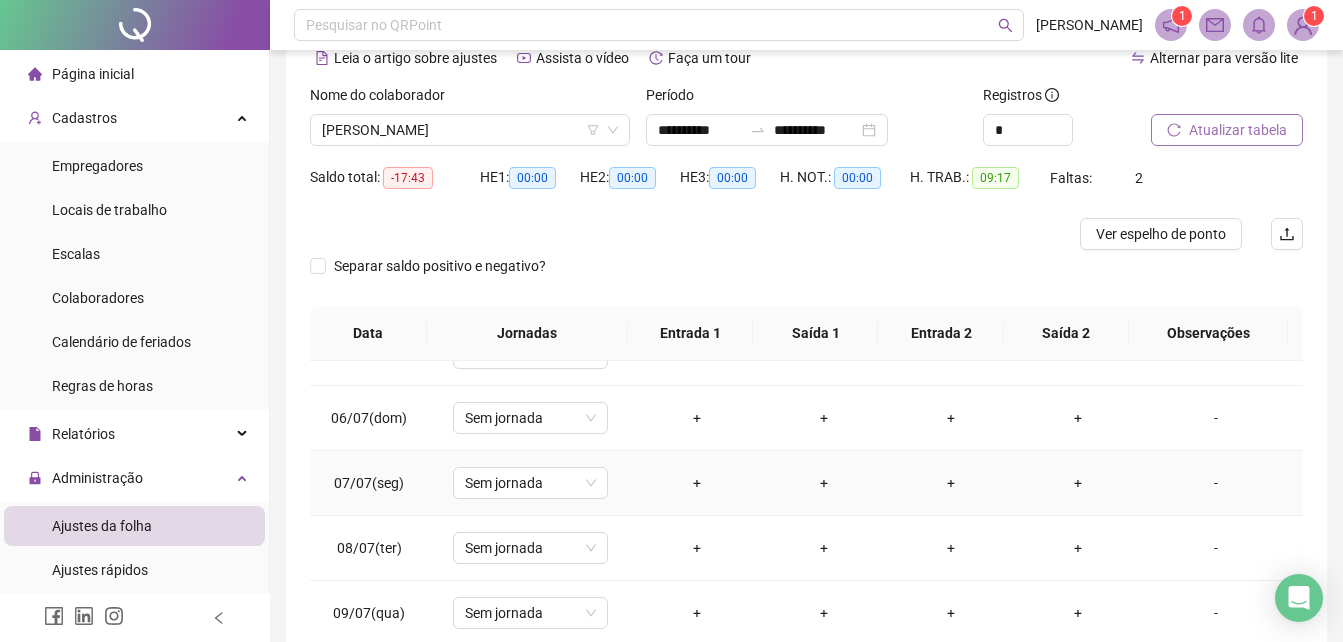 scroll, scrollTop: 356, scrollLeft: 0, axis: vertical 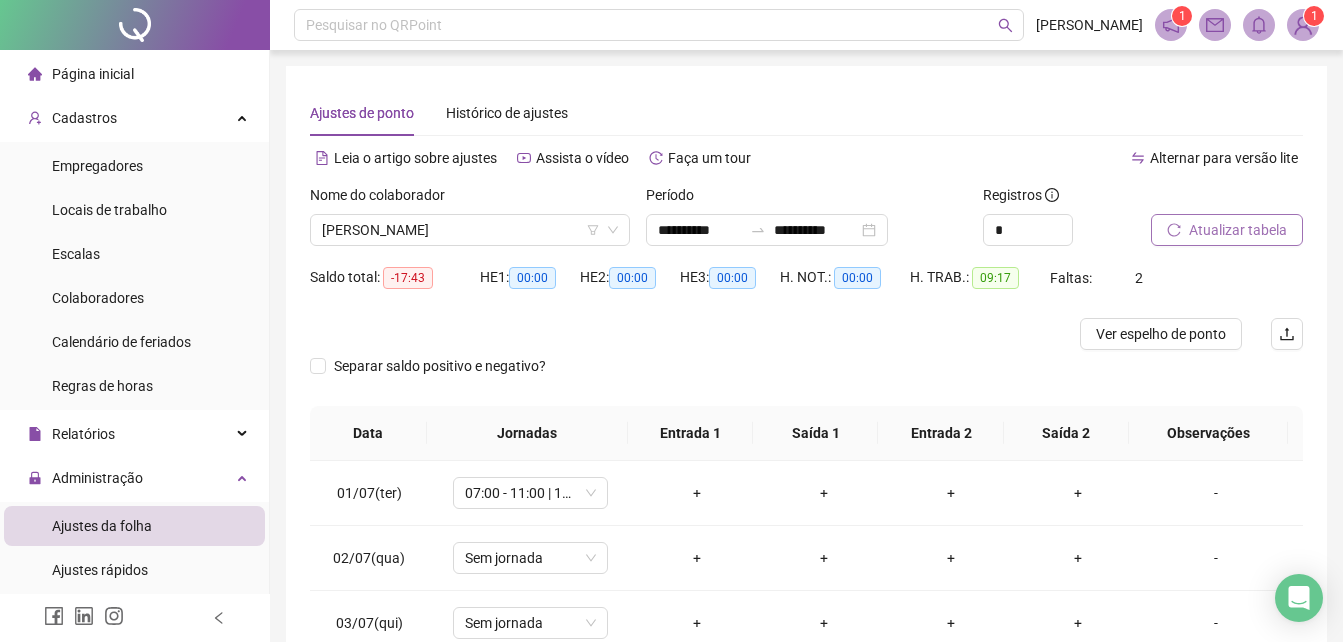 click on "Atualizar tabela" at bounding box center (1238, 230) 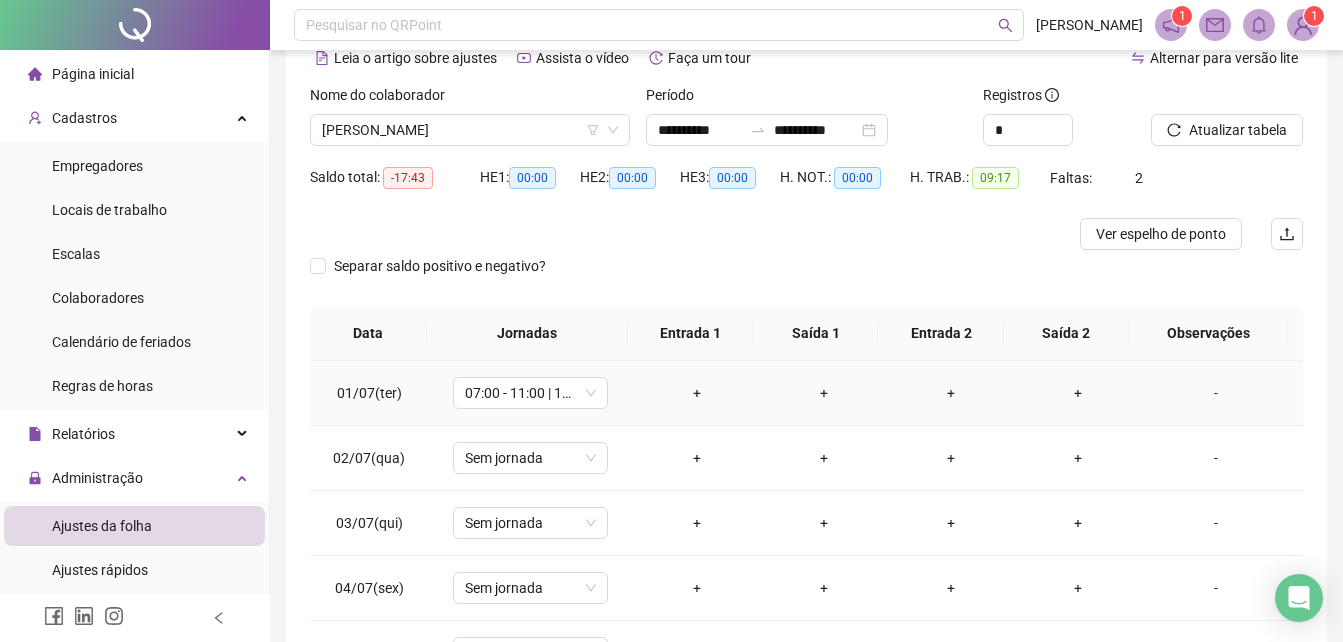 scroll, scrollTop: 356, scrollLeft: 0, axis: vertical 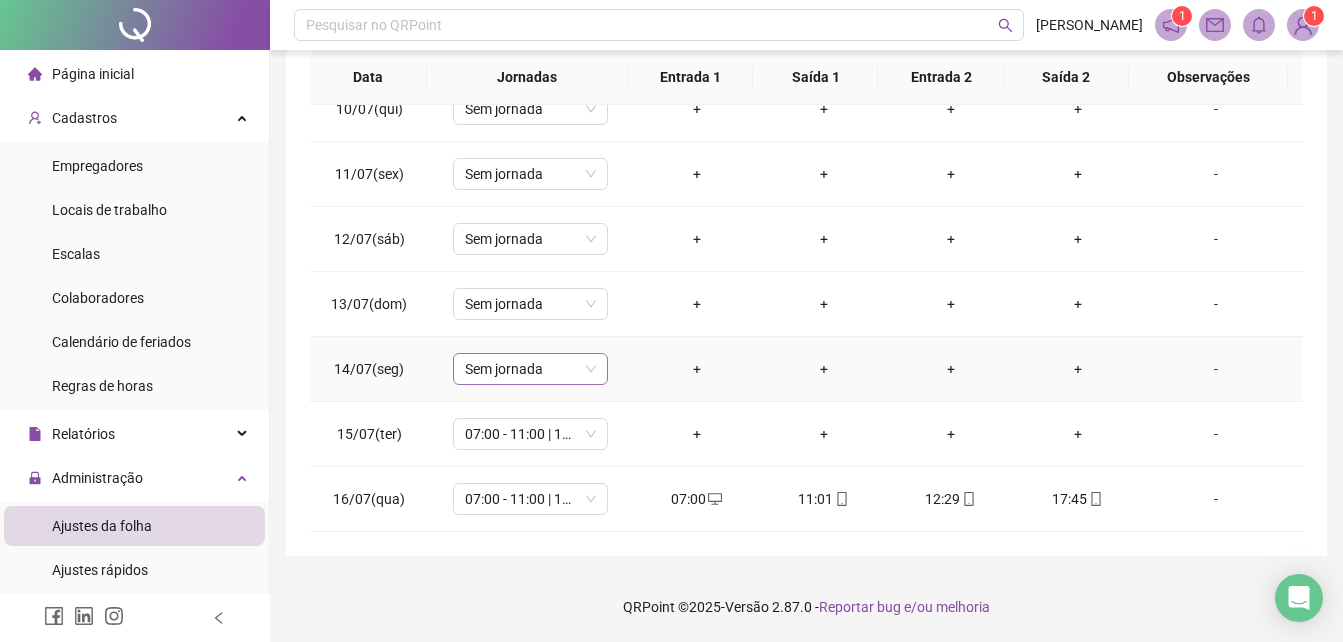 click on "Sem jornada" at bounding box center (530, 369) 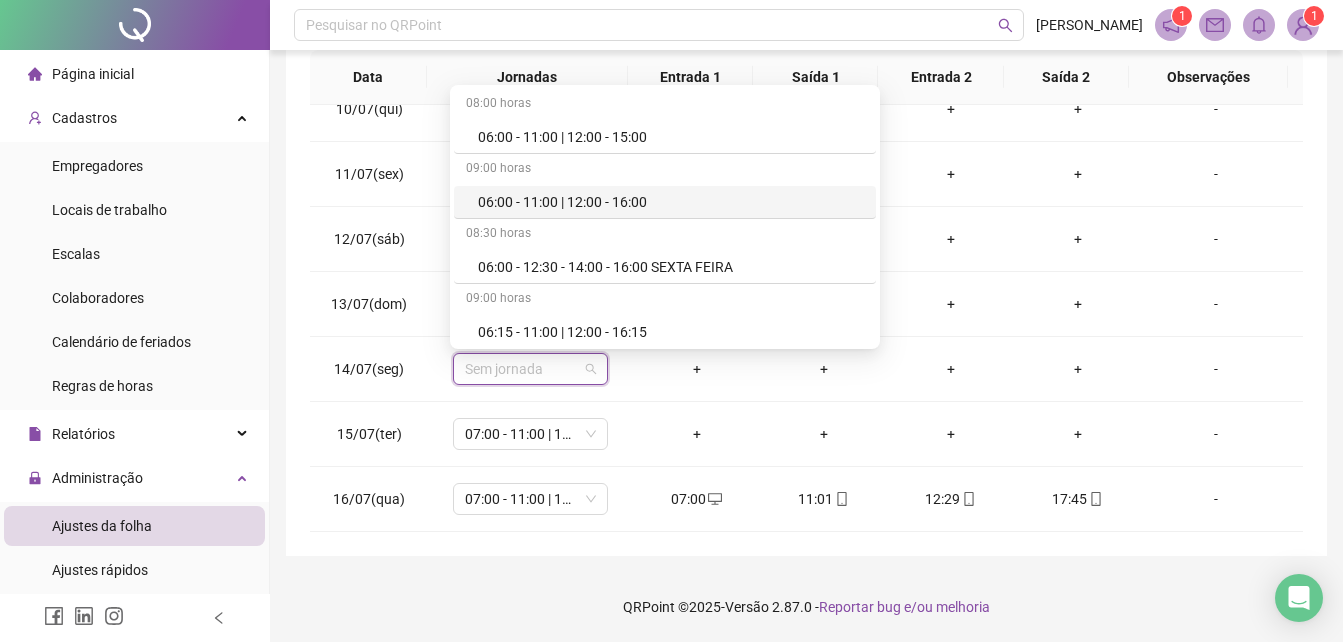 scroll, scrollTop: 200, scrollLeft: 0, axis: vertical 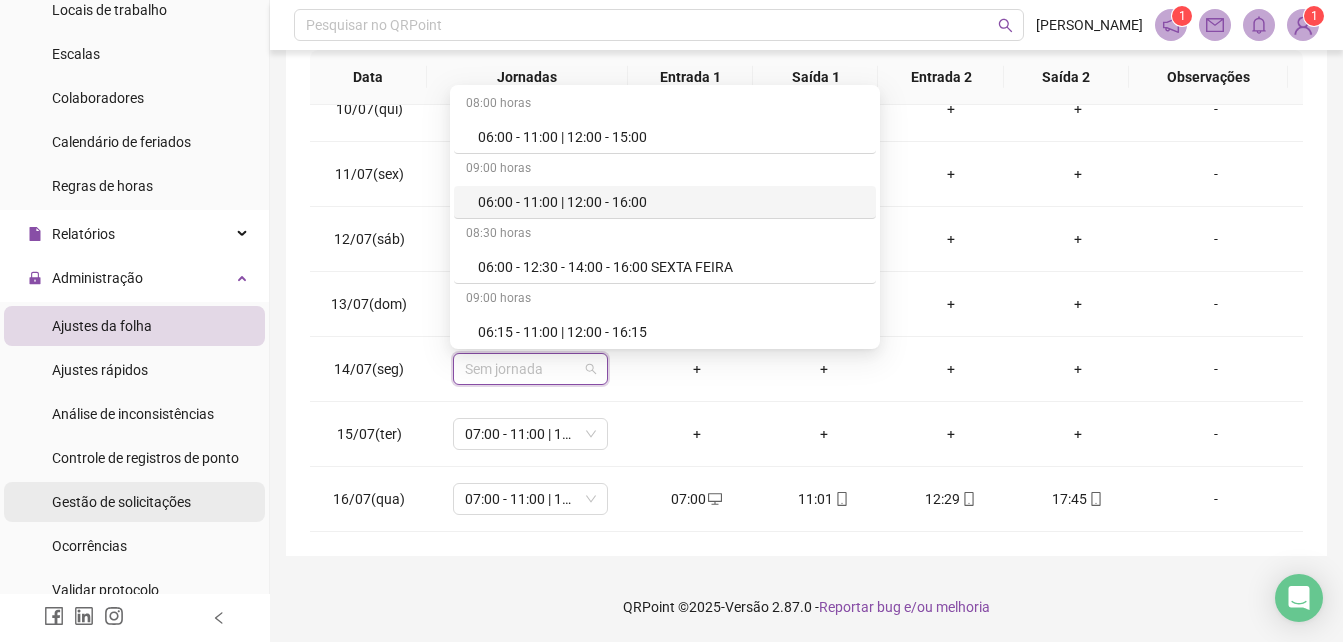 click on "Gestão de solicitações" at bounding box center [121, 502] 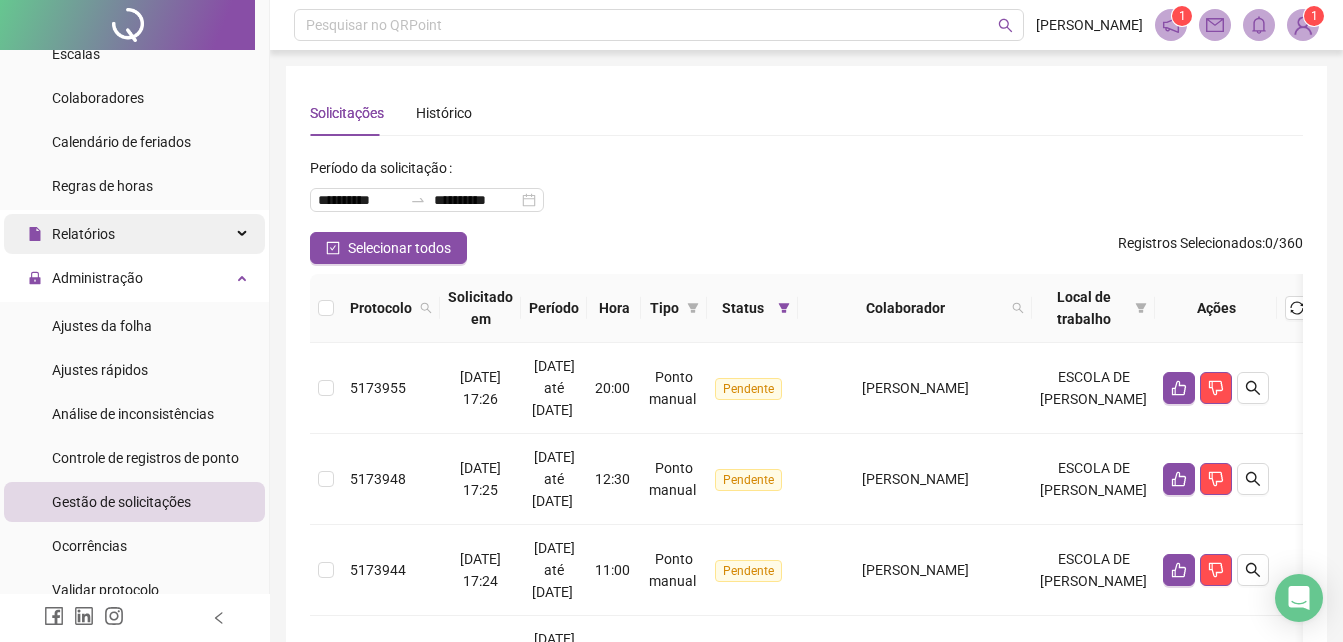 scroll, scrollTop: 0, scrollLeft: 0, axis: both 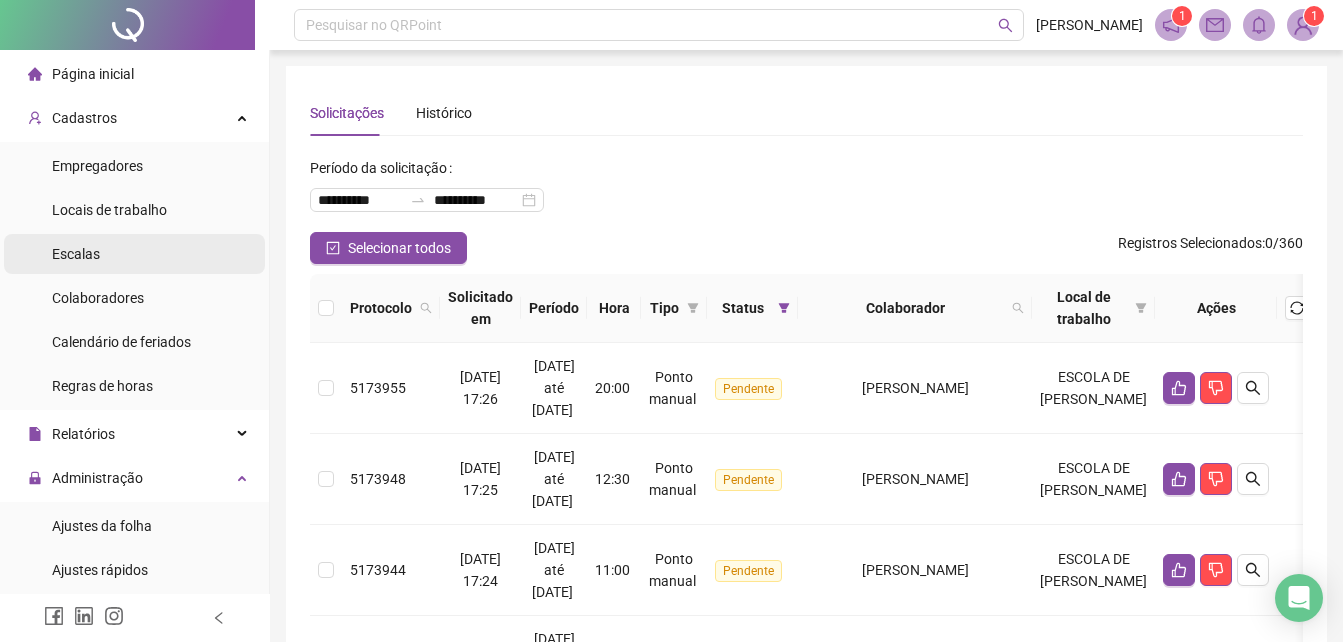 click on "Escalas" at bounding box center [134, 254] 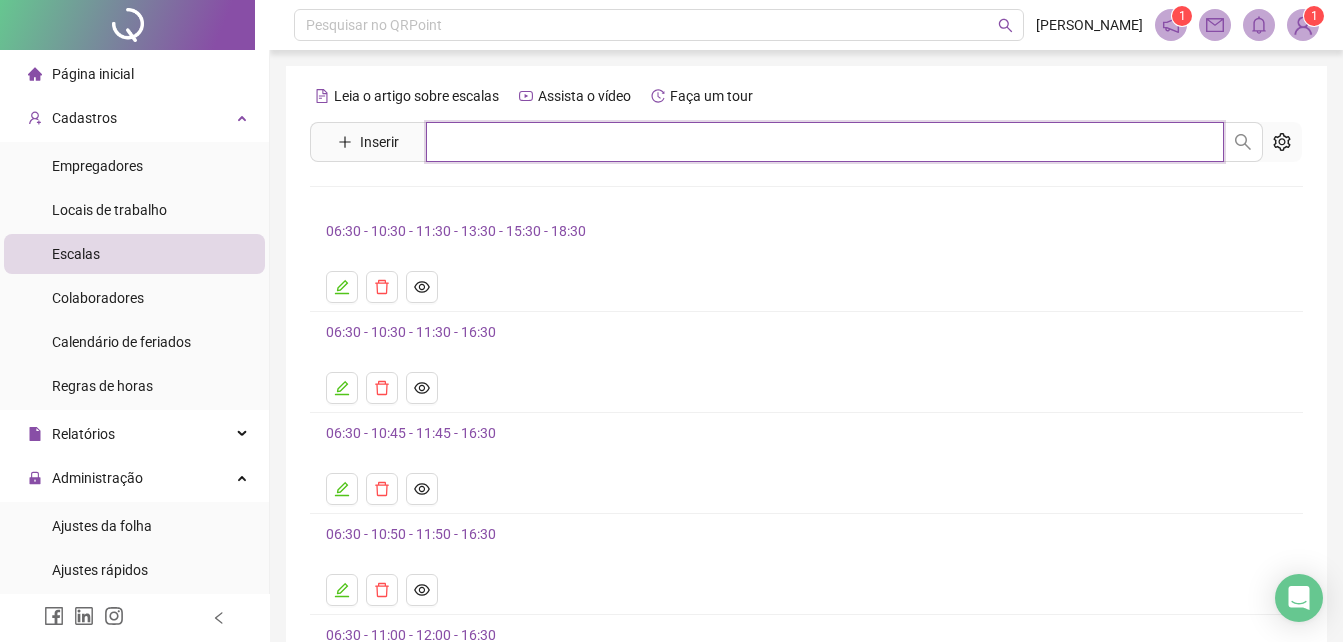 click at bounding box center [825, 142] 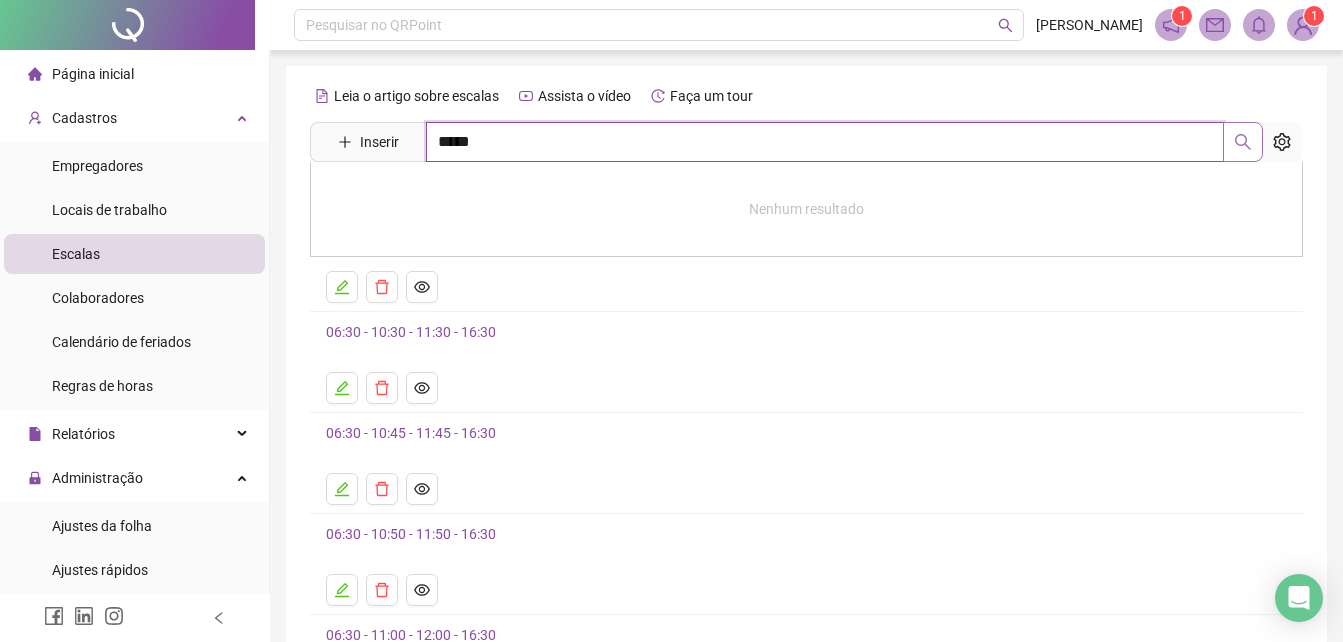 click 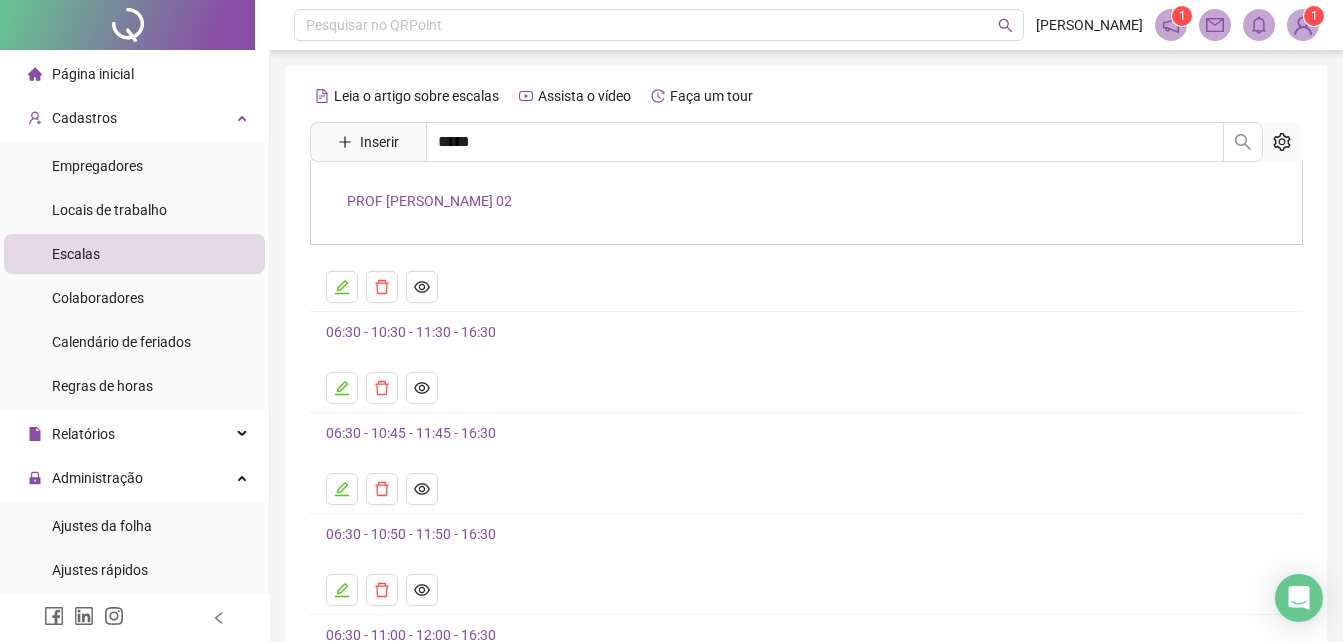 click on "PROF [PERSON_NAME] 02" at bounding box center [429, 201] 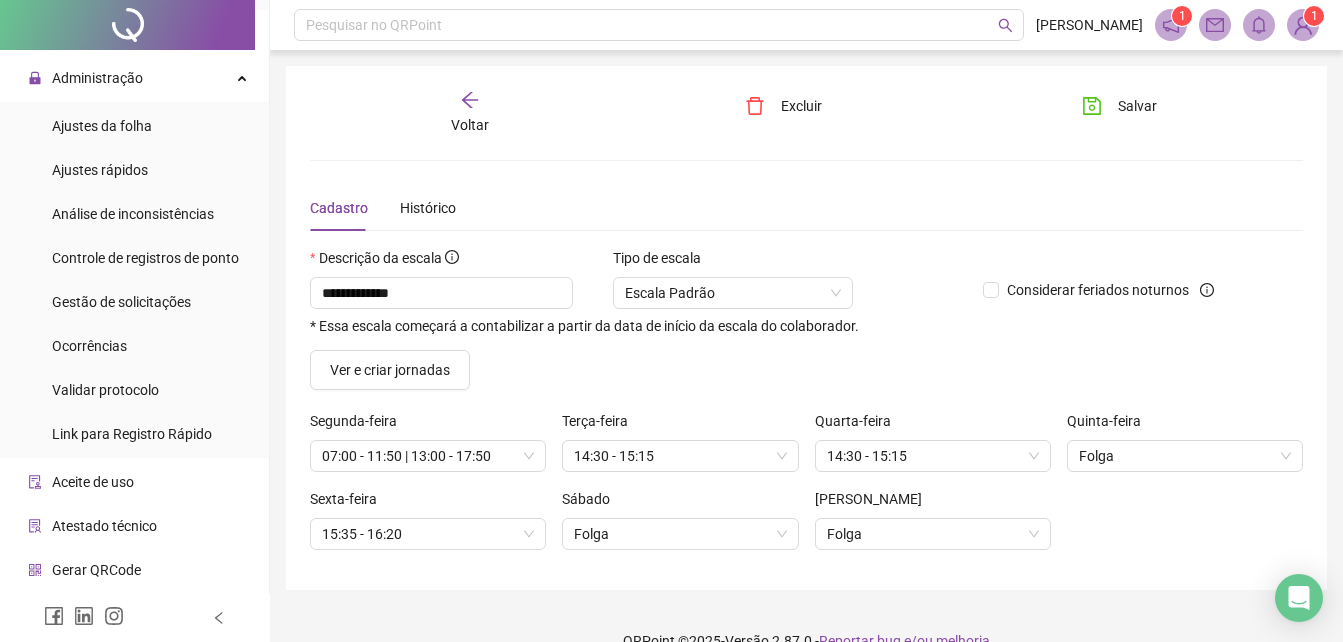 scroll, scrollTop: 440, scrollLeft: 0, axis: vertical 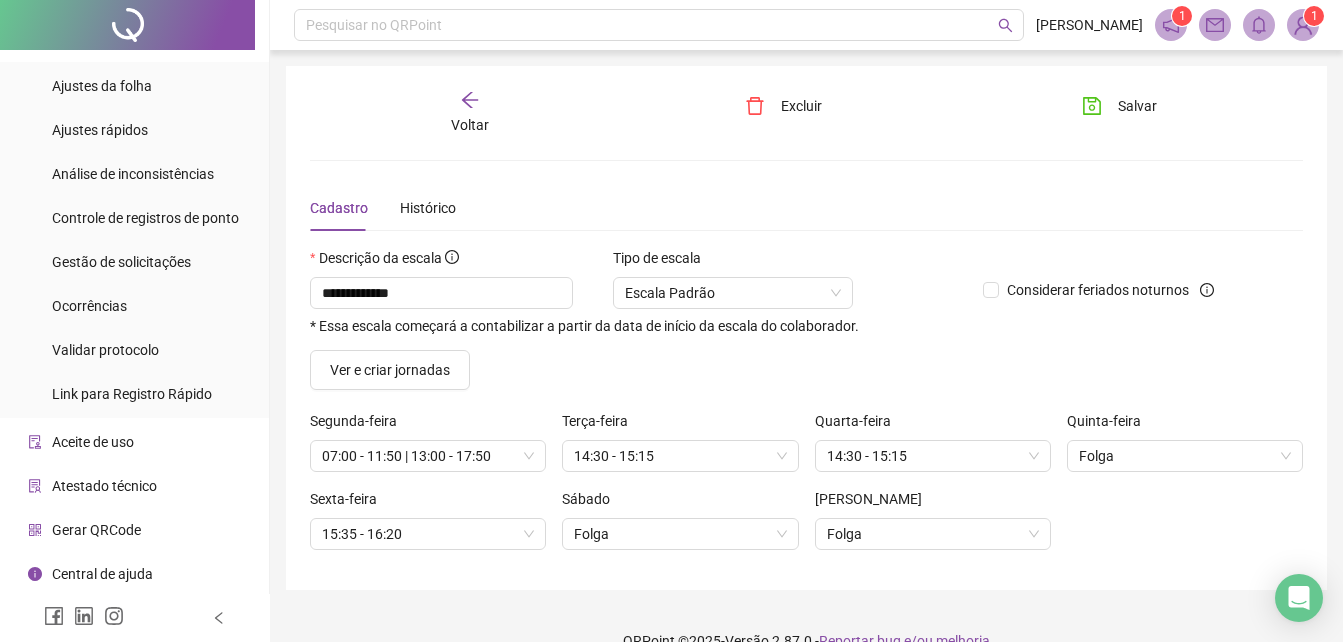 click on "Gerar QRCode" at bounding box center [96, 530] 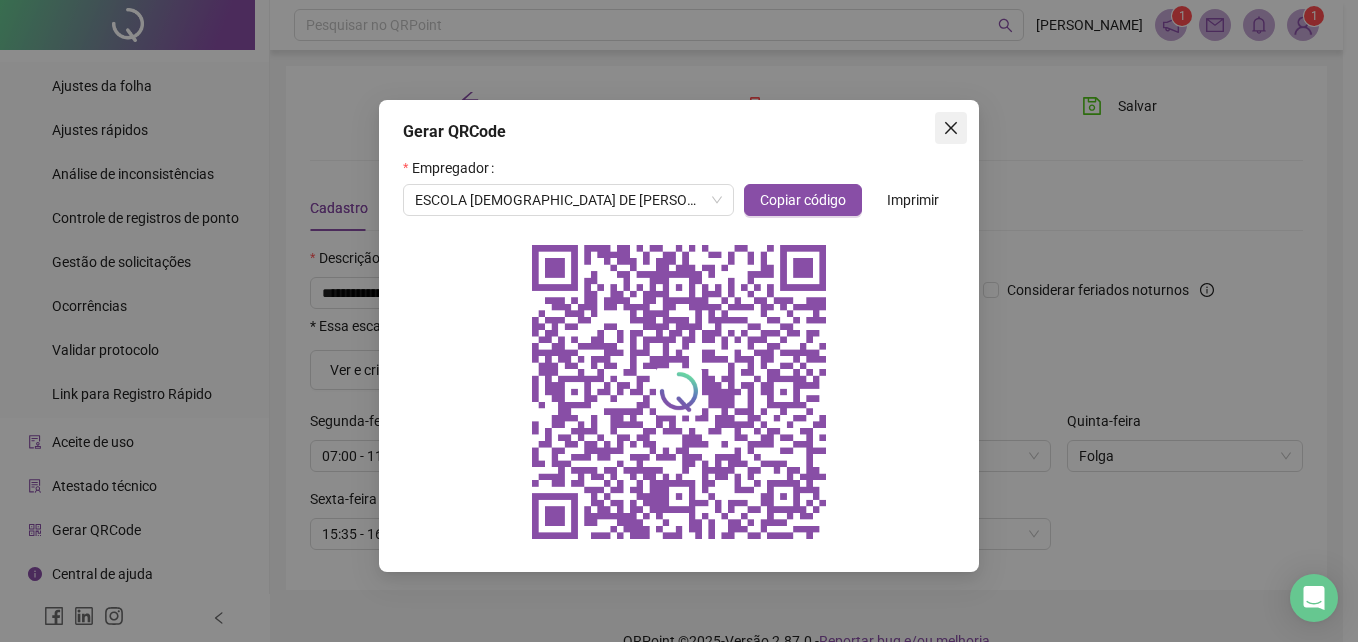 click 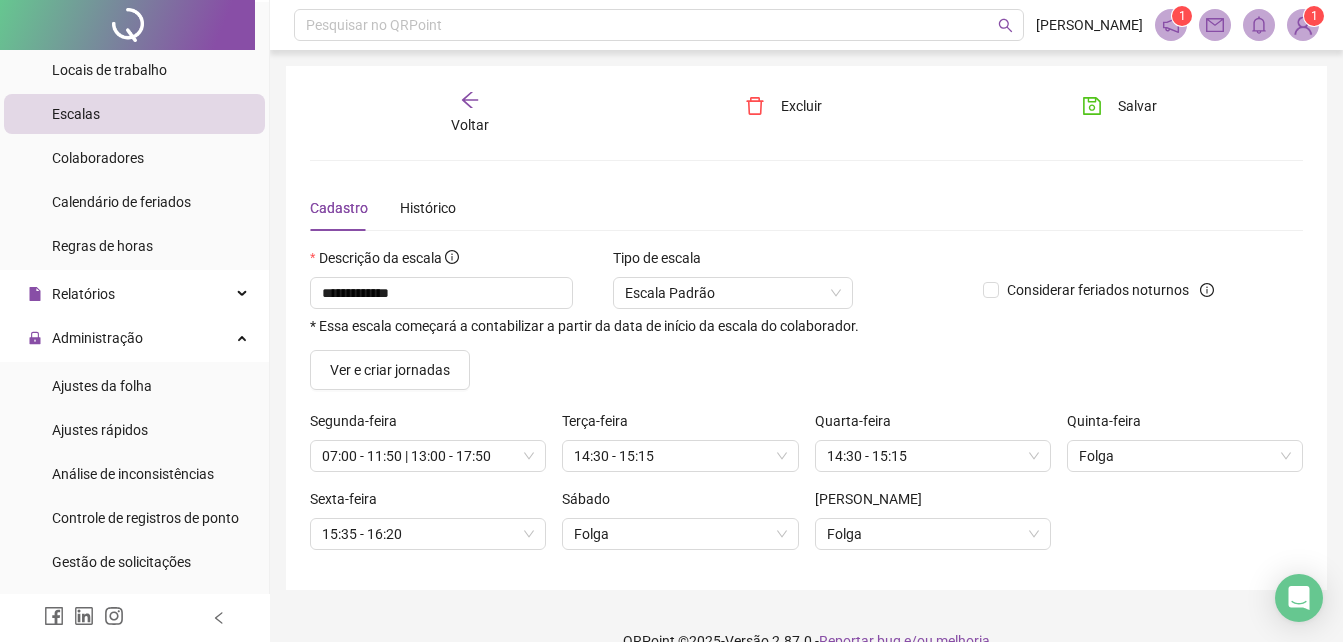 scroll, scrollTop: 40, scrollLeft: 0, axis: vertical 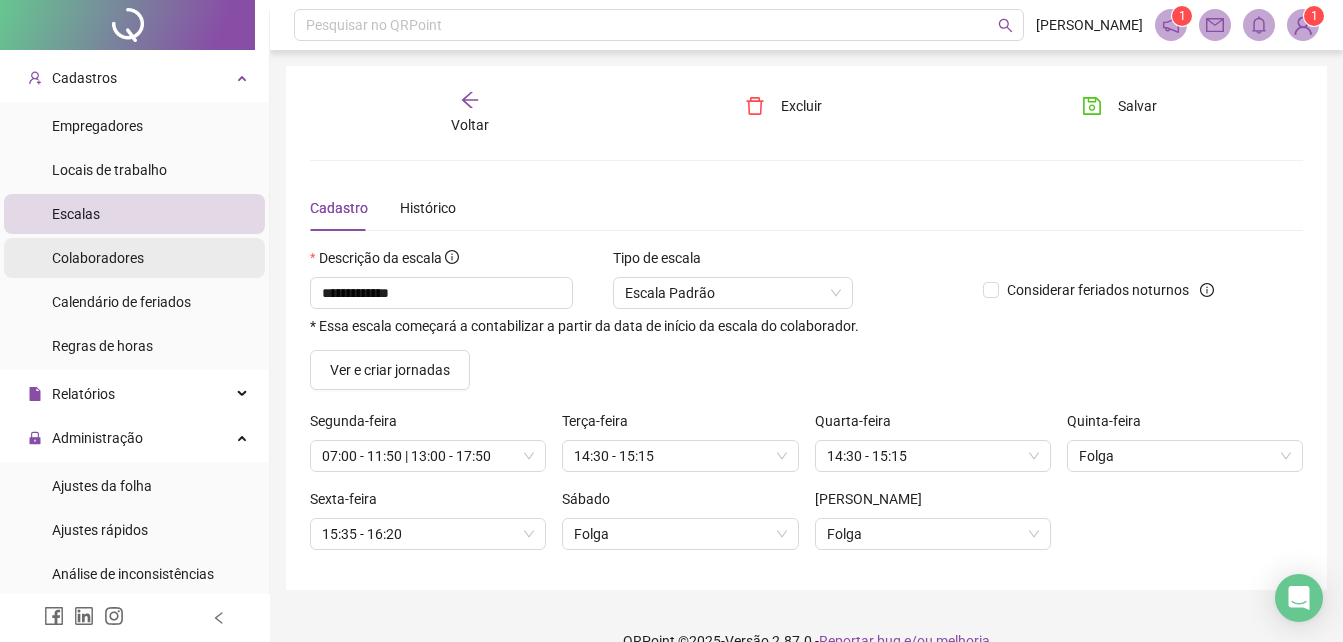 click on "Colaboradores" at bounding box center (98, 258) 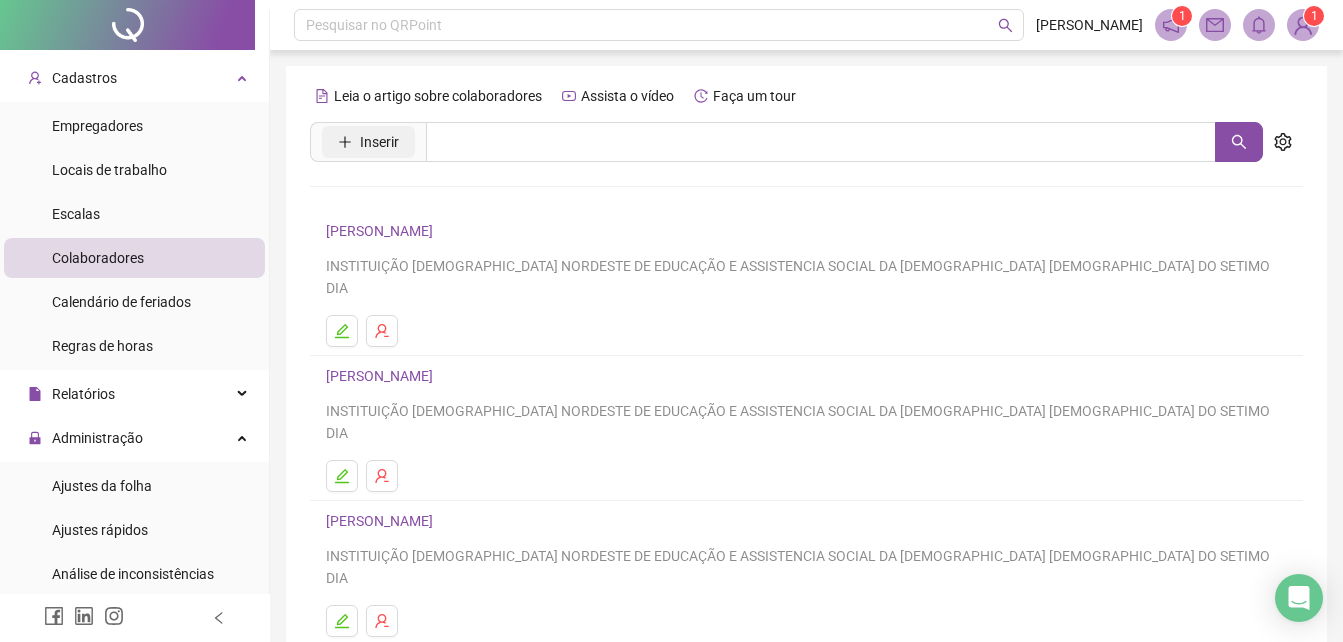 click on "Inserir" at bounding box center [368, 142] 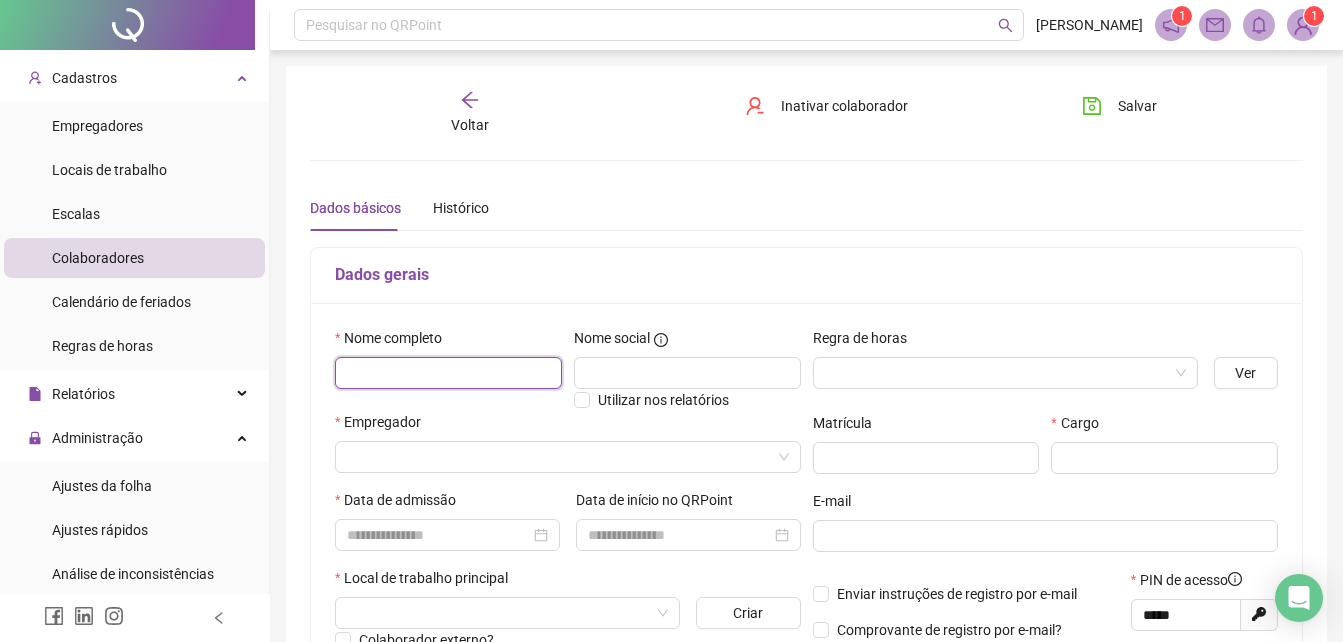 click at bounding box center [448, 373] 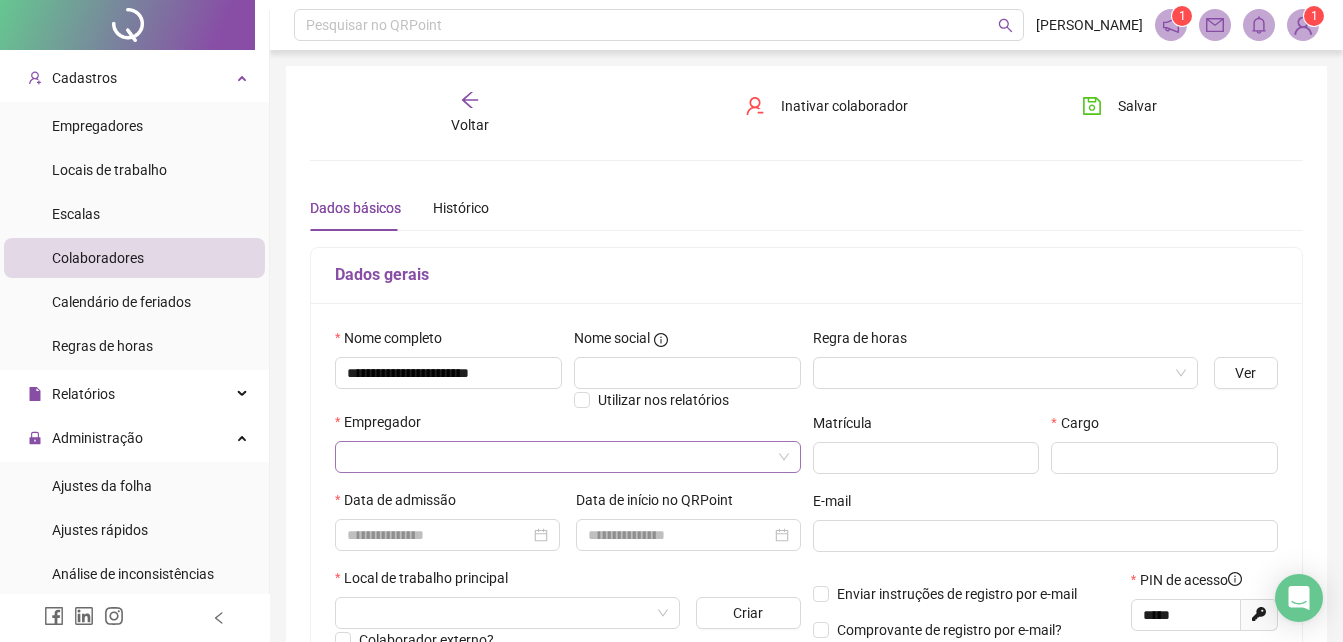 drag, startPoint x: 395, startPoint y: 470, endPoint x: 489, endPoint y: 440, distance: 98.67117 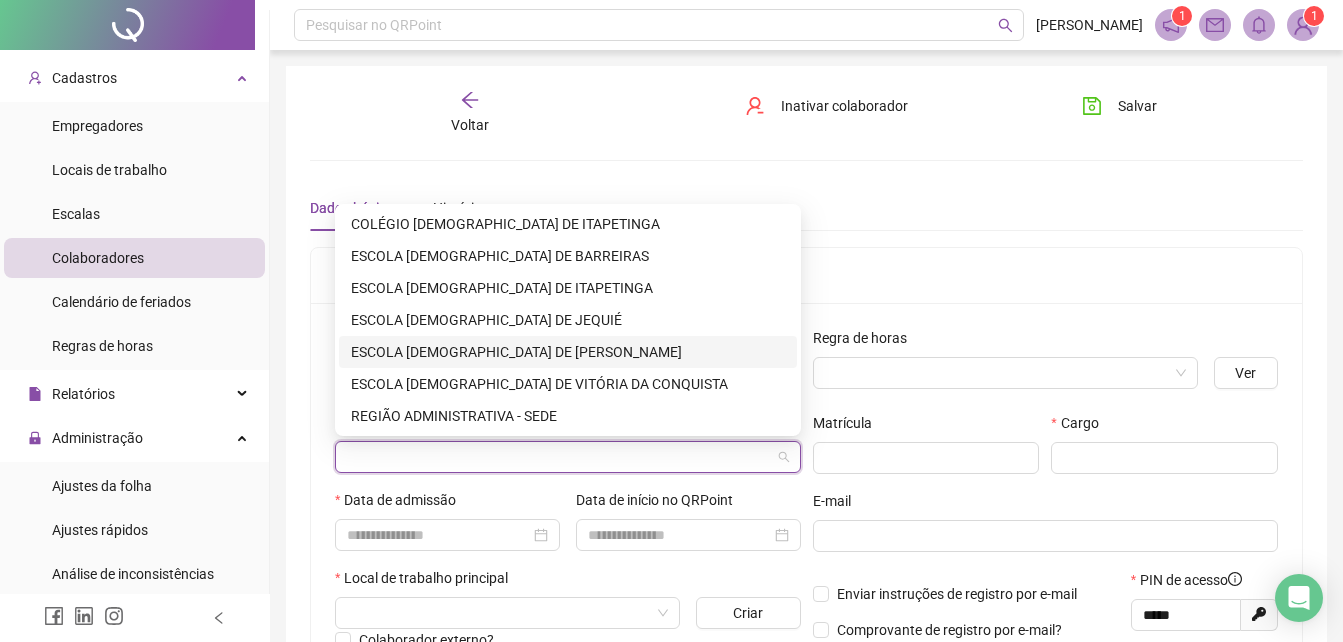 click on "ESCOLA [DEMOGRAPHIC_DATA] DE [PERSON_NAME]" at bounding box center (568, 352) 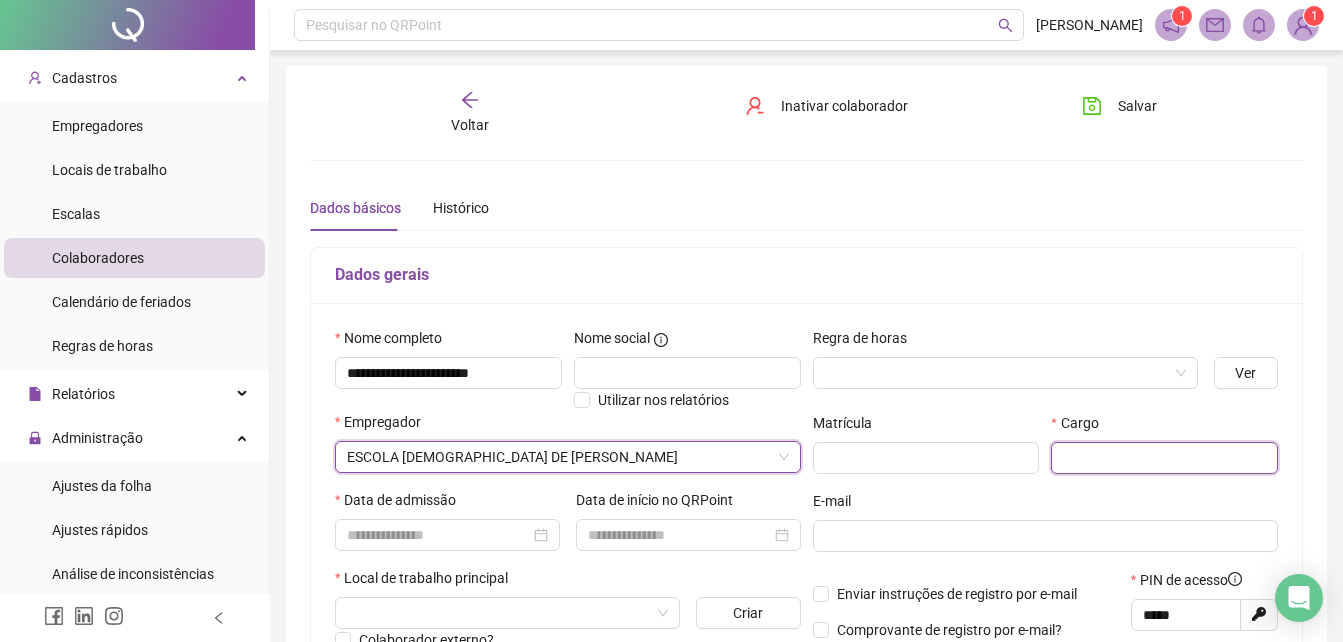 click at bounding box center [1164, 458] 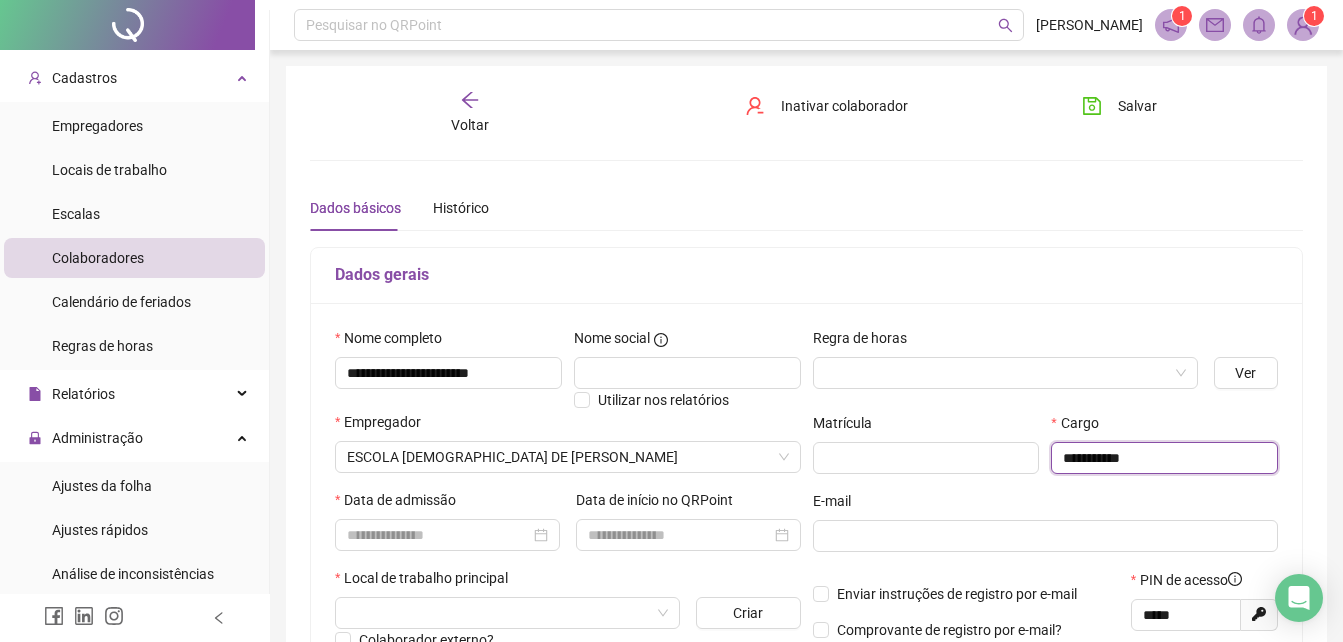 scroll, scrollTop: 100, scrollLeft: 0, axis: vertical 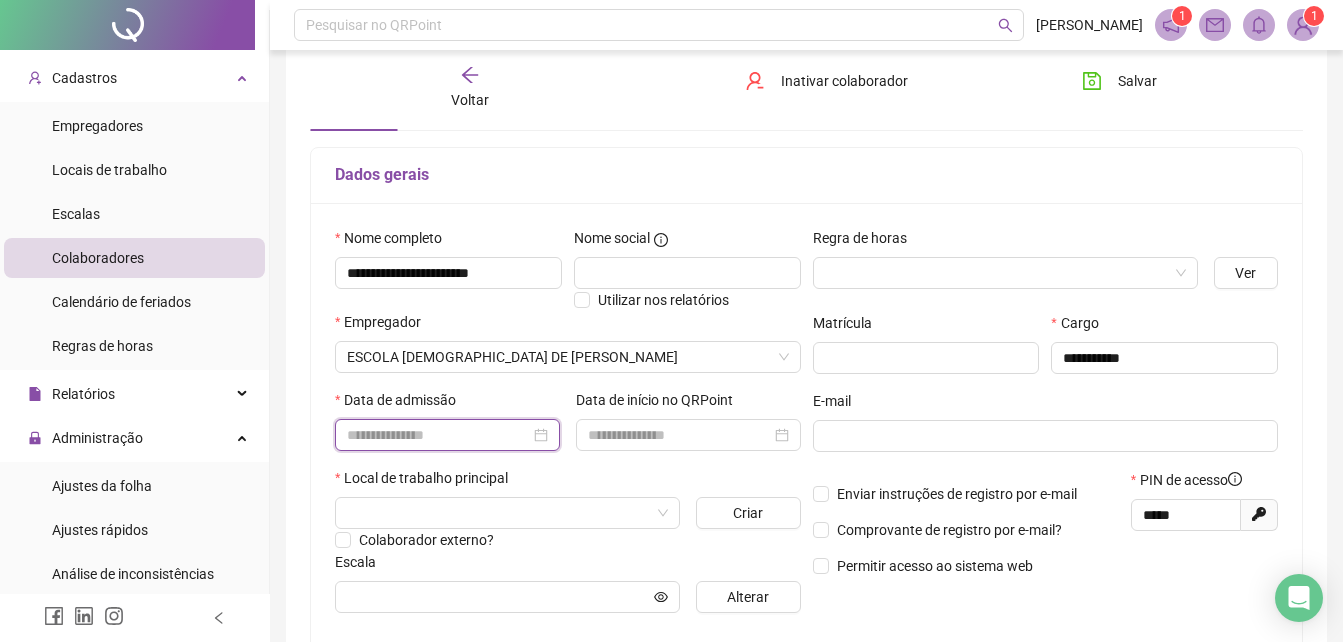 click at bounding box center [438, 435] 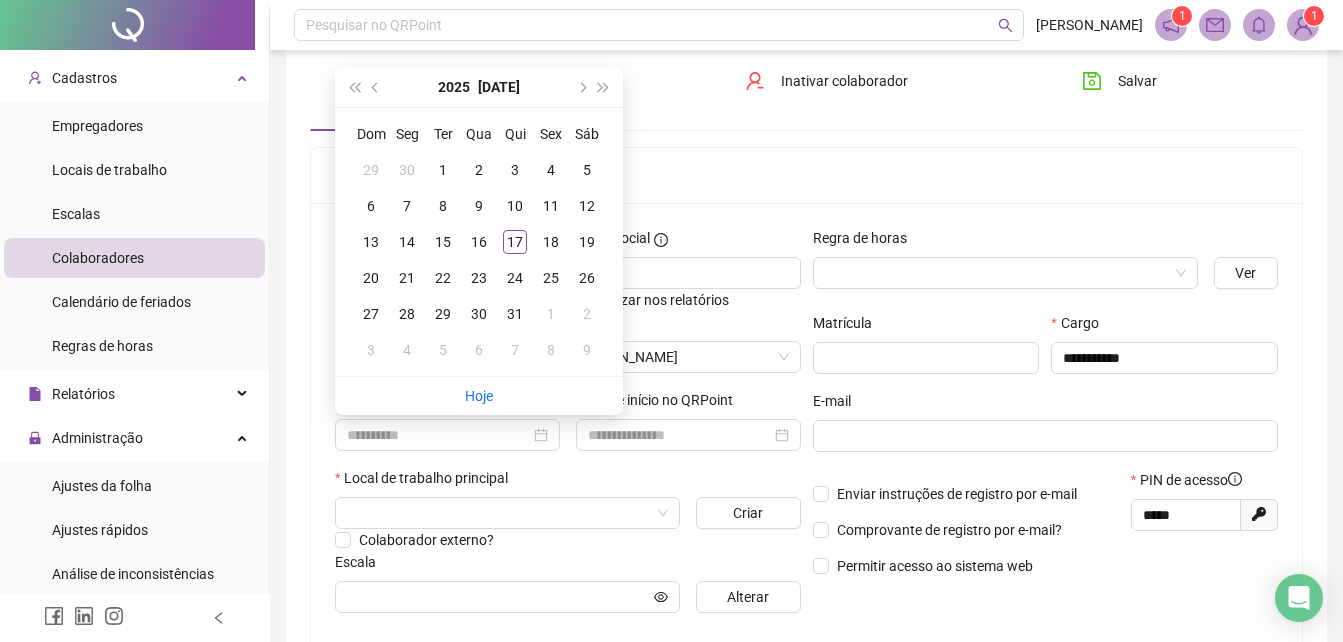 click on "16" at bounding box center (479, 242) 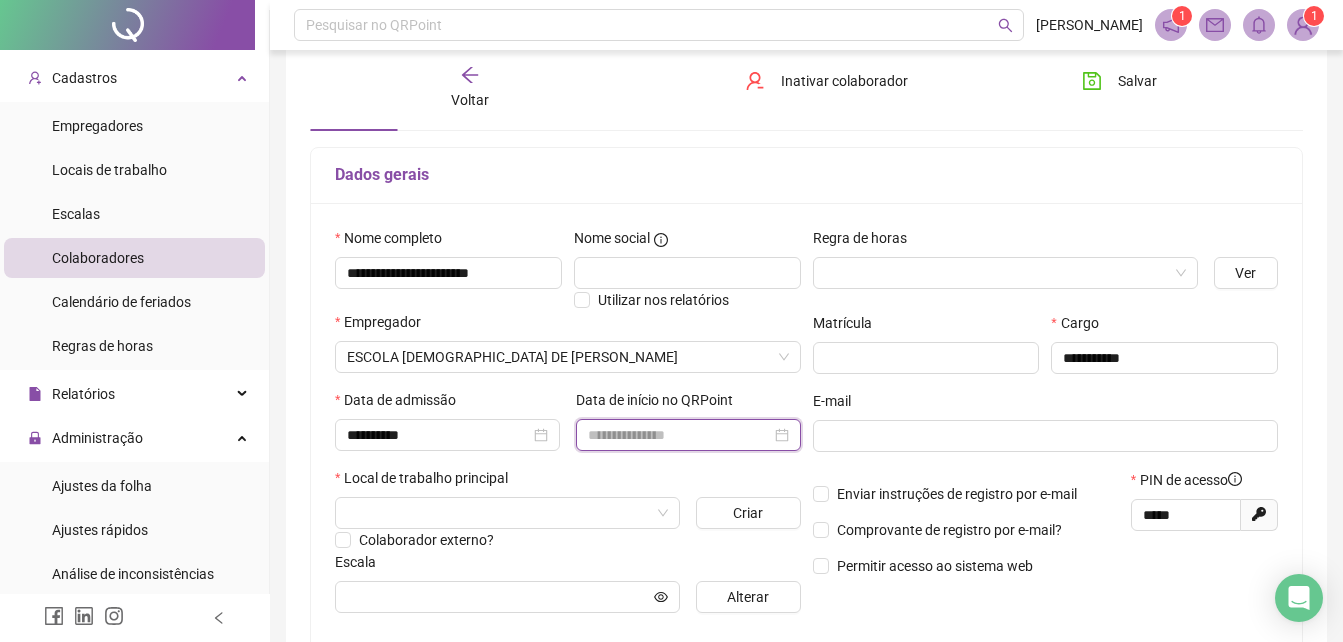 click at bounding box center (679, 435) 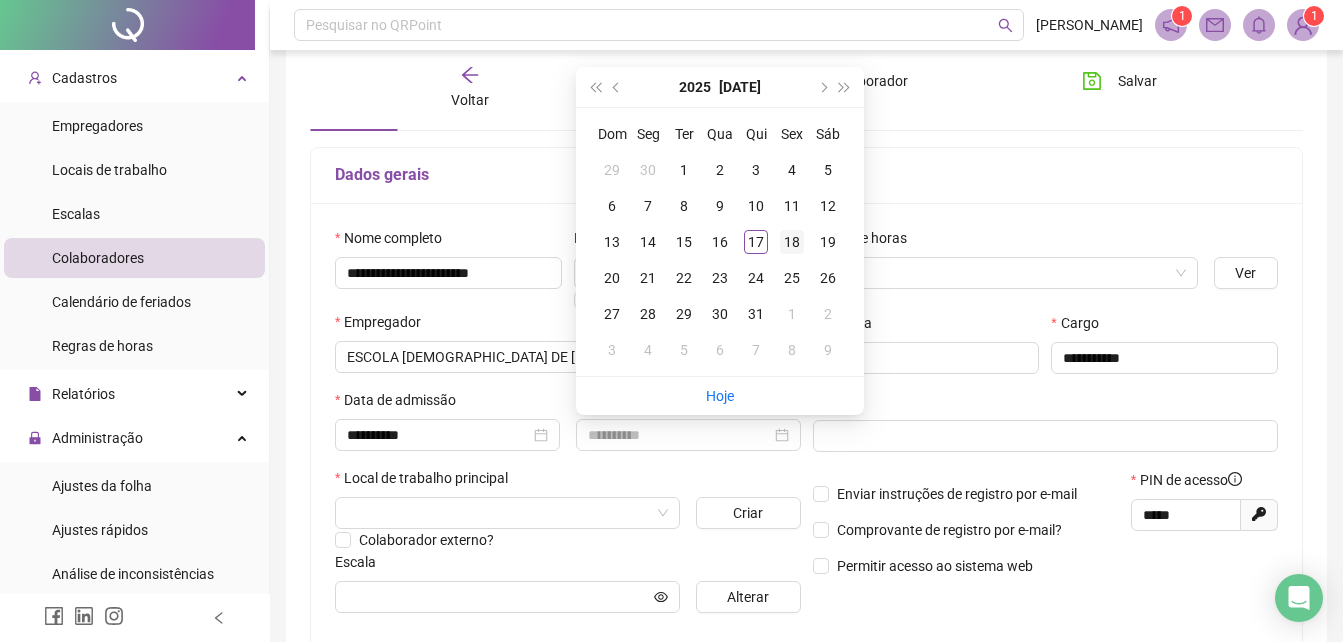 click on "18" at bounding box center [792, 242] 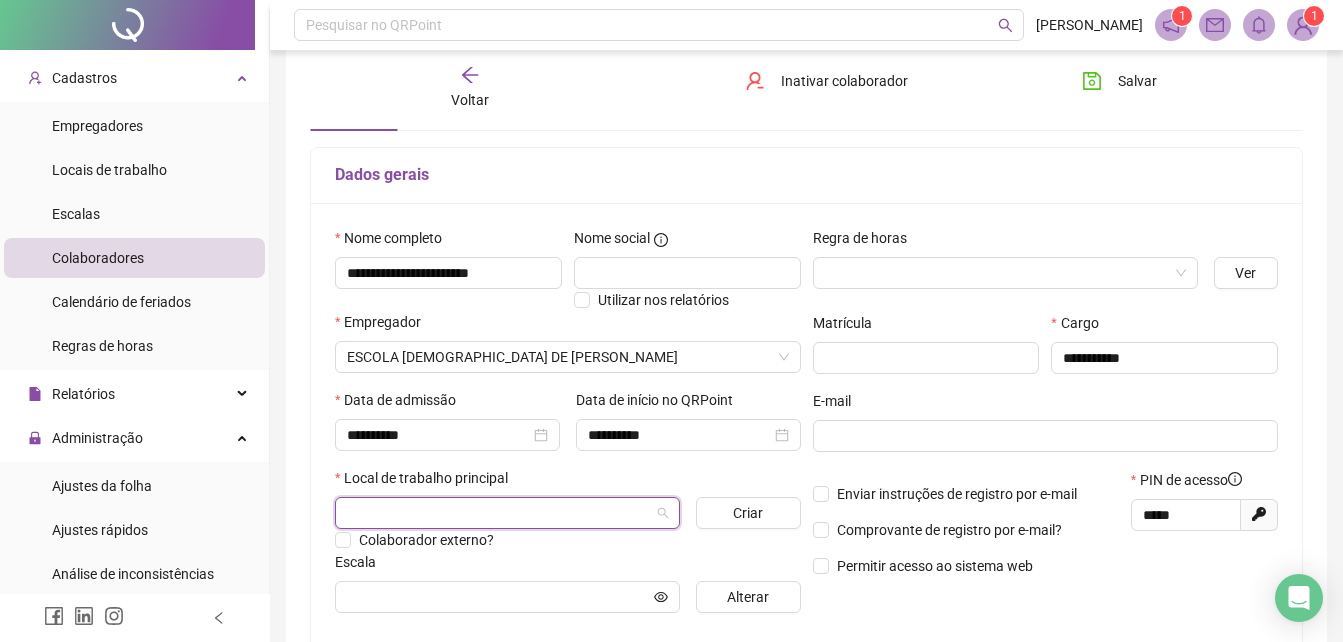 click at bounding box center (501, 513) 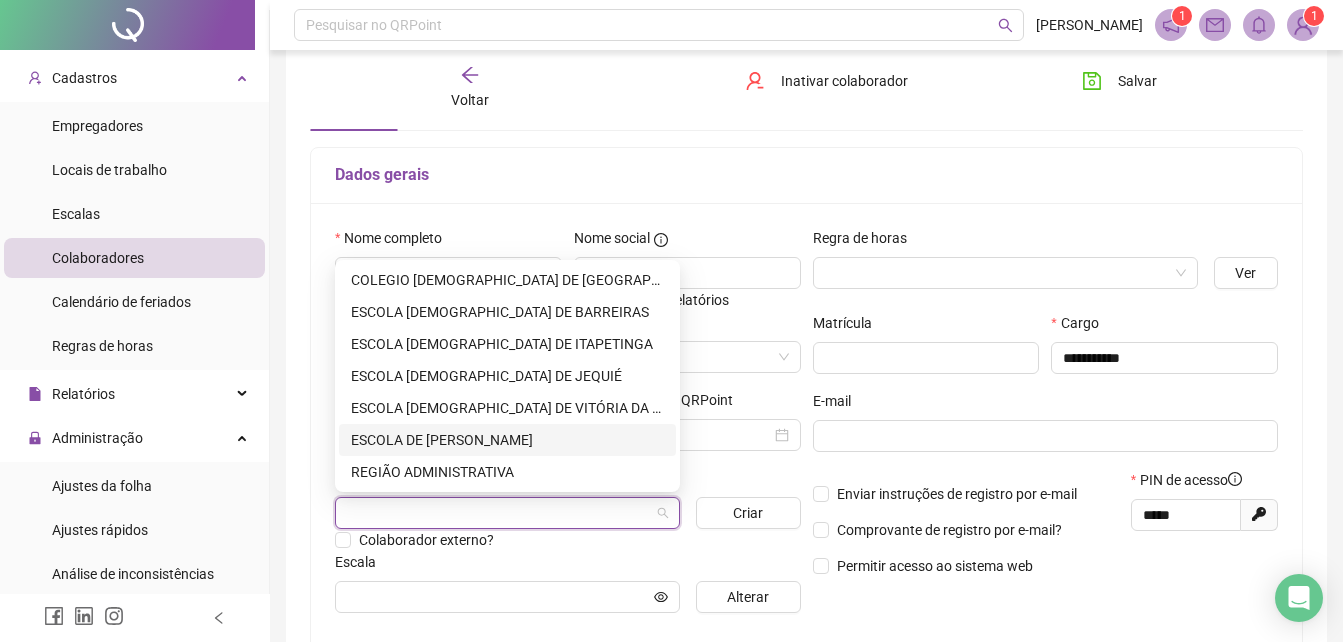 click on "ESCOLA DE [PERSON_NAME]" at bounding box center [507, 440] 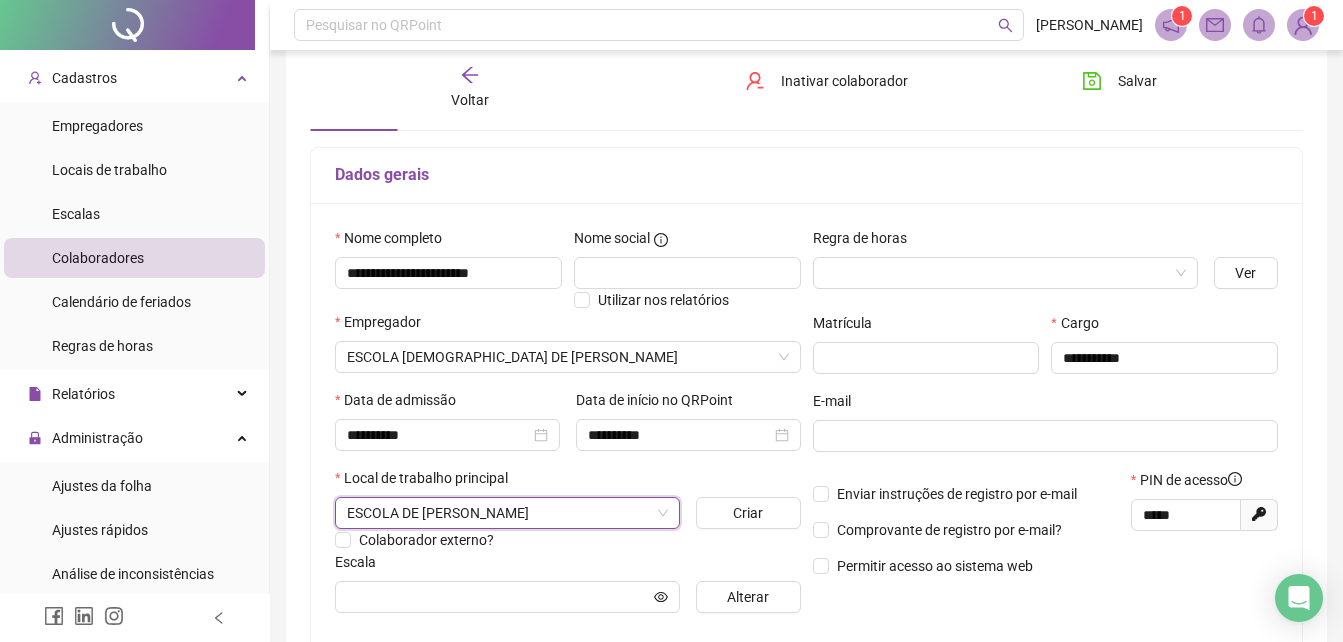 scroll, scrollTop: 200, scrollLeft: 0, axis: vertical 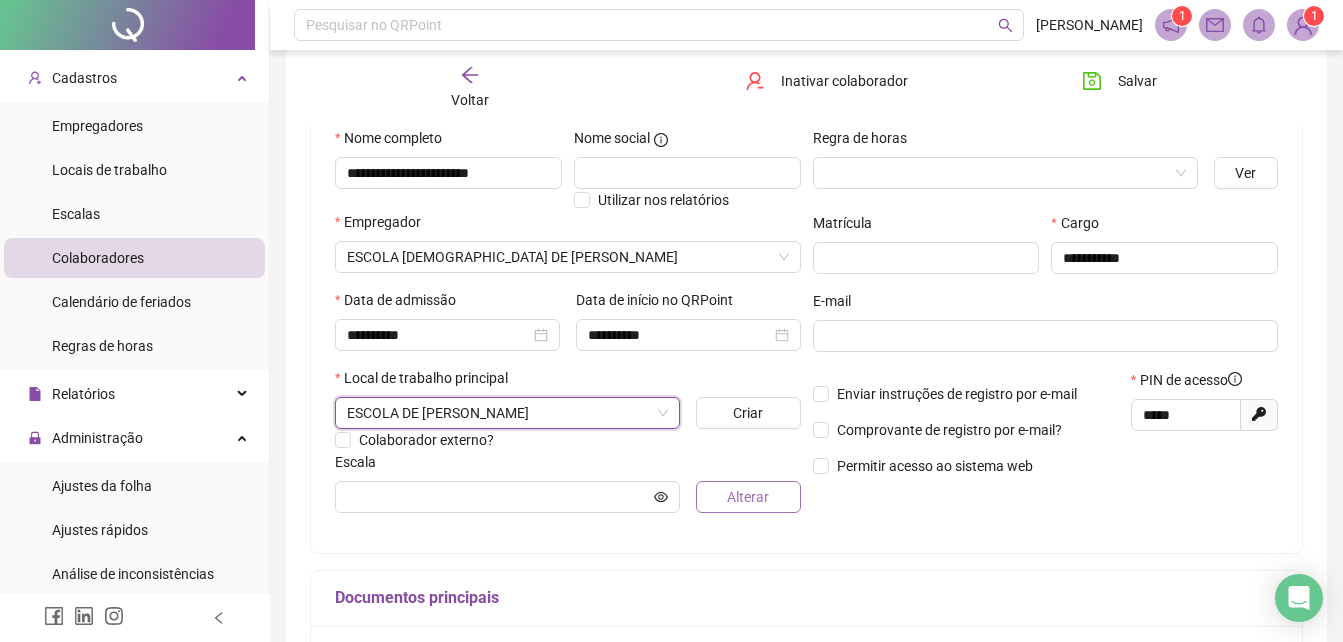 click on "Alterar" at bounding box center (748, 497) 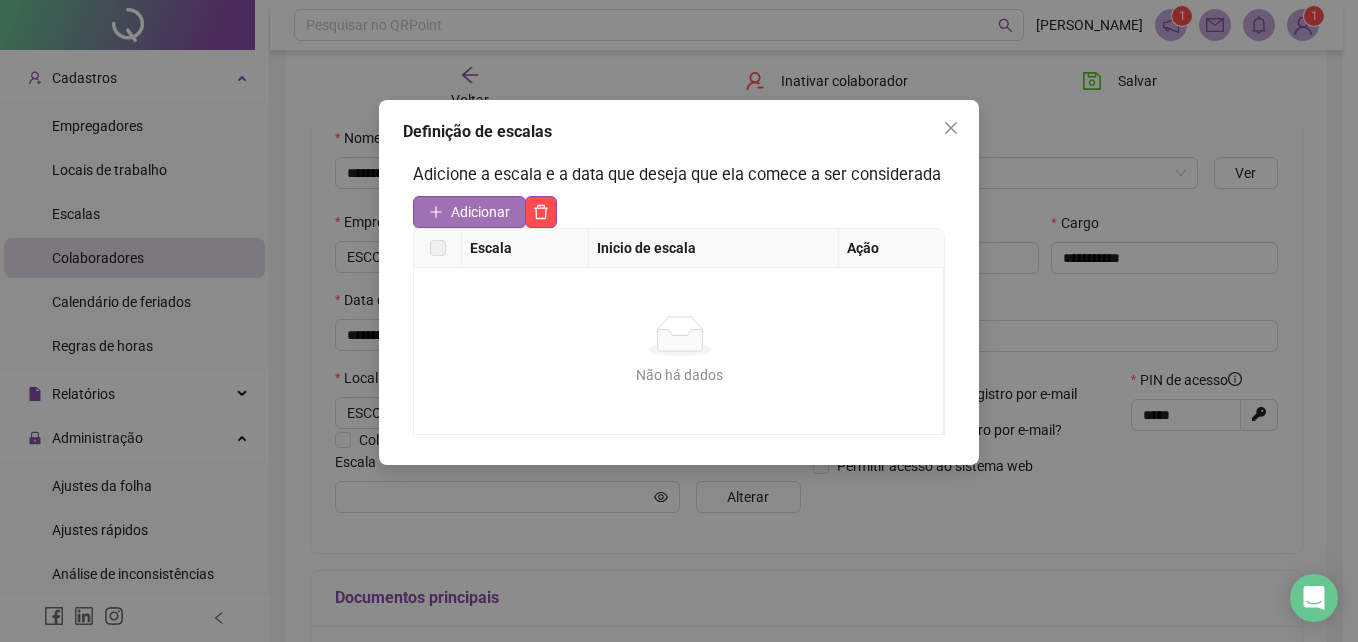 click on "Adicionar" at bounding box center [480, 212] 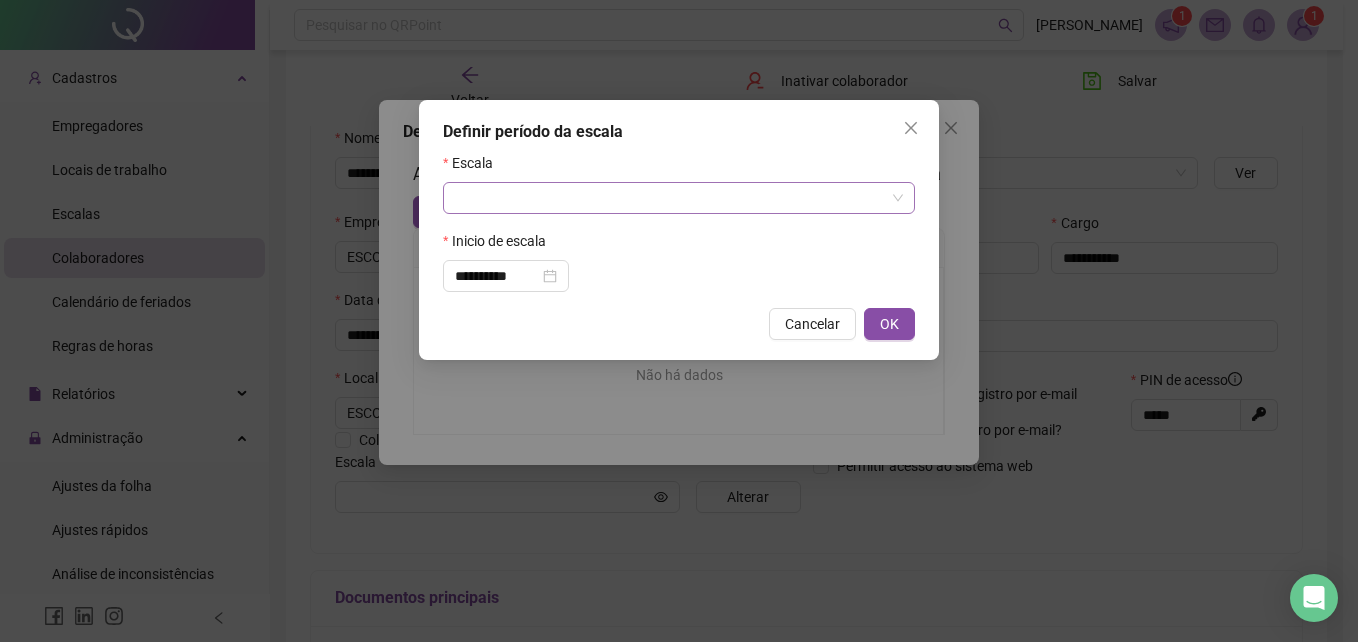 click at bounding box center (673, 198) 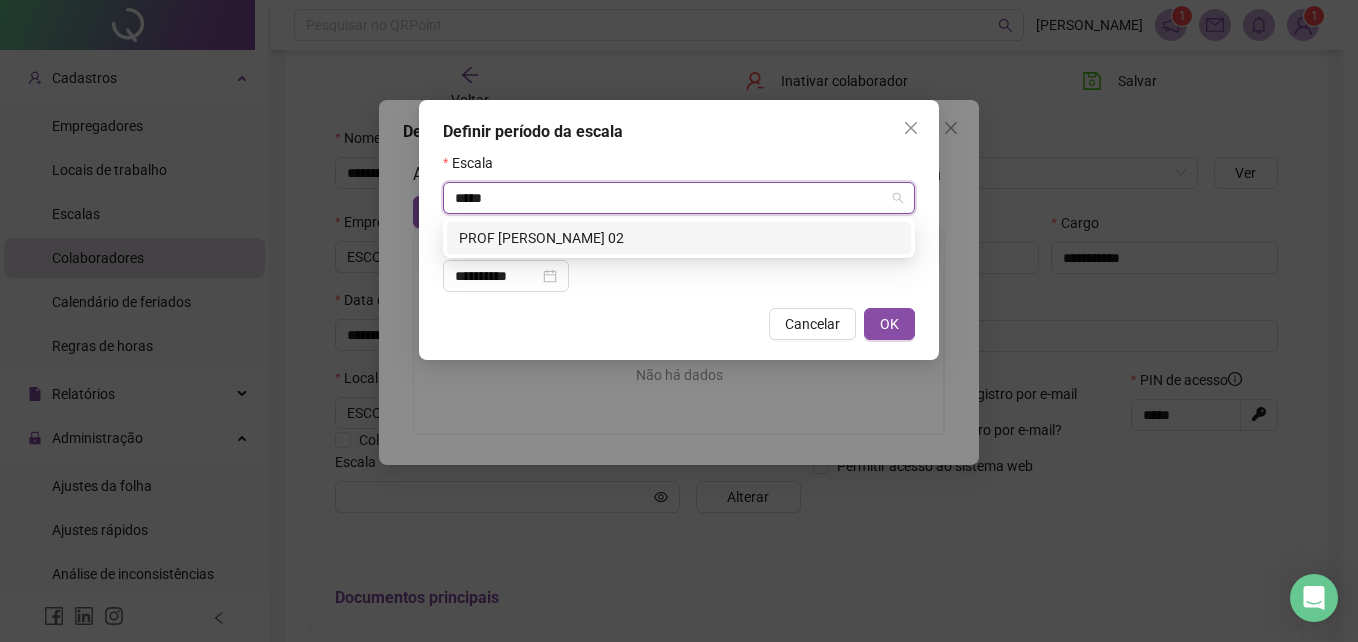 click on "PROF [PERSON_NAME] 02" at bounding box center (679, 238) 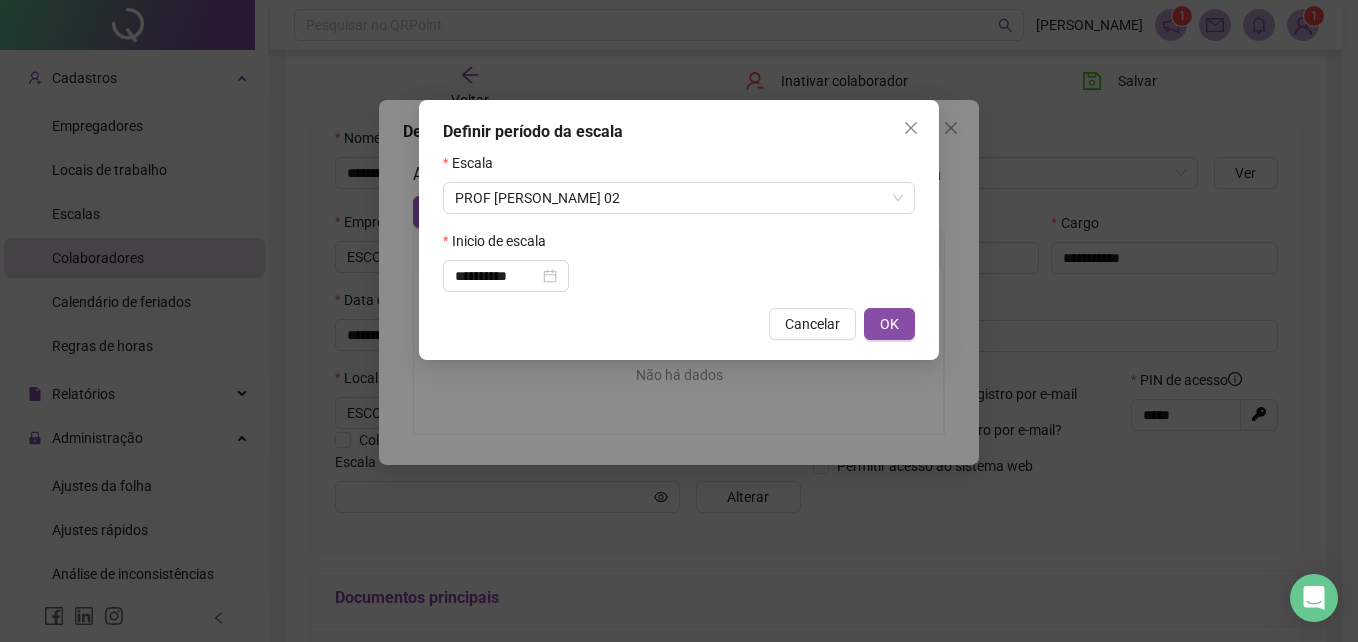 click on "OK" at bounding box center (889, 324) 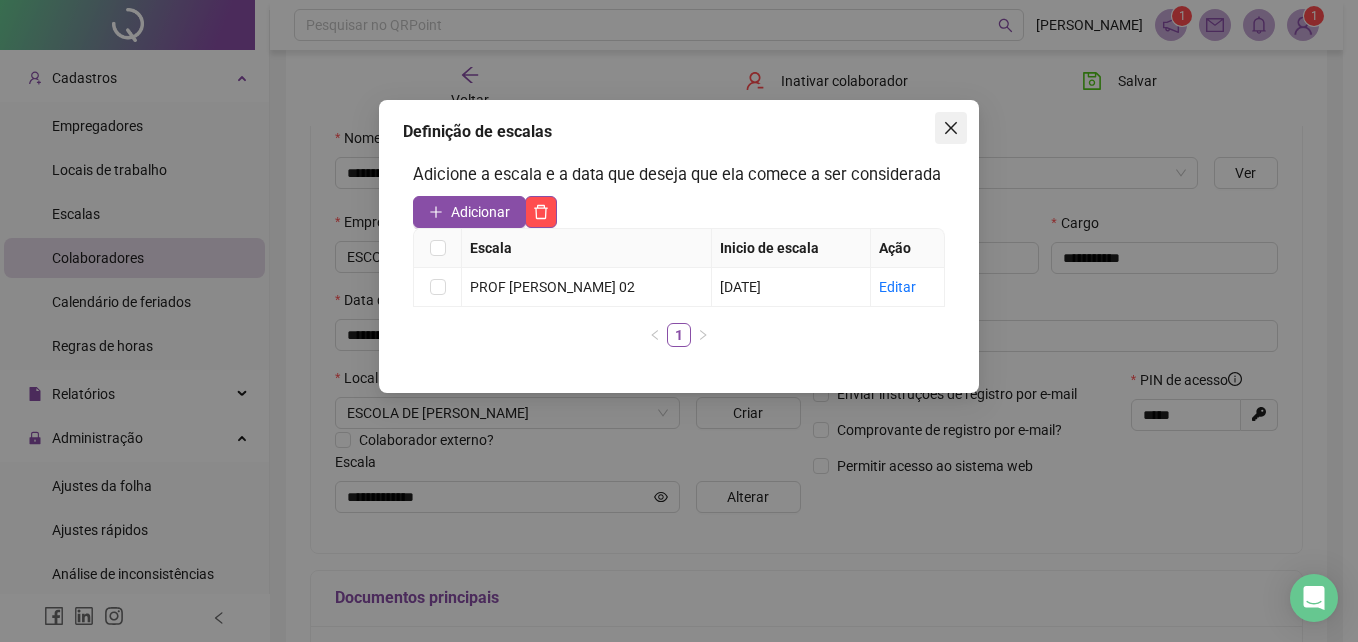 click at bounding box center [951, 128] 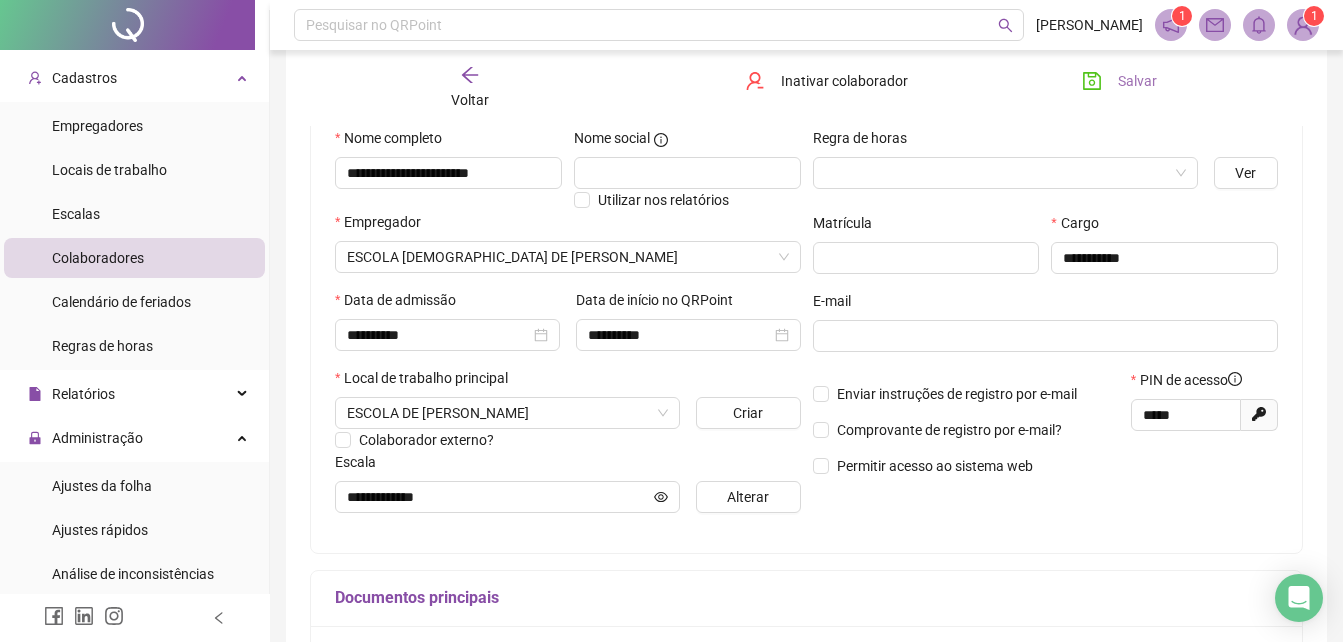 click on "Salvar" at bounding box center [1137, 81] 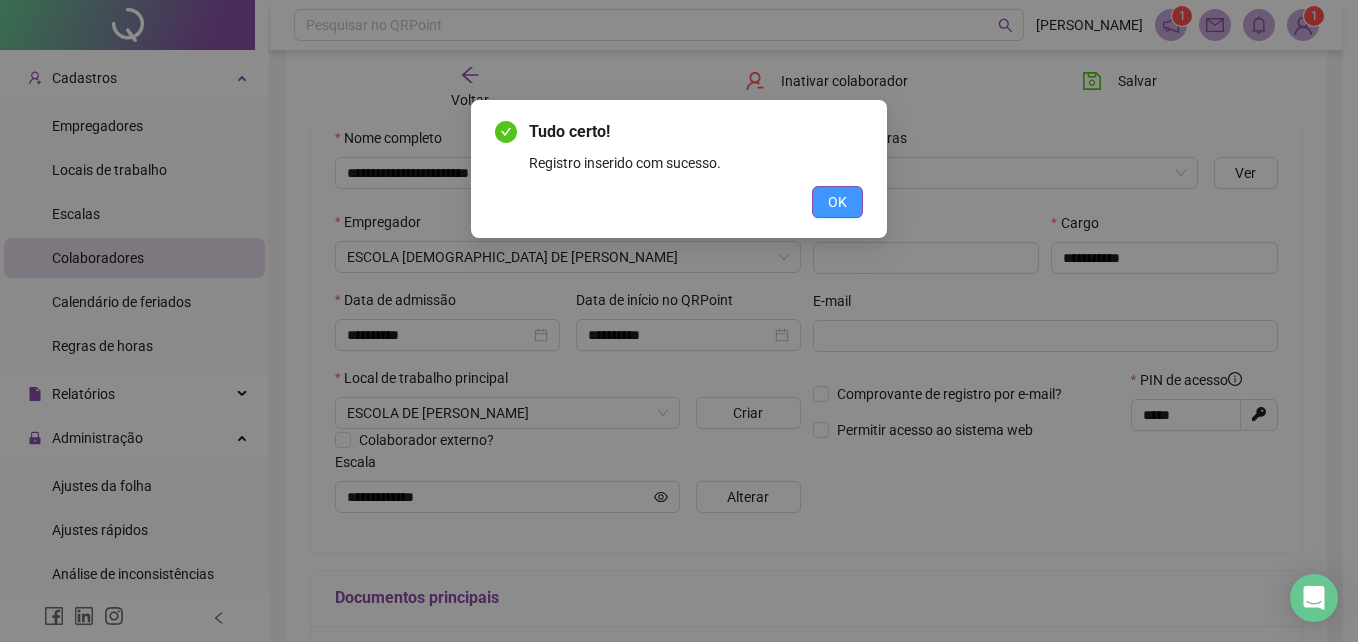 click on "OK" at bounding box center (837, 202) 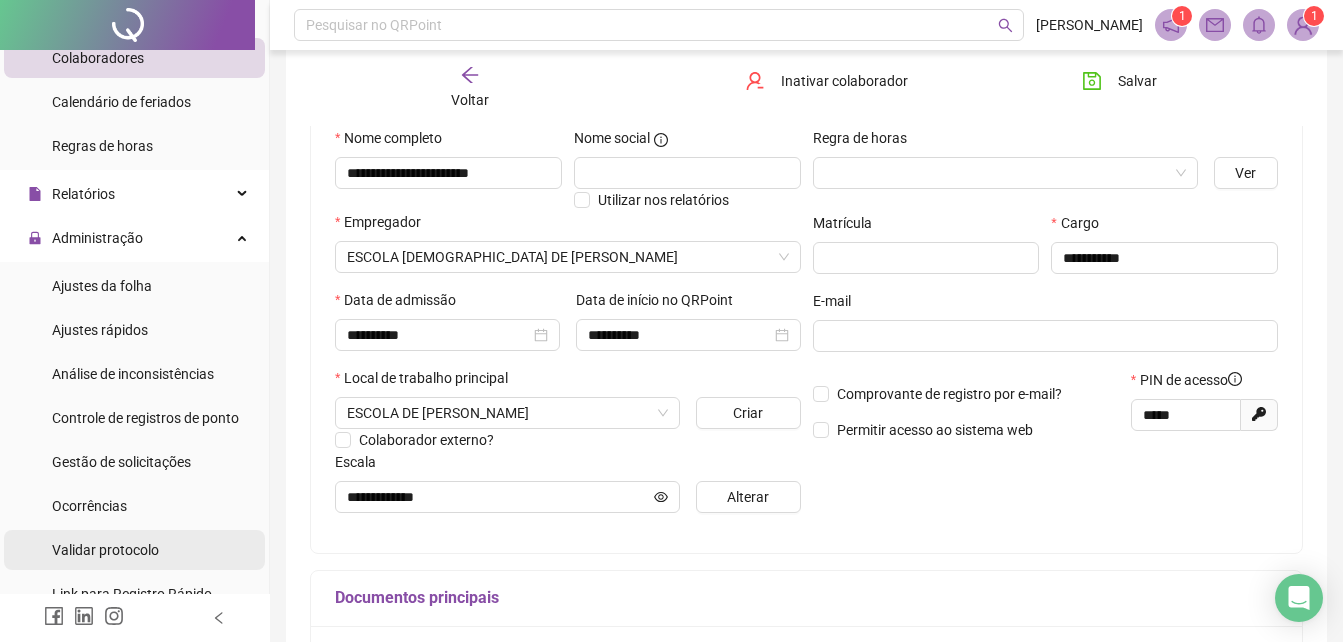 scroll, scrollTop: 440, scrollLeft: 0, axis: vertical 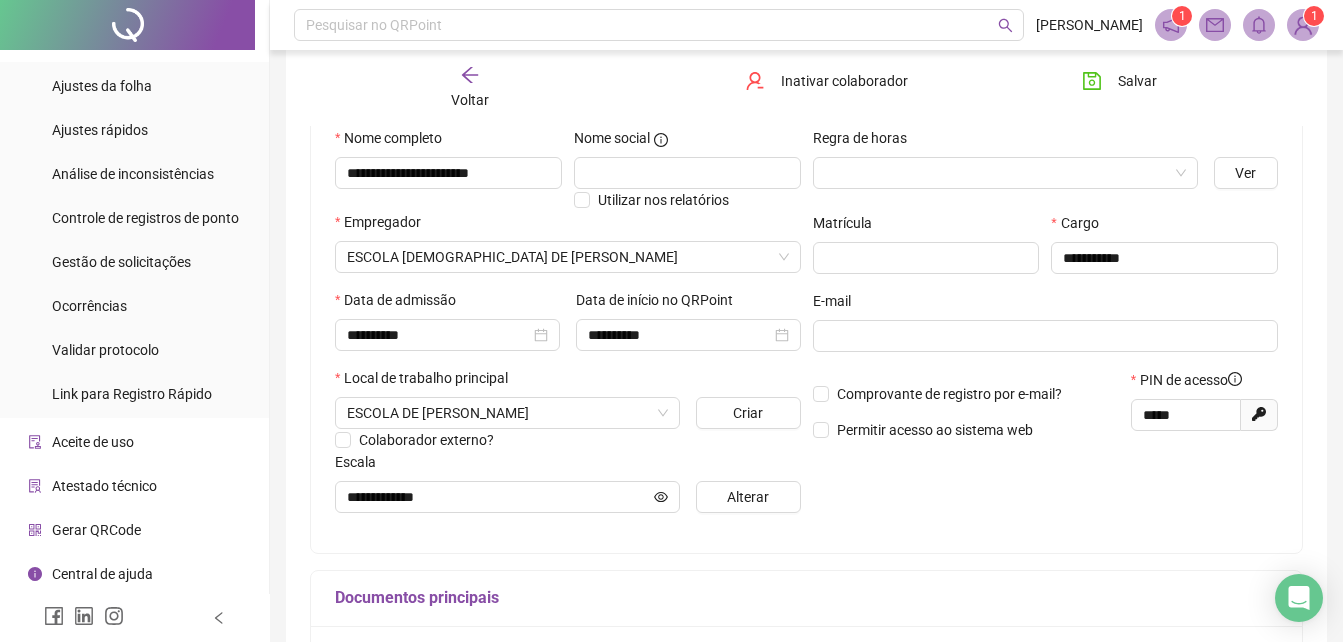 click on "Gerar QRCode" at bounding box center [96, 530] 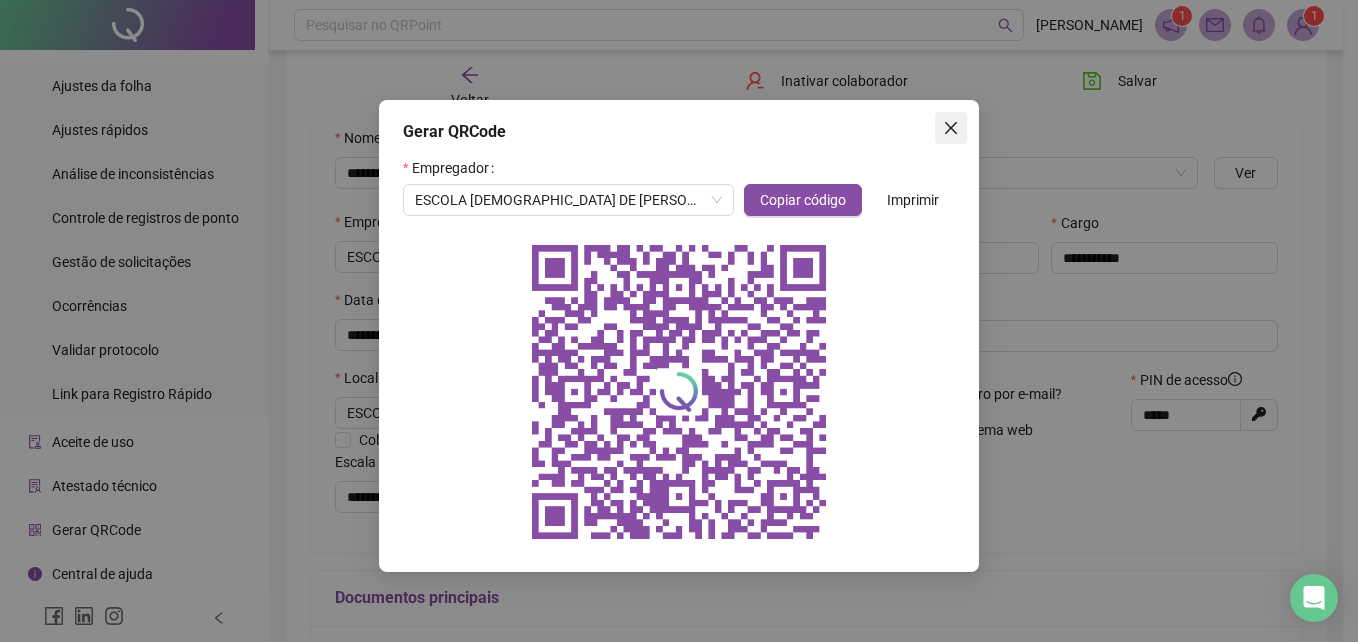 click at bounding box center [951, 128] 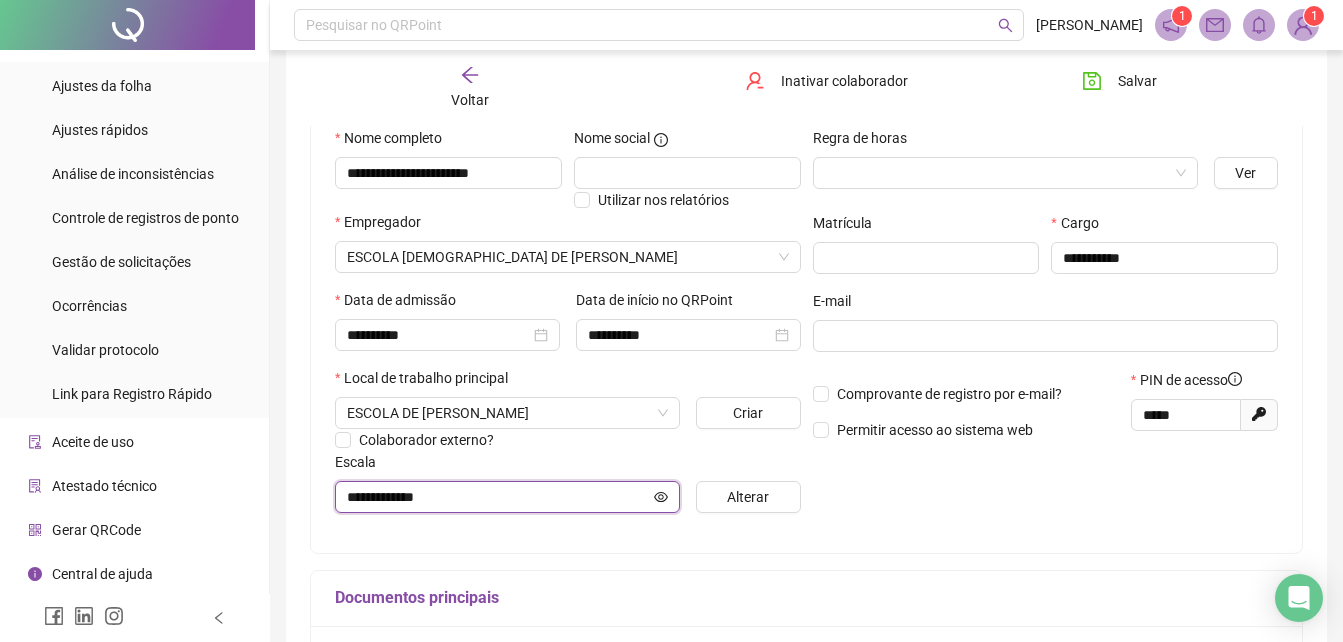 click 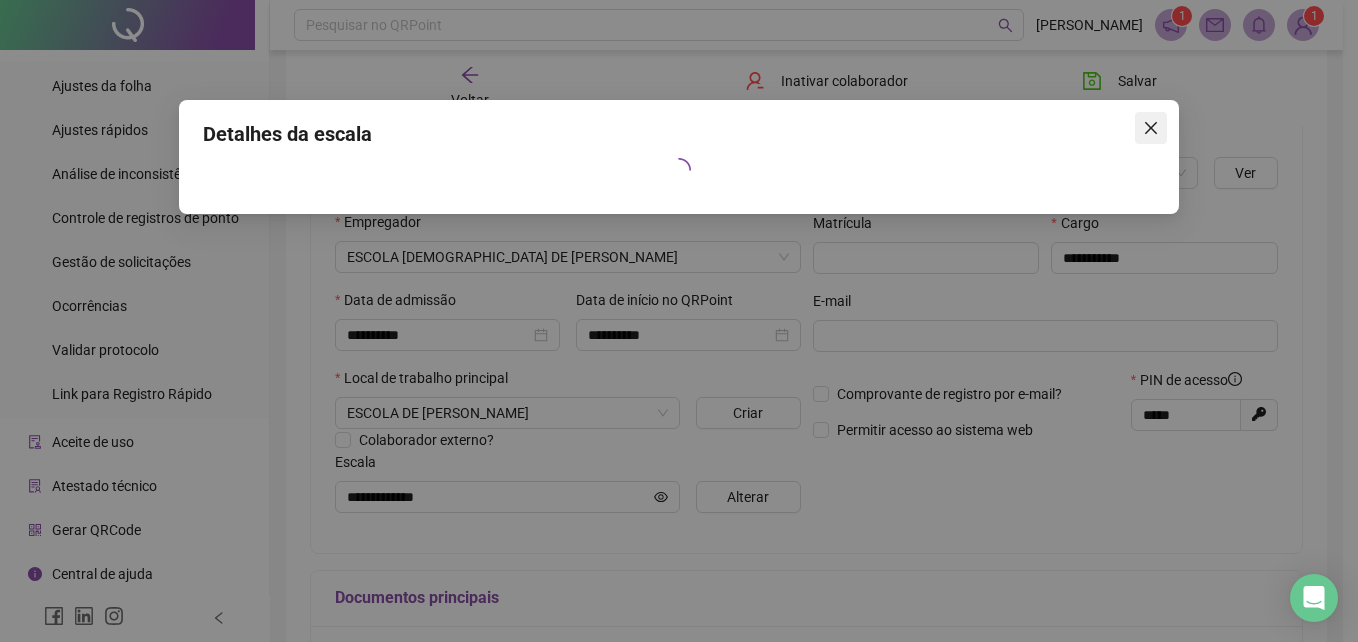 click 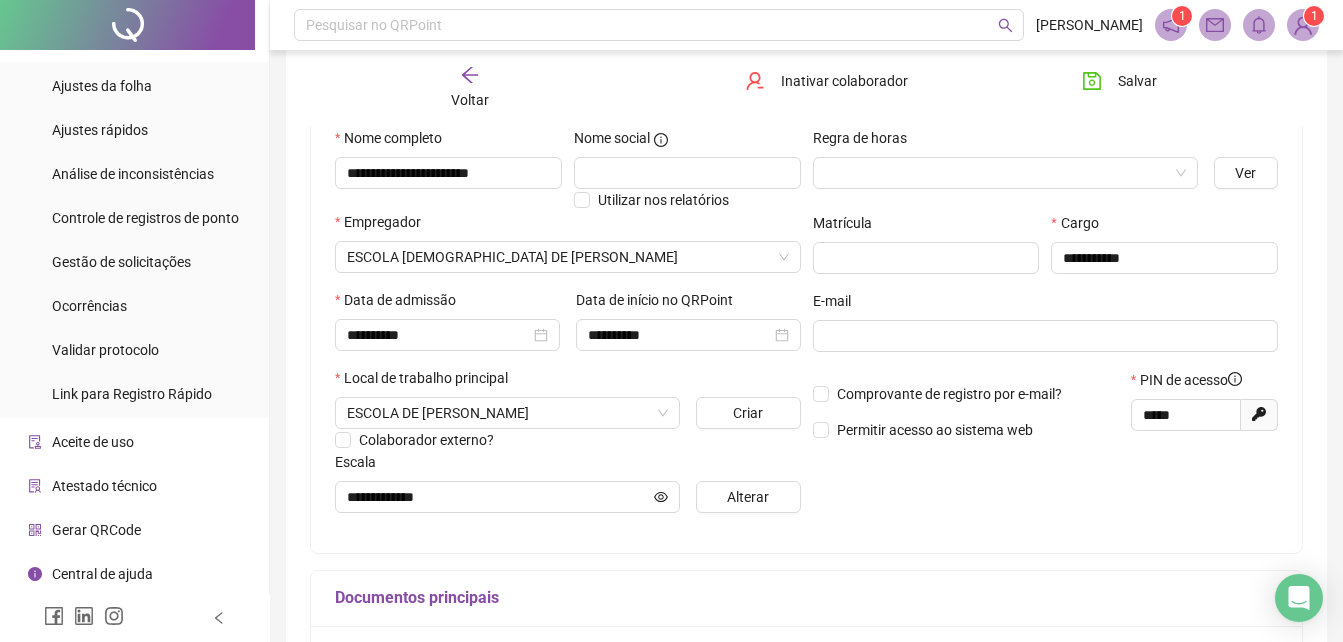 click on "Colaborador externo?" at bounding box center (568, 440) 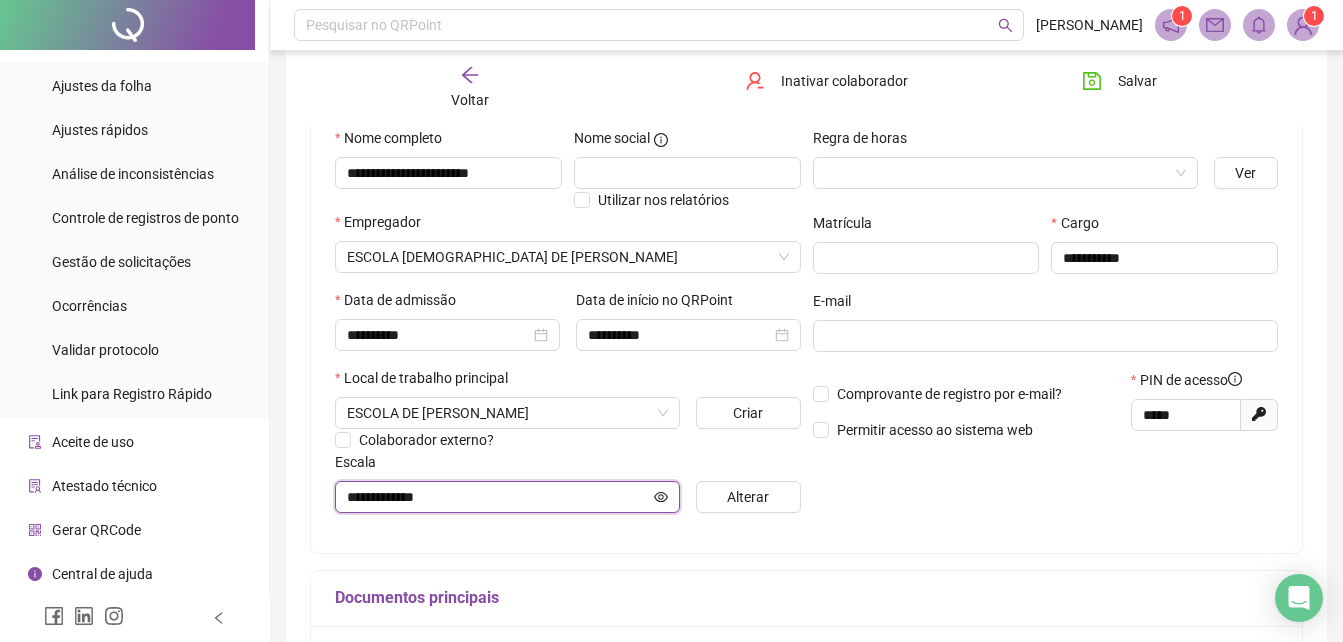 click 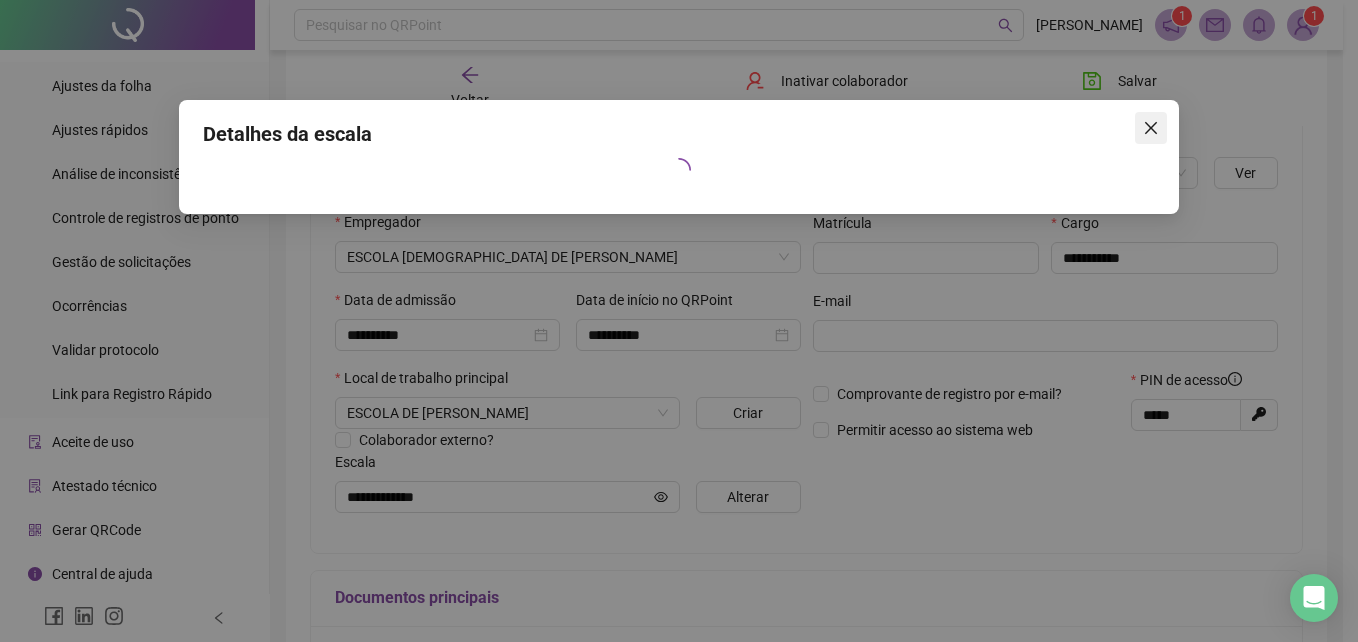 click 